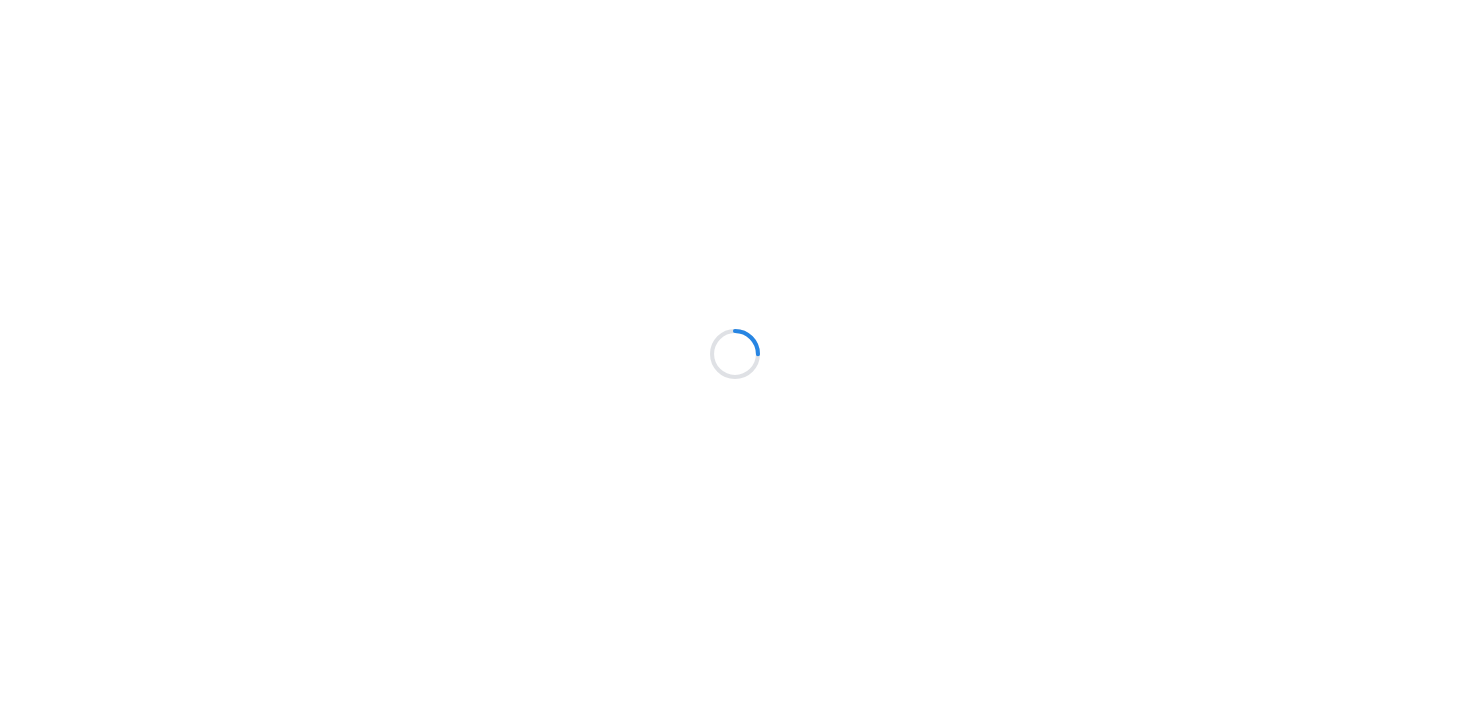 scroll, scrollTop: 0, scrollLeft: 0, axis: both 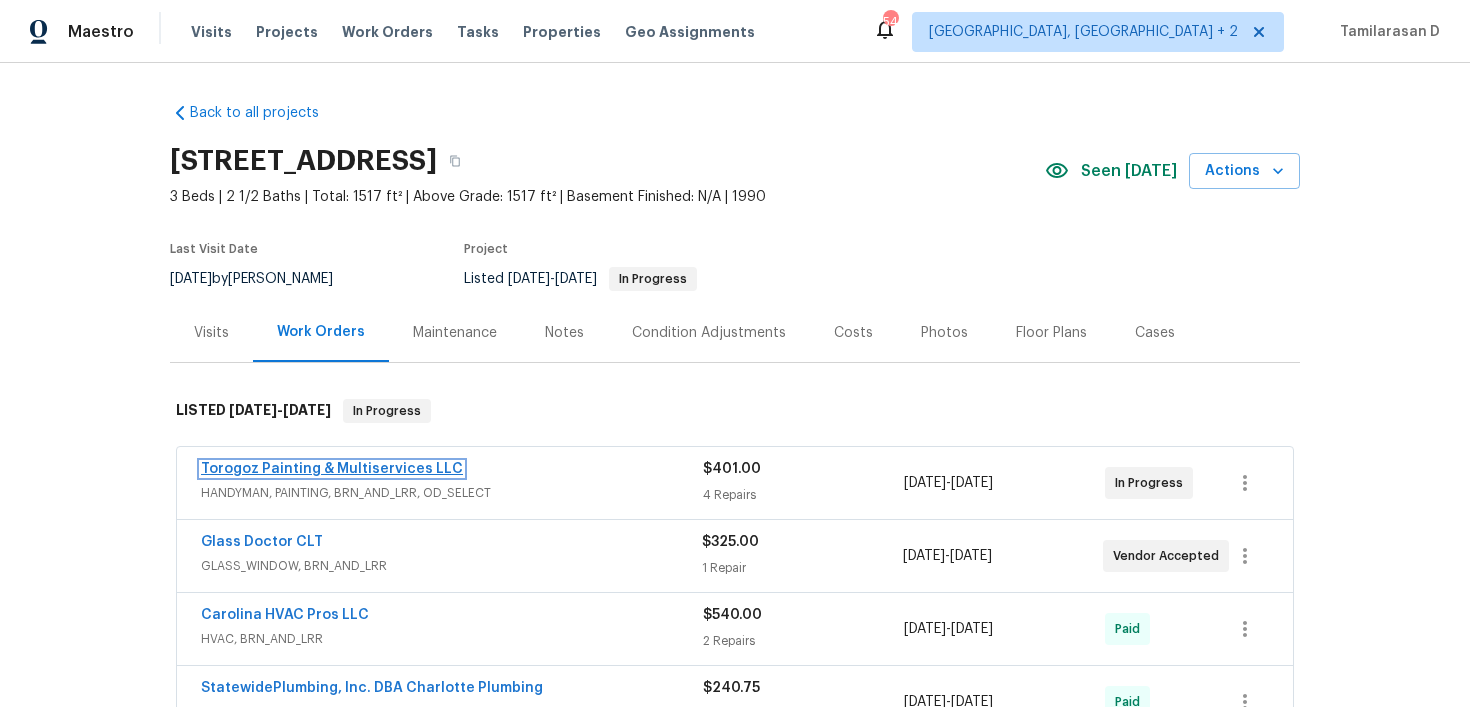 click on "Torogoz Painting & Multiservices LLC" at bounding box center (332, 469) 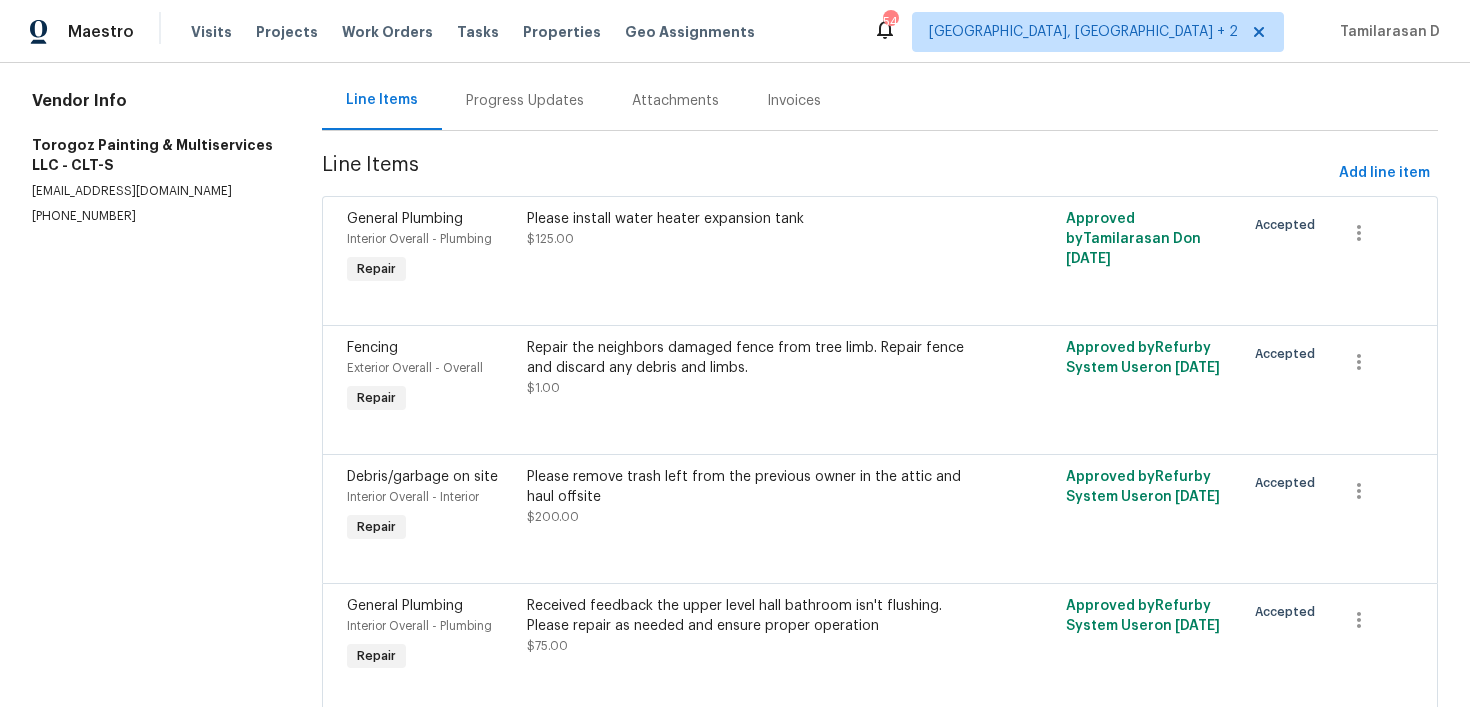 scroll, scrollTop: 252, scrollLeft: 0, axis: vertical 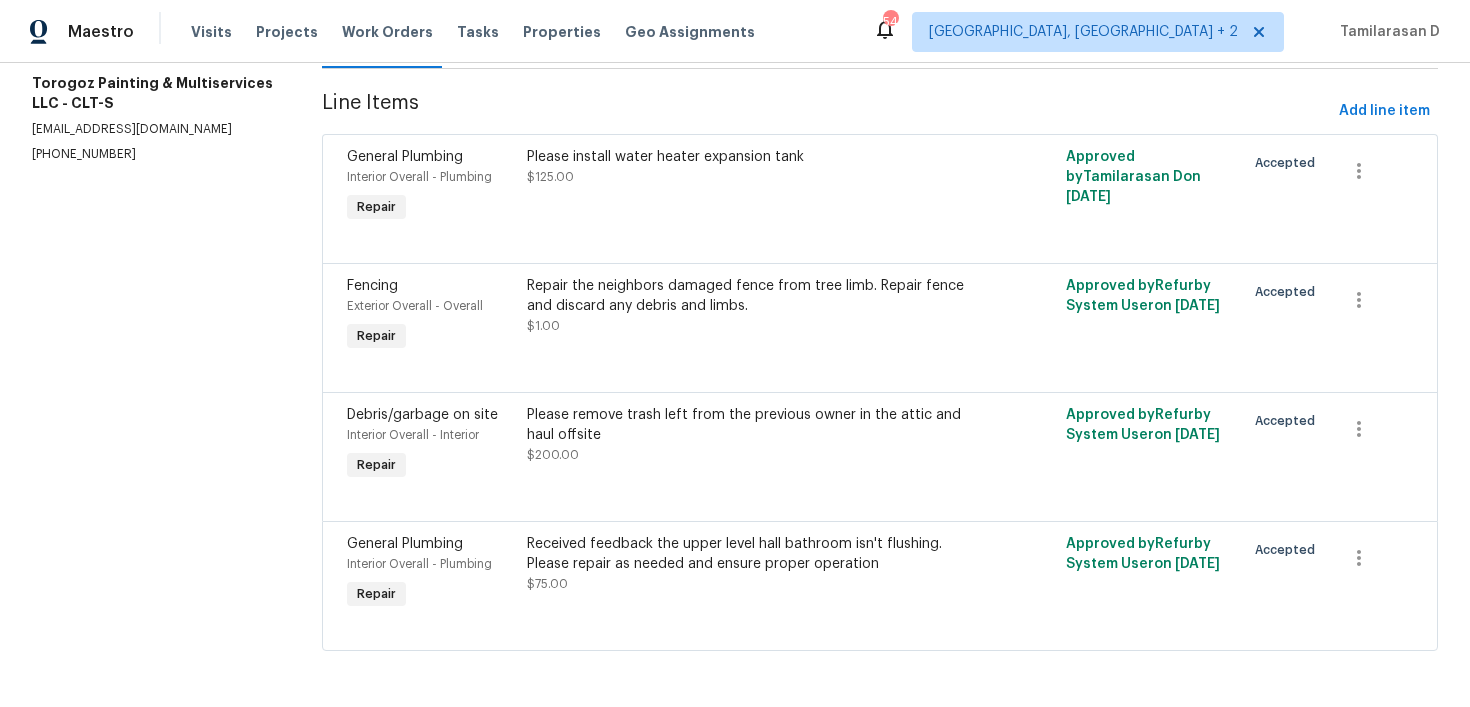 click on "Please remove trash left from the previous owner in the attic and haul offsite $200.00" at bounding box center (745, 435) 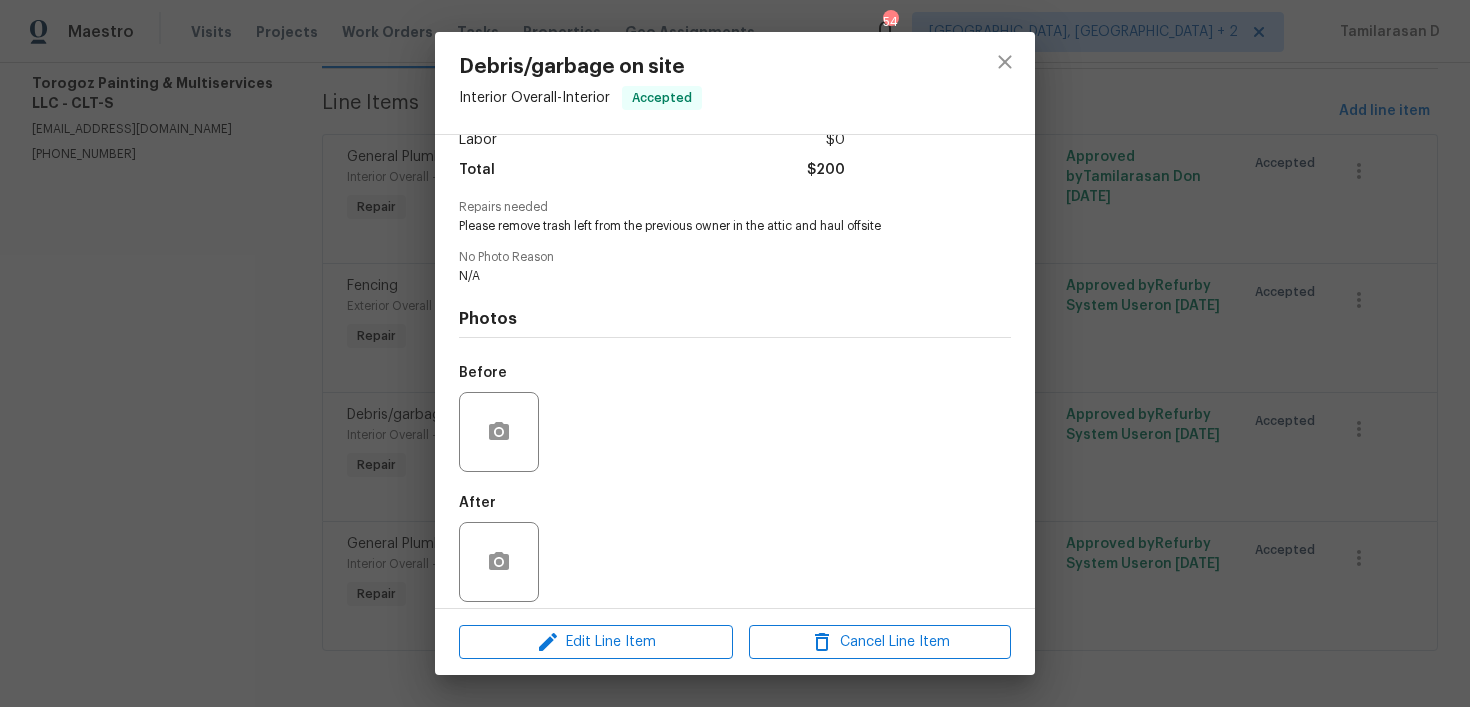 scroll, scrollTop: 163, scrollLeft: 0, axis: vertical 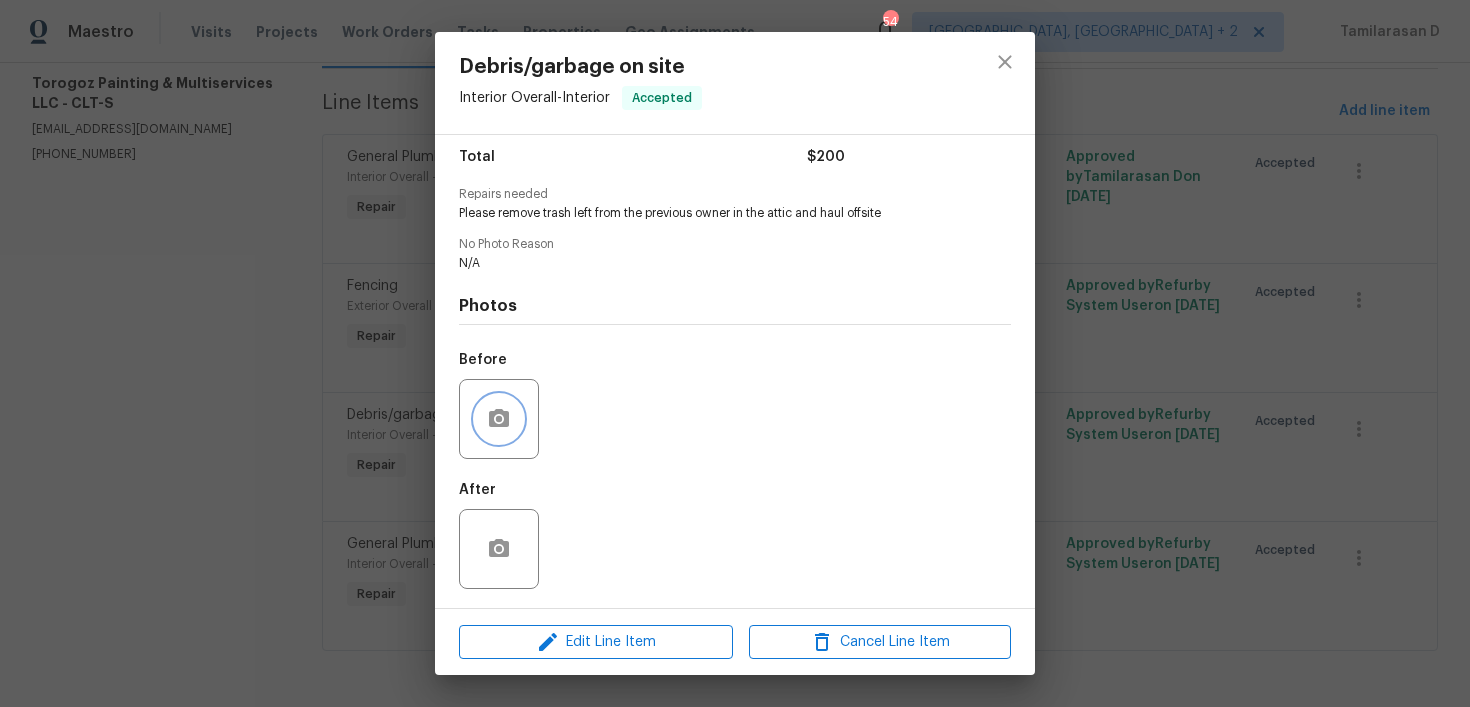 click 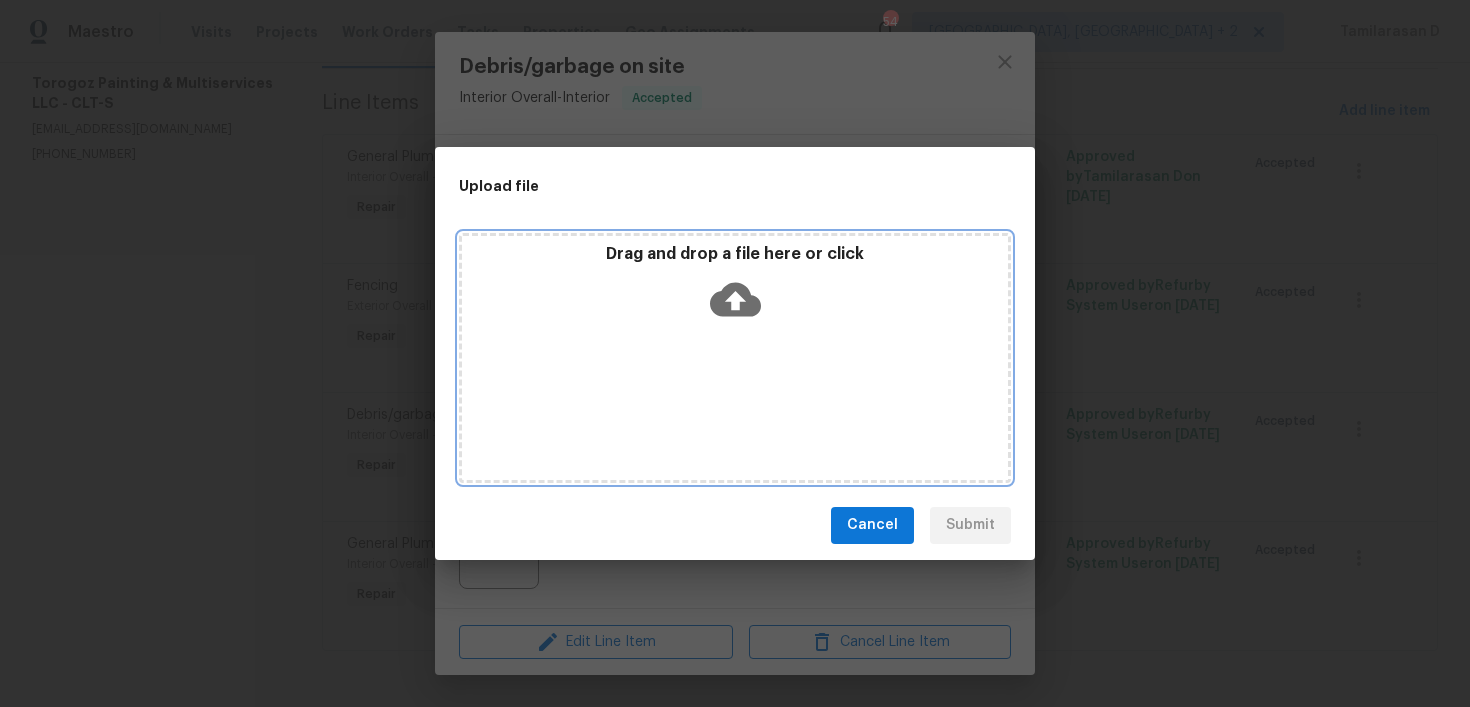 click 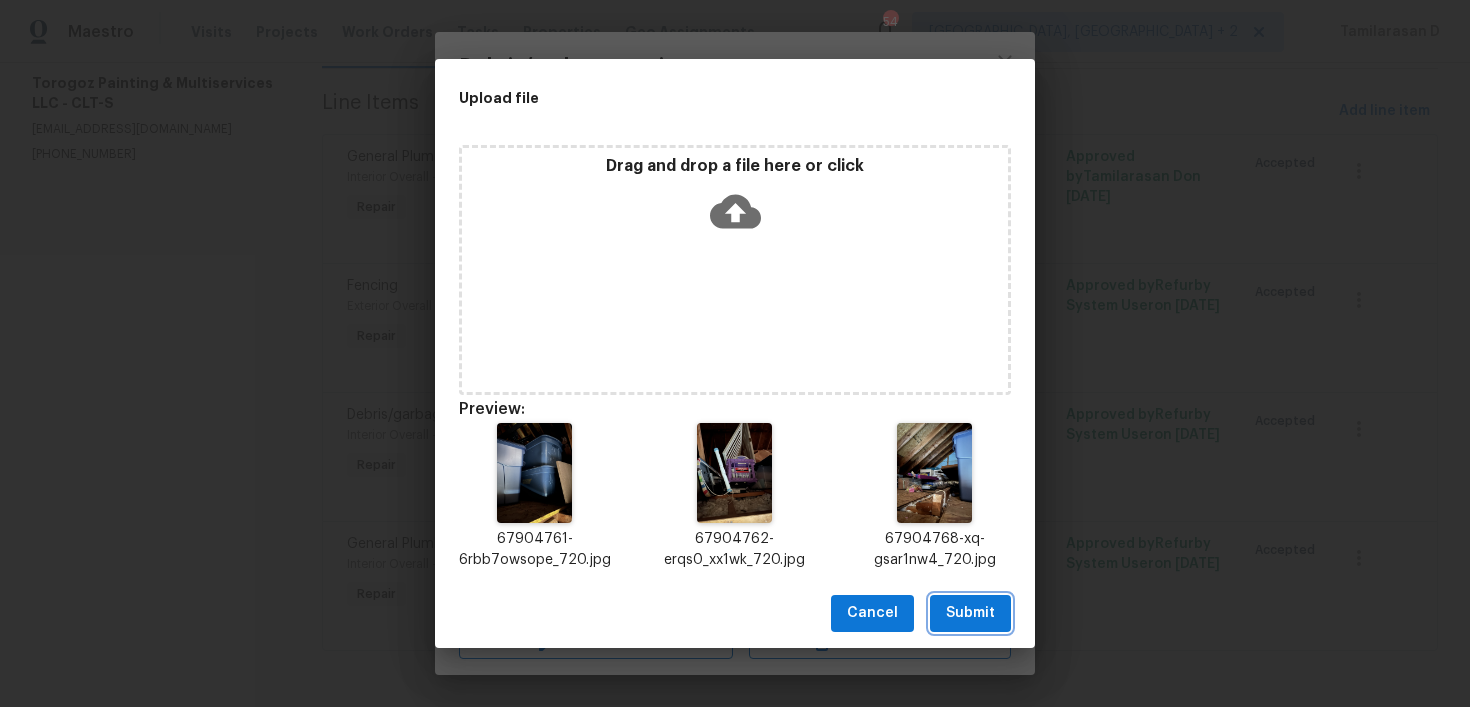 click on "Submit" at bounding box center [970, 613] 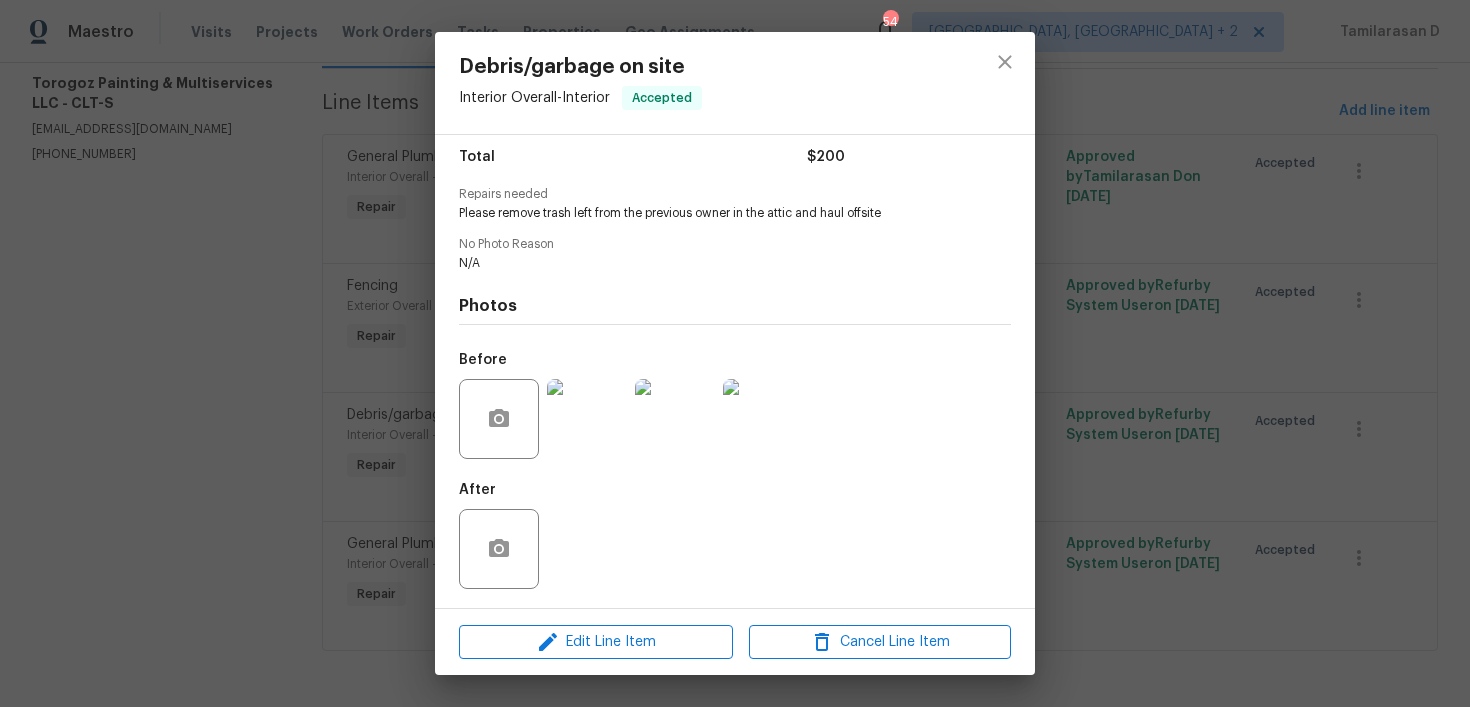 click on "Debris/garbage on site Interior Overall  -  Interior Accepted Vendor Torogoz Painting & Multiservices LLC Account Category Repairs Cost $200 x 1 count $200 Labor $0 Total $200 Repairs needed Please remove trash left from the previous owner in the attic and haul offsite No Photo Reason N/A Photos Before After  Edit Line Item  Cancel Line Item" at bounding box center [735, 353] 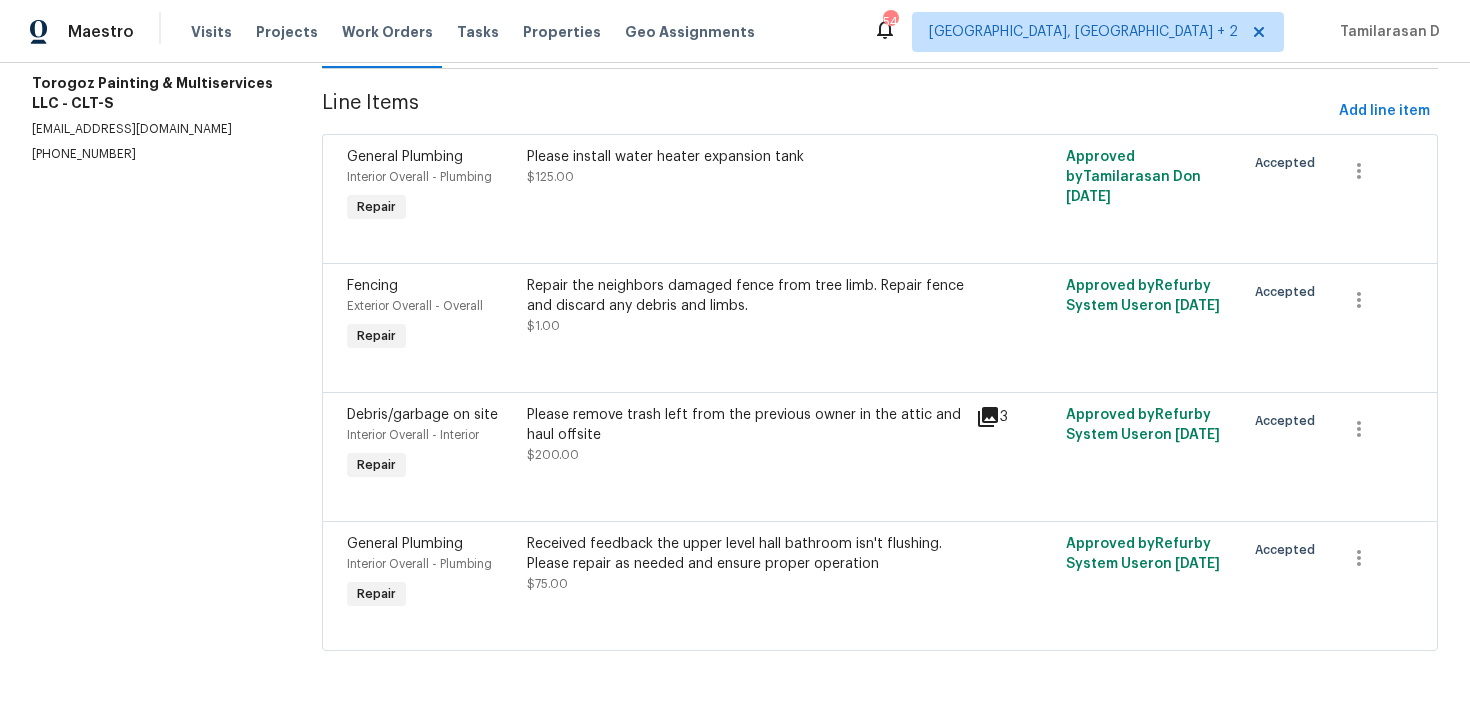 scroll, scrollTop: 0, scrollLeft: 0, axis: both 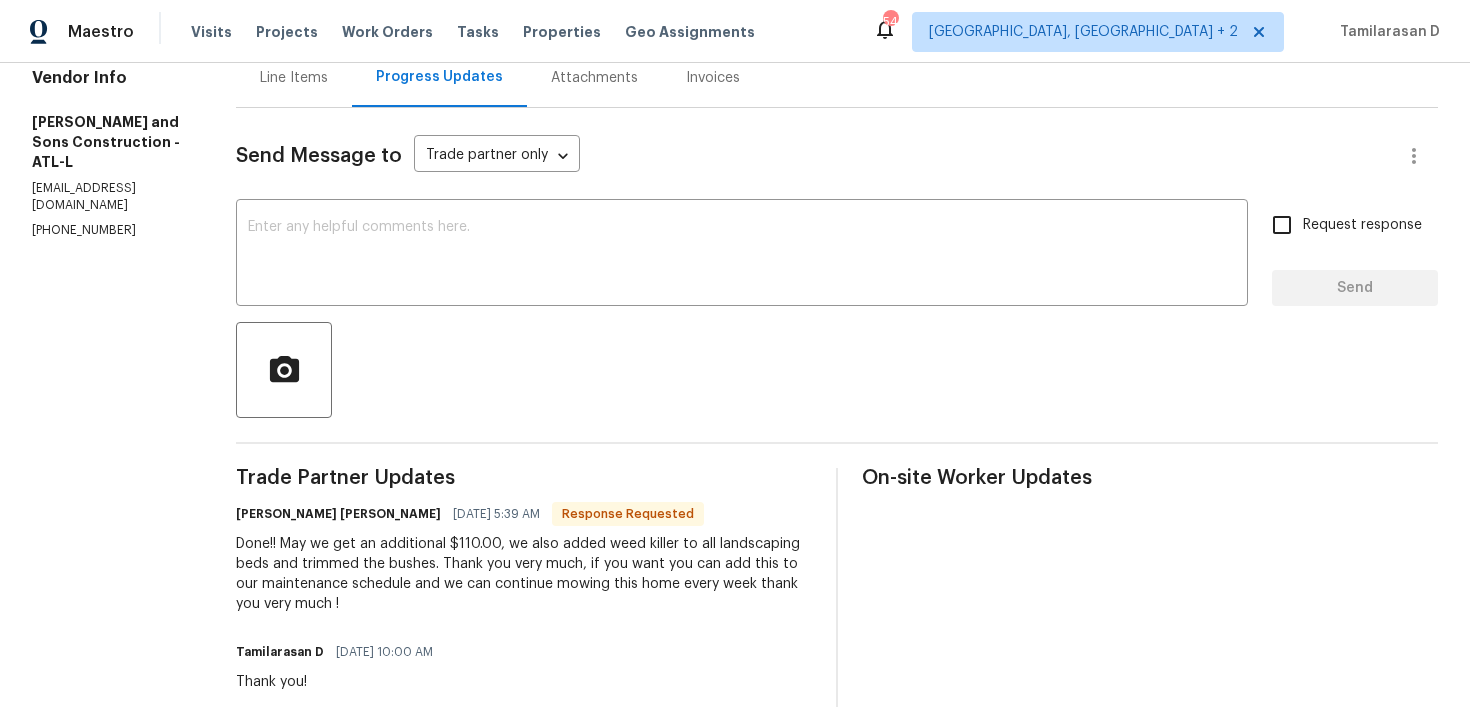 click on "JOSUE A REYES ZARATE 07/21/2025 5:39 AM Response Requested Done!! May we get an additional $110.00, we also added weed killer to all landscaping beds and trimmed the bushes. Thank you very much, if you want you can add this to our maintenance schedule and we can continue mowing this home every week thank you very much !" at bounding box center [524, 557] 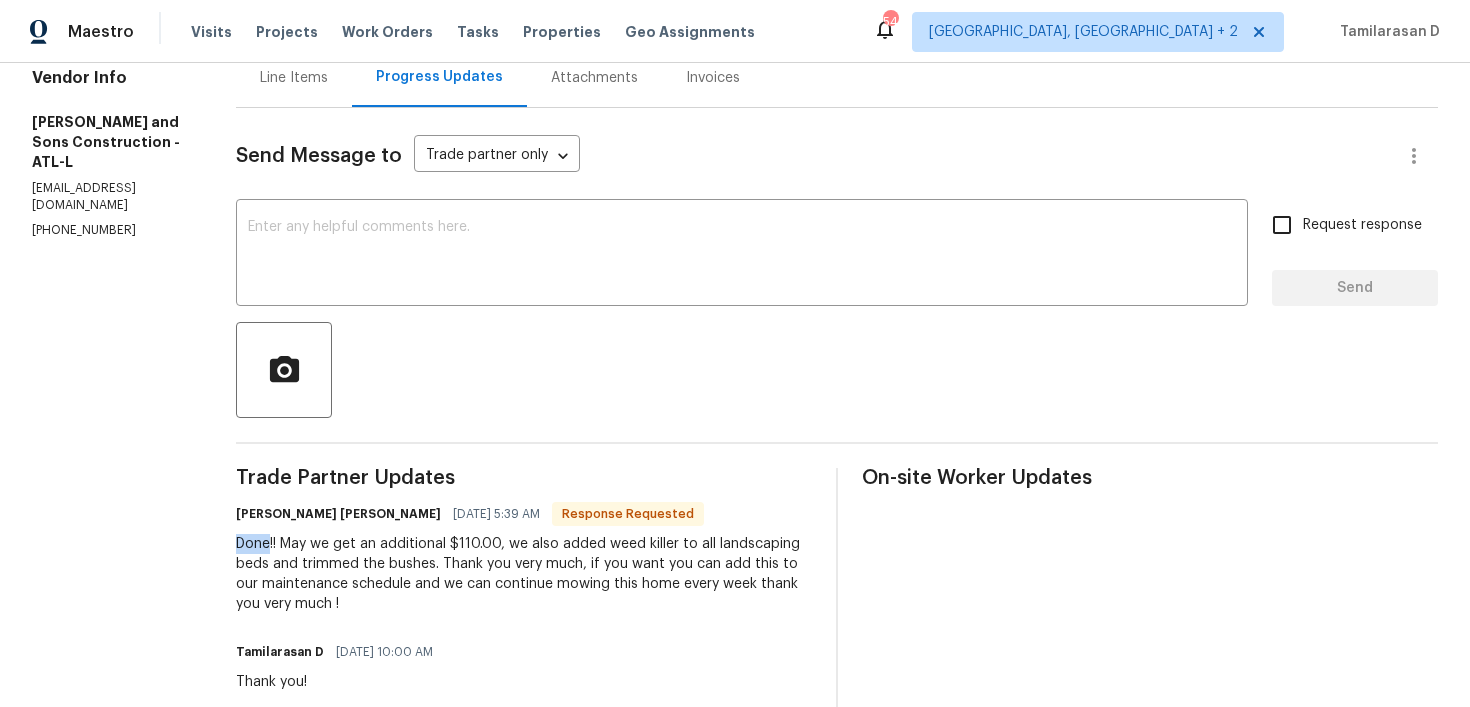 click on "JOSUE A REYES ZARATE 07/21/2025 5:39 AM Response Requested Done!! May we get an additional $110.00, we also added weed killer to all landscaping beds and trimmed the bushes. Thank you very much, if you want you can add this to our maintenance schedule and we can continue mowing this home every week thank you very much !" at bounding box center (524, 557) 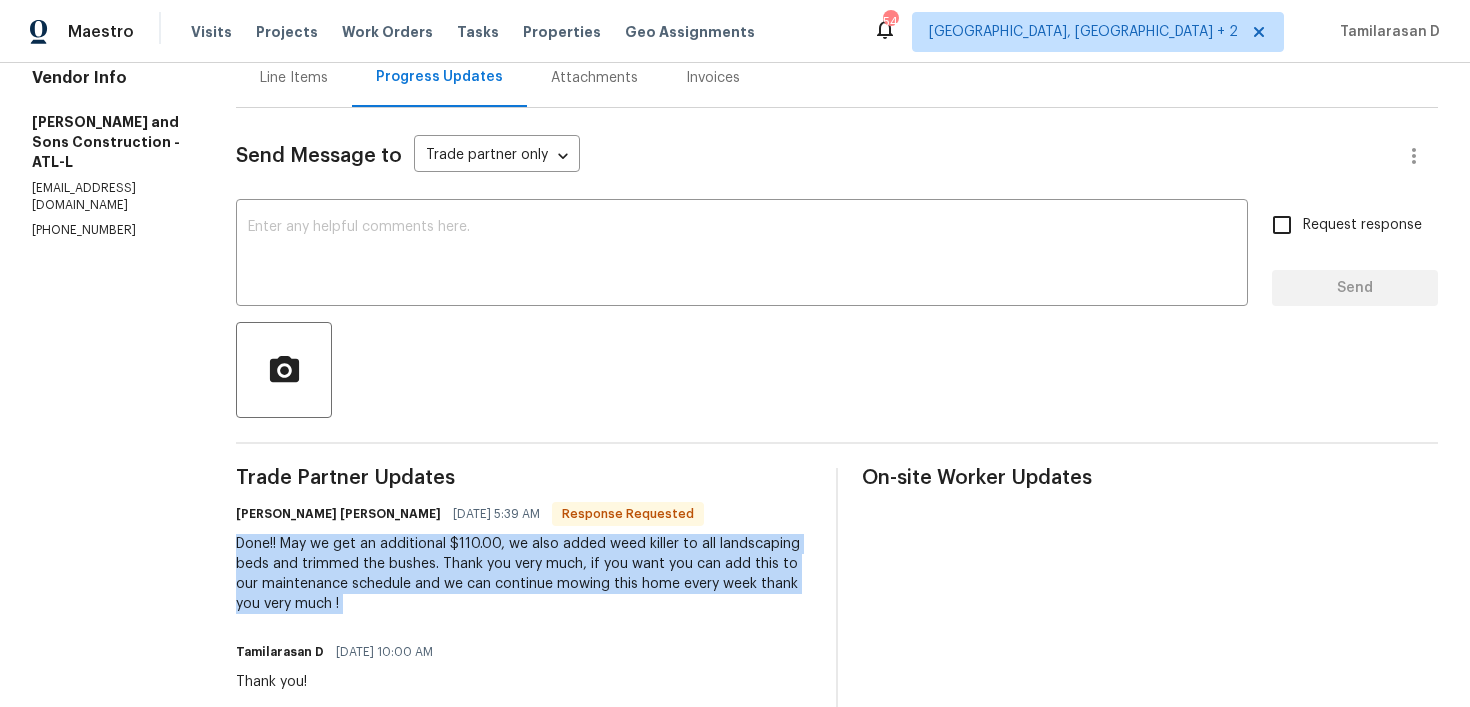 scroll, scrollTop: 245, scrollLeft: 0, axis: vertical 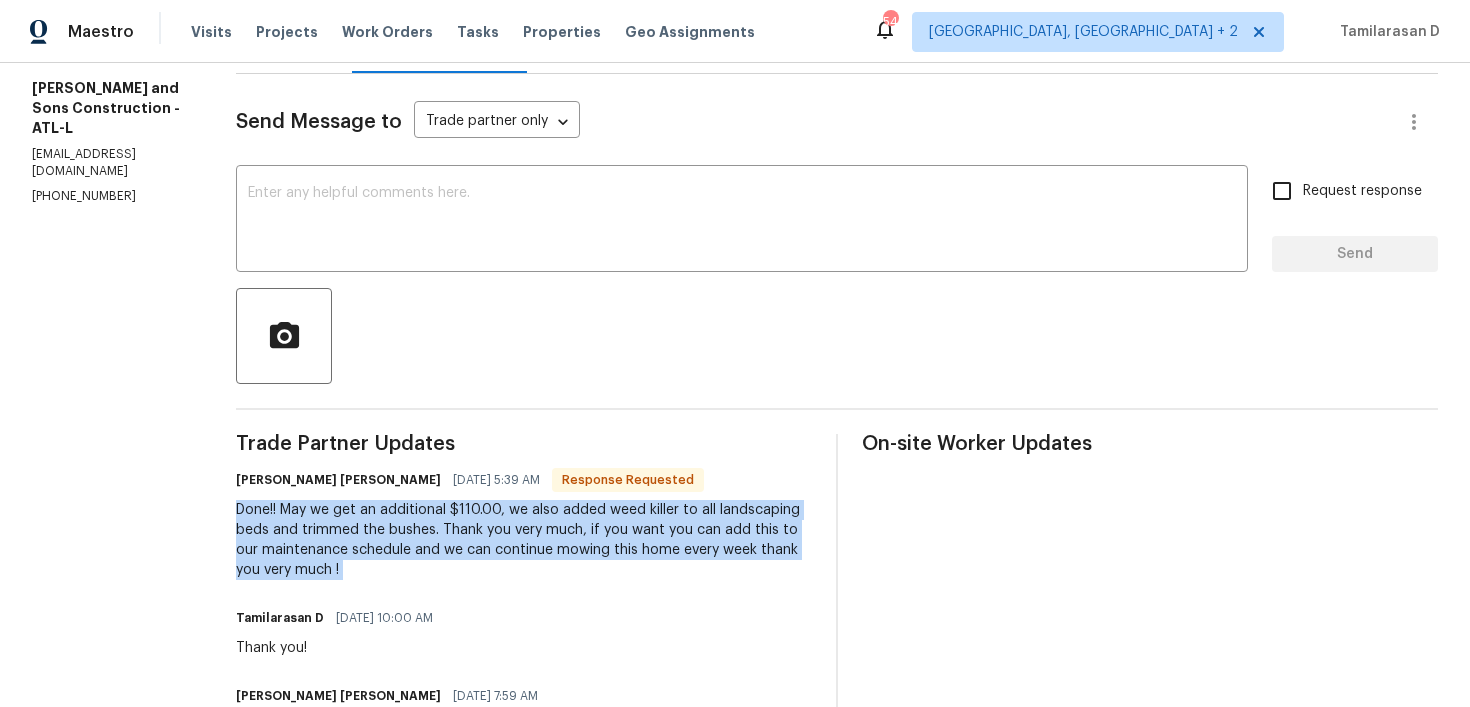 click on "Done!! May we get an additional $110.00, we also added weed killer to all landscaping beds and trimmed the bushes. Thank you very much, if you want you can add this to our maintenance schedule and we can continue mowing this home every week thank you very much !" at bounding box center (524, 540) 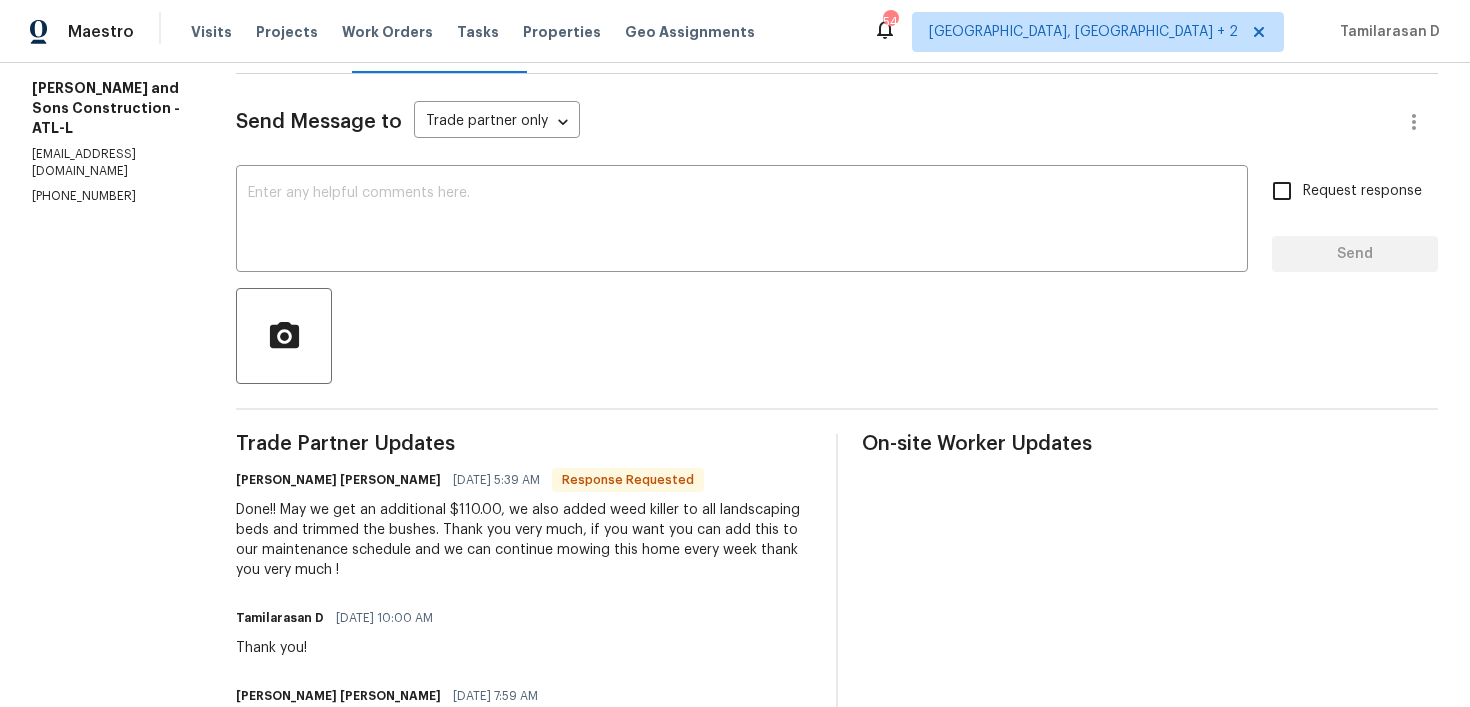 click on "Done!! May we get an additional $110.00, we also added weed killer to all landscaping beds and trimmed the bushes. Thank you very much, if you want you can add this to our maintenance schedule and we can continue mowing this home every week thank you very much !" at bounding box center [524, 540] 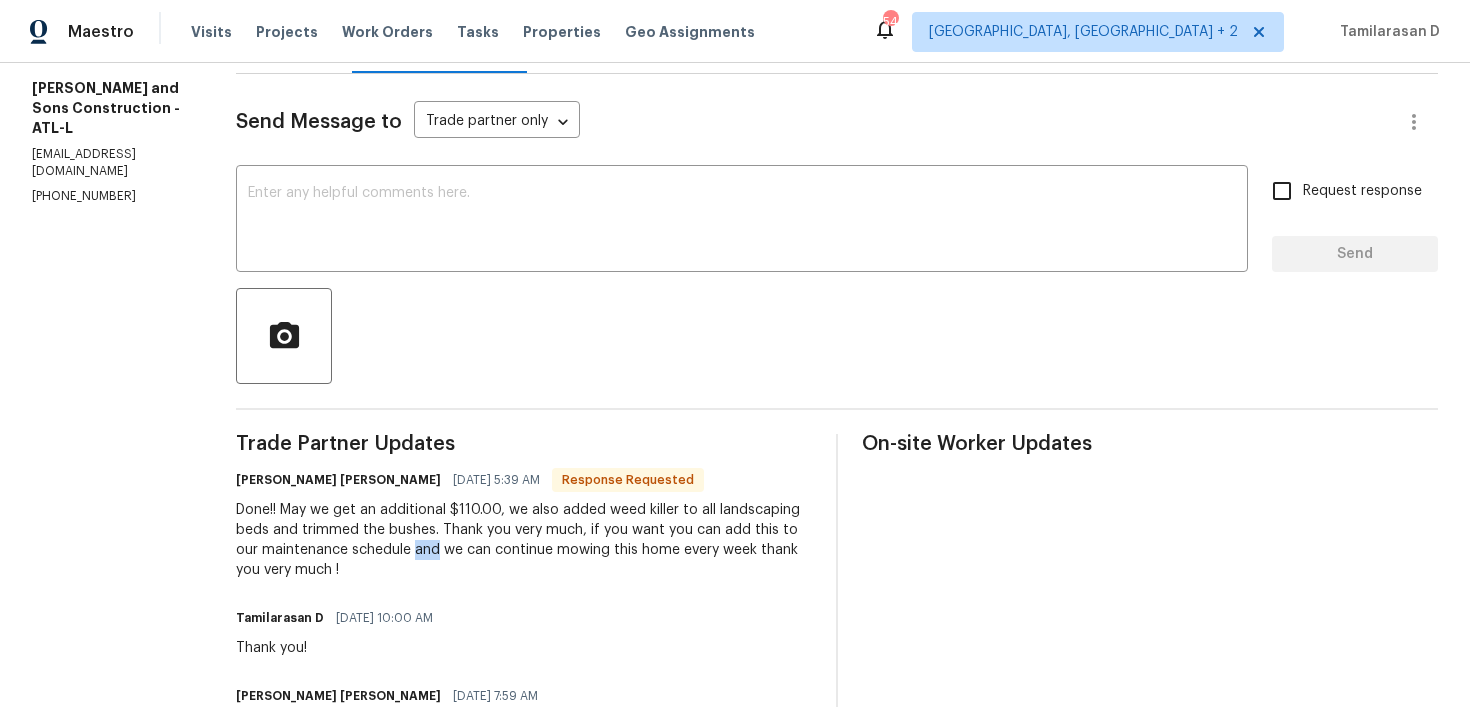 click on "Done!! May we get an additional $110.00, we also added weed killer to all landscaping beds and trimmed the bushes. Thank you very much, if you want you can add this to our maintenance schedule and we can continue mowing this home every week thank you very much !" at bounding box center [524, 540] 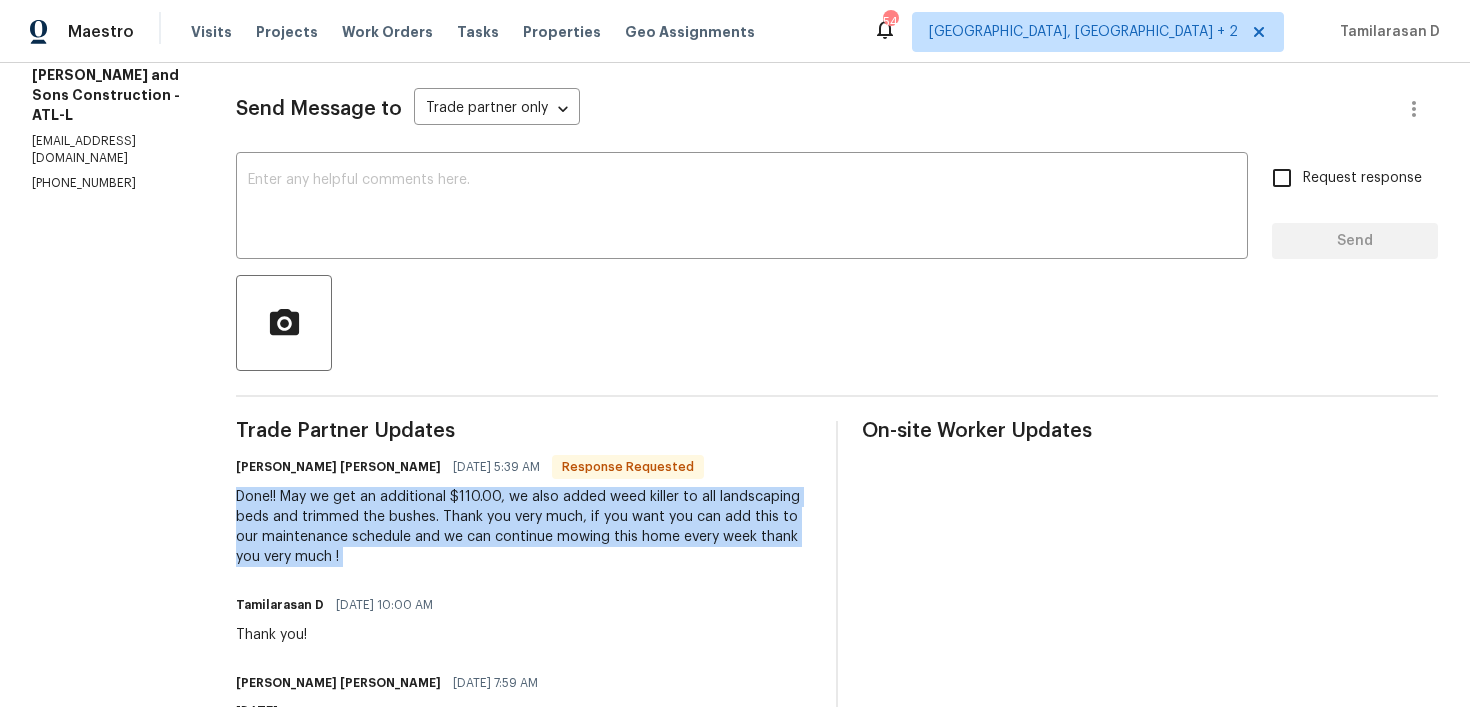 scroll, scrollTop: 0, scrollLeft: 0, axis: both 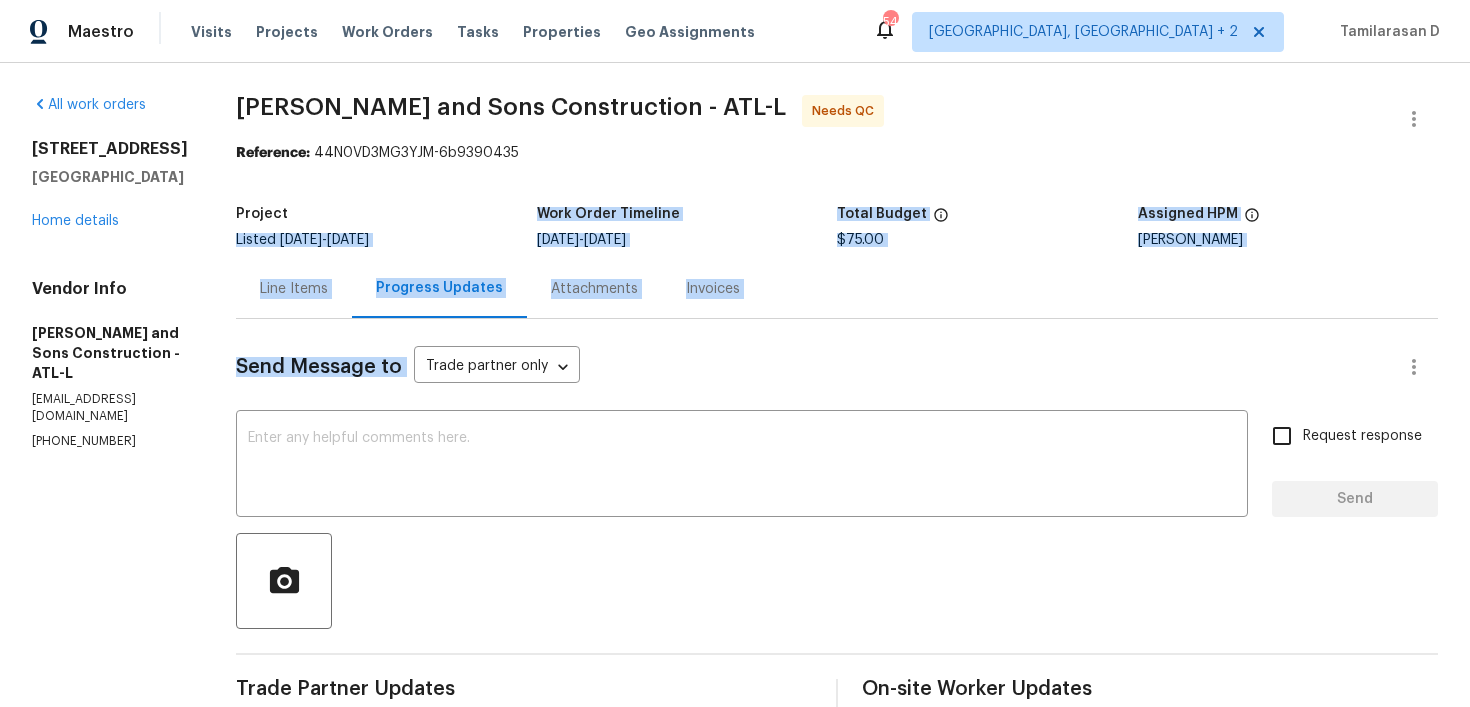 drag, startPoint x: 383, startPoint y: 517, endPoint x: 383, endPoint y: 55, distance: 462 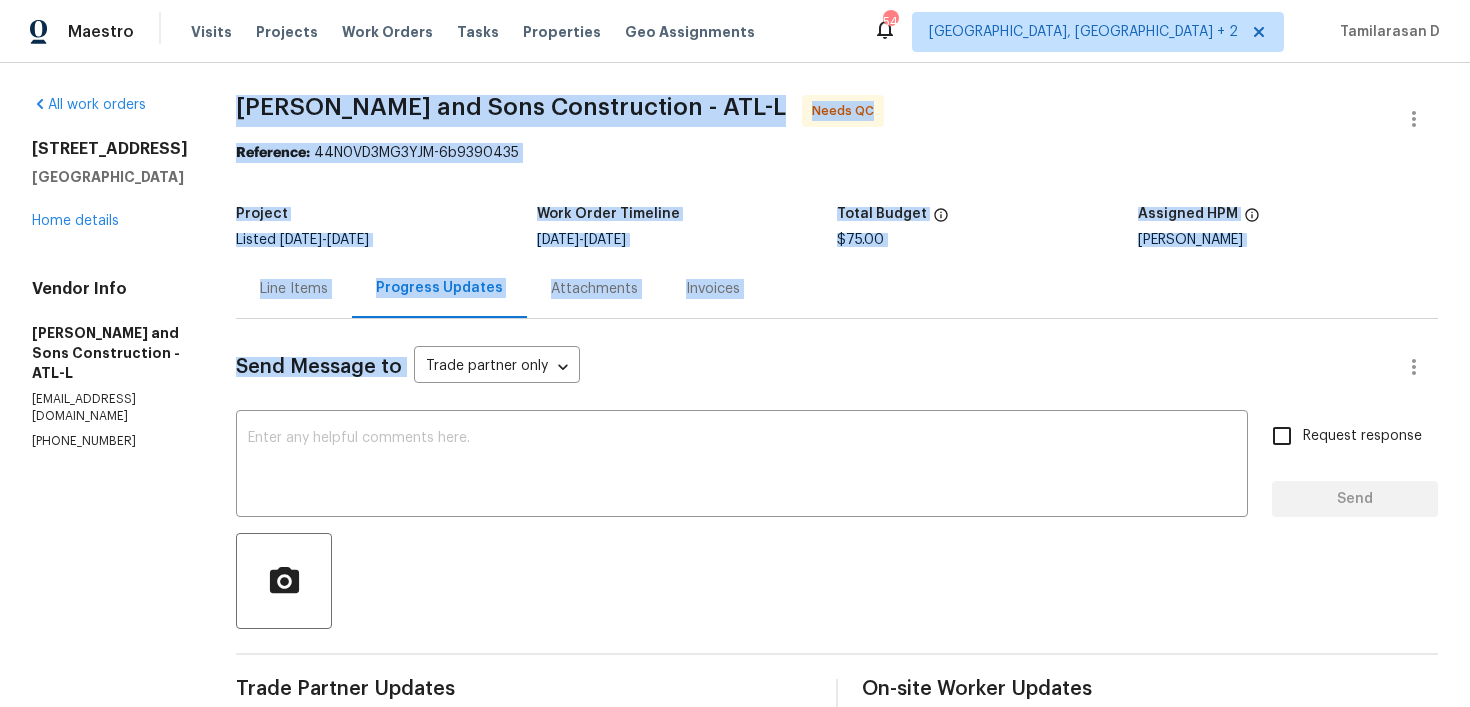 click on "Send Message to Trade partner only Trade partner only ​ x ​ Request response Send Trade Partner Updates JOSUE A REYES ZARATE 07/21/2025 5:39 AM Response Requested Done!! May we get an additional $110.00, we also added weed killer to all landscaping beds and trimmed the bushes. Thank you very much, if you want you can add this to our maintenance schedule and we can continue mowing this home every week thank you very much ! Tamilarasan D 07/18/2025 10:00 AM Thank you! JOSUE A REYES ZARATE 07/18/2025 7:59 AM 07/18/2025 JOSUE A REYES ZARATE 07/18/2025 7:59 AM Hello good morning yes this is scheduled for today ! Tamilarasan D 07/17/2025 8:38 AM Hey there, Thank you for accepting the work order, could you please let me know the scheduled date for this? Tamilarasan D 07/16/2025 11:07 AM On-site Worker Updates" at bounding box center (837, 819) 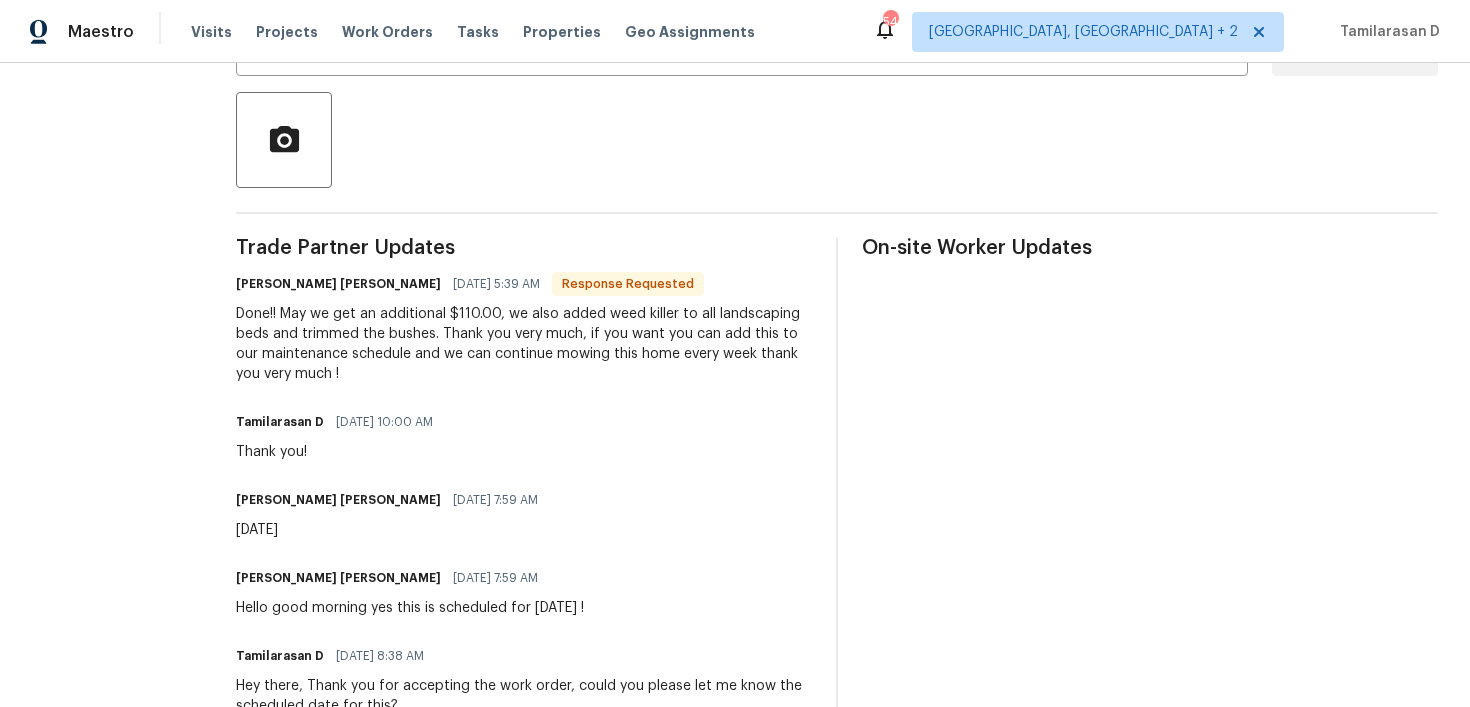 scroll, scrollTop: 173, scrollLeft: 0, axis: vertical 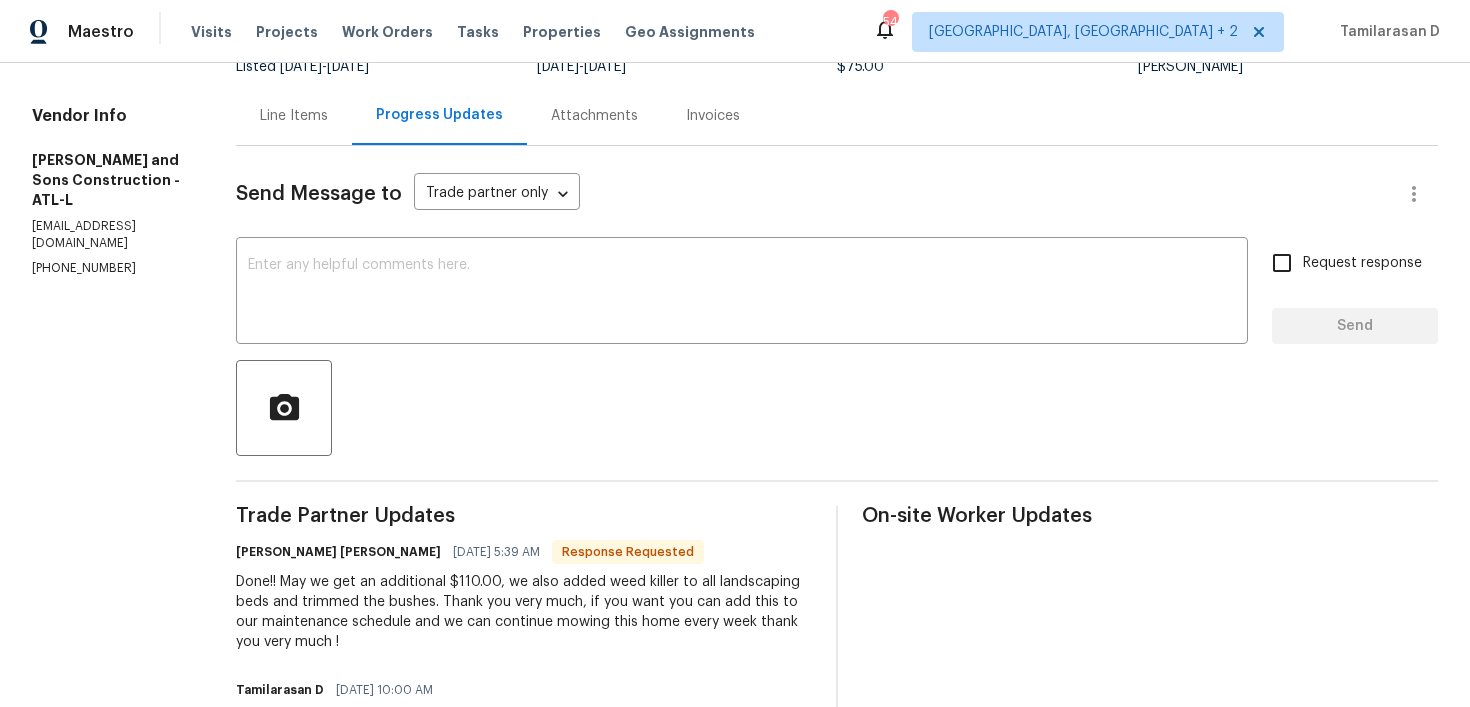 click on "Line Items" at bounding box center [294, 115] 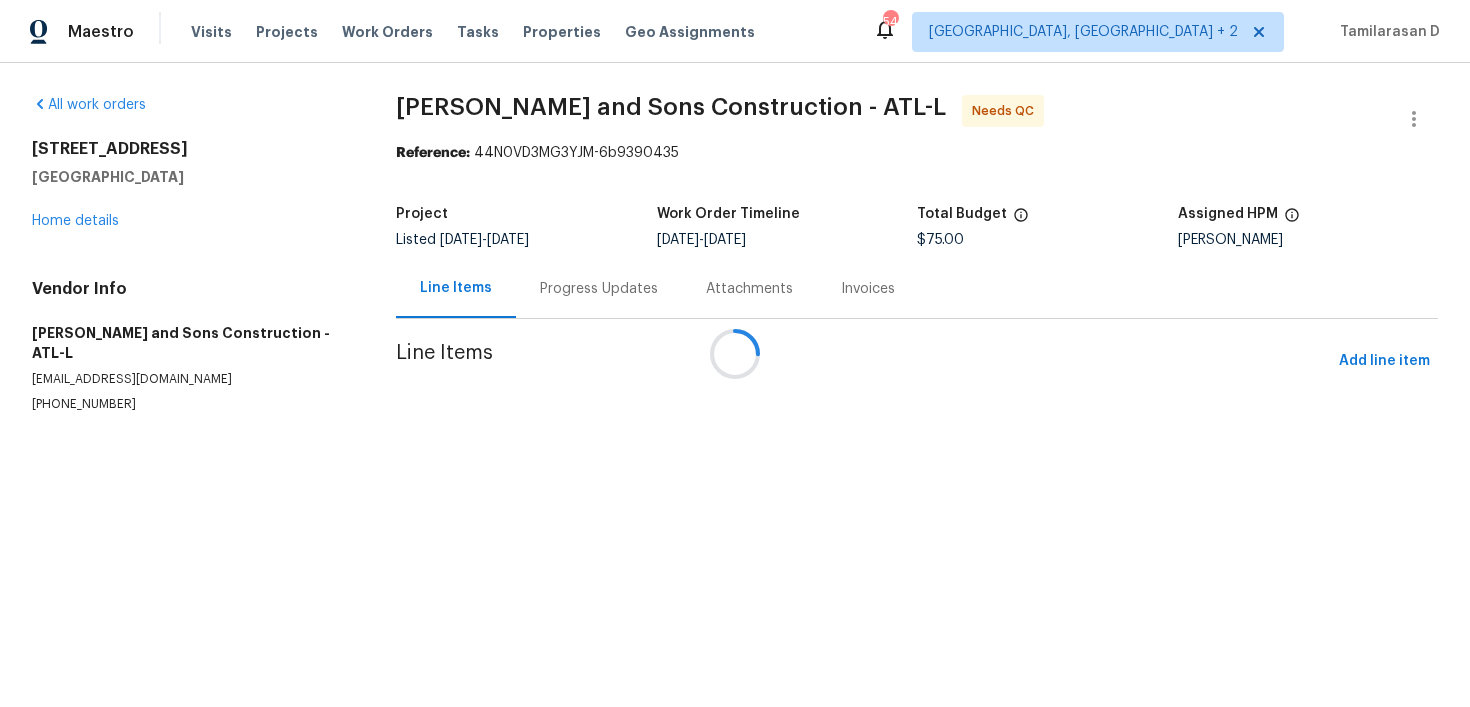 scroll, scrollTop: 0, scrollLeft: 0, axis: both 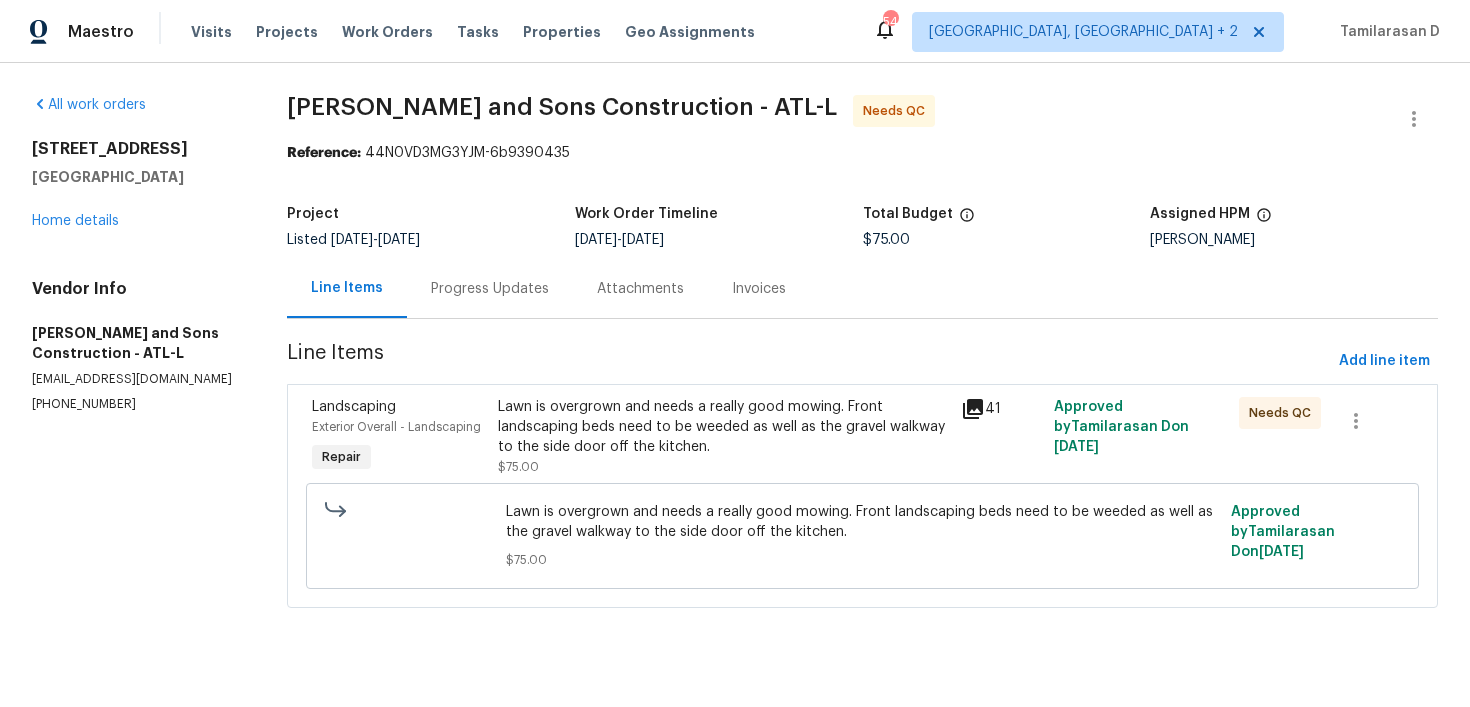 click on "Lawn is overgrown and needs a really good mowing. Front landscaping beds need to be weeded as well as the gravel walkway to the side door off the kitchen." at bounding box center [724, 427] 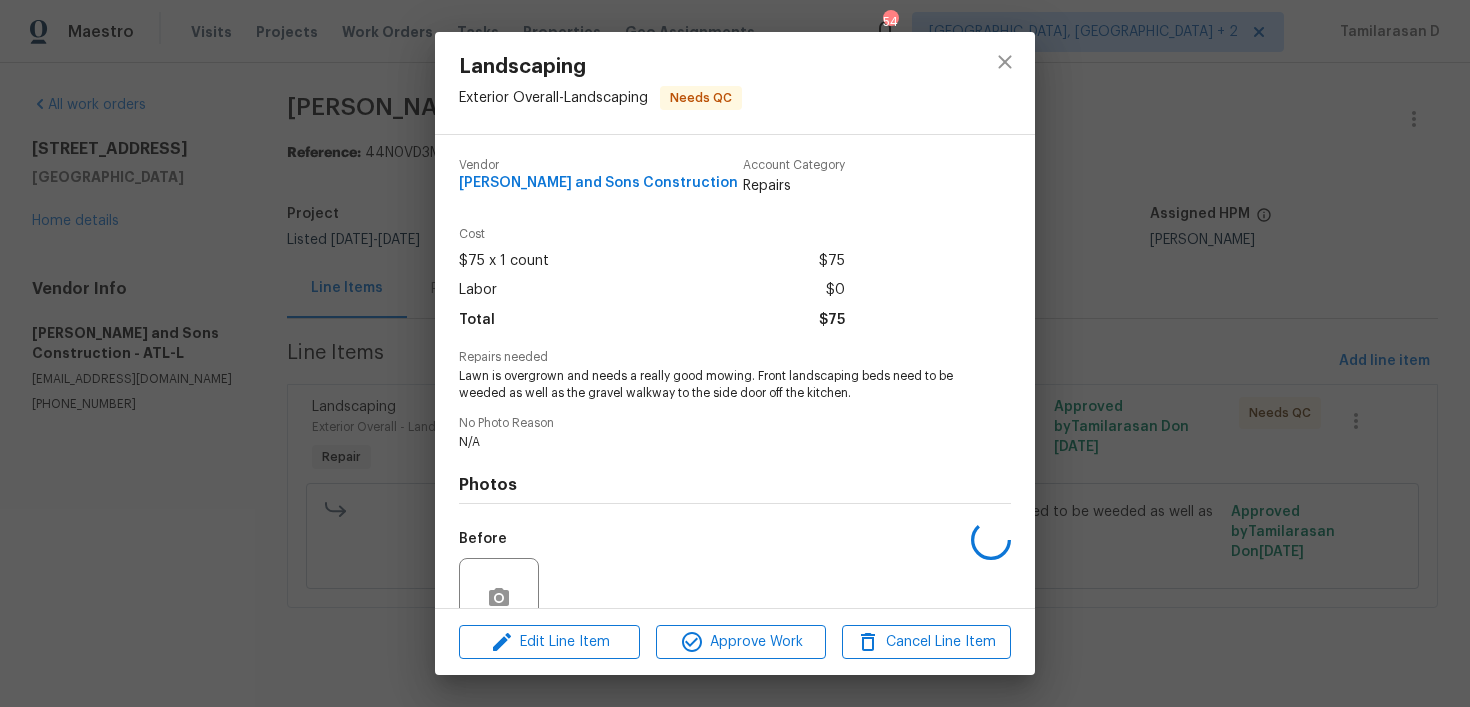 scroll, scrollTop: 180, scrollLeft: 0, axis: vertical 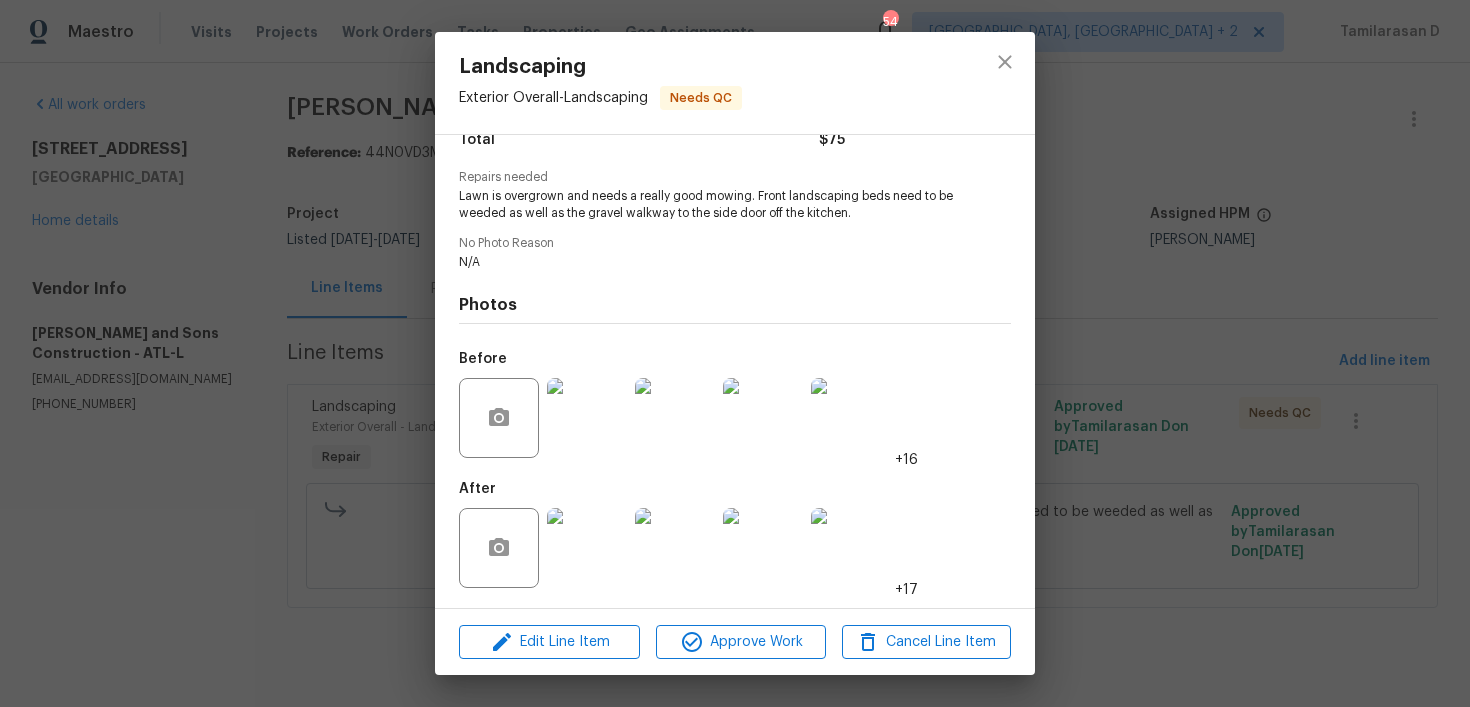 click at bounding box center (587, 548) 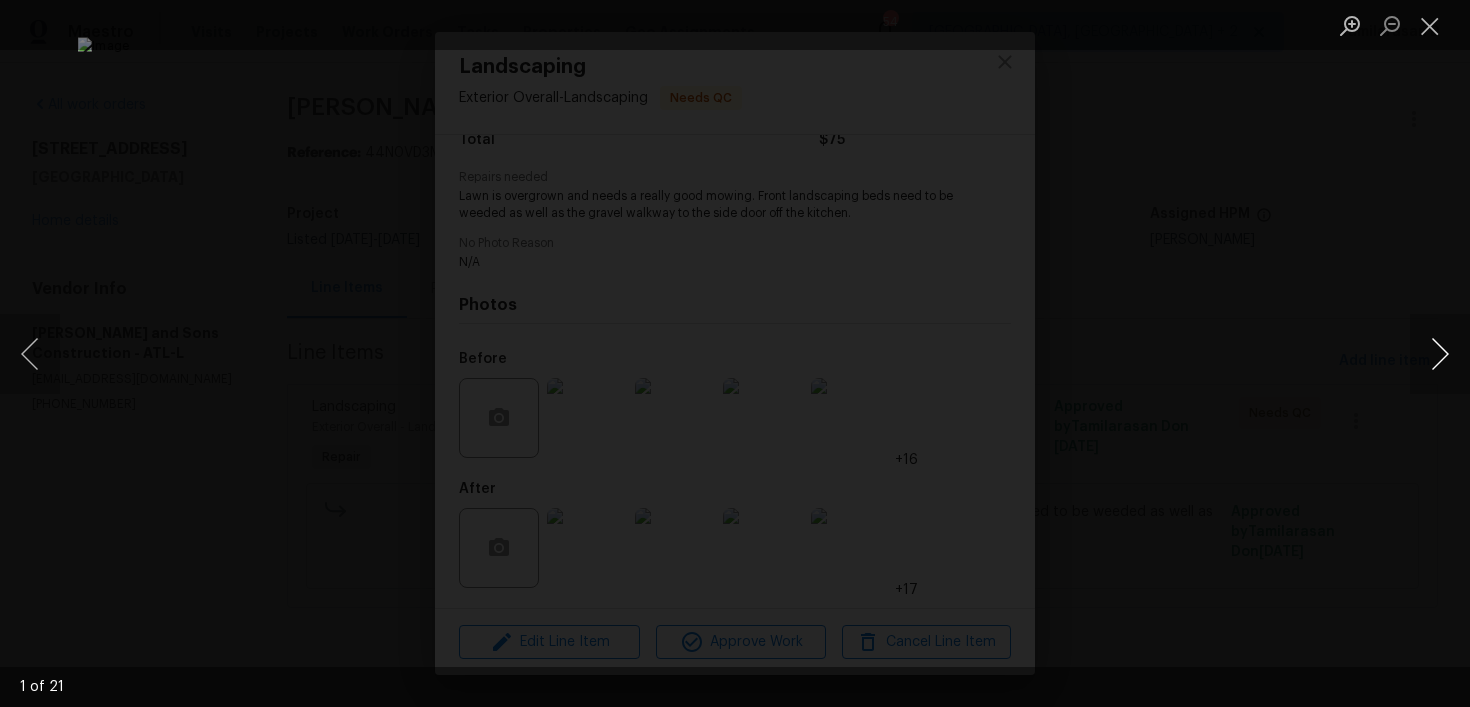 click at bounding box center (1440, 354) 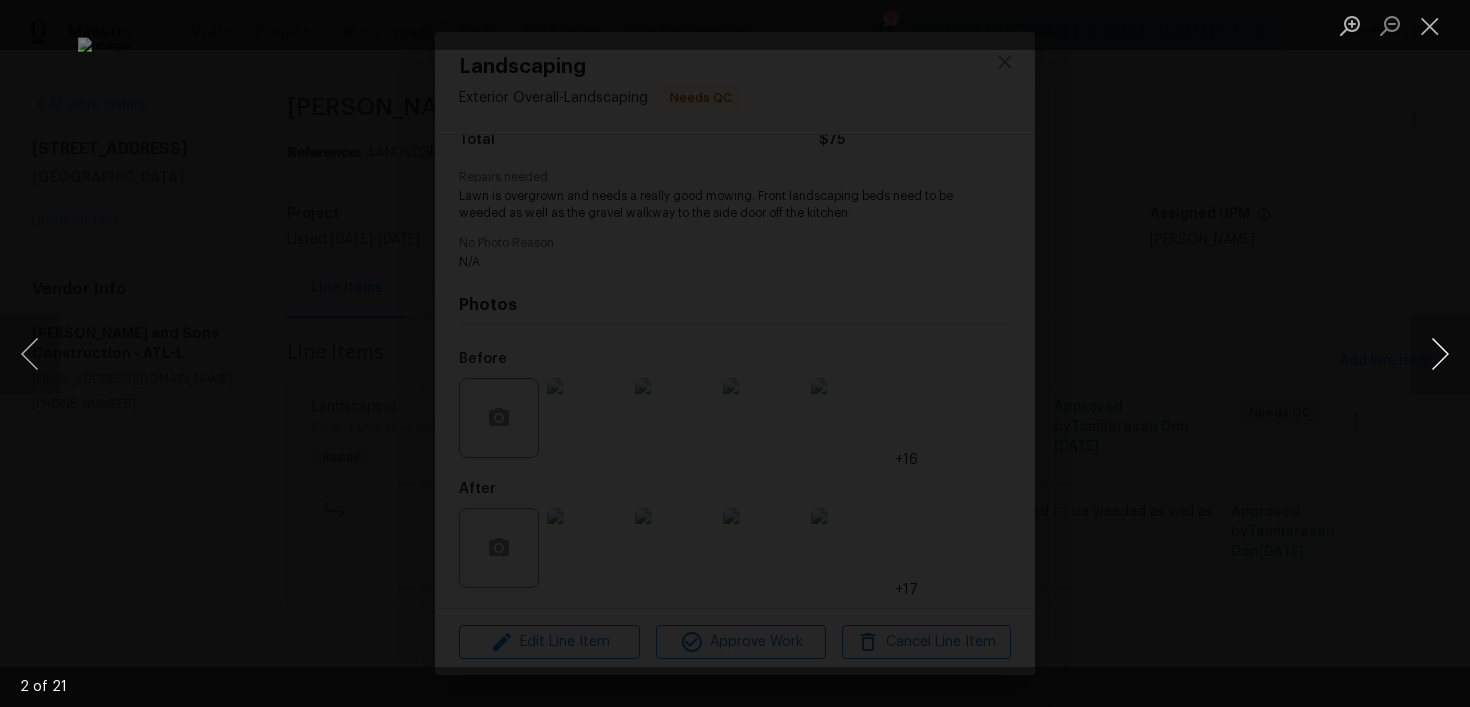 click at bounding box center [1440, 354] 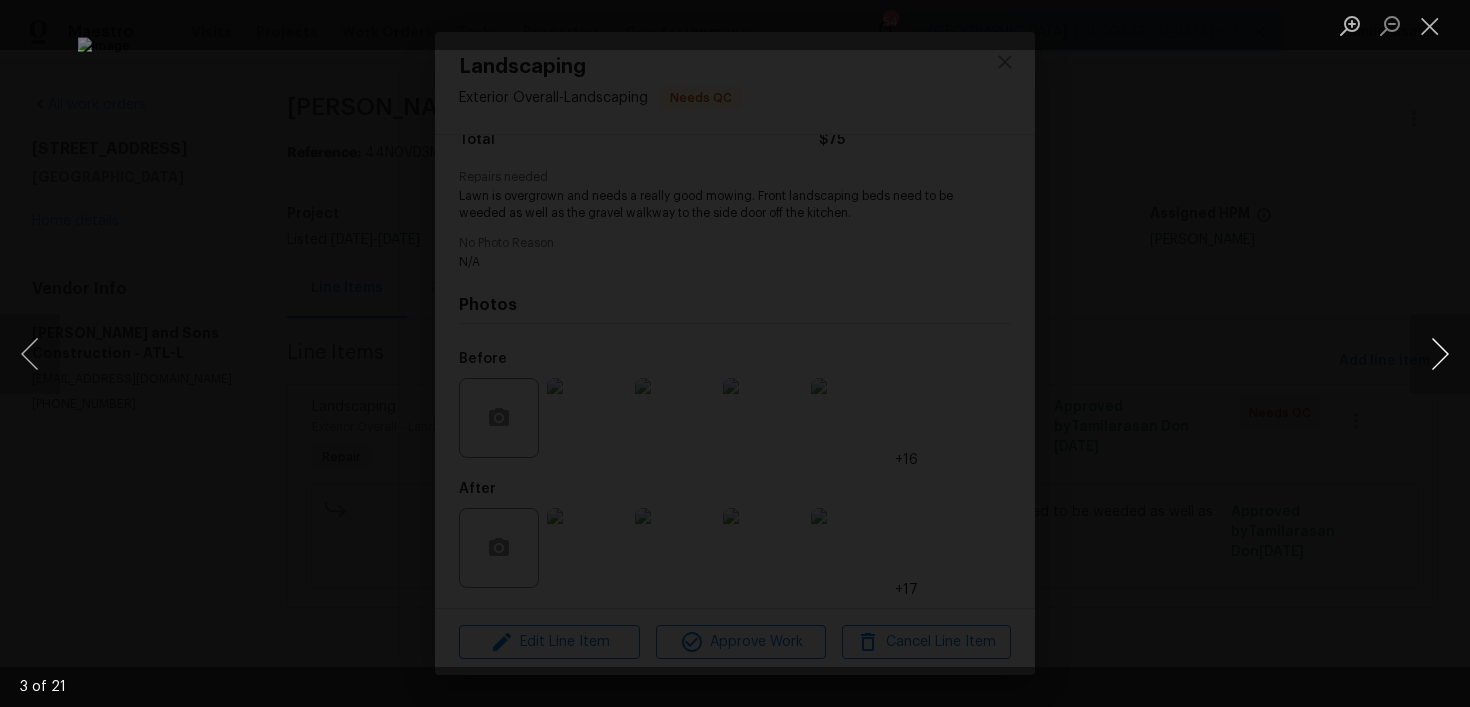 click at bounding box center (1440, 354) 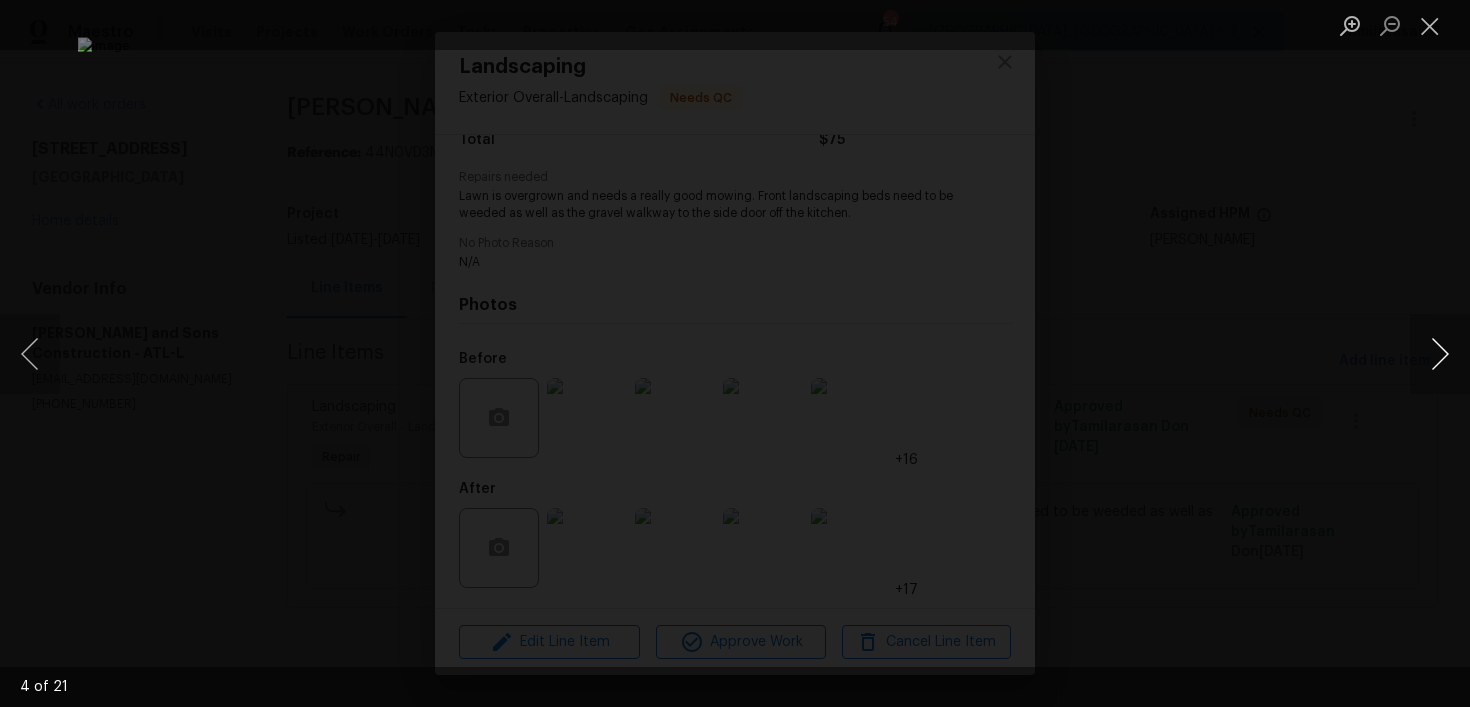 click at bounding box center (1440, 354) 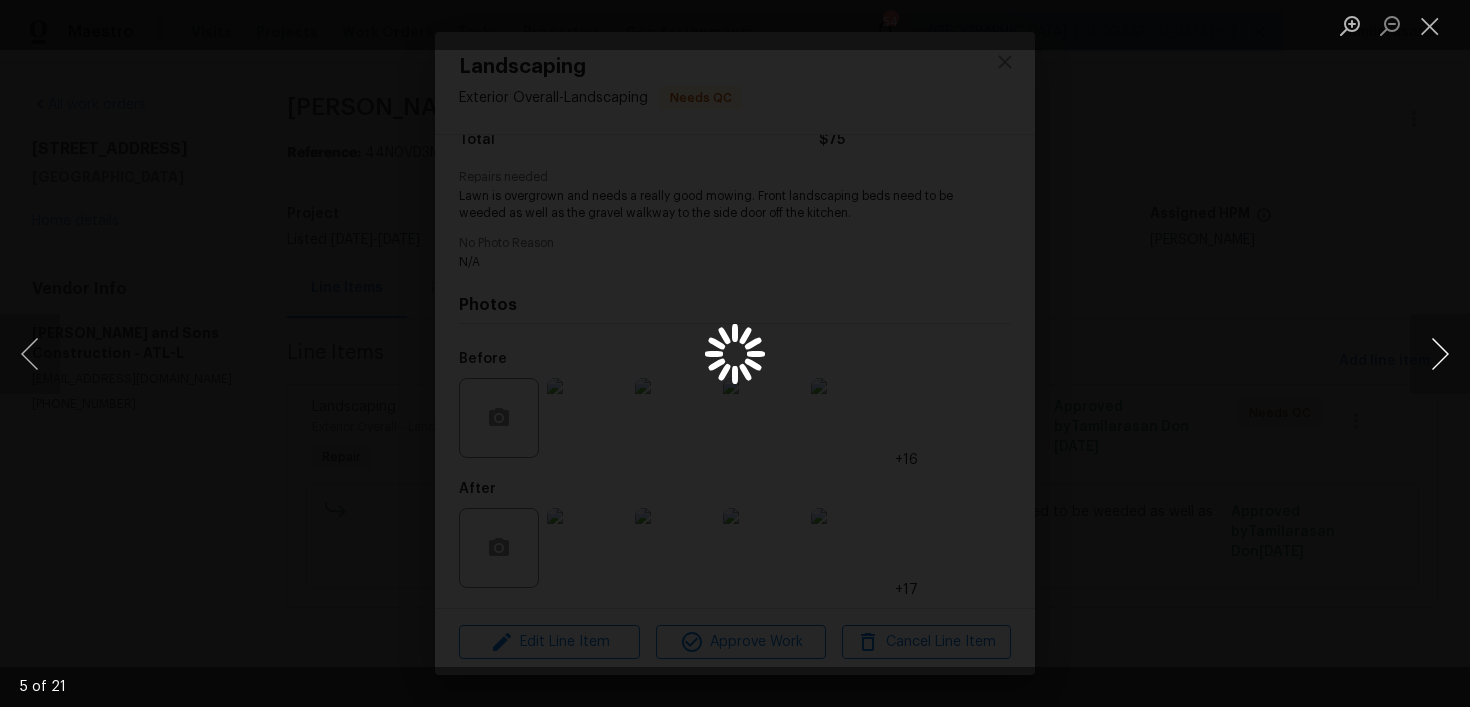 click at bounding box center (1440, 354) 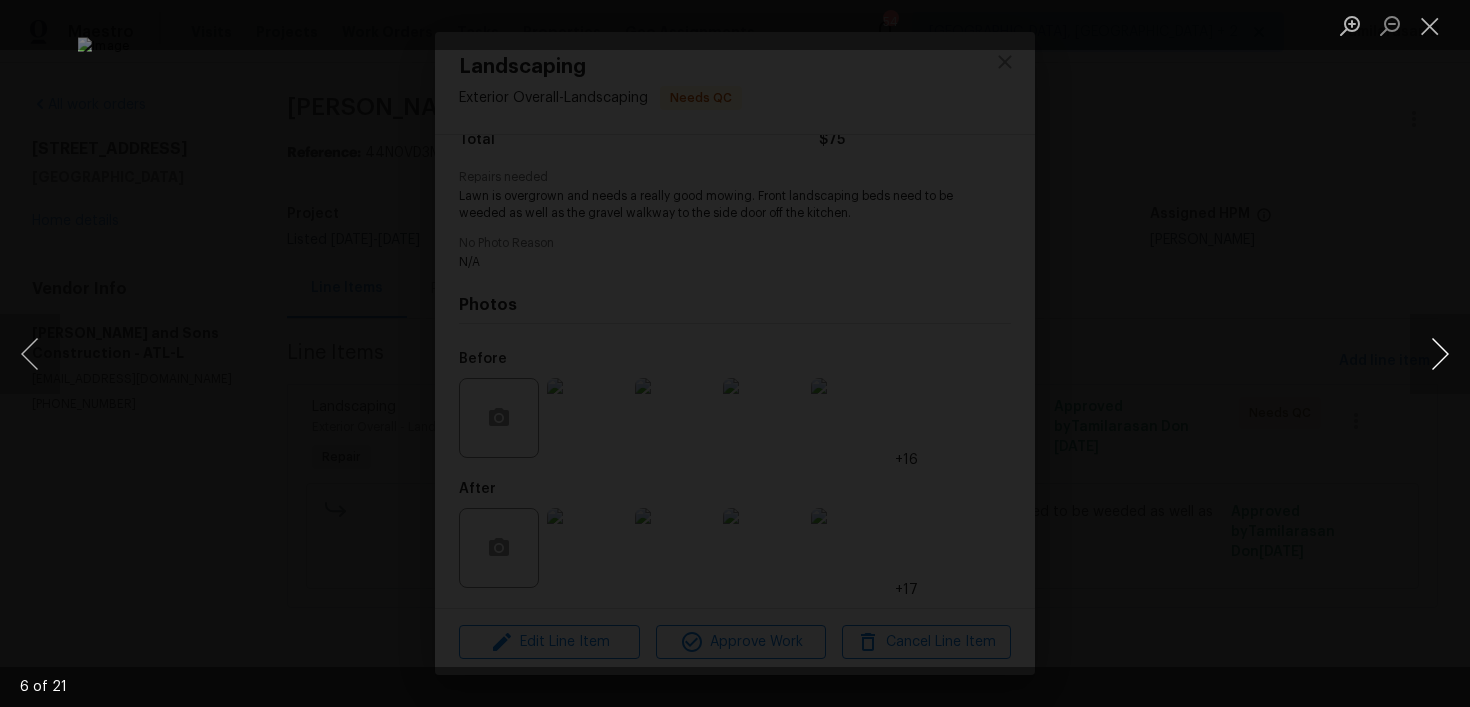 click at bounding box center [1440, 354] 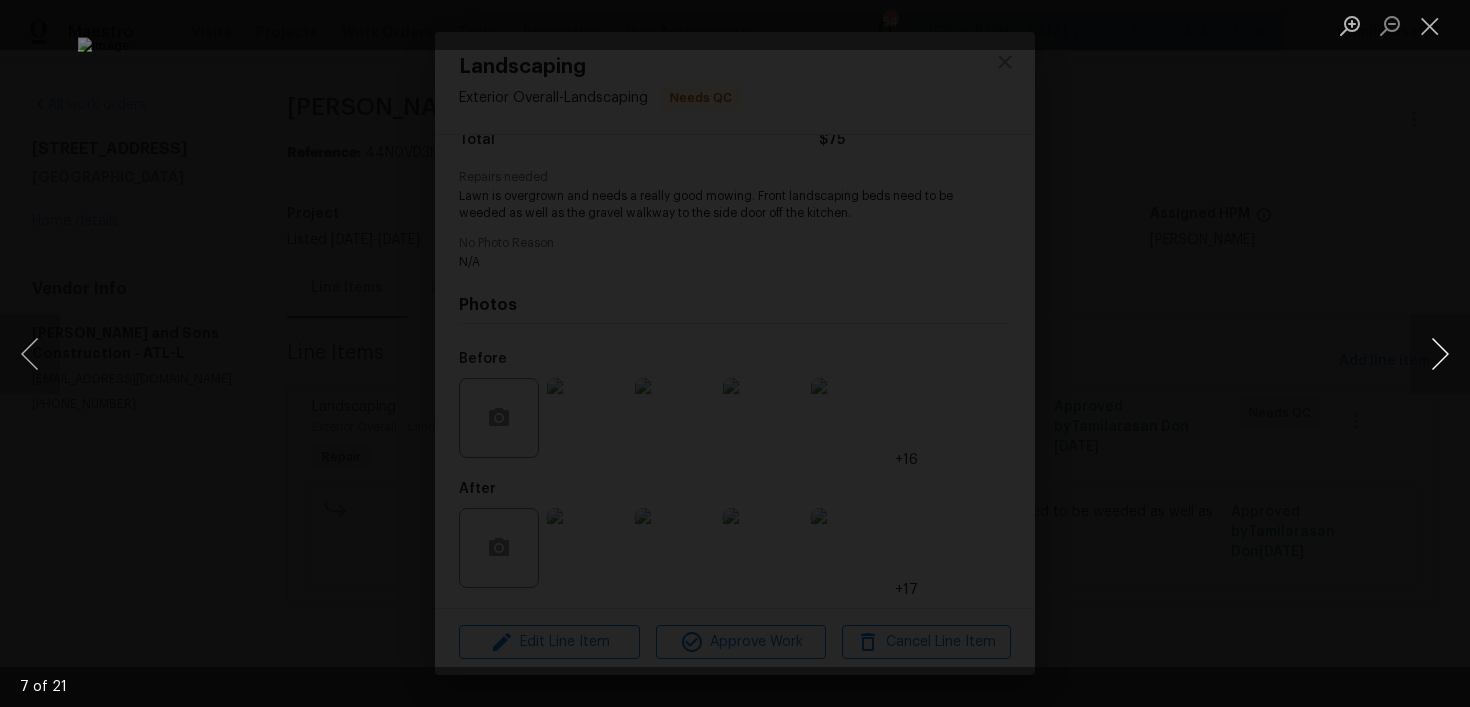 click at bounding box center [1440, 354] 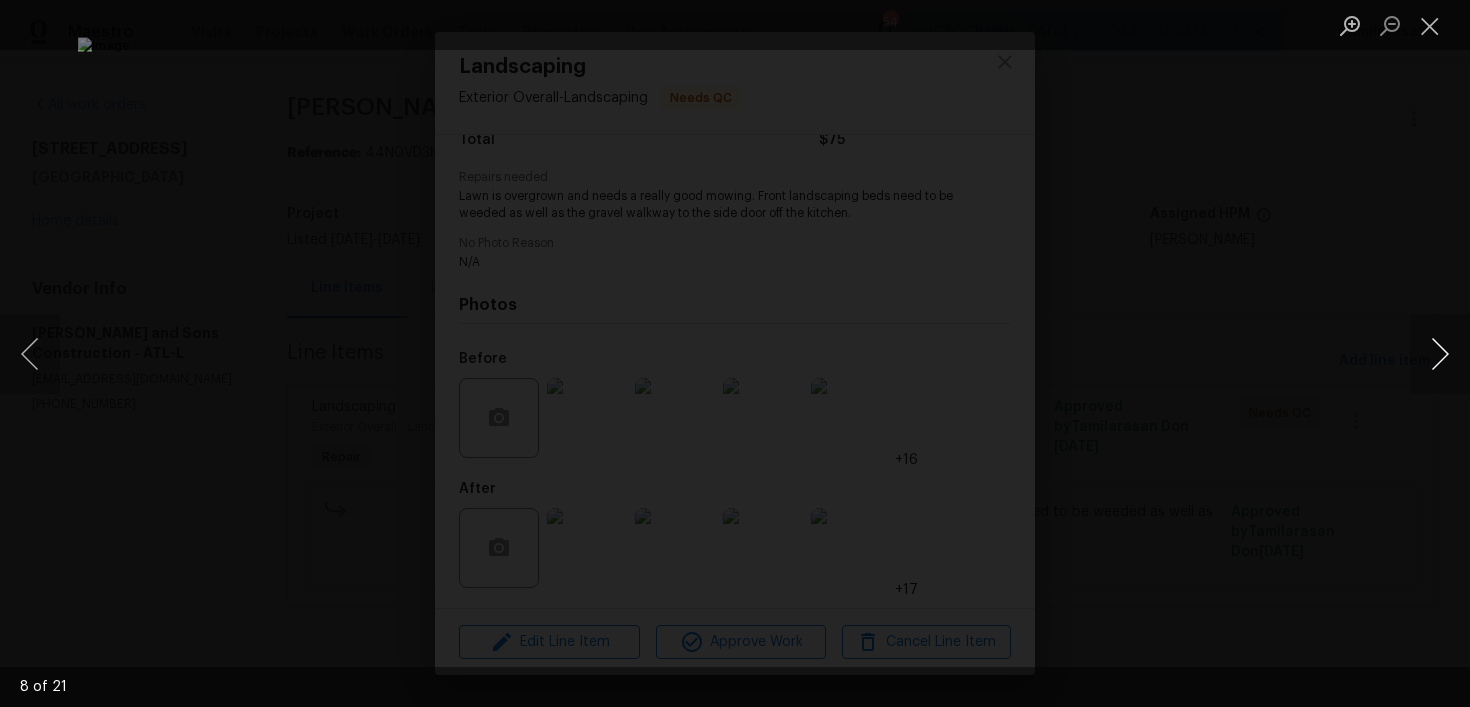 click at bounding box center (1440, 354) 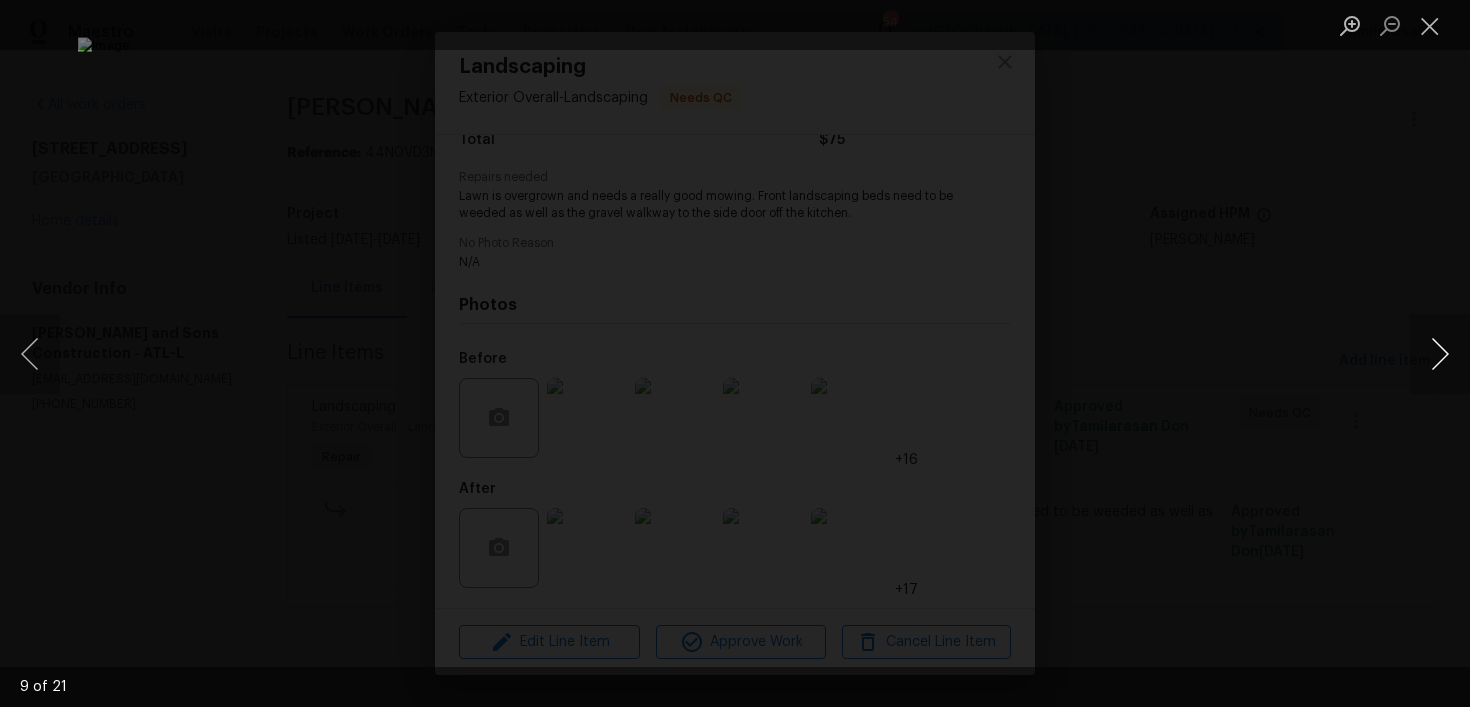 click at bounding box center [1440, 354] 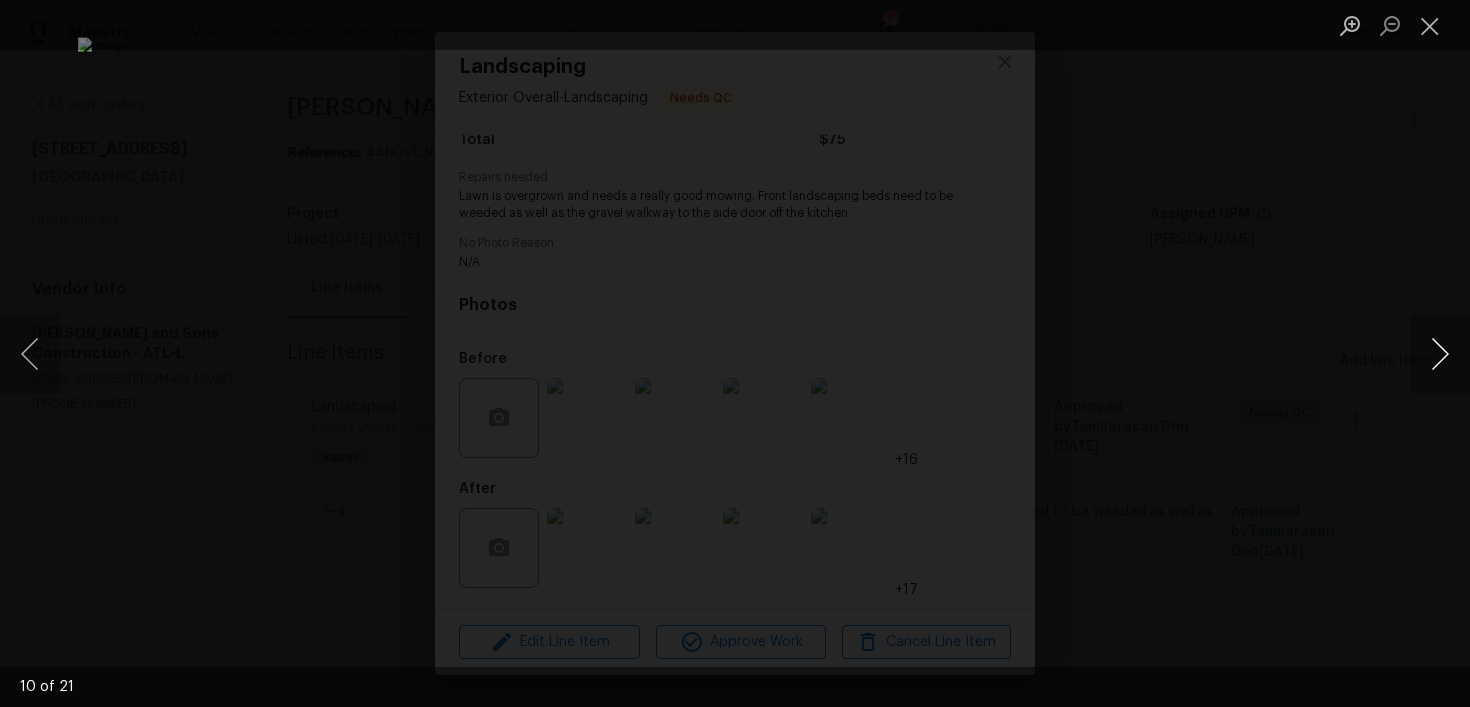 click at bounding box center (1440, 354) 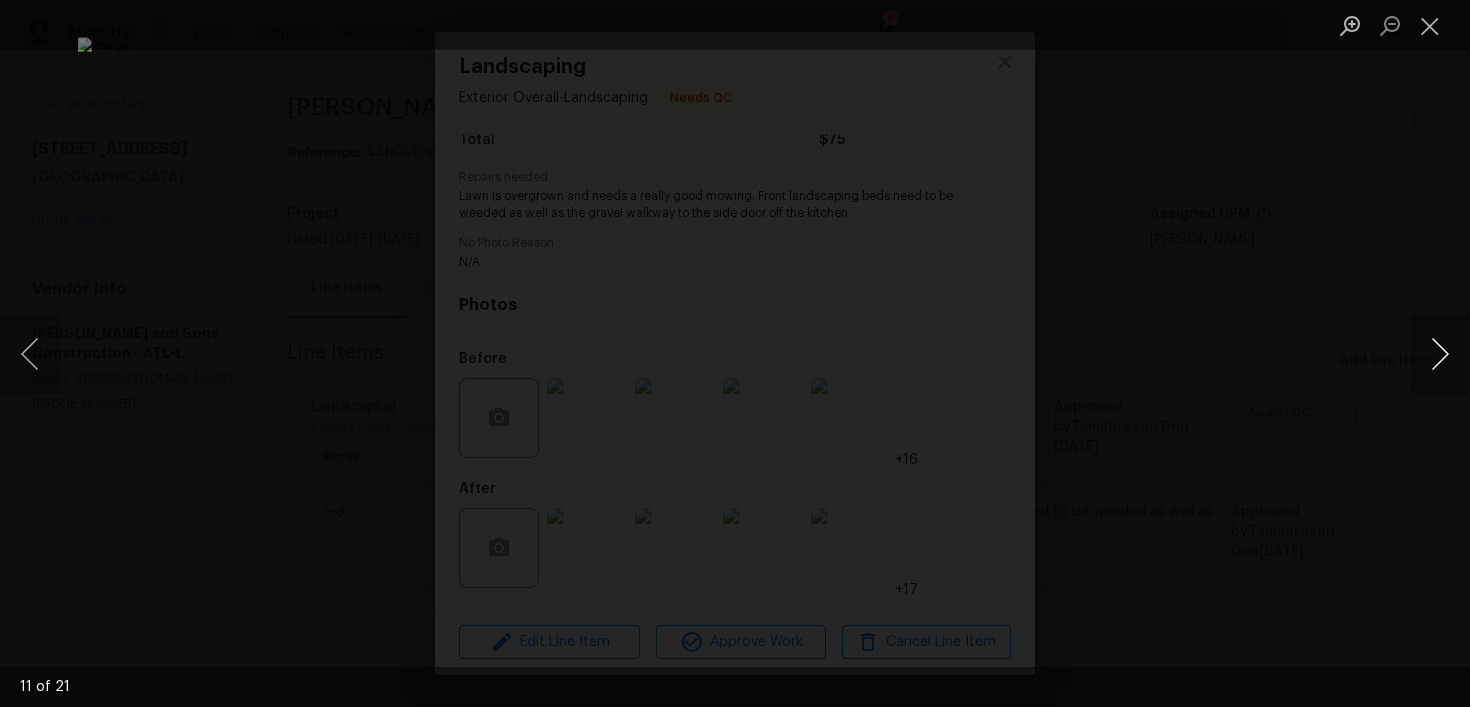 click at bounding box center [1440, 354] 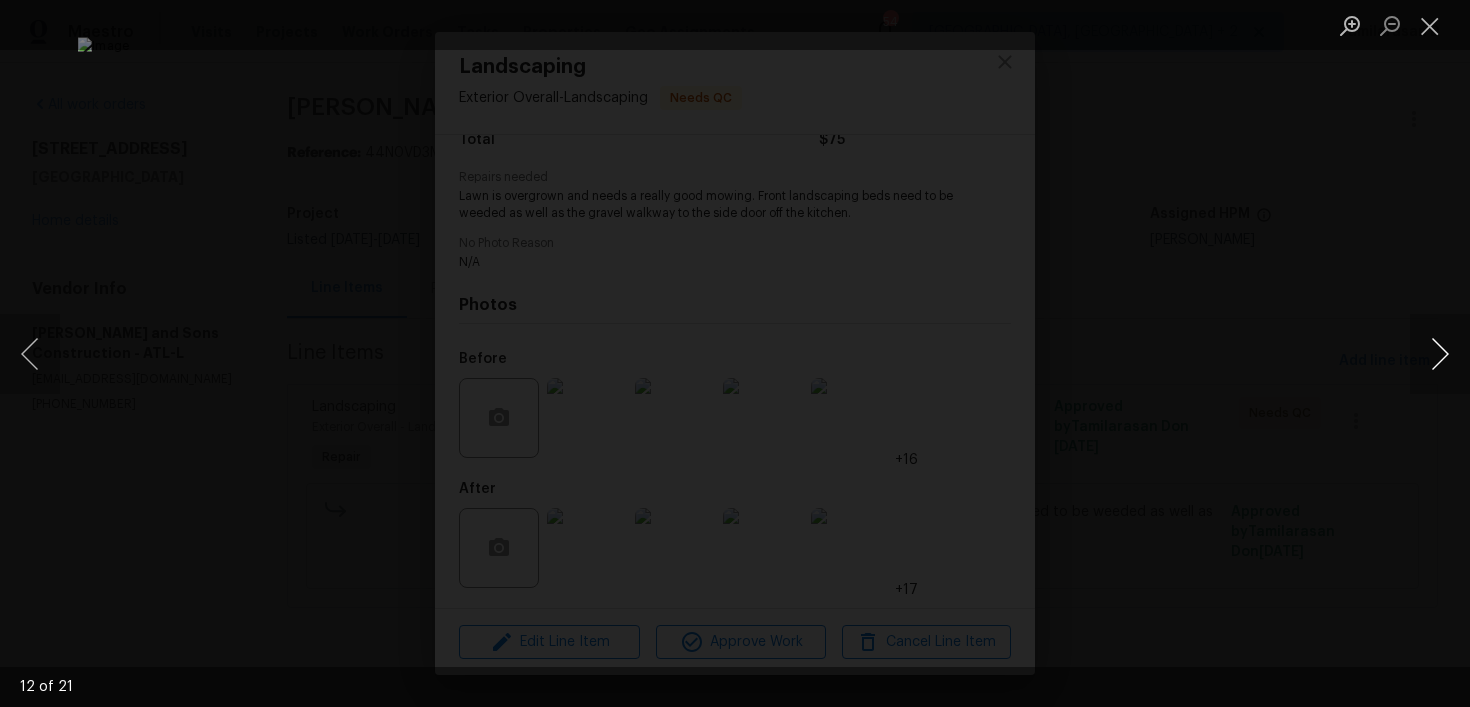 click at bounding box center (1440, 354) 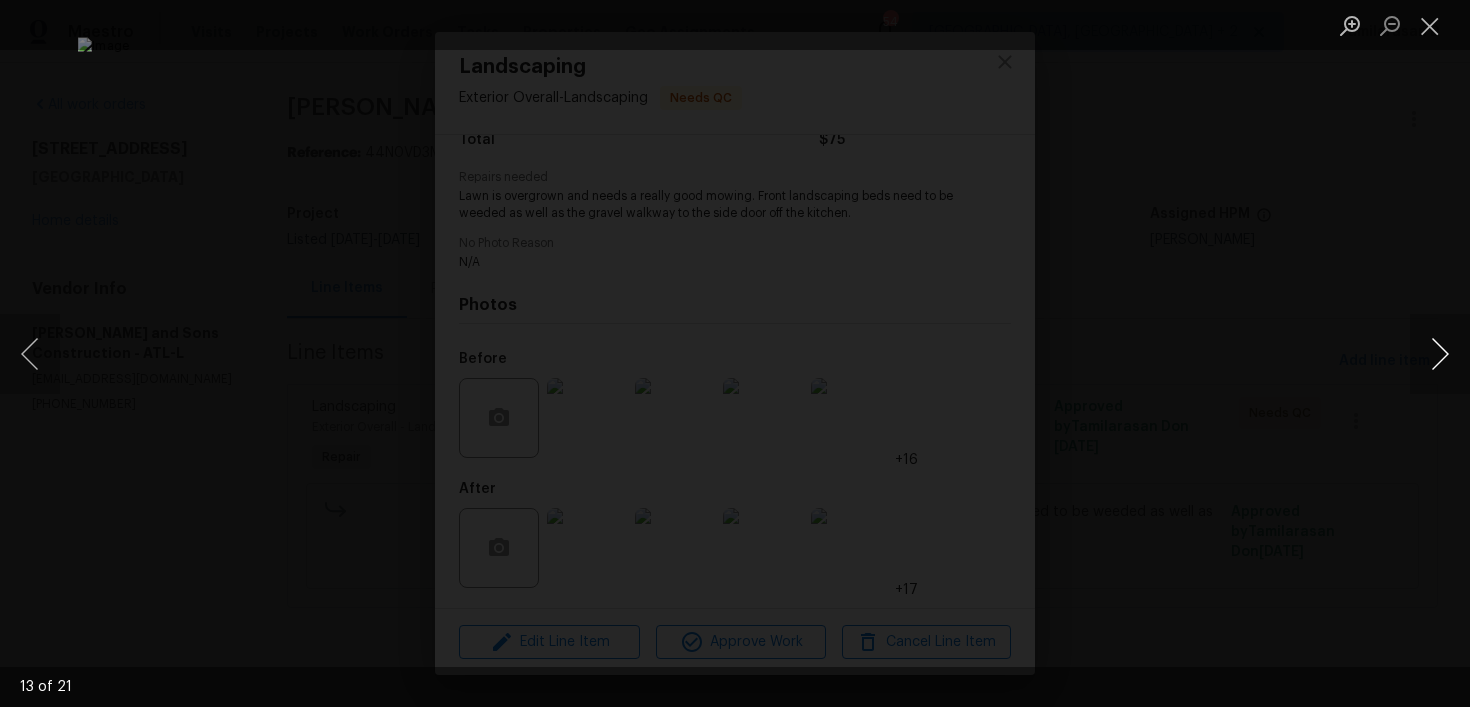 click at bounding box center [1440, 354] 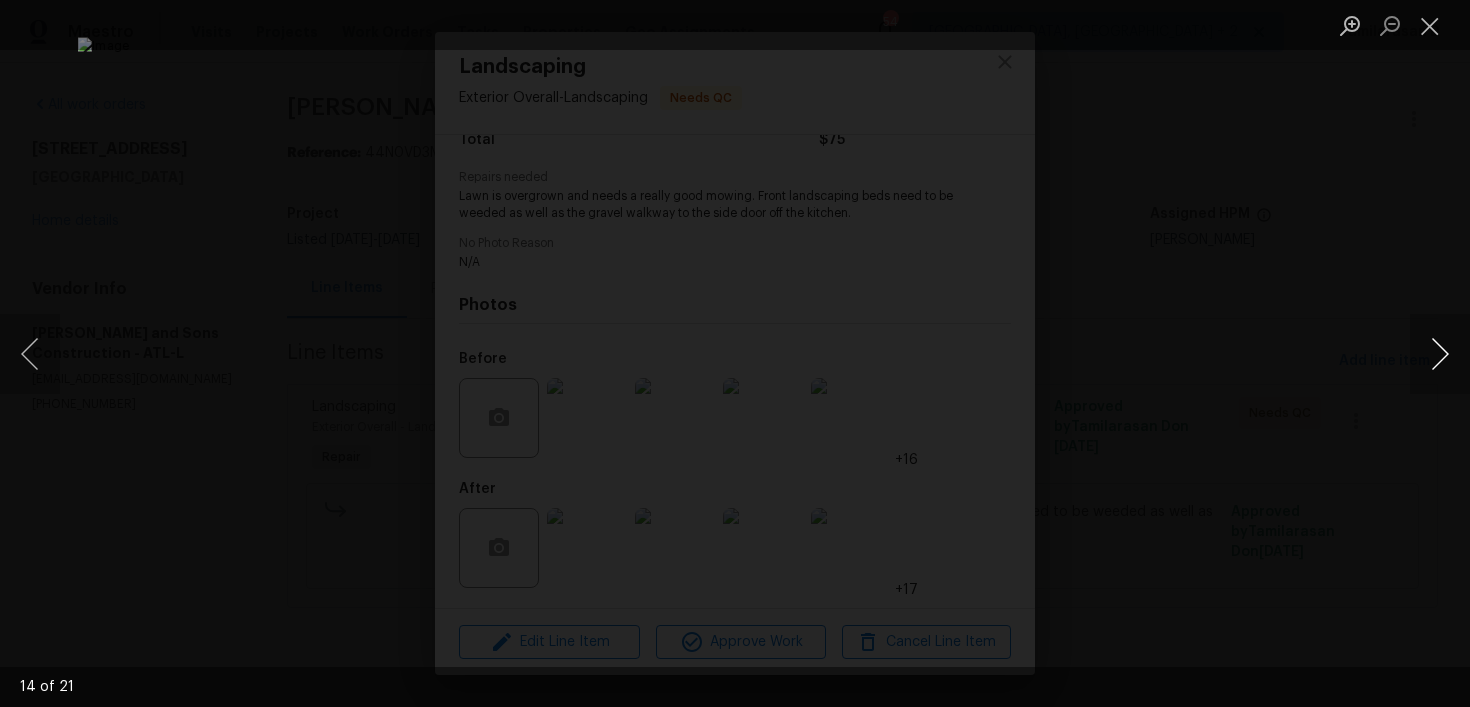 click at bounding box center (1440, 354) 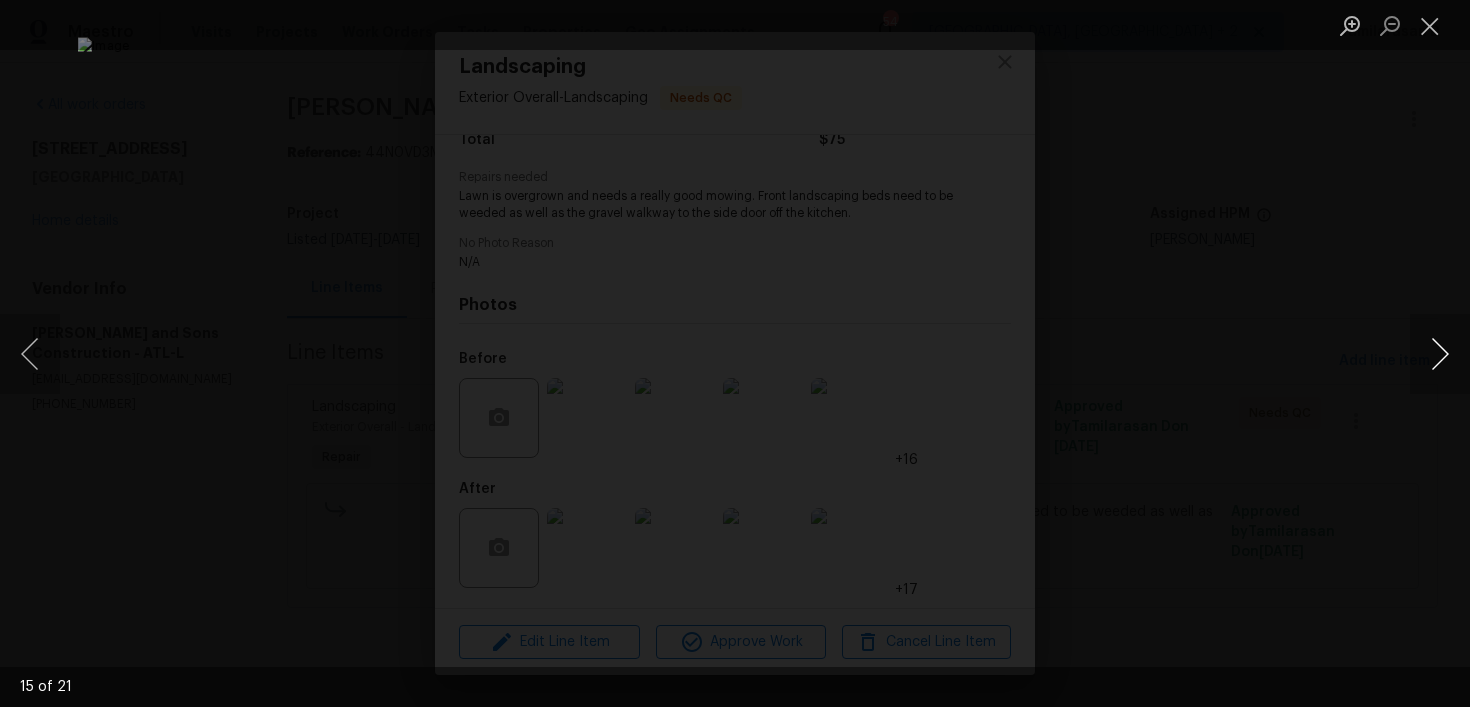 click at bounding box center (1440, 354) 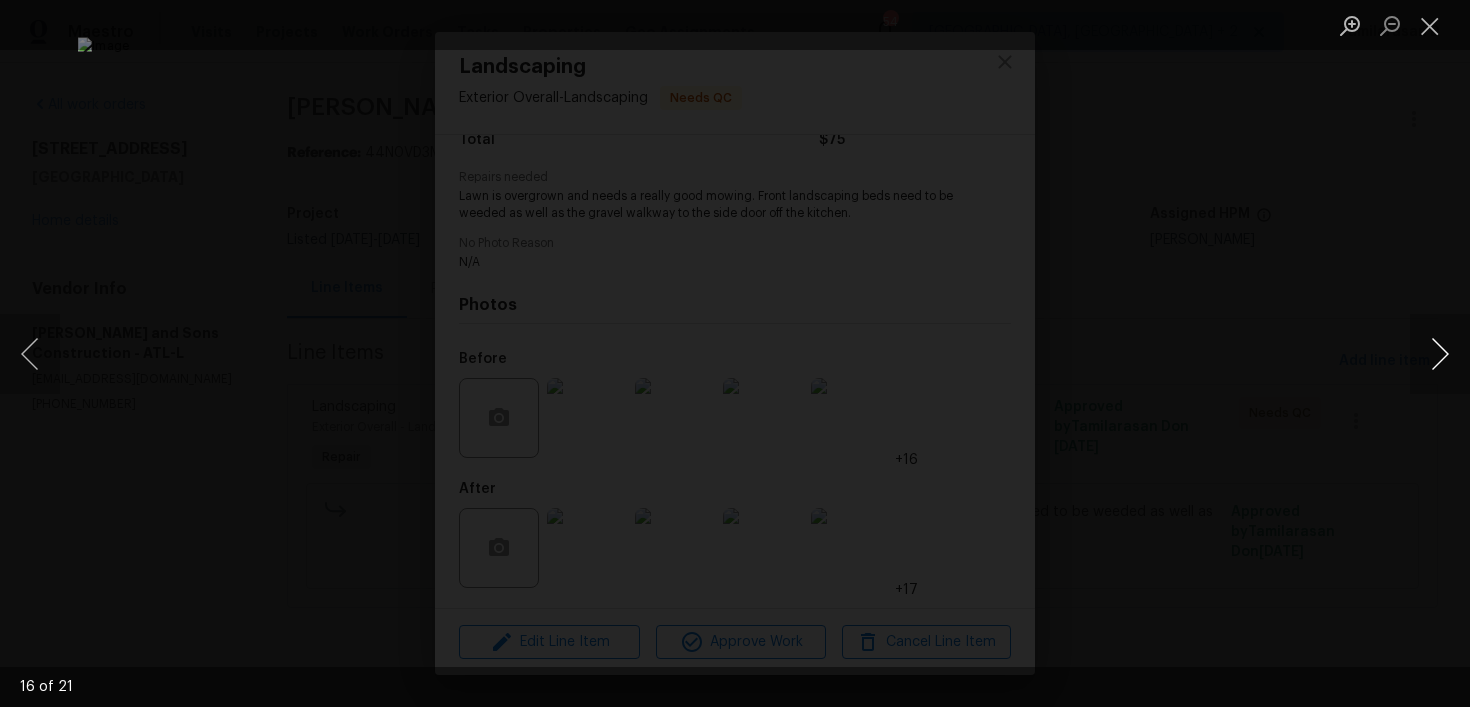click at bounding box center [1440, 354] 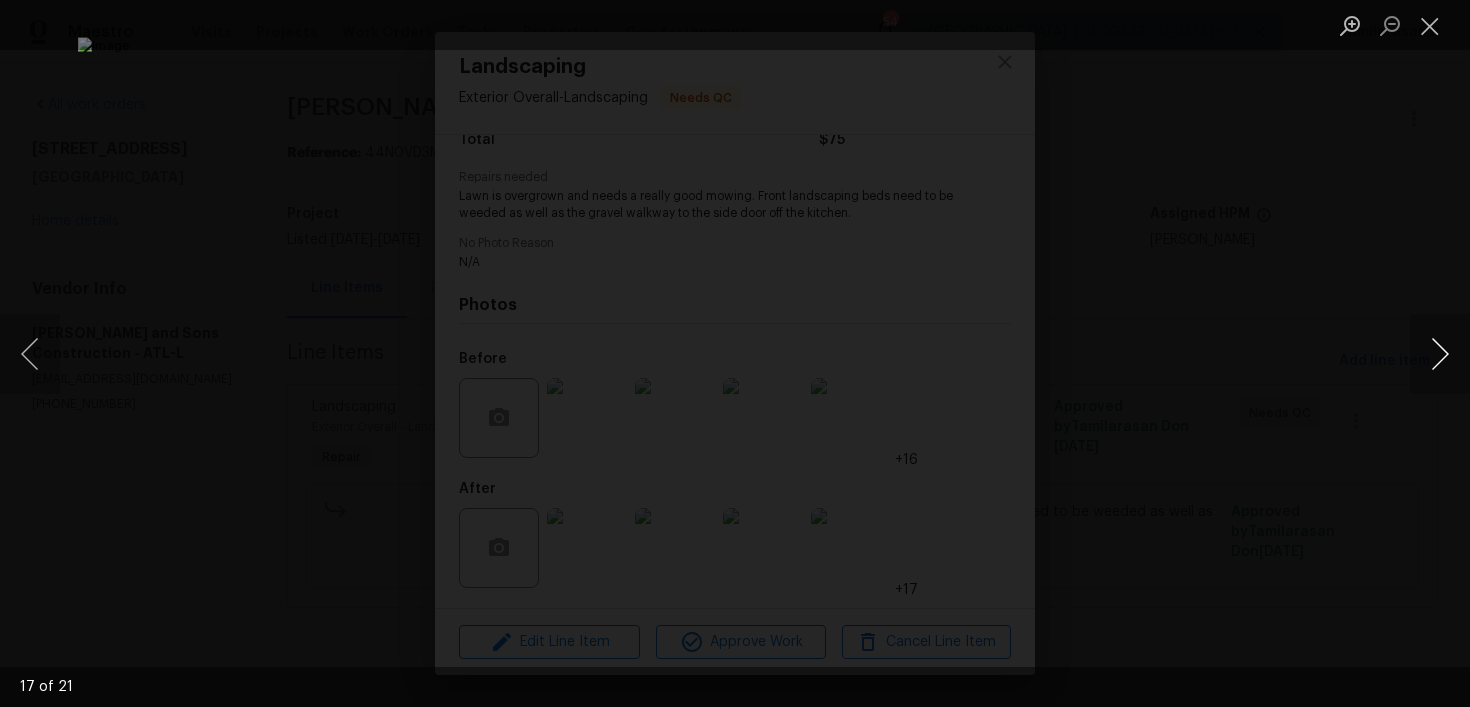 click at bounding box center (1440, 354) 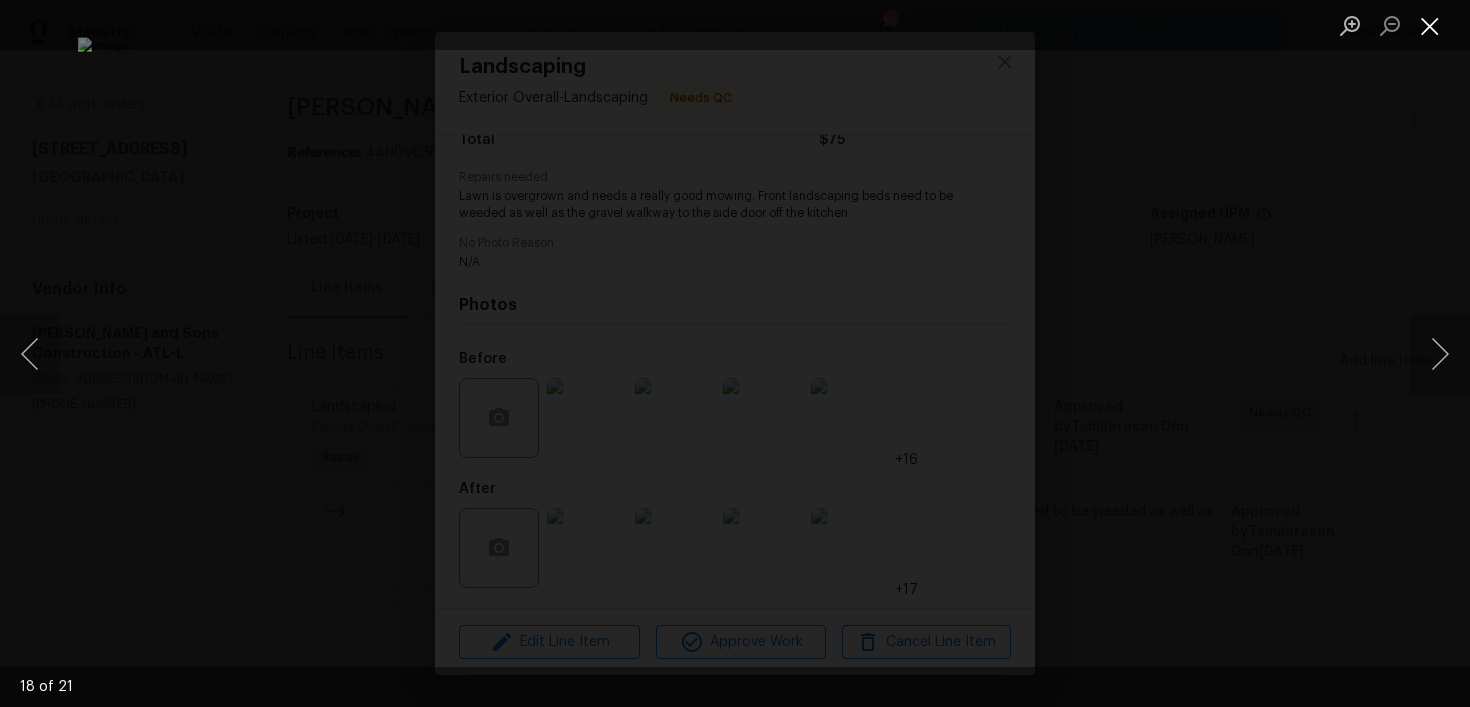 click at bounding box center (1430, 25) 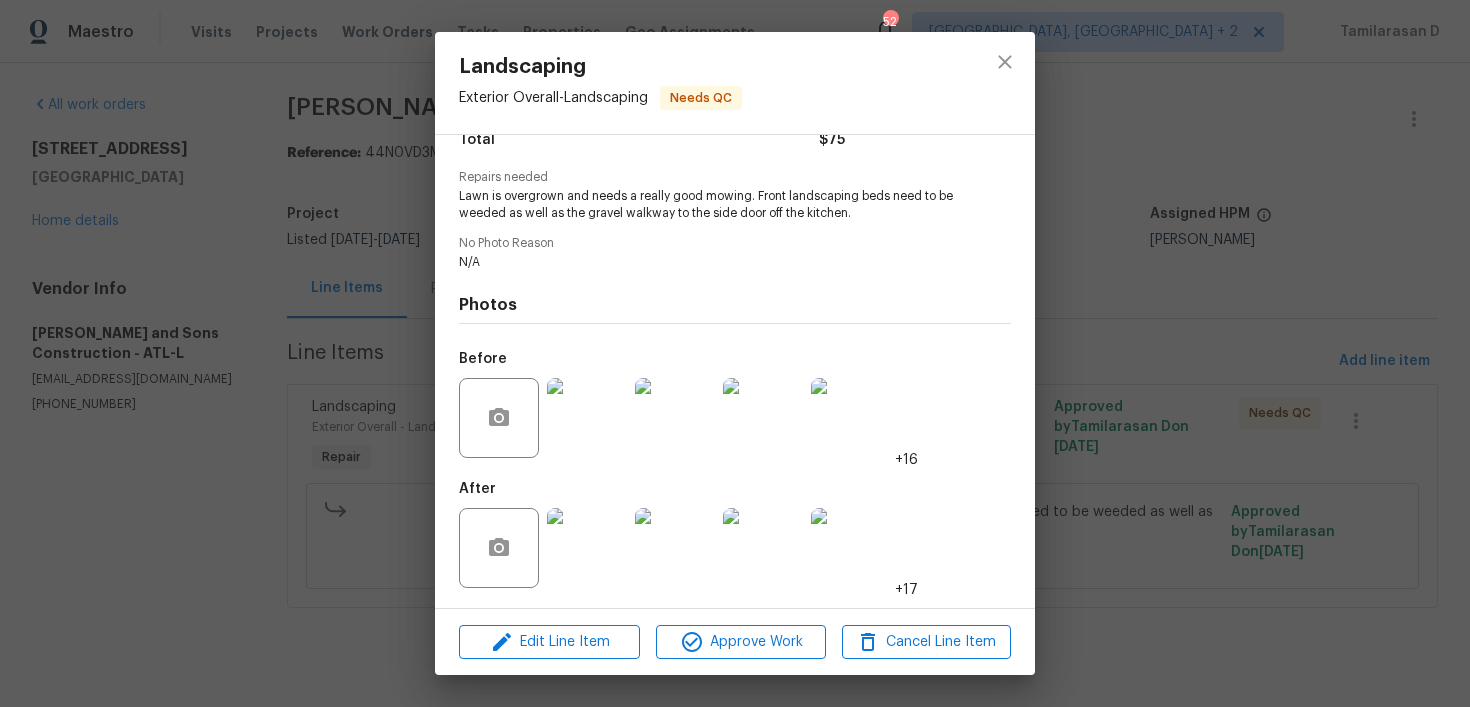click at bounding box center (587, 418) 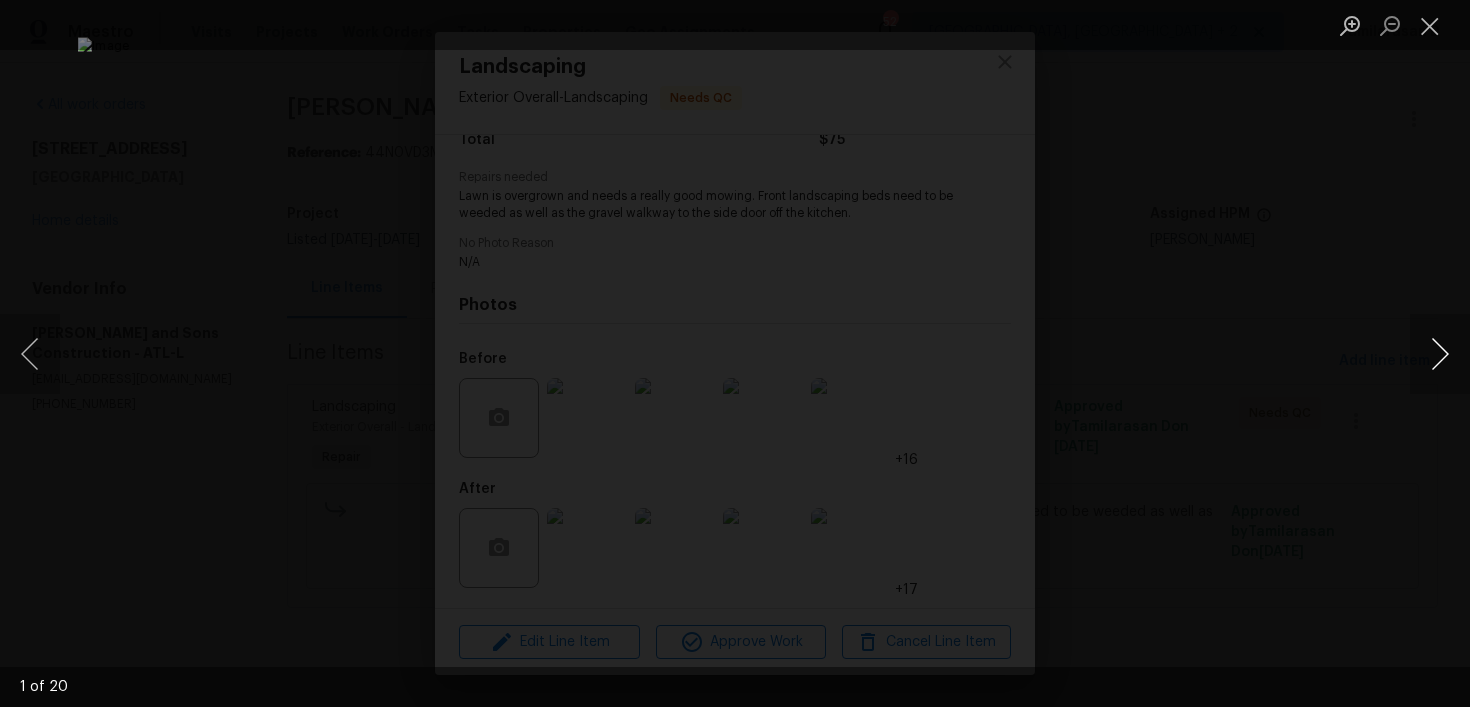 click at bounding box center [1440, 354] 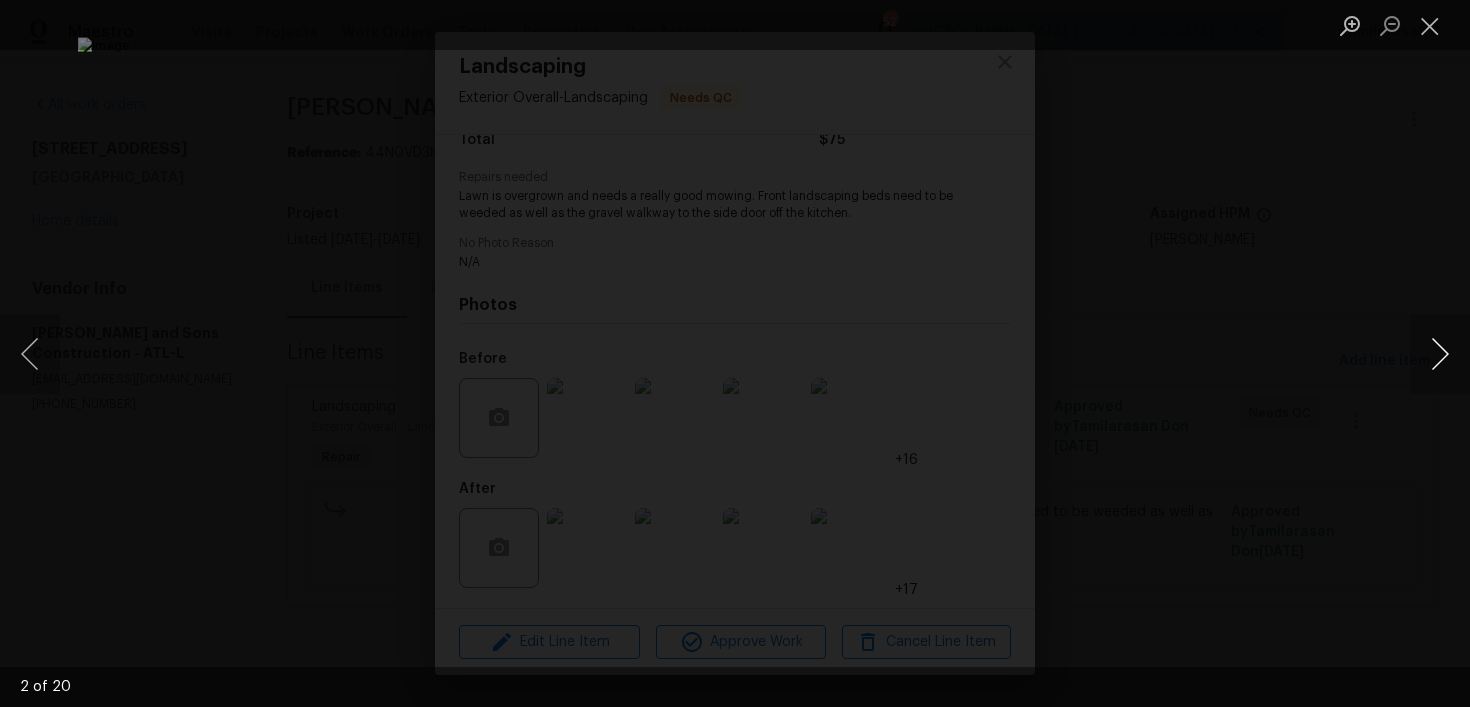 click at bounding box center [1440, 354] 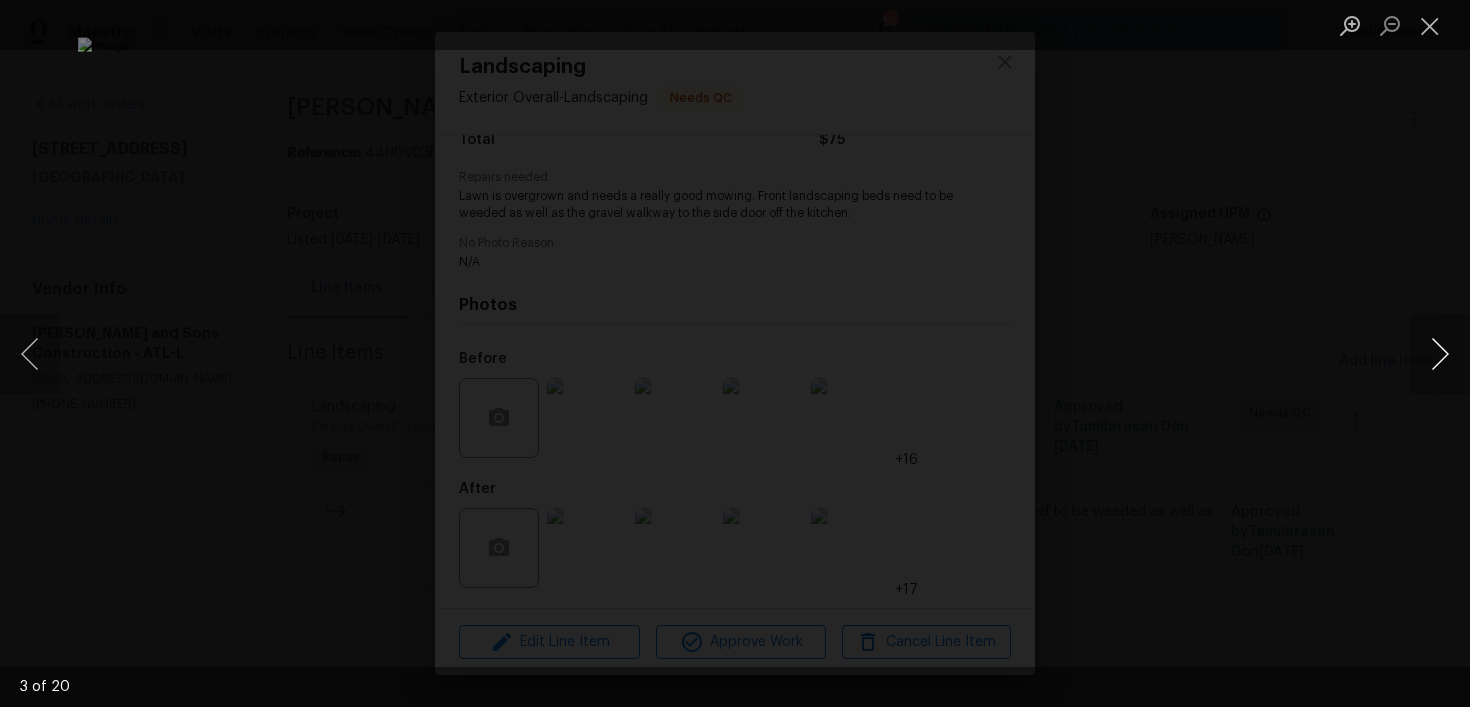 click at bounding box center (1440, 354) 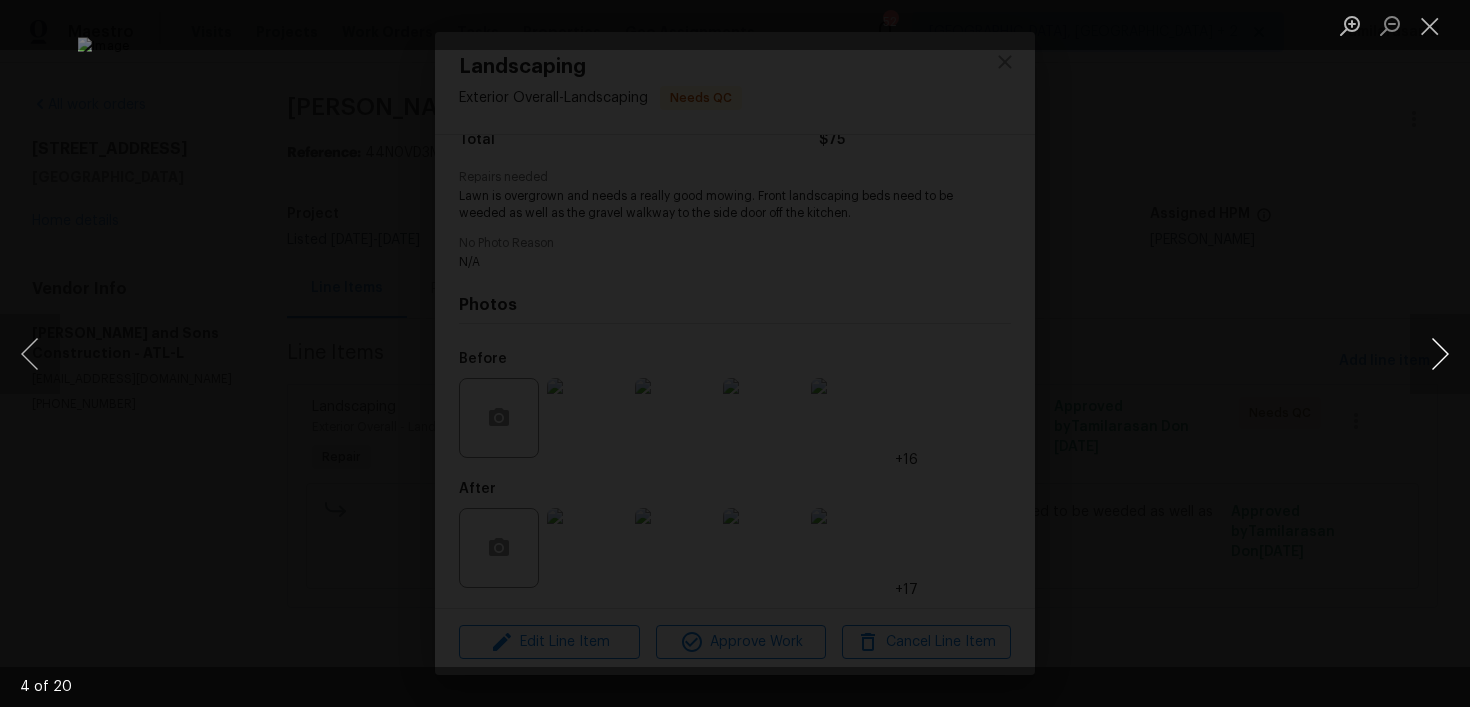 click at bounding box center [1440, 354] 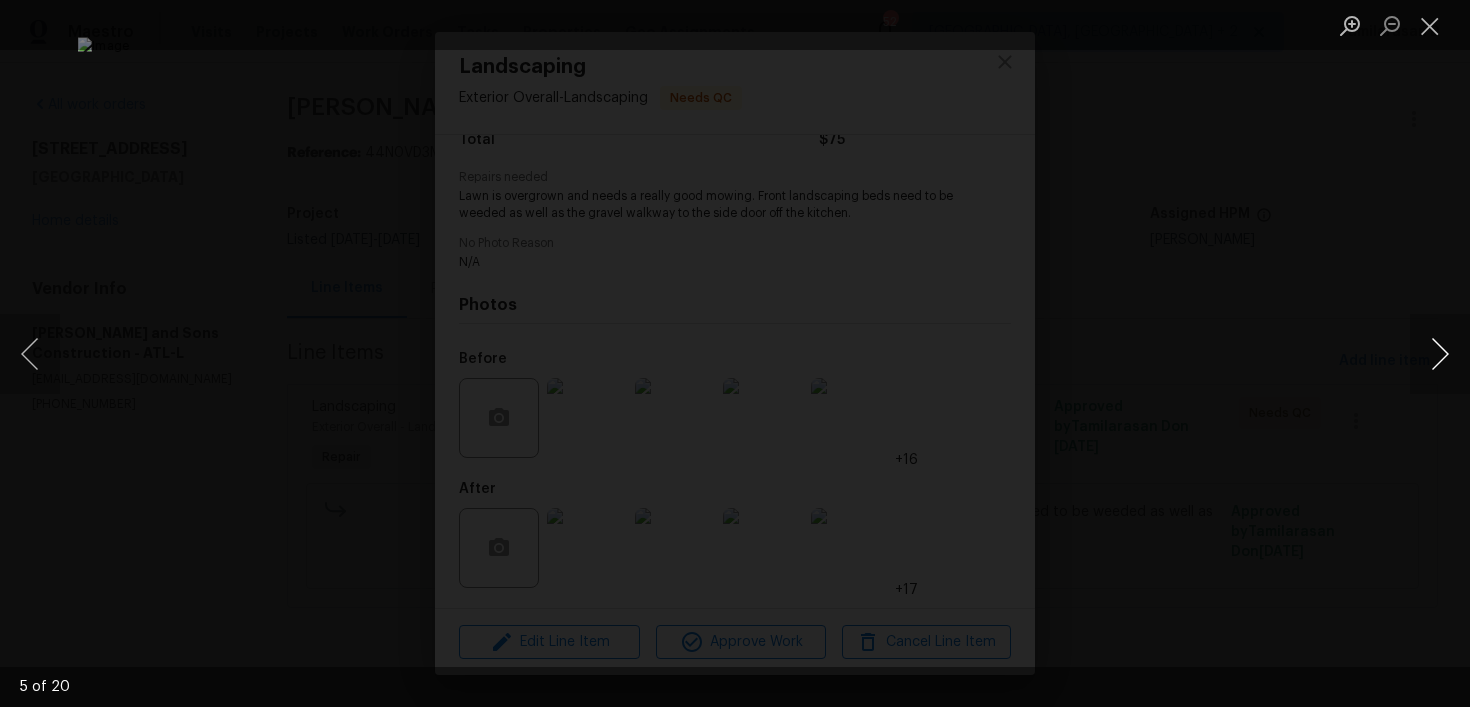 click at bounding box center [1440, 354] 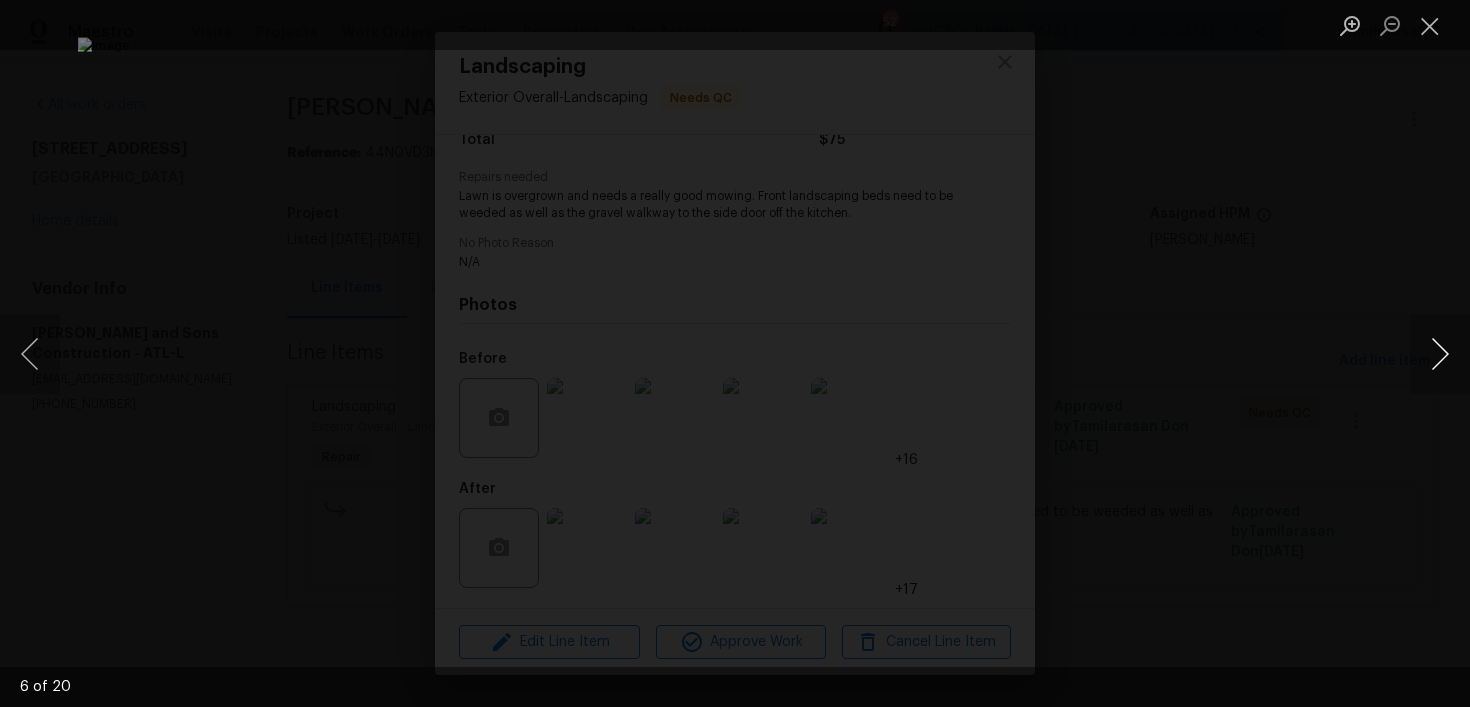 click at bounding box center [1440, 354] 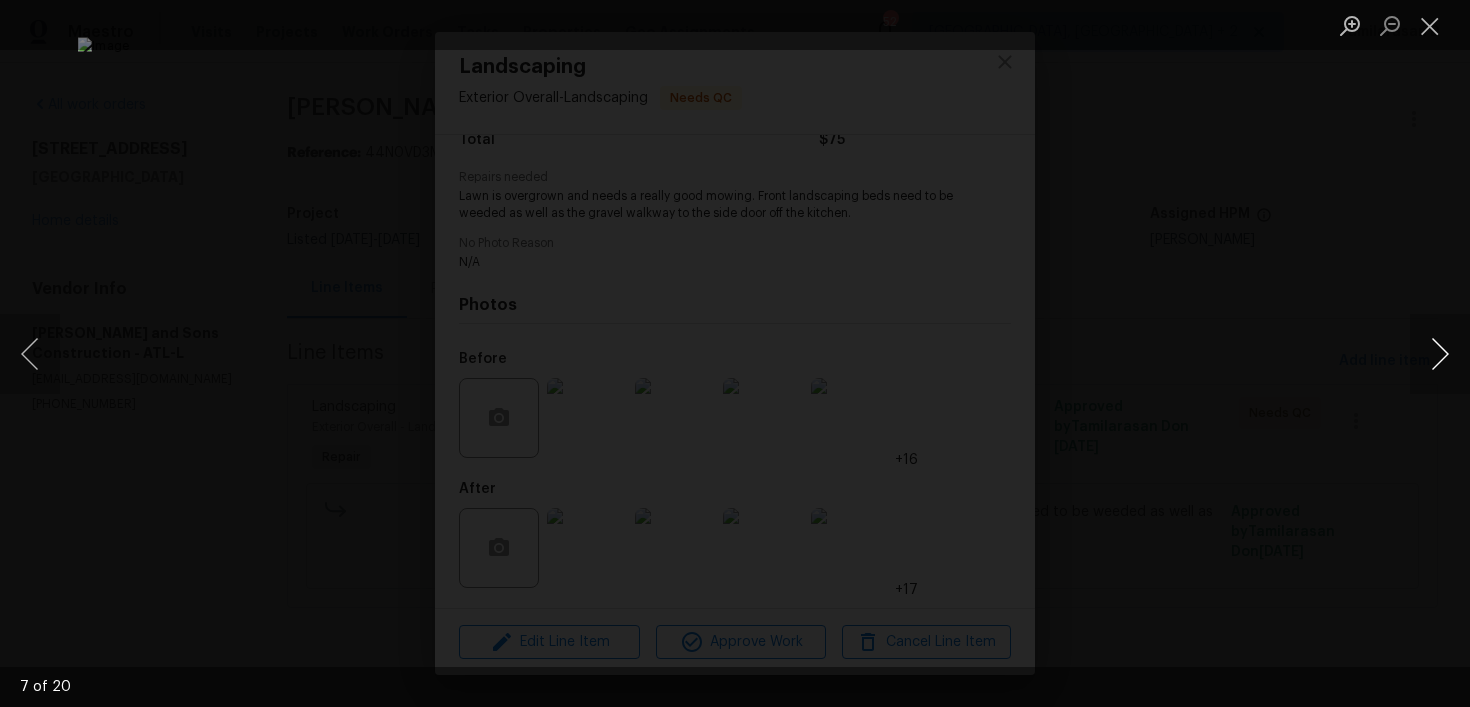 click at bounding box center [1440, 354] 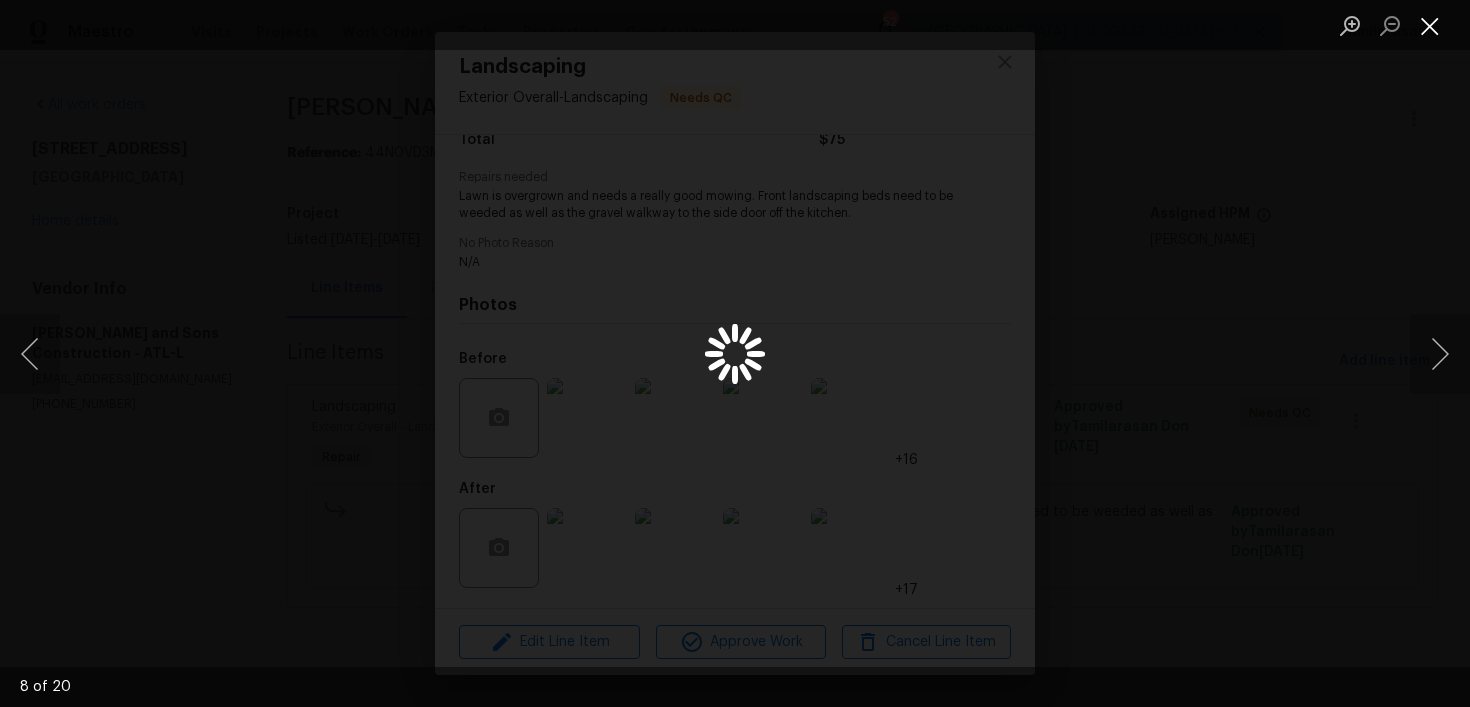 click at bounding box center [1430, 25] 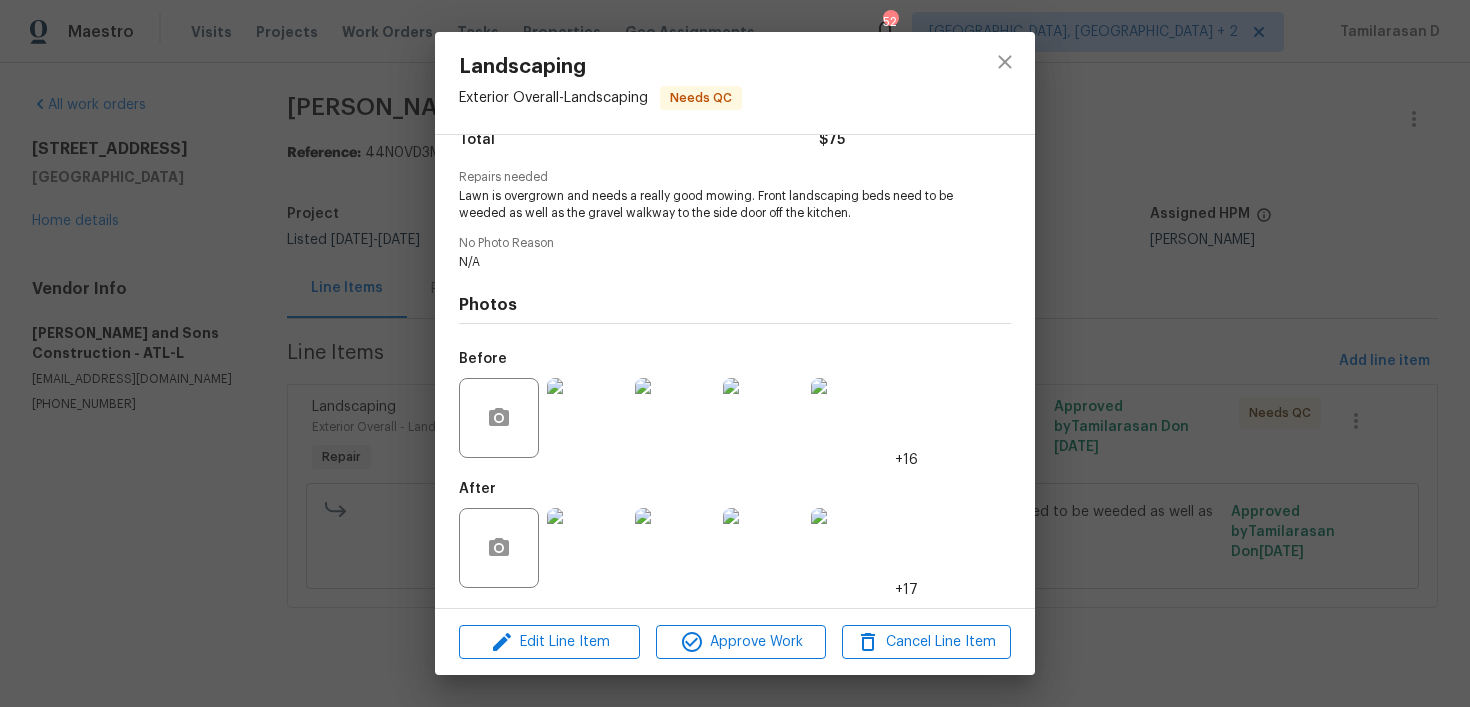 click at bounding box center [587, 548] 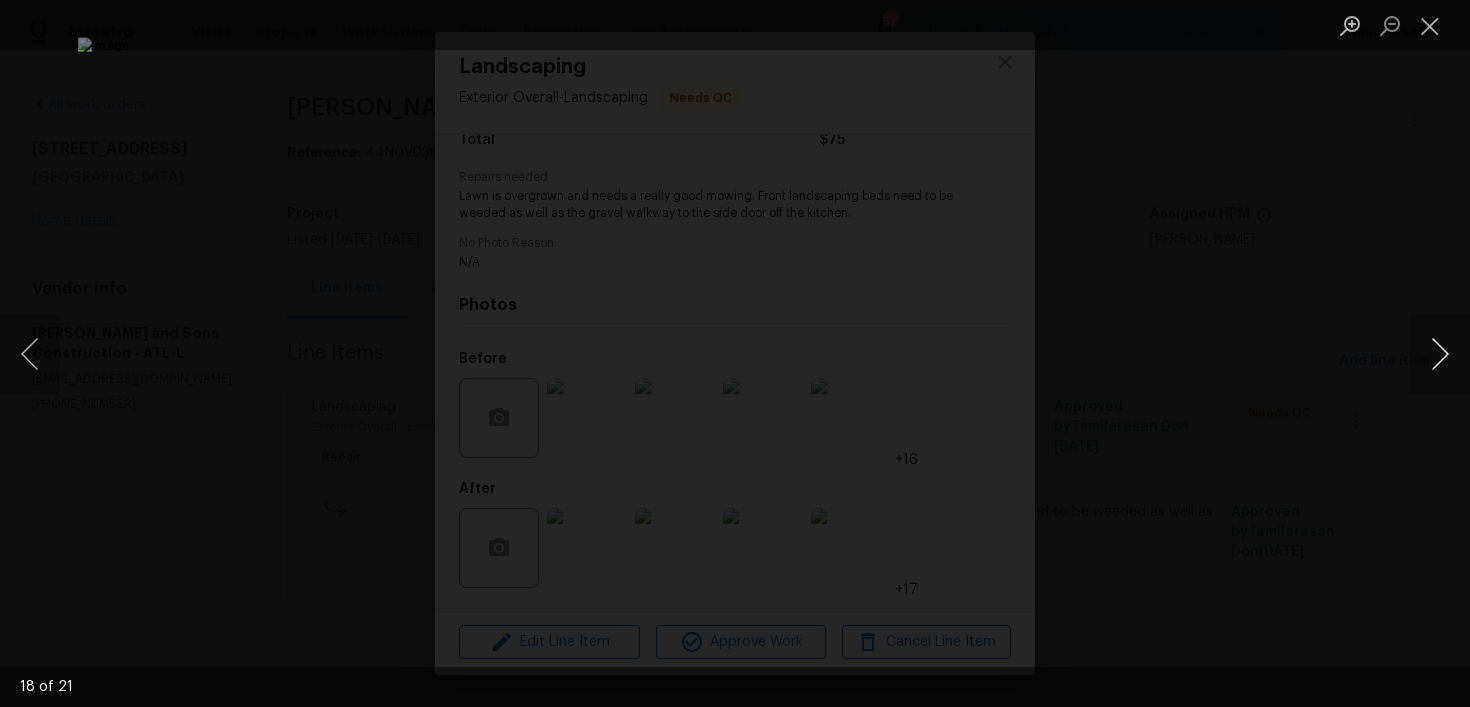 click at bounding box center (1440, 354) 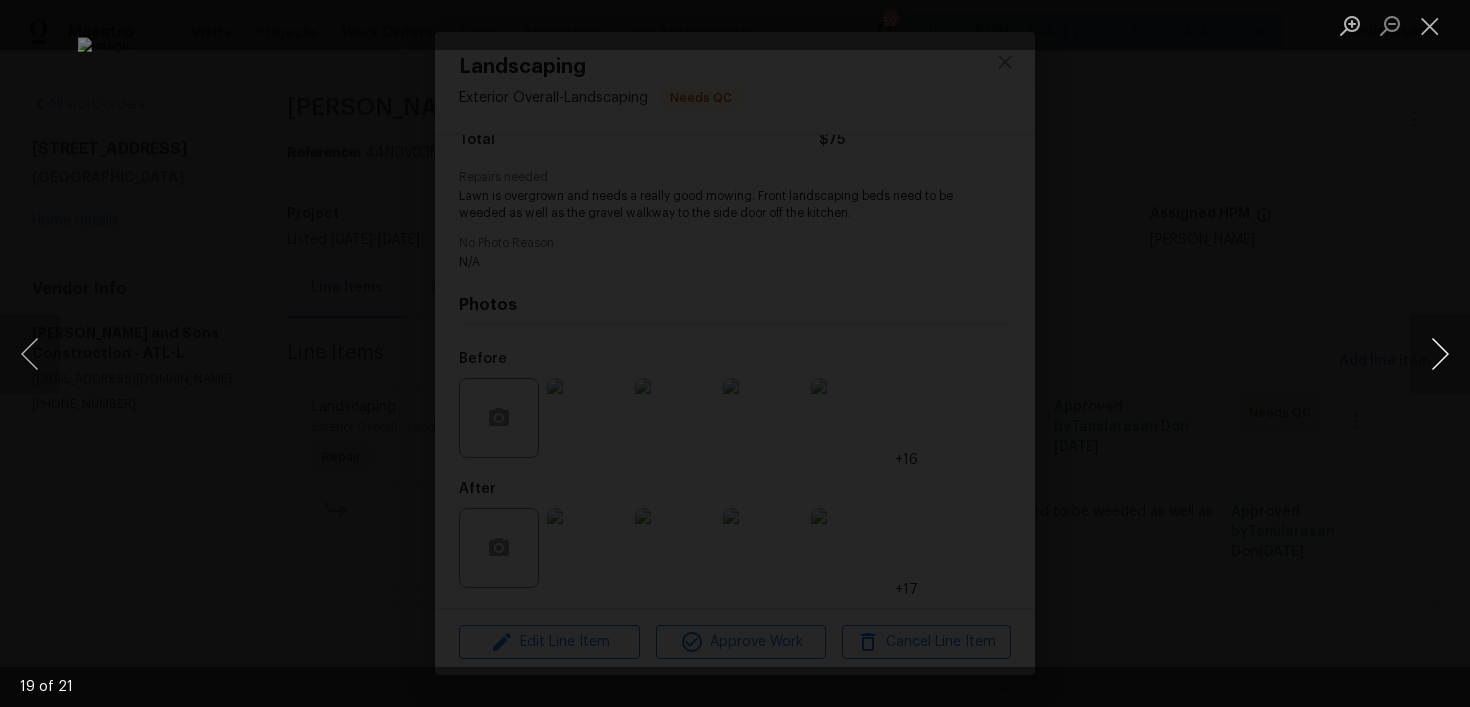 click at bounding box center (1440, 354) 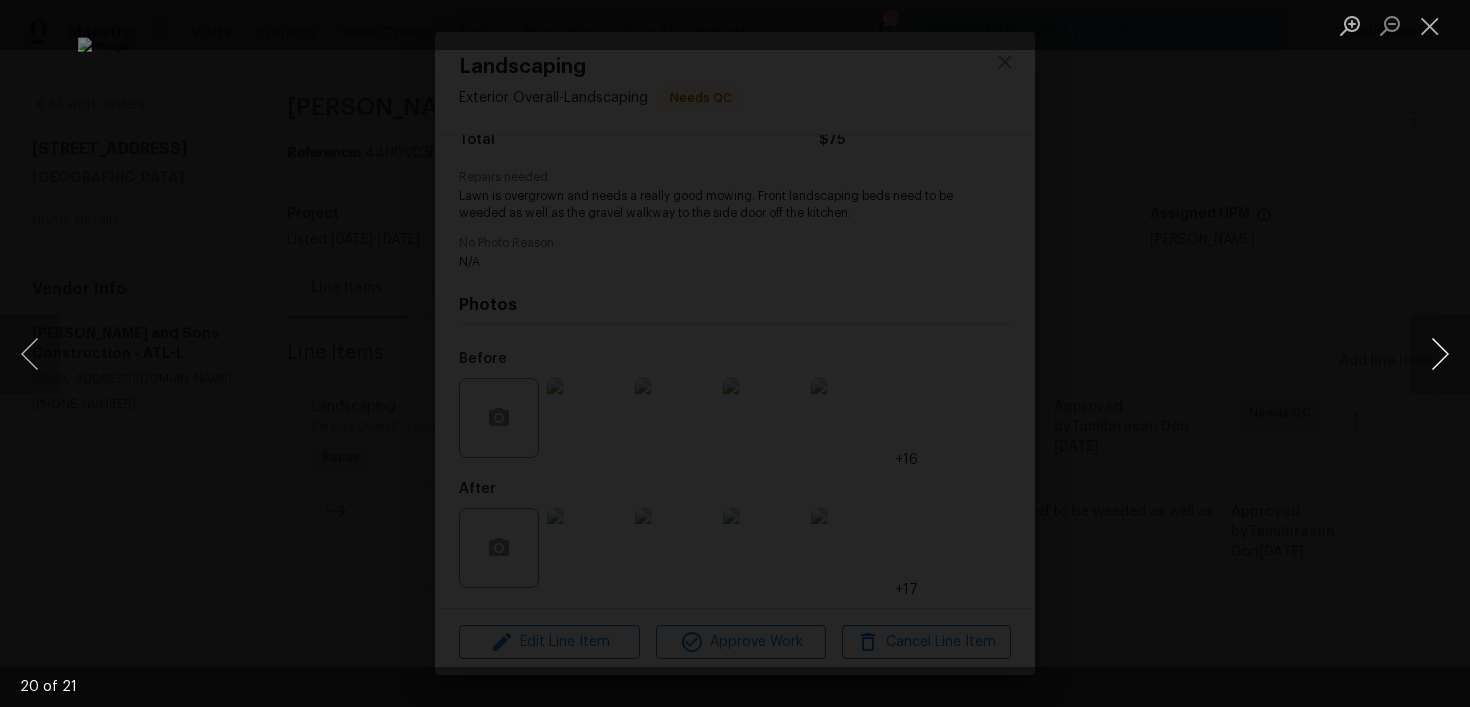 click at bounding box center (1440, 354) 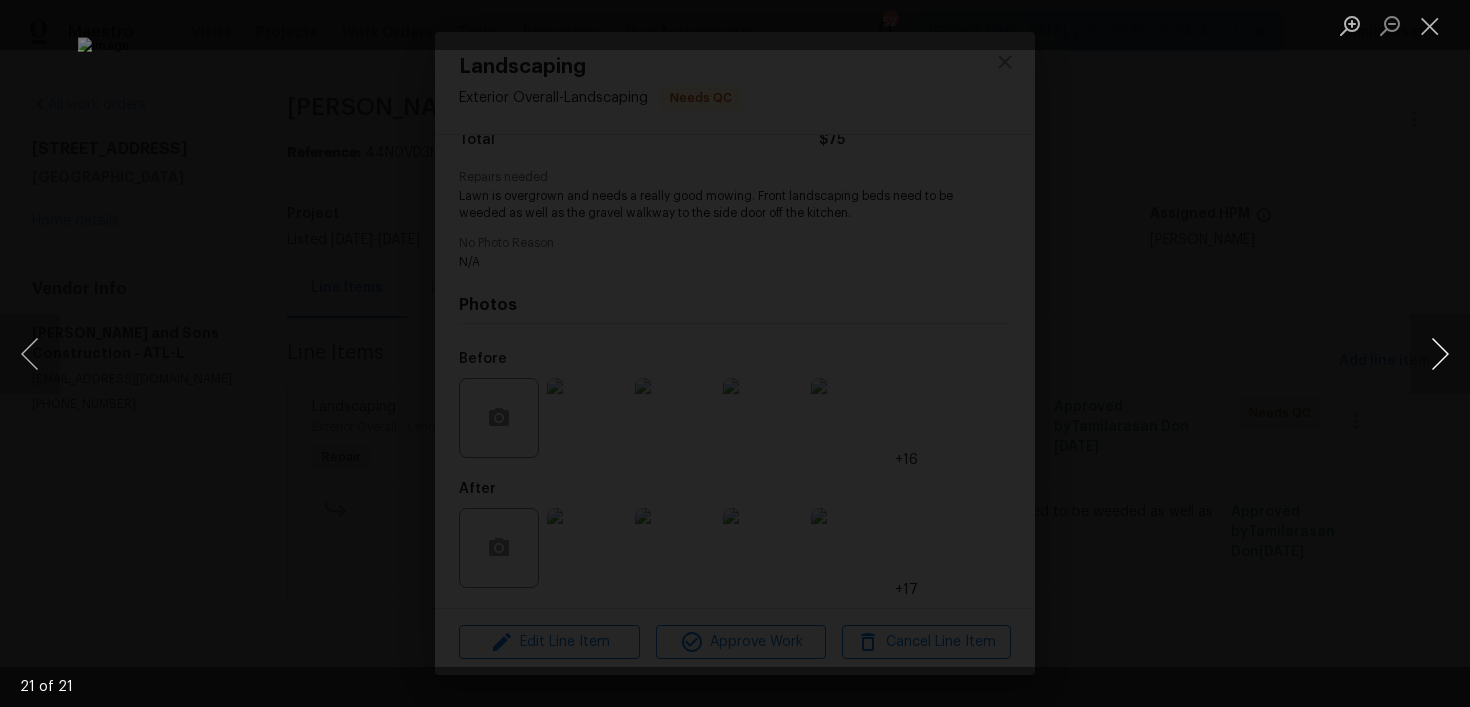 click at bounding box center (1440, 354) 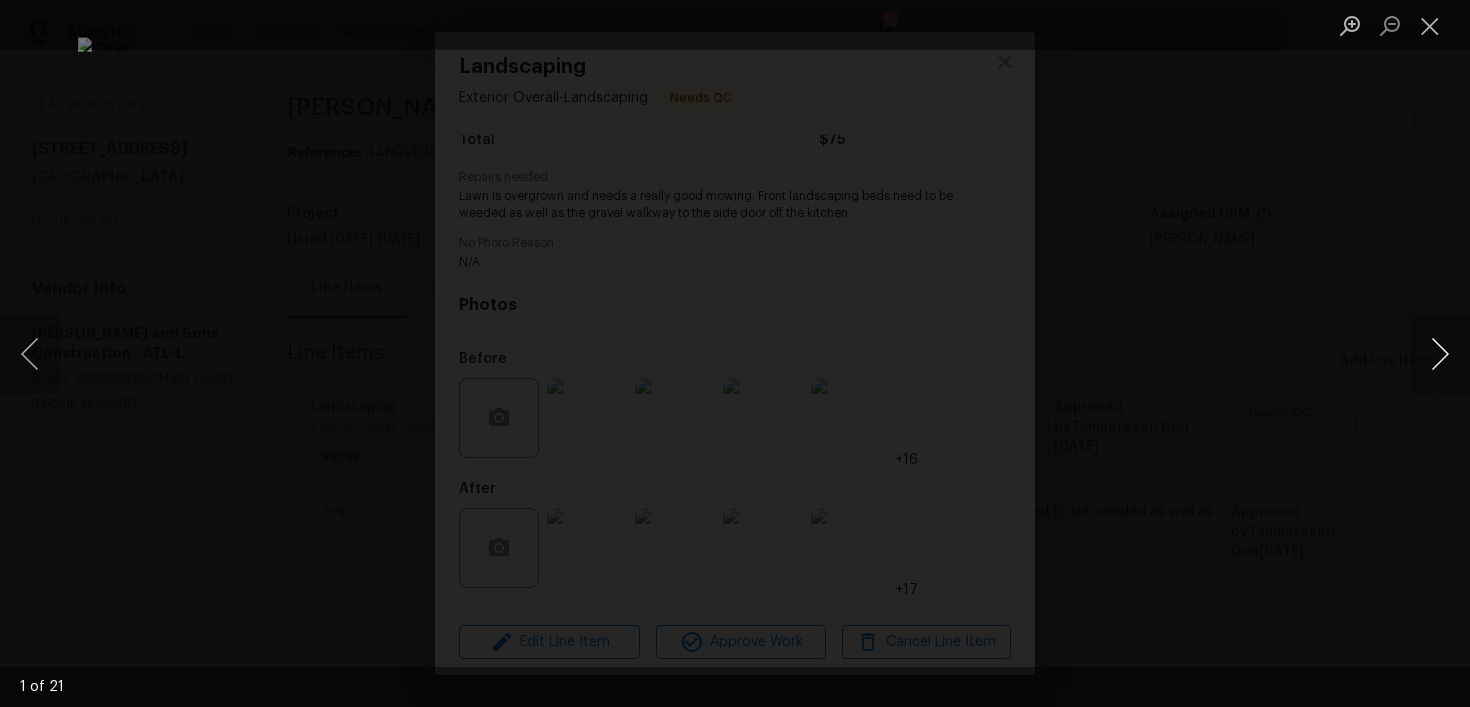 click at bounding box center [1440, 354] 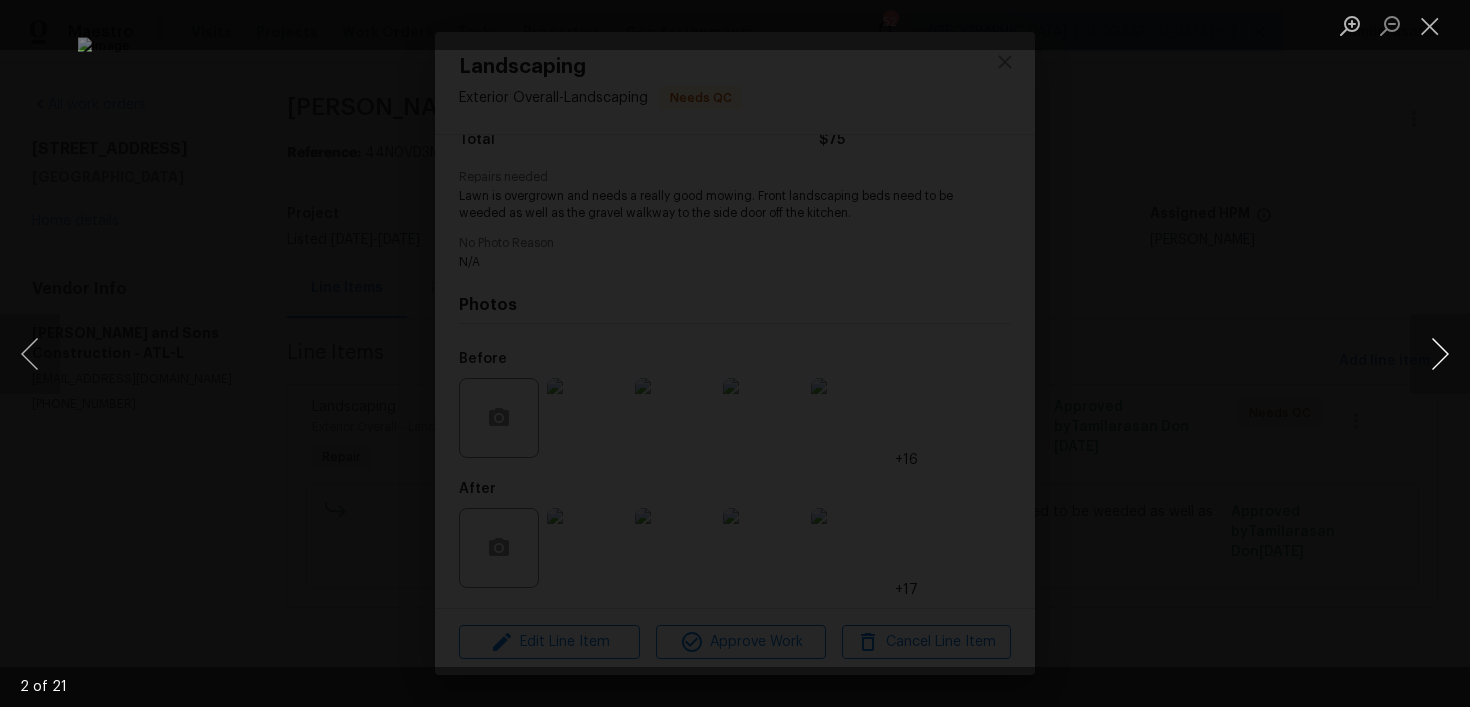 click at bounding box center [1440, 354] 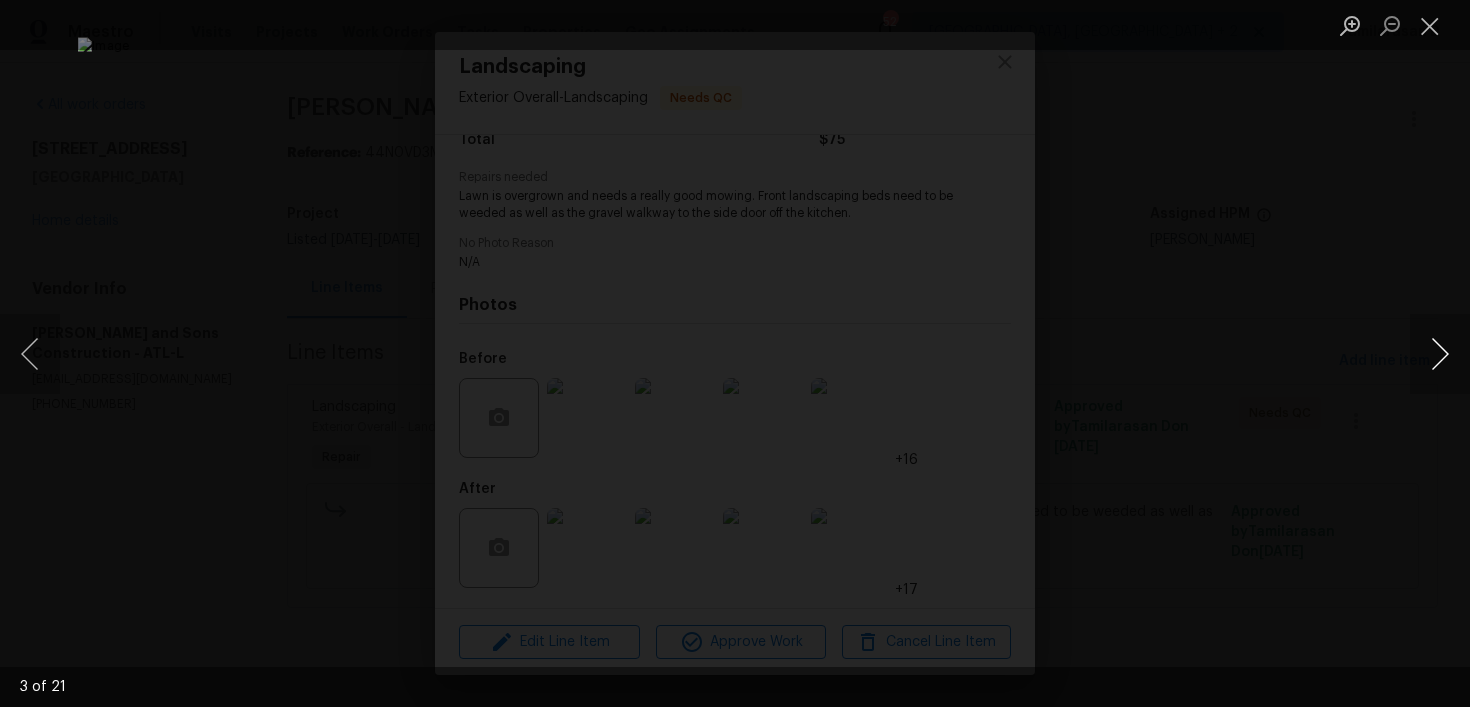 click at bounding box center (1440, 354) 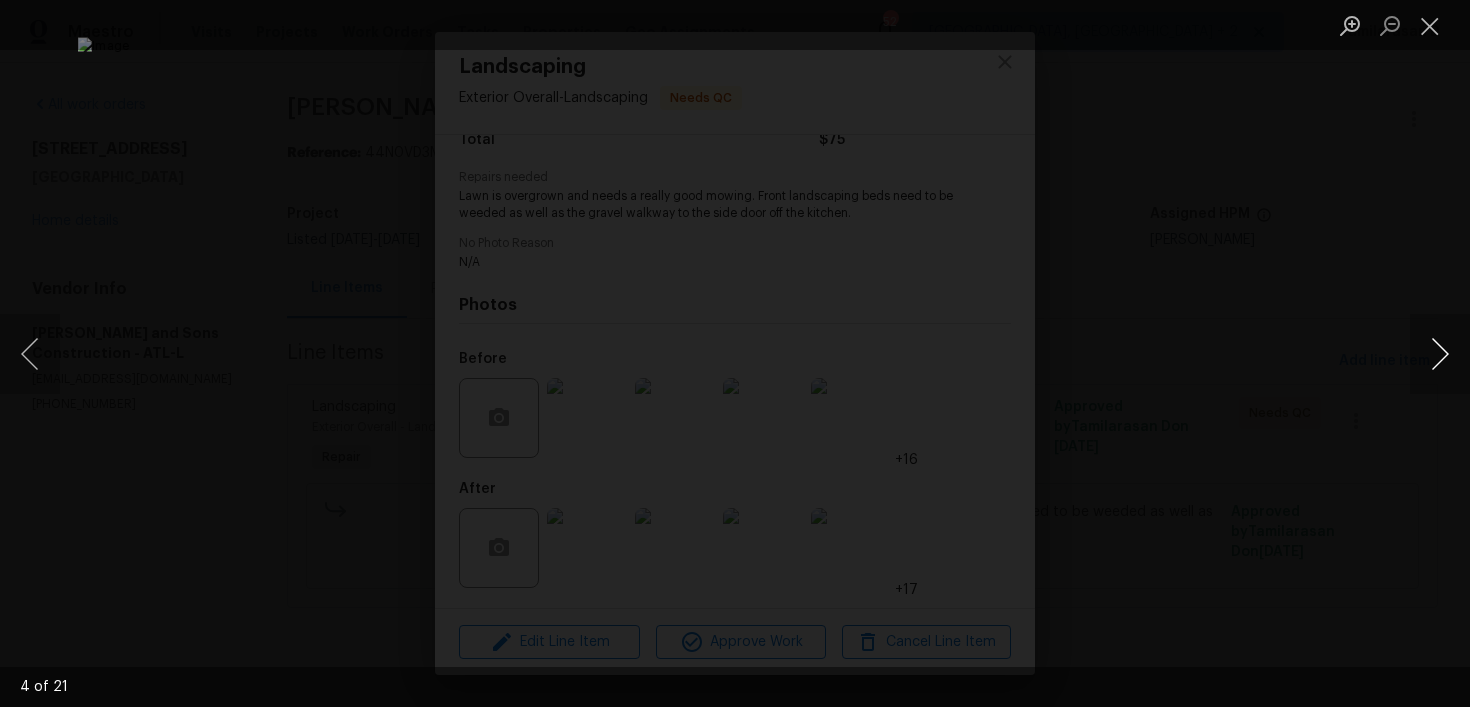 click at bounding box center [1440, 354] 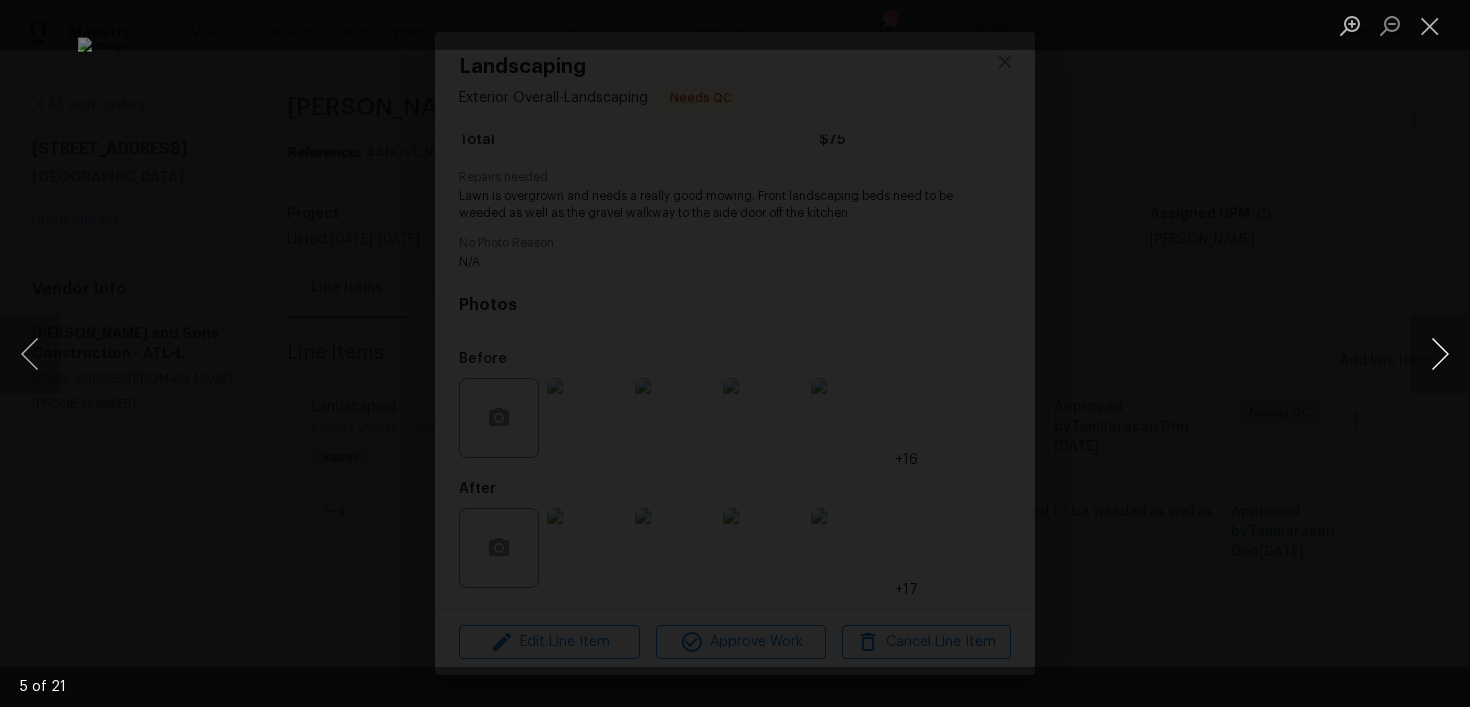 click at bounding box center [1440, 354] 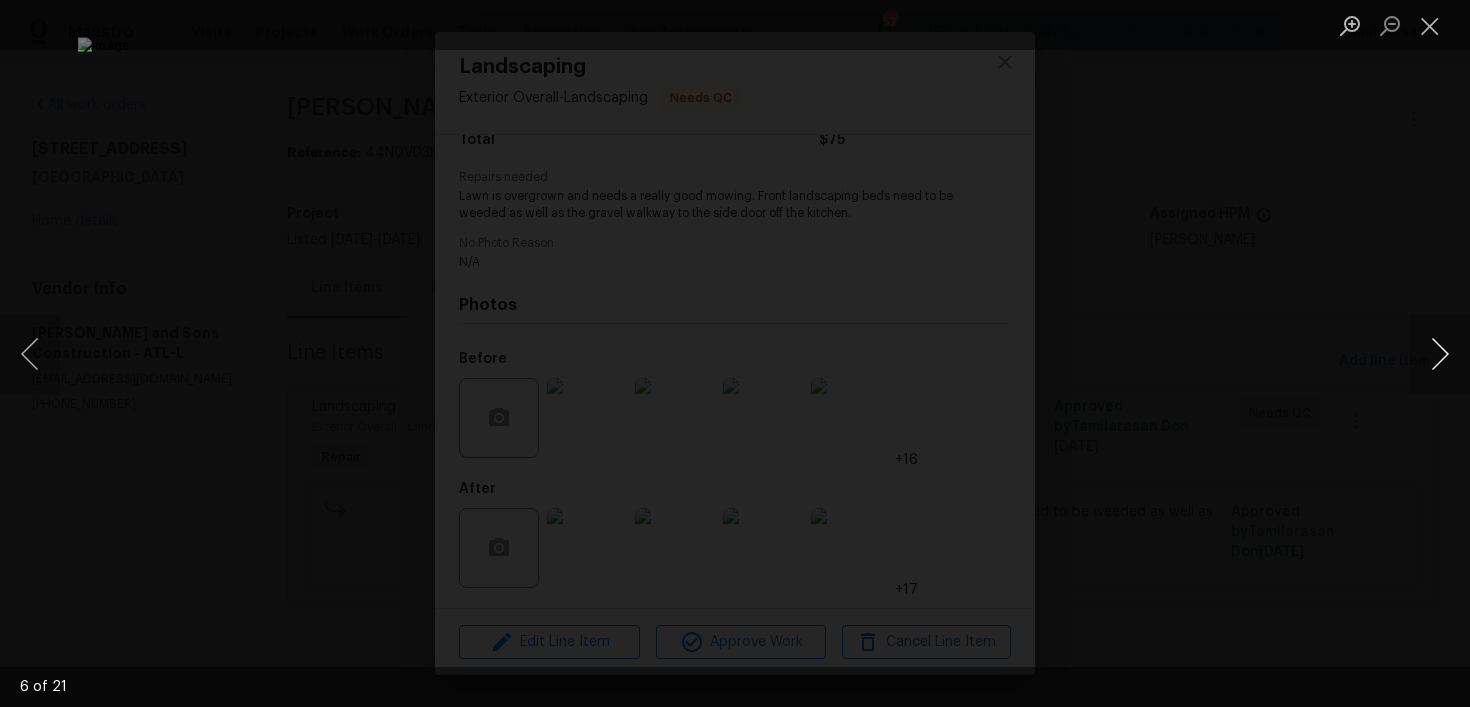 click at bounding box center (1440, 354) 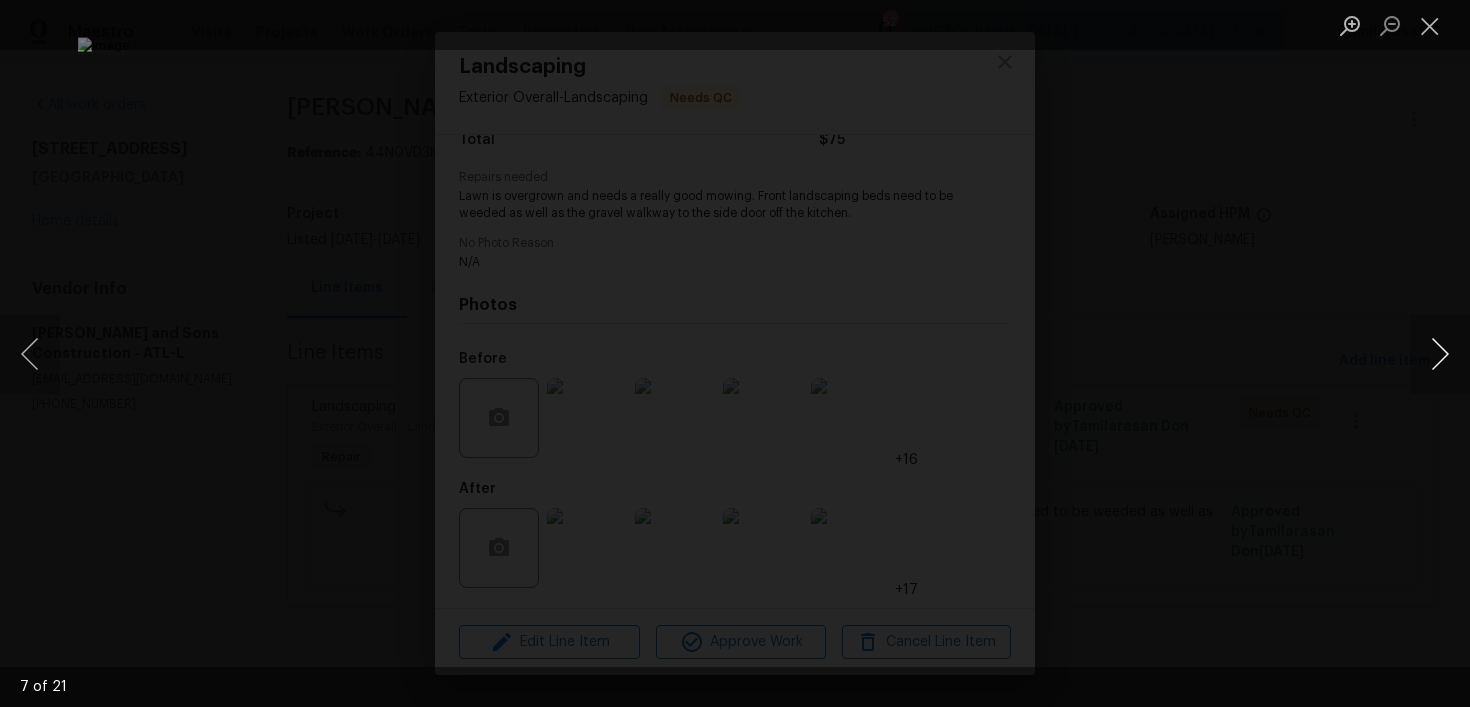 click at bounding box center [1440, 354] 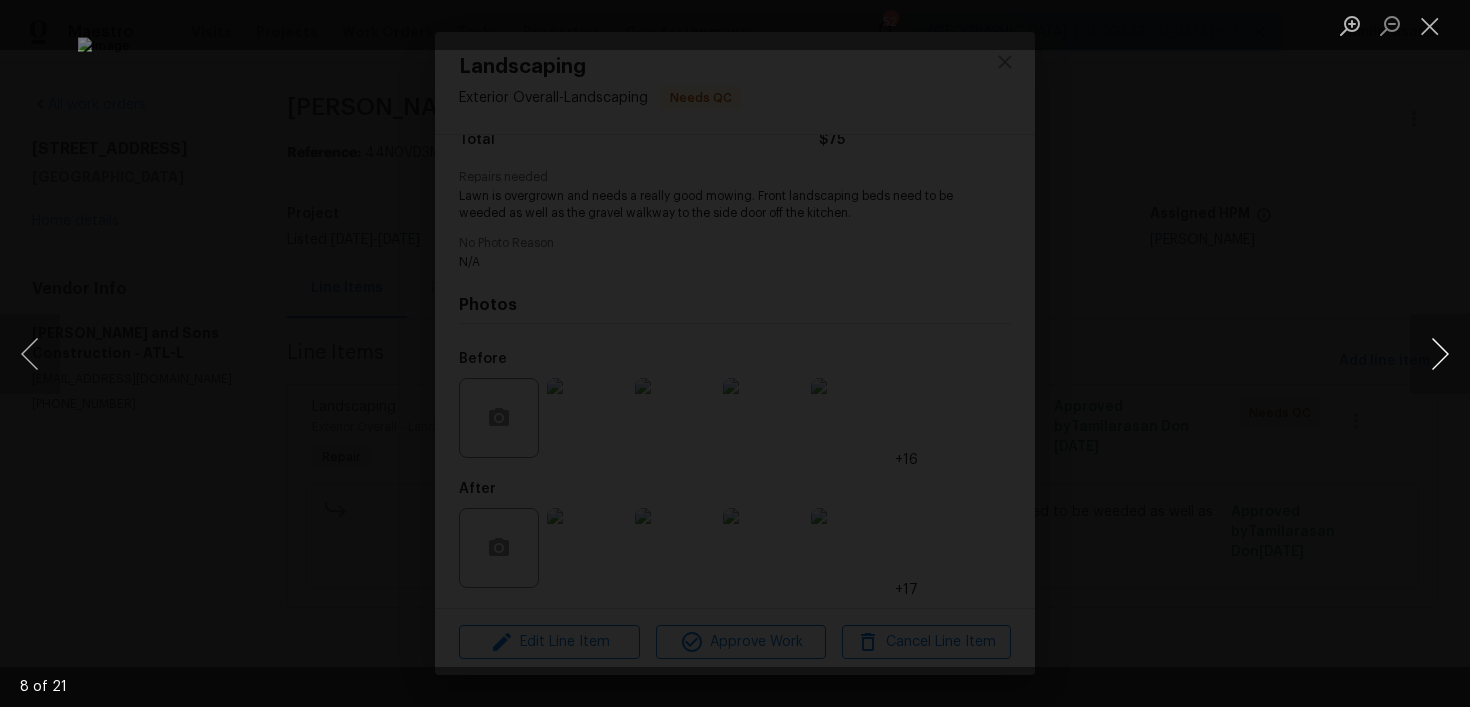 click at bounding box center (1440, 354) 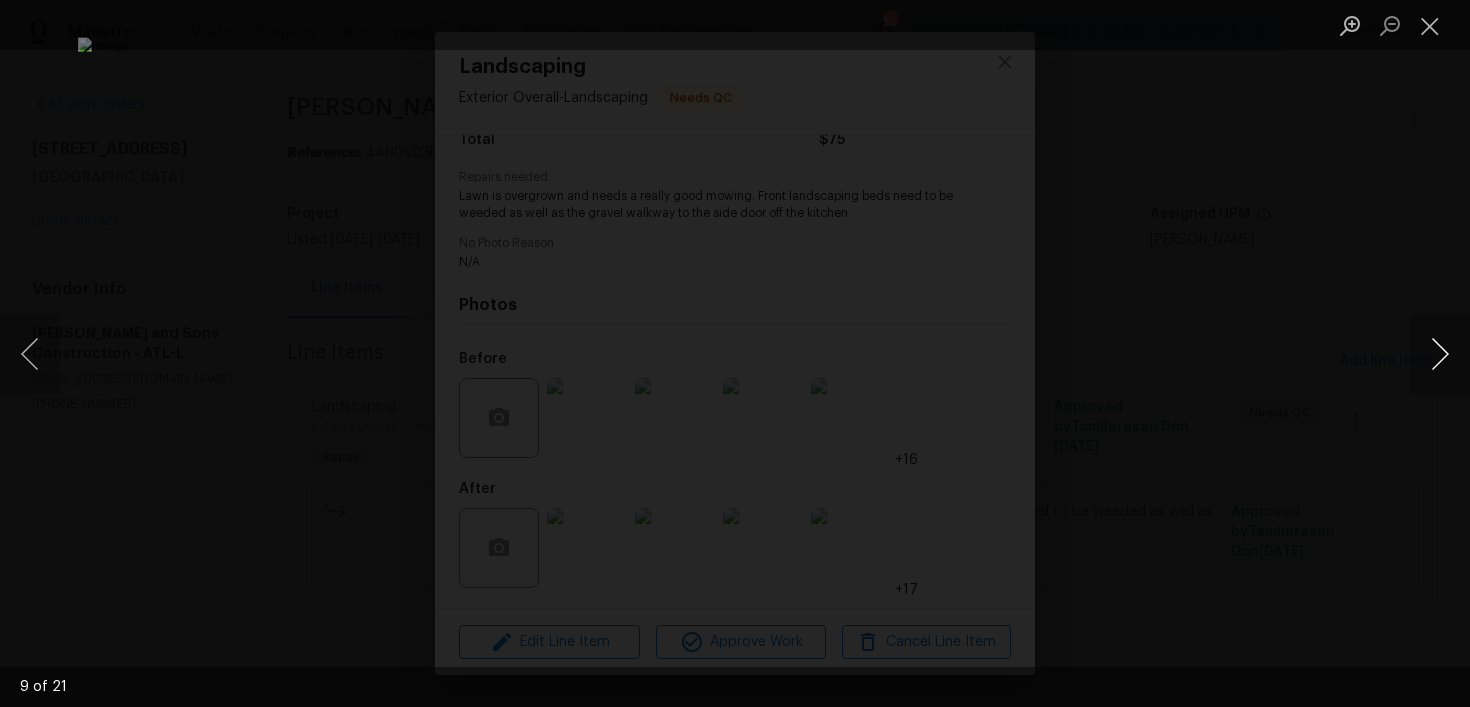 click at bounding box center [1440, 354] 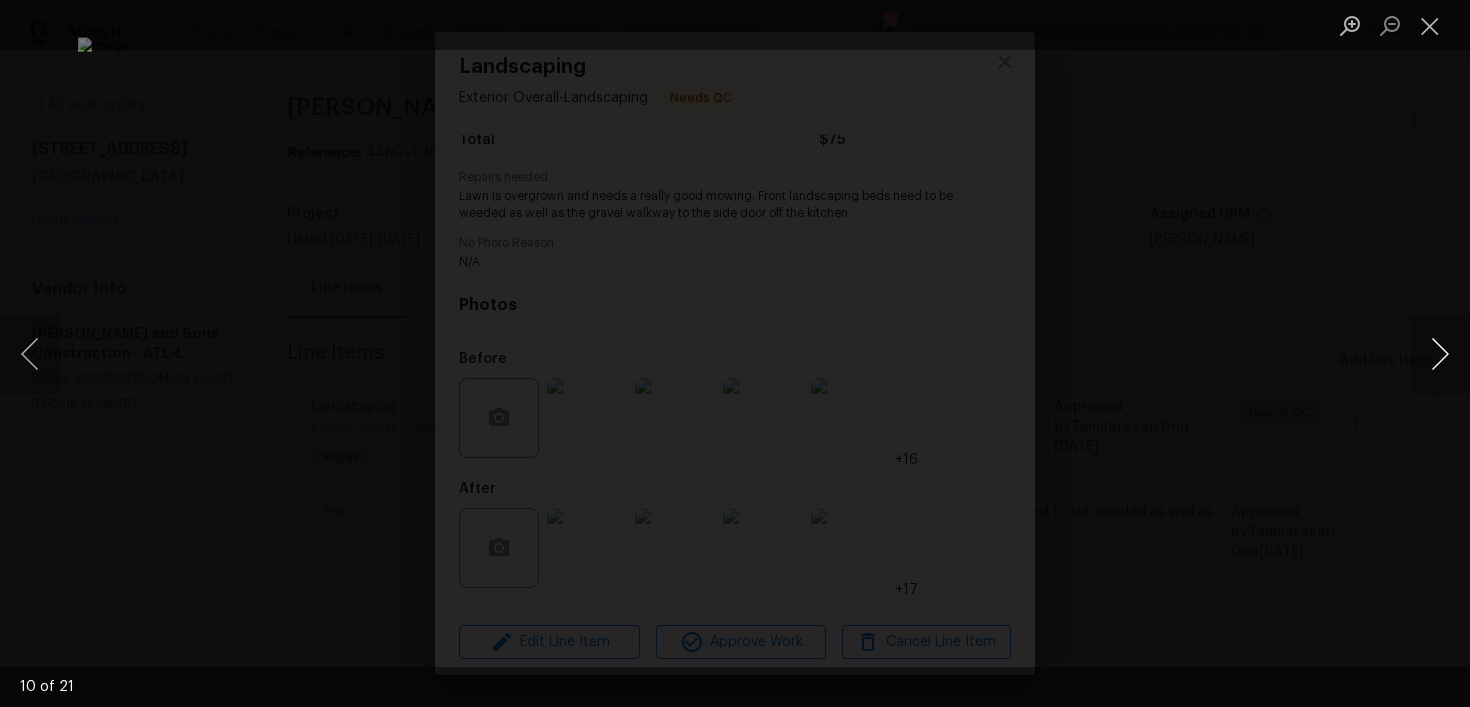 click at bounding box center (1440, 354) 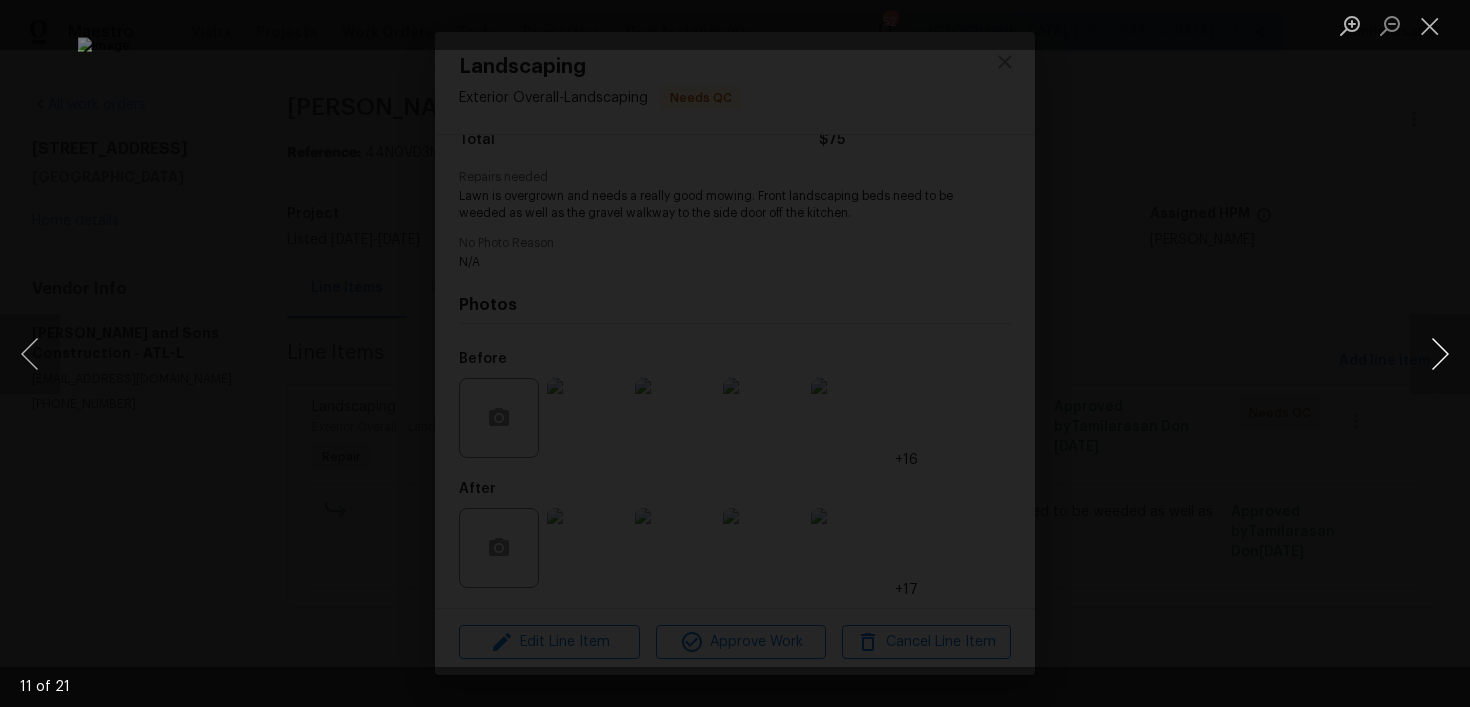 click at bounding box center [1440, 354] 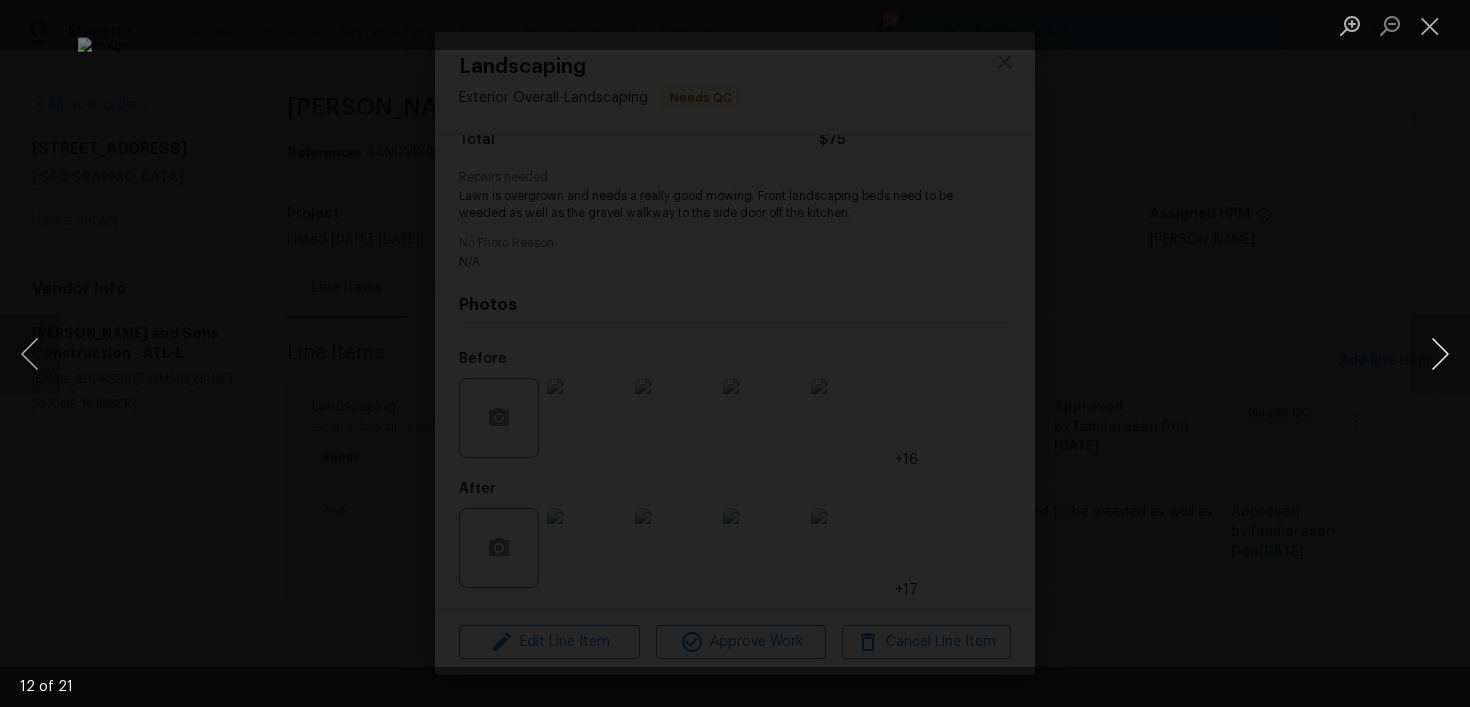 click at bounding box center (1440, 354) 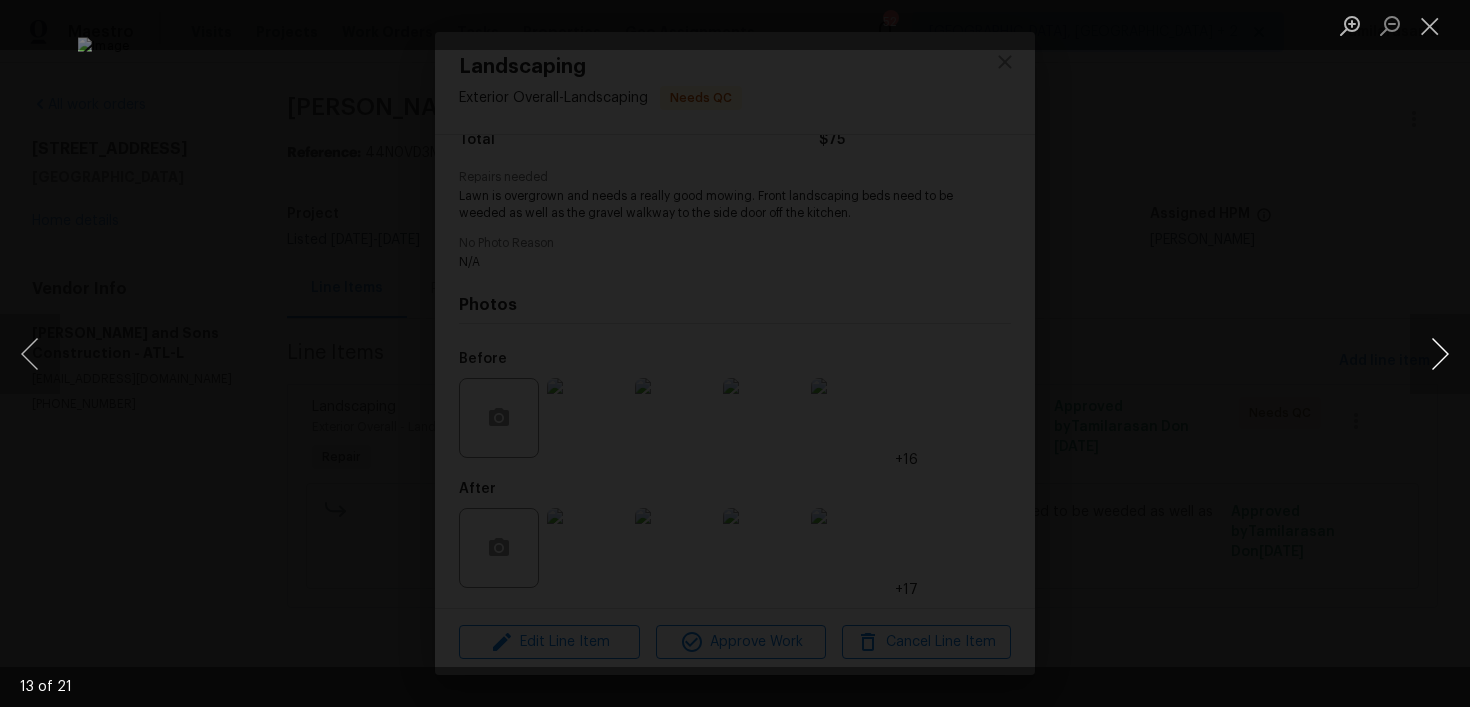 click at bounding box center [1440, 354] 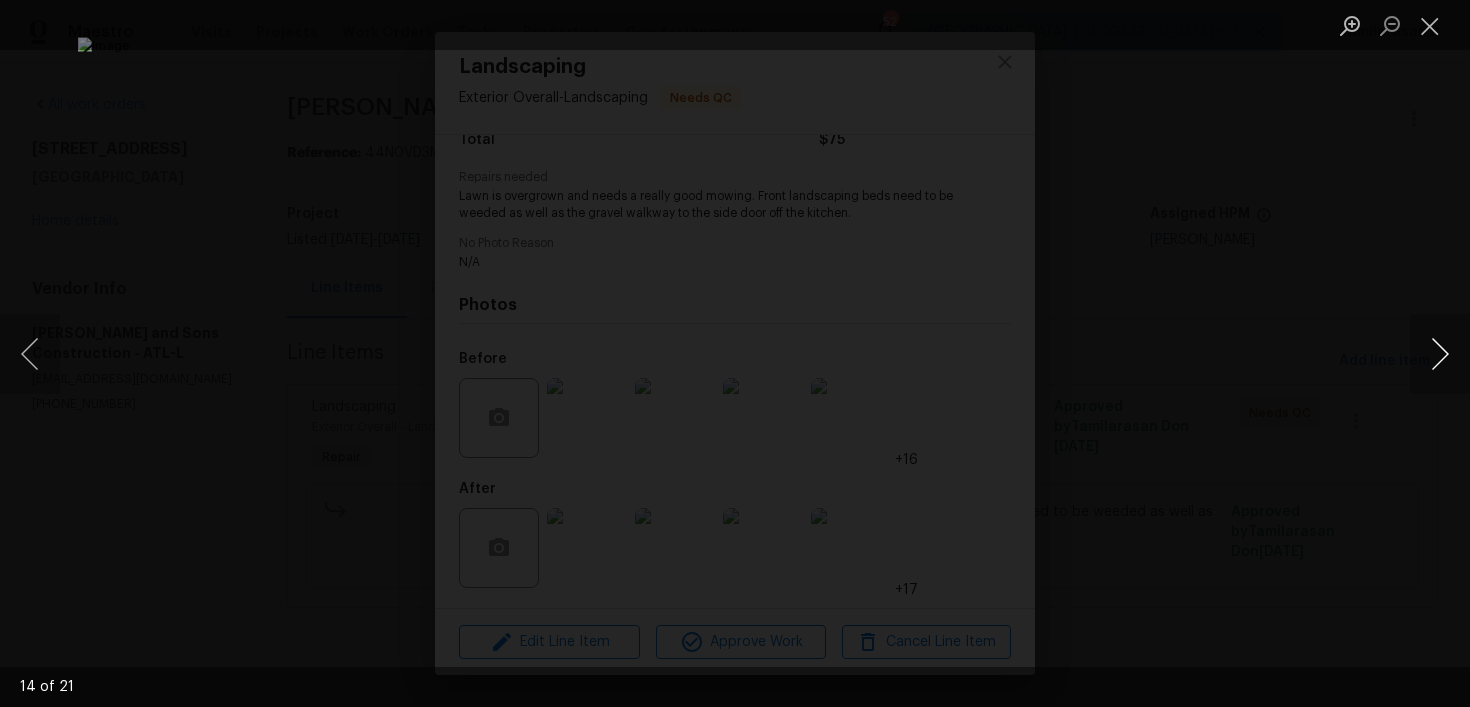 click at bounding box center (1440, 354) 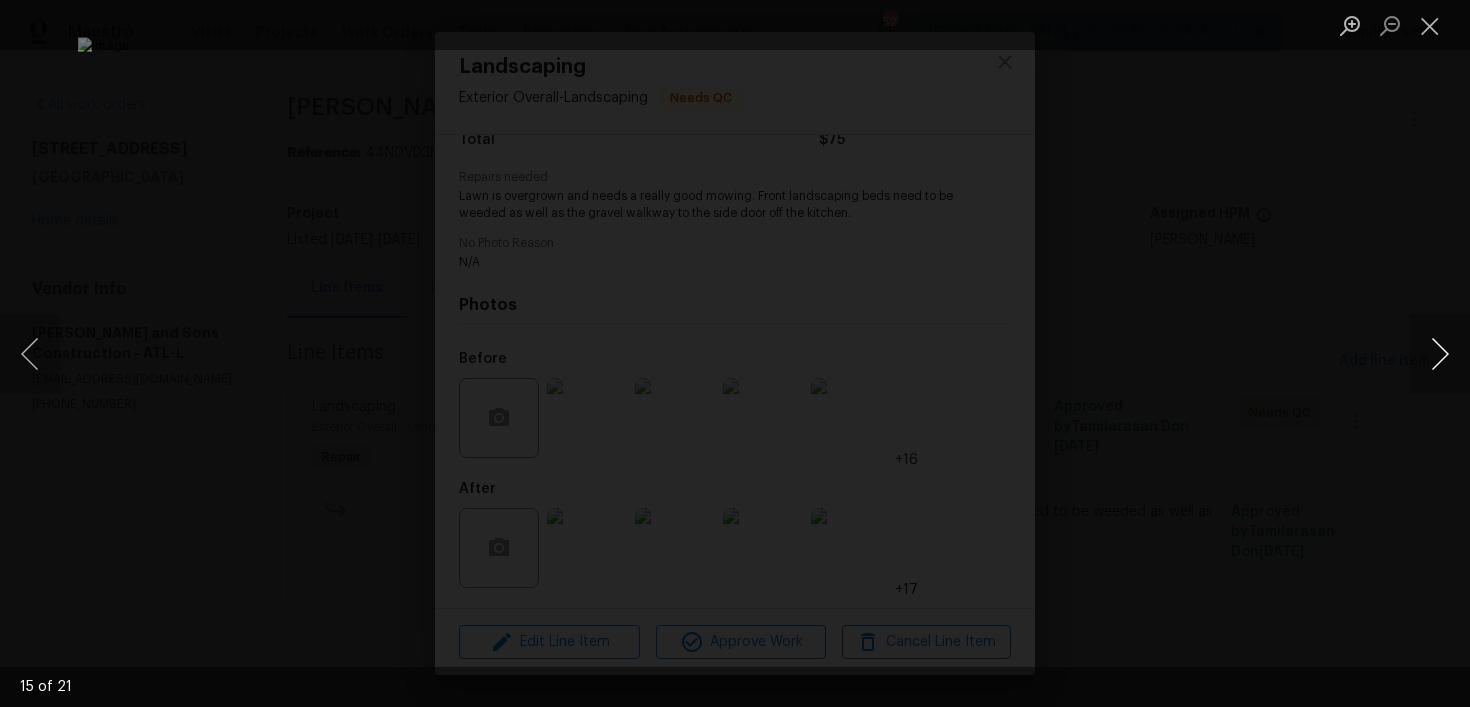 click at bounding box center (1440, 354) 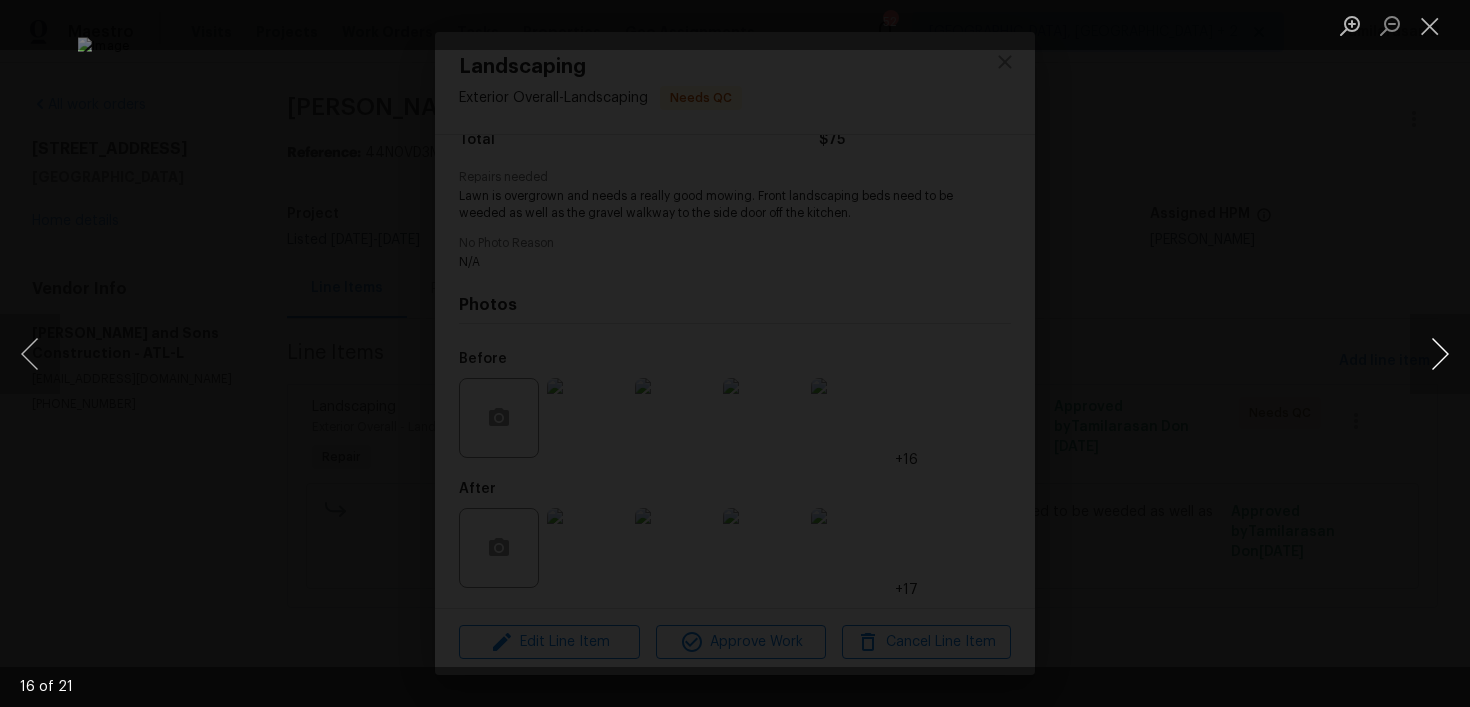 click at bounding box center (1440, 354) 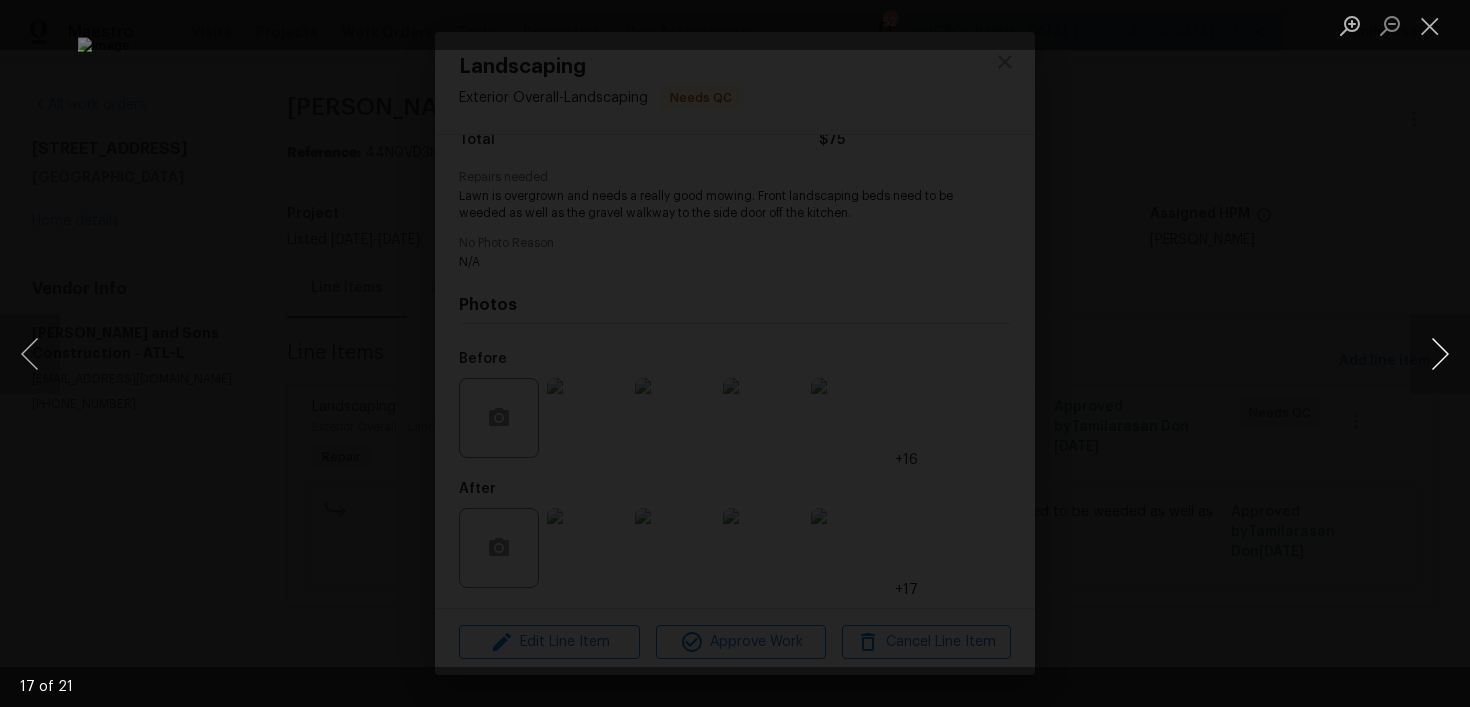 click at bounding box center [1440, 354] 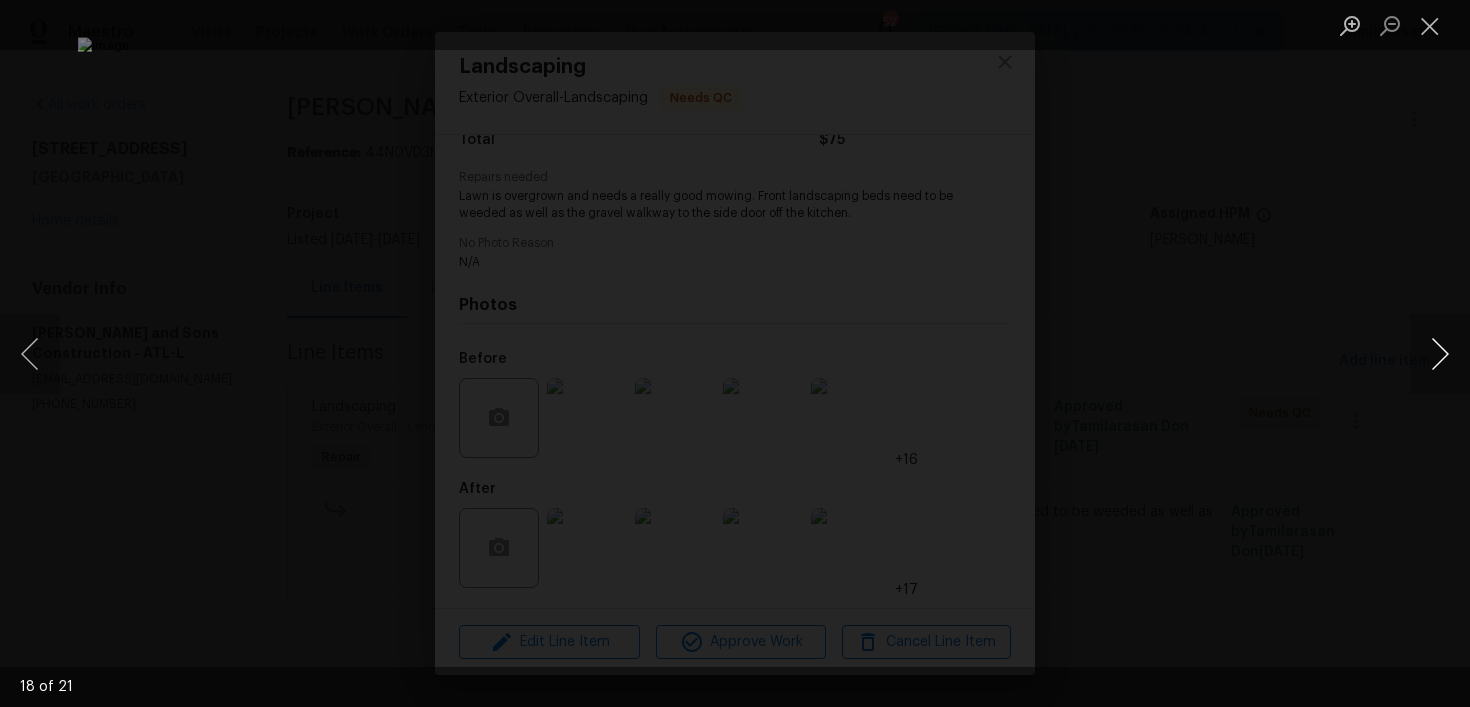 click at bounding box center (1440, 354) 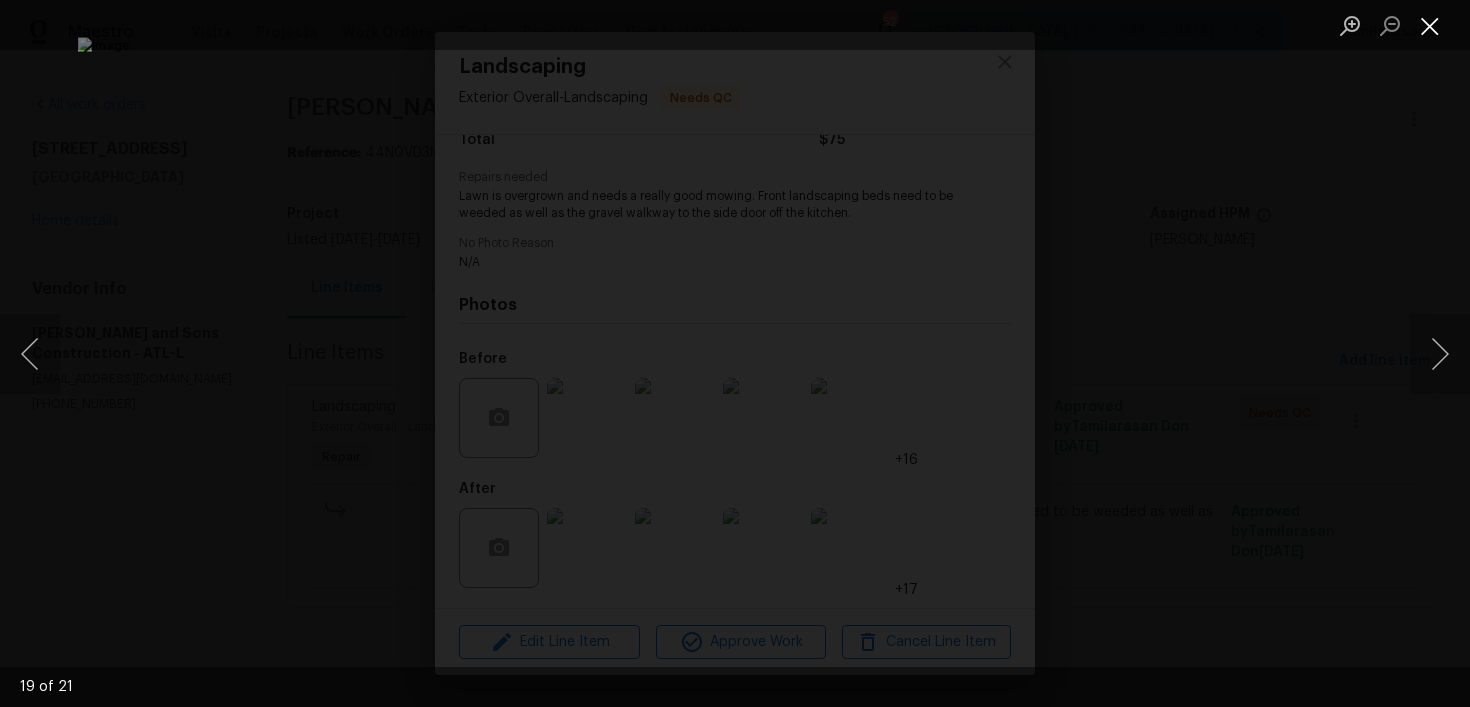 click at bounding box center [1430, 25] 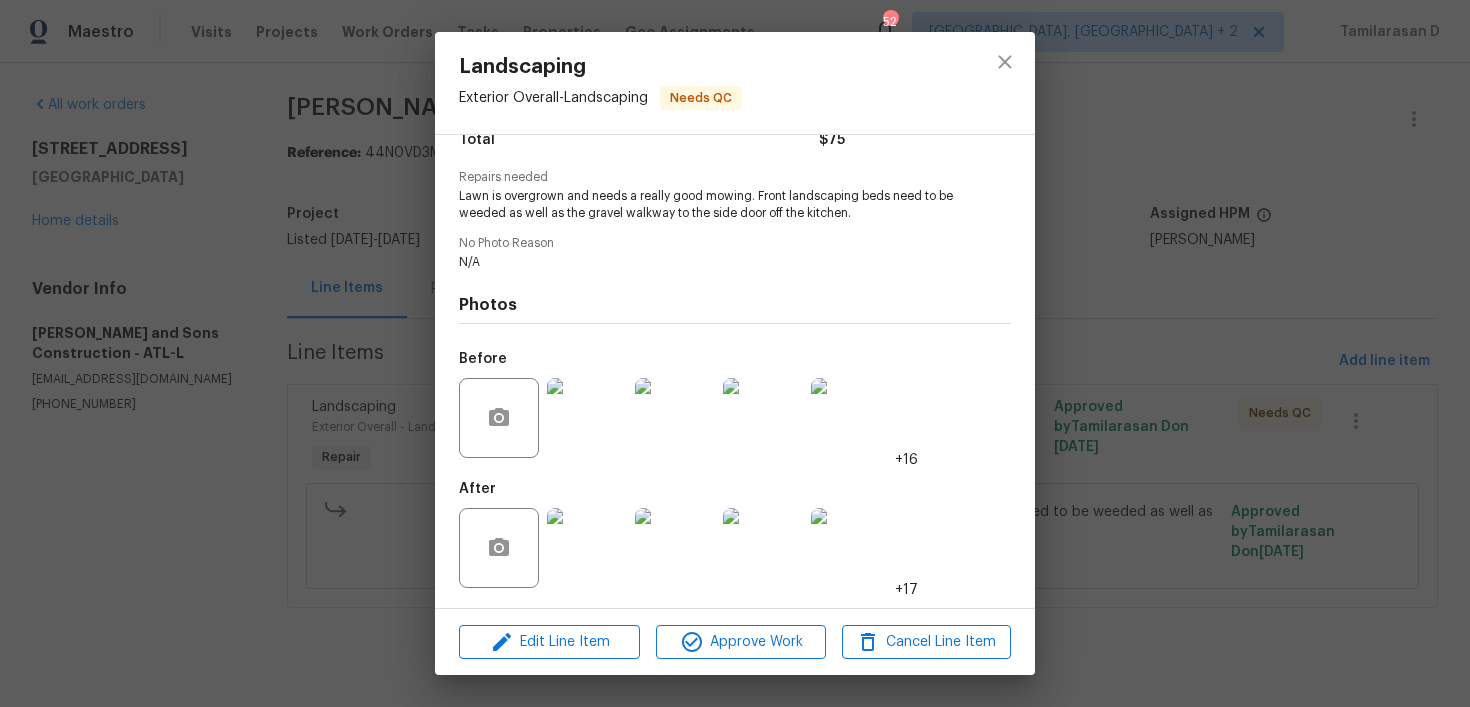 click at bounding box center [587, 548] 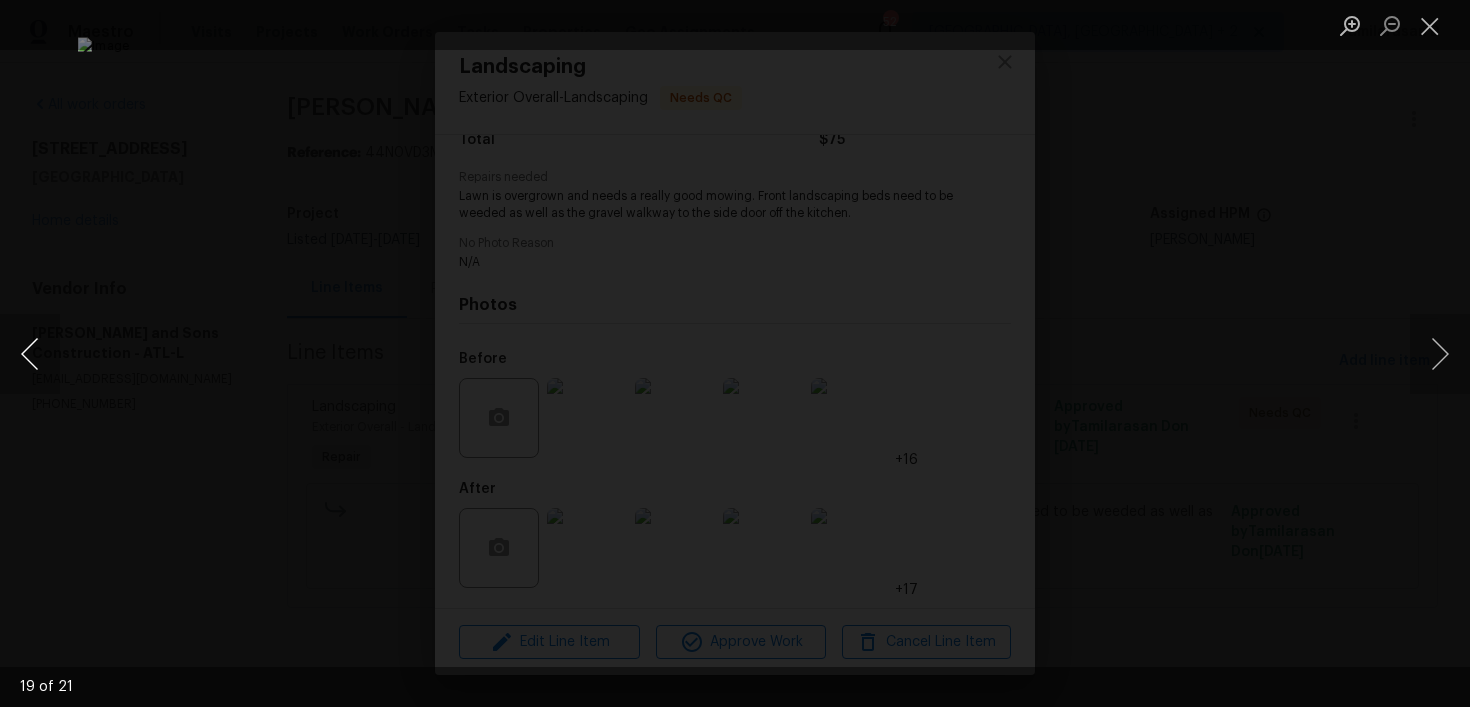 click at bounding box center (30, 354) 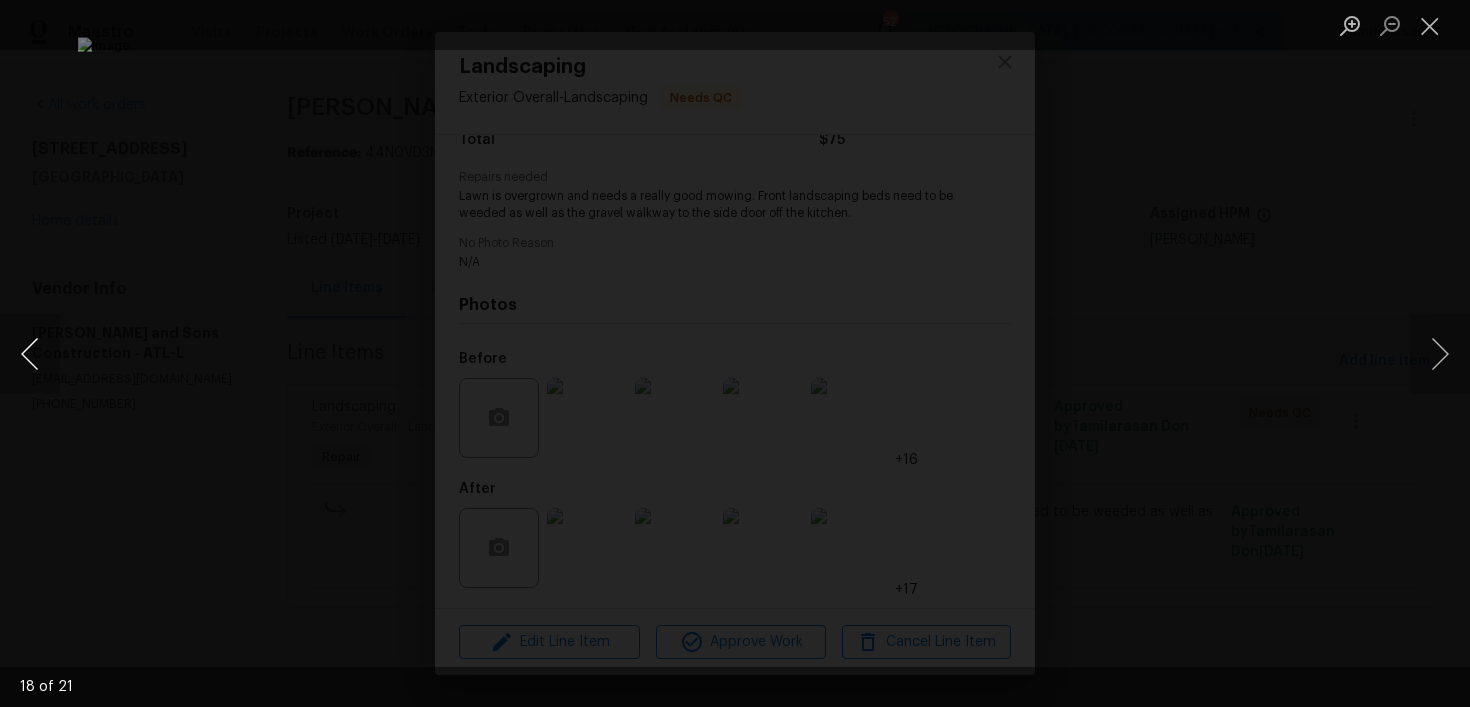click at bounding box center [30, 354] 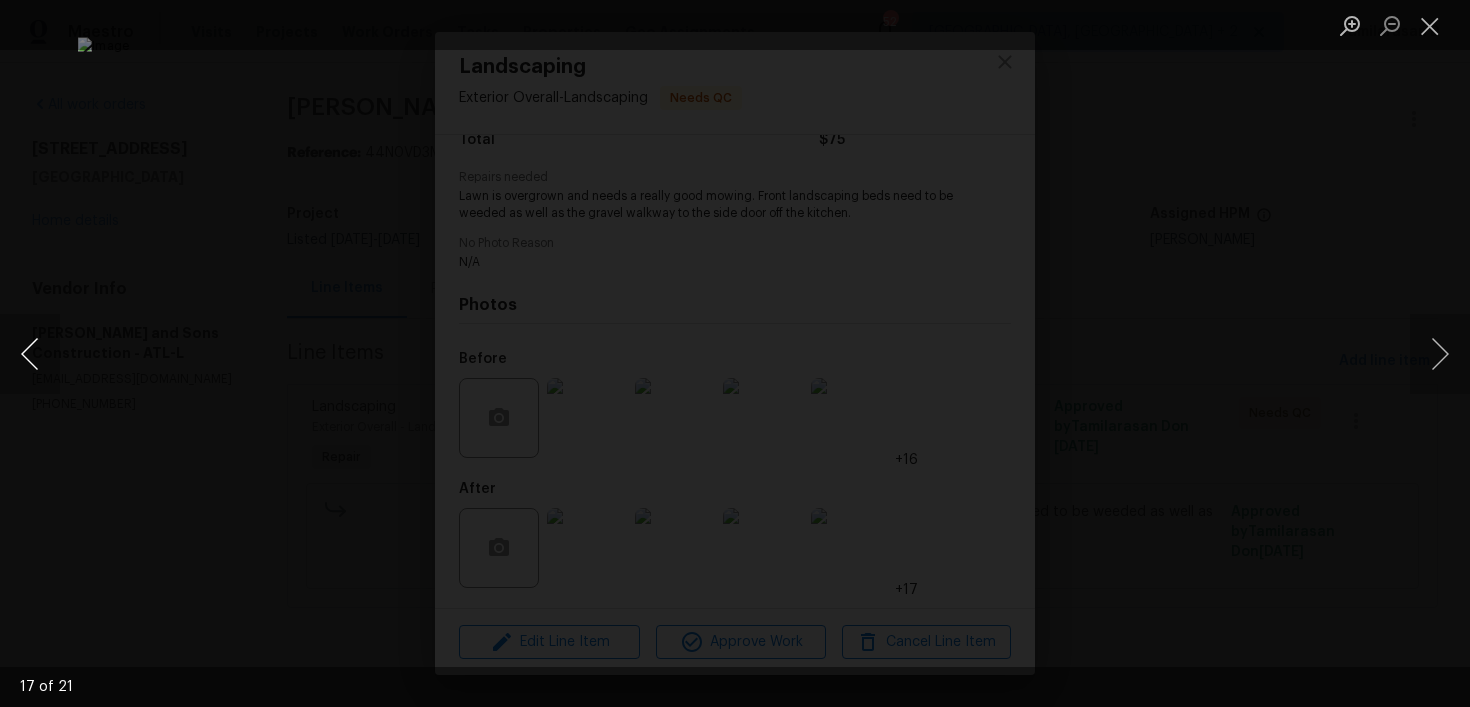 click at bounding box center (30, 354) 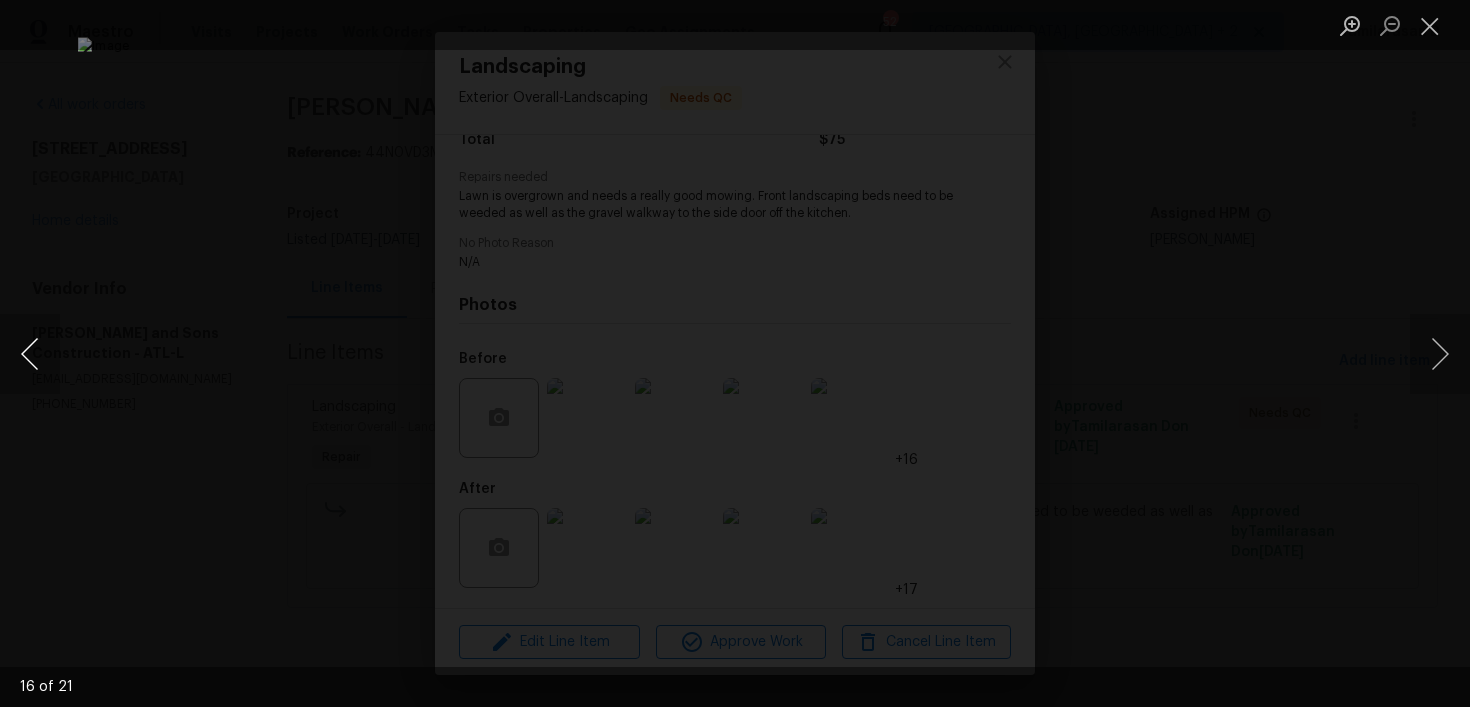 click at bounding box center (30, 354) 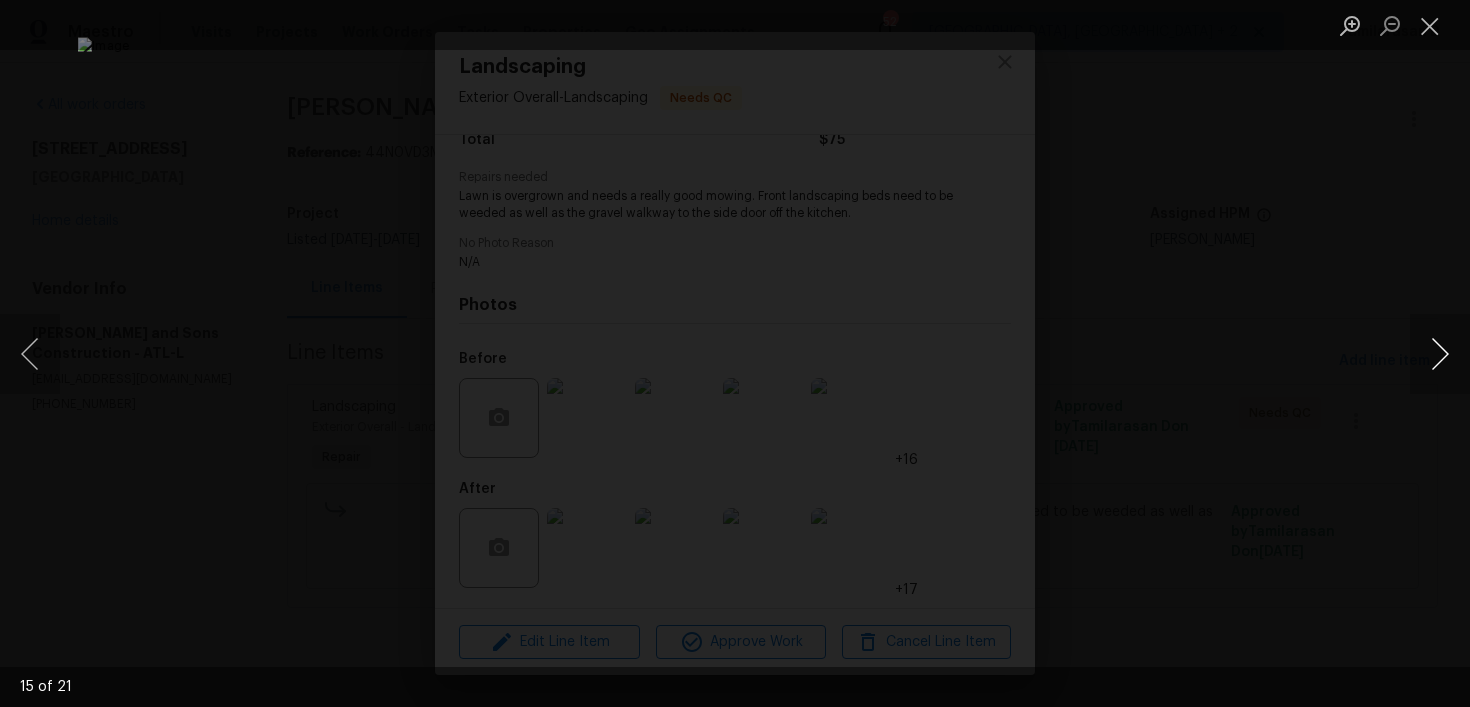 click at bounding box center [1440, 354] 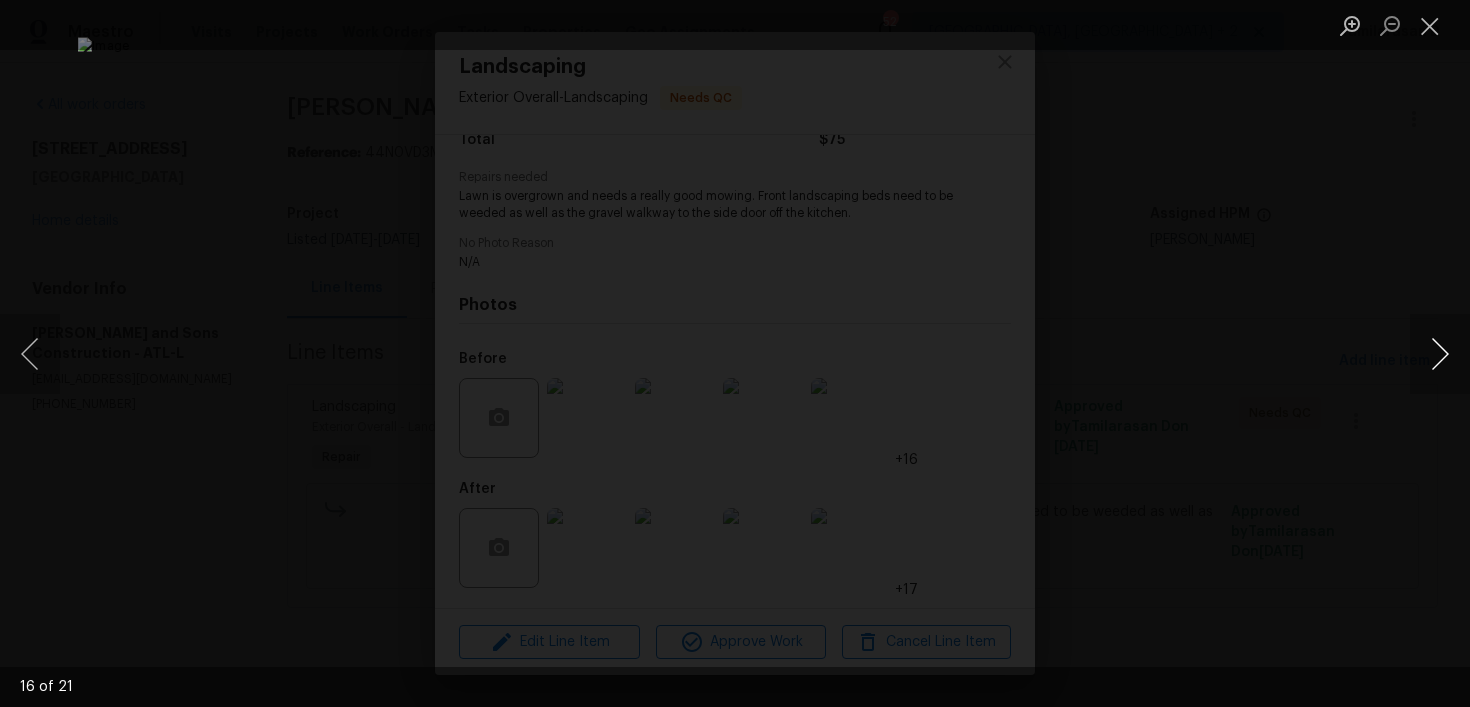 click at bounding box center (1440, 354) 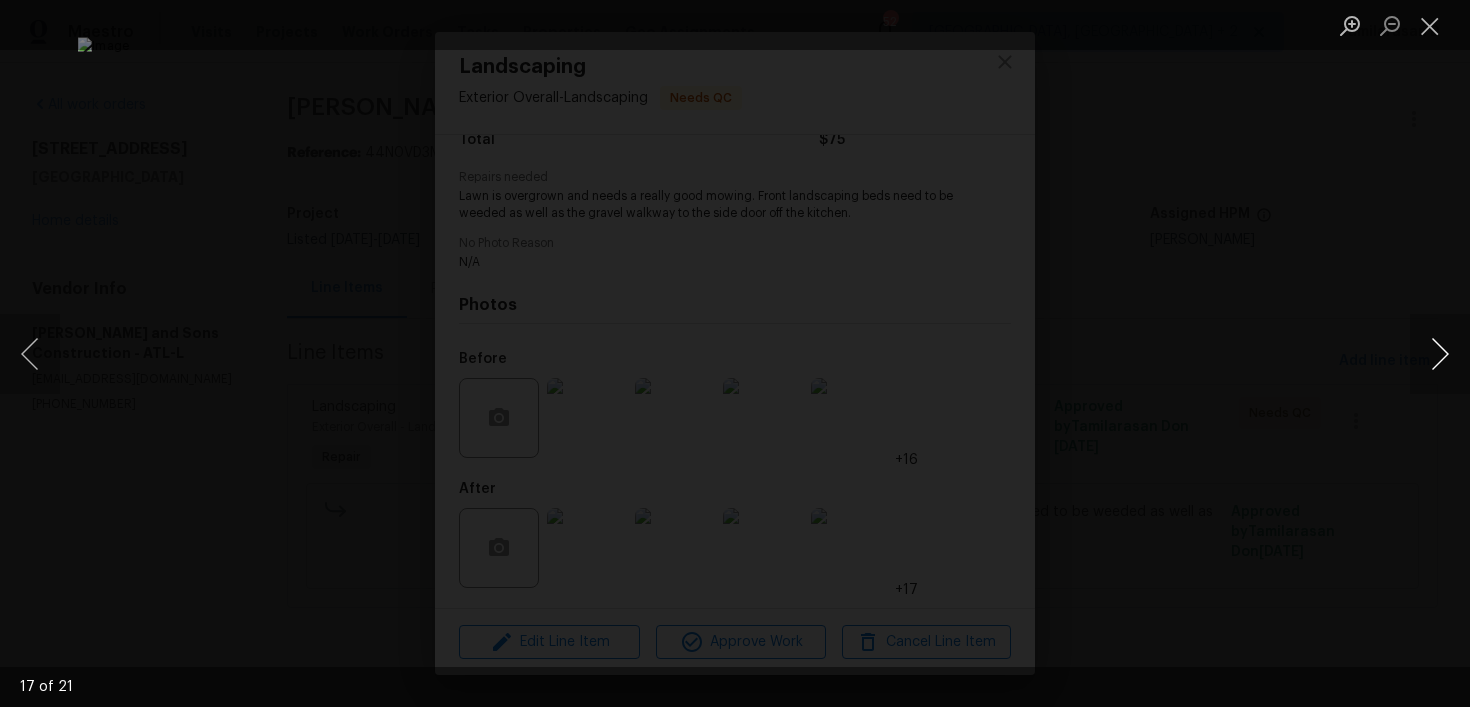click at bounding box center [1440, 354] 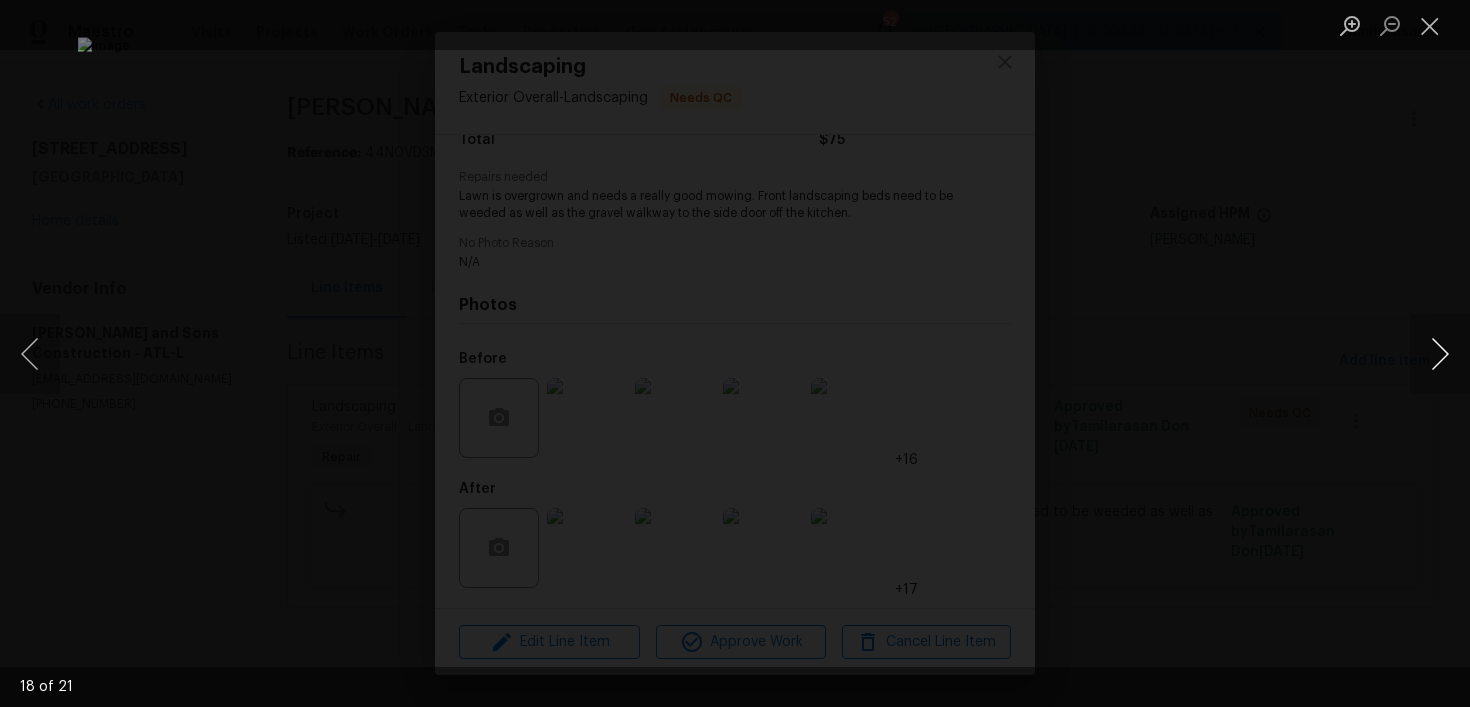 click at bounding box center (1440, 354) 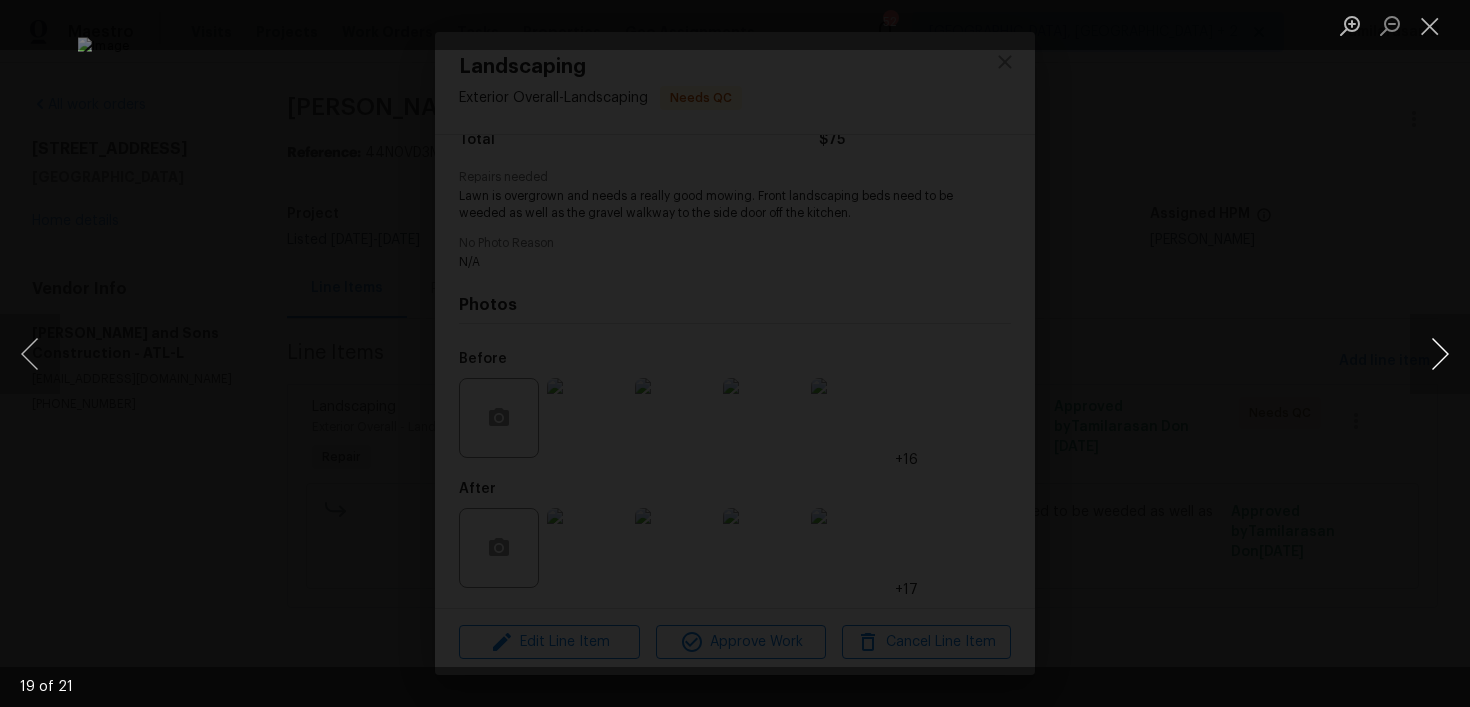 click at bounding box center [1440, 354] 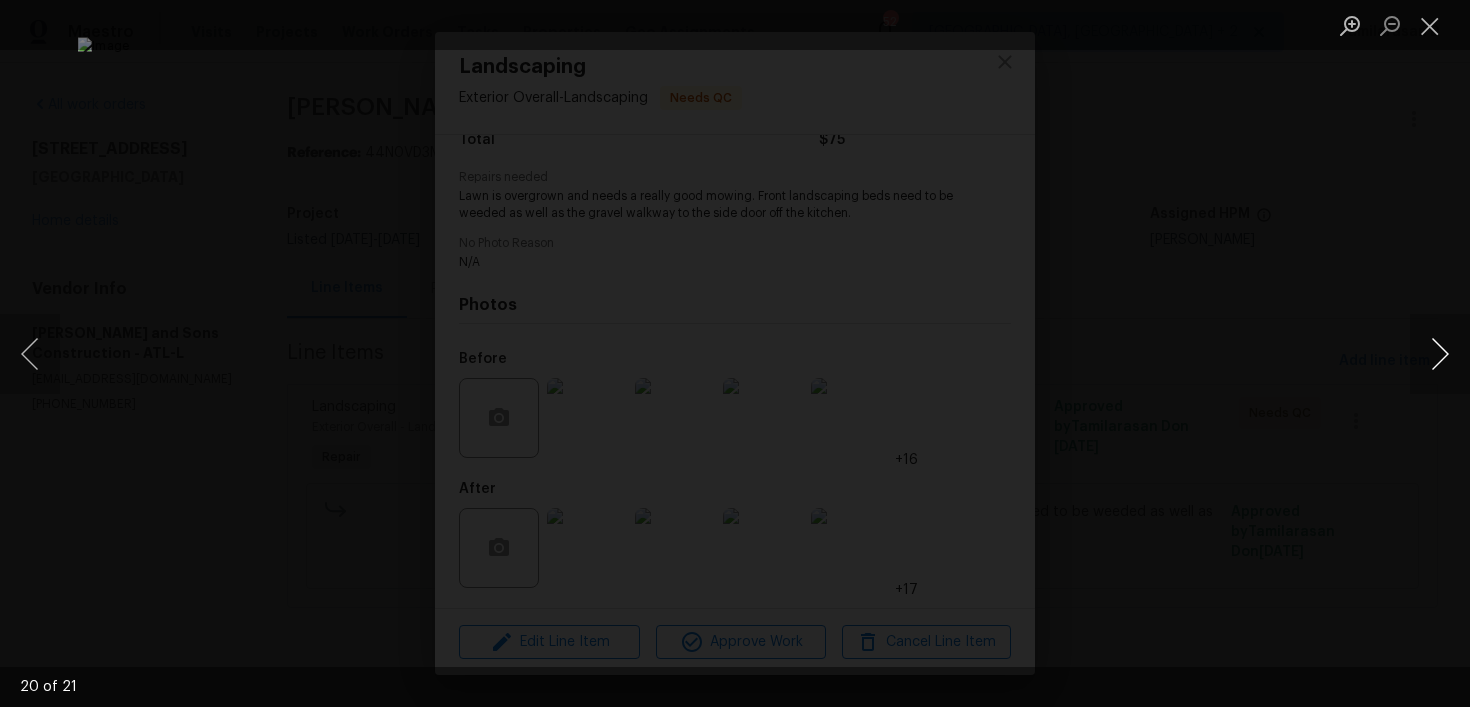 click at bounding box center [1440, 354] 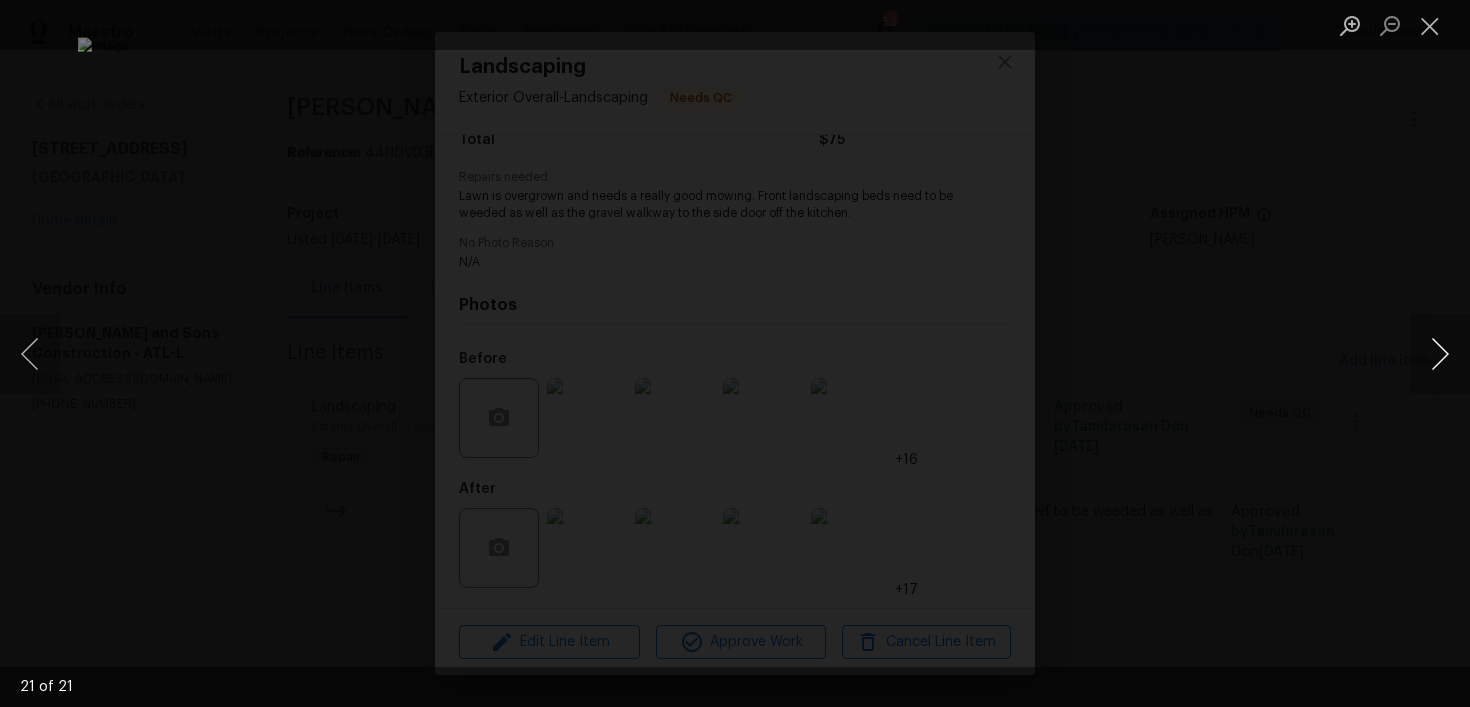 click at bounding box center (1440, 354) 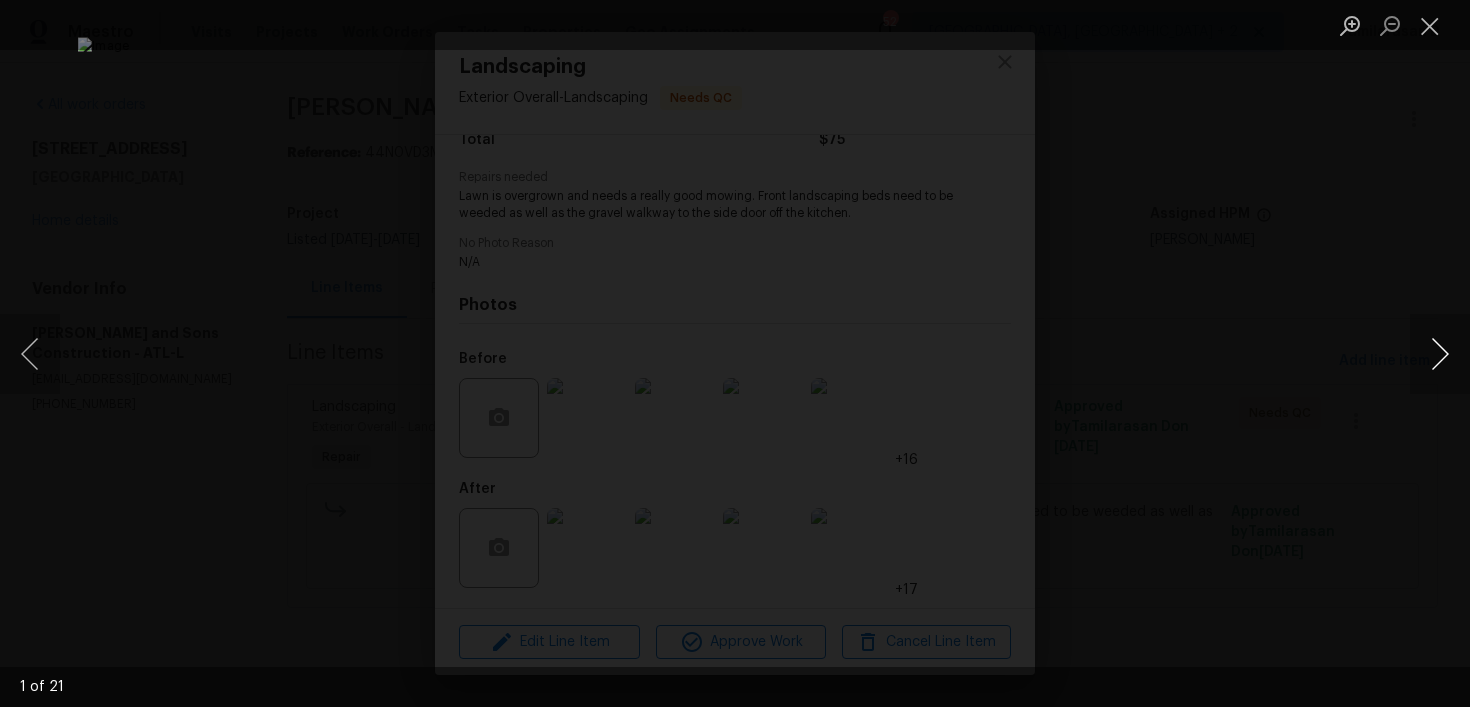 click at bounding box center (1440, 354) 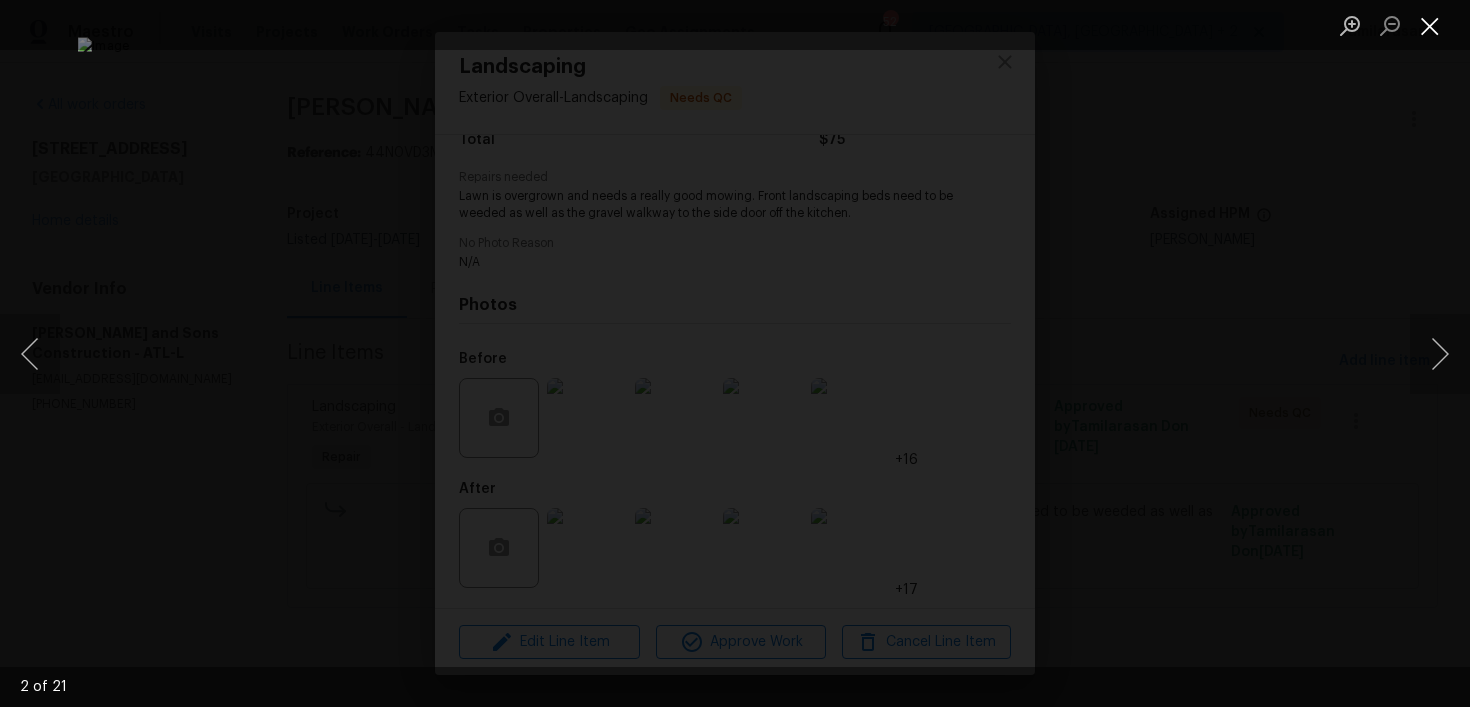 click at bounding box center (1430, 25) 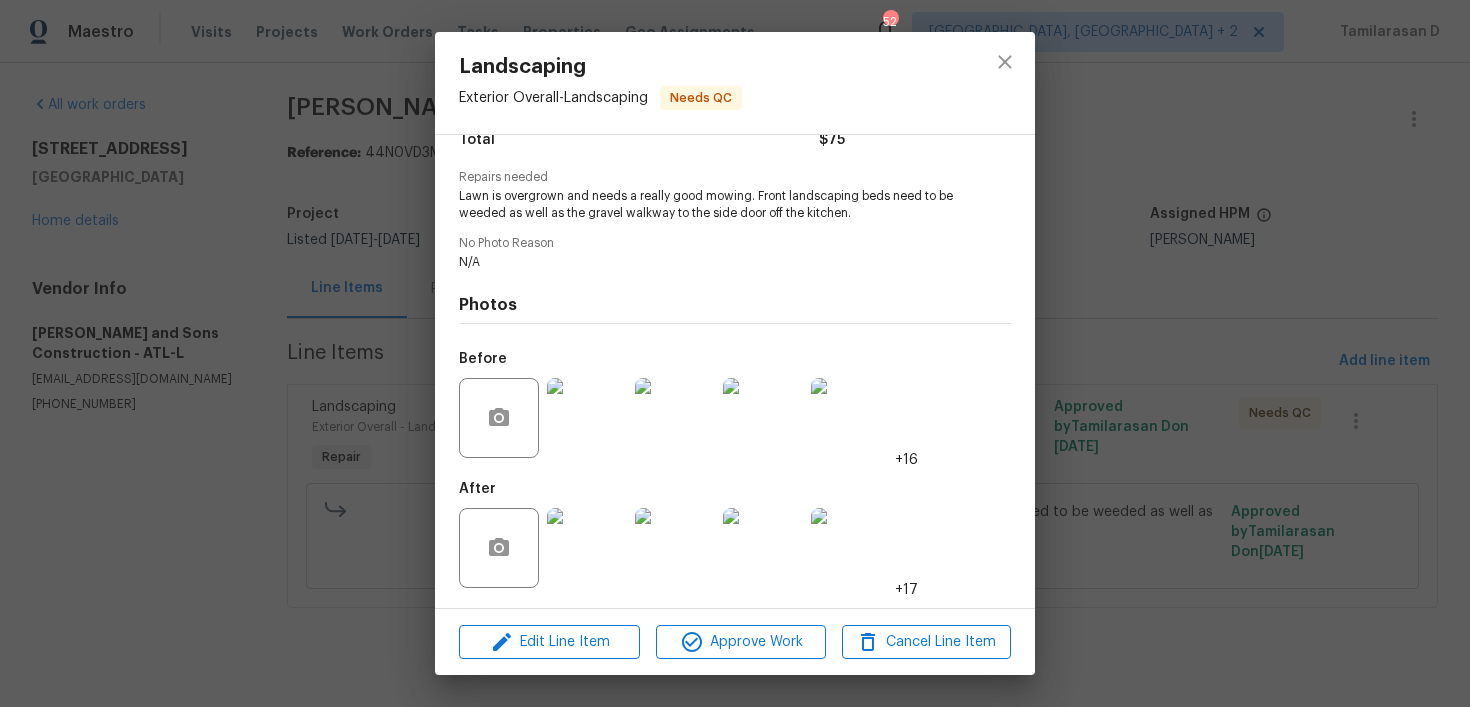 click on "Landscaping Exterior Overall  -  Landscaping Needs QC Vendor Reyes and Sons Construction Account Category Repairs Cost $75 x 1 count $75 Labor $0 Total $75 Repairs needed Lawn is overgrown and needs a really good mowing. Front landscaping beds need to be weeded as well as the gravel walkway to the side door off the kitchen. No Photo Reason N/A Photos Before  +16 After  +17  Edit Line Item  Approve Work  Cancel Line Item" at bounding box center [735, 353] 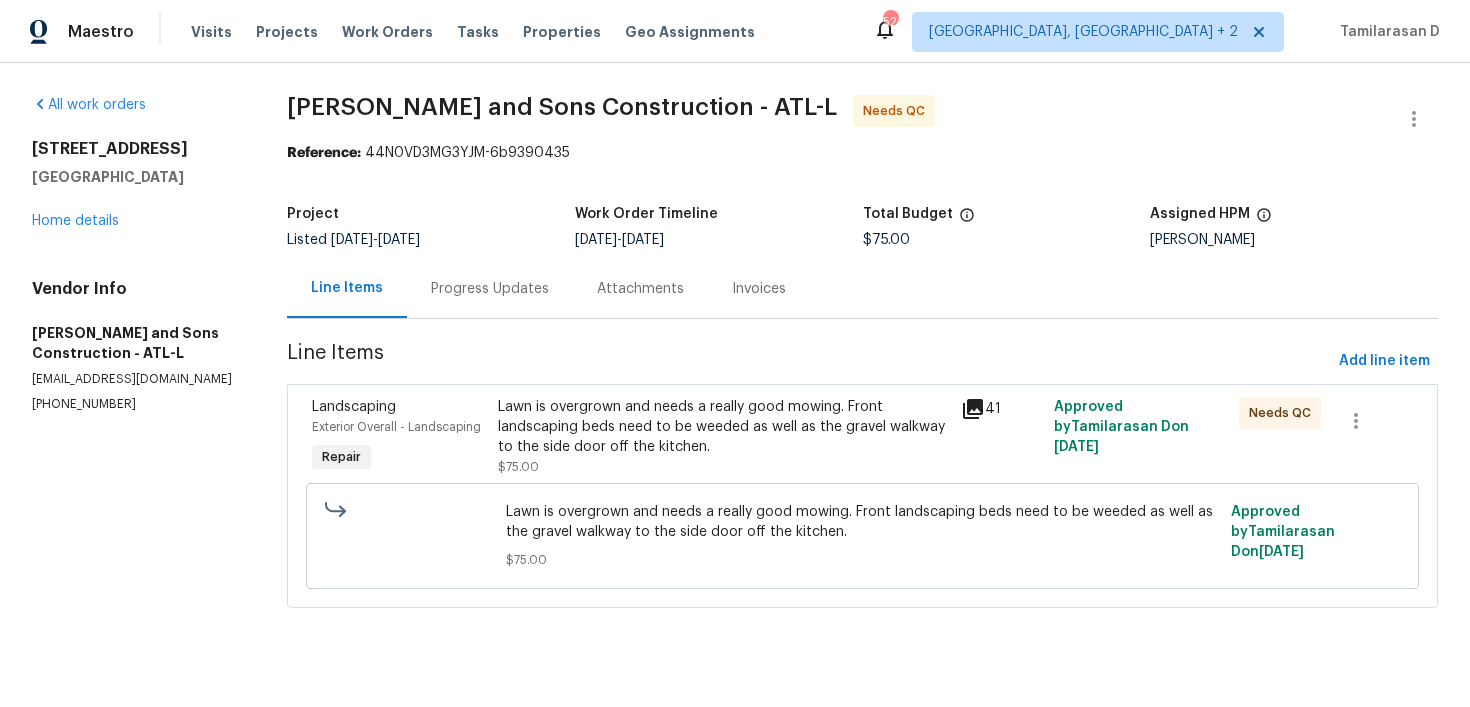 click on "Progress Updates" at bounding box center [490, 289] 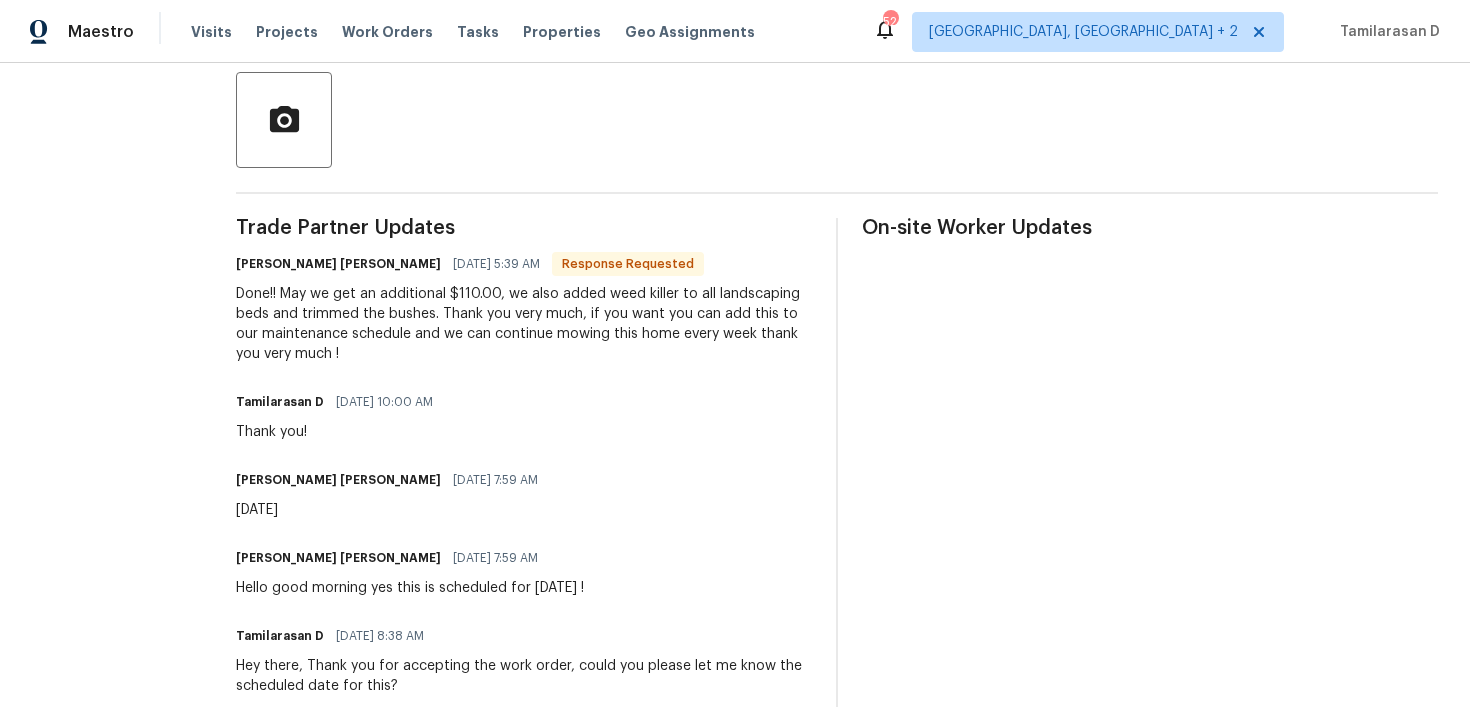 scroll, scrollTop: 467, scrollLeft: 0, axis: vertical 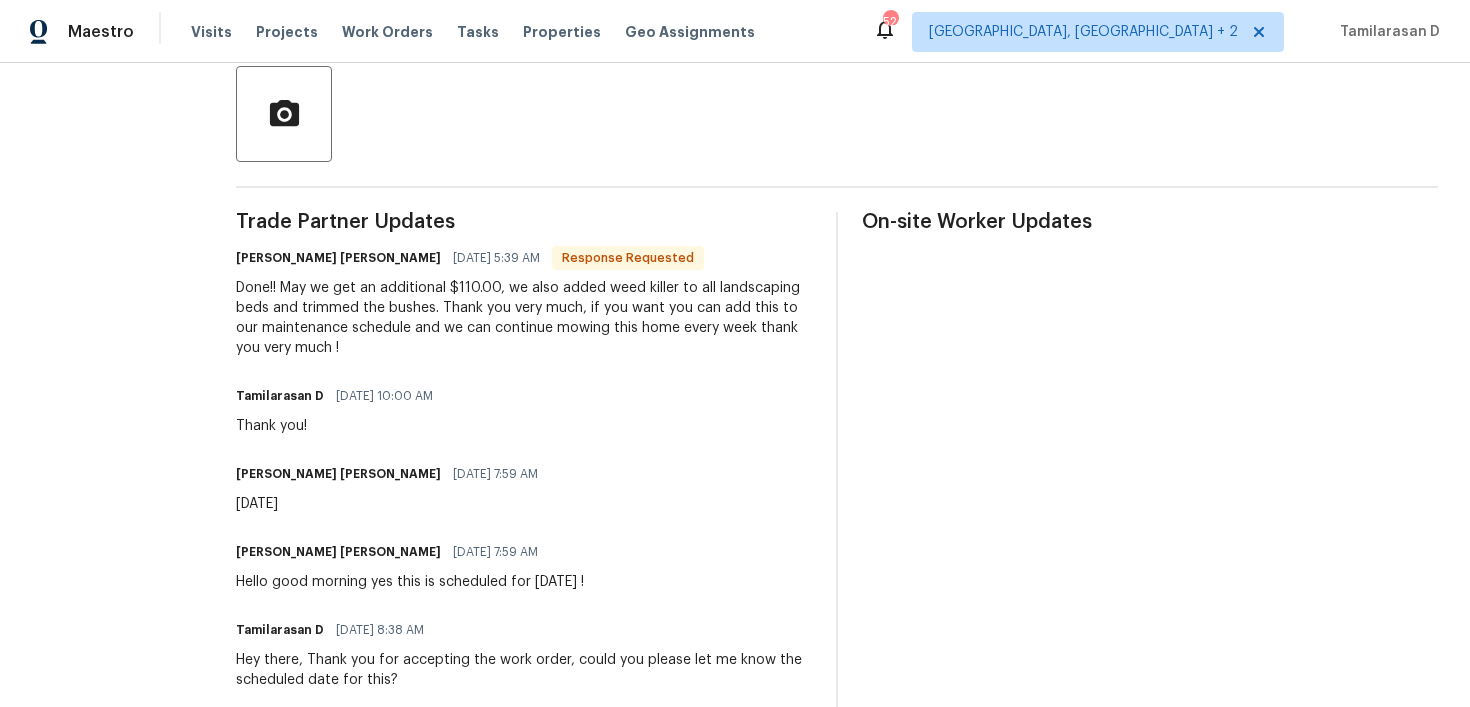 click on "Done!! May we get an additional $110.00, we also added weed killer to all landscaping beds and trimmed the bushes. Thank you very much, if you want you can add this to our maintenance schedule and we can continue mowing this home every week thank you very much !" at bounding box center (524, 318) 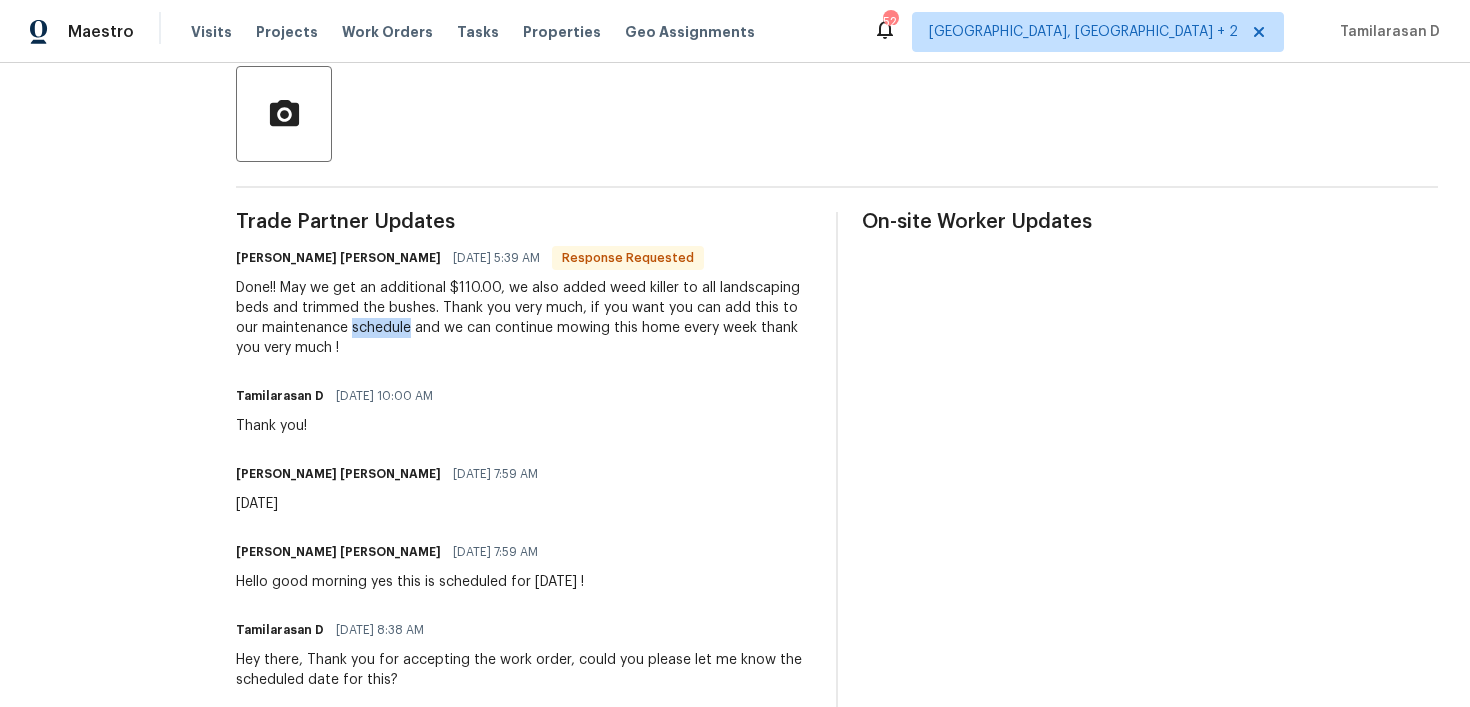 click on "Done!! May we get an additional $110.00, we also added weed killer to all landscaping beds and trimmed the bushes. Thank you very much, if you want you can add this to our maintenance schedule and we can continue mowing this home every week thank you very much !" at bounding box center [524, 318] 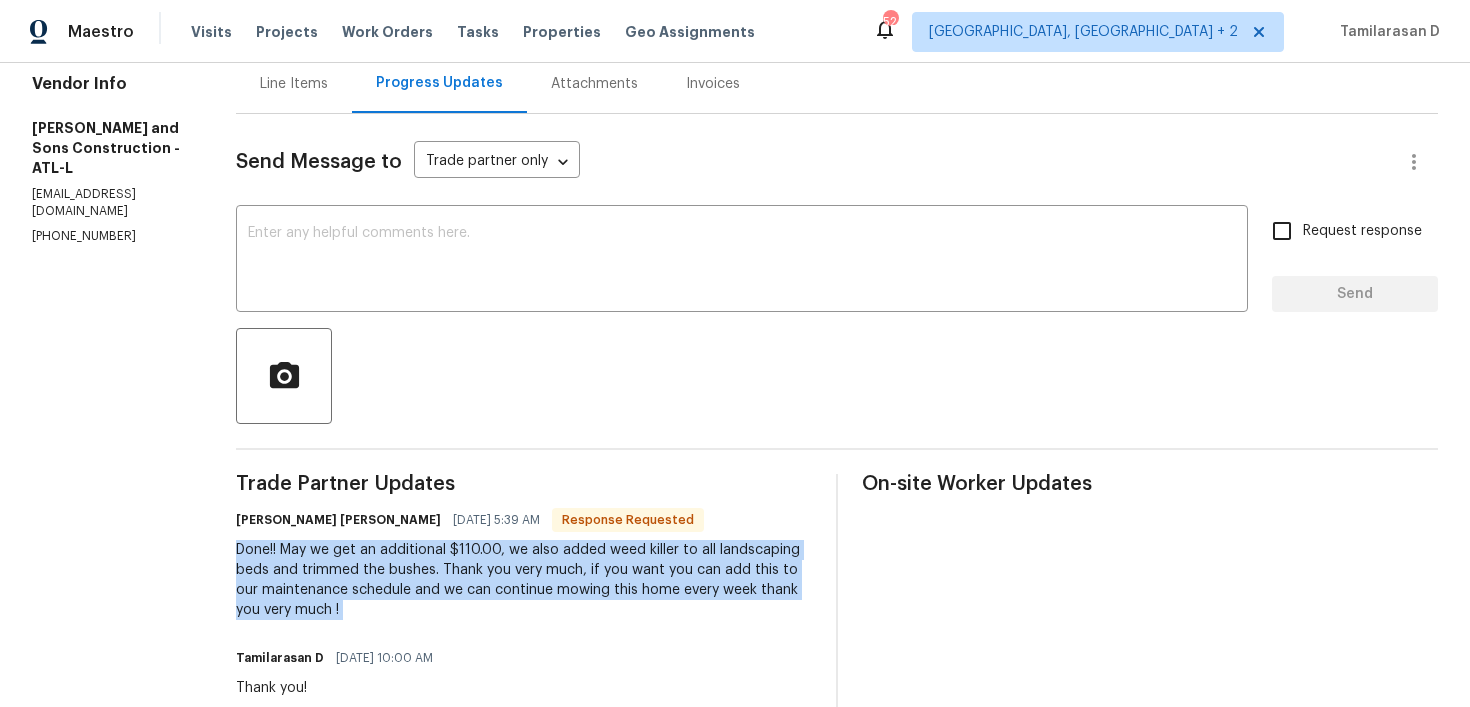 scroll, scrollTop: 86, scrollLeft: 0, axis: vertical 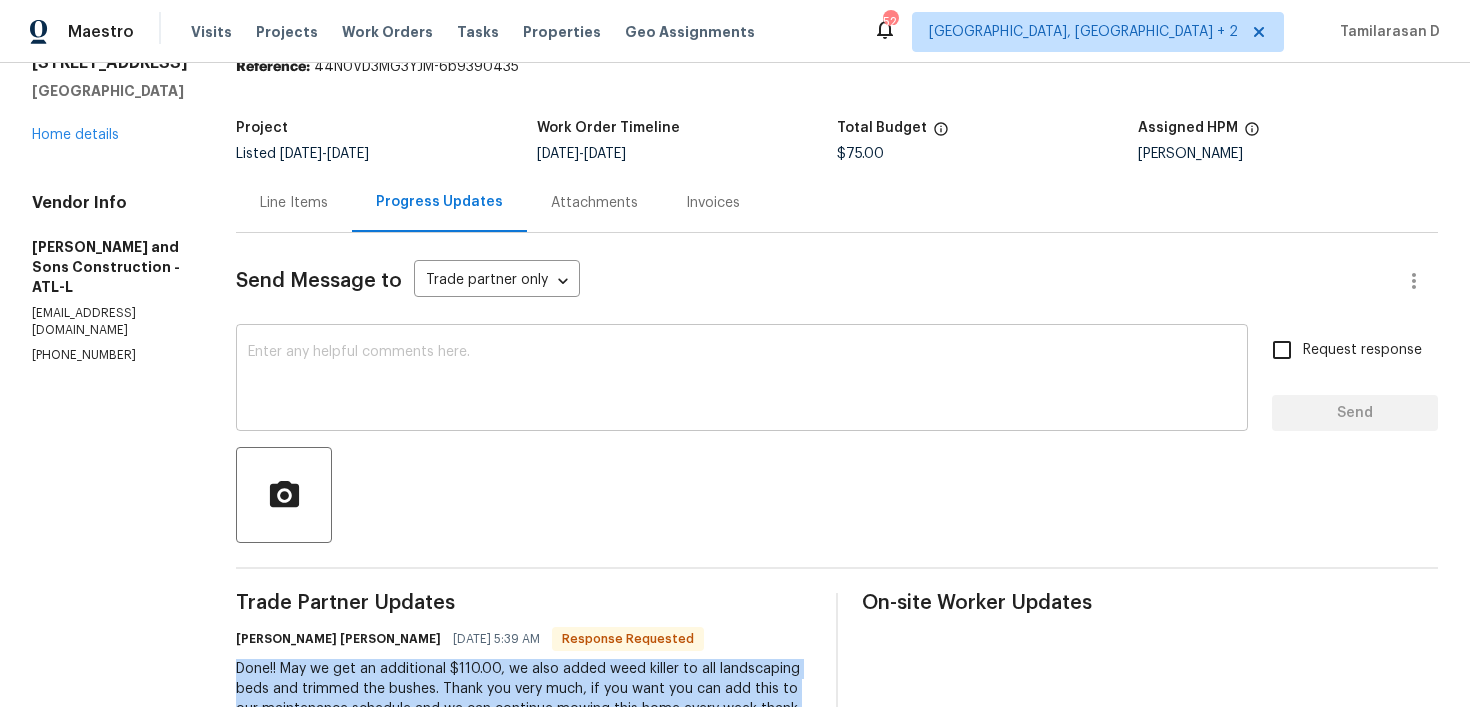 click at bounding box center [742, 380] 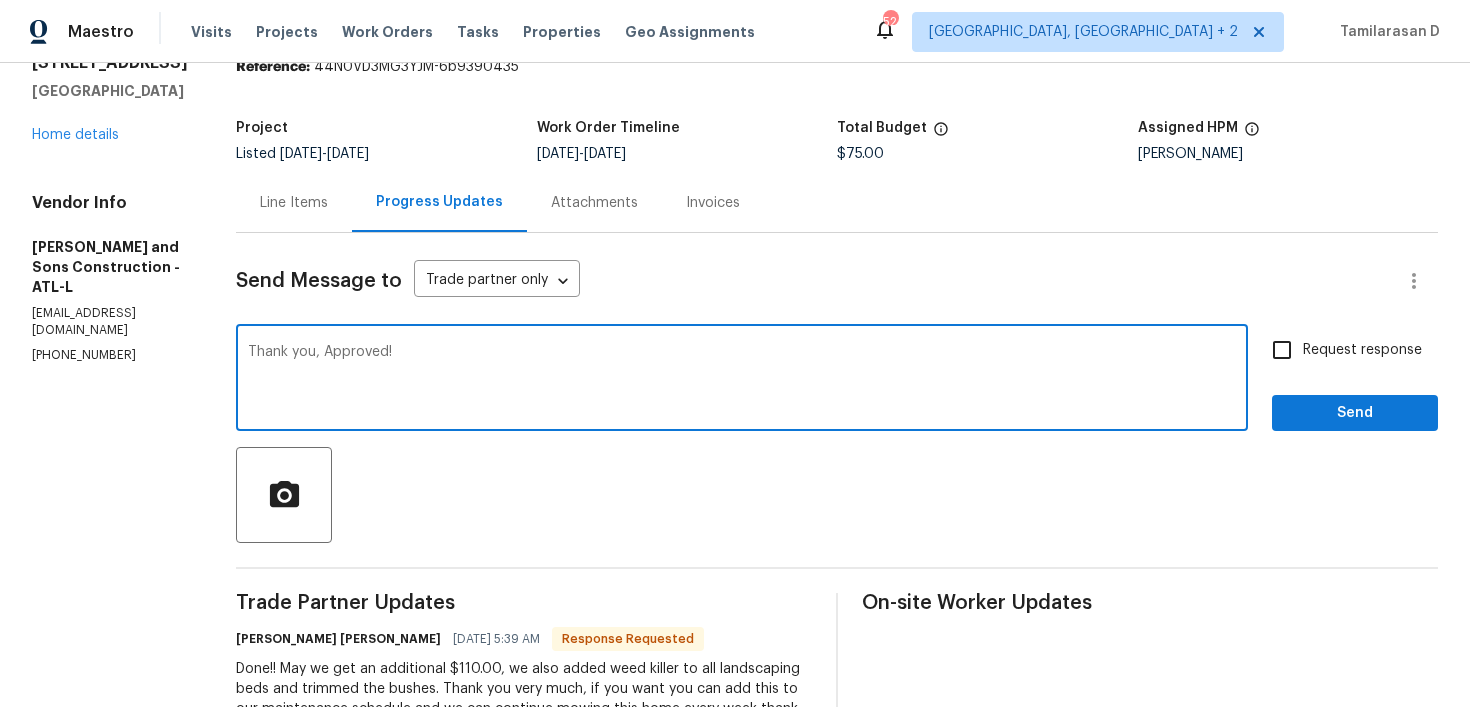 type on "Thank you, Approved!" 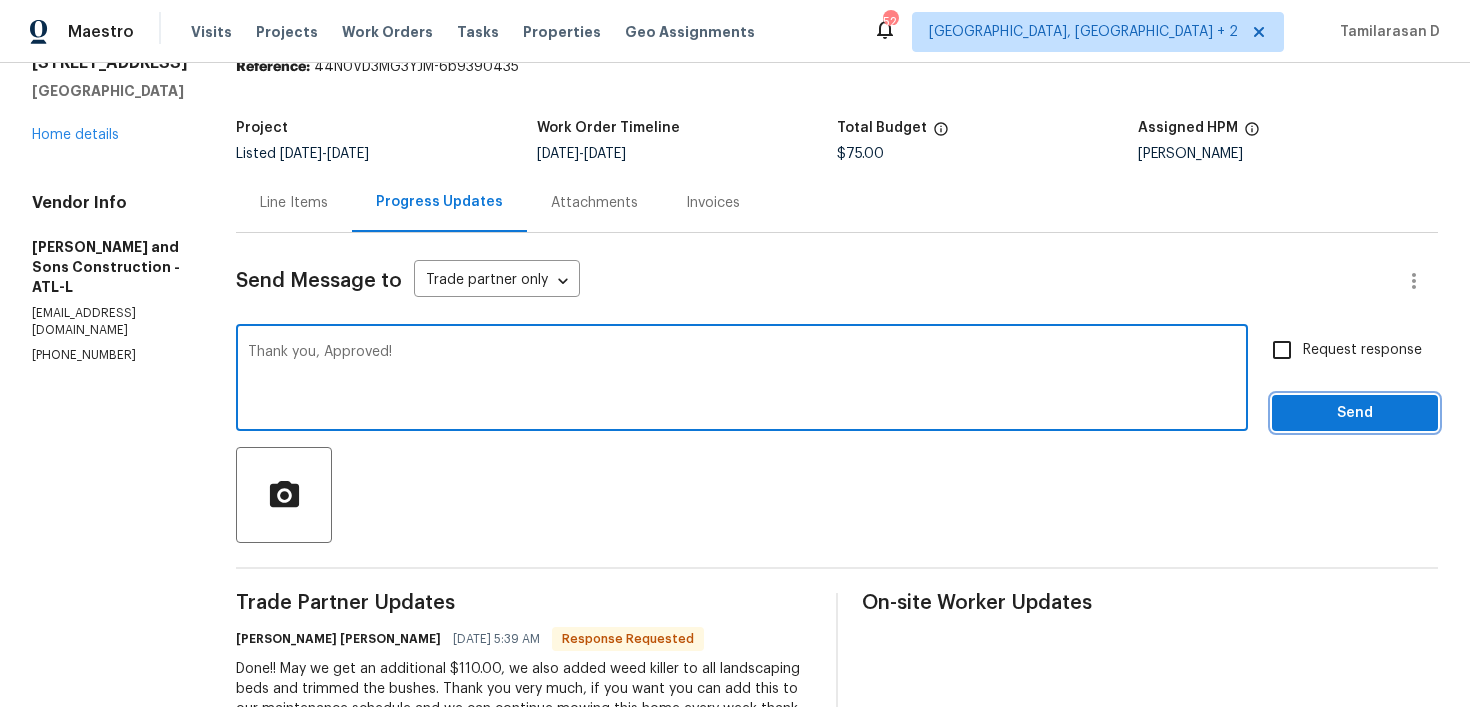 click on "Send" at bounding box center [1355, 413] 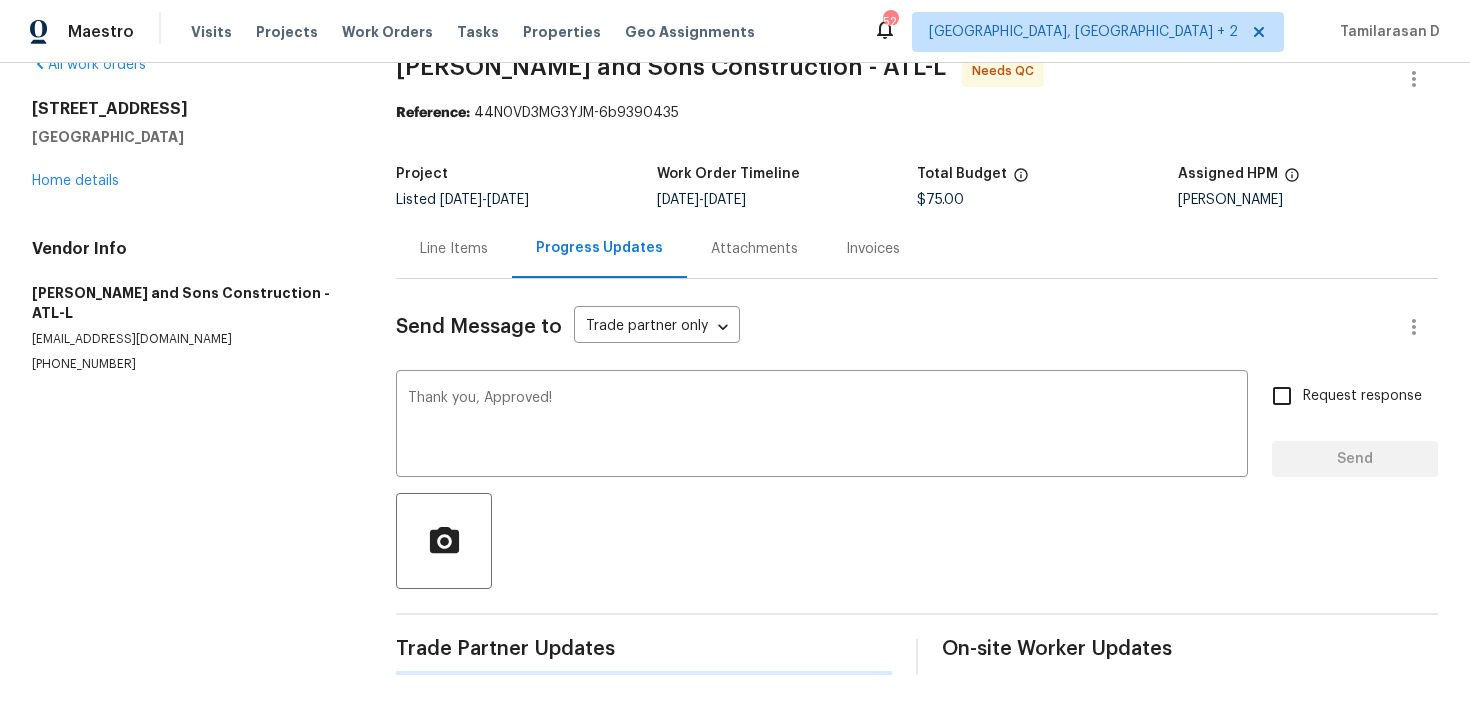 type 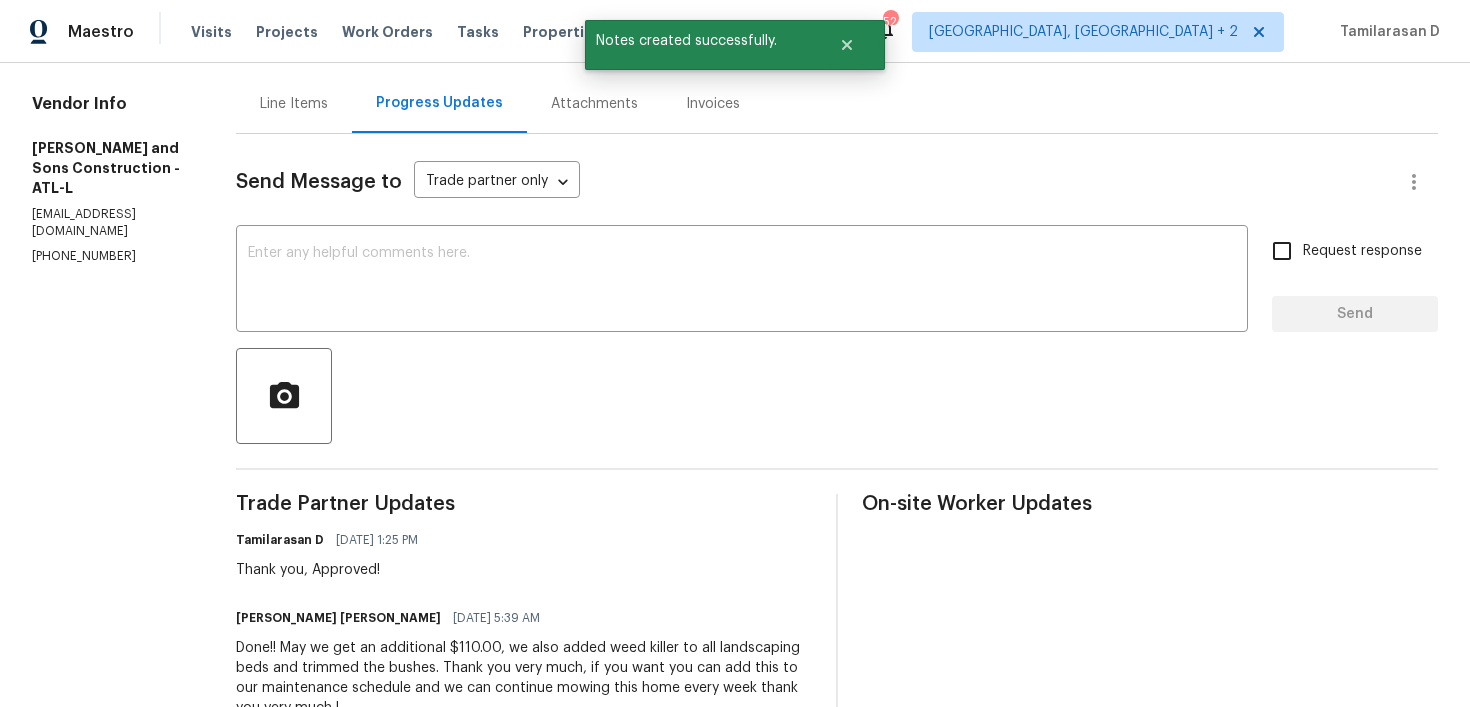 scroll, scrollTop: 0, scrollLeft: 0, axis: both 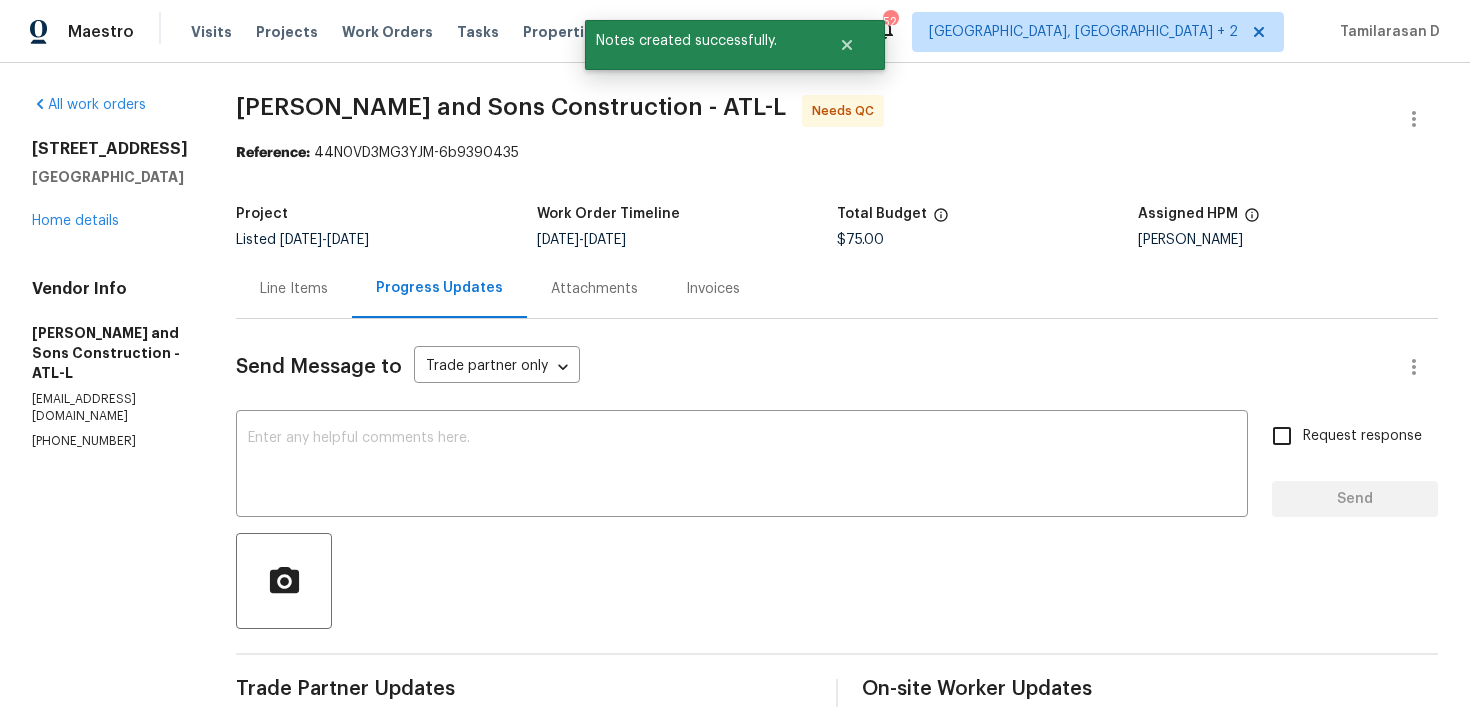 click on "Line Items" at bounding box center [294, 288] 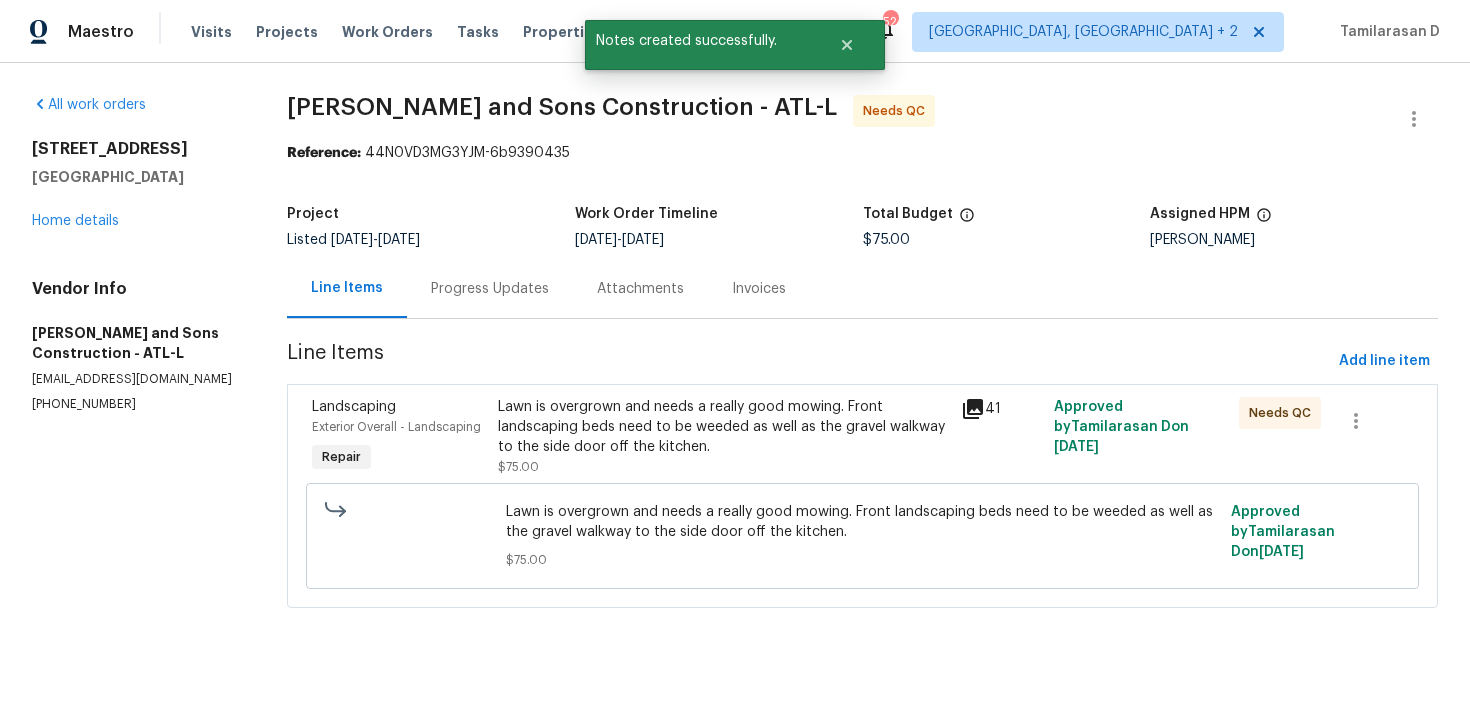 click on "Lawn is overgrown and needs a really good mowing. Front landscaping beds need to be weeded as well as the gravel walkway to the side door off the kitchen." at bounding box center [724, 427] 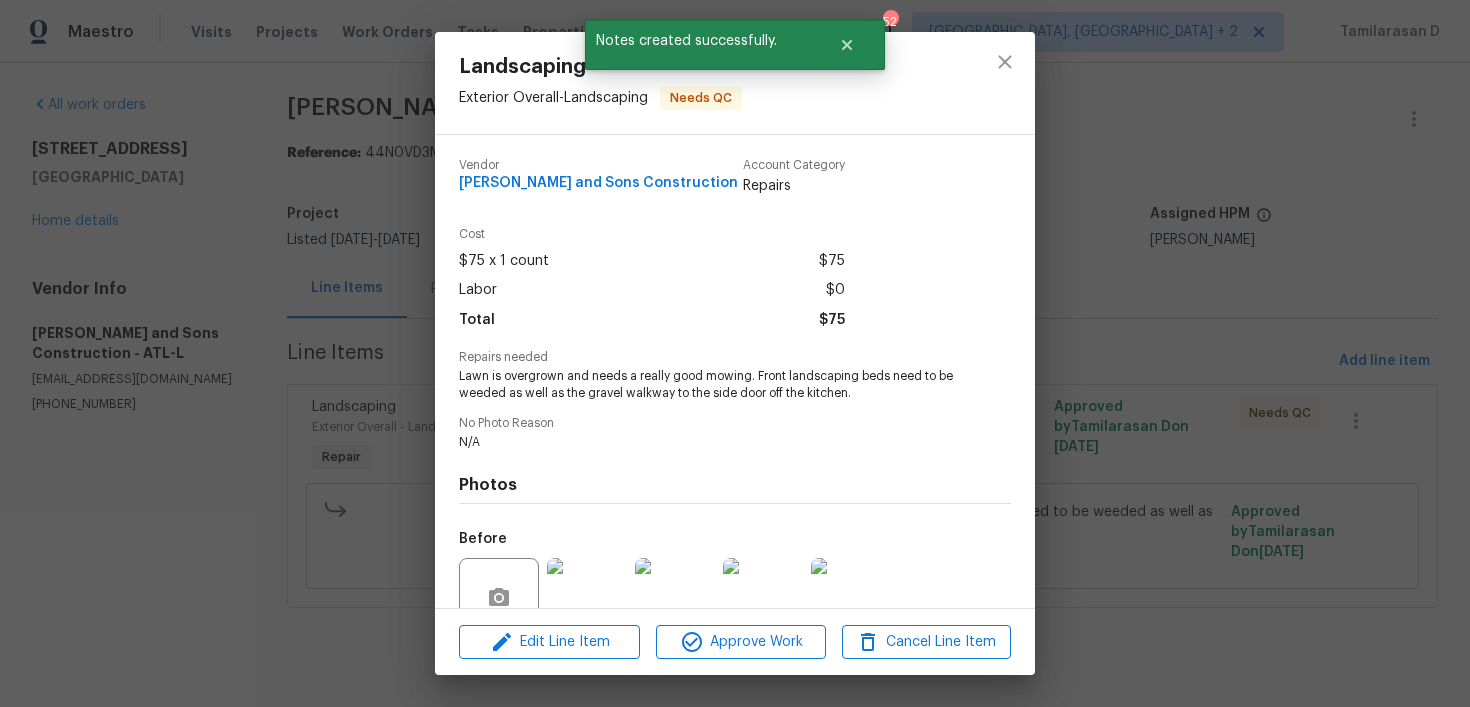 scroll, scrollTop: 180, scrollLeft: 0, axis: vertical 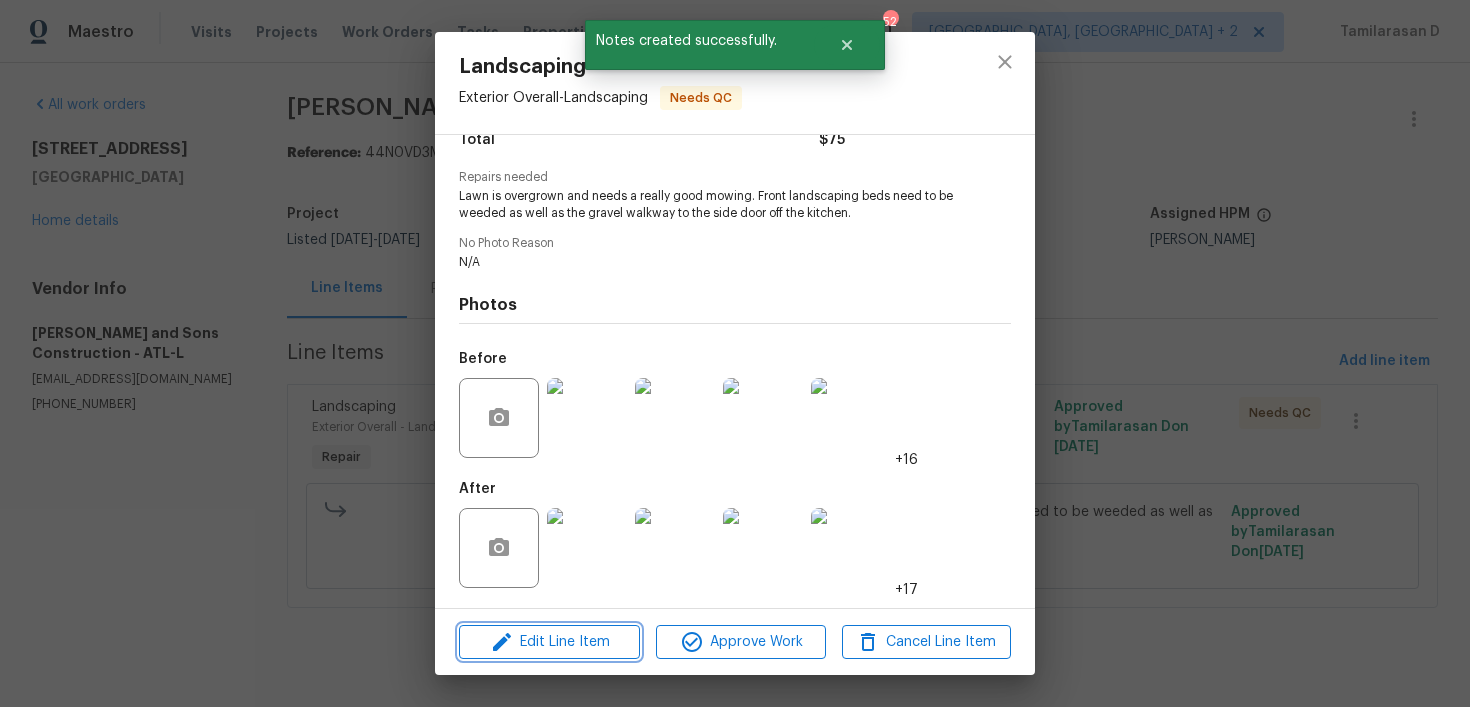 click on "Edit Line Item" at bounding box center (549, 642) 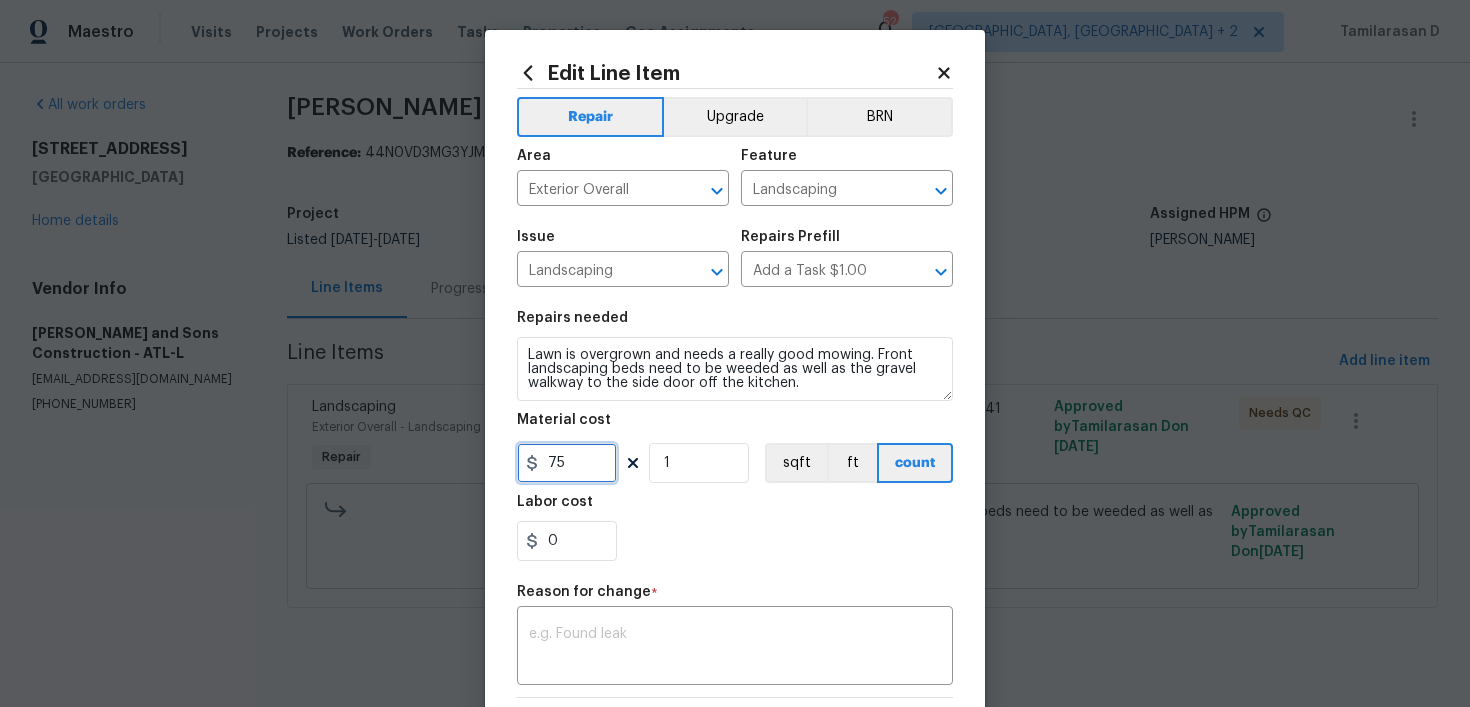 click on "75" at bounding box center [567, 463] 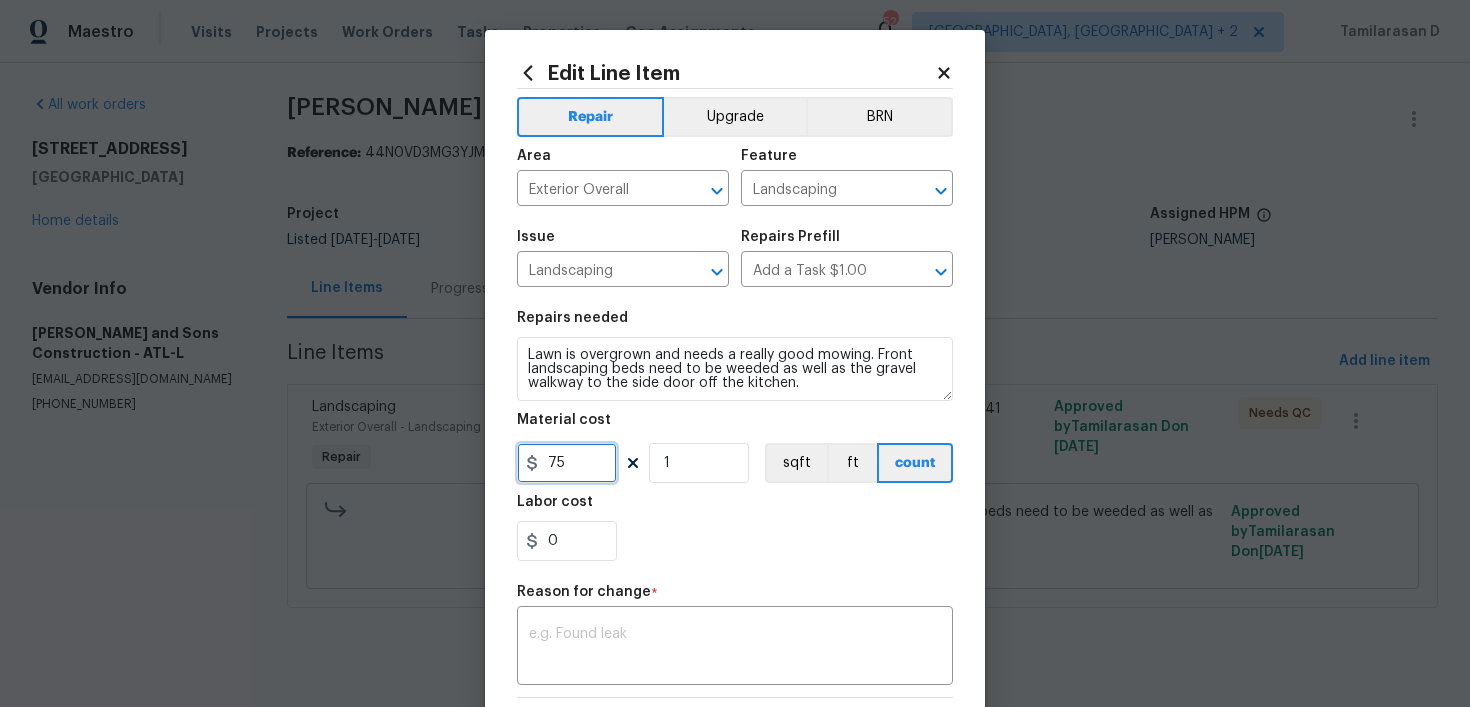 click on "75" at bounding box center (567, 463) 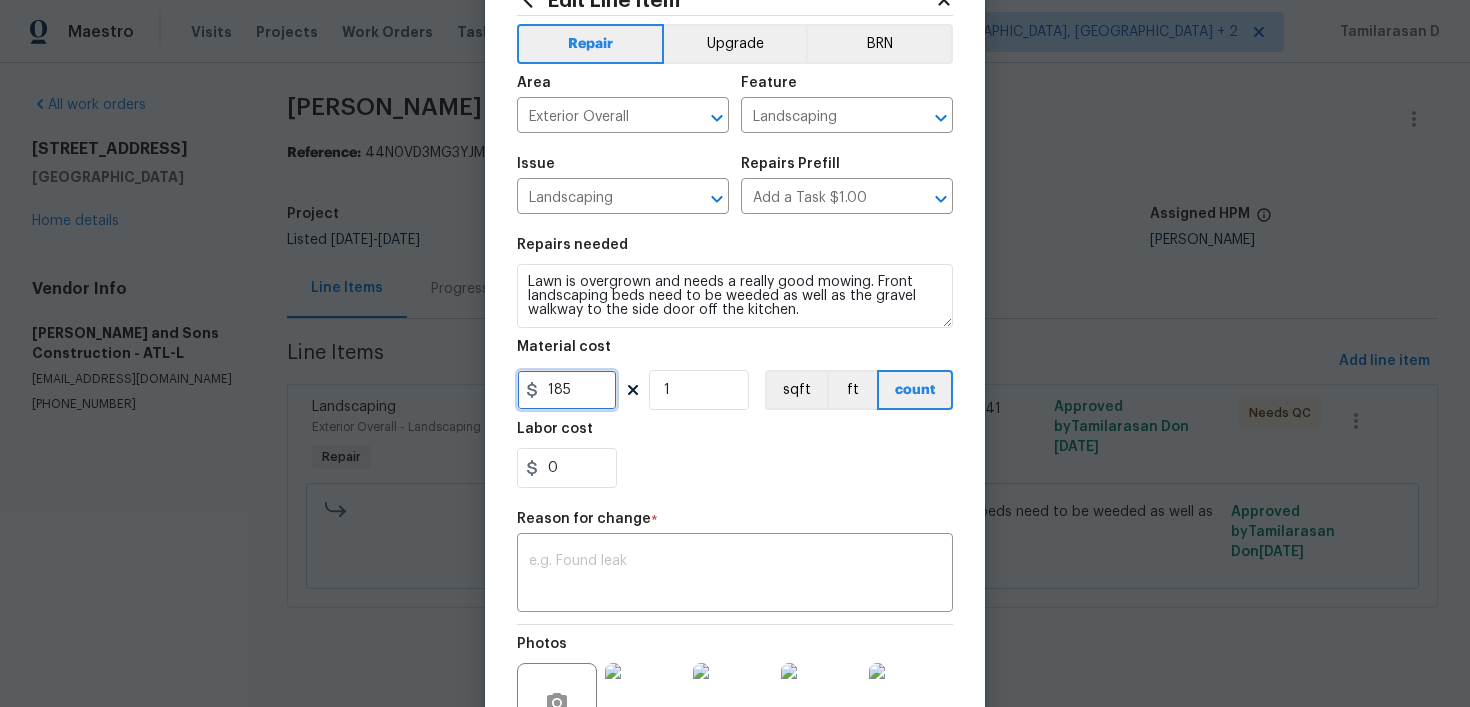 scroll, scrollTop: 174, scrollLeft: 0, axis: vertical 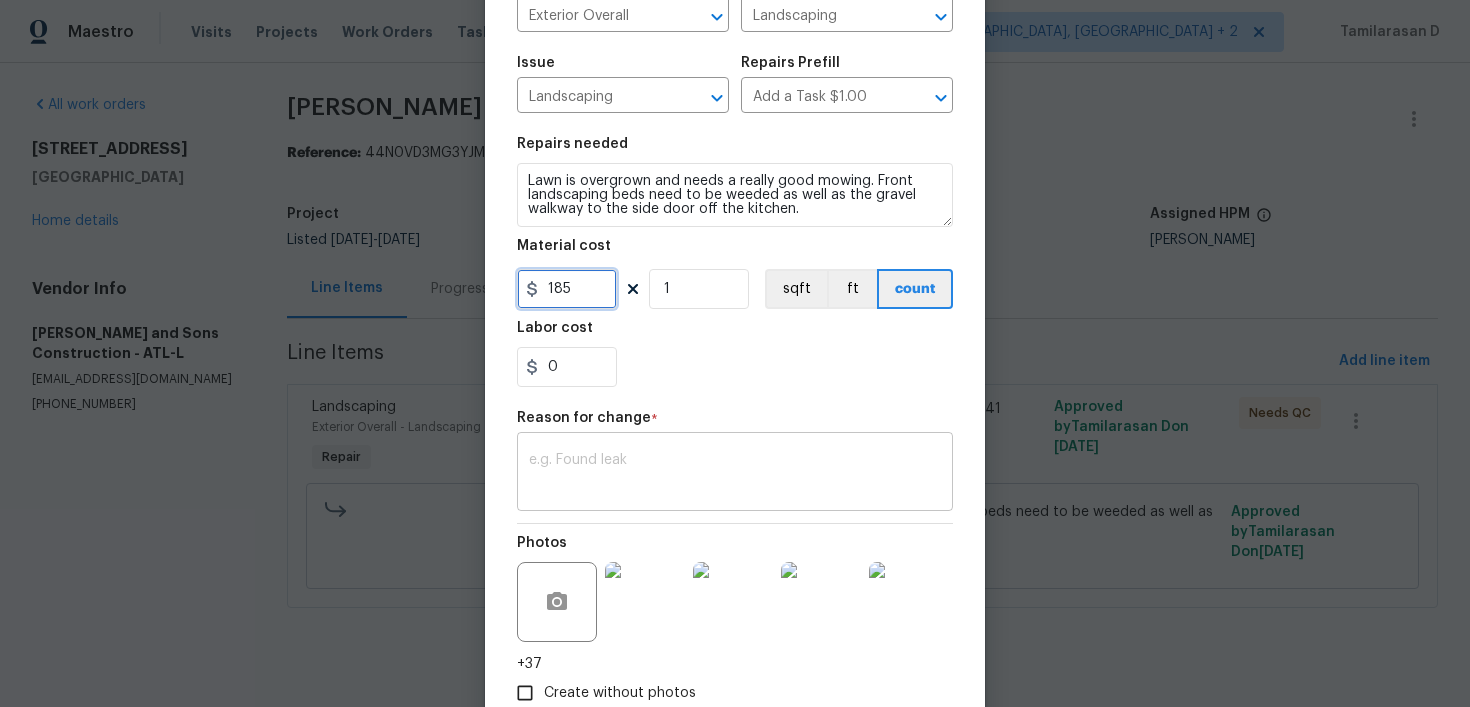type on "185" 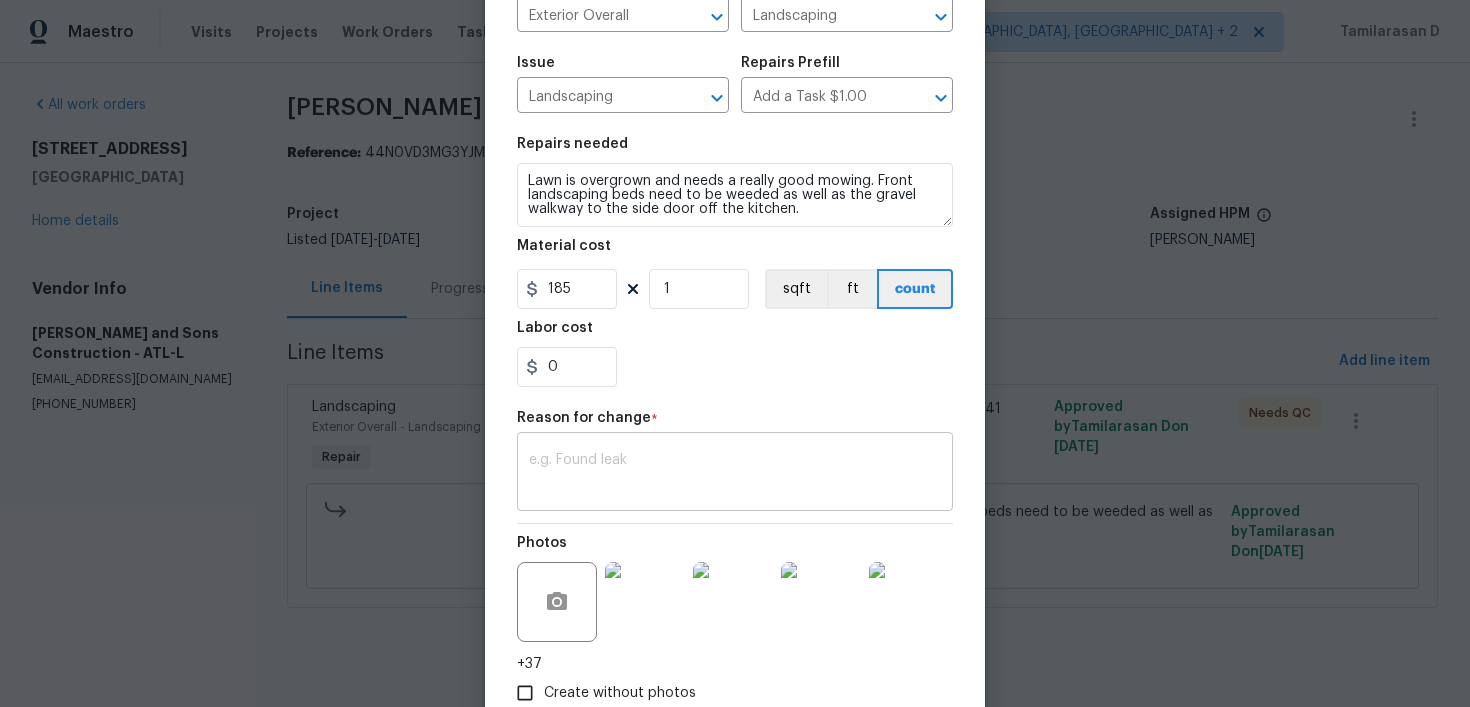 click at bounding box center (735, 474) 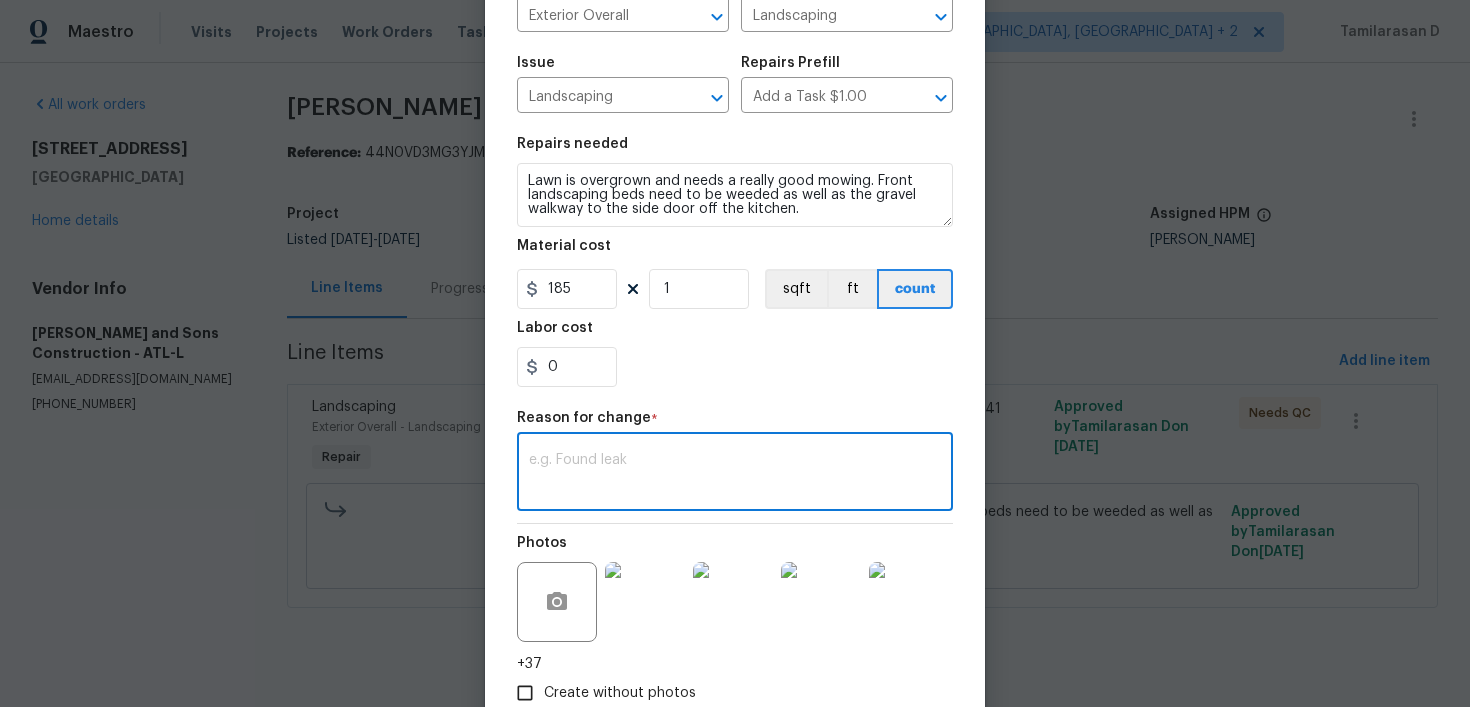 paste on "(TD) Updated per vendor’s final cost." 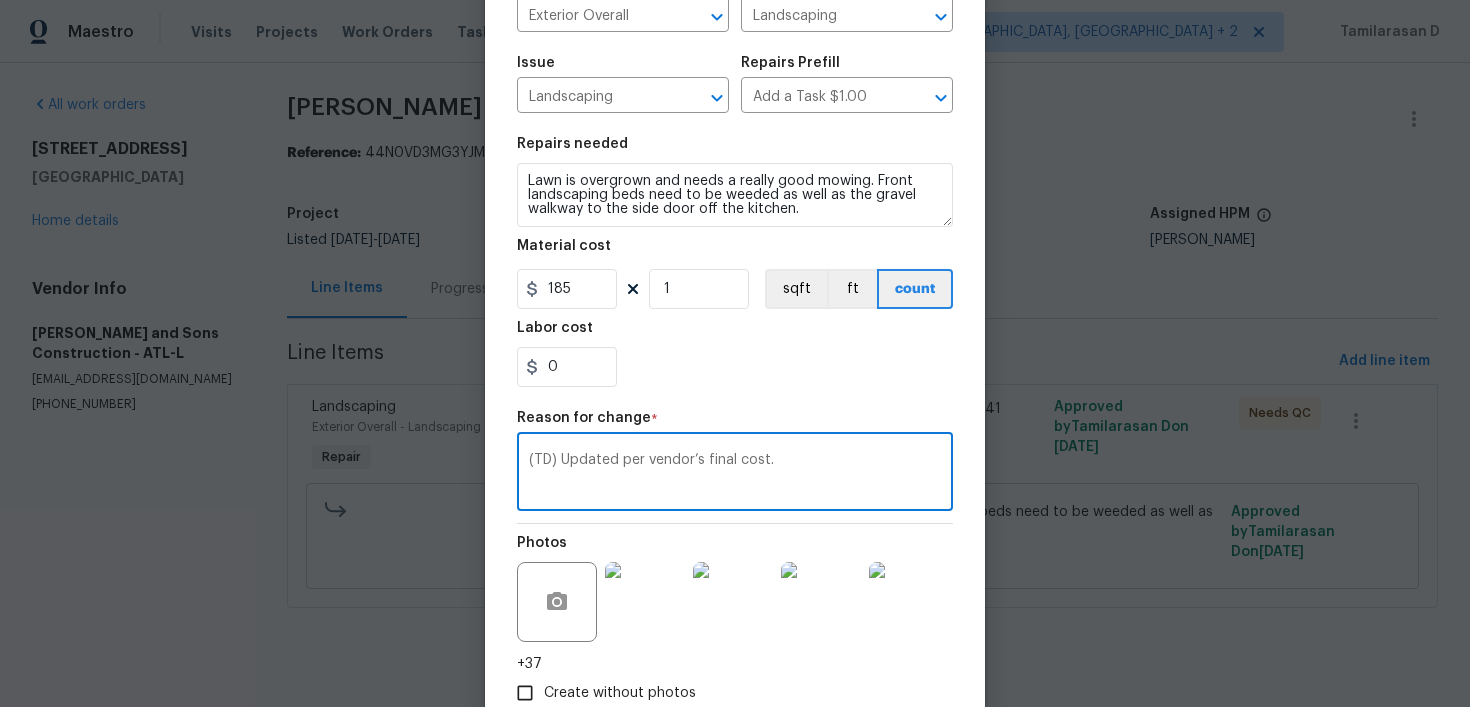 scroll, scrollTop: 299, scrollLeft: 0, axis: vertical 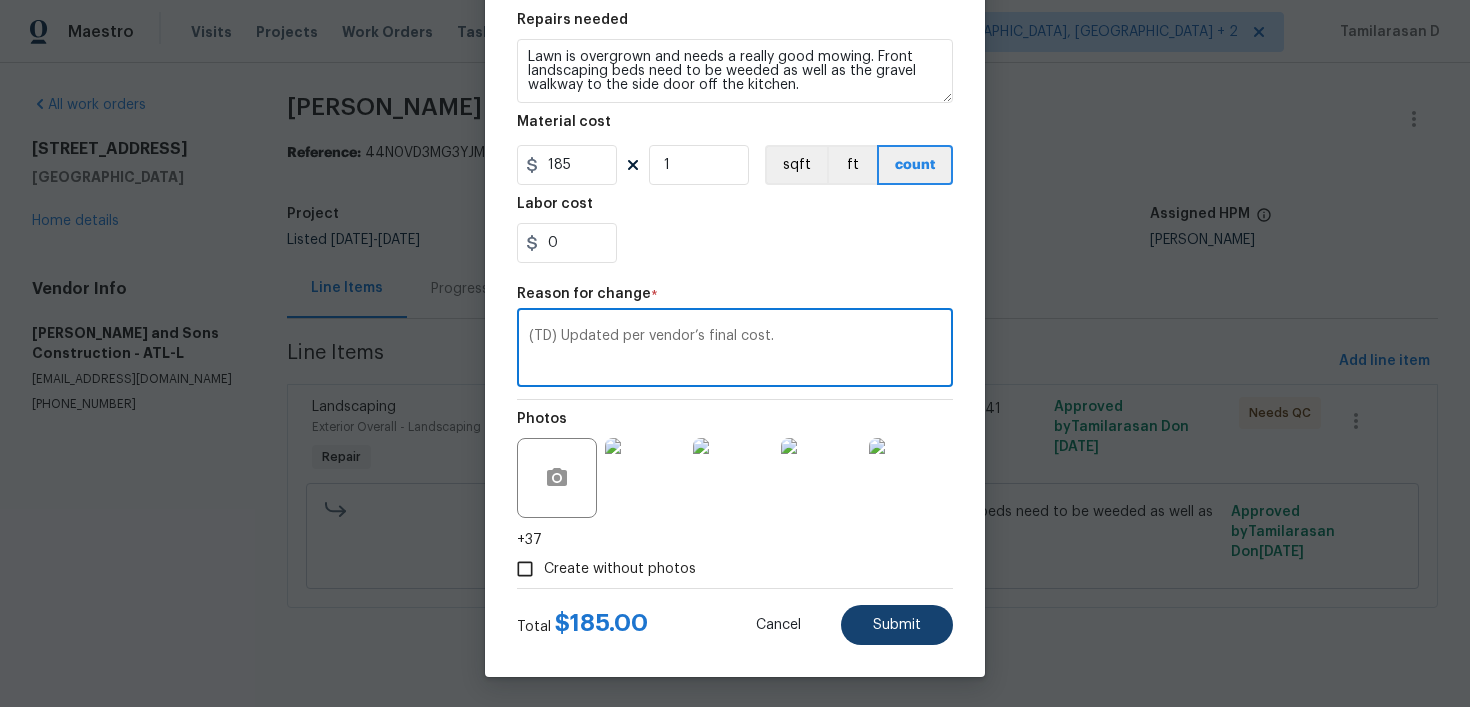 type on "(TD) Updated per vendor’s final cost." 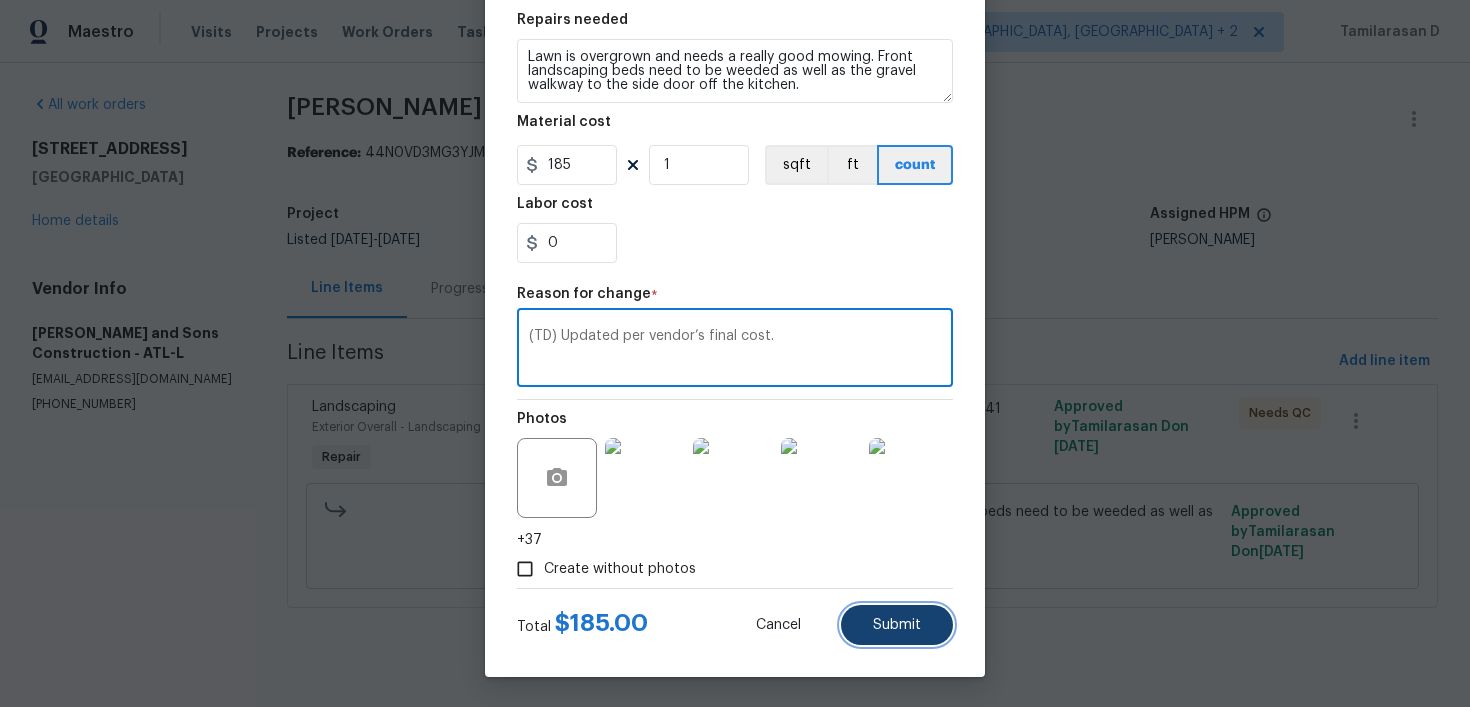 click on "Submit" at bounding box center (897, 625) 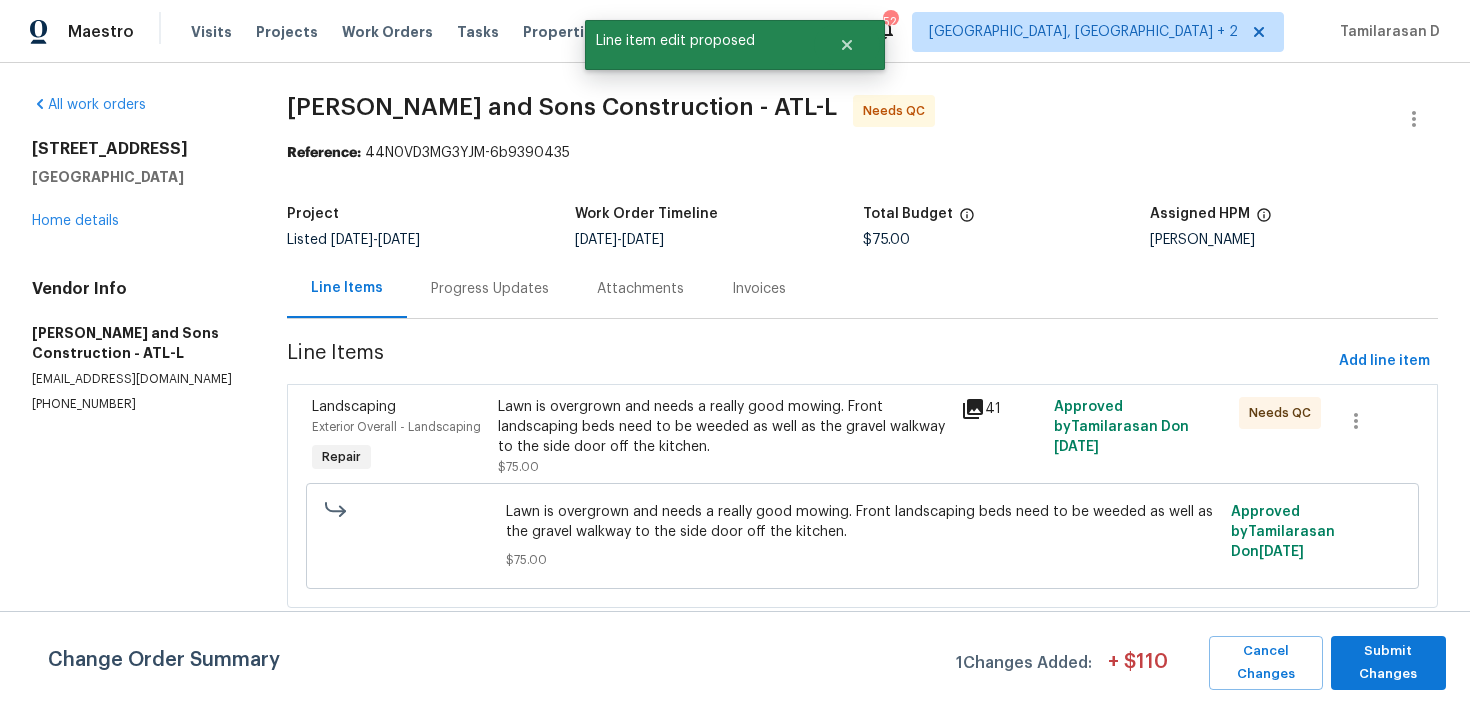 scroll, scrollTop: 0, scrollLeft: 0, axis: both 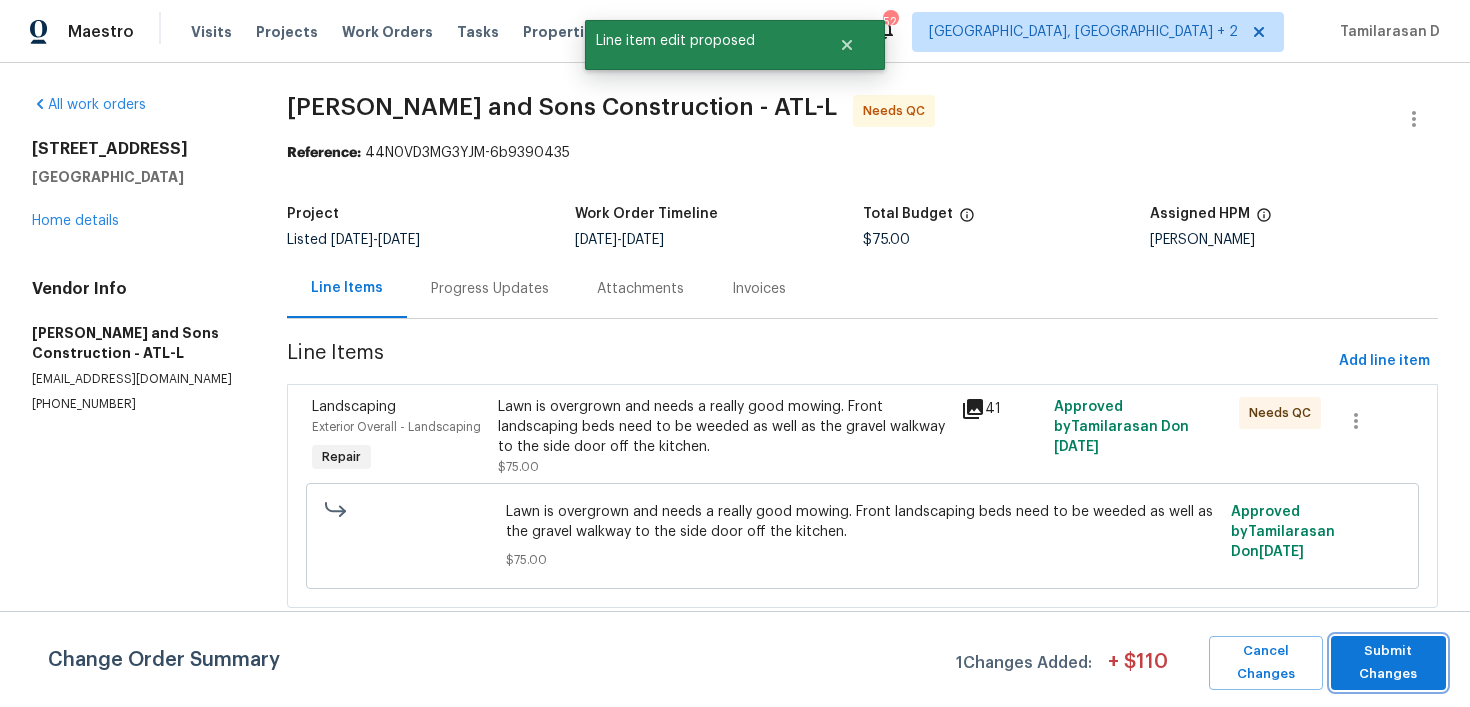 click on "Submit Changes" at bounding box center (1388, 663) 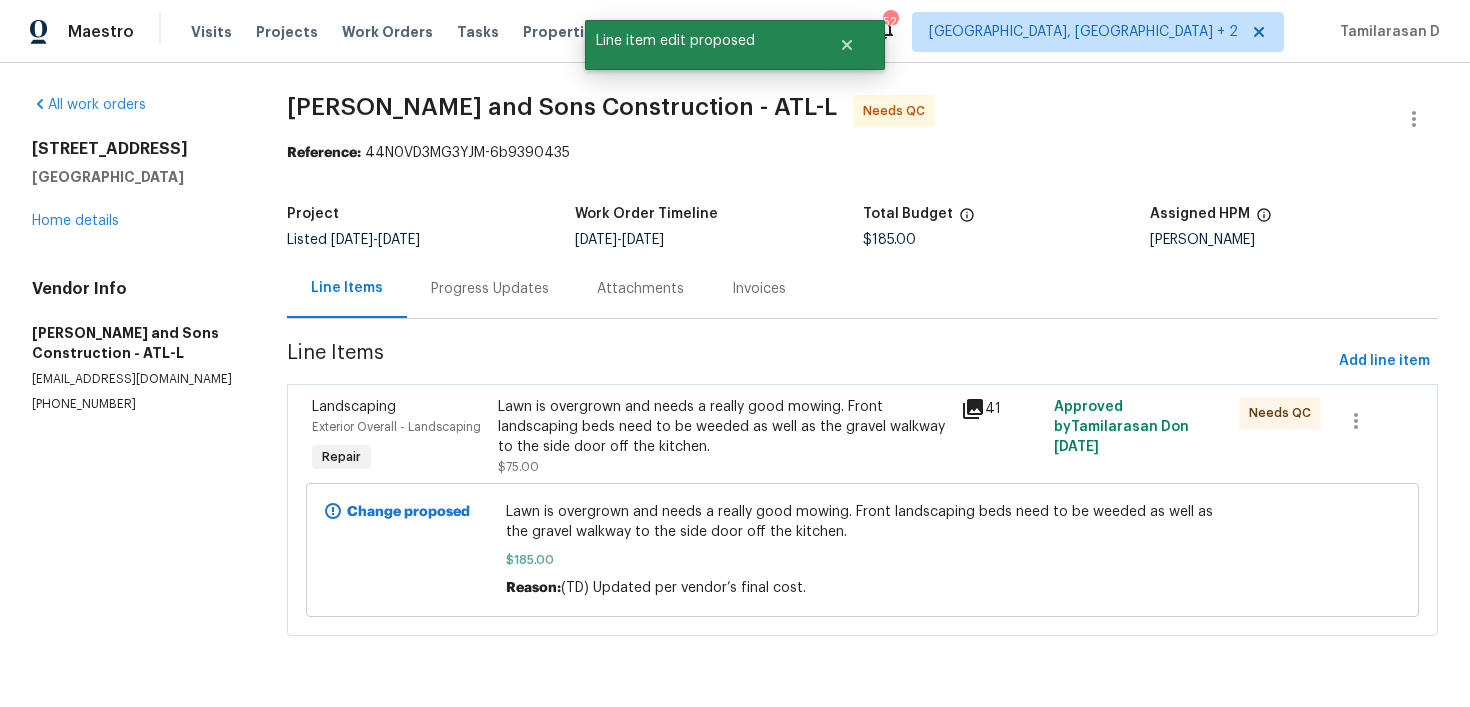 click on "Progress Updates" at bounding box center (490, 289) 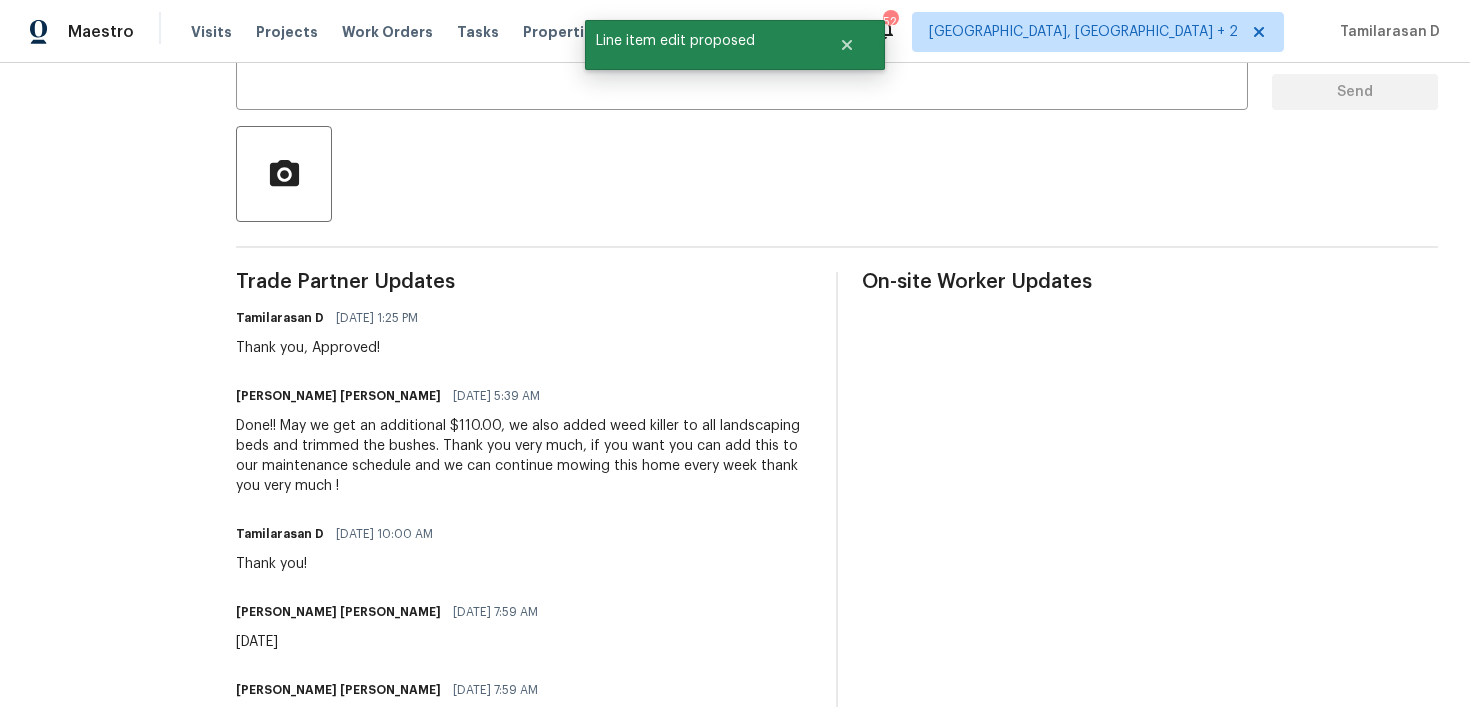 scroll, scrollTop: 387, scrollLeft: 0, axis: vertical 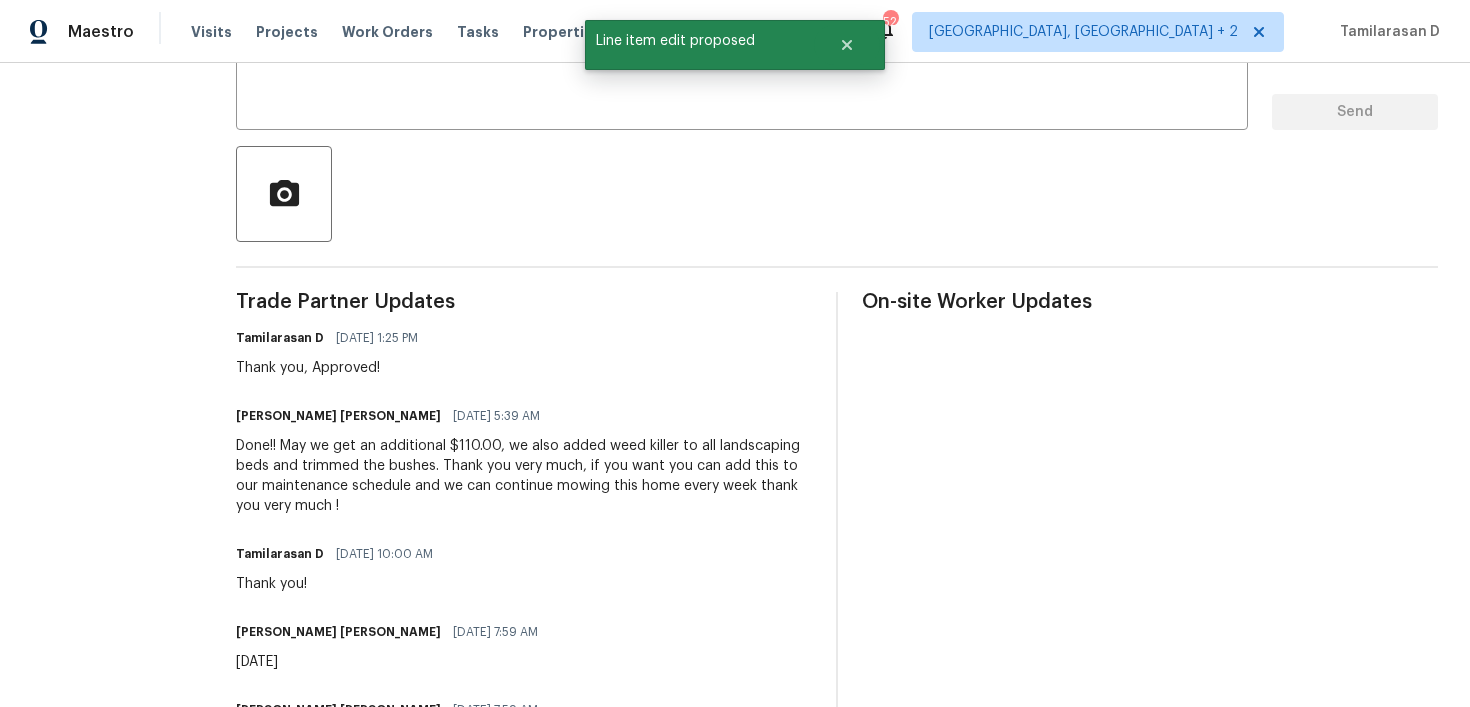 click on "Done!! May we get an additional $110.00, we also added weed killer to all landscaping beds and trimmed the bushes. Thank you very much, if you want you can add this to our maintenance schedule and we can continue mowing this home every week thank you very much !" at bounding box center (524, 476) 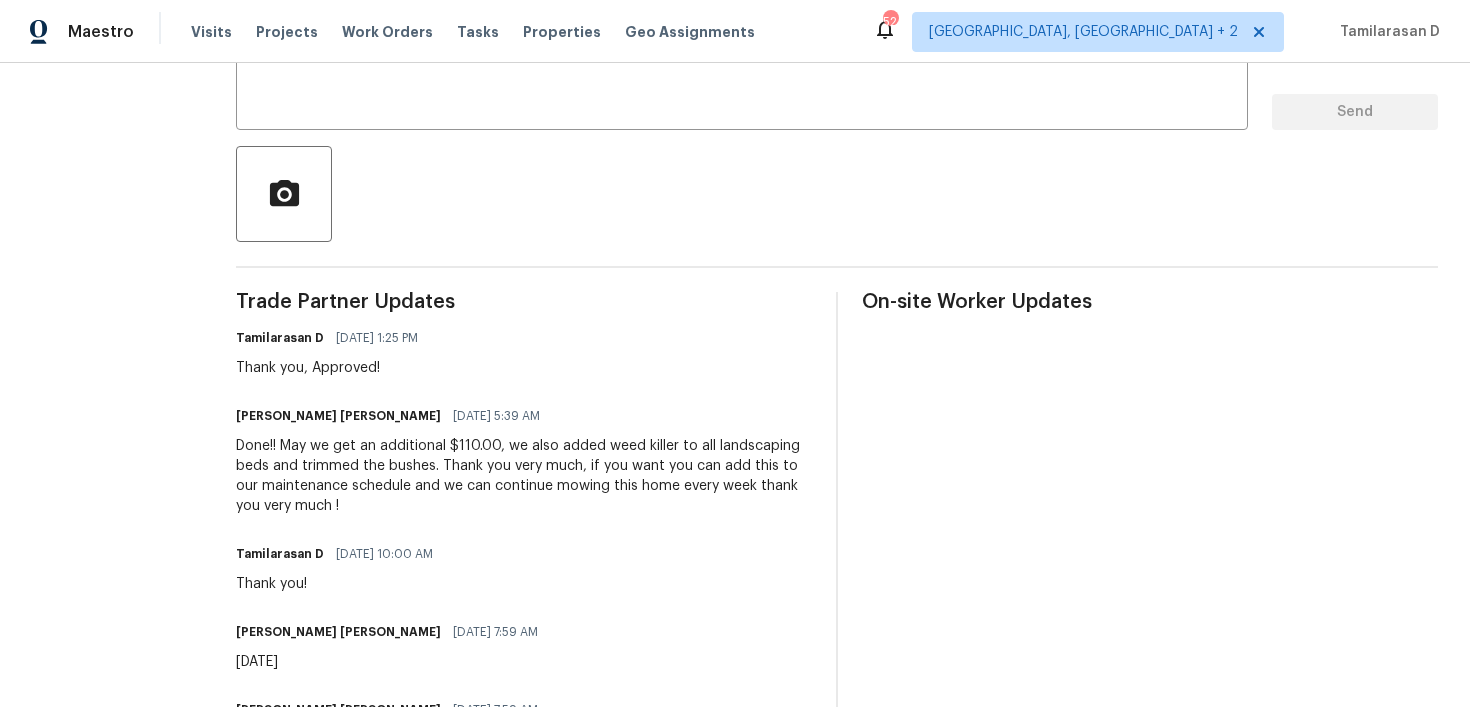 click on "Done!! May we get an additional $110.00, we also added weed killer to all landscaping beds and trimmed the bushes. Thank you very much, if you want you can add this to our maintenance schedule and we can continue mowing this home every week thank you very much !" at bounding box center [524, 476] 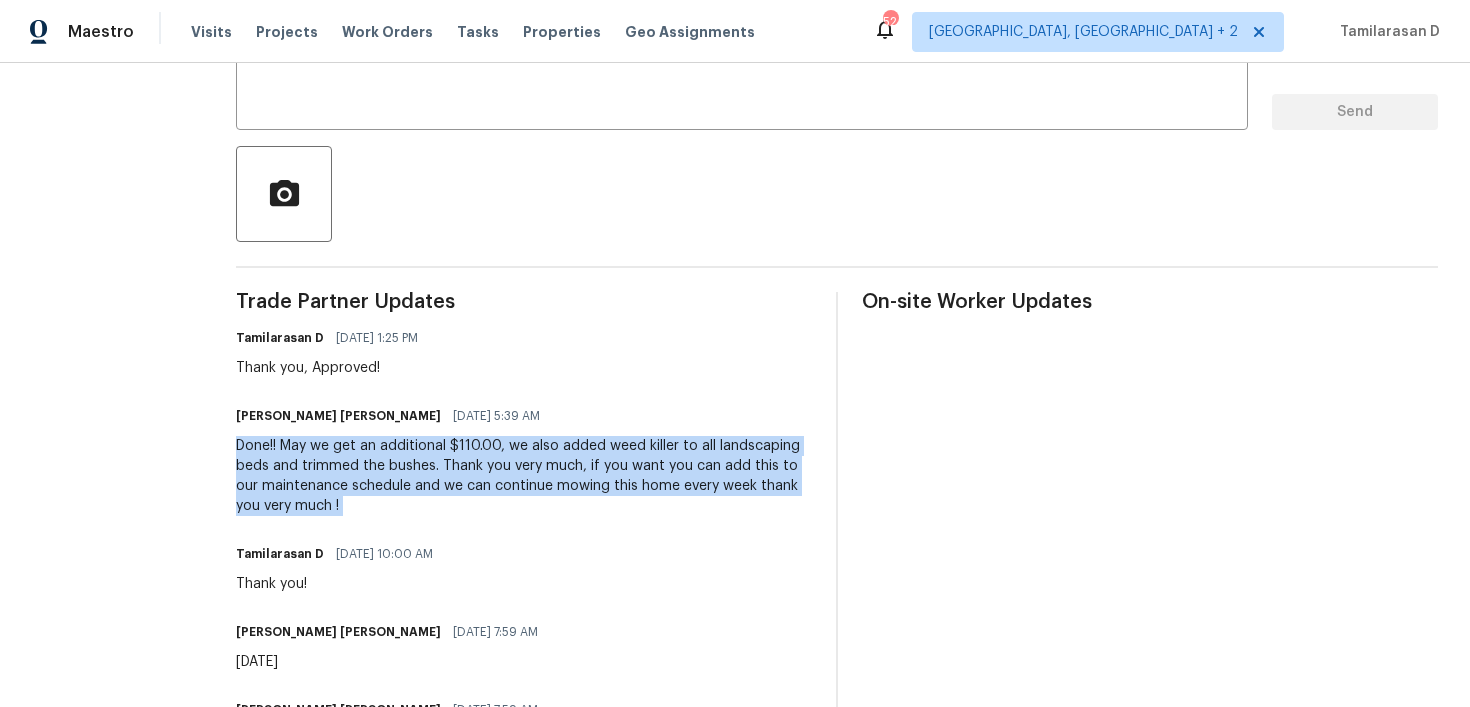 click on "Done!! May we get an additional $110.00, we also added weed killer to all landscaping beds and trimmed the bushes. Thank you very much, if you want you can add this to our maintenance schedule and we can continue mowing this home every week thank you very much !" at bounding box center [524, 476] 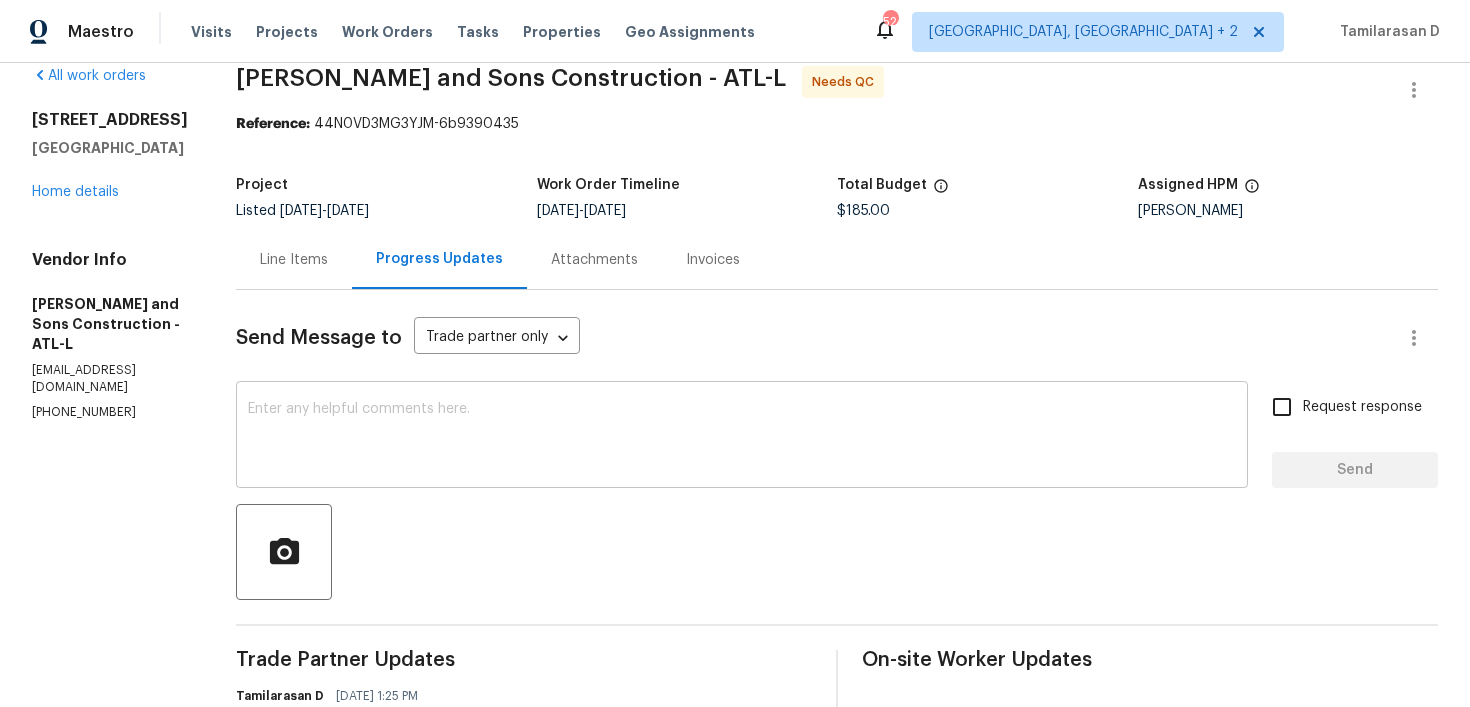 scroll, scrollTop: 0, scrollLeft: 0, axis: both 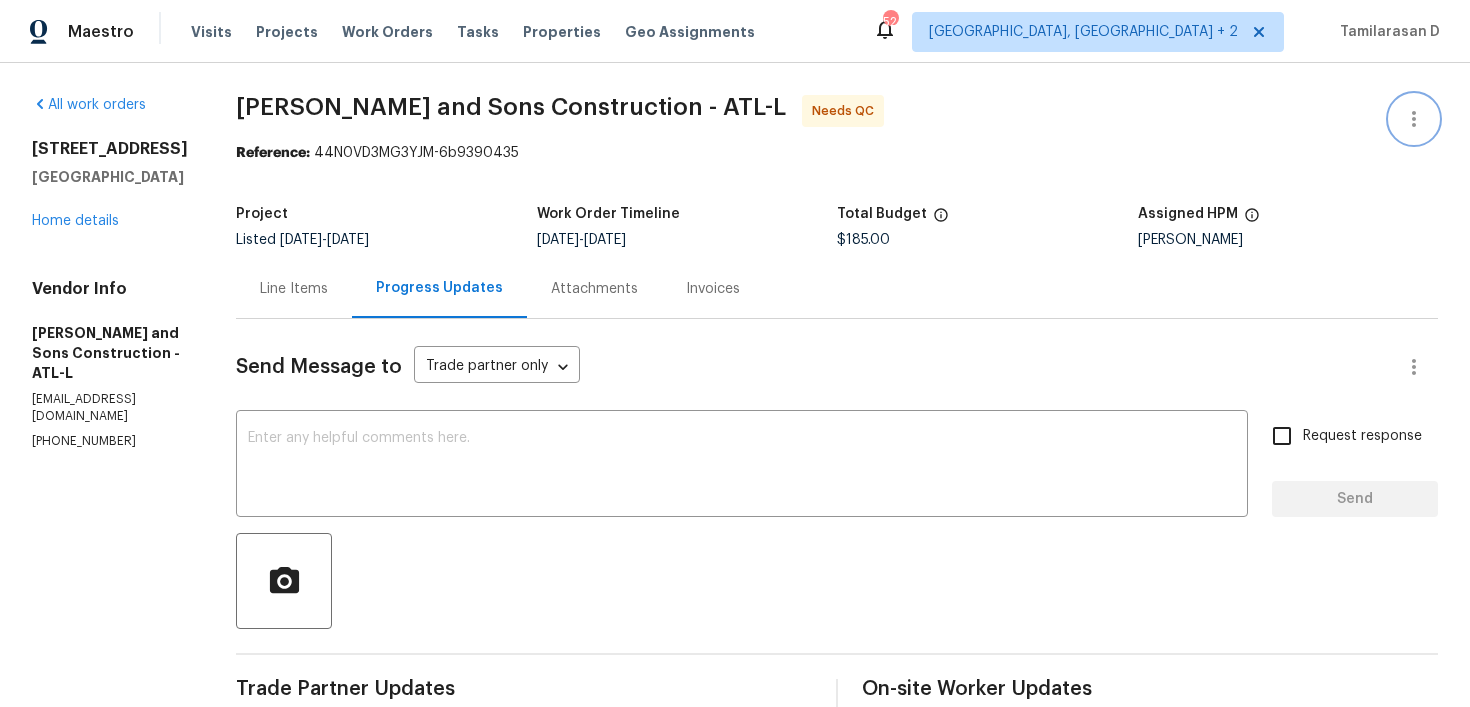 click 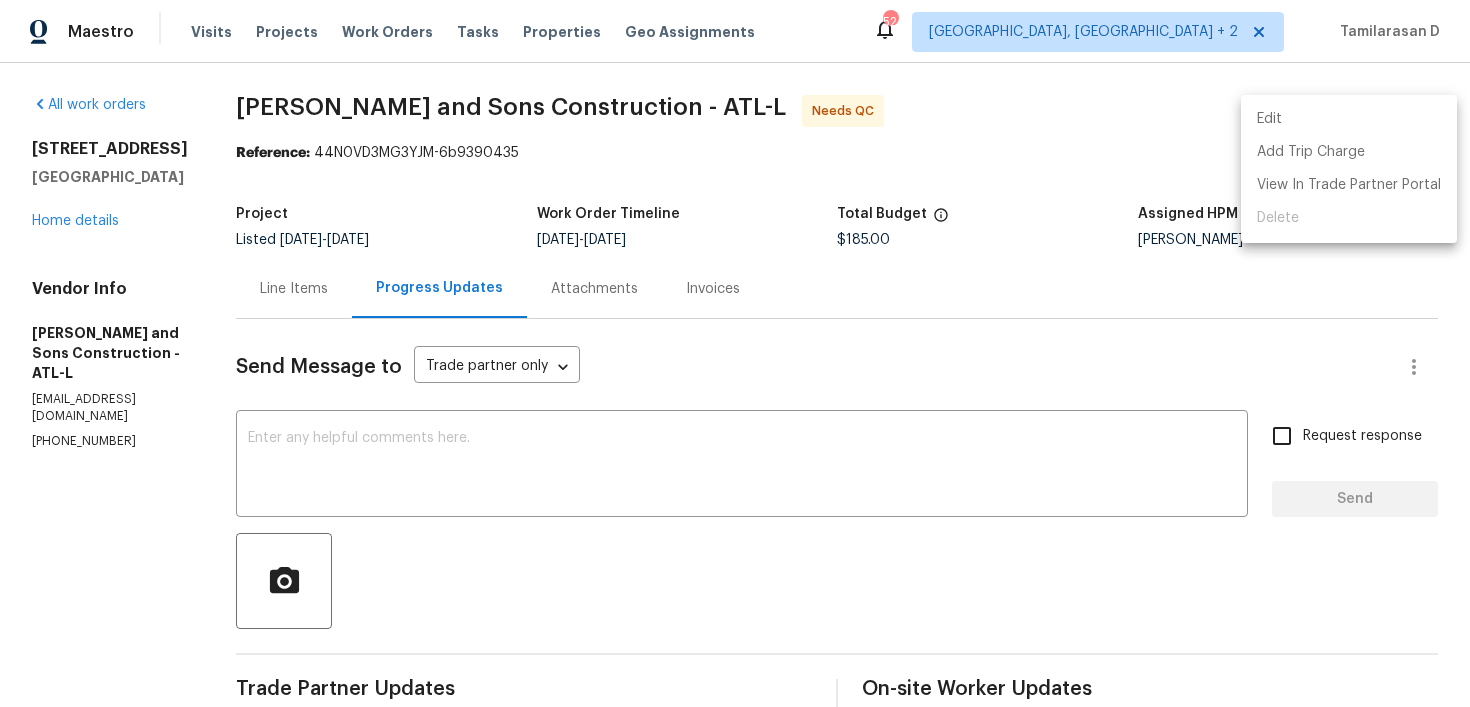click on "Edit" at bounding box center [1349, 119] 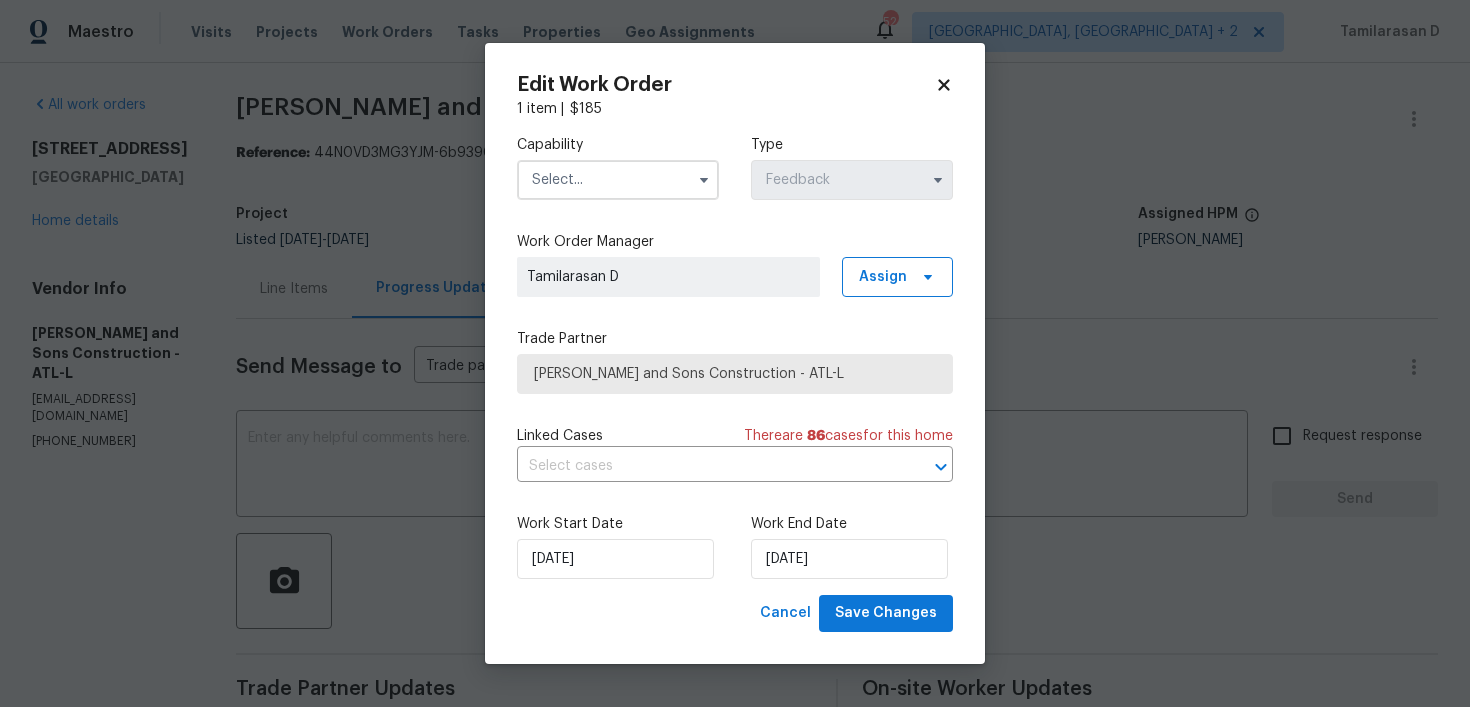 click at bounding box center (704, 180) 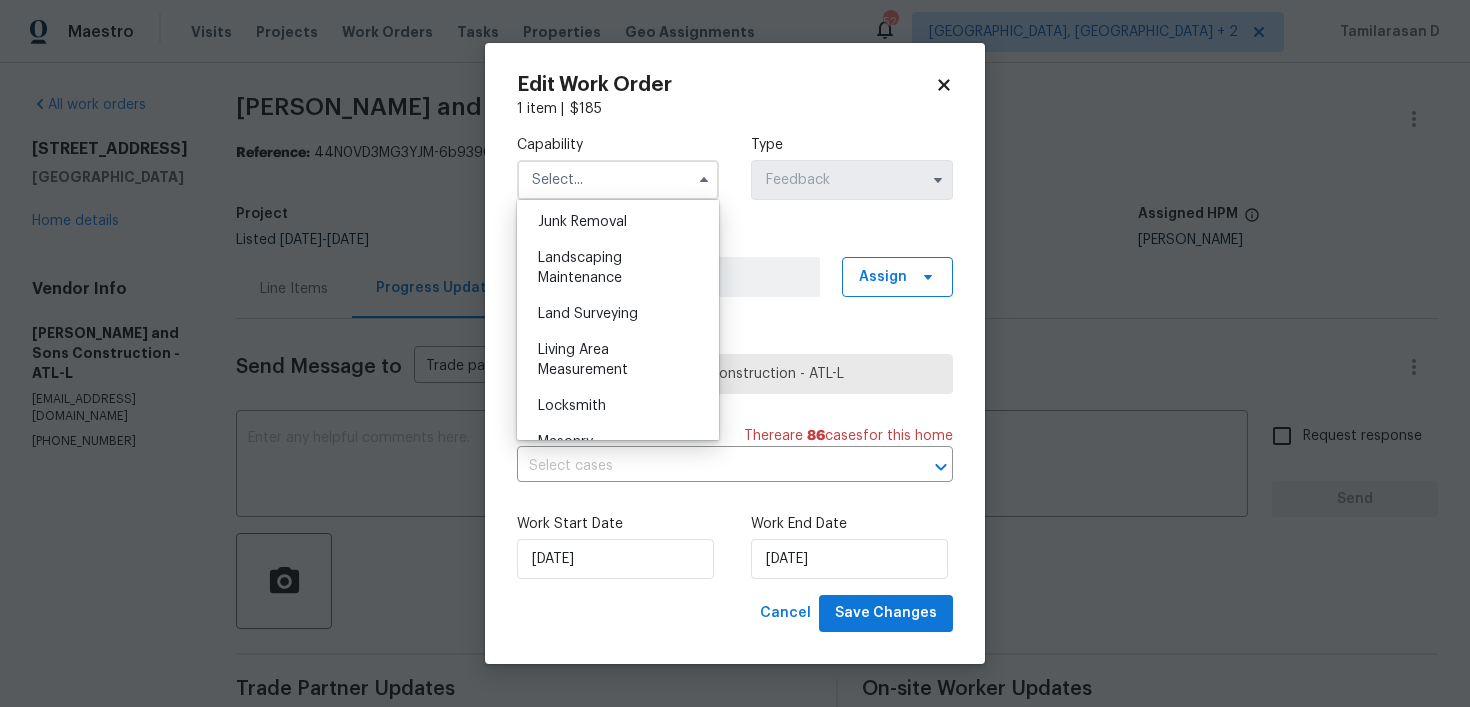scroll, scrollTop: 1299, scrollLeft: 0, axis: vertical 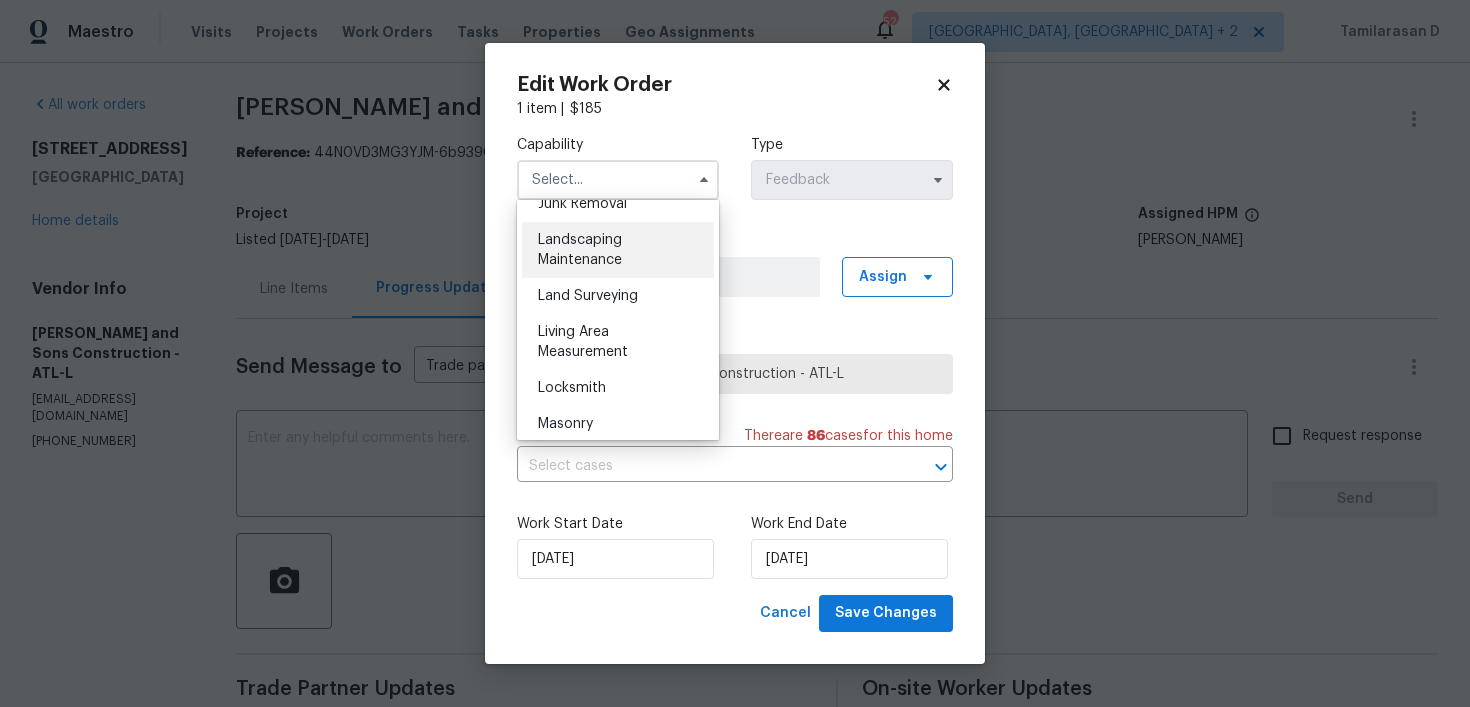 click on "Landscaping Maintenance" at bounding box center (580, 250) 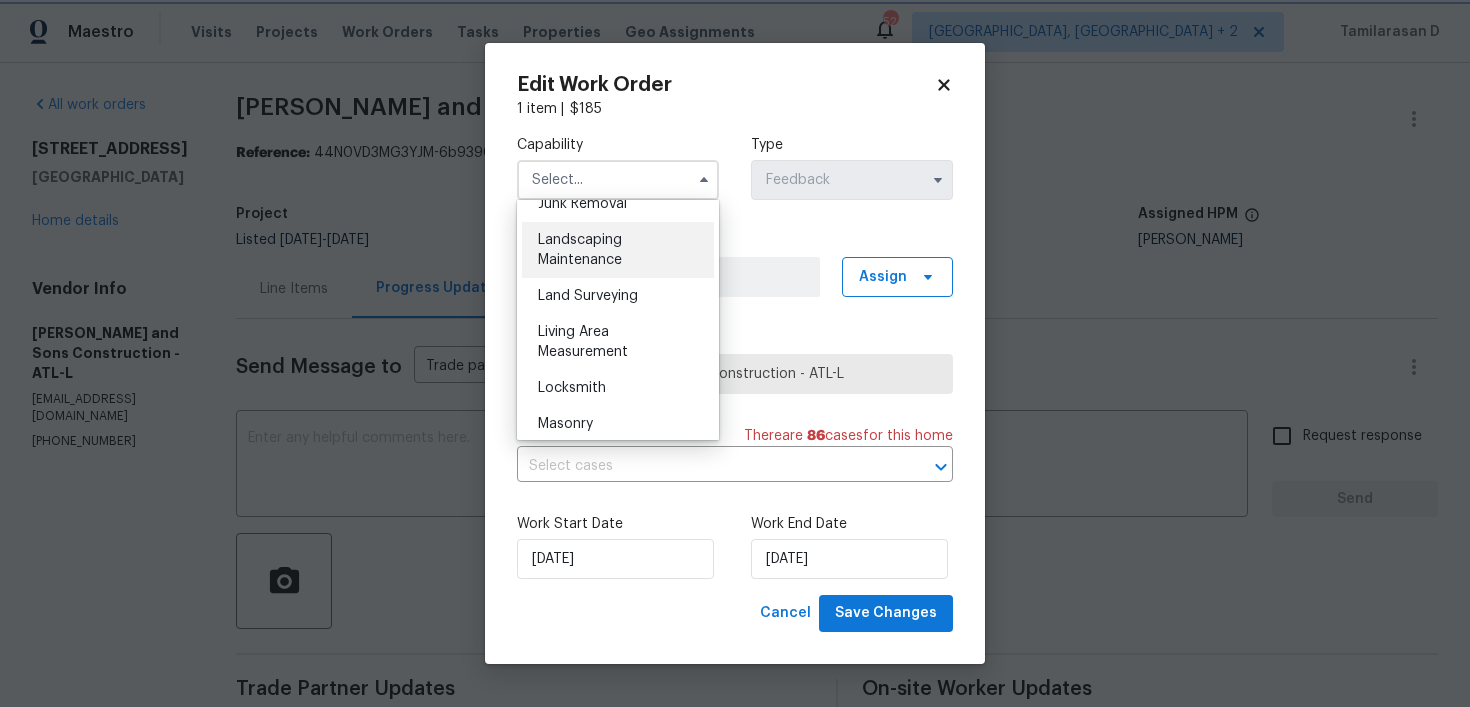 type on "Landscaping Maintenance" 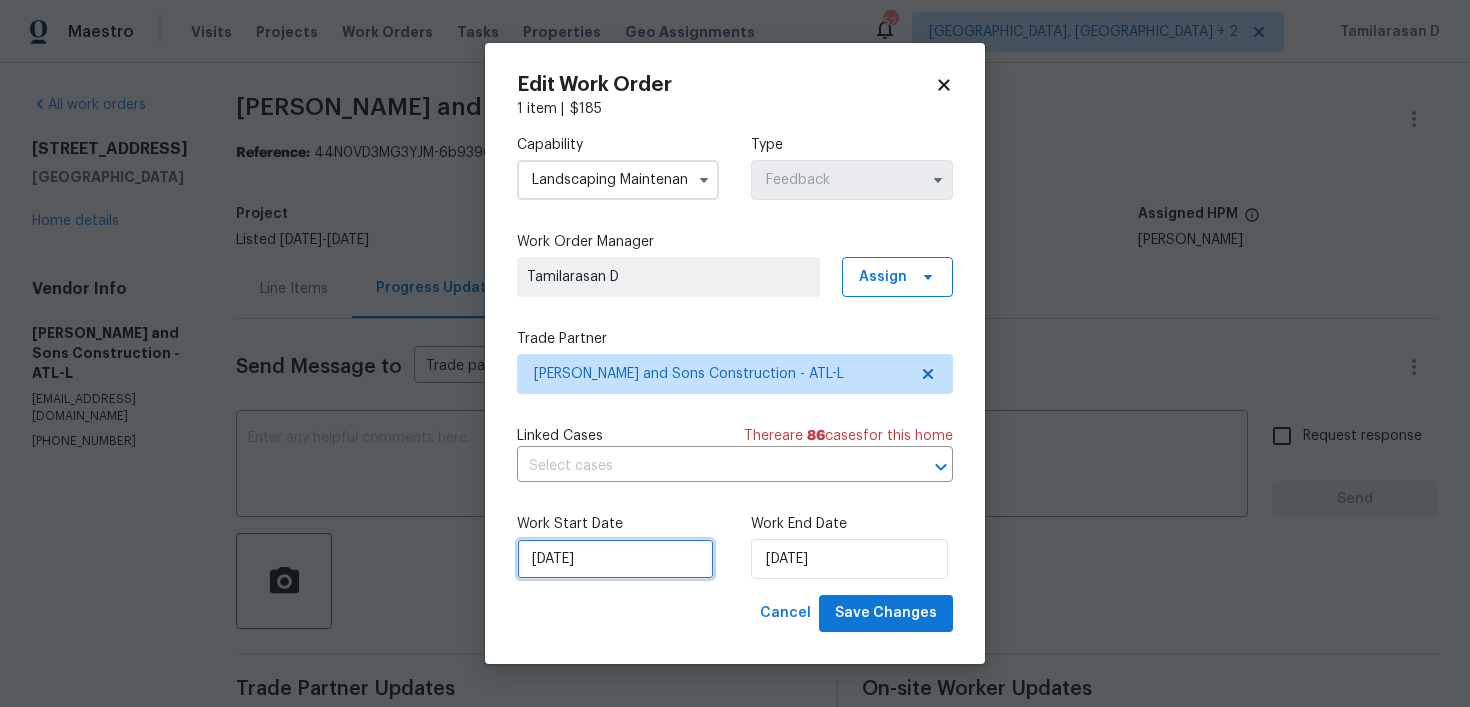 click on "16/07/2025" at bounding box center [615, 559] 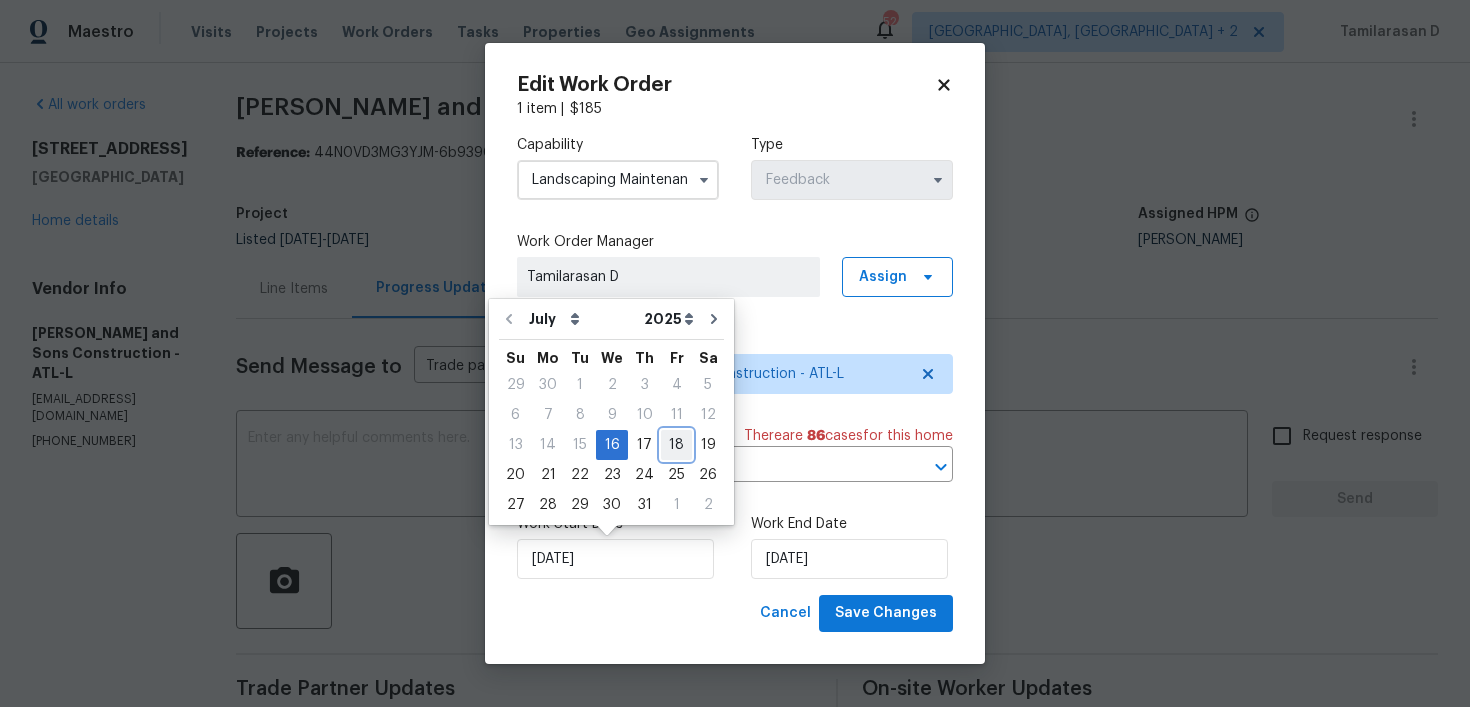 click on "18" at bounding box center (676, 445) 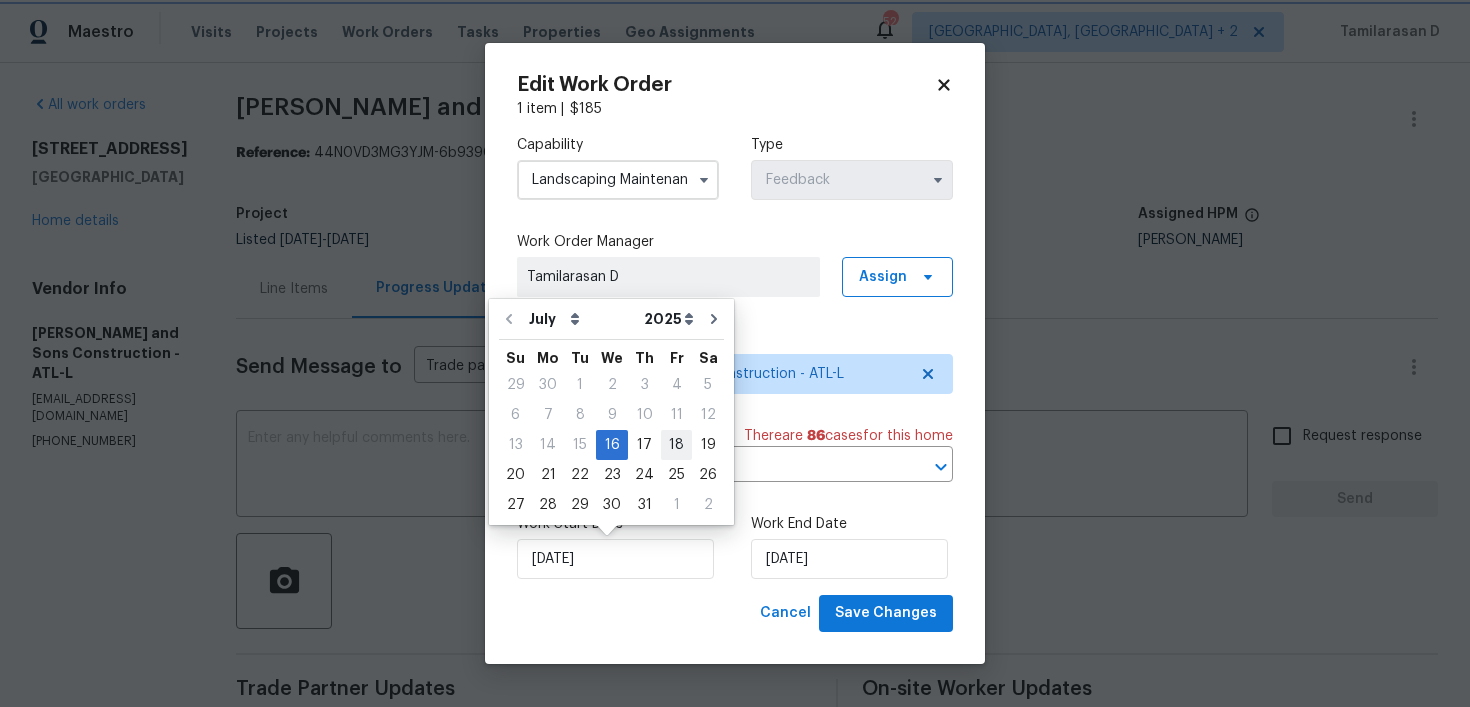 type on "18/07/2025" 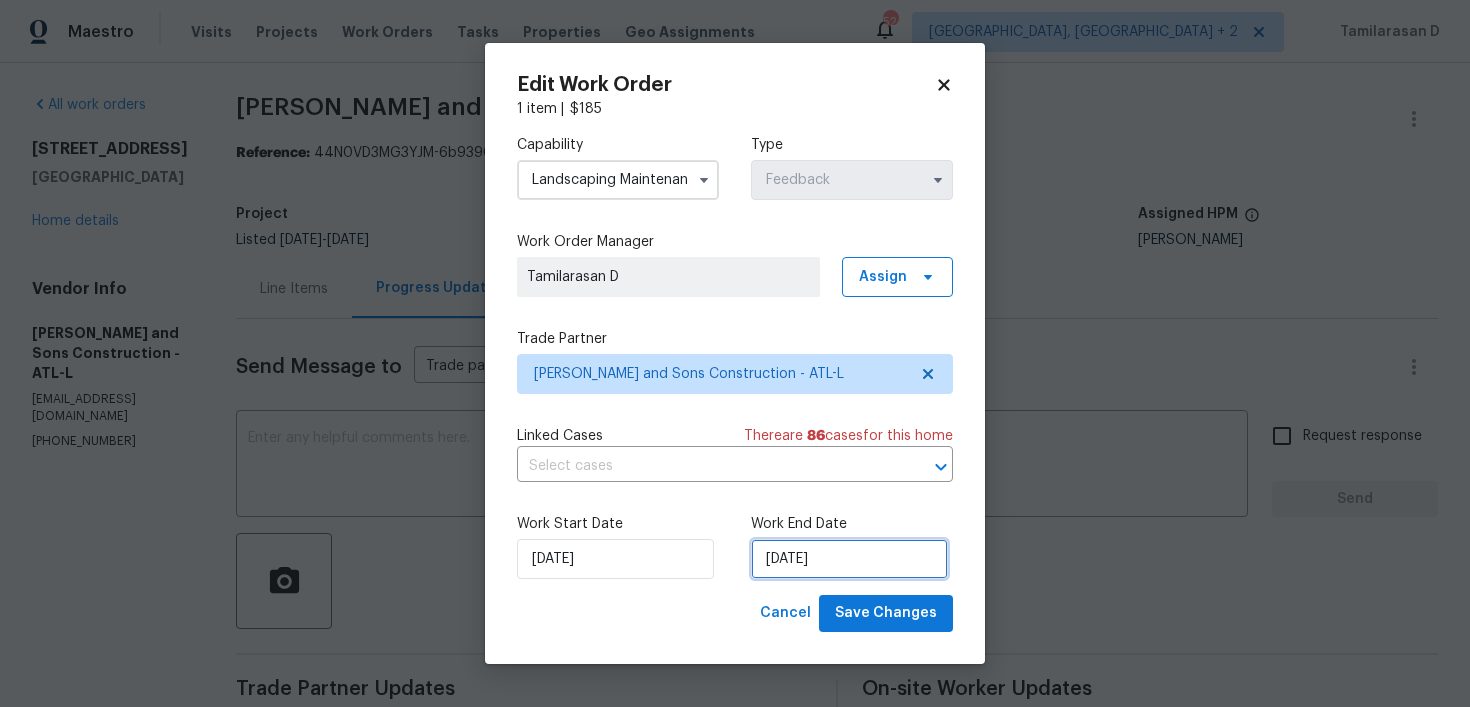 click on "18/07/2025" at bounding box center [849, 559] 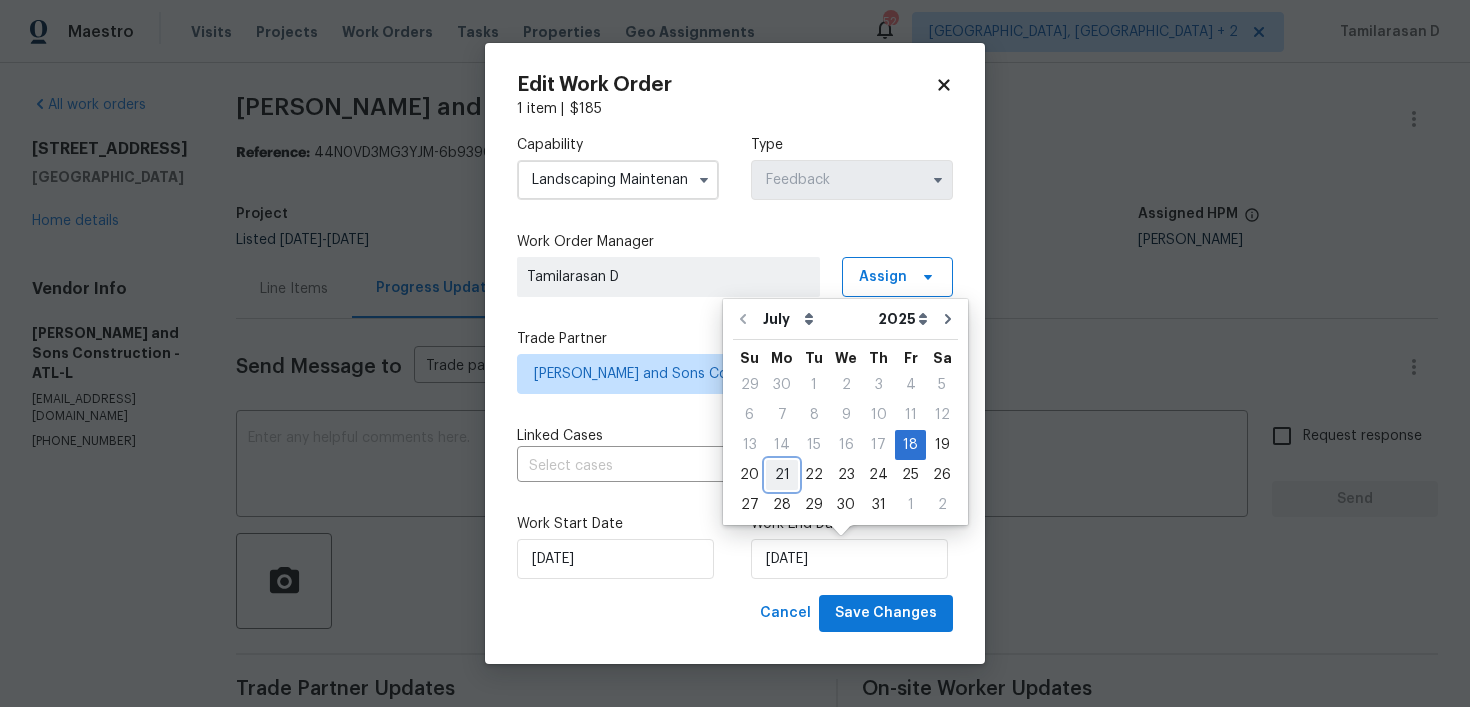 click on "21" at bounding box center (782, 475) 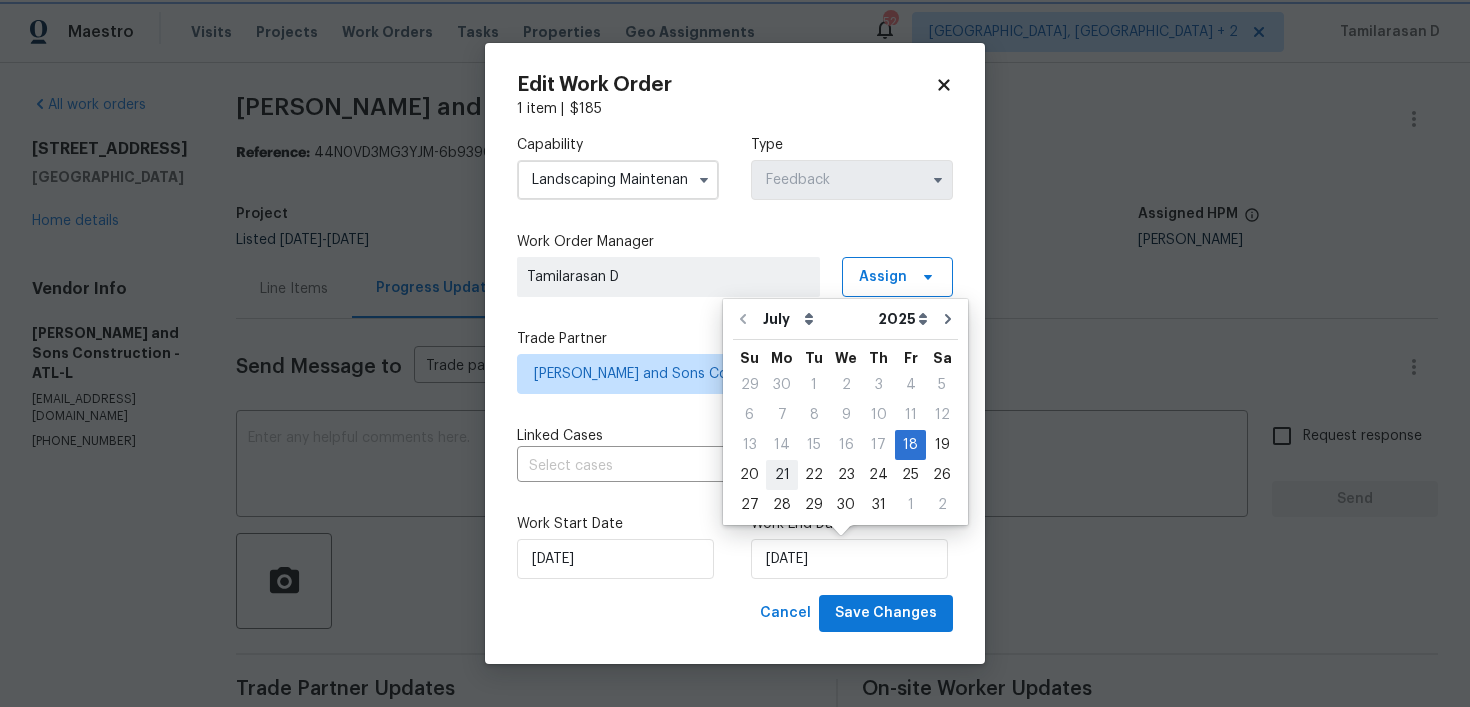 type on "[DATE]" 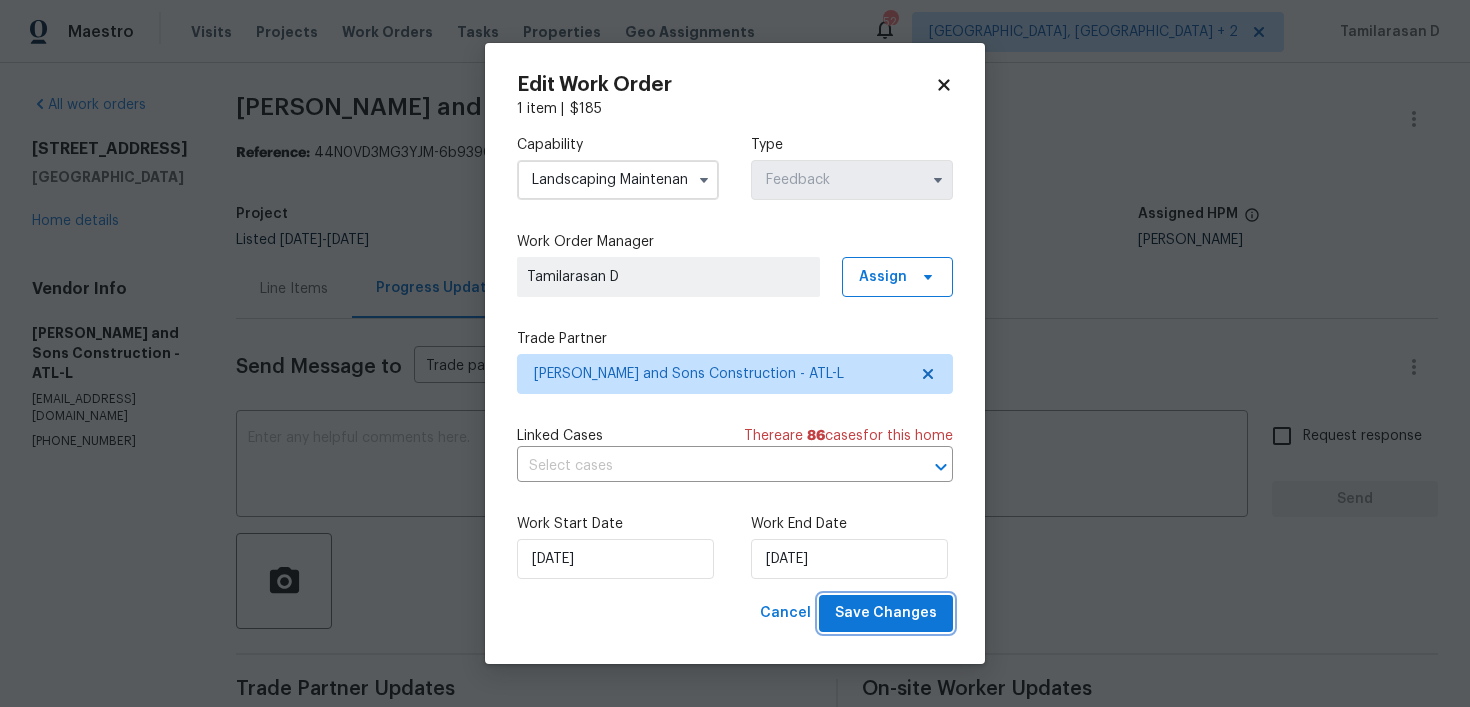 click on "Save Changes" at bounding box center (886, 613) 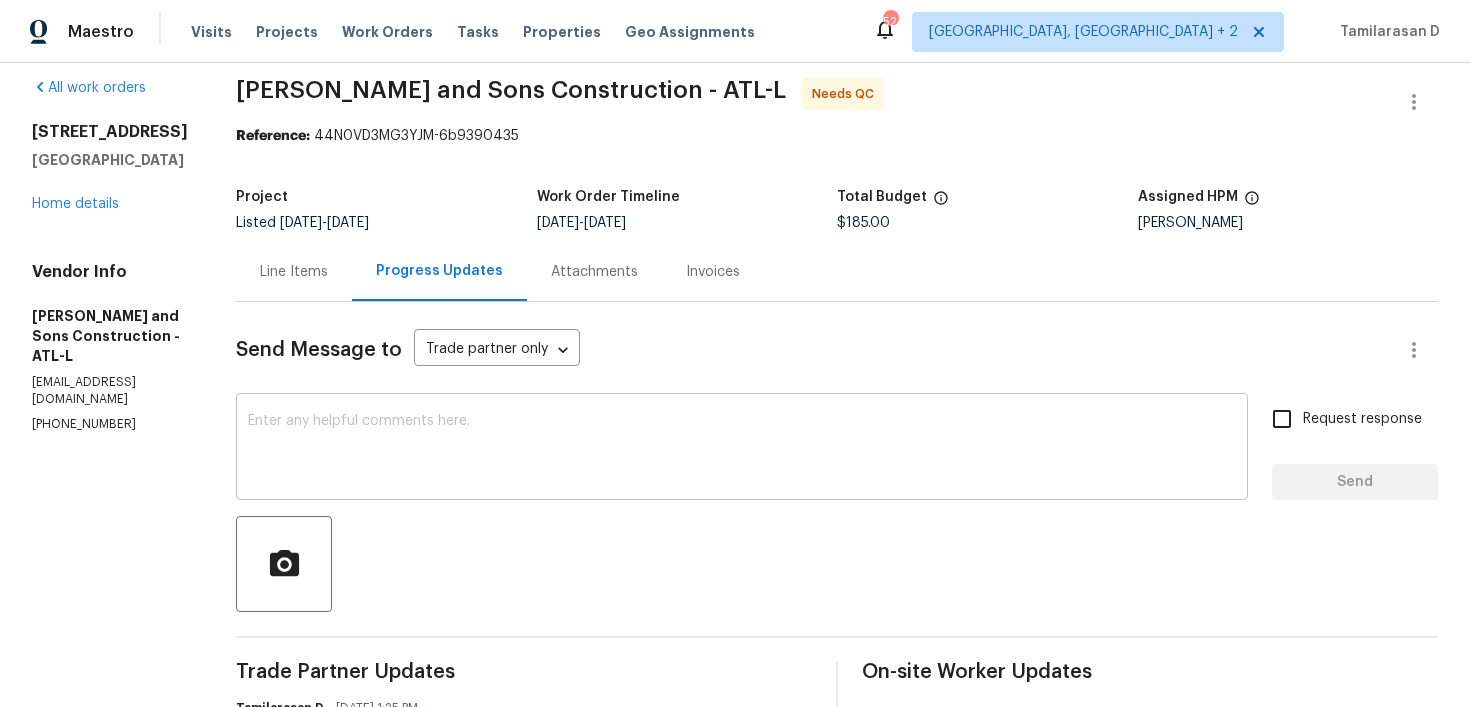 scroll, scrollTop: 0, scrollLeft: 0, axis: both 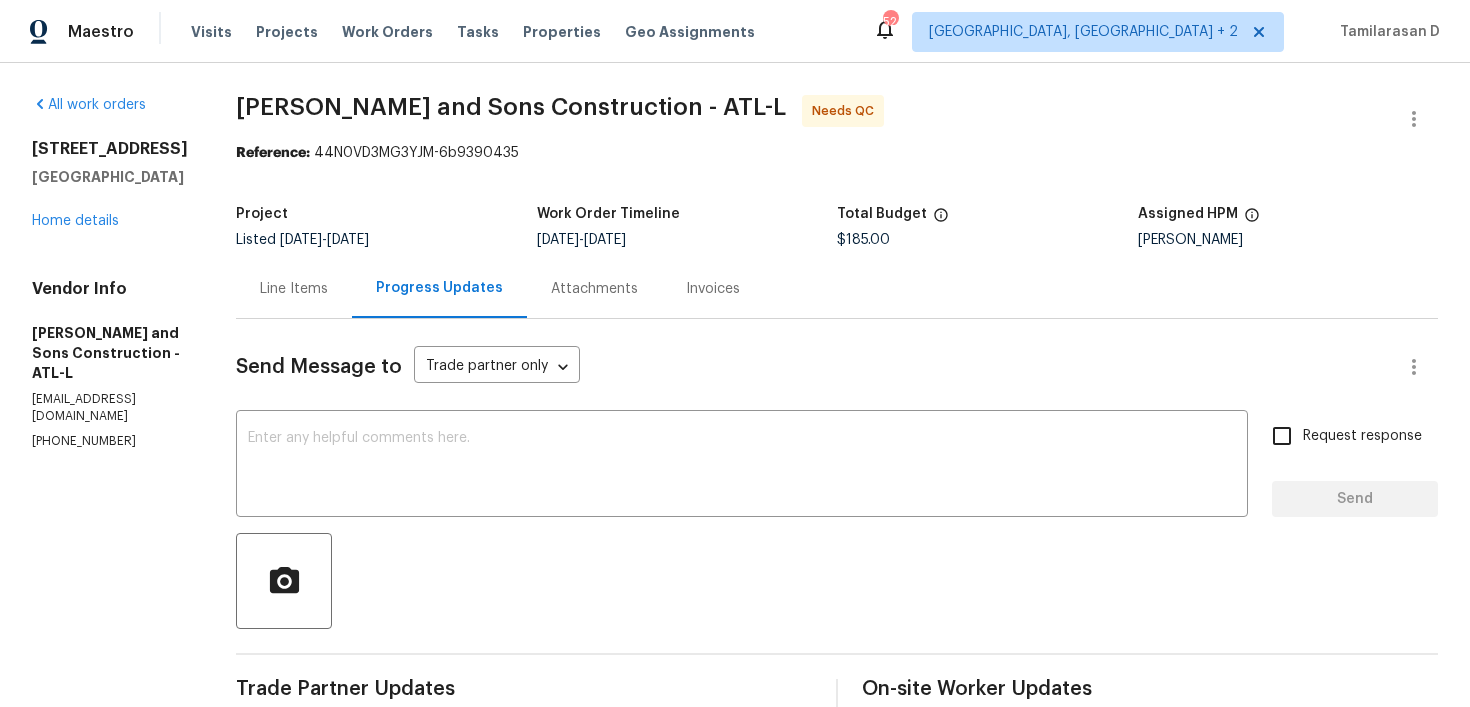 click on "Send Message to Trade partner only Trade partner only ​ x ​ Request response Send Trade Partner Updates Tamilarasan D 07/21/2025 1:25 PM Thank you, Approved! JOSUE A REYES ZARATE 07/21/2025 5:39 AM Done!! May we get an additional $110.00, we also added weed killer to all landscaping beds and trimmed the bushes. Thank you very much, if you want you can add this to our maintenance schedule and we can continue mowing this home every week thank you very much ! Tamilarasan D 07/18/2025 10:00 AM Thank you! JOSUE A REYES ZARATE 07/18/2025 7:59 AM 07/18/2025 JOSUE A REYES ZARATE 07/18/2025 7:59 AM Hello good morning yes this is scheduled for today ! Tamilarasan D 07/17/2025 8:38 AM Hey there, Thank you for accepting the work order, could you please let me know the scheduled date for this? Tamilarasan D 07/16/2025 11:07 AM On-site Worker Updates" at bounding box center (837, 858) 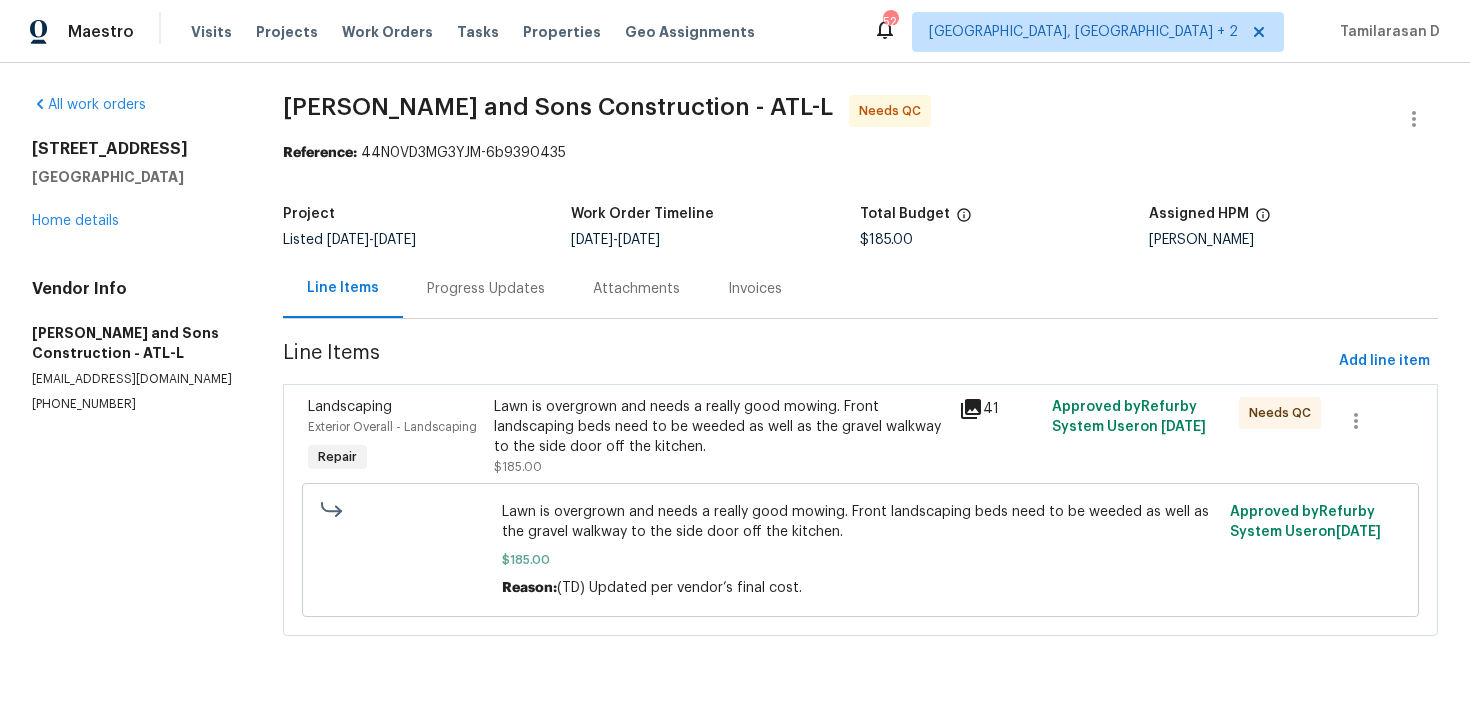 click on "Lawn is overgrown and needs a really good mowing. Front landscaping beds need to be weeded as well as the gravel walkway to the side door off the kitchen." at bounding box center [721, 427] 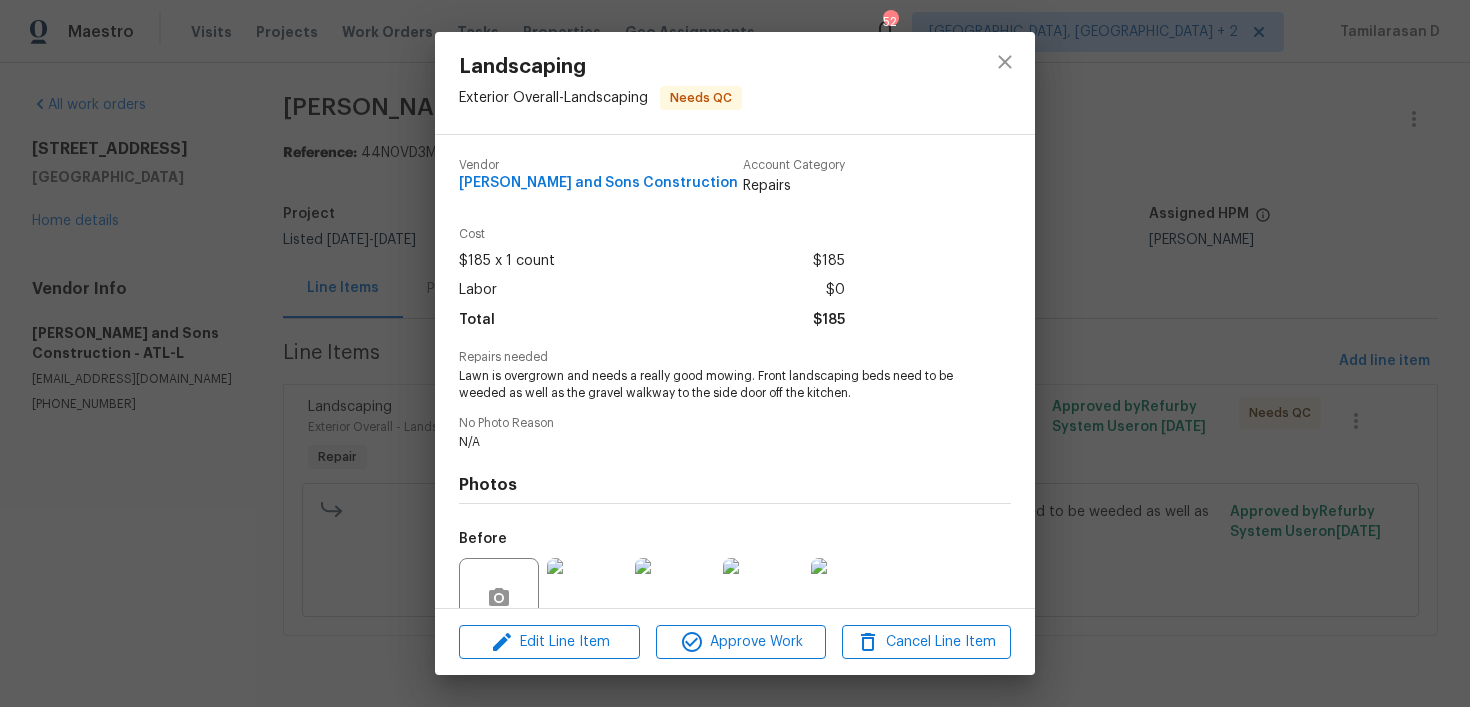 scroll, scrollTop: 180, scrollLeft: 0, axis: vertical 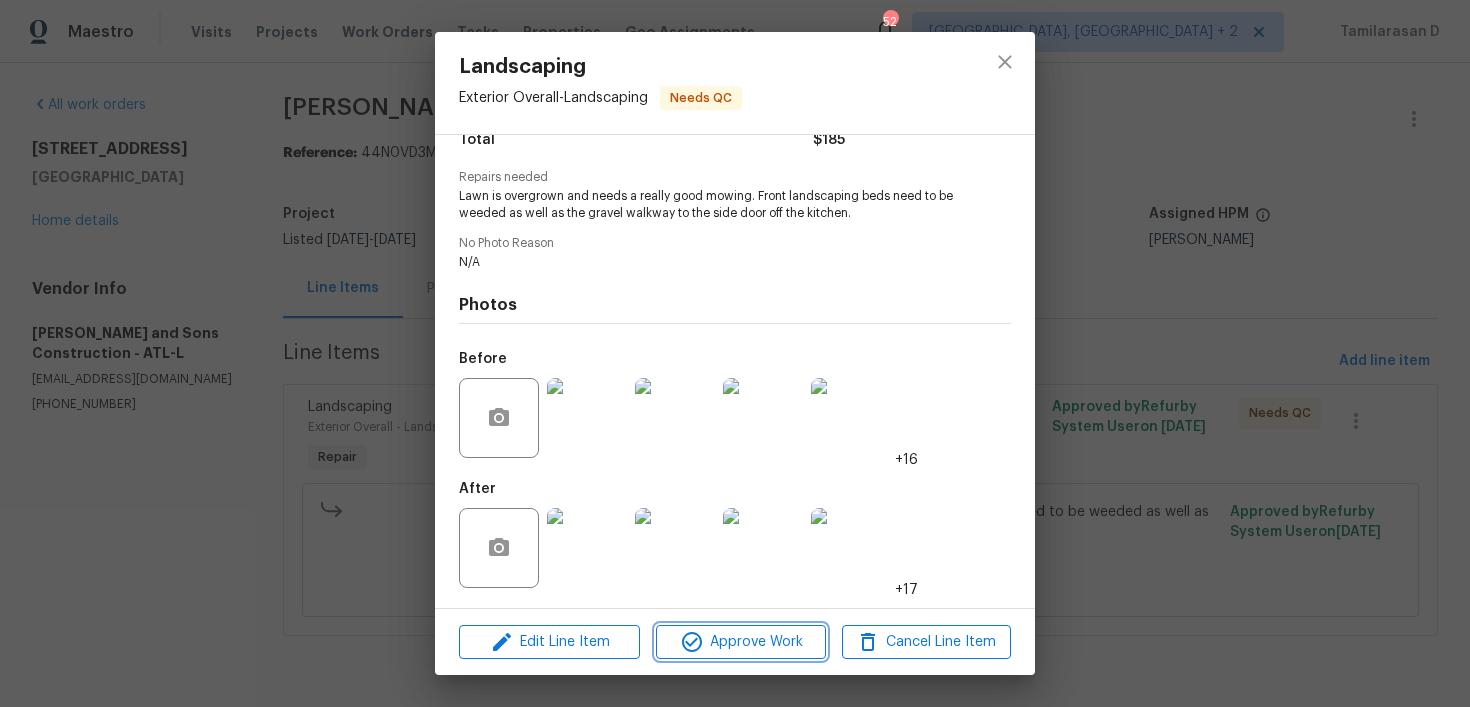 click on "Approve Work" at bounding box center [740, 642] 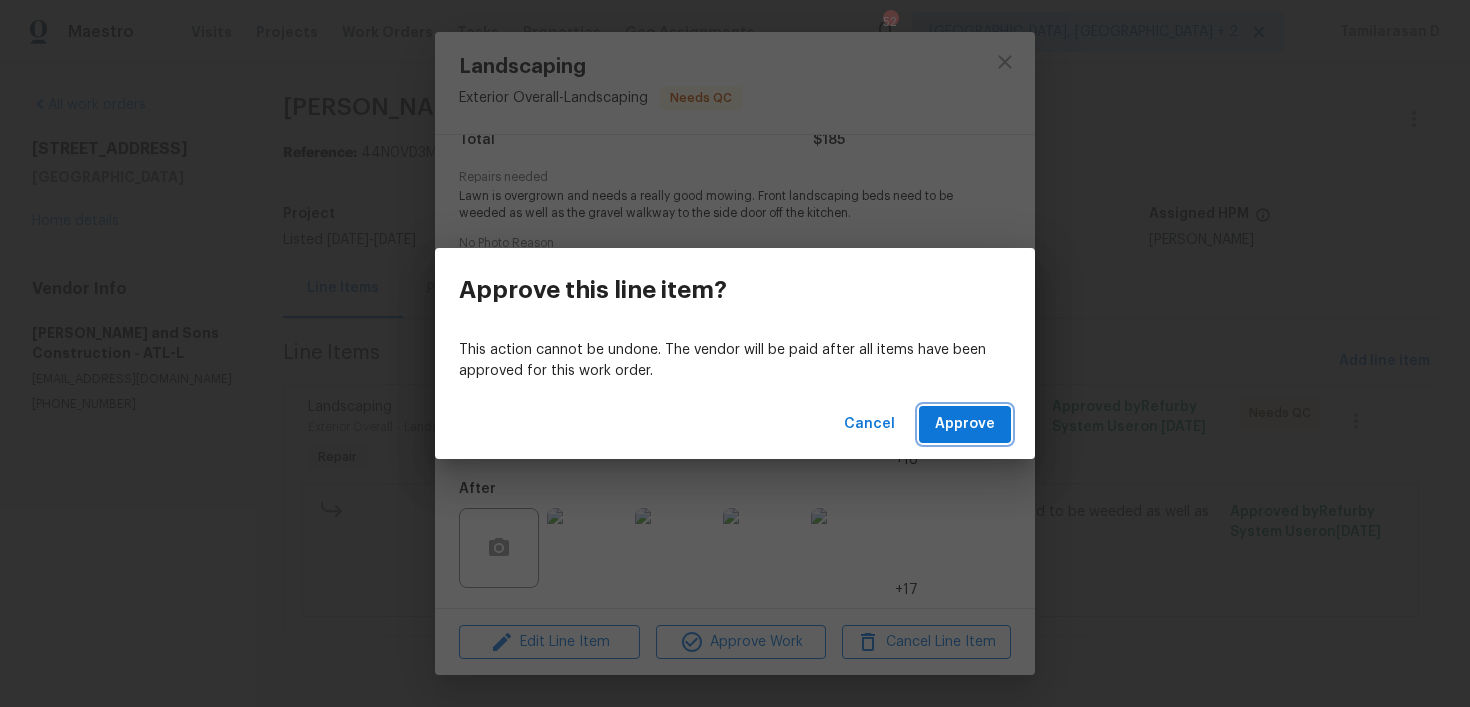 click on "Approve" at bounding box center (965, 424) 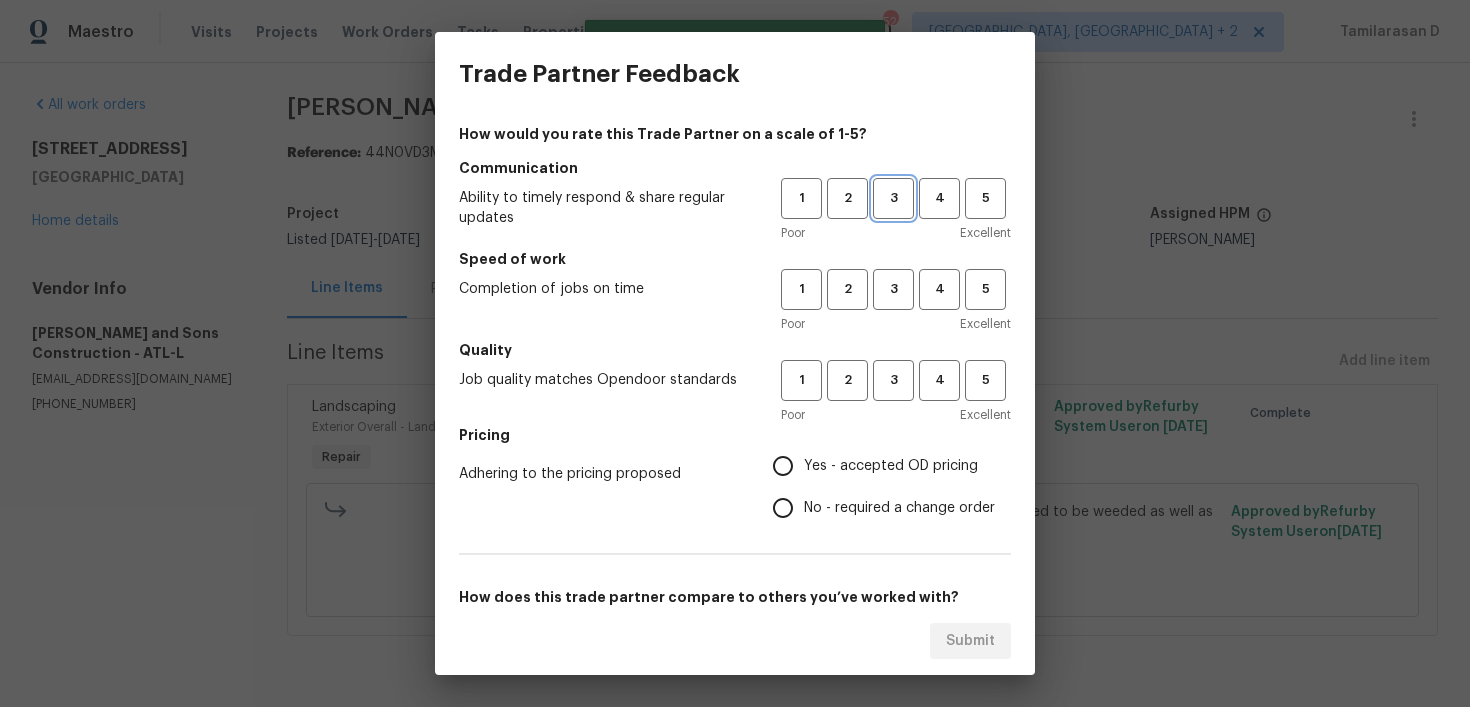 click on "3" at bounding box center [893, 198] 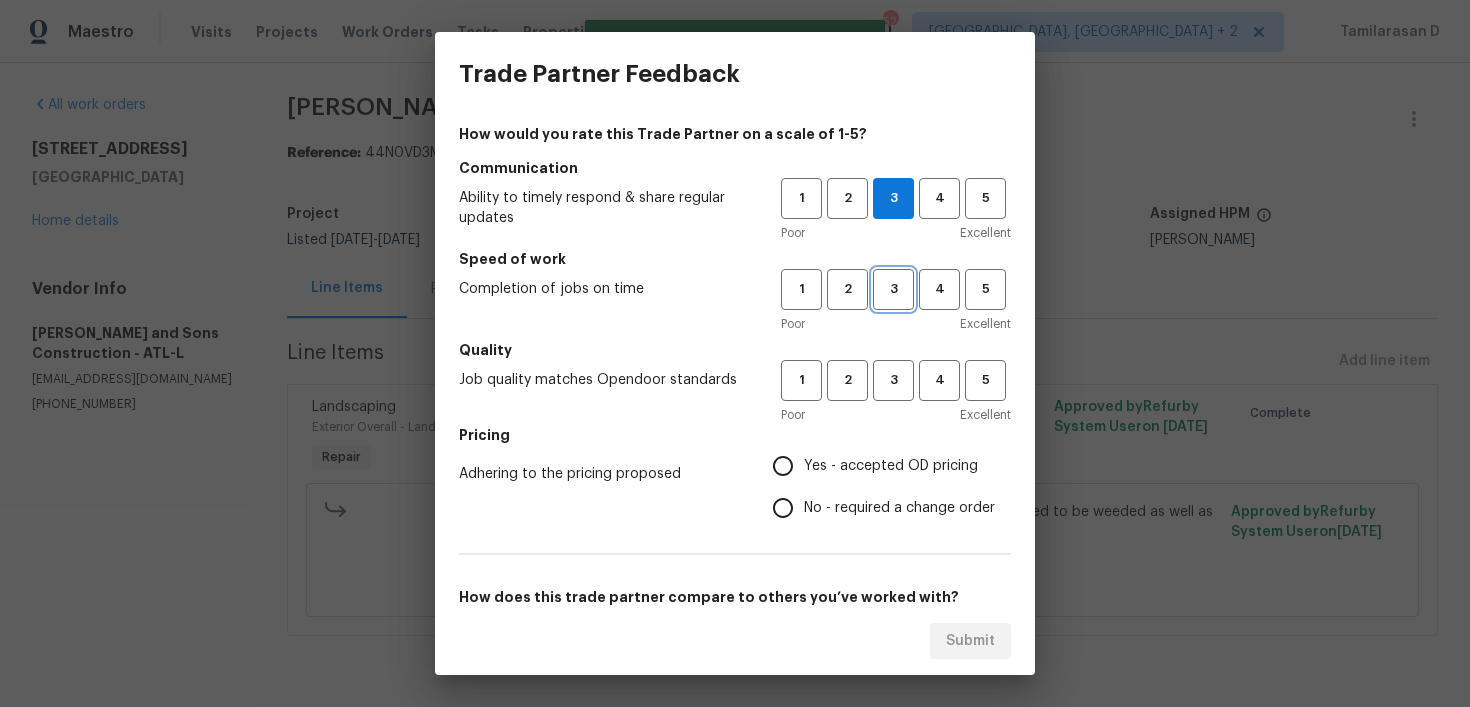 click on "3" at bounding box center (893, 289) 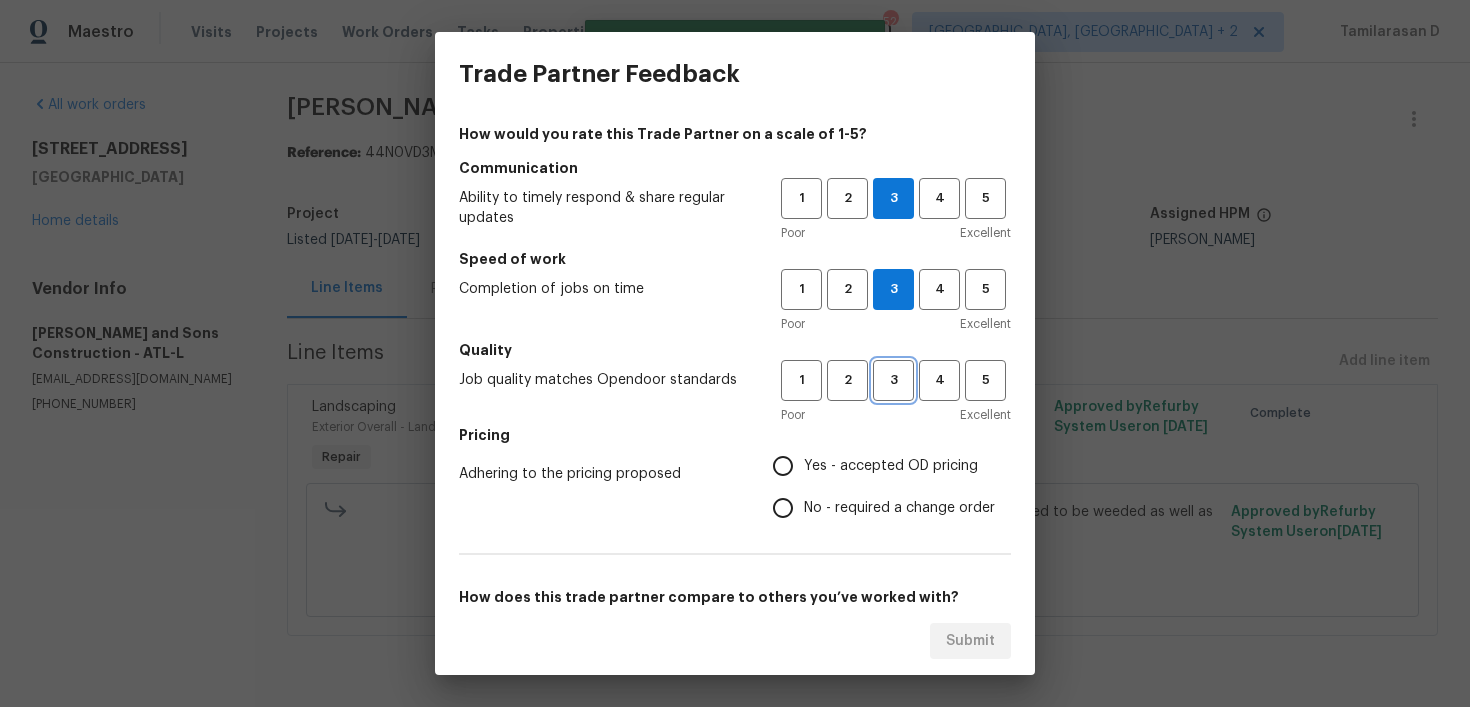 click on "3" at bounding box center (893, 380) 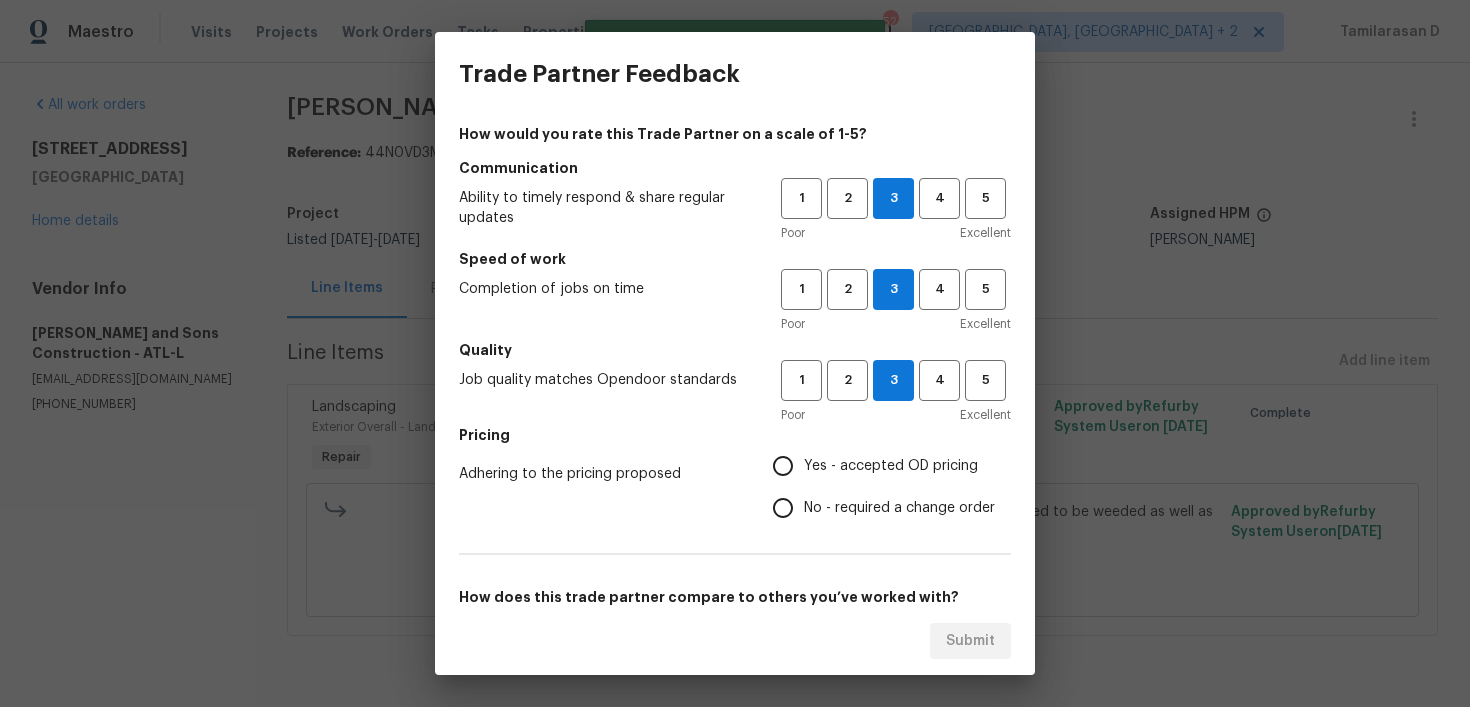 click on "No - required a change order" at bounding box center [783, 508] 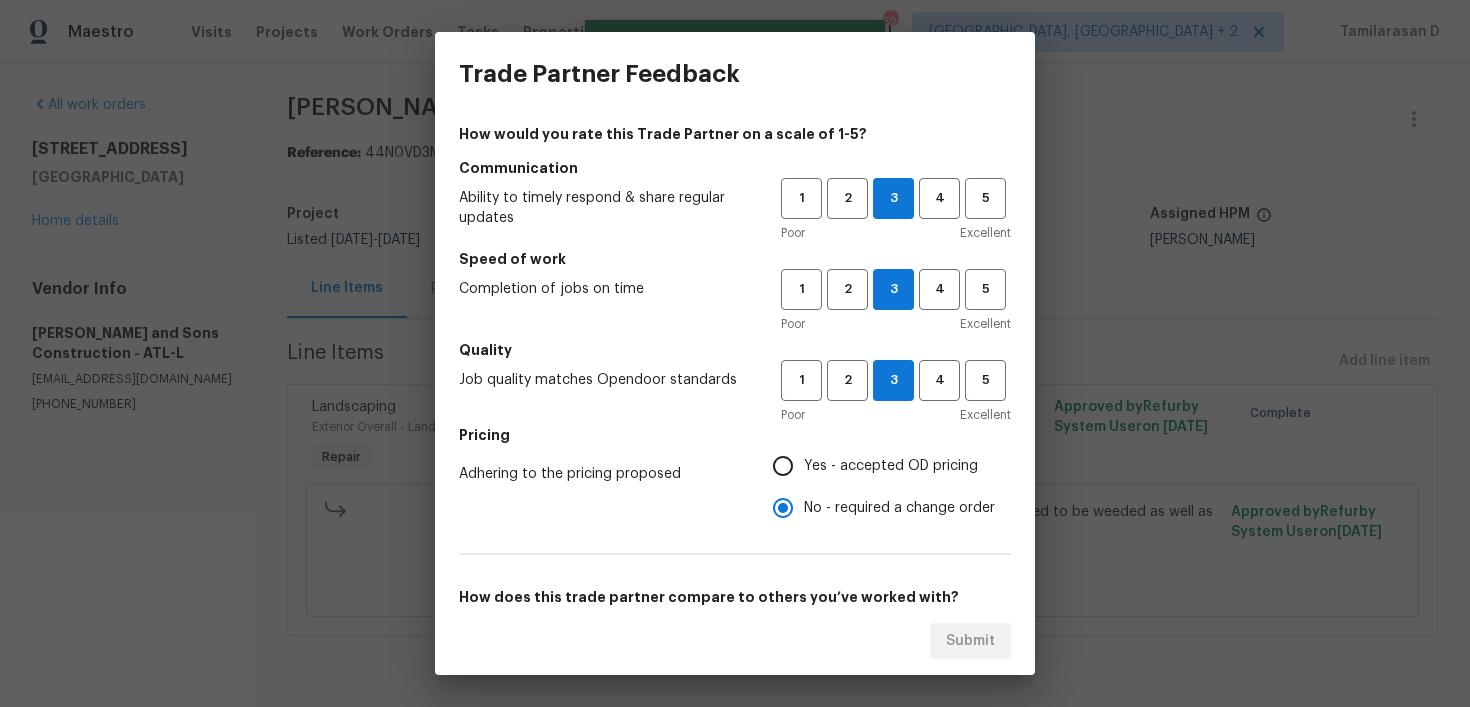 scroll, scrollTop: 308, scrollLeft: 0, axis: vertical 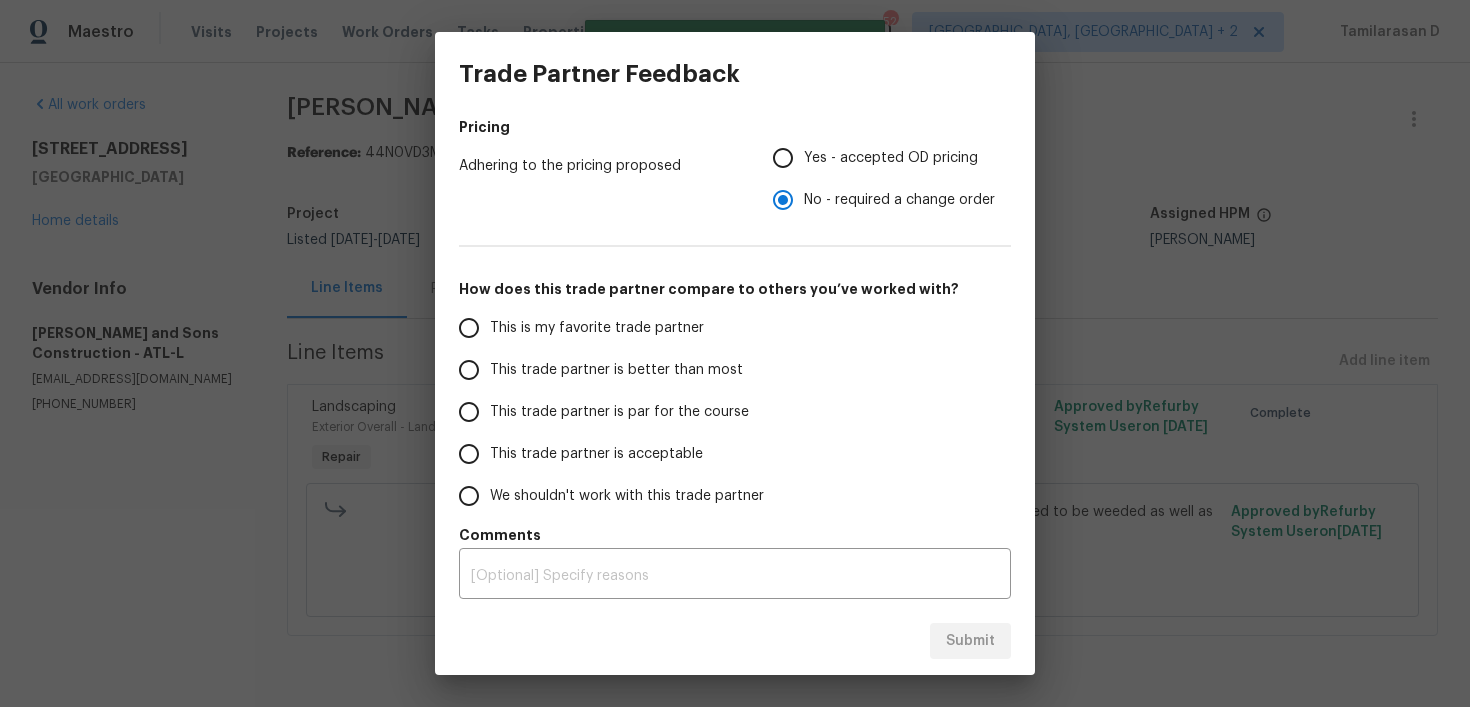 click on "This trade partner is par for the course" at bounding box center [469, 412] 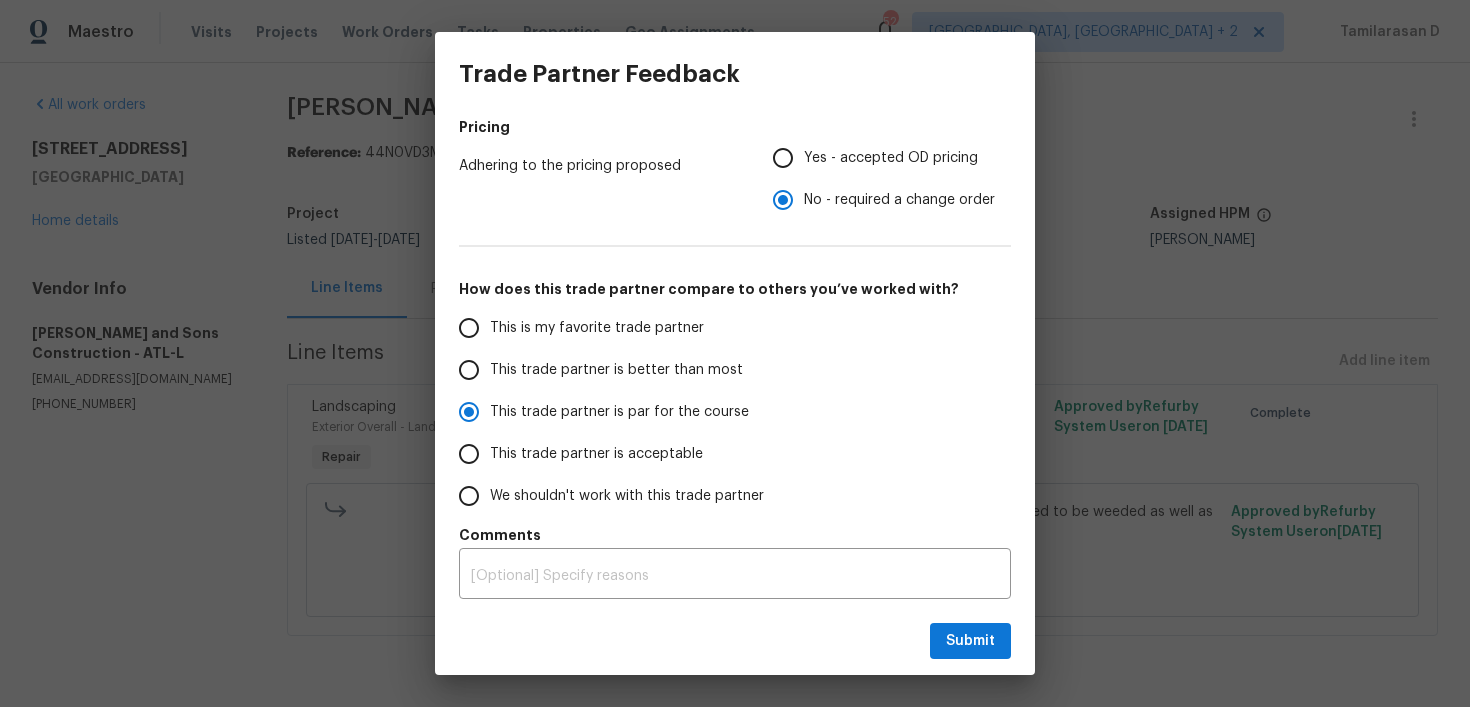 click on "Submit" at bounding box center [735, 641] 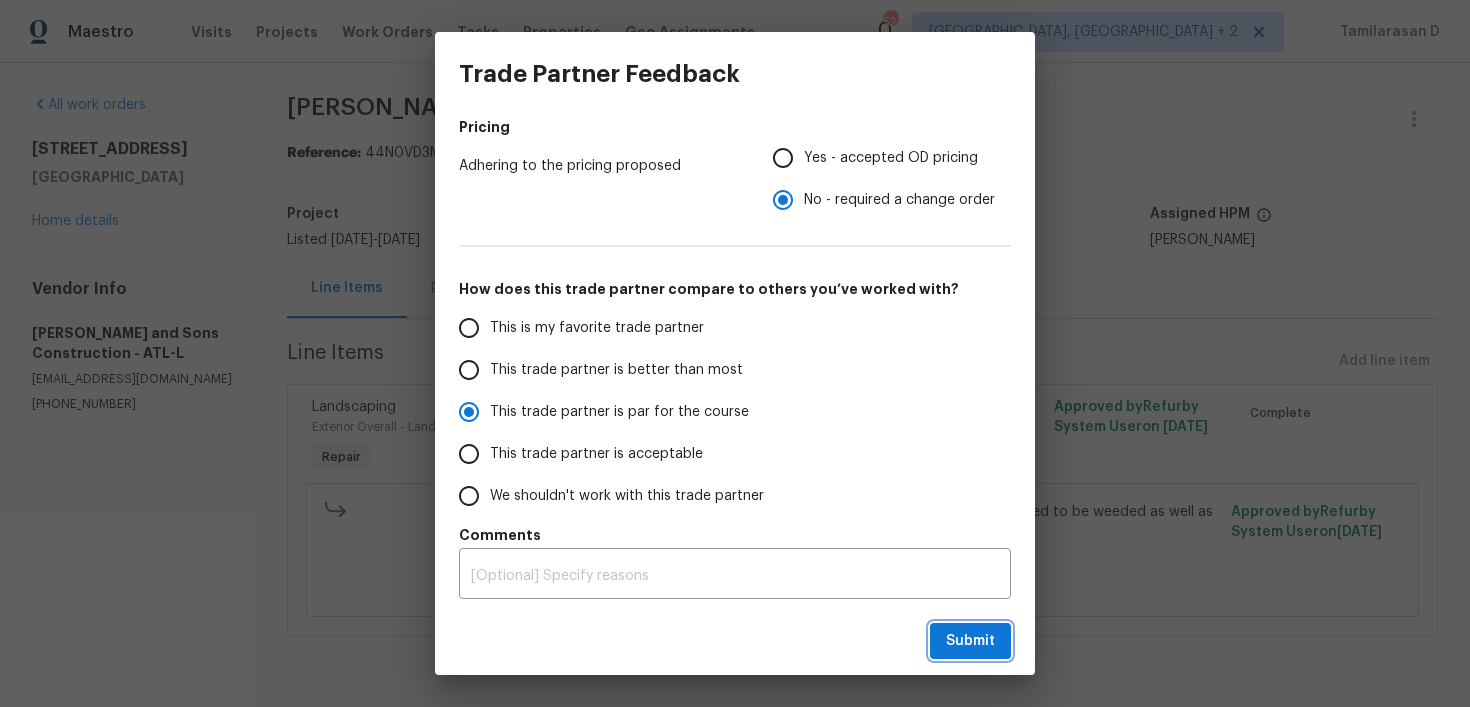 click on "Submit" at bounding box center [970, 641] 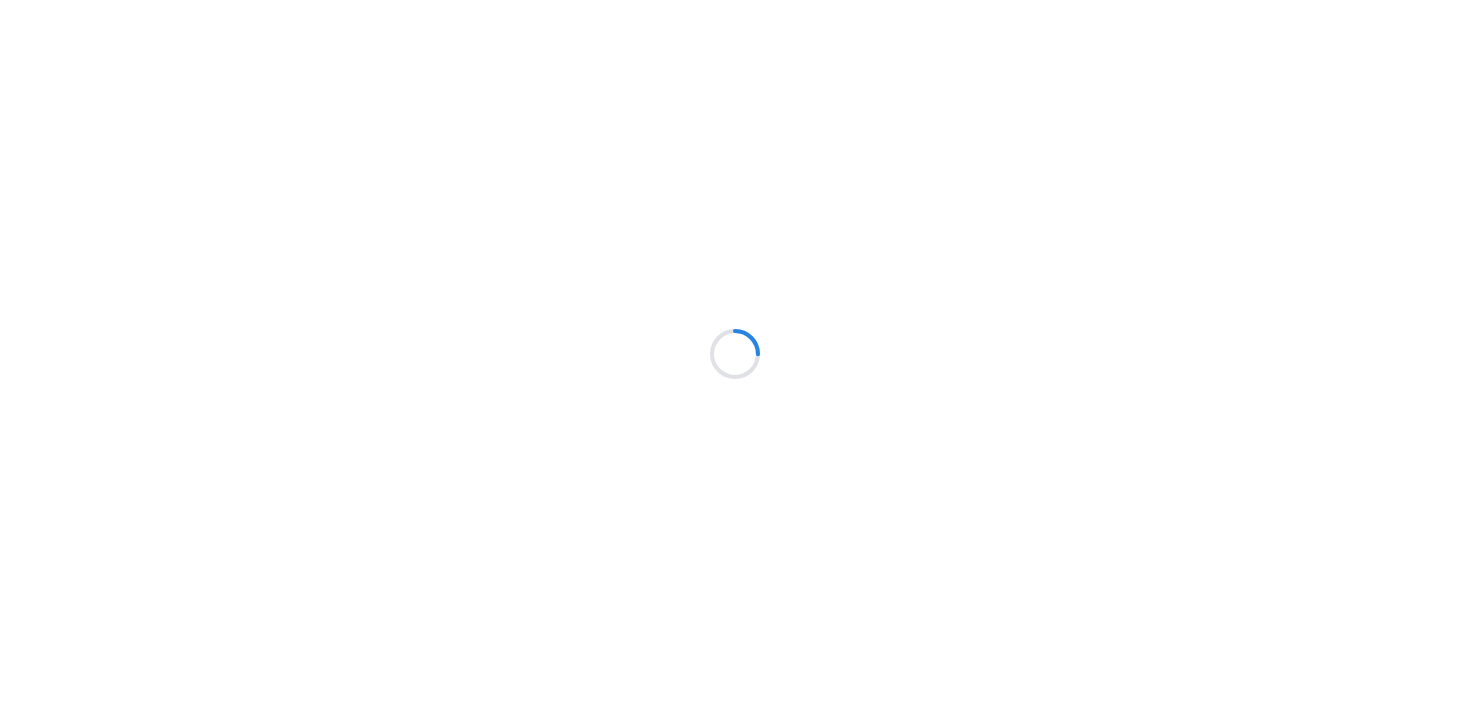 scroll, scrollTop: 0, scrollLeft: 0, axis: both 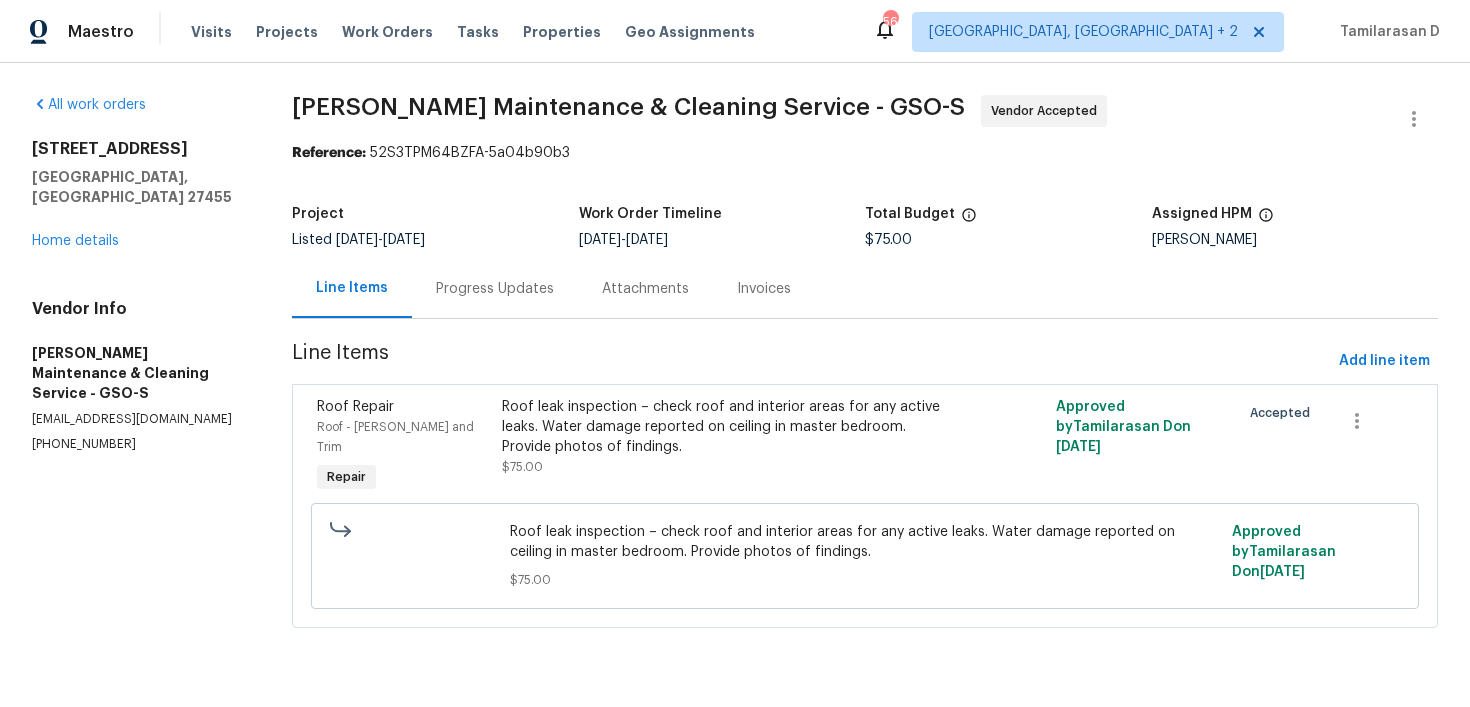 click on "Progress Updates" at bounding box center (495, 288) 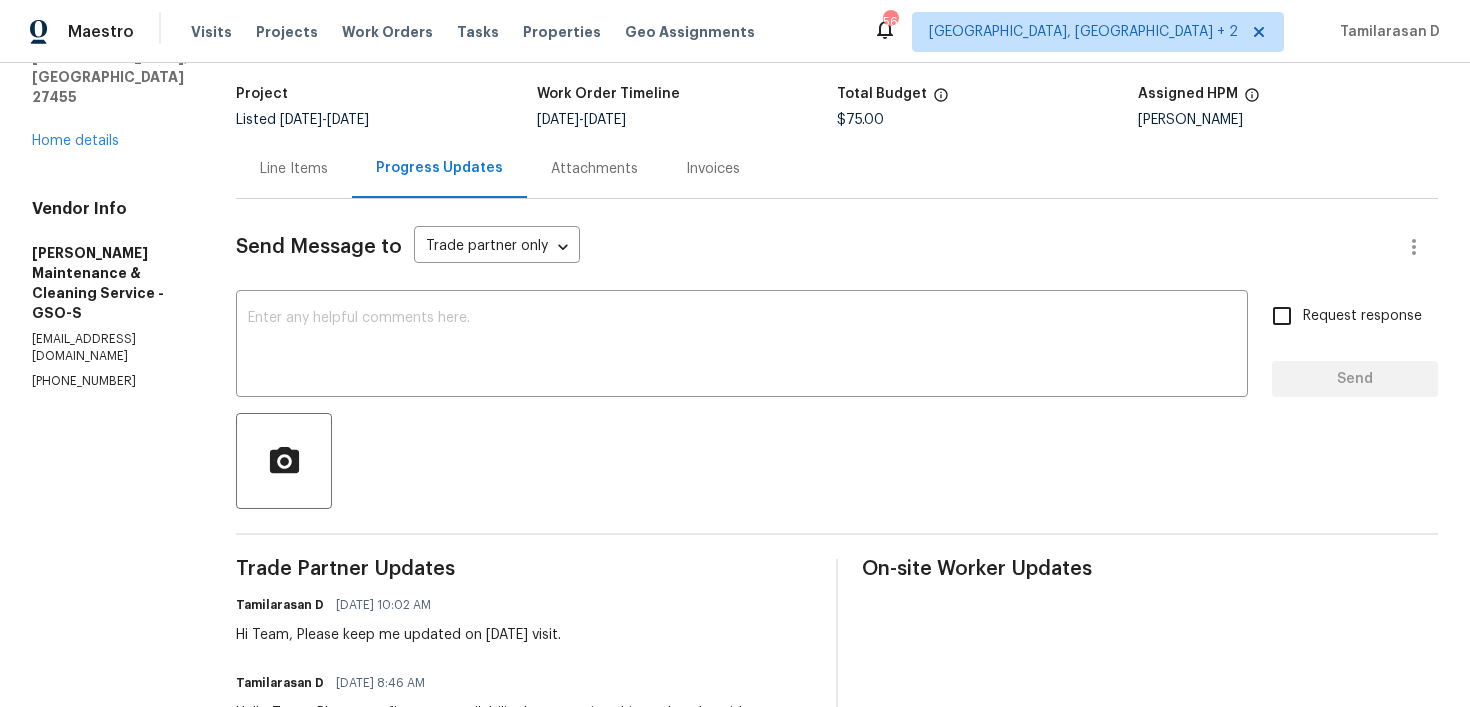 scroll, scrollTop: 0, scrollLeft: 0, axis: both 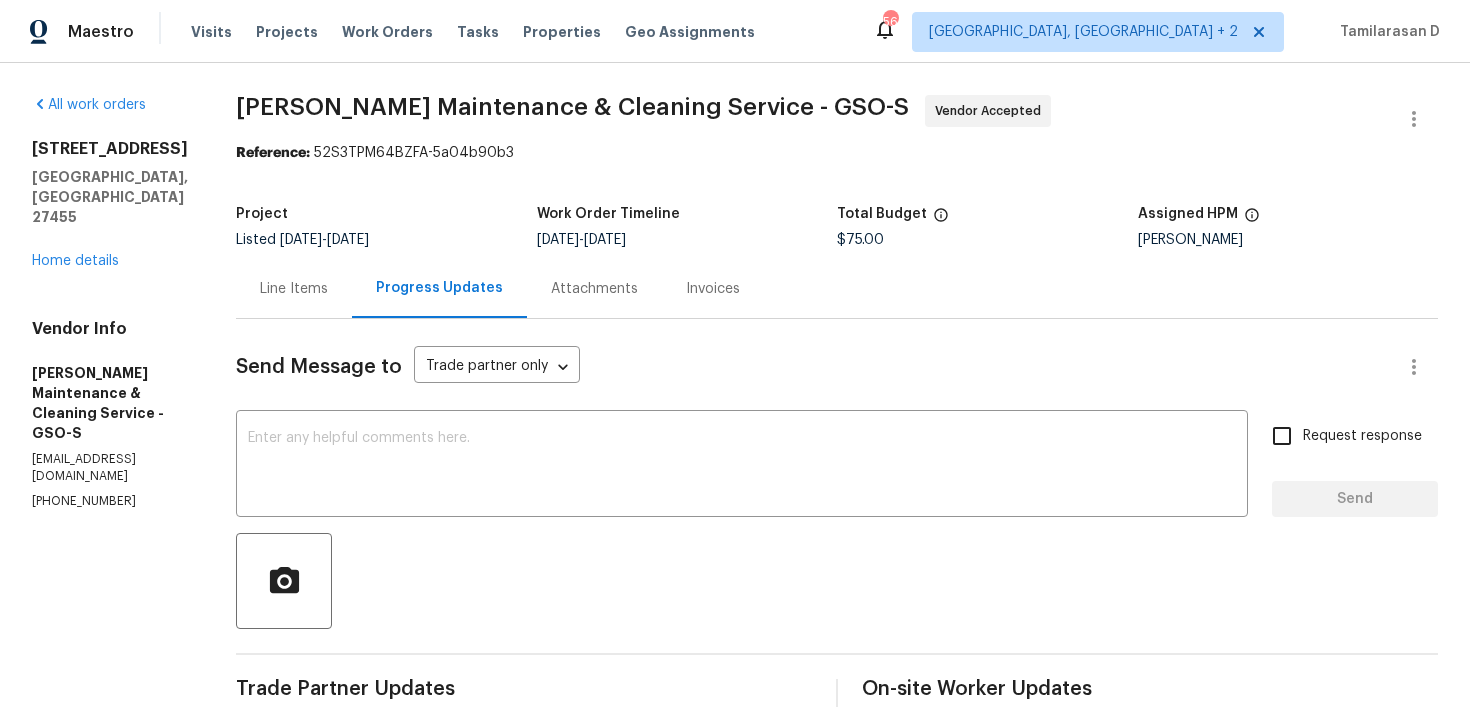 click on "(336) 781-6283" at bounding box center [110, 501] 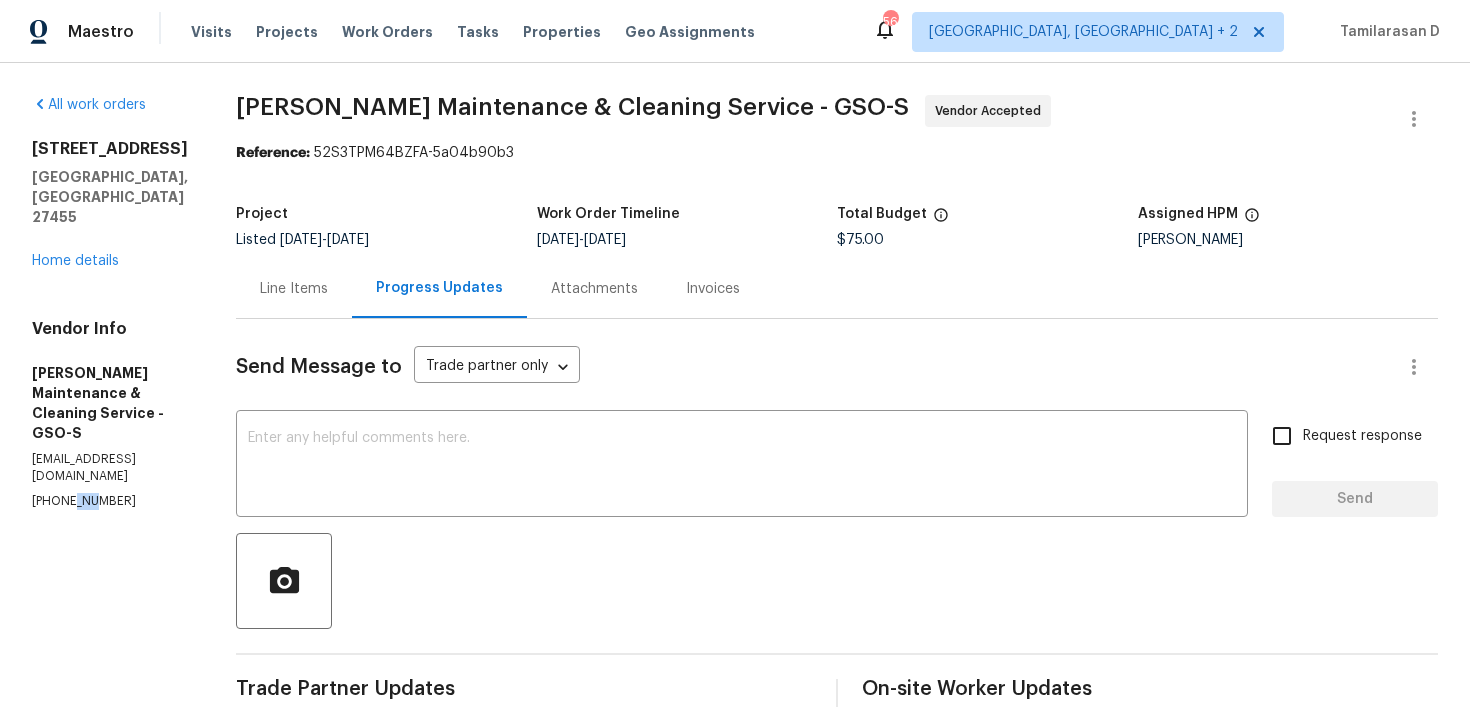 click on "(336) 781-6283" at bounding box center [110, 501] 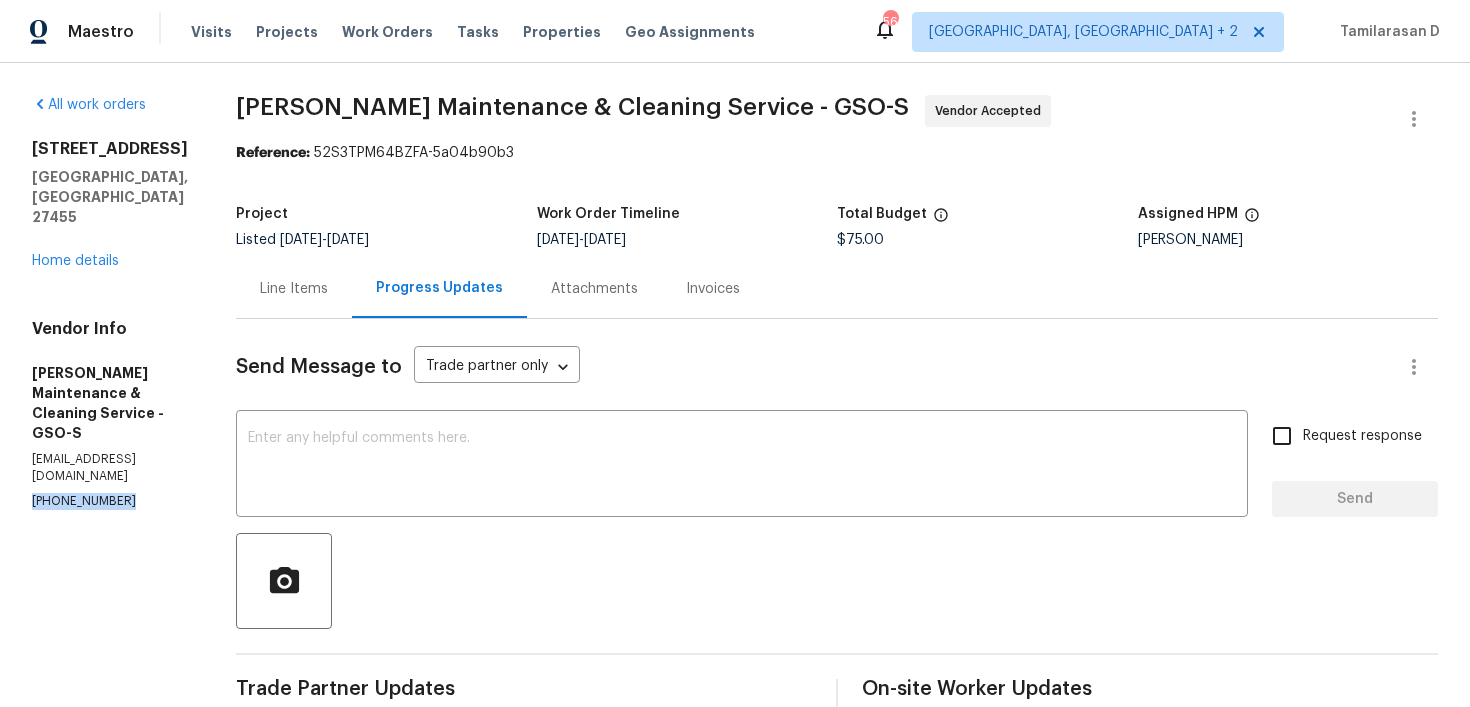copy on "(336) 781-6283" 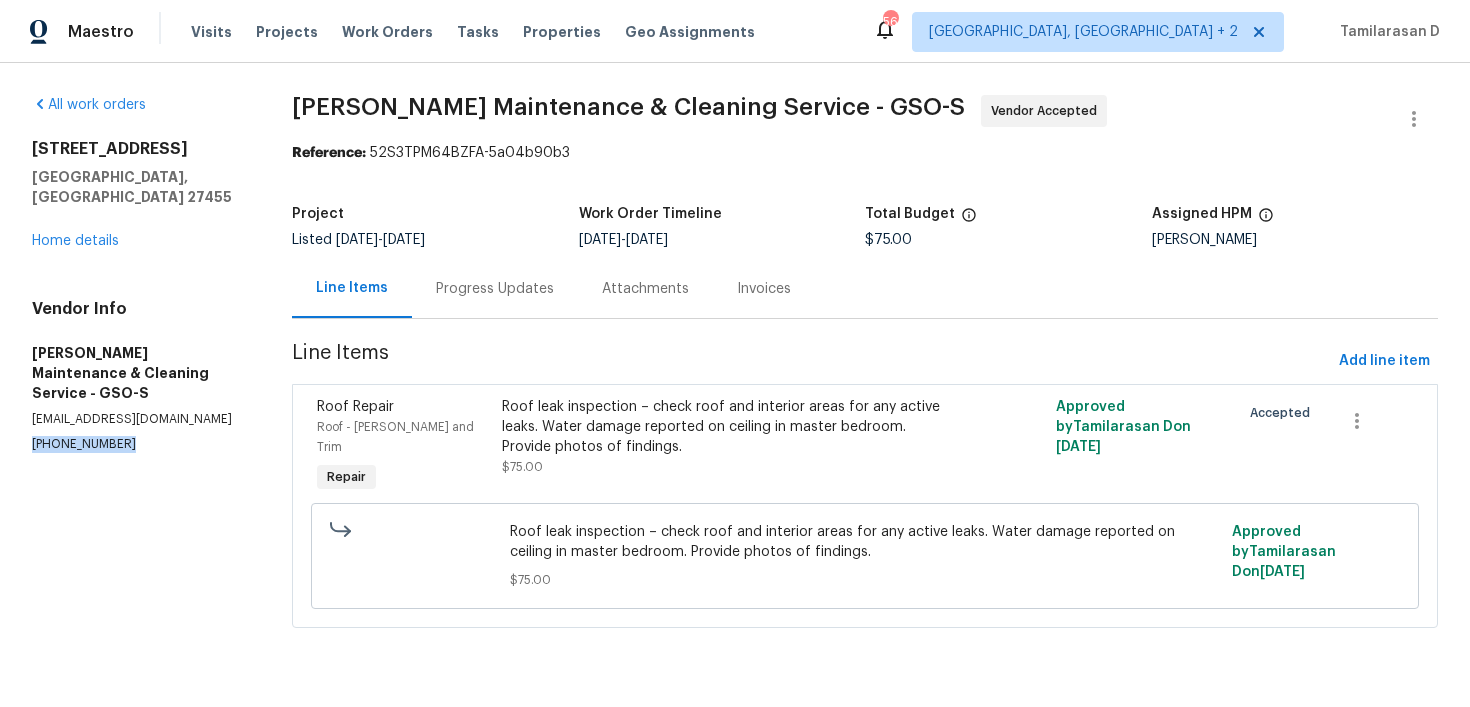 click on "Progress Updates" at bounding box center (495, 288) 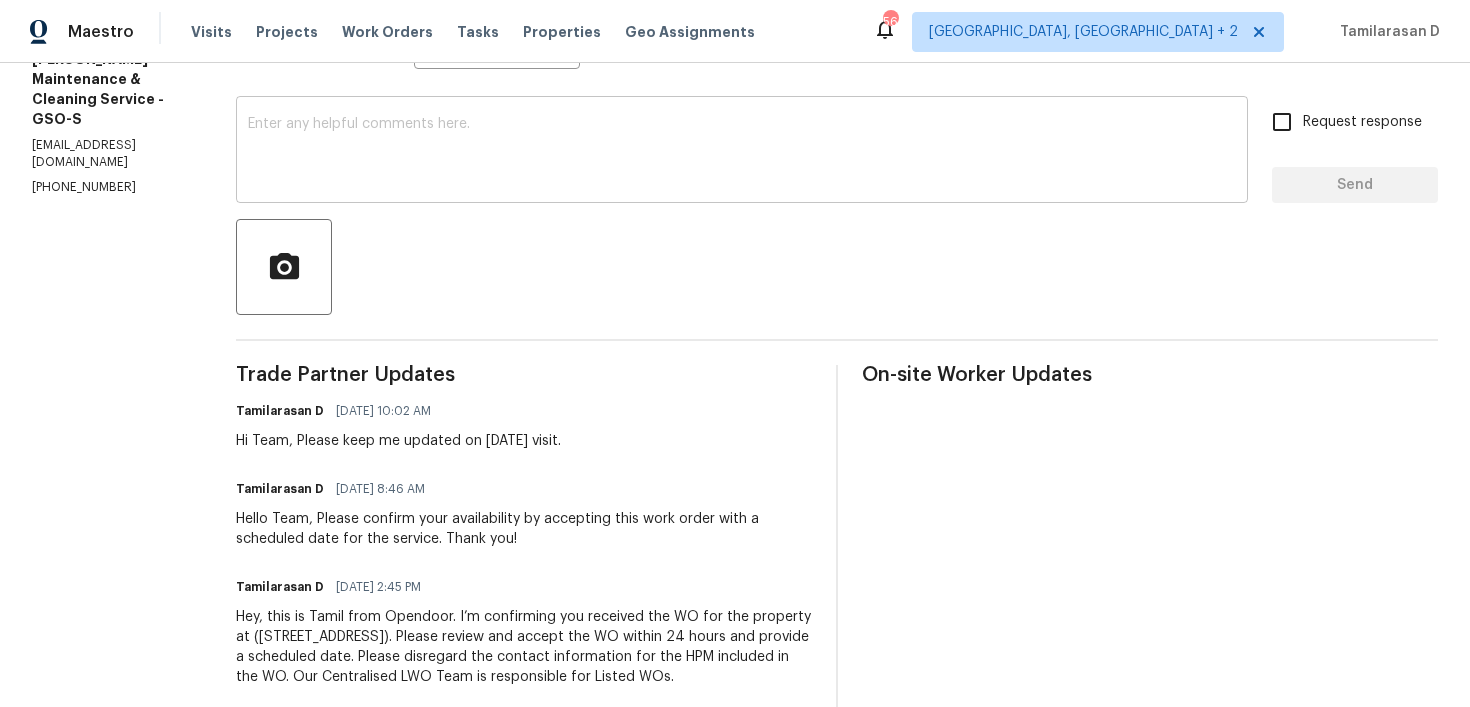 scroll, scrollTop: 320, scrollLeft: 0, axis: vertical 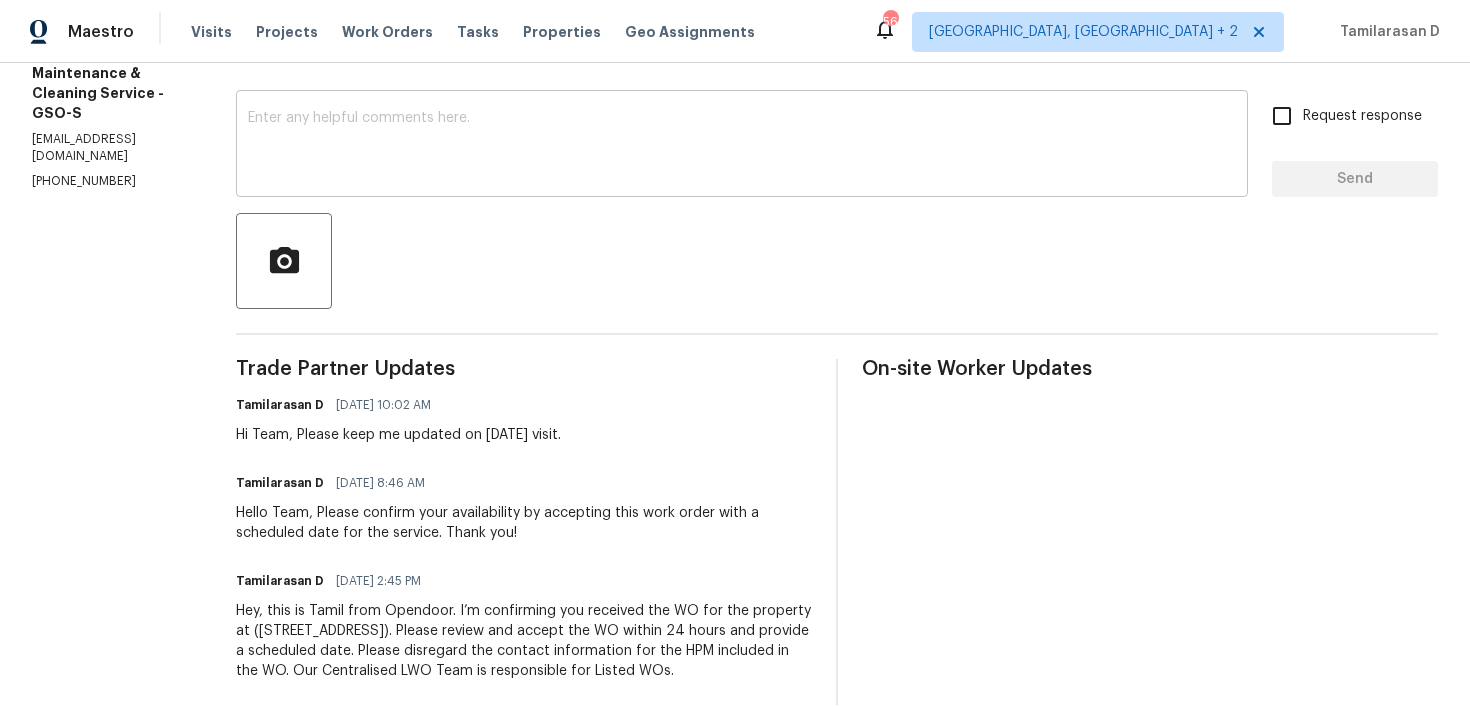 click at bounding box center (742, 146) 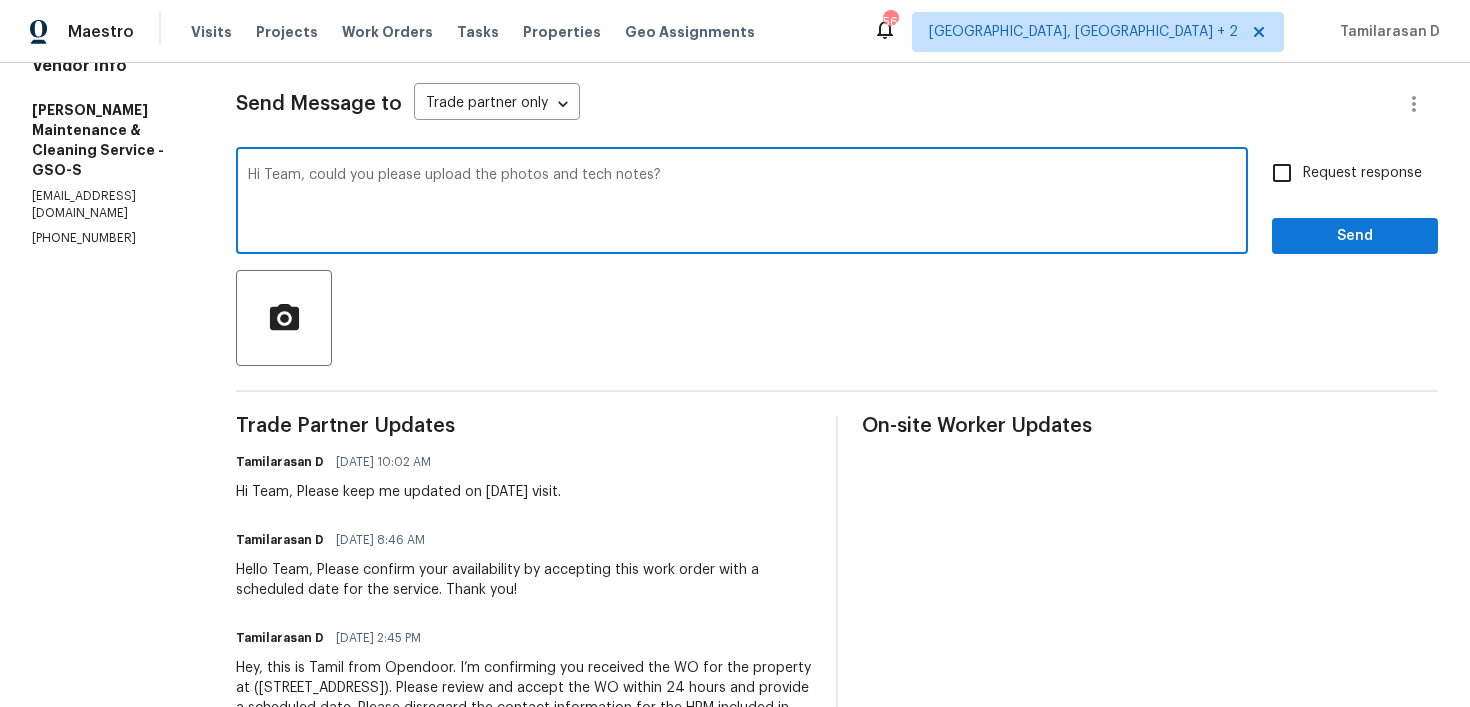 scroll, scrollTop: 255, scrollLeft: 0, axis: vertical 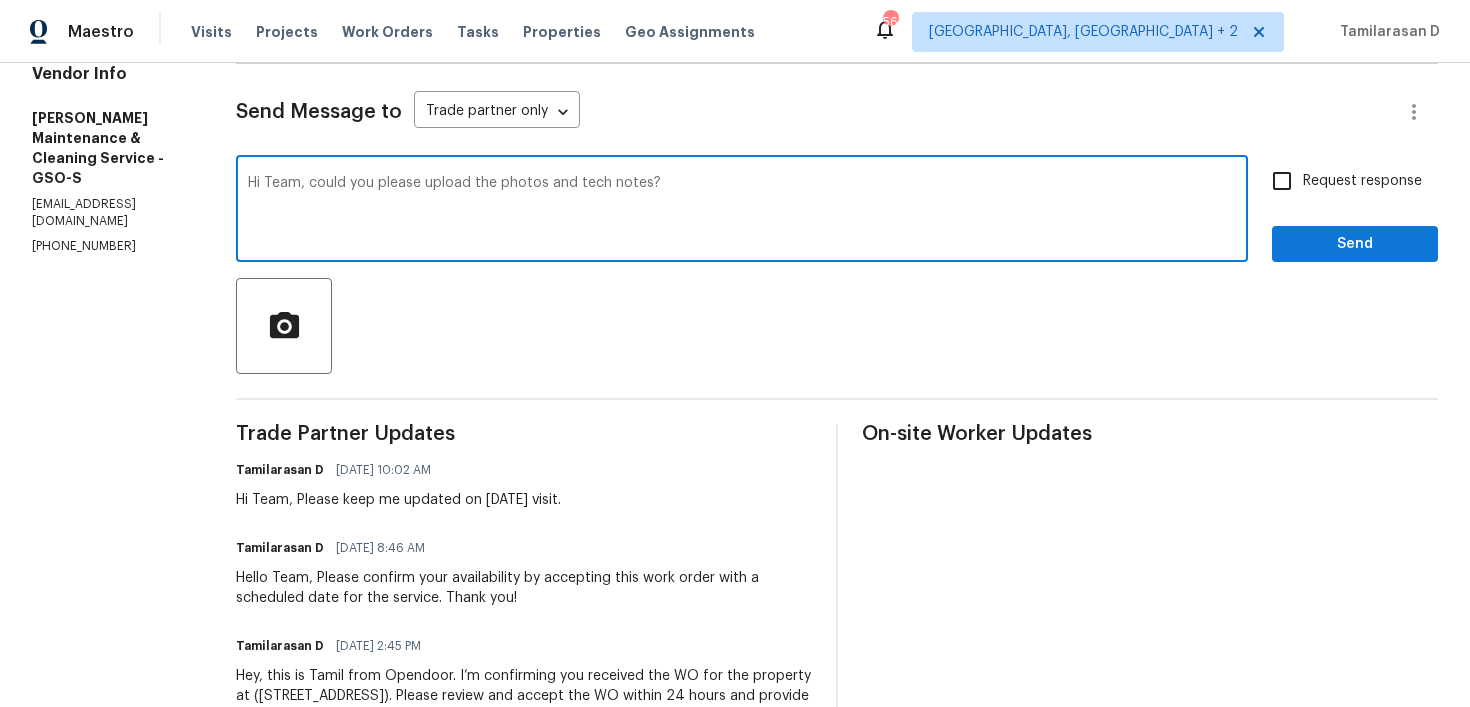 click on "Hi Team, could you please upload the photos and tech notes?" at bounding box center (742, 211) 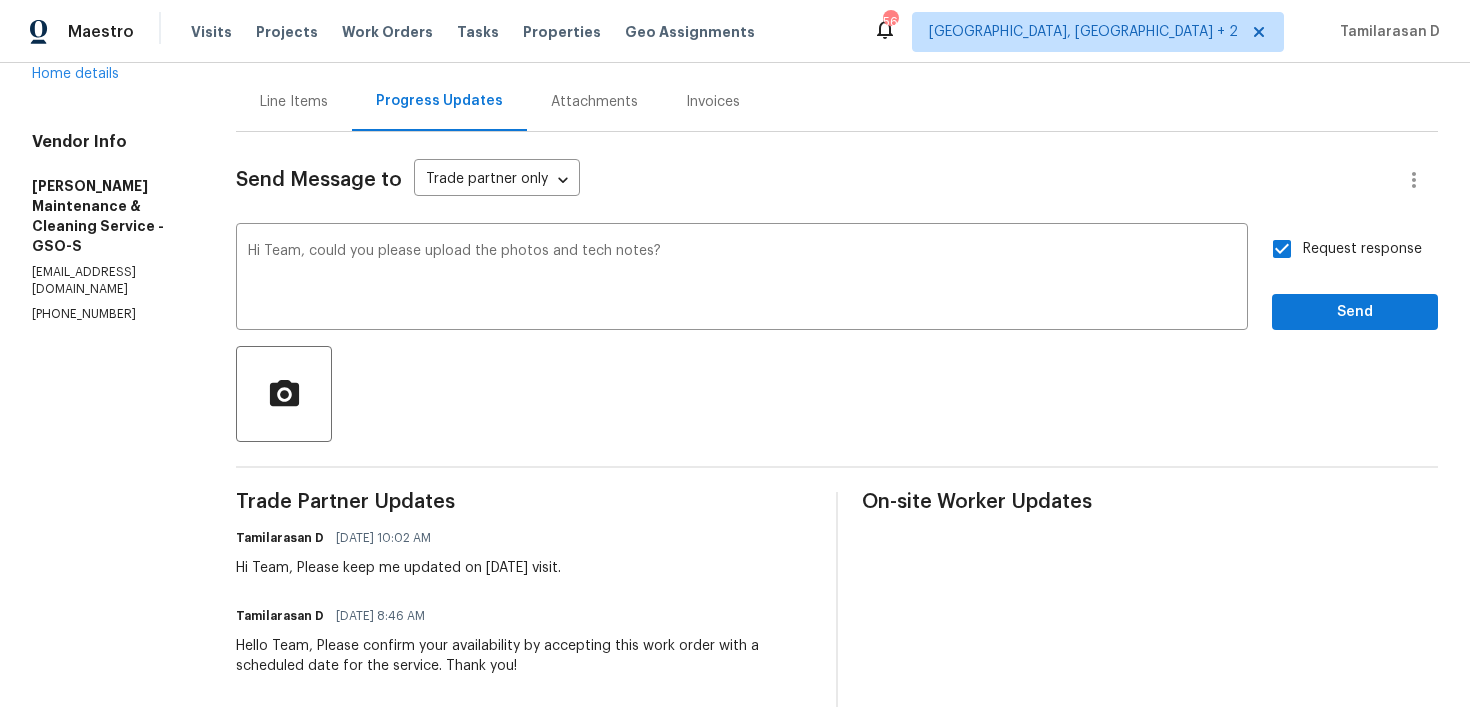 scroll, scrollTop: 181, scrollLeft: 0, axis: vertical 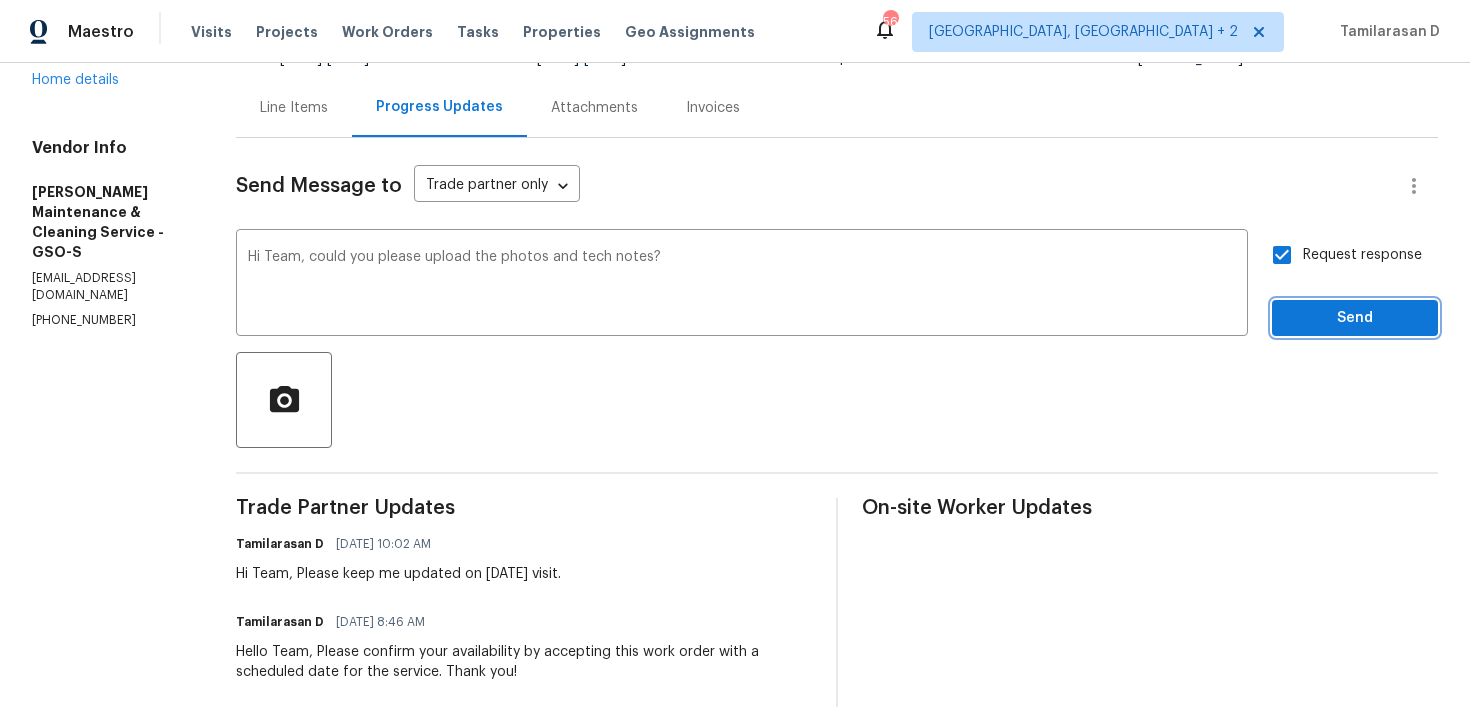 click on "Send" at bounding box center (1355, 318) 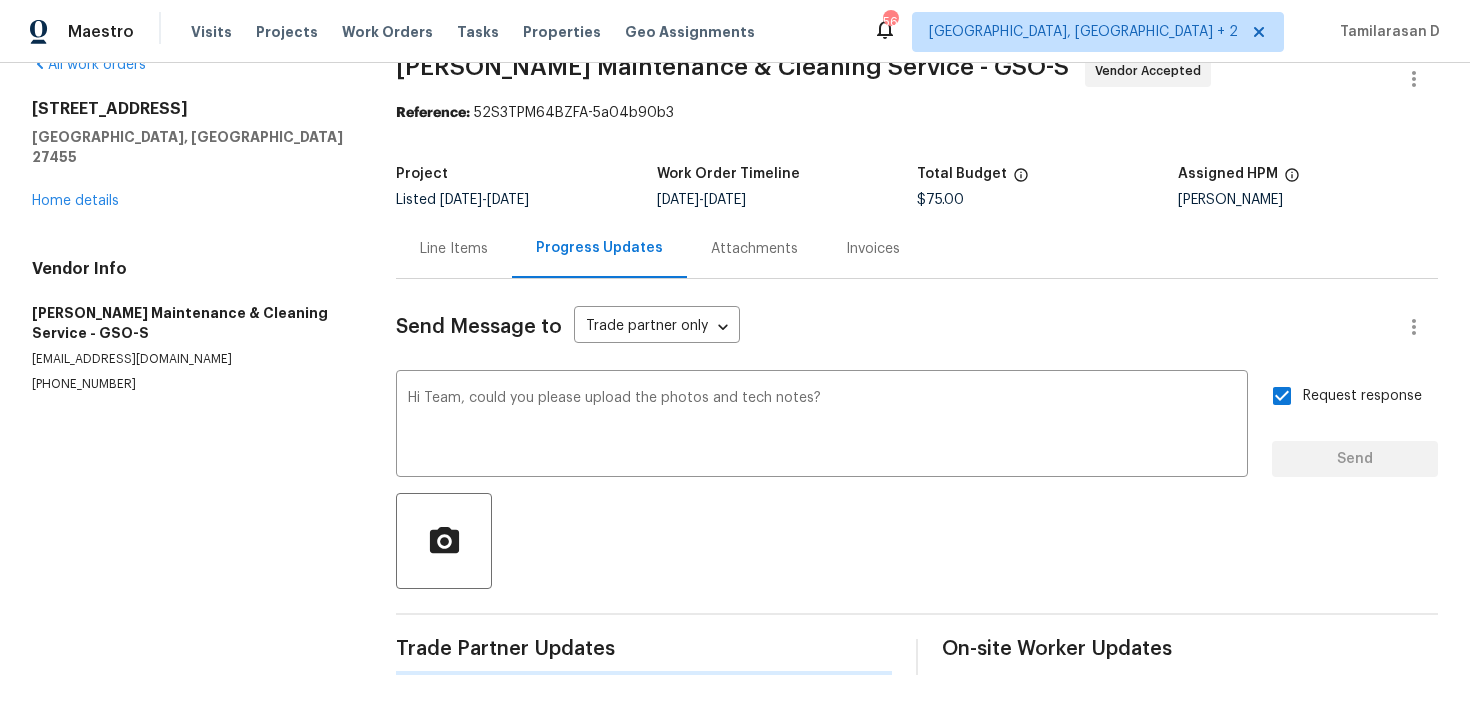 type 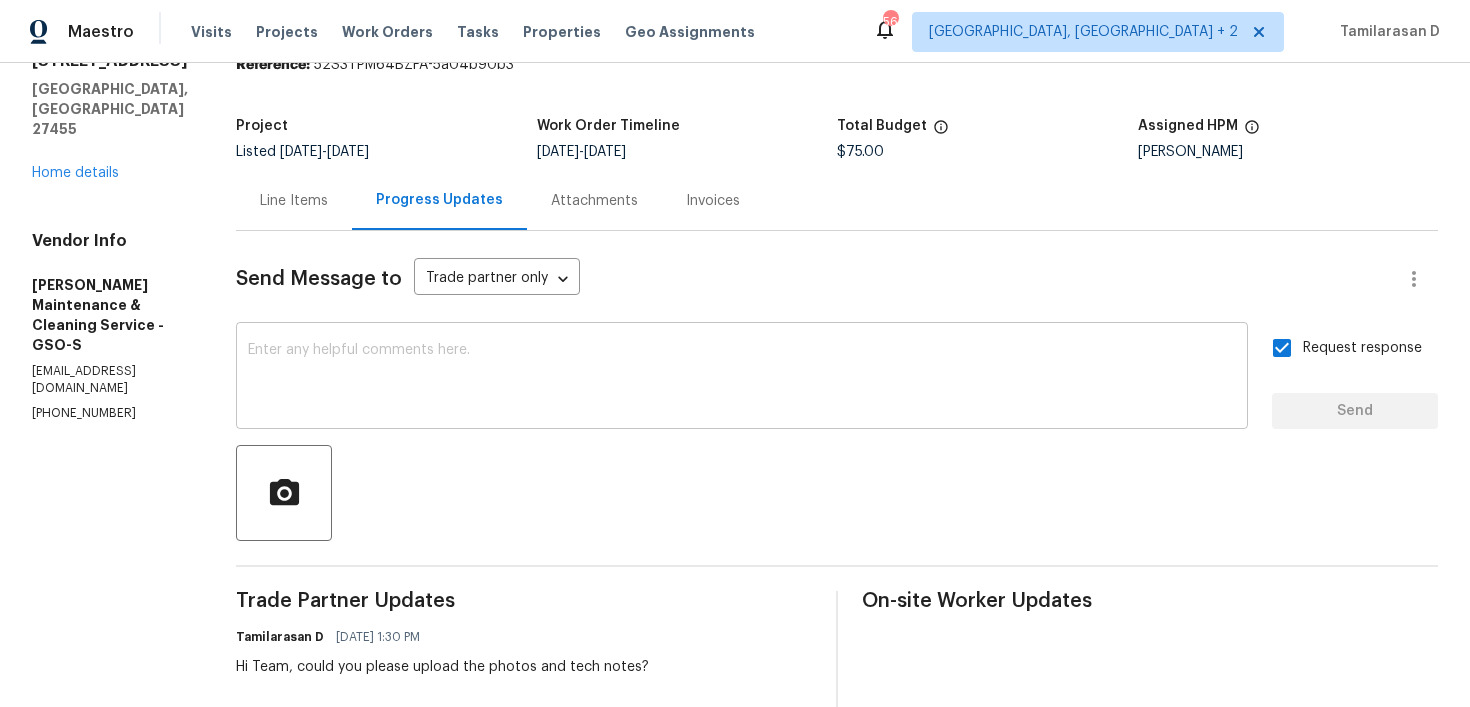 scroll, scrollTop: 84, scrollLeft: 0, axis: vertical 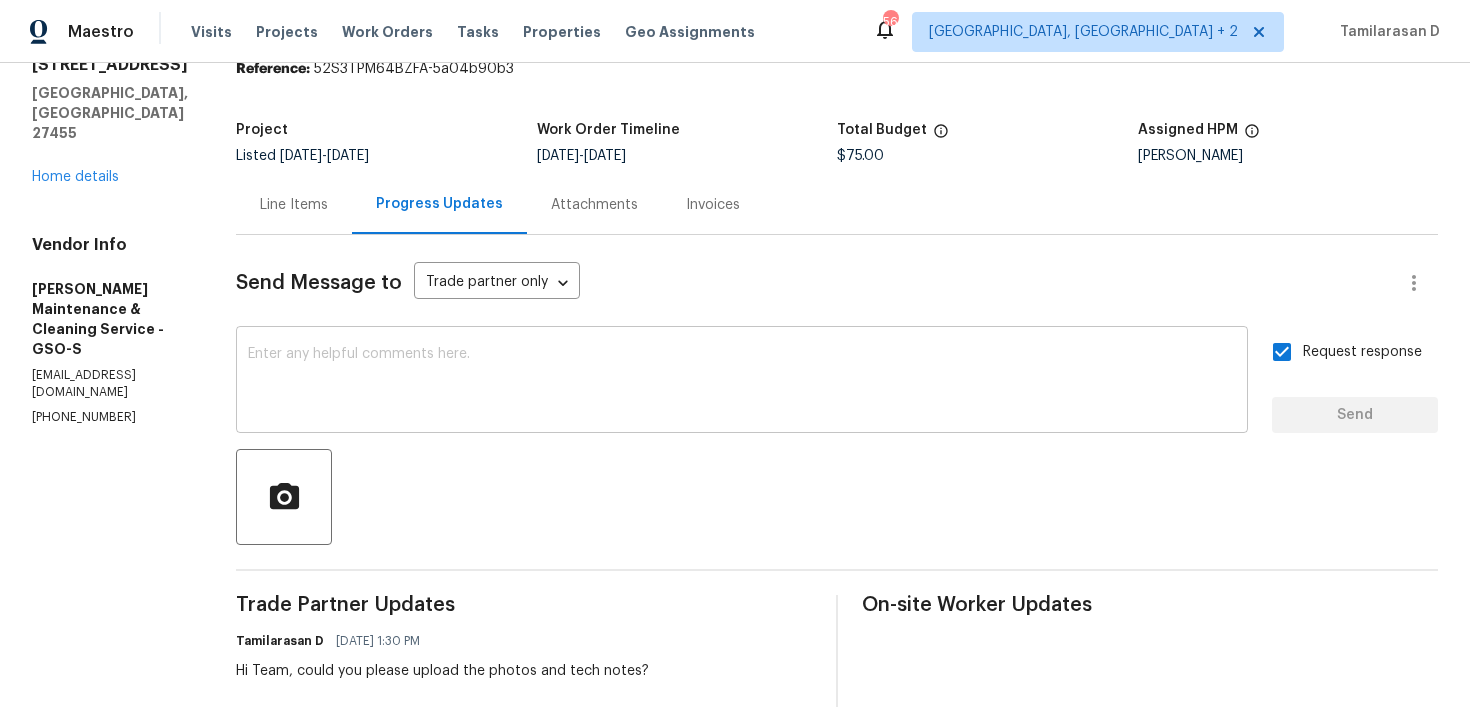 click at bounding box center (742, 382) 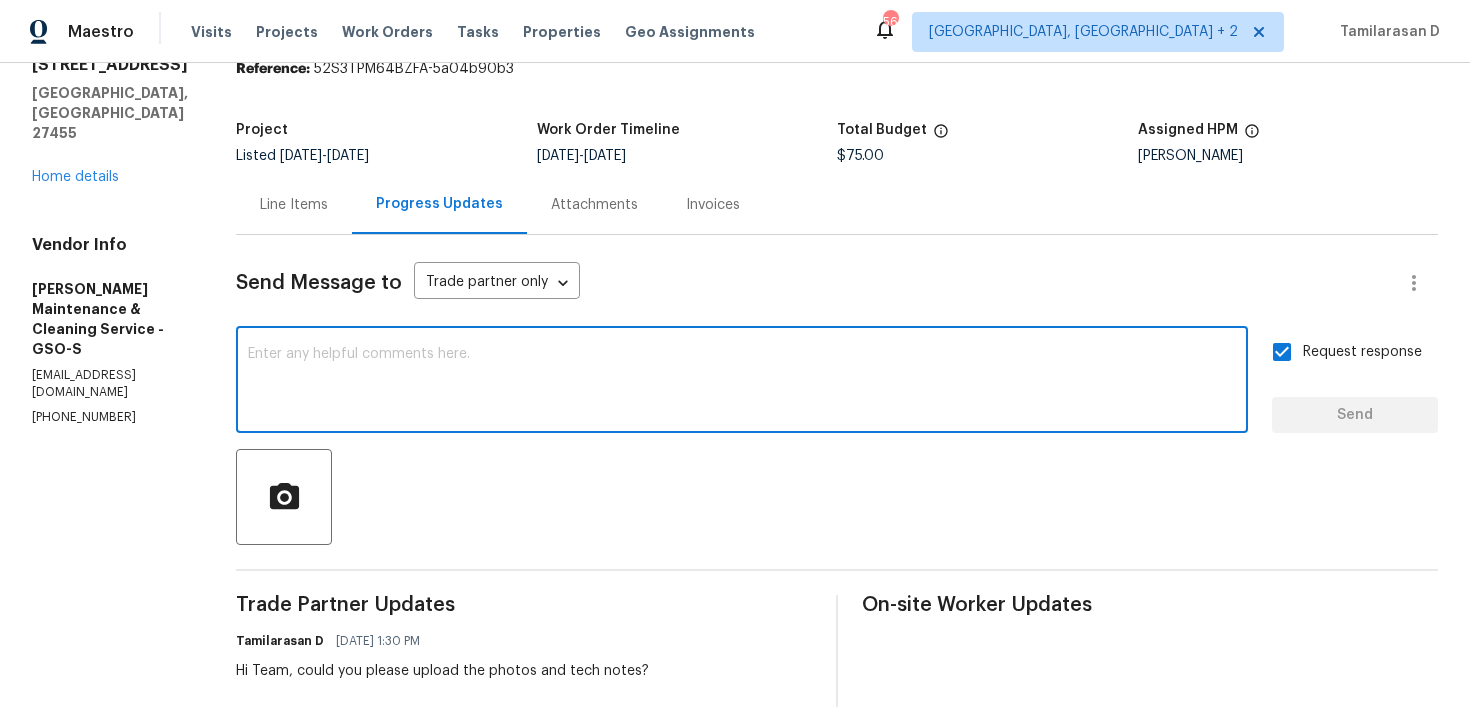 scroll, scrollTop: 0, scrollLeft: 0, axis: both 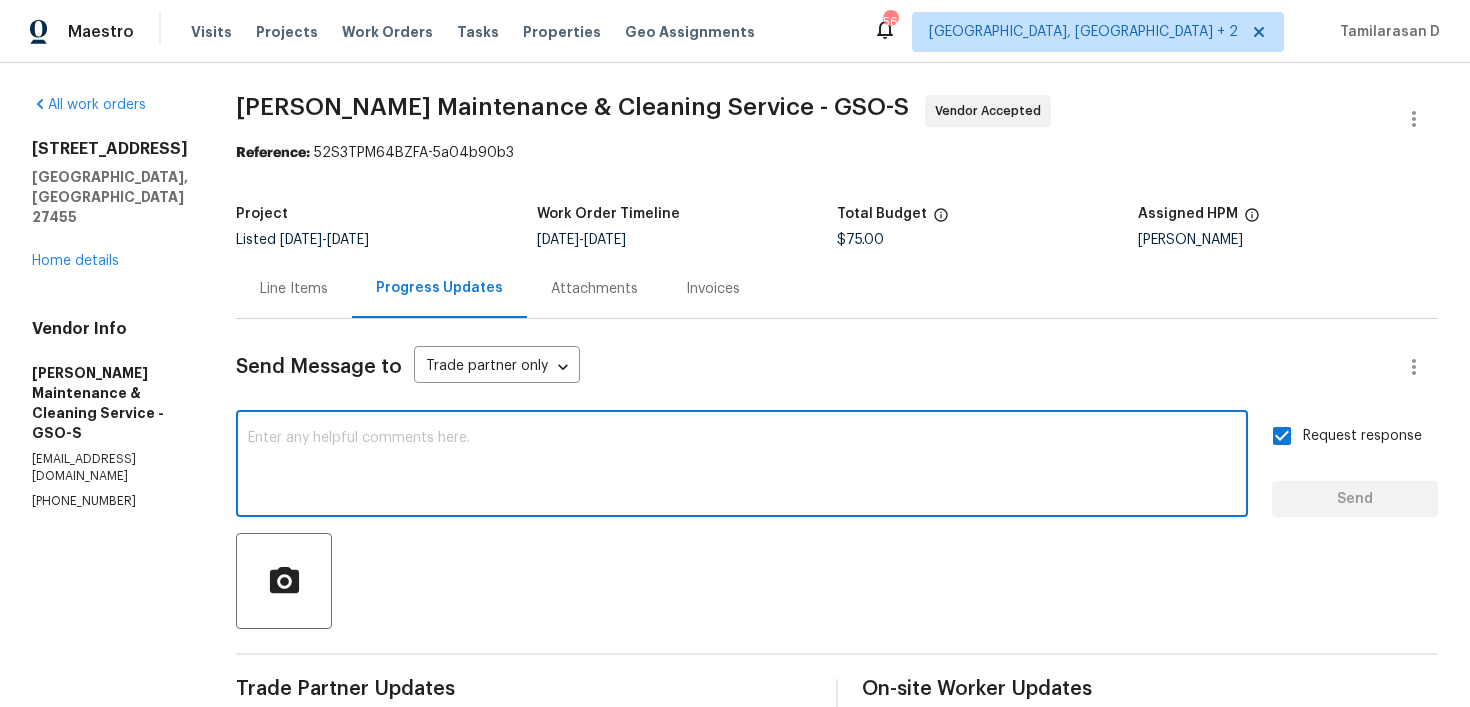 click on "Project Listed   7/15/2025  -  7/17/2025 Work Order Timeline 7/15/2025  -  7/17/2025 Total Budget $75.00 Assigned HPM Ken Romain" at bounding box center [837, 227] 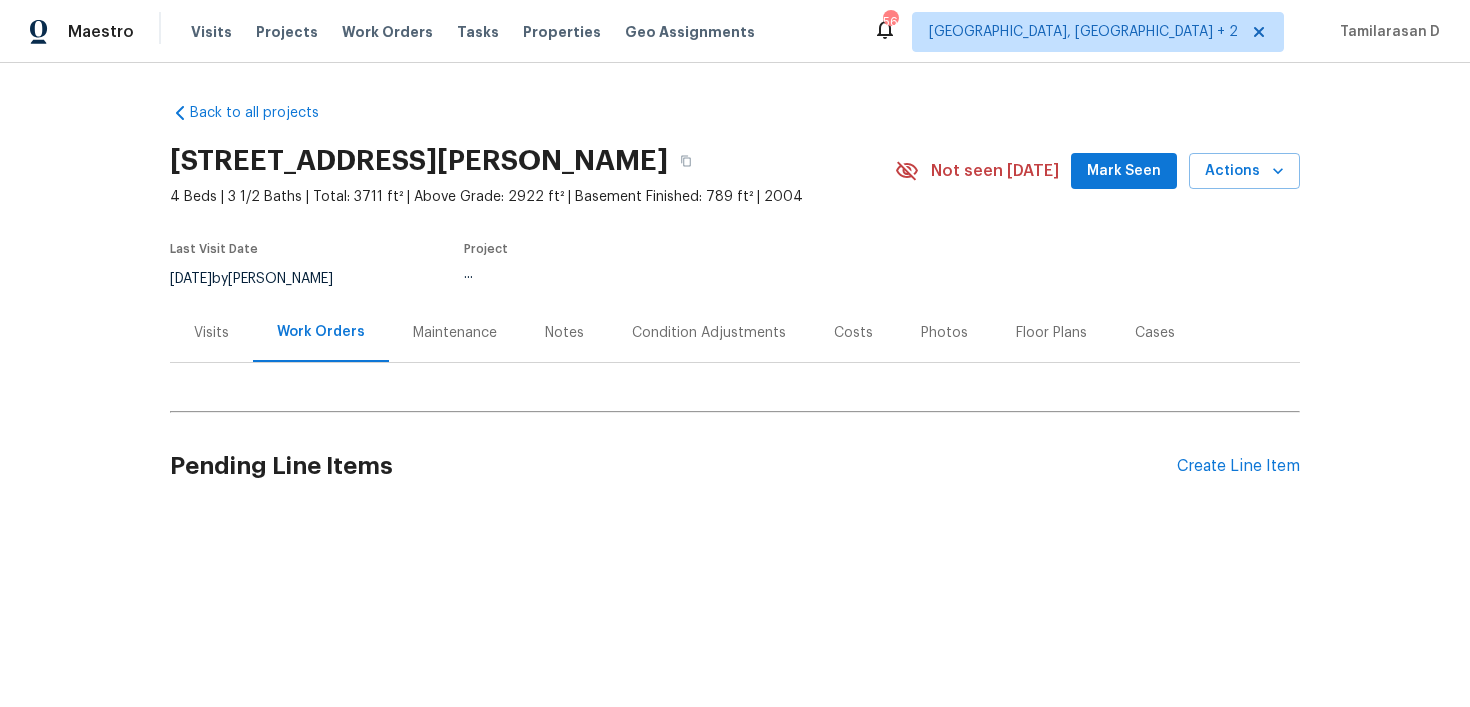 scroll, scrollTop: 0, scrollLeft: 0, axis: both 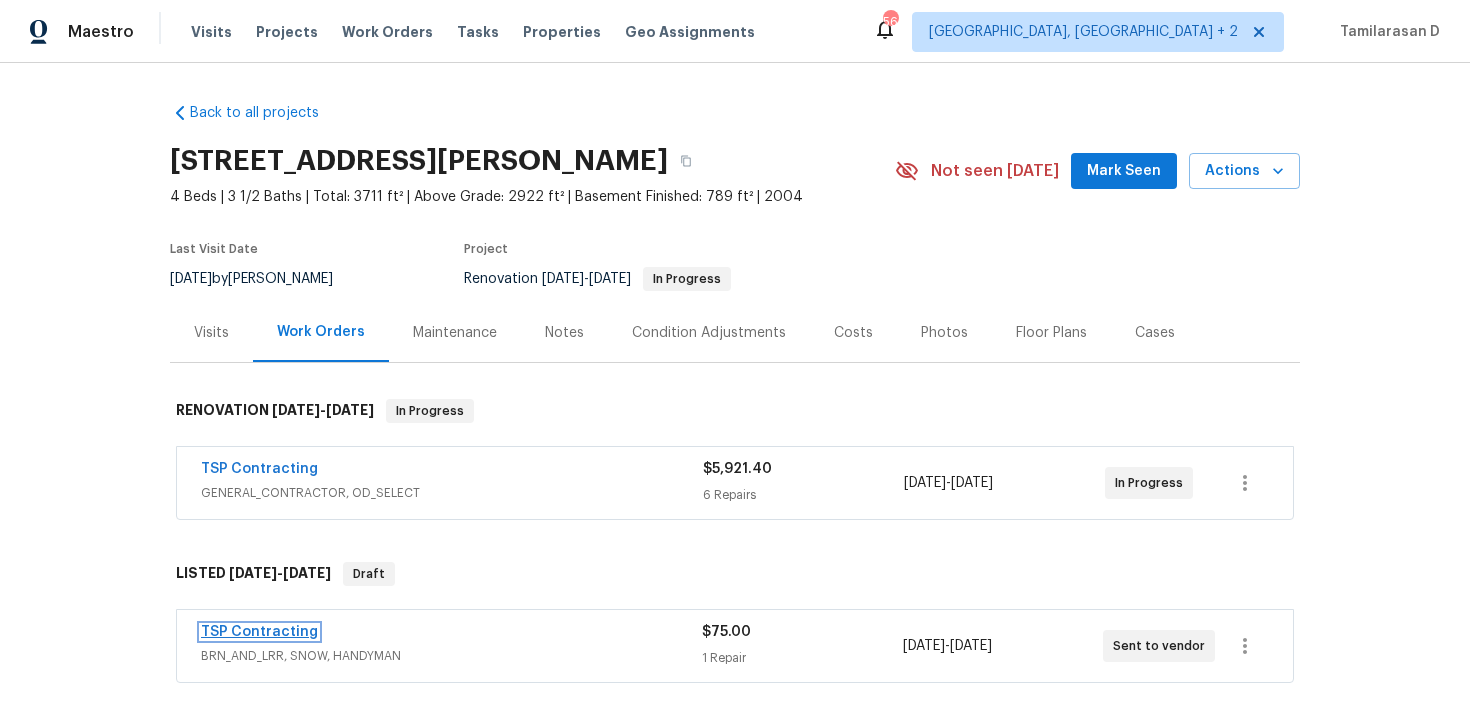 click on "TSP Contracting" at bounding box center (259, 632) 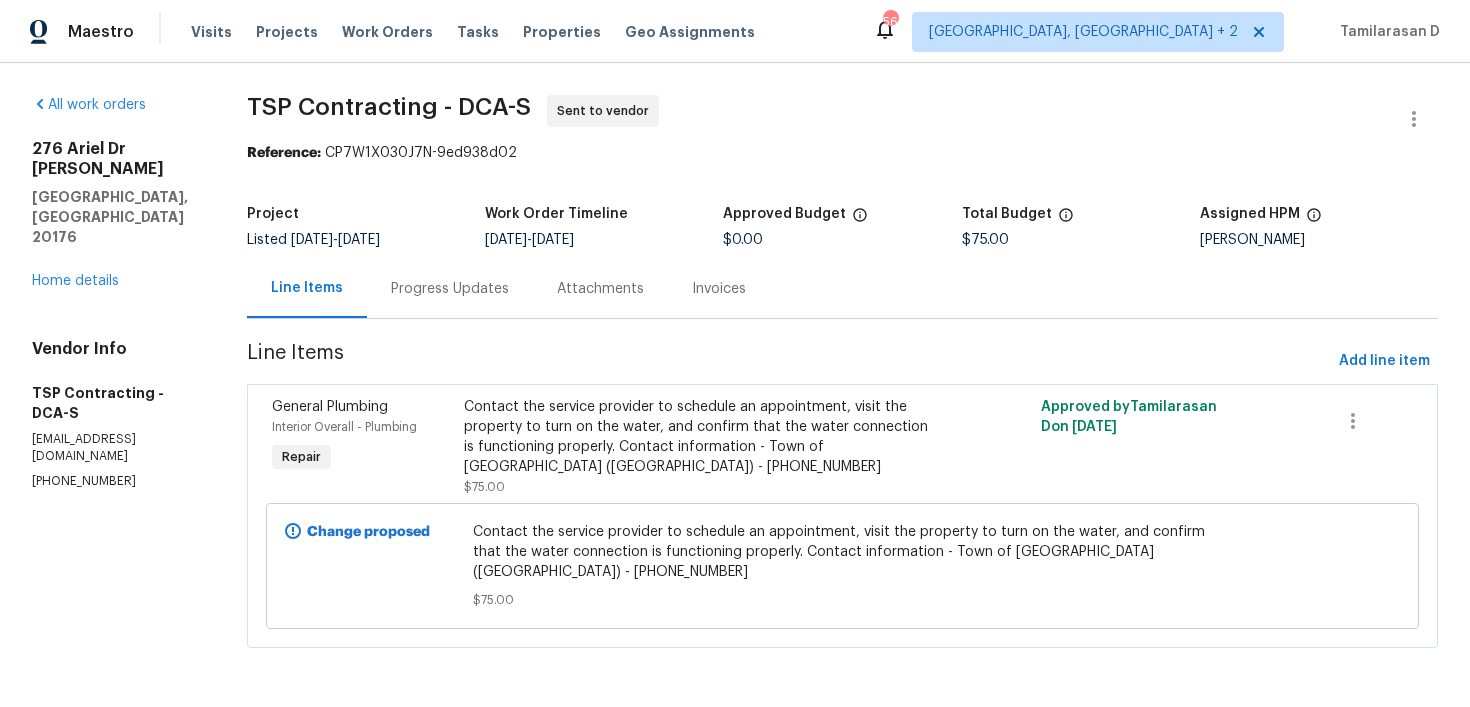 click on "Progress Updates" at bounding box center [450, 289] 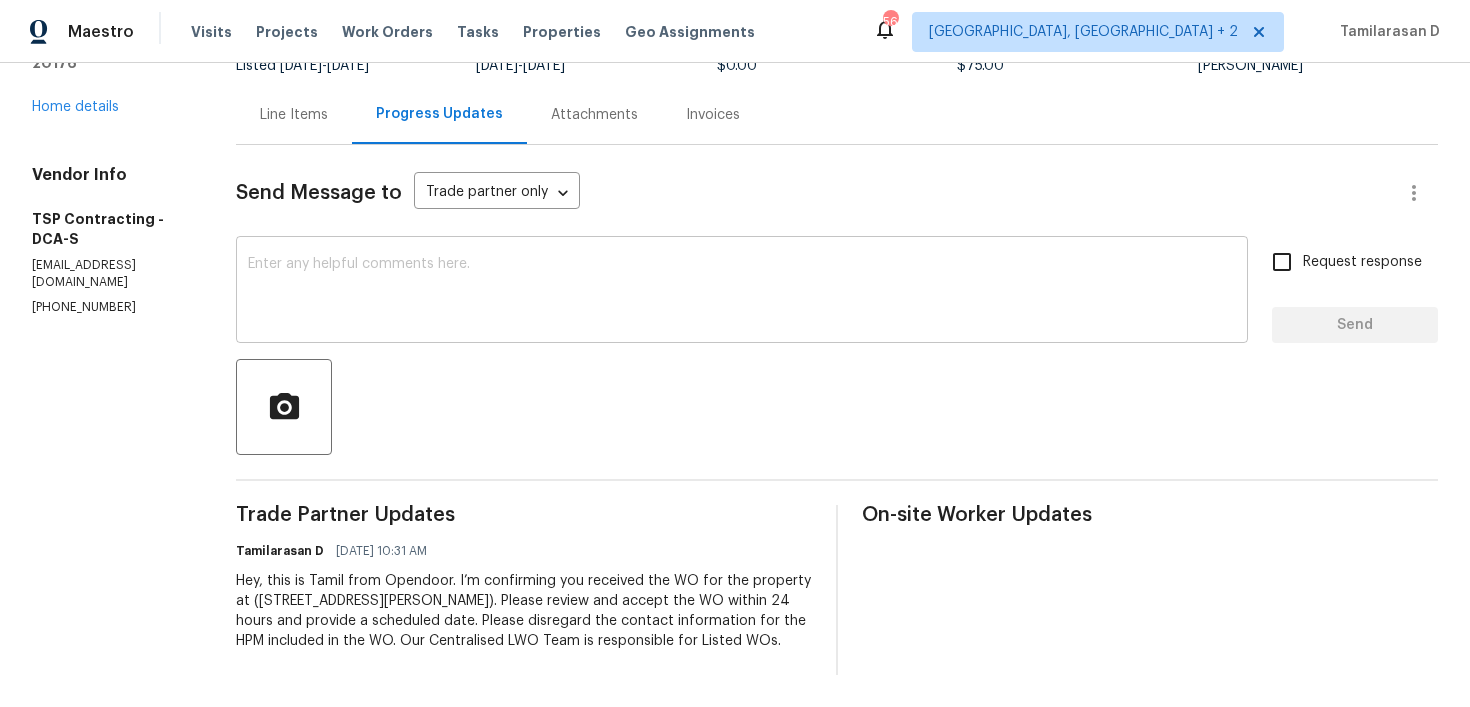 scroll, scrollTop: 0, scrollLeft: 0, axis: both 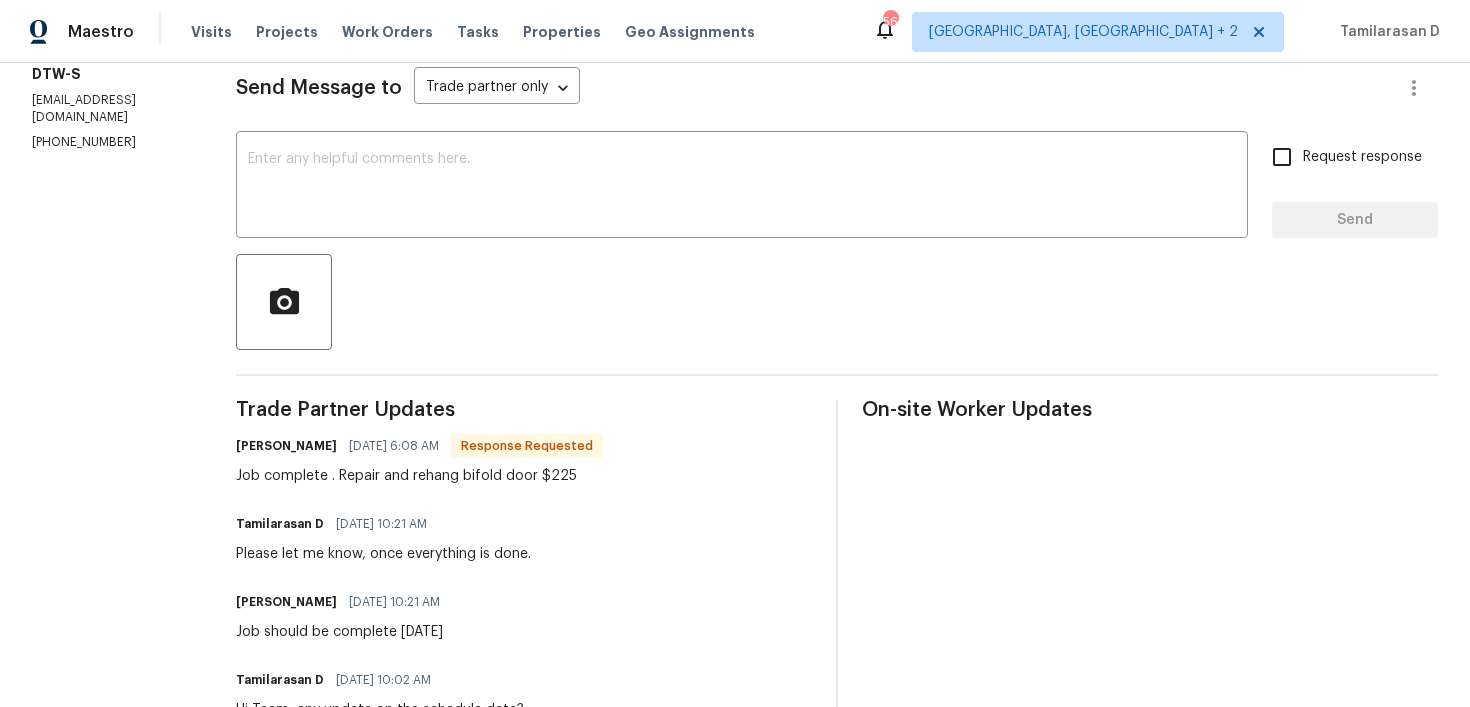 click on "Trade Partner Updates Michael Radney 07/20/2025 6:08 AM Response Requested Job complete .
Repair and rehang bifold door $225 Tamilarasan D 07/18/2025 10:21 AM Please let me know, once everything is done. Michael Radney 07/17/2025 10:21 AM Job should be complete today Tamilarasan D 07/17/2025 10:02 AM Hi Team, any update on the schedule date? Tamilarasan D 07/16/2025 8:48 AM Hey there, Thank you for accepting the work order, could you please let me know the scheduled date for this? Tamilarasan D 07/15/2025 2:21 PM Hey, this is Tamil from Opendoor. I’m confirming you received the WO for the property at (21521 Roosevelt Ave, Farmington Hills, MI 48336). Please review and accept the WO within 24 hours and provide a scheduled date. Please disregard the contact information for the HPM included in the WO. Our Centralised LWO Team is responsible for Listed WOs." at bounding box center [524, 690] 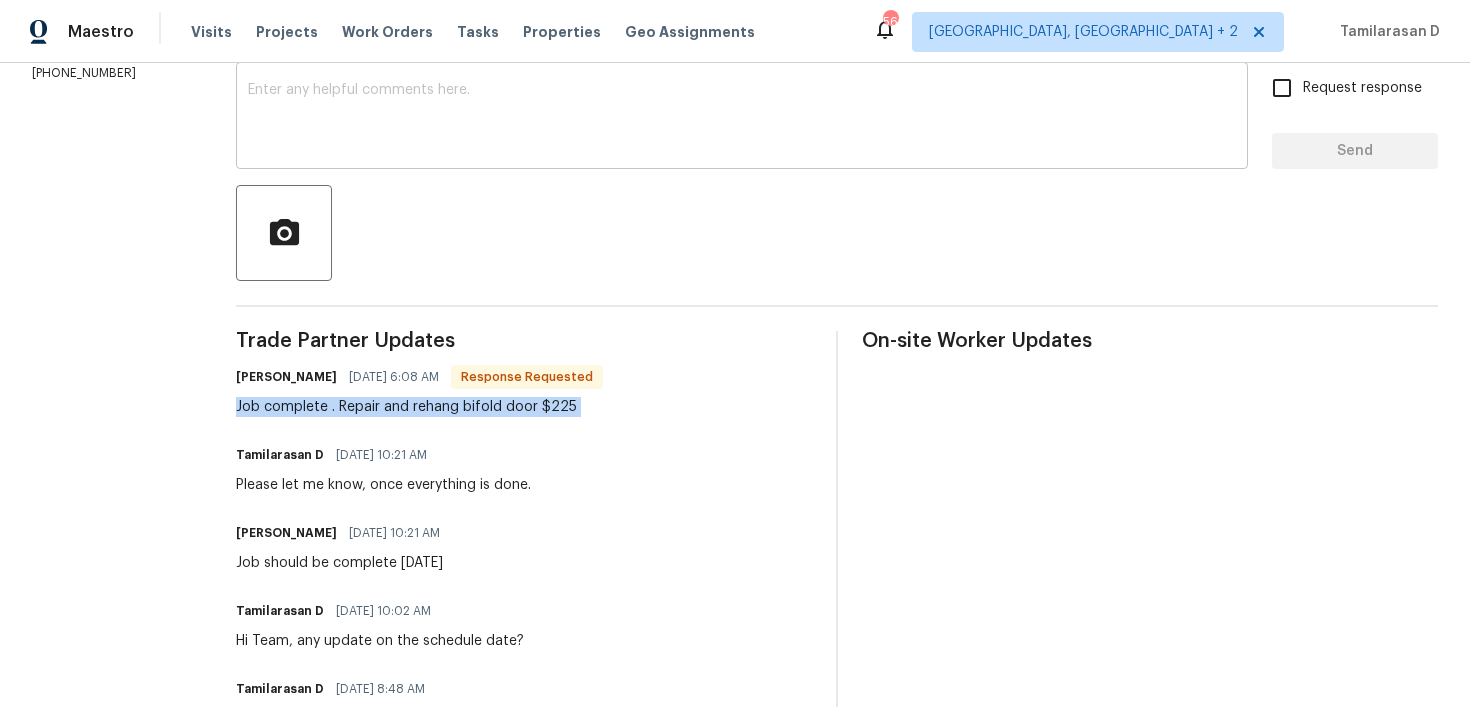 scroll, scrollTop: 0, scrollLeft: 0, axis: both 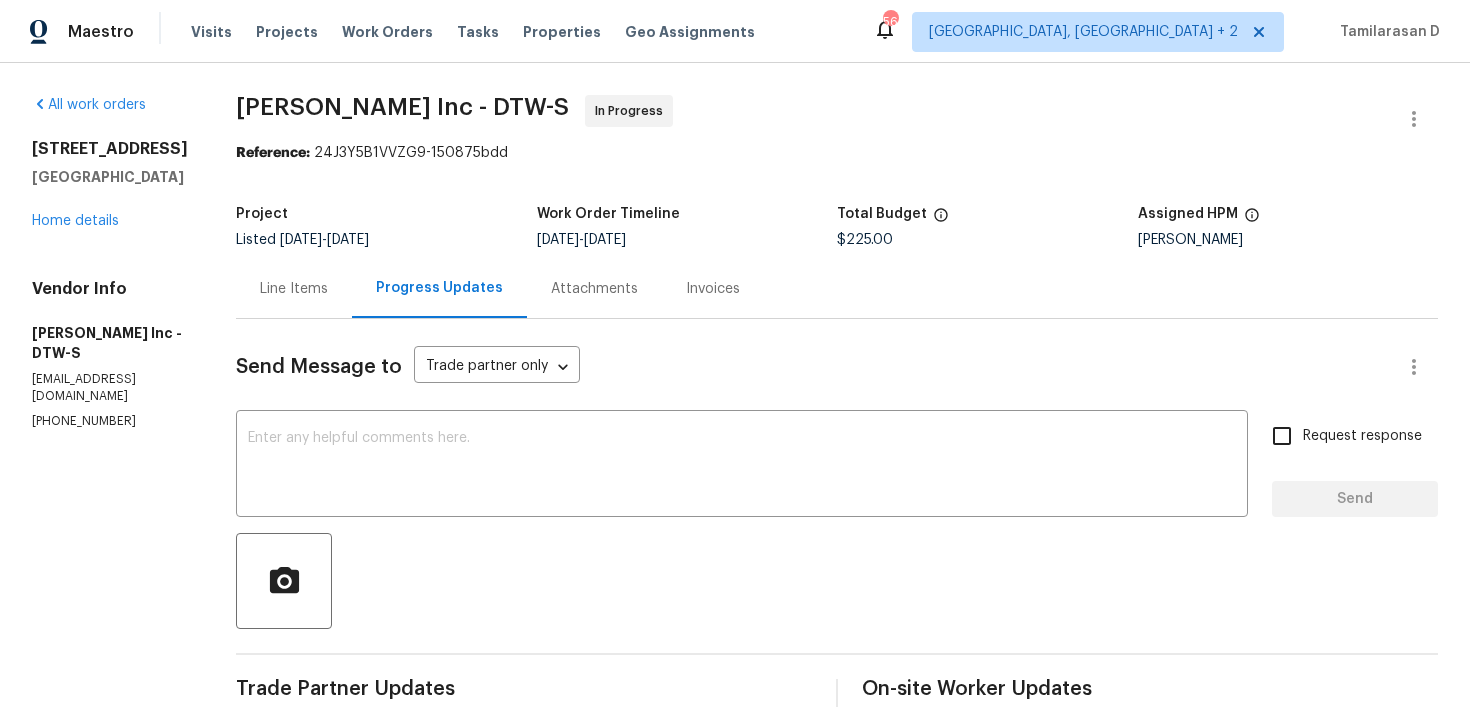click on "Line Items" at bounding box center (294, 289) 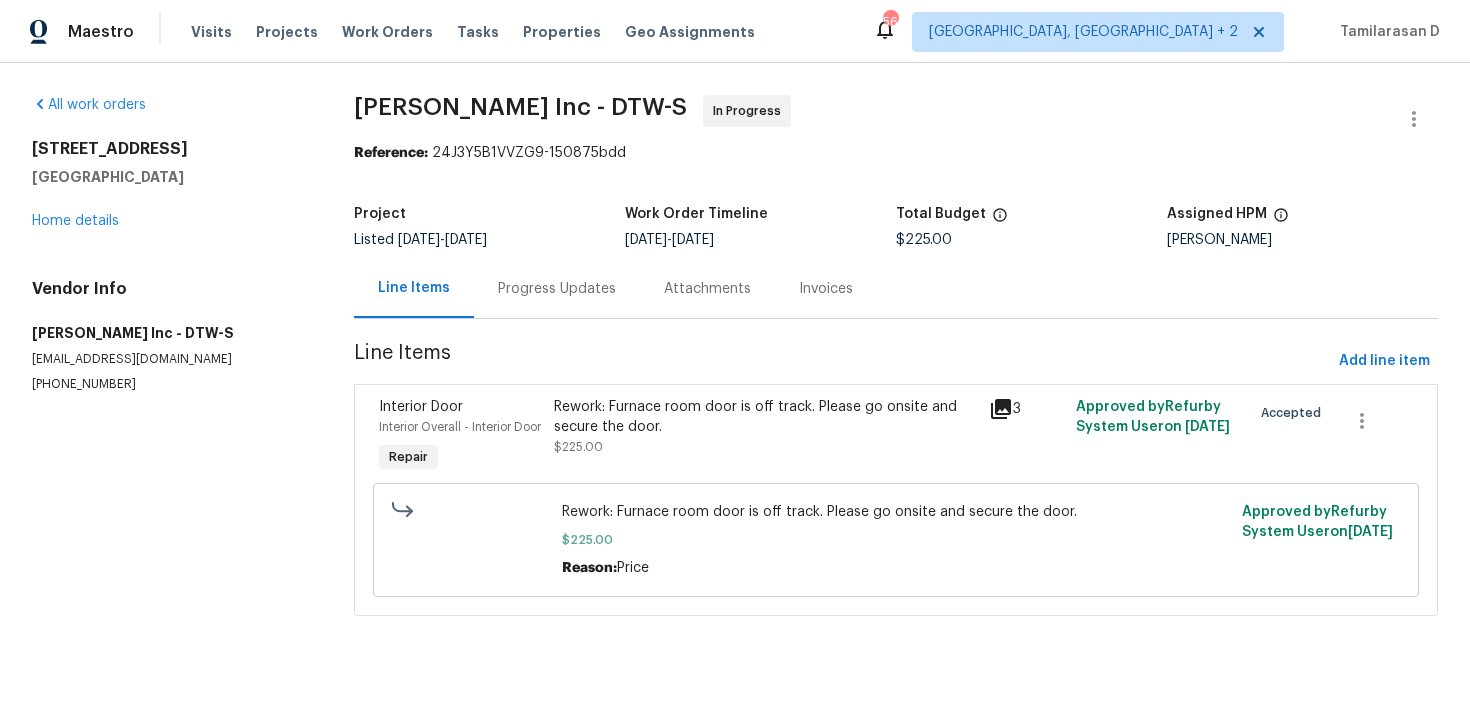 click on "Progress Updates" at bounding box center [557, 289] 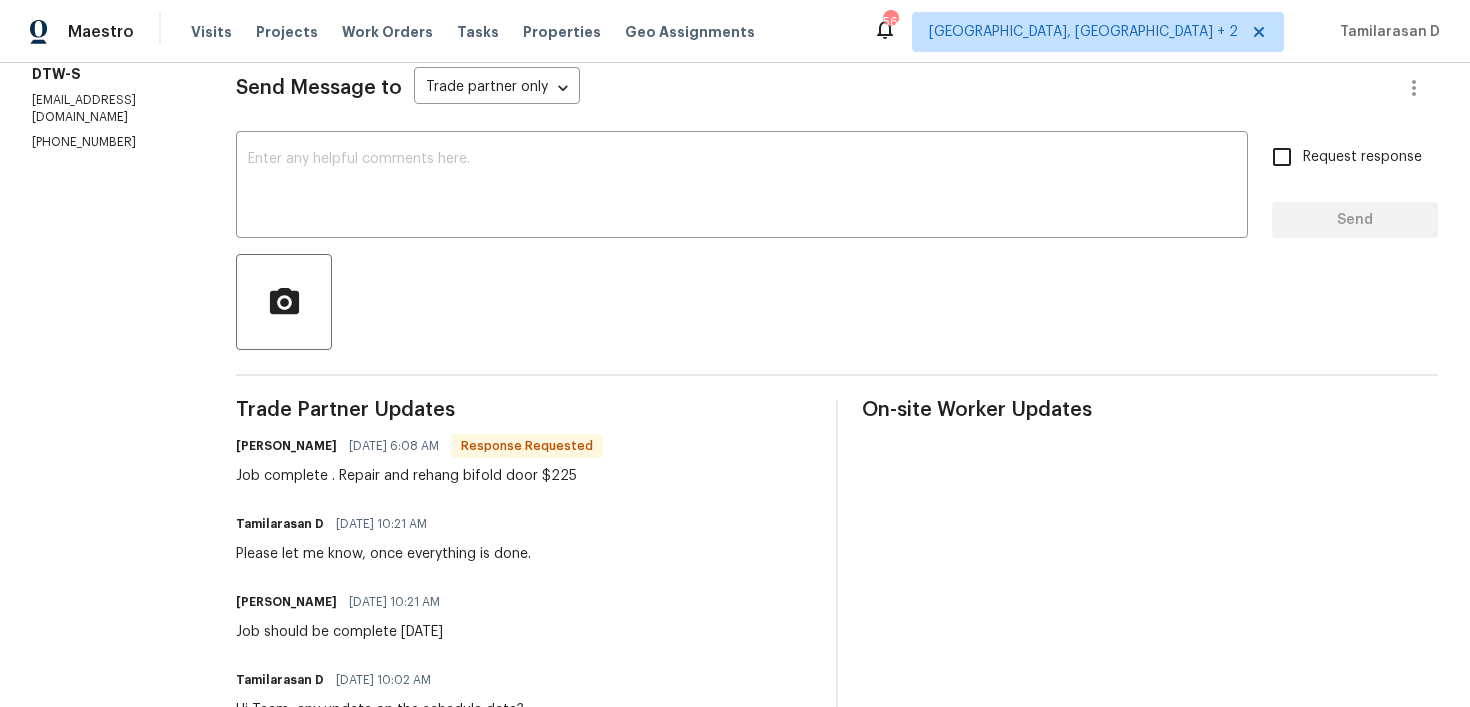 scroll, scrollTop: 309, scrollLeft: 0, axis: vertical 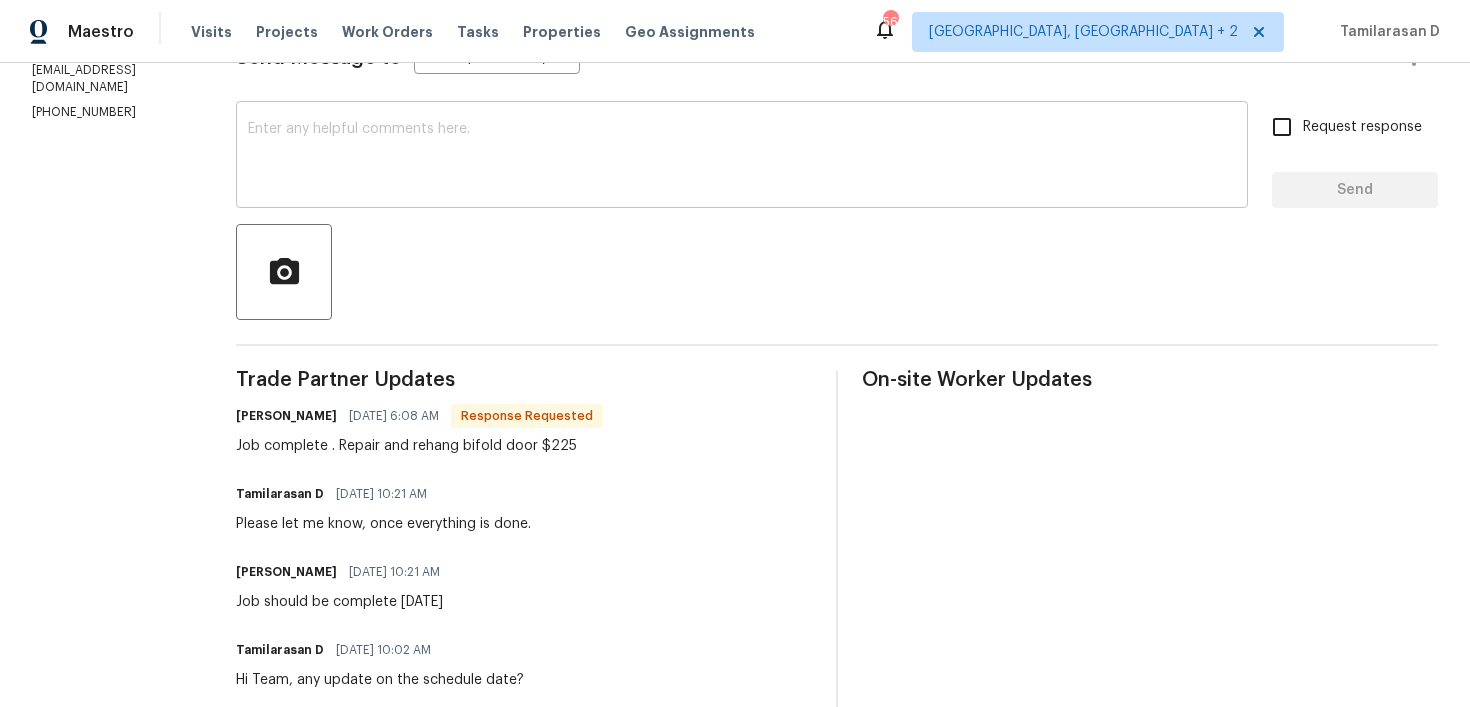 click on "x ​" at bounding box center [742, 157] 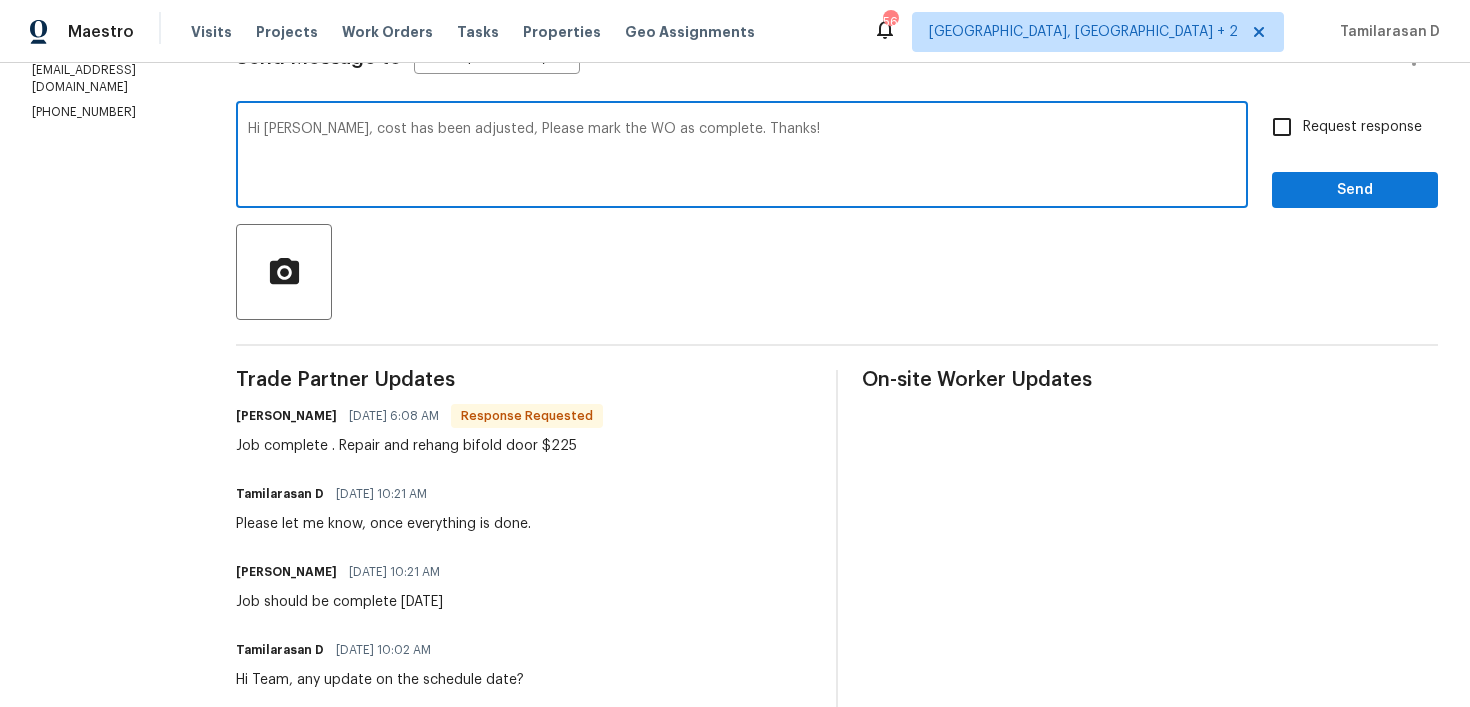 click on "Hi Michael, cost has been adjusted, Please mark the WO as complete. Thanks!" at bounding box center (742, 157) 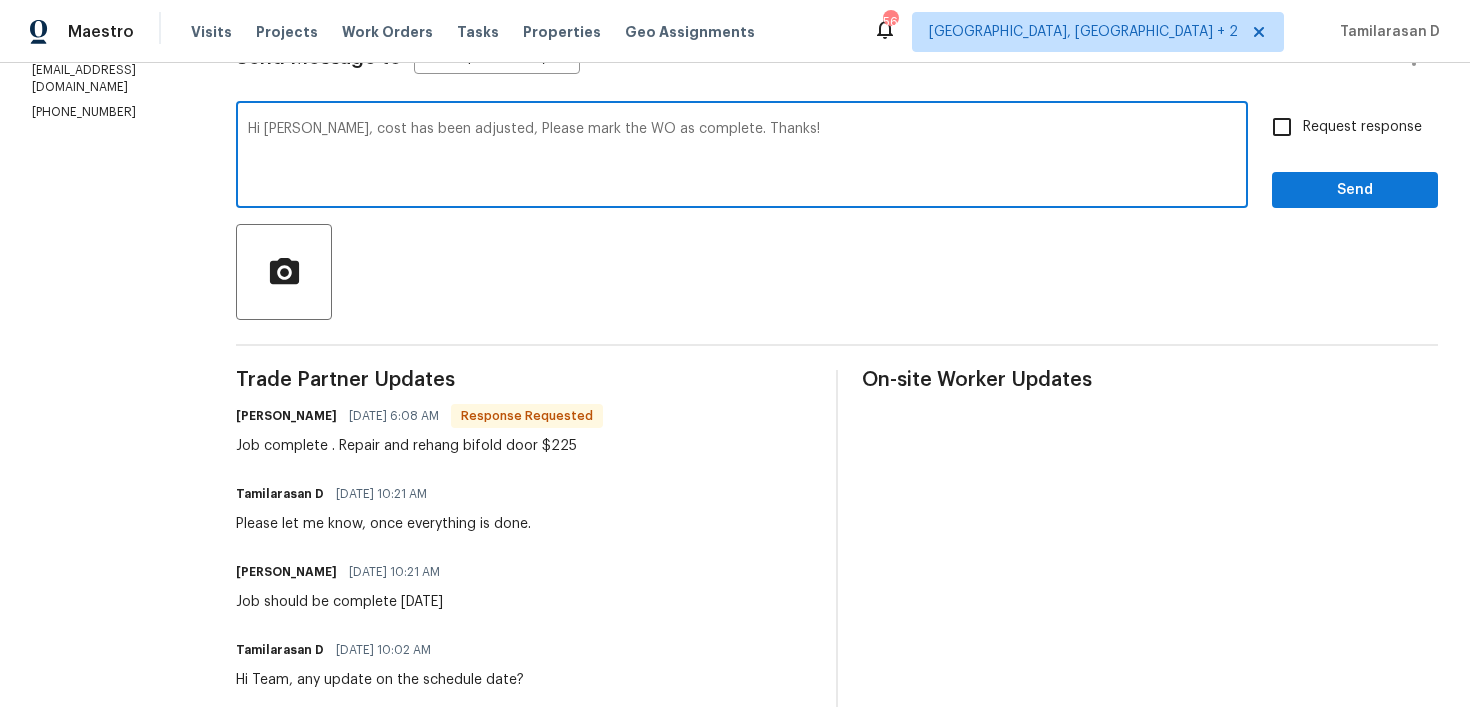 click on "Request response" at bounding box center (1282, 127) 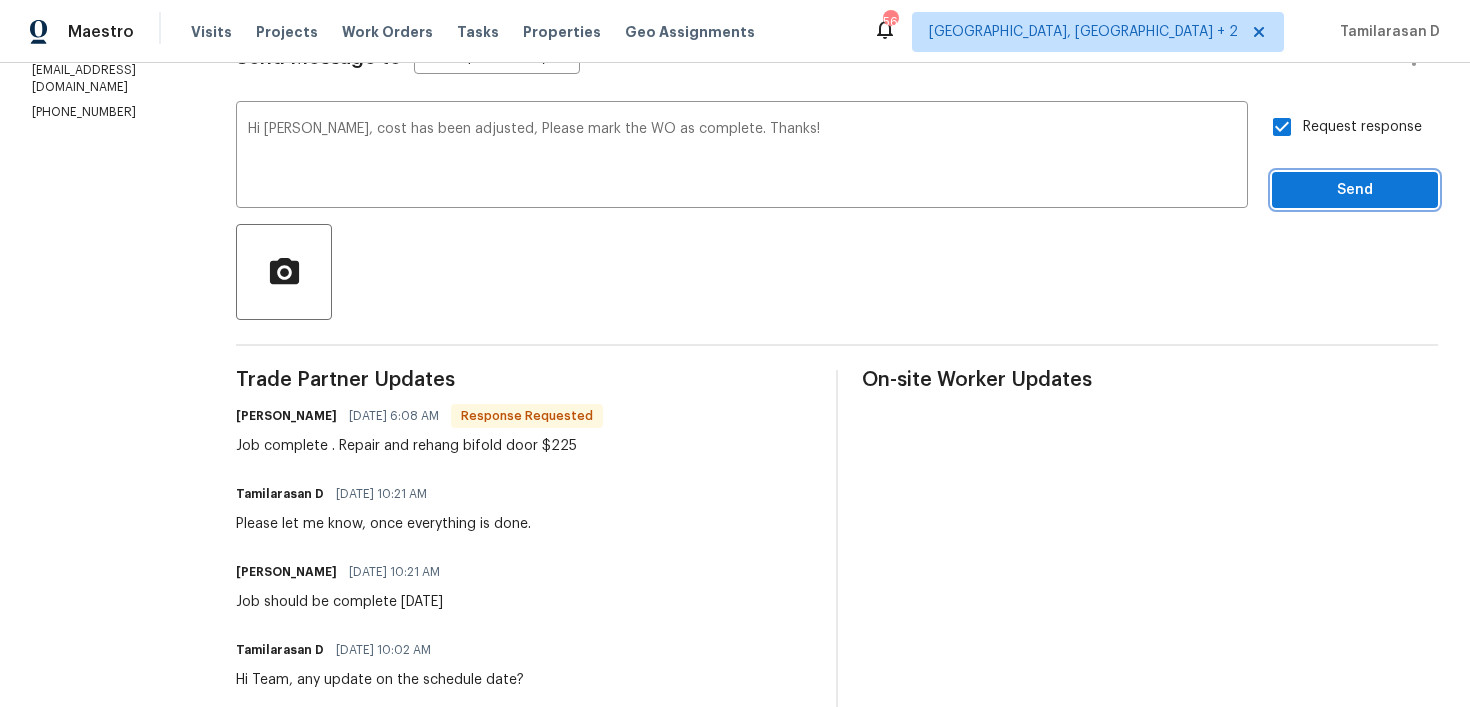 click on "Send" at bounding box center [1355, 190] 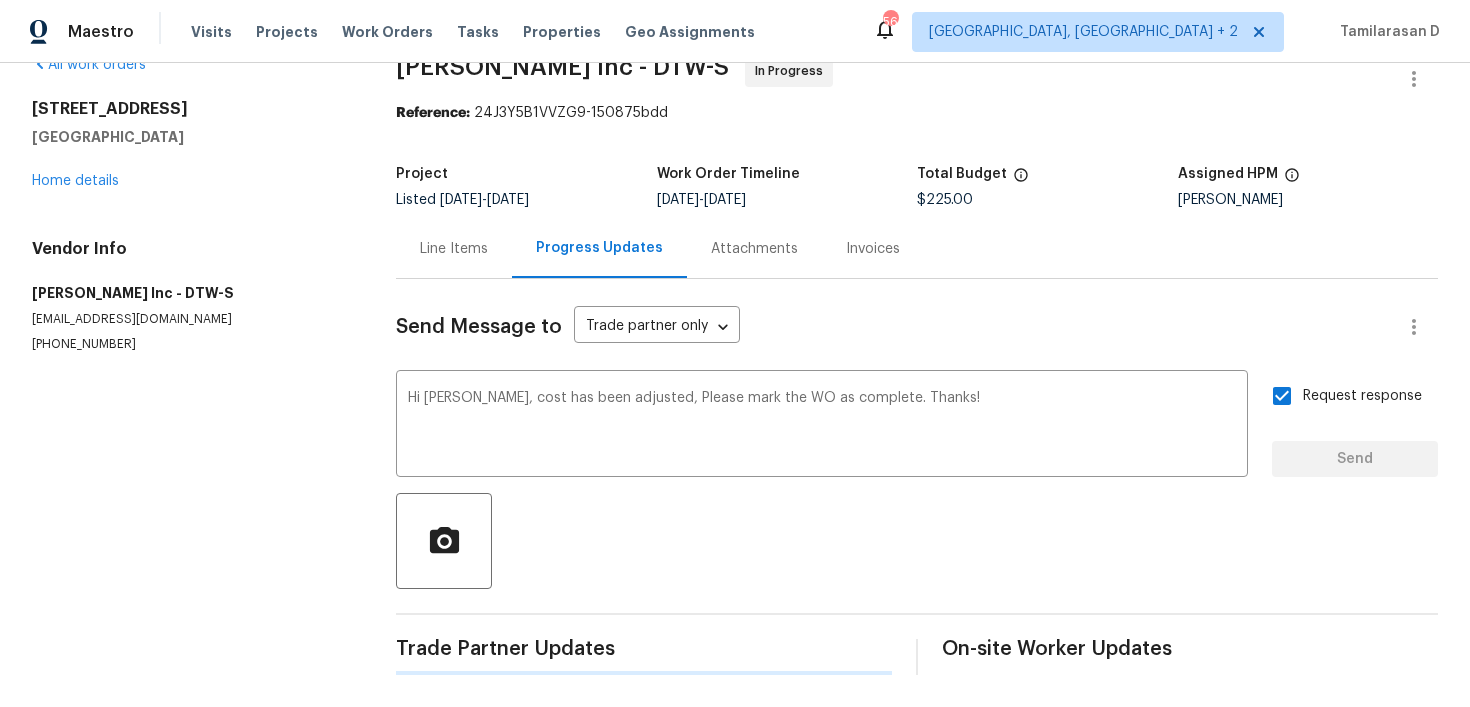 scroll, scrollTop: 0, scrollLeft: 0, axis: both 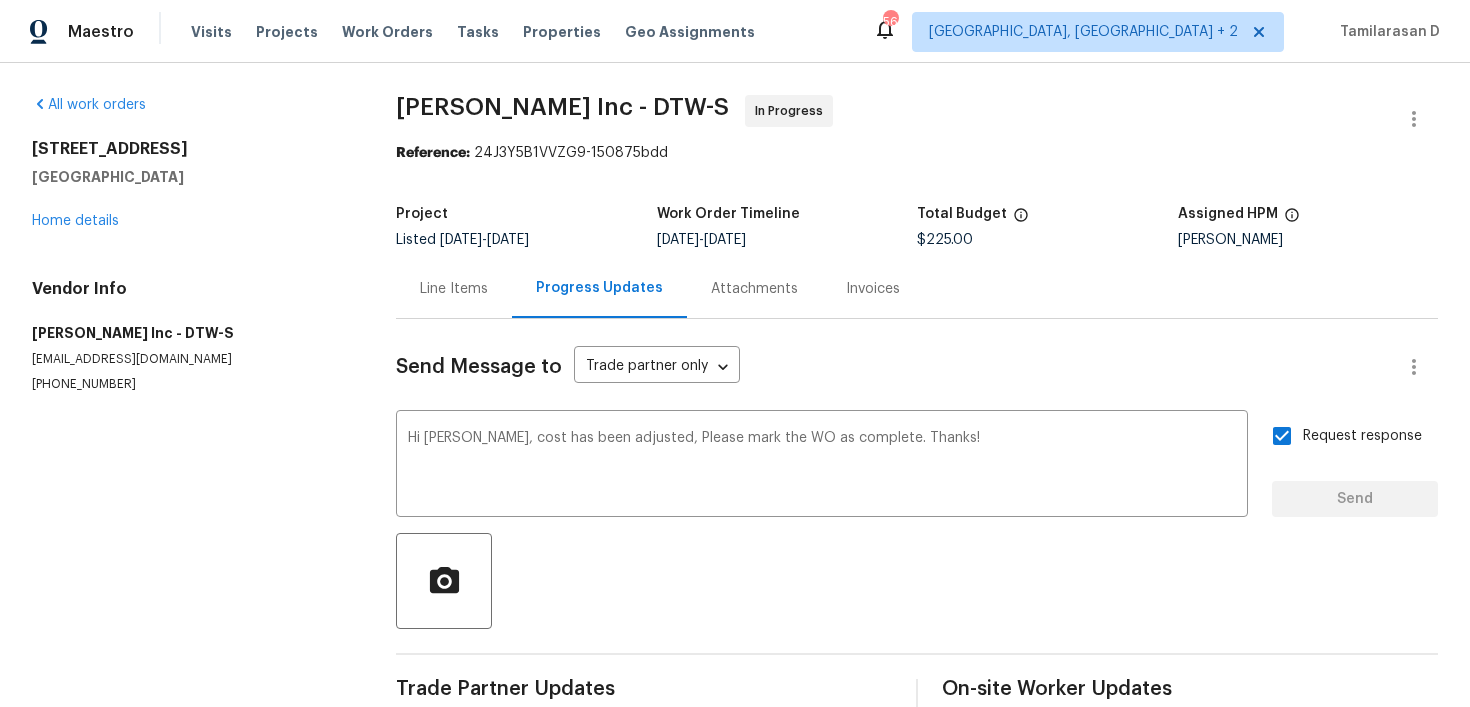 type 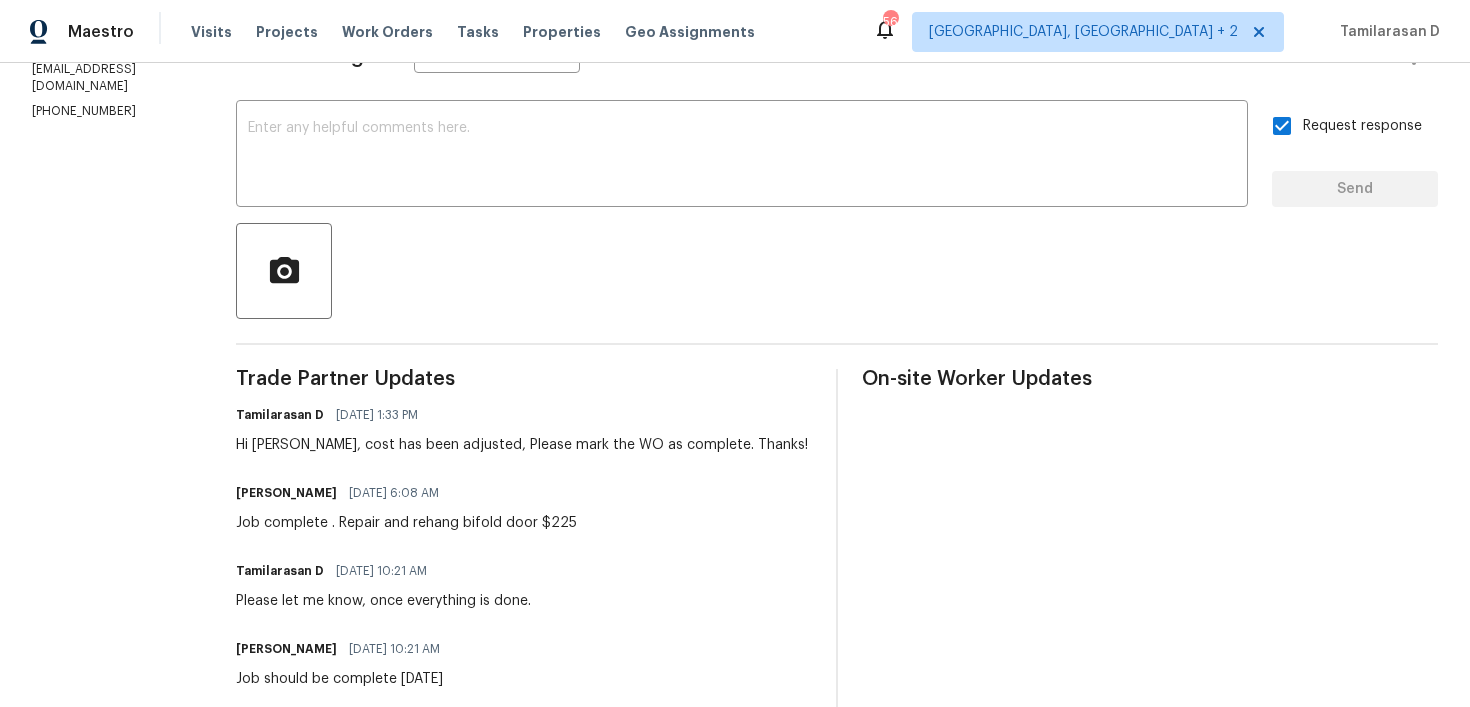 scroll, scrollTop: 30, scrollLeft: 0, axis: vertical 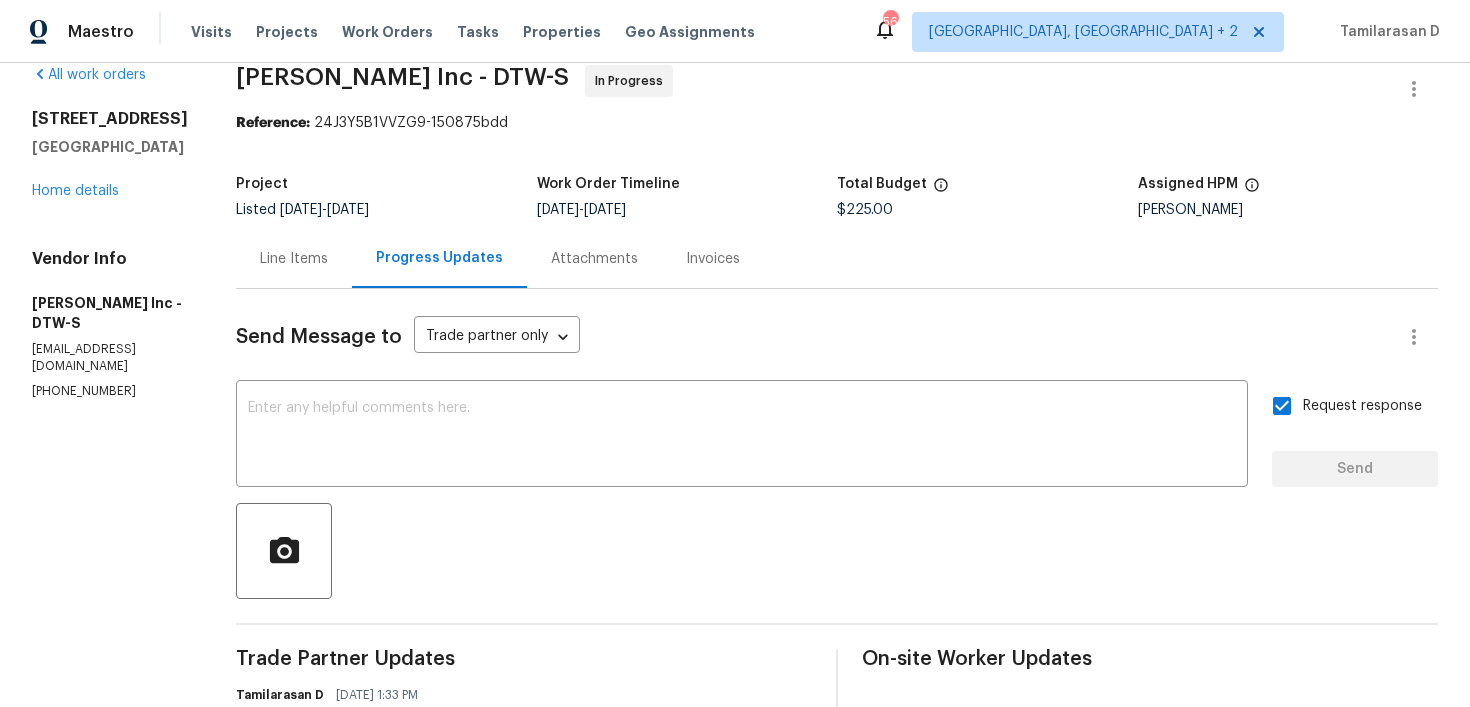 click on "(313) 308-7400" at bounding box center [110, 391] 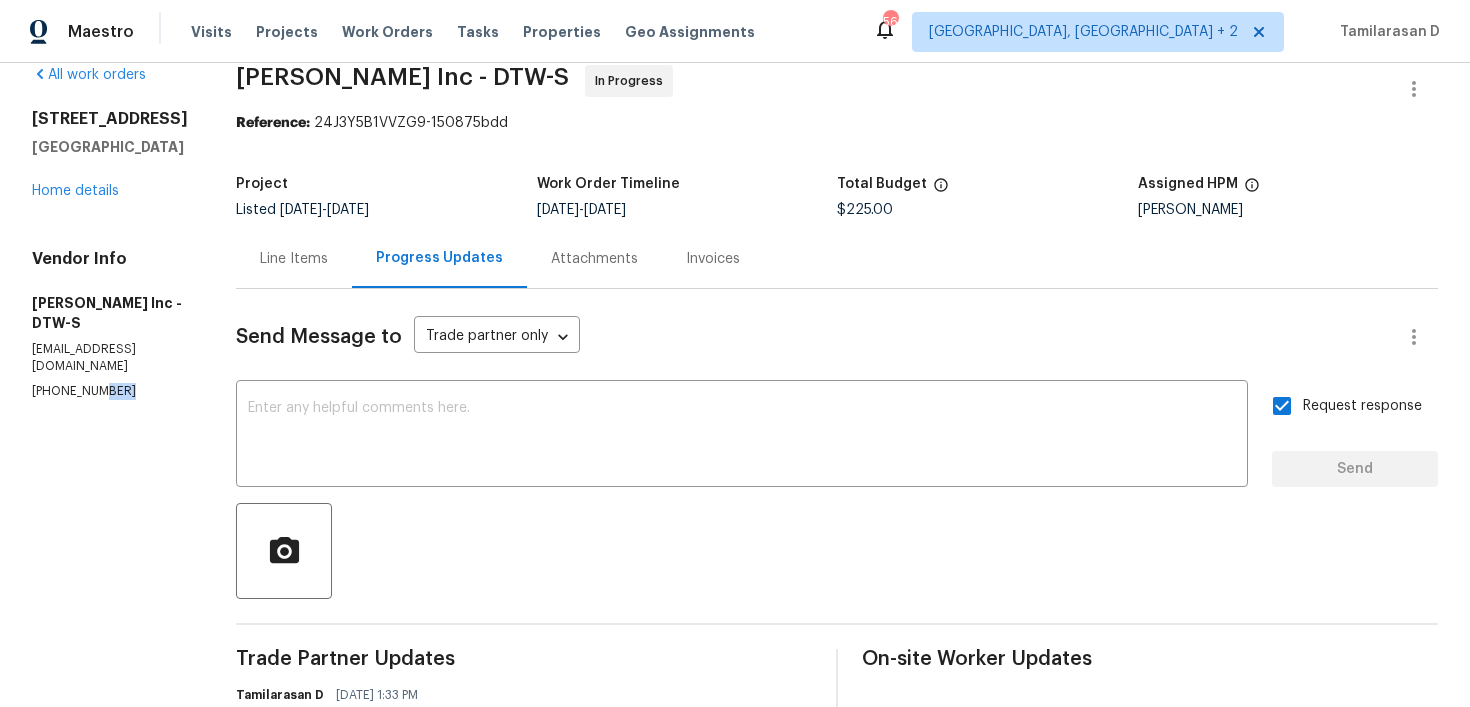 click on "(313) 308-7400" at bounding box center [110, 391] 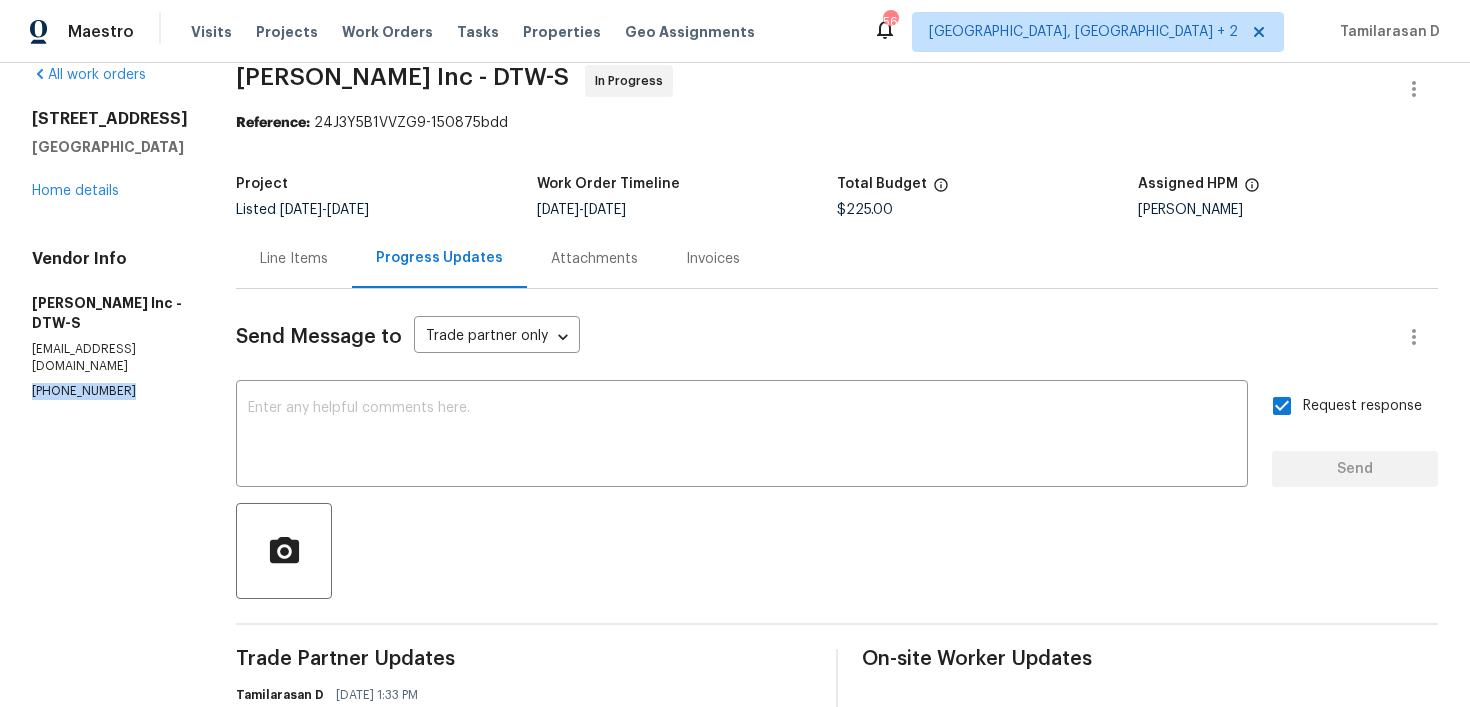 copy on "(313) 308-7400" 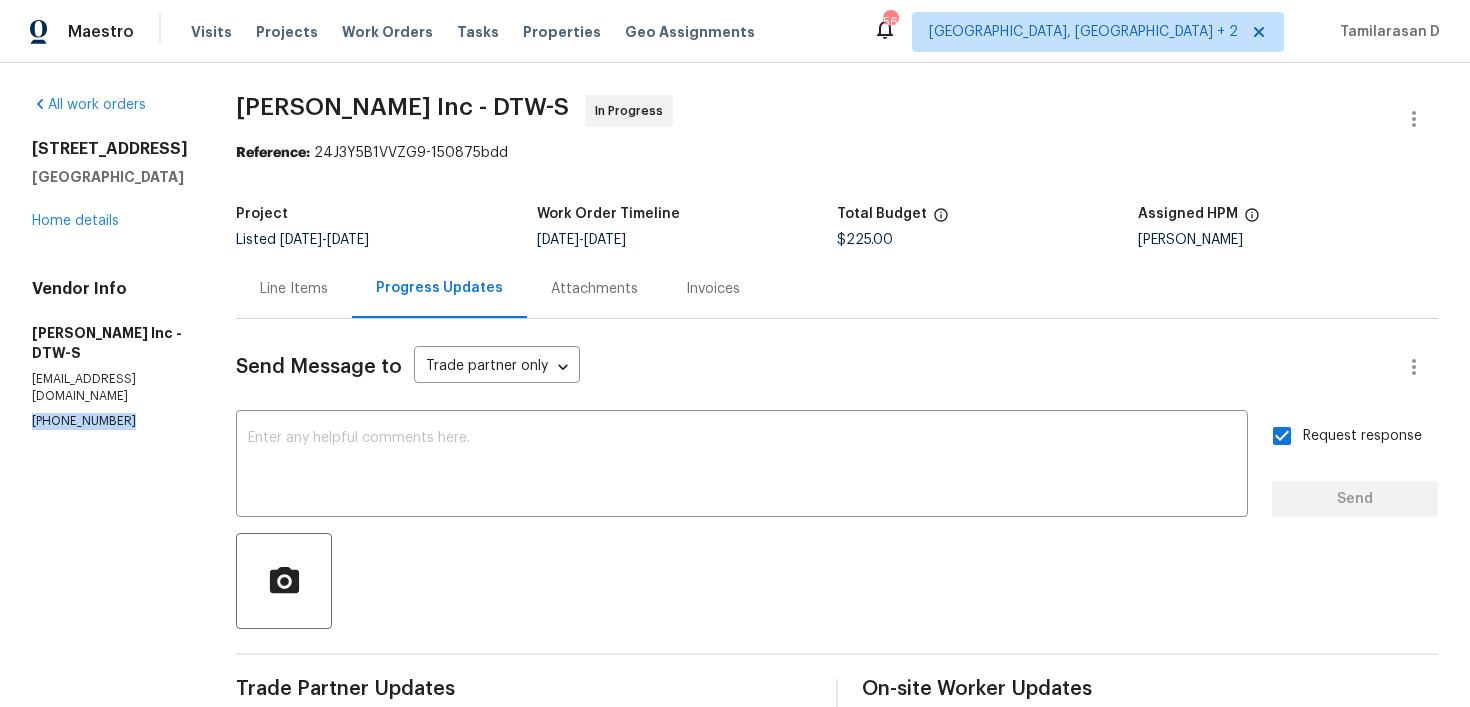 drag, startPoint x: 25, startPoint y: 147, endPoint x: 123, endPoint y: 162, distance: 99.14131 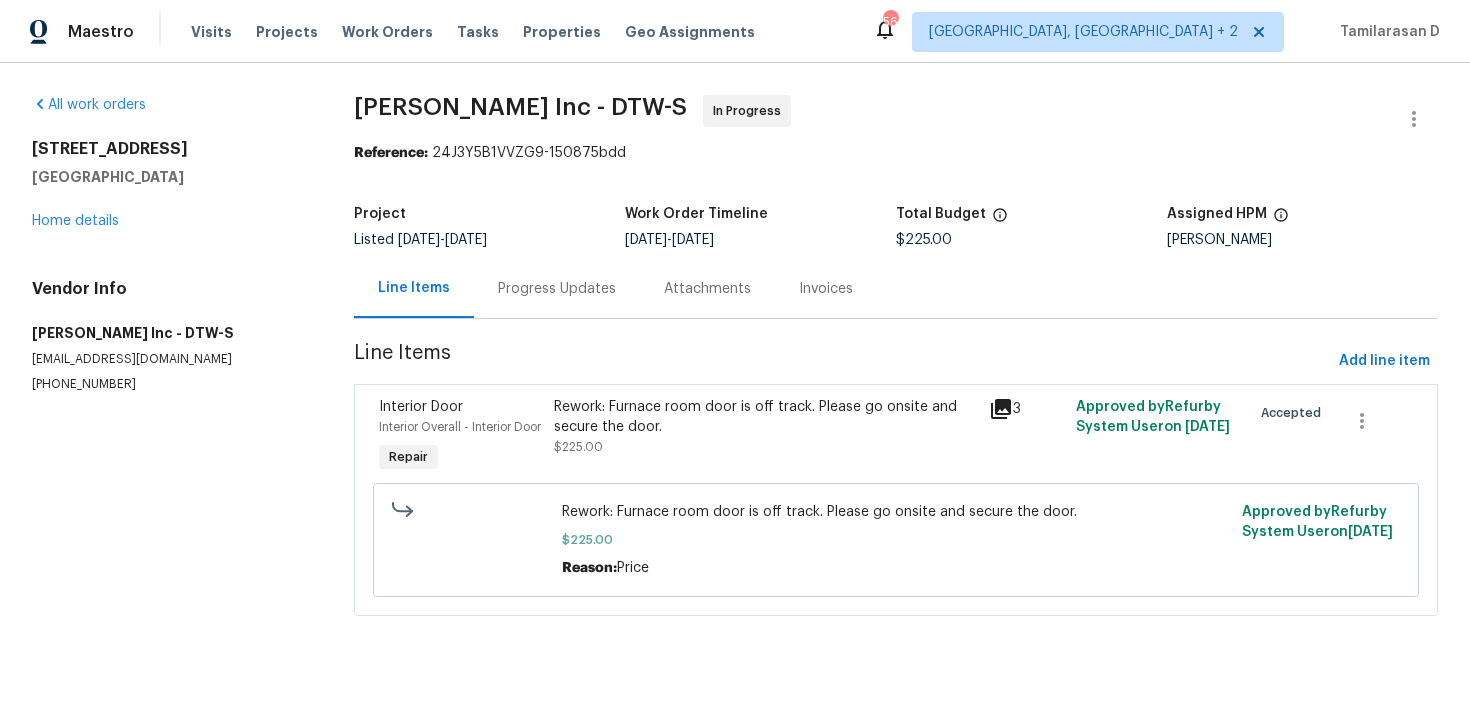 click on "Progress Updates" at bounding box center (557, 289) 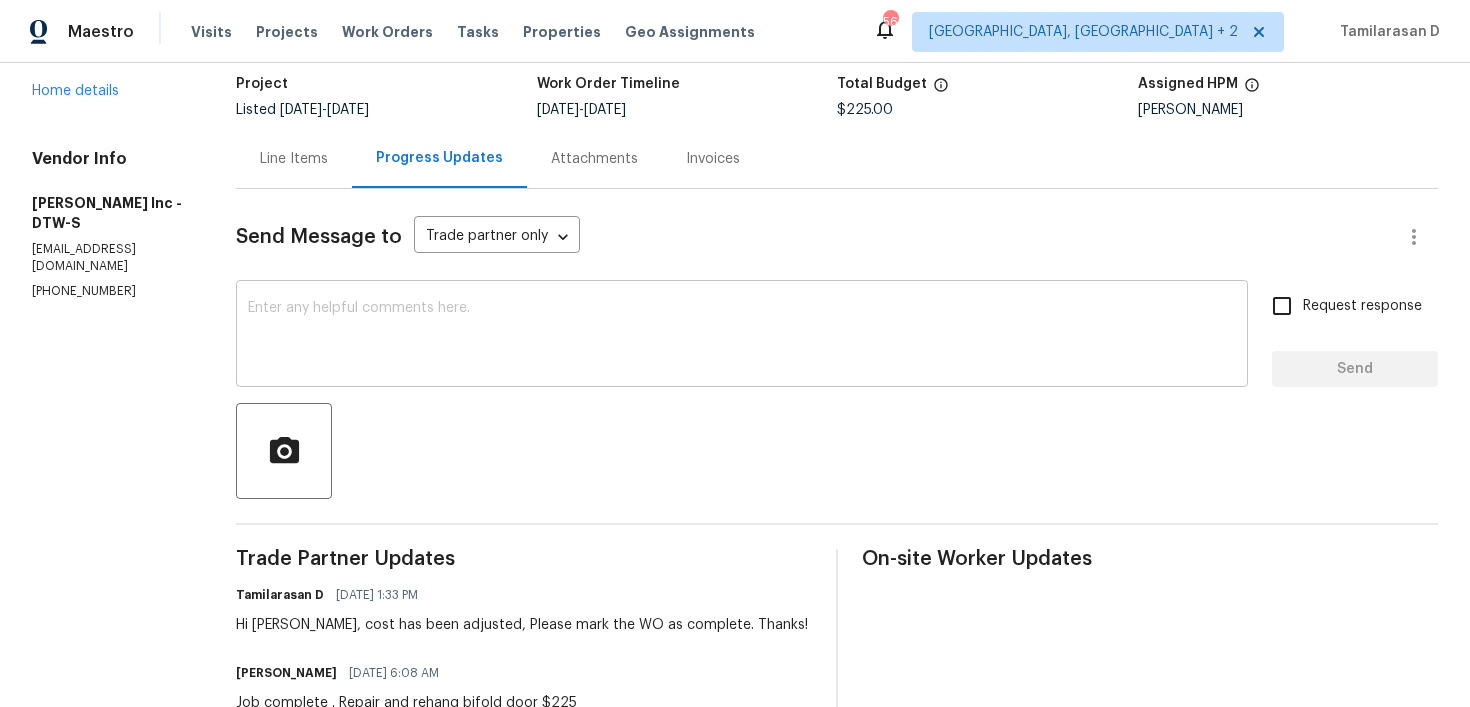 scroll, scrollTop: 351, scrollLeft: 0, axis: vertical 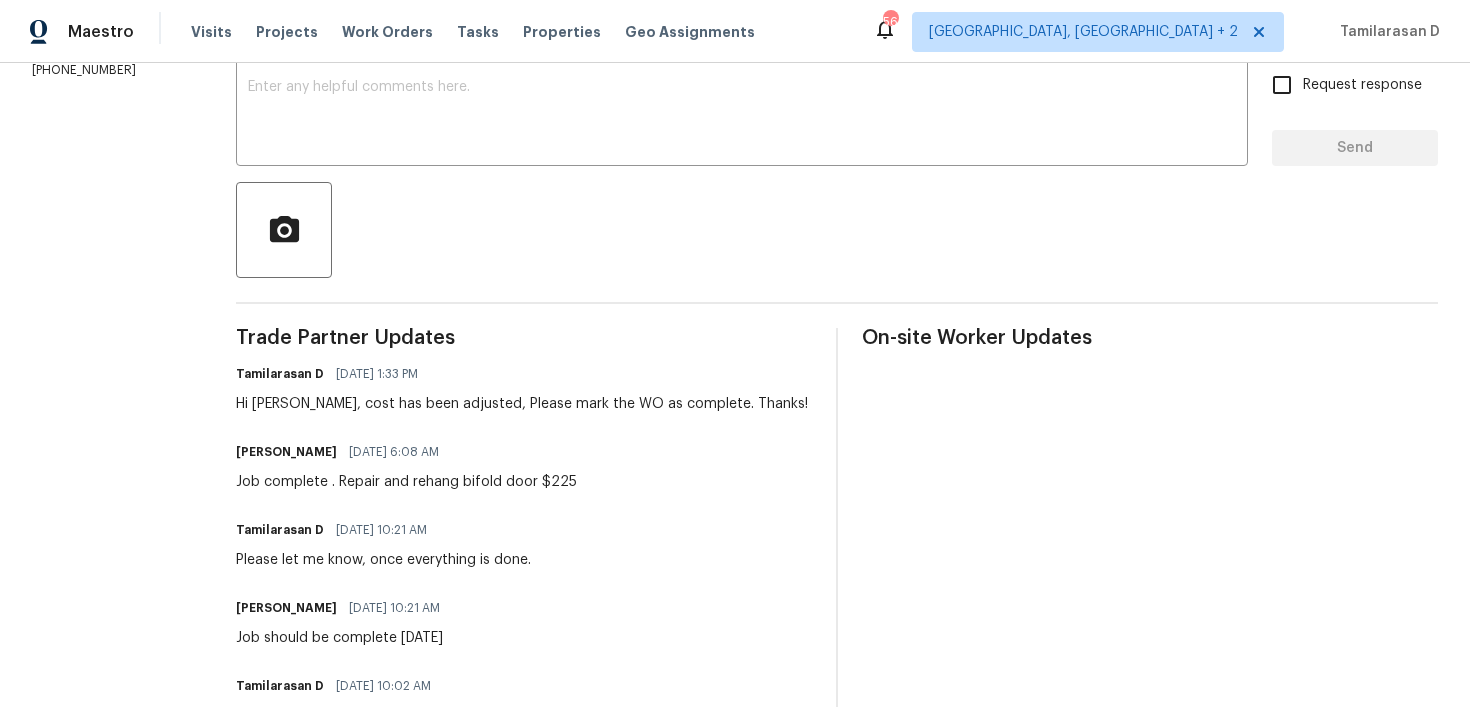 click on "Job complete .
Repair and rehang bifold door $225" at bounding box center (406, 482) 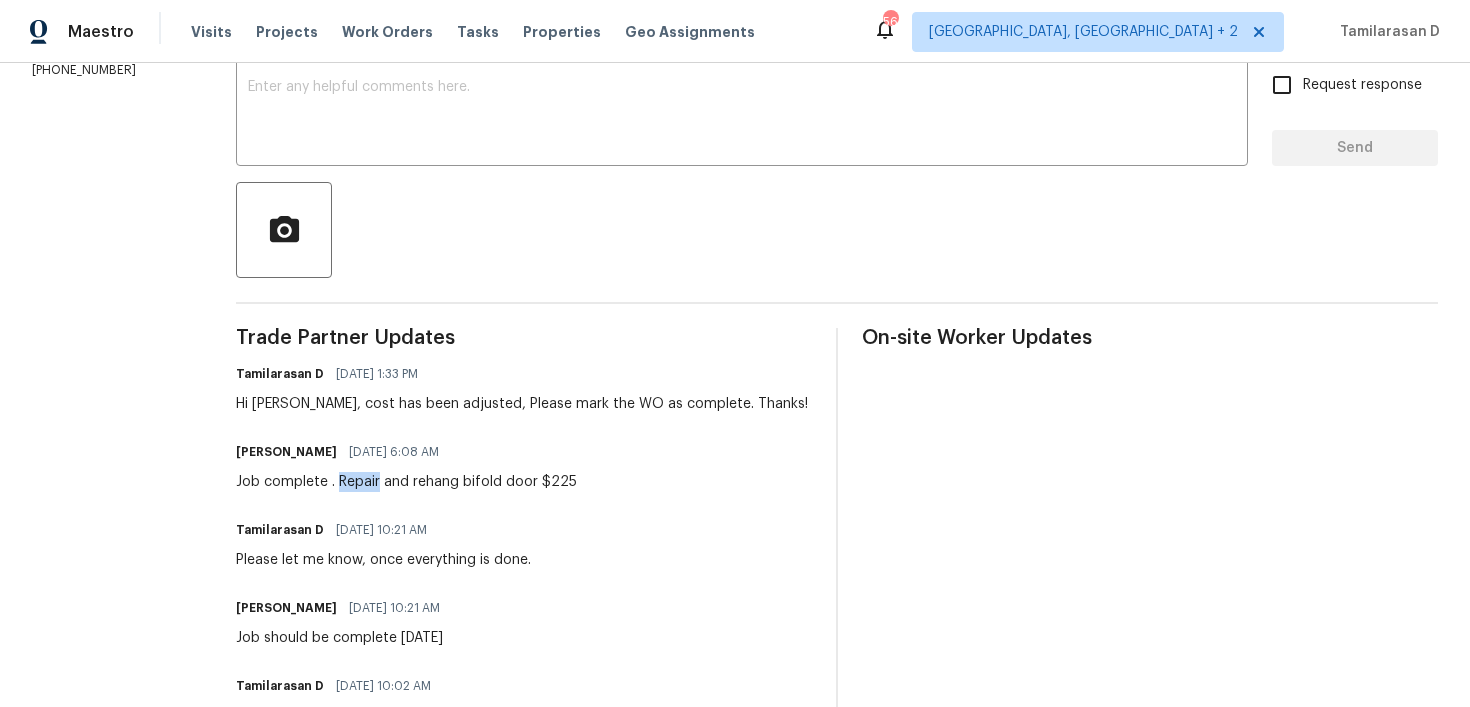 click on "Job complete .
Repair and rehang bifold door $225" at bounding box center [406, 482] 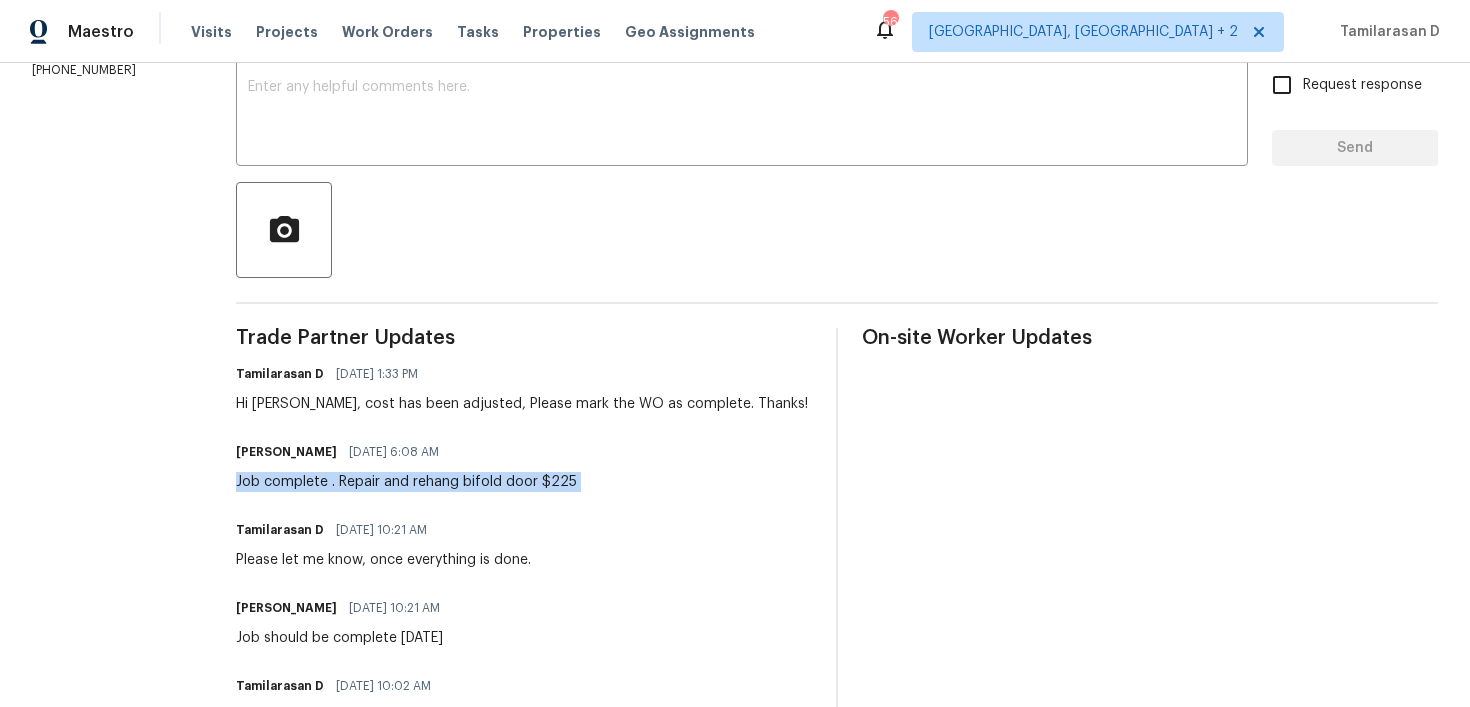 copy on "Job complete .
Repair and rehang bifold door $225" 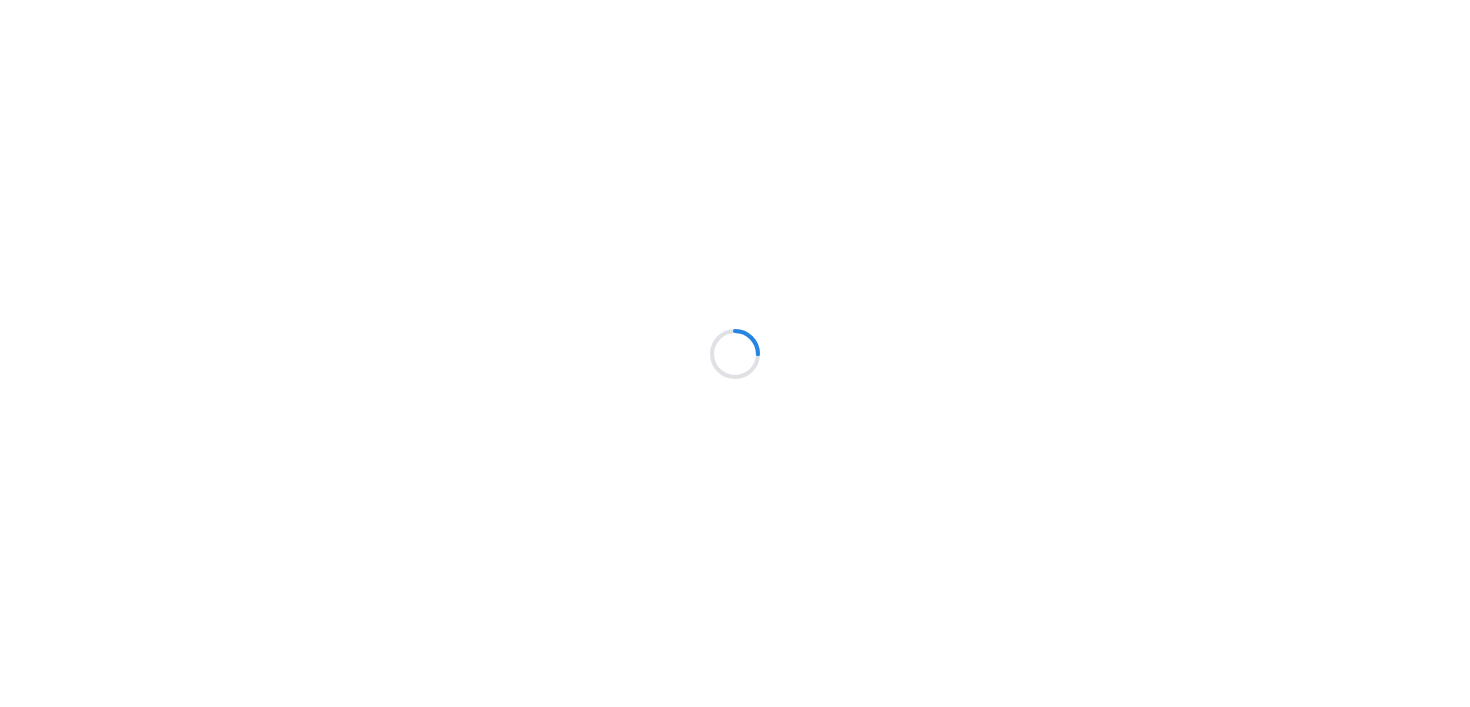 scroll, scrollTop: 0, scrollLeft: 0, axis: both 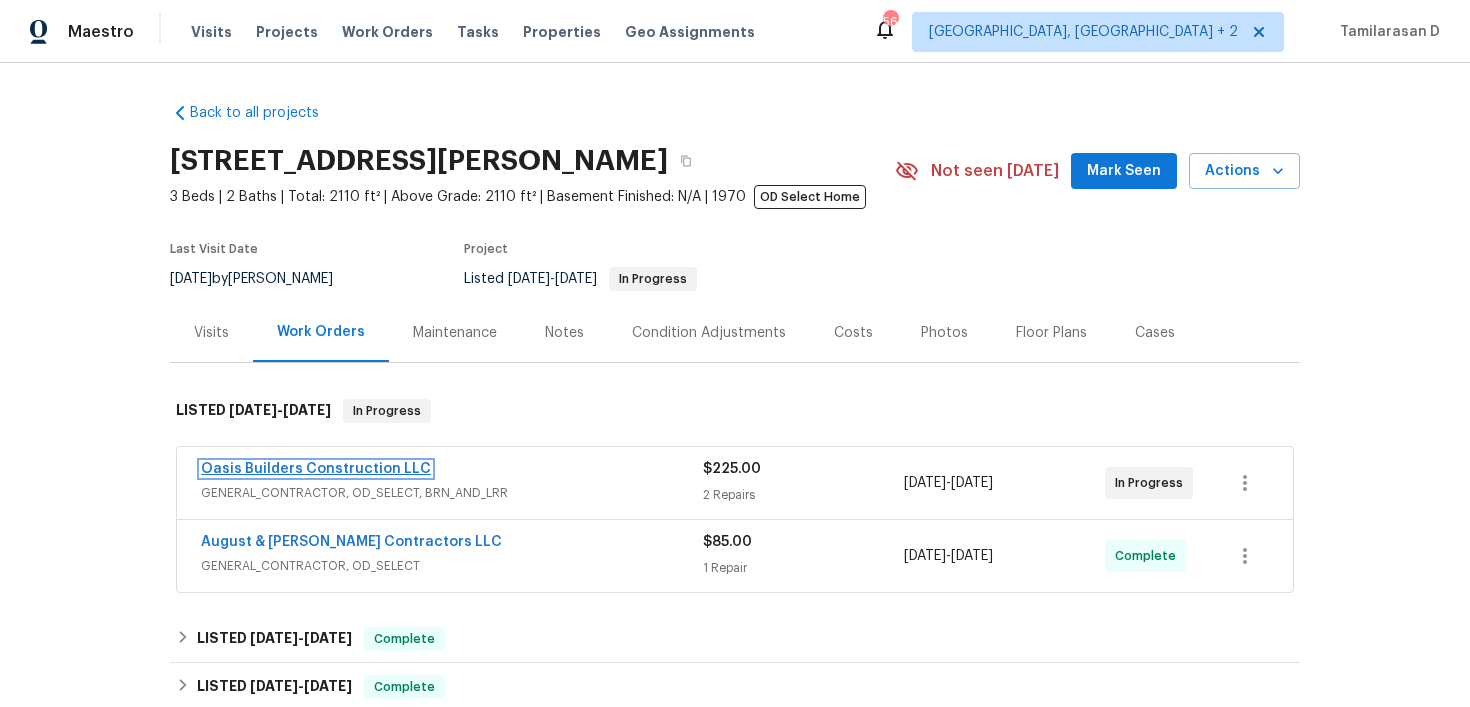 click on "Oasis Builders Construction LLC" at bounding box center (316, 469) 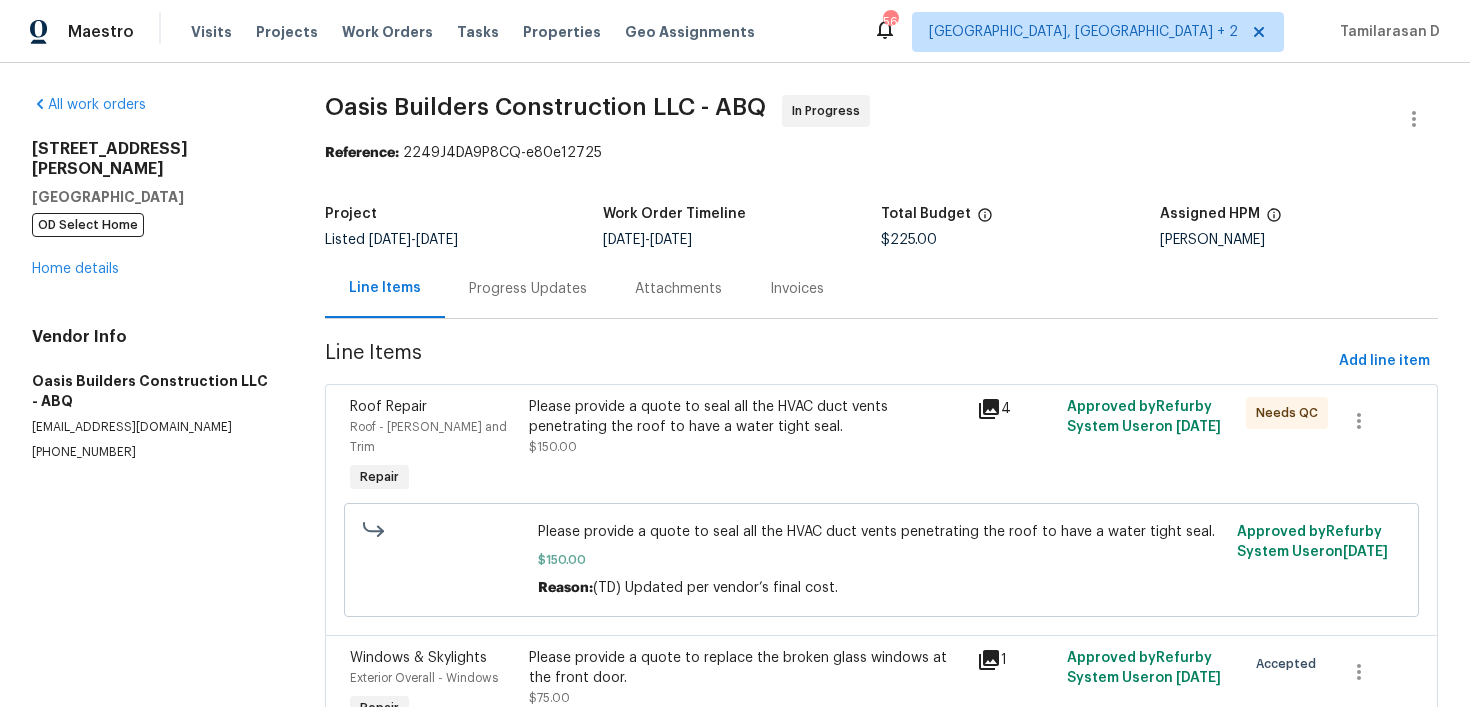 click on "Progress Updates" at bounding box center (528, 289) 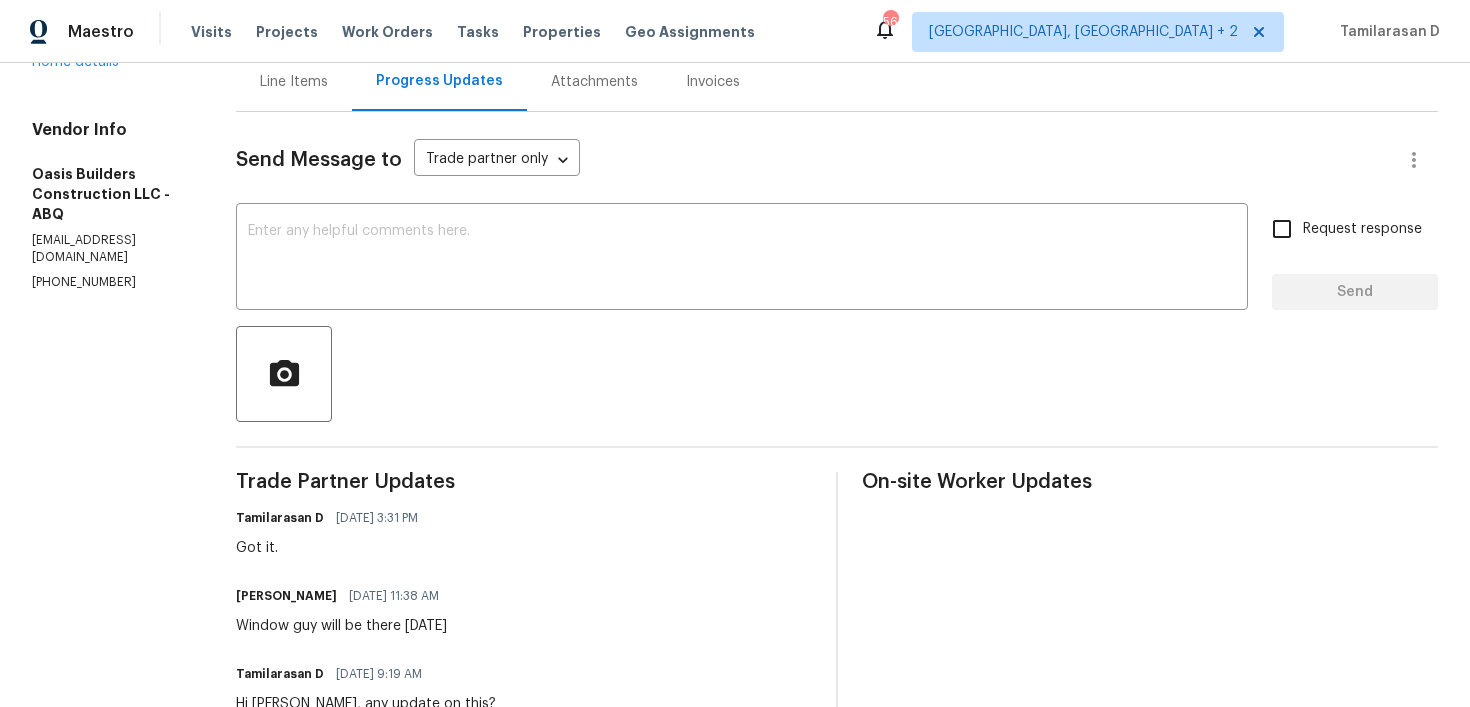 scroll, scrollTop: 202, scrollLeft: 0, axis: vertical 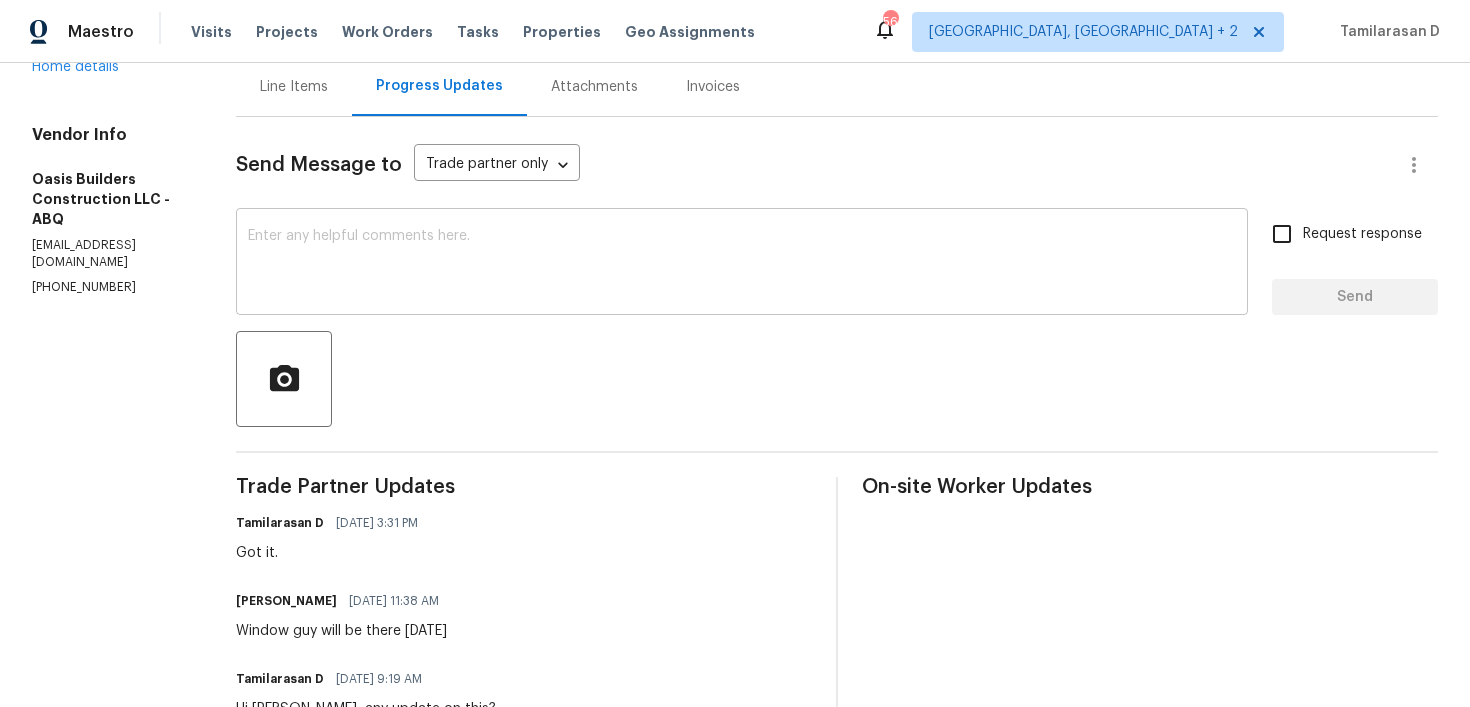 click at bounding box center [742, 264] 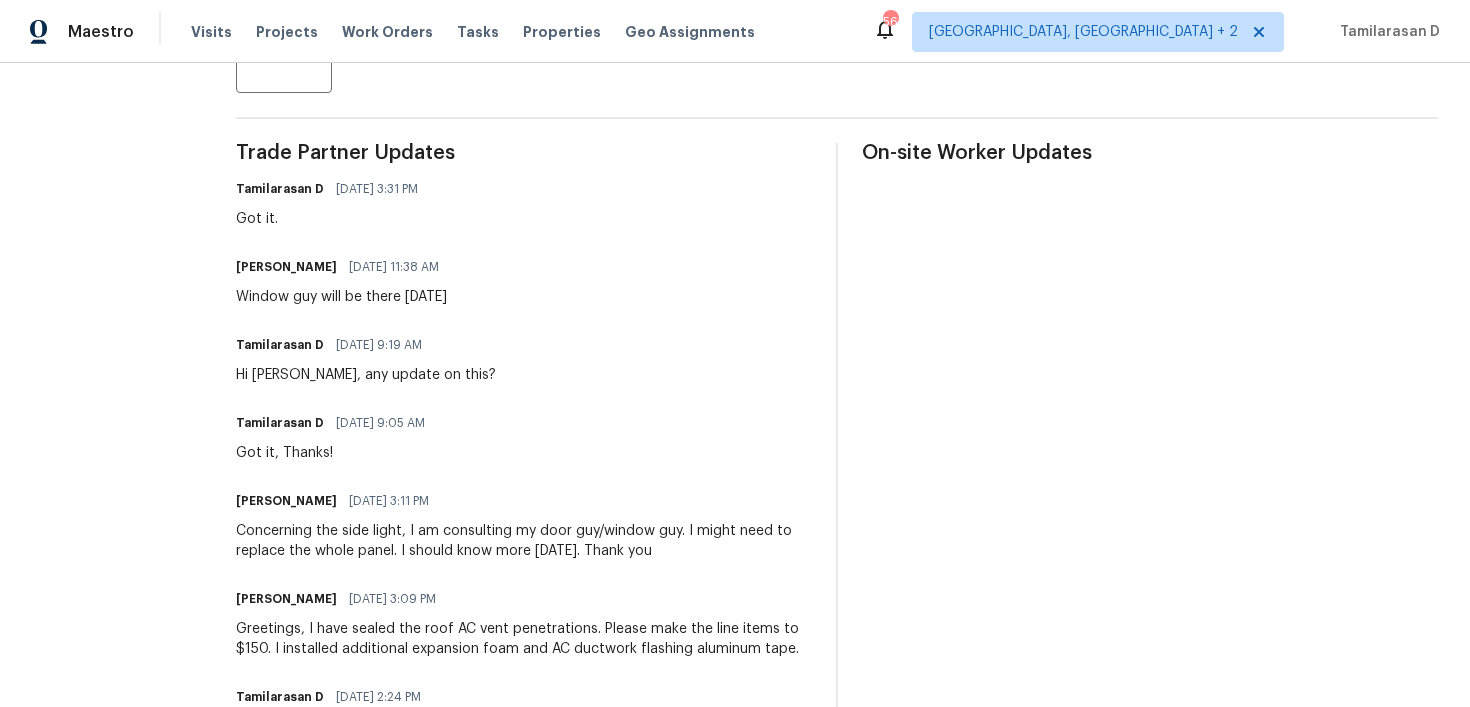 scroll, scrollTop: 0, scrollLeft: 0, axis: both 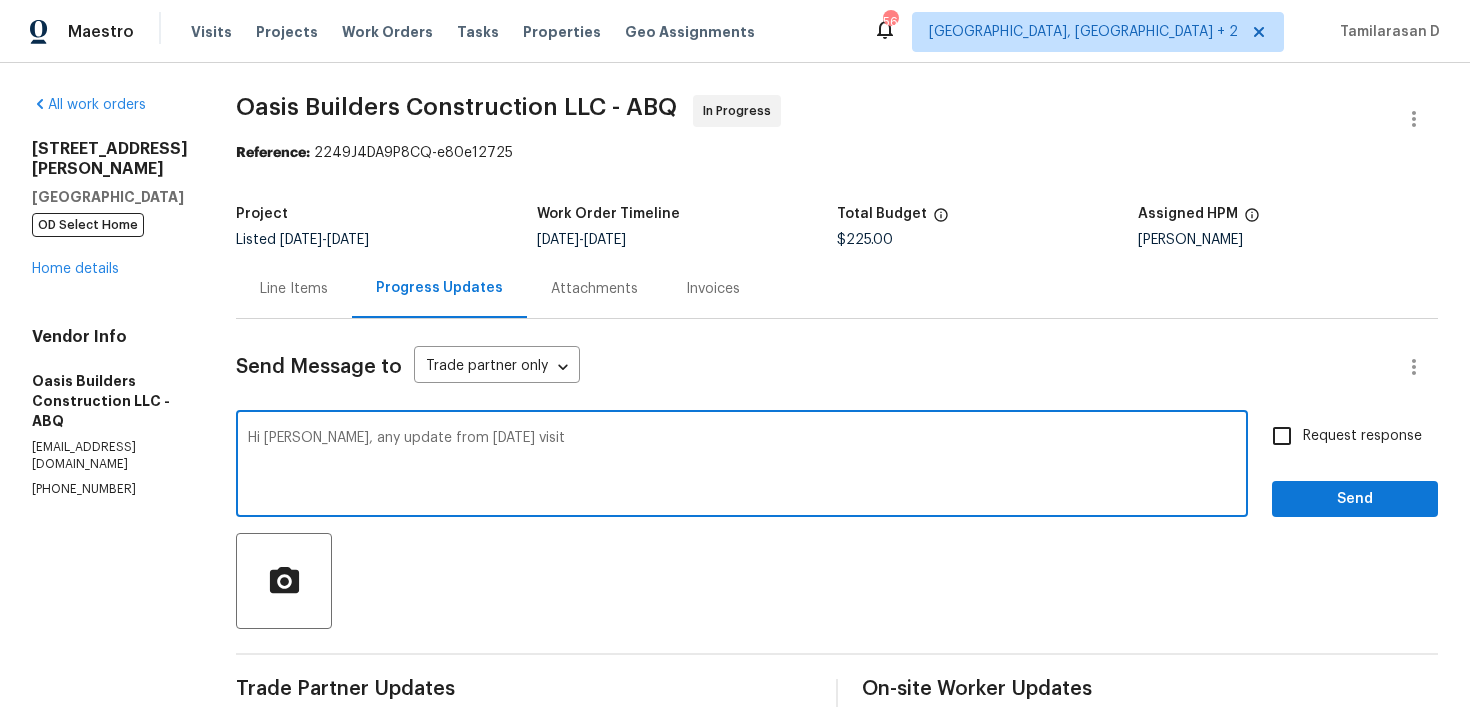 click on "Hi Tony, any update from saturday's visit" at bounding box center (742, 466) 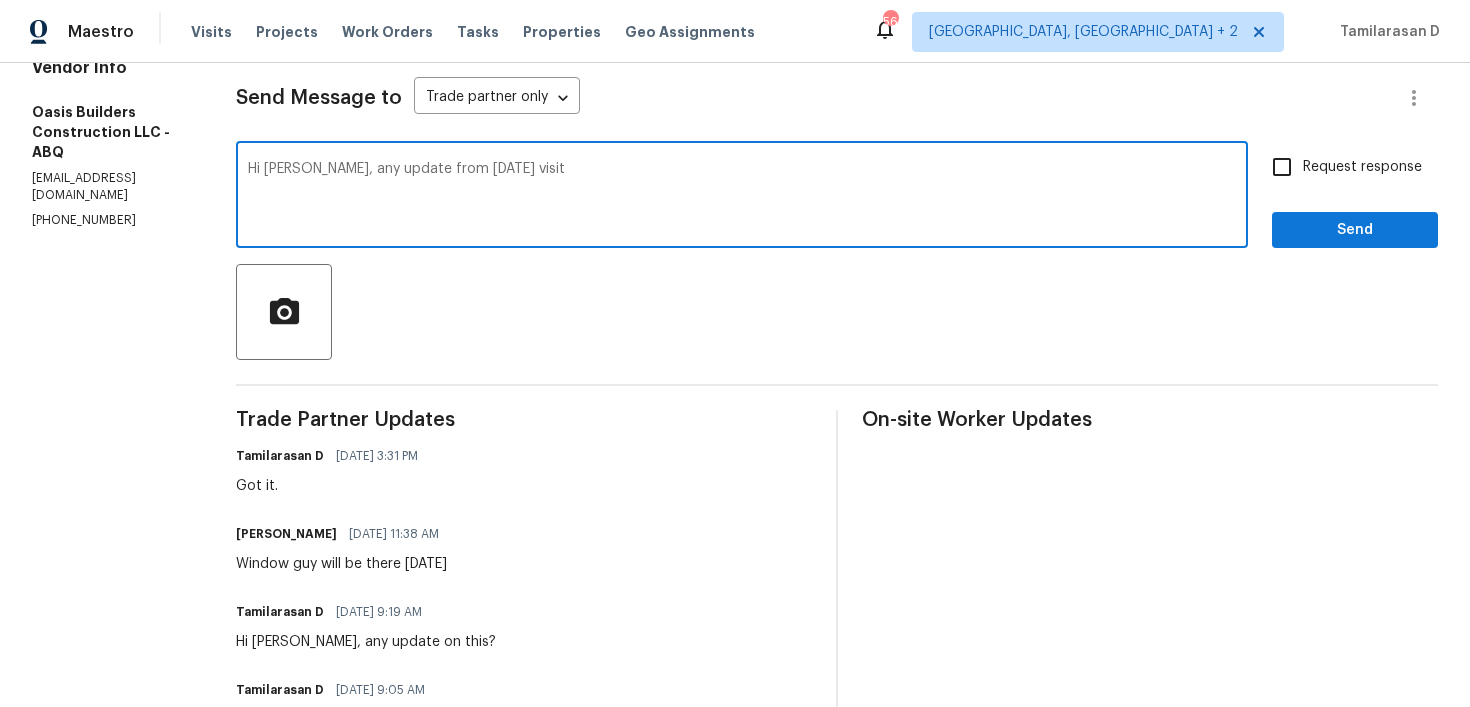 scroll, scrollTop: 240, scrollLeft: 0, axis: vertical 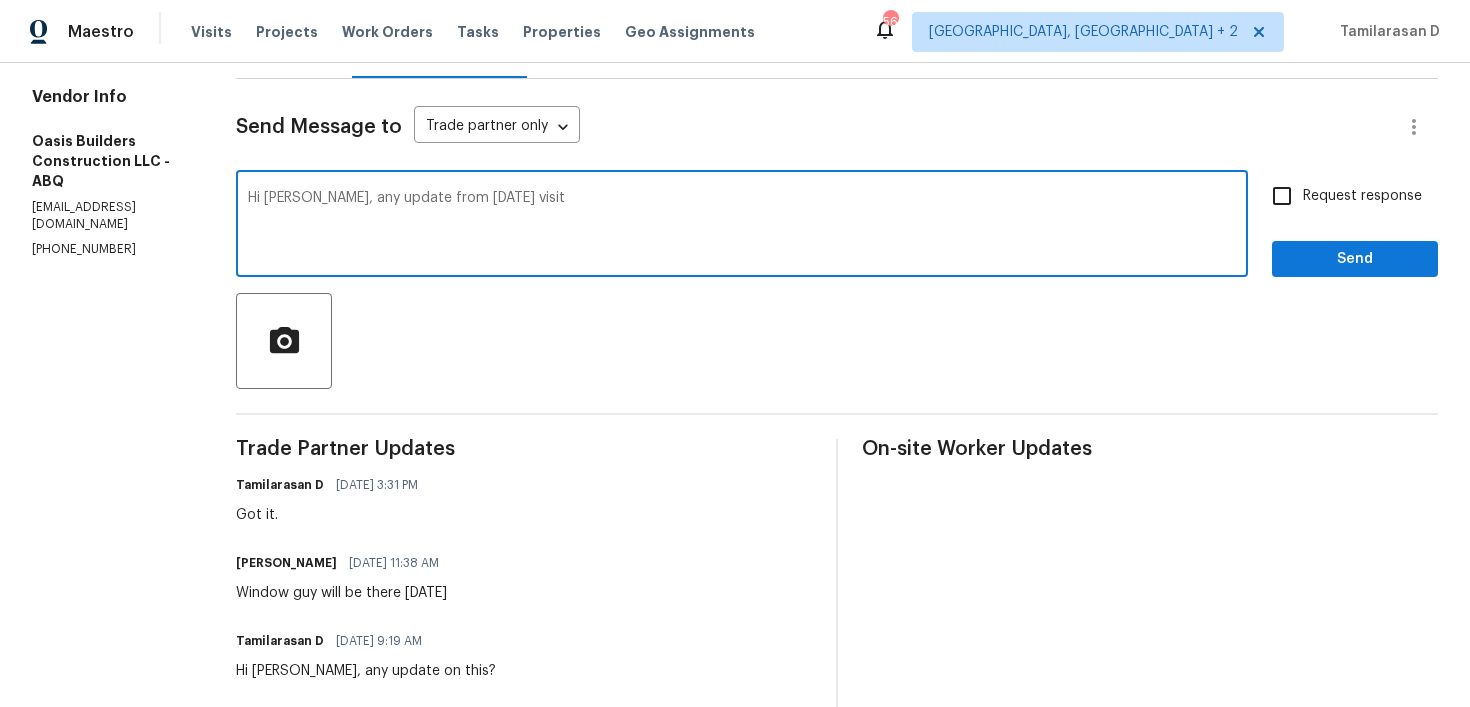 click on "Hi Tony, any update from saturday's visit" at bounding box center (742, 226) 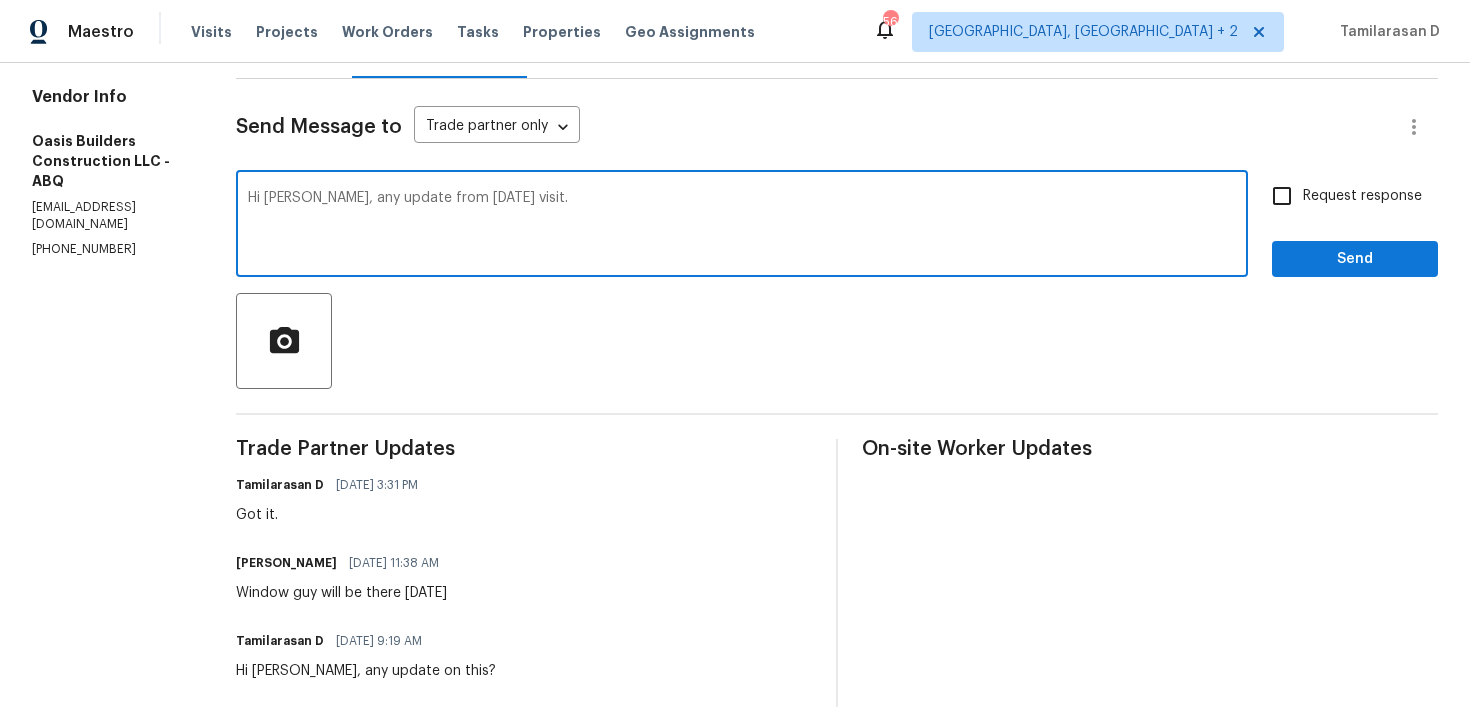 type on "Hi Tony, any update from Saturday's visit." 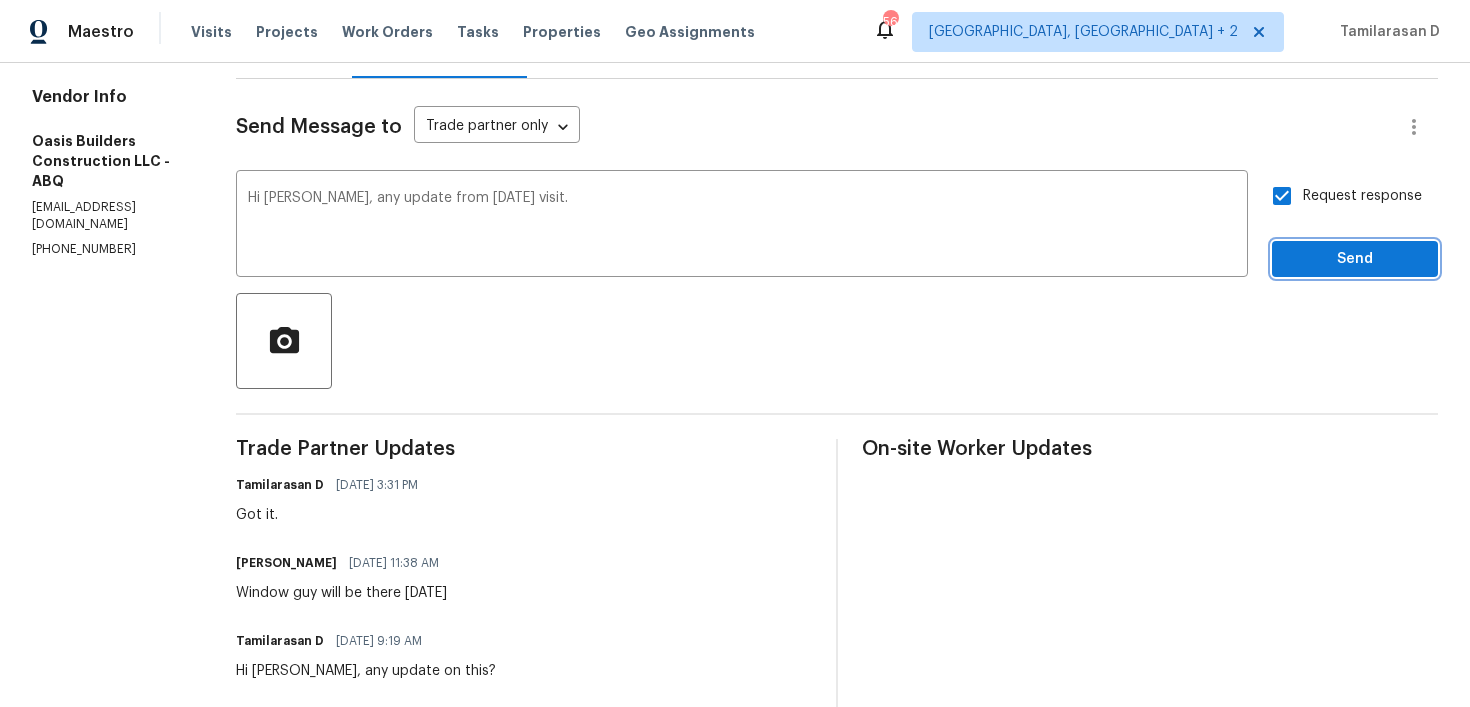 click on "Send" at bounding box center (1355, 259) 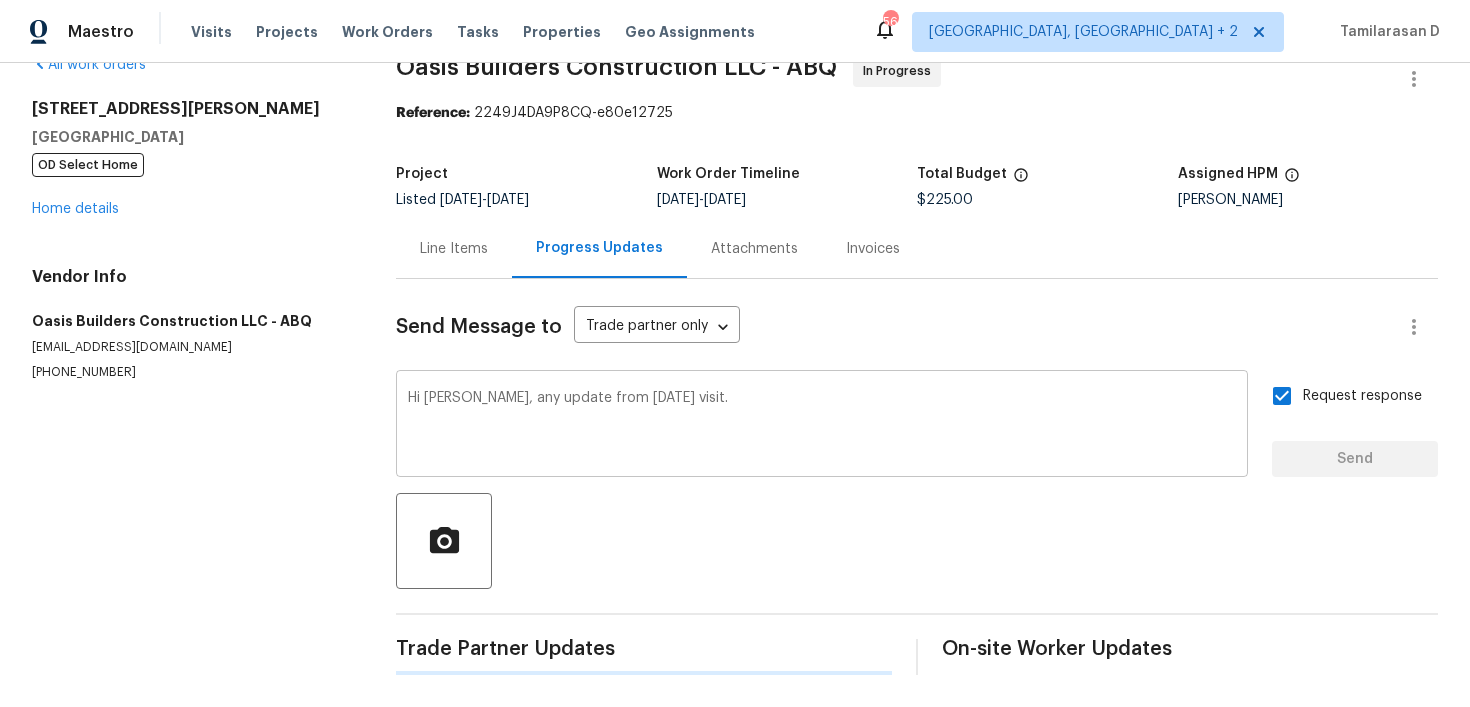 type 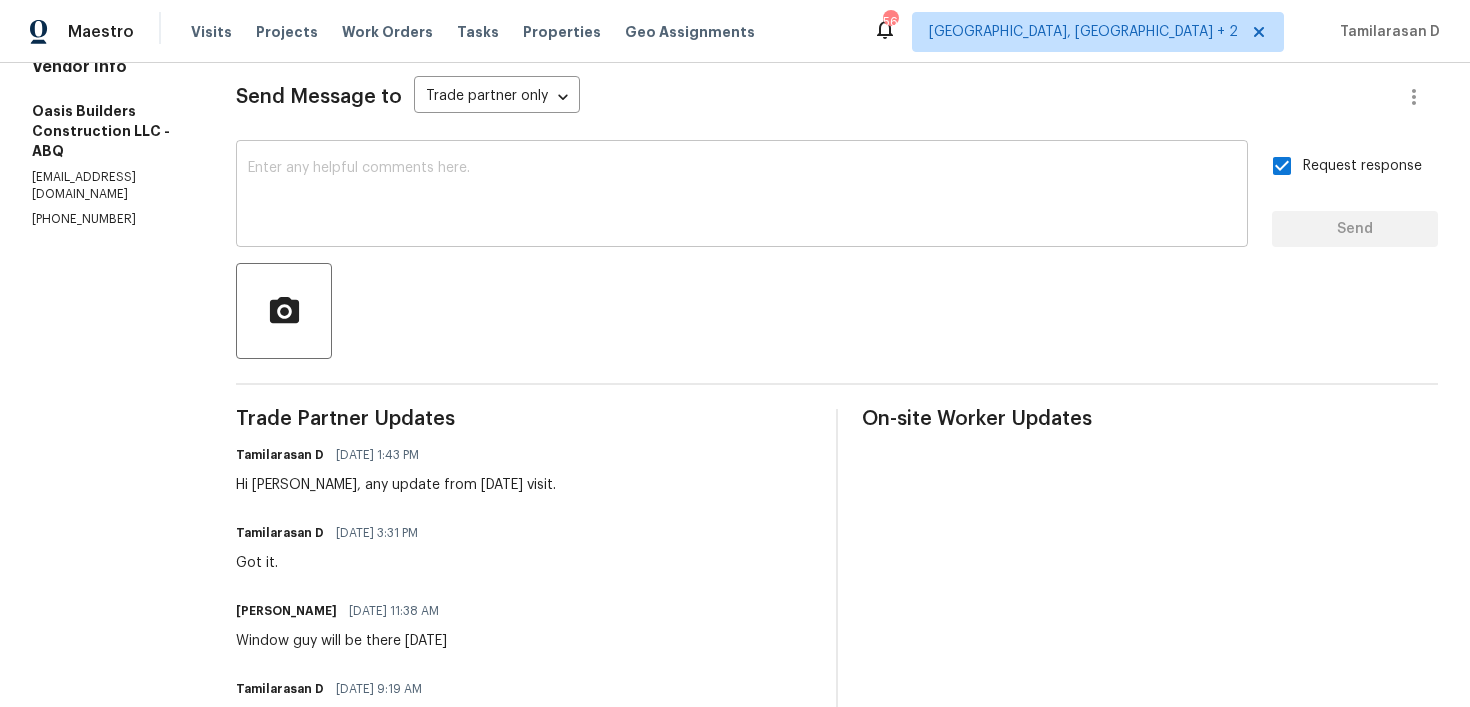 scroll, scrollTop: 0, scrollLeft: 0, axis: both 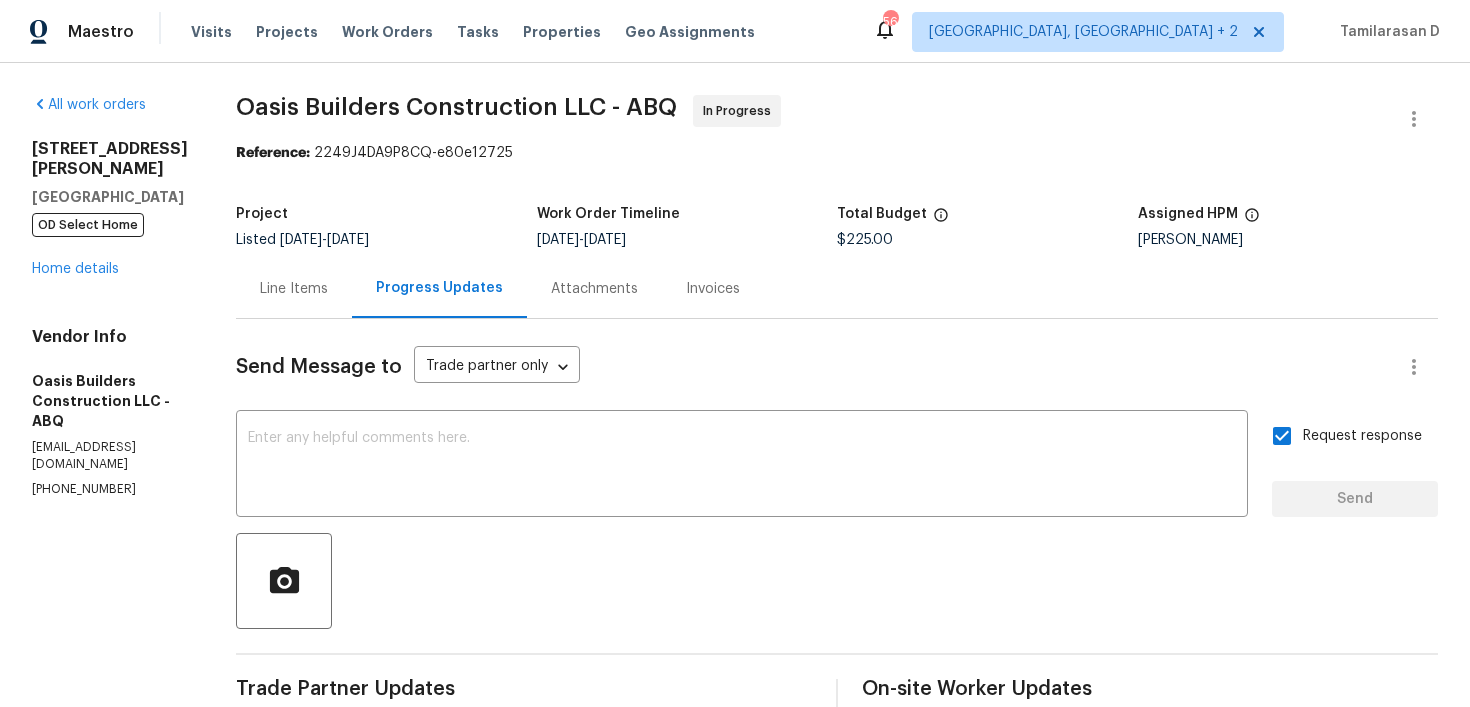 click on "Line Items" at bounding box center (294, 288) 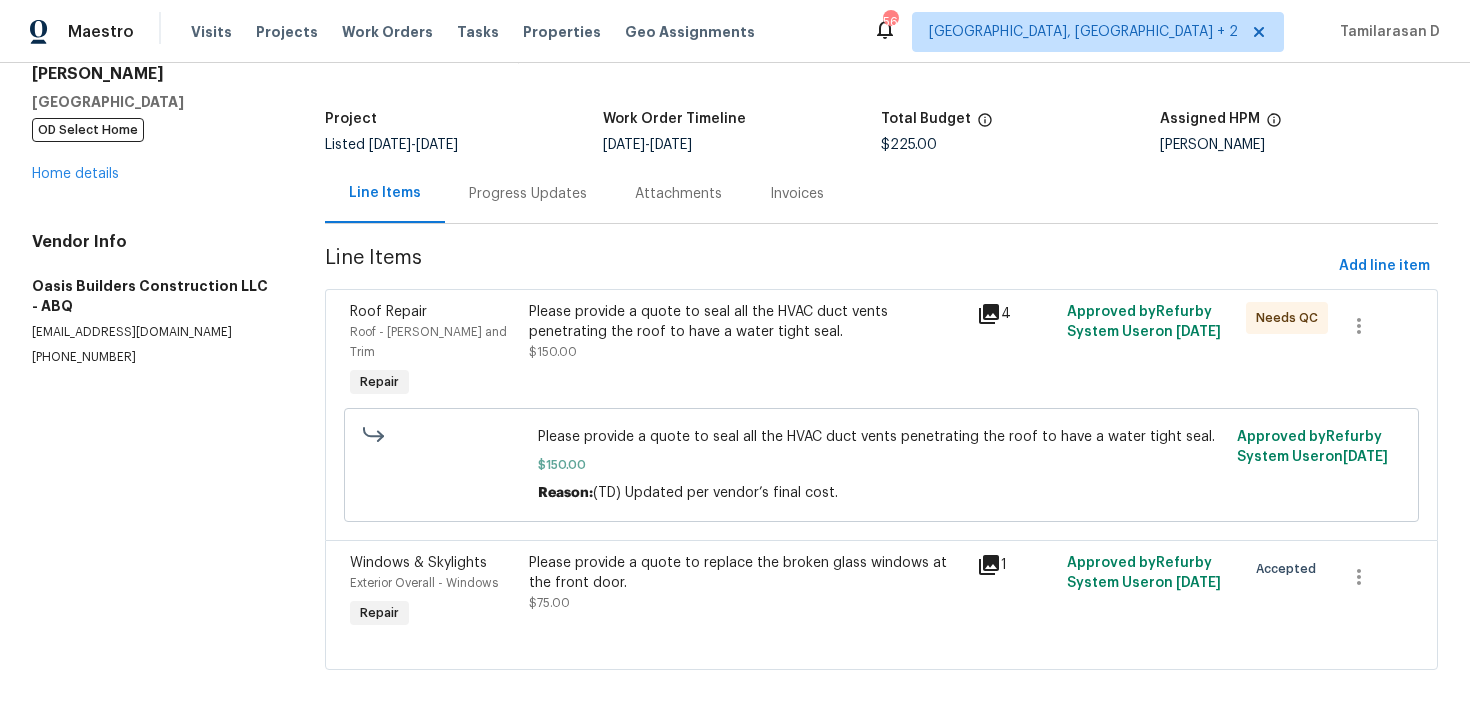 scroll, scrollTop: 0, scrollLeft: 0, axis: both 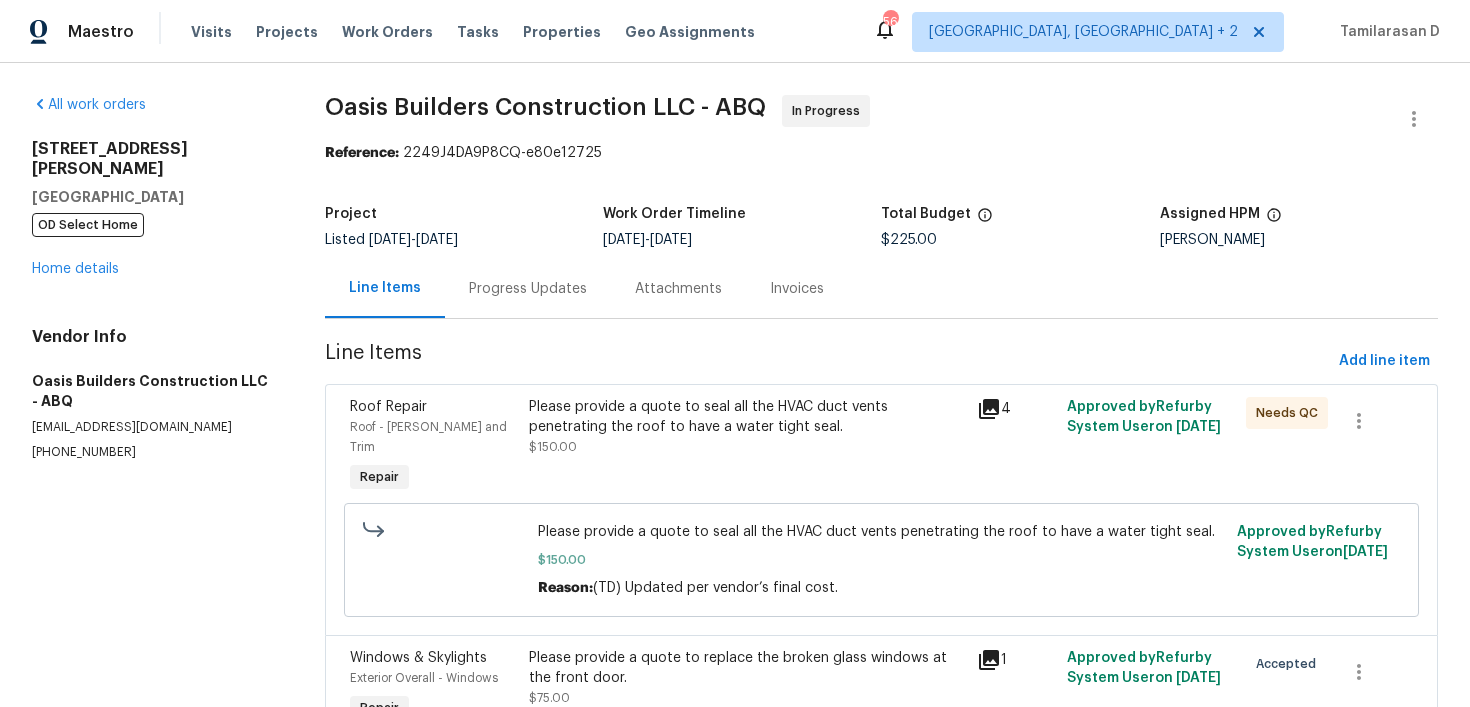 click on "Progress Updates" at bounding box center (528, 288) 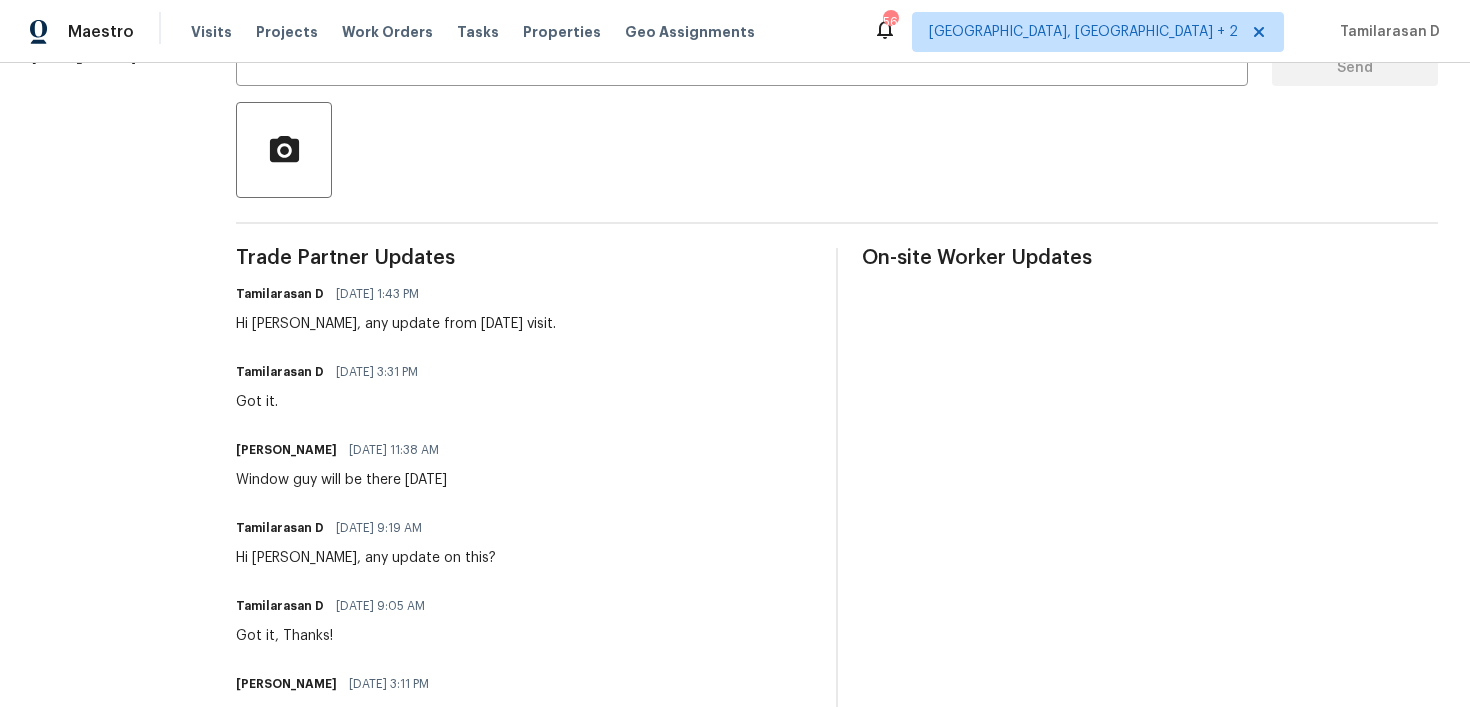 scroll, scrollTop: 0, scrollLeft: 0, axis: both 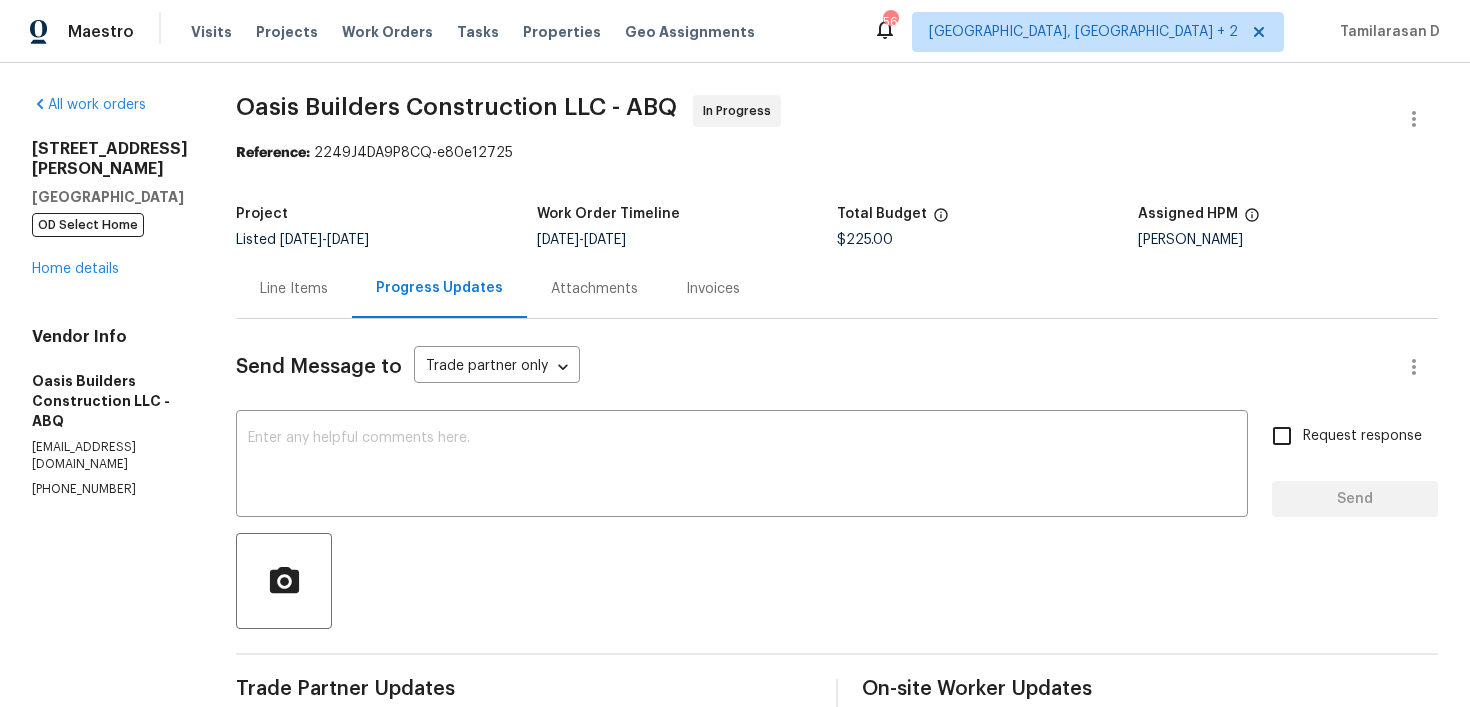 click on "Line Items" at bounding box center (294, 289) 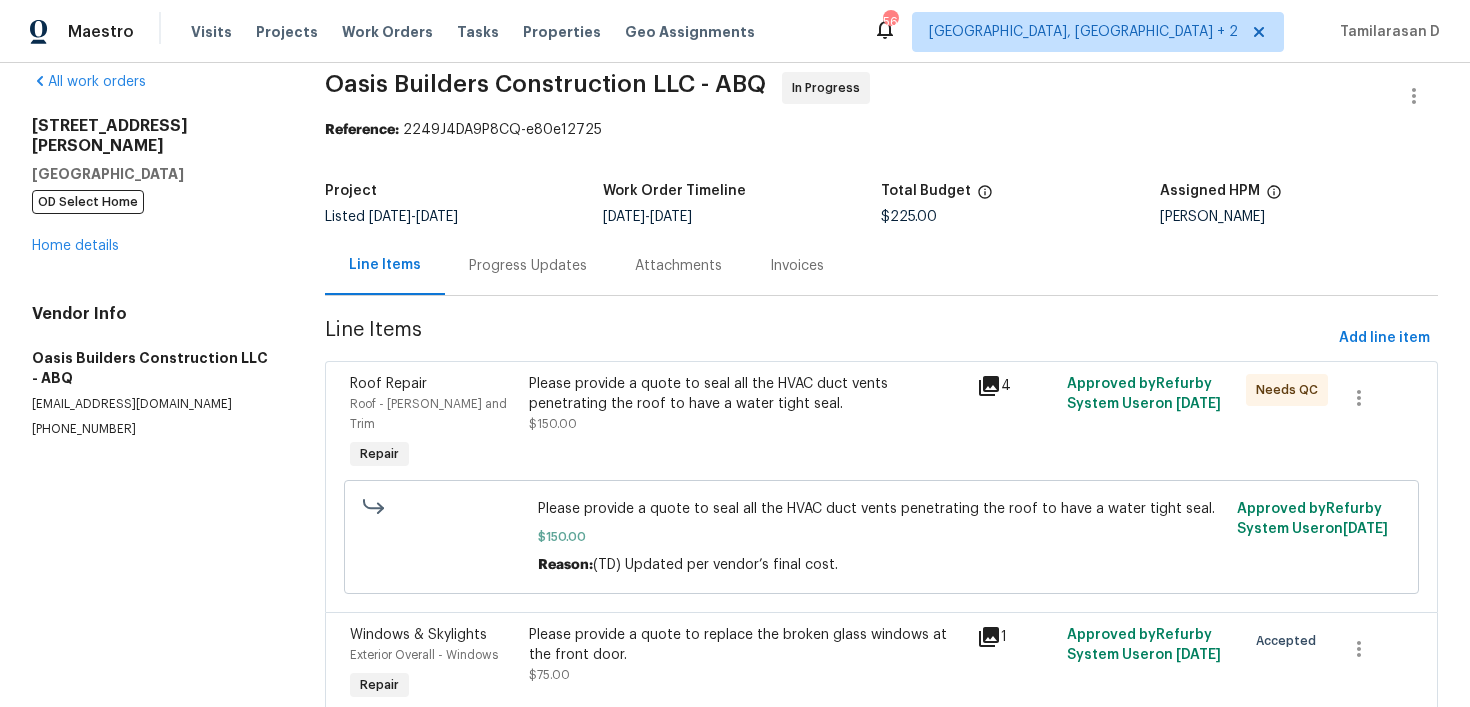 scroll, scrollTop: 0, scrollLeft: 0, axis: both 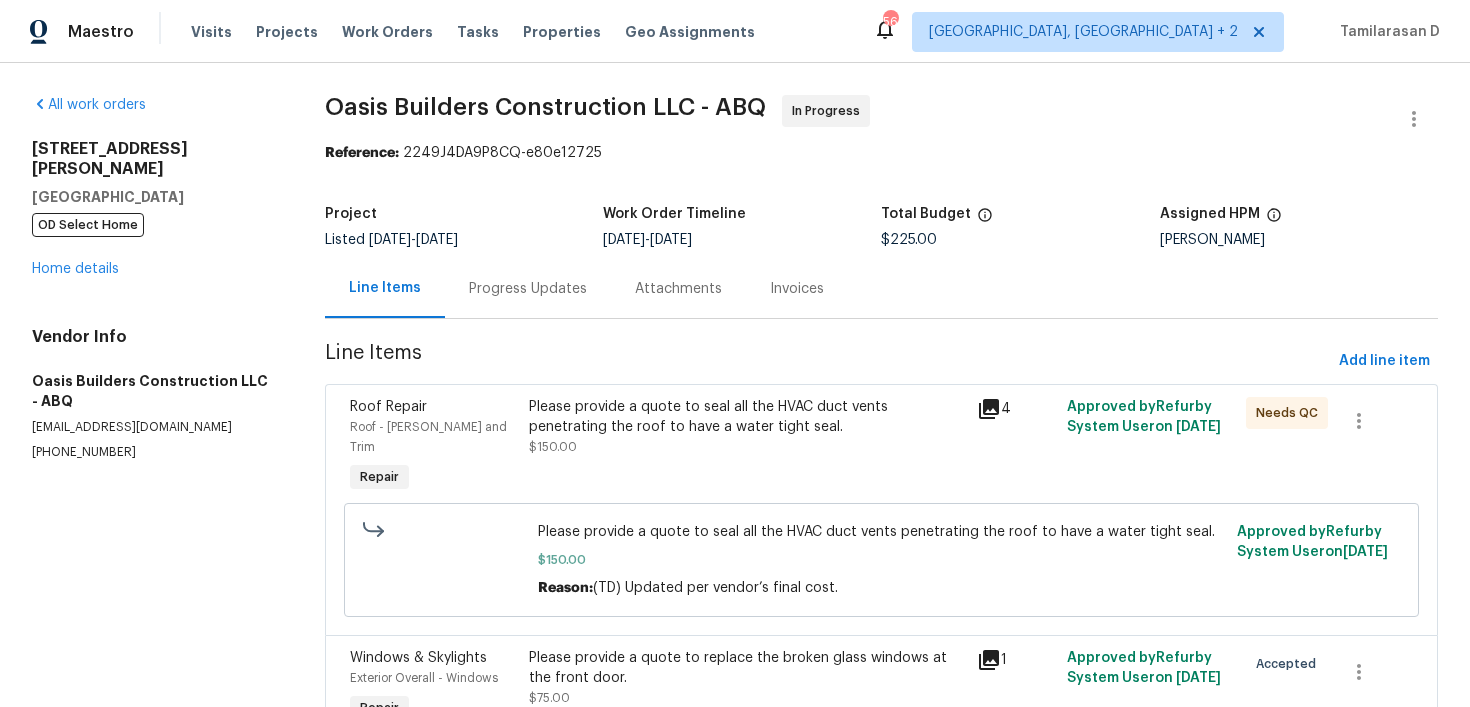click on "Progress Updates" at bounding box center (528, 289) 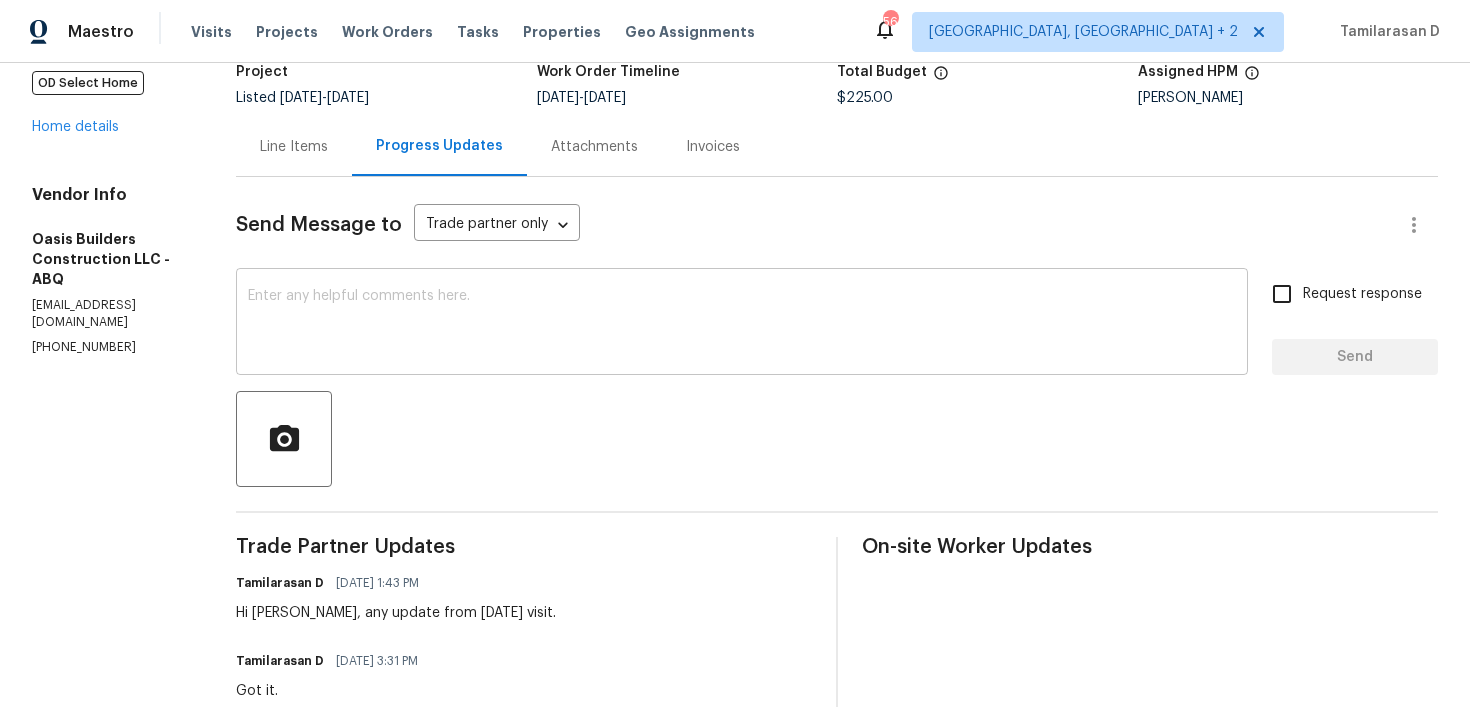 scroll, scrollTop: 127, scrollLeft: 0, axis: vertical 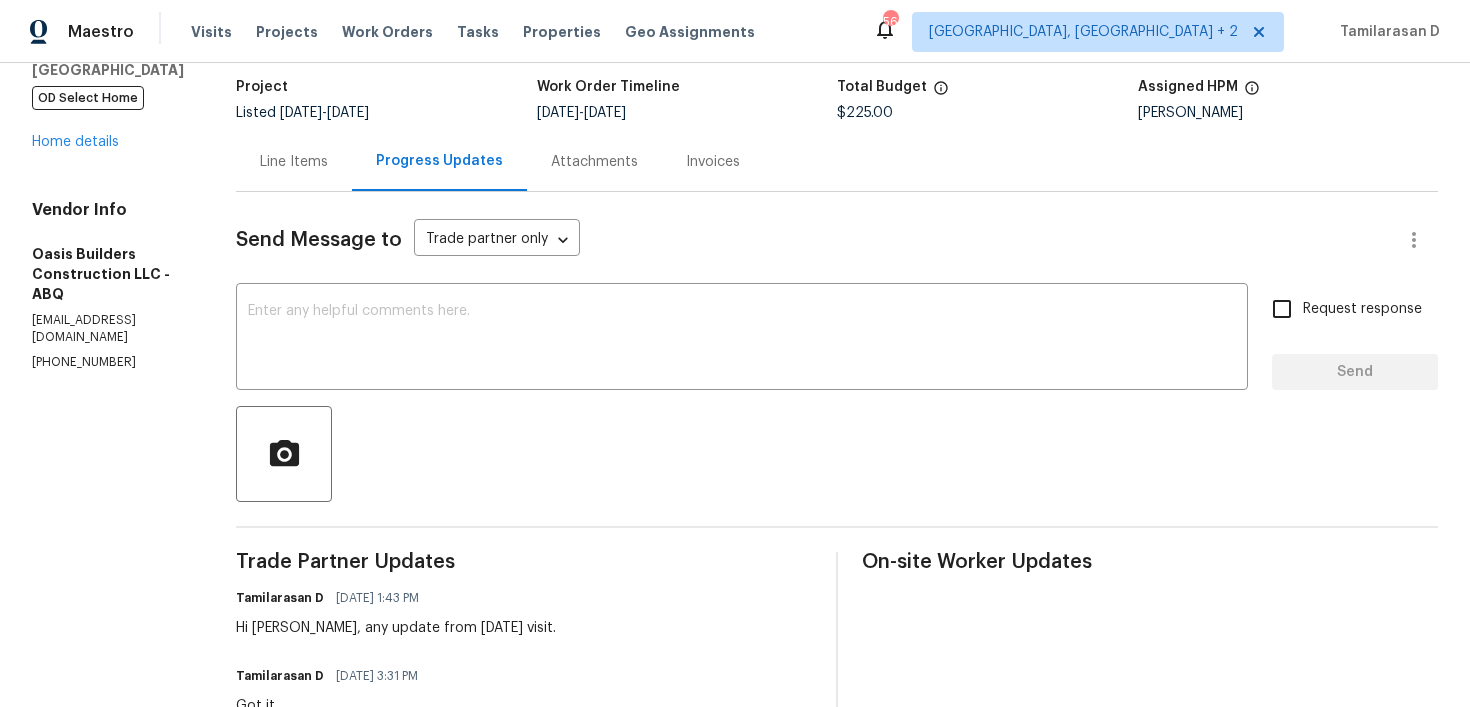 click on "Line Items" at bounding box center [294, 161] 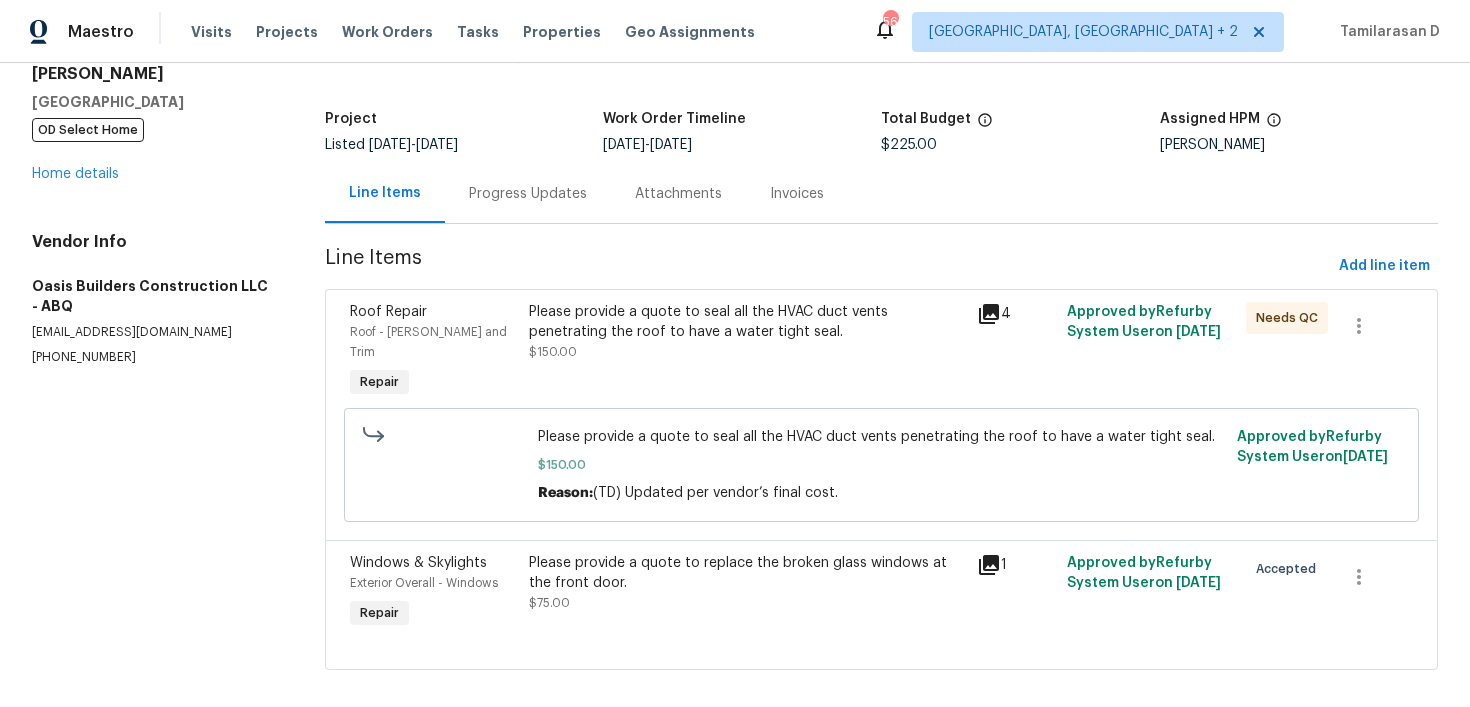 click on "Progress Updates" at bounding box center (528, 194) 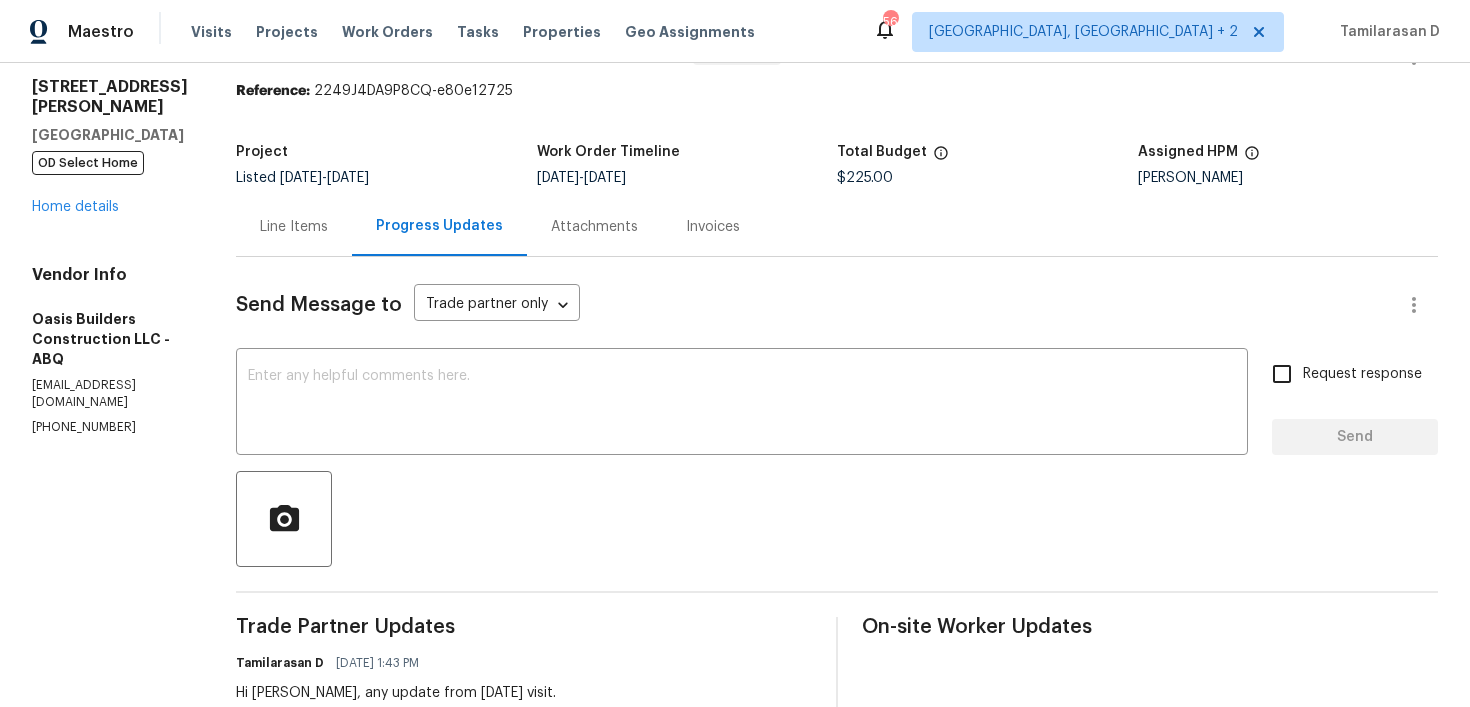 scroll, scrollTop: 0, scrollLeft: 0, axis: both 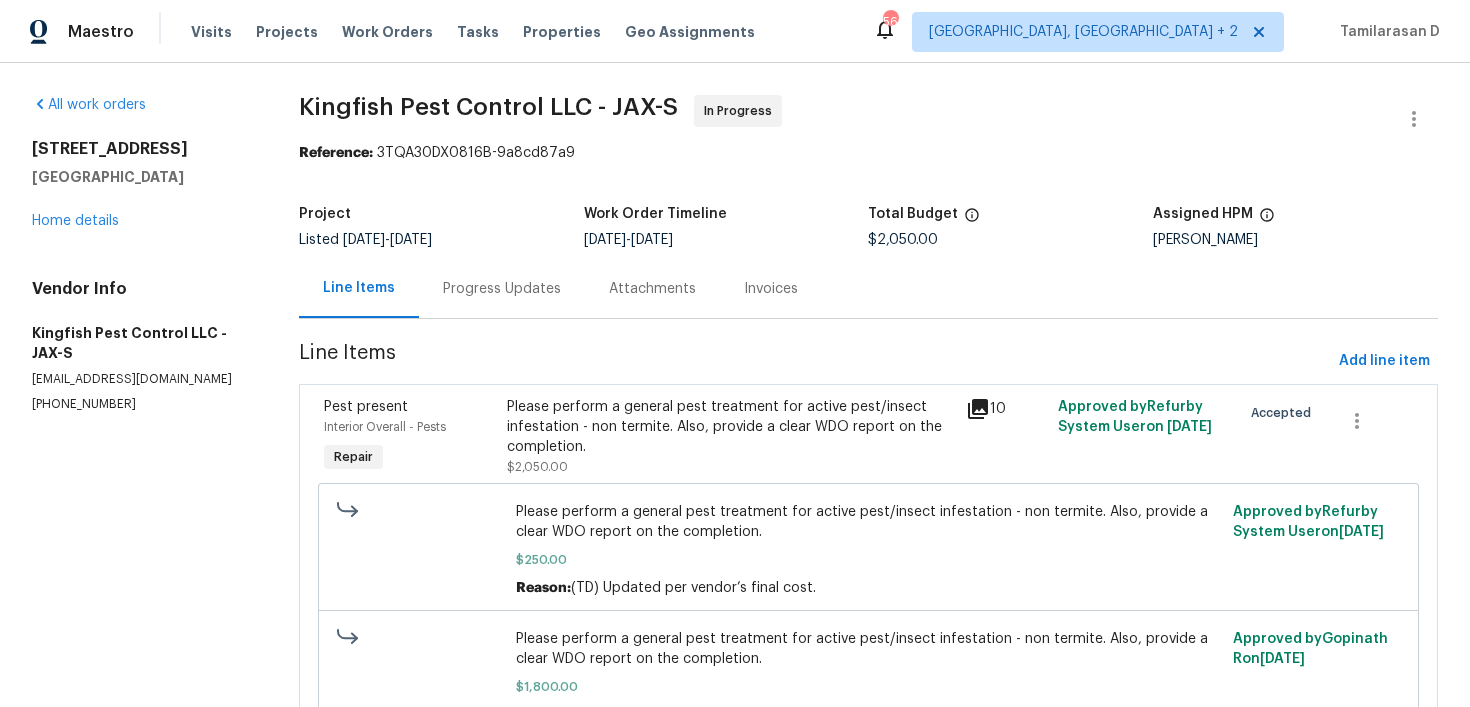 click on "Progress Updates" at bounding box center (502, 289) 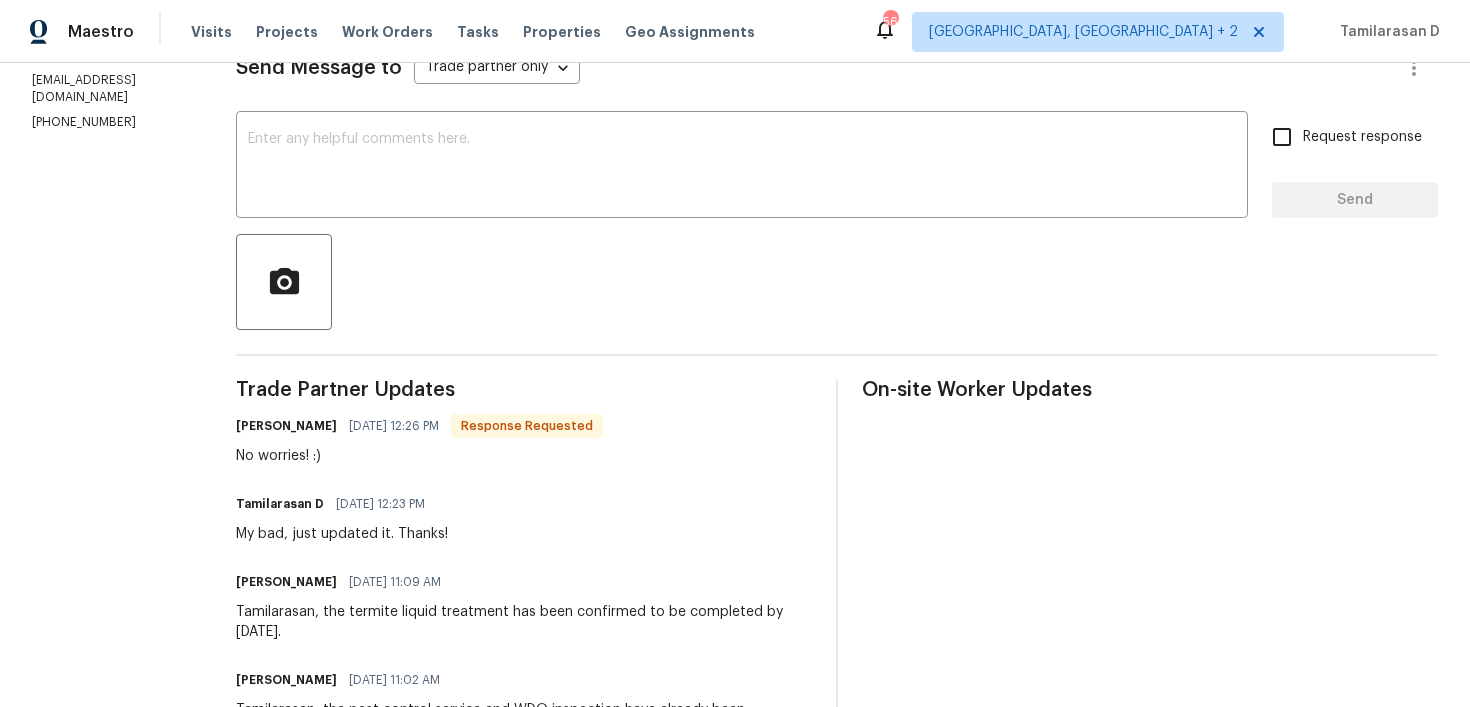 scroll, scrollTop: 314, scrollLeft: 0, axis: vertical 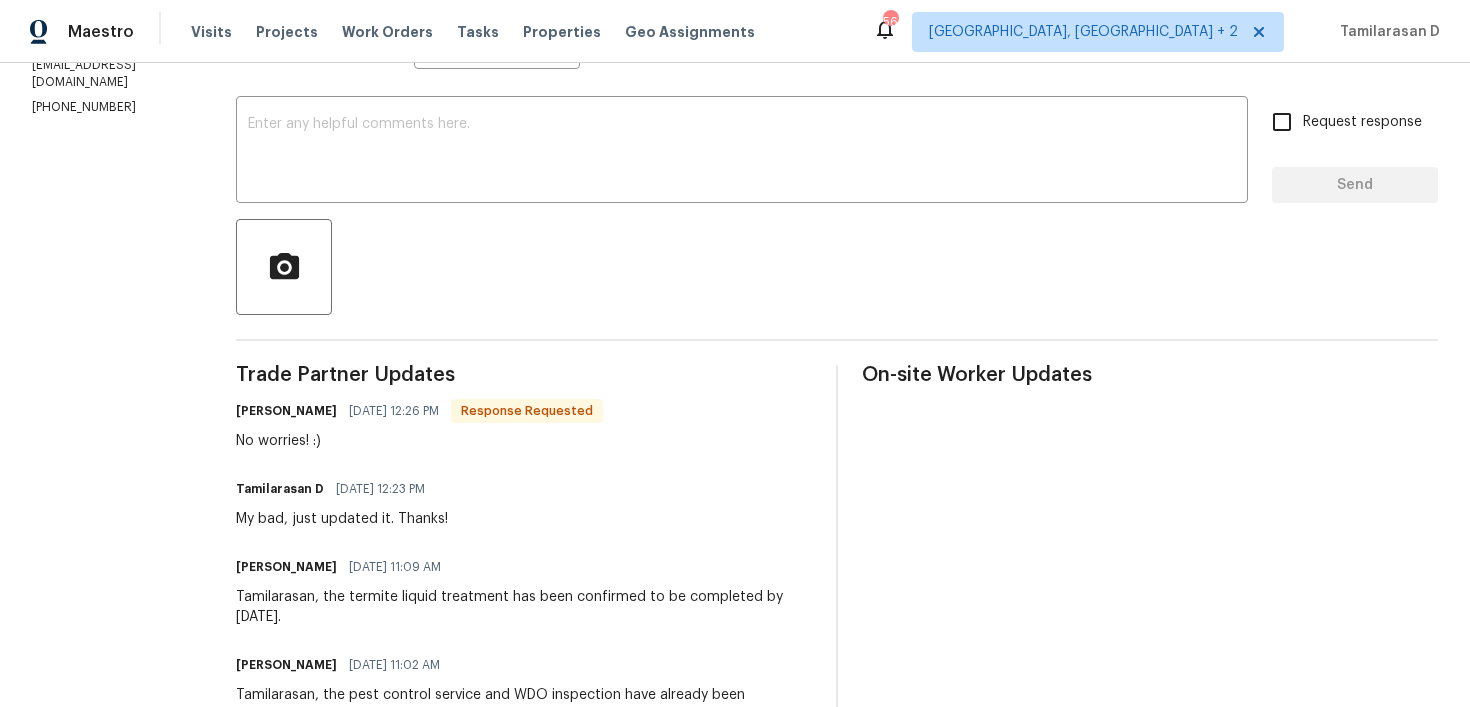 click on "Trade Partner Updates [PERSON_NAME] [DATE] 12:26 PM Response Requested No worries! :) Tamilarasan D [DATE] 12:23 PM My bad, just updated it. Thanks! [PERSON_NAME] [DATE] 11:09 AM Tamilarasan, the termite liquid treatment has been confirmed to be completed by [DATE]. [PERSON_NAME] [DATE] 11:02 AM Tamilarasan, the pest control service and WDO inspection have already been completed. Those services totalled $250. The liquid termite treatment is an additional $1800. Please adjust total price to $2050 [PERSON_NAME] [DATE] 10:41 AM Tamilarasan, thank you for the update. I'm working on a scheduled date/time for the termite treatment. Is the home scheduled to close in the near future? Tamilarasan D [DATE] 10:17 AM Hi [PERSON_NAME], we have decided to proceed only with the termite treatment for $1,800 Please proceed with the treatment and let me know the schedule date for this. [PERSON_NAME] [DATE] 12:39 PM The general pest control treatment was completed [DATE]. Tamilarasan D Thank you!" at bounding box center (524, 1126) 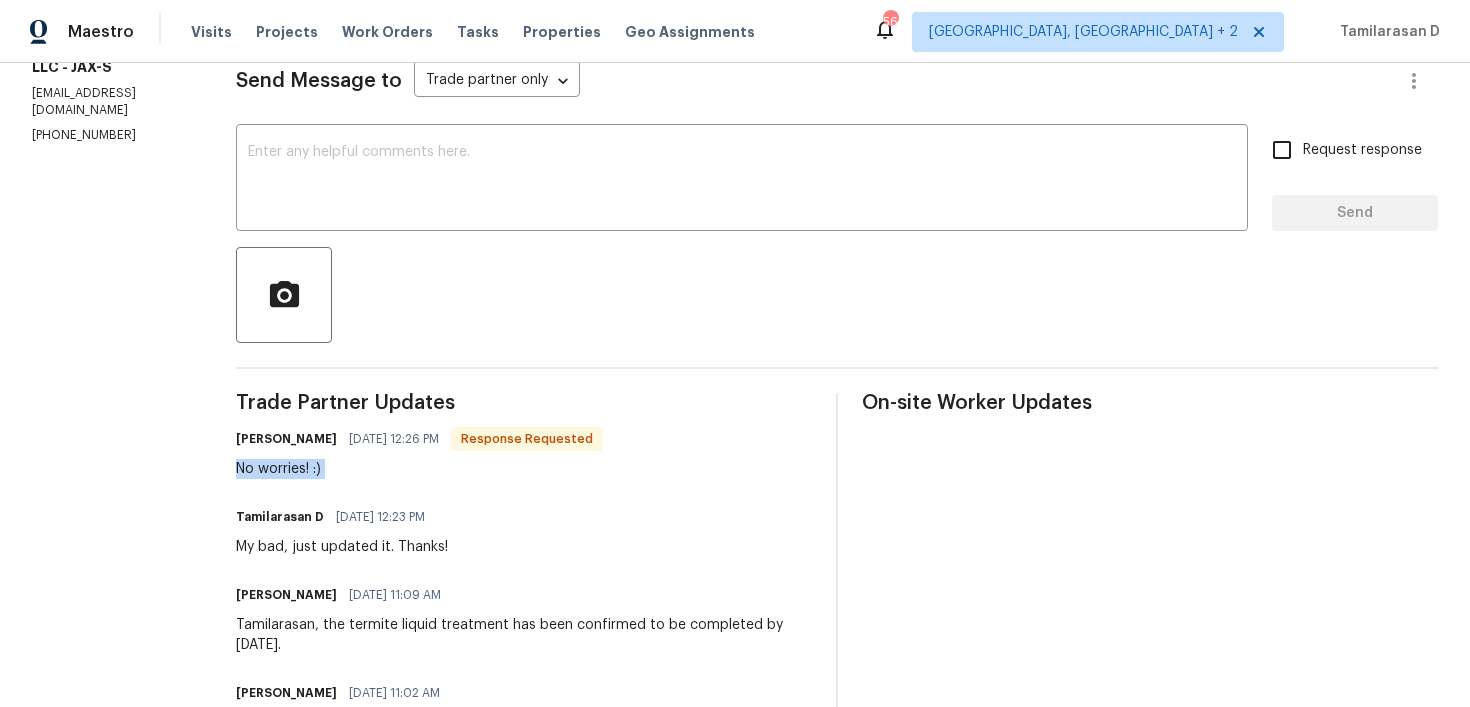 scroll, scrollTop: 269, scrollLeft: 0, axis: vertical 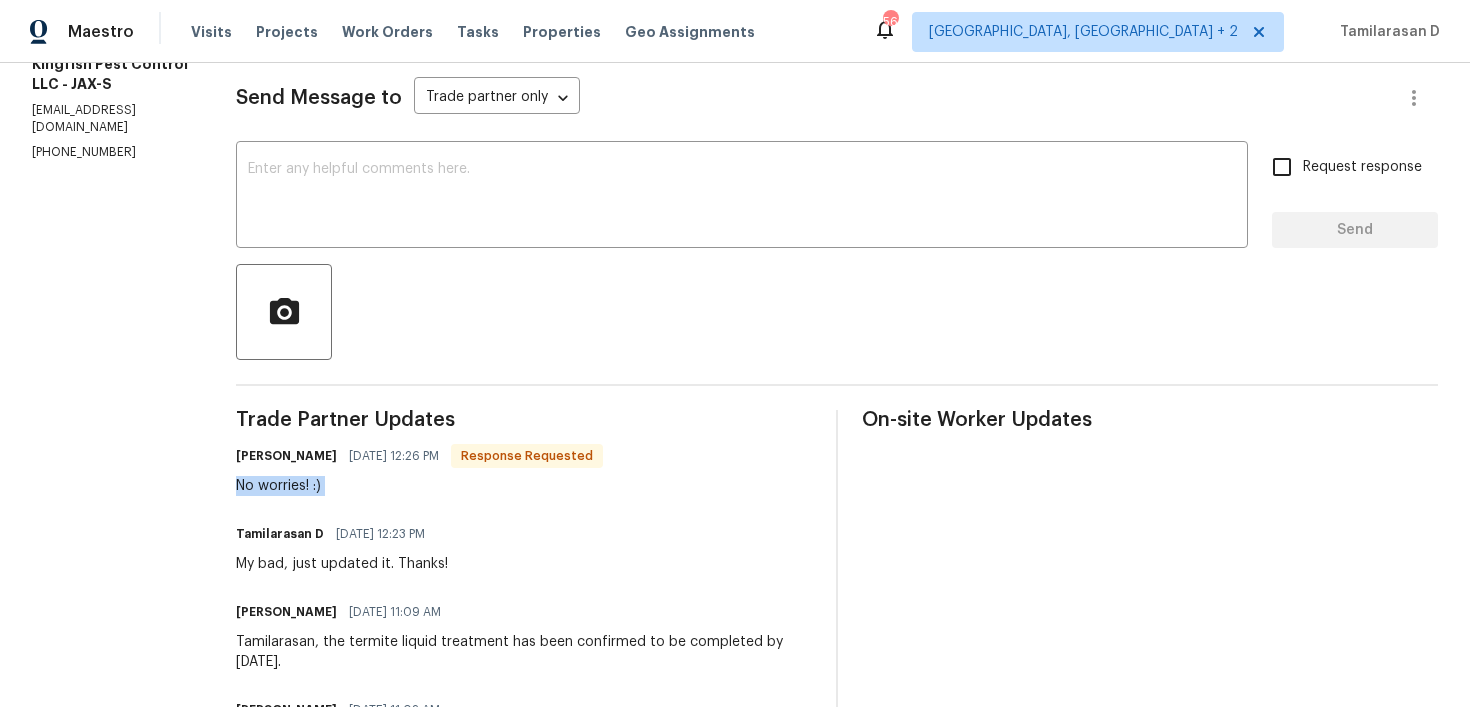 click on "Trade Partner Updates [PERSON_NAME] [DATE] 12:26 PM Response Requested No worries! :) Tamilarasan D [DATE] 12:23 PM My bad, just updated it. Thanks! [PERSON_NAME] [DATE] 11:09 AM Tamilarasan, the termite liquid treatment has been confirmed to be completed by [DATE]. [PERSON_NAME] [DATE] 11:02 AM Tamilarasan, the pest control service and WDO inspection have already been completed. Those services totalled $250. The liquid termite treatment is an additional $1800. Please adjust total price to $2050 [PERSON_NAME] [DATE] 10:41 AM Tamilarasan, thank you for the update. I'm working on a scheduled date/time for the termite treatment. Is the home scheduled to close in the near future? Tamilarasan D [DATE] 10:17 AM Hi [PERSON_NAME], we have decided to proceed only with the termite treatment for $1,800 Please proceed with the treatment and let me know the schedule date for this. [PERSON_NAME] [DATE] 12:39 PM The general pest control treatment was completed [DATE]. Tamilarasan D Thank you!" at bounding box center [524, 1171] 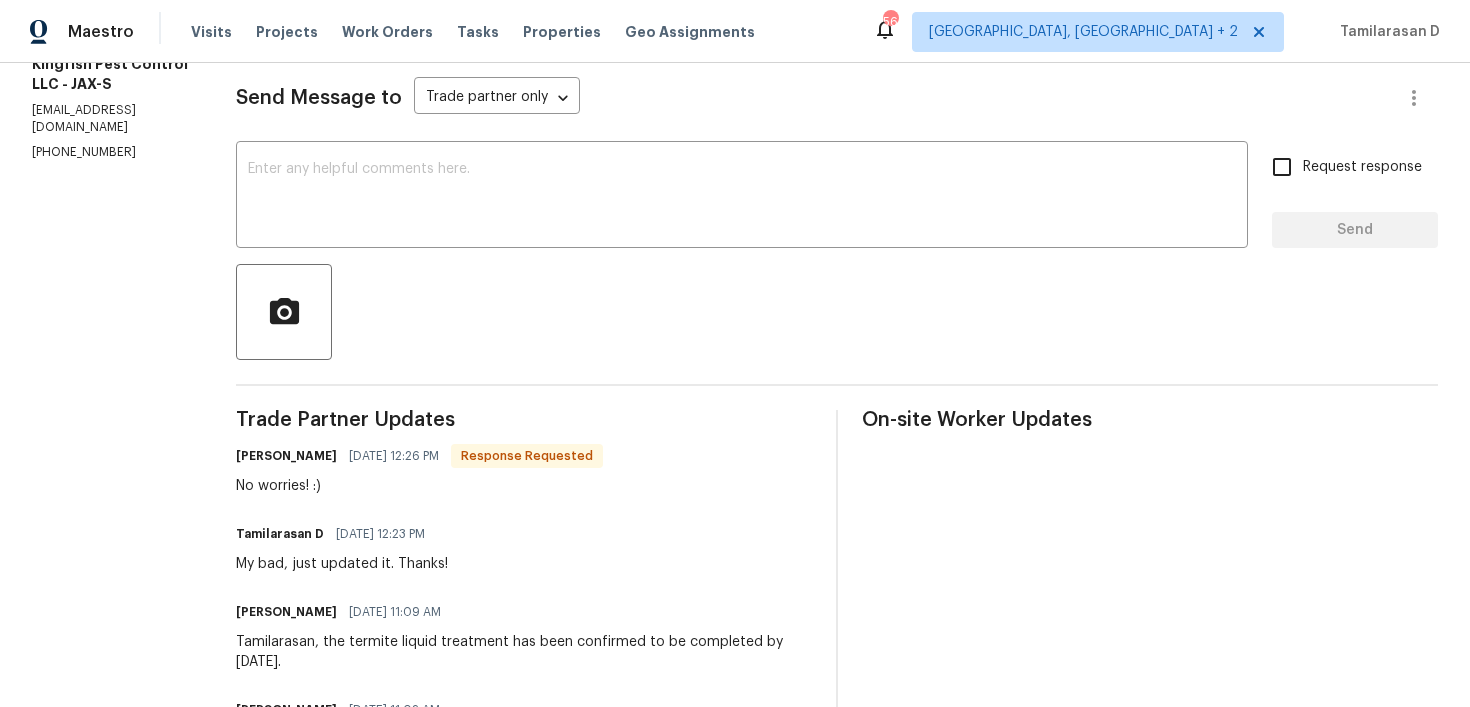 click on "Trade Partner Updates [PERSON_NAME] [DATE] 12:26 PM Response Requested No worries! :) Tamilarasan D [DATE] 12:23 PM My bad, just updated it. Thanks! [PERSON_NAME] [DATE] 11:09 AM Tamilarasan, the termite liquid treatment has been confirmed to be completed by [DATE]. [PERSON_NAME] [DATE] 11:02 AM Tamilarasan, the pest control service and WDO inspection have already been completed. Those services totalled $250. The liquid termite treatment is an additional $1800. Please adjust total price to $2050 [PERSON_NAME] [DATE] 10:41 AM Tamilarasan, thank you for the update. I'm working on a scheduled date/time for the termite treatment. Is the home scheduled to close in the near future? Tamilarasan D [DATE] 10:17 AM Hi [PERSON_NAME], we have decided to proceed only with the termite treatment for $1,800 Please proceed with the treatment and let me know the schedule date for this. [PERSON_NAME] [DATE] 12:39 PM The general pest control treatment was completed [DATE]. Tamilarasan D Thank you!" at bounding box center [524, 1171] 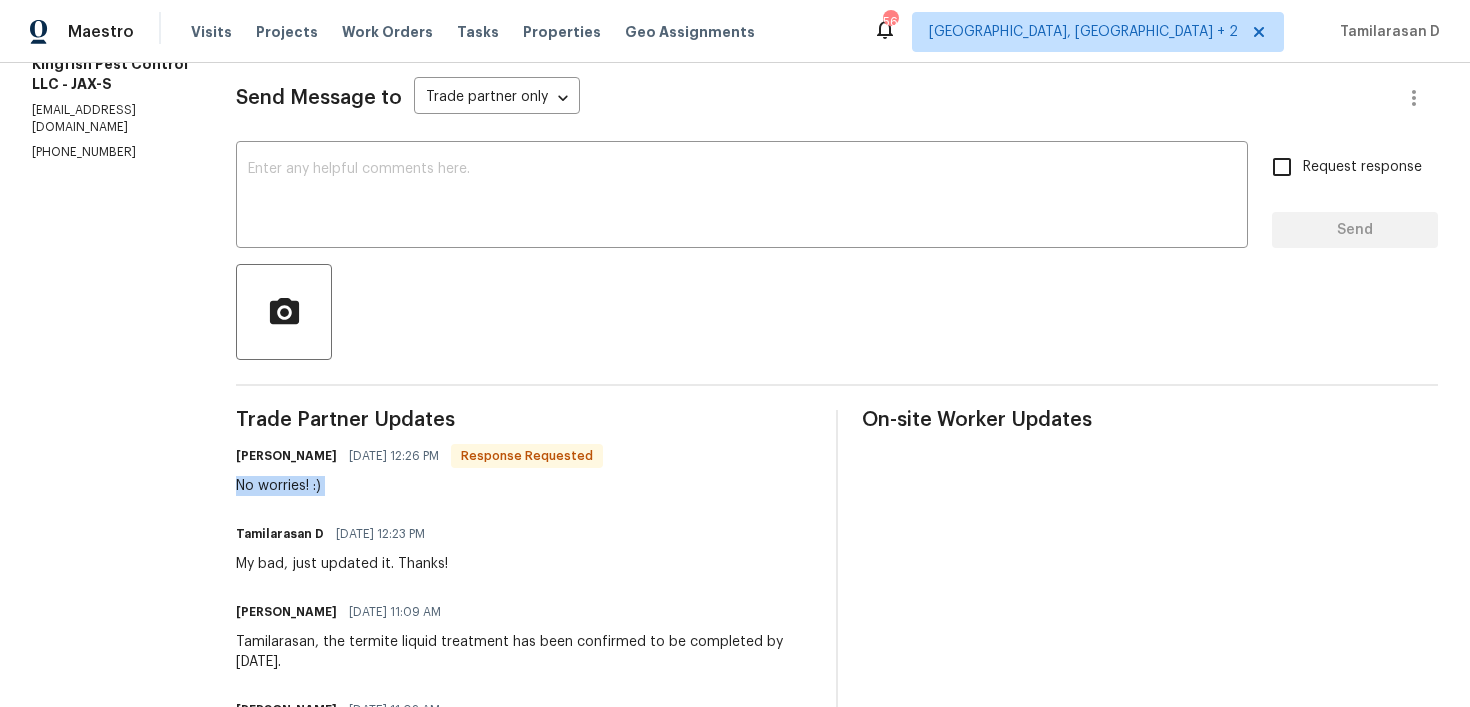 click on "Trade Partner Updates [PERSON_NAME] [DATE] 12:26 PM Response Requested No worries! :) Tamilarasan D [DATE] 12:23 PM My bad, just updated it. Thanks! [PERSON_NAME] [DATE] 11:09 AM Tamilarasan, the termite liquid treatment has been confirmed to be completed by [DATE]. [PERSON_NAME] [DATE] 11:02 AM Tamilarasan, the pest control service and WDO inspection have already been completed. Those services totalled $250. The liquid termite treatment is an additional $1800. Please adjust total price to $2050 [PERSON_NAME] [DATE] 10:41 AM Tamilarasan, thank you for the update. I'm working on a scheduled date/time for the termite treatment. Is the home scheduled to close in the near future? Tamilarasan D [DATE] 10:17 AM Hi [PERSON_NAME], we have decided to proceed only with the termite treatment for $1,800 Please proceed with the treatment and let me know the schedule date for this. [PERSON_NAME] [DATE] 12:39 PM The general pest control treatment was completed [DATE]. Tamilarasan D Thank you!" at bounding box center (524, 1171) 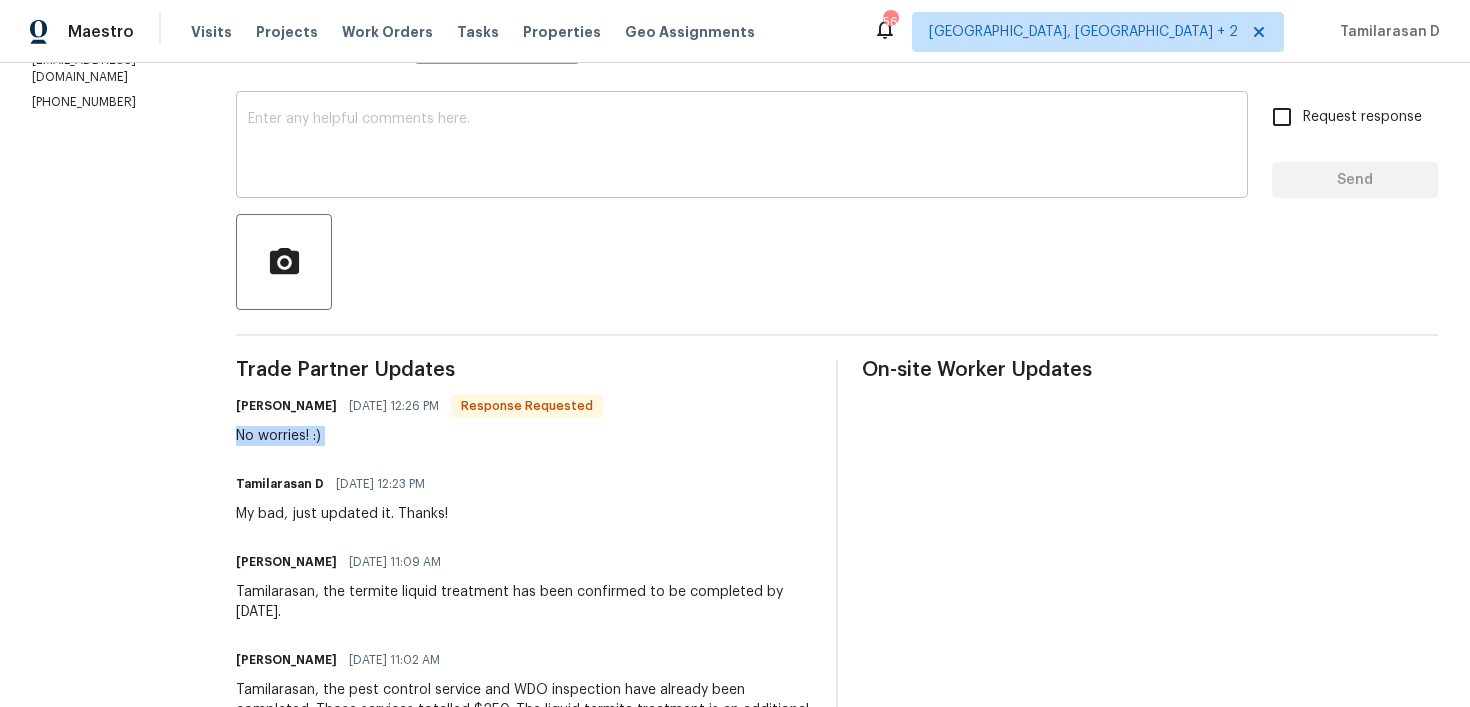 scroll, scrollTop: 0, scrollLeft: 0, axis: both 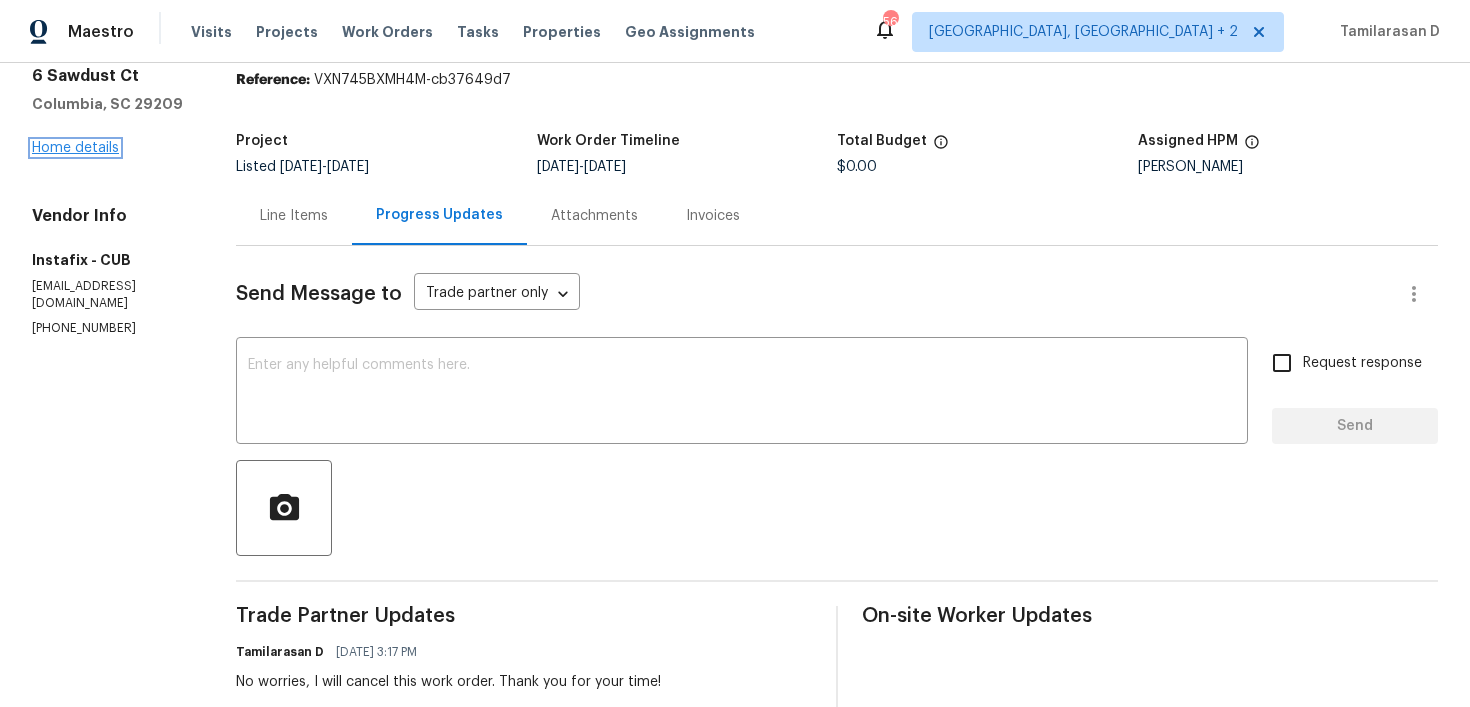 click on "Home details" at bounding box center (75, 148) 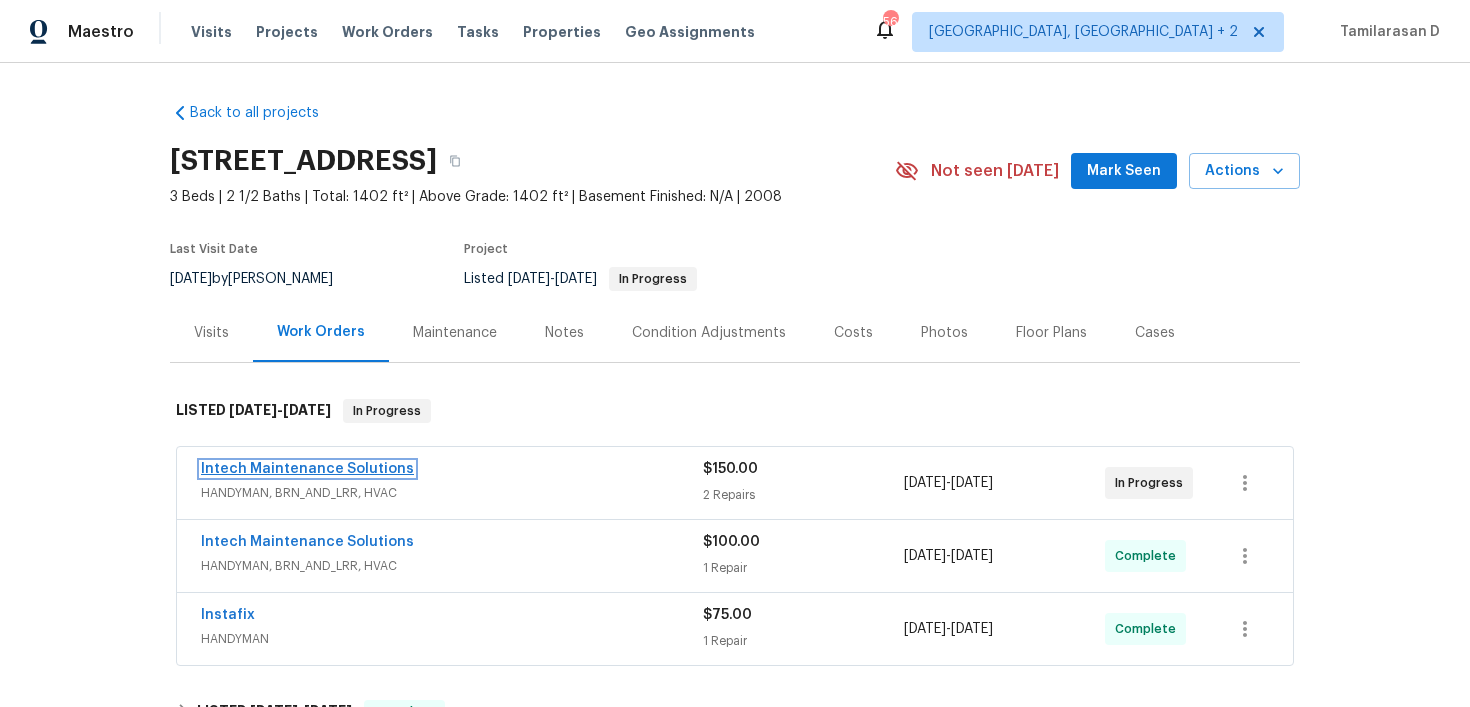 click on "Intech Maintenance Solutions" at bounding box center (307, 469) 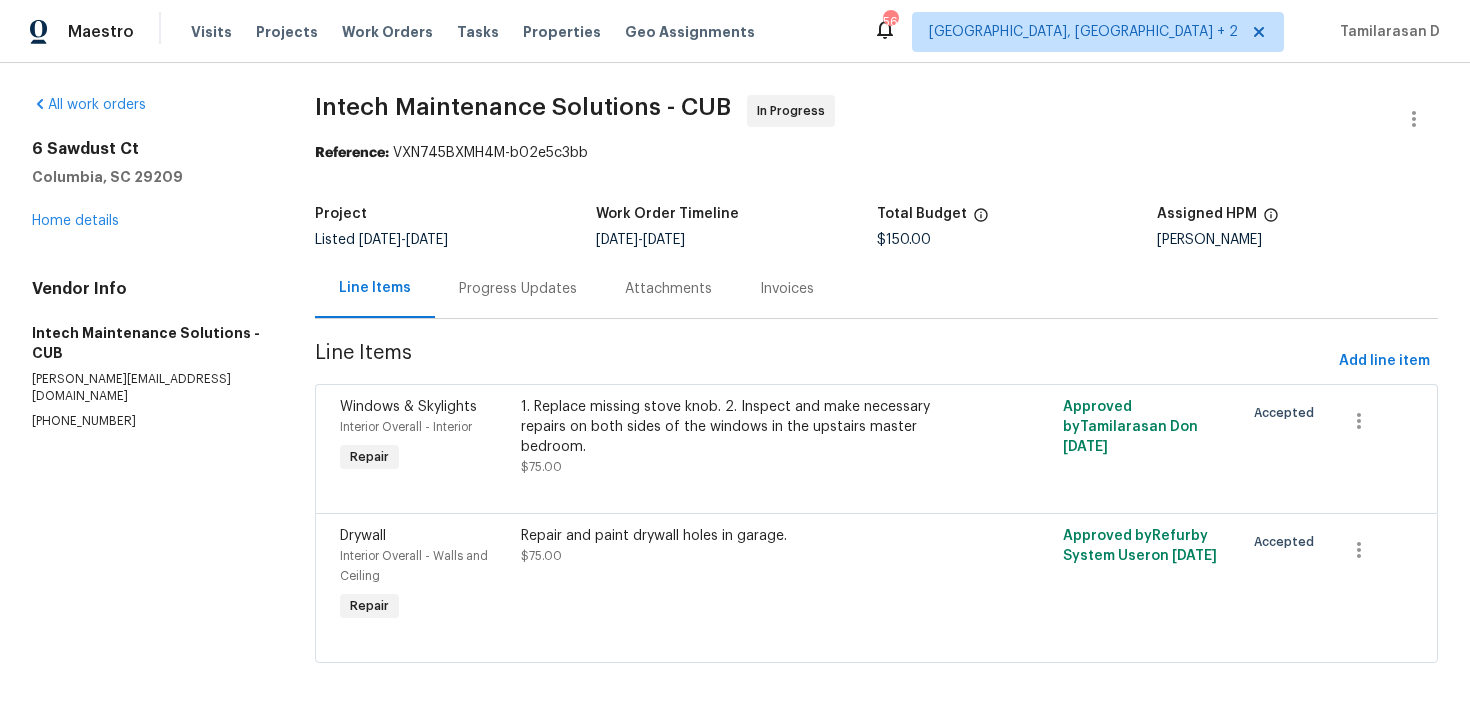 click on "Progress Updates" at bounding box center [518, 289] 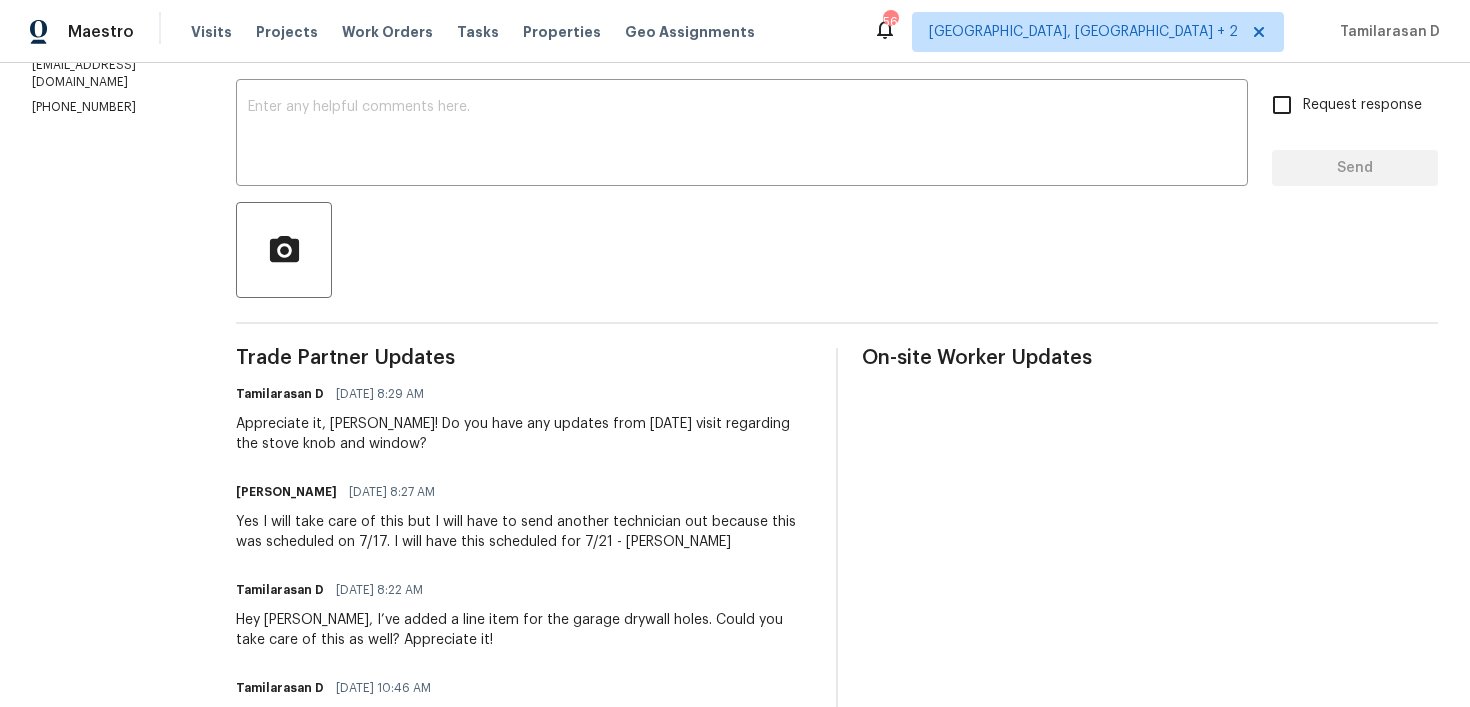 scroll, scrollTop: 247, scrollLeft: 0, axis: vertical 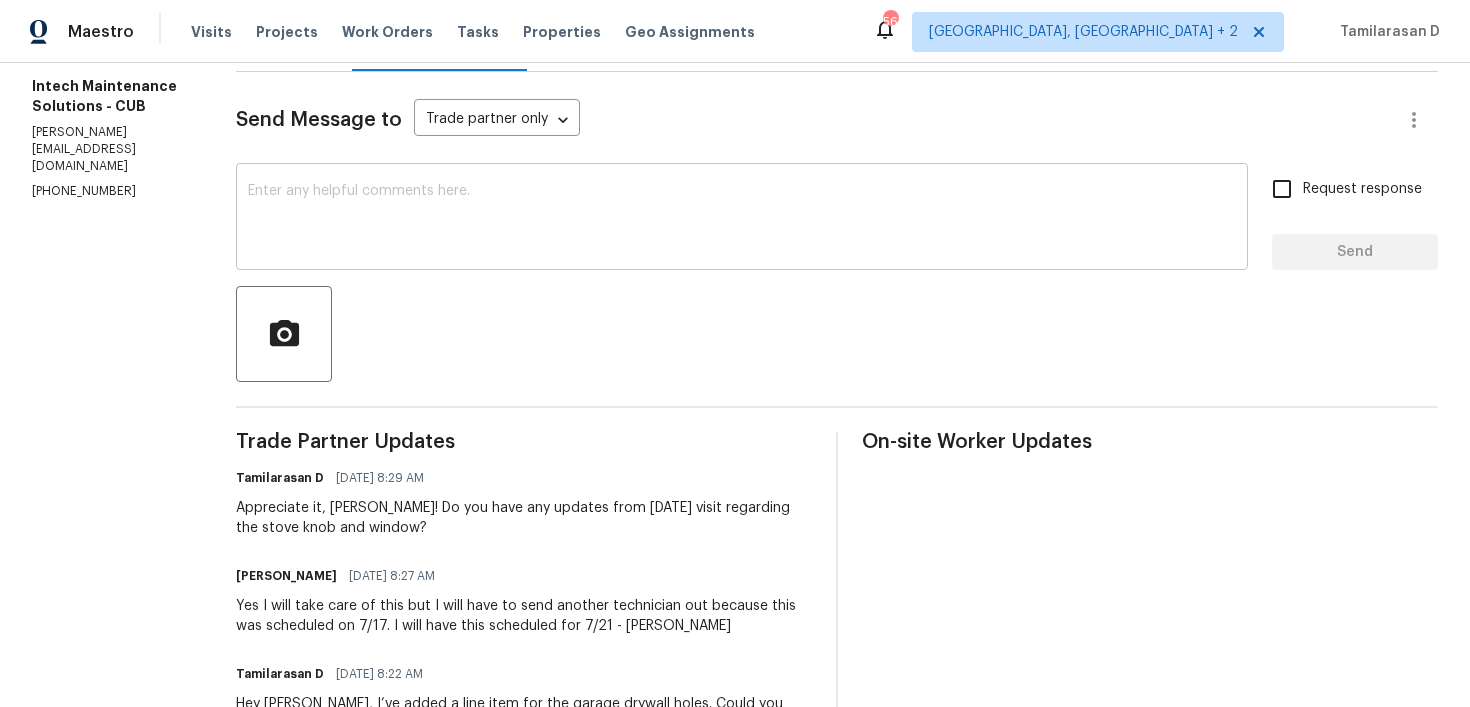 click at bounding box center [742, 219] 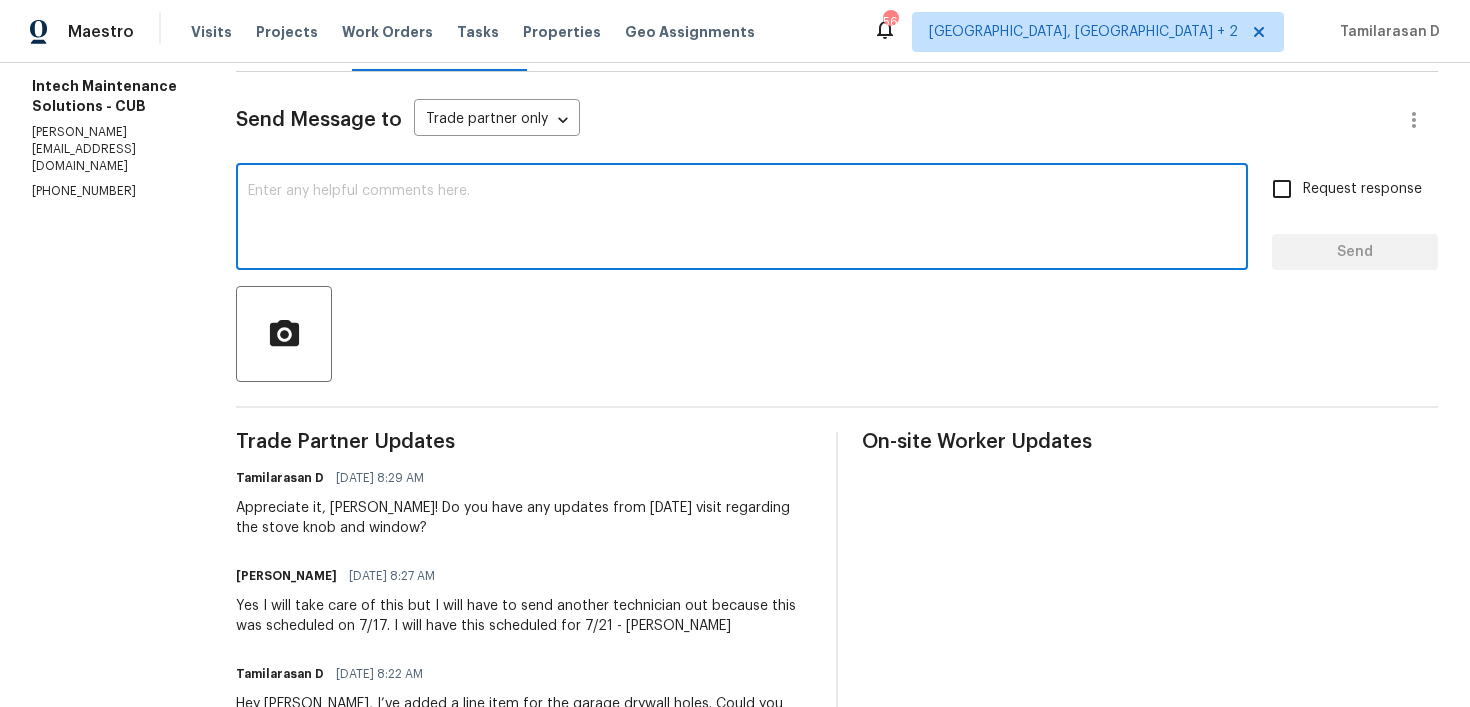 click at bounding box center (742, 219) 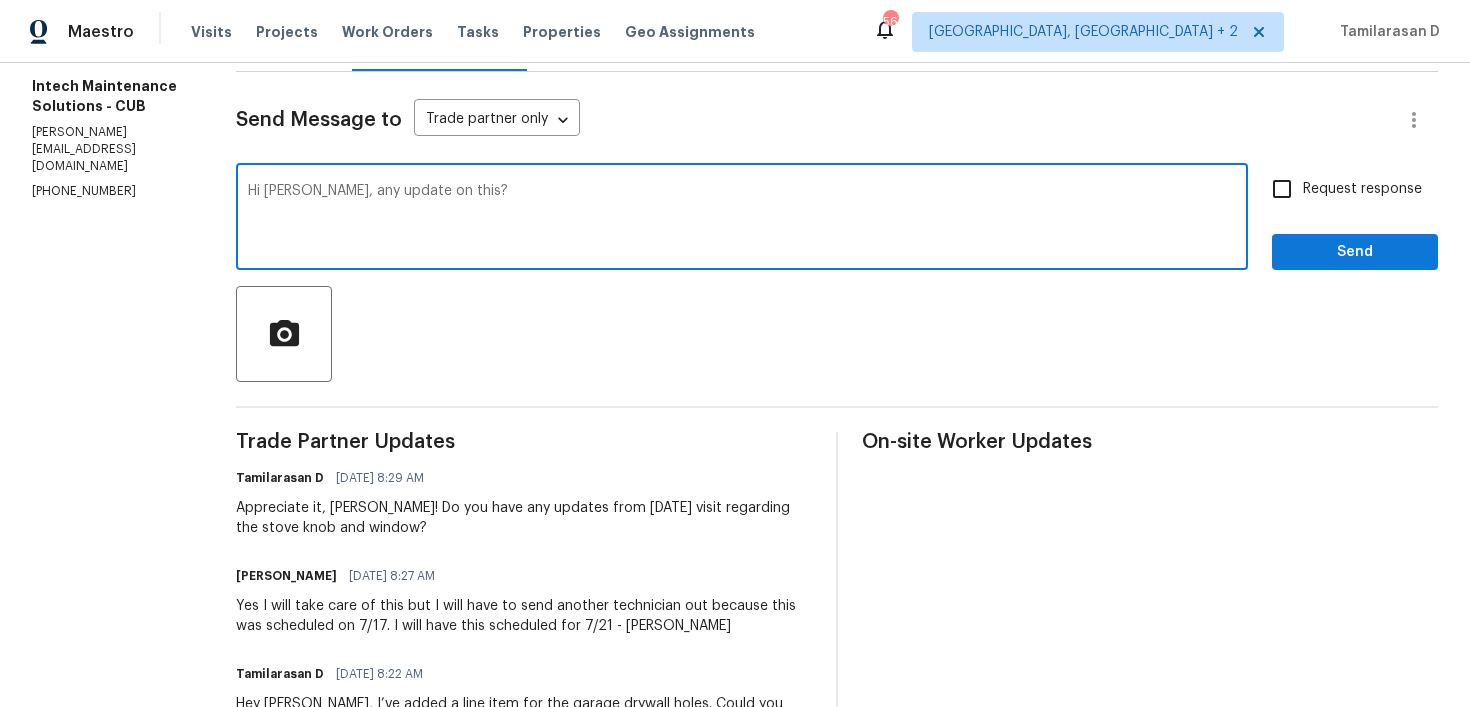 type on "Hi [PERSON_NAME], any update on this?" 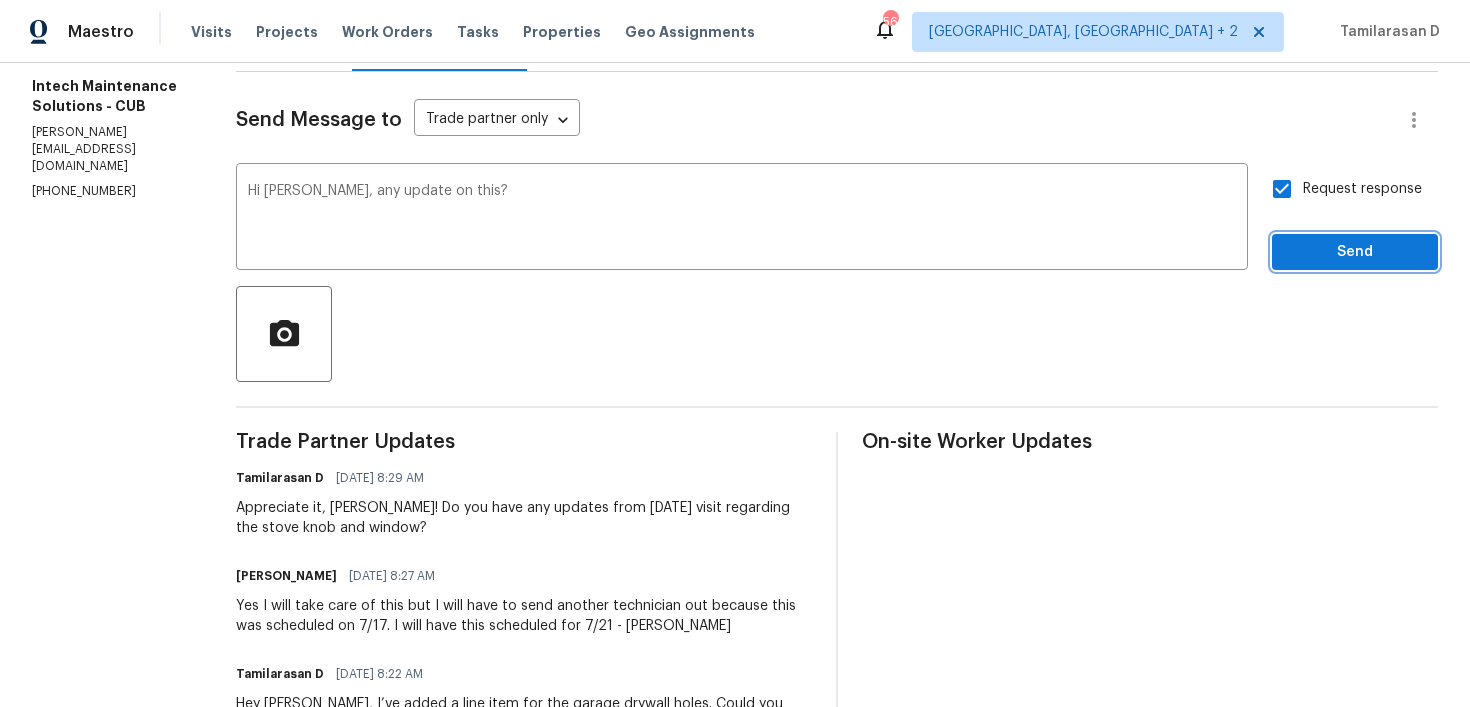 click on "Send" at bounding box center (1355, 252) 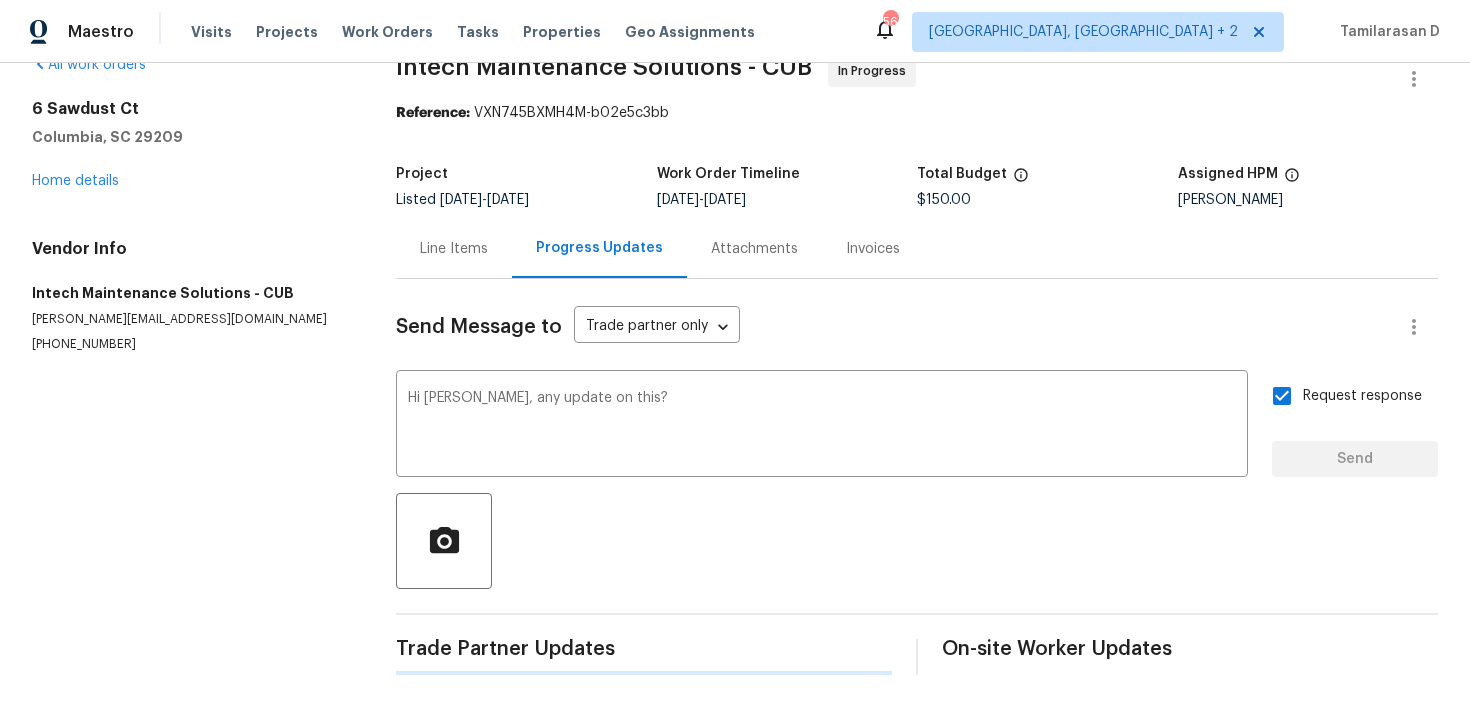 type 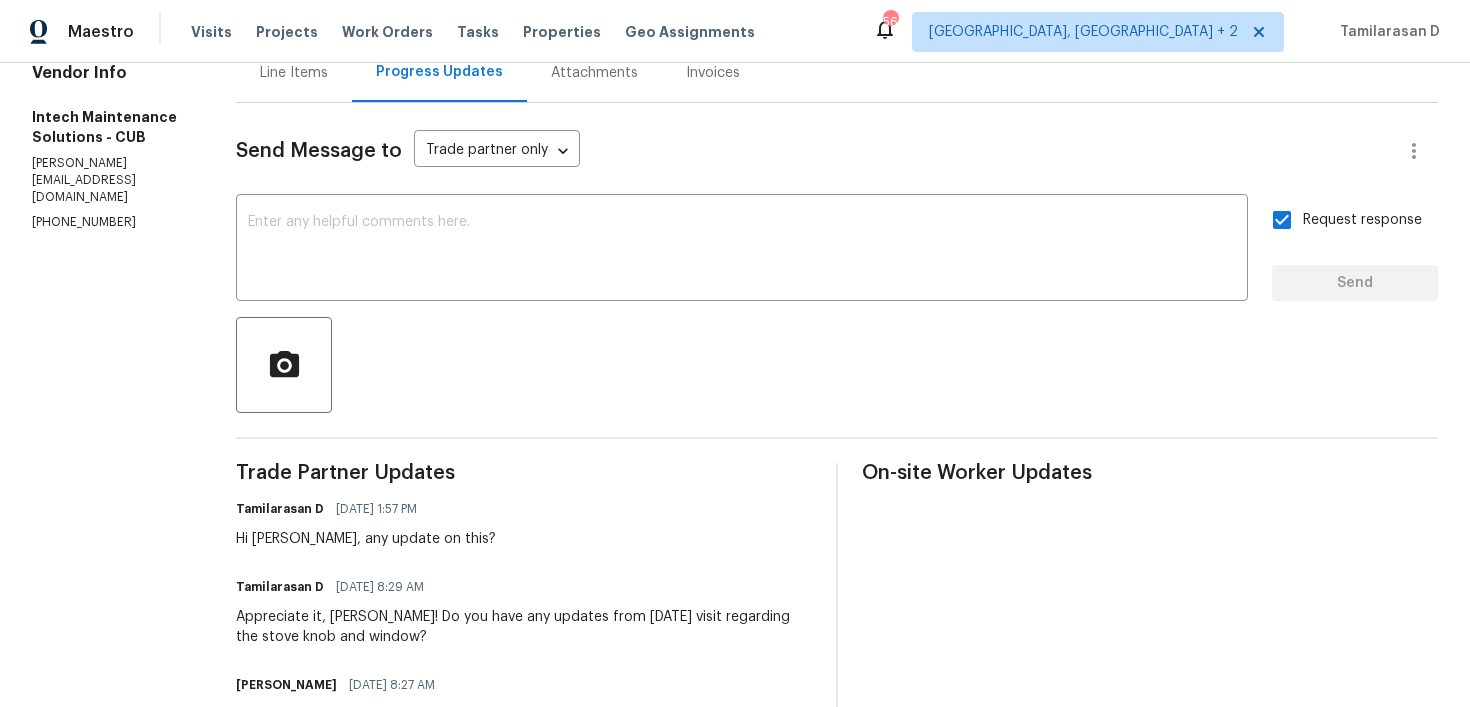 scroll, scrollTop: 183, scrollLeft: 0, axis: vertical 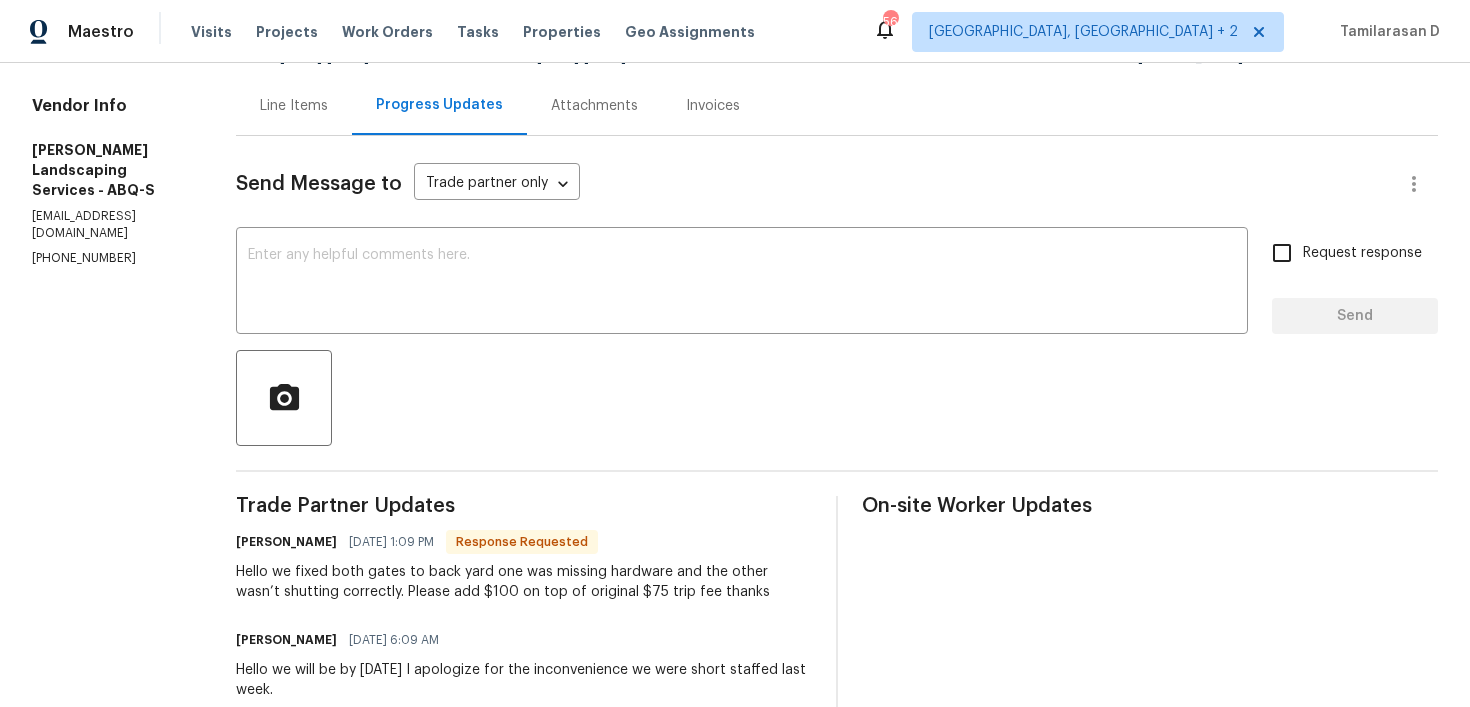 click on "Hello we fixed both gates to back yard one was missing hardware and the other wasn’t shutting correctly. Please add $100 on top of original $75 trip fee thanks" at bounding box center (524, 582) 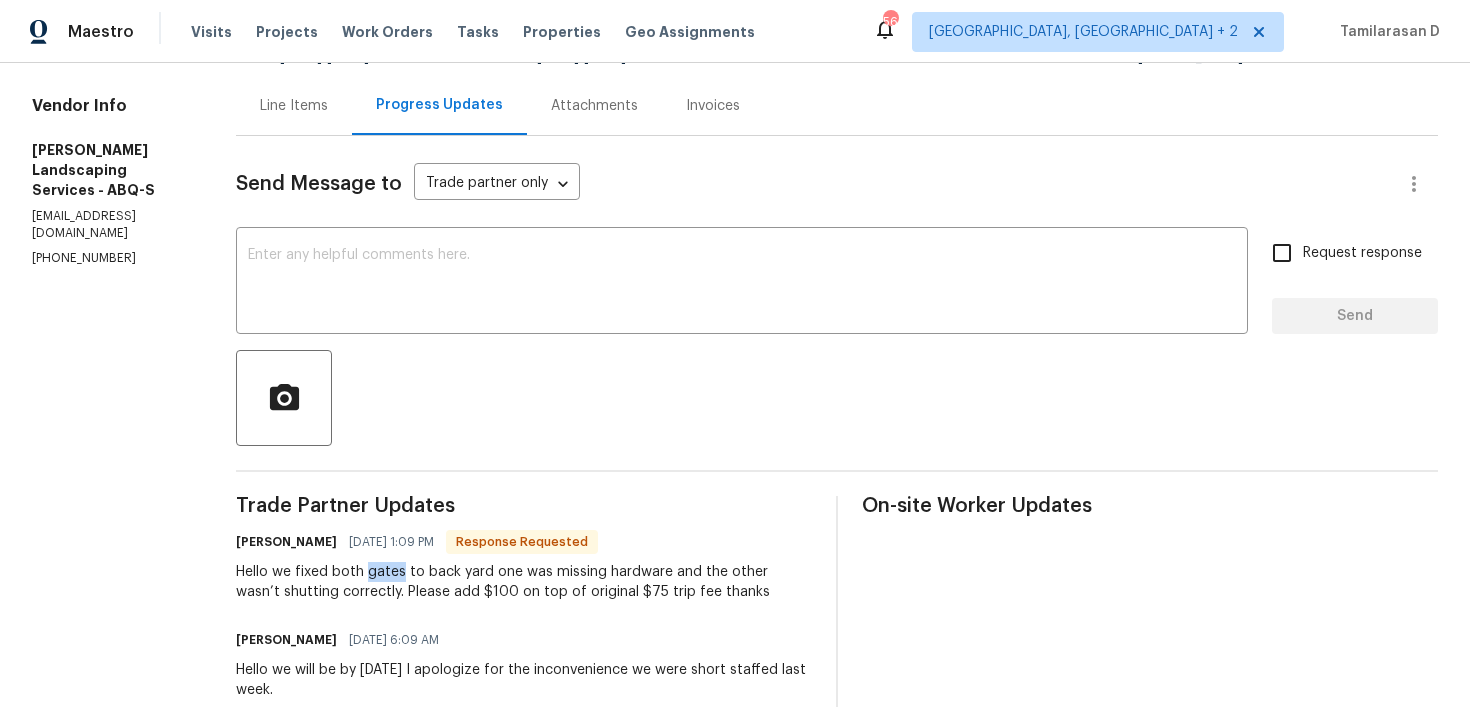 click on "Hello we fixed both gates to back yard one was missing hardware and the other wasn’t shutting correctly. Please add $100 on top of original $75 trip fee thanks" at bounding box center (524, 582) 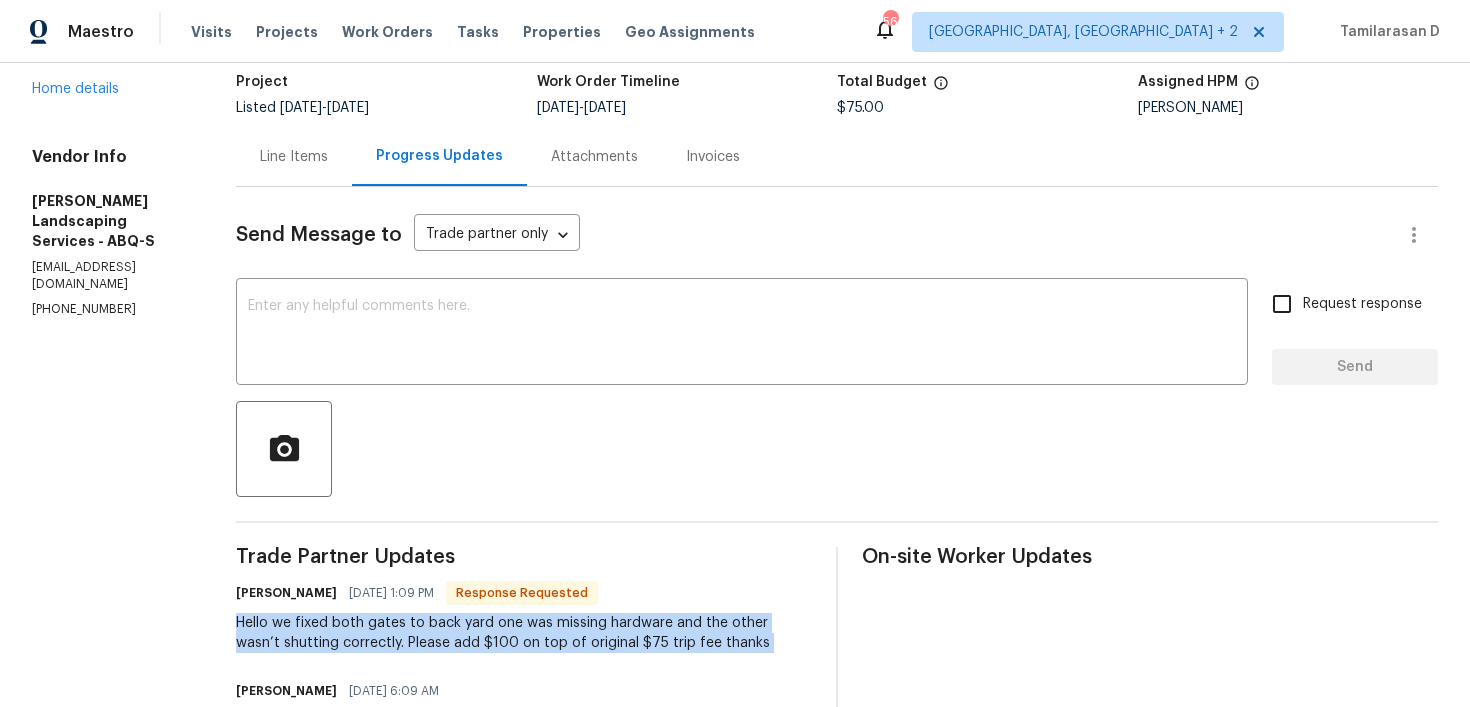 scroll, scrollTop: 76, scrollLeft: 0, axis: vertical 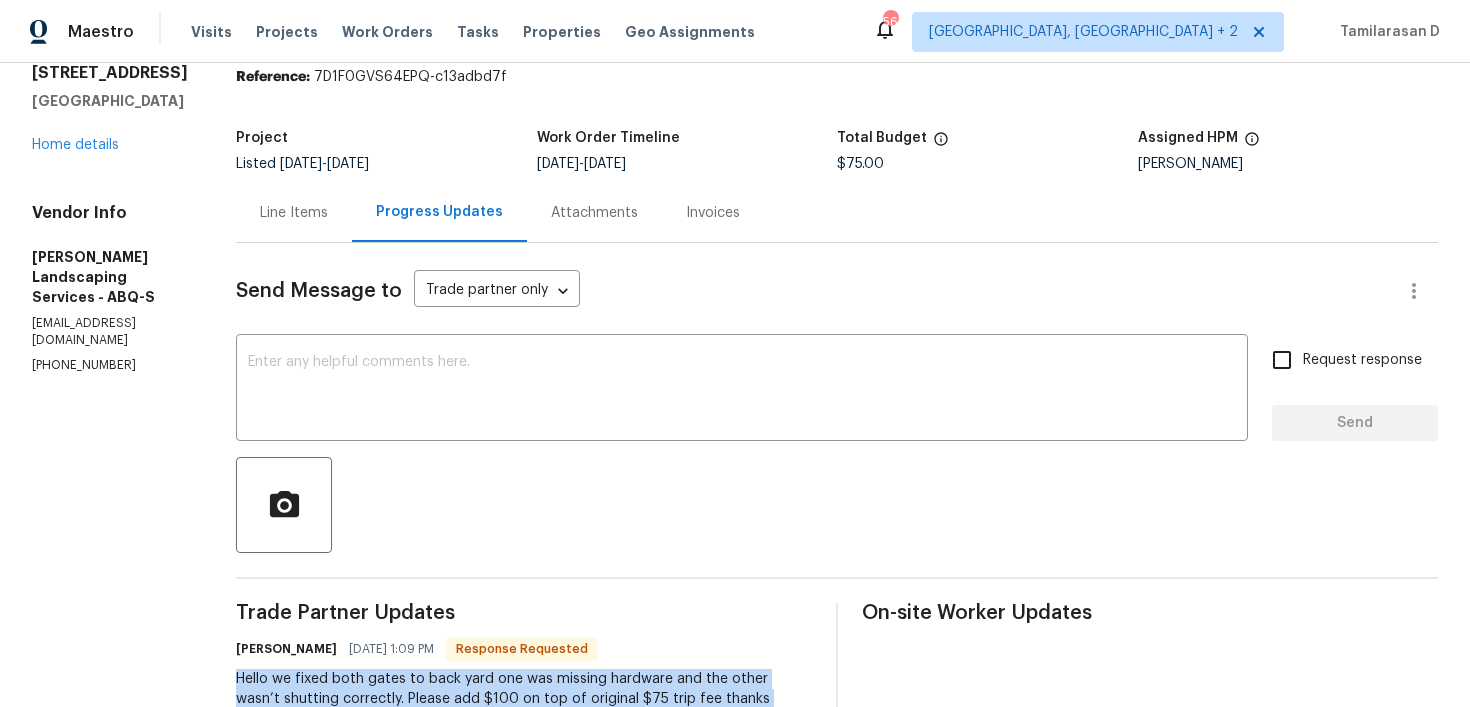 click on "Line Items" at bounding box center [294, 212] 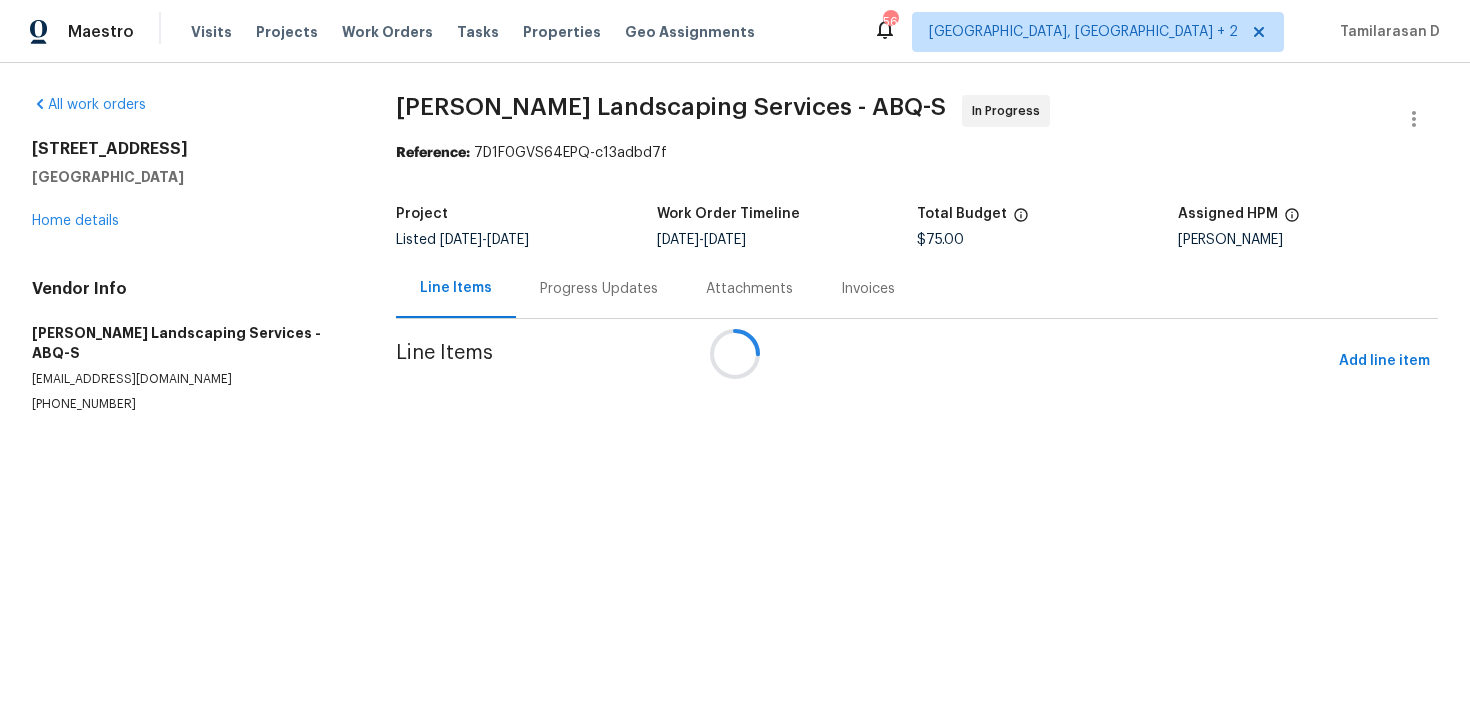 scroll, scrollTop: 0, scrollLeft: 0, axis: both 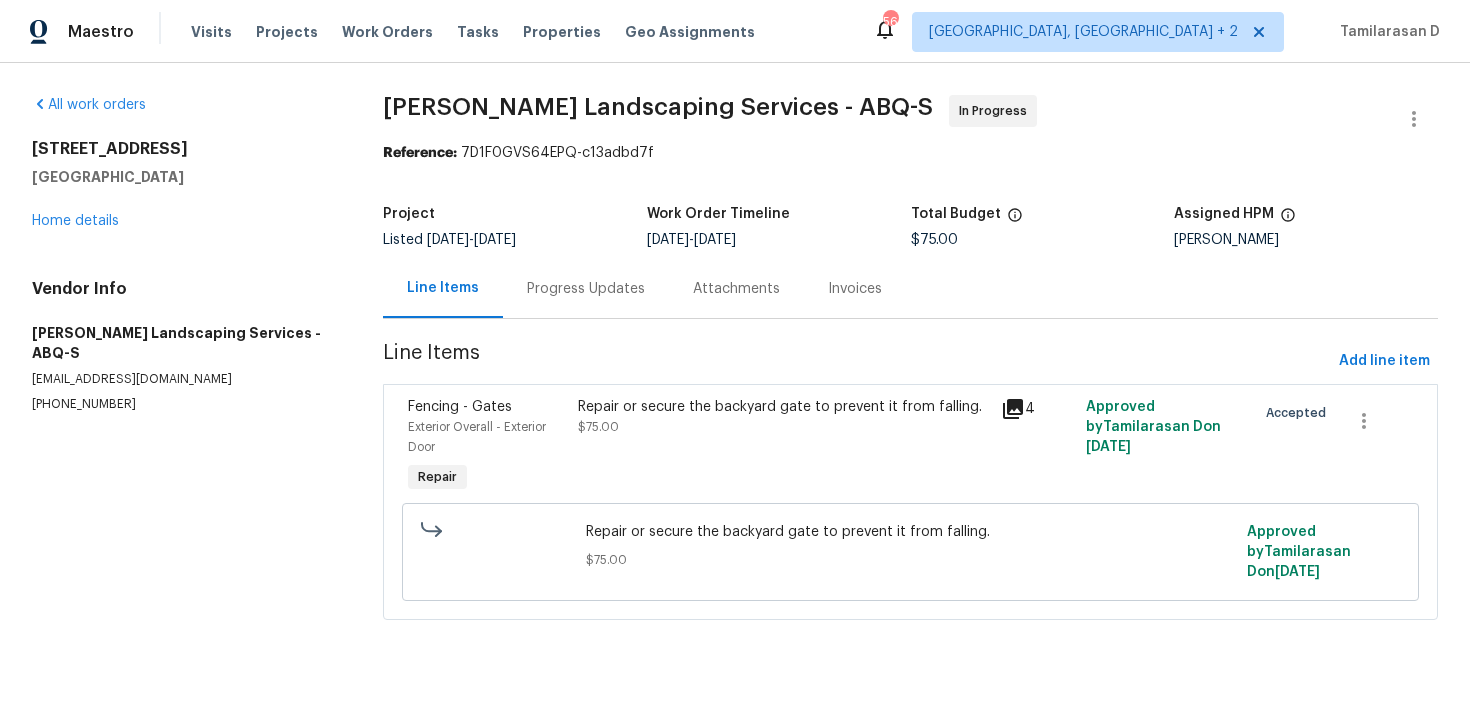 click on "Repair or secure the backyard gate to prevent it from falling. $75.00" at bounding box center [784, 447] 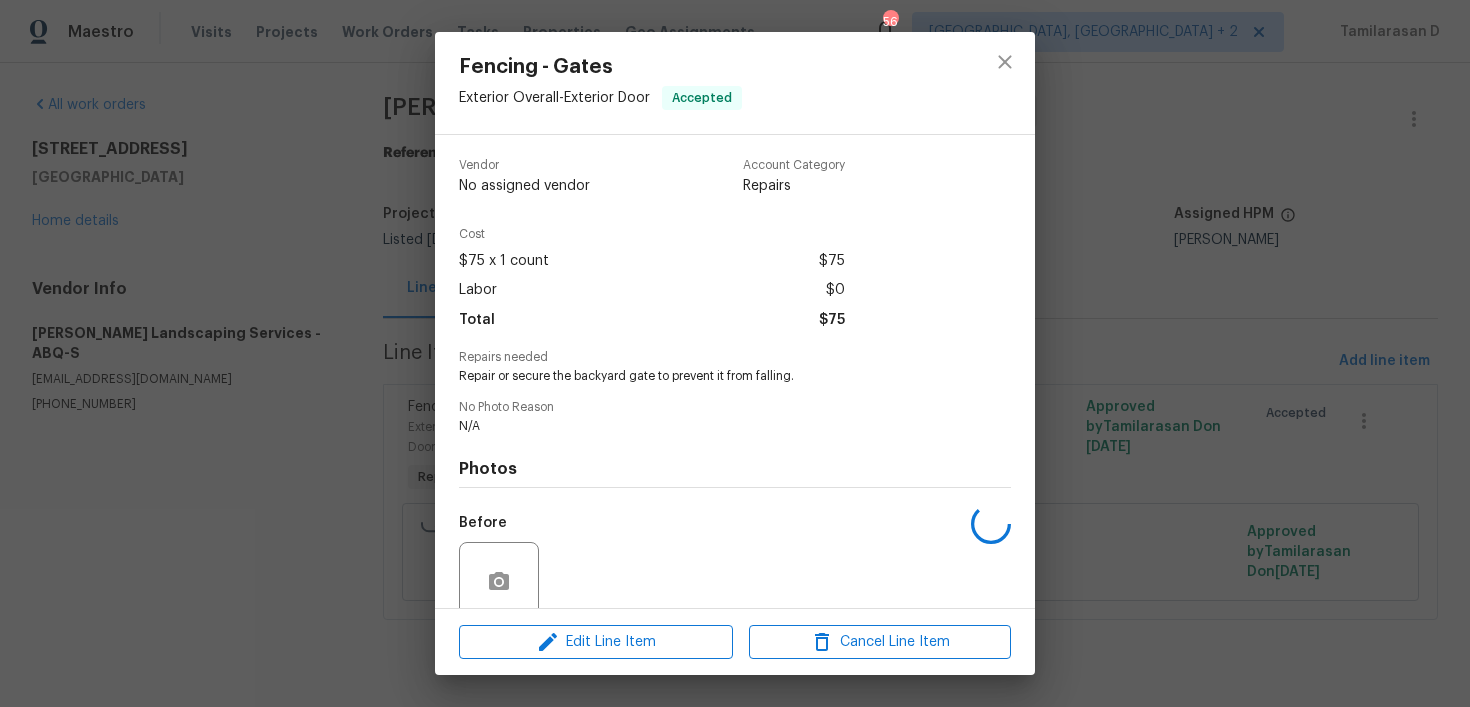 scroll, scrollTop: 163, scrollLeft: 0, axis: vertical 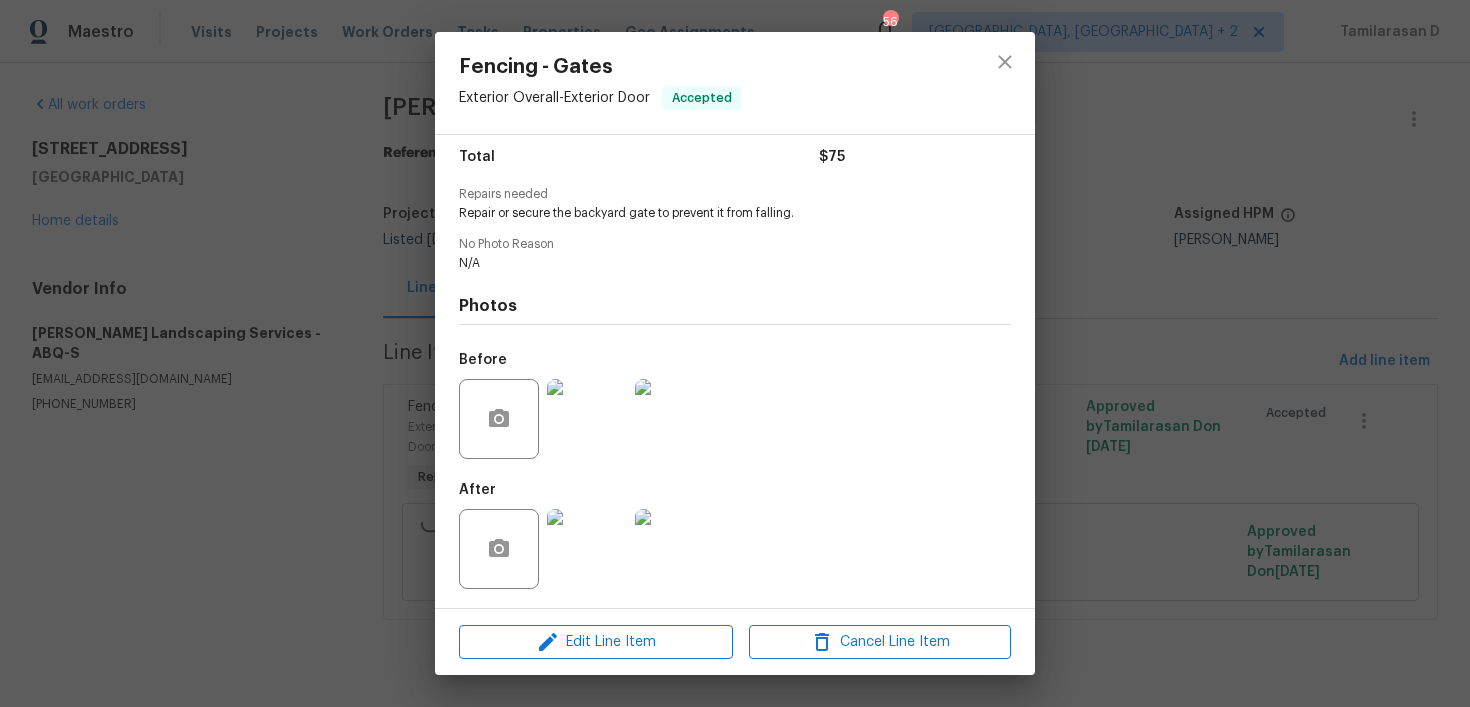 click on "Fencing - Gates Exterior Overall  -  Exterior Door Accepted Vendor Rodriguez Landscaping Services Account Category Repairs Cost $75 x 1 count $75 Labor $0 Total $75 Repairs needed Repair or secure the backyard gate to prevent it from falling. No Photo Reason N/A Photos Before After  Edit Line Item  Cancel Line Item" at bounding box center [735, 353] 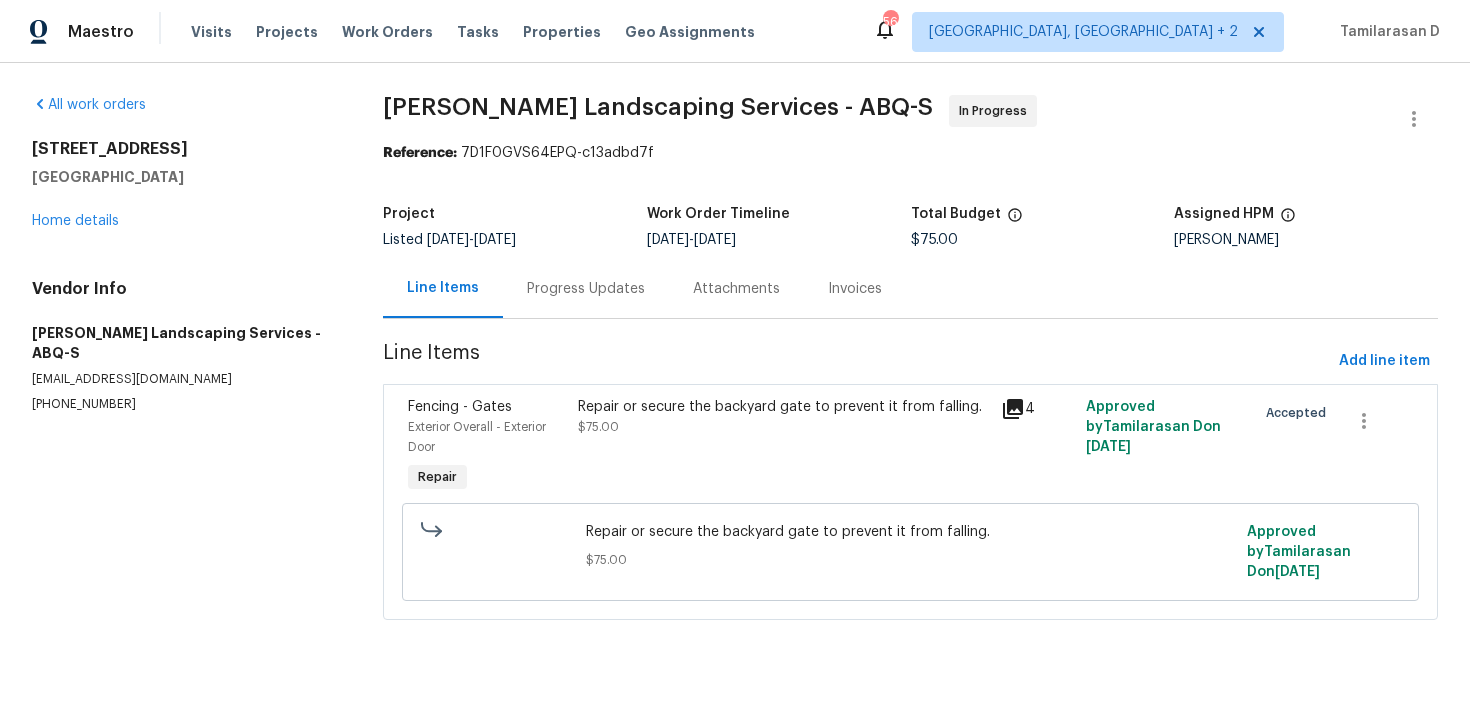 click on "Progress Updates" at bounding box center [586, 289] 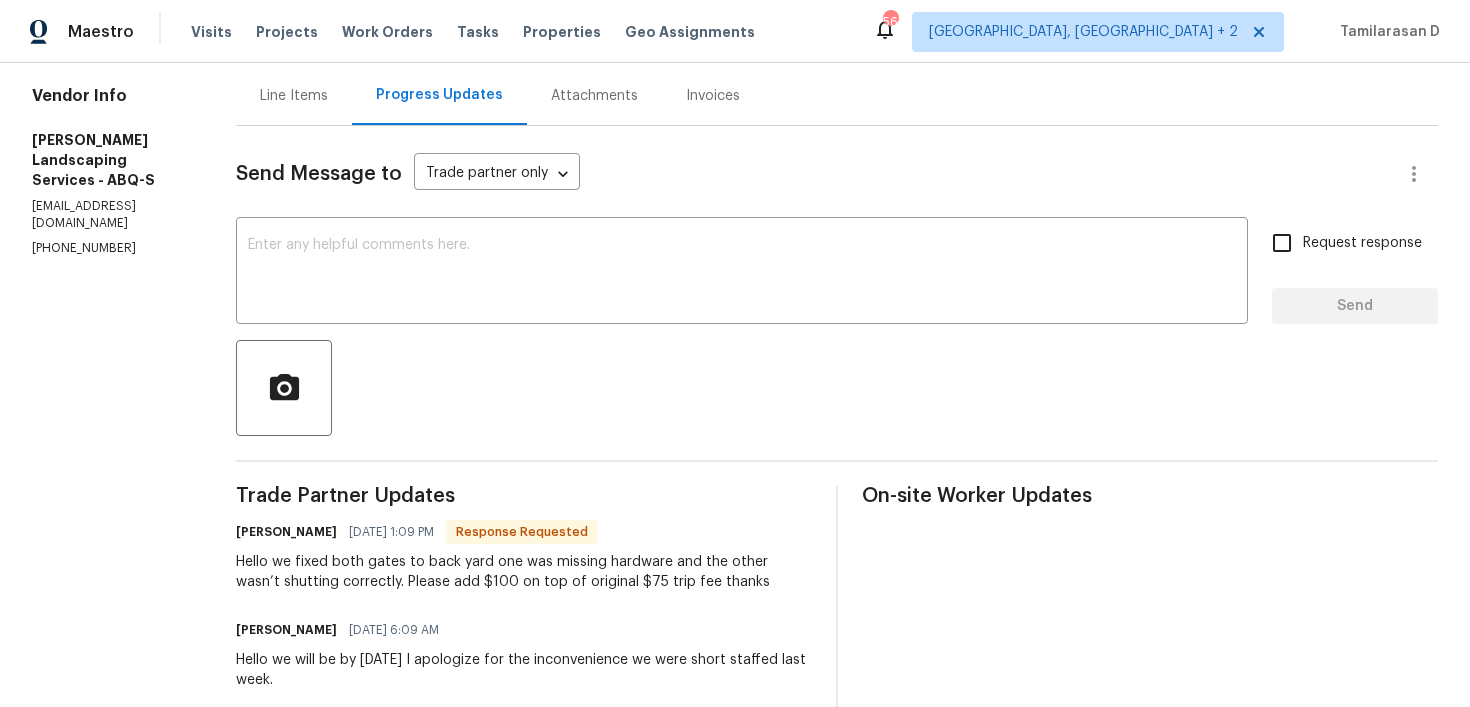 scroll, scrollTop: 110, scrollLeft: 0, axis: vertical 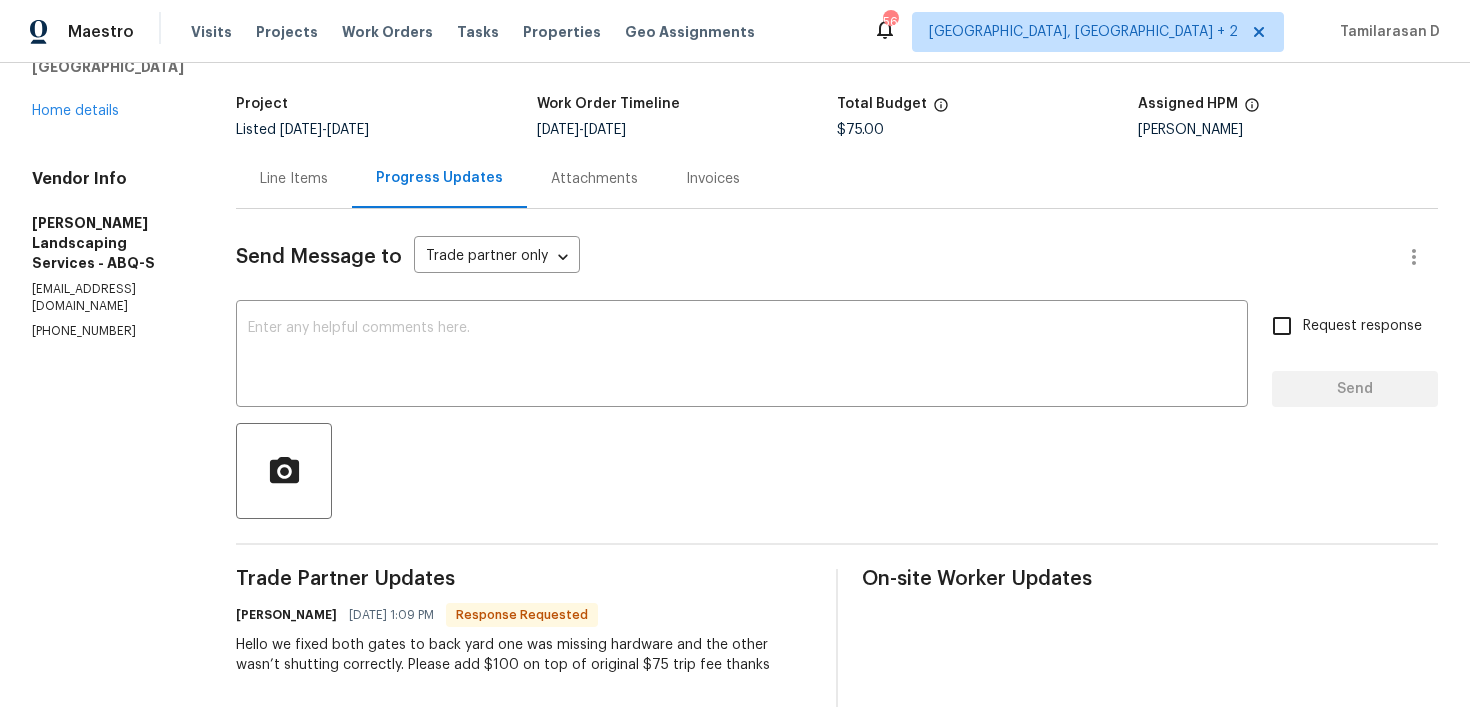 click on "Line Items" at bounding box center [294, 179] 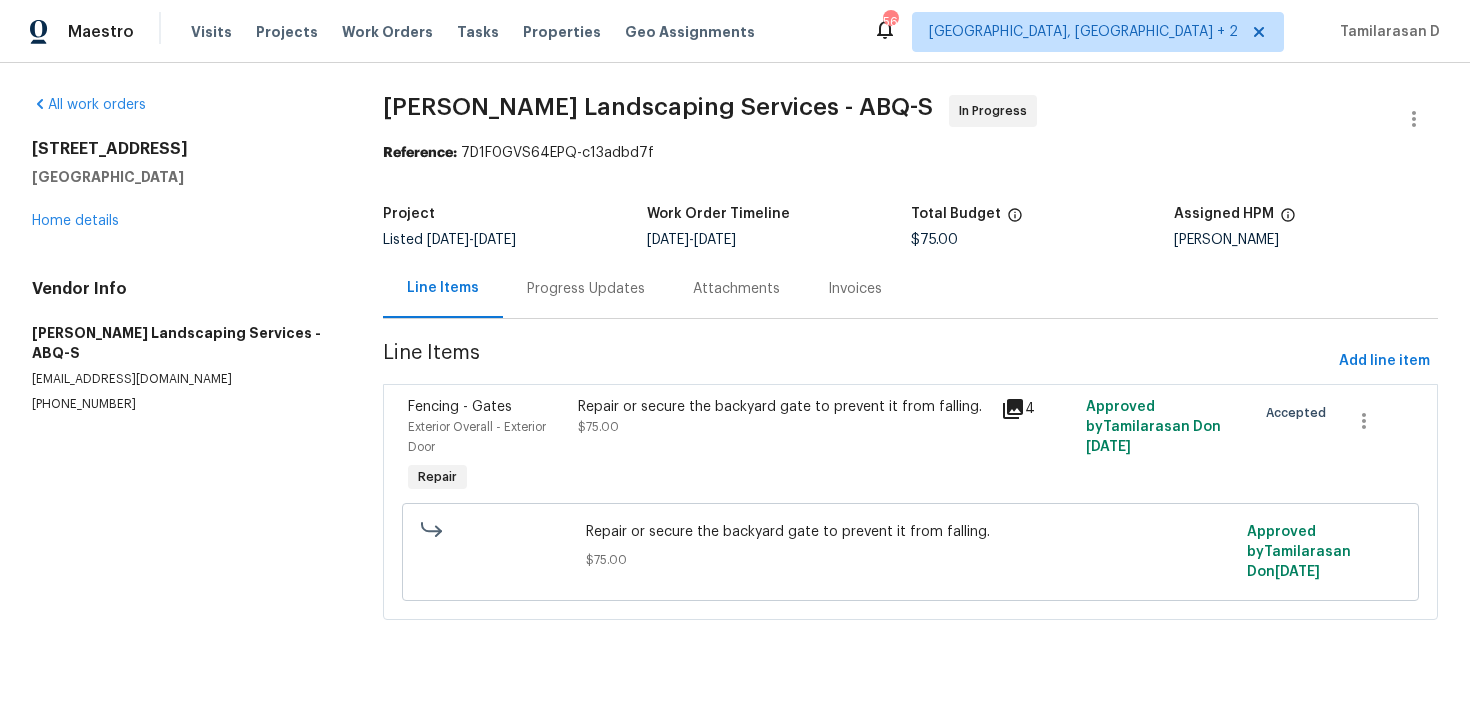 click on "Rodriguez Landscaping Services - ABQ-S In Progress Reference:   7D1F0GVS64EPQ-c13adbd7f Project Listed   7/14/2025  -  7/16/2025 Work Order Timeline 7/14/2025  -  7/16/2025 Total Budget $75.00 Assigned HPM Mark Cardenas Line Items Progress Updates Attachments Invoices Line Items Add line item Fencing - Gates Exterior Overall - Exterior Door Repair Repair or secure the backyard gate to prevent it from falling. $75.00   4 Approved by  Tamilarasan D  on   7/14/2025 Accepted Repair or secure the backyard gate to prevent it from falling. $75.00 Approved by  Tamilarasan D  on  7/14/2025" at bounding box center [910, 369] 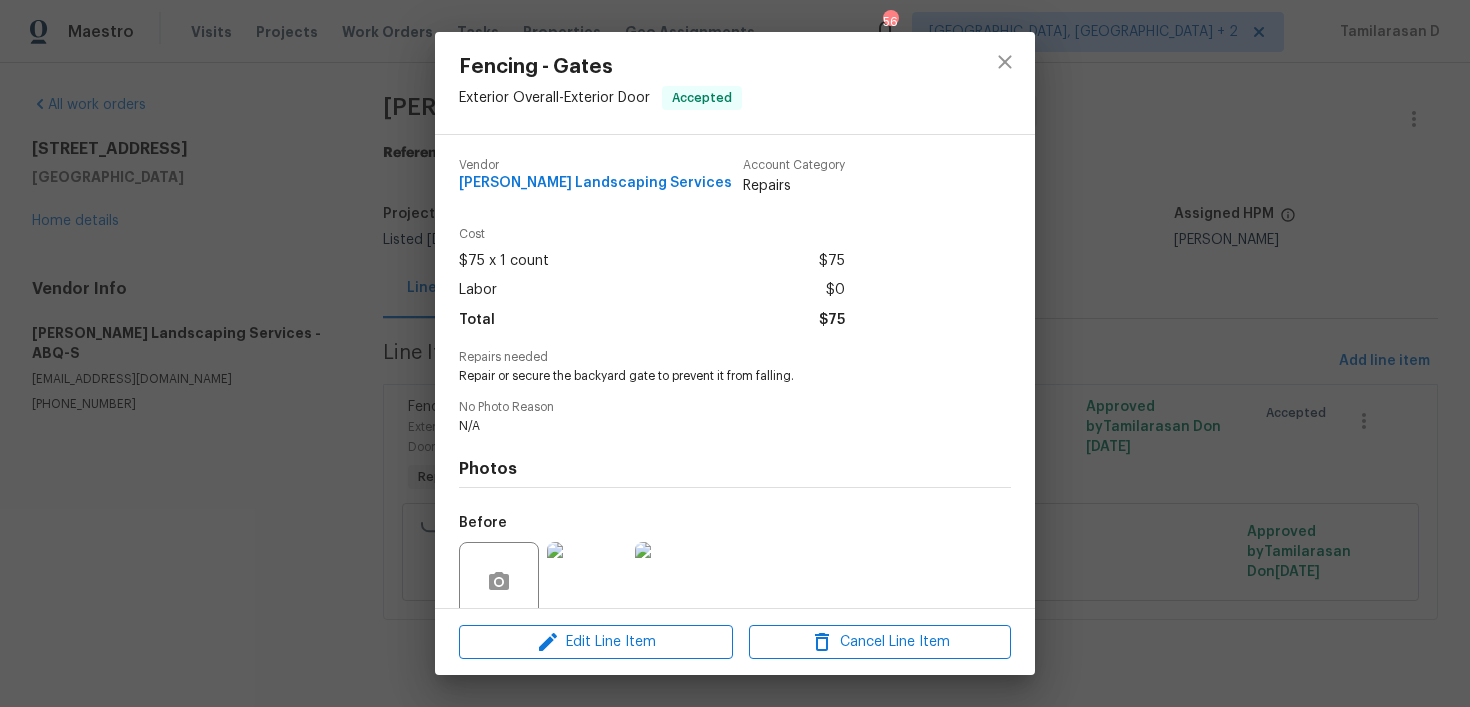 scroll, scrollTop: 163, scrollLeft: 0, axis: vertical 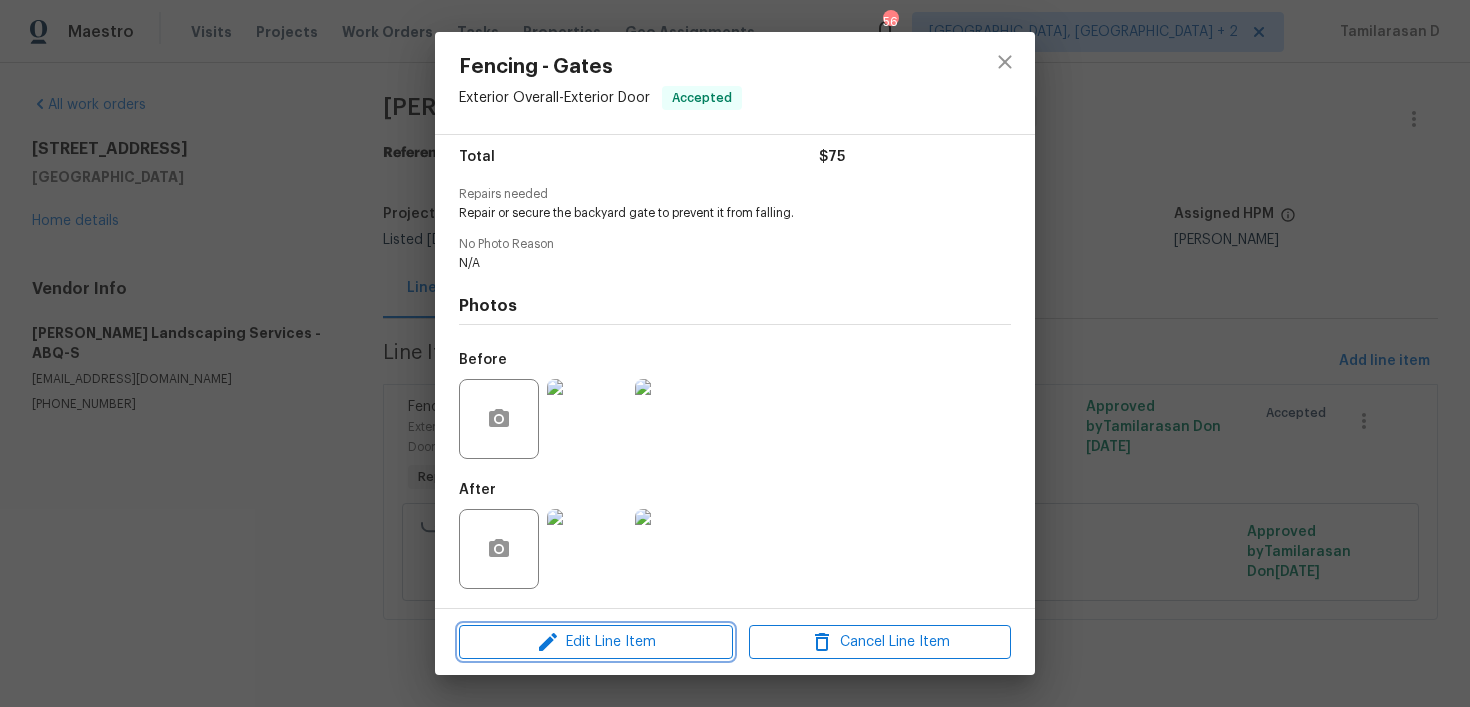 click on "Edit Line Item" at bounding box center (596, 642) 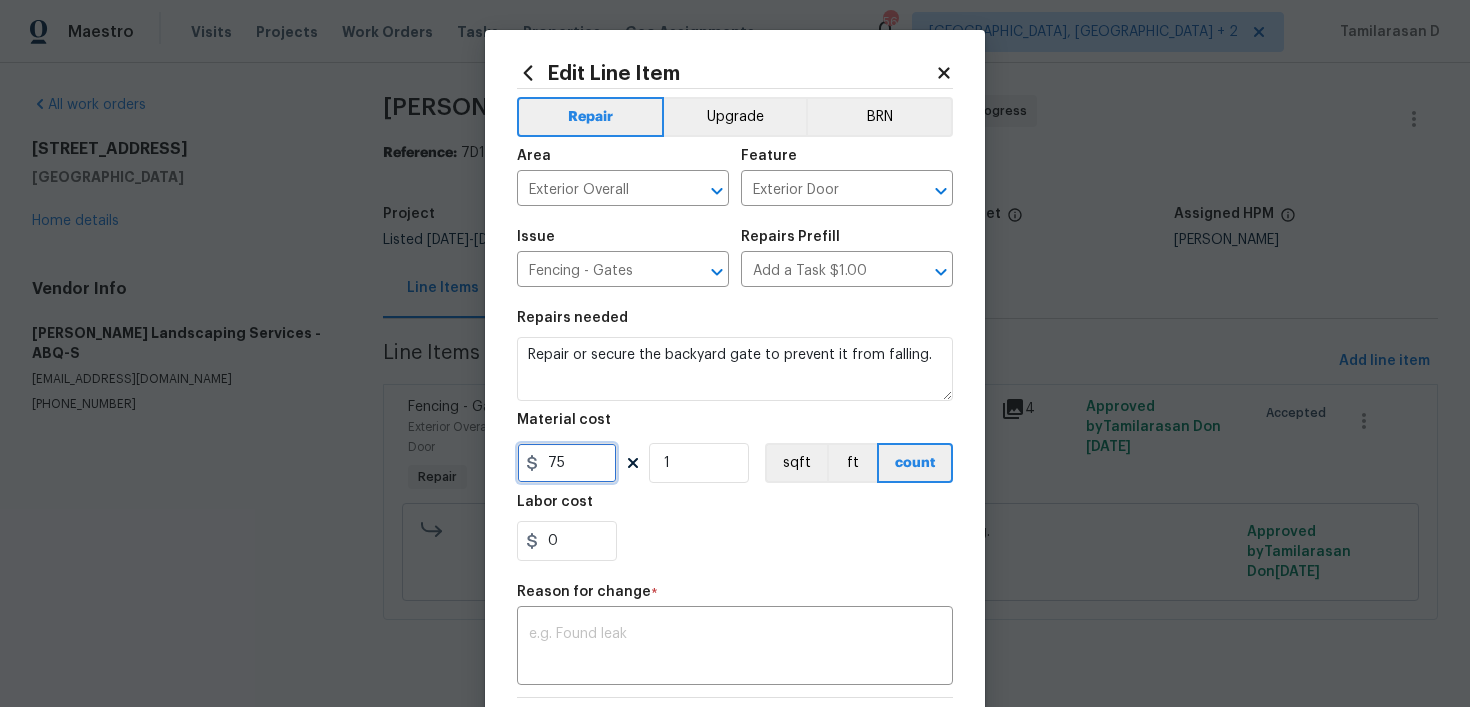 click on "75" at bounding box center (567, 463) 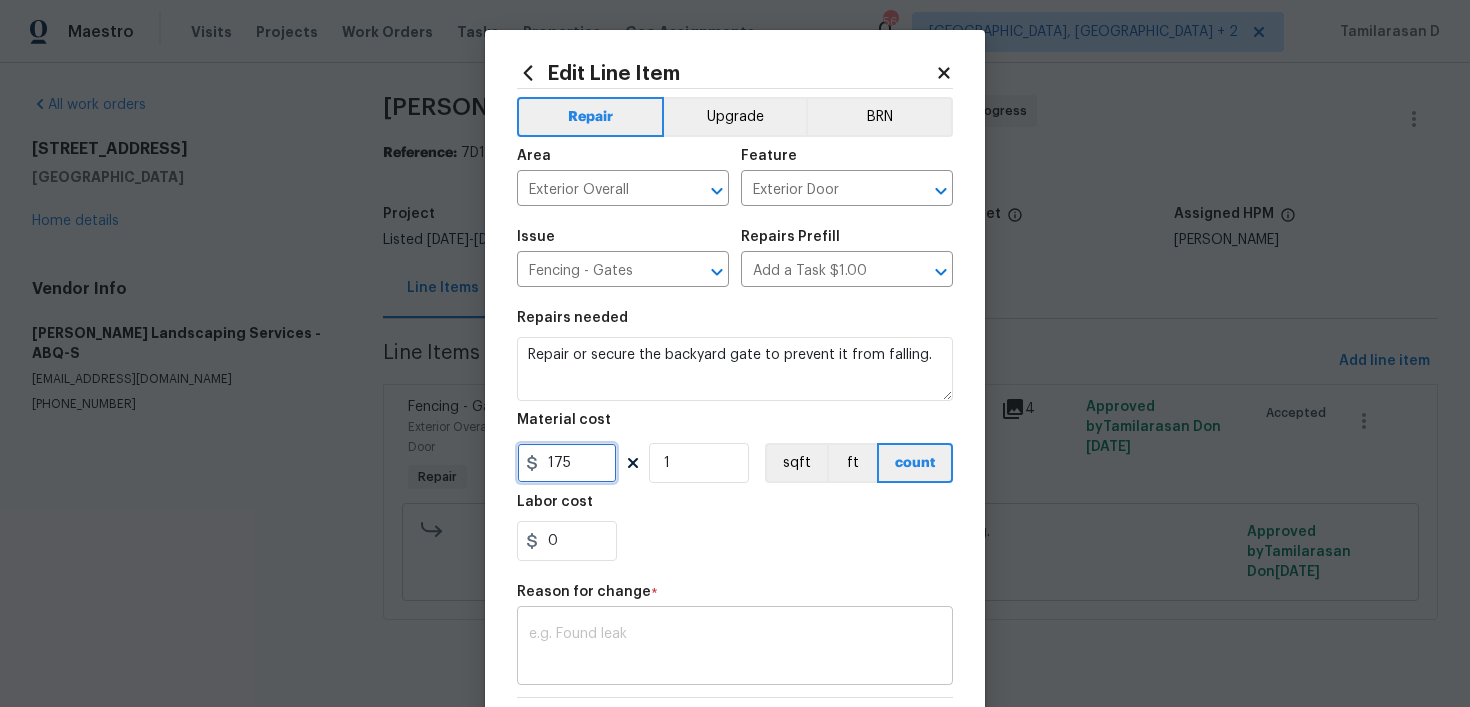 type on "175" 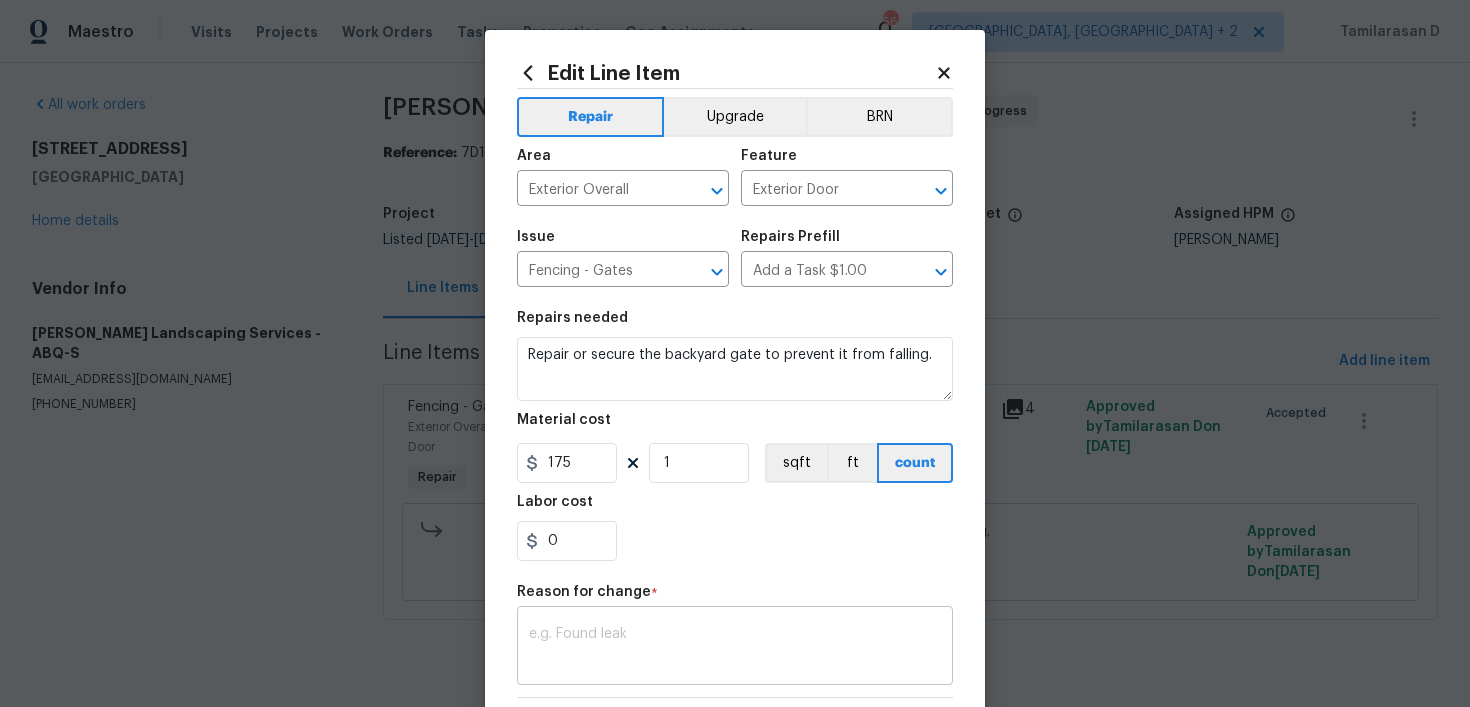 click at bounding box center [735, 648] 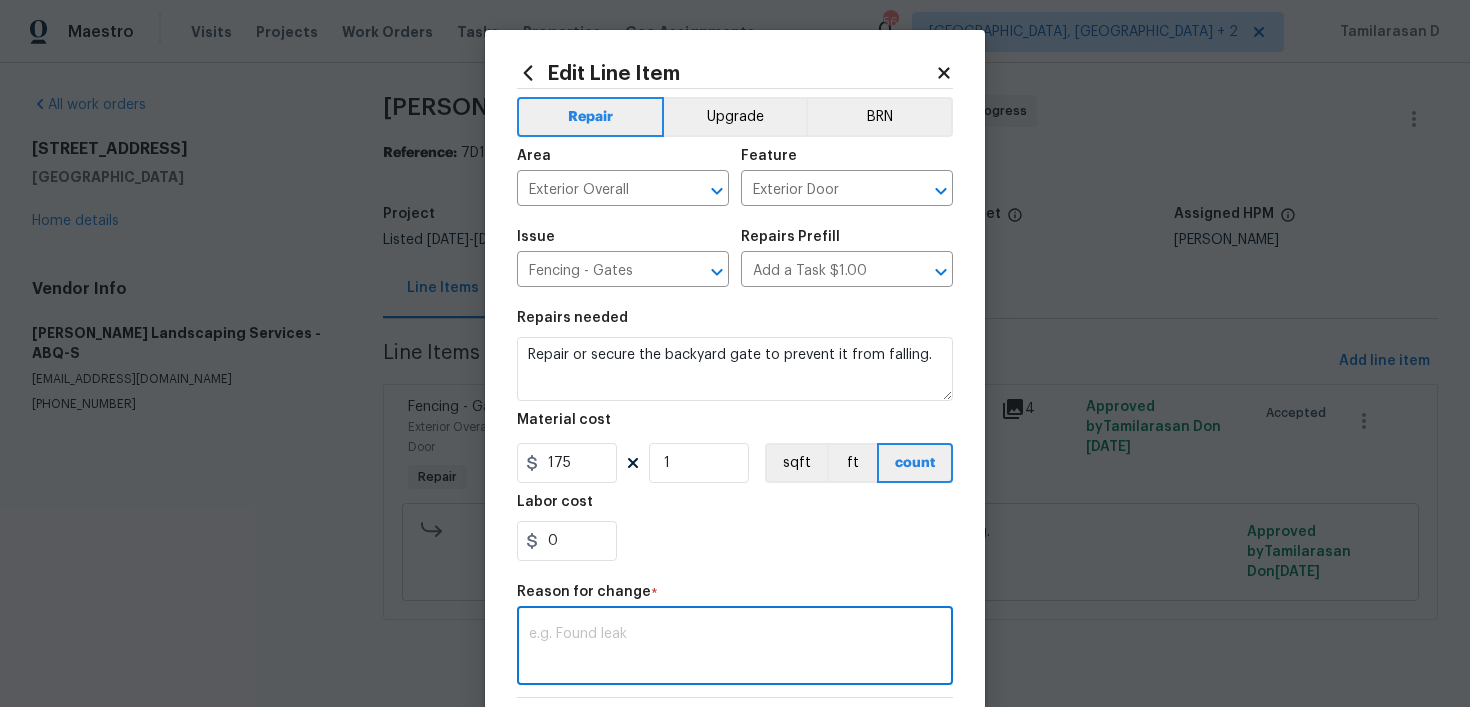 paste on "(TD) Updated per vendor’s final cost." 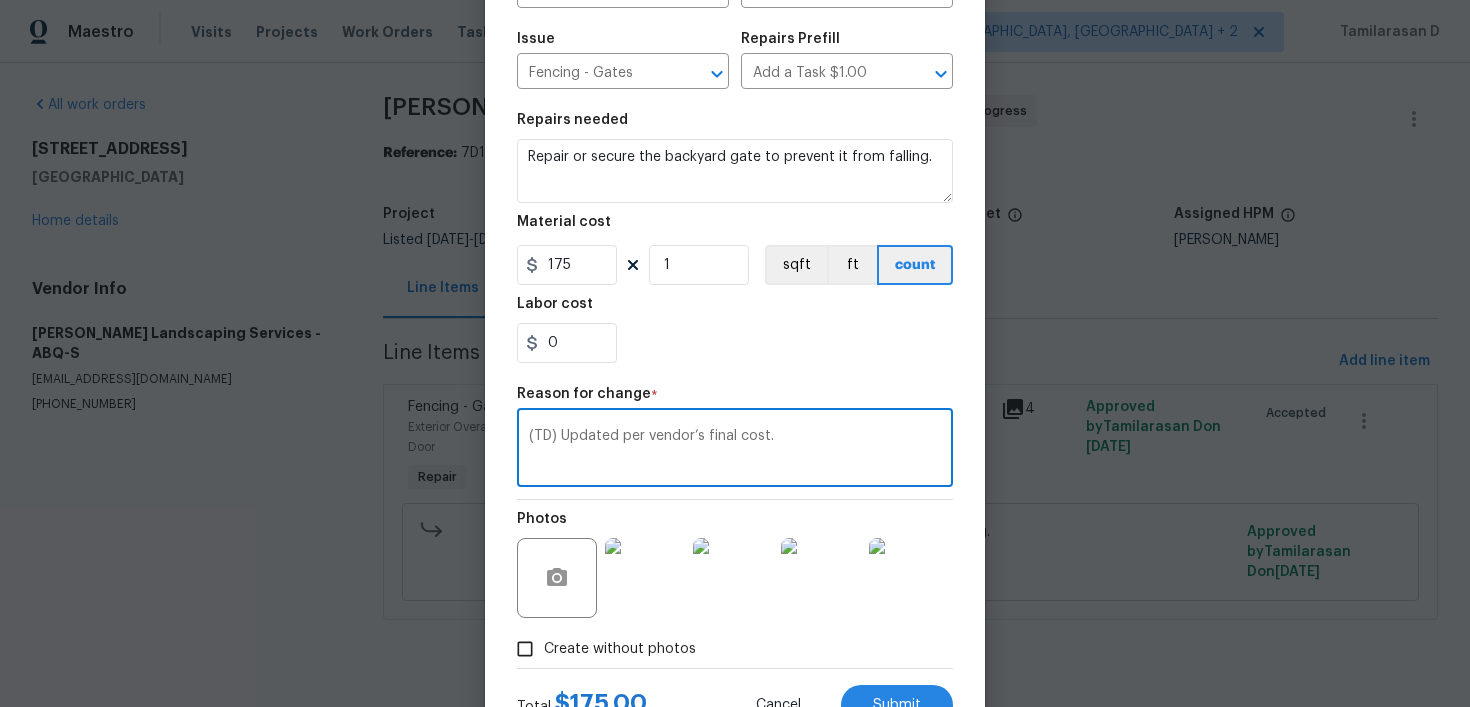 scroll, scrollTop: 279, scrollLeft: 0, axis: vertical 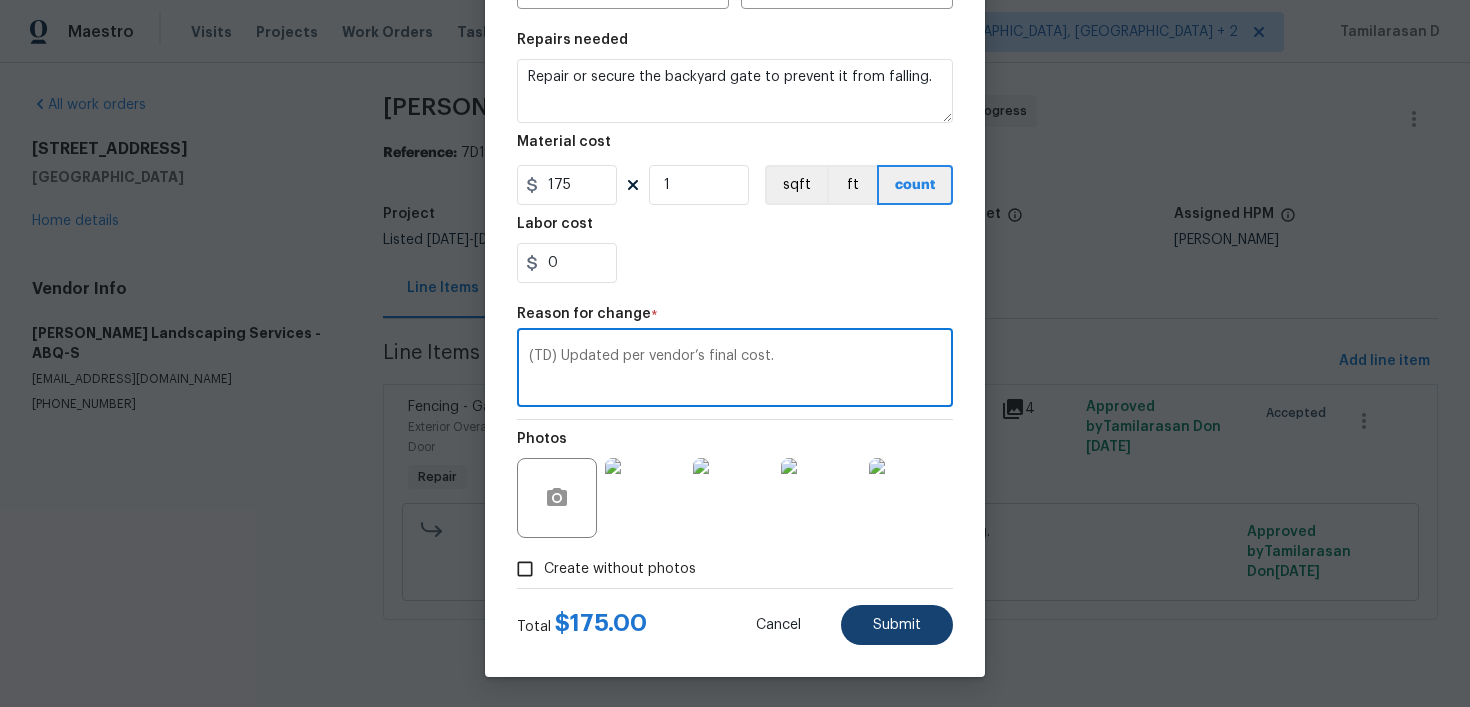 type on "(TD) Updated per vendor’s final cost." 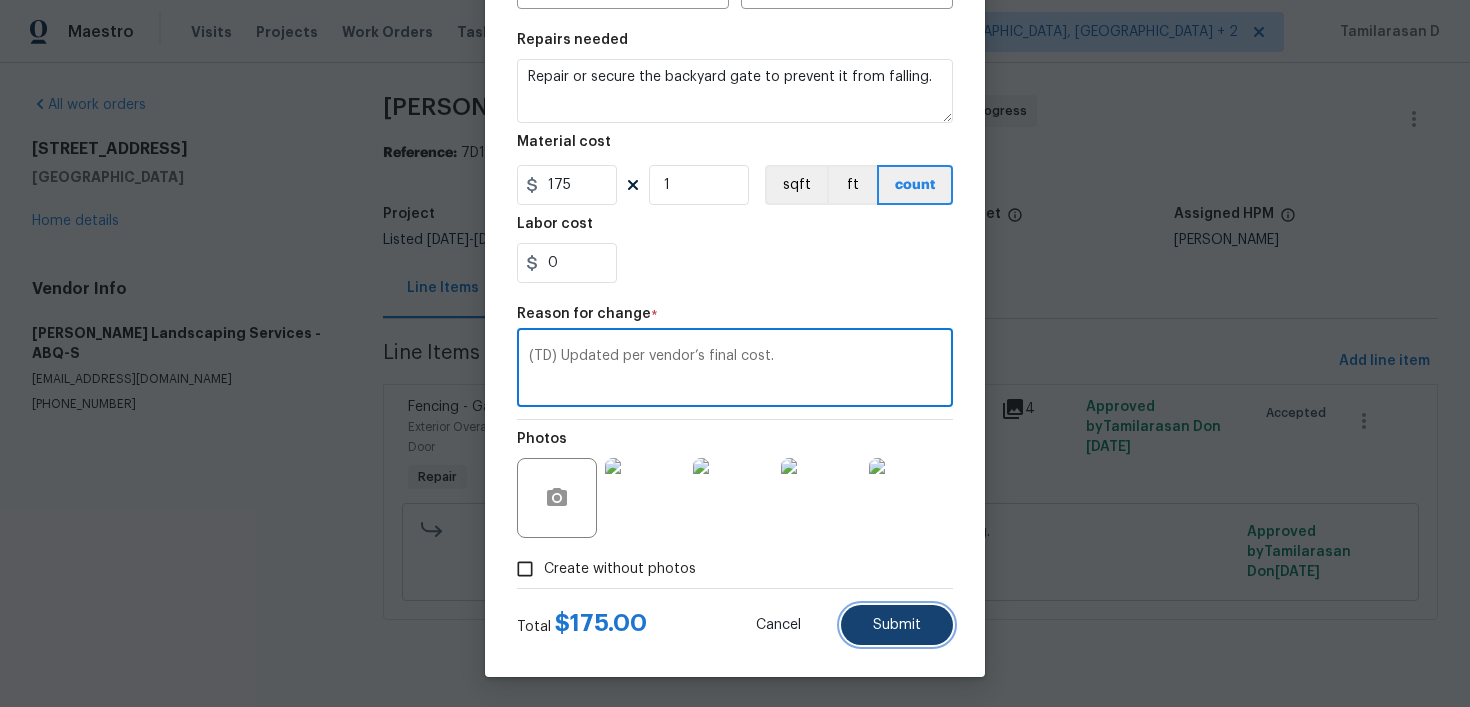 click on "Submit" at bounding box center (897, 625) 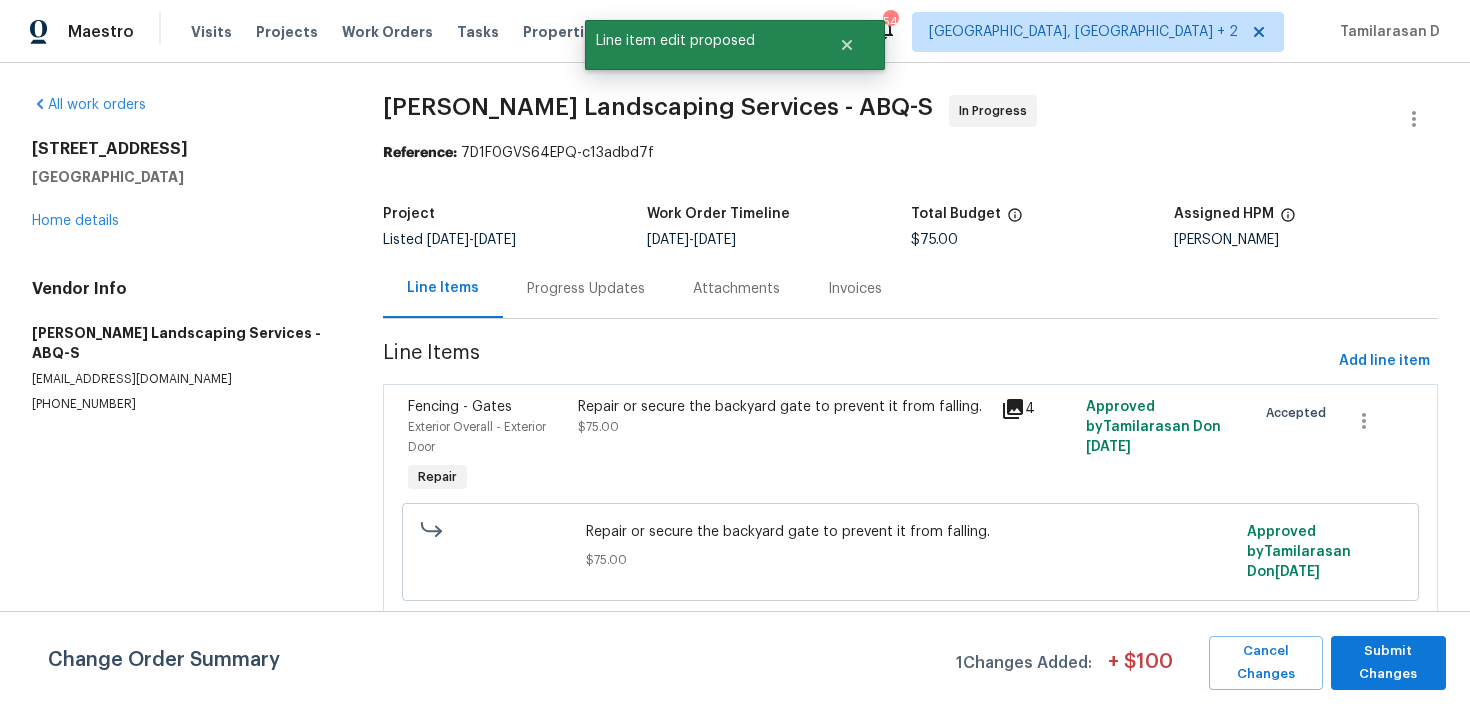 scroll, scrollTop: 0, scrollLeft: 0, axis: both 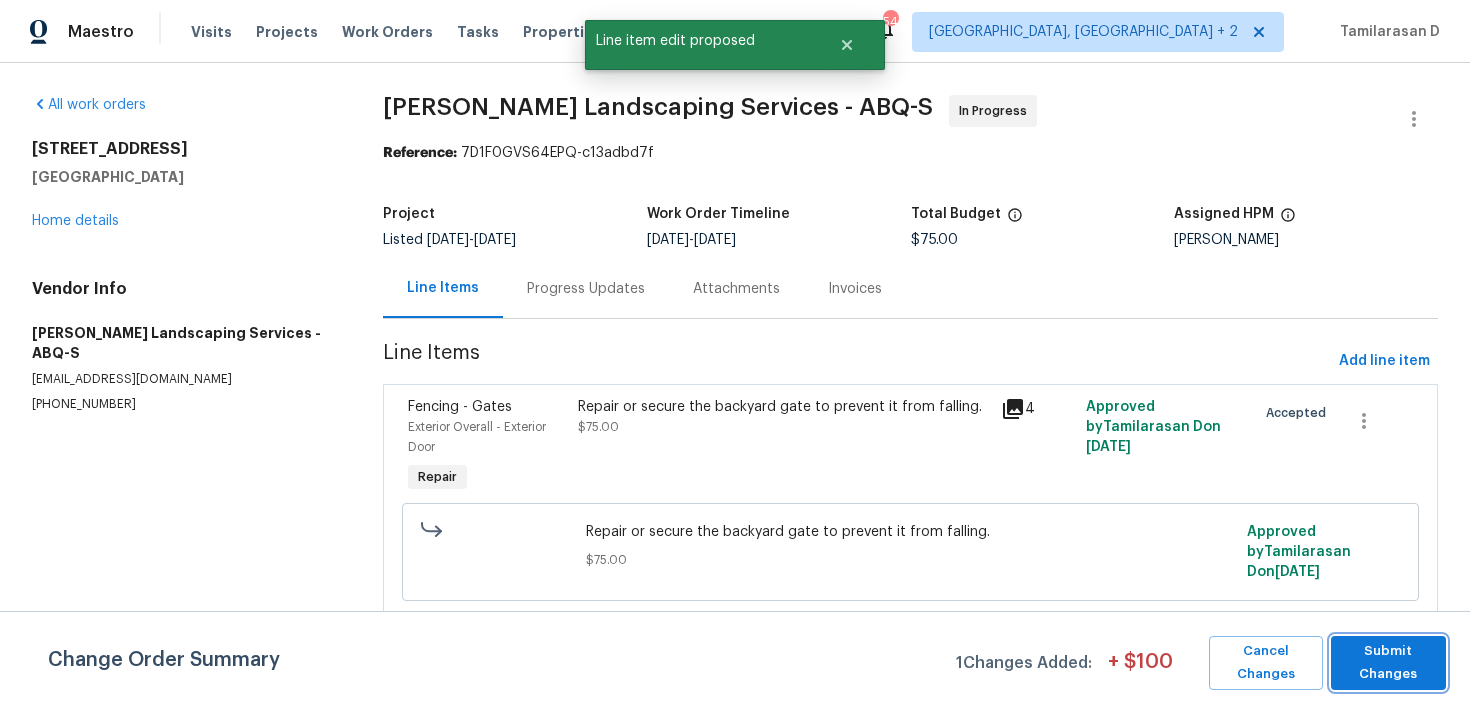 click on "Submit Changes" at bounding box center (1388, 663) 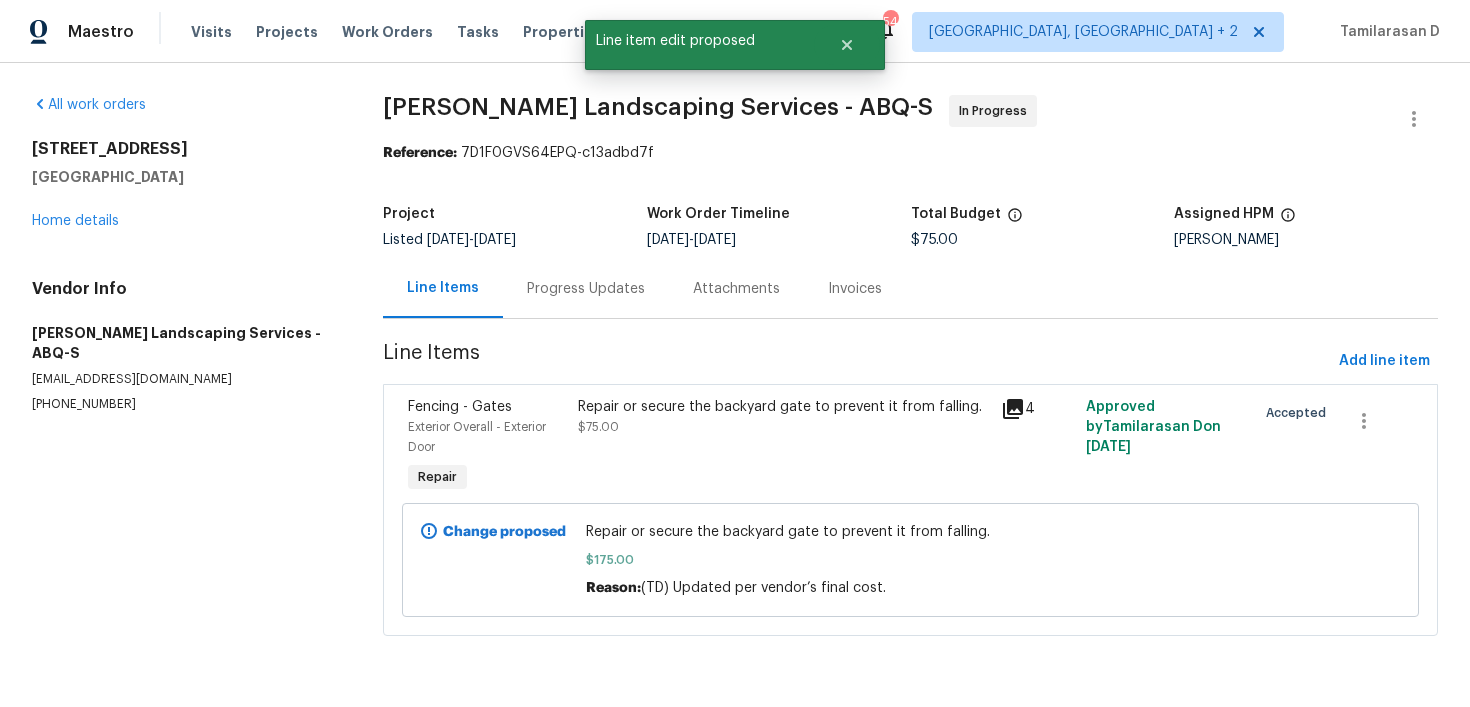 click on "Progress Updates" at bounding box center (586, 289) 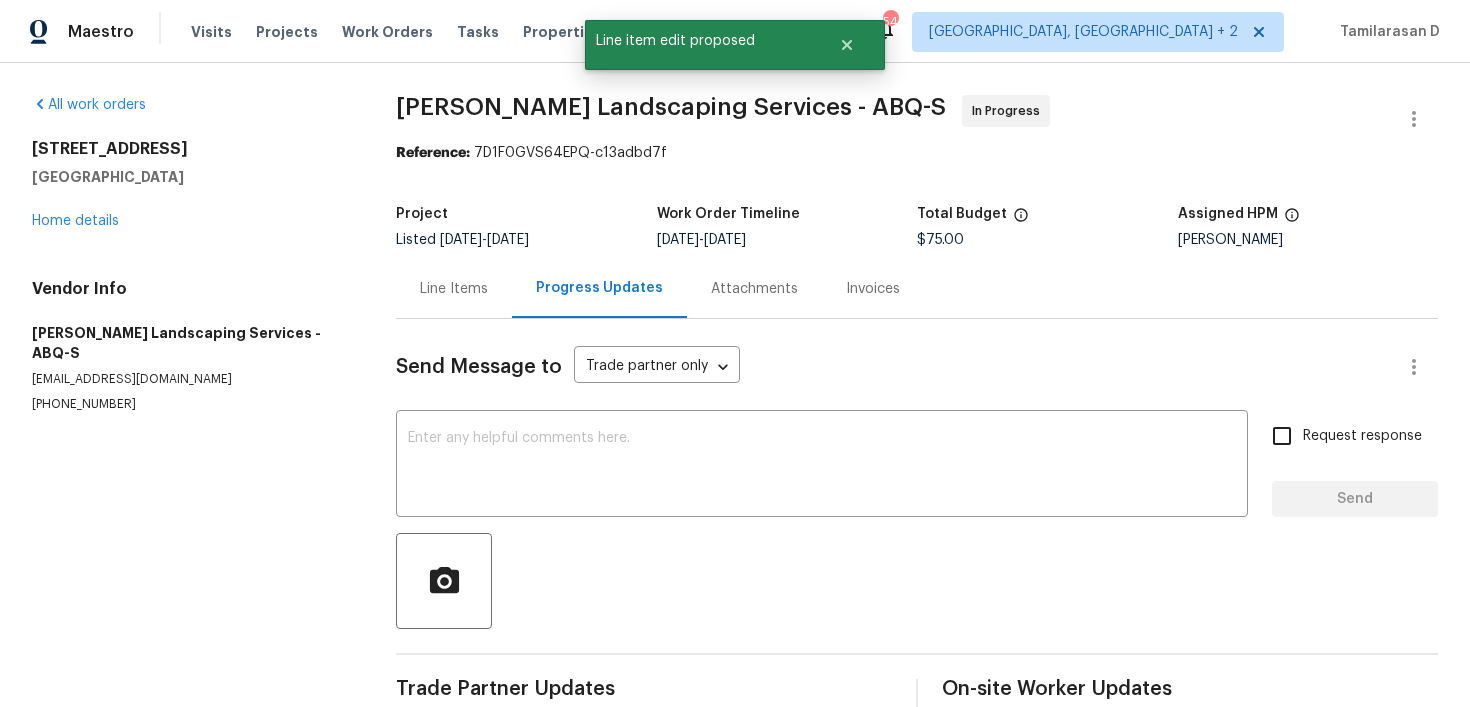 scroll, scrollTop: 245, scrollLeft: 0, axis: vertical 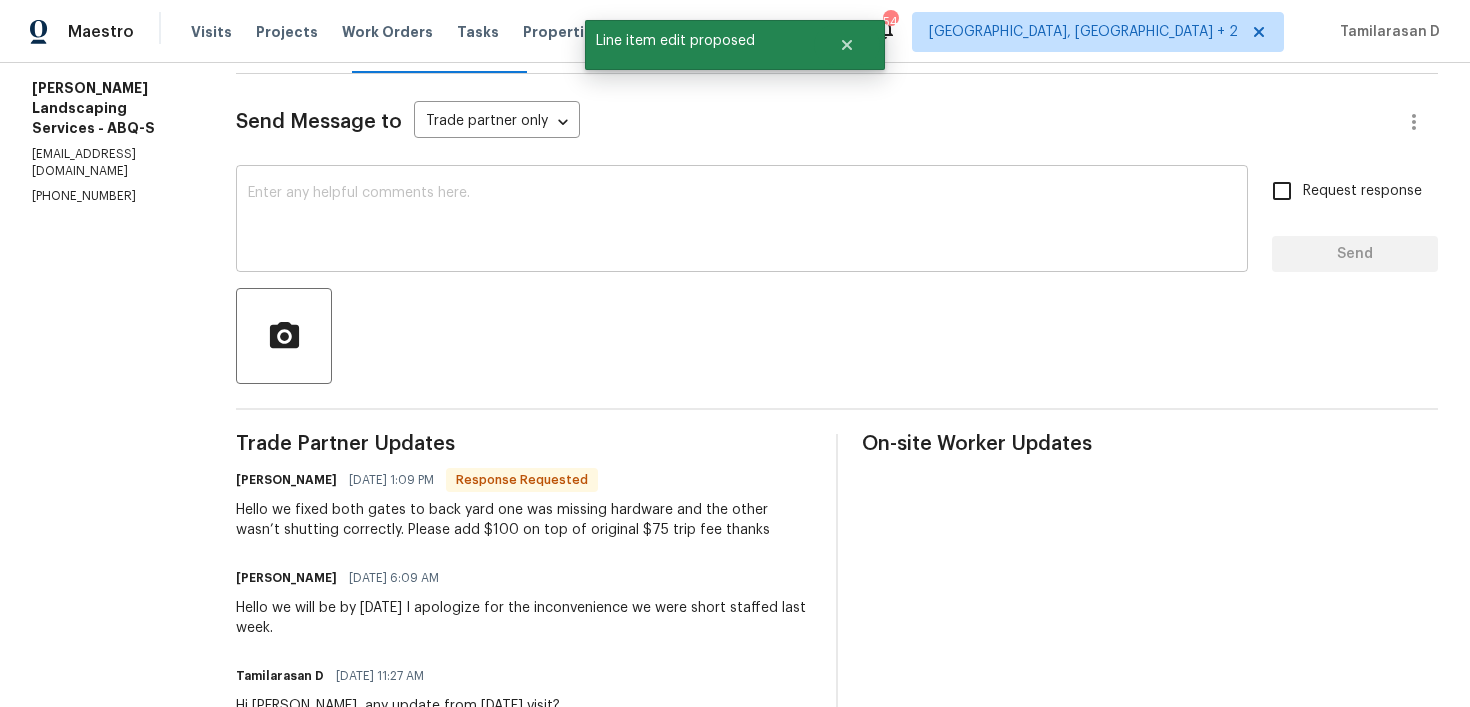 click at bounding box center (742, 221) 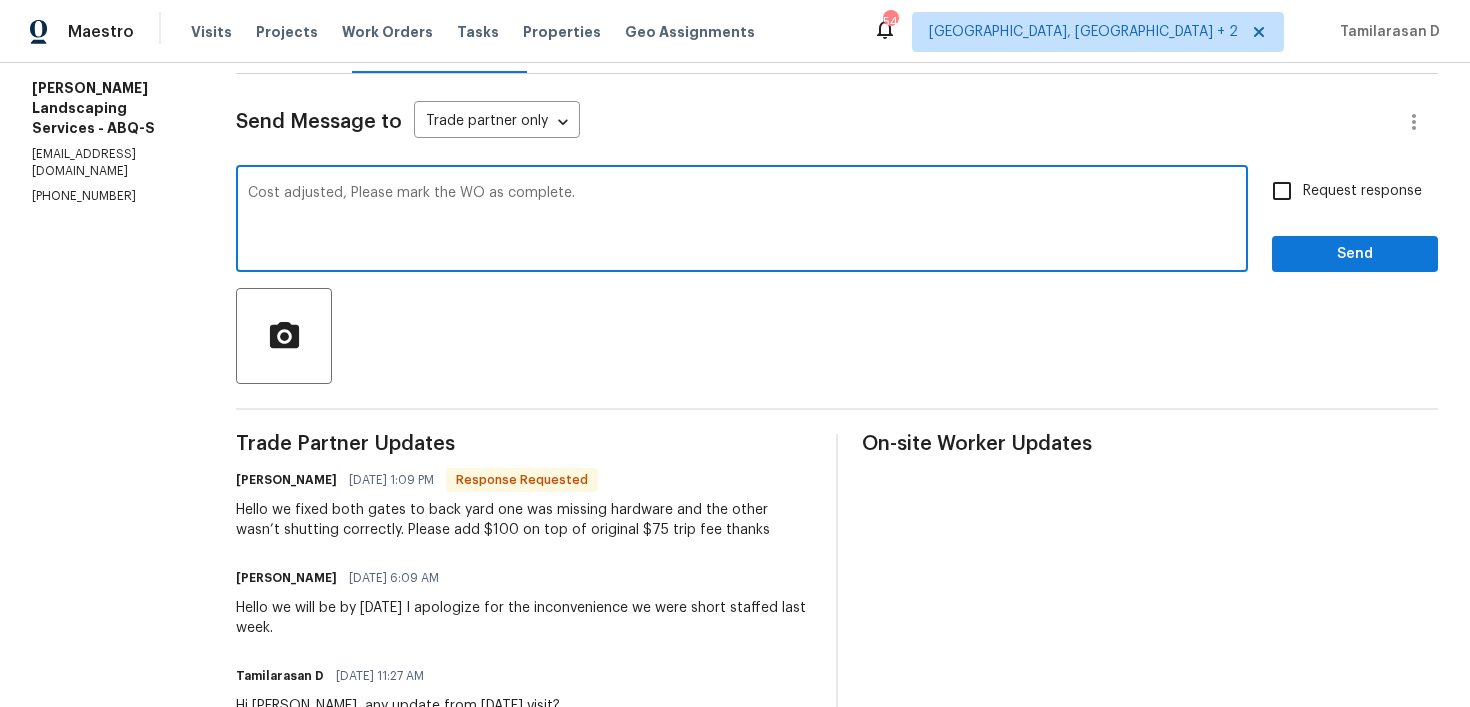 type on "Cost adjusted, Please mark the WO as complete." 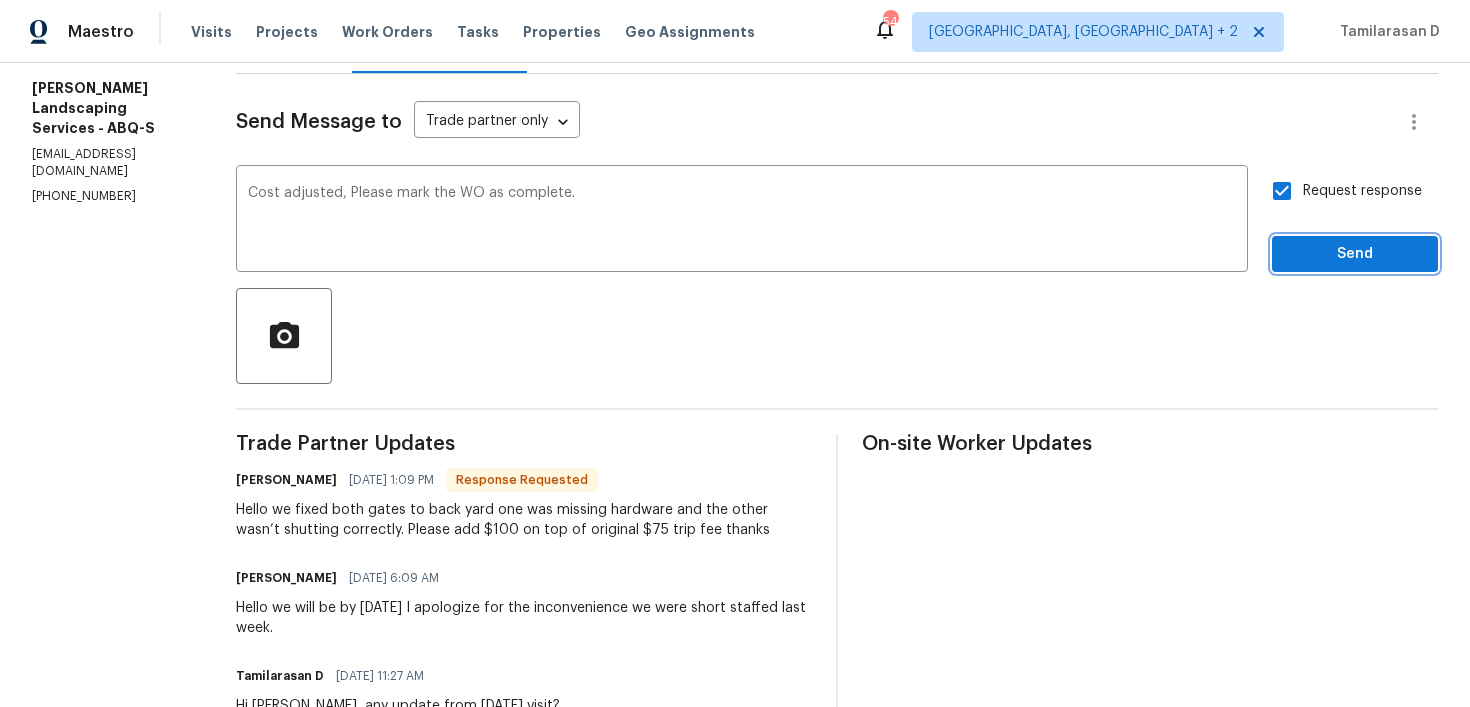 click on "Send" at bounding box center [1355, 254] 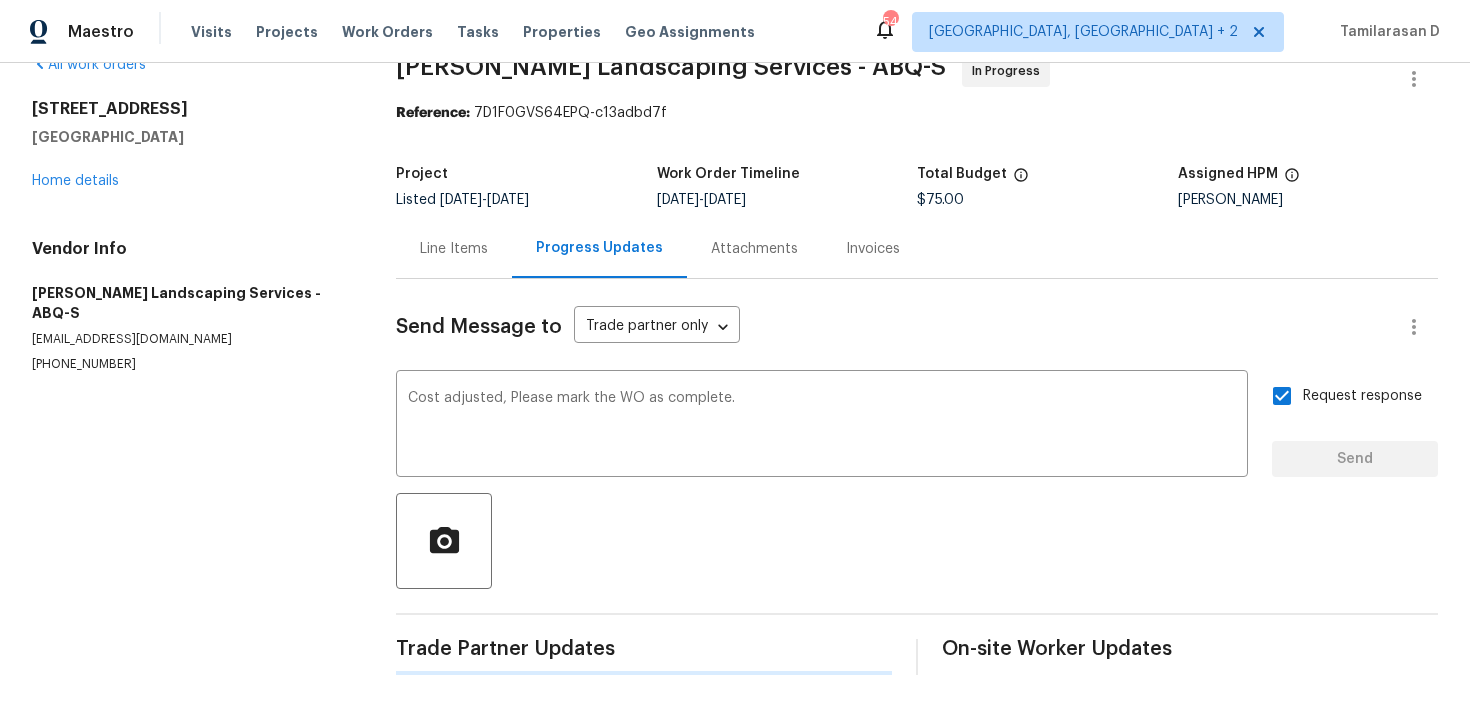 type 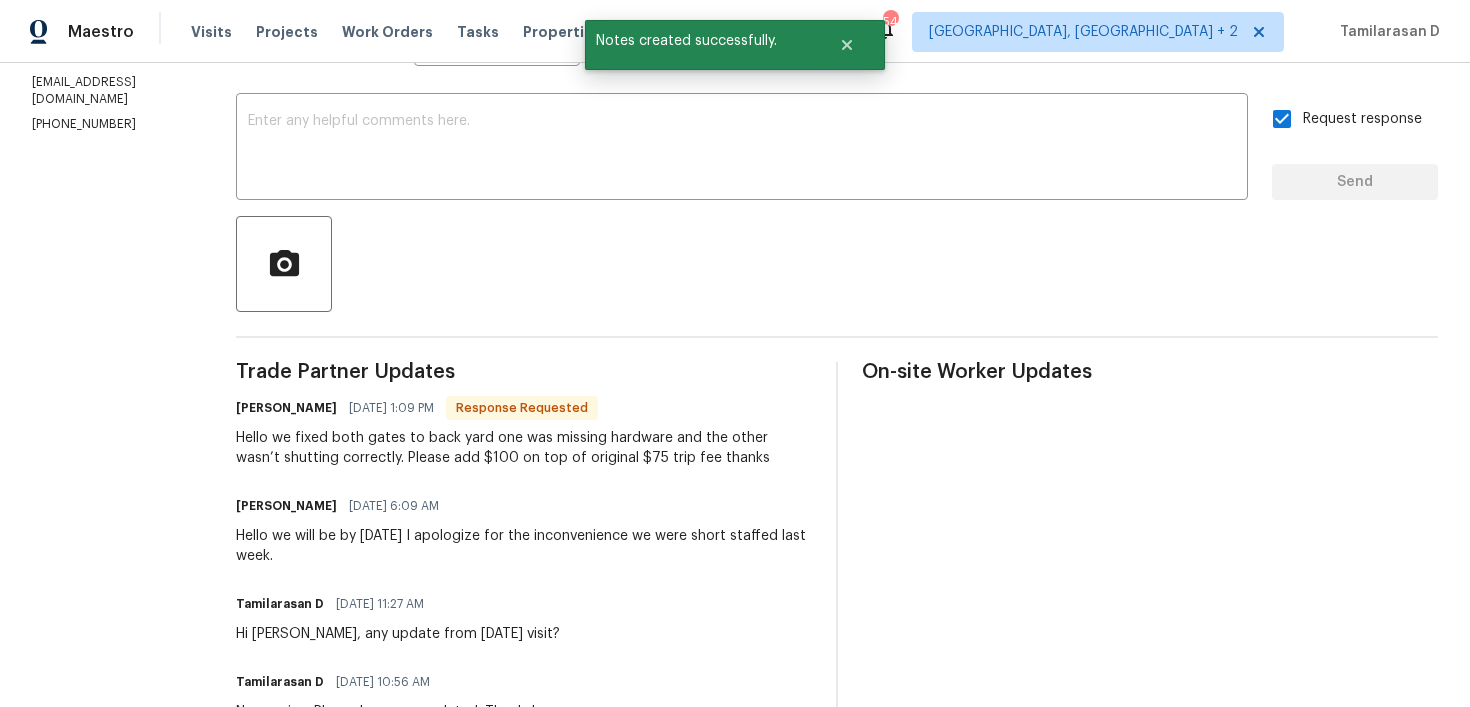 scroll, scrollTop: 385, scrollLeft: 0, axis: vertical 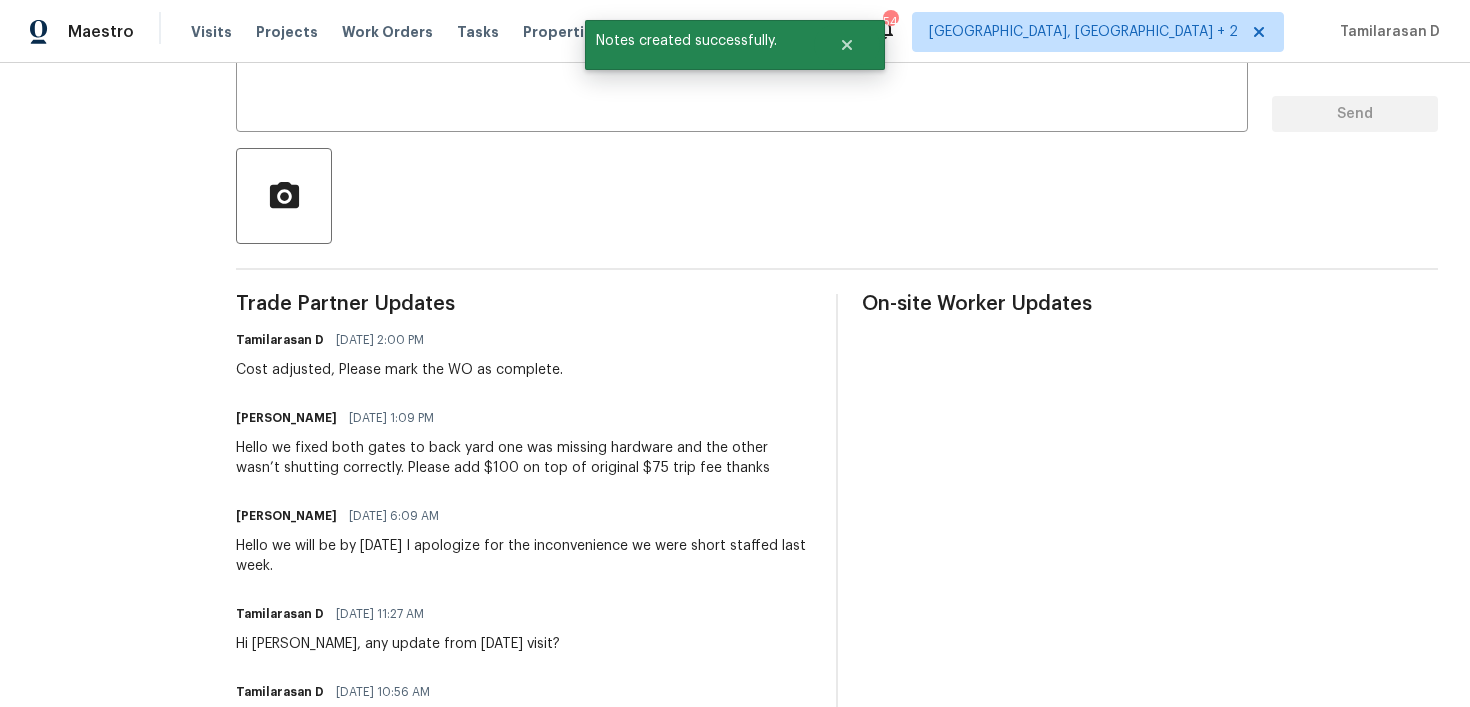 click on "Hello we fixed both gates to back yard one was missing hardware and the other wasn’t shutting correctly. Please add $100 on top of original $75 trip fee thanks" at bounding box center (524, 458) 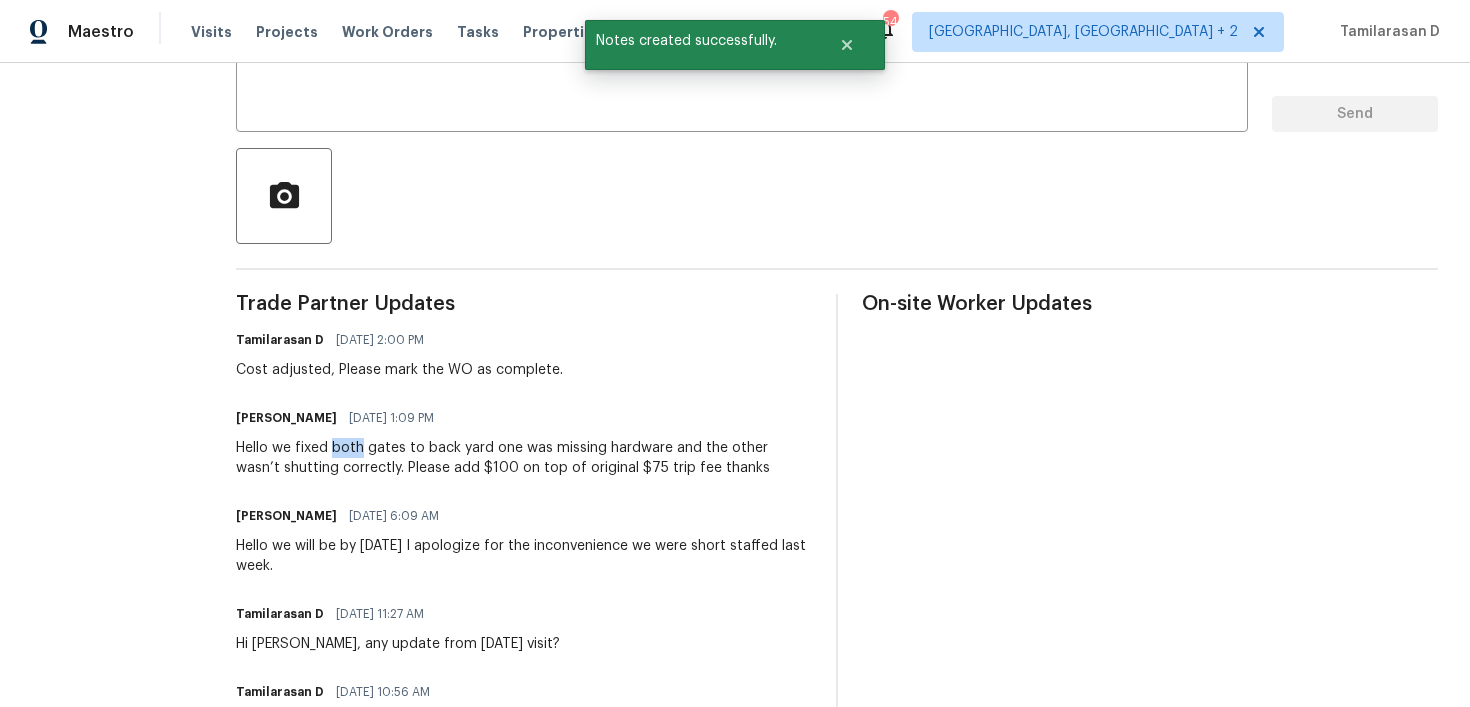 click on "Hello we fixed both gates to back yard one was missing hardware and the other wasn’t shutting correctly. Please add $100 on top of original $75 trip fee thanks" at bounding box center (524, 458) 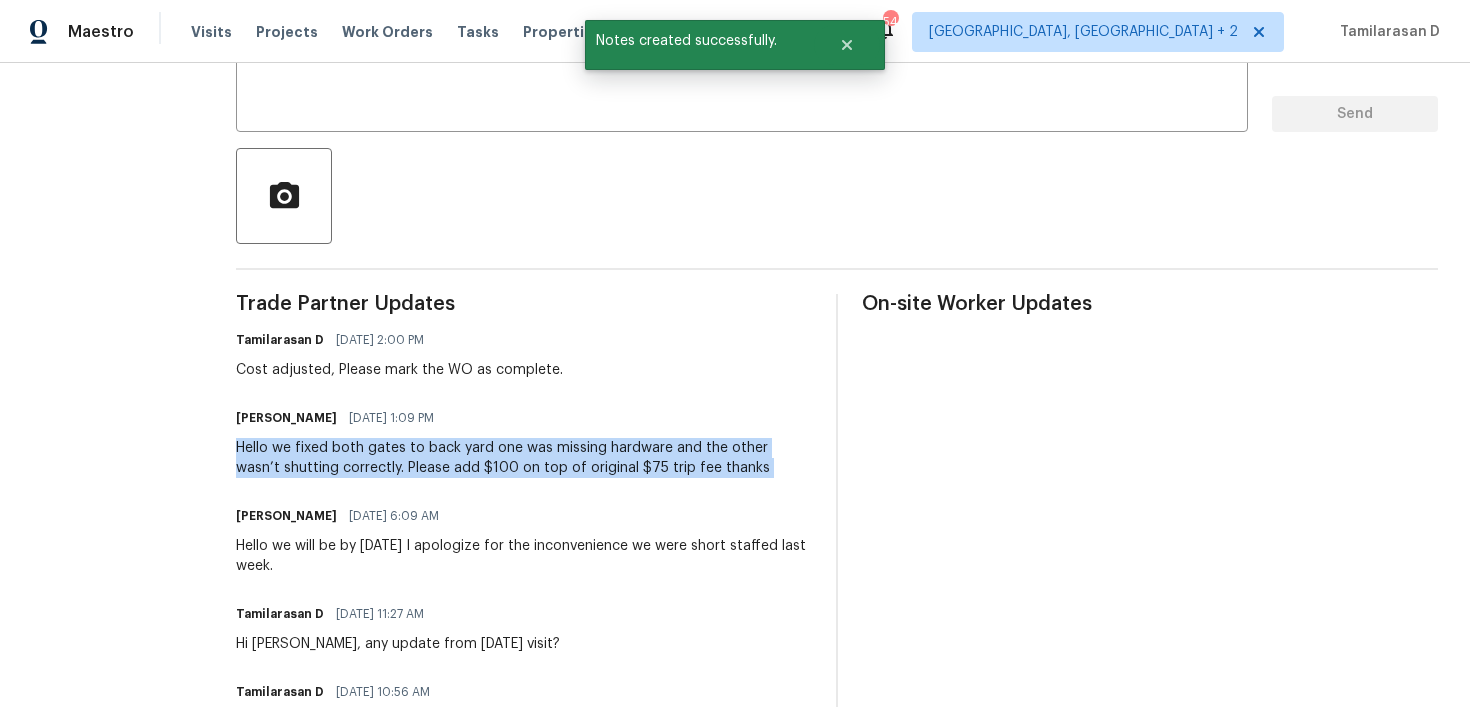 copy on "Hello we fixed both gates to back yard one was missing hardware and the other wasn’t shutting correctly. Please add $100 on top of original $75 trip fee thanks" 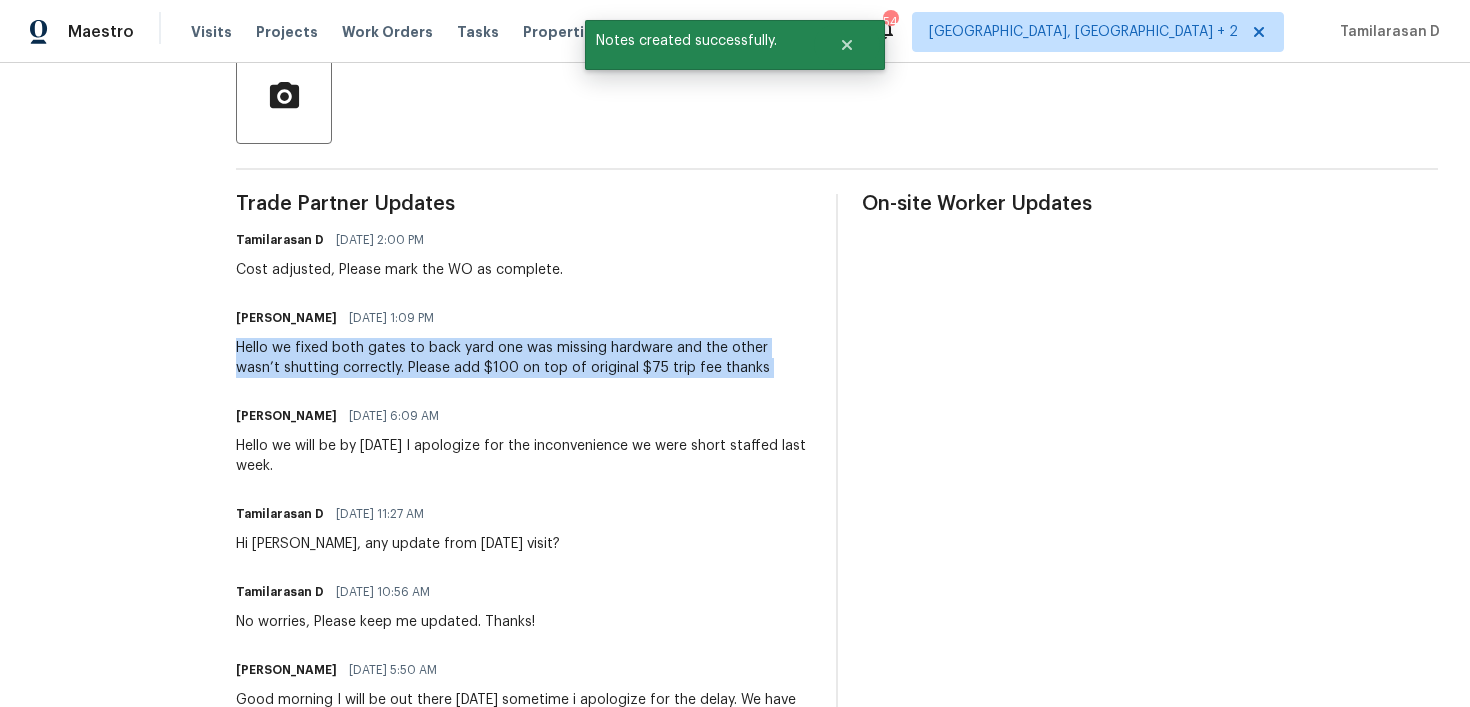 scroll, scrollTop: 503, scrollLeft: 0, axis: vertical 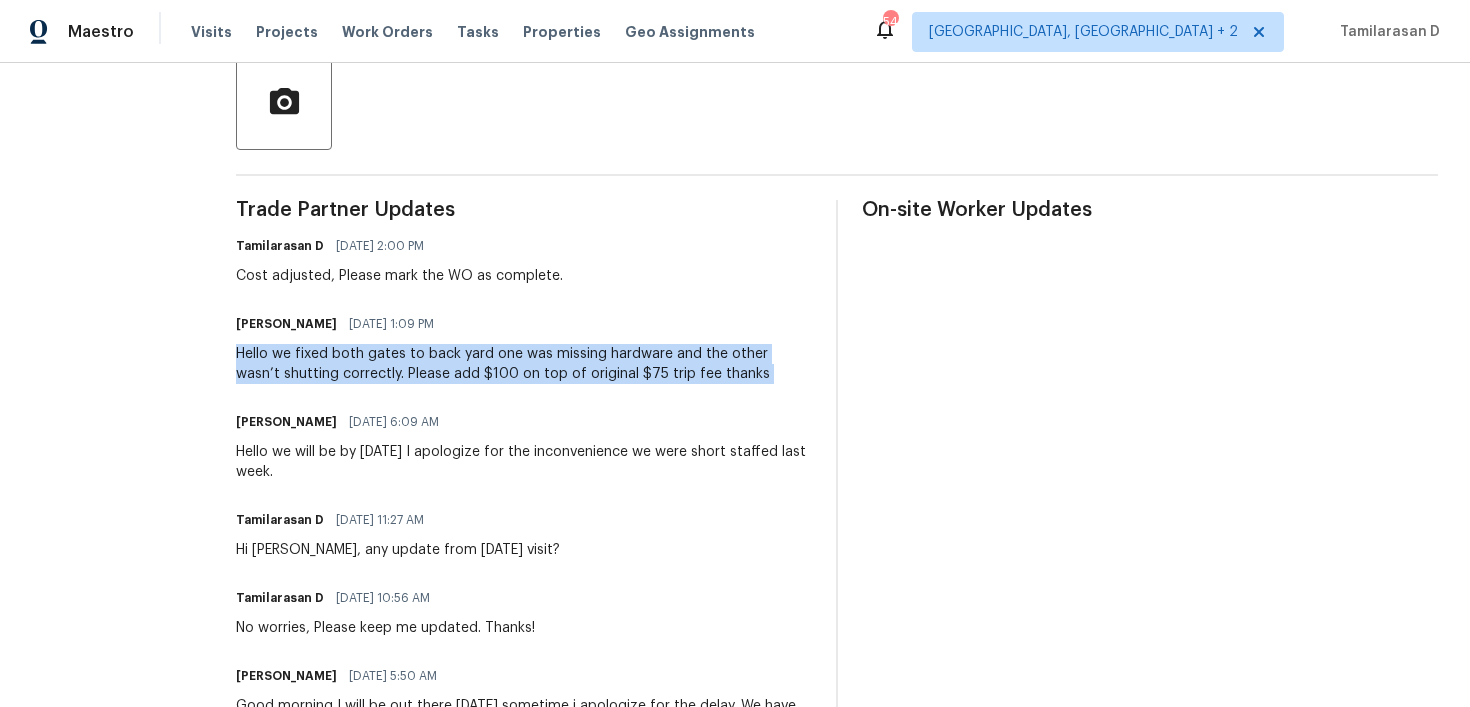 copy on "Hello we fixed both gates to back yard one was missing hardware and the other wasn’t shutting correctly. Please add $100 on top of original $75 trip fee thanks" 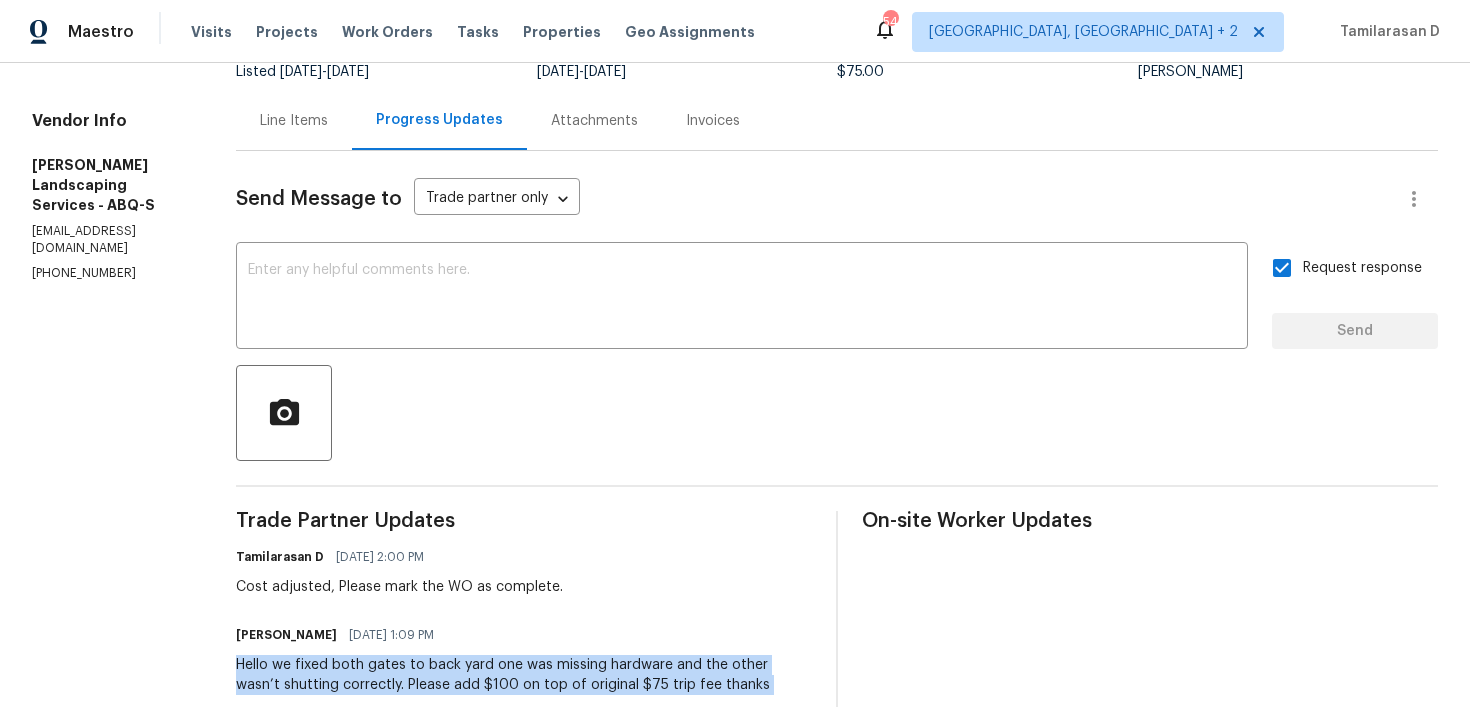 scroll, scrollTop: 307, scrollLeft: 0, axis: vertical 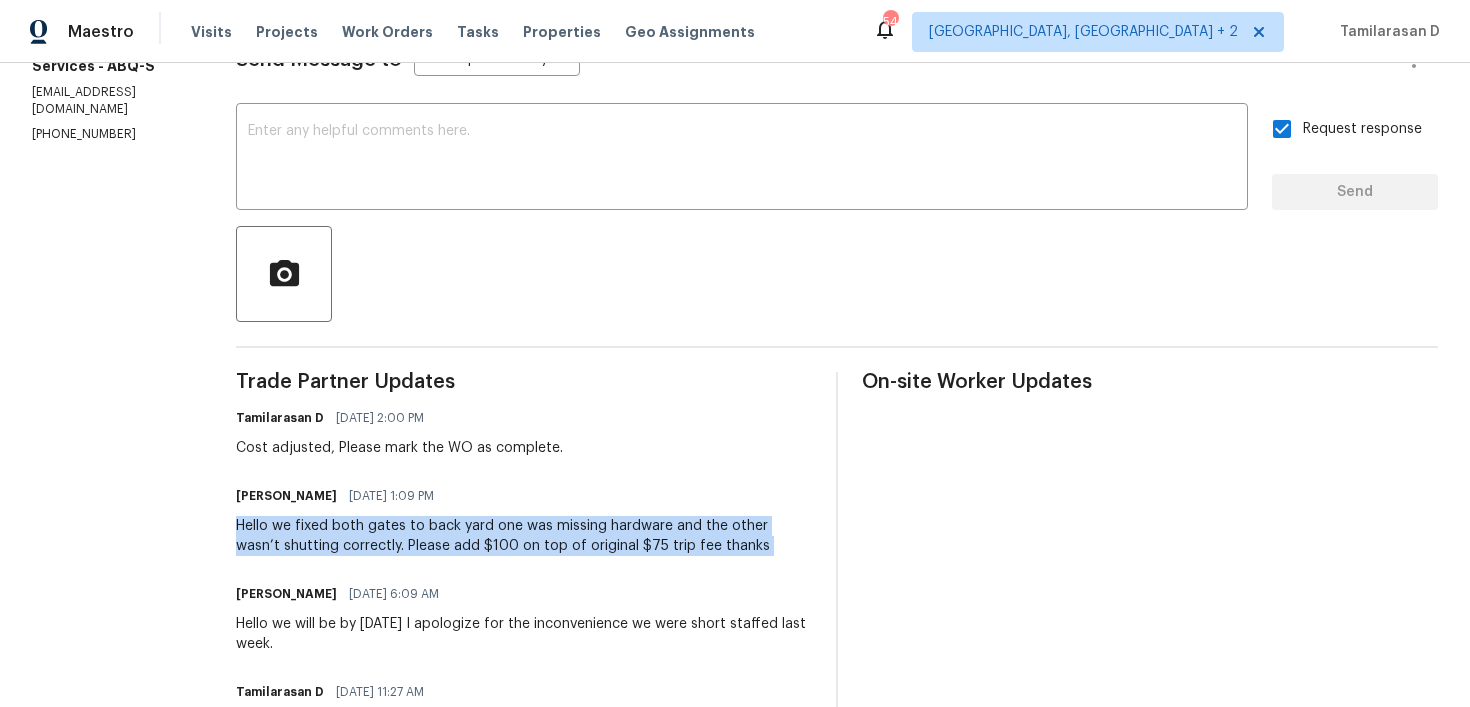 click on "Cost adjusted, Please mark the WO as complete." at bounding box center [399, 448] 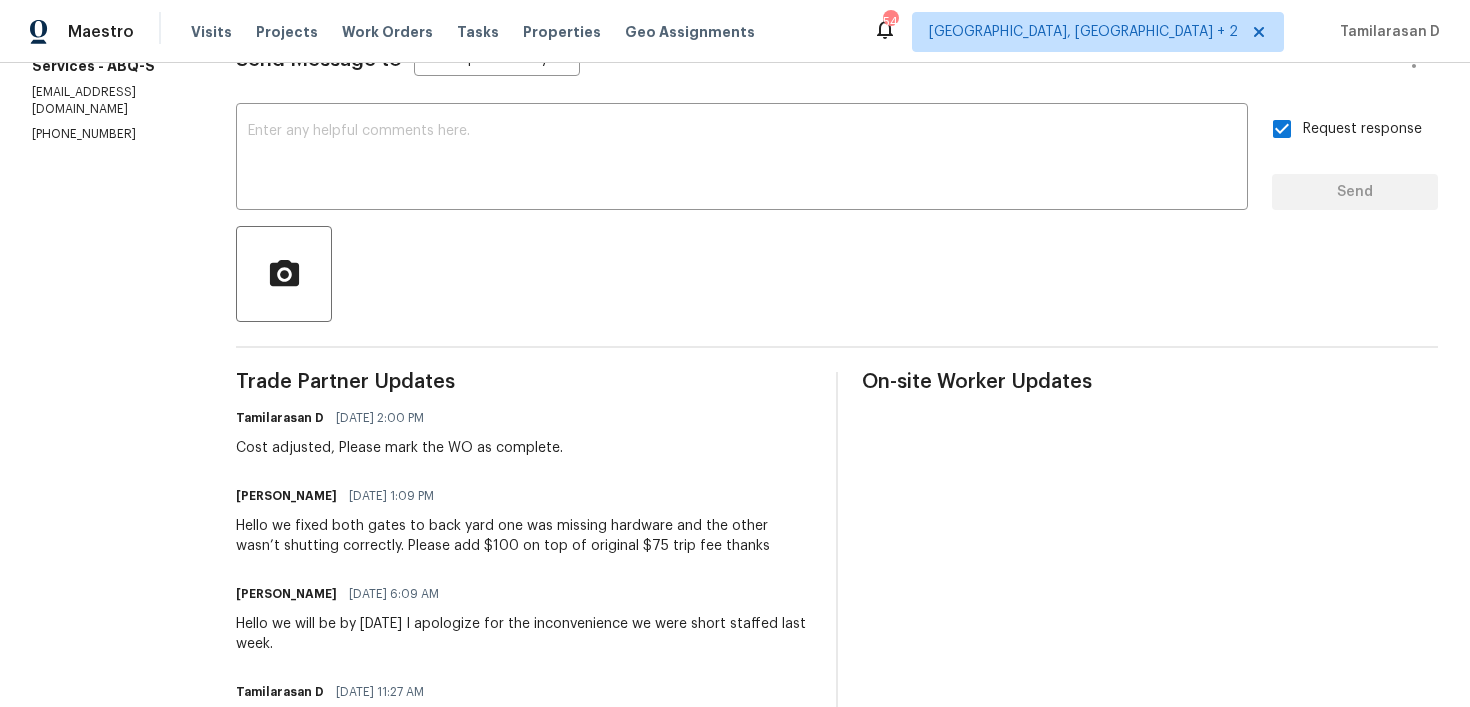 click on "Cost adjusted, Please mark the WO as complete." at bounding box center (399, 448) 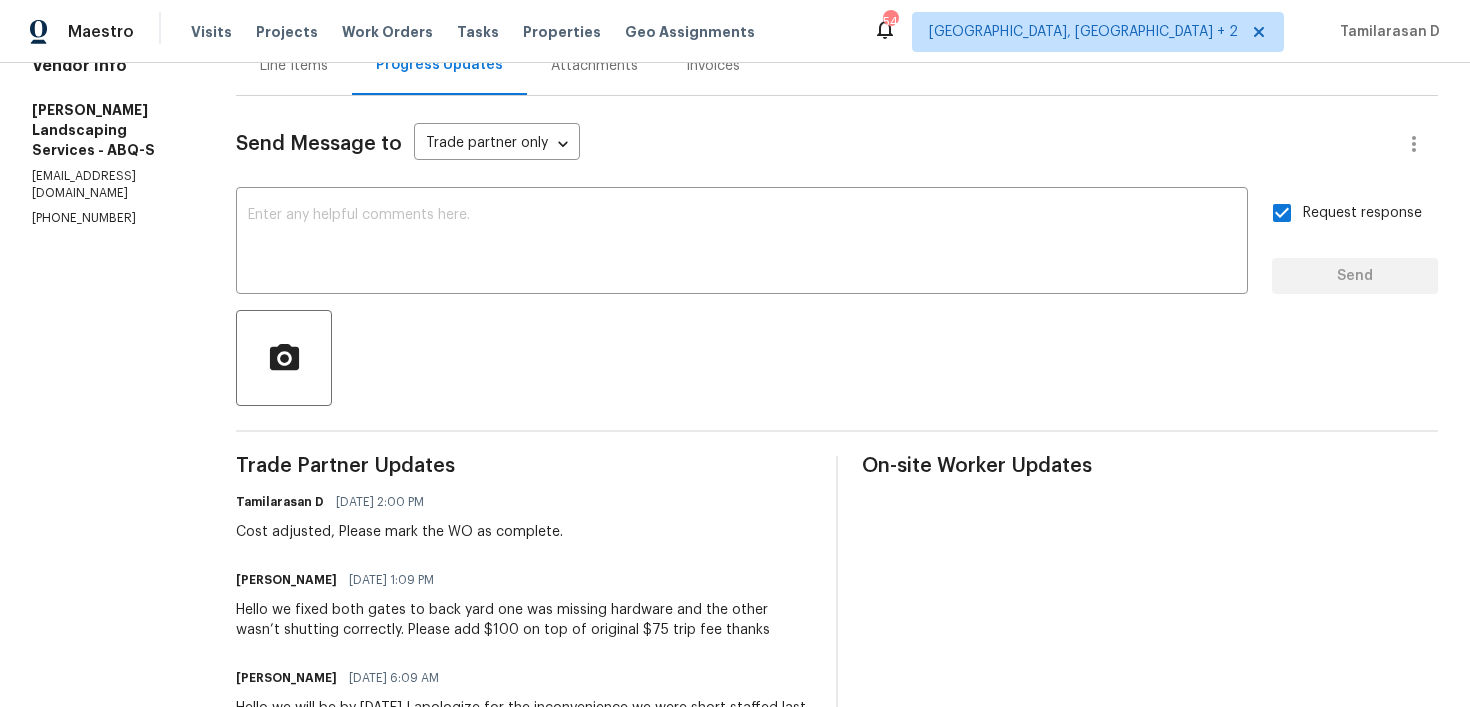 scroll, scrollTop: 74, scrollLeft: 0, axis: vertical 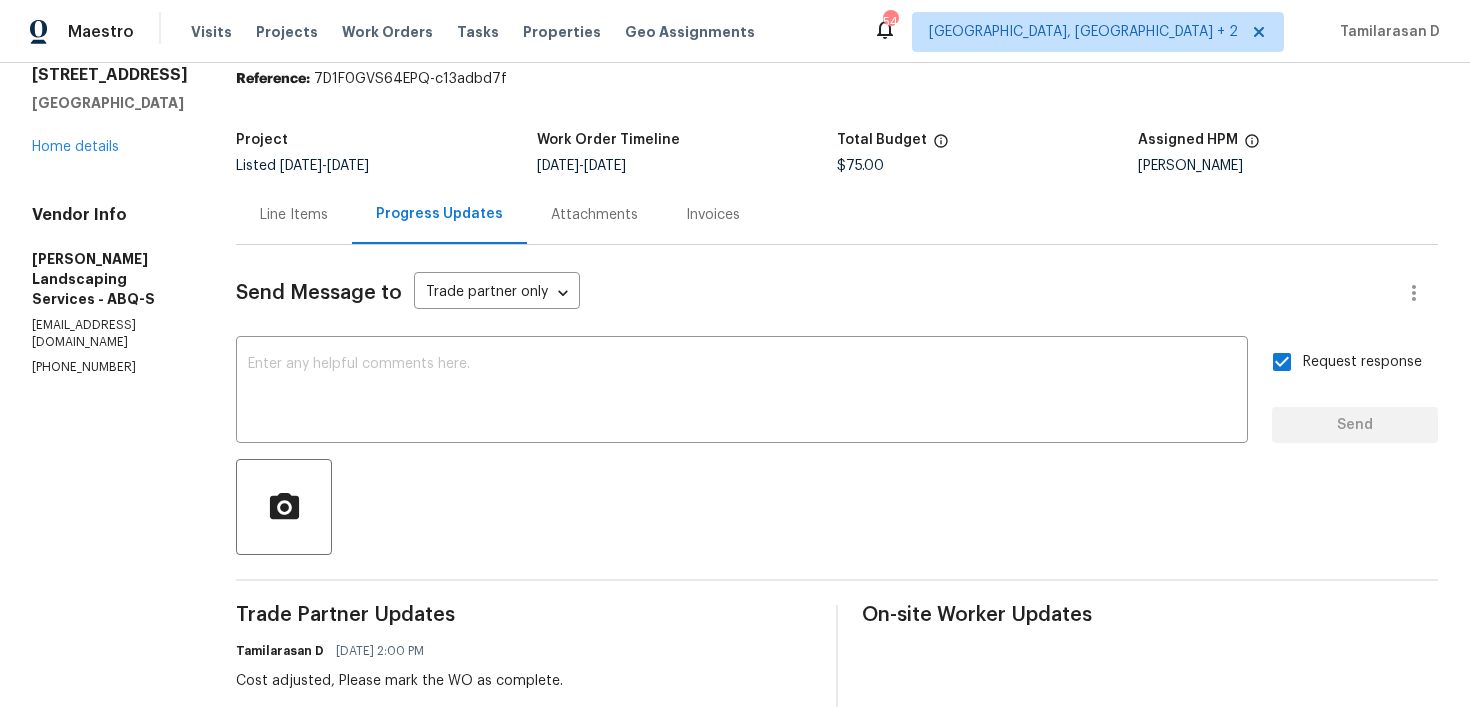 click on "(505) 980-9691" at bounding box center [110, 367] 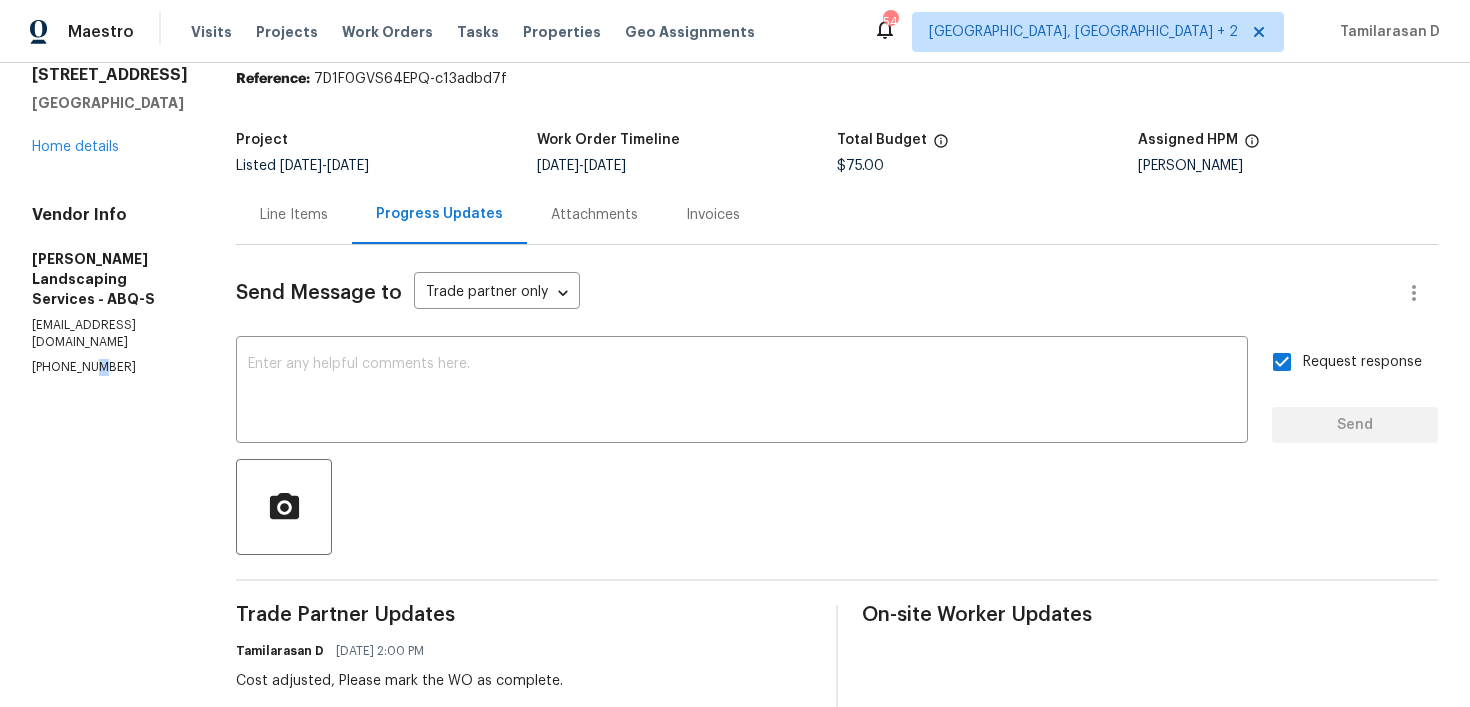 click on "(505) 980-9691" at bounding box center (110, 367) 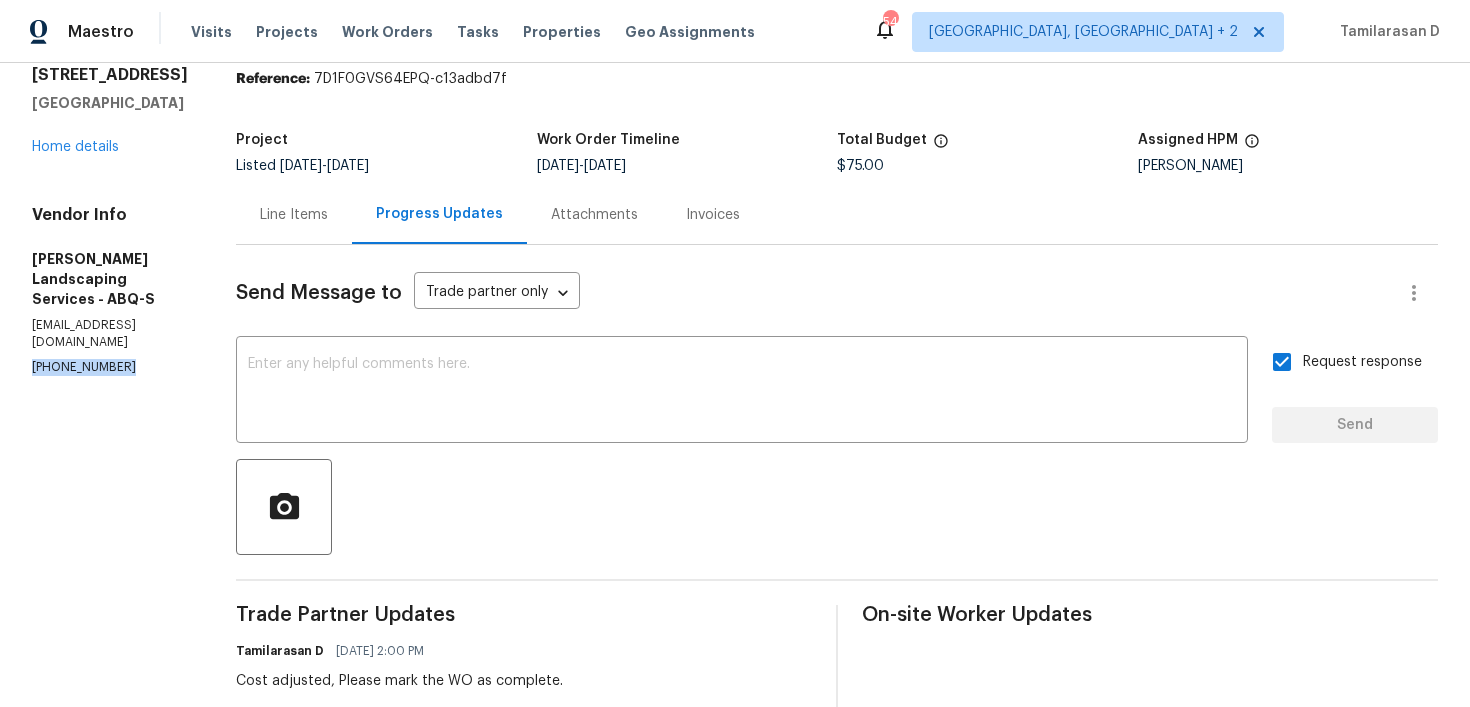 copy on "(505) 980-9691" 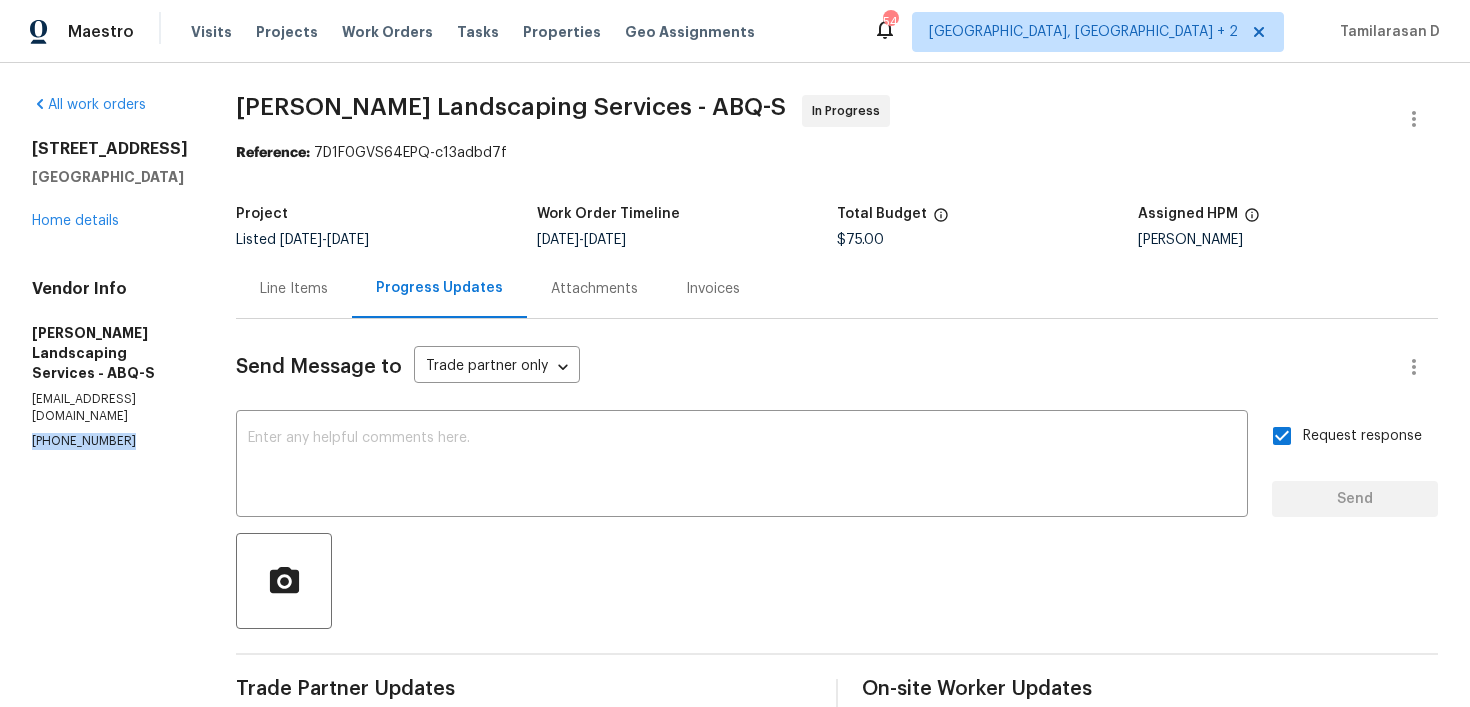 drag, startPoint x: 23, startPoint y: 144, endPoint x: 227, endPoint y: 144, distance: 204 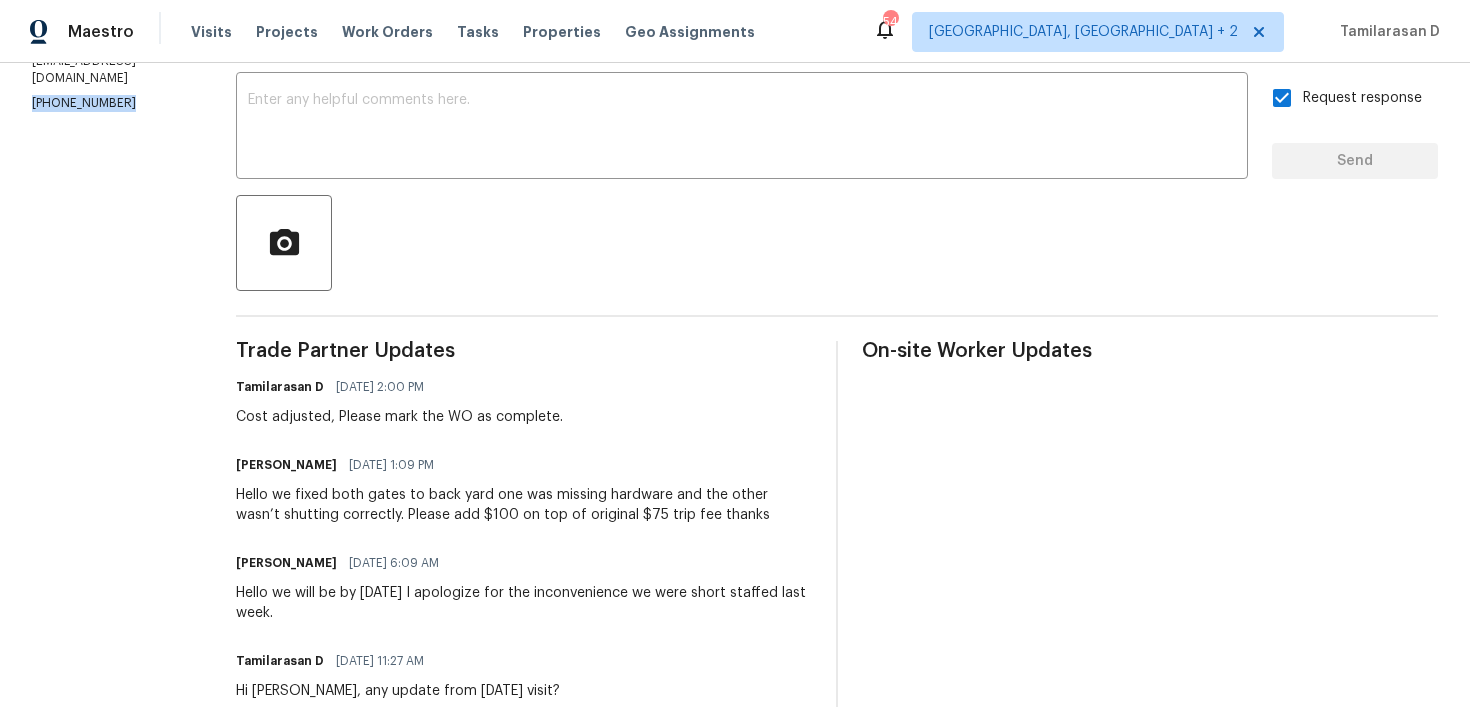 scroll, scrollTop: 0, scrollLeft: 0, axis: both 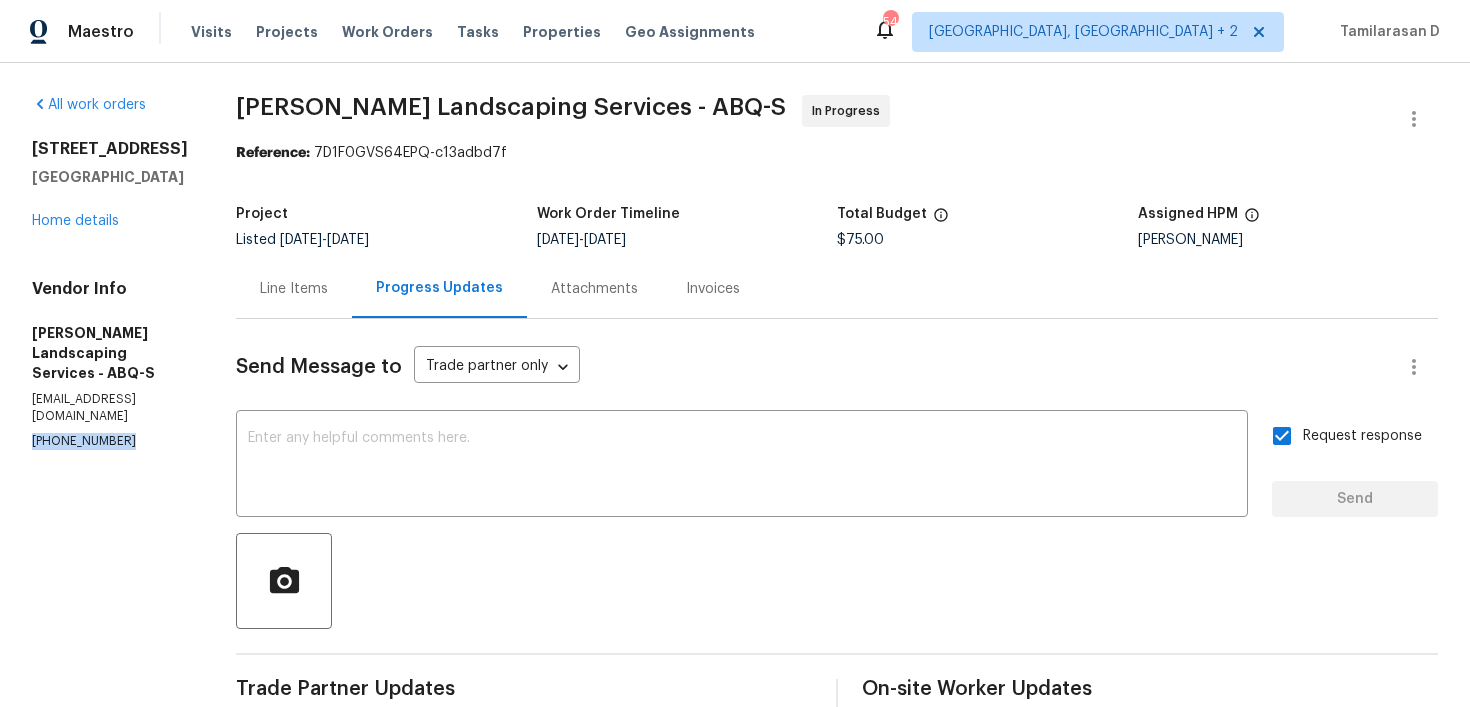 click on "Line Items" at bounding box center [294, 288] 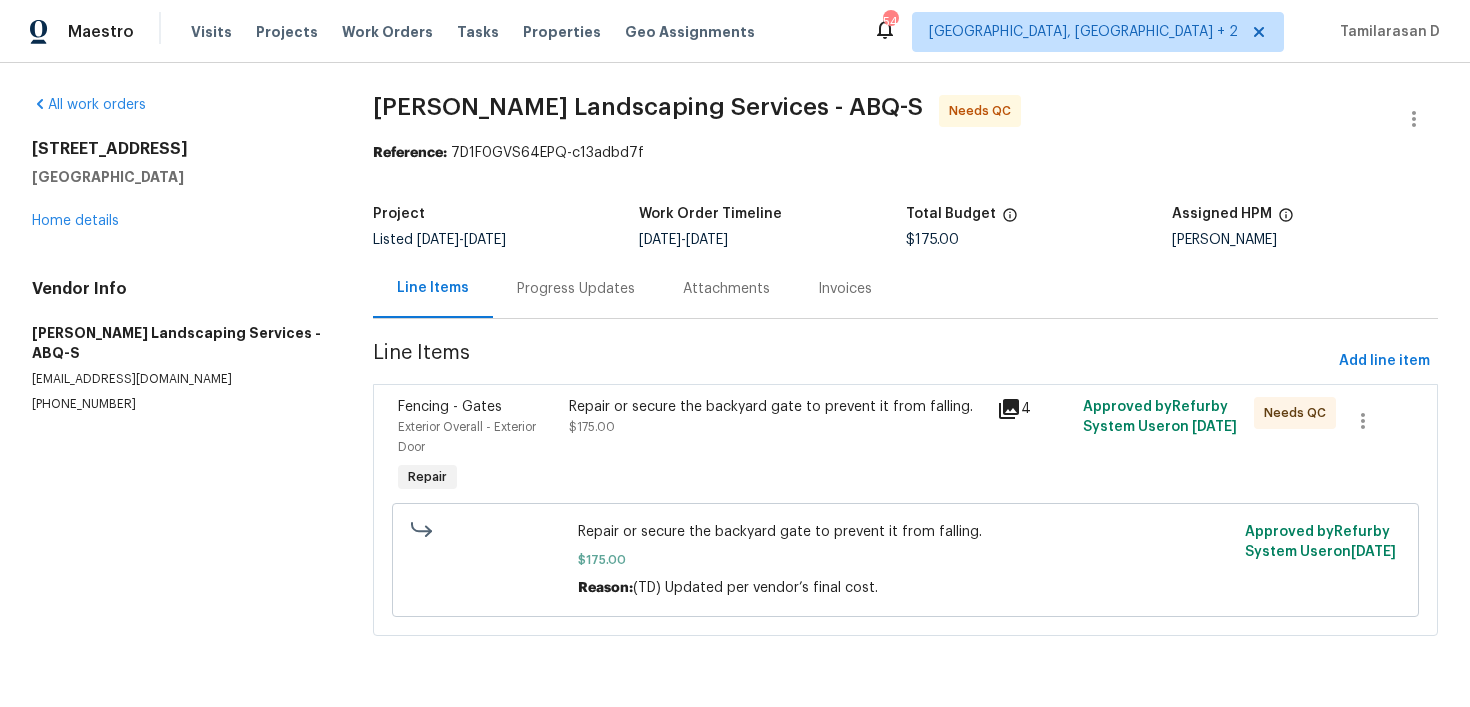 click on "Progress Updates" at bounding box center [576, 289] 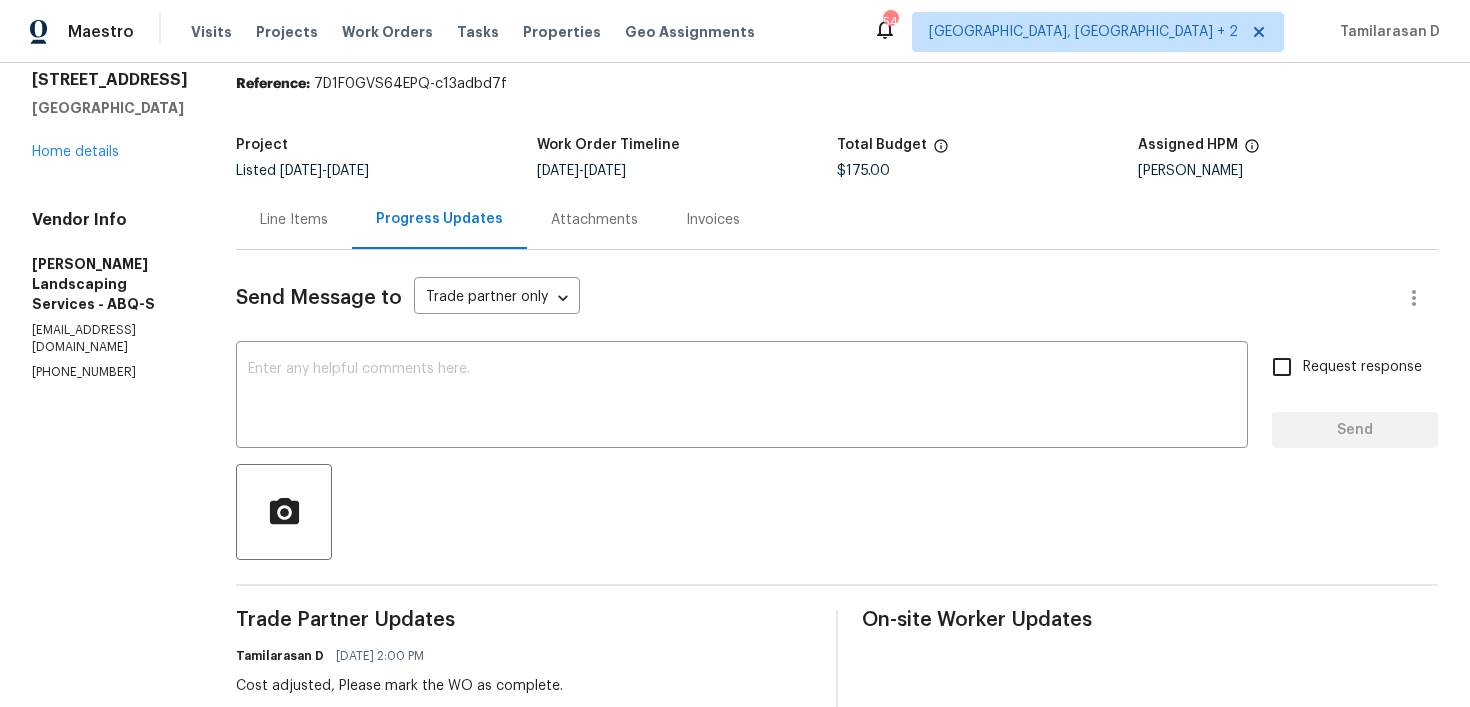 scroll, scrollTop: 0, scrollLeft: 0, axis: both 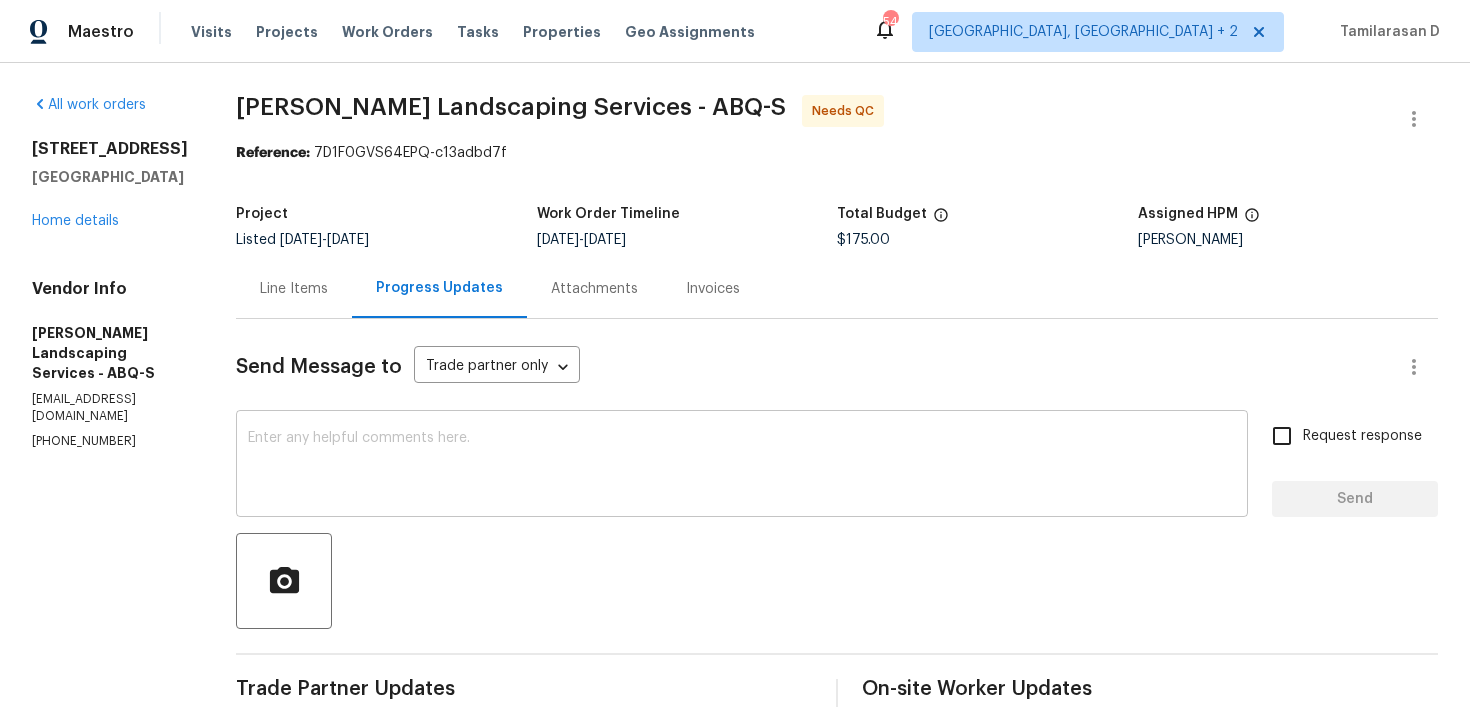 click at bounding box center [742, 466] 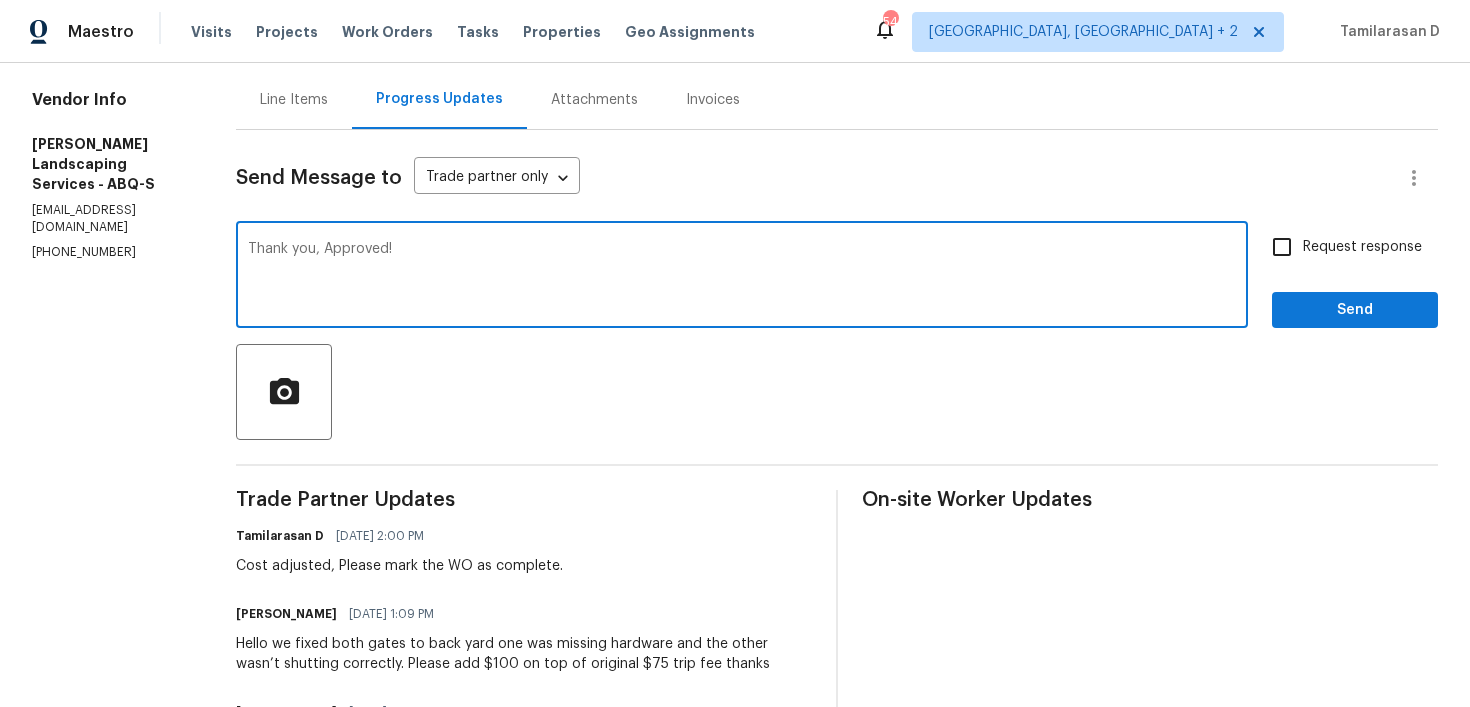 type on "Thank you, Approved!" 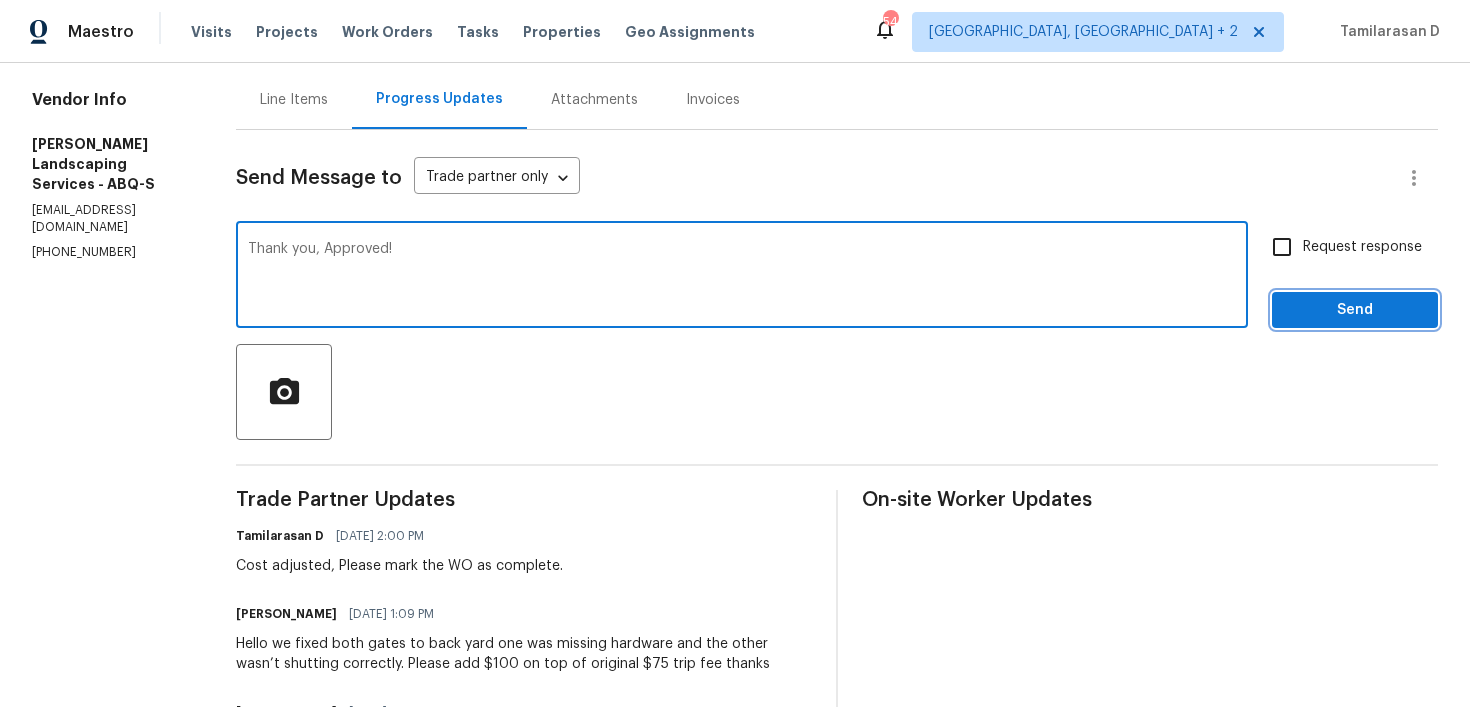 click on "Send" at bounding box center [1355, 310] 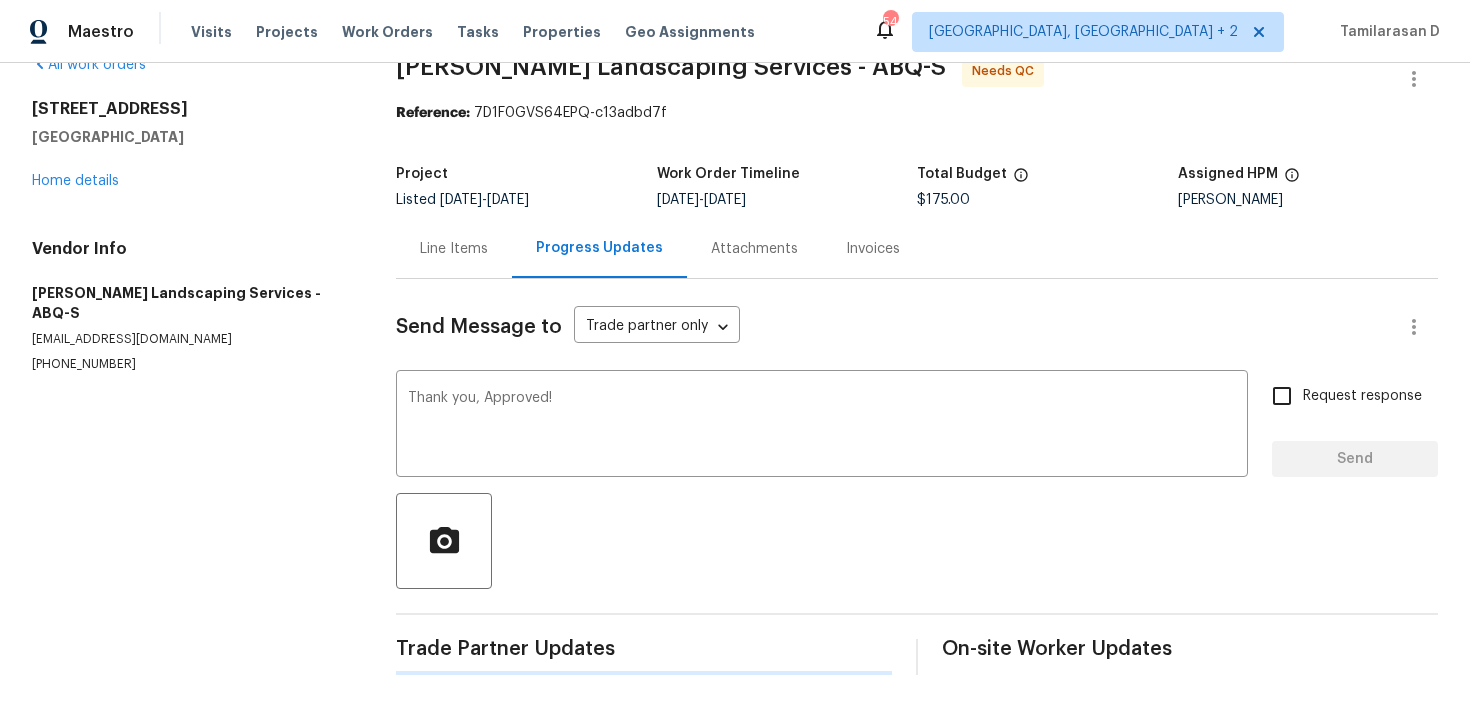 type 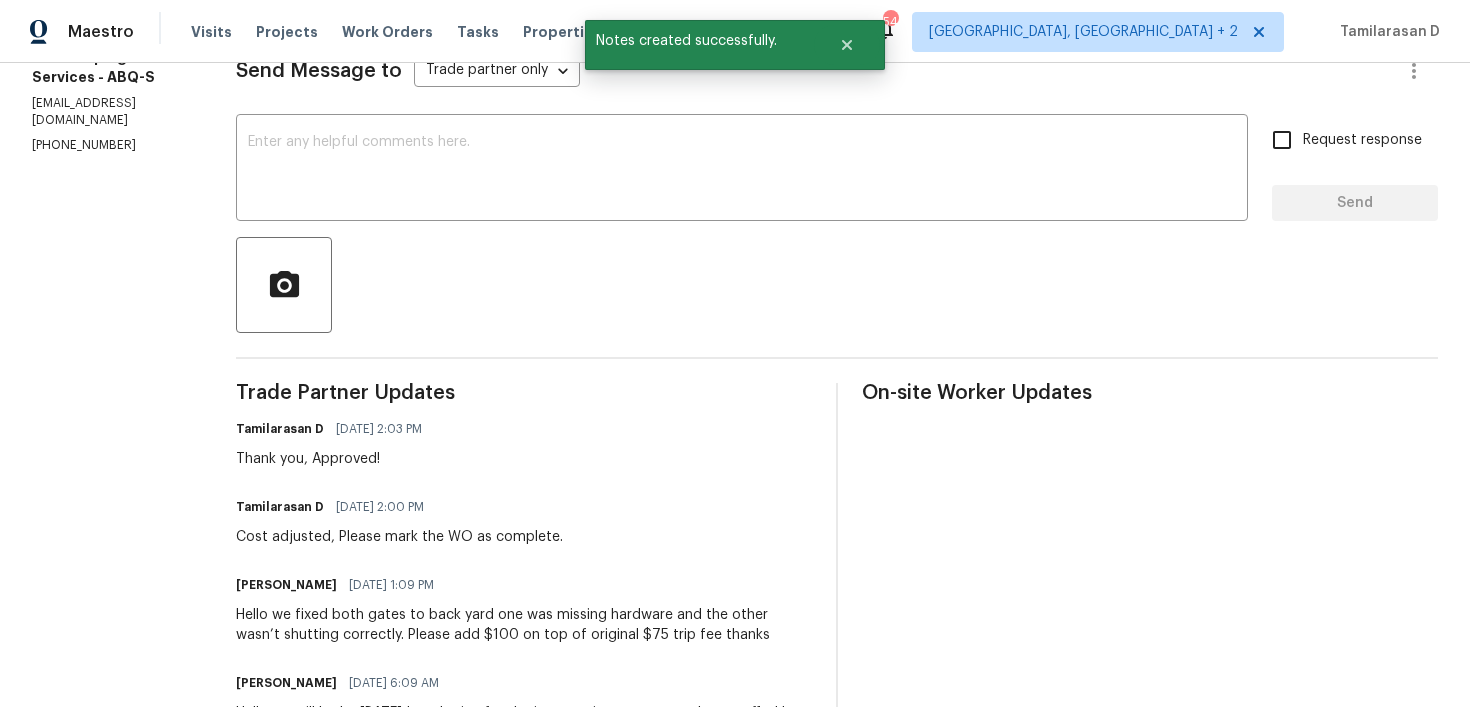 scroll, scrollTop: 0, scrollLeft: 0, axis: both 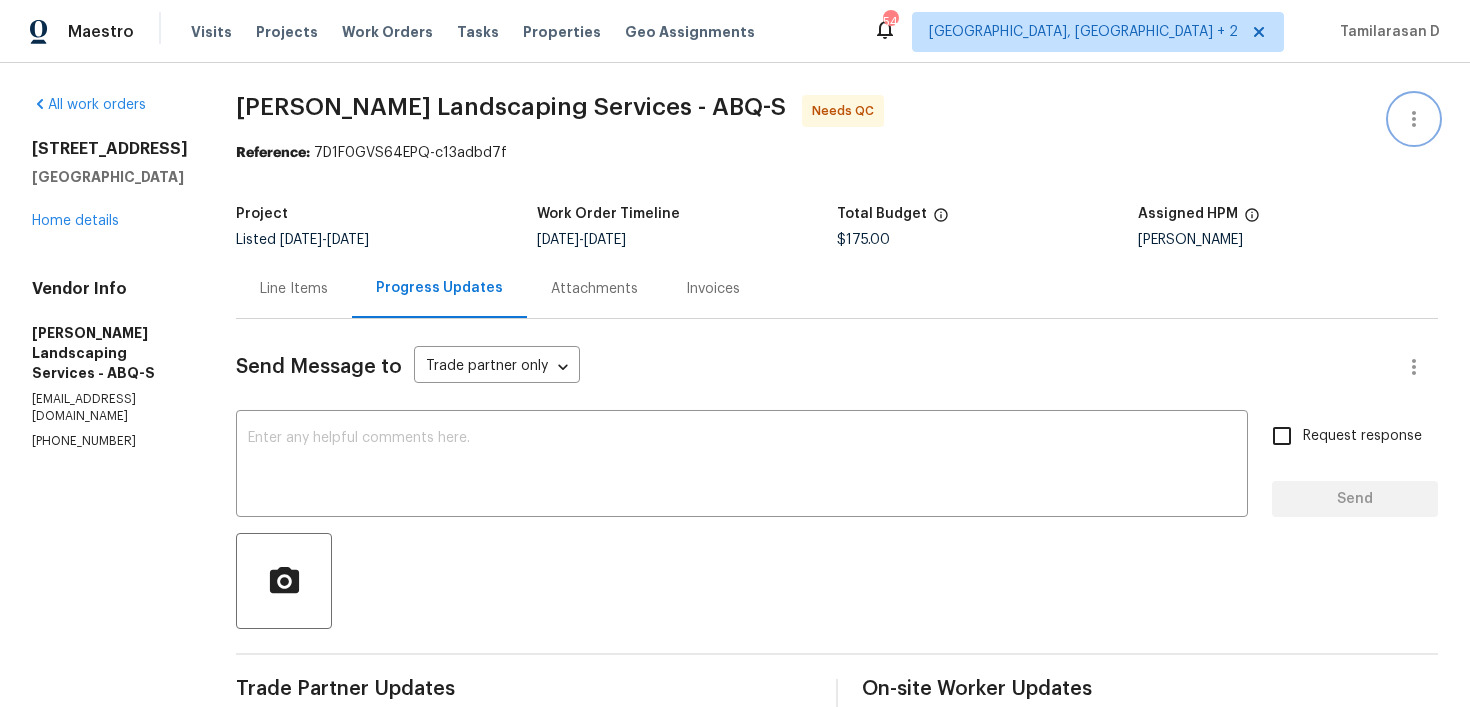 click 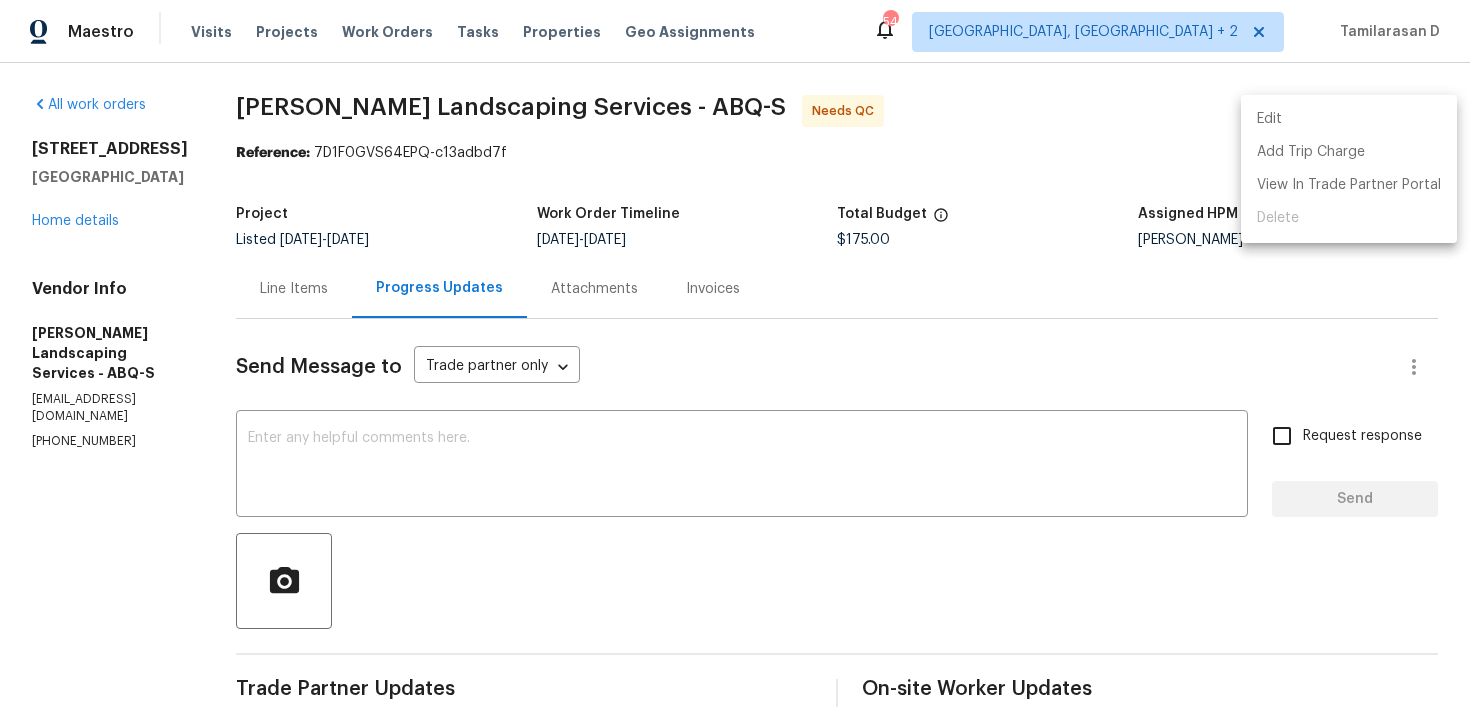 click on "Edit" at bounding box center [1349, 119] 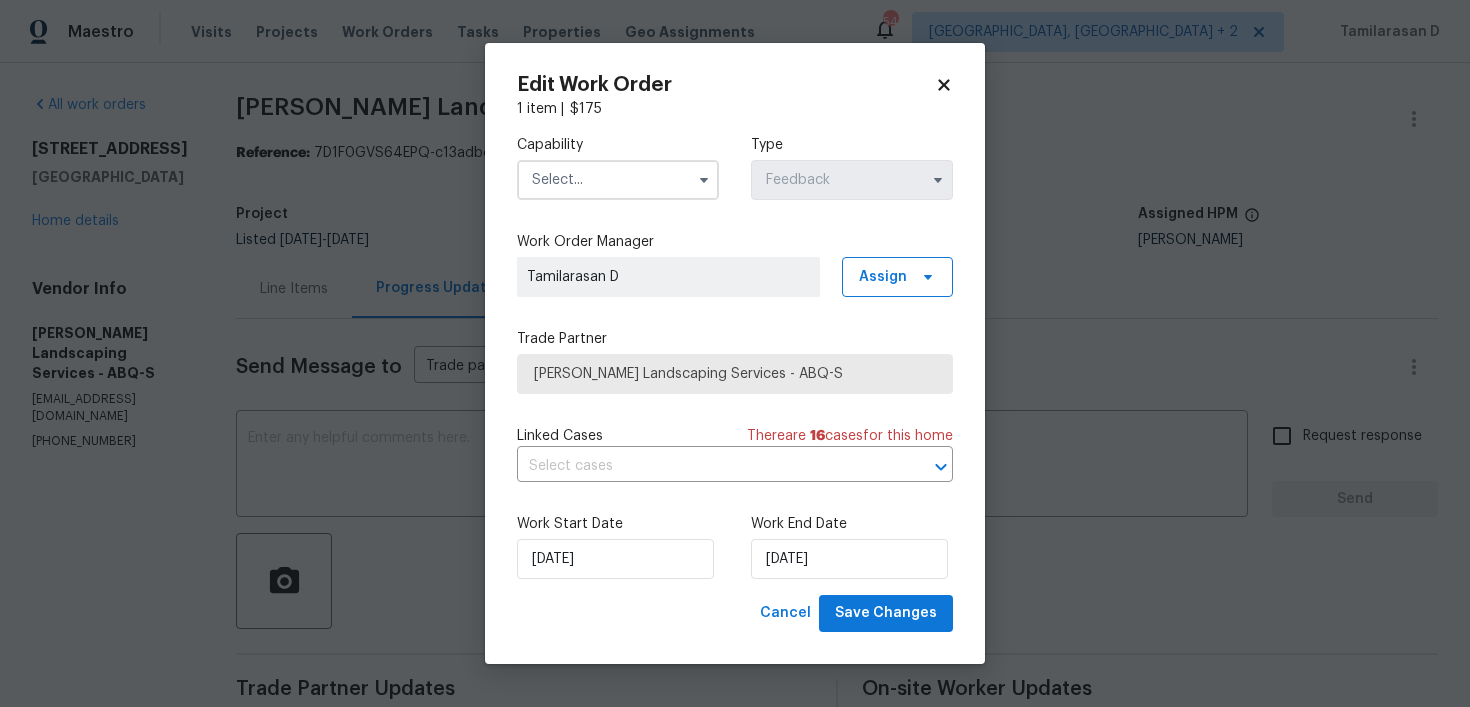 click at bounding box center [618, 180] 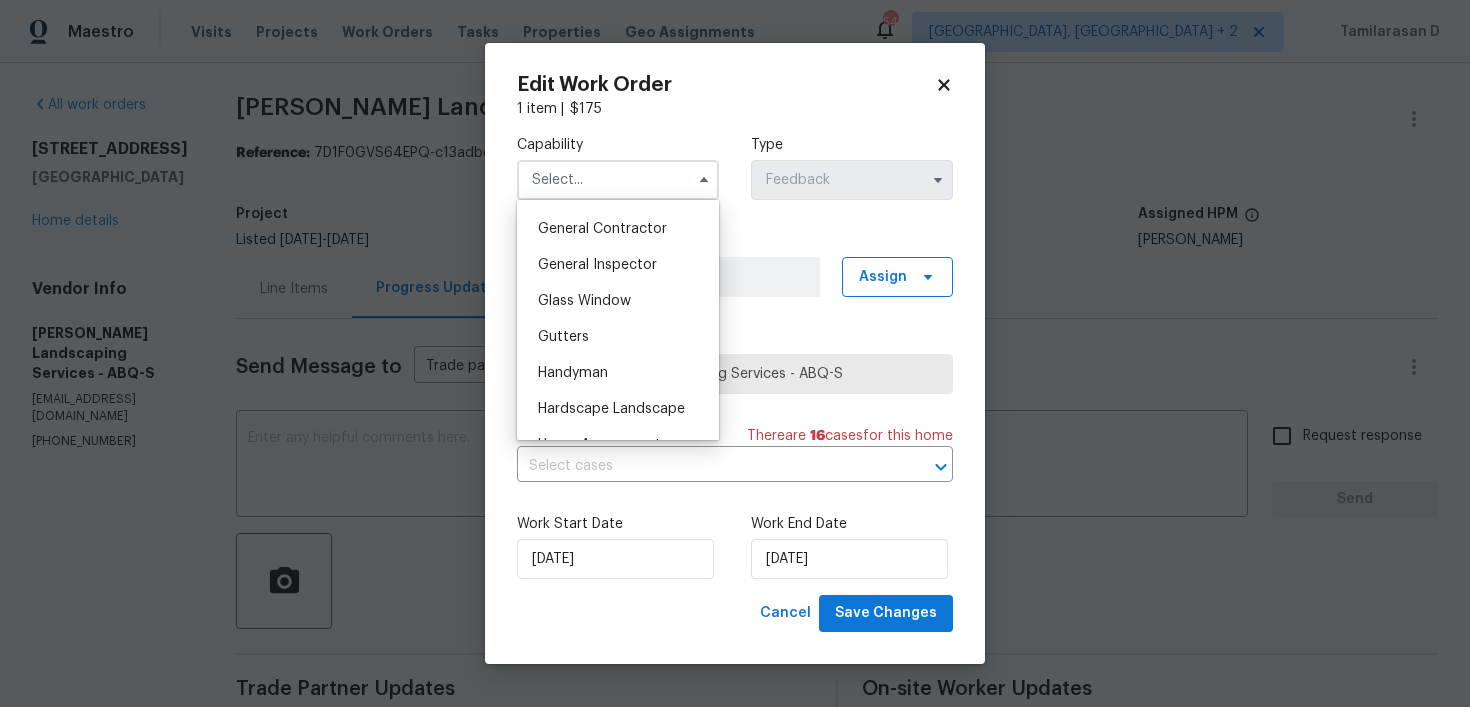 scroll, scrollTop: 958, scrollLeft: 0, axis: vertical 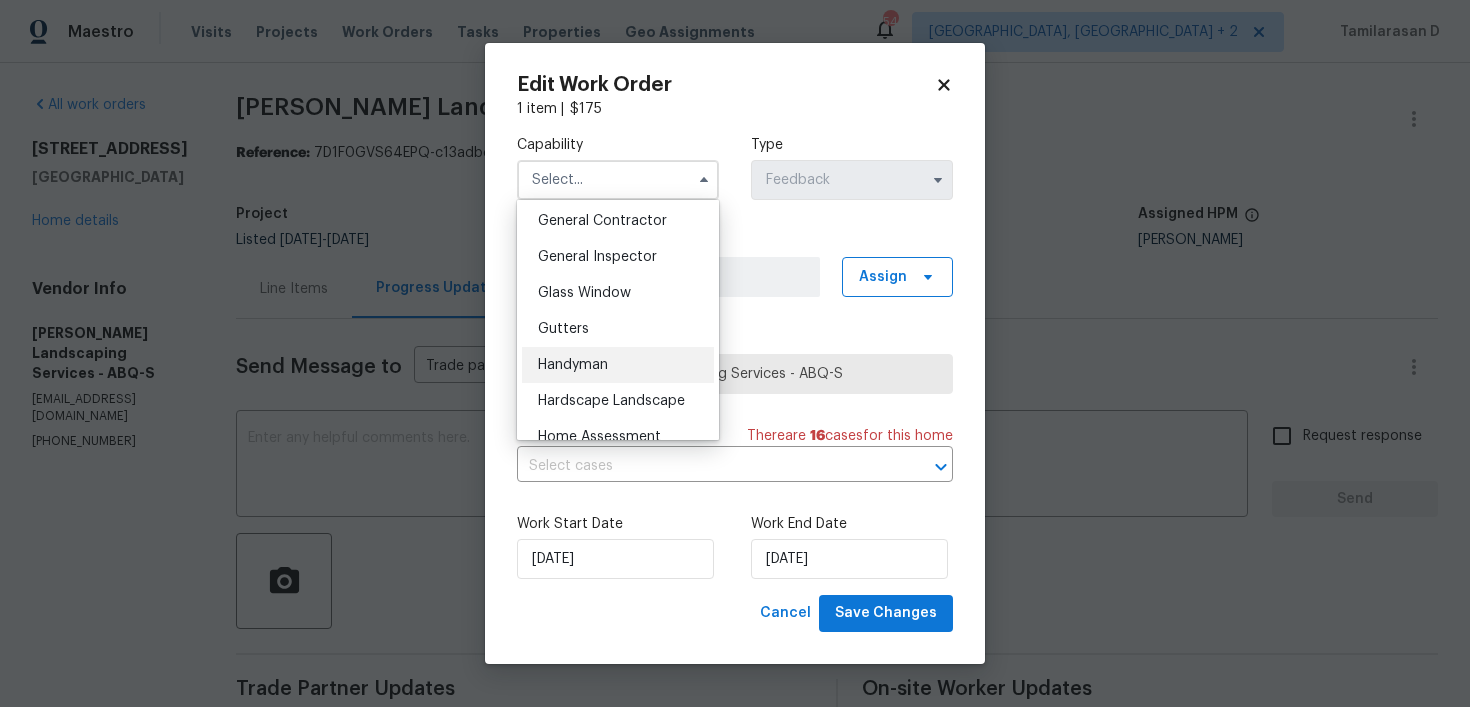 click on "Handyman" at bounding box center [618, 365] 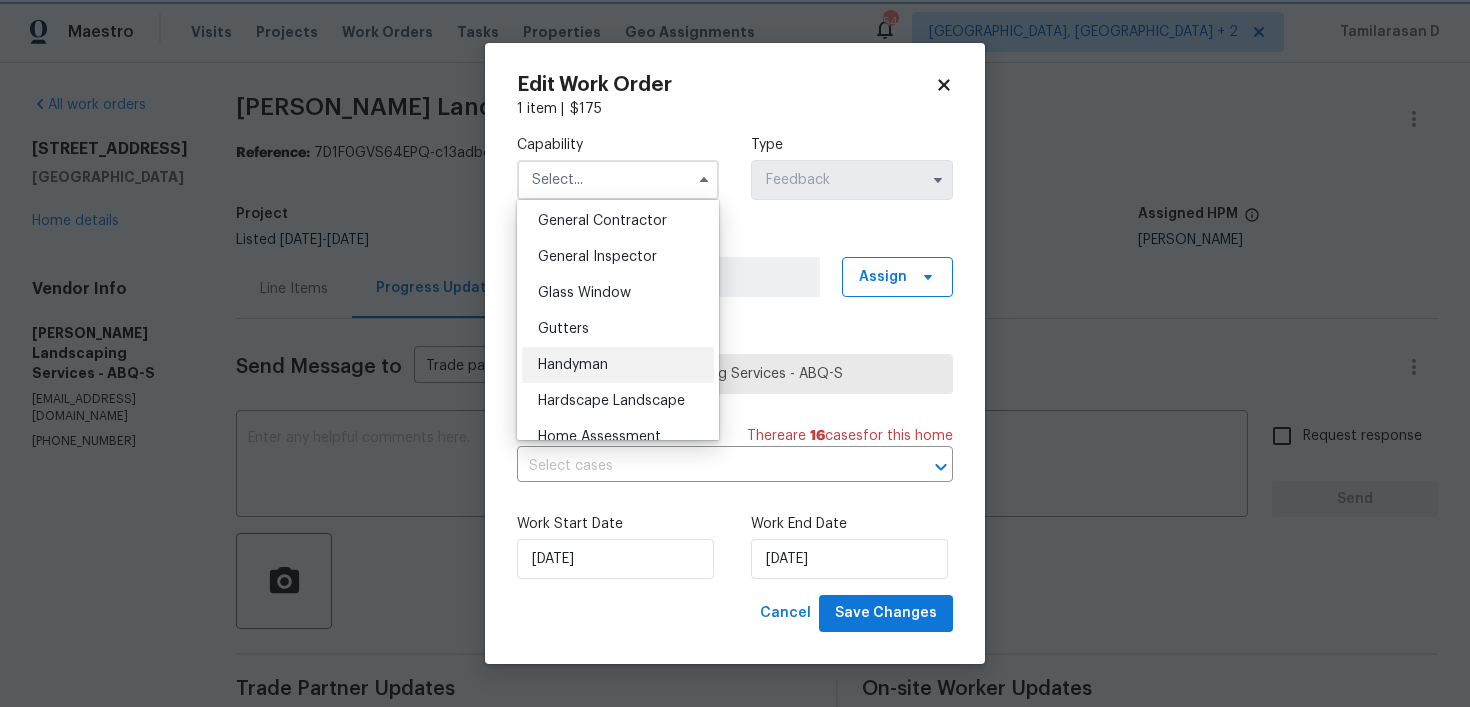 type on "Handyman" 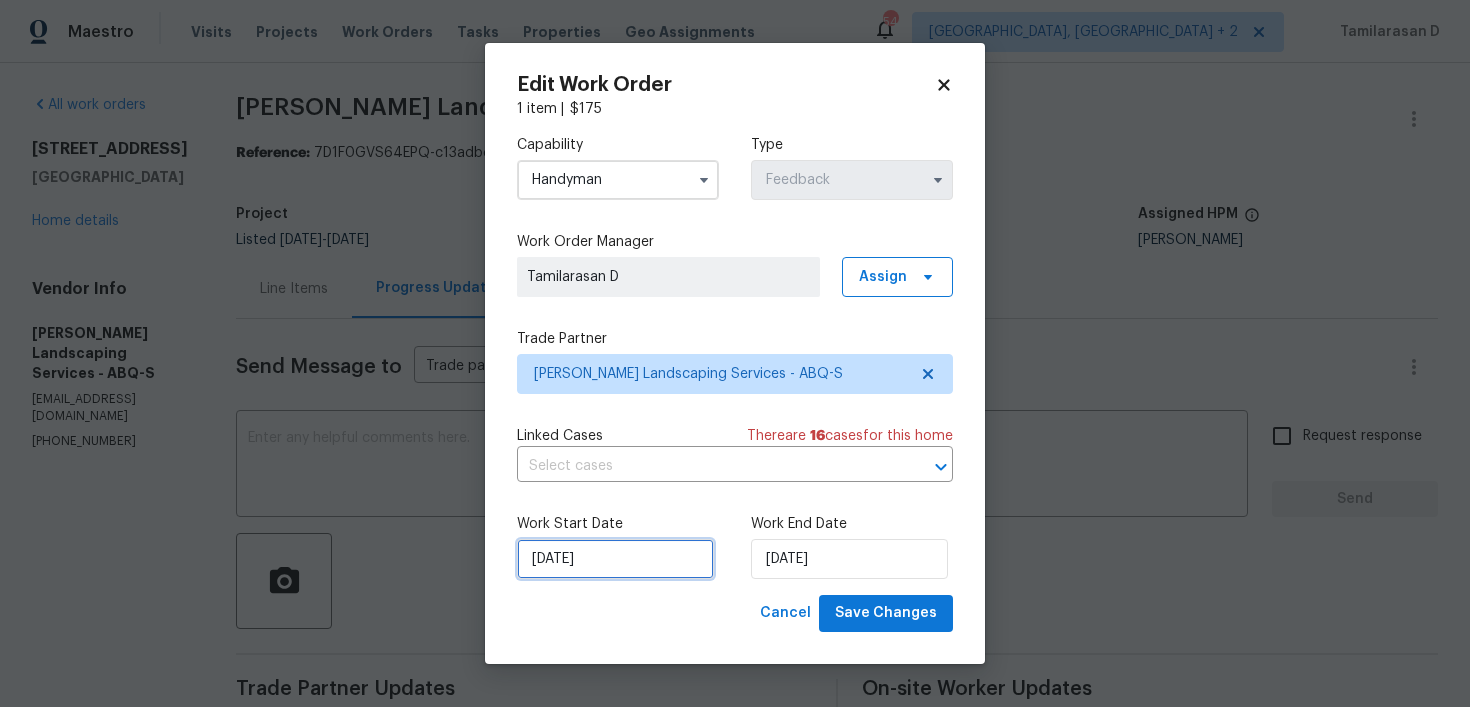 click on "14/07/2025" at bounding box center [615, 559] 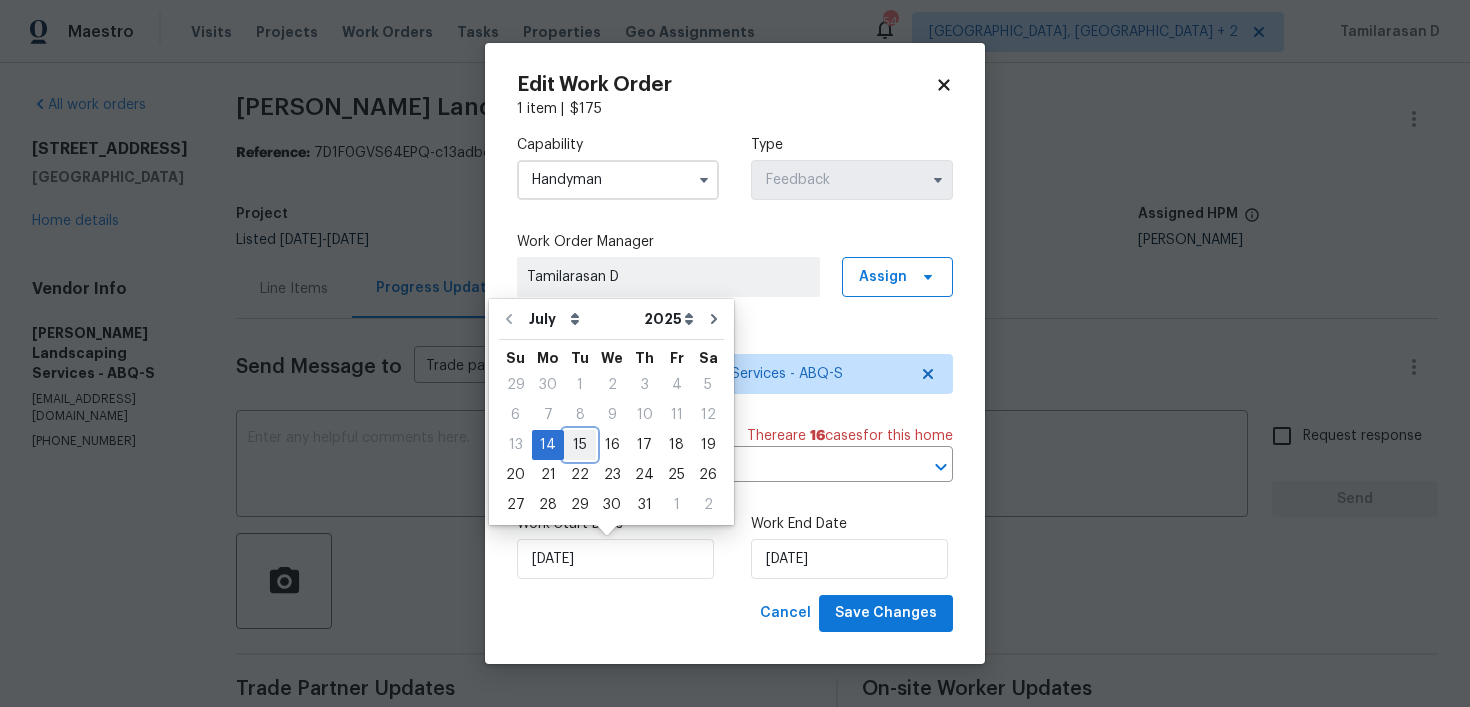 click on "15" at bounding box center (580, 445) 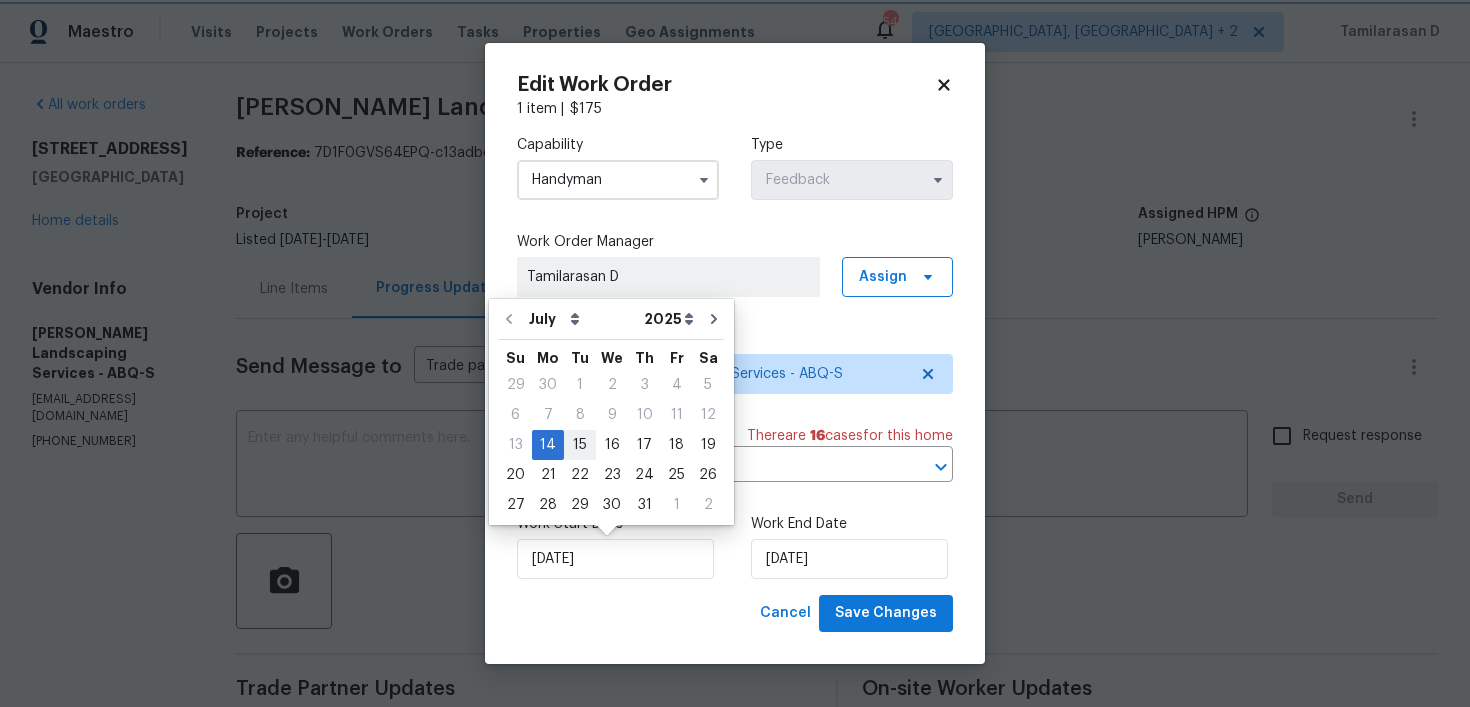 type on "15/07/2025" 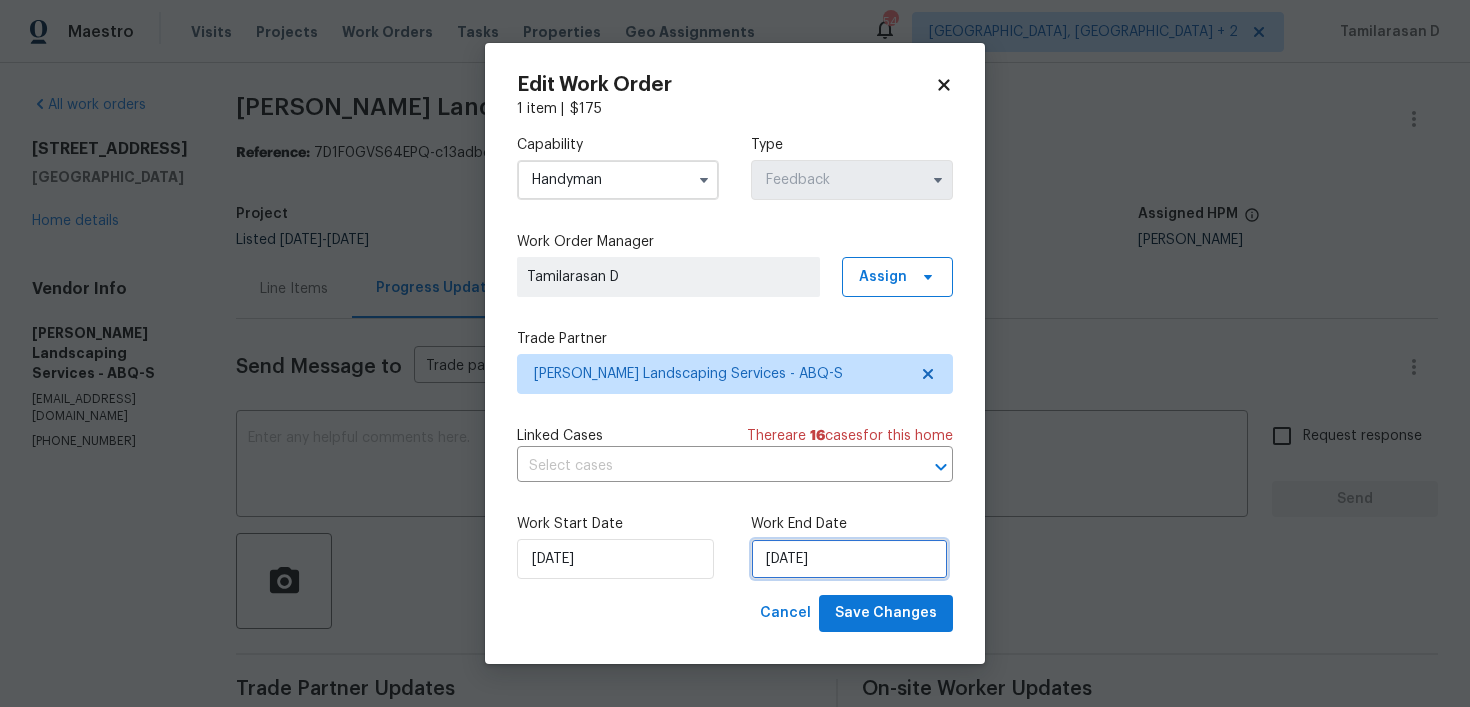 click on "16/07/2025" at bounding box center (849, 559) 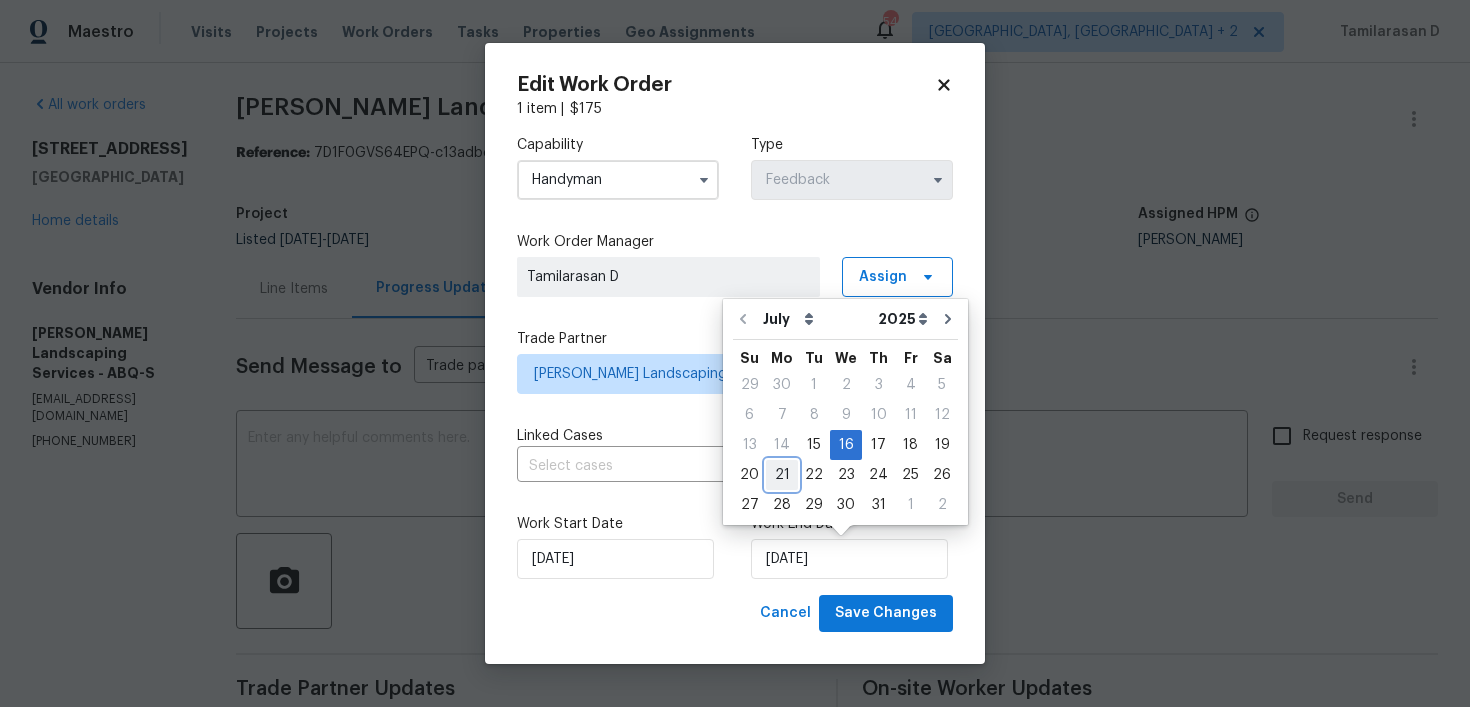 click on "21" at bounding box center [782, 475] 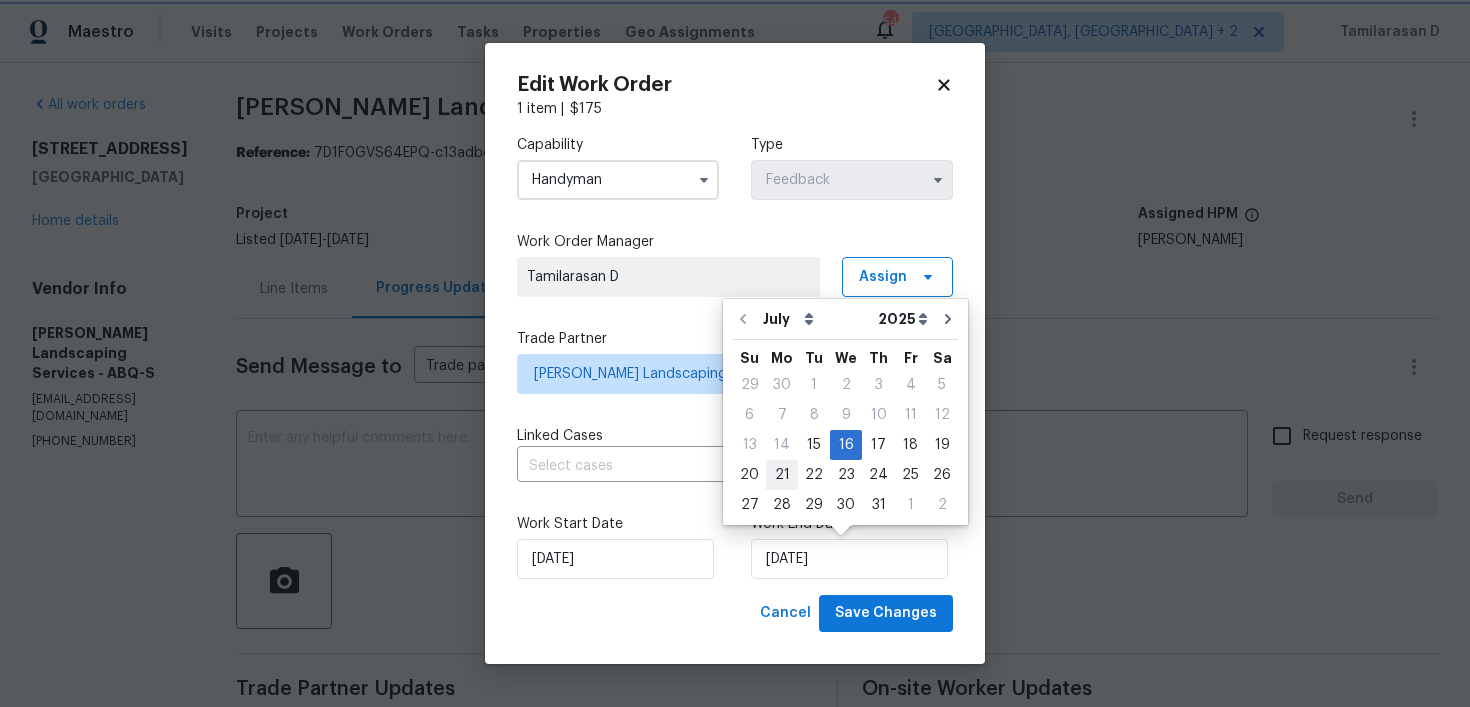 type on "[DATE]" 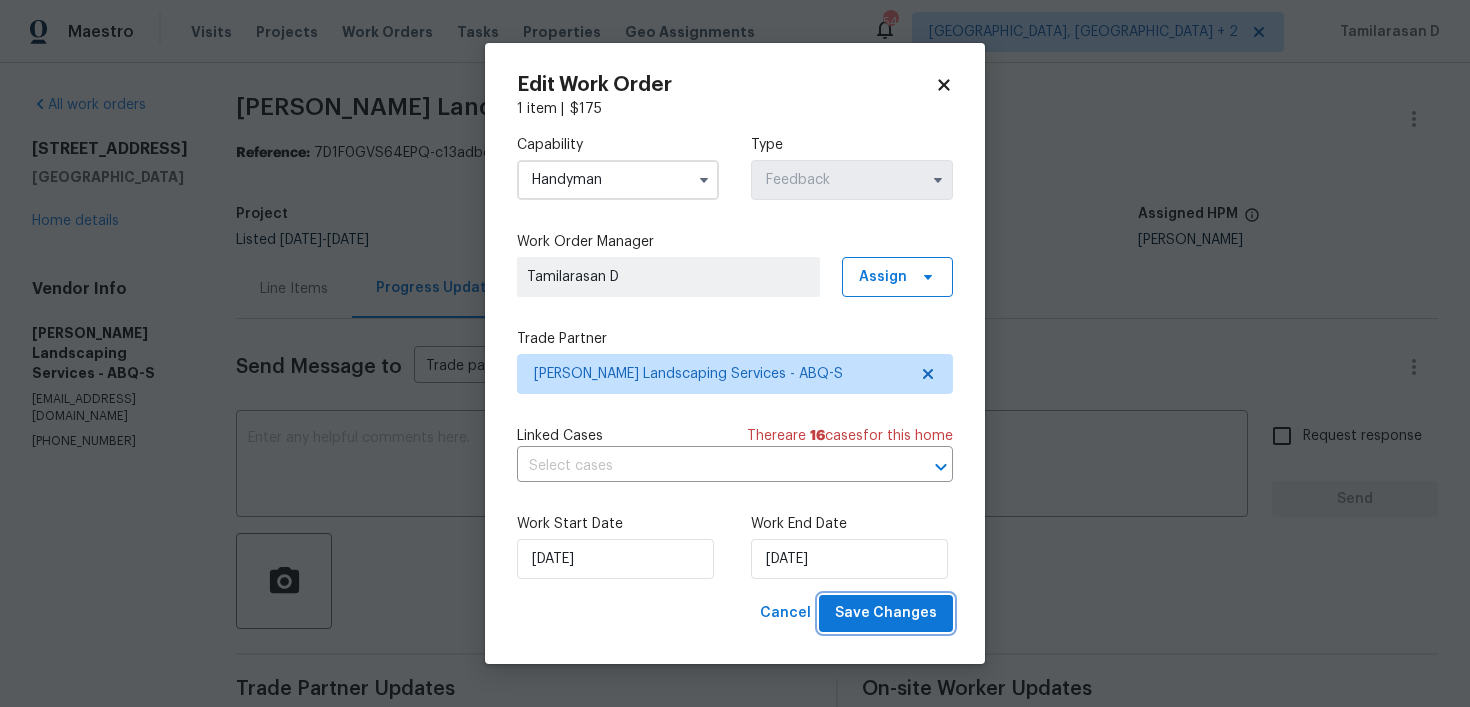 click on "Save Changes" at bounding box center (886, 613) 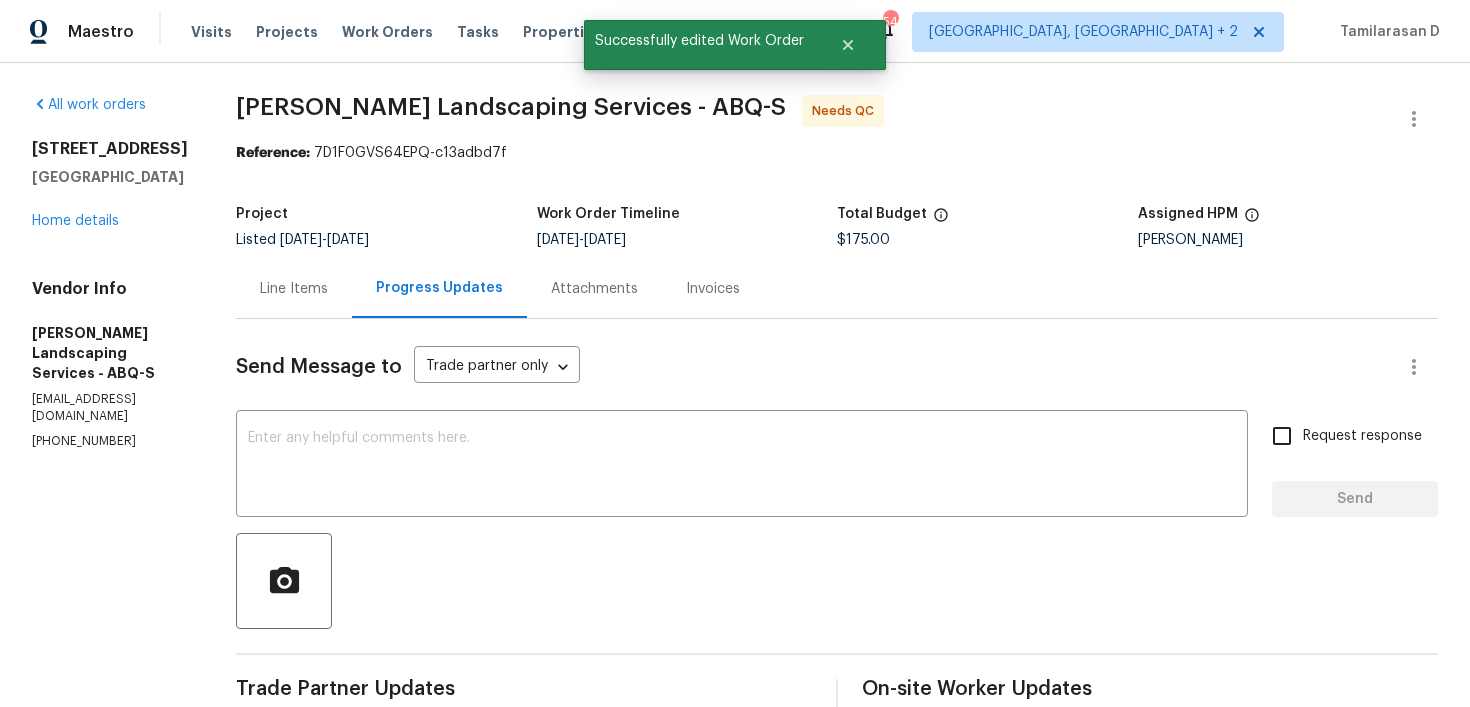 click on "Line Items" at bounding box center [294, 288] 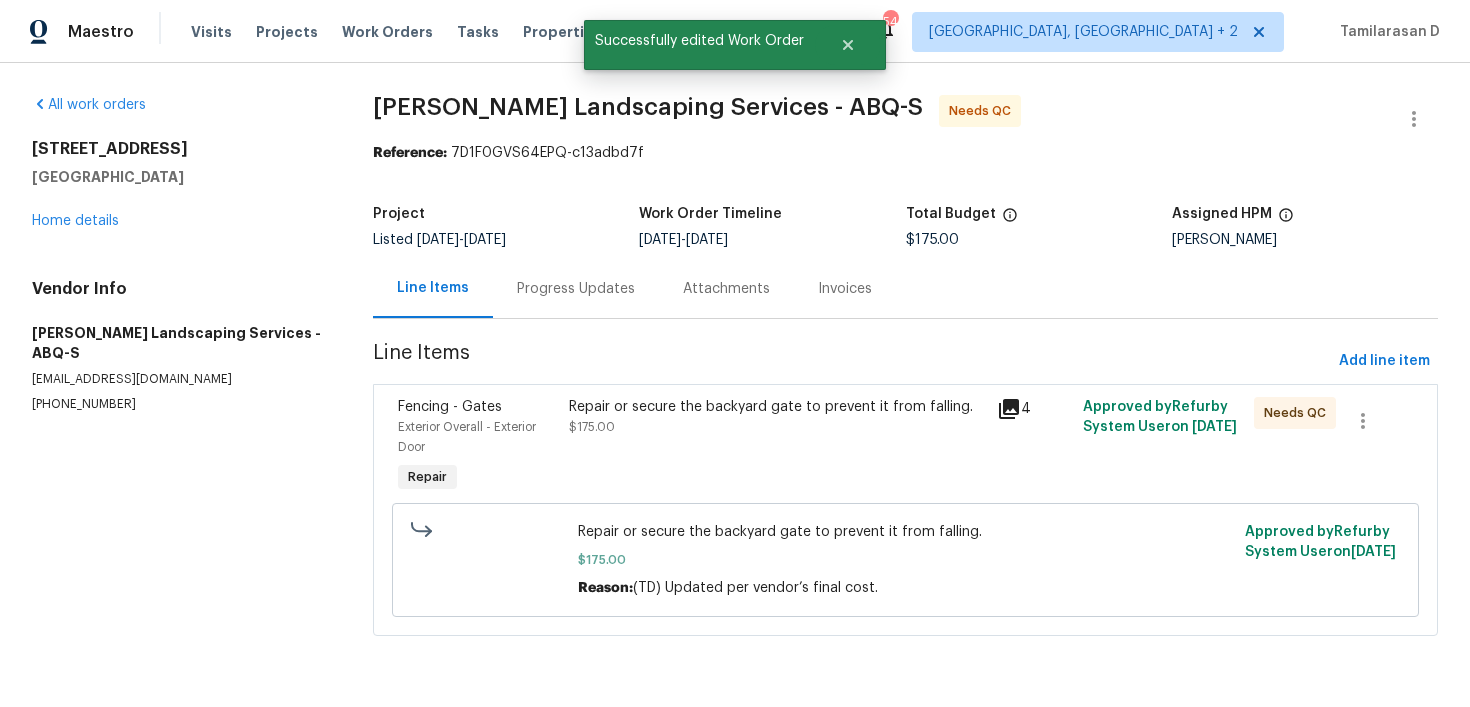 click on "Repair or secure the backyard gate to prevent it from falling. $175.00" at bounding box center (777, 447) 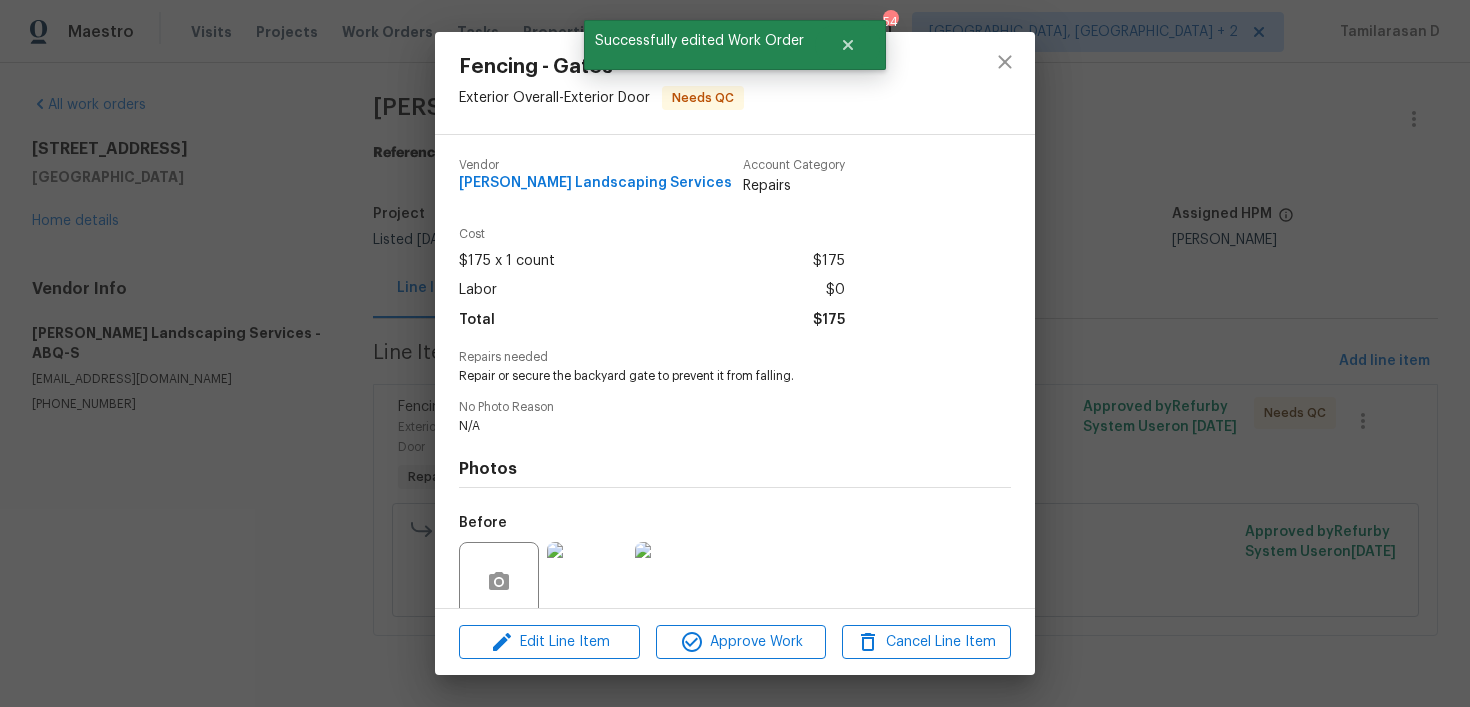 scroll, scrollTop: 163, scrollLeft: 0, axis: vertical 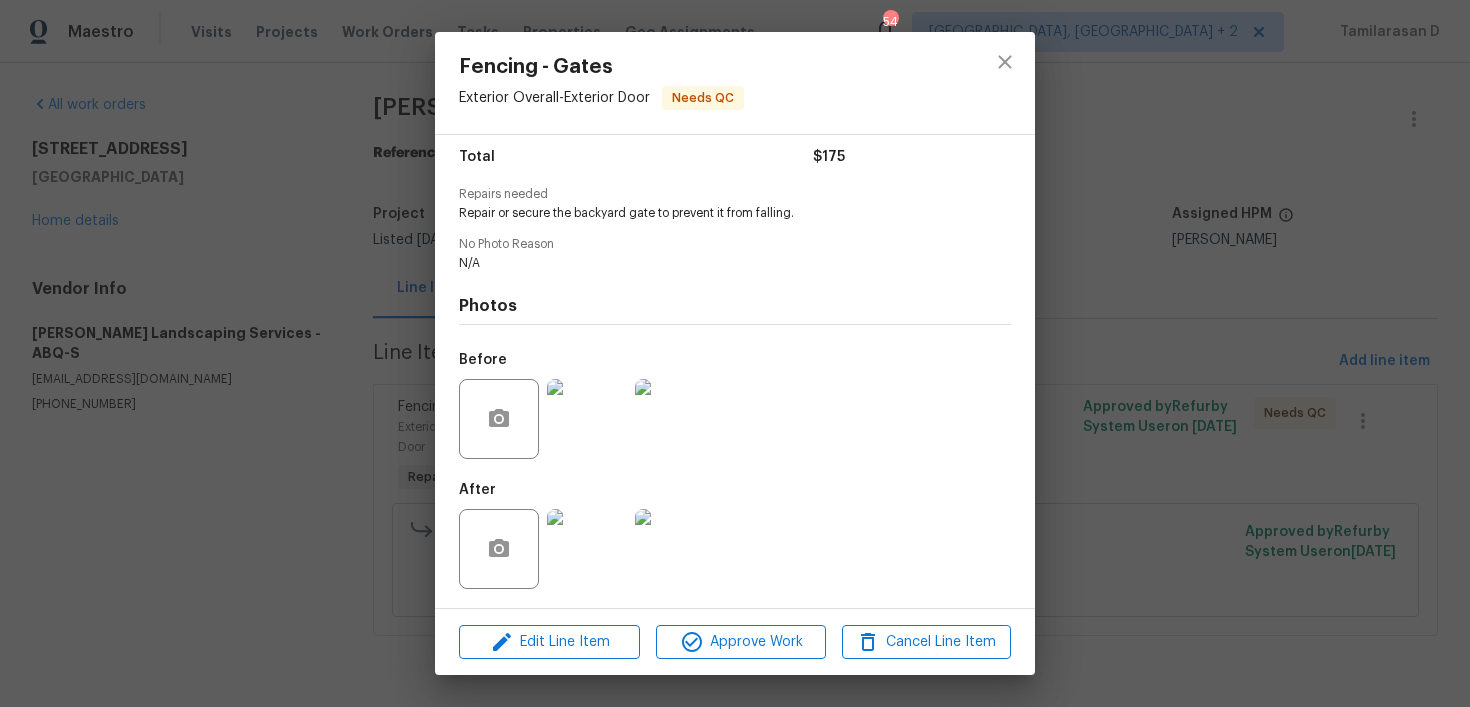 click at bounding box center (587, 419) 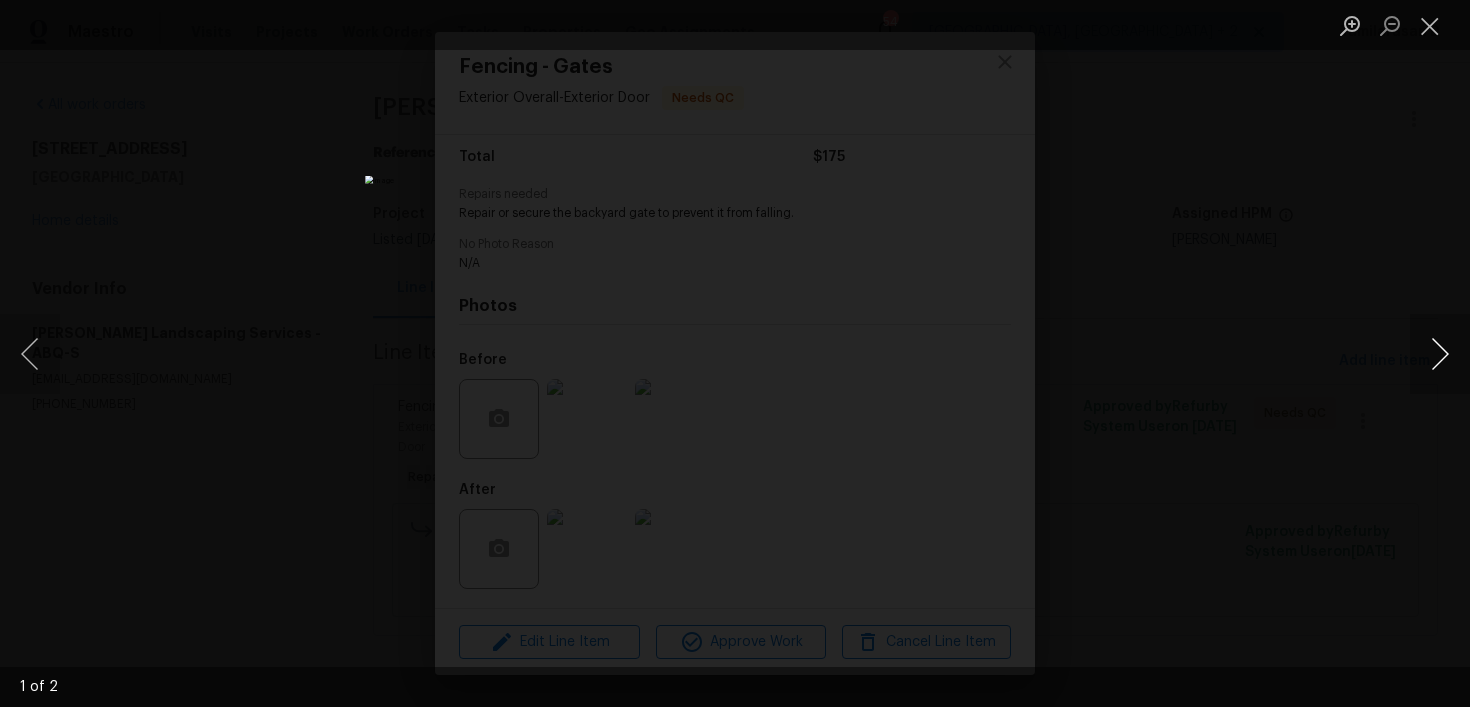 click at bounding box center [1440, 354] 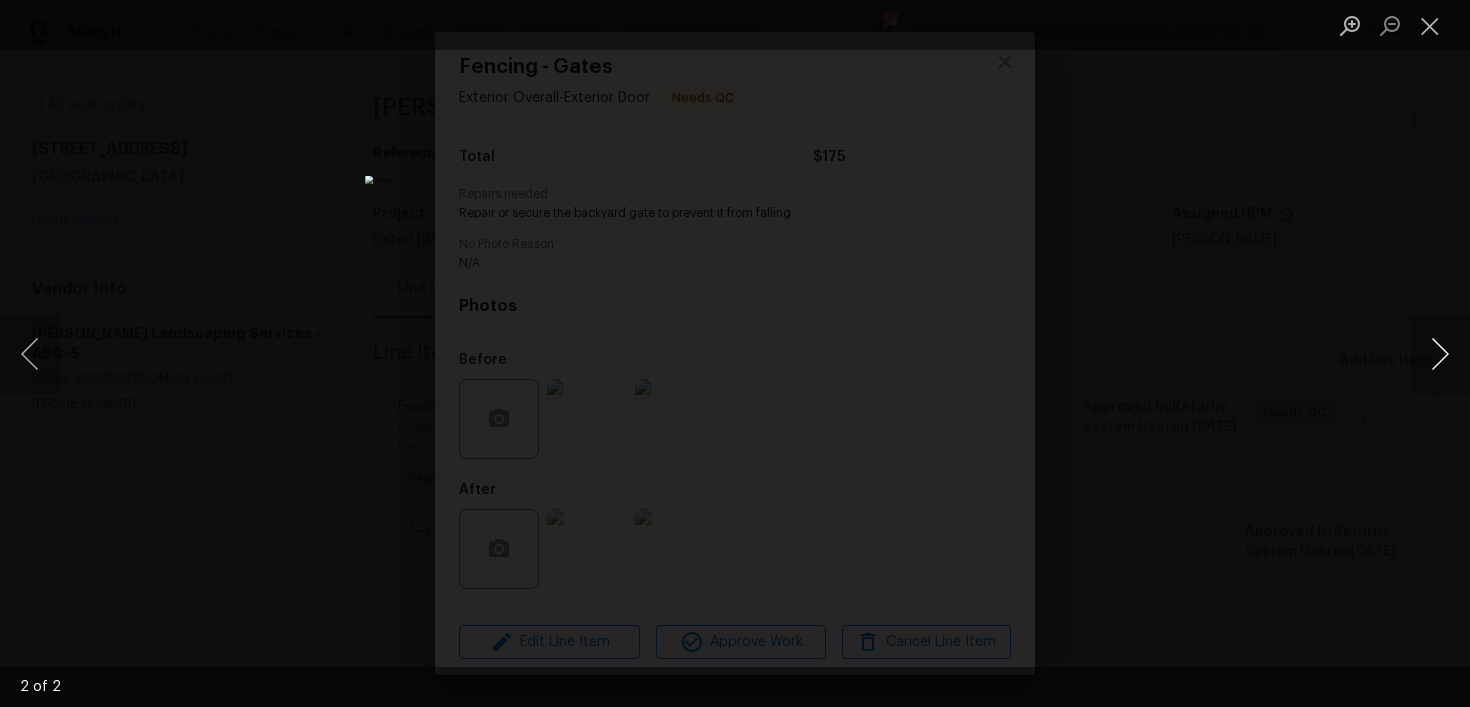 click at bounding box center (1440, 354) 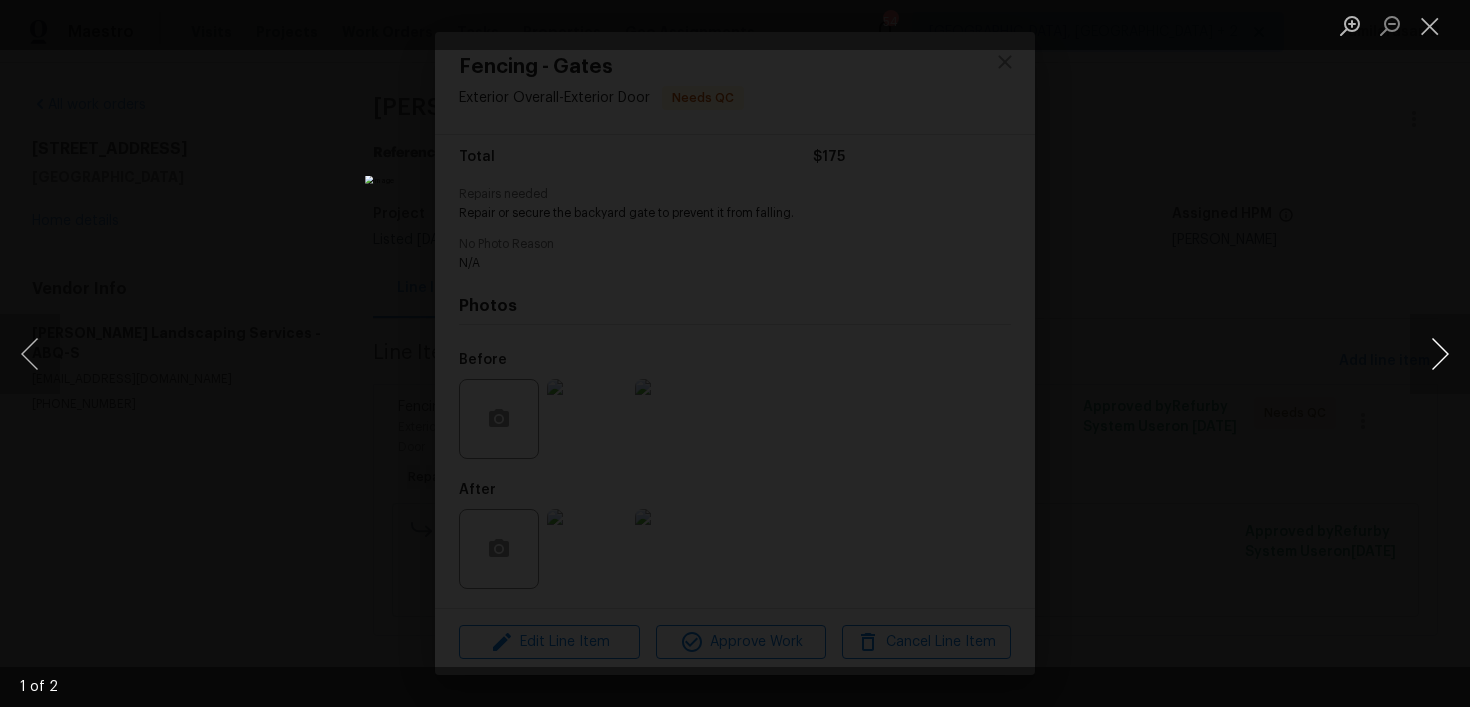 click at bounding box center (1440, 354) 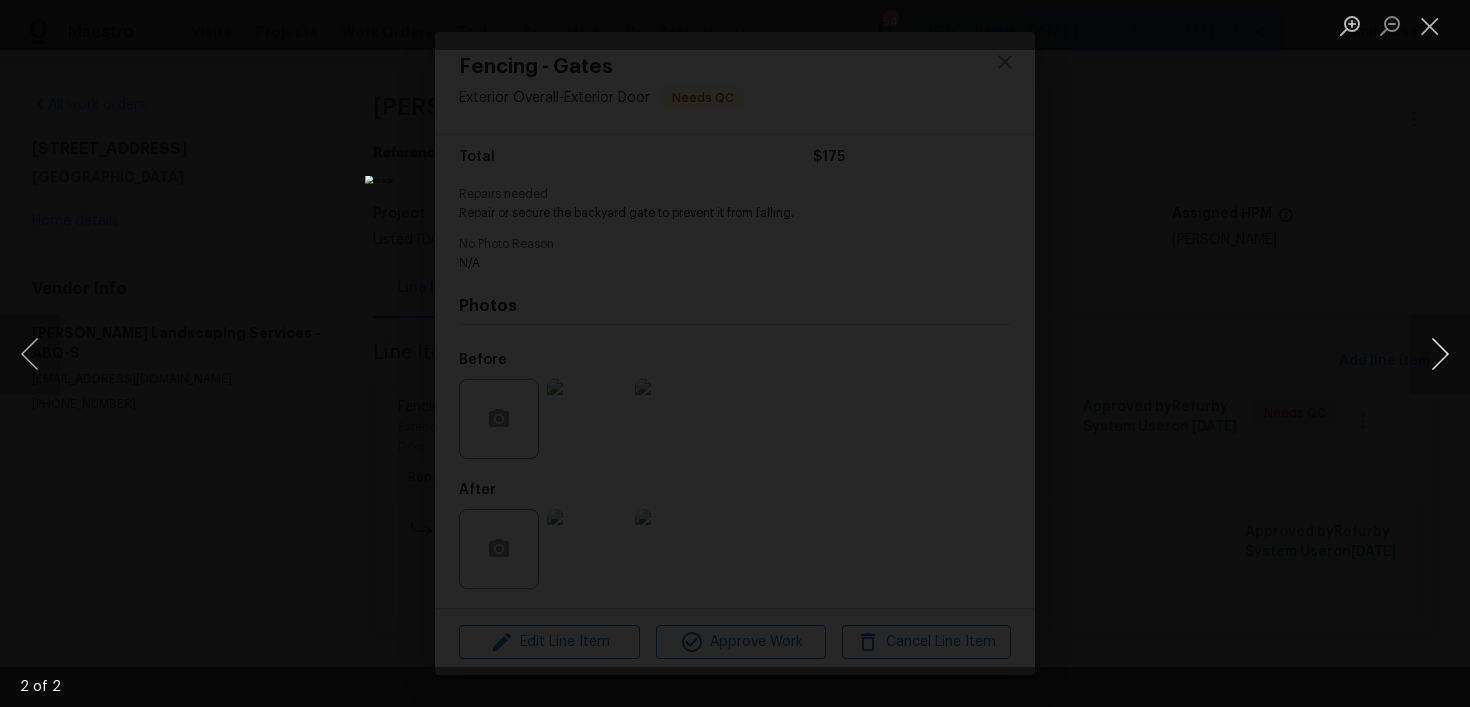 click at bounding box center [1440, 354] 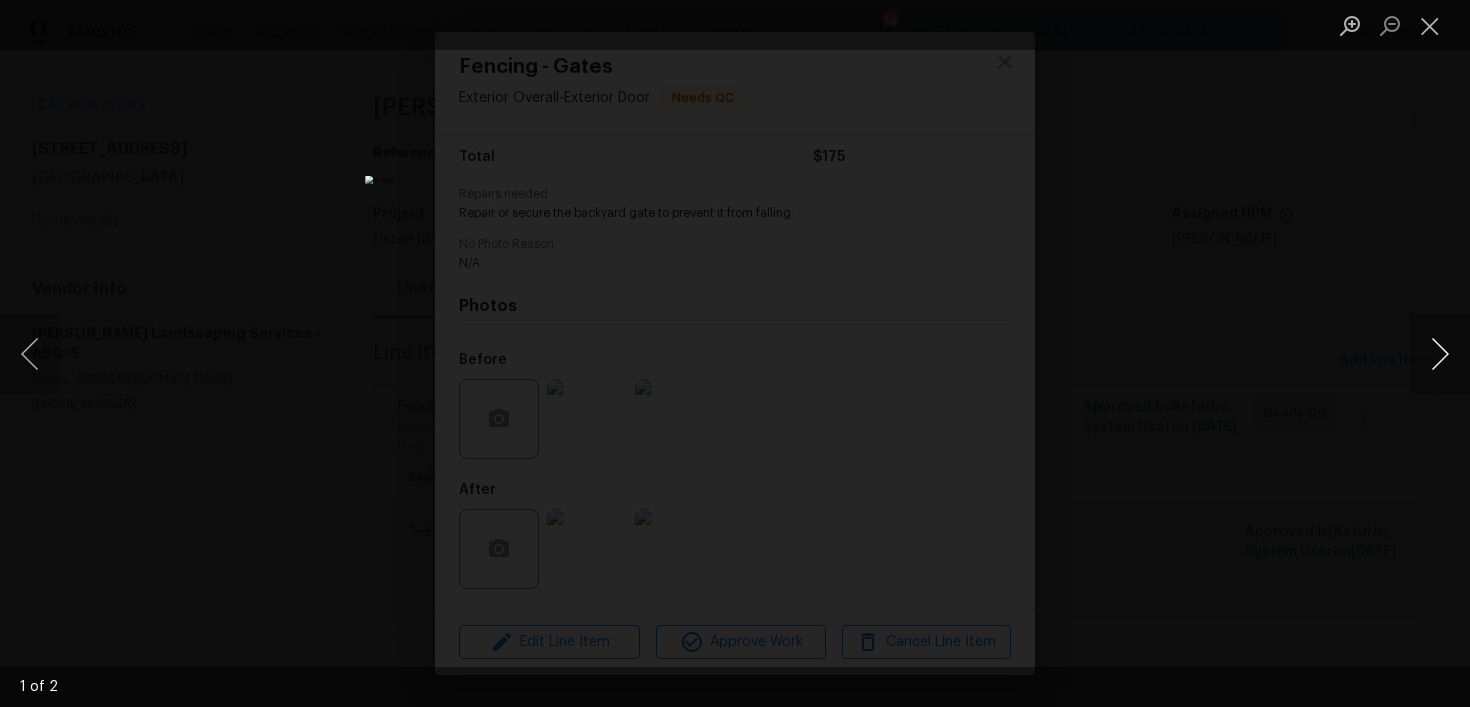 click at bounding box center (1440, 354) 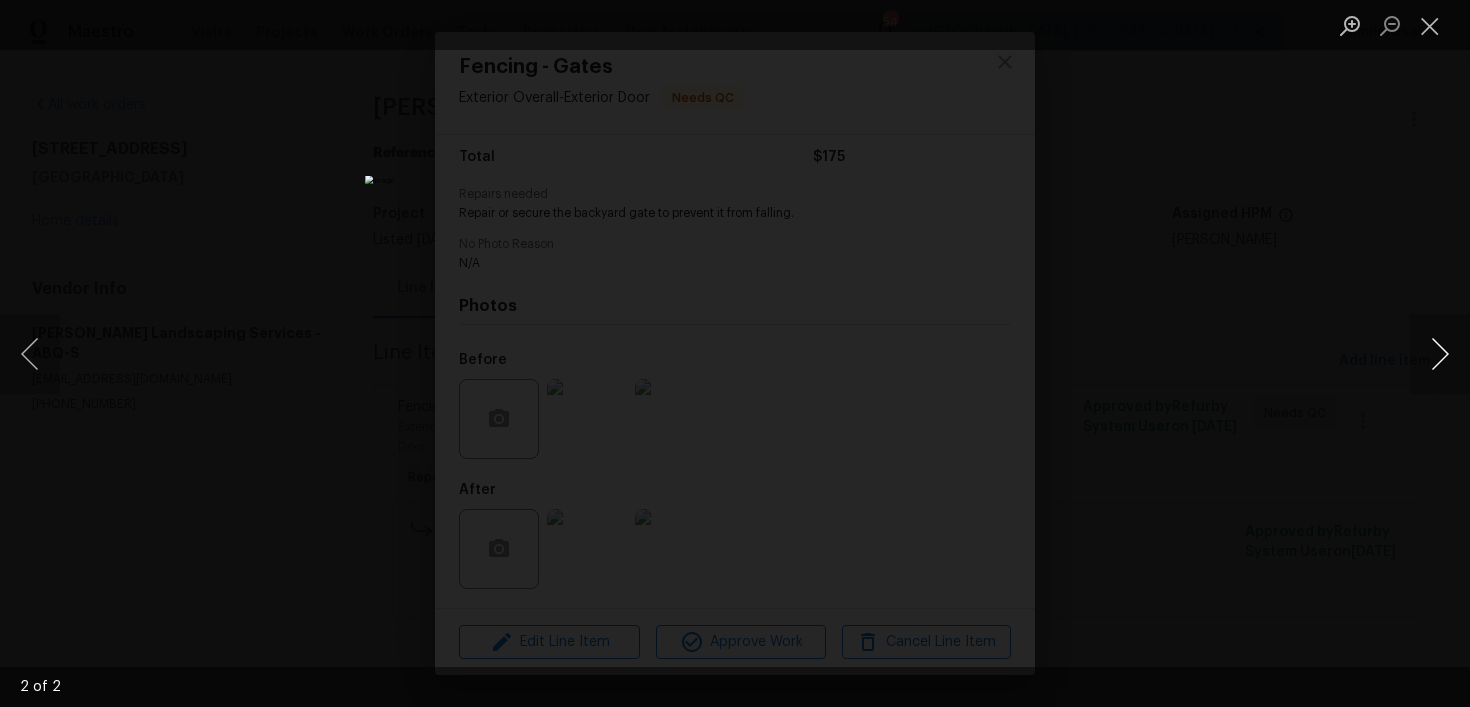 click at bounding box center (1440, 354) 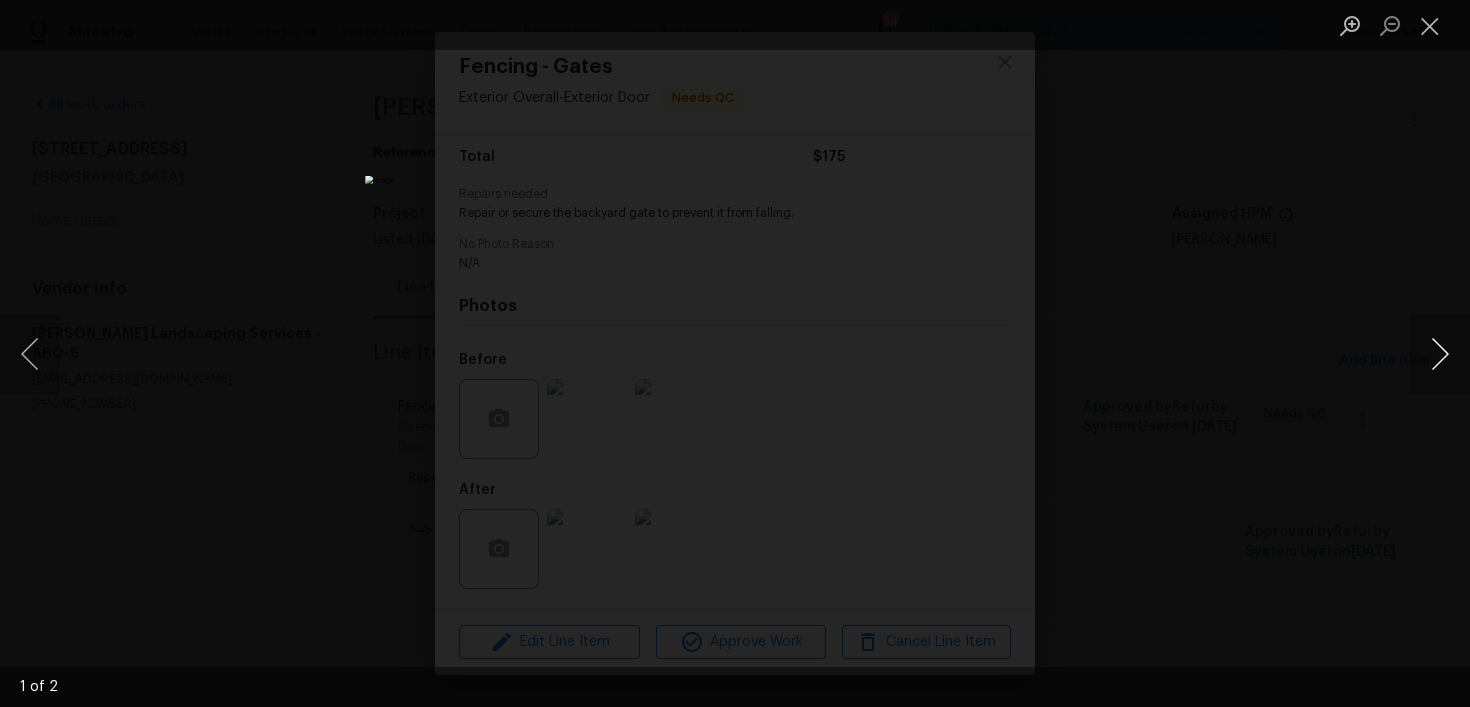 click at bounding box center [1440, 354] 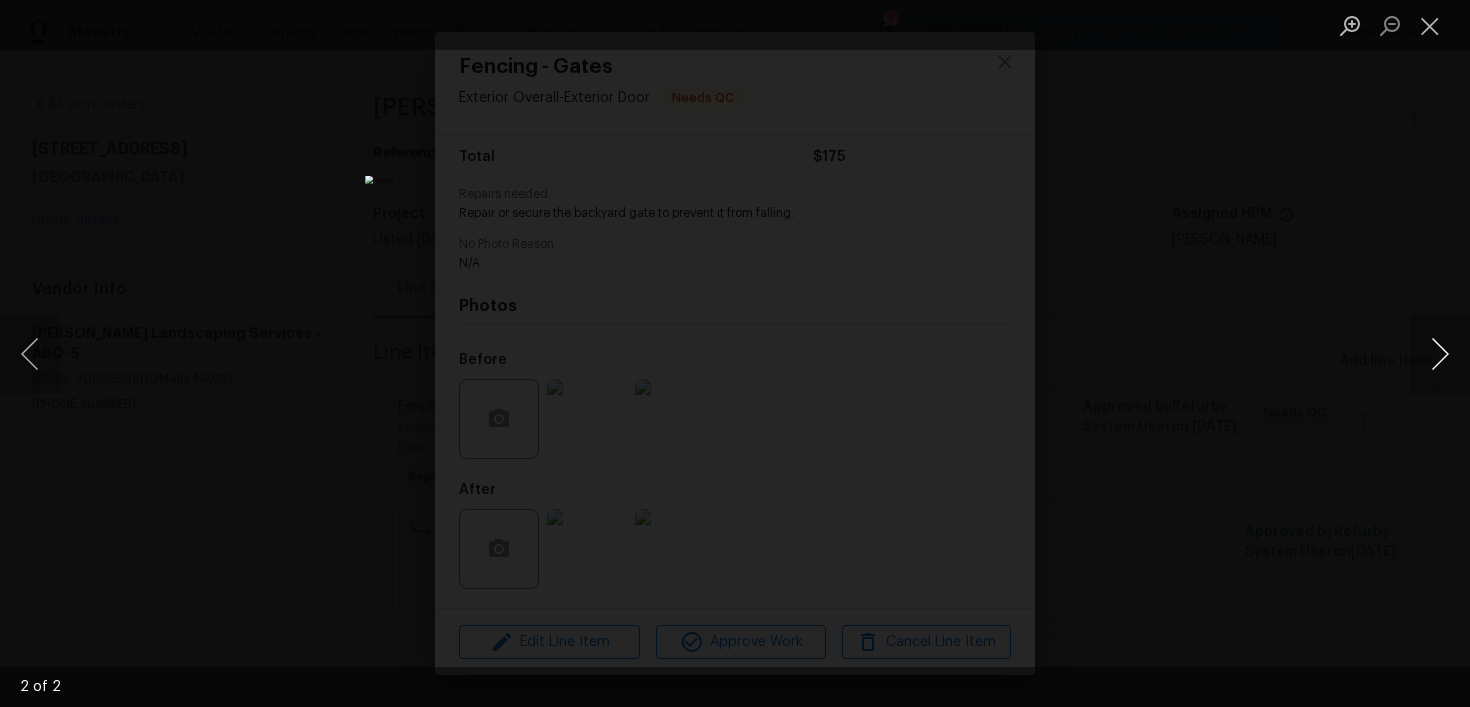 click at bounding box center [1440, 354] 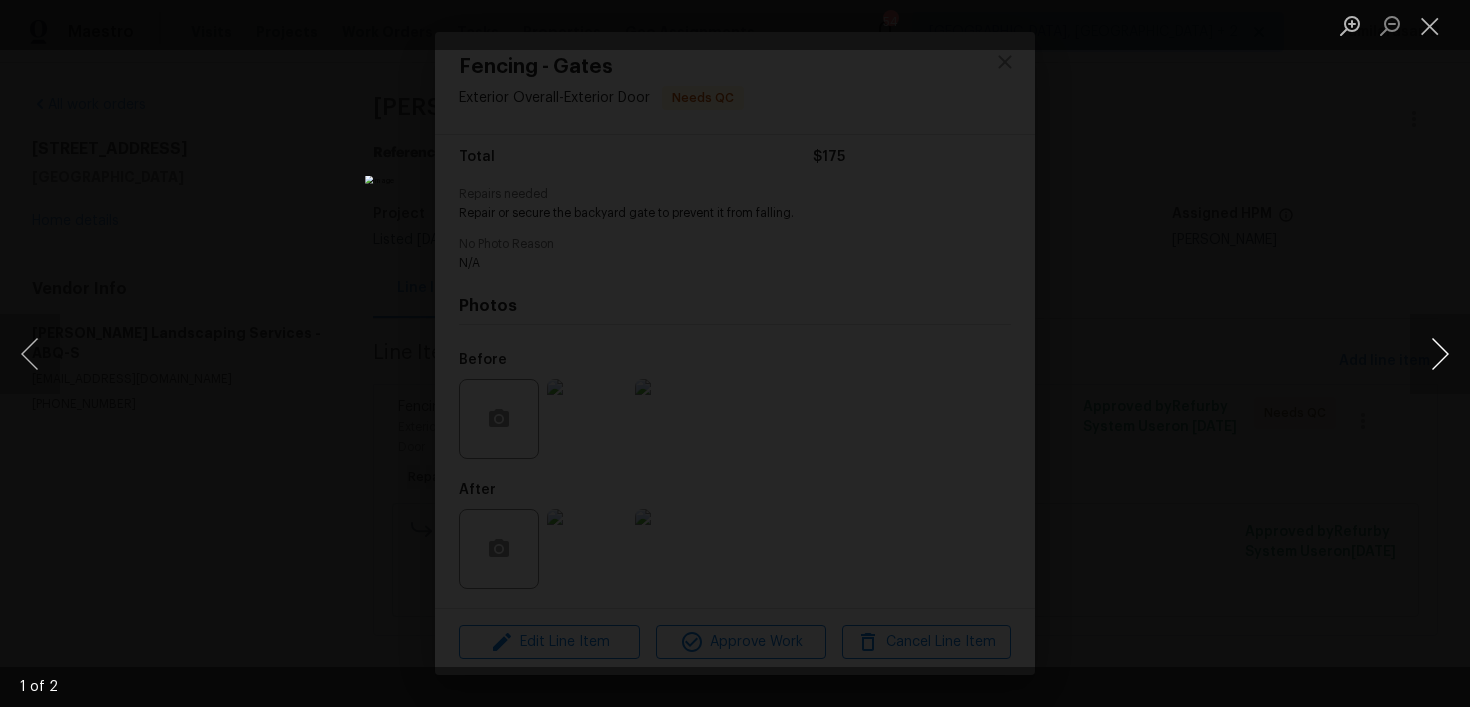 click at bounding box center [1440, 354] 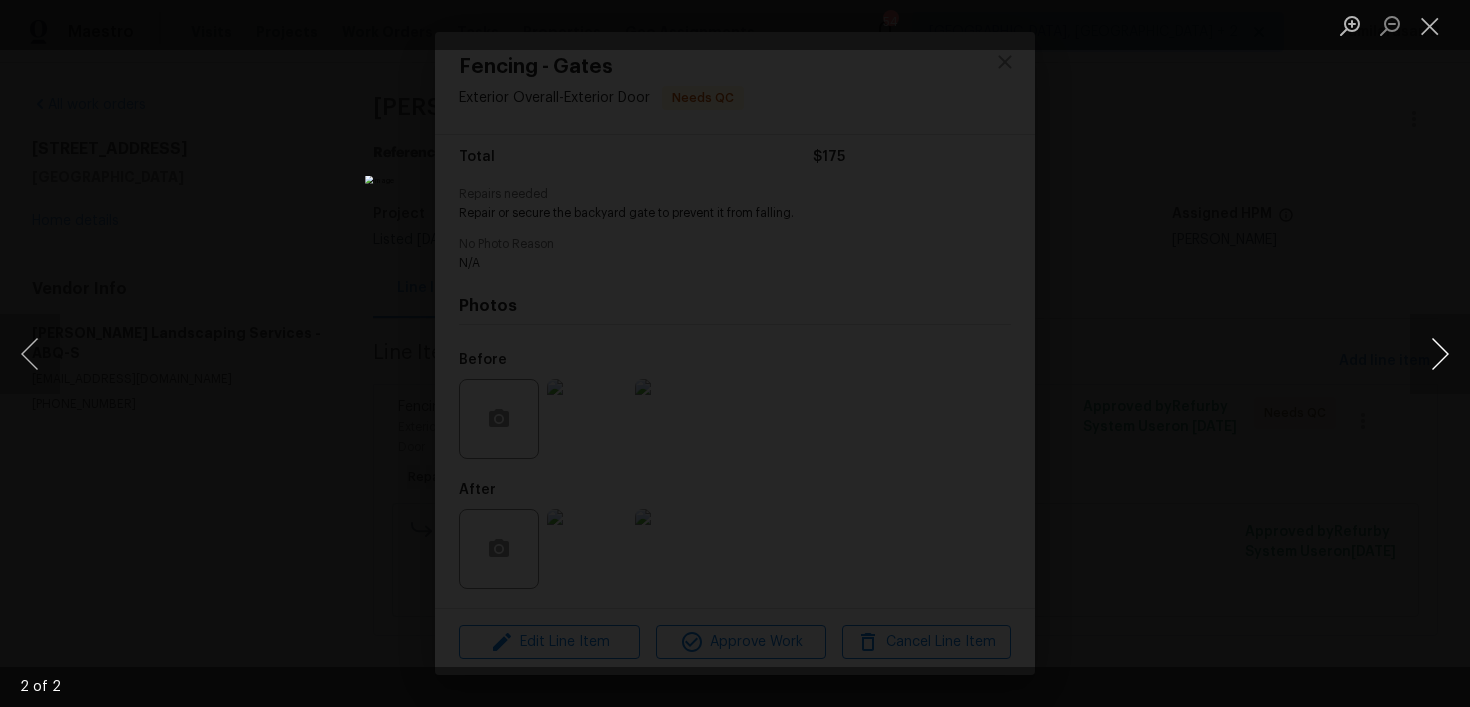 click at bounding box center (1440, 354) 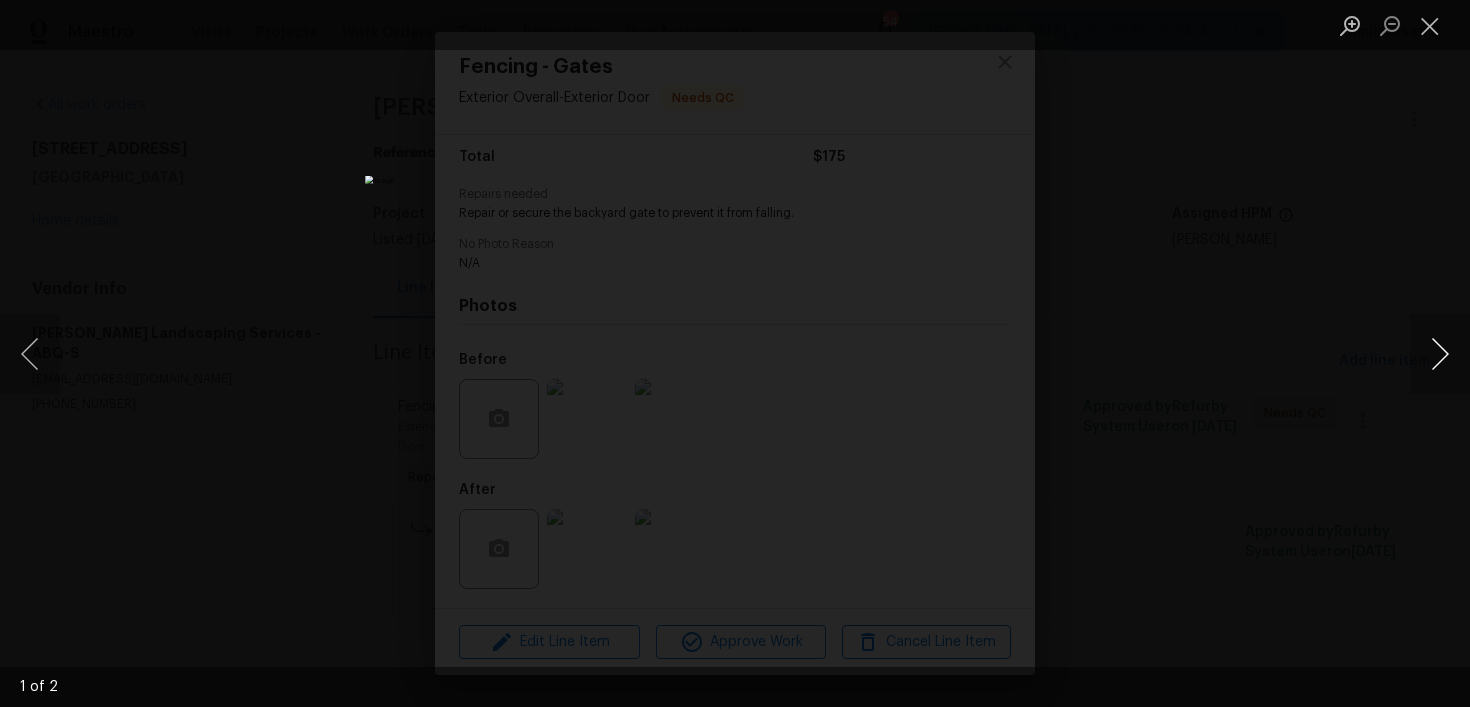 click at bounding box center (1440, 354) 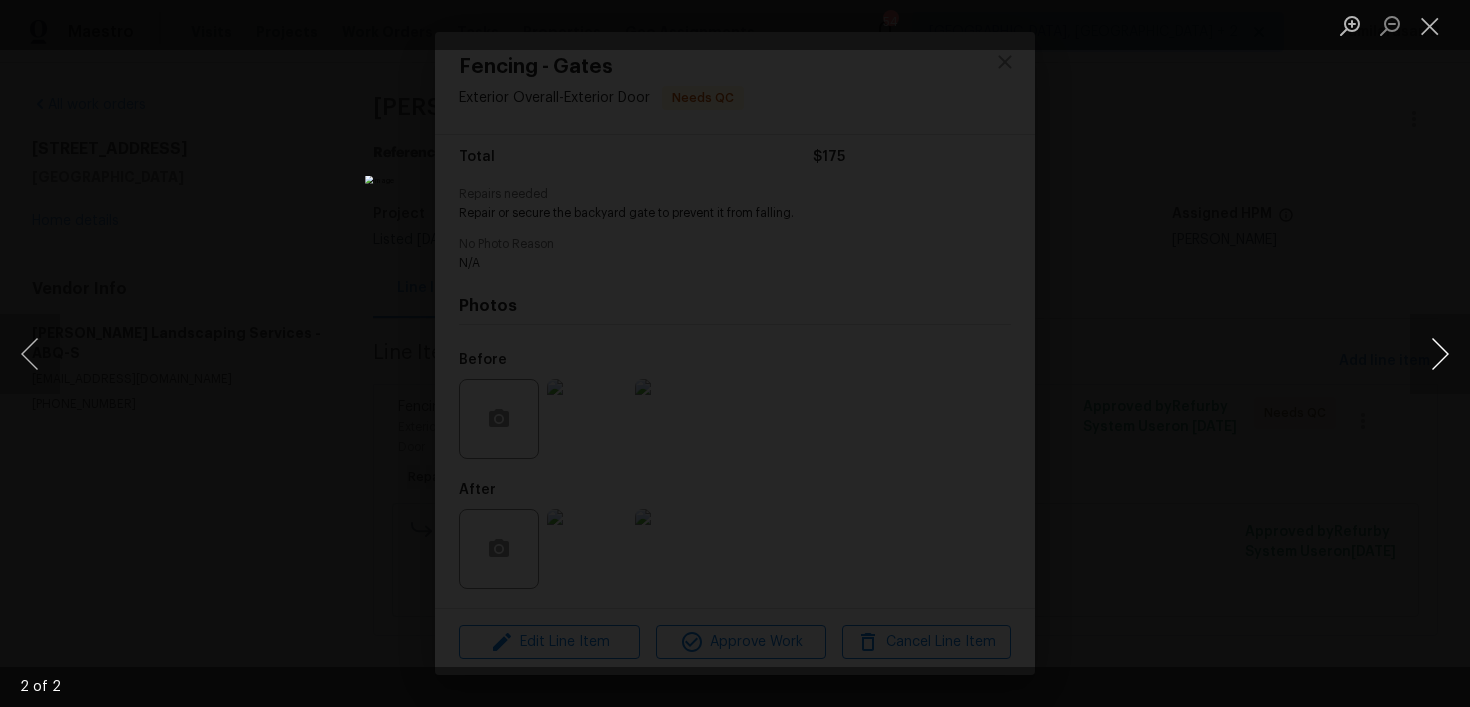 click at bounding box center (1440, 354) 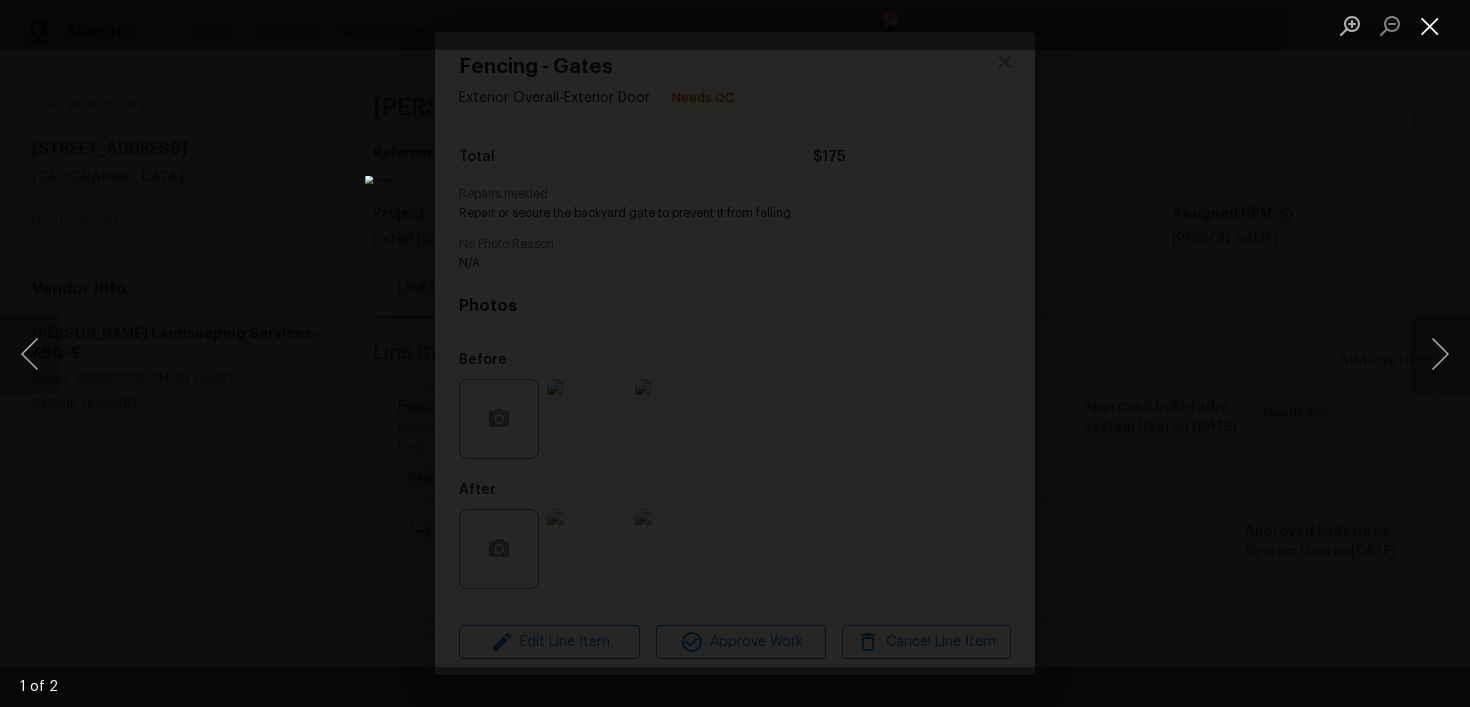 click at bounding box center [1430, 25] 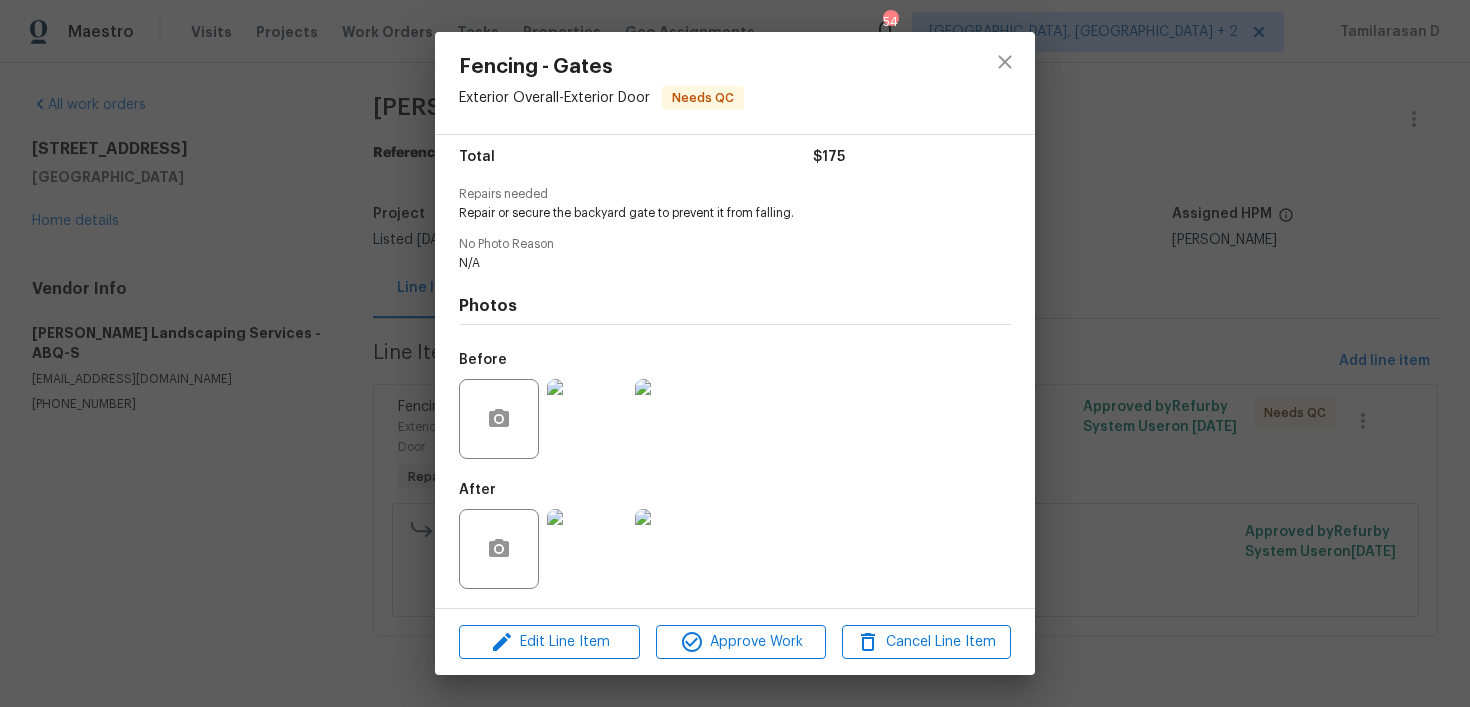 click at bounding box center [587, 549] 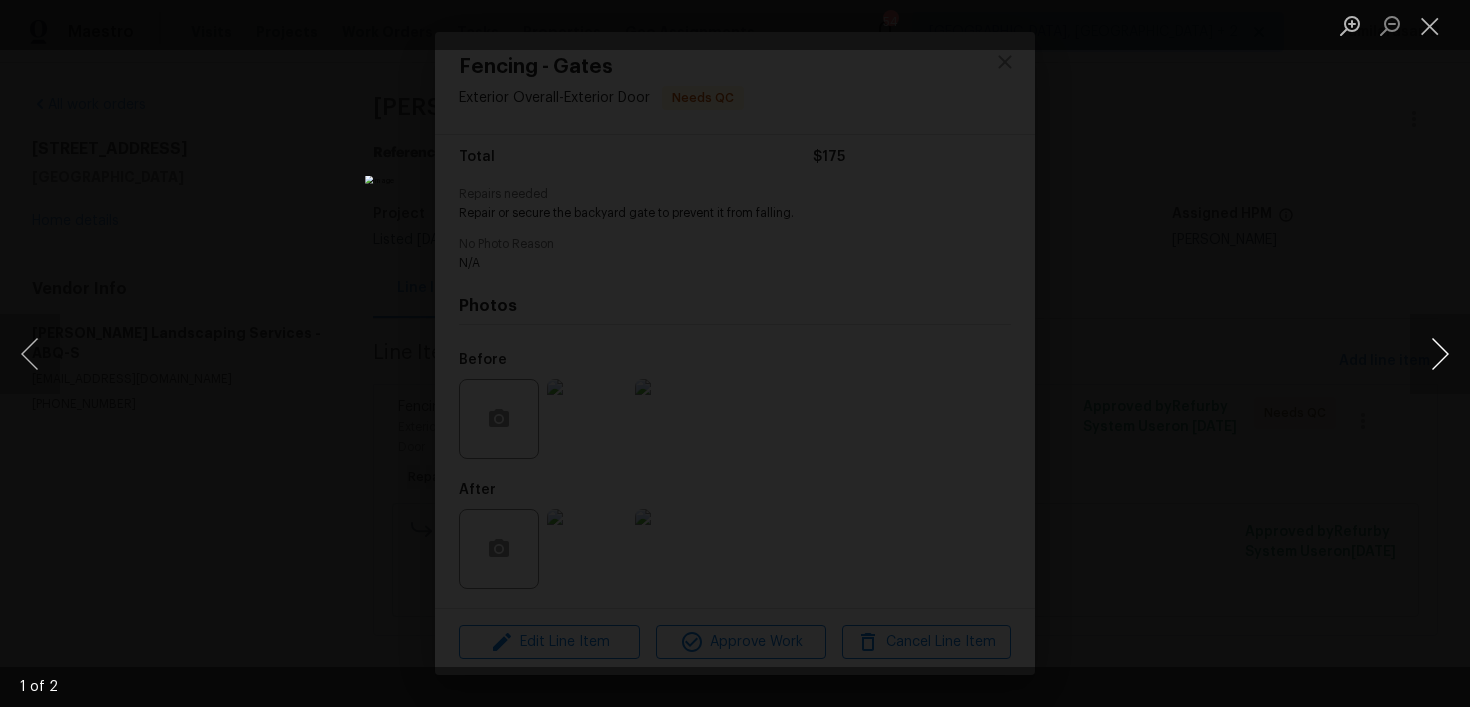 click at bounding box center [1440, 354] 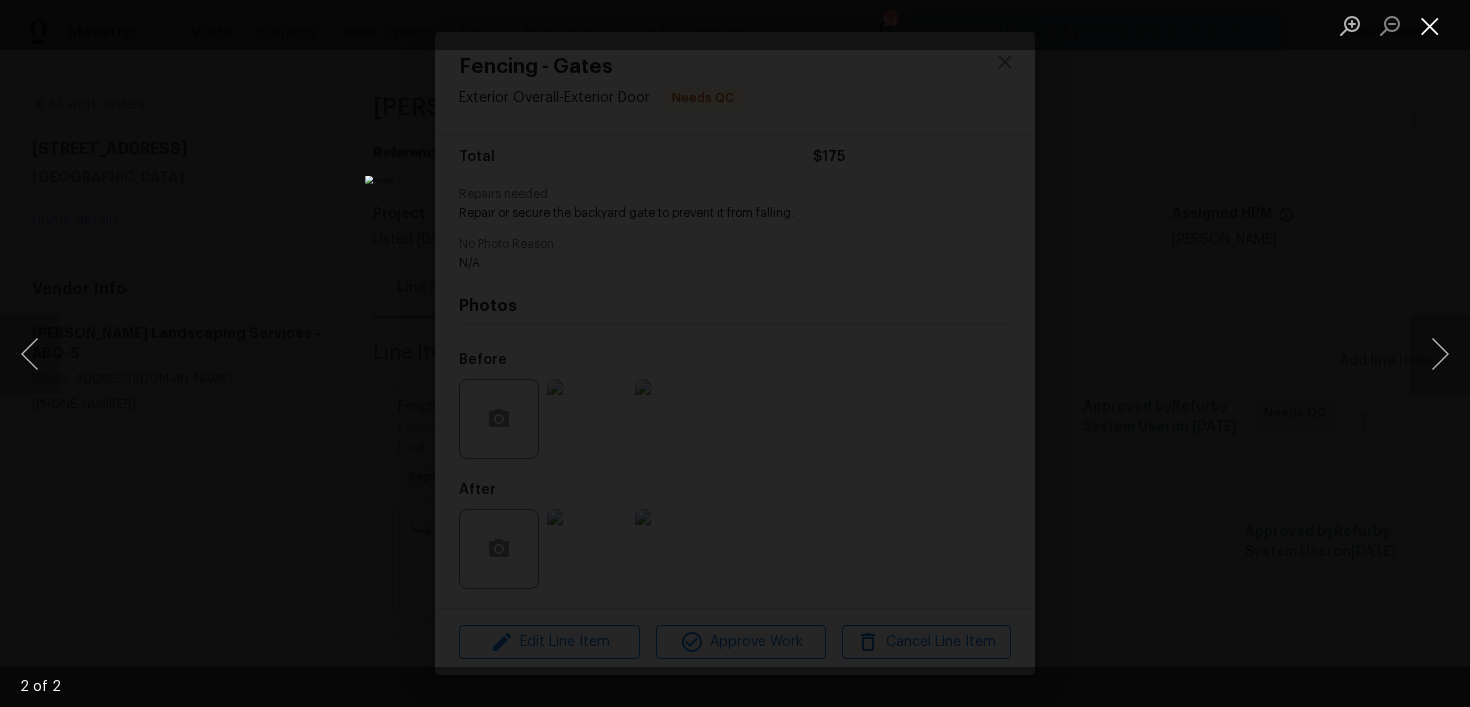 click at bounding box center [1430, 25] 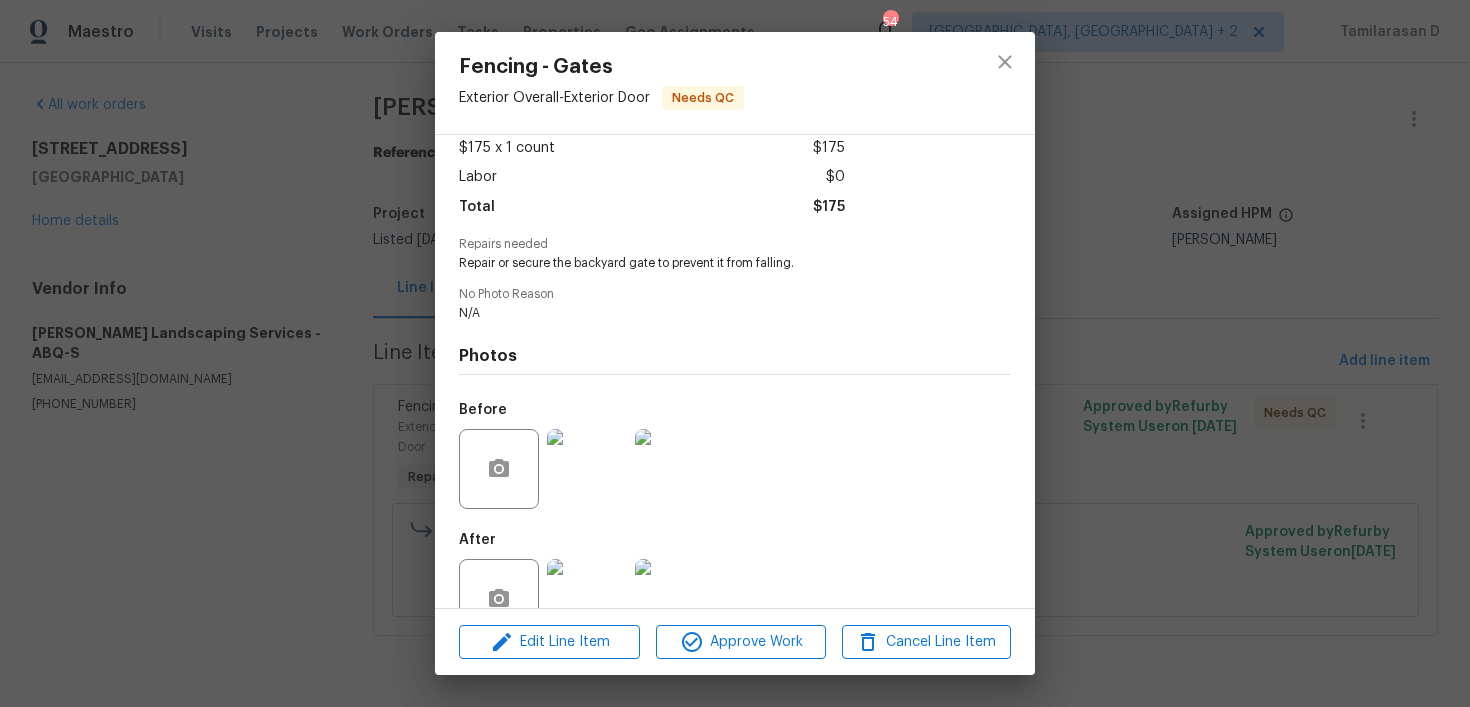 scroll, scrollTop: 130, scrollLeft: 0, axis: vertical 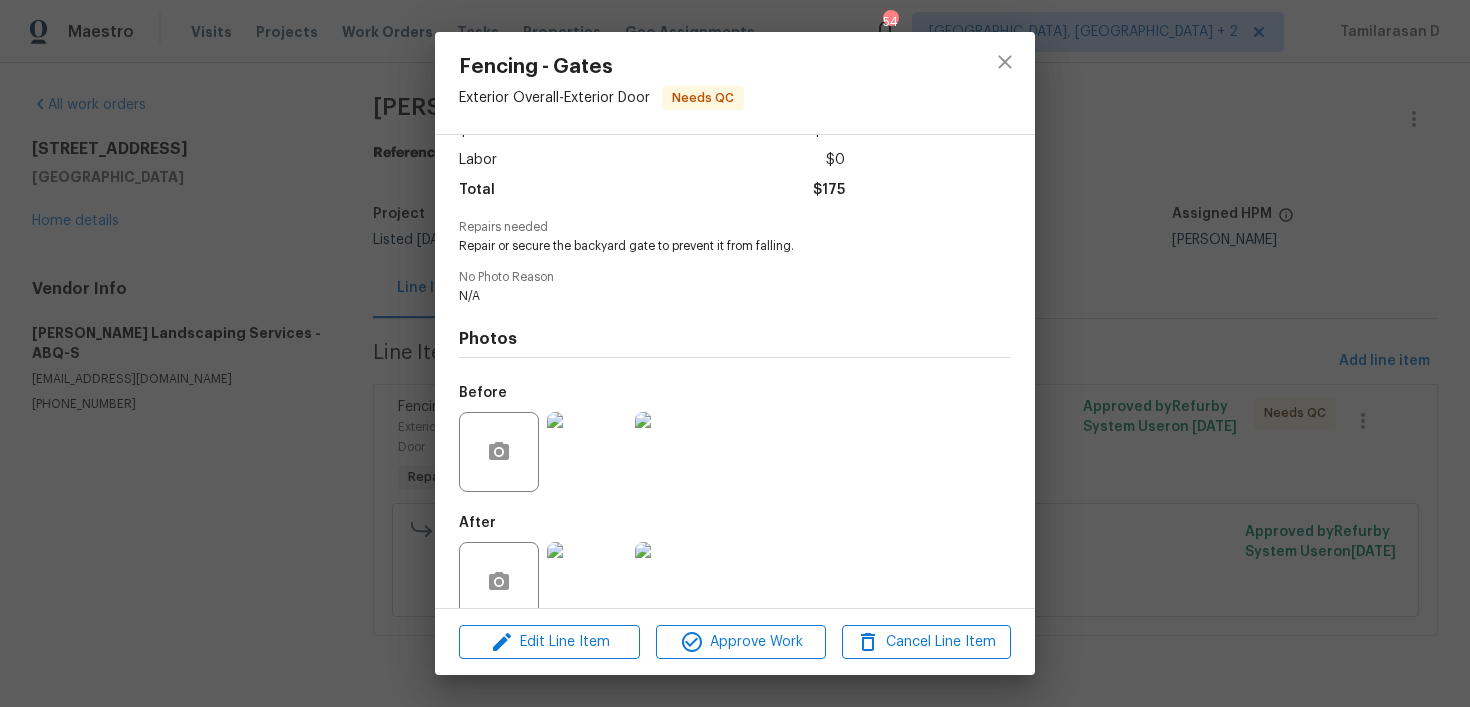 click at bounding box center [587, 452] 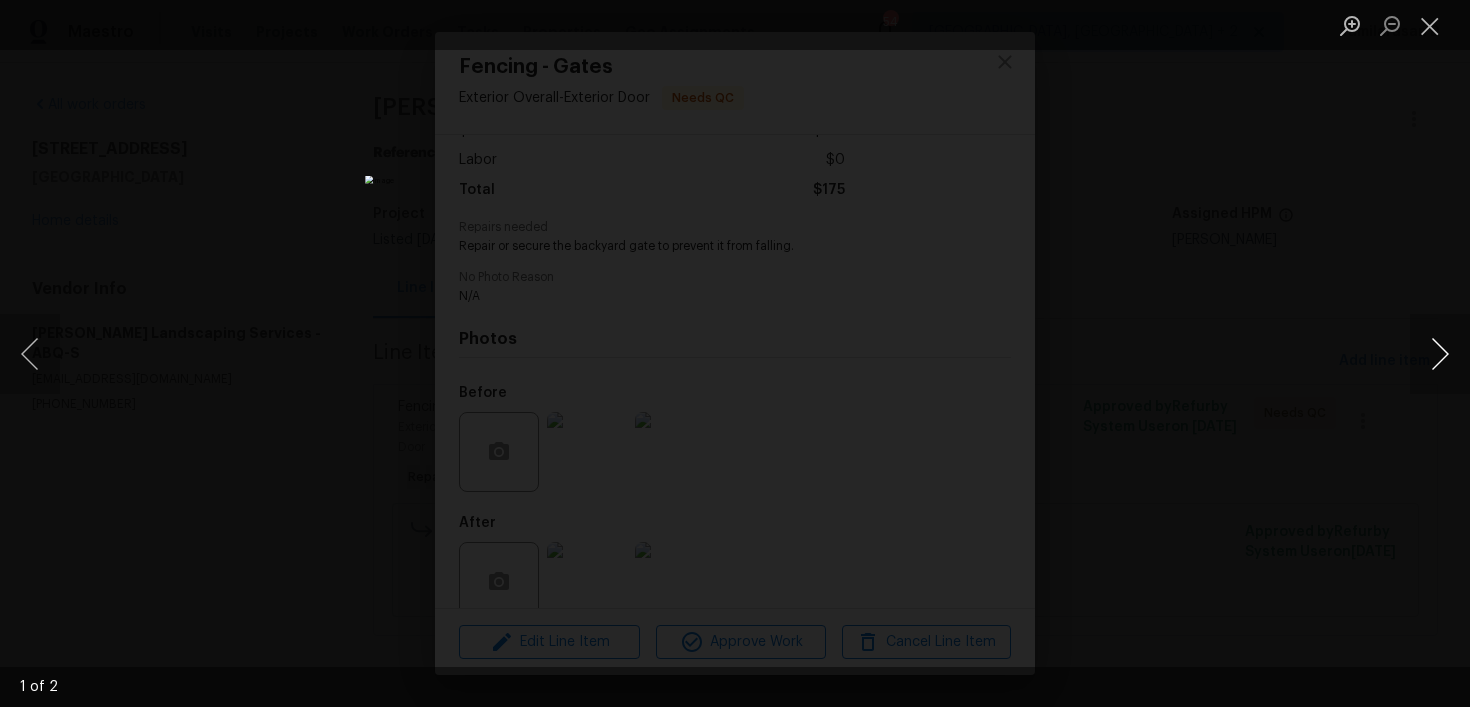 click at bounding box center (1440, 354) 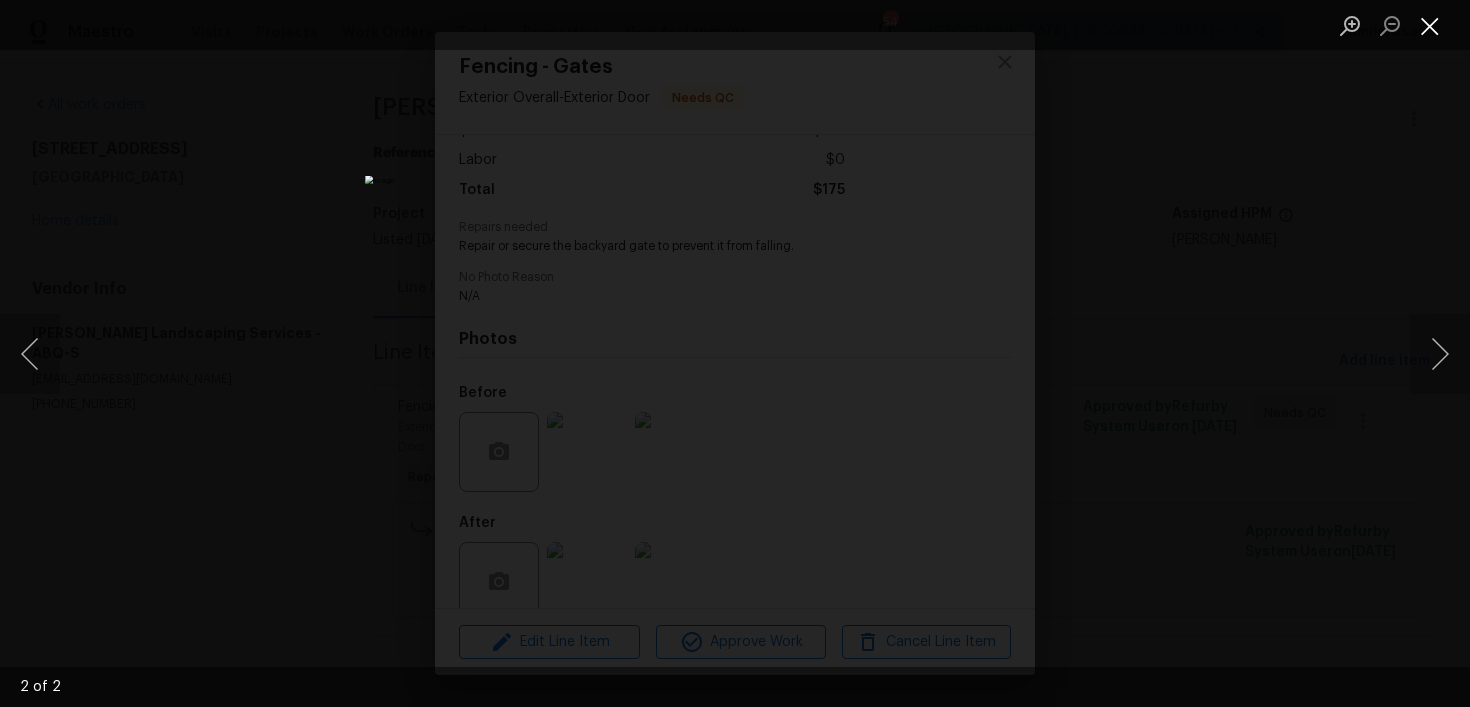 click at bounding box center [1430, 25] 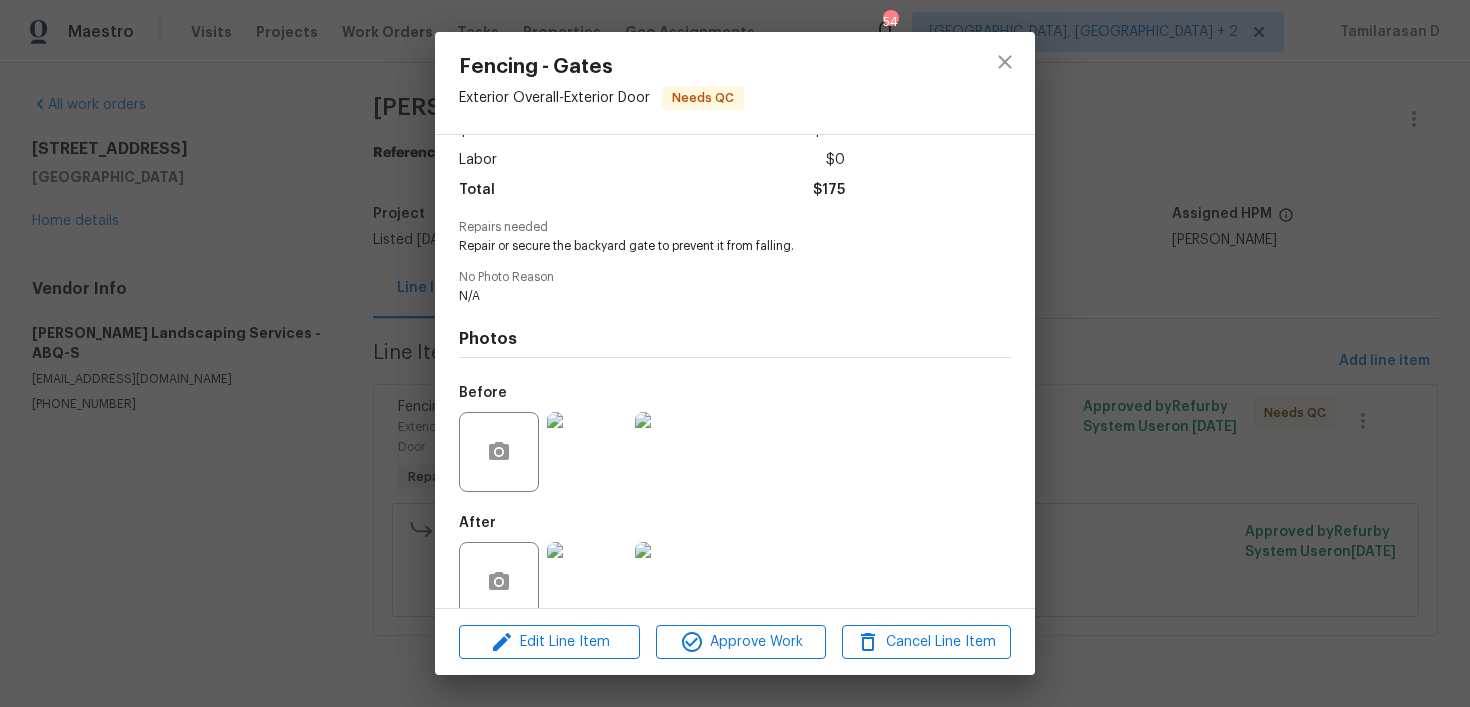 click at bounding box center [587, 582] 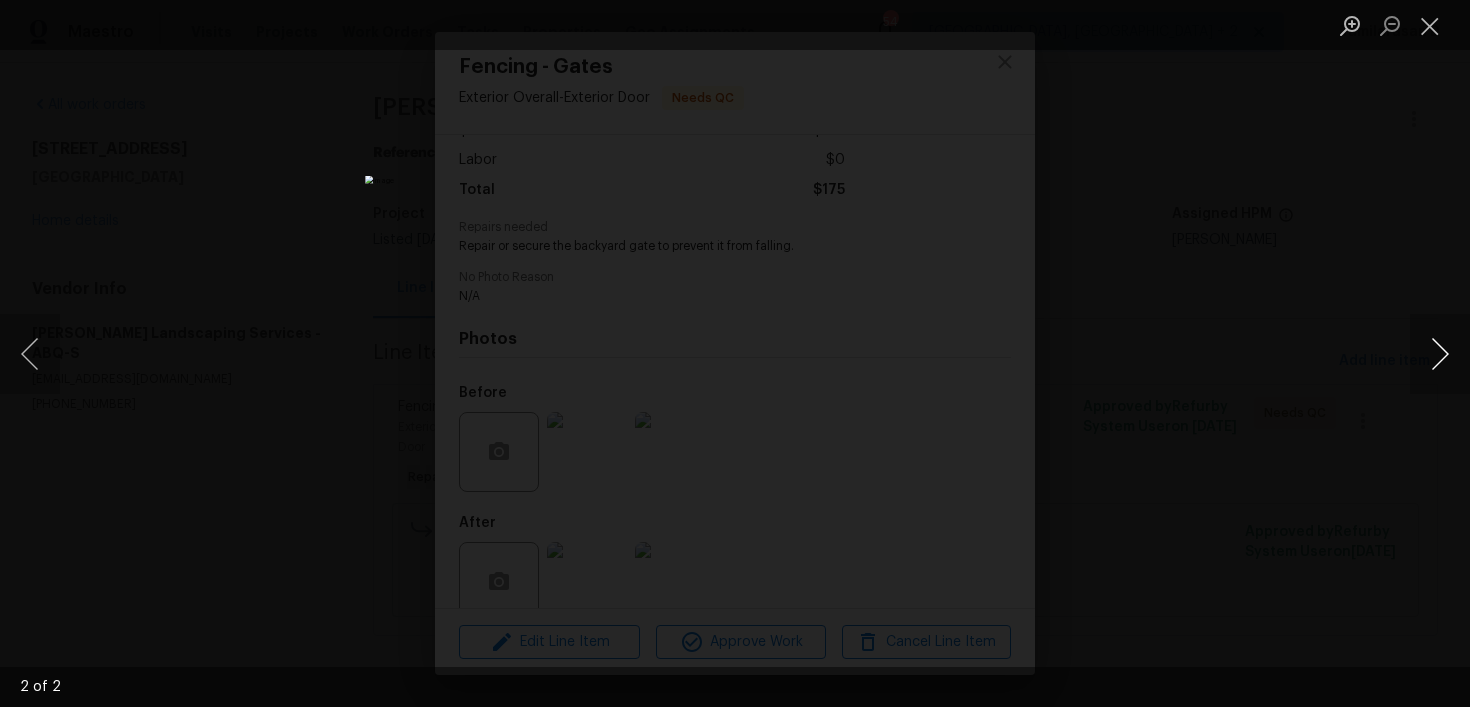 click at bounding box center [1440, 354] 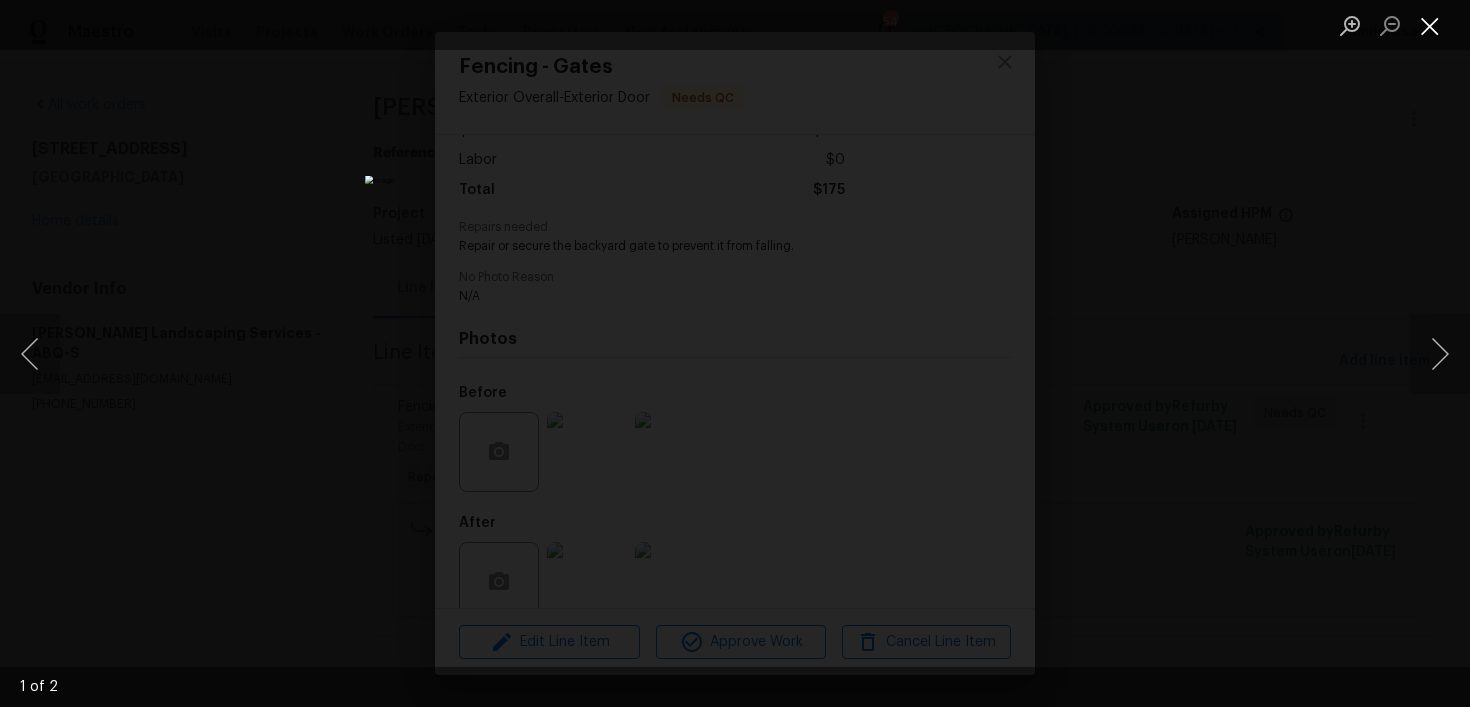 click at bounding box center [1430, 25] 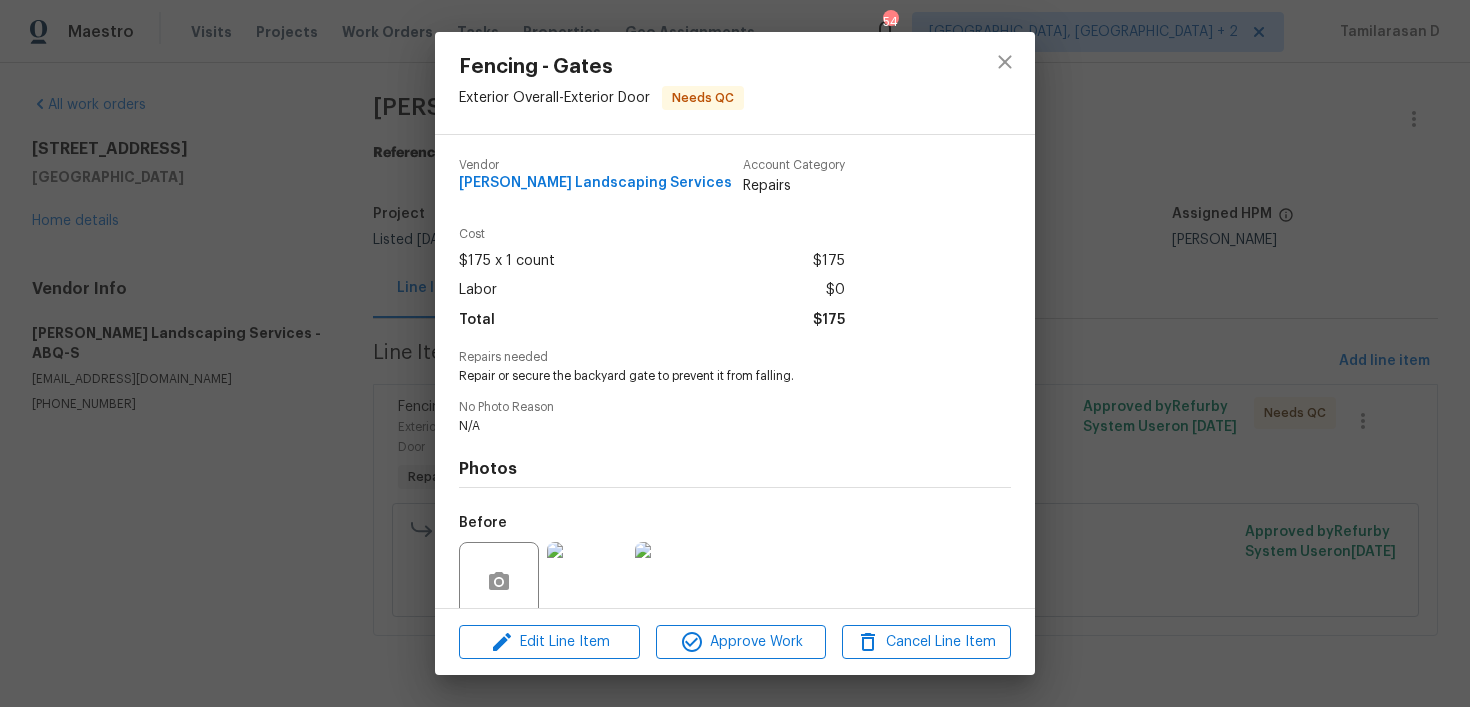 scroll, scrollTop: 163, scrollLeft: 0, axis: vertical 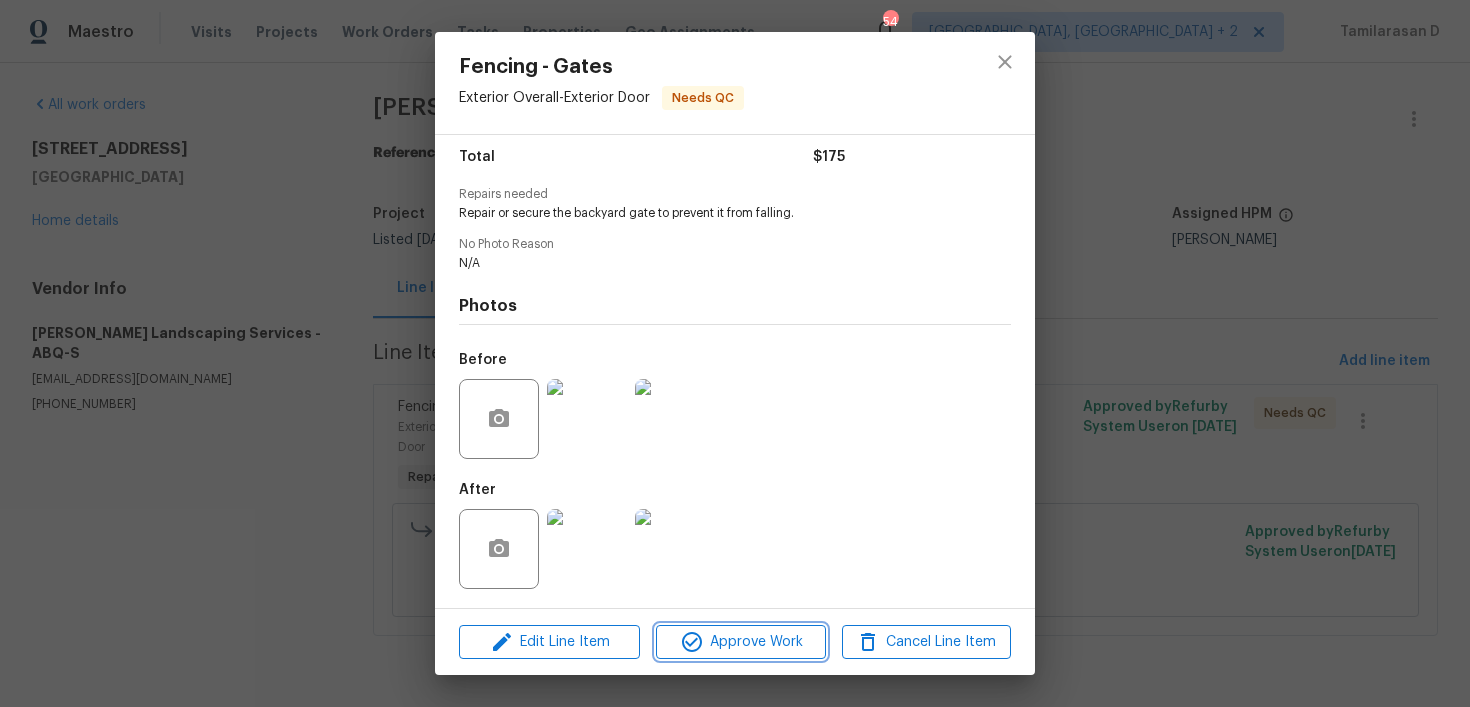 click on "Approve Work" at bounding box center (740, 642) 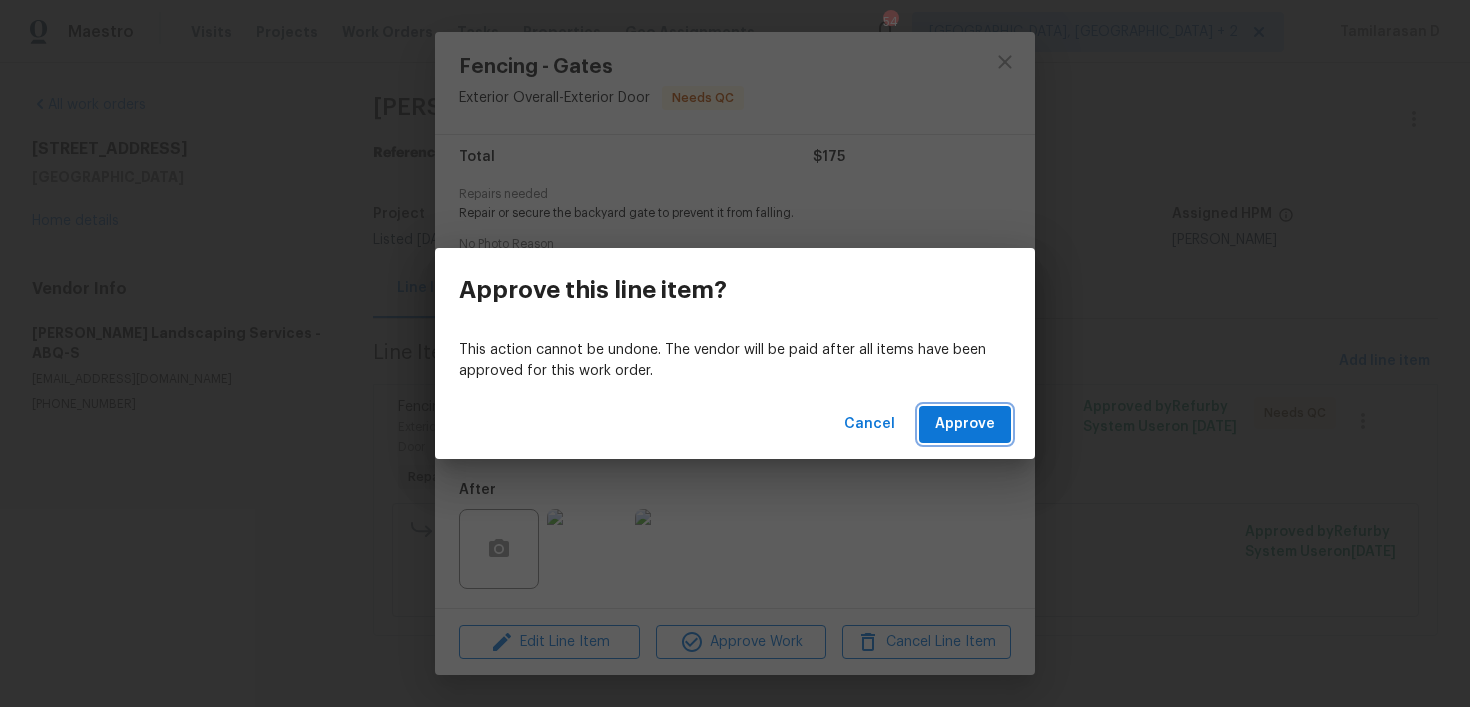 click on "Approve" at bounding box center [965, 424] 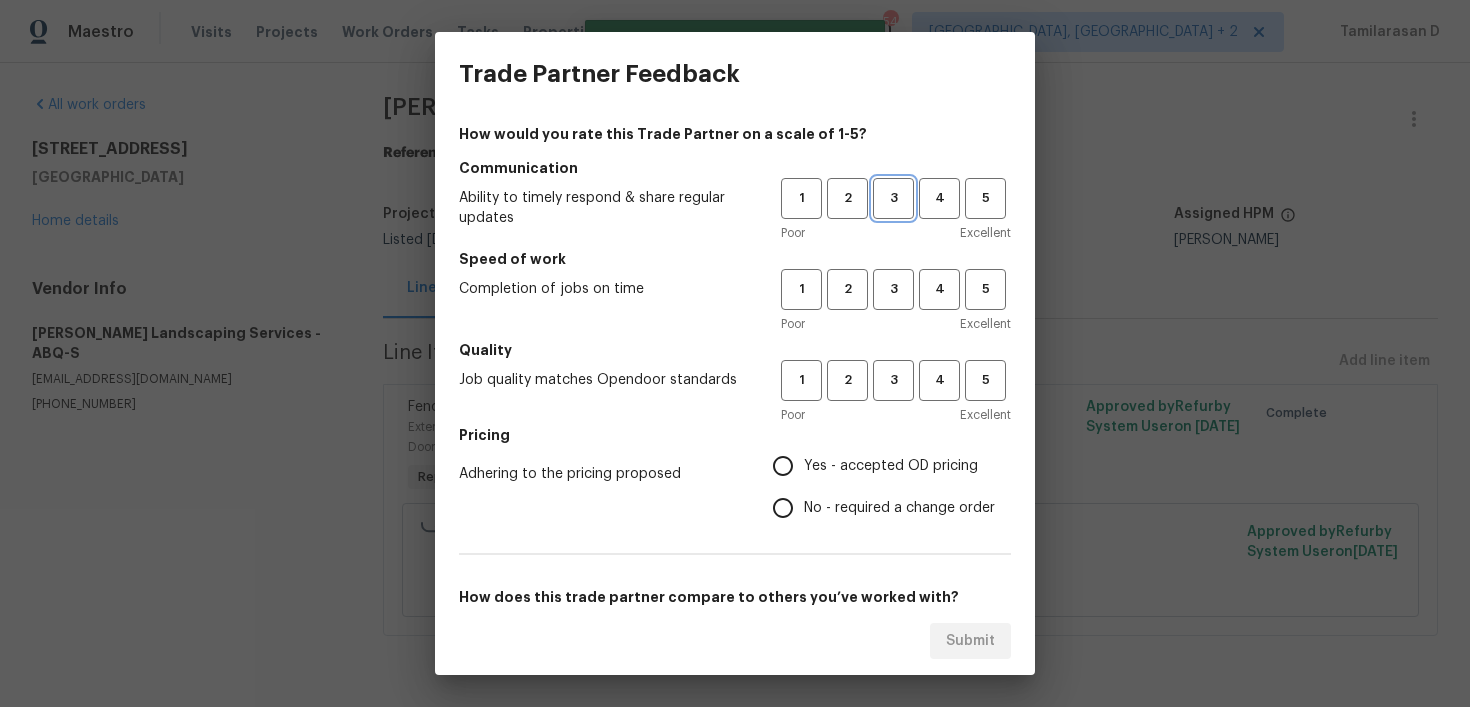 click on "3" at bounding box center (893, 198) 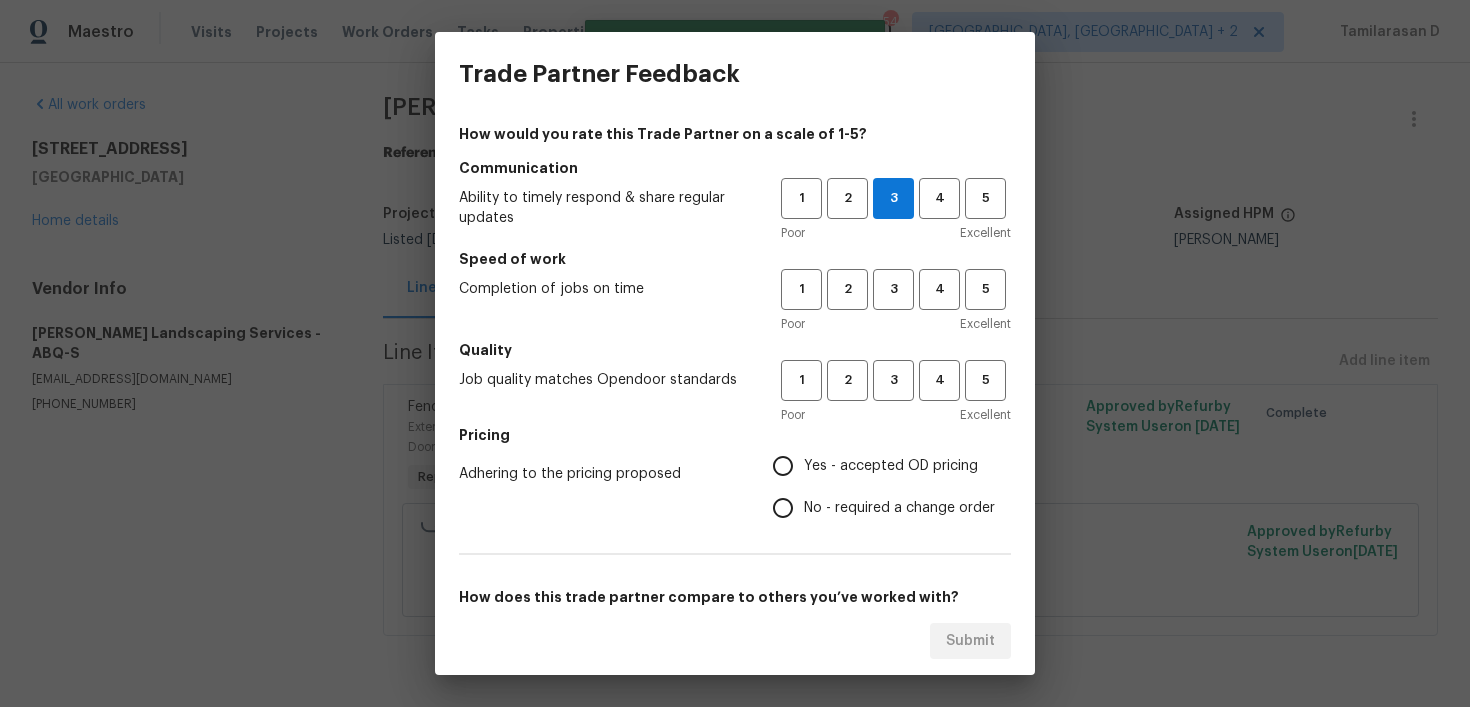 click on "Speed of work" at bounding box center (735, 259) 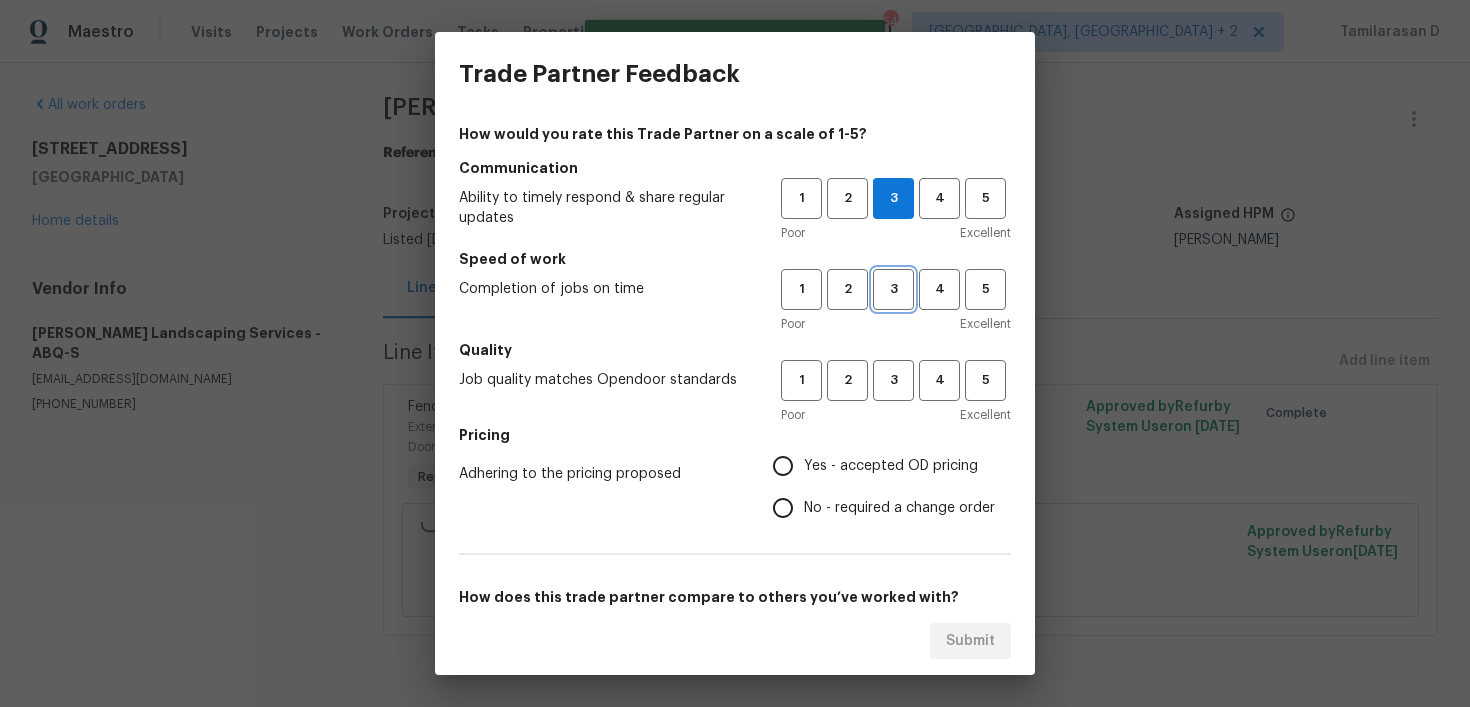 click on "3" at bounding box center [893, 289] 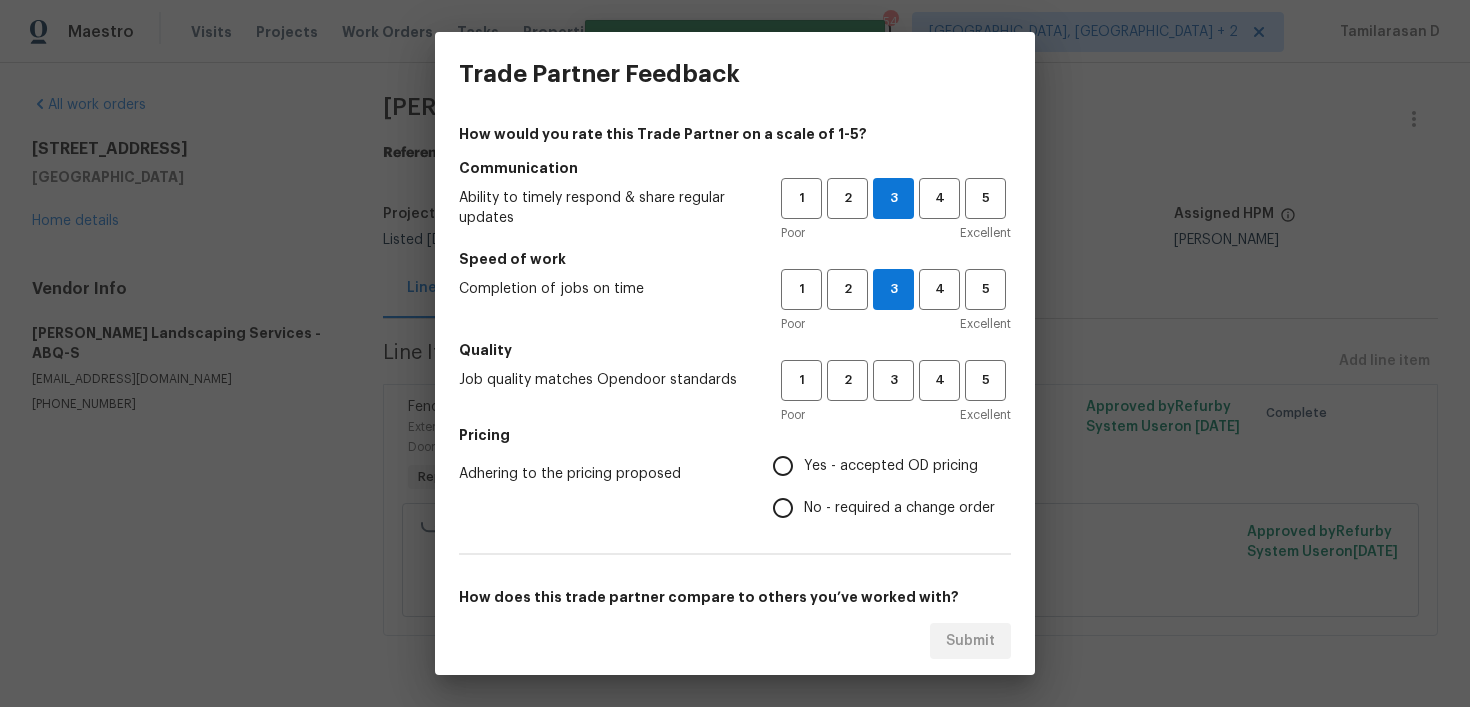 click on "1 2 3 4 5 Poor Excellent" at bounding box center (896, 392) 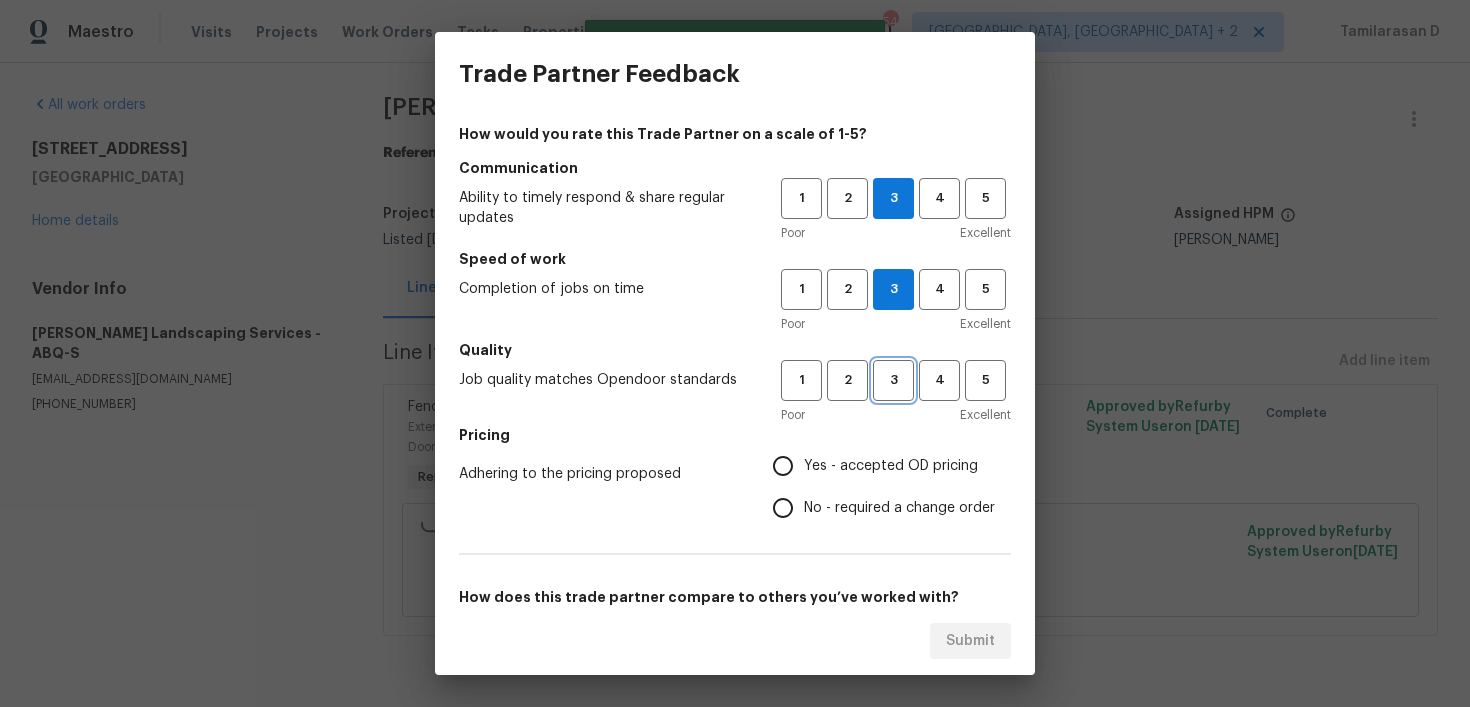 click on "3" at bounding box center (893, 380) 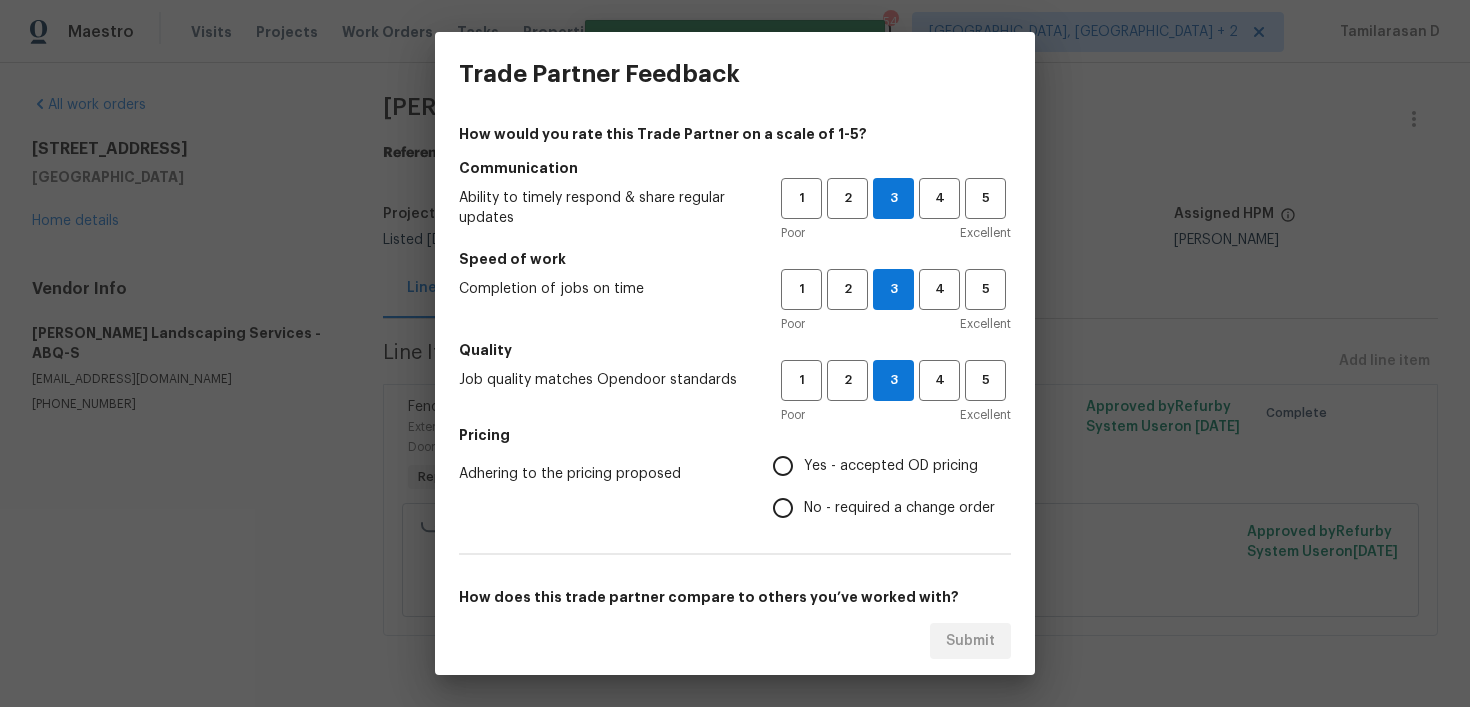 click on "No - required a change order" at bounding box center (783, 508) 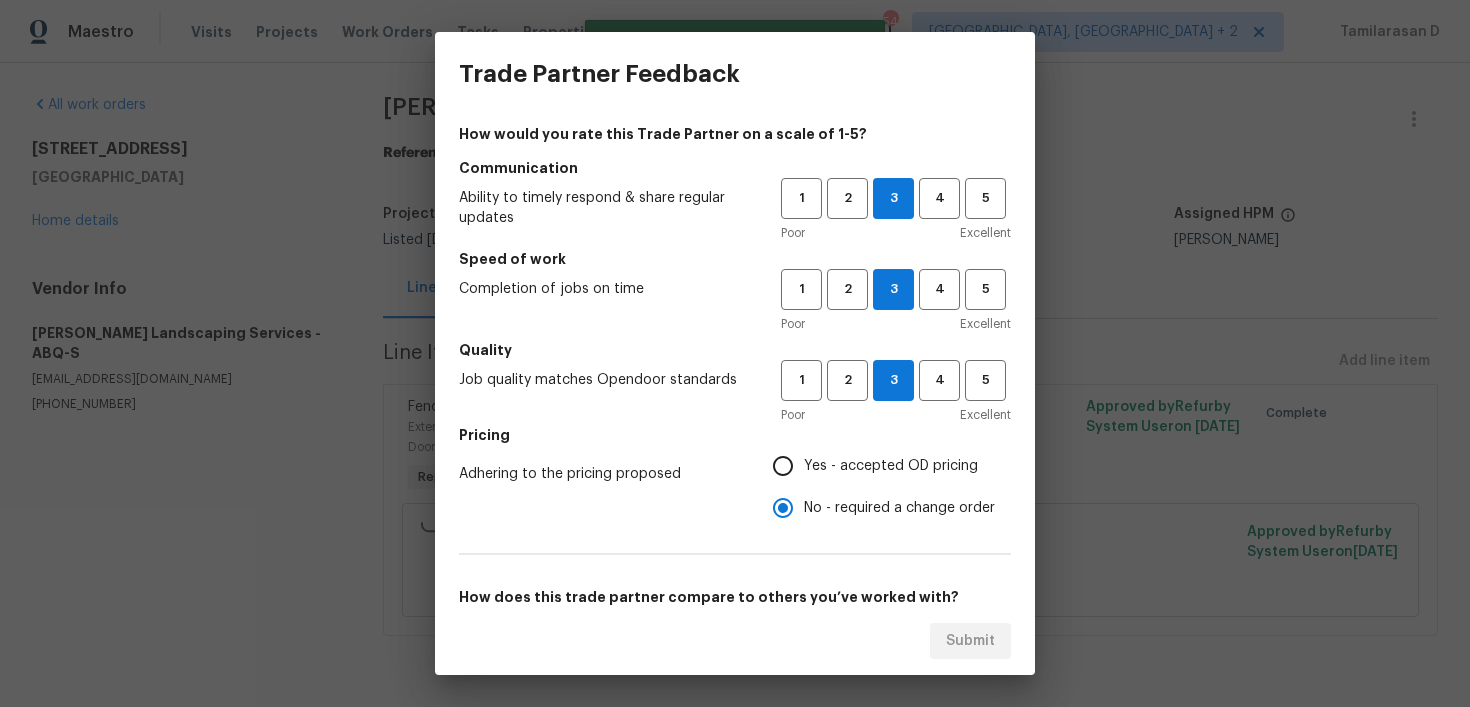 scroll, scrollTop: 308, scrollLeft: 0, axis: vertical 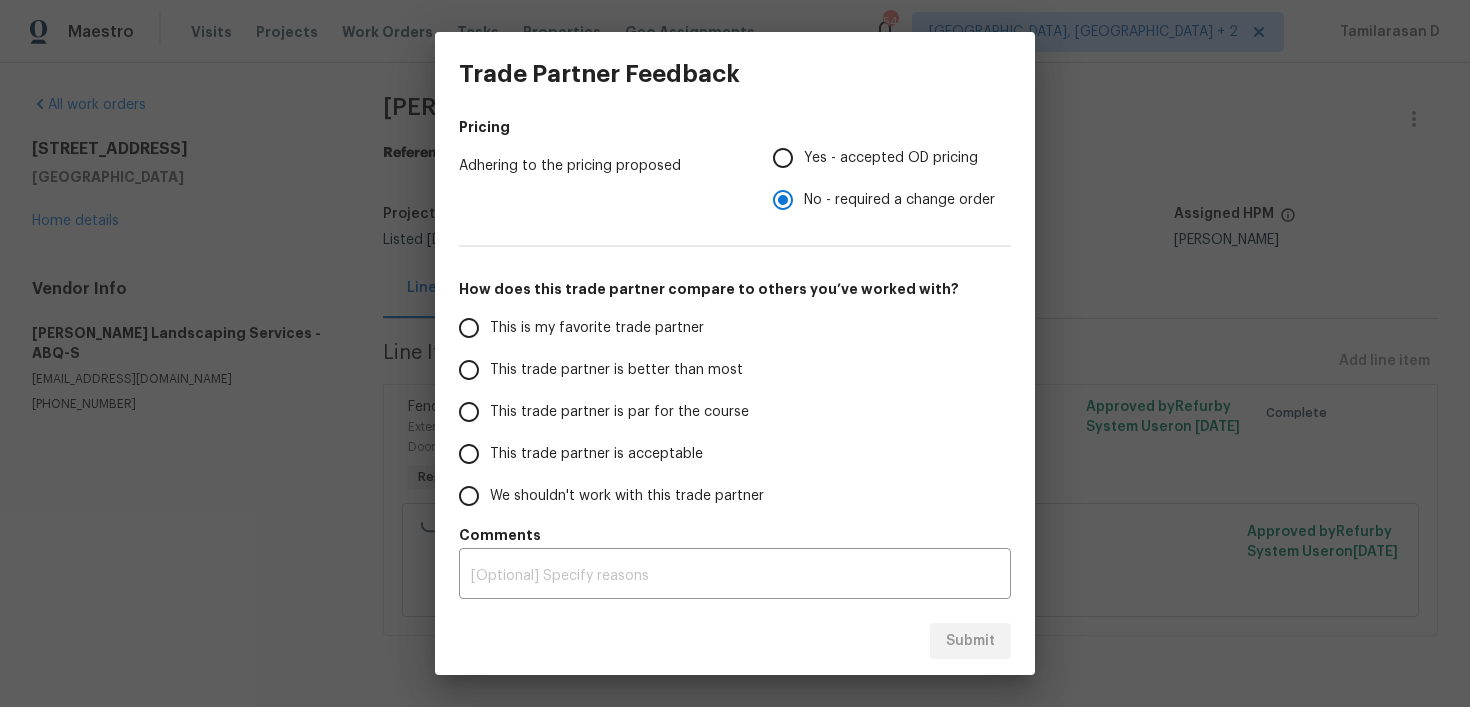 click on "This trade partner is par for the course" at bounding box center [469, 412] 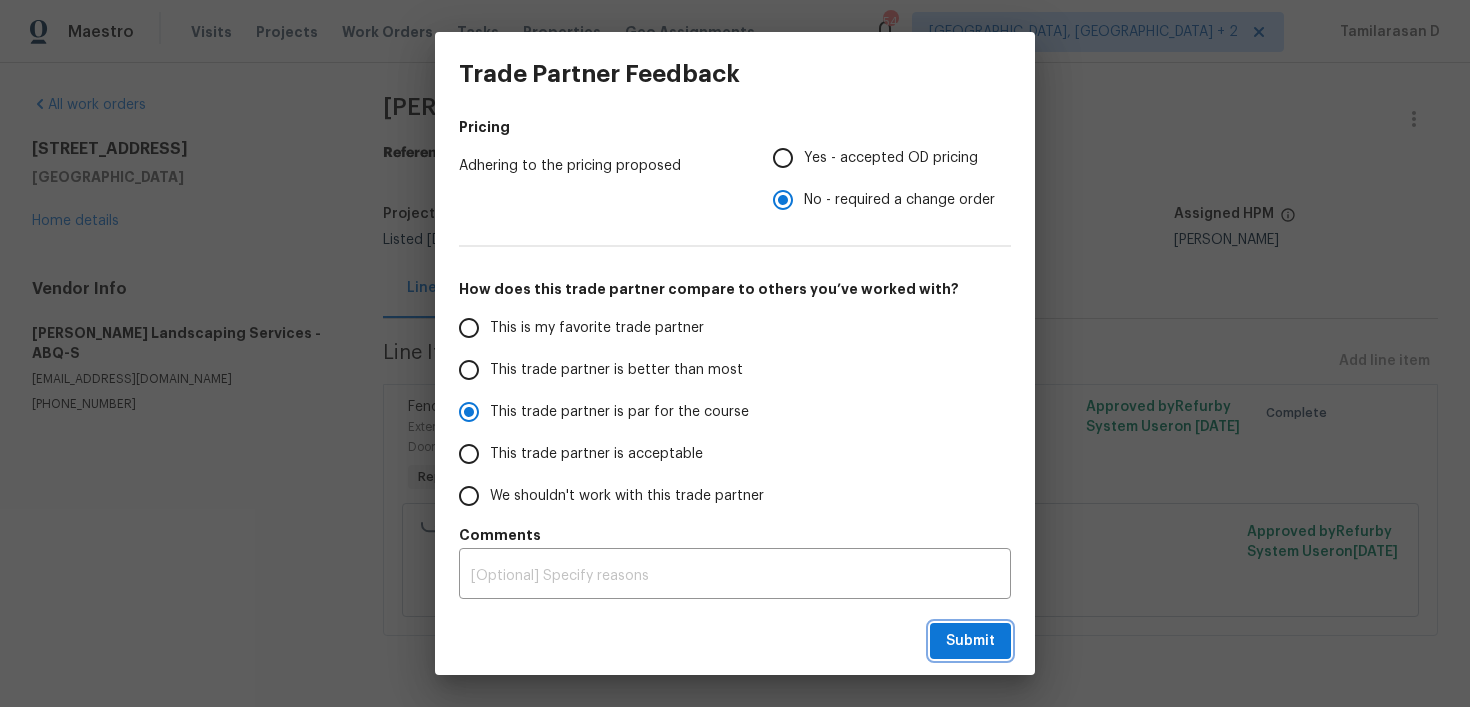 click on "Submit" at bounding box center (970, 641) 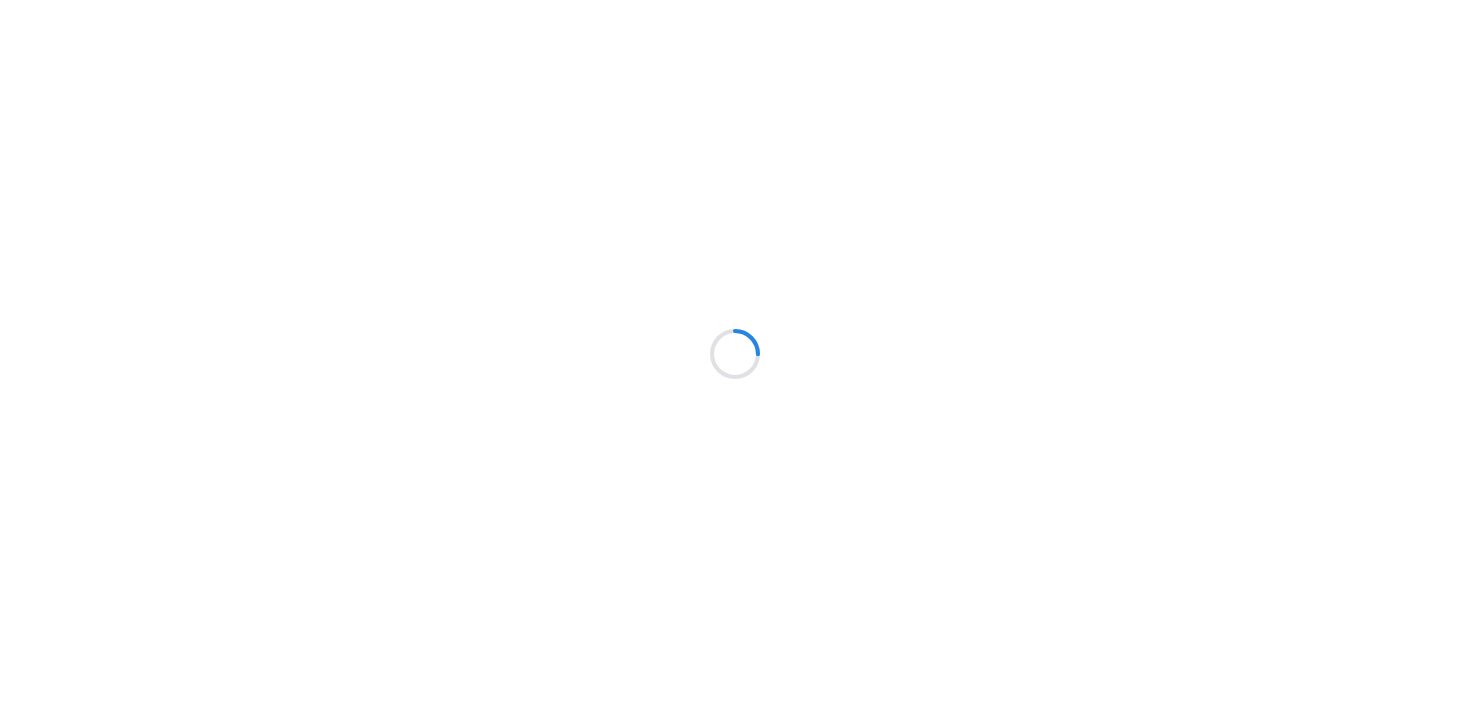 scroll, scrollTop: 0, scrollLeft: 0, axis: both 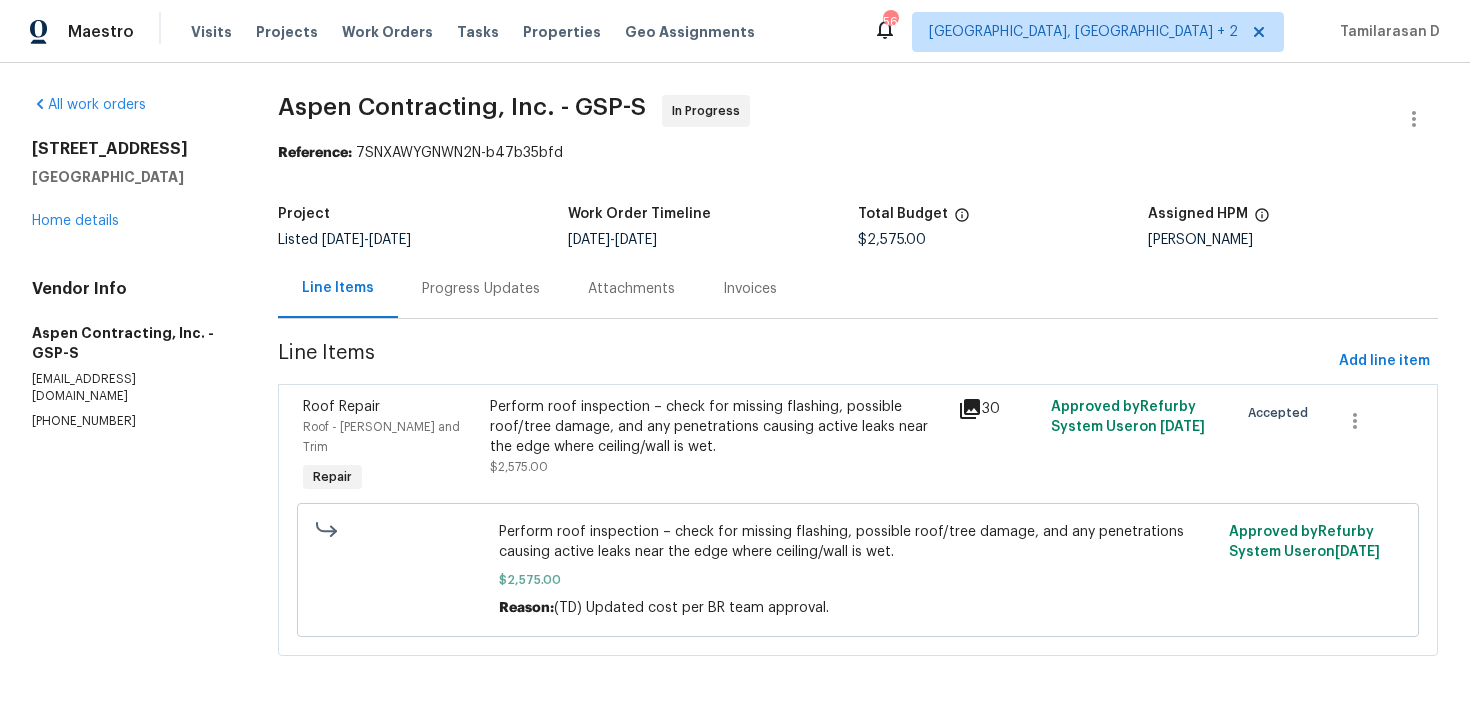 click on "Progress Updates" at bounding box center (481, 288) 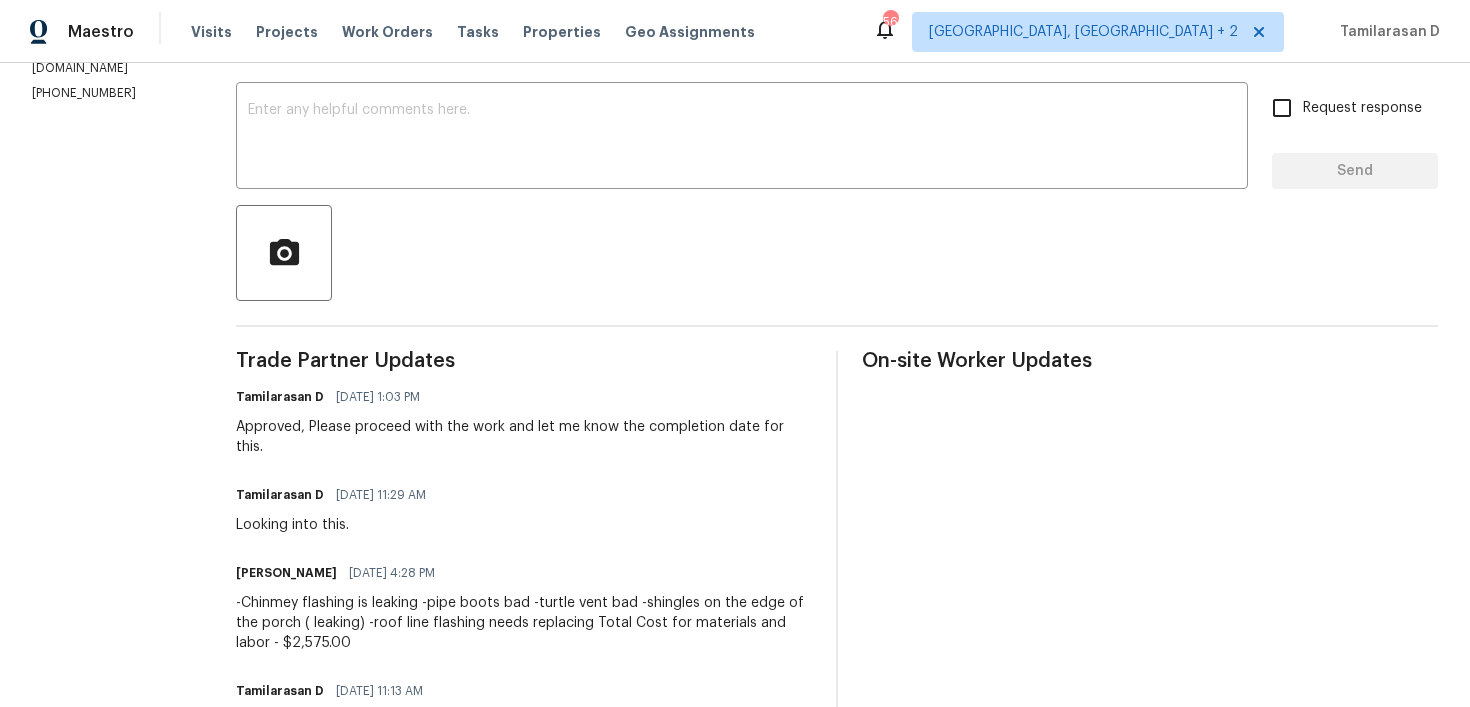 scroll, scrollTop: 268, scrollLeft: 0, axis: vertical 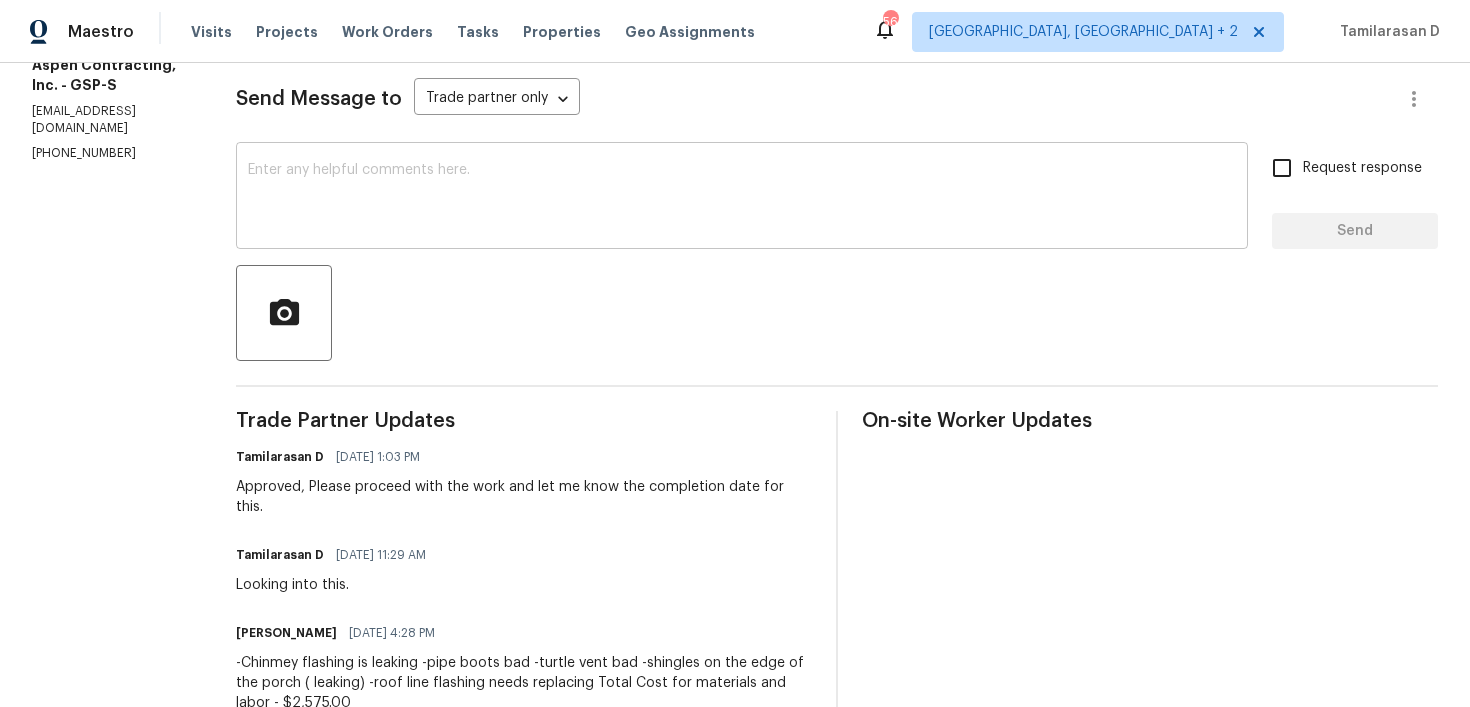 click at bounding box center [742, 198] 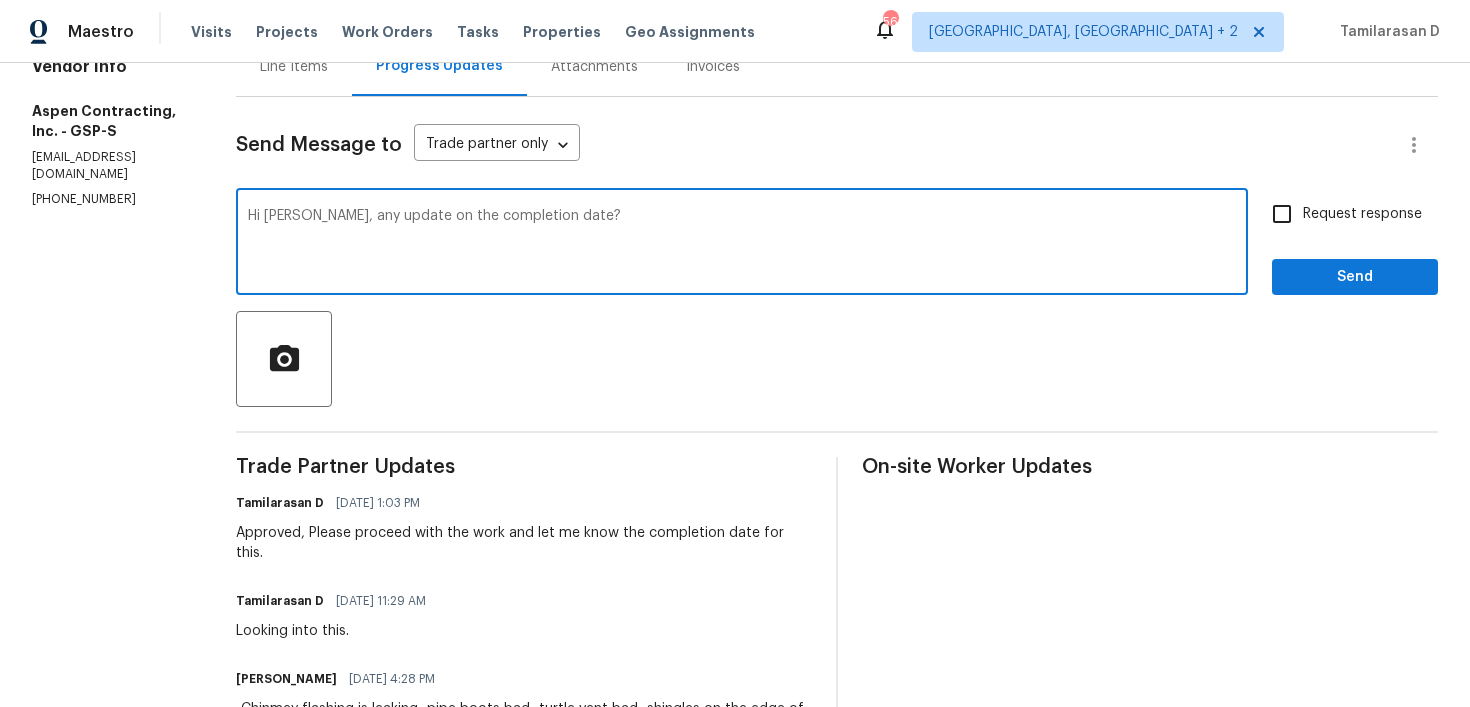 scroll, scrollTop: 219, scrollLeft: 0, axis: vertical 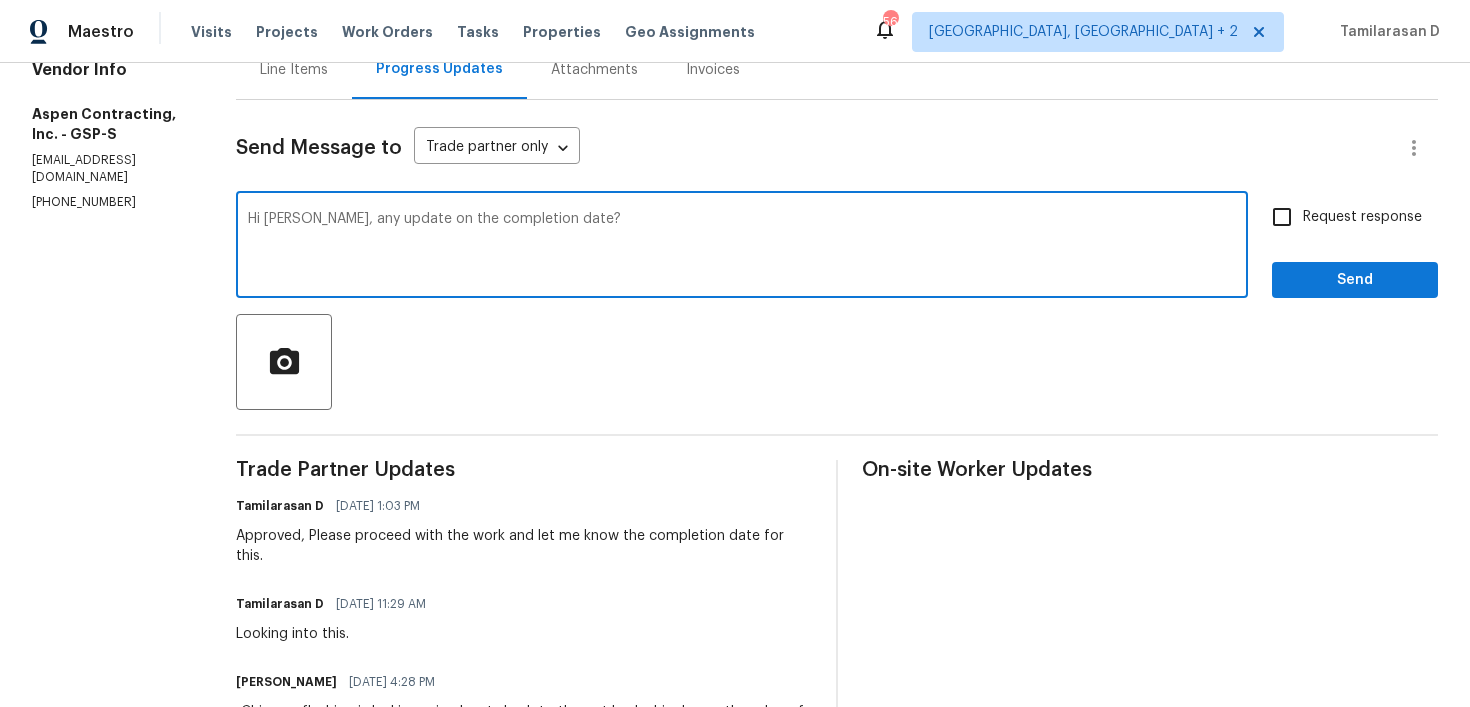 type on "Hi [PERSON_NAME], any update on the completion date?" 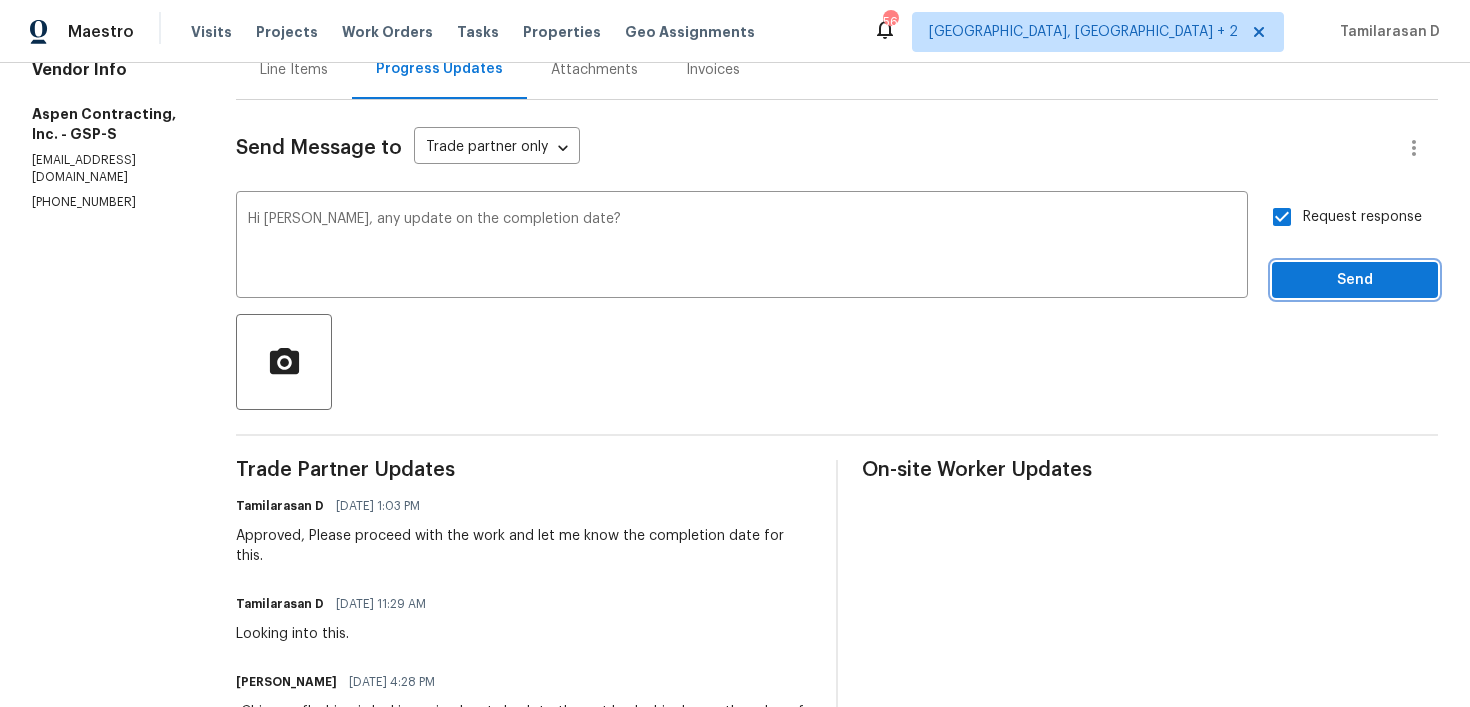 click on "Send" at bounding box center [1355, 280] 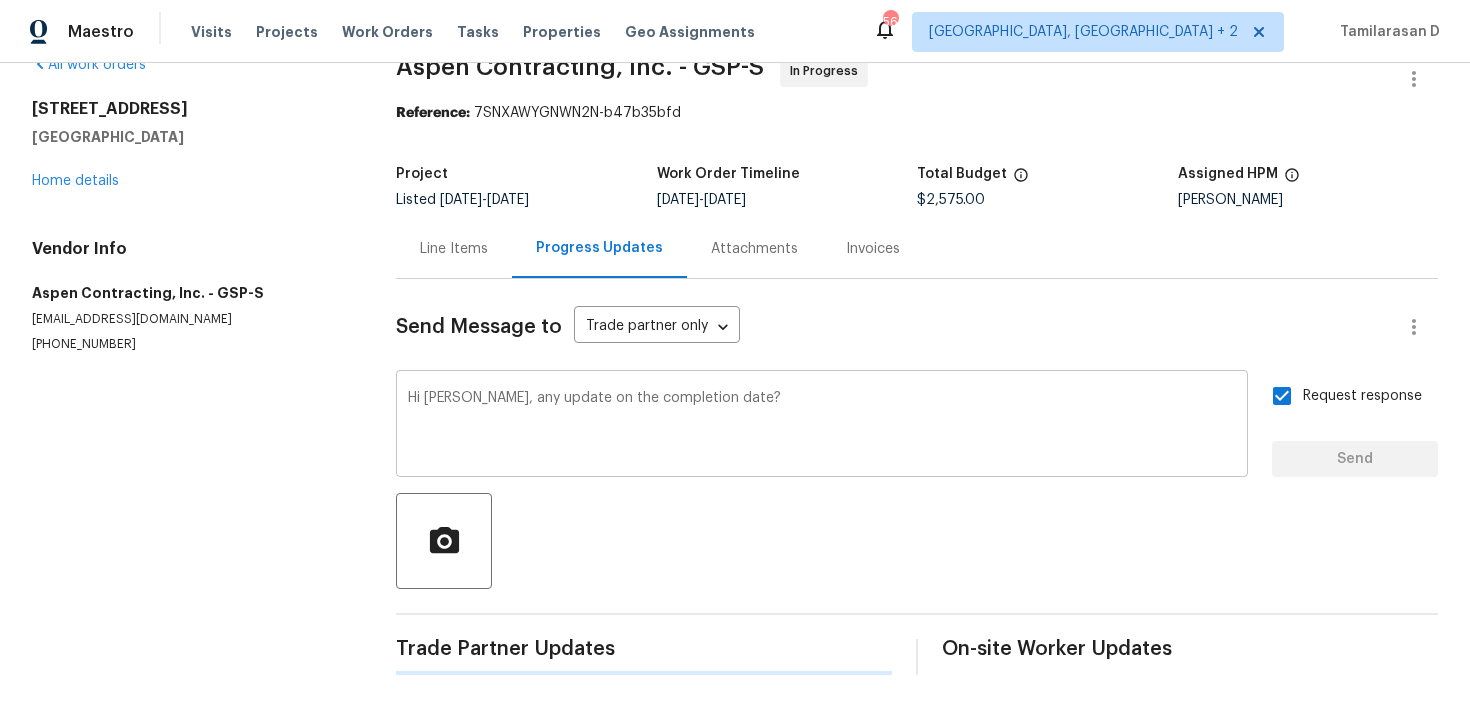 type 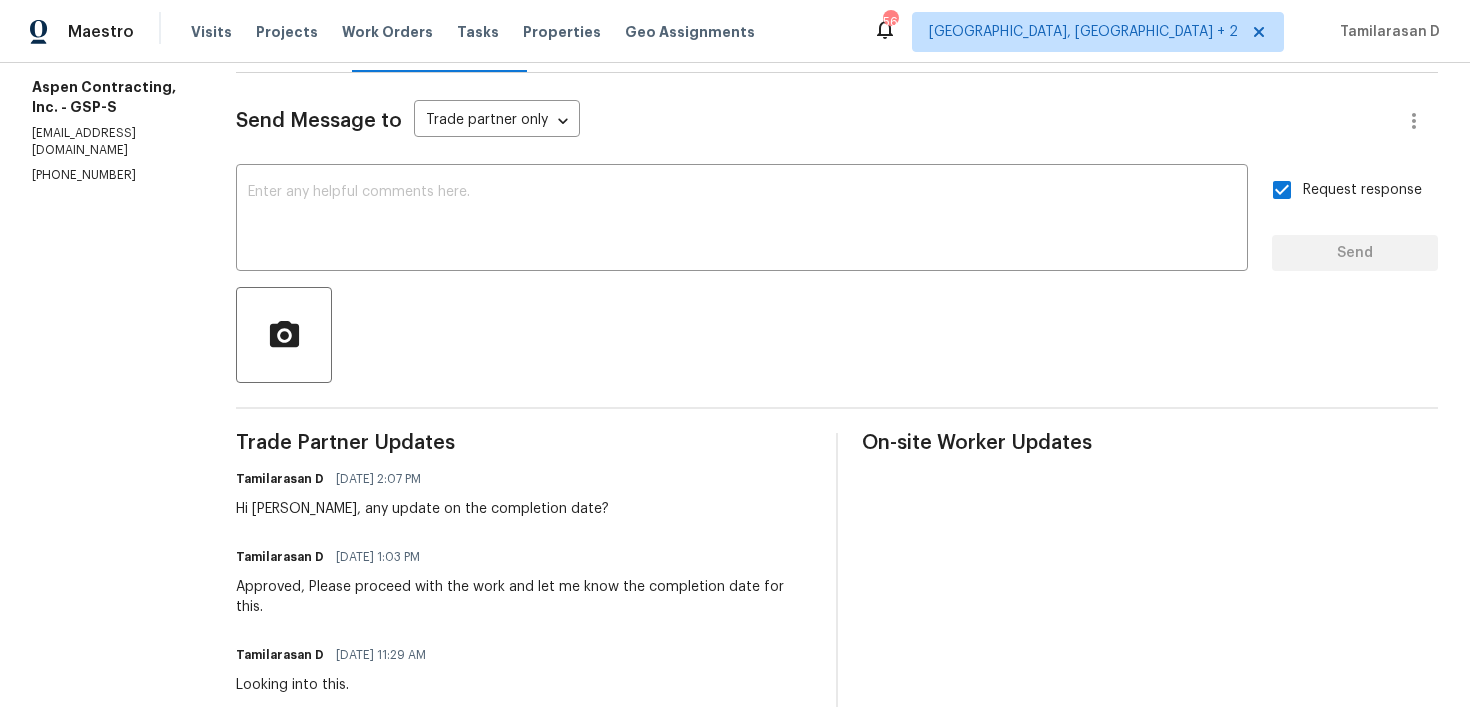 scroll, scrollTop: 0, scrollLeft: 0, axis: both 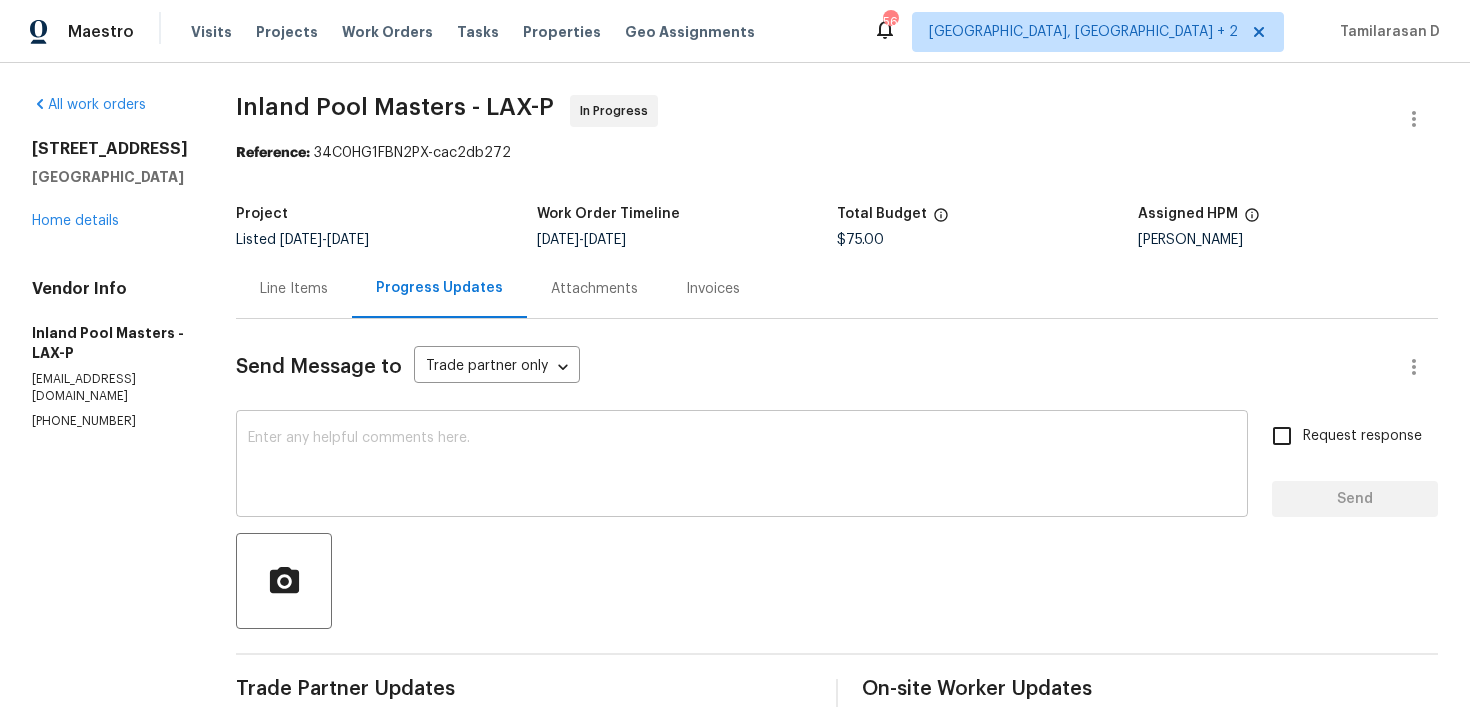 click at bounding box center [742, 466] 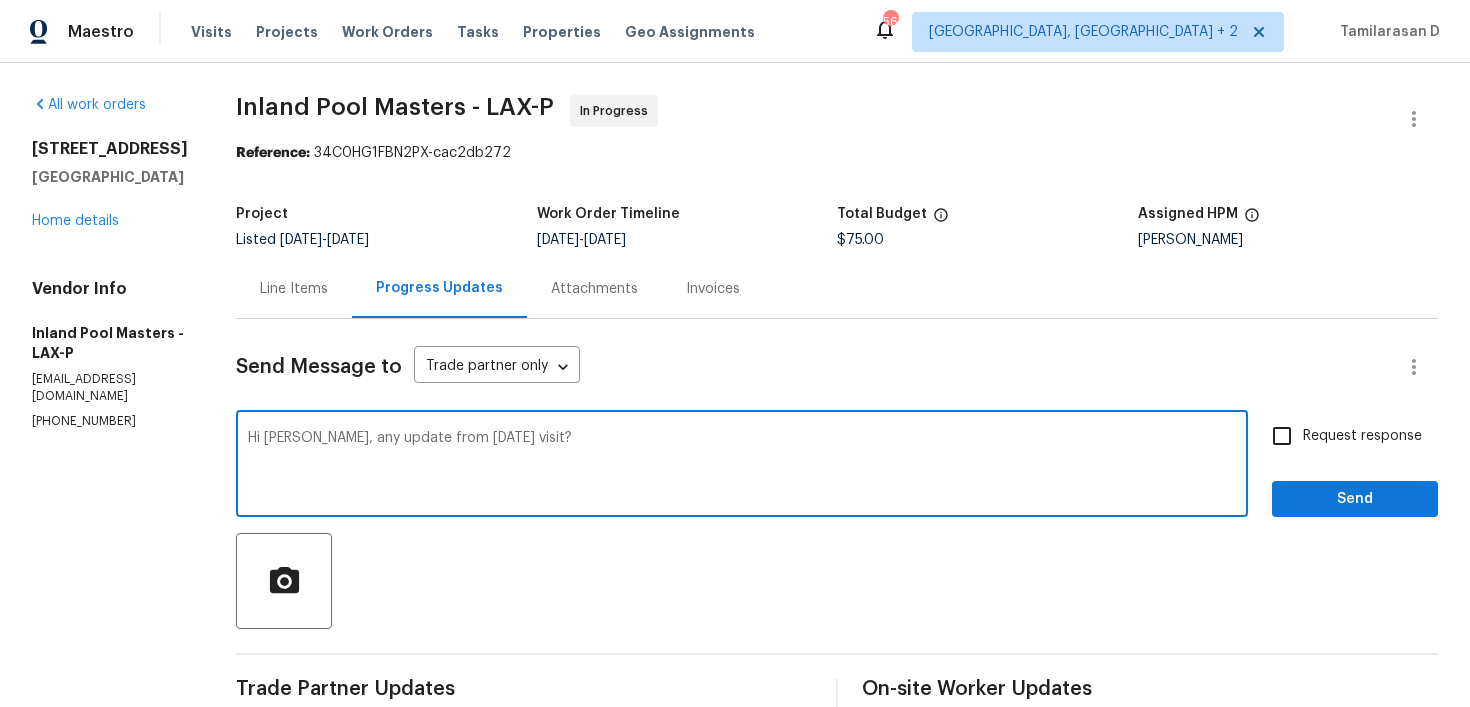 type on "Hi [PERSON_NAME], any update from [DATE] visit?" 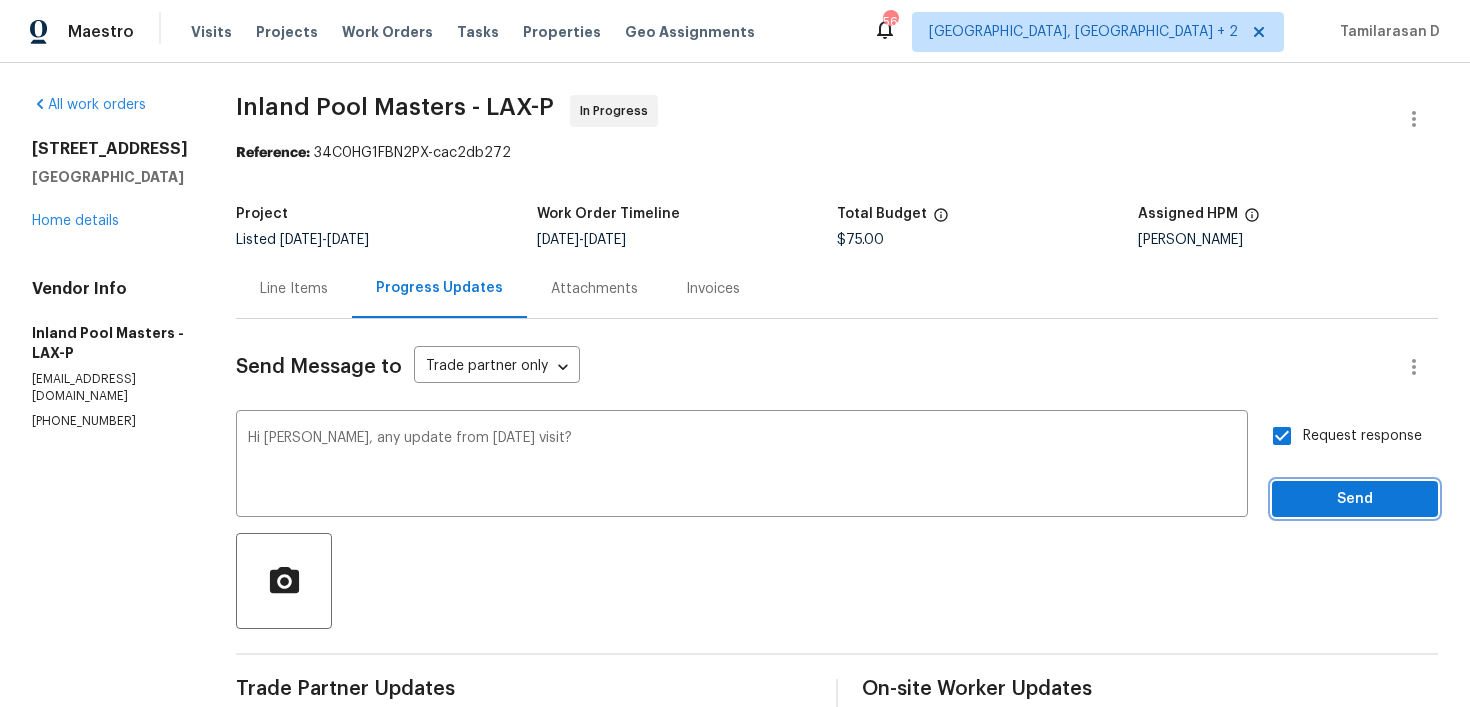 click on "Send" at bounding box center [1355, 499] 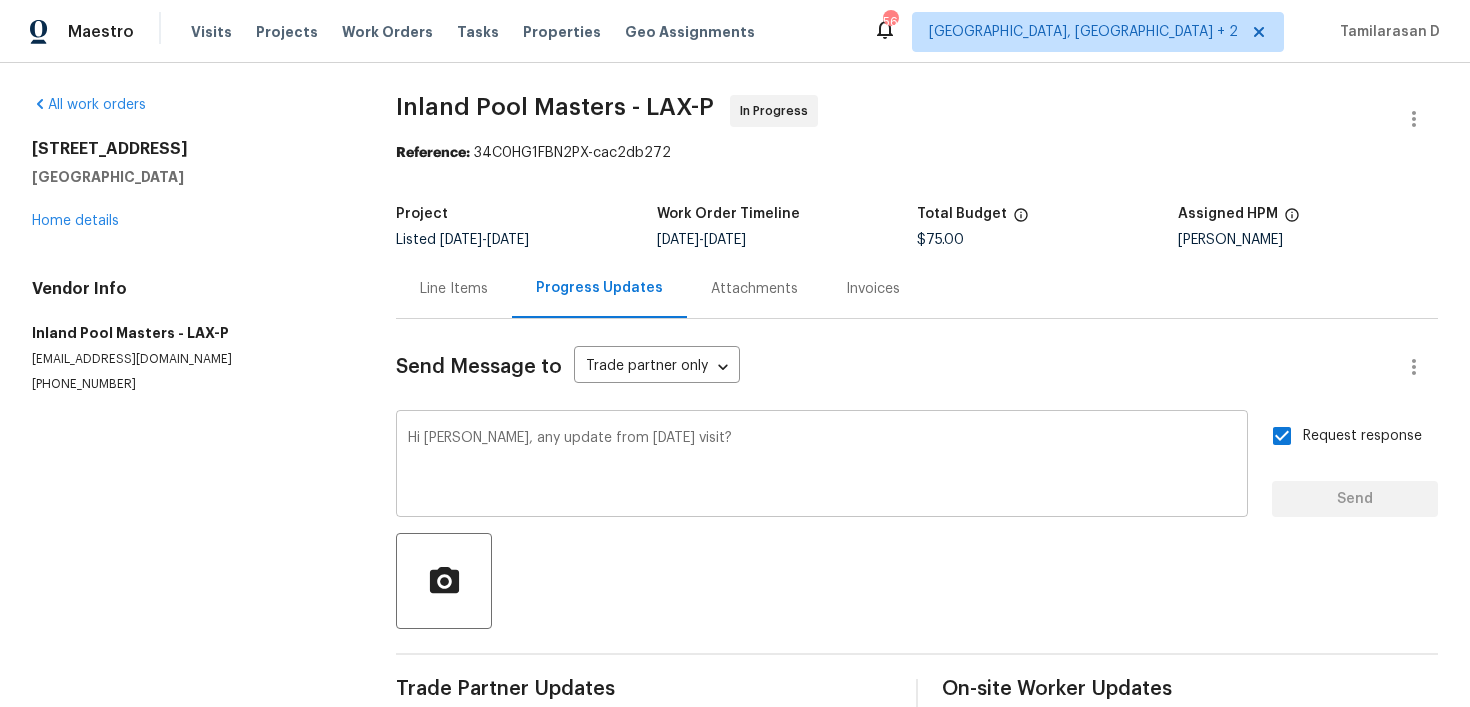 type 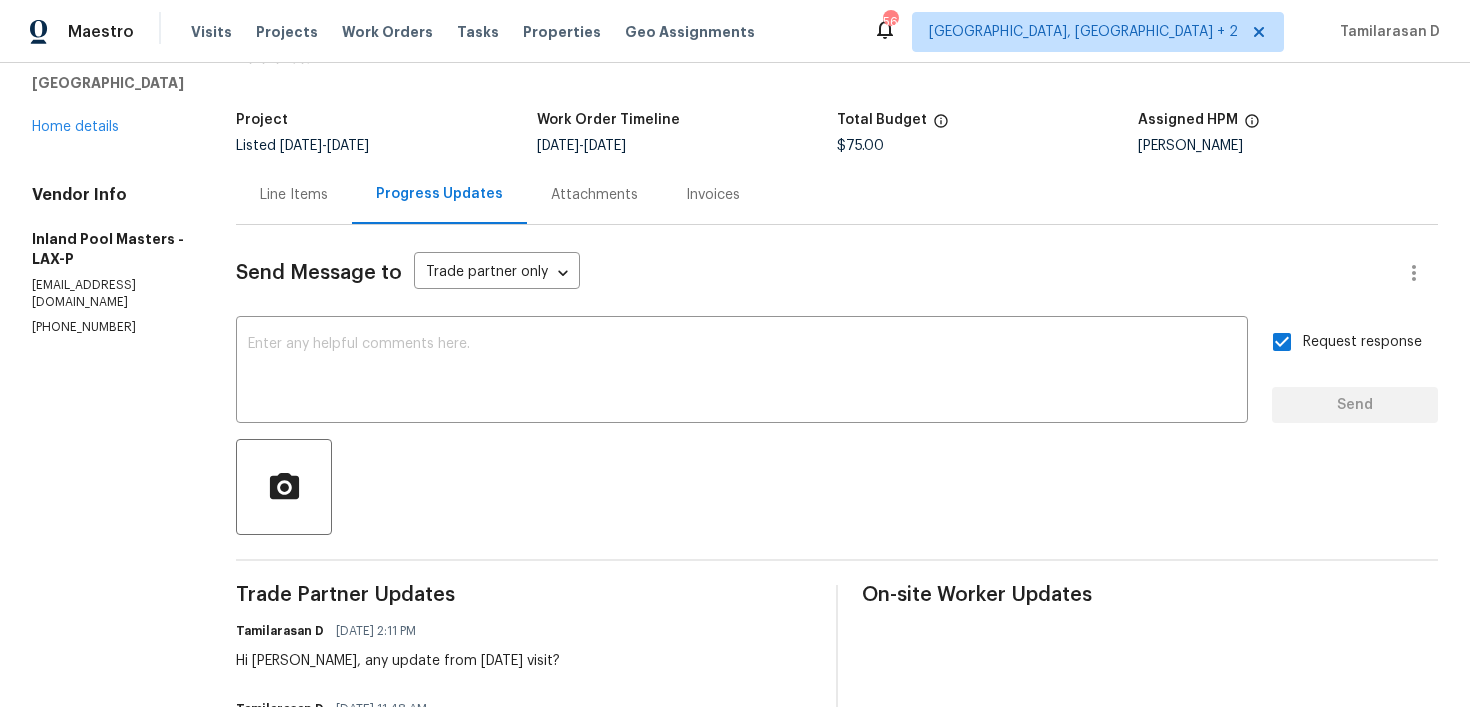 scroll, scrollTop: 0, scrollLeft: 0, axis: both 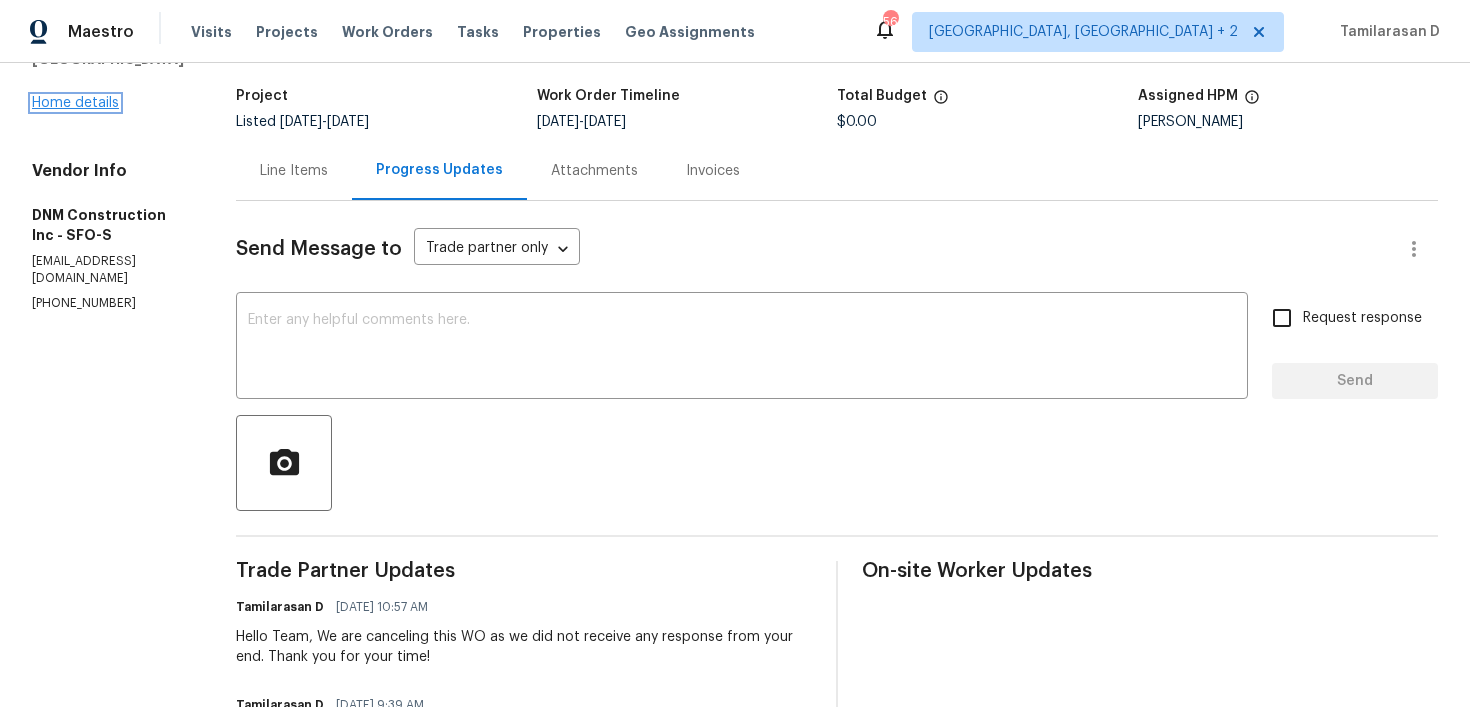click on "Home details" at bounding box center (75, 103) 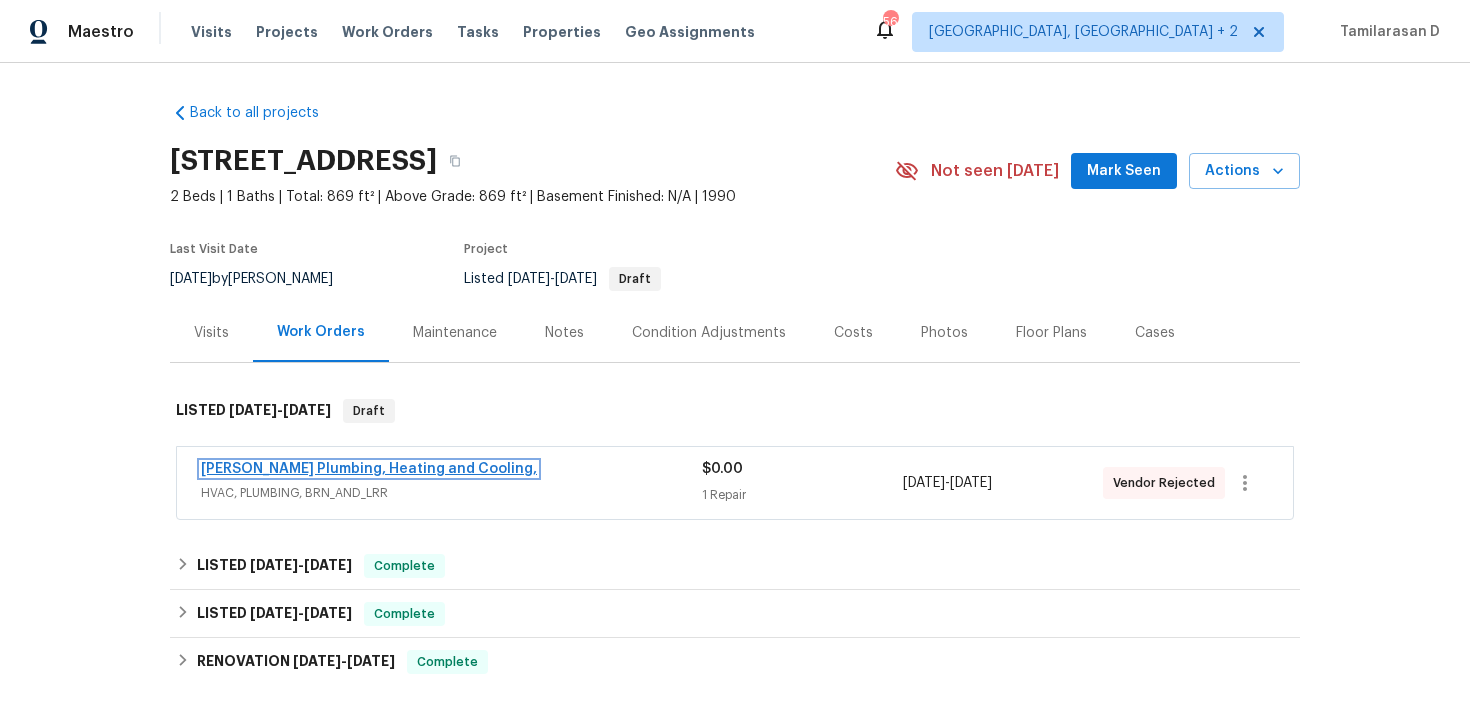 click on "[PERSON_NAME] Plumbing, Heating and Cooling," at bounding box center [369, 469] 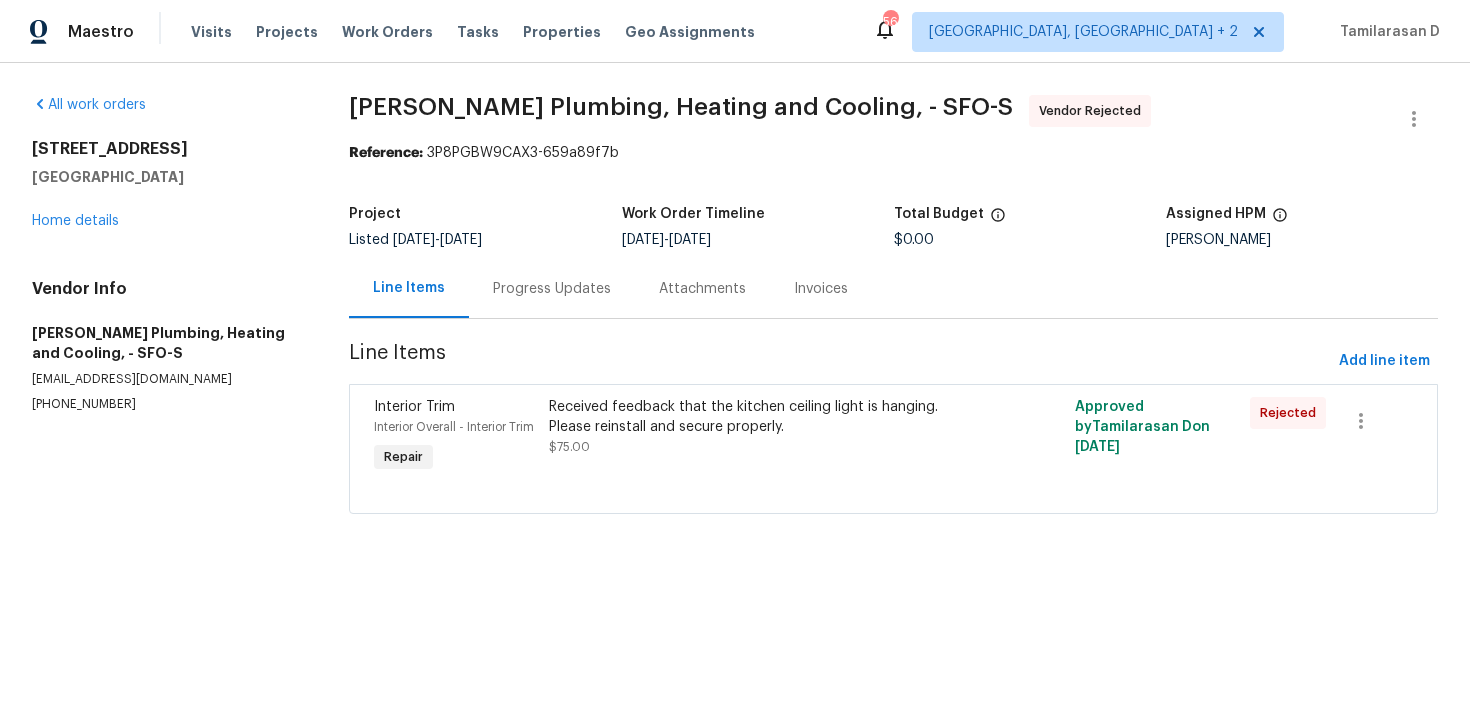 click on "Progress Updates" at bounding box center (552, 289) 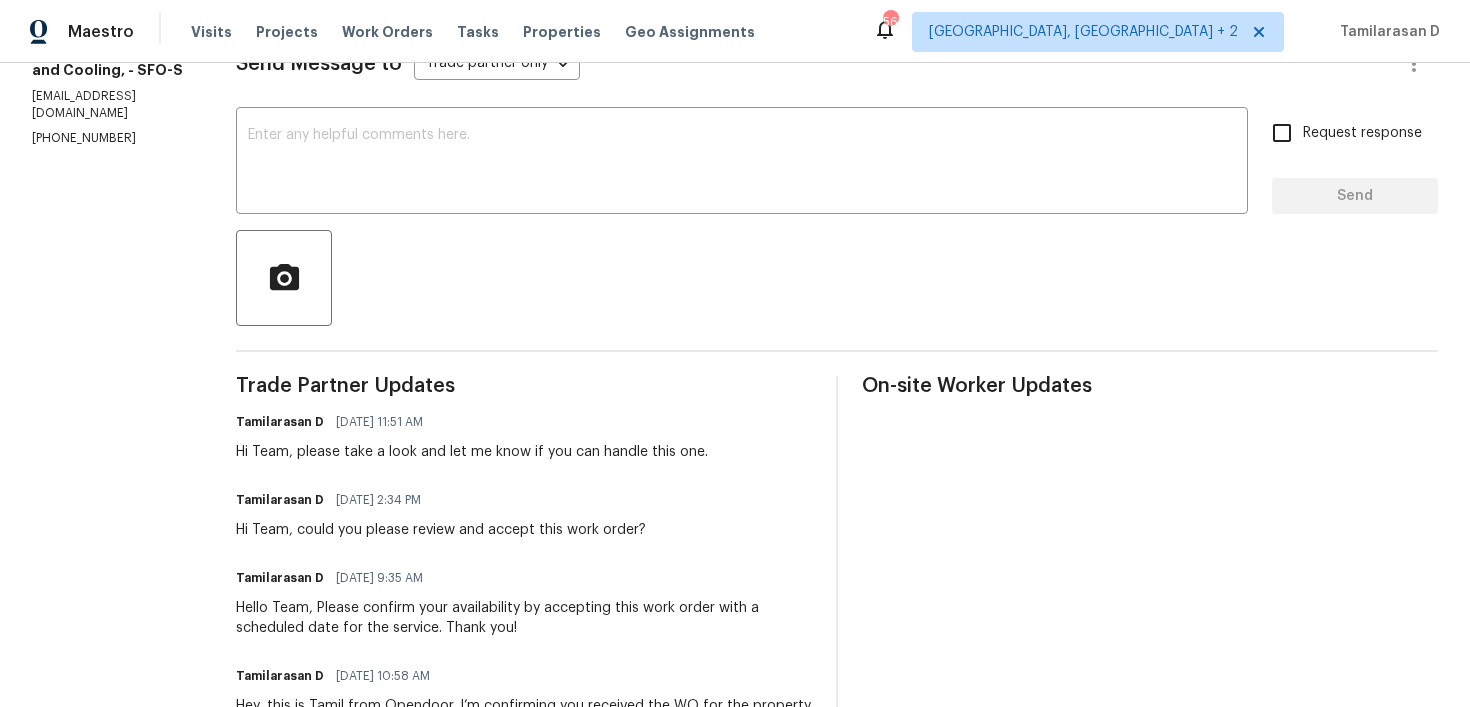 scroll, scrollTop: 64, scrollLeft: 0, axis: vertical 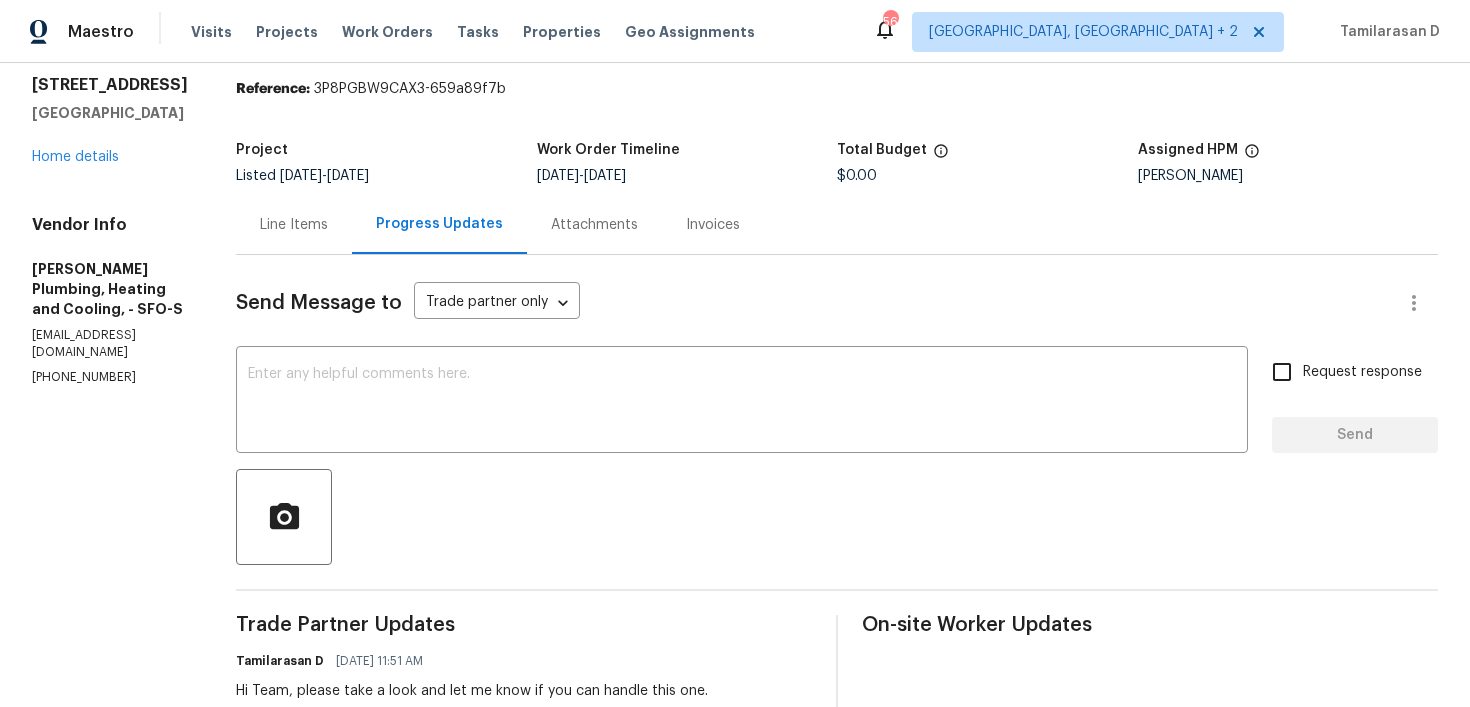 click on "[PHONE_NUMBER]" at bounding box center [110, 377] 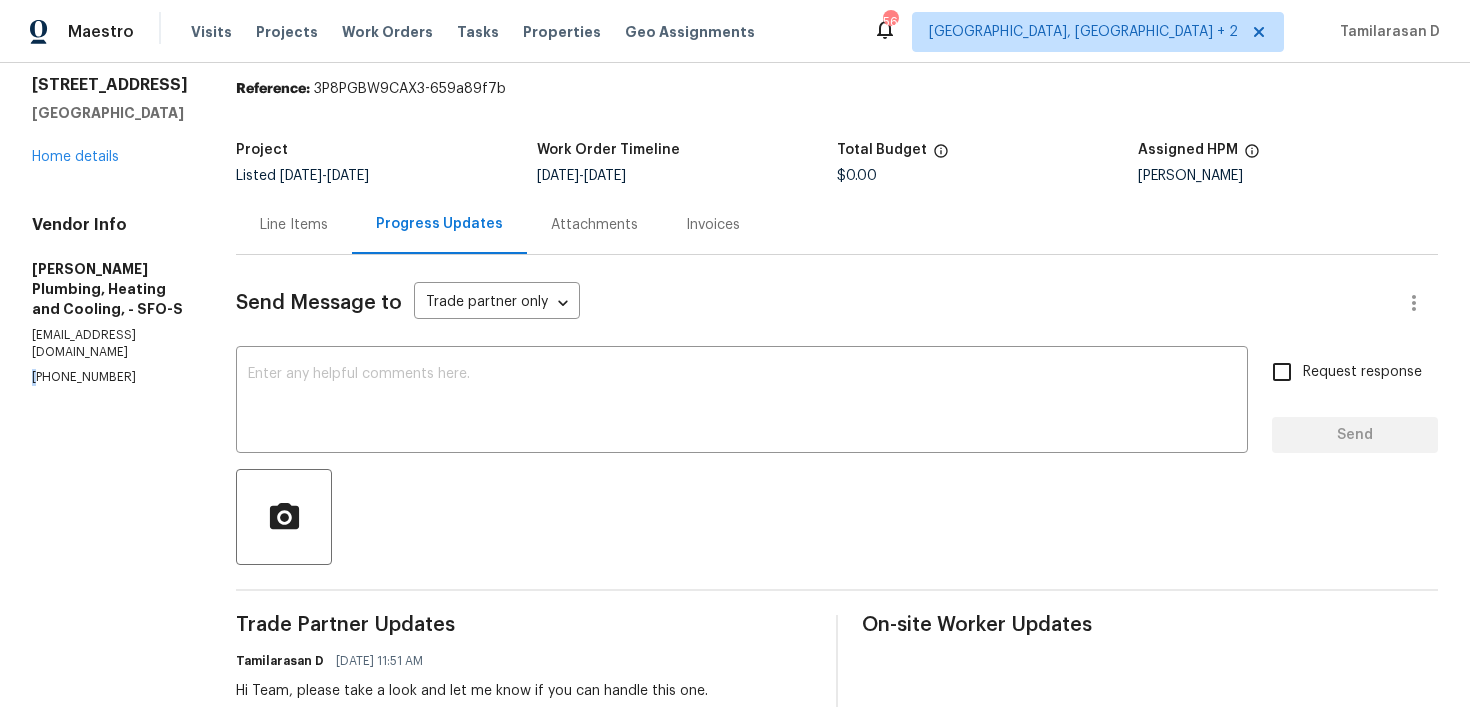 click on "[PHONE_NUMBER]" at bounding box center (110, 377) 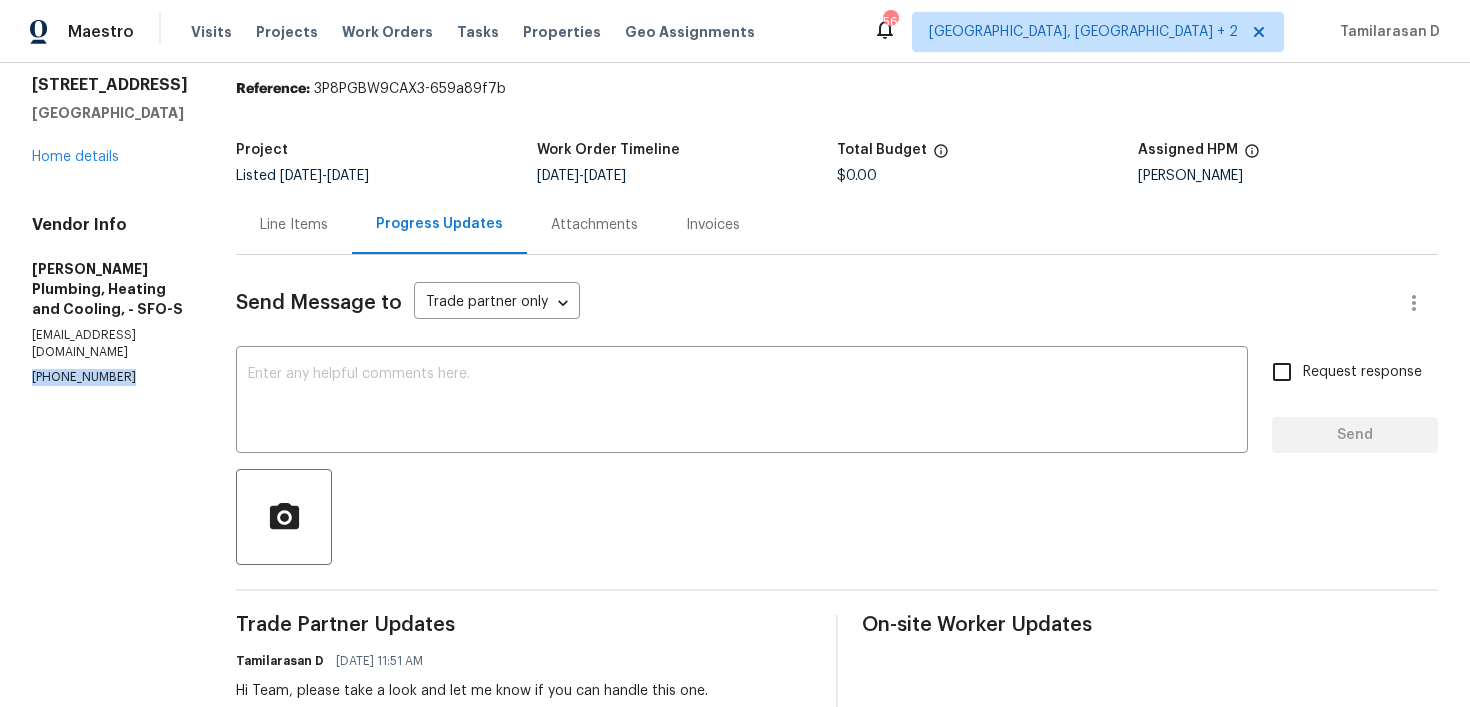 copy on "[PHONE_NUMBER]" 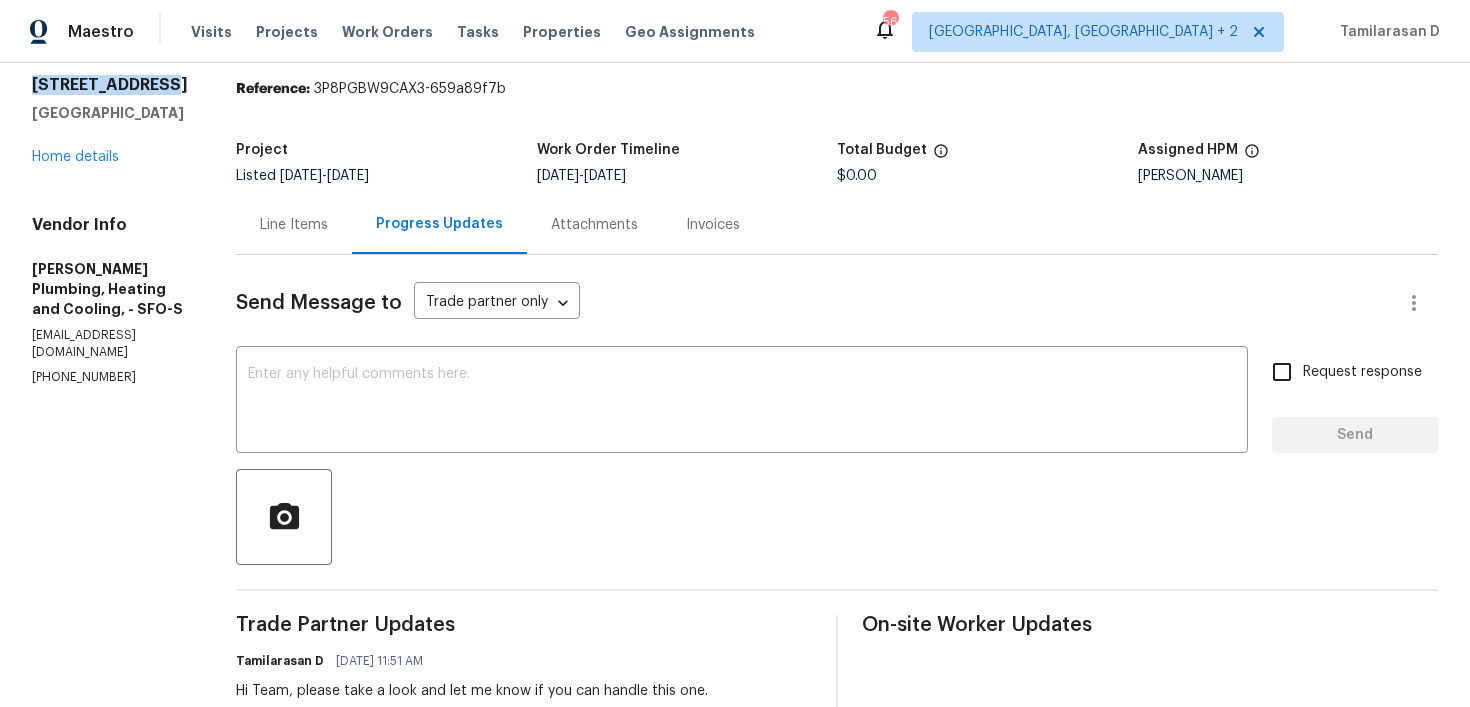 drag, startPoint x: 33, startPoint y: 79, endPoint x: 219, endPoint y: 79, distance: 186 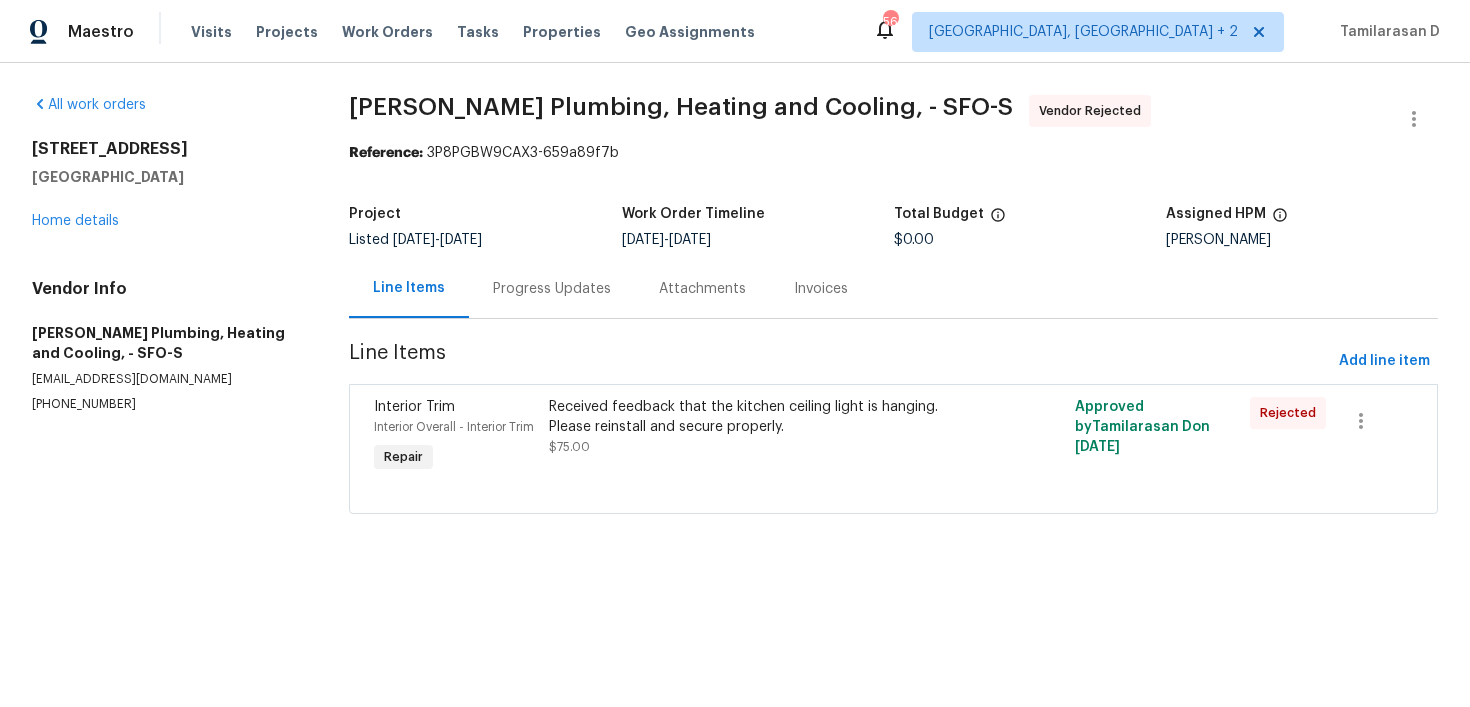 scroll, scrollTop: 0, scrollLeft: 0, axis: both 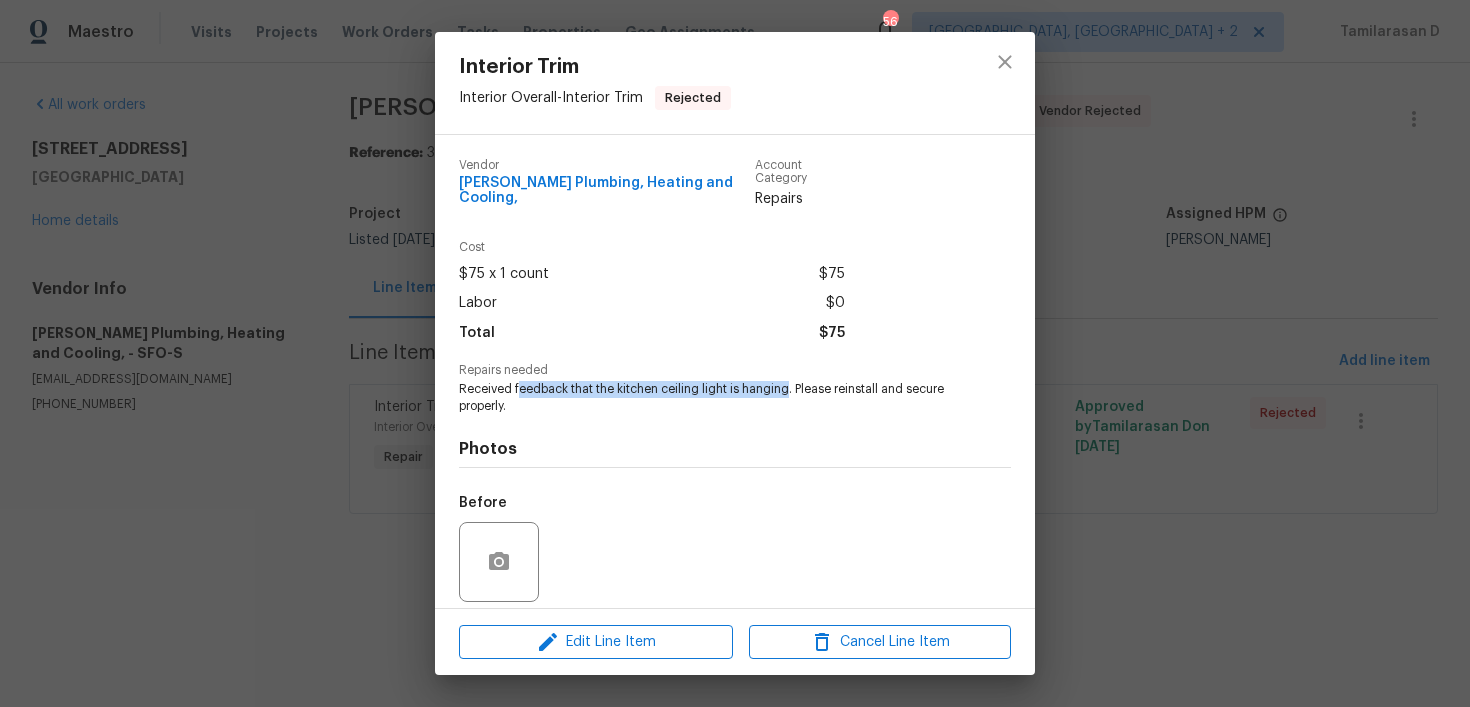 drag, startPoint x: 516, startPoint y: 388, endPoint x: 787, endPoint y: 390, distance: 271.0074 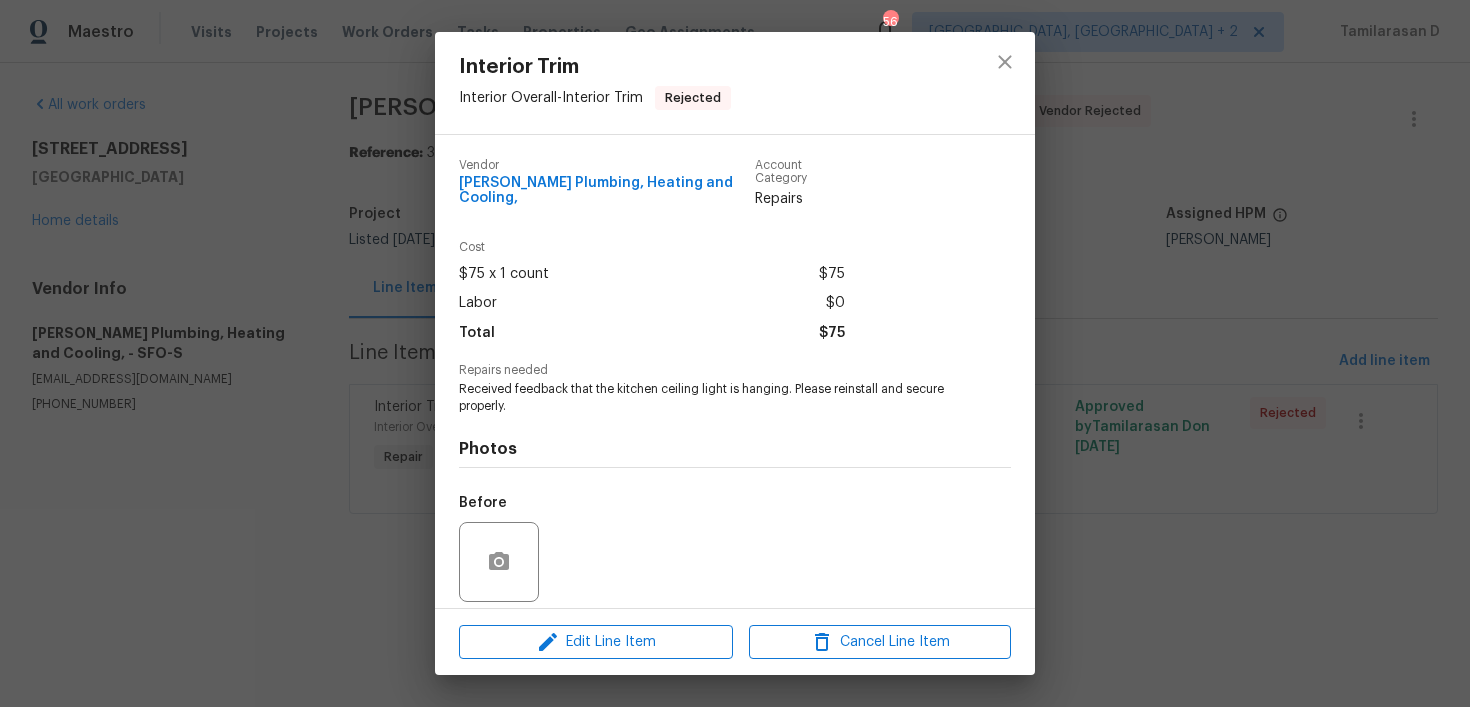 click on "Photos Before After" at bounding box center [735, 579] 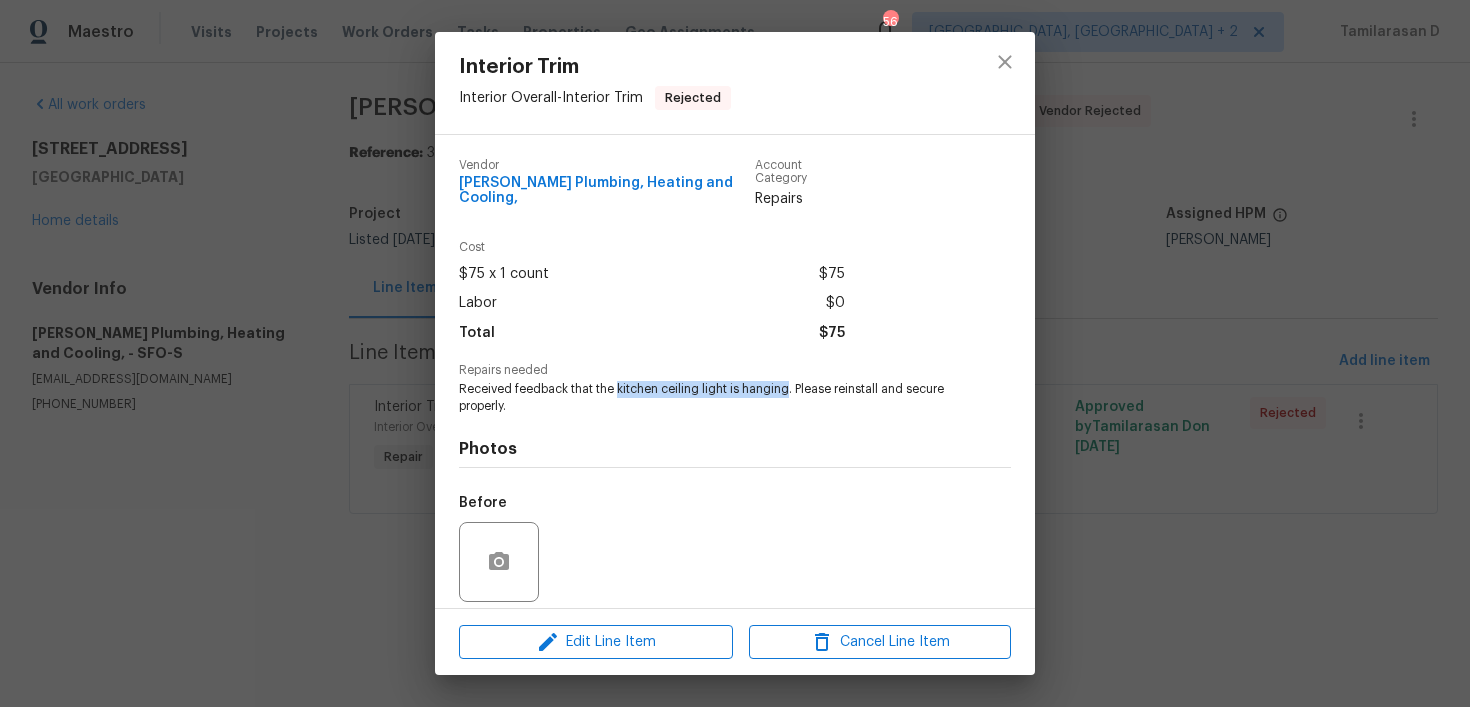 drag, startPoint x: 615, startPoint y: 388, endPoint x: 786, endPoint y: 391, distance: 171.0263 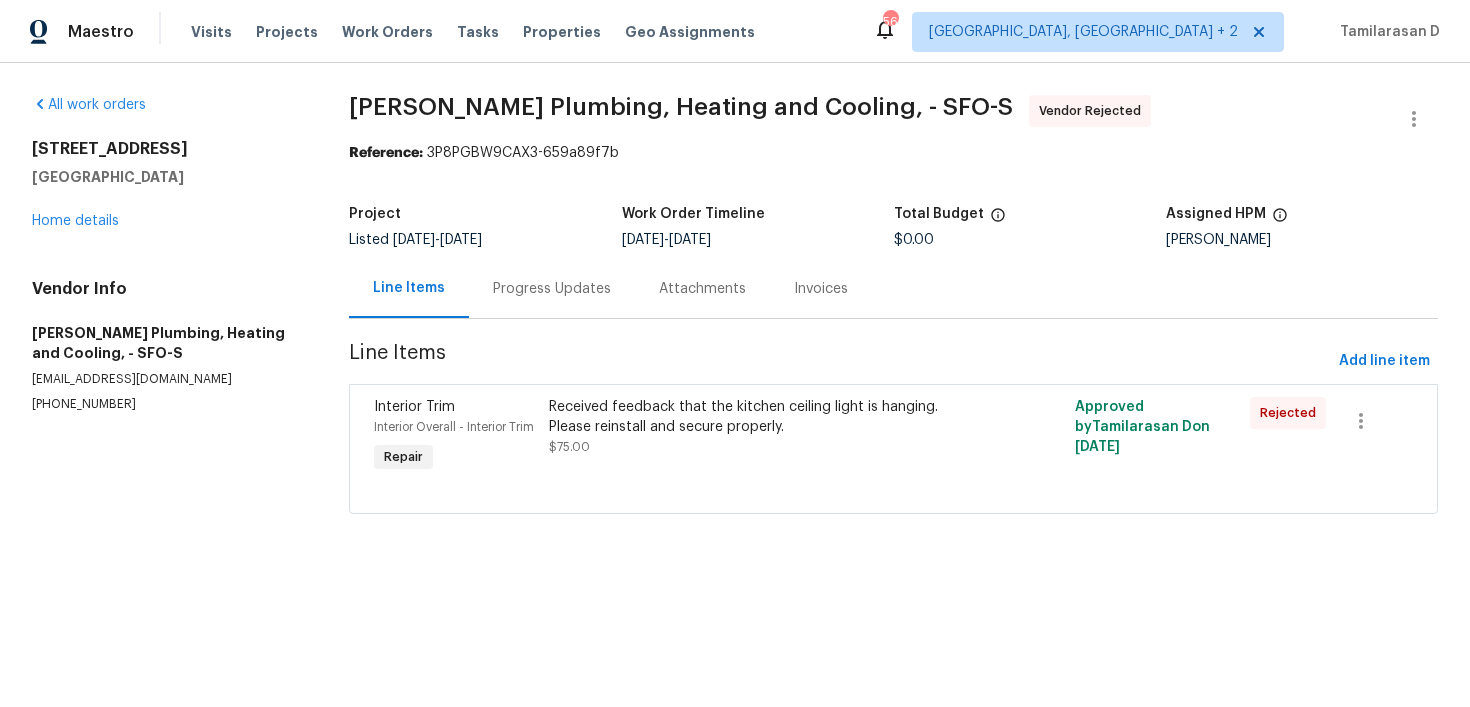 click on "Progress Updates" at bounding box center [552, 289] 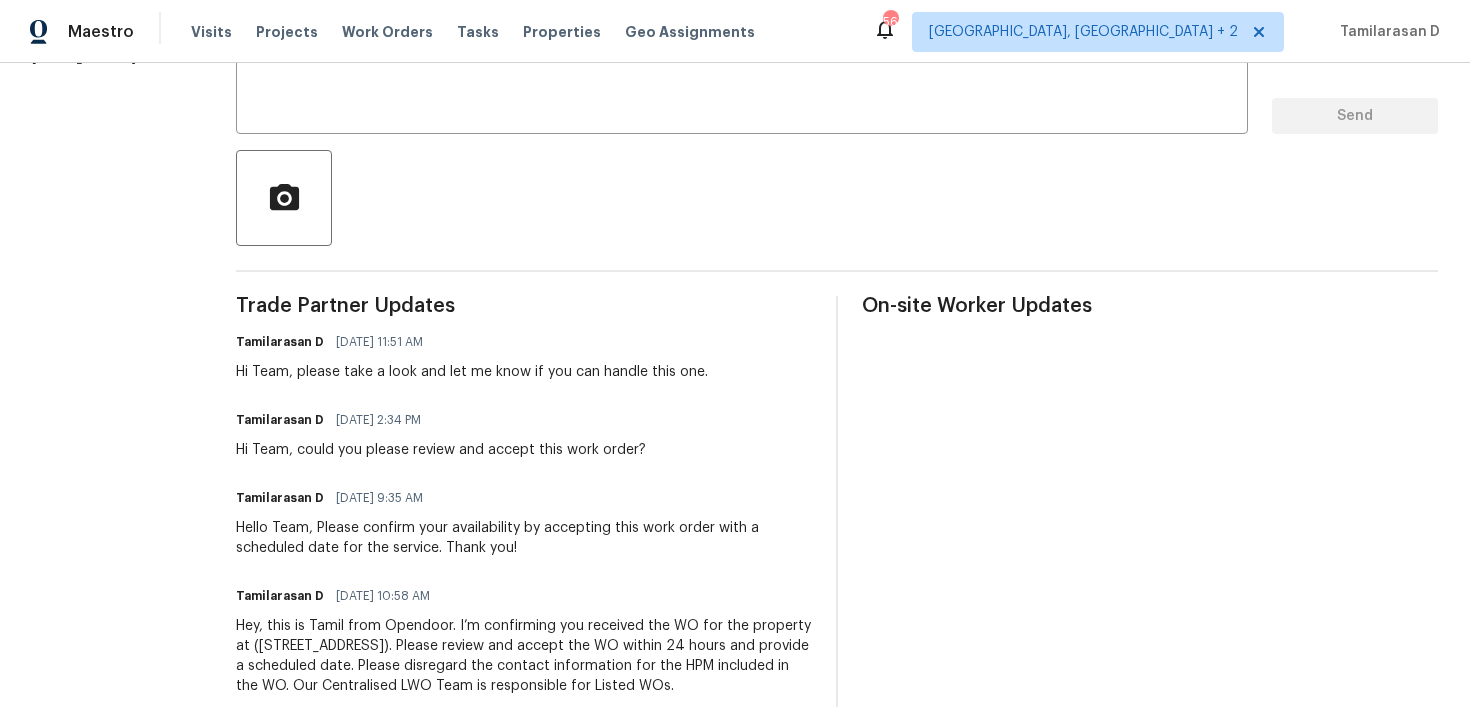 scroll, scrollTop: 0, scrollLeft: 0, axis: both 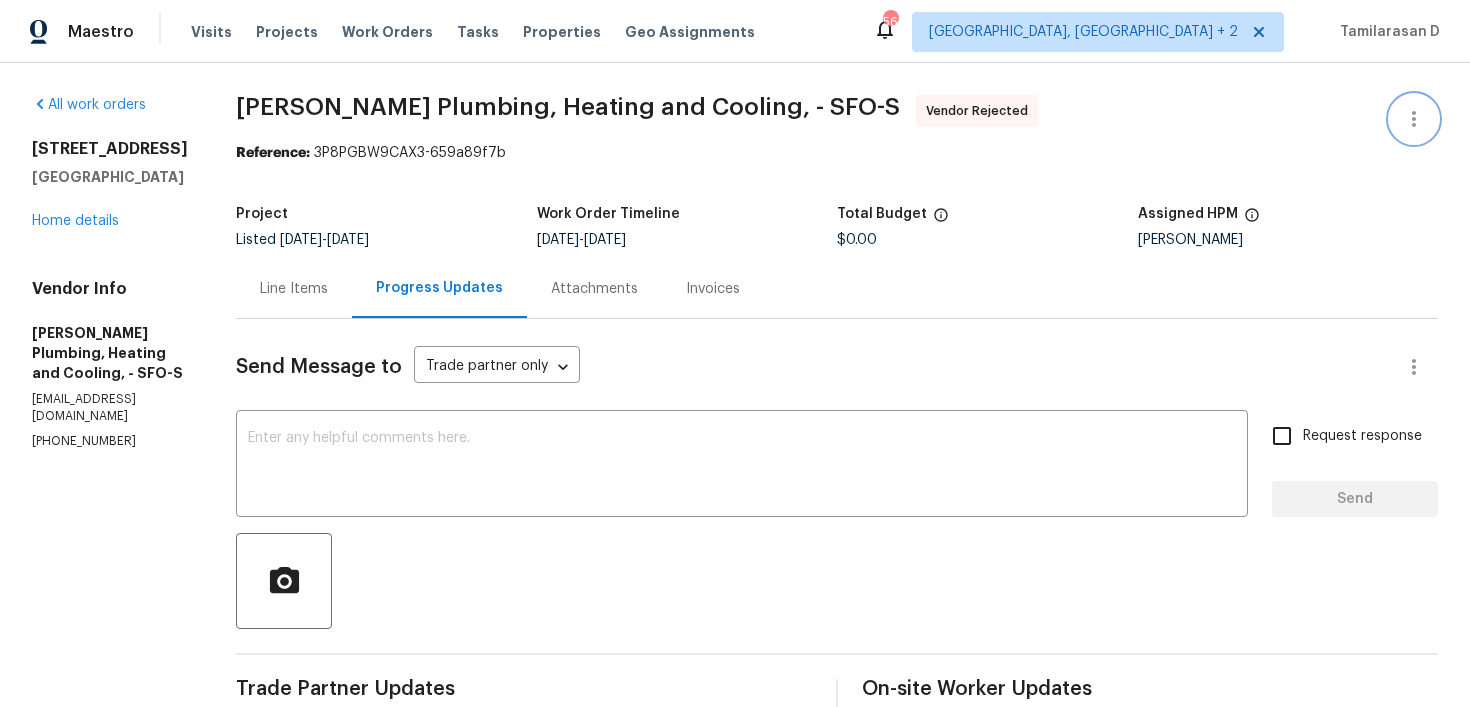 click 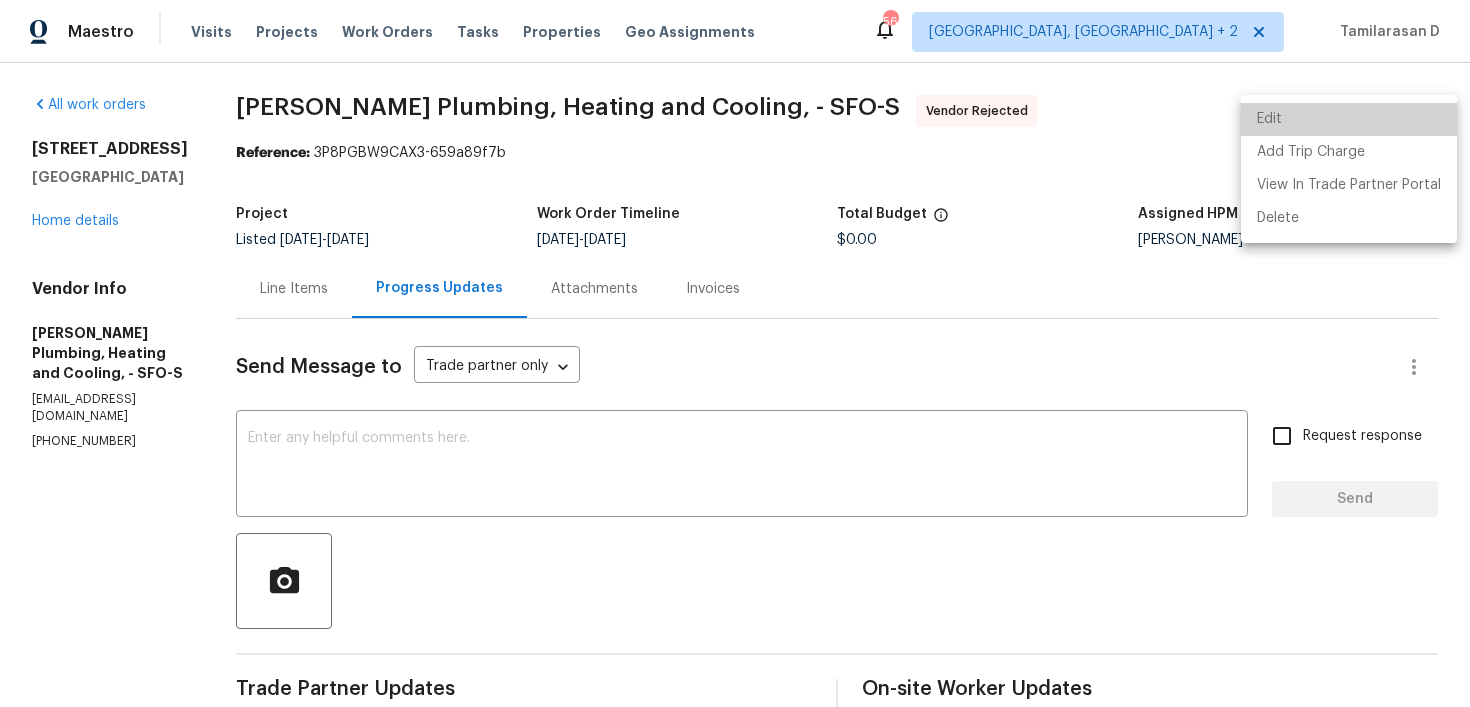 click on "Edit" at bounding box center (1349, 119) 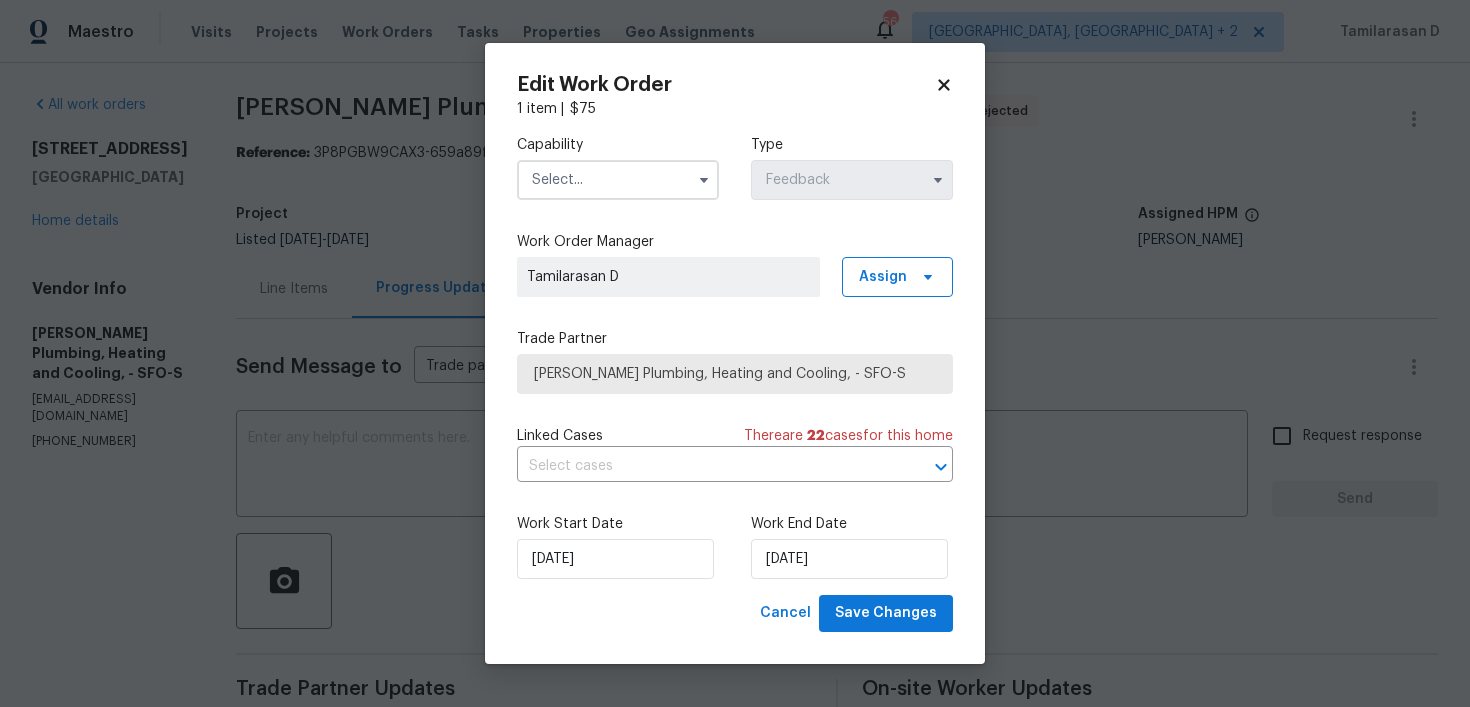 click at bounding box center [618, 180] 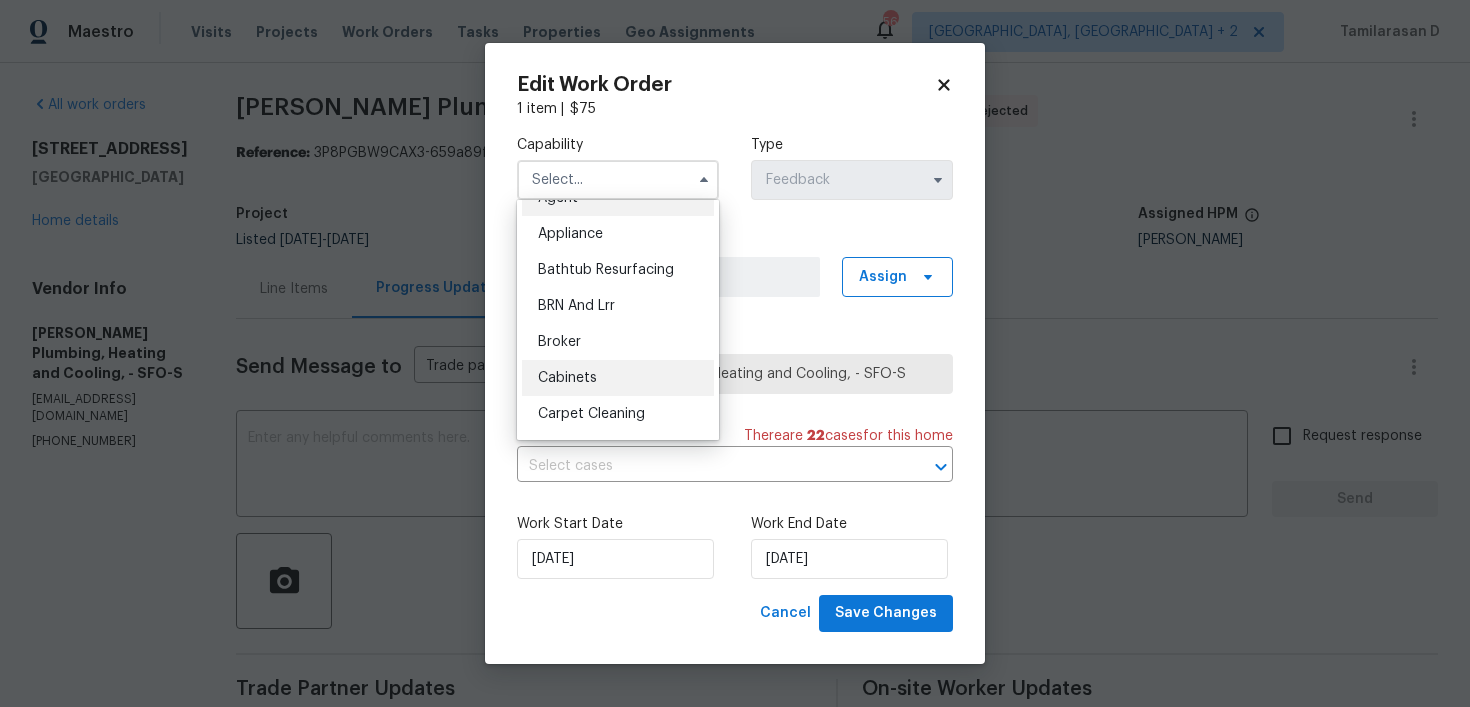 scroll, scrollTop: 27, scrollLeft: 0, axis: vertical 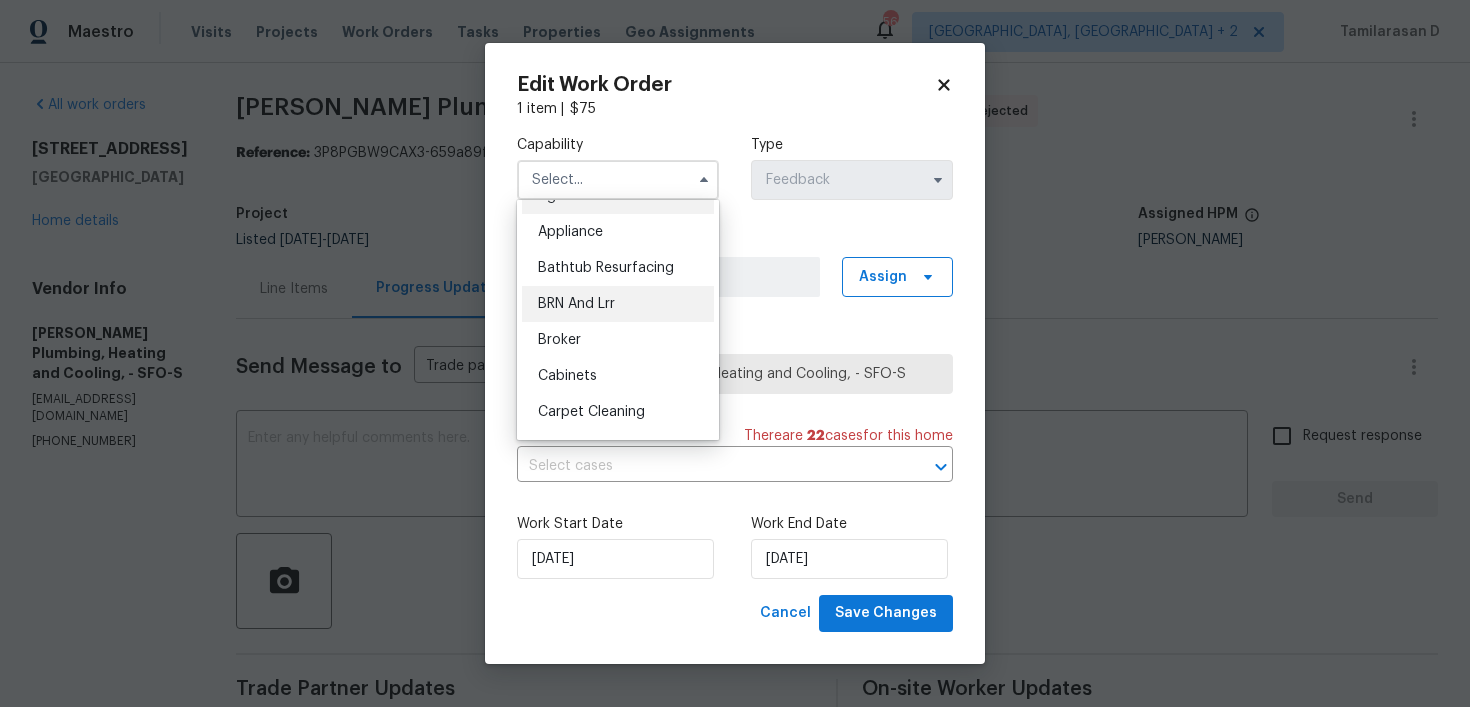 click on "BRN And Lrr" at bounding box center [576, 304] 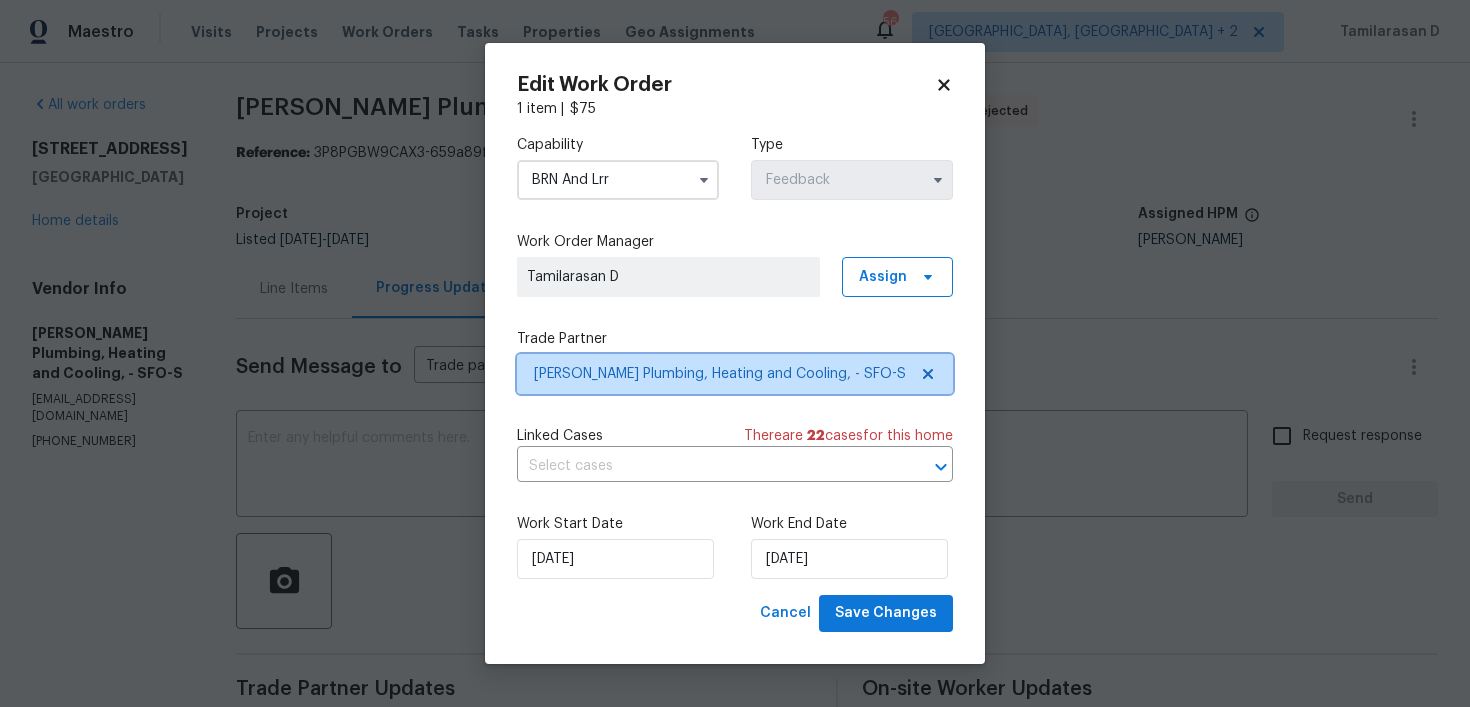 click on "Albert Nahman Plumbing, Heating and Cooling, - SFO-S" at bounding box center (735, 374) 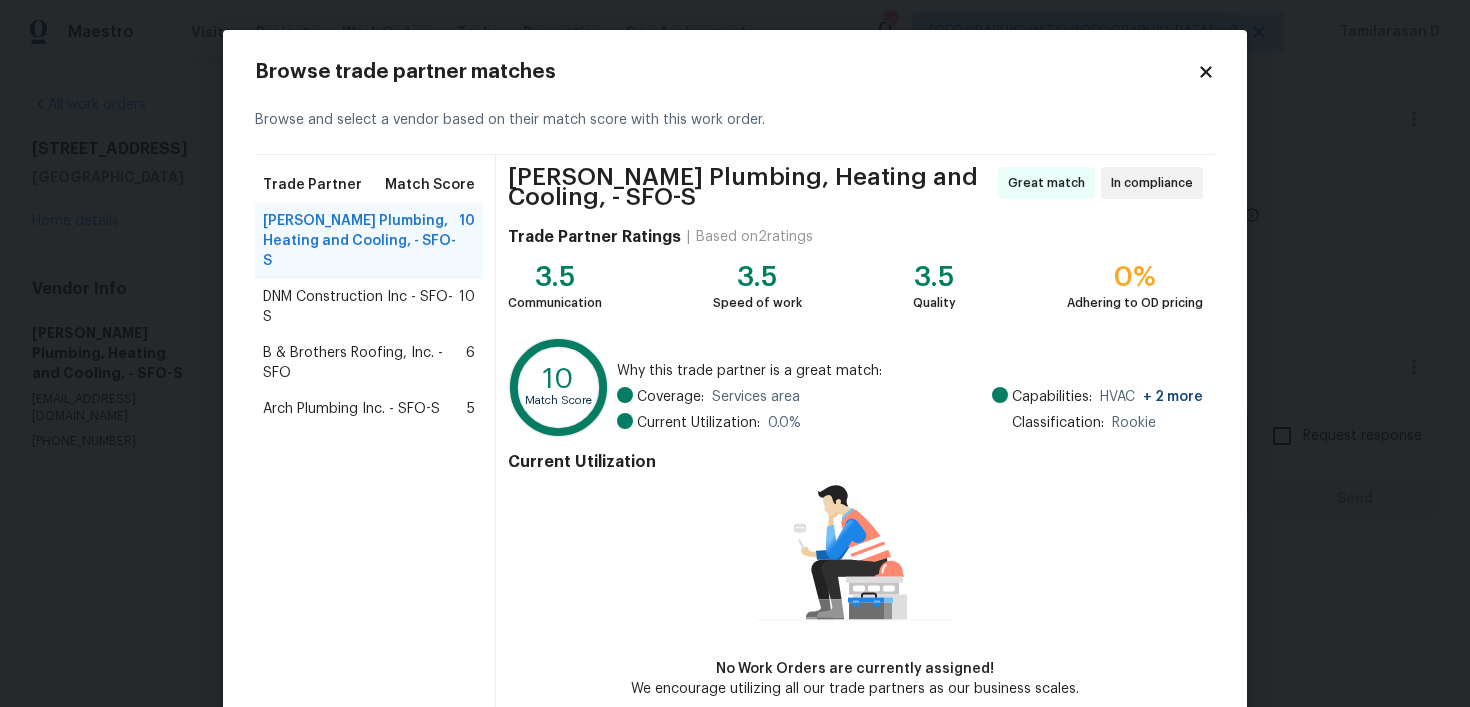 click on "DNM Construction Inc - SFO-S" at bounding box center (361, 307) 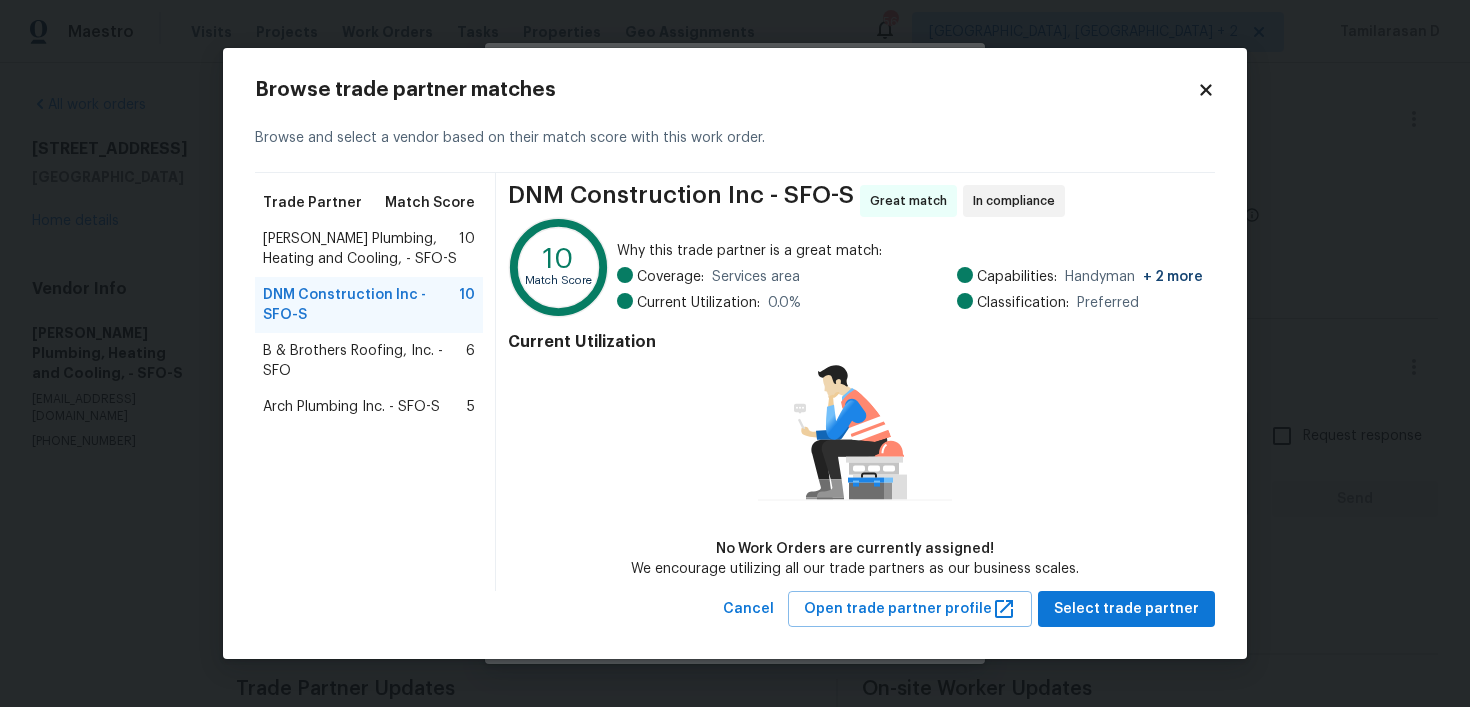 click on "B & Brothers Roofing, Inc. - SFO" at bounding box center [364, 361] 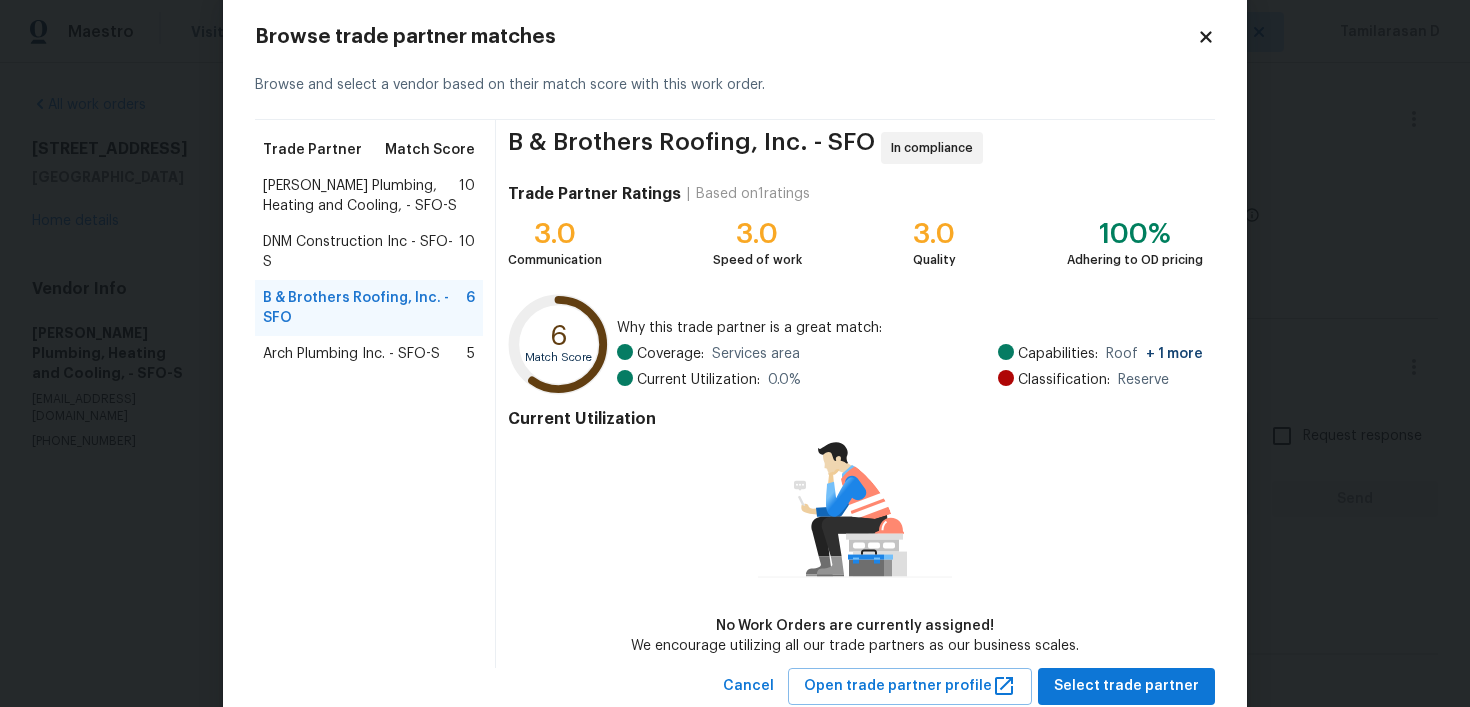 scroll, scrollTop: 93, scrollLeft: 0, axis: vertical 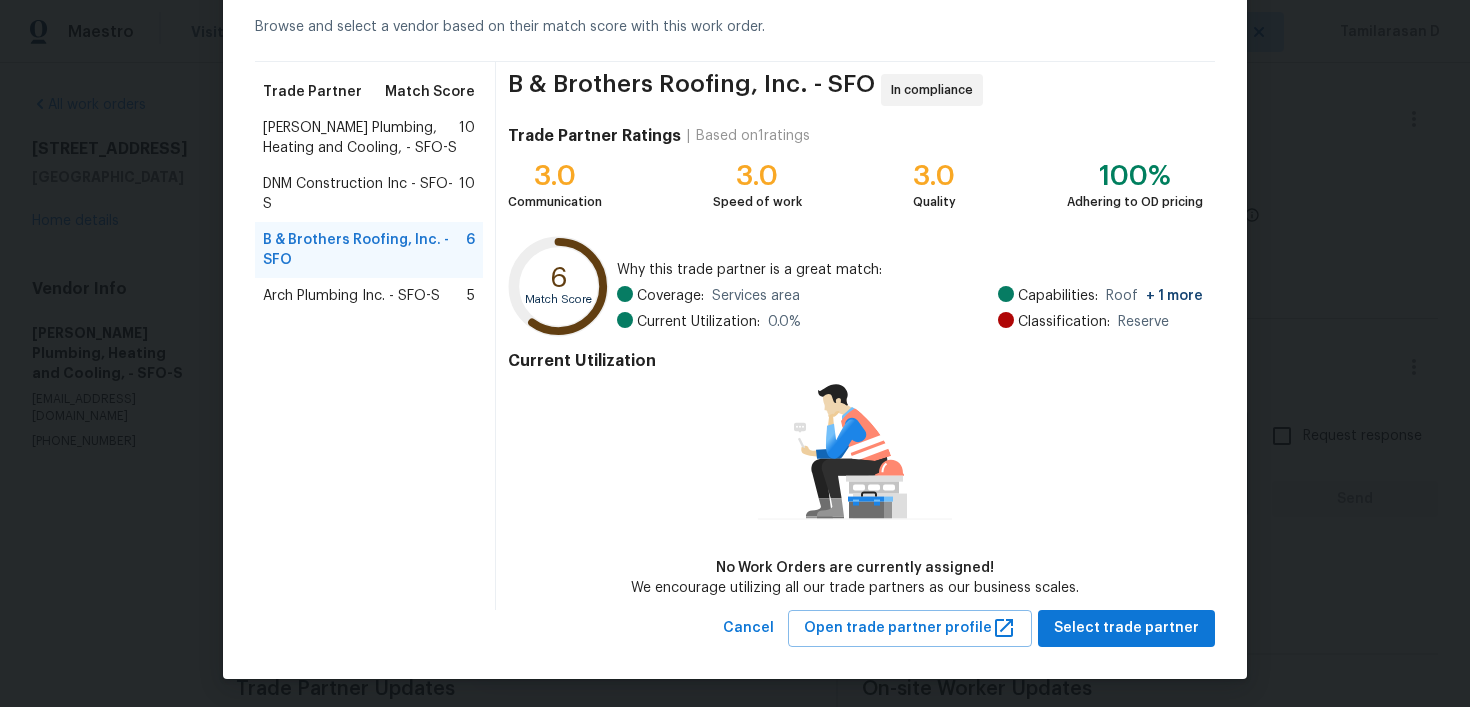 click on "Arch Plumbing Inc. - SFO-S" at bounding box center (351, 296) 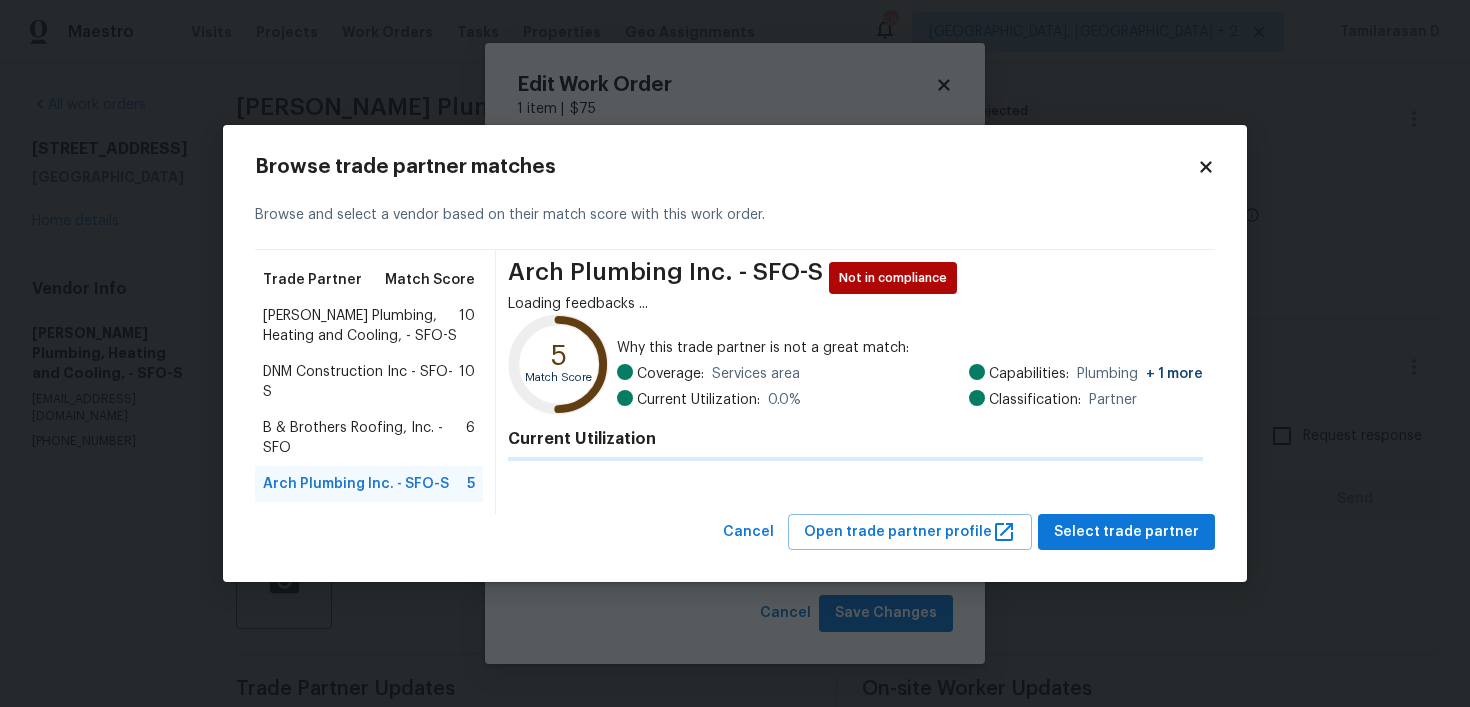 scroll, scrollTop: 0, scrollLeft: 0, axis: both 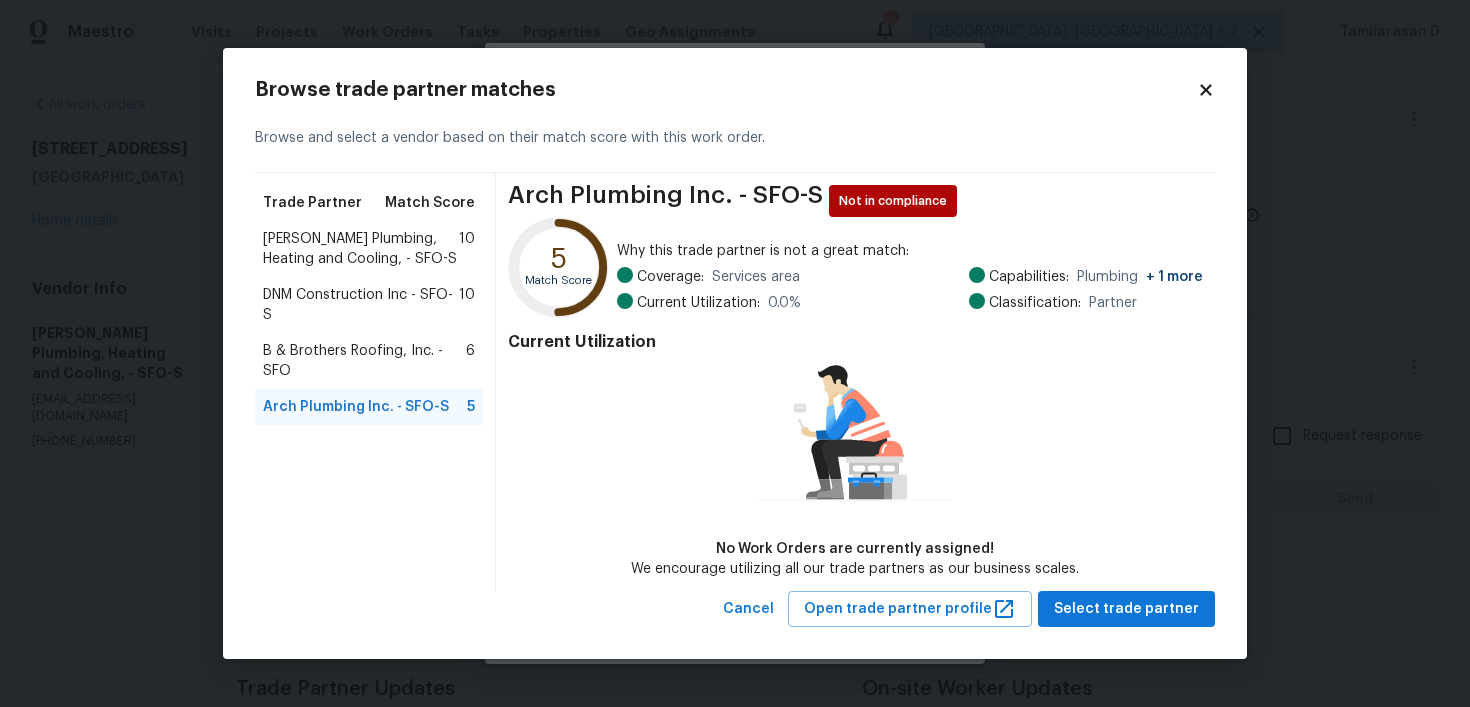 click on "B & Brothers Roofing, Inc. - SFO" at bounding box center [364, 361] 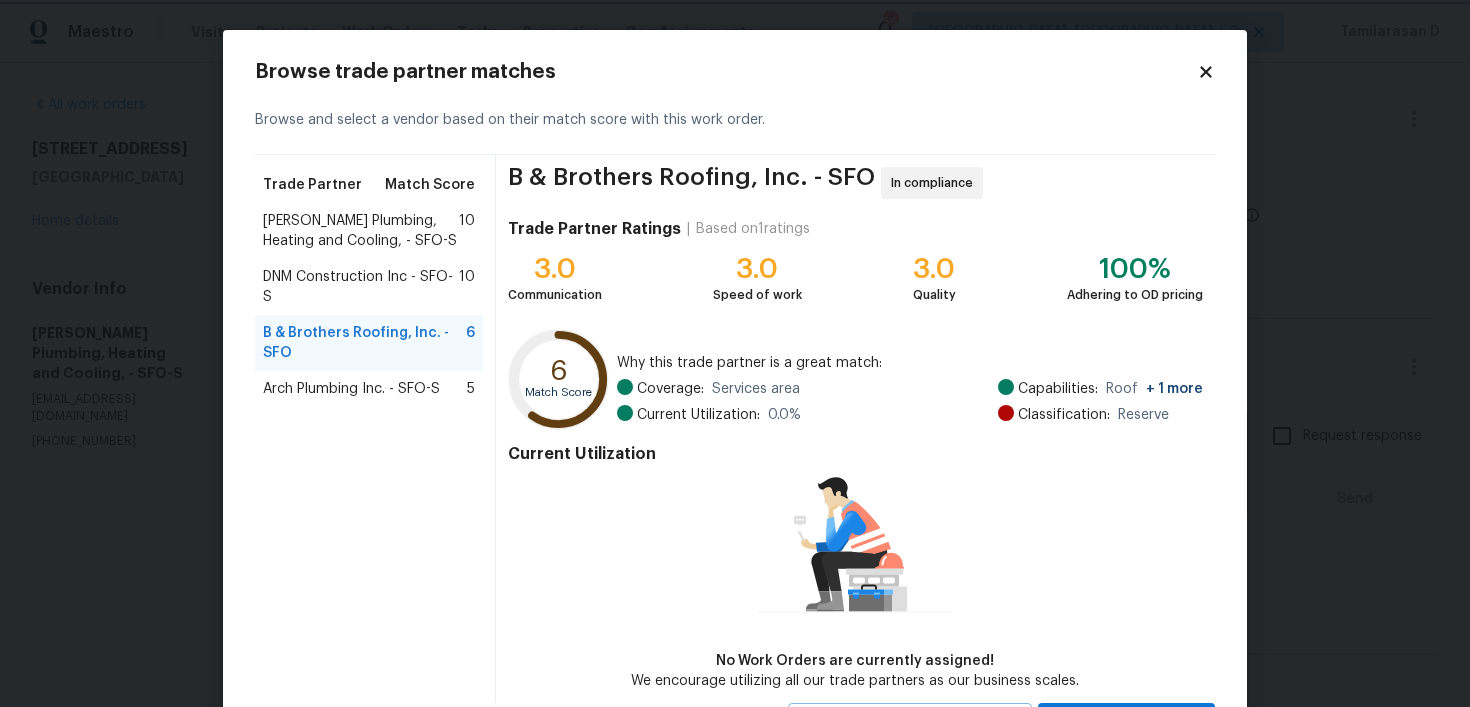 click on "Maestro Visits Projects Work Orders Tasks Properties Geo Assignments 56 Albuquerque, NM + 2 Tamilarasan D All work orders 33 Shoreline Ct Richmond, CA 94804 Home details Vendor Info Albert Nahman Plumbing, Heating and Cooling, - SFO-S kriti.pratap@albertnahmanplumbing.com (510) 674-3540 Albert Nahman Plumbing, Heating and Cooling, - SFO-S Vendor Rejected Reference:   3P8PGBW9CAX3-659a89f7b Project Listed   7/11/2025  -  7/17/2025 Work Order Timeline 7/15/2025  -  7/17/2025 Total Budget $0.00 Assigned HPM Erwin Alberty Line Items Progress Updates Attachments Invoices Send Message to Trade partner only Trade partner only ​ x ​ Request response Send Trade Partner Updates Tamilarasan D 07/18/2025 11:51 AM Hi Team, please take a look and let me know if you can handle this one. Tamilarasan D 07/17/2025 2:34 PM Hi Team, could you please review and accept this work order? Tamilarasan D 07/16/2025 9:35 AM Tamilarasan D 07/15/2025 10:58 AM On-site Worker Updates
Edit Work Order 1 item | $ 75 Capability   Type" at bounding box center (735, 353) 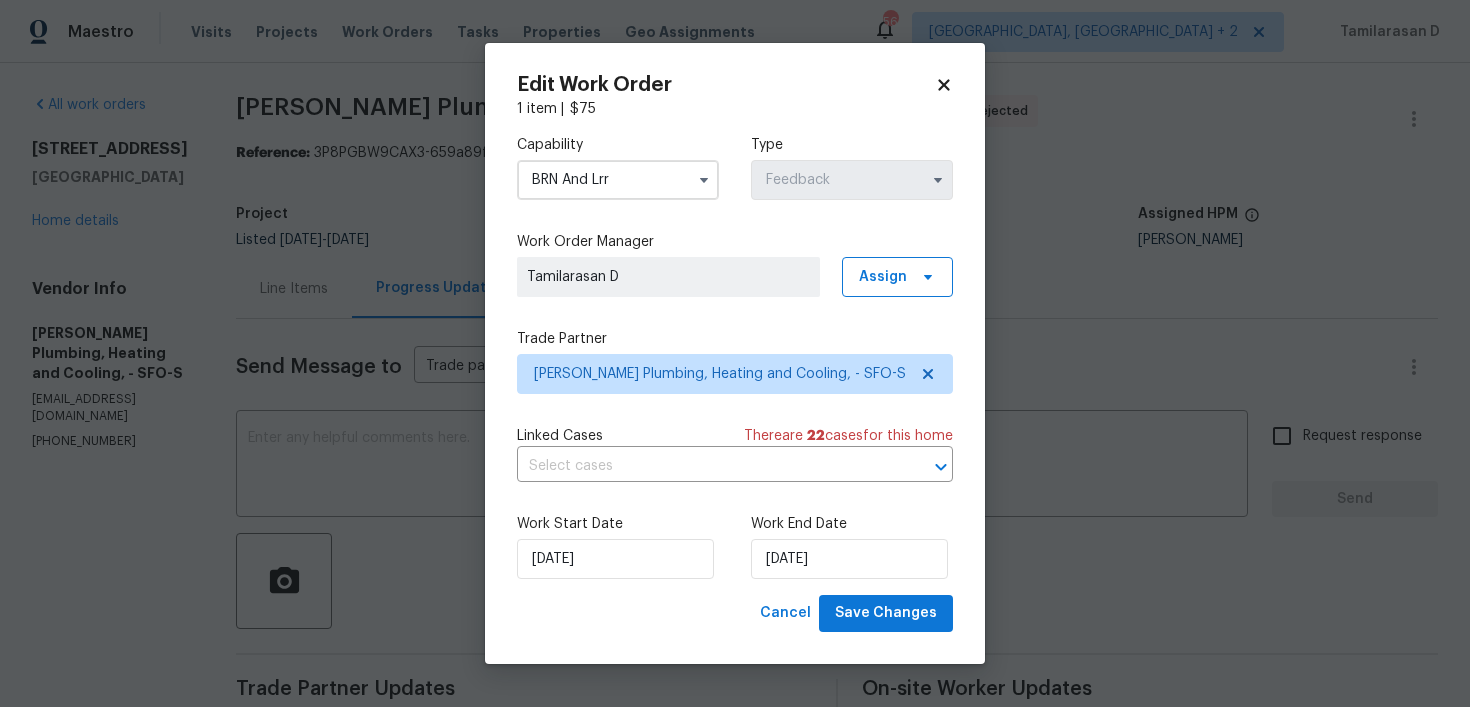 click on "BRN And Lrr" at bounding box center (618, 180) 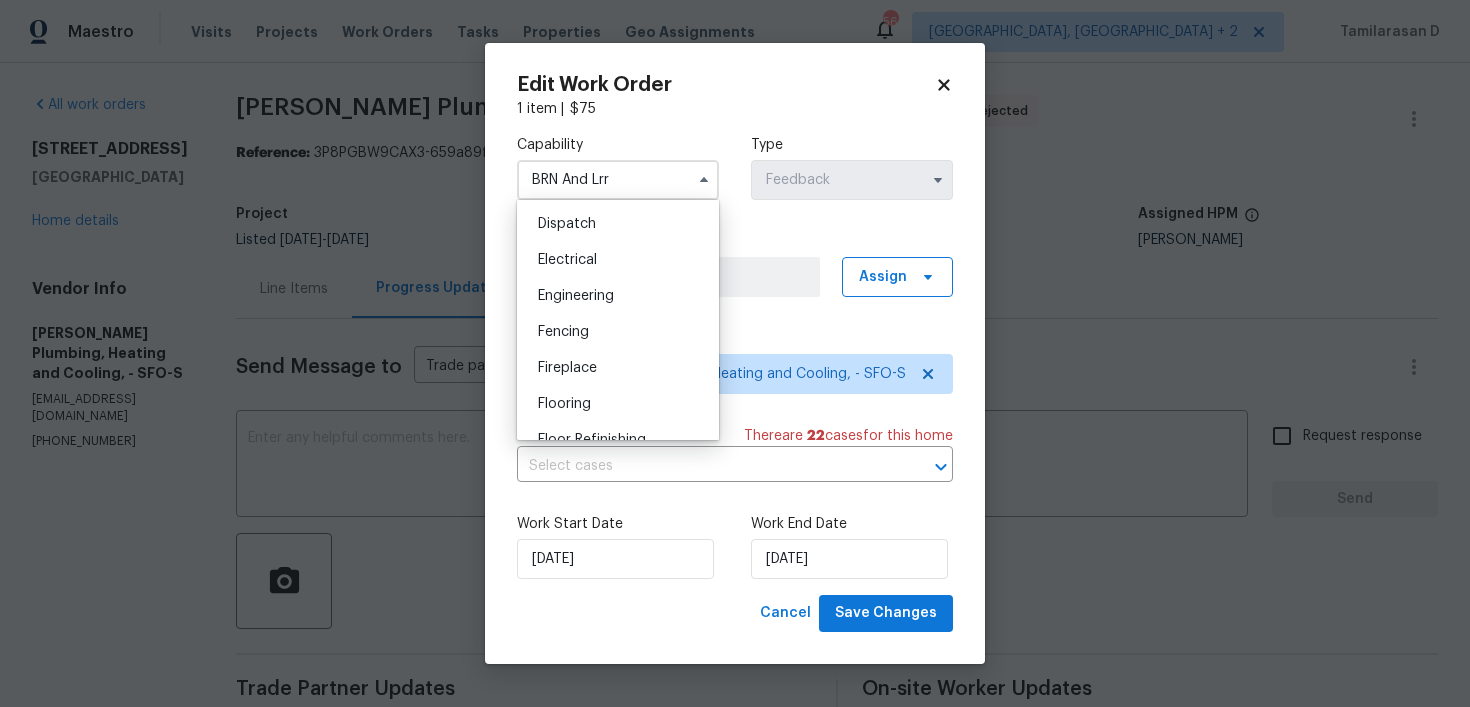 scroll, scrollTop: 600, scrollLeft: 0, axis: vertical 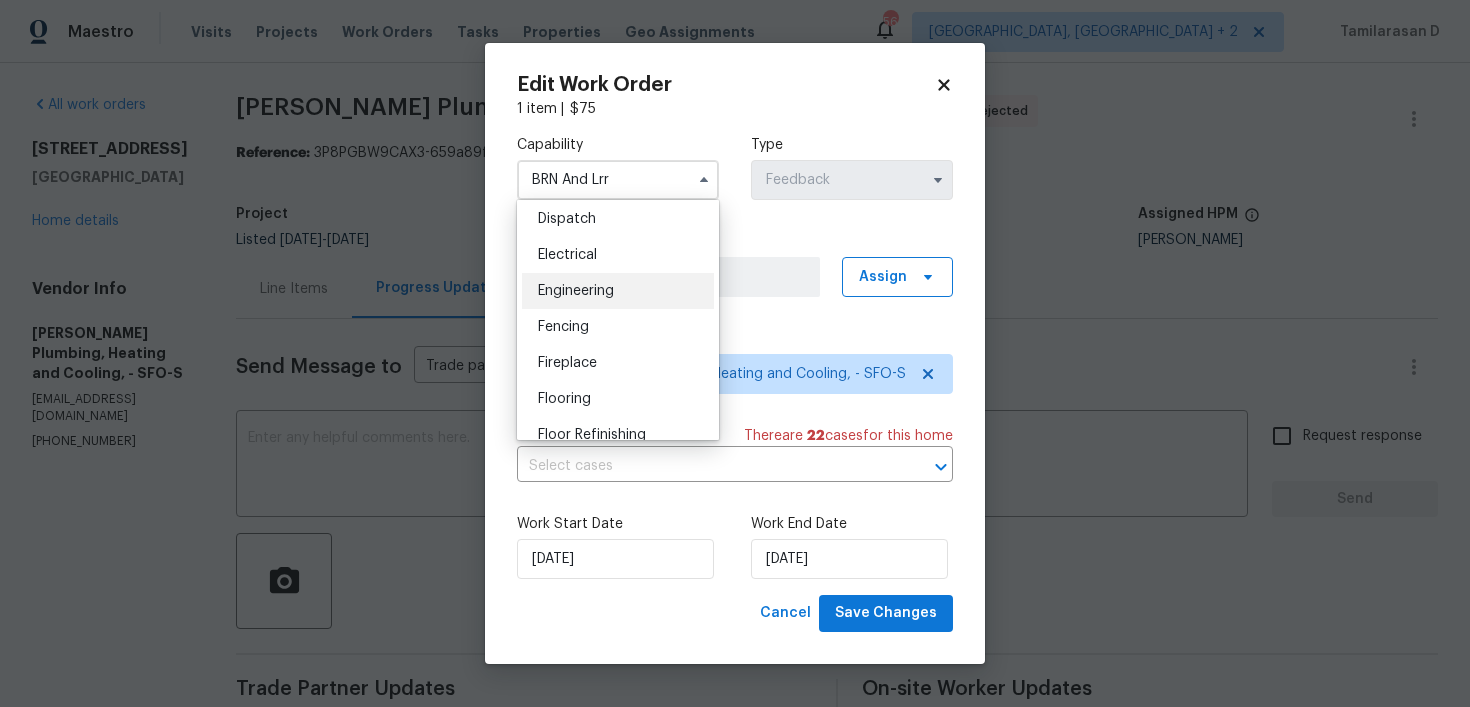 click on "Engineering" at bounding box center [618, 291] 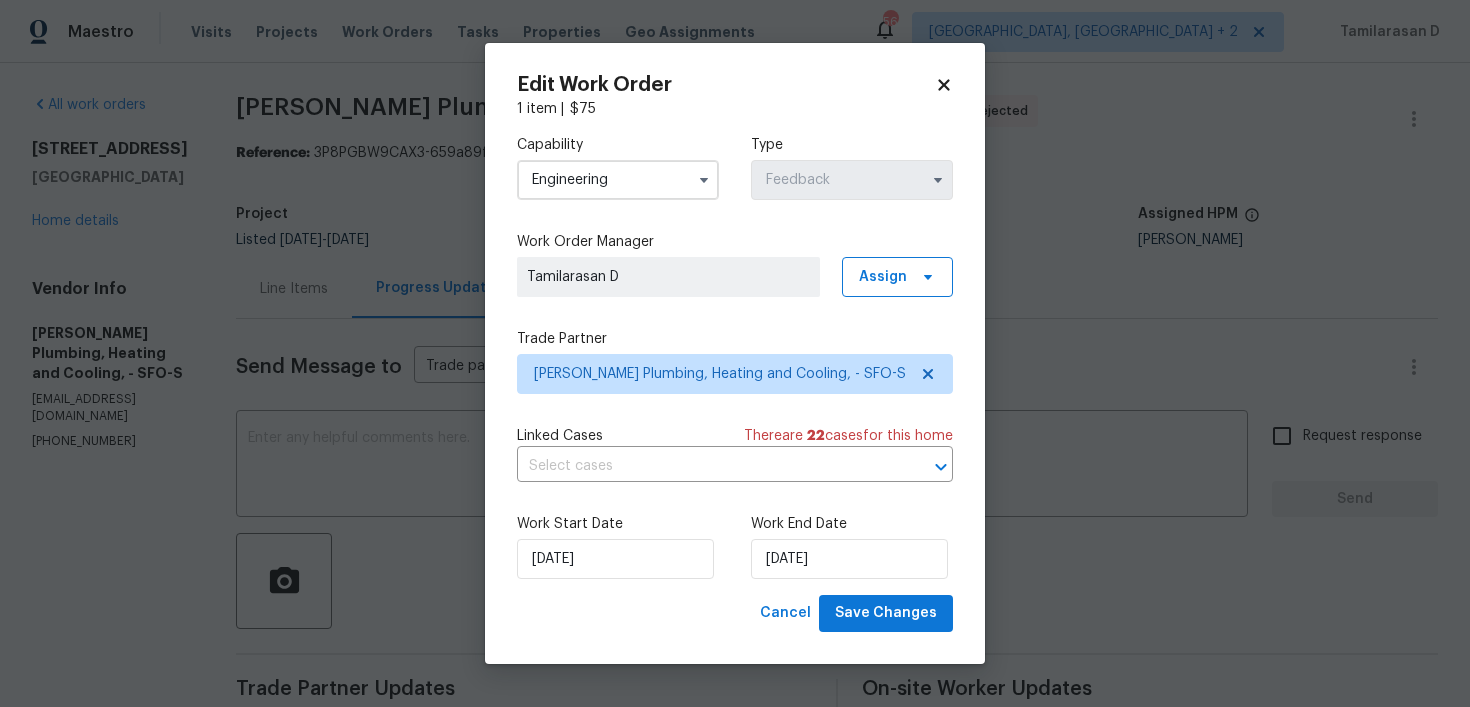 click on "Engineering" at bounding box center [618, 180] 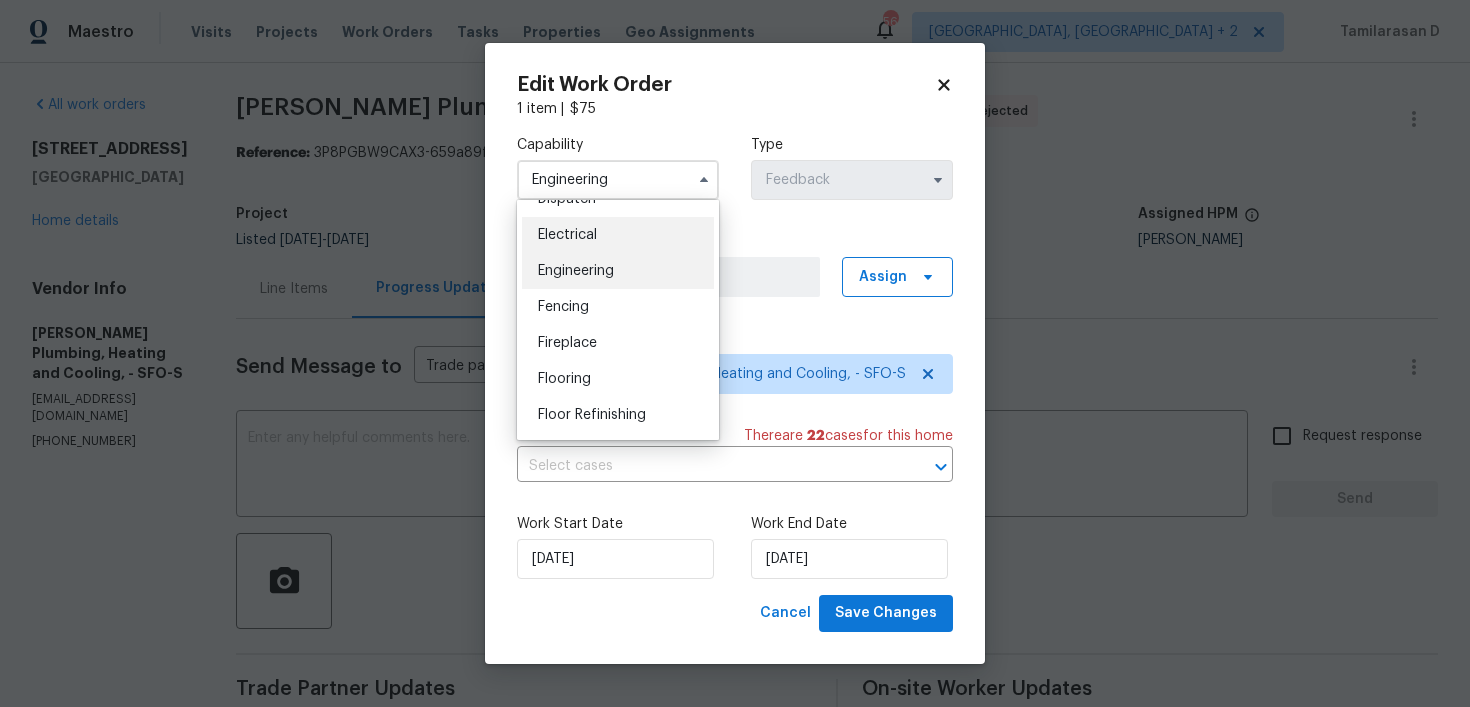 scroll, scrollTop: 611, scrollLeft: 0, axis: vertical 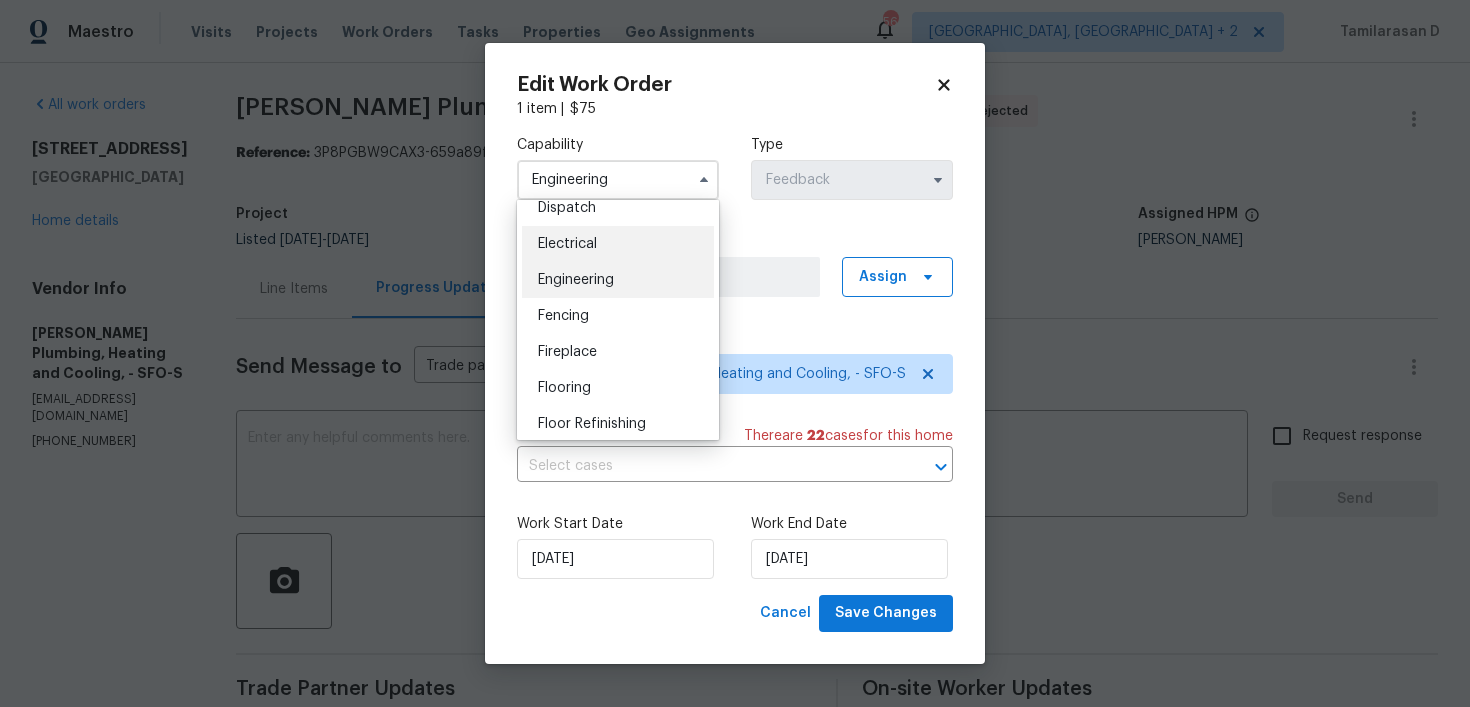 click on "Electrical" at bounding box center (618, 244) 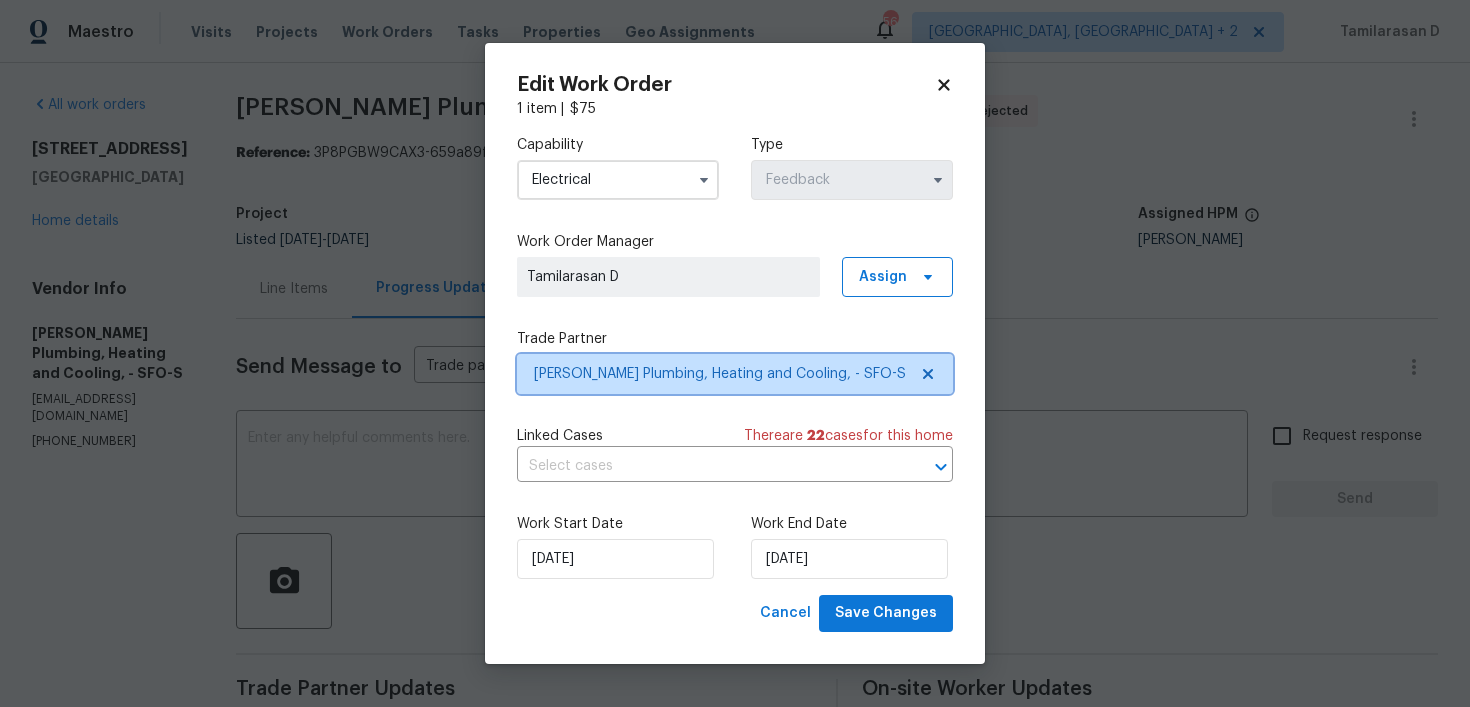 click on "Albert Nahman Plumbing, Heating and Cooling, - SFO-S" at bounding box center (720, 374) 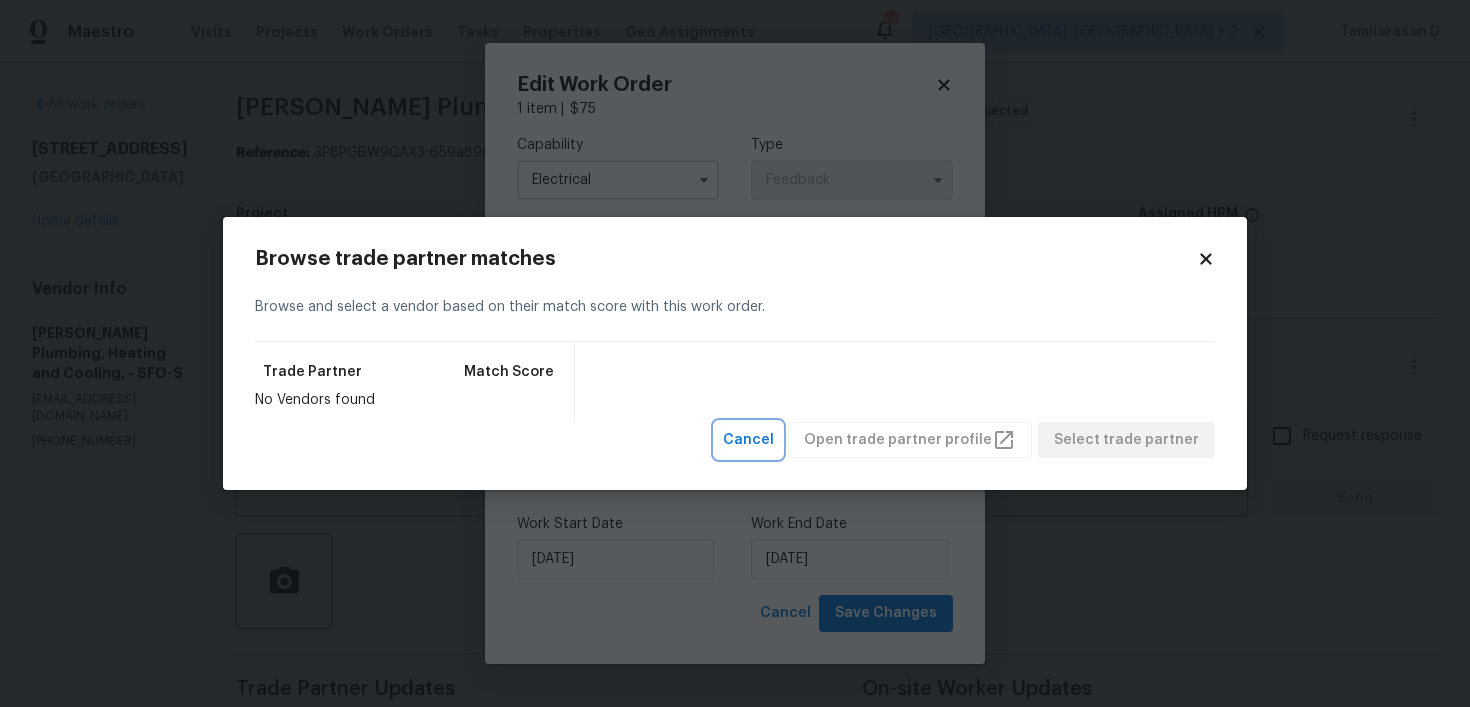 click on "Cancel" at bounding box center [748, 440] 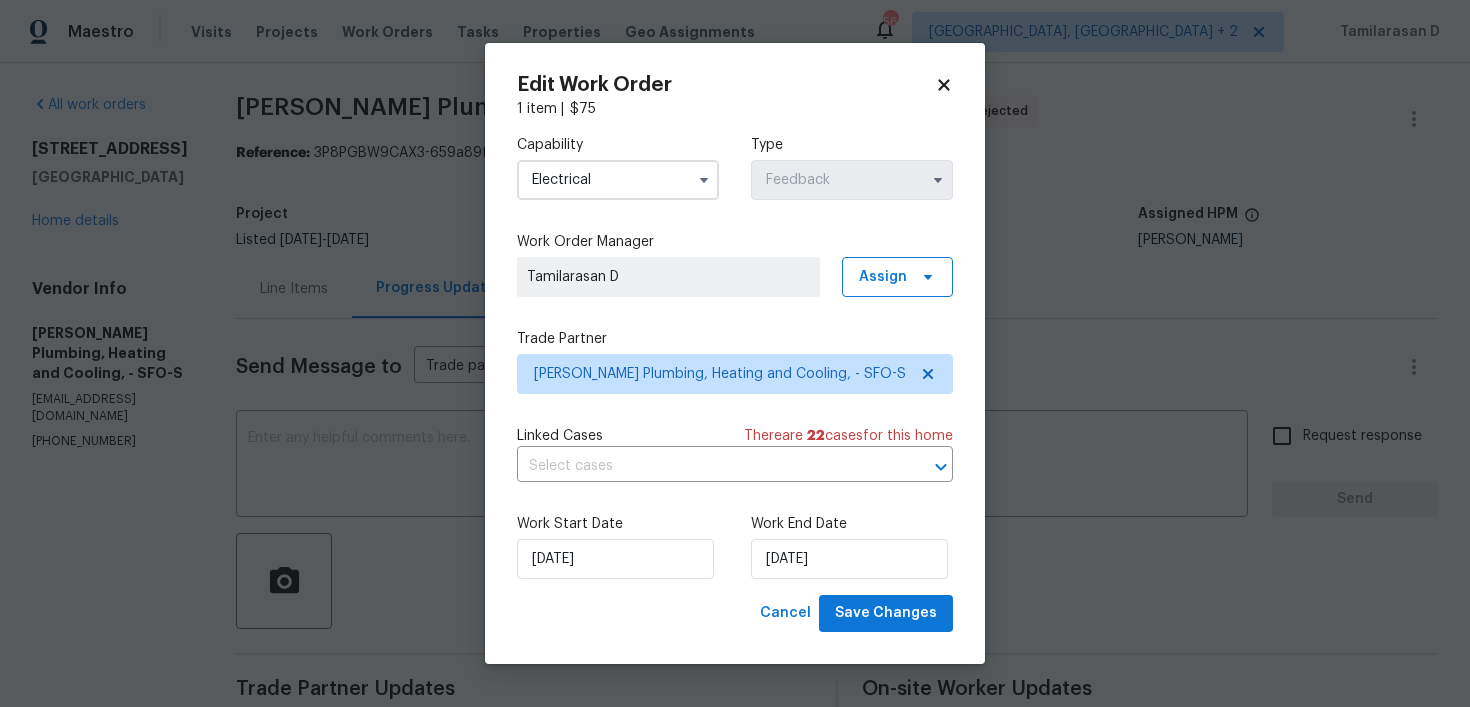 click on "Electrical" at bounding box center [618, 180] 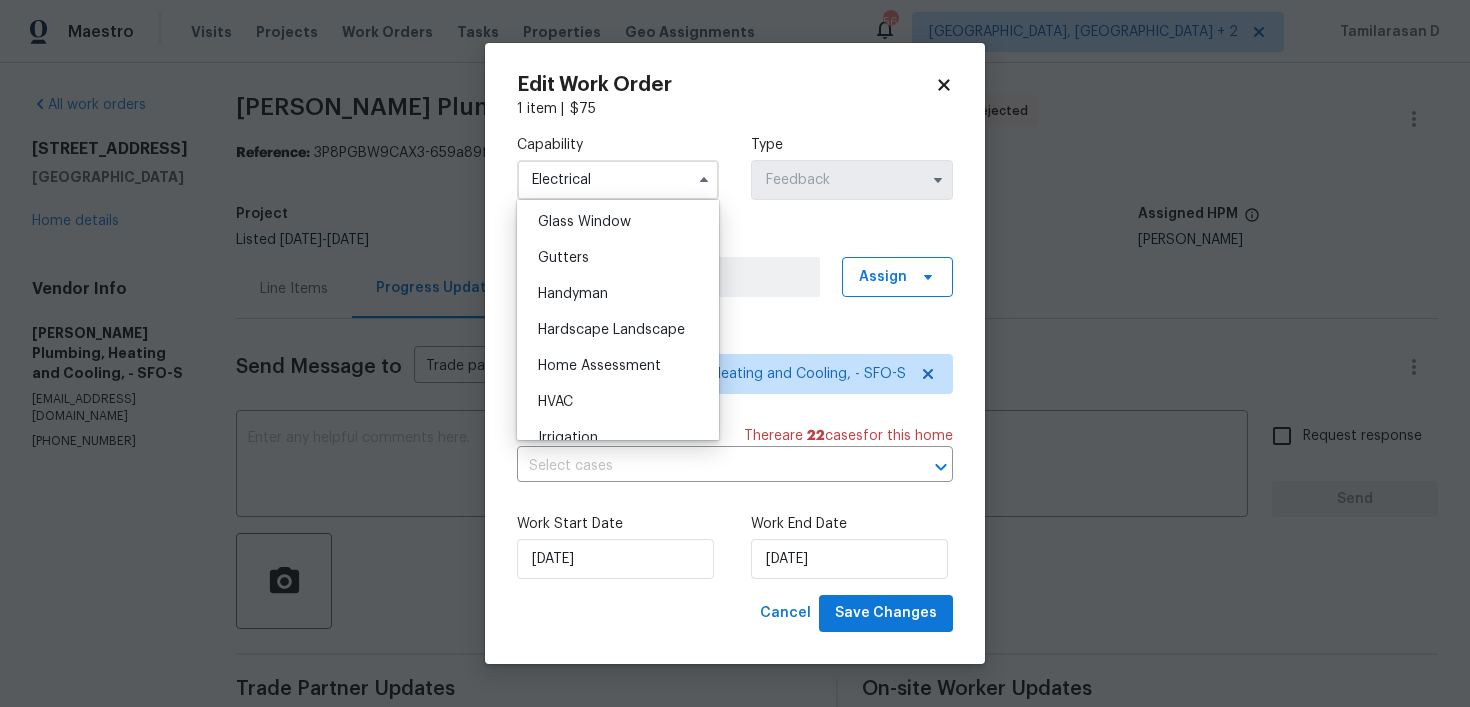 scroll, scrollTop: 1028, scrollLeft: 0, axis: vertical 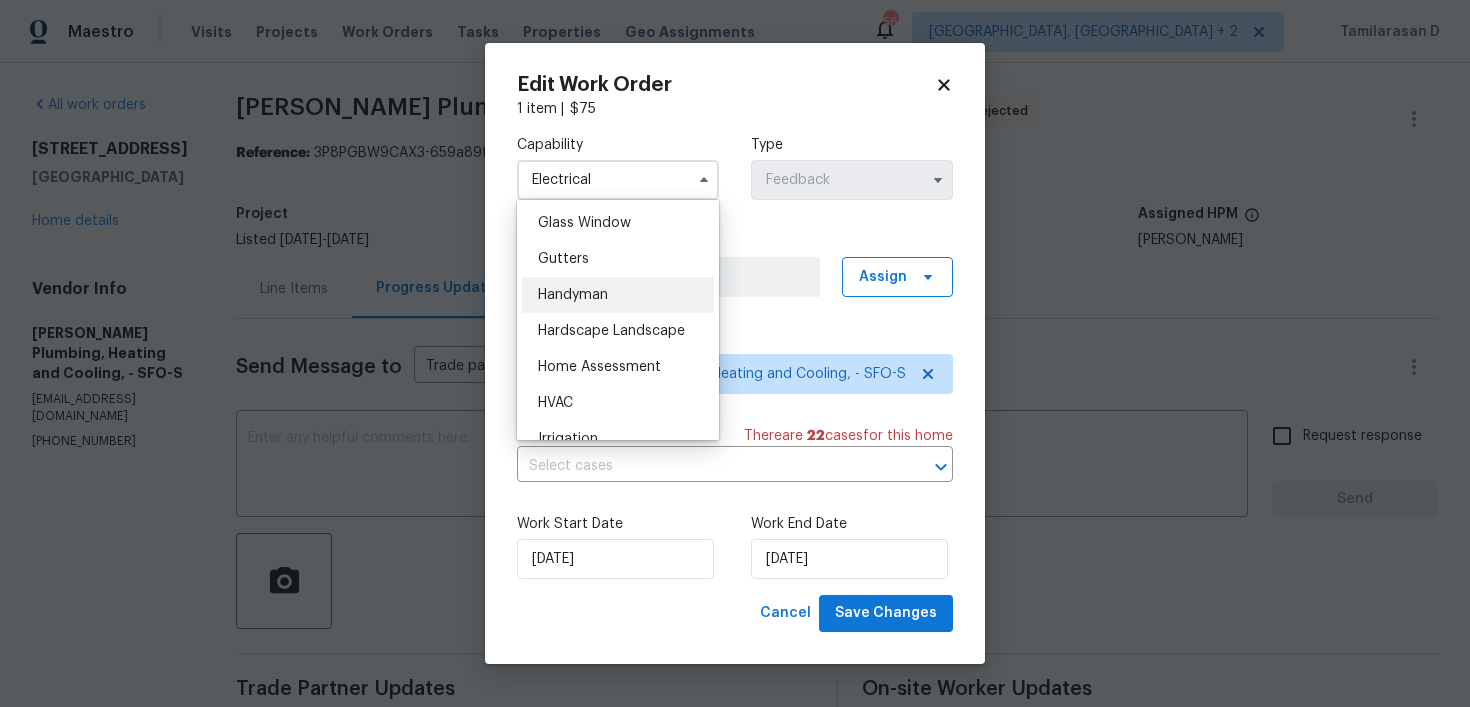 click on "Handyman" at bounding box center (618, 295) 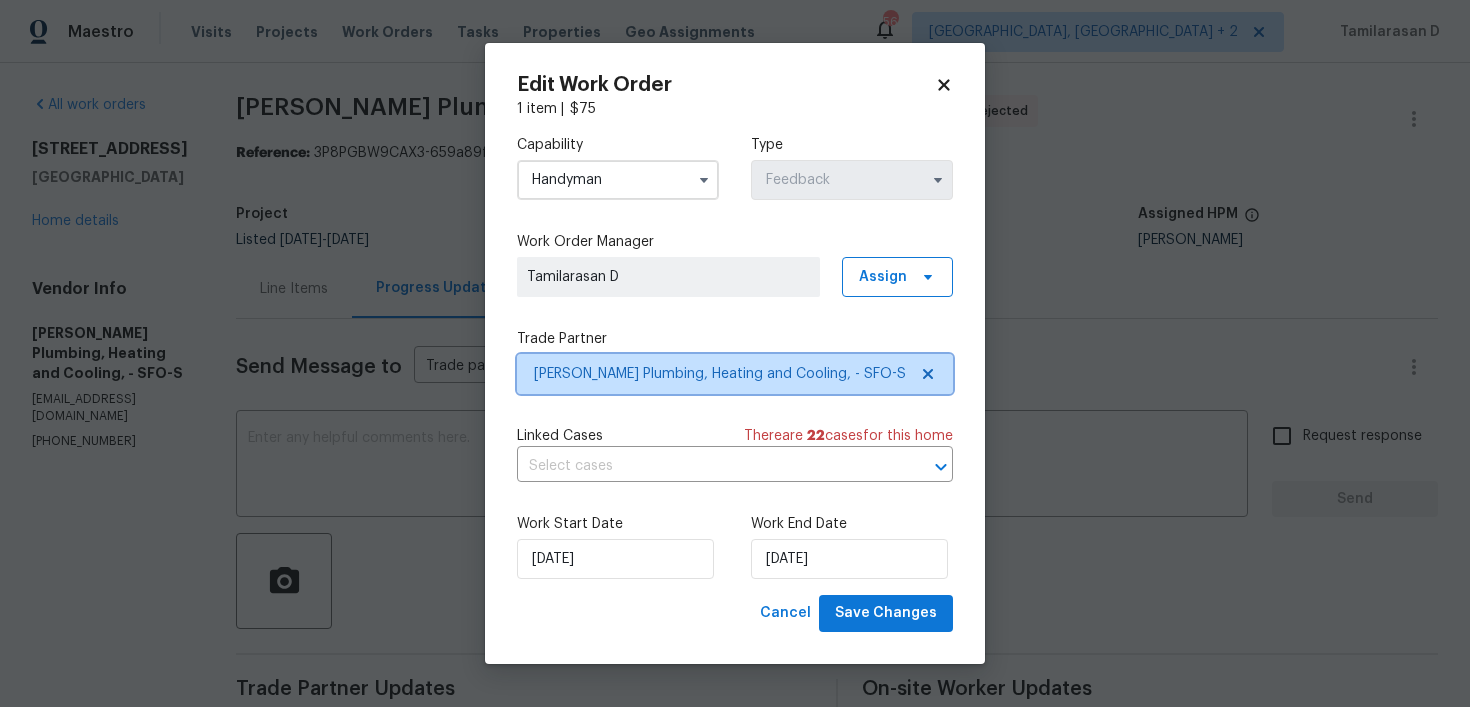 click on "Albert Nahman Plumbing, Heating and Cooling, - SFO-S" at bounding box center (735, 374) 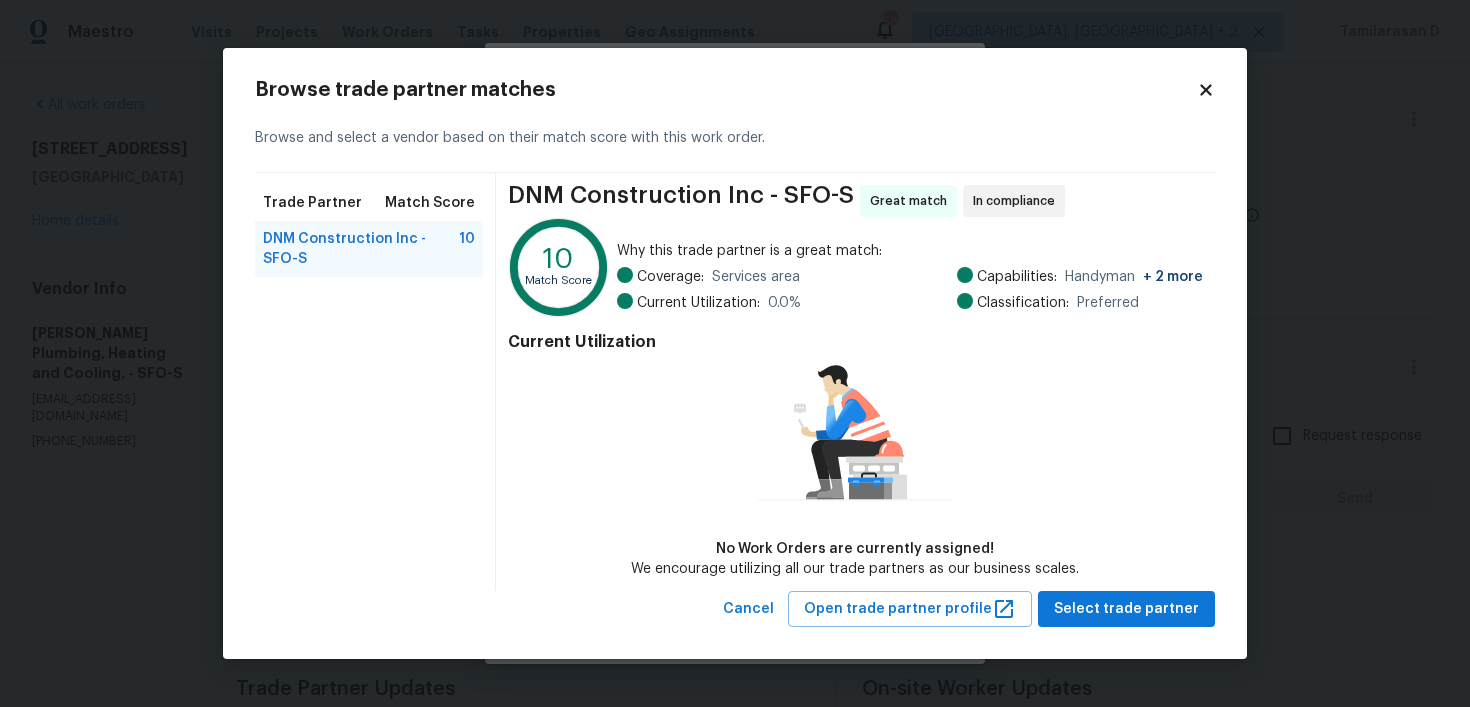 click on "Browse trade partner matches" at bounding box center (726, 90) 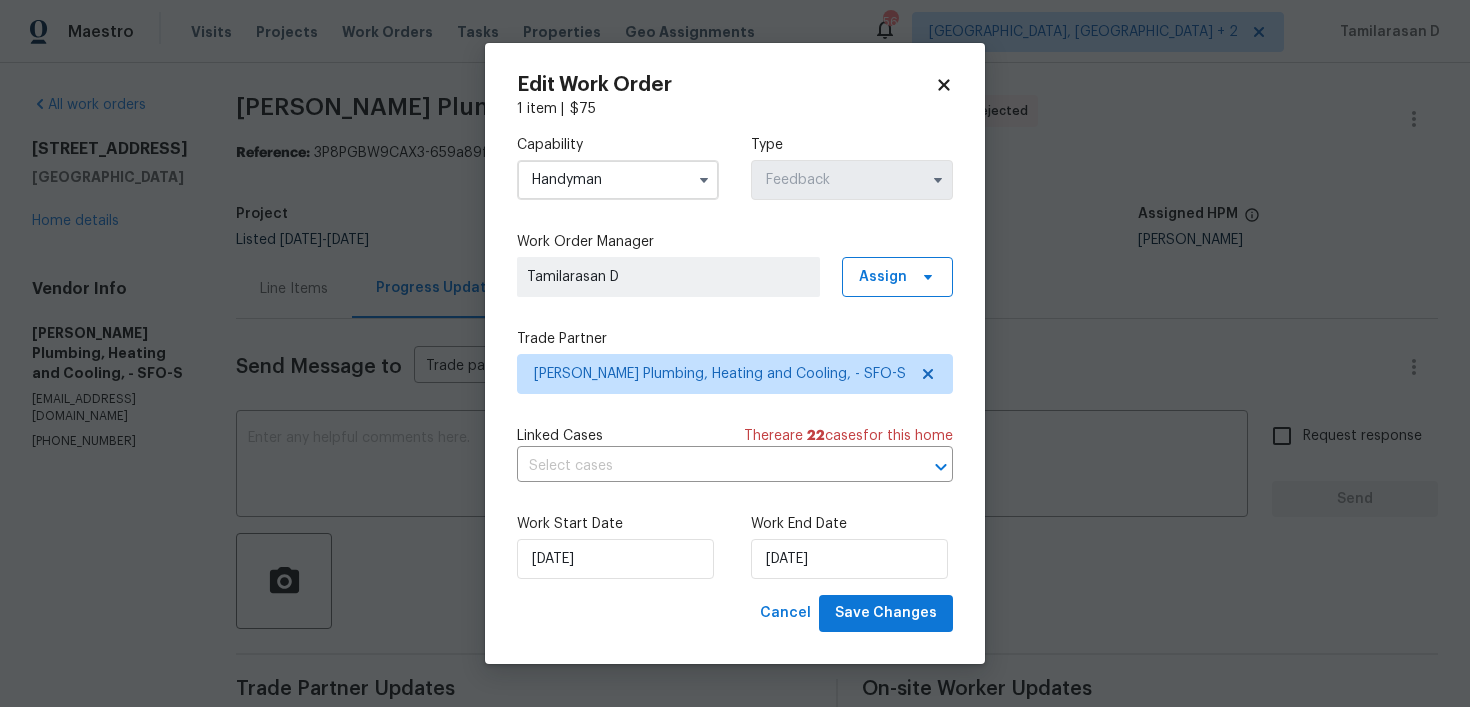 click on "Handyman" at bounding box center (618, 180) 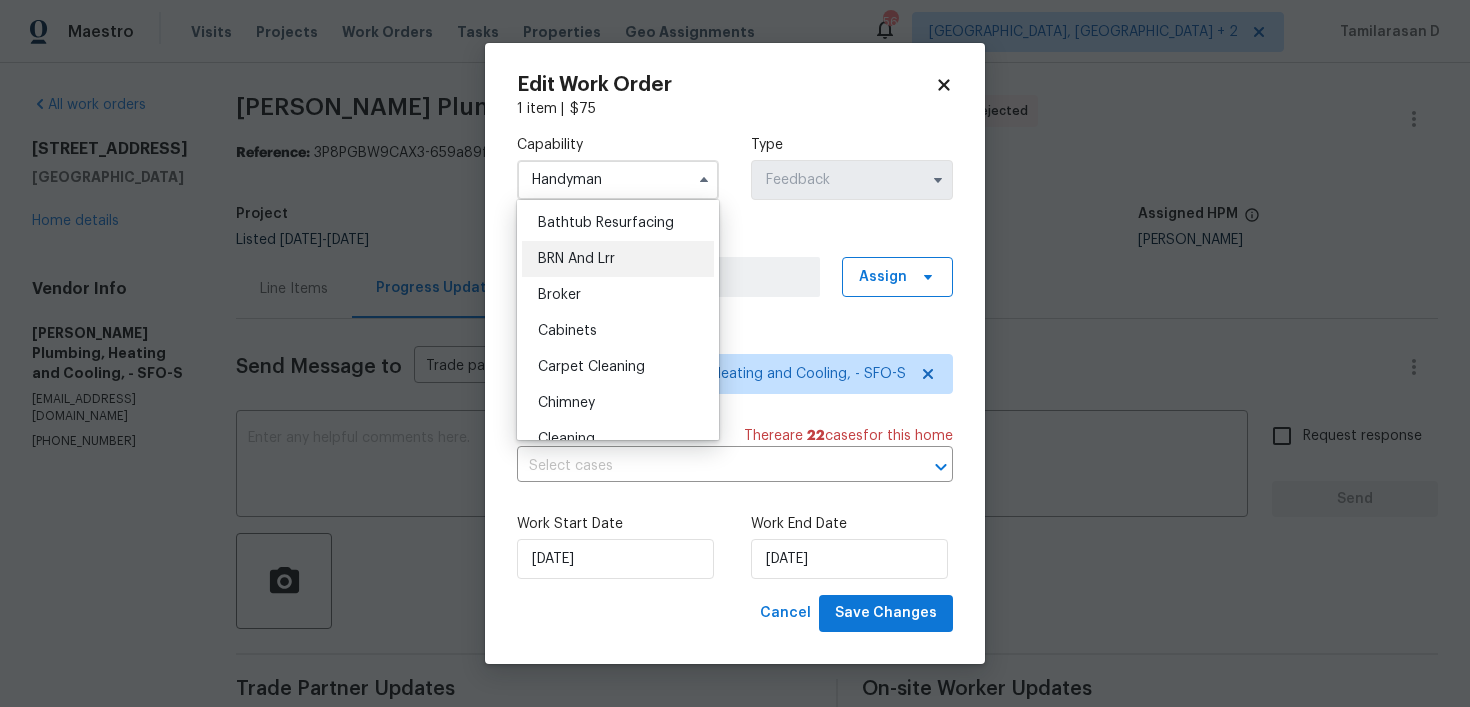 scroll, scrollTop: 83, scrollLeft: 0, axis: vertical 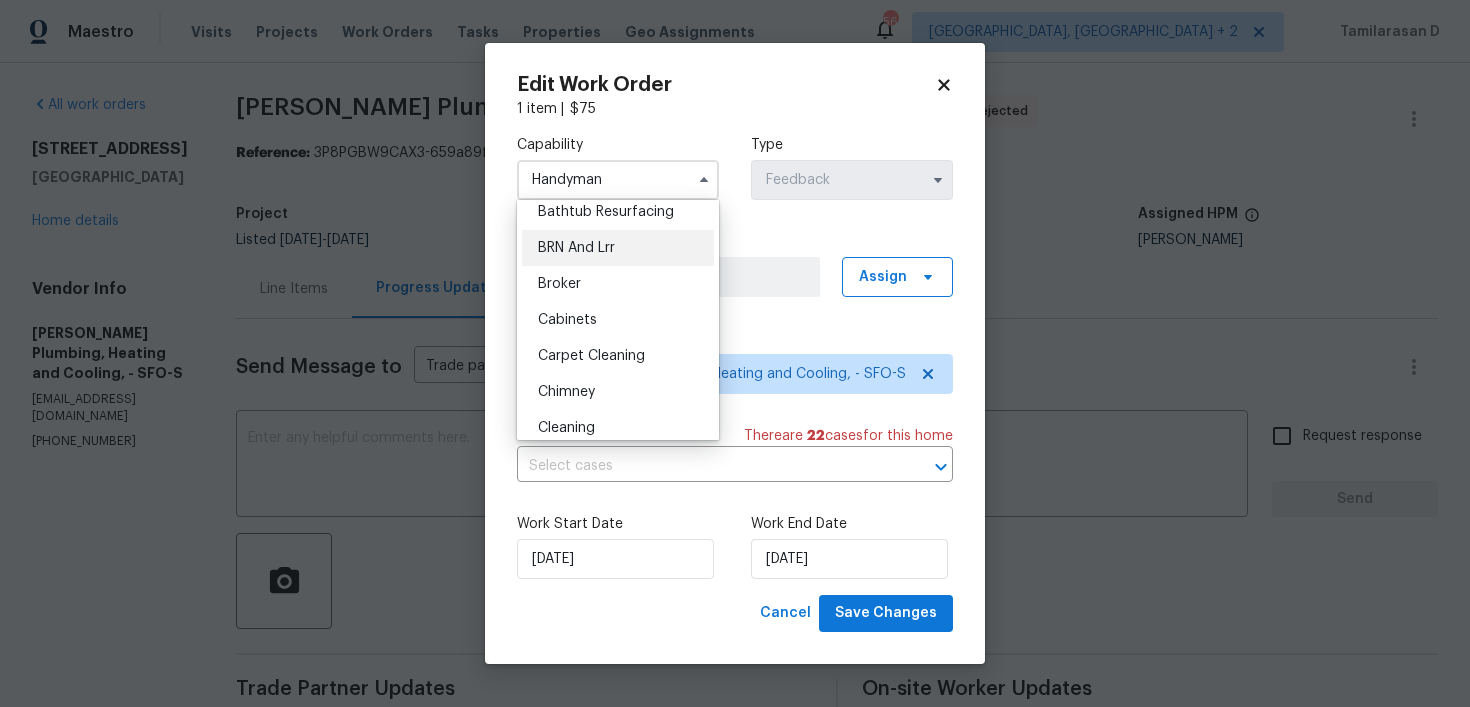 click on "BRN And Lrr" at bounding box center [576, 248] 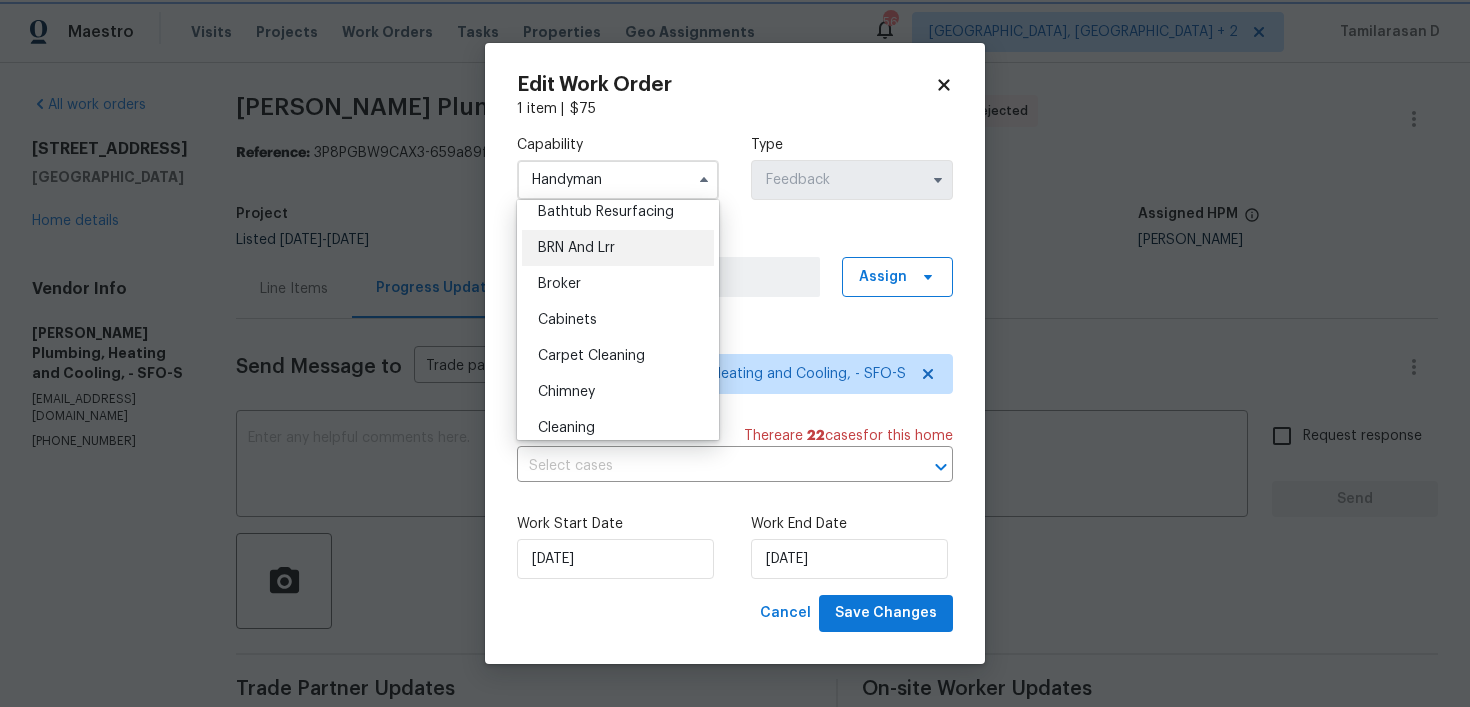 type on "BRN And Lrr" 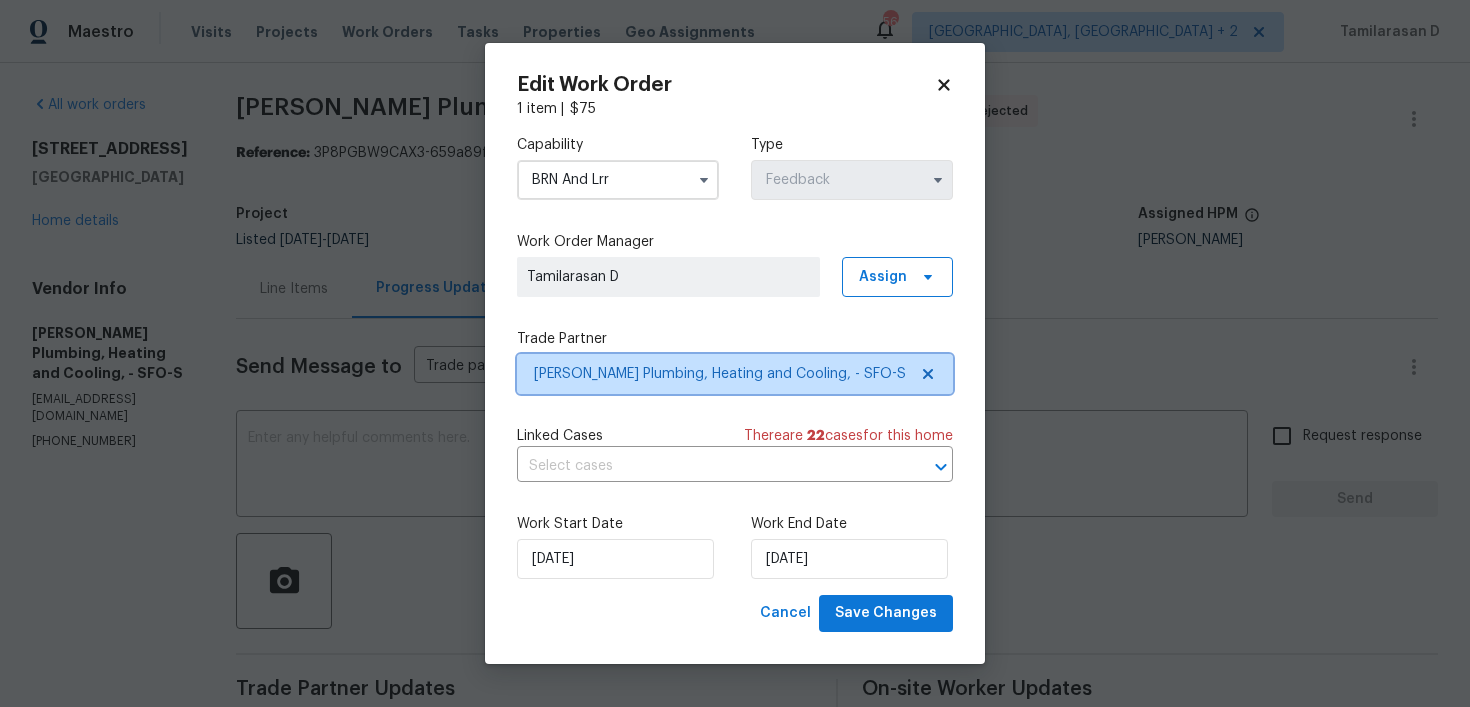 click on "Albert Nahman Plumbing, Heating and Cooling, - SFO-S" at bounding box center [720, 374] 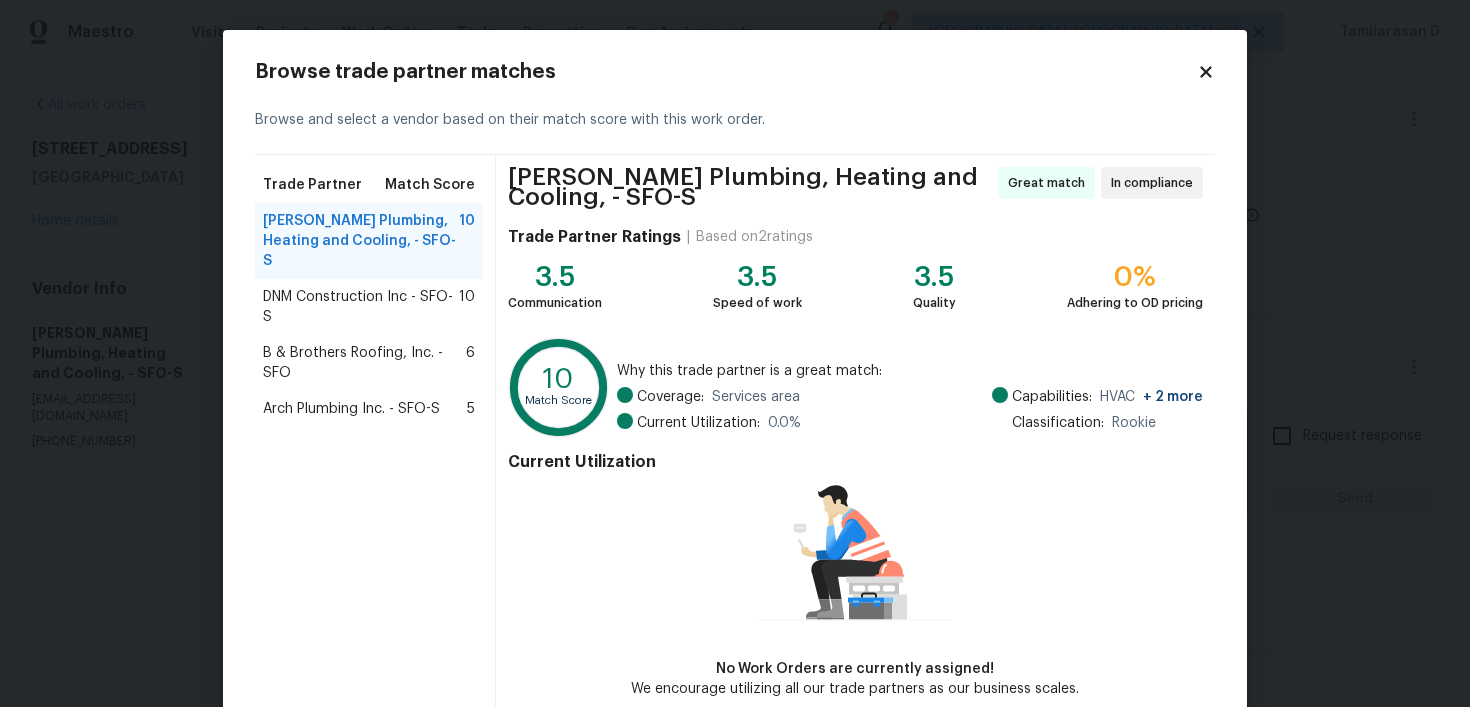 click on "B & Brothers Roofing, Inc. - SFO" at bounding box center (364, 363) 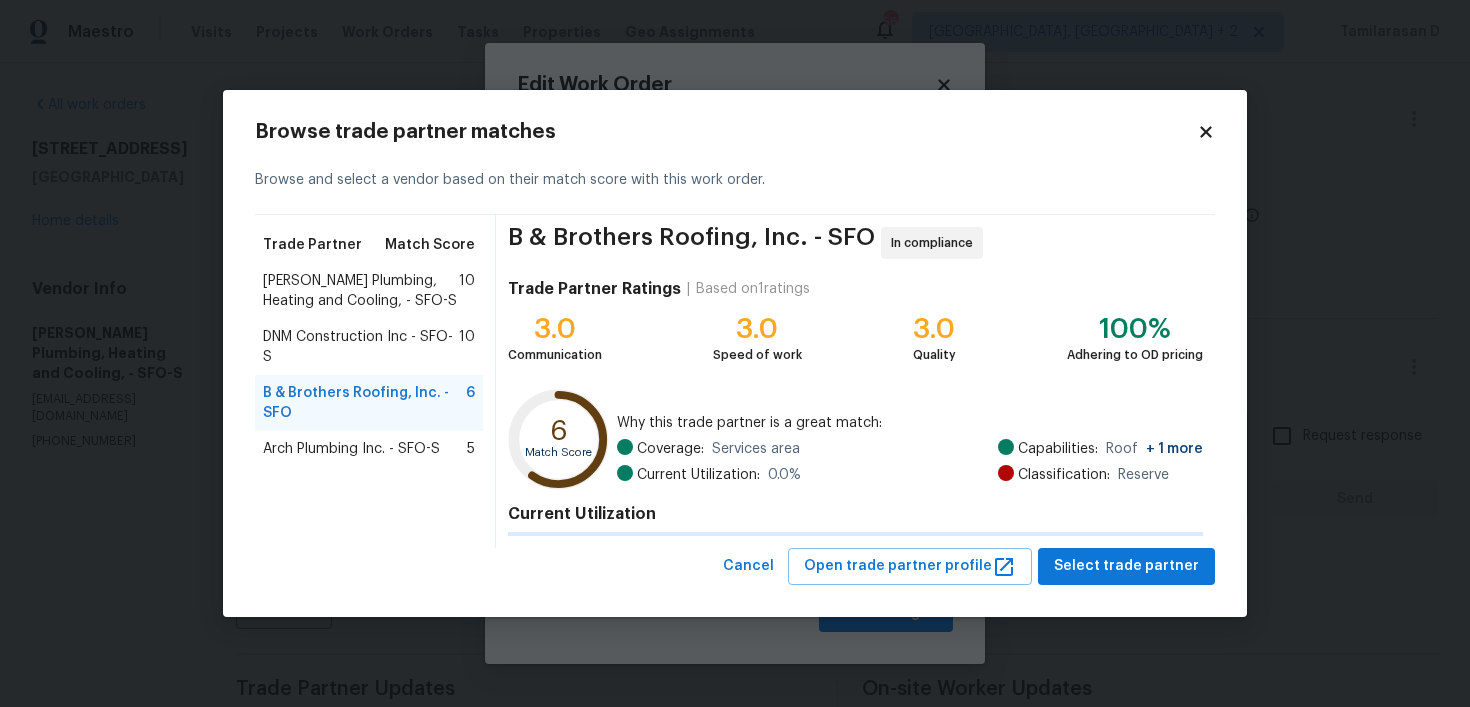 scroll, scrollTop: 93, scrollLeft: 0, axis: vertical 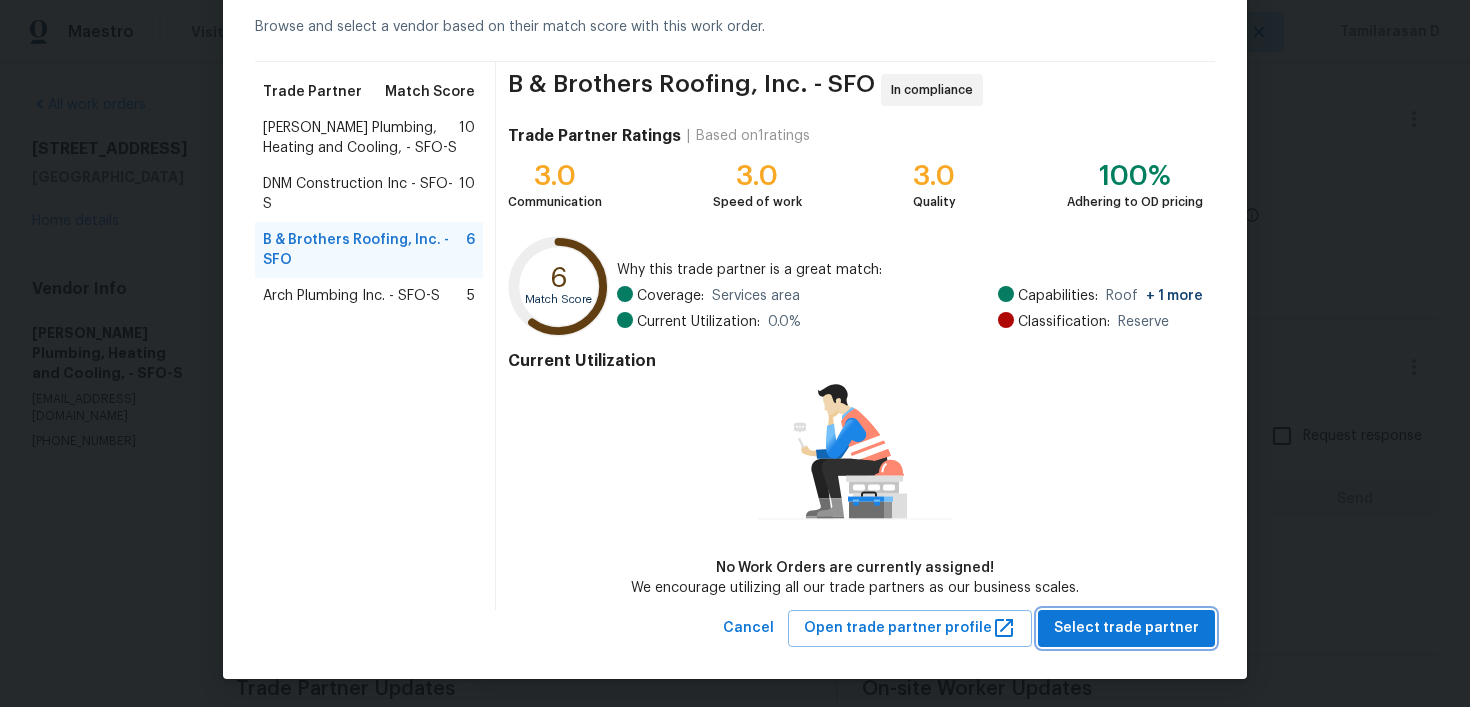 click on "Select trade partner" at bounding box center (1126, 628) 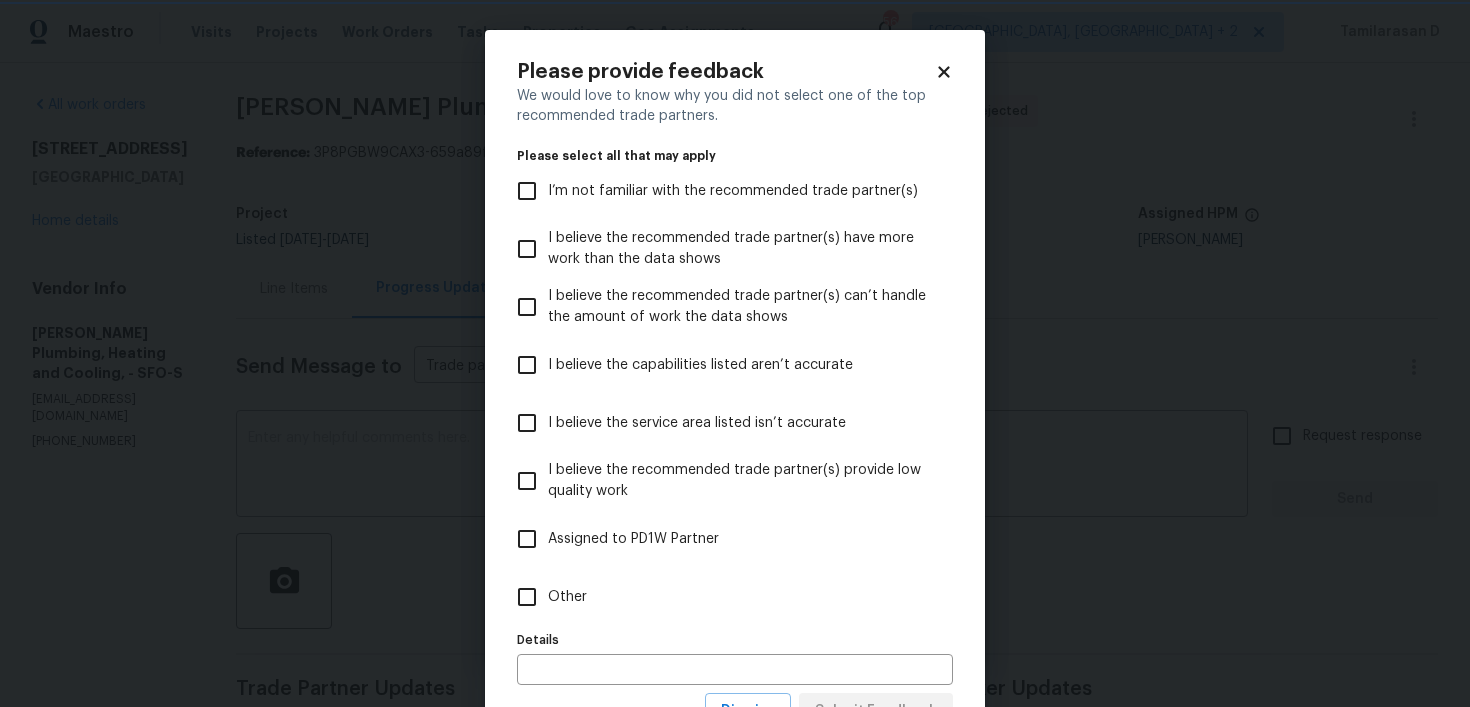 scroll, scrollTop: 0, scrollLeft: 0, axis: both 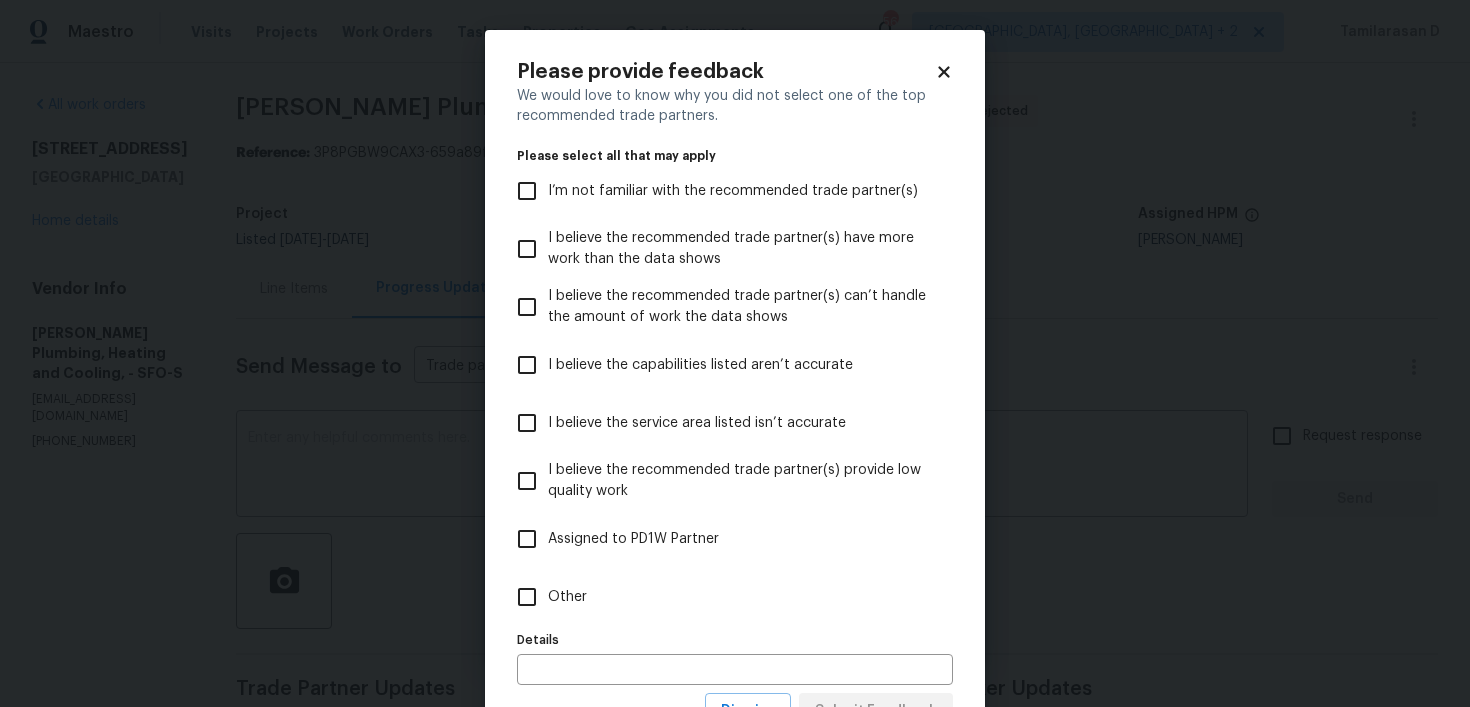 click on "Other" at bounding box center [567, 597] 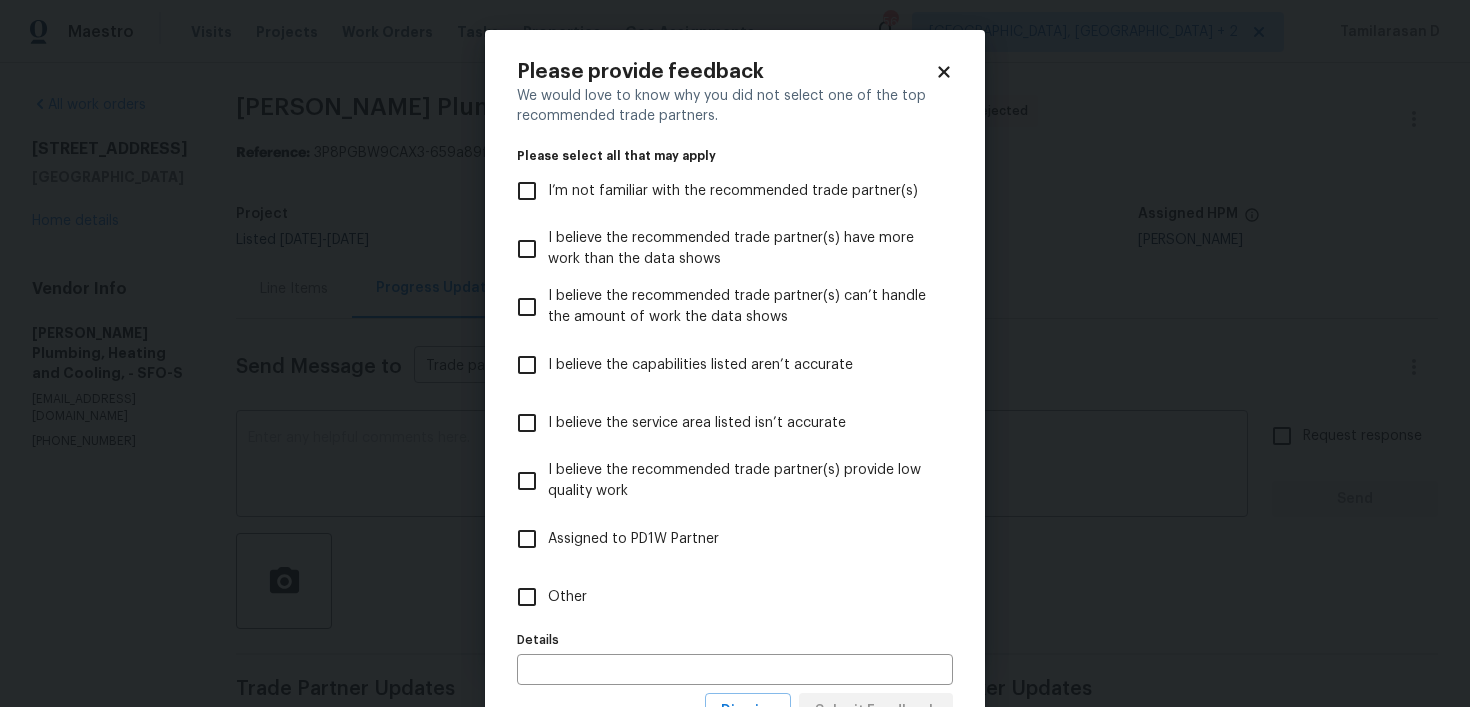 click on "Other" at bounding box center [527, 597] 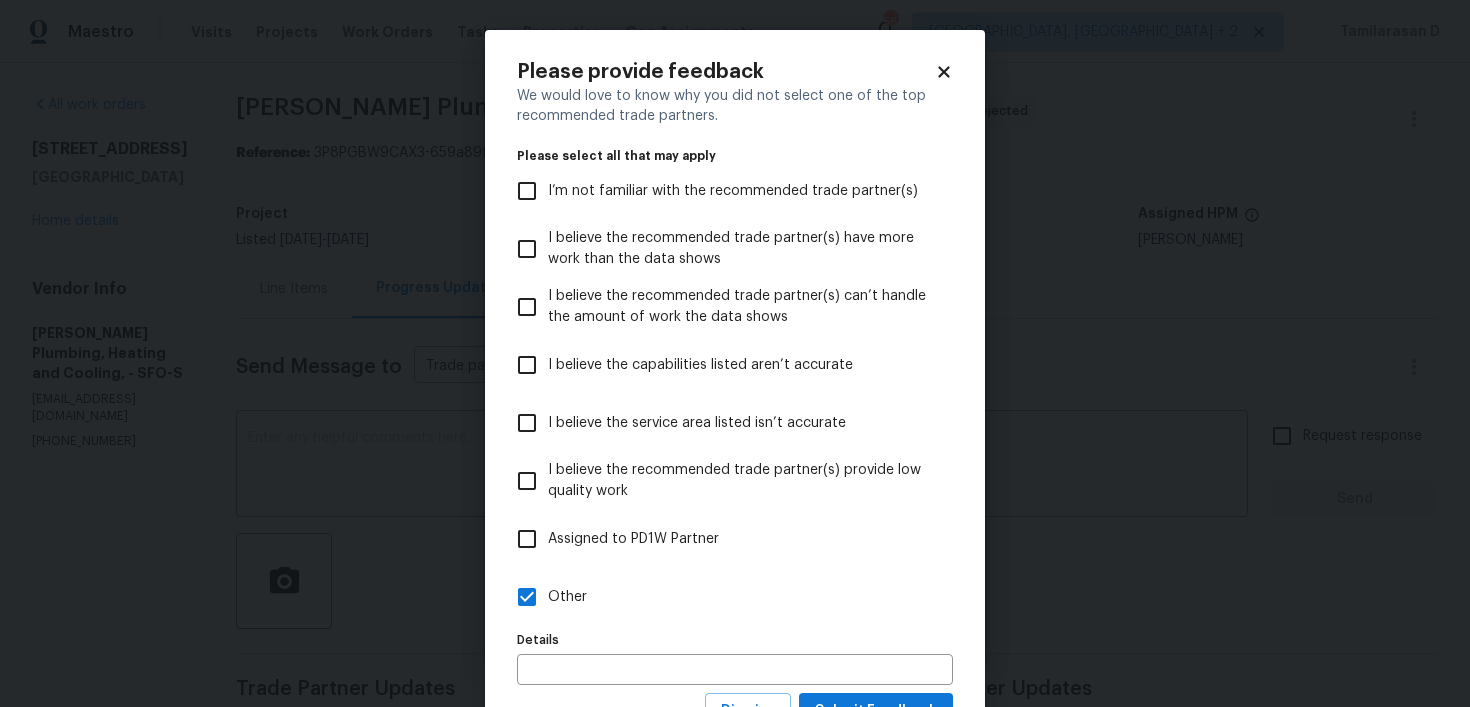scroll, scrollTop: 85, scrollLeft: 0, axis: vertical 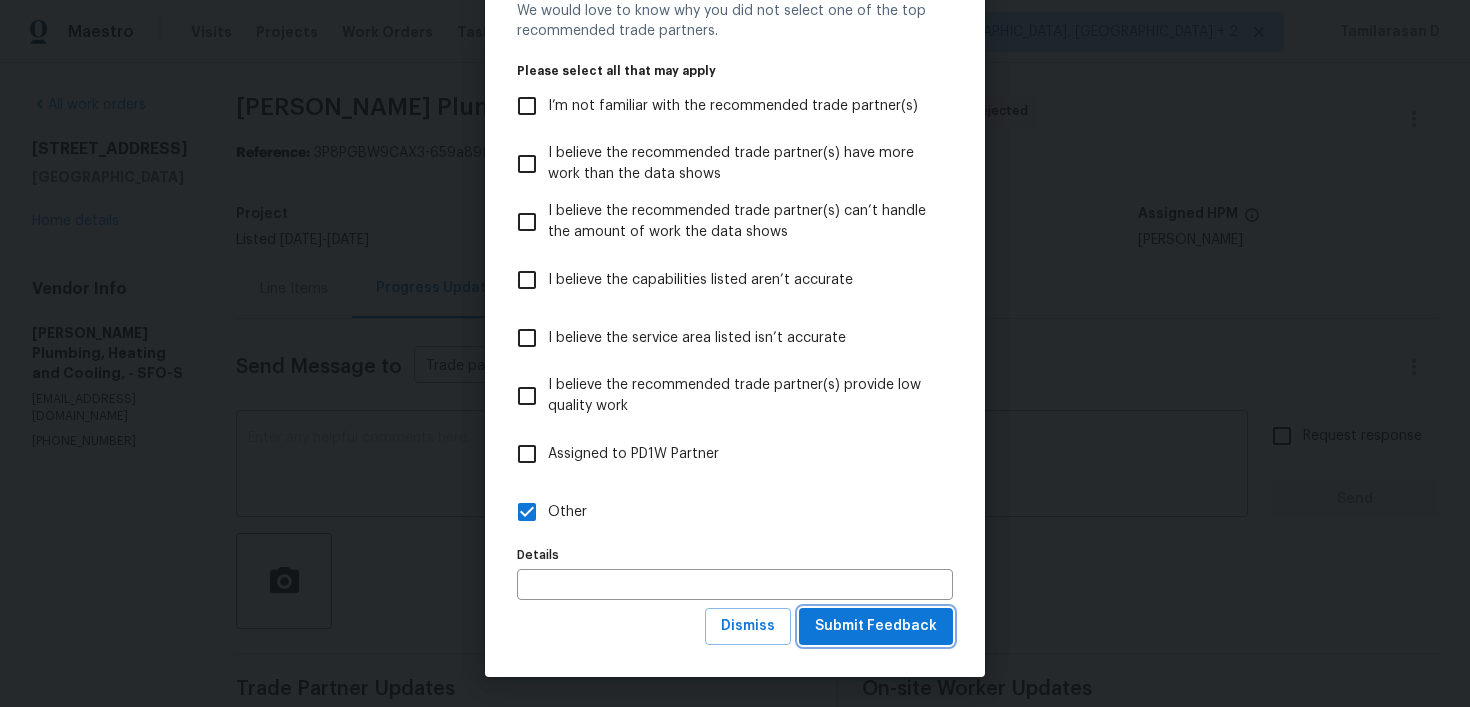 click on "Submit Feedback" at bounding box center [876, 626] 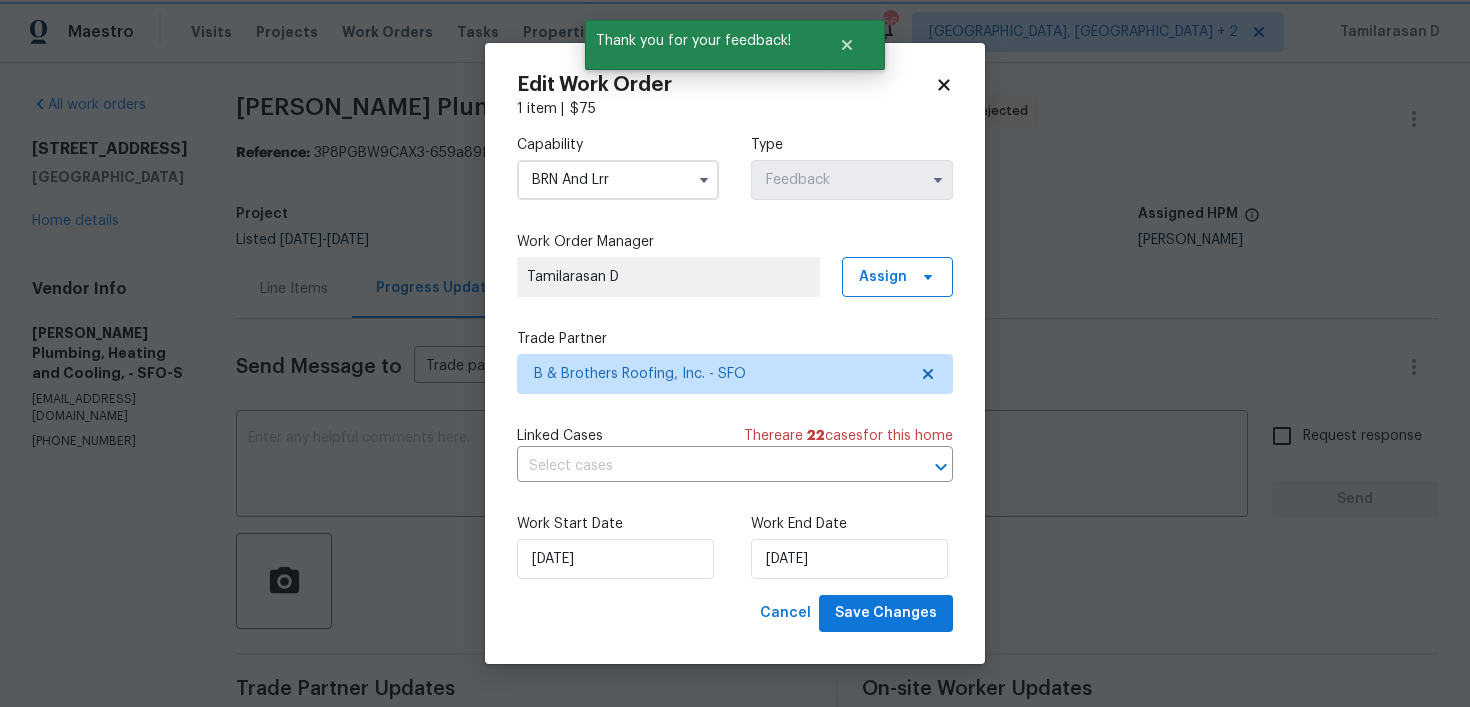 scroll, scrollTop: 0, scrollLeft: 0, axis: both 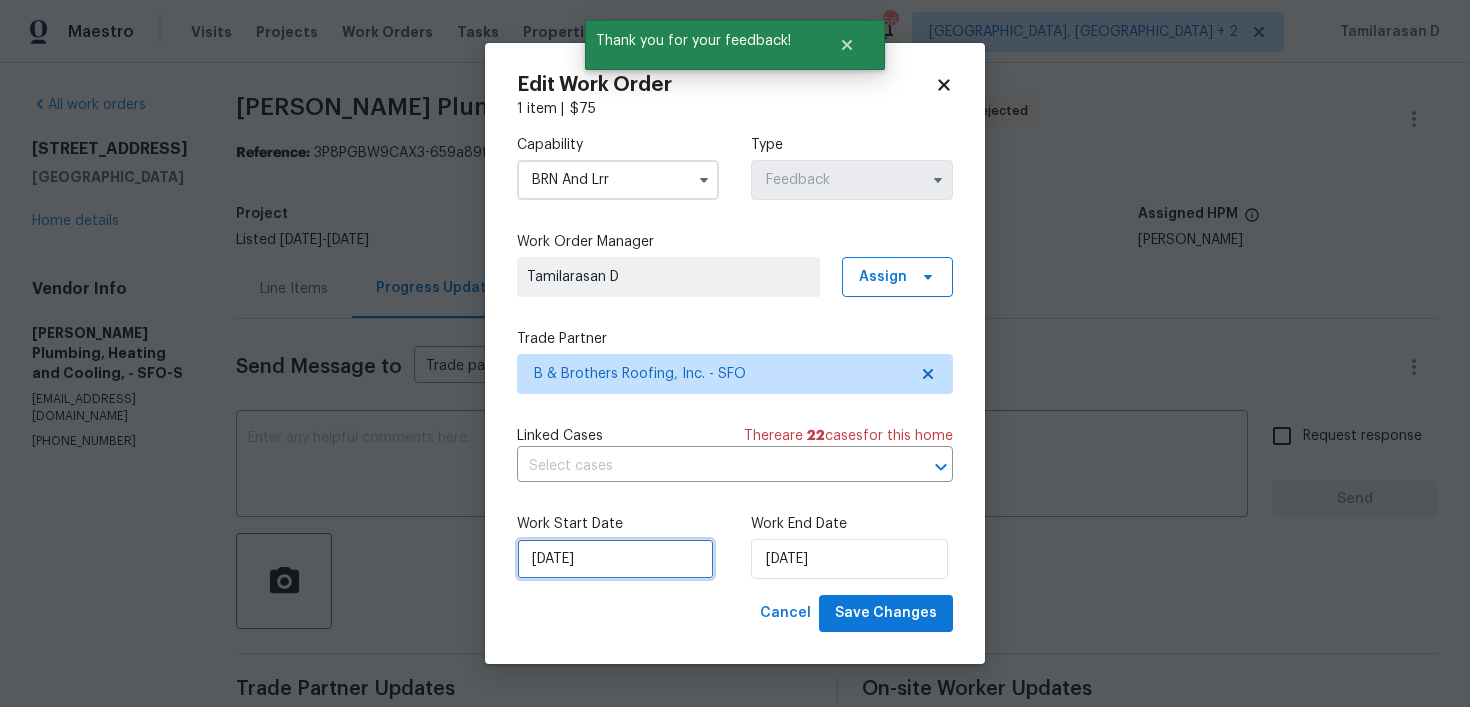 click on "15/07/2025" at bounding box center [615, 559] 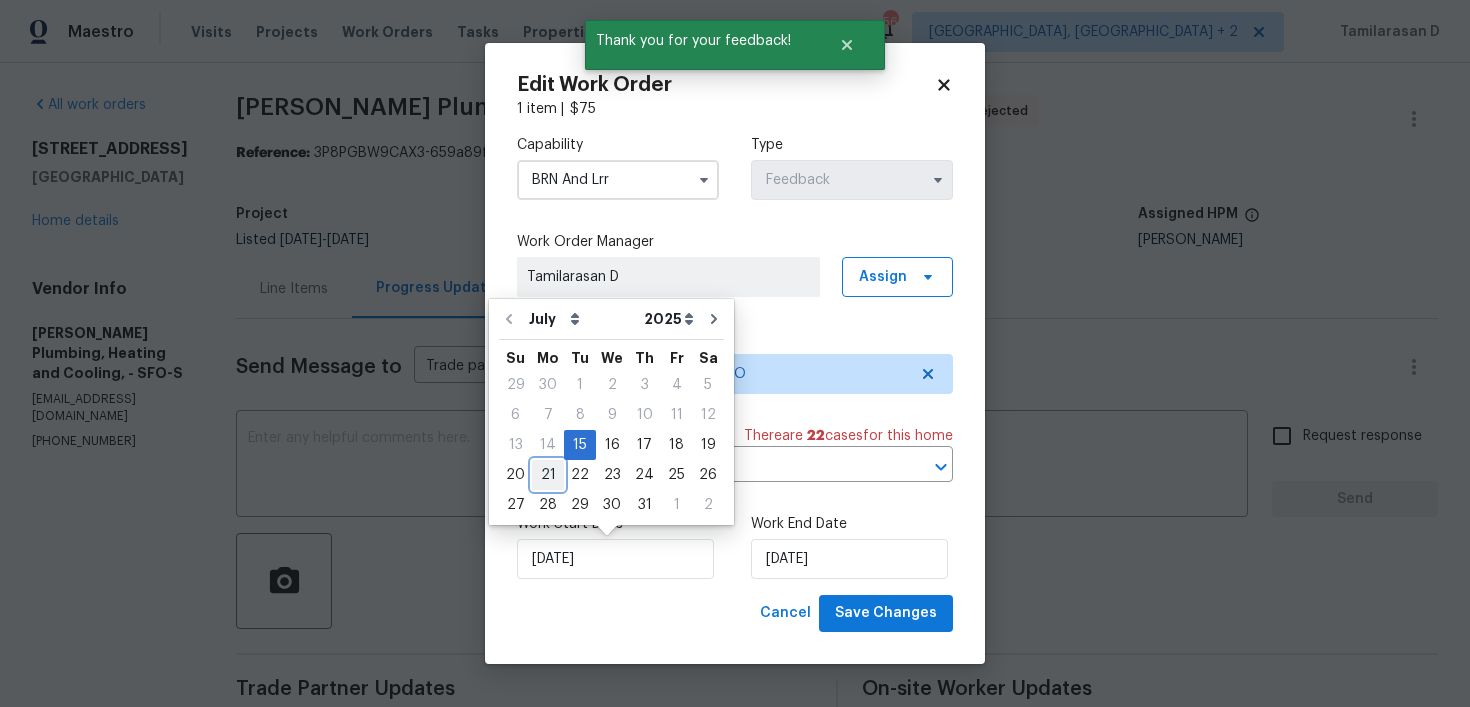 click on "21" at bounding box center (548, 475) 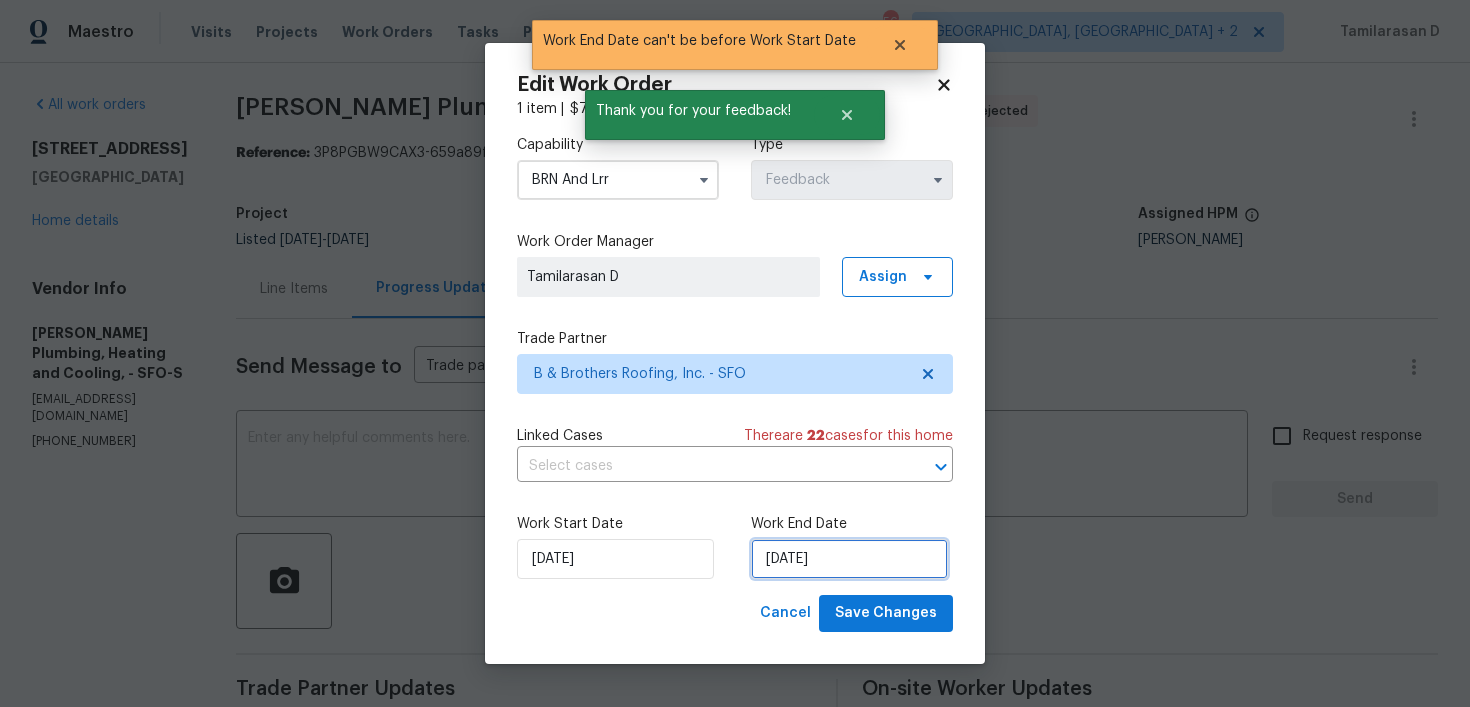 click on "[DATE]" at bounding box center [849, 559] 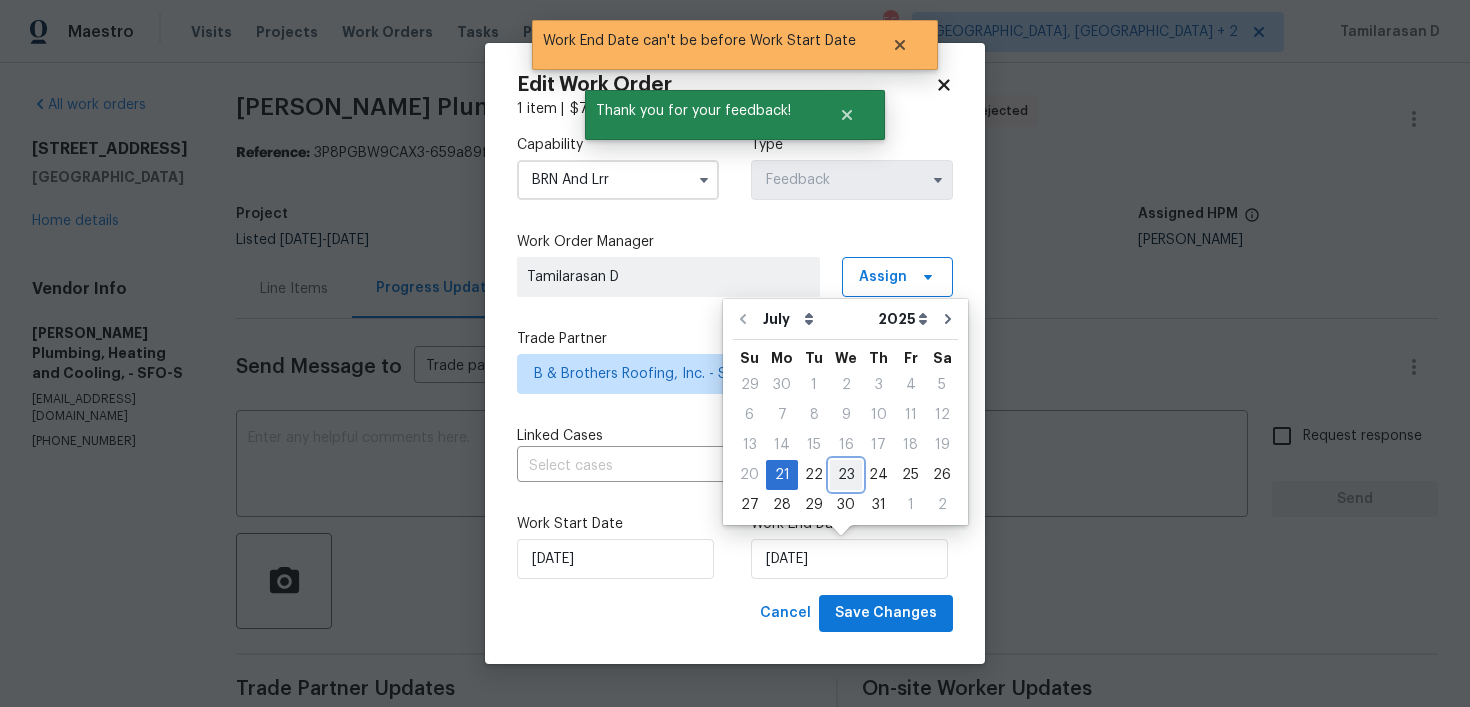 click on "23" at bounding box center (846, 475) 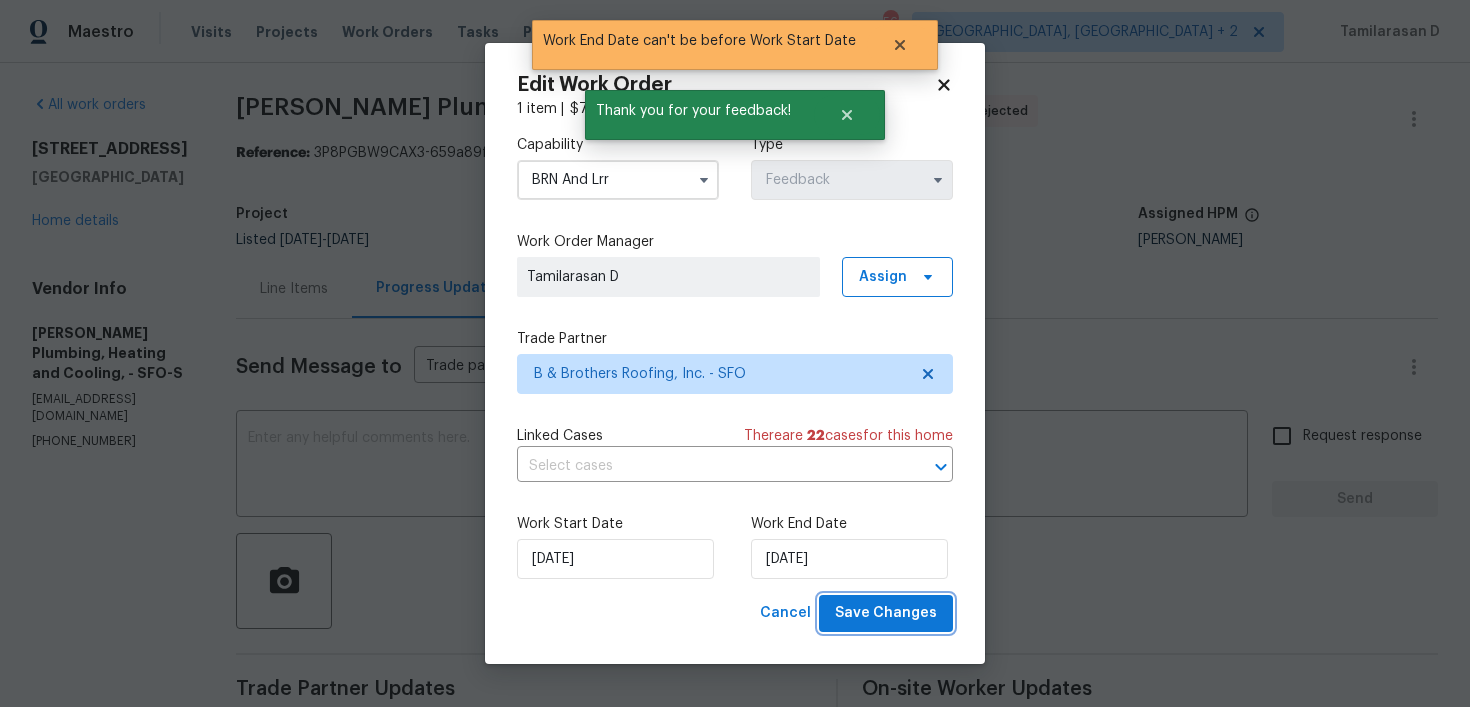 click on "Save Changes" at bounding box center [886, 613] 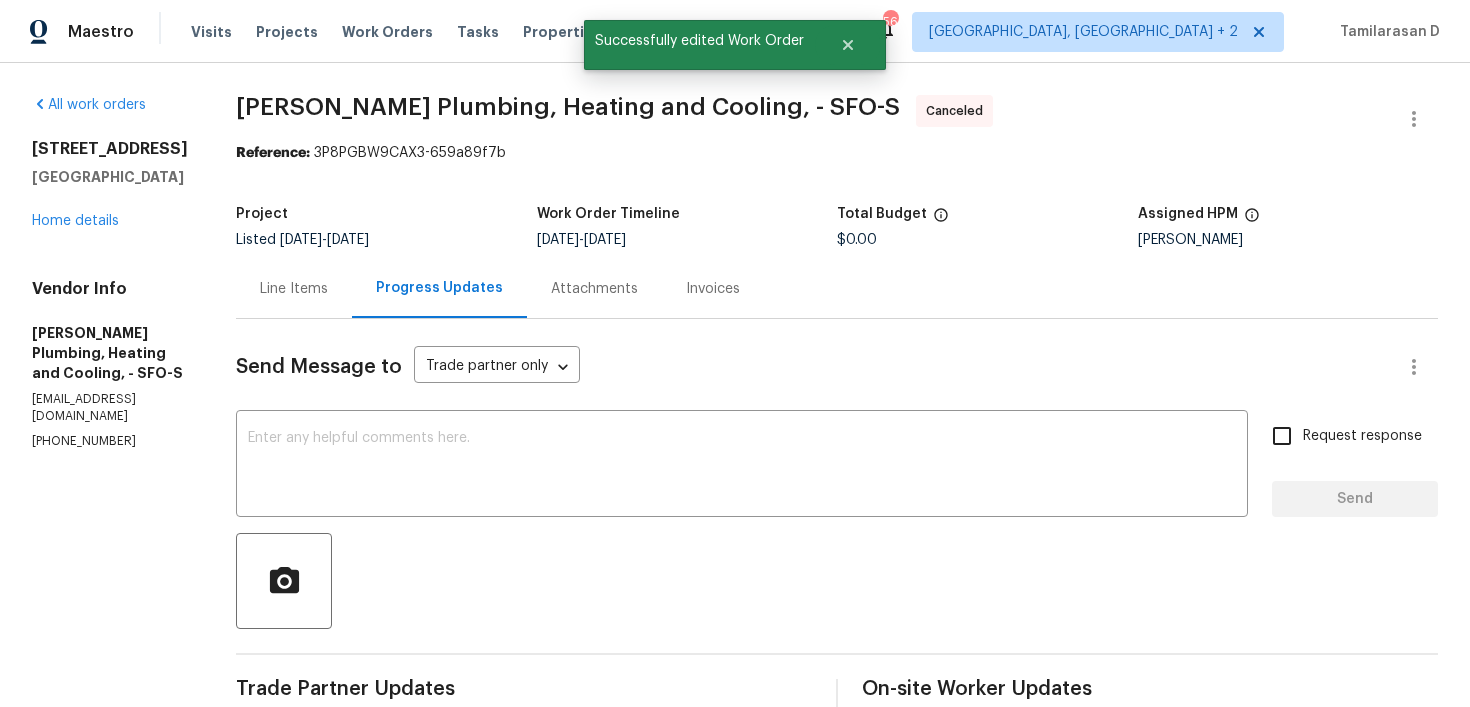 scroll, scrollTop: 448, scrollLeft: 0, axis: vertical 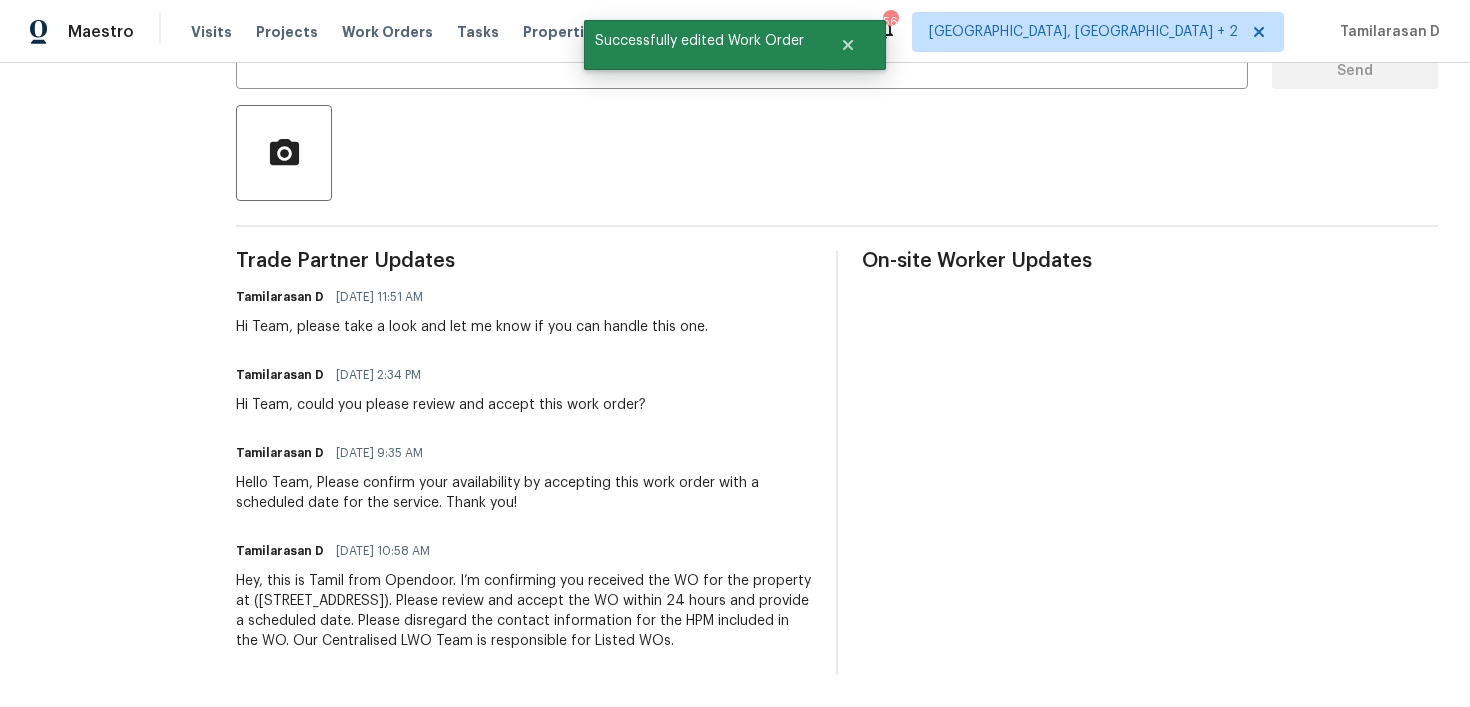 click on "Hey, this is Tamil from Opendoor. I’m confirming you received the WO for the property at (33 Shoreline Ct, Richmond, CA 94804). Please review and accept the WO within 24 hours and provide a scheduled date. Please disregard the contact information for the HPM included in the WO. Our Centralised LWO Team is responsible for Listed WOs." at bounding box center (524, 611) 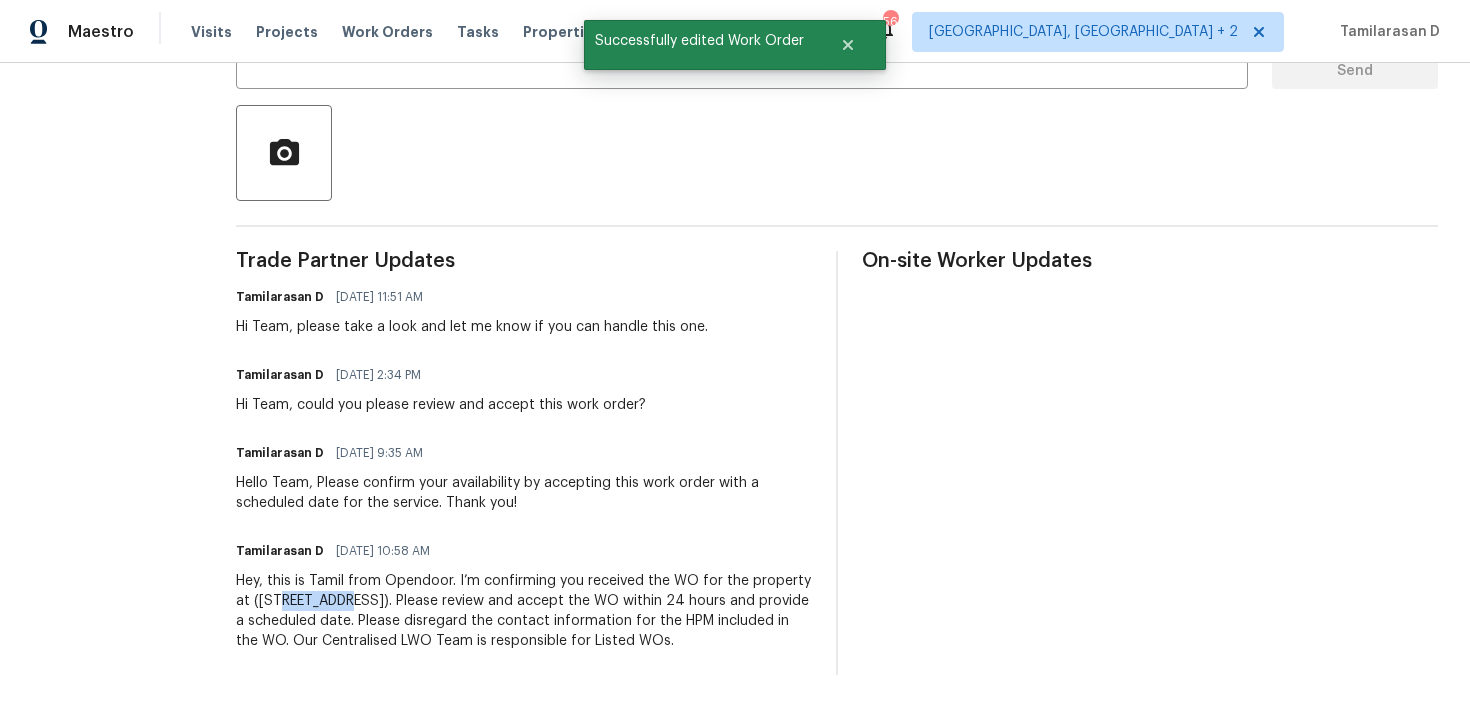 click on "Hey, this is Tamil from Opendoor. I’m confirming you received the WO for the property at (33 Shoreline Ct, Richmond, CA 94804). Please review and accept the WO within 24 hours and provide a scheduled date. Please disregard the contact information for the HPM included in the WO. Our Centralised LWO Team is responsible for Listed WOs." at bounding box center [524, 611] 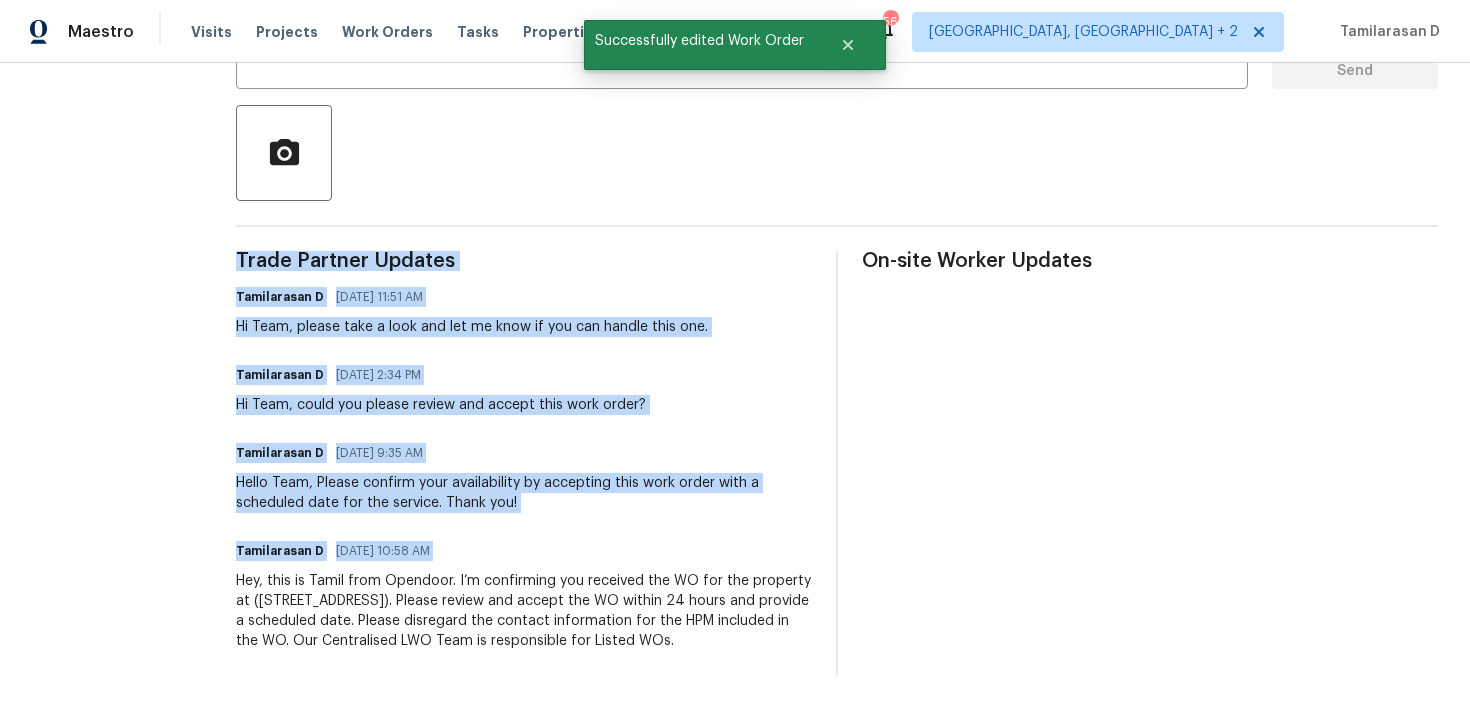 copy on "Trade Partner Updates Tamilarasan D 07/18/2025 11:51 AM Hi Team, please take a look and let me know if you can handle this one. Tamilarasan D 07/17/2025 2:34 PM Hi Team, could you please review and accept this work order? Tamilarasan D 07/16/2025 9:35 AM Hello Team, Please confirm your availability by accepting this work order with a scheduled date for the service. Thank you! Tamilarasan D 07/15/2025 10:58 AM" 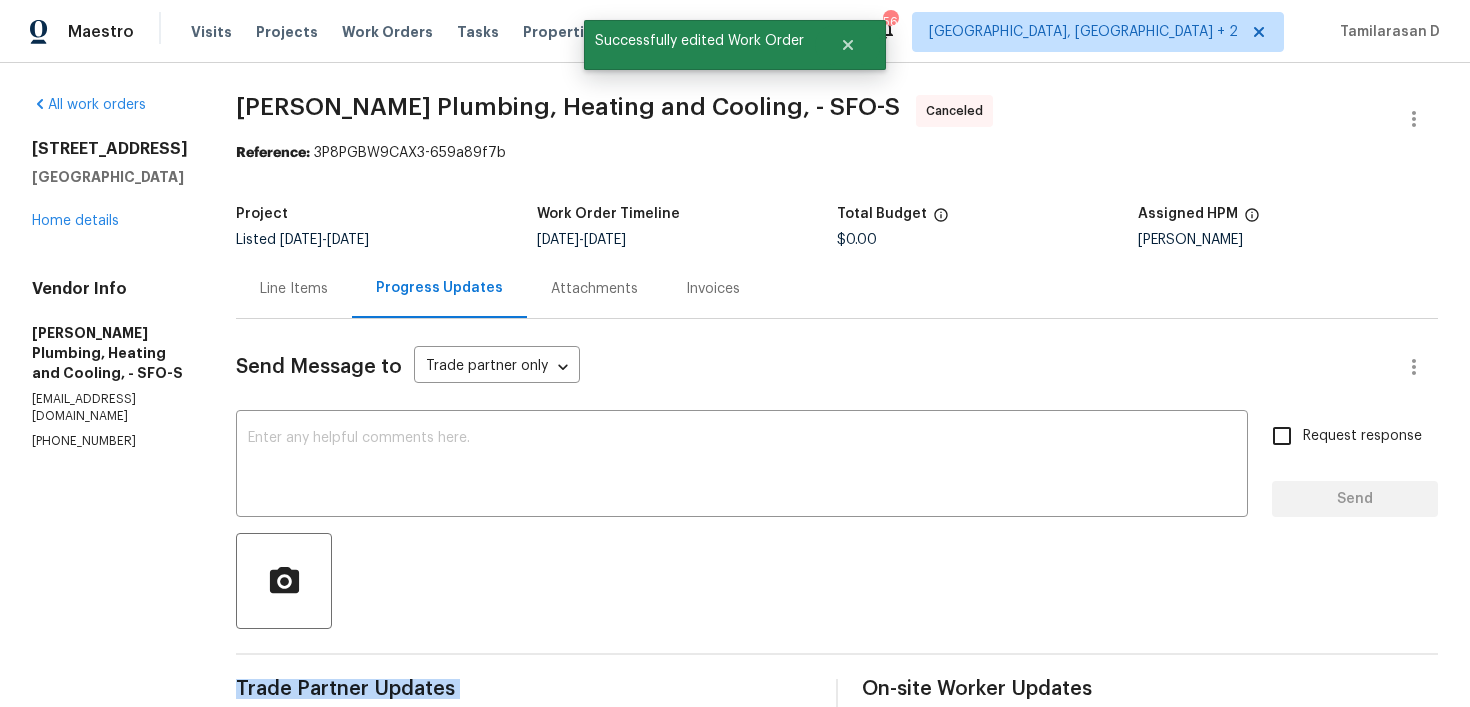 click on "33 Shoreline Ct Richmond, CA 94804 Home details" at bounding box center (110, 185) 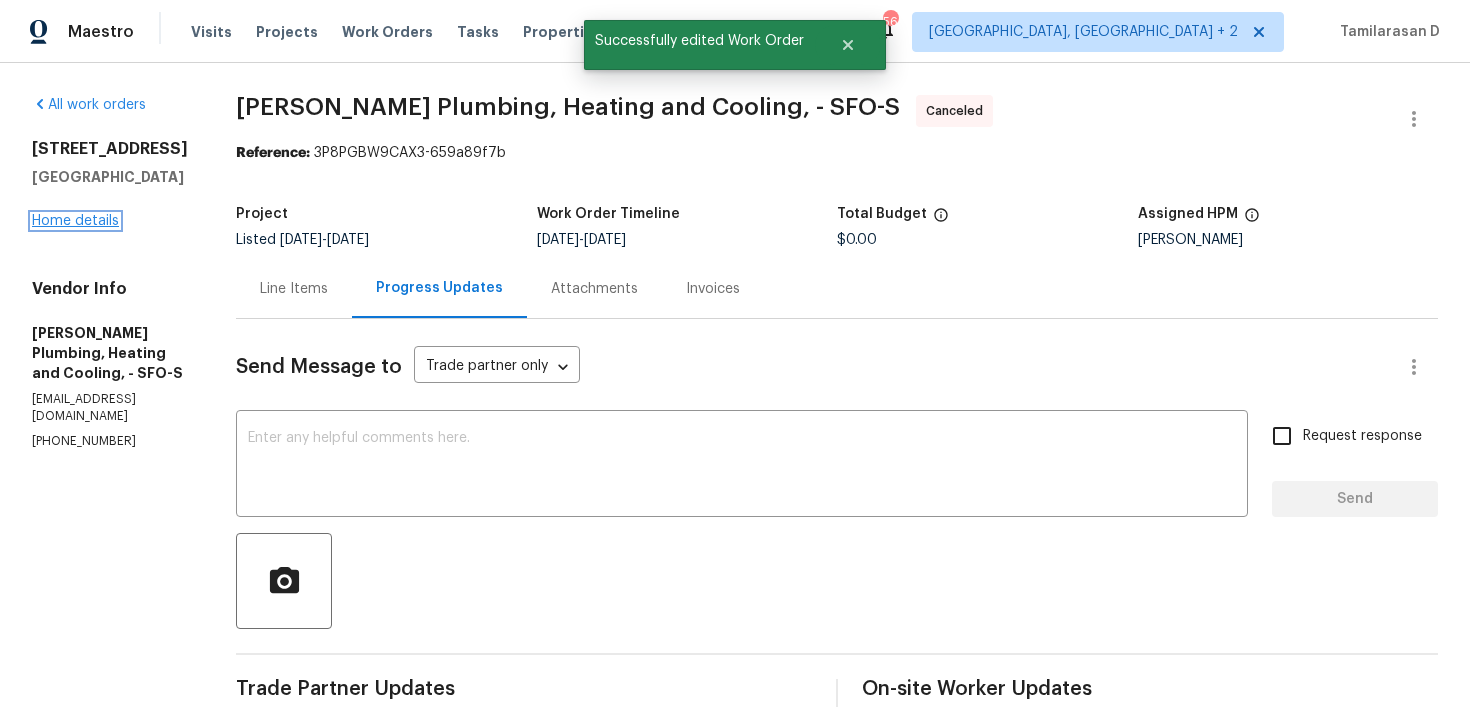 click on "Home details" at bounding box center [75, 221] 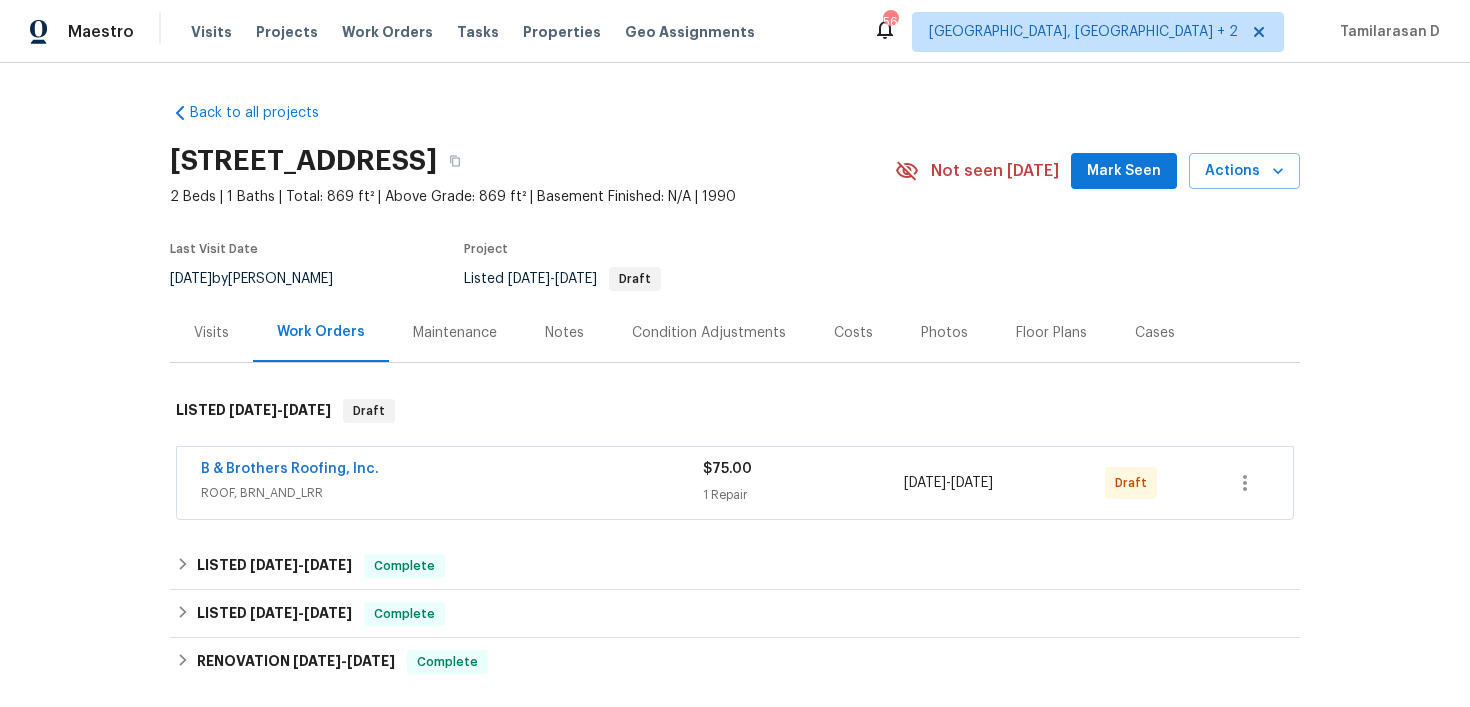 scroll, scrollTop: 56, scrollLeft: 0, axis: vertical 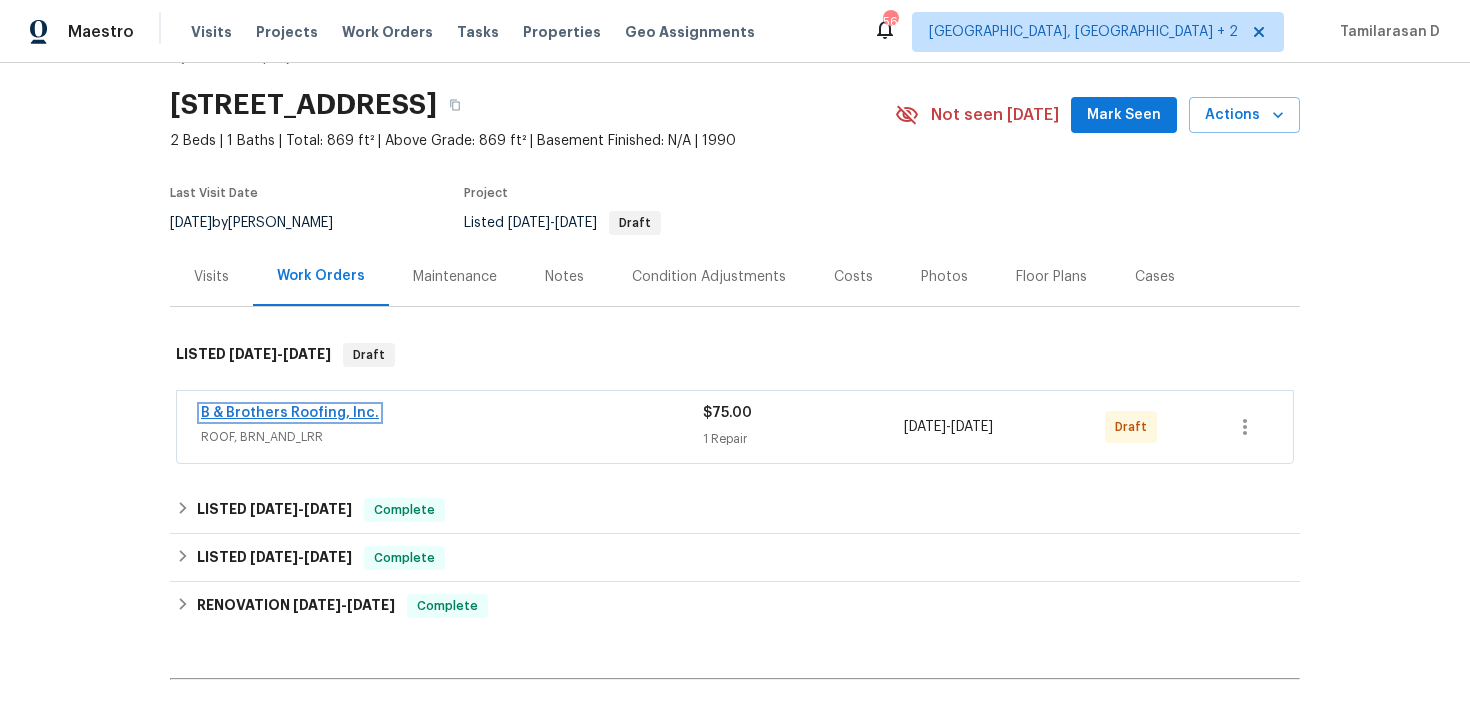 click on "B & Brothers Roofing, Inc." at bounding box center [290, 413] 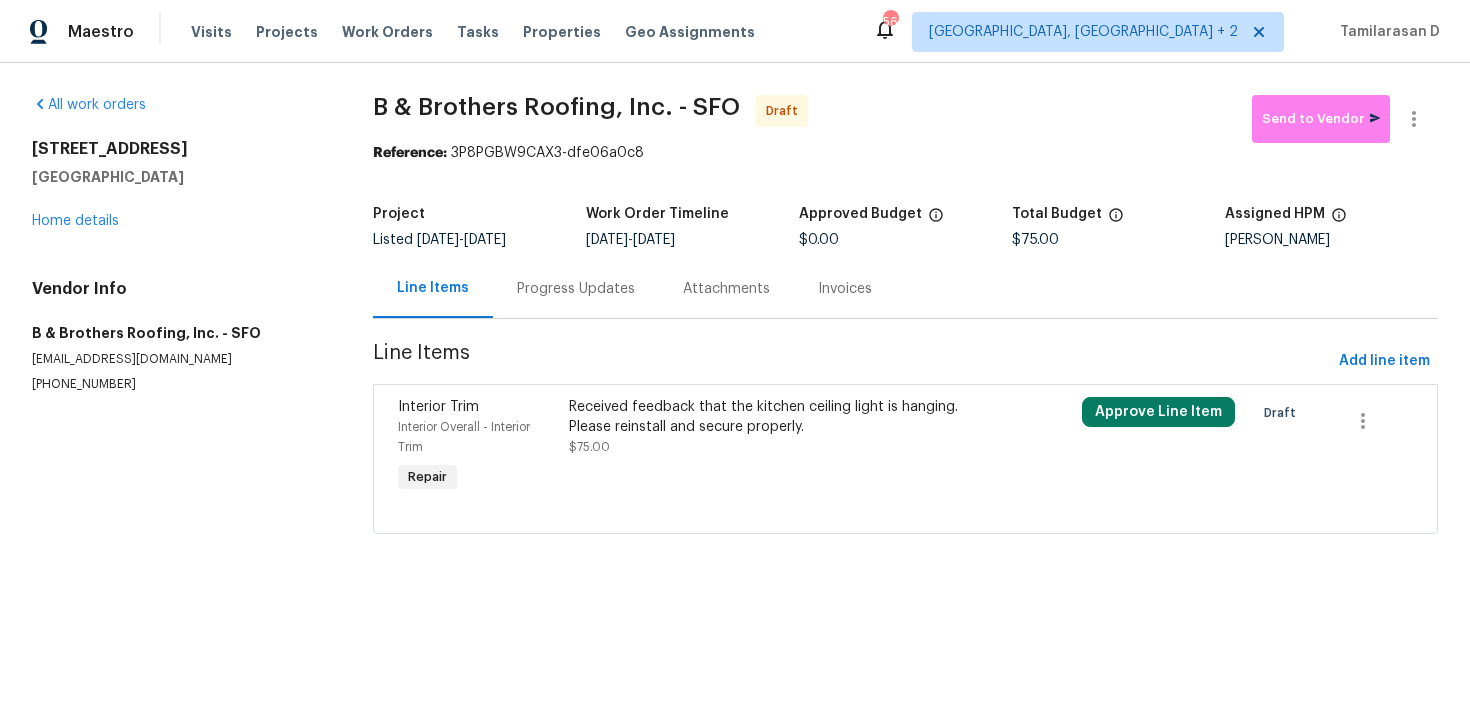 click on "Progress Updates" at bounding box center (576, 289) 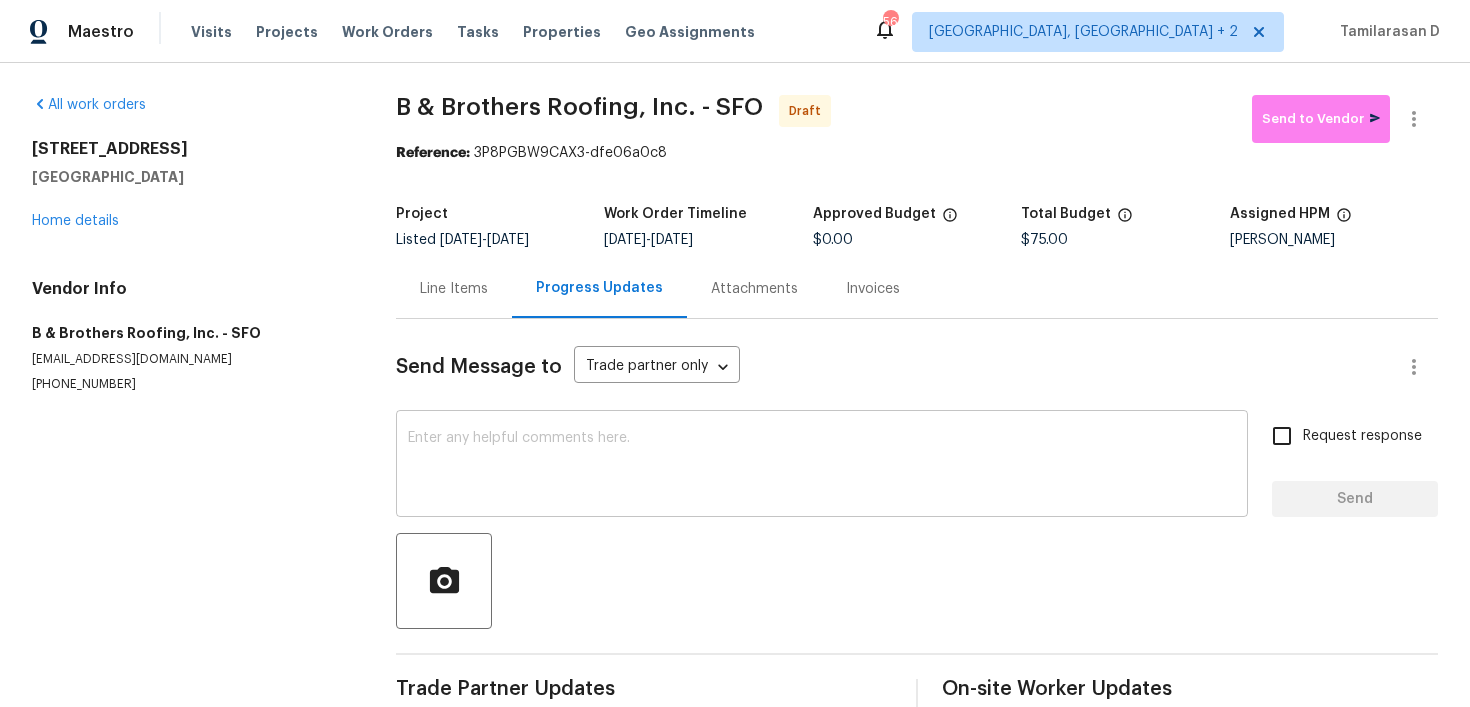 click at bounding box center (822, 466) 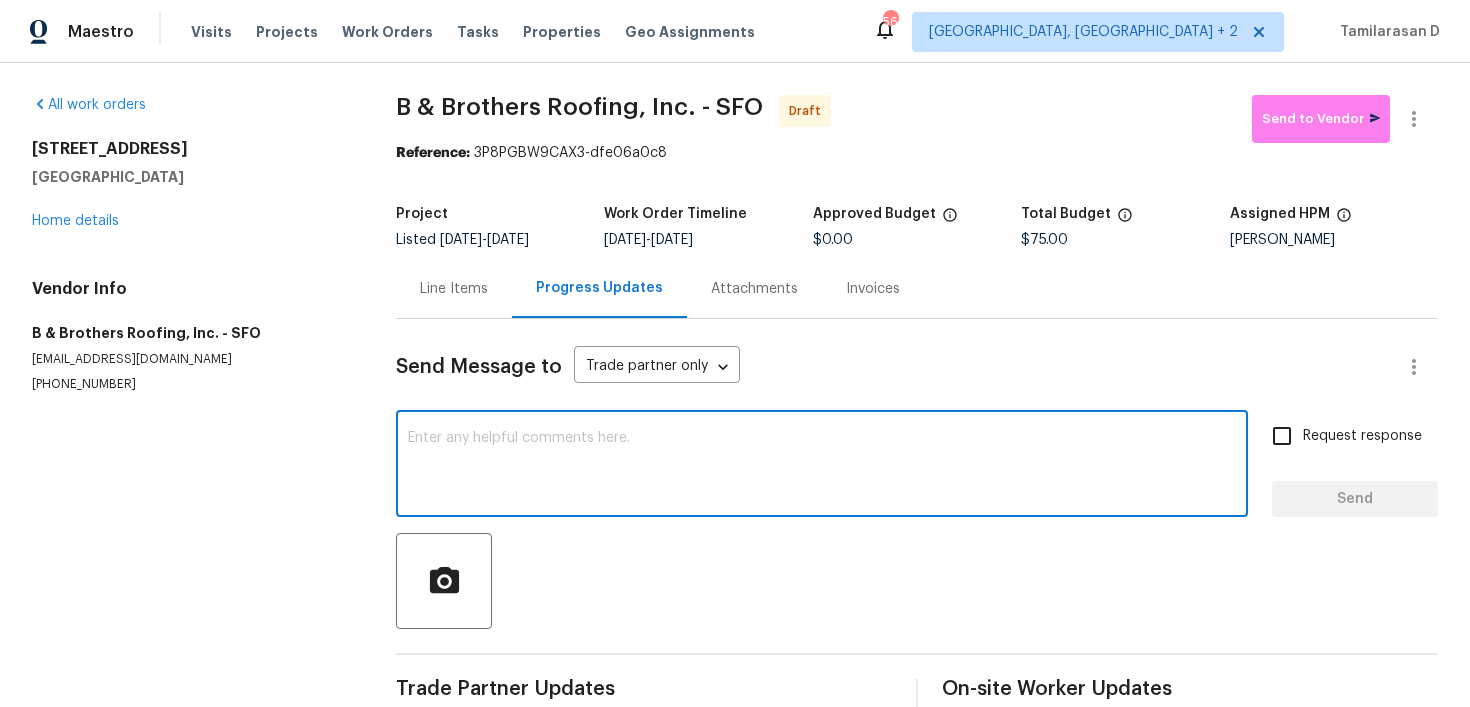 paste on "Hey, this is Tamil from Opendoor. I’m confirming you received the WO for the property at (33 Shoreline Ct, Richmond, CA 94804). Please review and accept the WO within 24 hours and provide a scheduled date. Please disregard the contact information for the HPM included in the WO. Our Centralised LWO Team is responsible for Listed WOs." 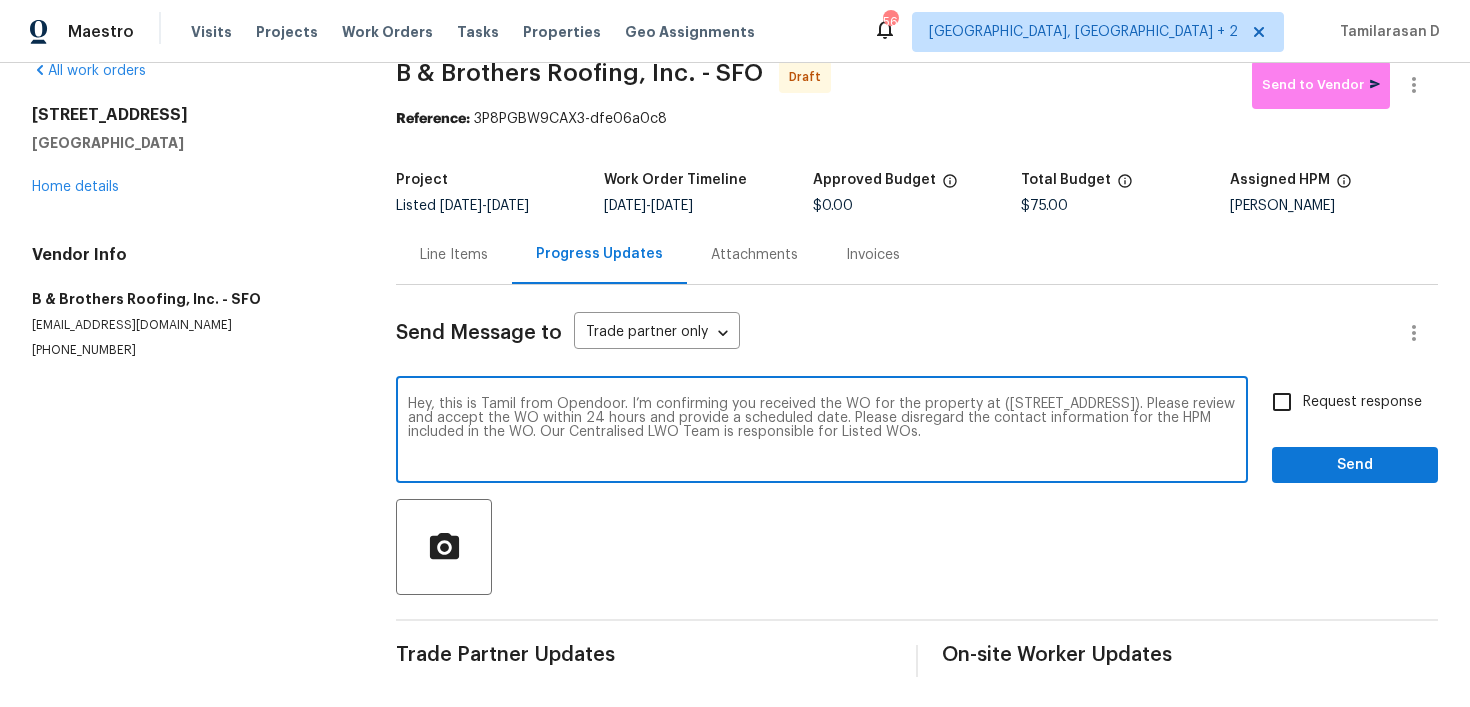 scroll, scrollTop: 36, scrollLeft: 0, axis: vertical 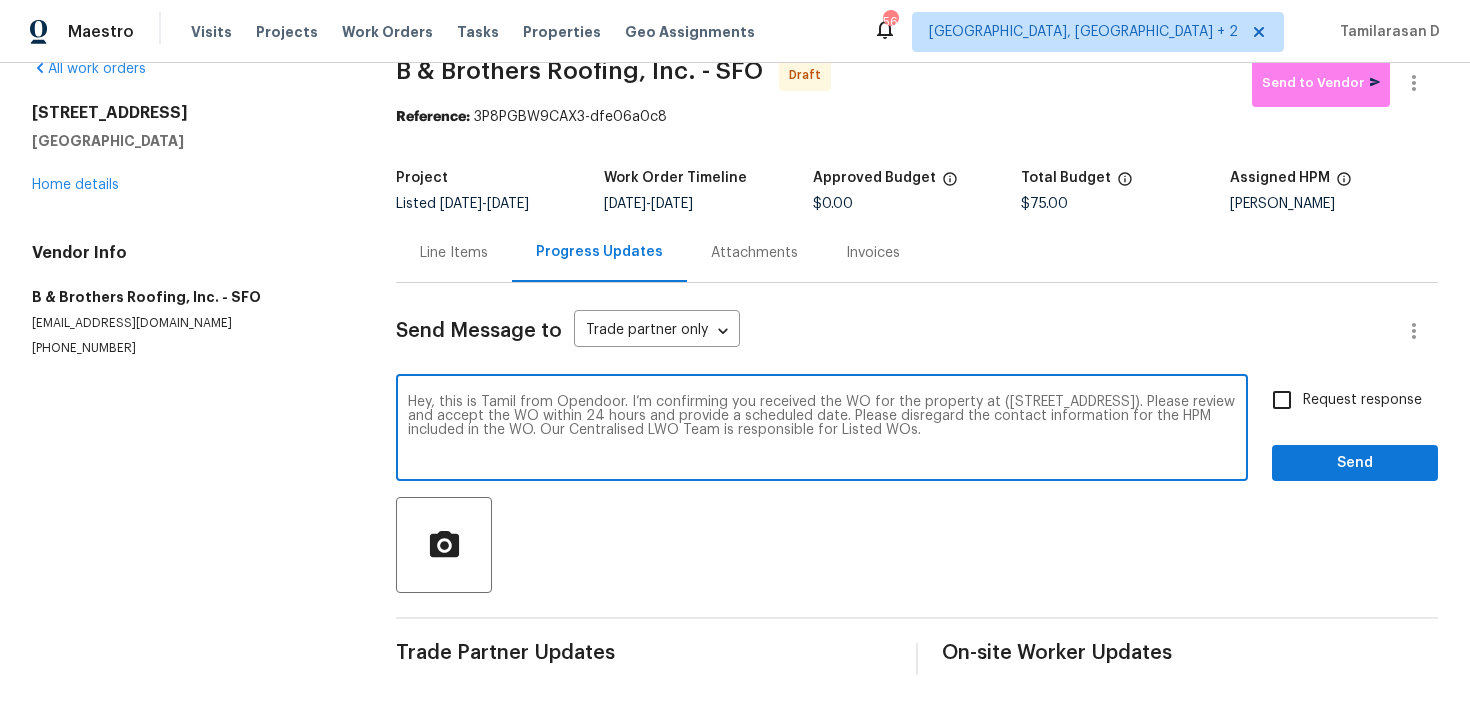 type on "Hey, this is Tamil from Opendoor. I’m confirming you received the WO for the property at (33 Shoreline Ct, Richmond, CA 94804). Please review and accept the WO within 24 hours and provide a scheduled date. Please disregard the contact information for the HPM included in the WO. Our Centralised LWO Team is responsible for Listed WOs." 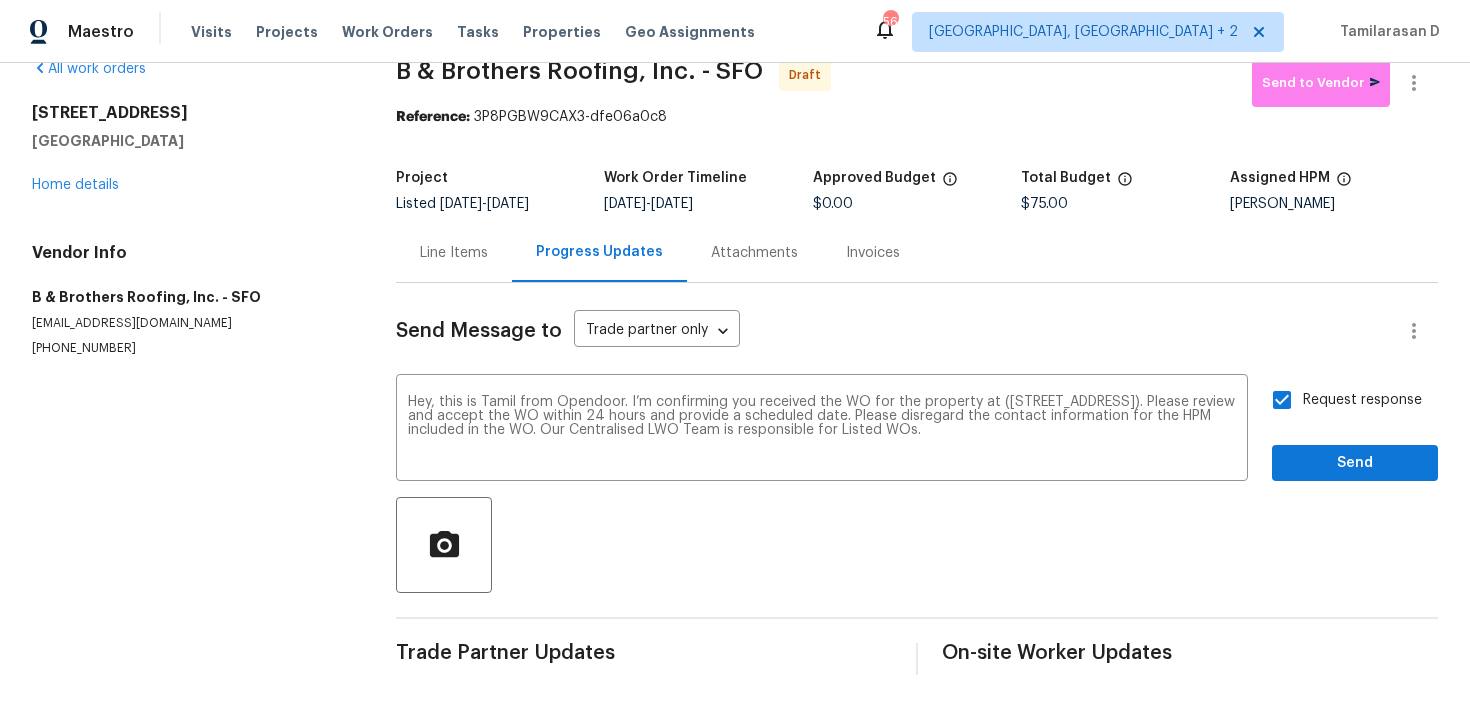 click on "Send" at bounding box center [1355, 463] 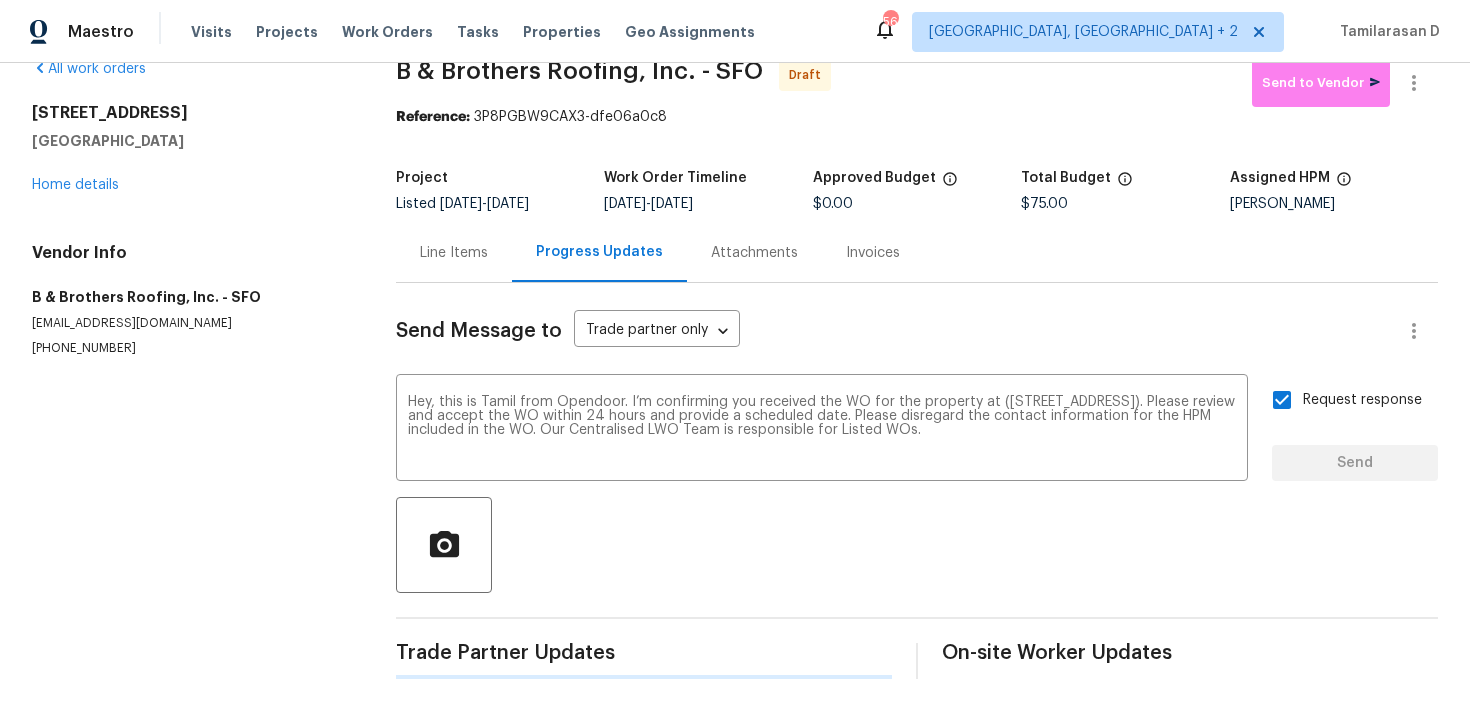 type 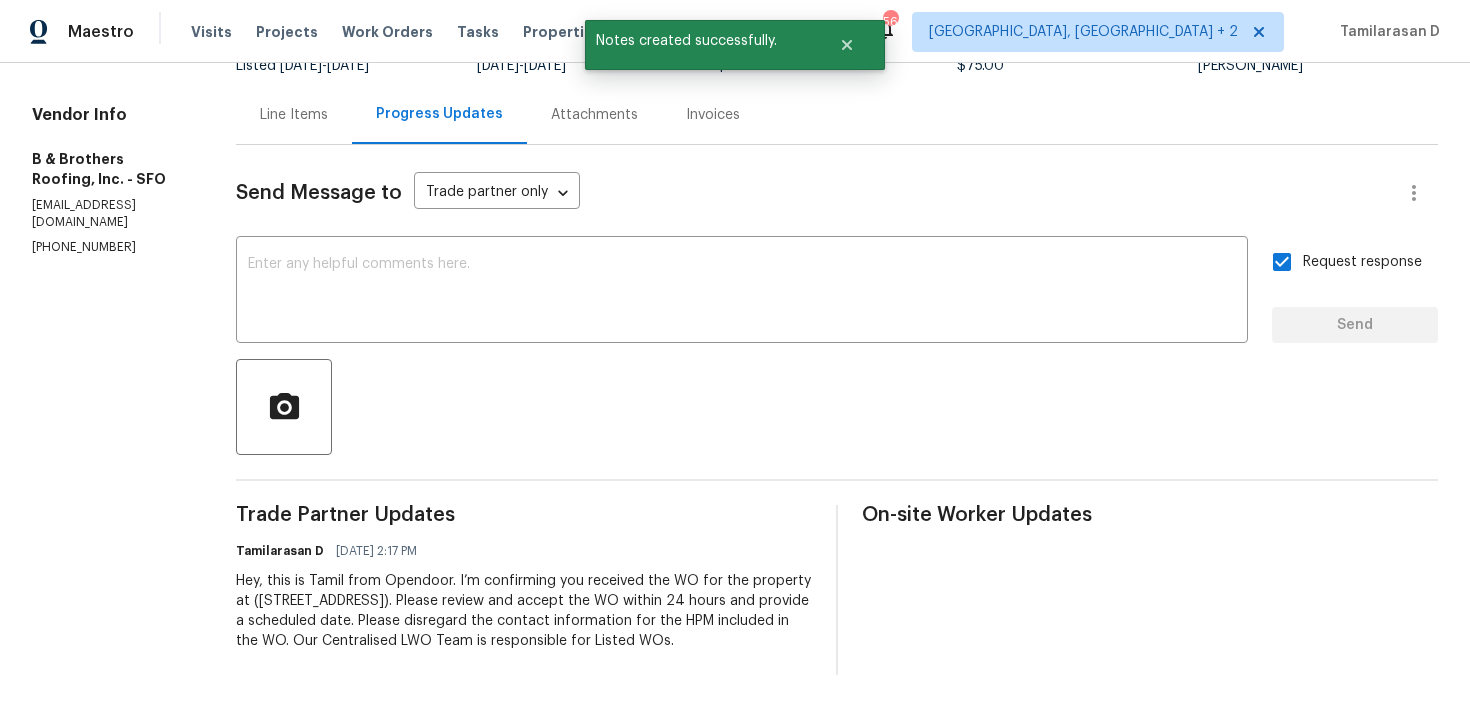 scroll, scrollTop: 0, scrollLeft: 0, axis: both 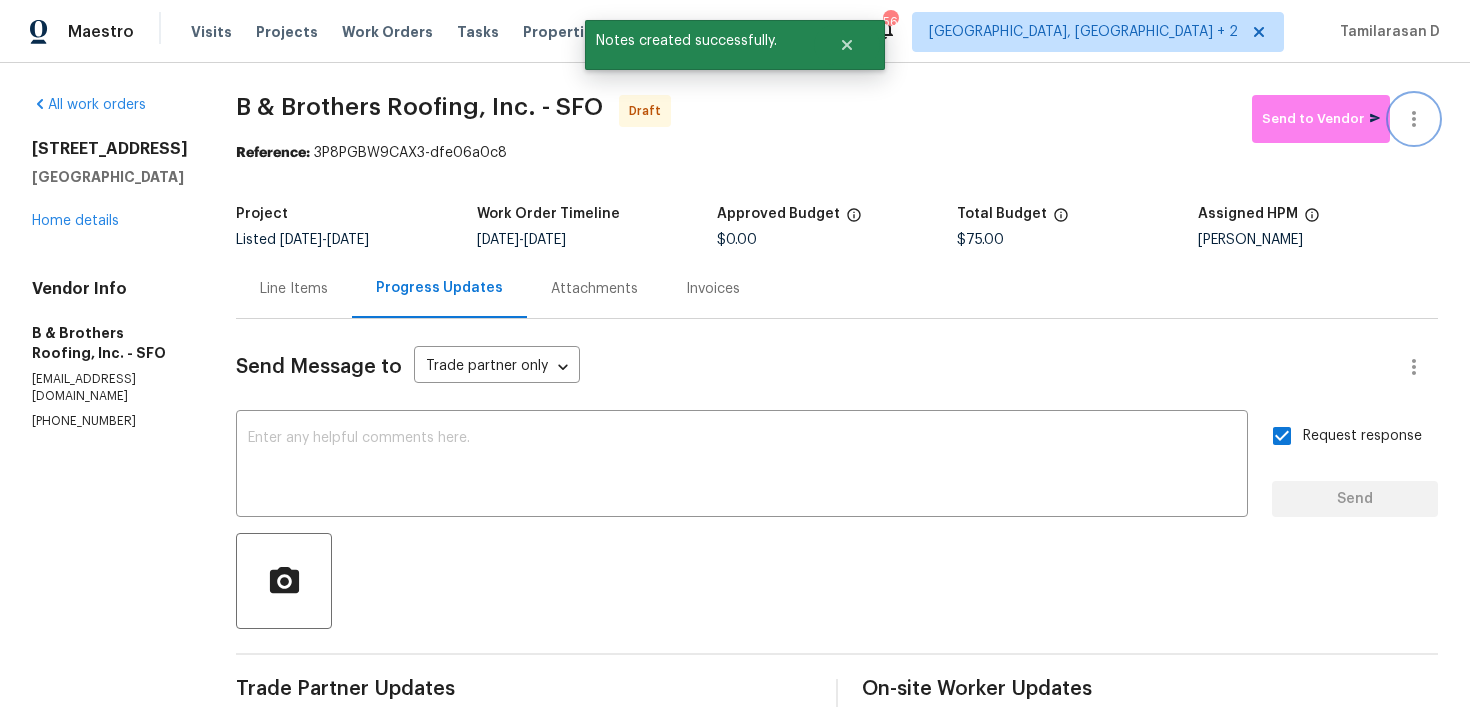 click 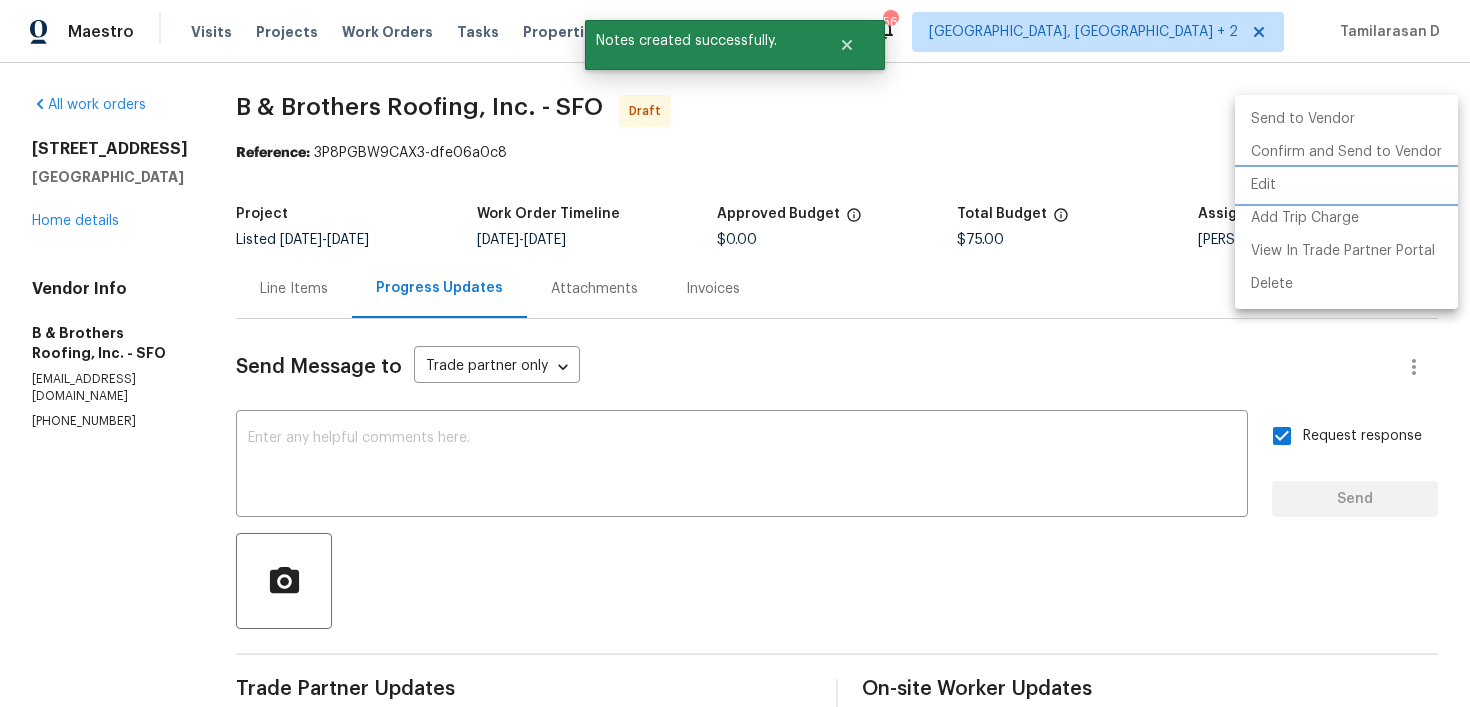 click on "Edit" at bounding box center [1346, 185] 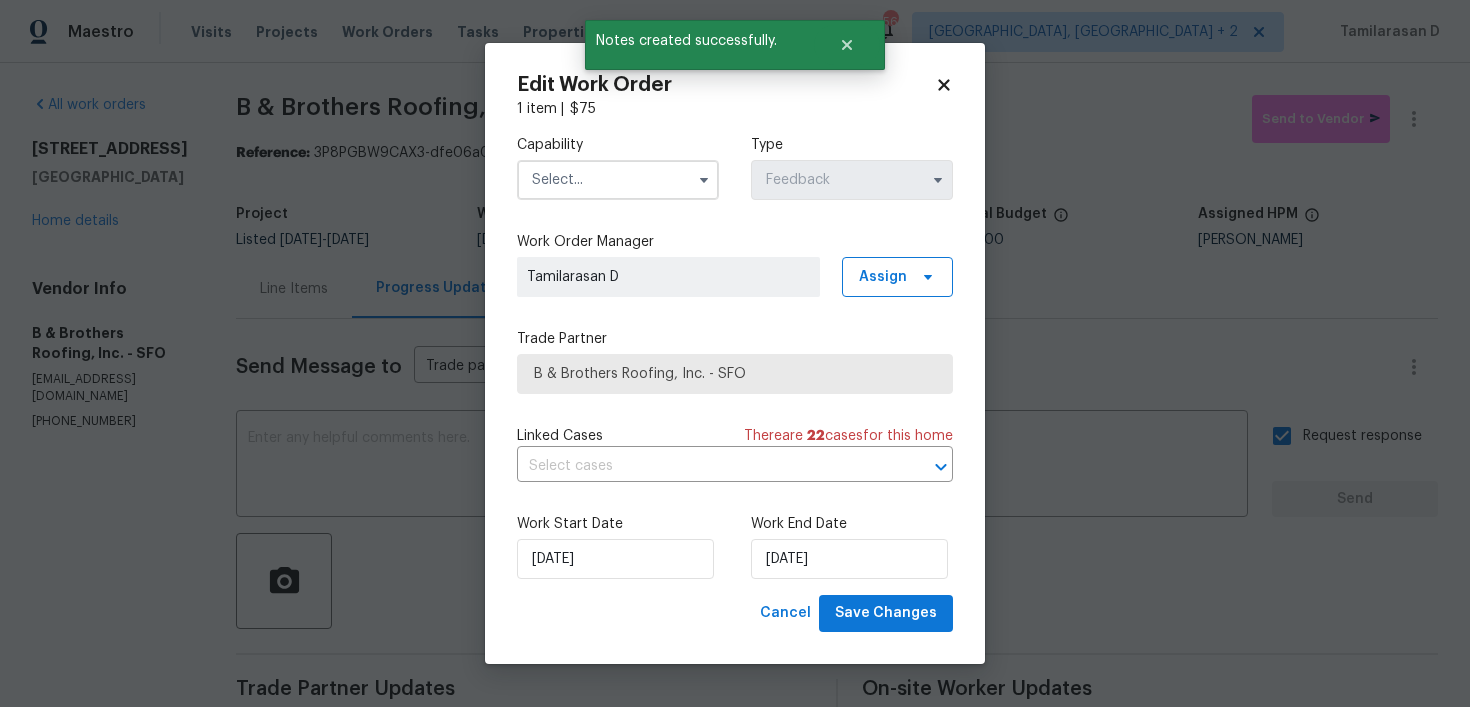 click at bounding box center (704, 180) 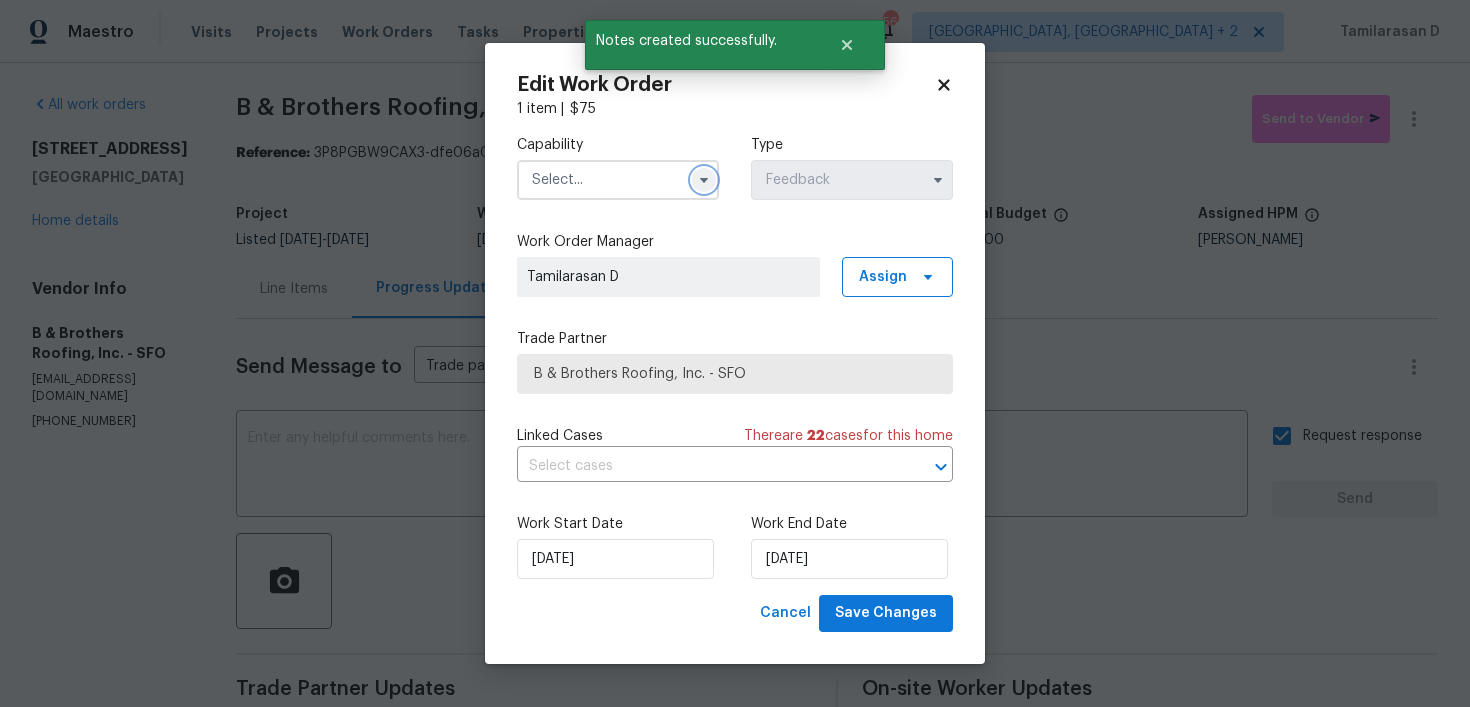 click 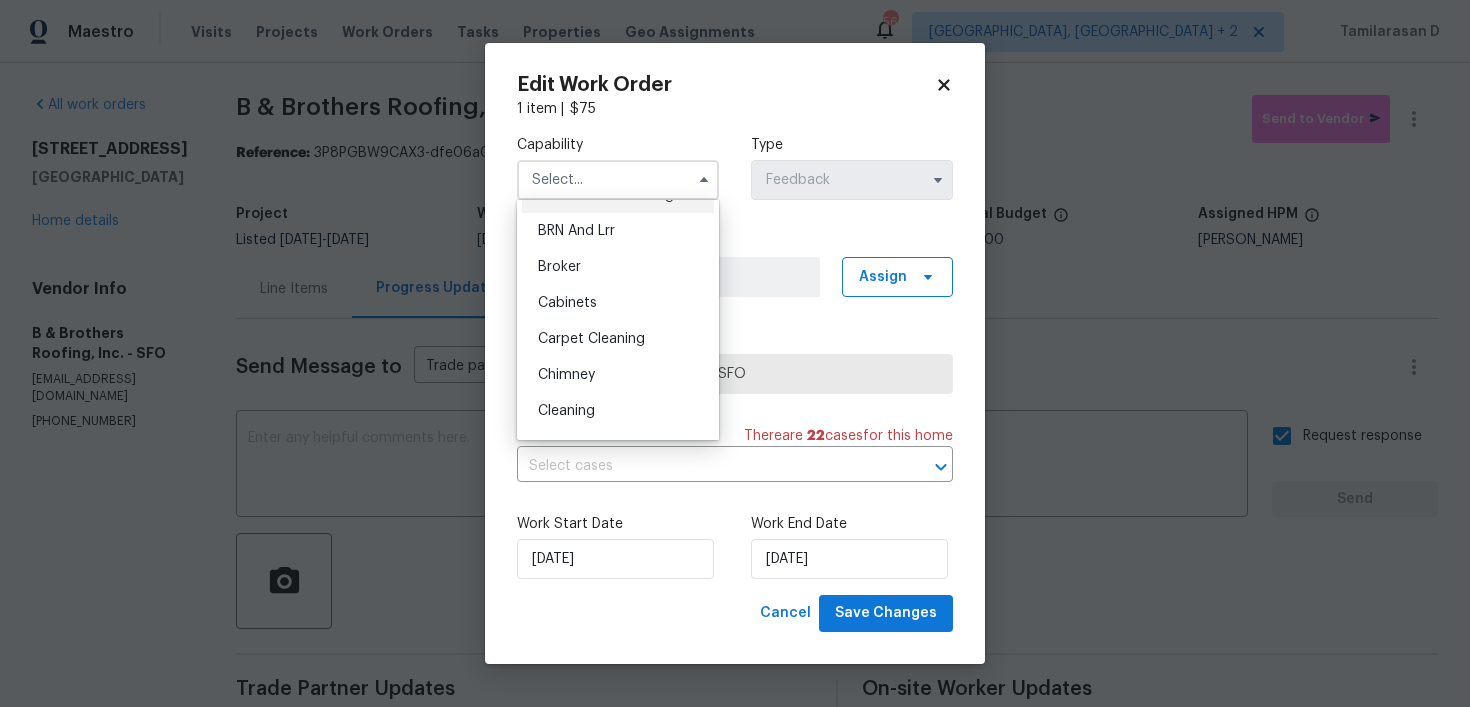 scroll, scrollTop: 0, scrollLeft: 0, axis: both 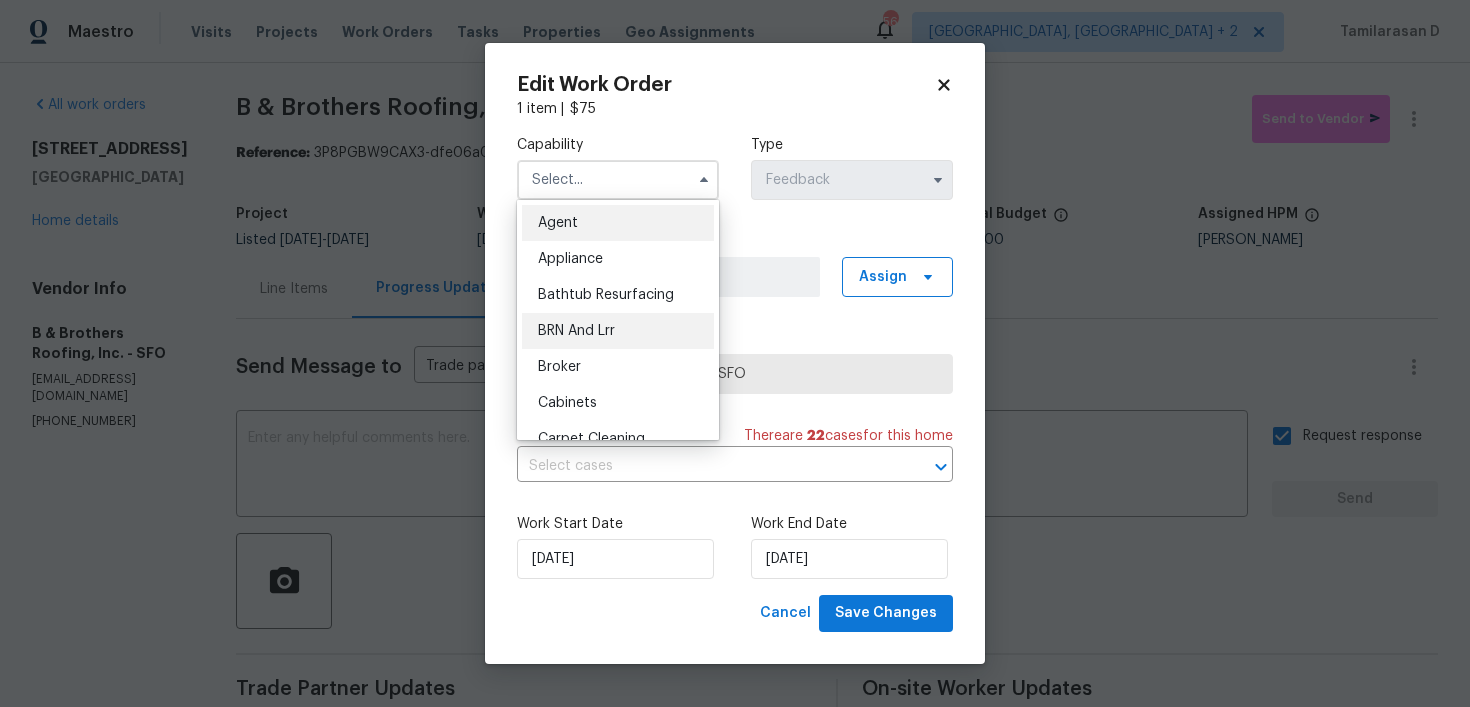 click on "BRN And Lrr" at bounding box center [576, 331] 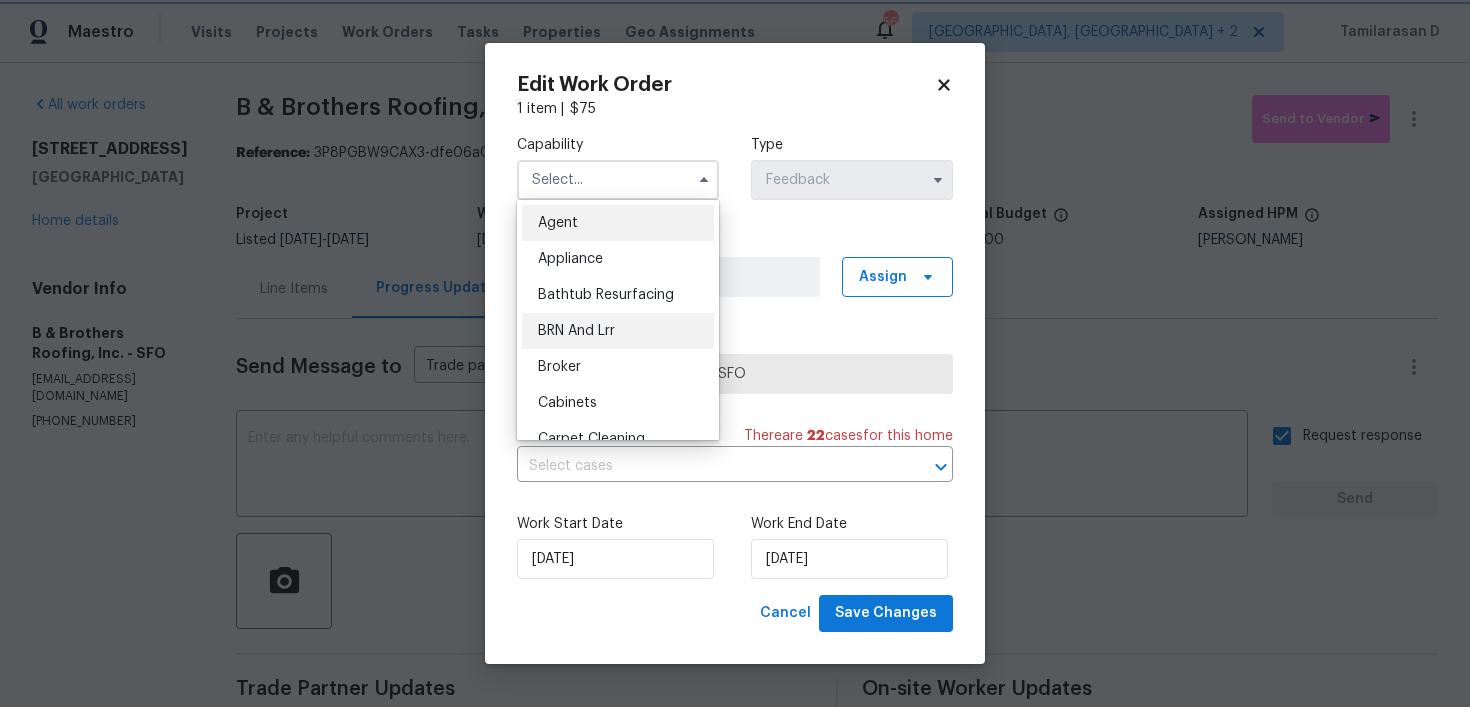 type on "BRN And Lrr" 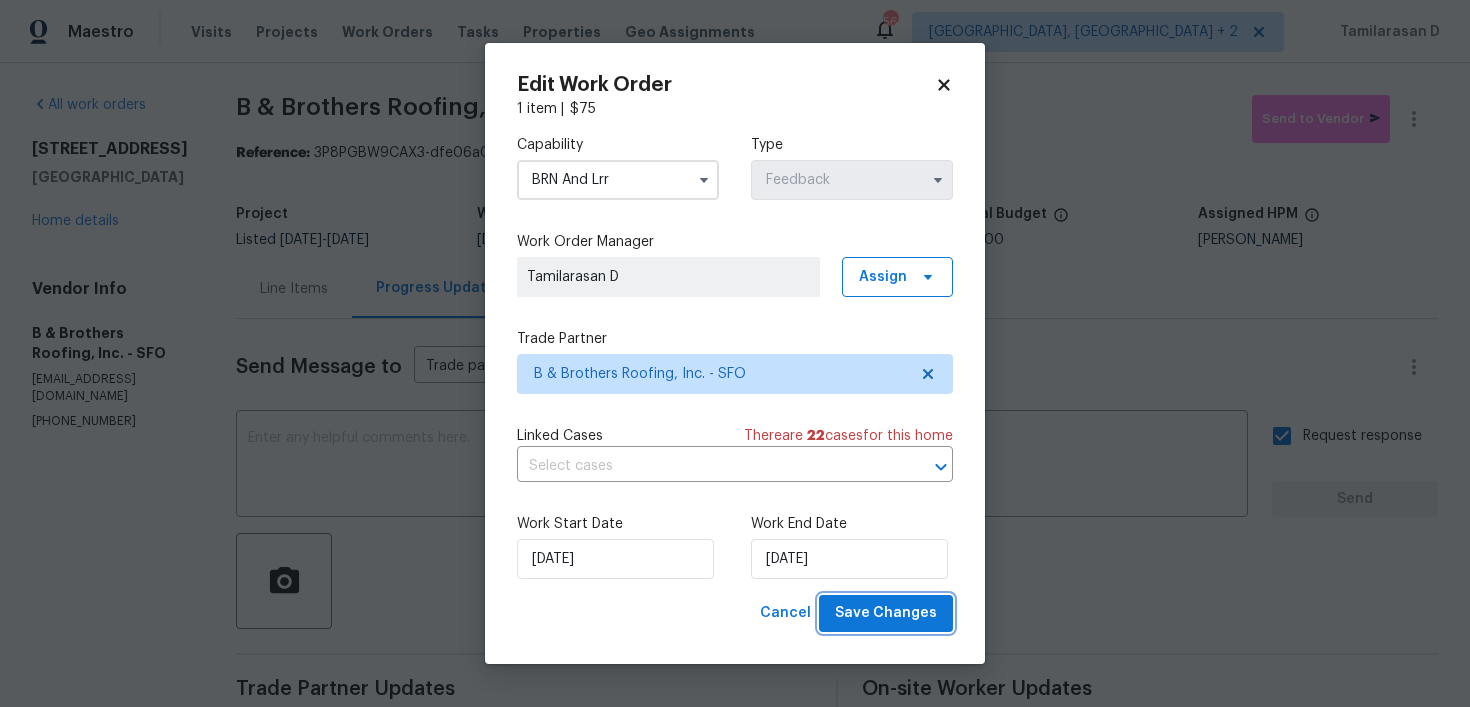 click on "Save Changes" at bounding box center [886, 613] 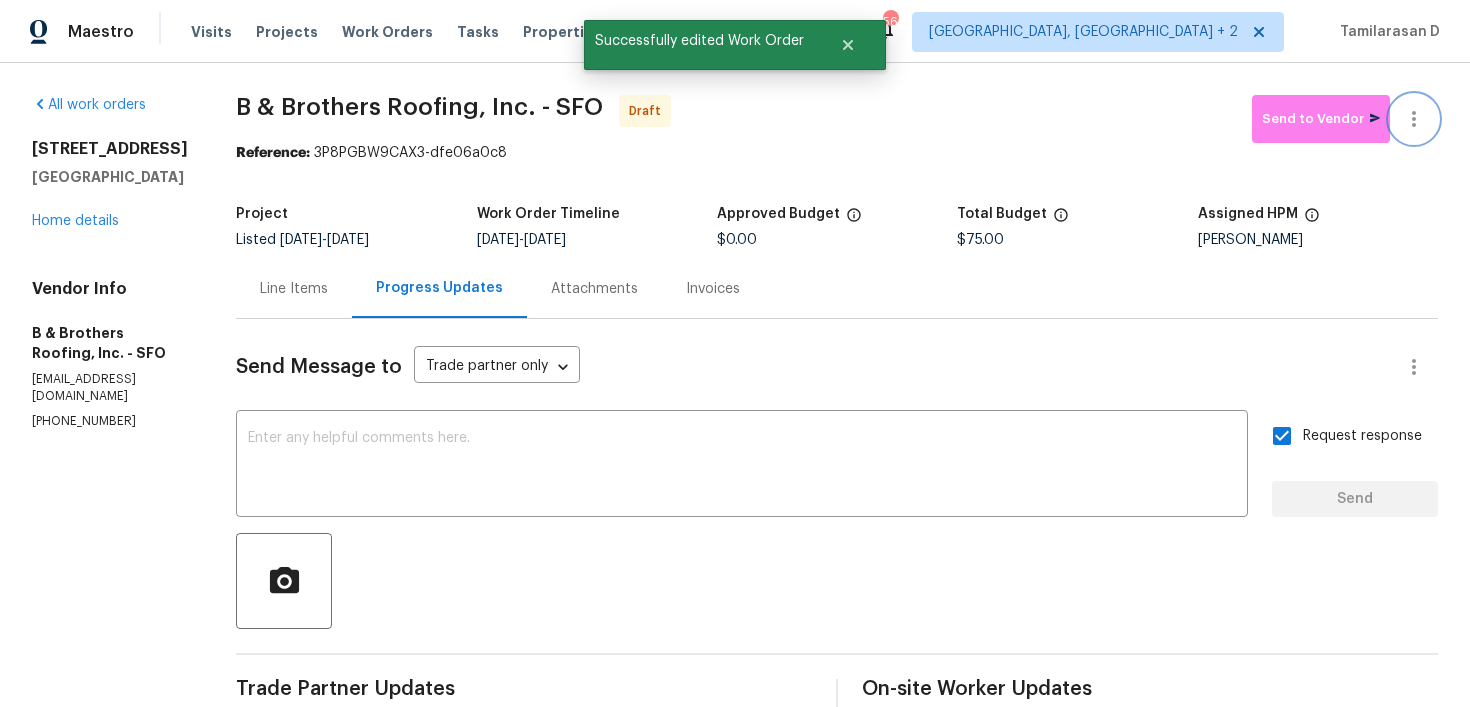 click 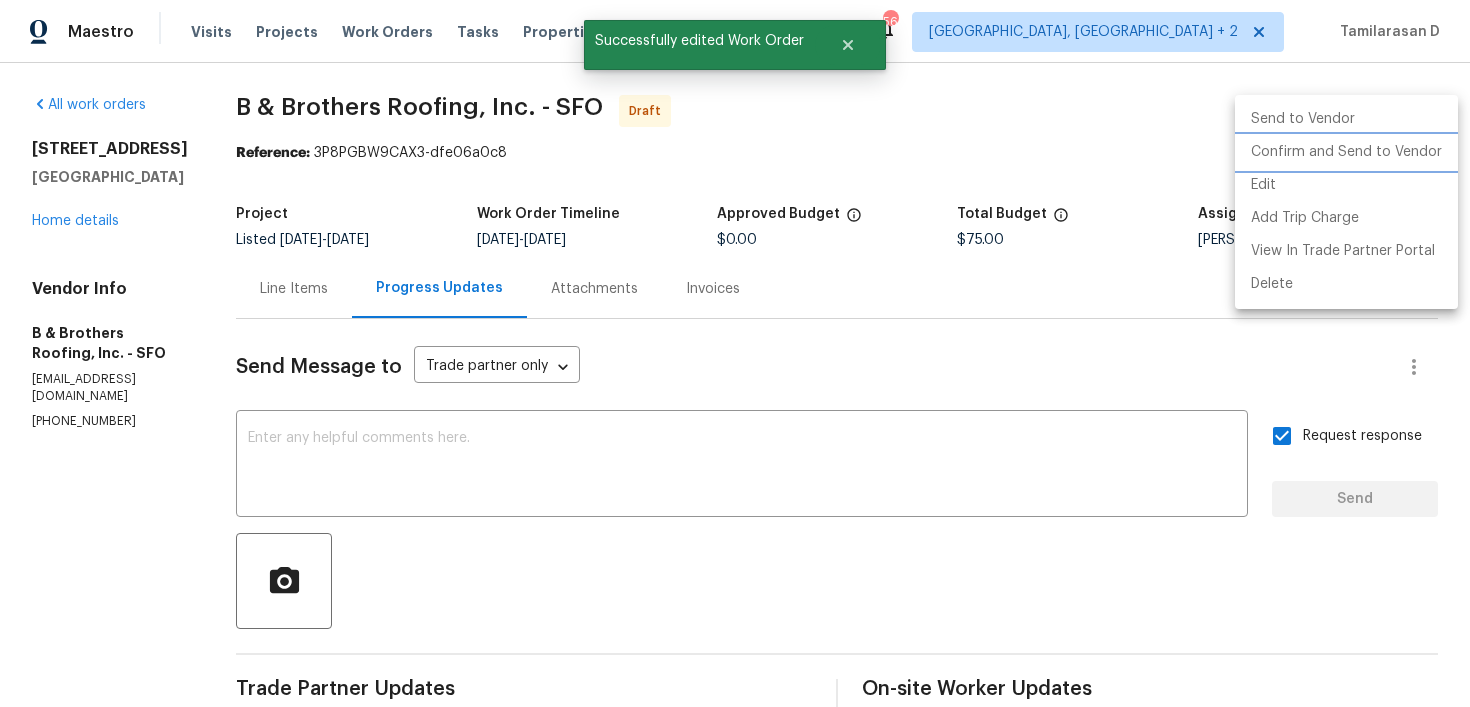 click on "Confirm and Send to Vendor" at bounding box center [1346, 152] 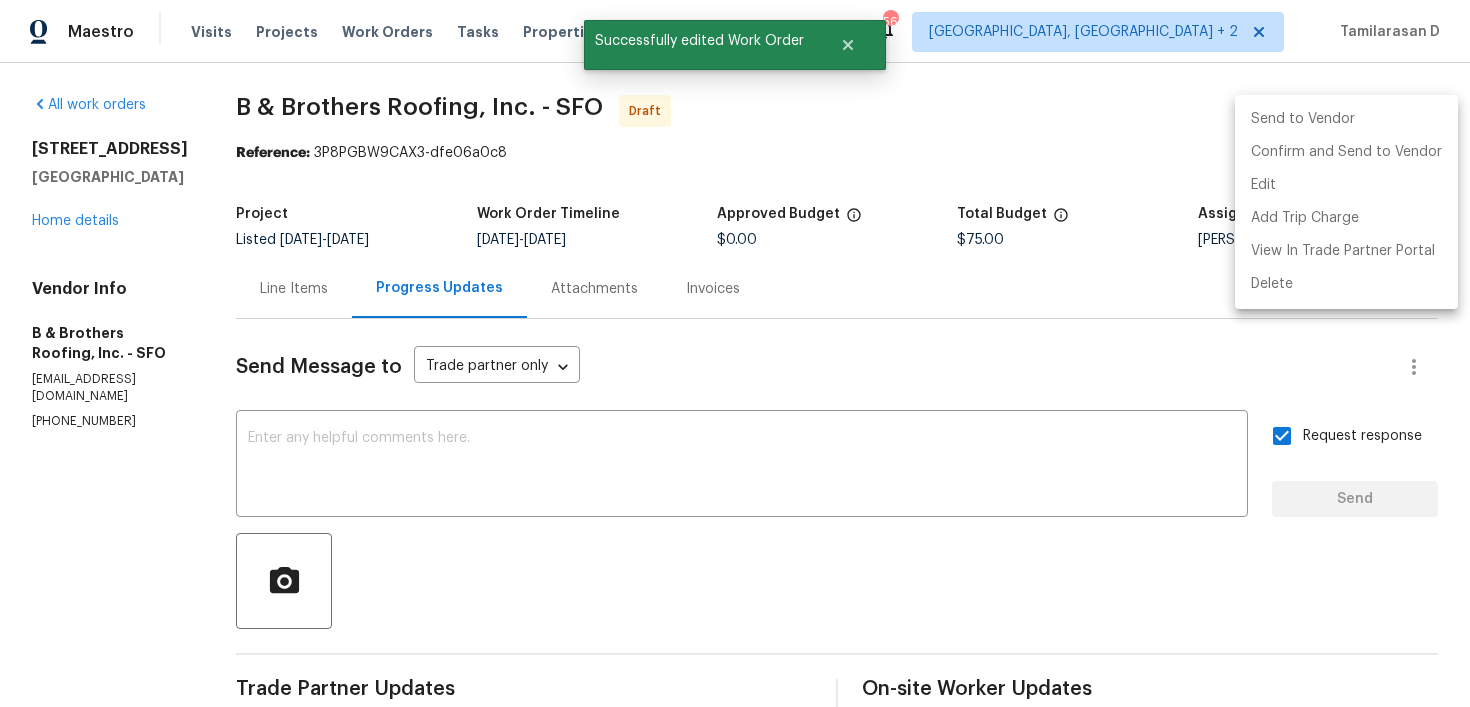 click at bounding box center [735, 353] 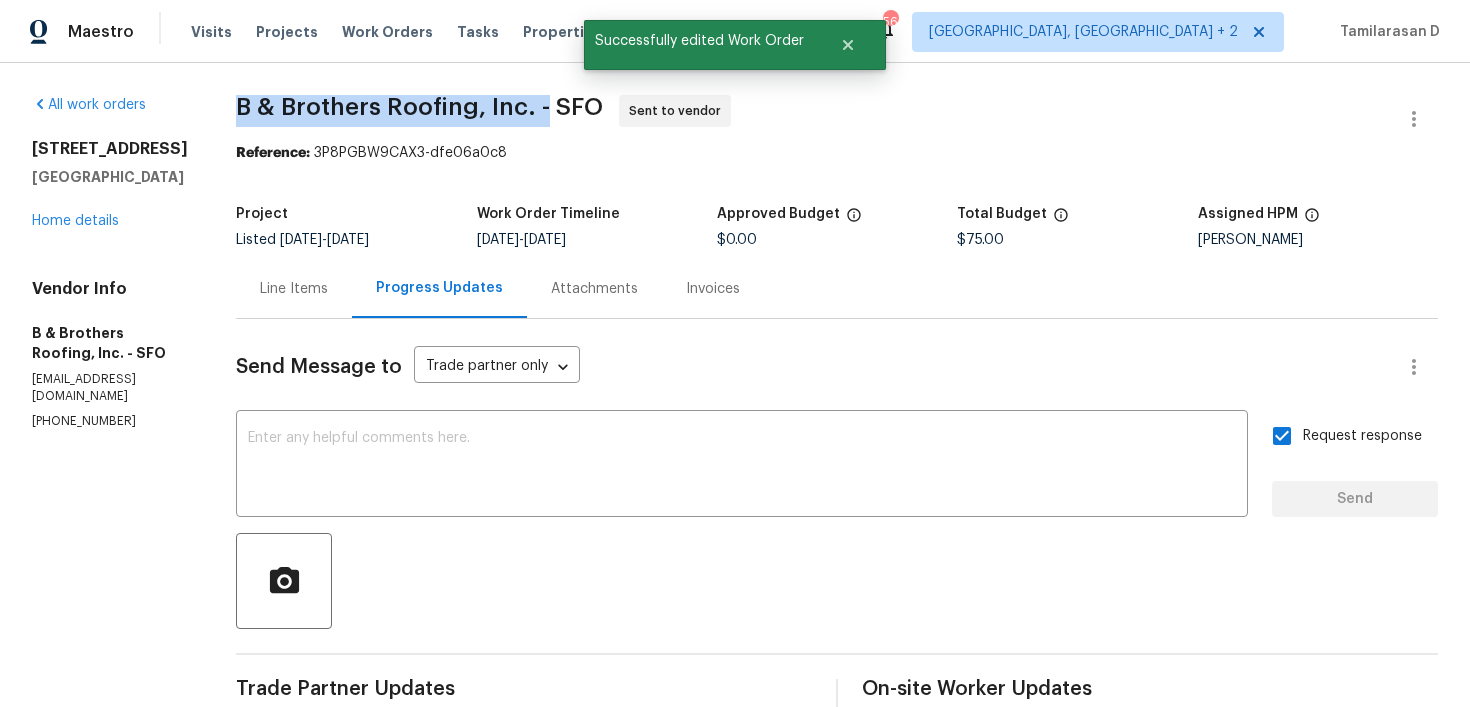 drag, startPoint x: 291, startPoint y: 98, endPoint x: 593, endPoint y: 103, distance: 302.04138 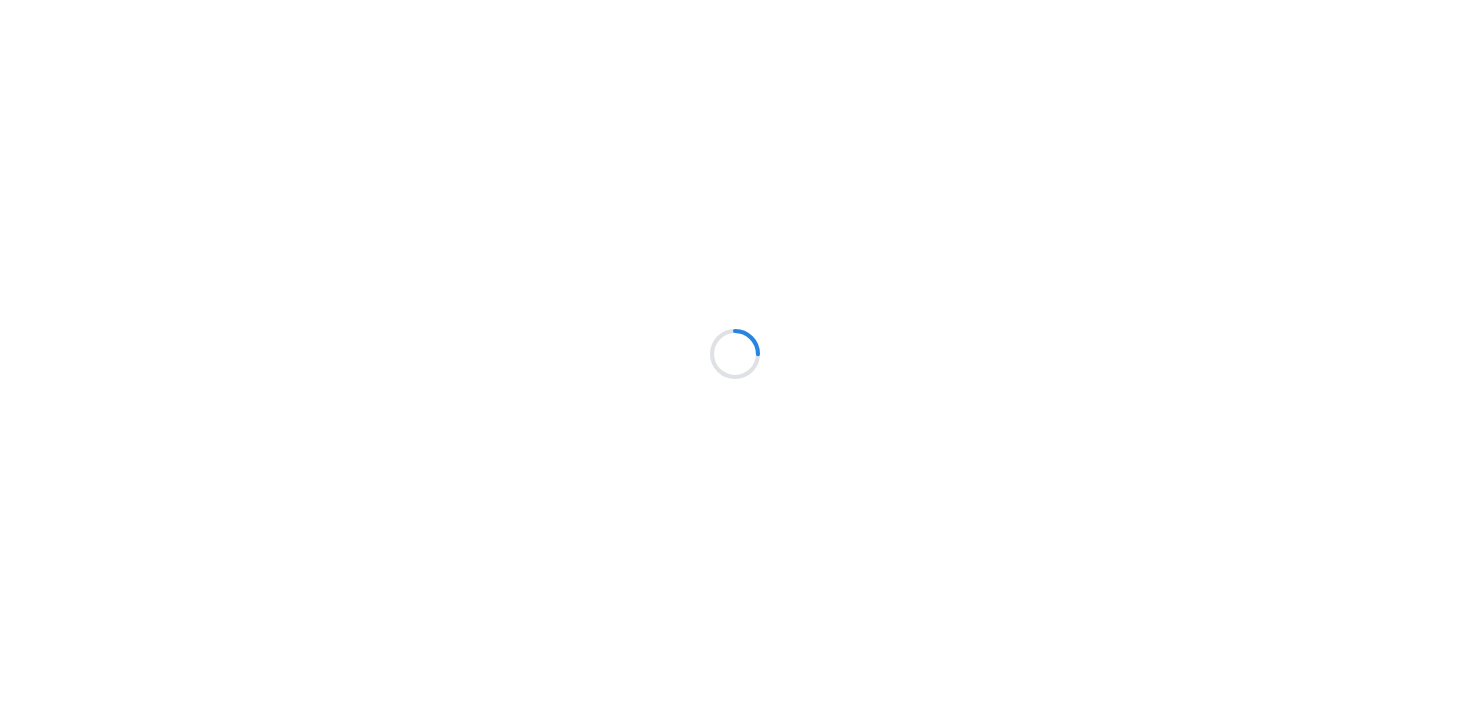 scroll, scrollTop: 0, scrollLeft: 0, axis: both 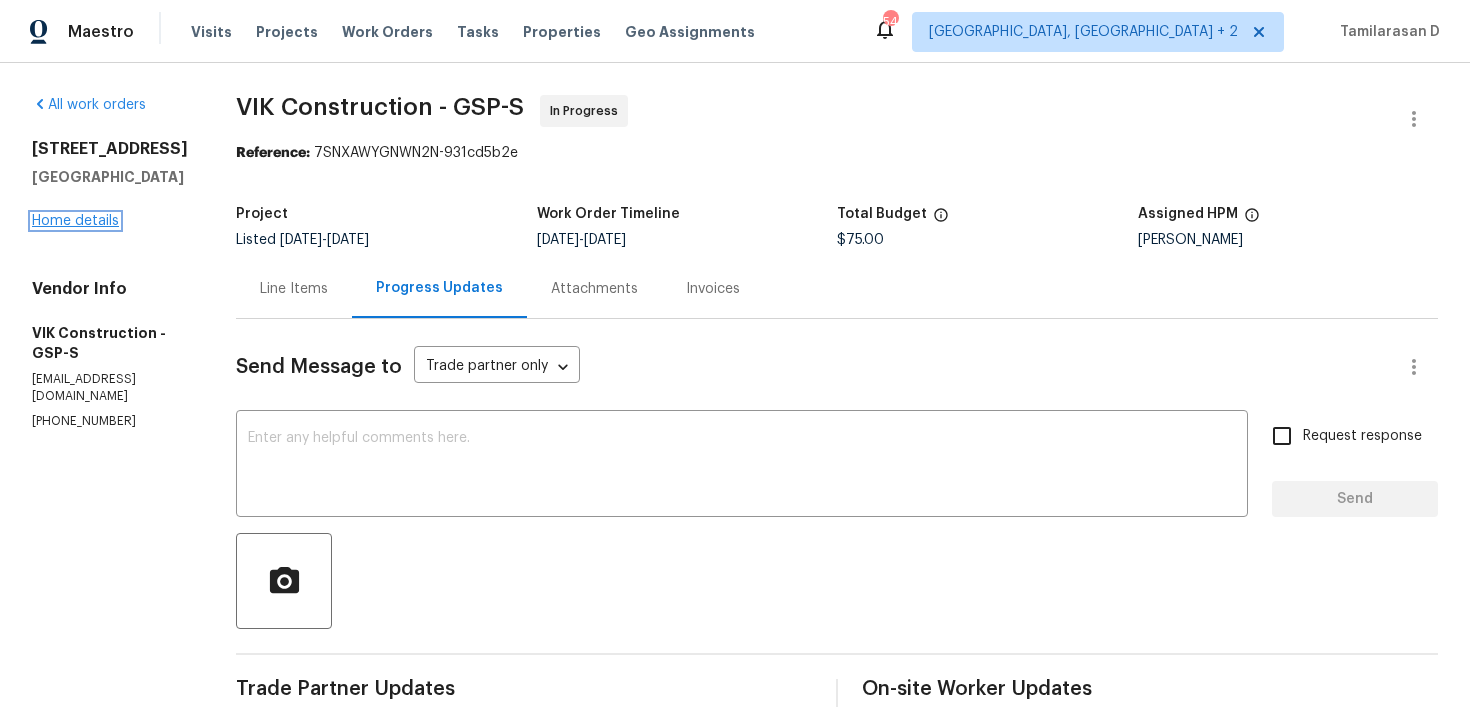 click on "Home details" at bounding box center (75, 221) 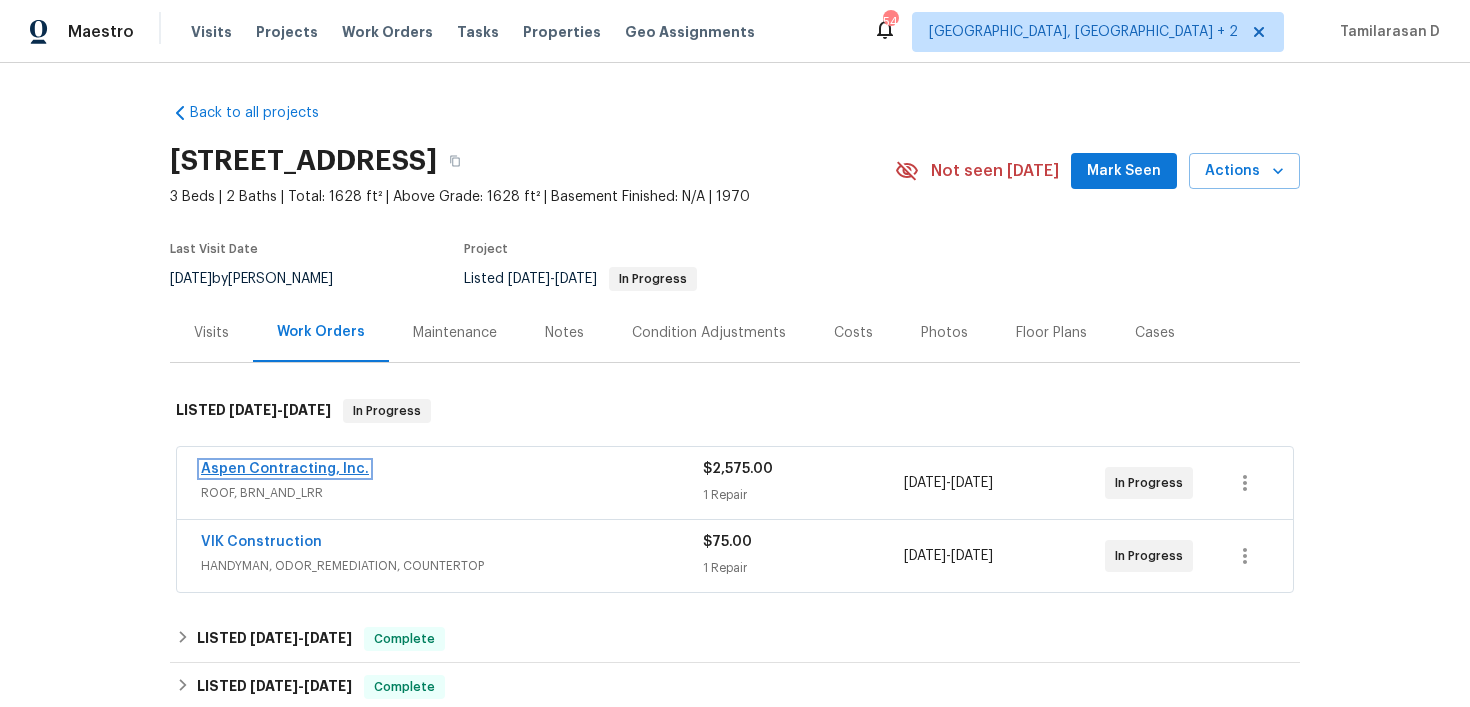 click on "Aspen Contracting, Inc." at bounding box center (285, 469) 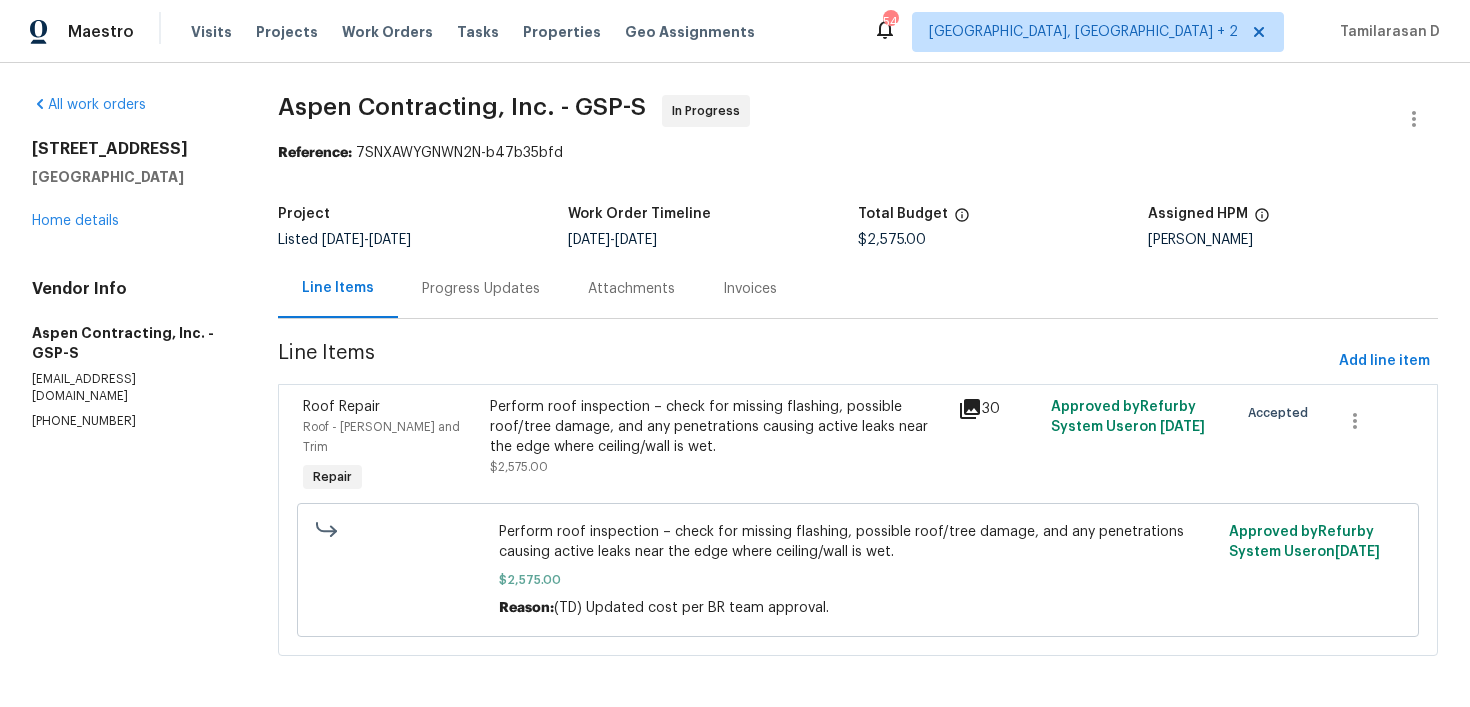 click on "Project Listed   7/9/2025  -  7/16/2025 Work Order Timeline 7/14/2025  -  7/16/2025 Total Budget $2,575.00 Assigned HPM William Bynum" at bounding box center (858, 227) 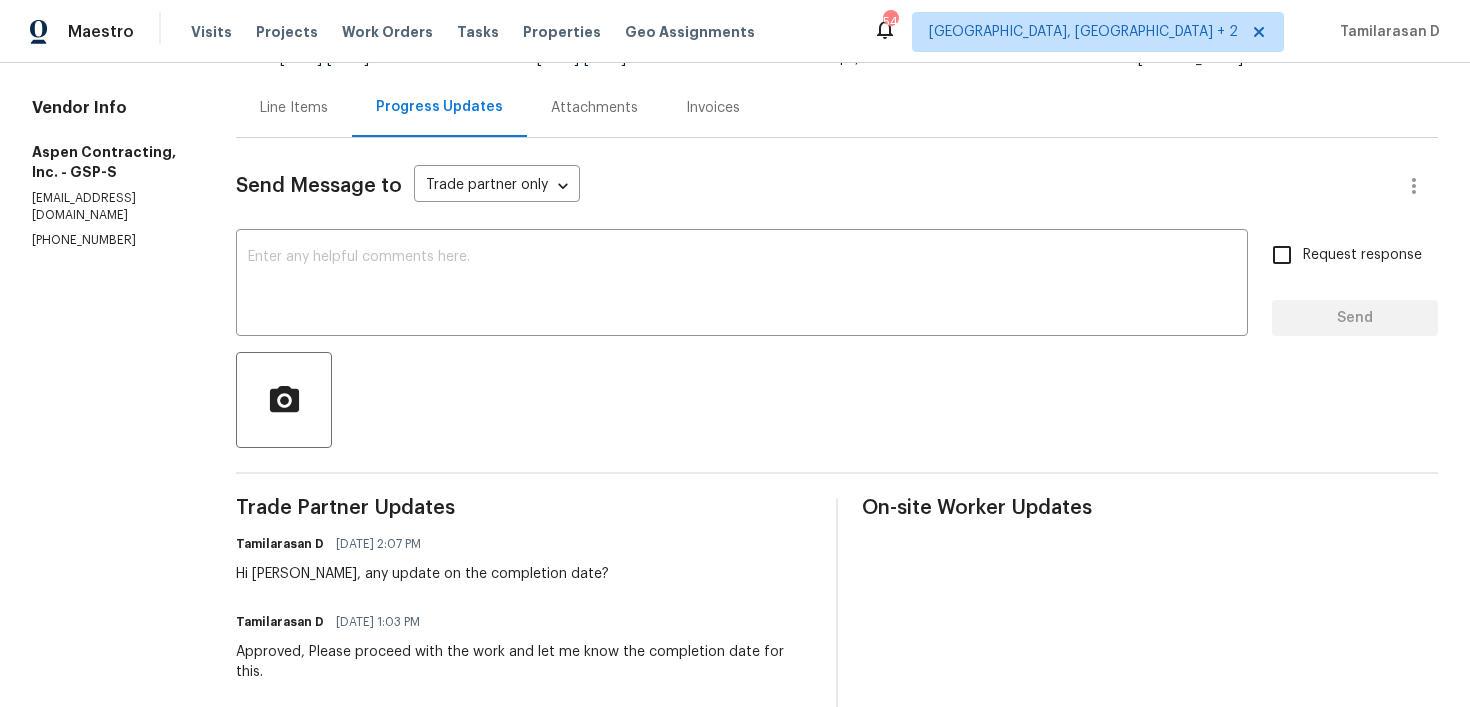 scroll, scrollTop: 0, scrollLeft: 0, axis: both 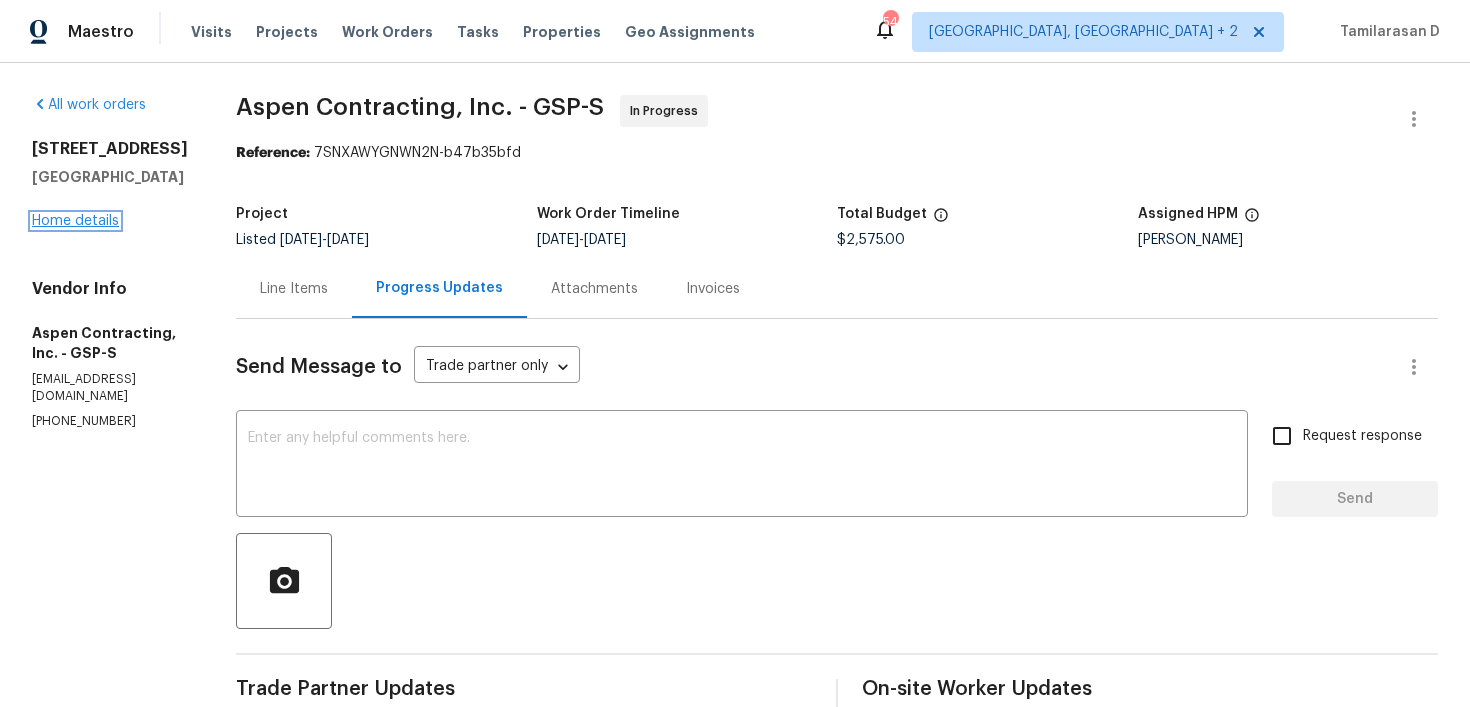 click on "Home details" at bounding box center [75, 221] 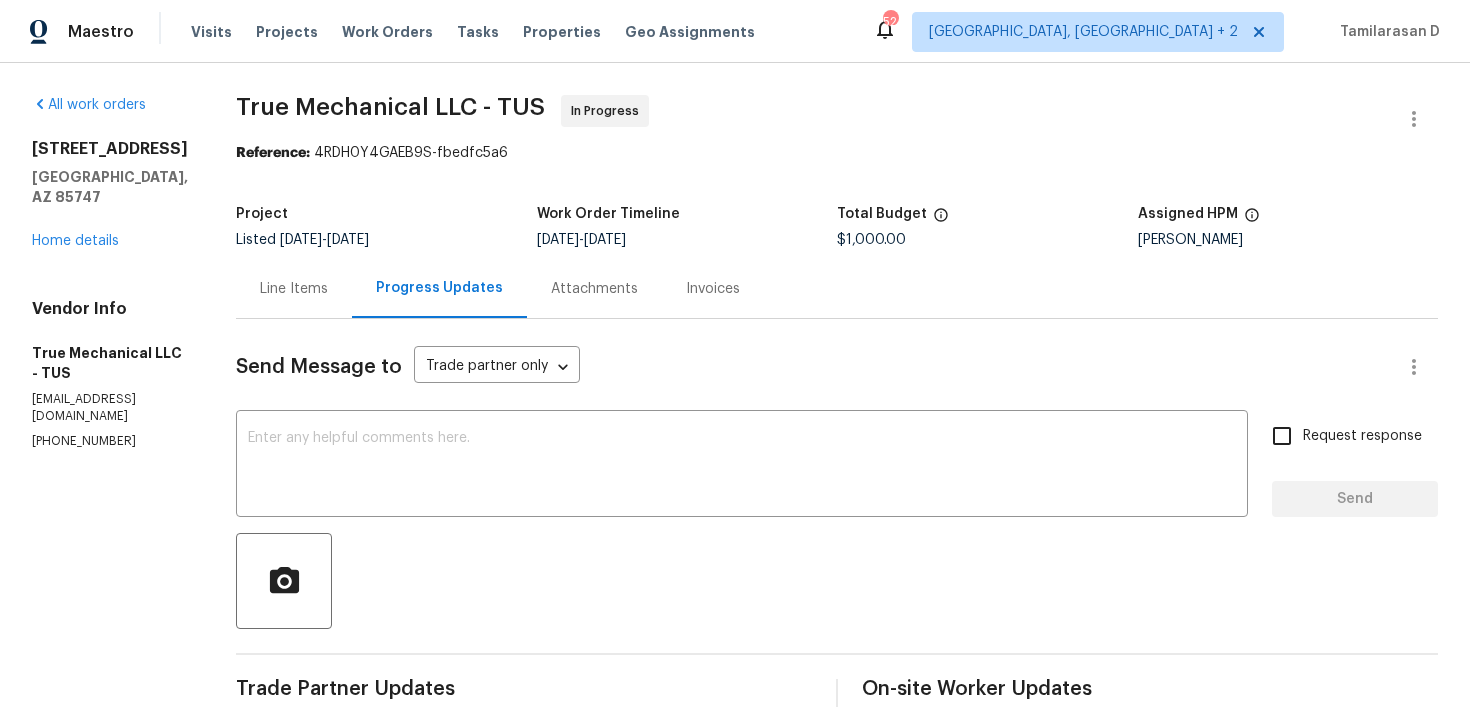 scroll, scrollTop: 0, scrollLeft: 0, axis: both 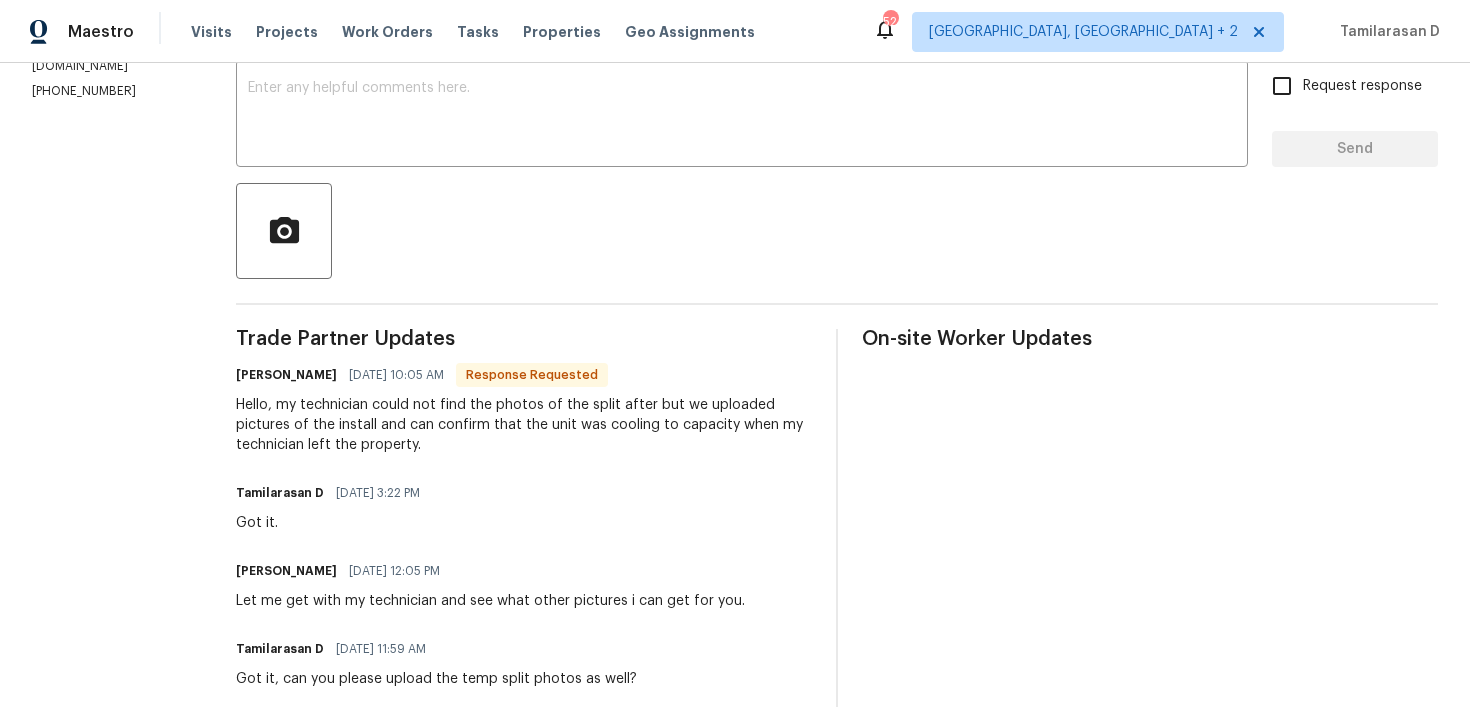 click on "Hello, my technician could not find the photos of the split after but we uploaded pictures of the install and can confirm that the unit was cooling to capacity when my technician left the property." at bounding box center [524, 425] 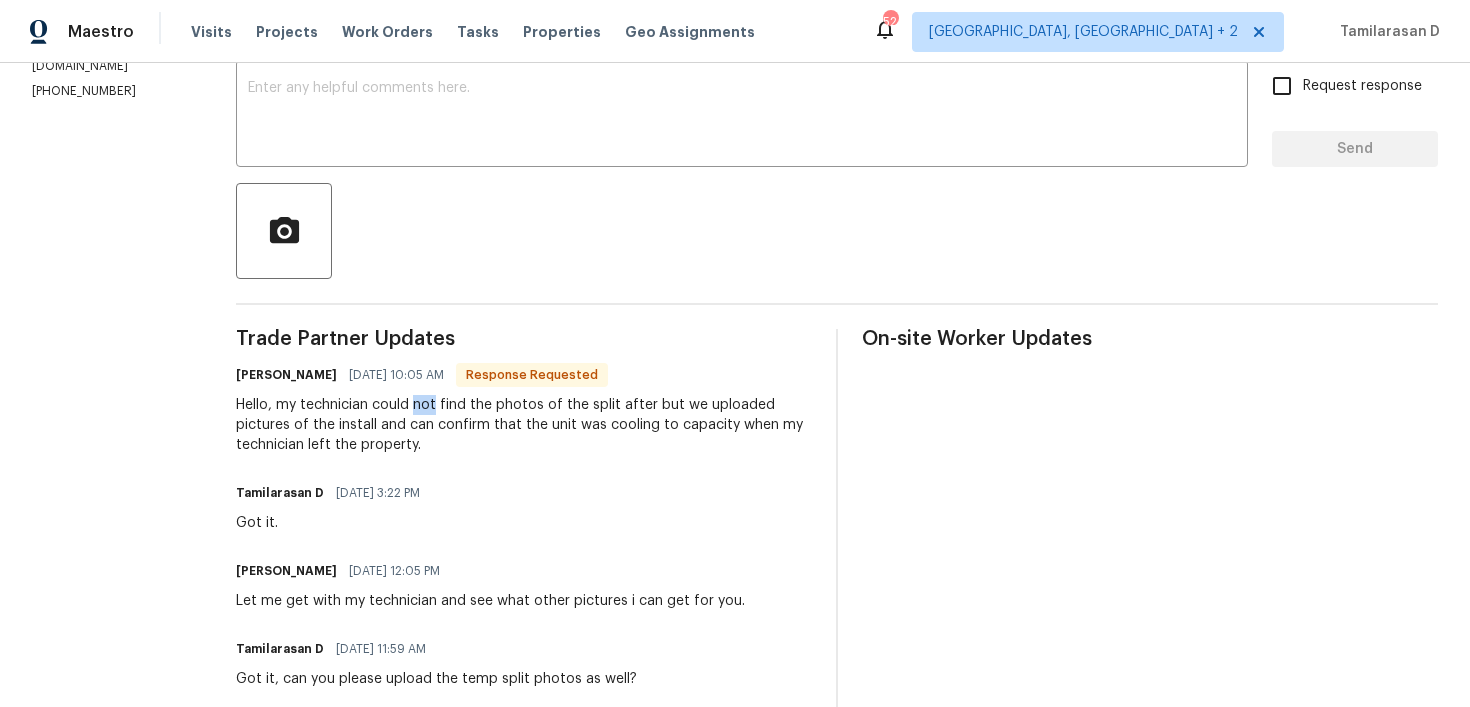 click on "Hello, my technician could not find the photos of the split after but we uploaded pictures of the install and can confirm that the unit was cooling to capacity when my technician left the property." at bounding box center (524, 425) 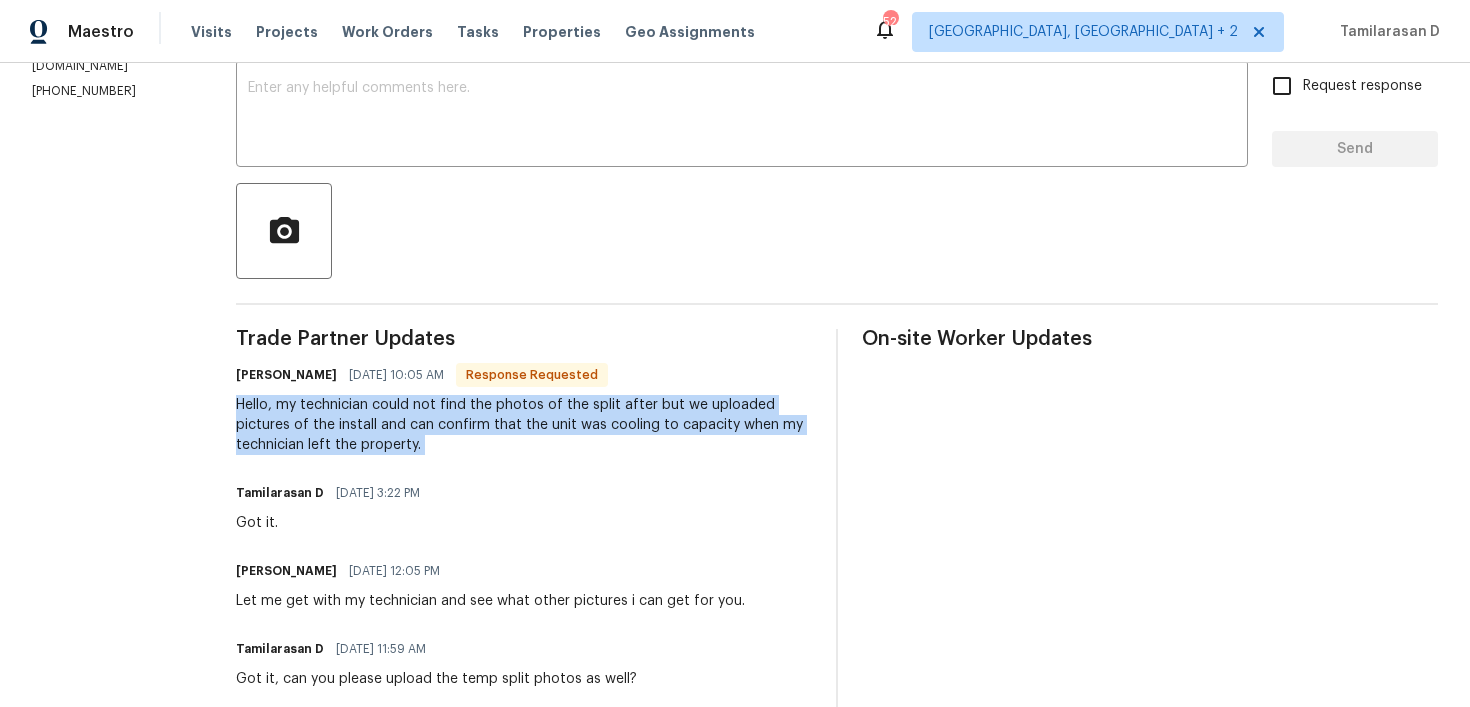 scroll, scrollTop: 334, scrollLeft: 0, axis: vertical 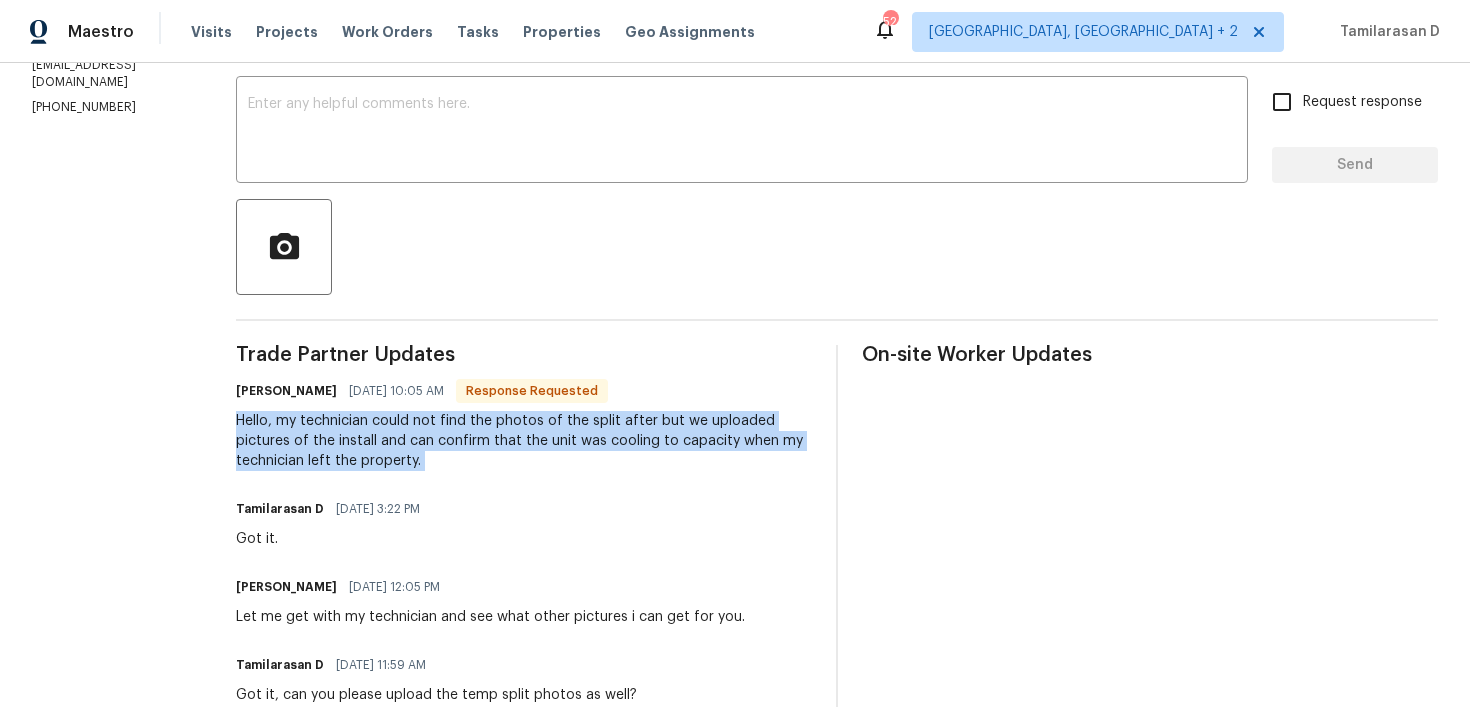 click on "Hello, my technician could not find the photos of the split after but we uploaded pictures of the install and can confirm that the unit was cooling to capacity when my technician left the property." at bounding box center [524, 441] 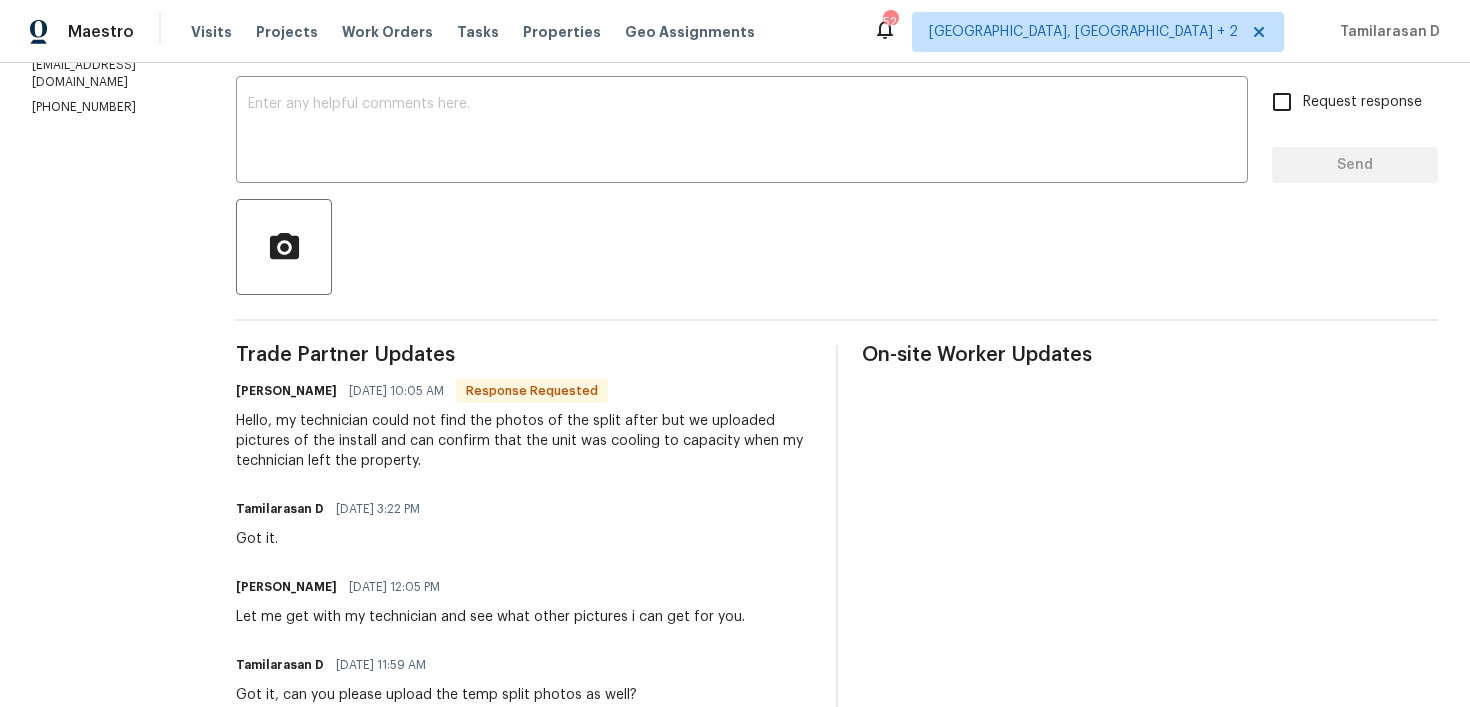 click on "Hello, my technician could not find the photos of the split after but we uploaded pictures of the install and can confirm that the unit was cooling to capacity when my technician left the property." at bounding box center [524, 441] 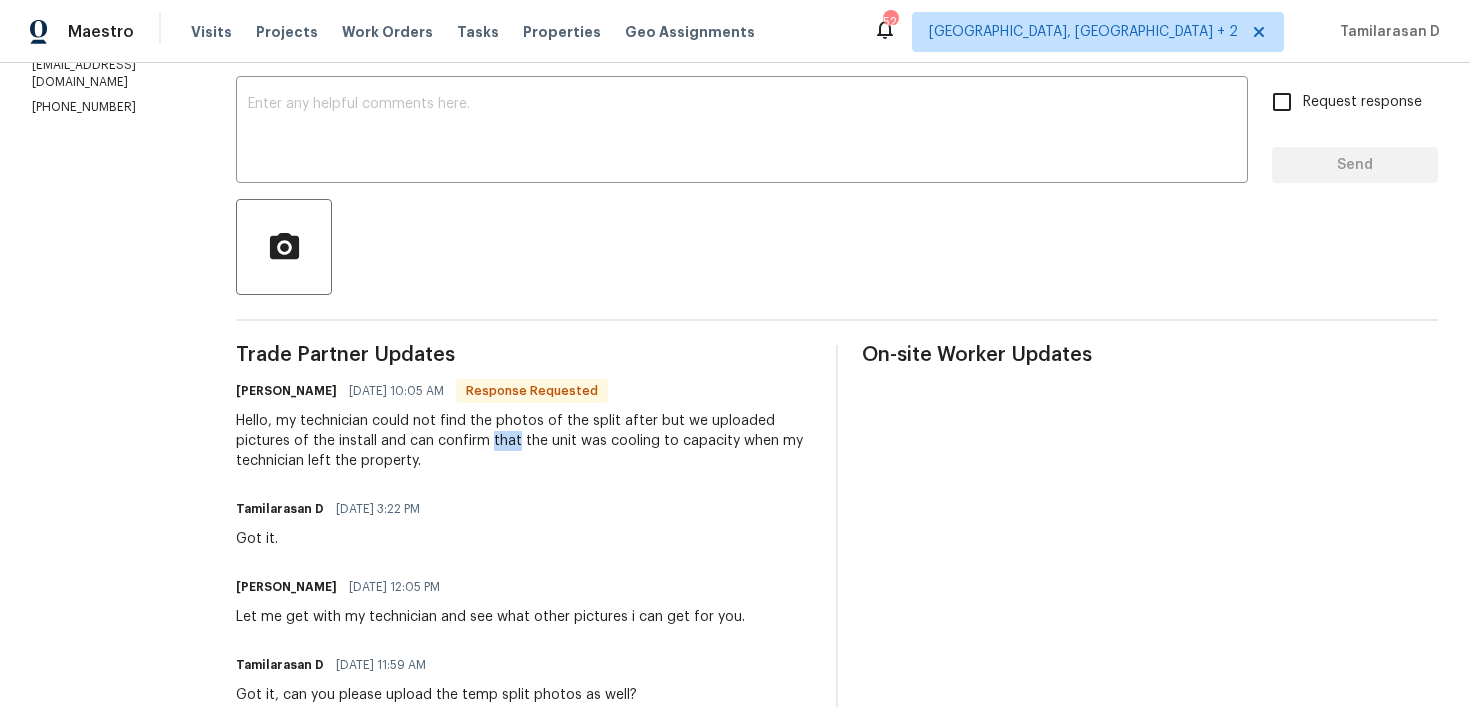 click on "Hello, my technician could not find the photos of the split after but we uploaded pictures of the install and can confirm that the unit was cooling to capacity when my technician left the property." at bounding box center (524, 441) 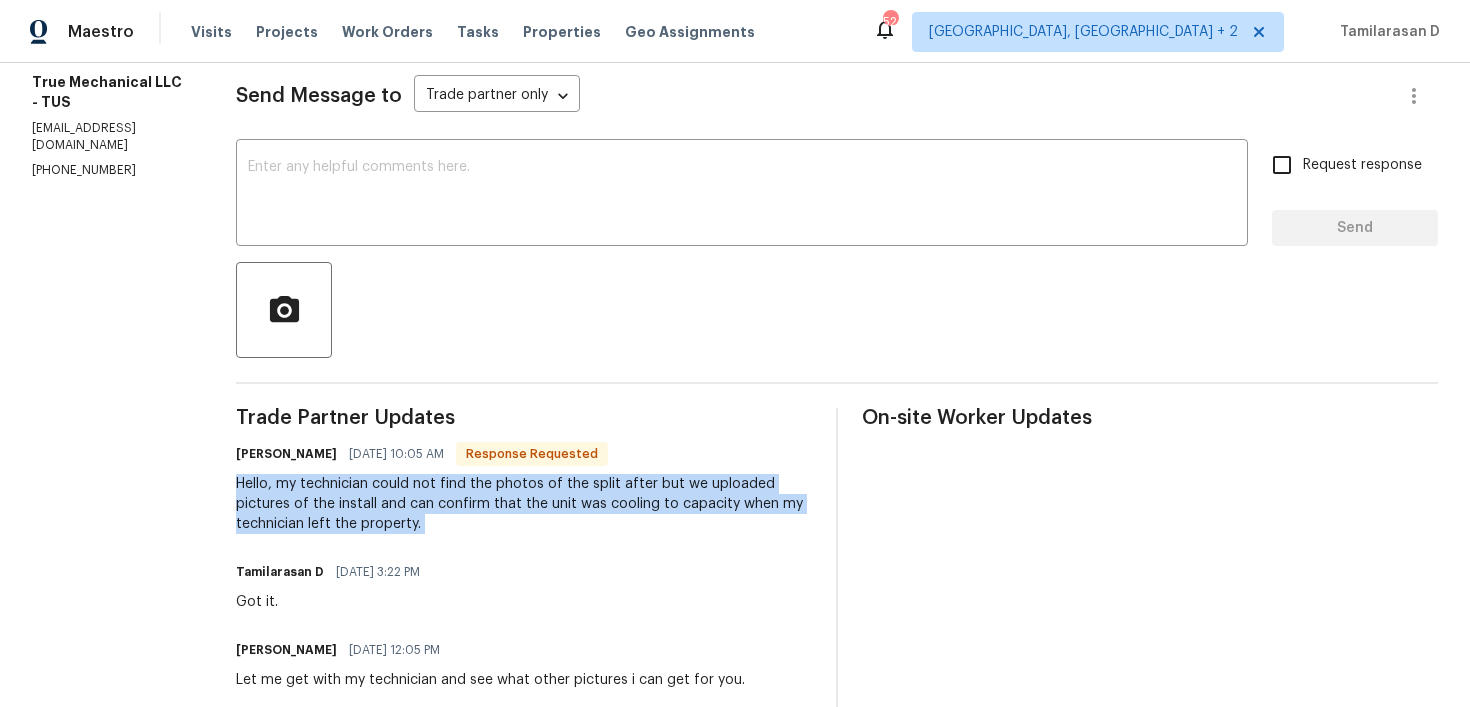 scroll, scrollTop: 0, scrollLeft: 0, axis: both 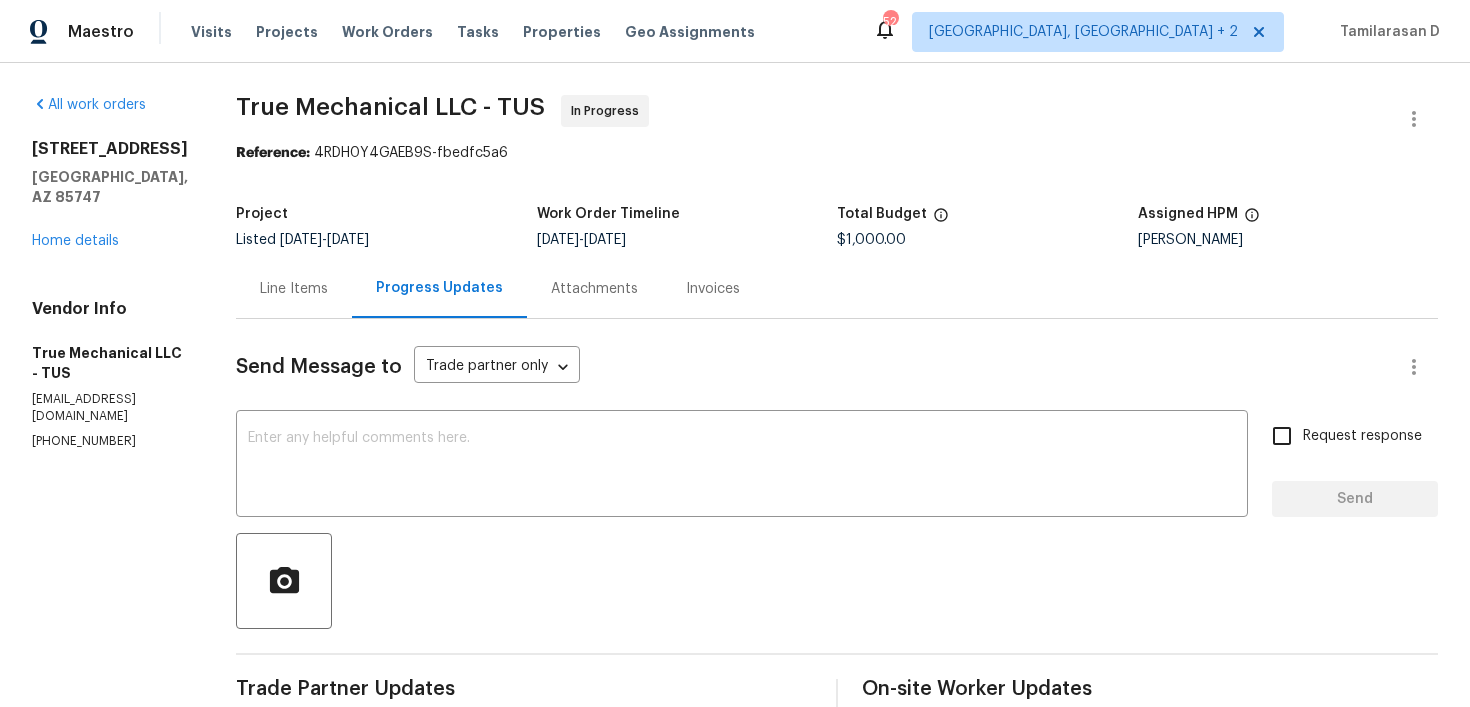 click on "Line Items" at bounding box center [294, 288] 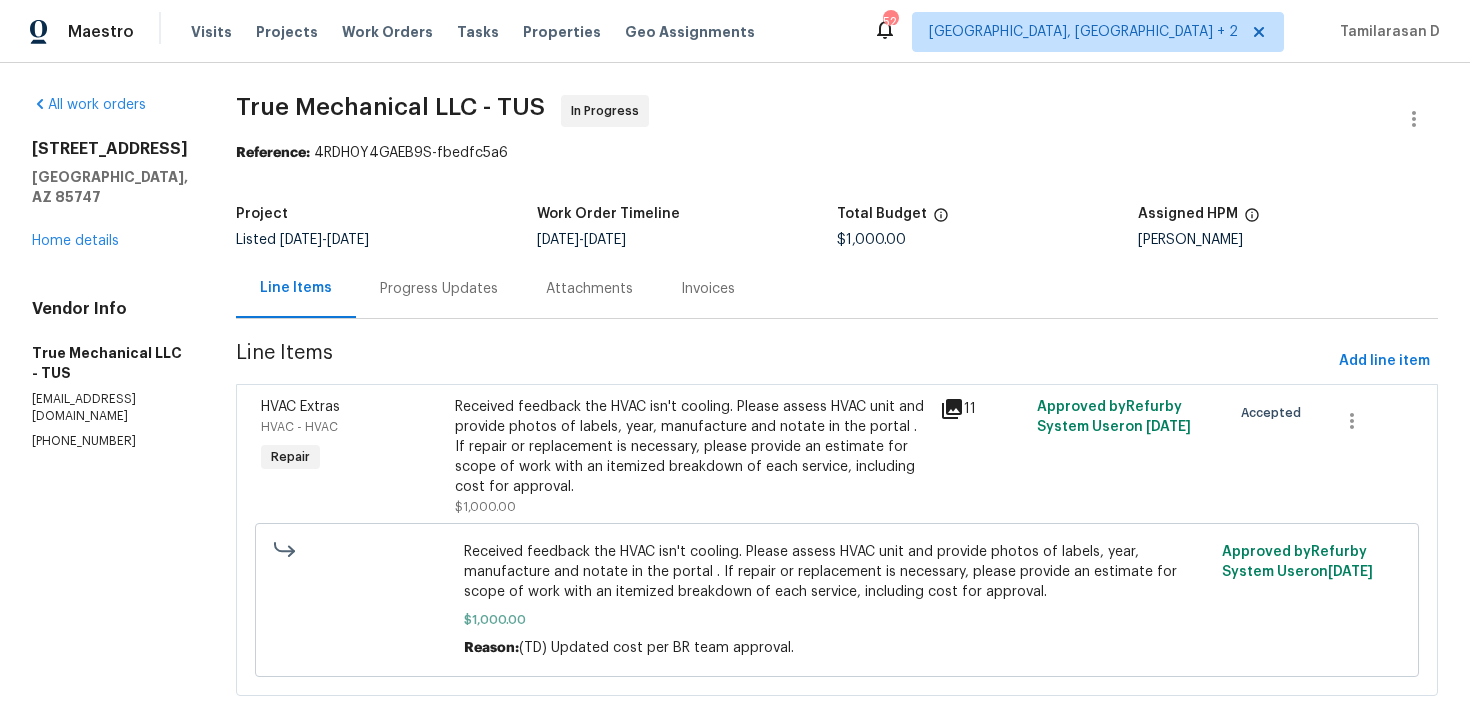 click on "Received feedback the HVAC isn't cooling. Please assess HVAC unit and provide photos of labels, year, manufacture and notate in the portal . If repair or replacement is necessary, please provide an estimate for scope of work with an itemized breakdown of each service, including cost for approval." at bounding box center (691, 447) 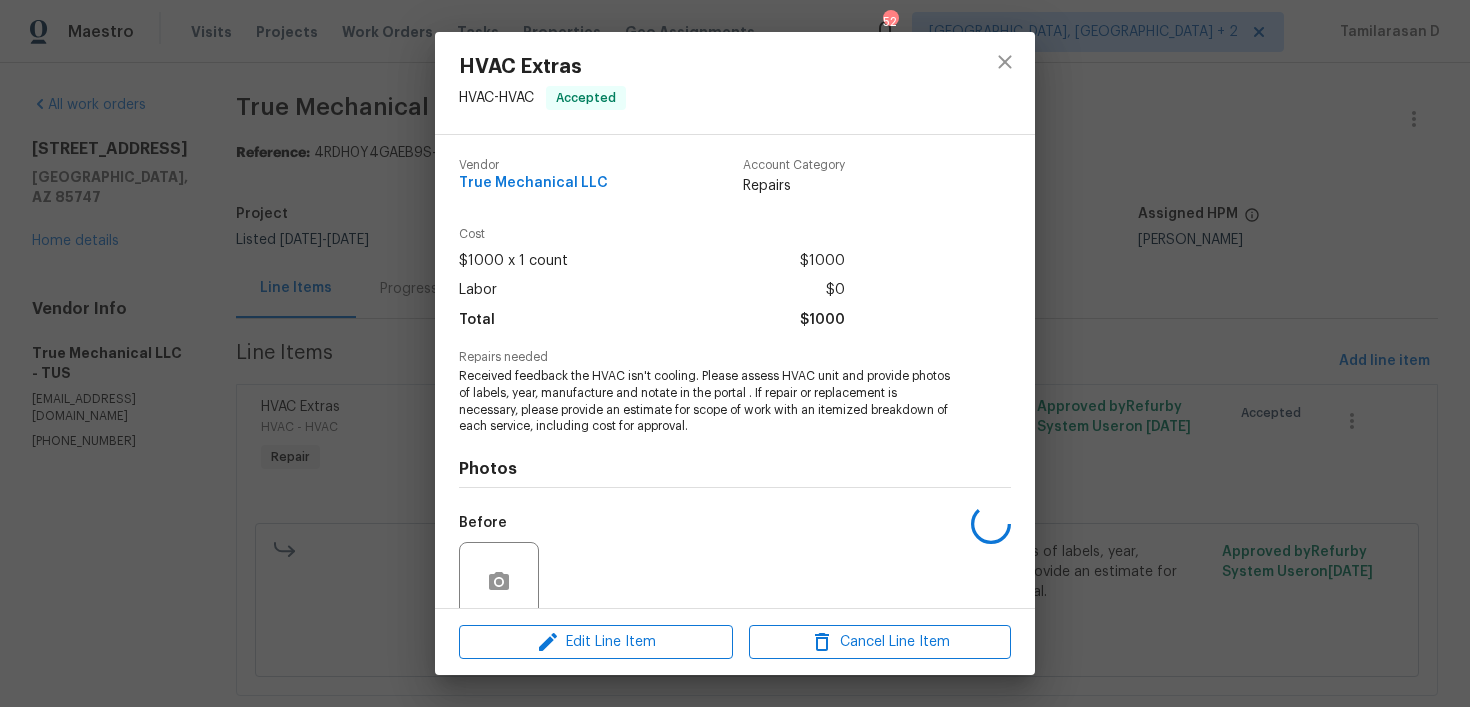 scroll, scrollTop: 164, scrollLeft: 0, axis: vertical 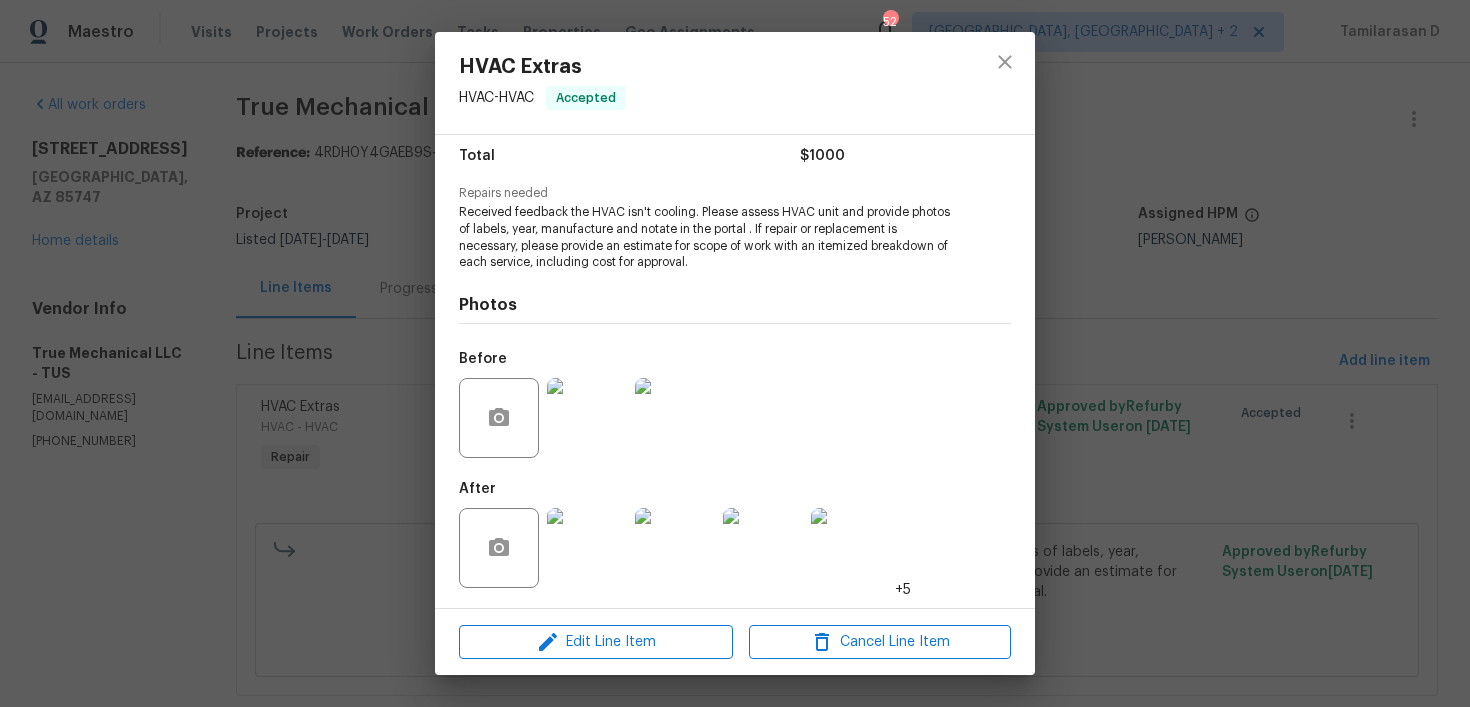 click at bounding box center [587, 548] 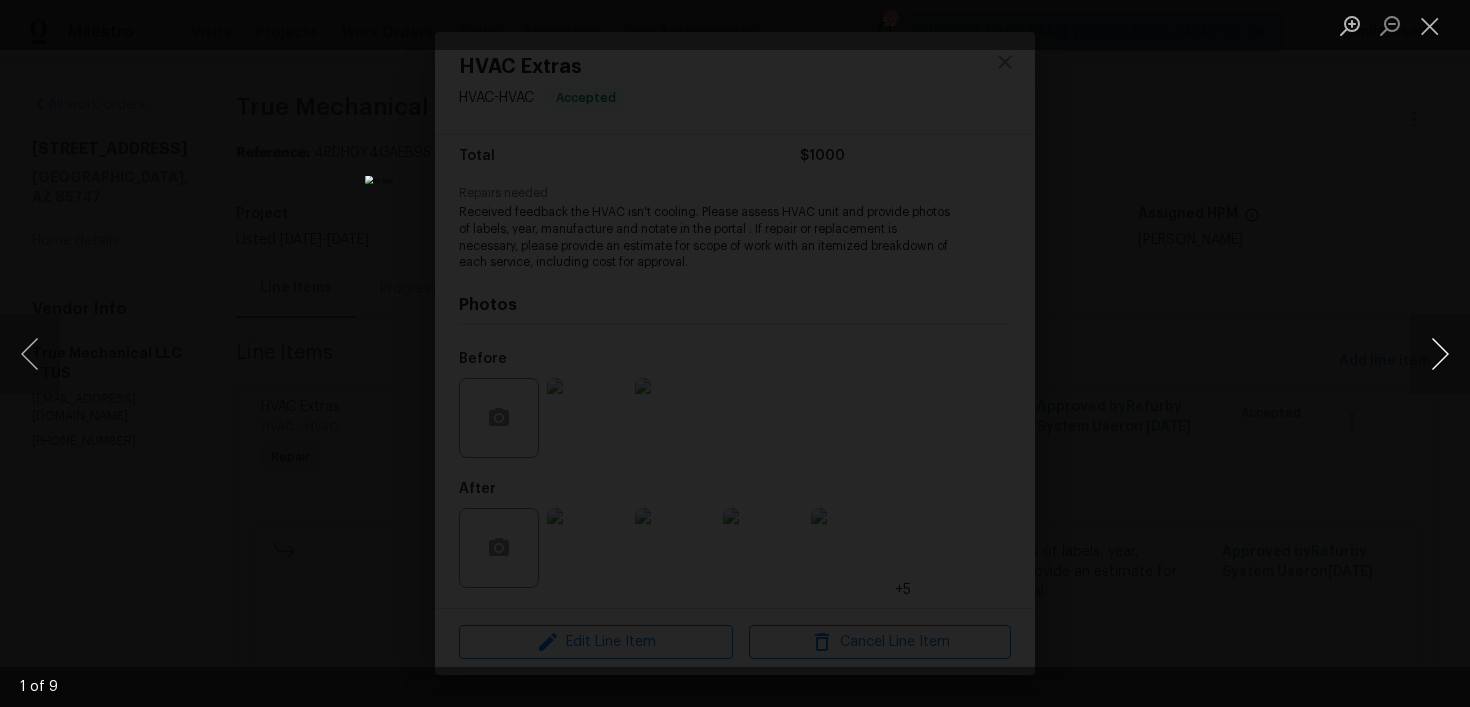 click at bounding box center (1440, 354) 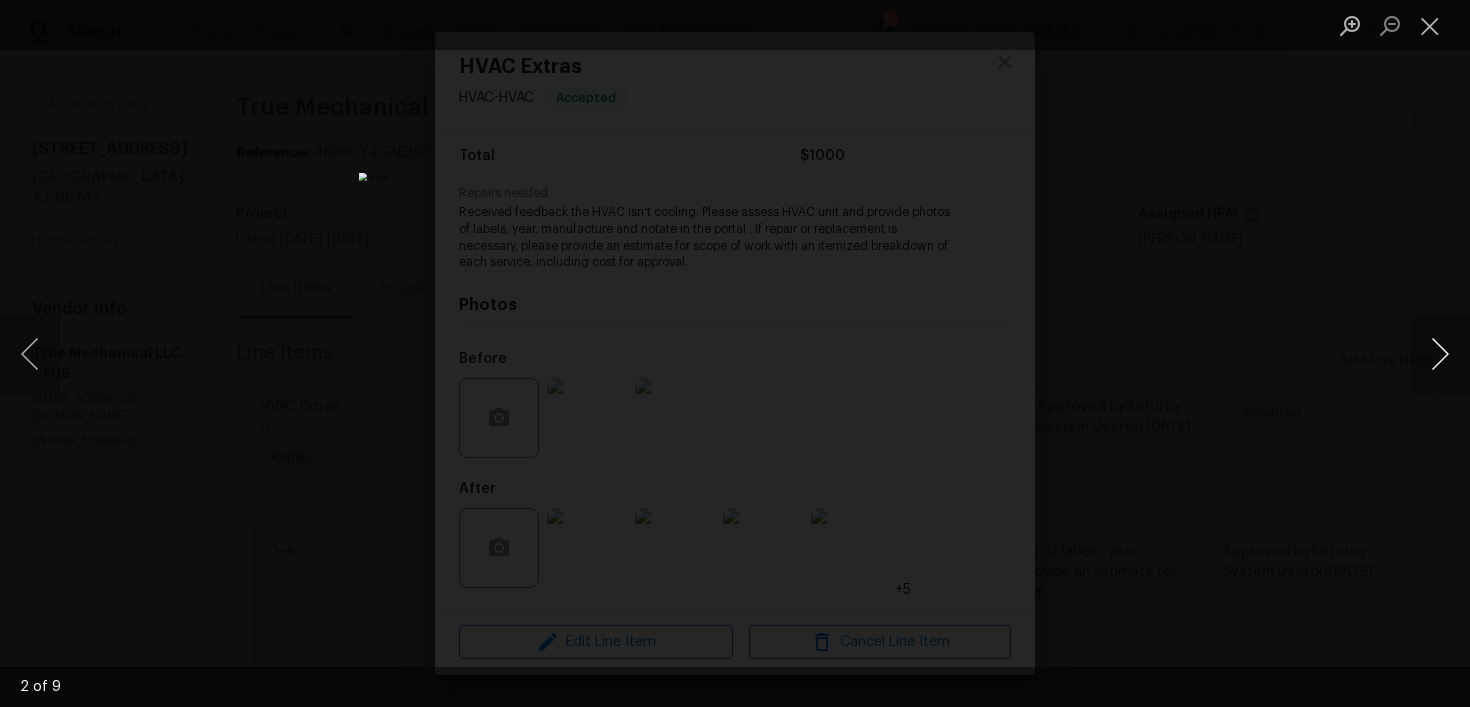 click at bounding box center [1440, 354] 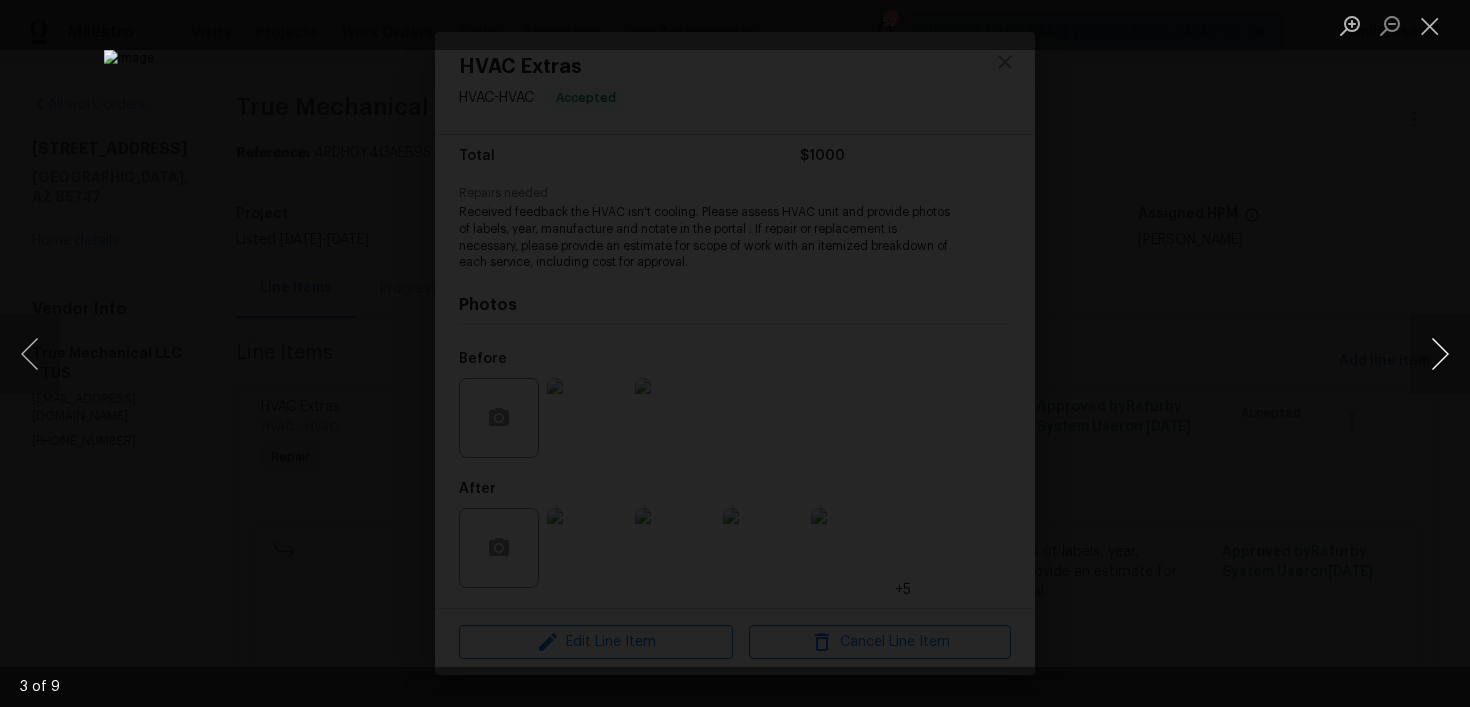 click at bounding box center [1440, 354] 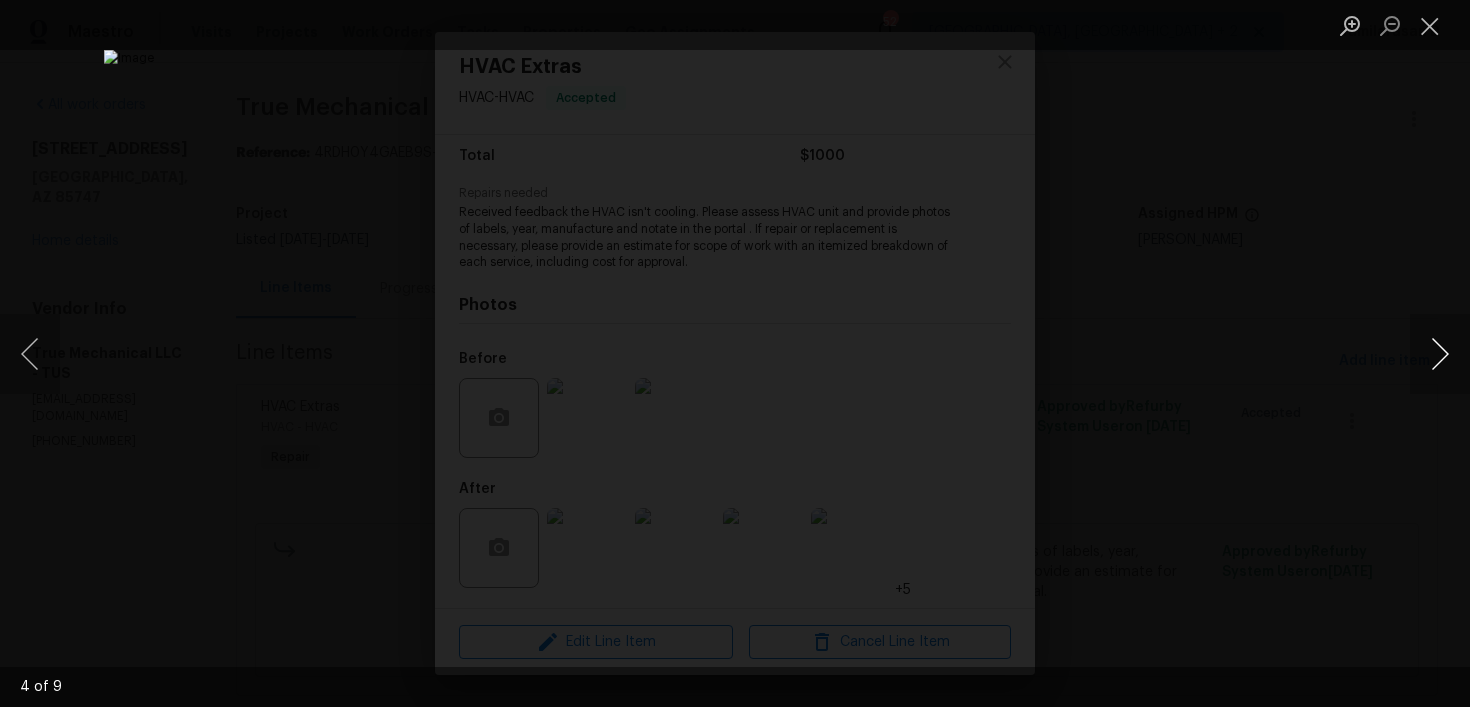 click at bounding box center (1440, 354) 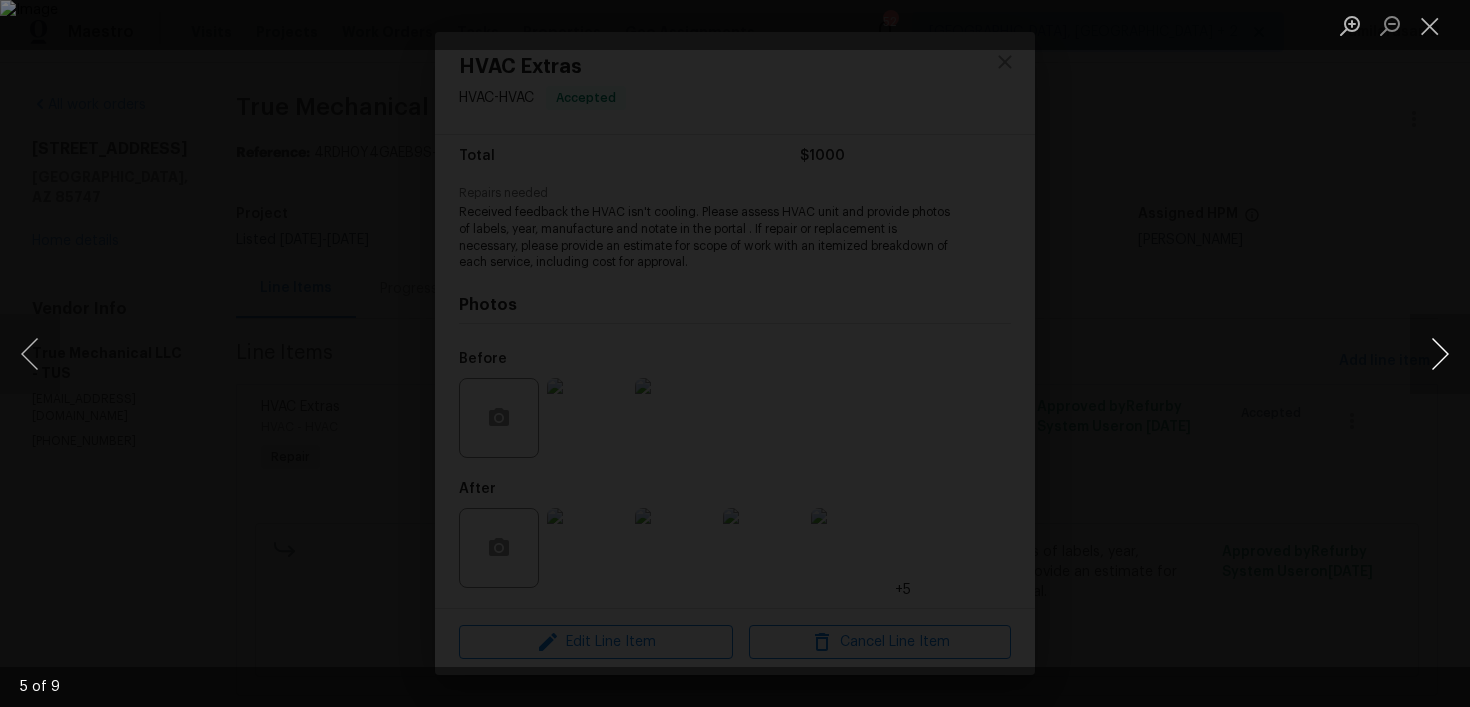 click at bounding box center [1440, 354] 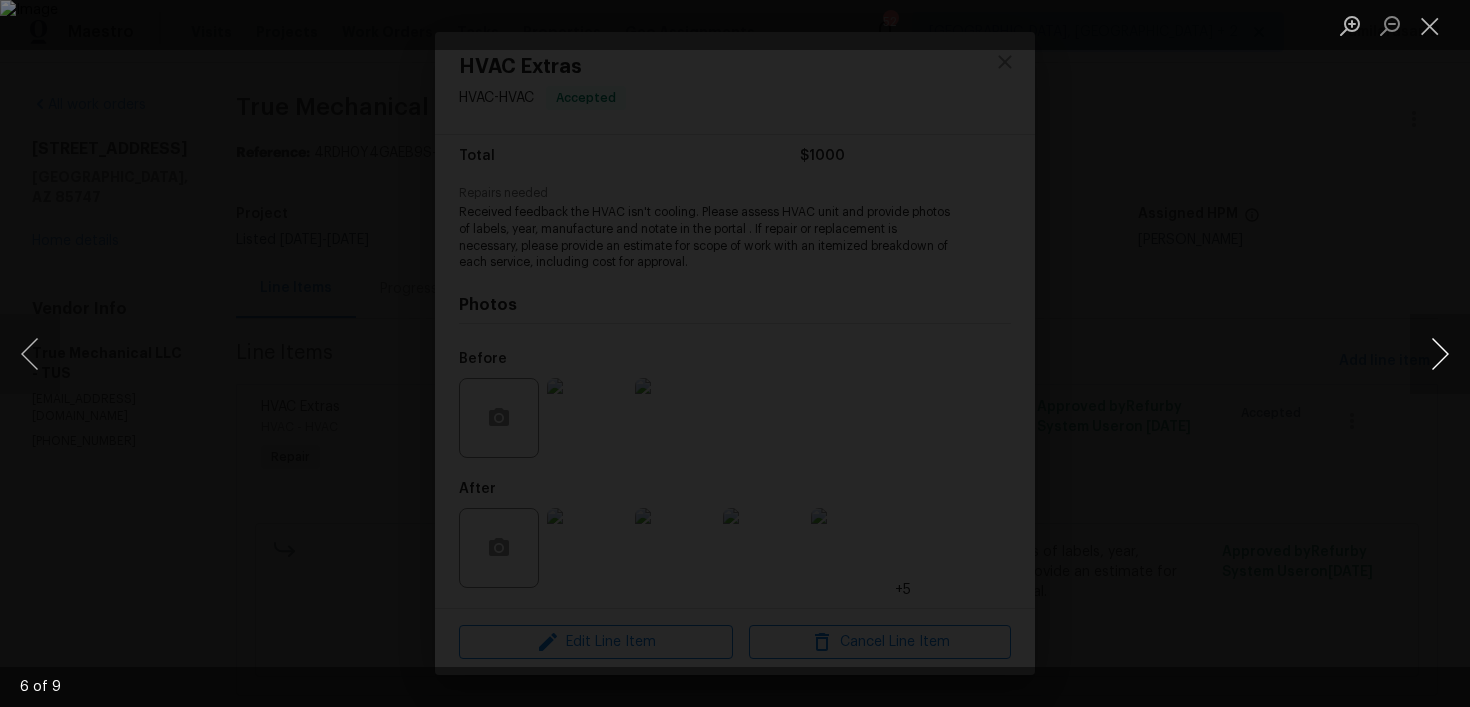click at bounding box center [1440, 354] 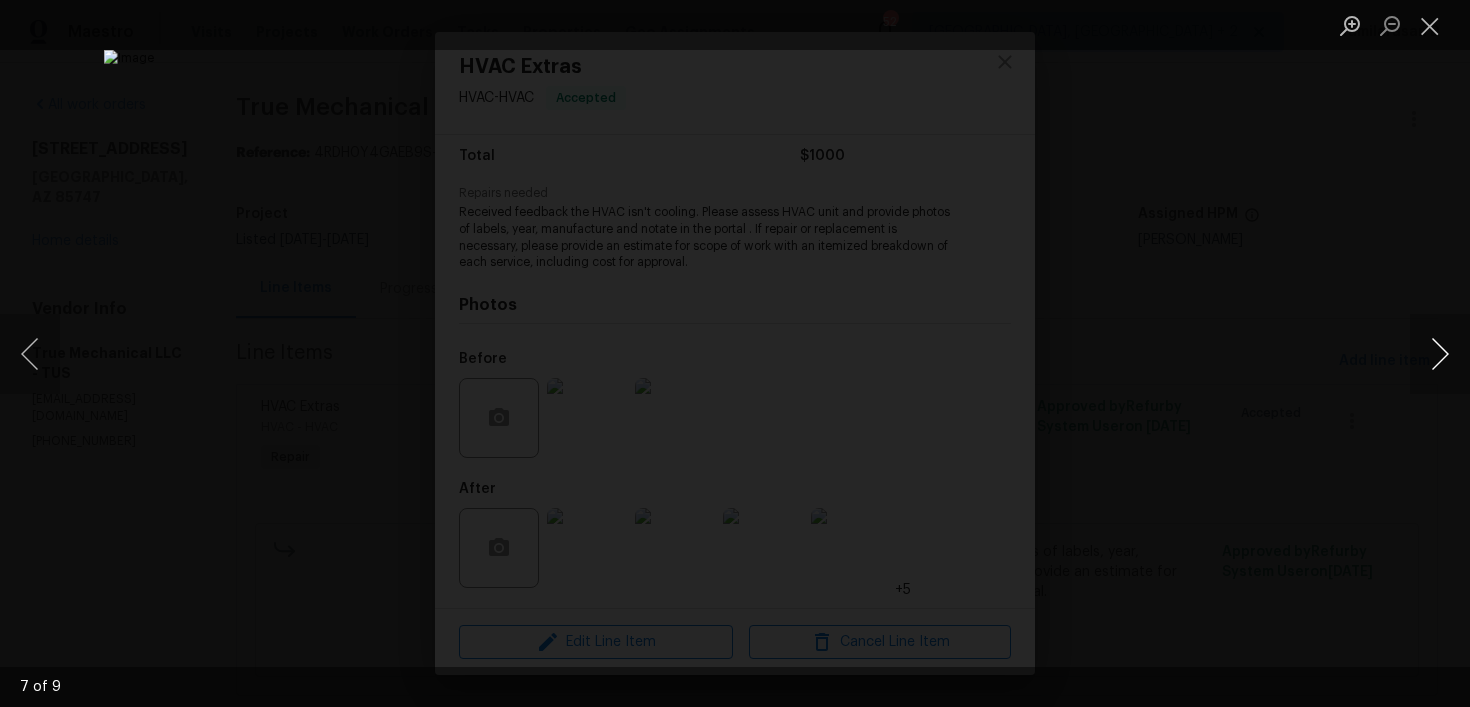 click at bounding box center [1440, 354] 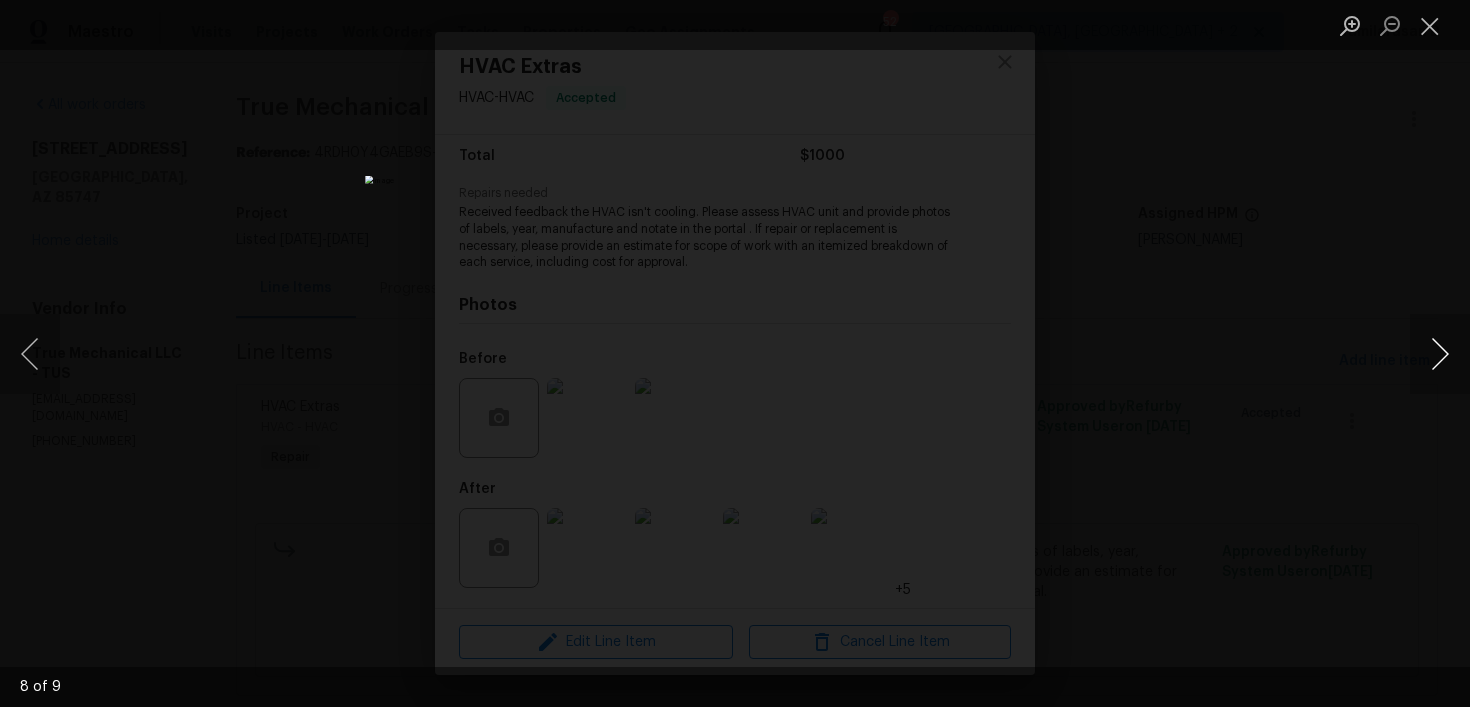 click at bounding box center (1440, 354) 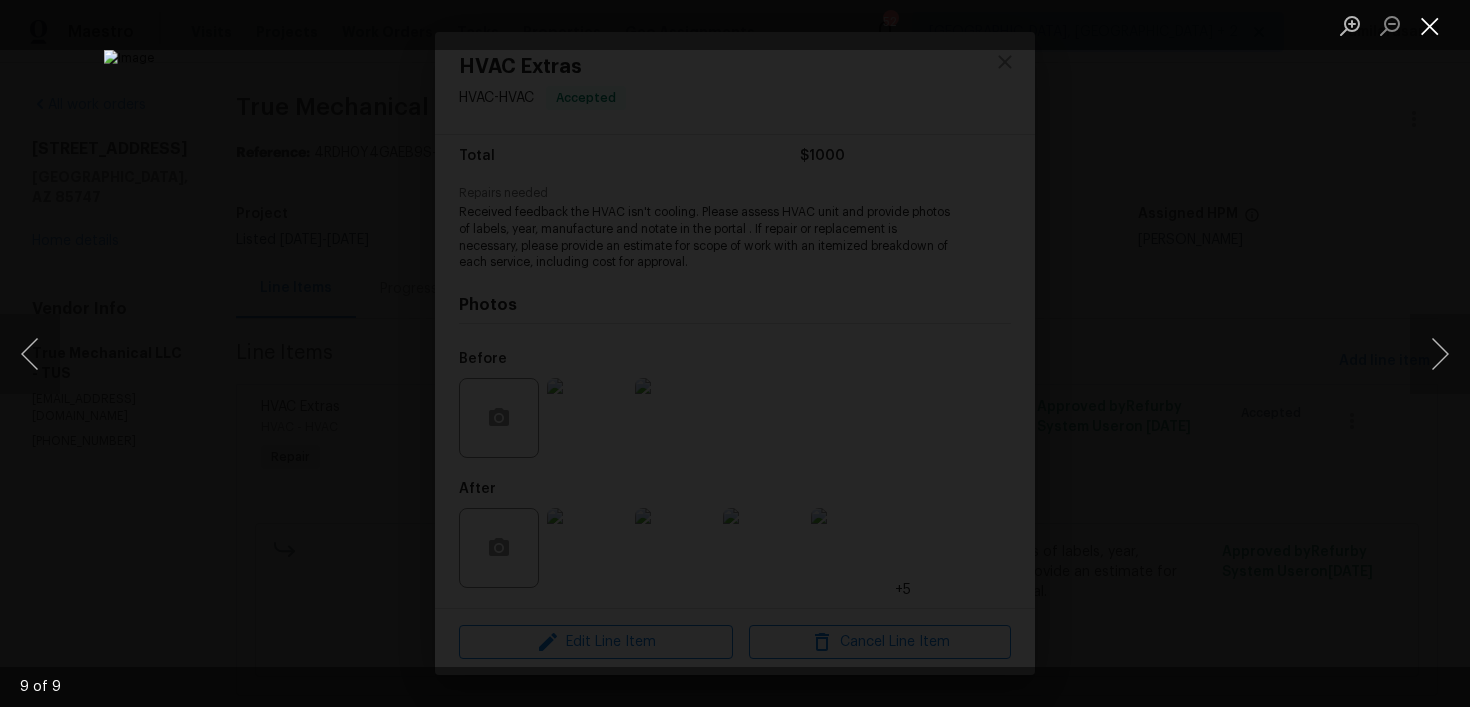 click at bounding box center [1430, 25] 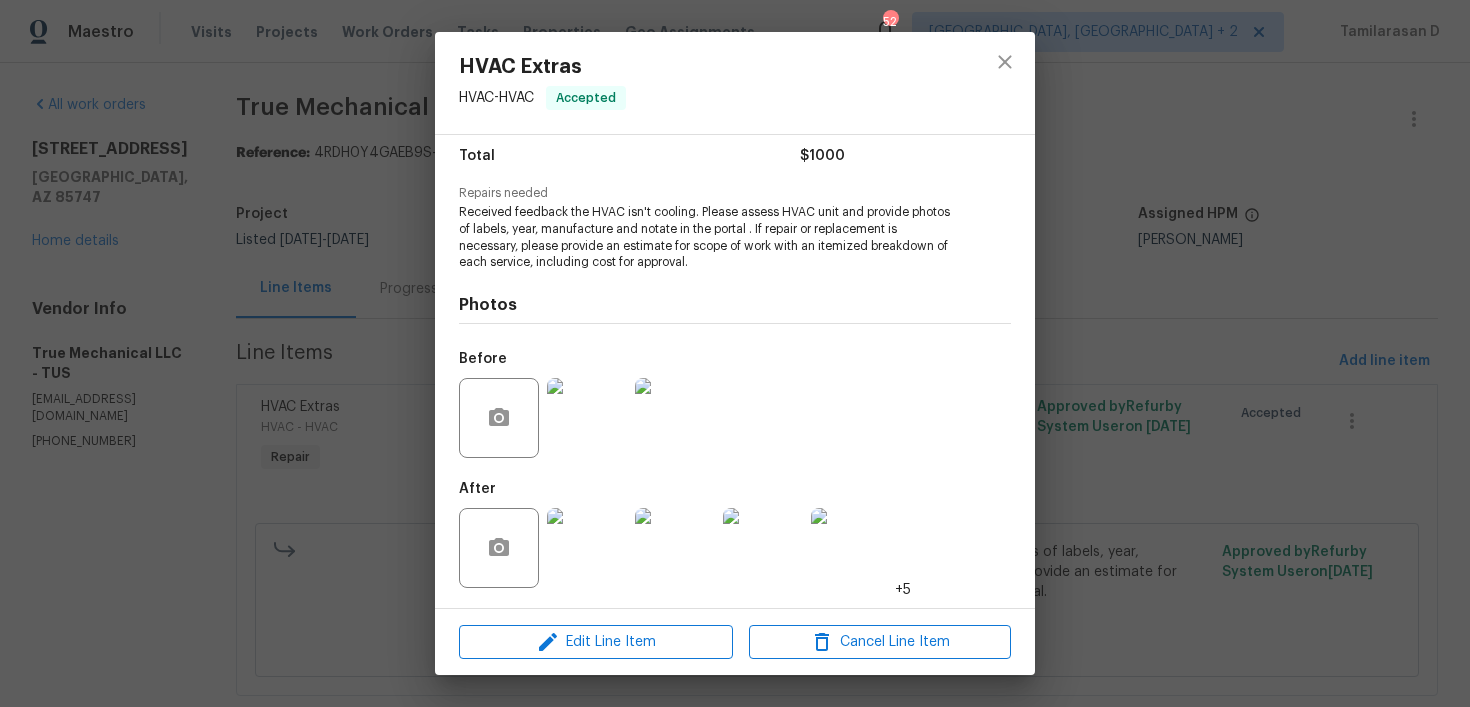 click on "HVAC Extras HVAC  -  HVAC Accepted Vendor True Mechanical LLC Account Category Repairs Cost $1000 x 1 count $1000 Labor $0 Total $1000 Repairs needed Received feedback the HVAC isn't cooling. Please assess HVAC unit and provide photos of labels, year, manufacture and notate in the portal . If repair or replacement is necessary, please provide an estimate for scope of work with an itemized breakdown of each service, including cost for approval. Photos Before After  +5  Edit Line Item  Cancel Line Item" at bounding box center [735, 353] 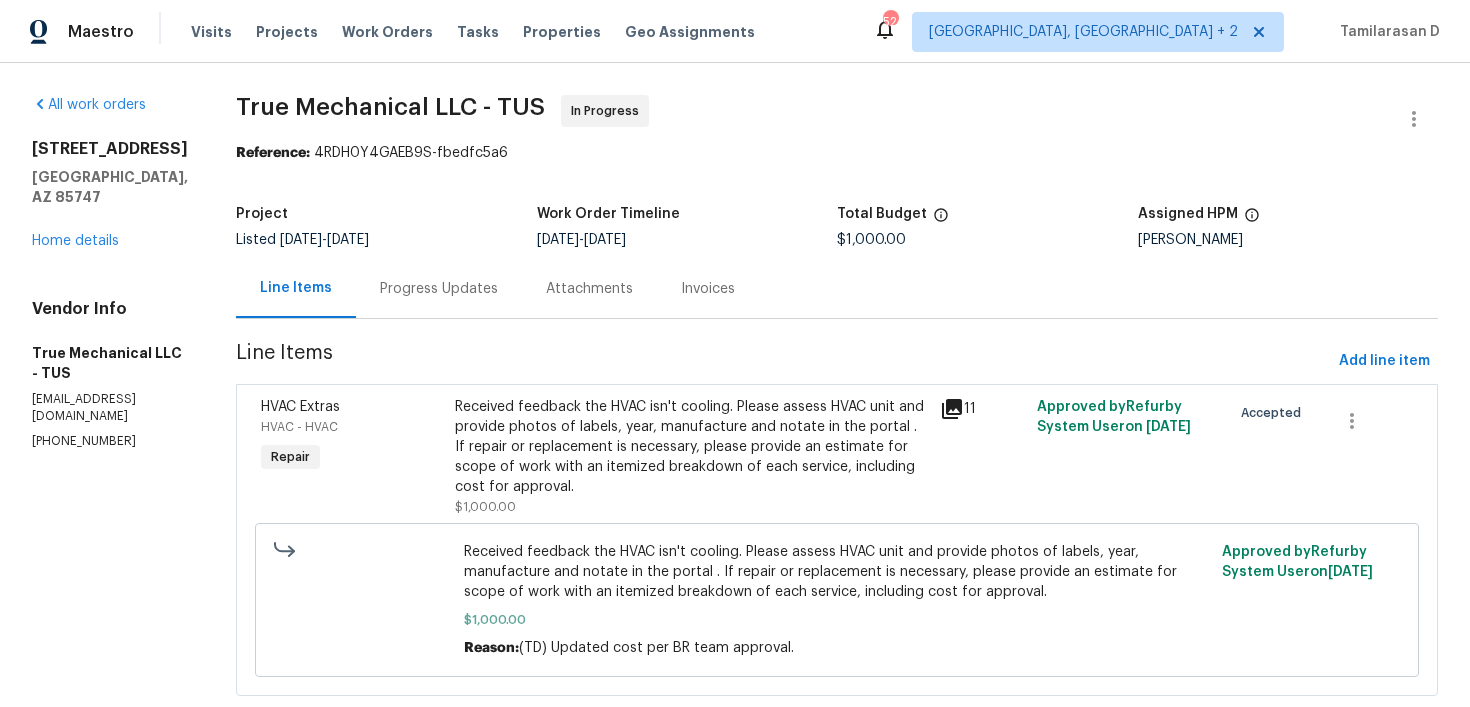 click on "Progress Updates" at bounding box center (439, 289) 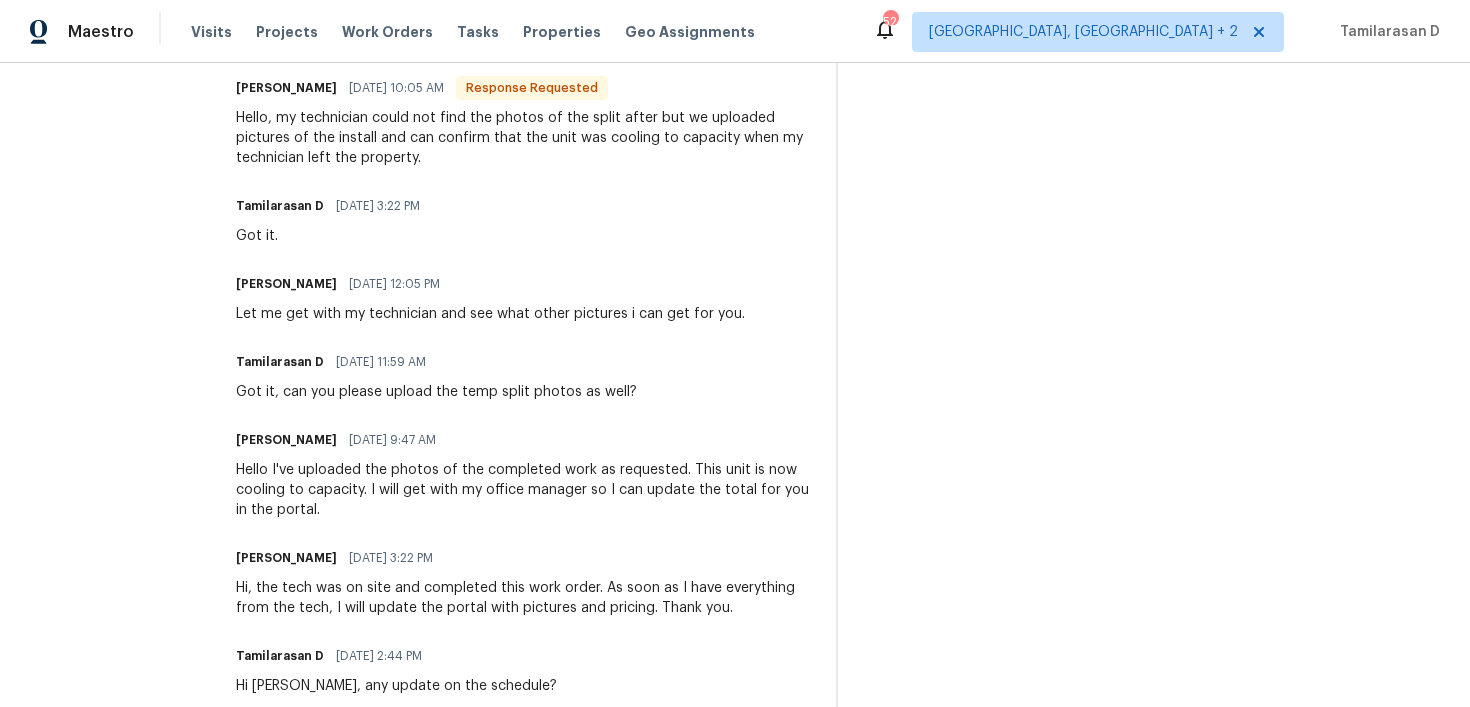 scroll, scrollTop: 0, scrollLeft: 0, axis: both 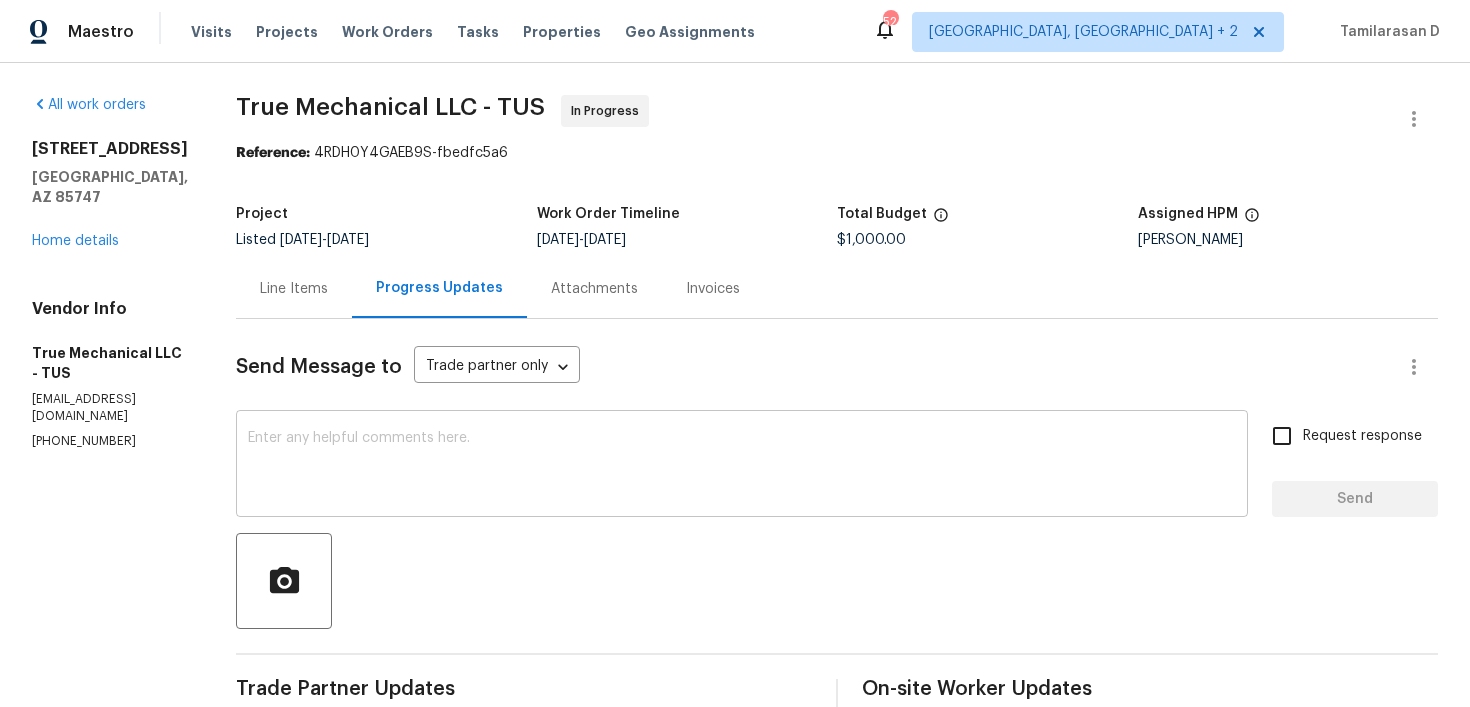 click on "x ​" at bounding box center [742, 466] 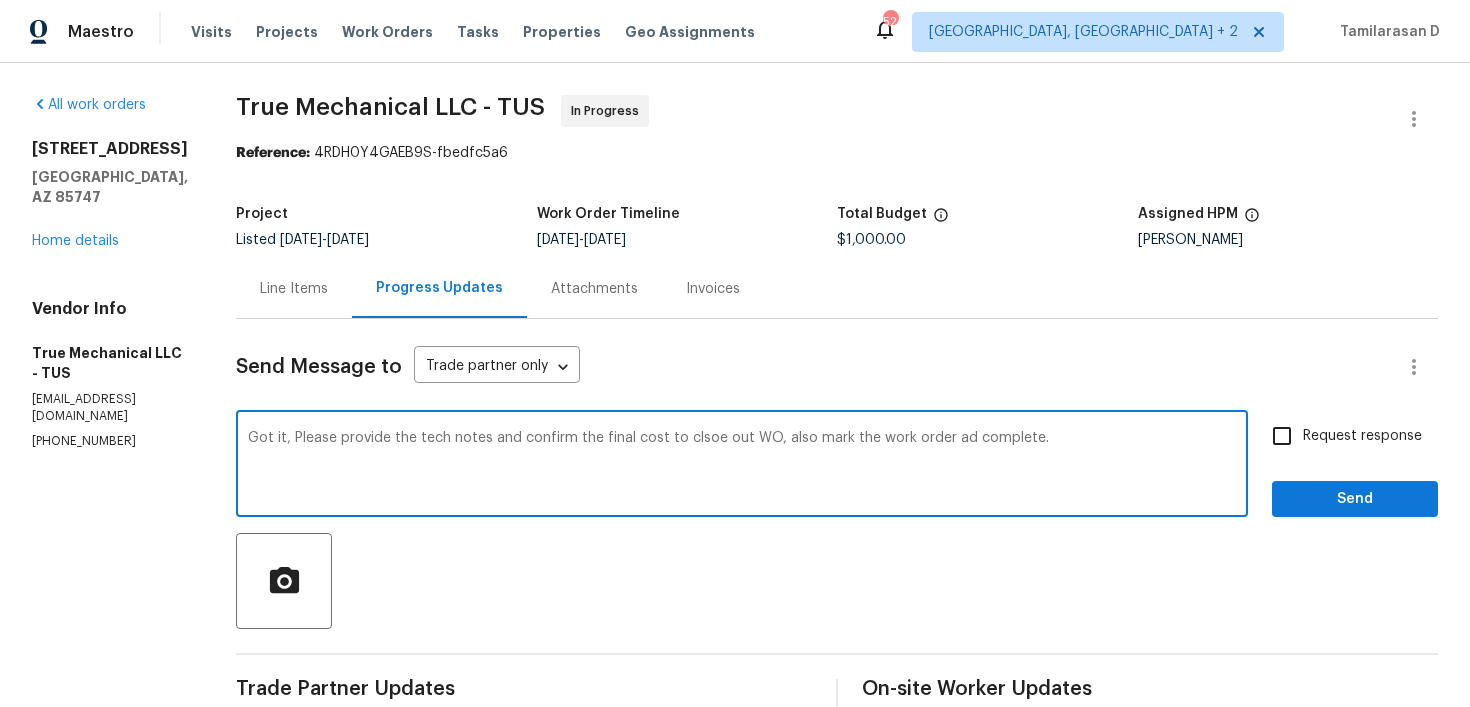 click on "Got it, Please provide the tech notes and confirm the final cost to clsoe out WO, also mark the work order ad complete." at bounding box center (742, 466) 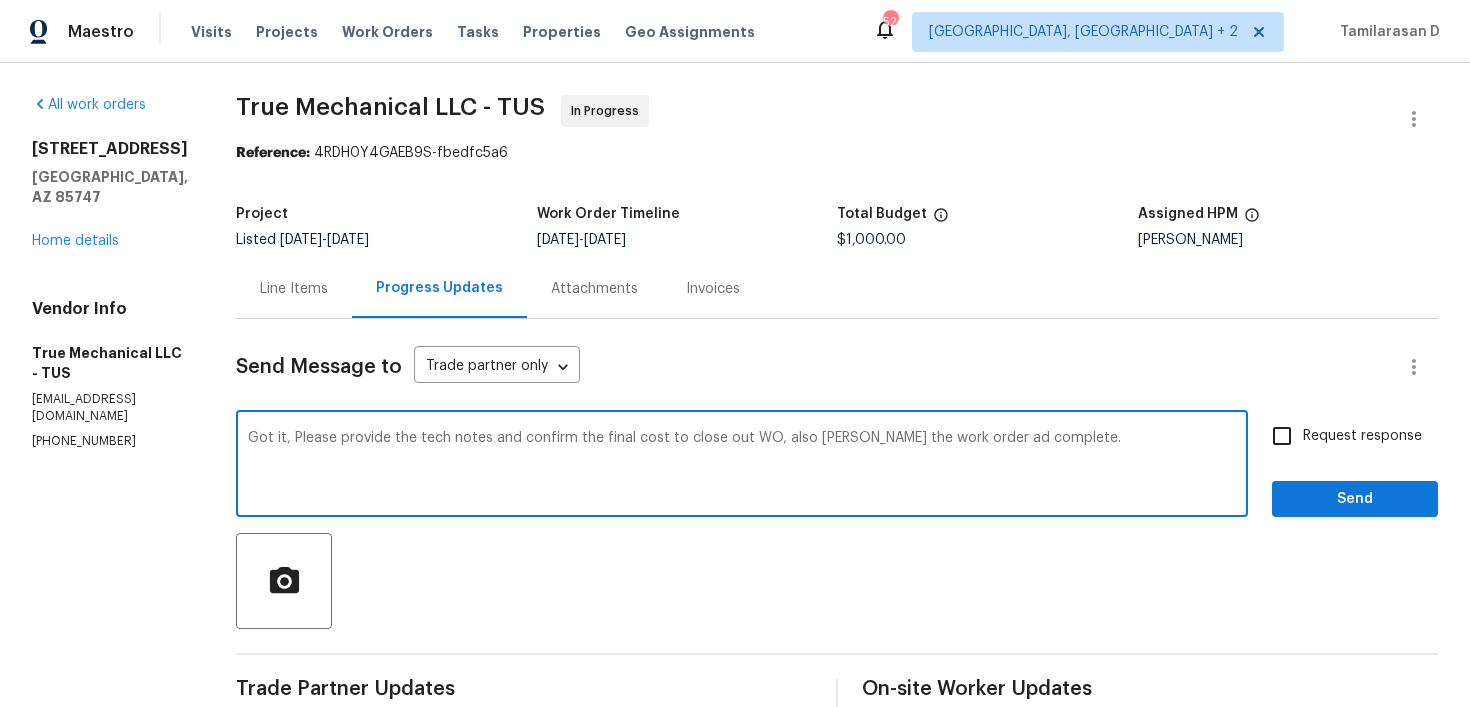 click on "Got it, Please provide the tech notes and confirm the final cost to close out WO, also mark the work order ad complete." at bounding box center (742, 466) 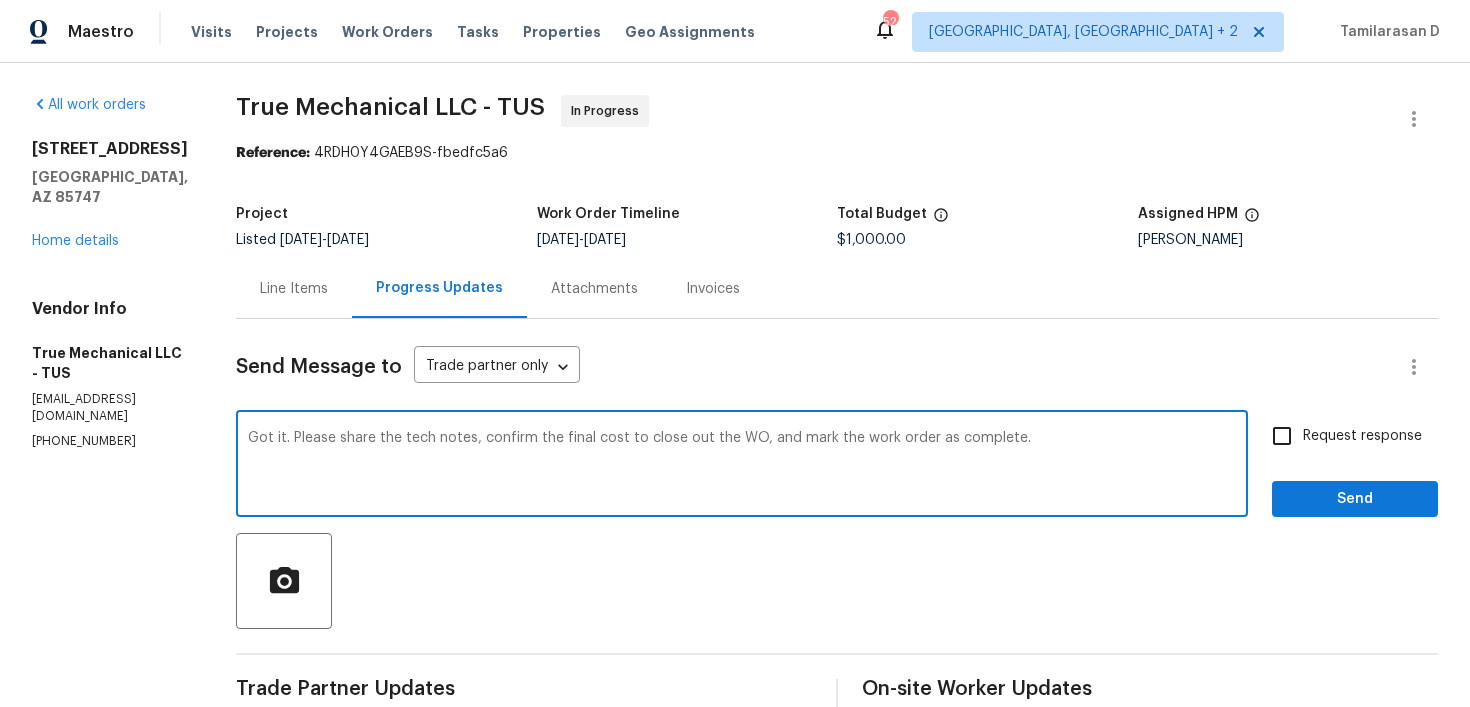 type on "Got it. Please share the tech notes, confirm the final cost to close out the WO, and mark the work order as complete." 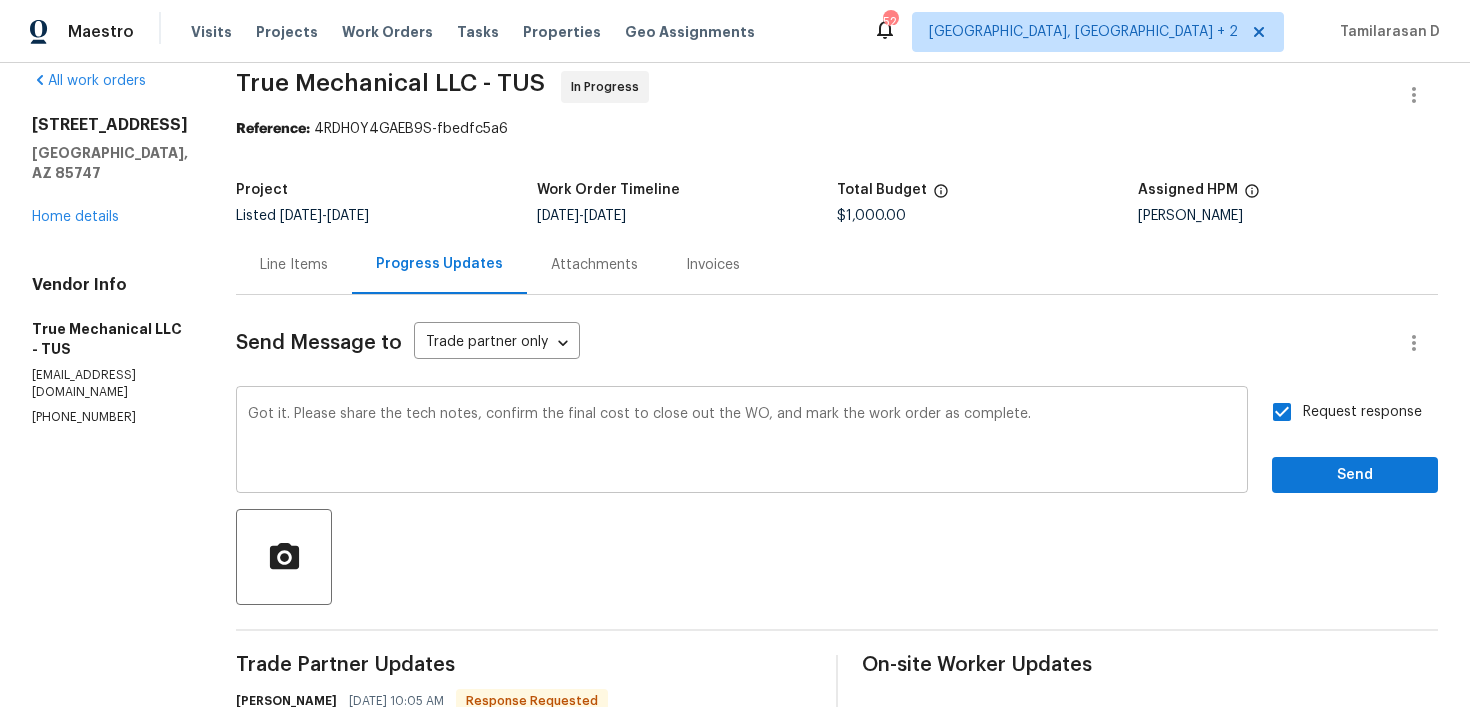 scroll, scrollTop: 54, scrollLeft: 0, axis: vertical 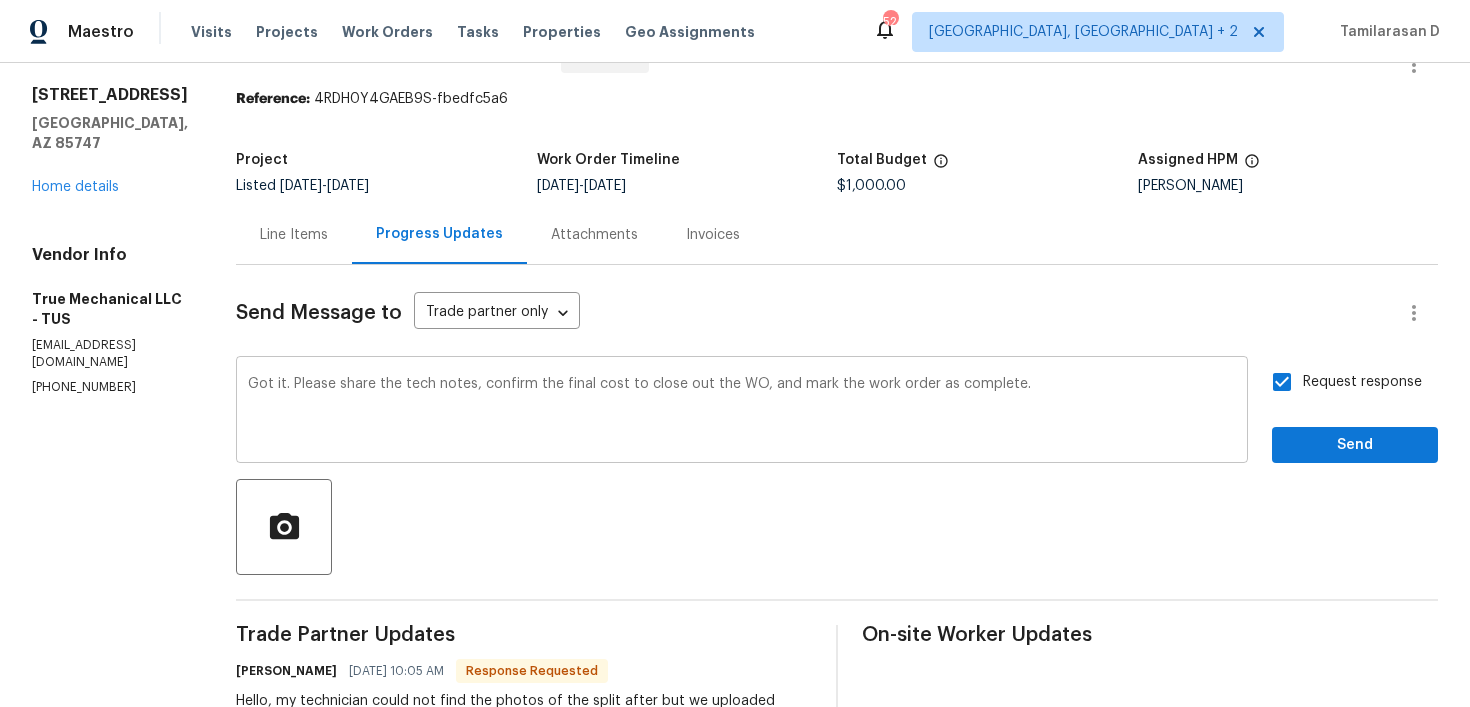 click on "Got it. Please share the tech notes, confirm the final cost to close out the WO, and mark the work order as complete." at bounding box center (742, 412) 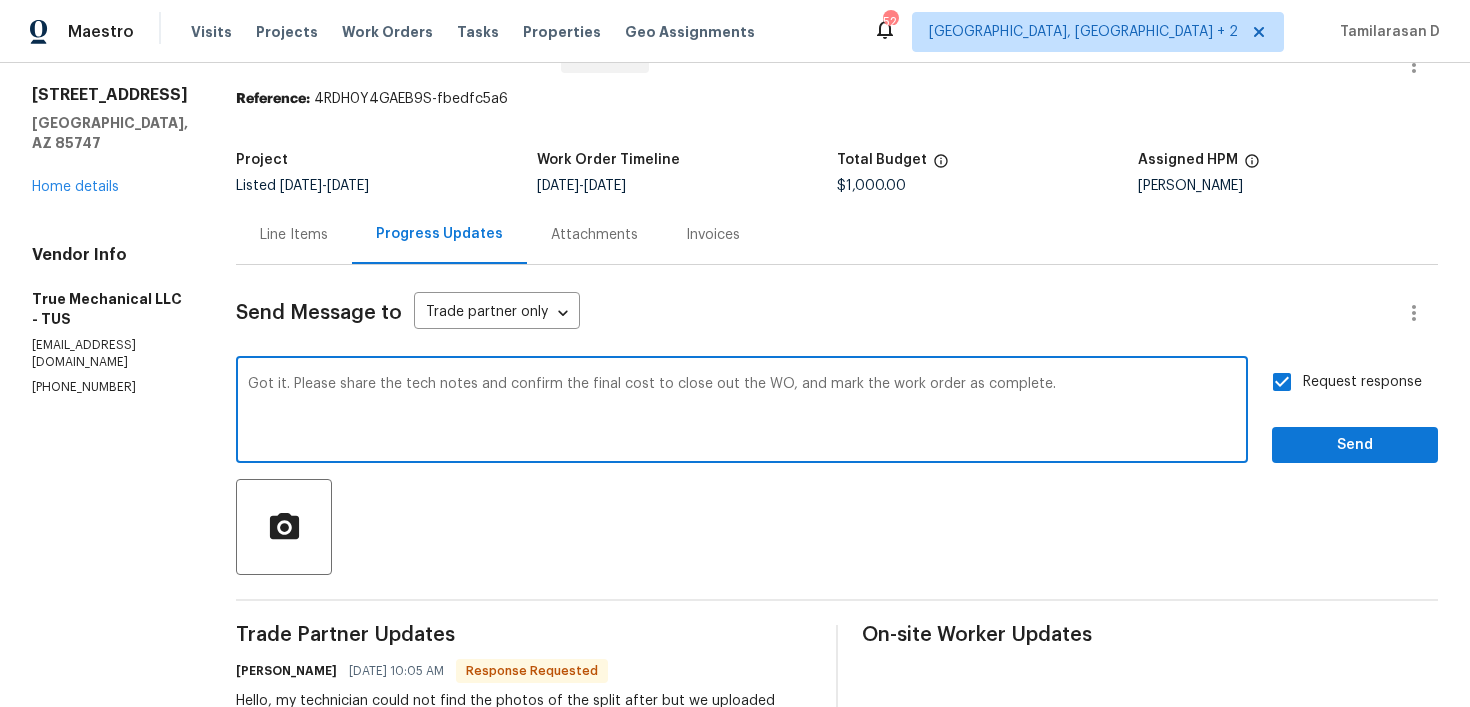 click on "Got it. Please share the tech notes and confirm the final cost to close out the WO, and mark the work order as complete." at bounding box center (742, 412) 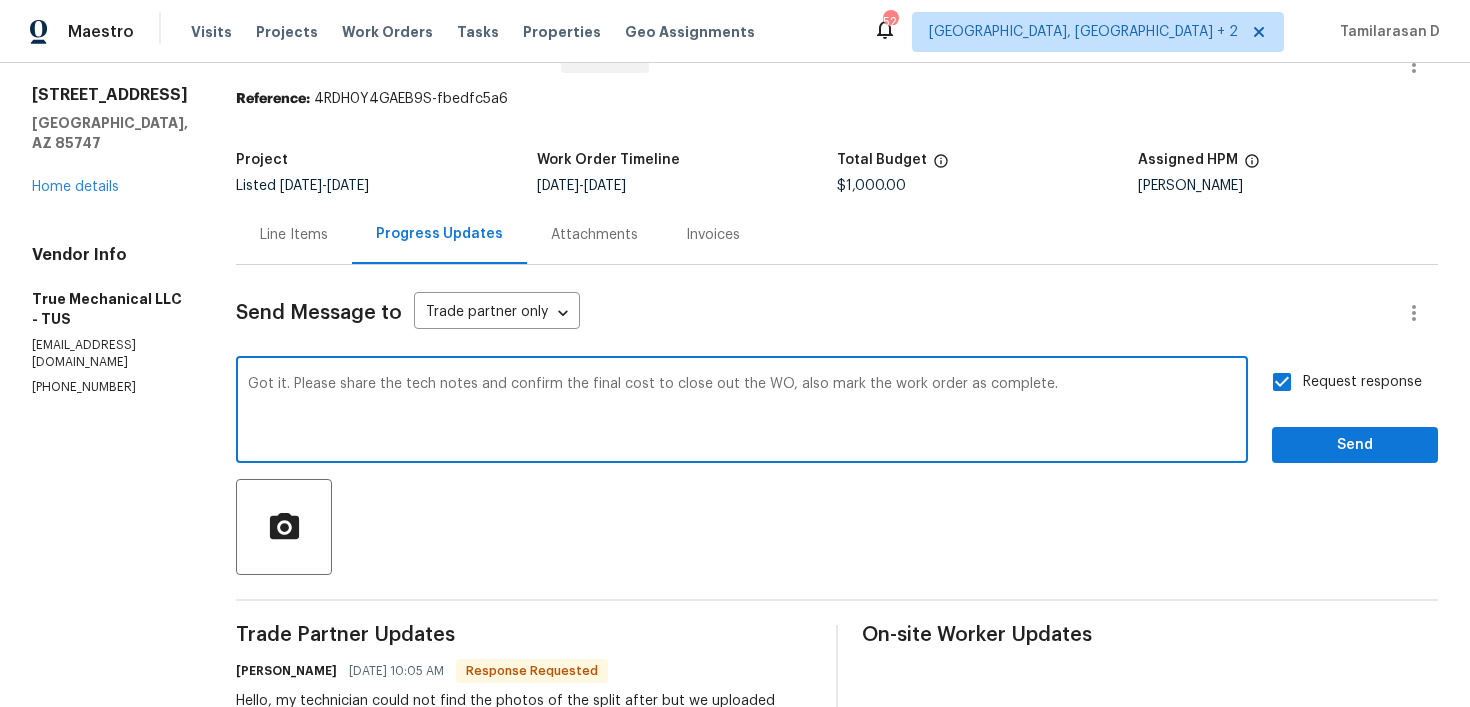click on "Got it. Please share the tech notes and confirm the final cost to close out the WO, also mark the work order as complete." at bounding box center (742, 412) 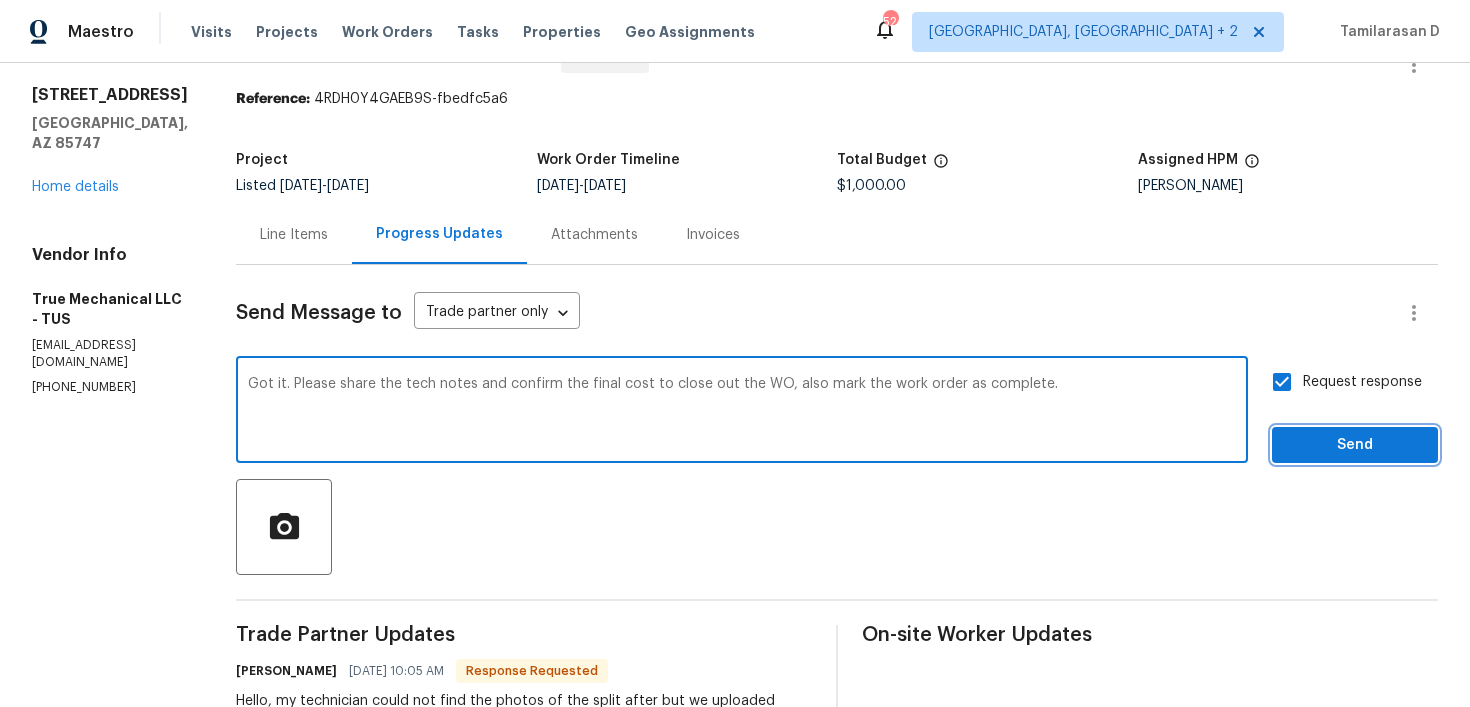 click on "Send" at bounding box center [1355, 445] 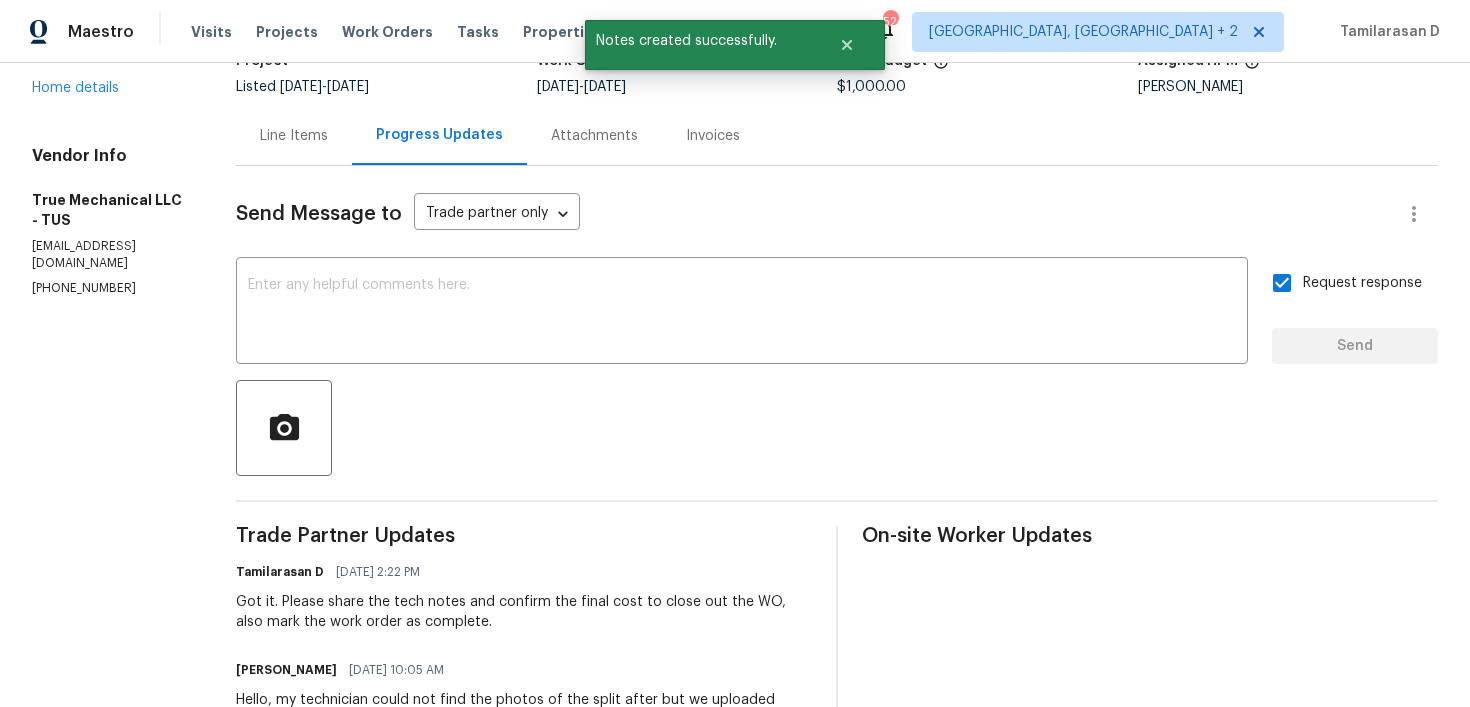 scroll, scrollTop: 280, scrollLeft: 0, axis: vertical 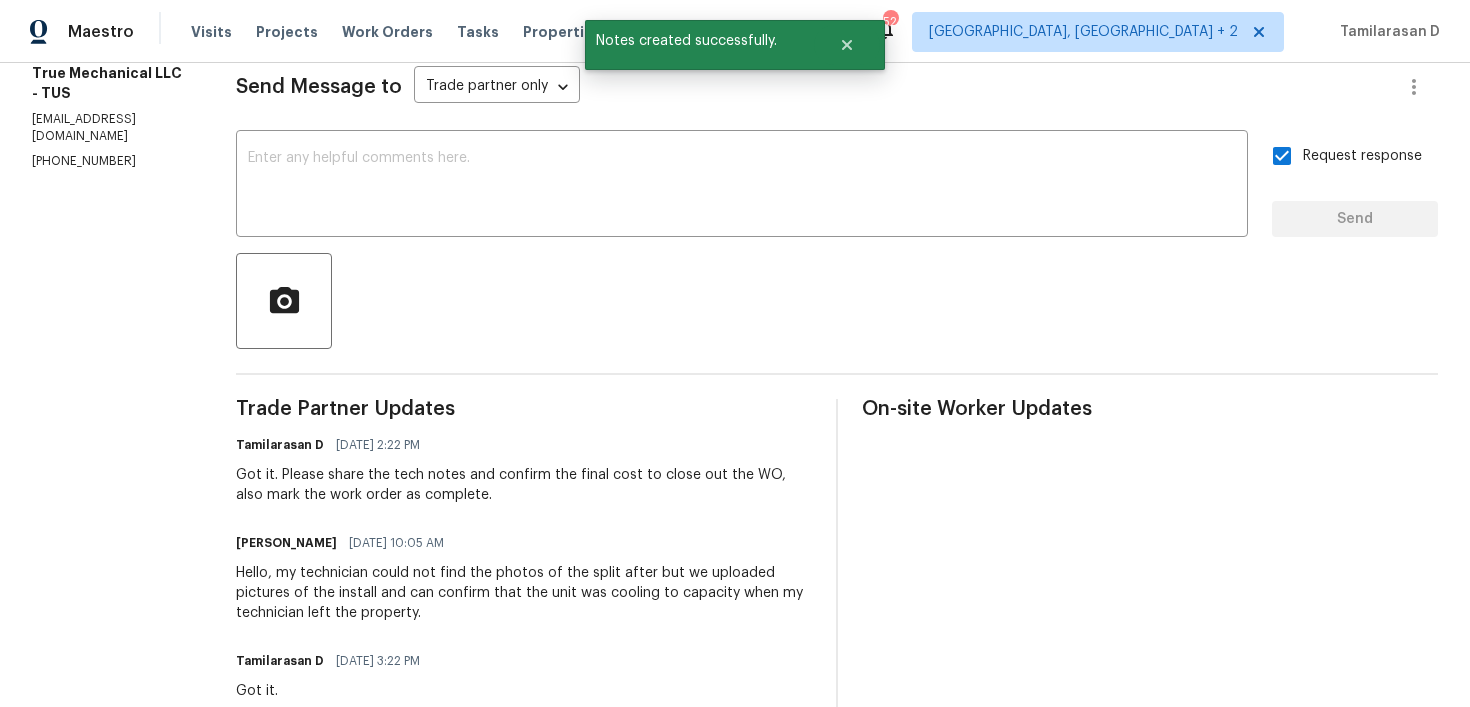 click on "Hello, my technician could not find the photos of the split after but we uploaded pictures of the install and can confirm that the unit was cooling to capacity when my technician left the property." at bounding box center [524, 593] 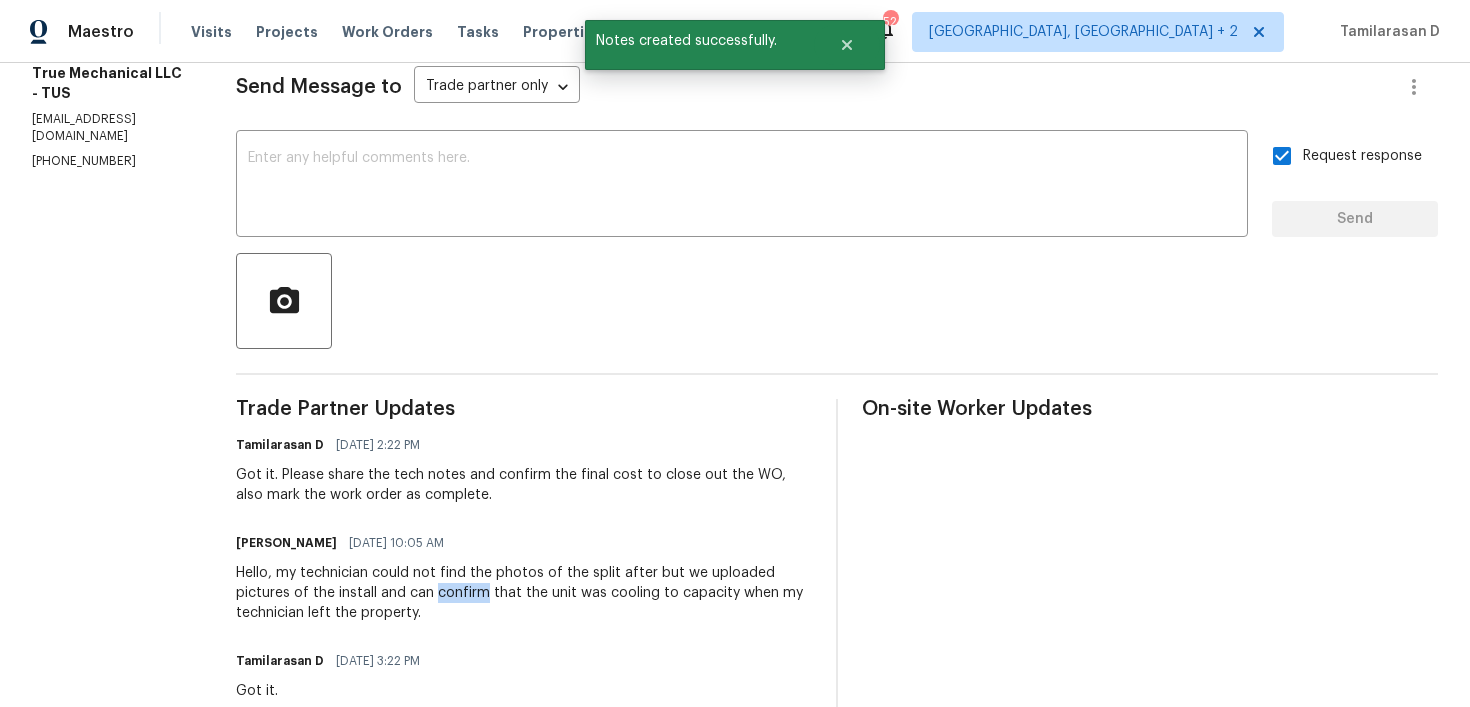 click on "Hello, my technician could not find the photos of the split after but we uploaded pictures of the install and can confirm that the unit was cooling to capacity when my technician left the property." at bounding box center [524, 593] 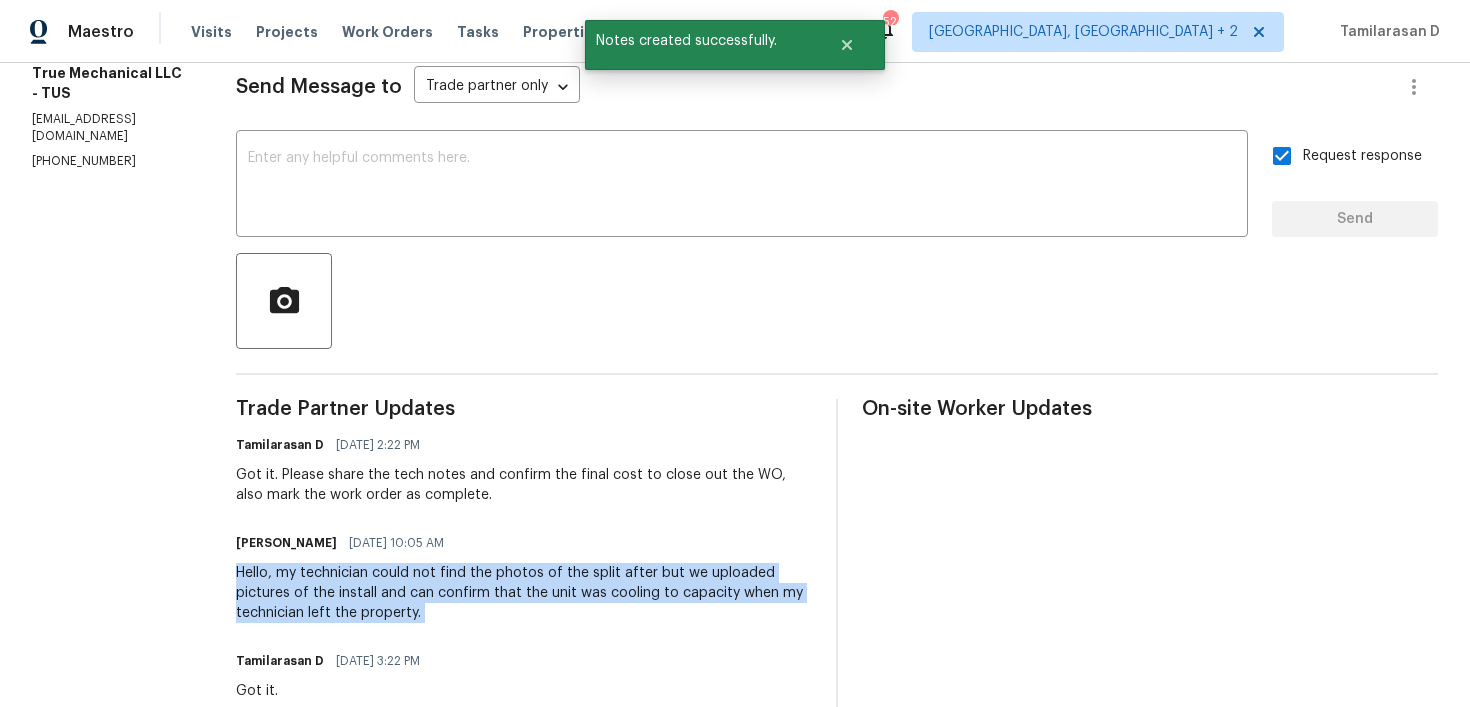 copy on "Hello, my technician could not find the photos of the split after but we uploaded pictures of the install and can confirm that the unit was cooling to capacity when my technician left the property." 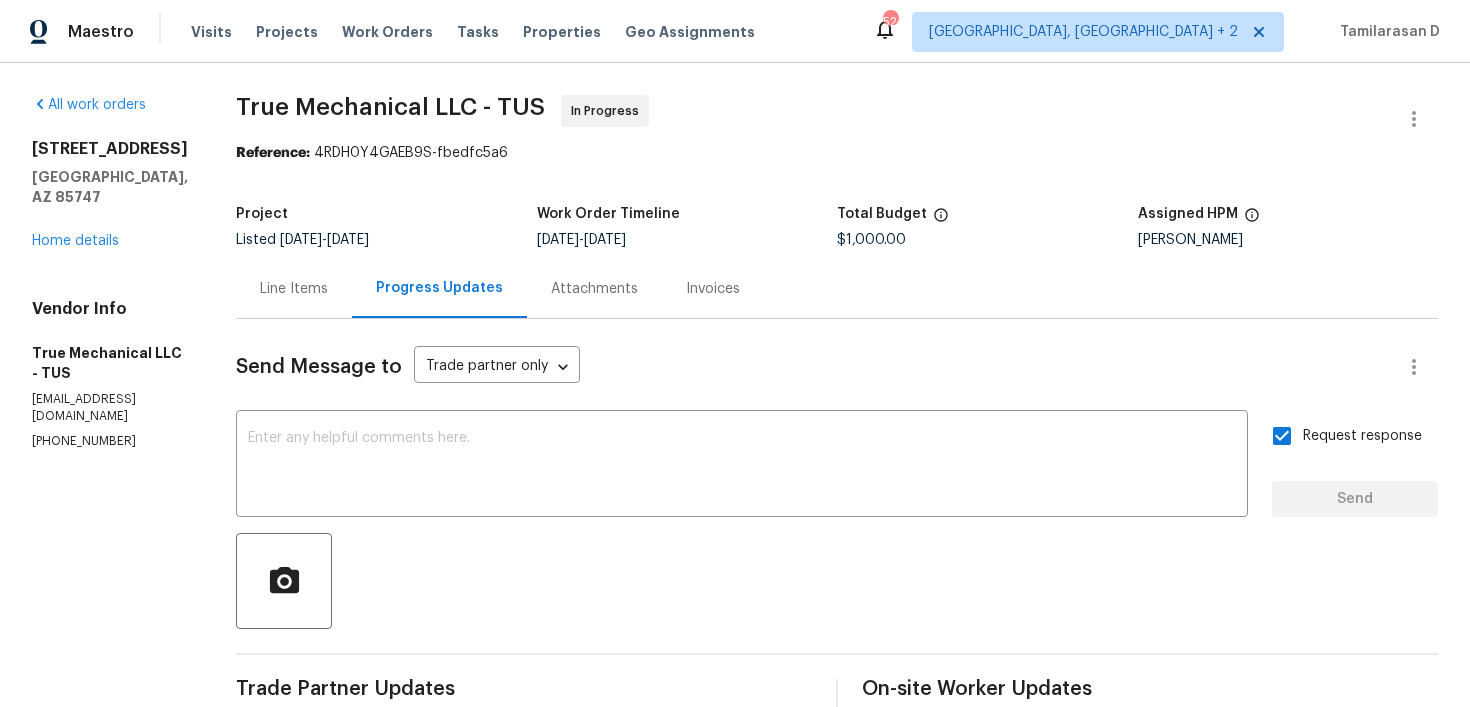 scroll, scrollTop: 76, scrollLeft: 0, axis: vertical 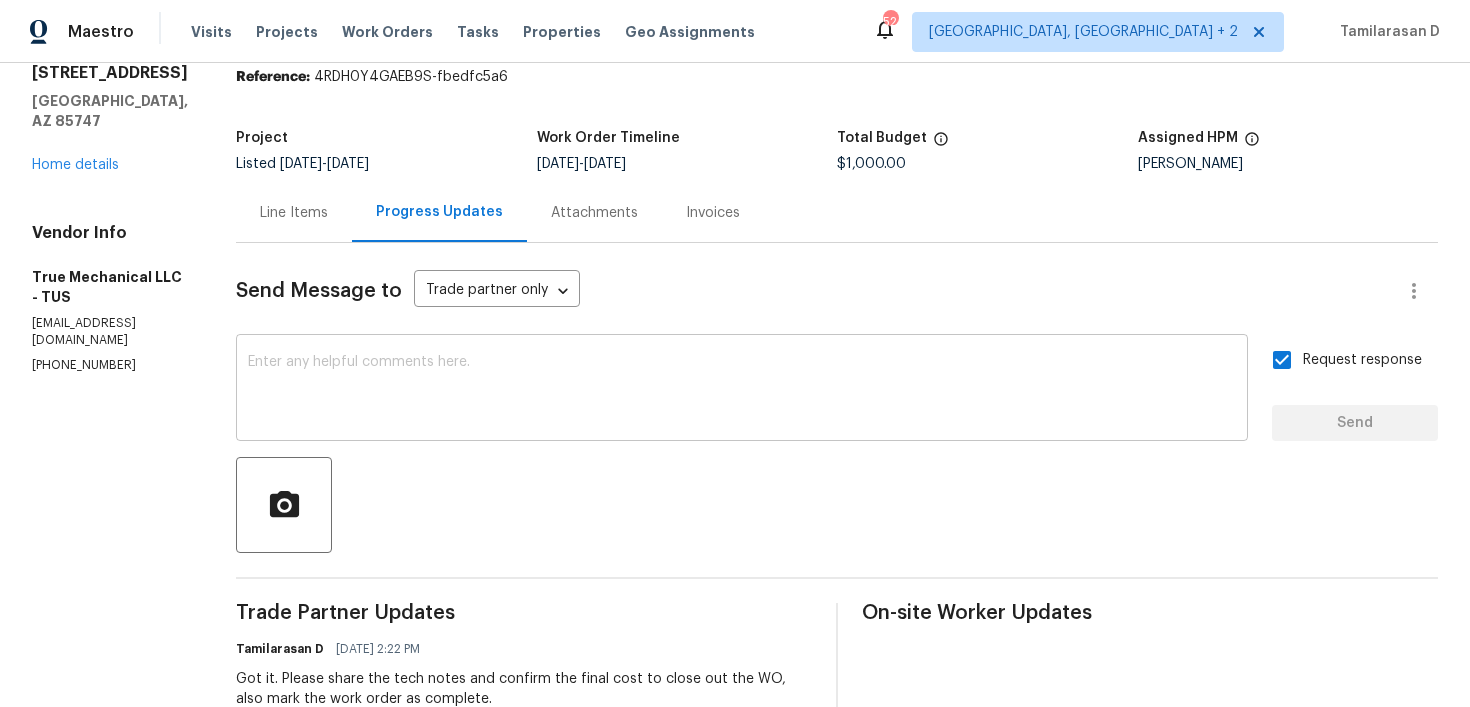 click at bounding box center [742, 390] 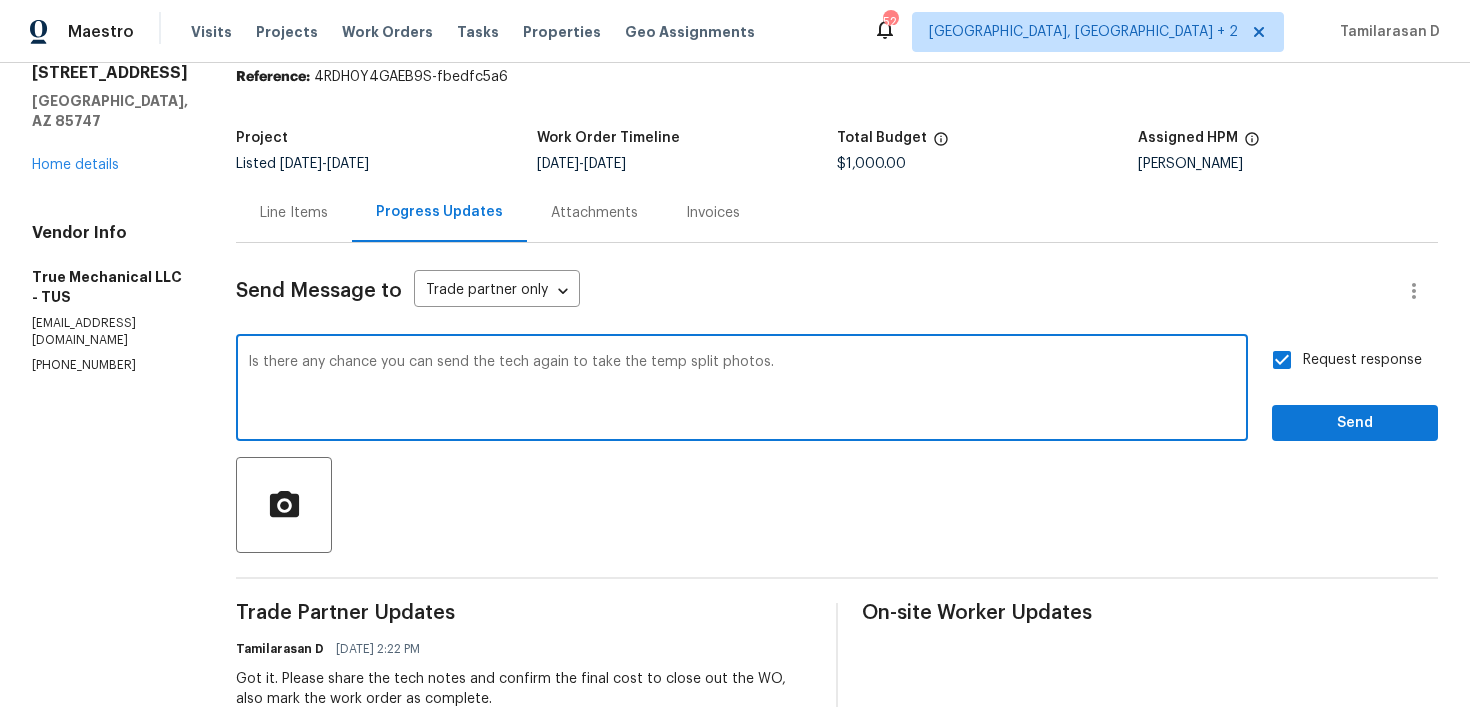click on "Is there any chance you can send the tech again to take the temp split photos." at bounding box center [742, 390] 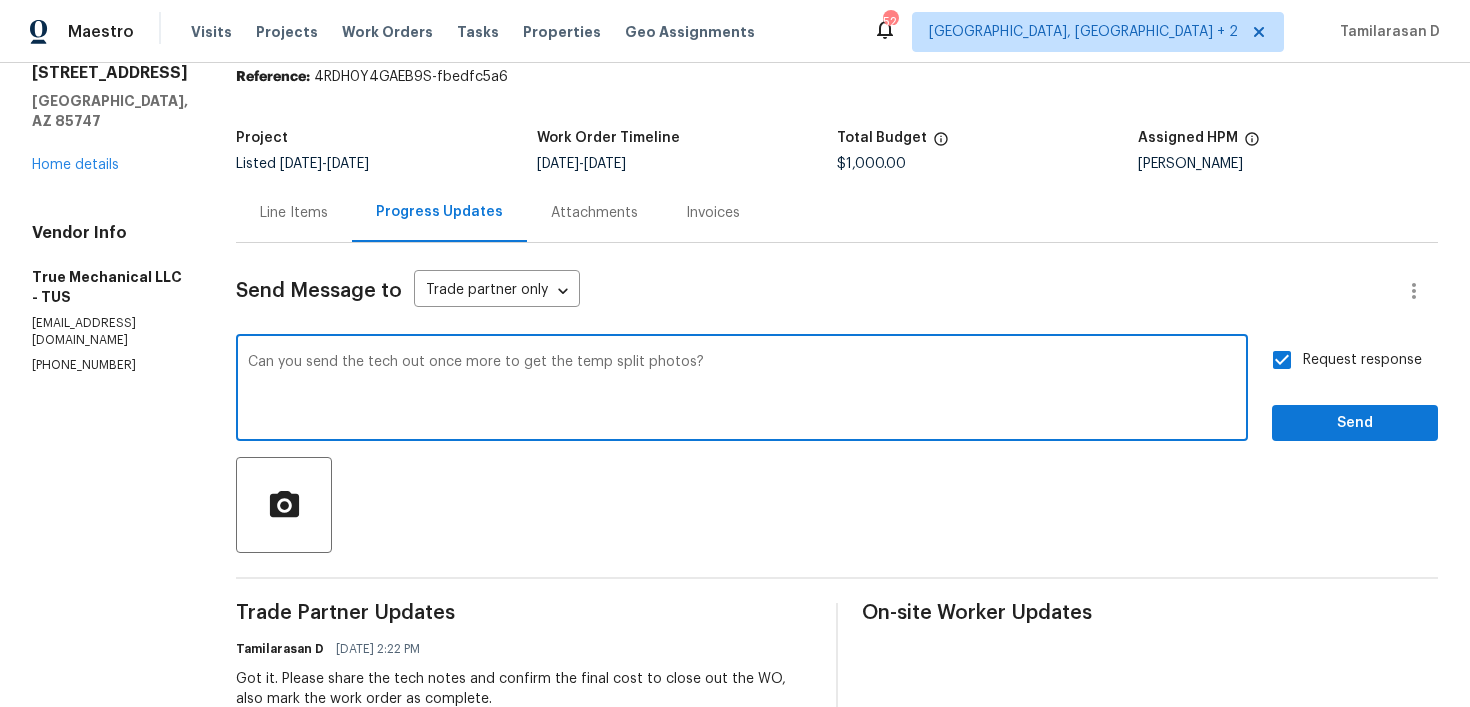 click on "Can you send the tech out once more to get the temp split photos?" at bounding box center [742, 390] 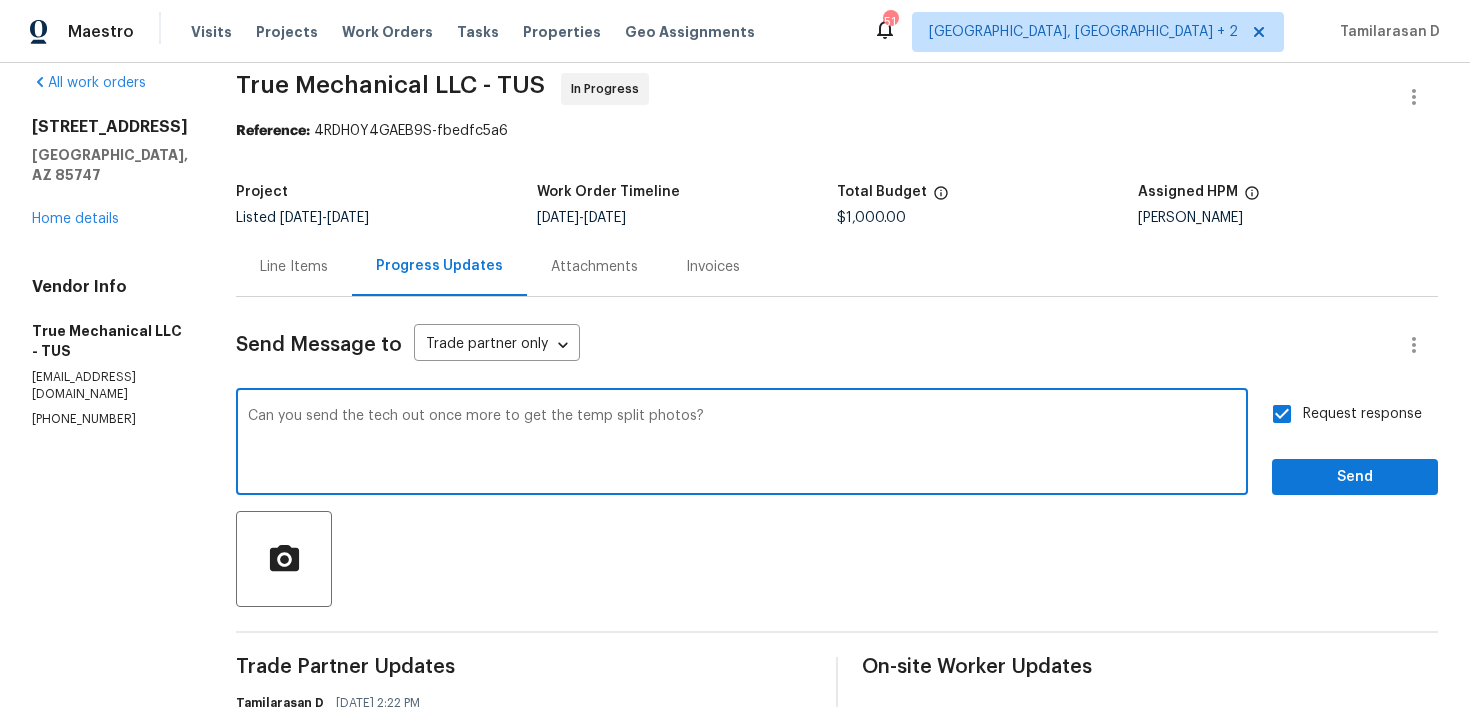 scroll, scrollTop: 13, scrollLeft: 0, axis: vertical 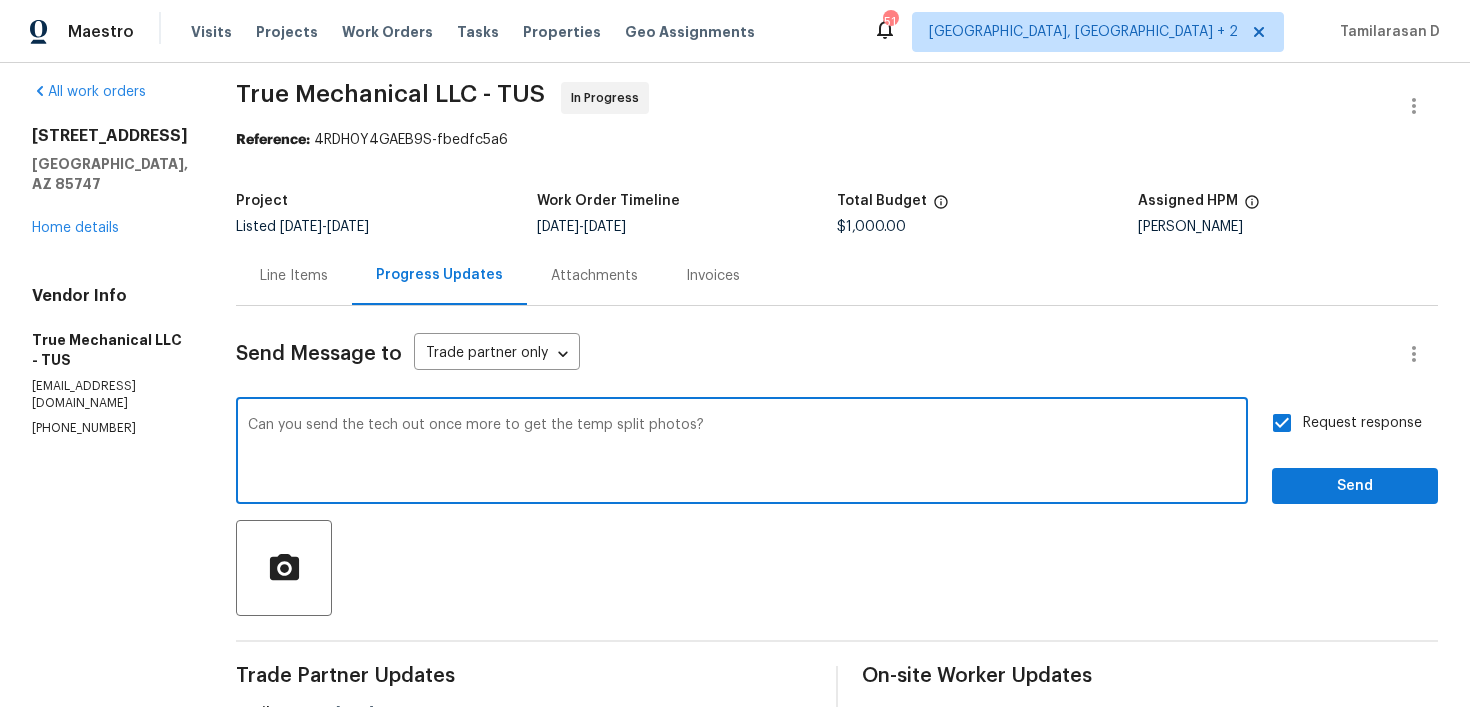 type on "Can you send the tech out once more to get the temp split photos?" 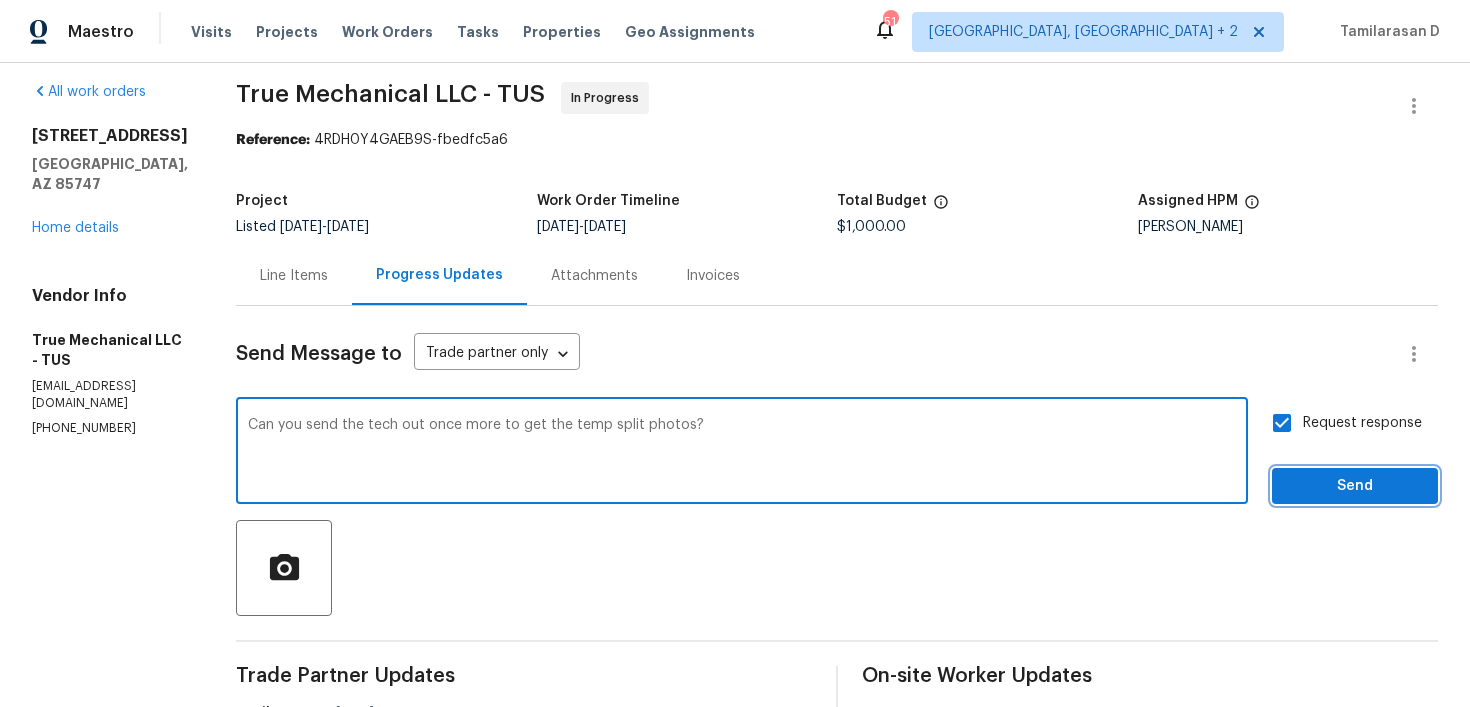click on "Send" at bounding box center [1355, 486] 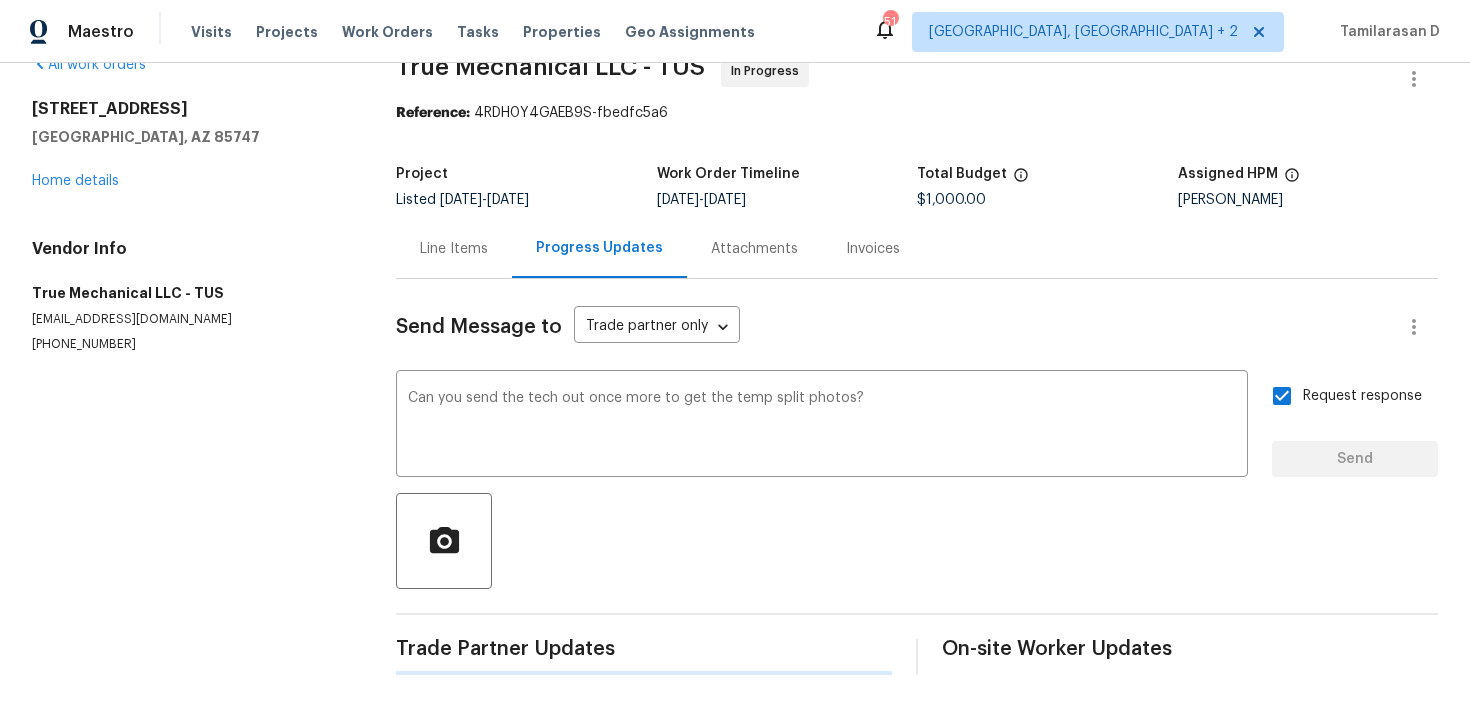 type 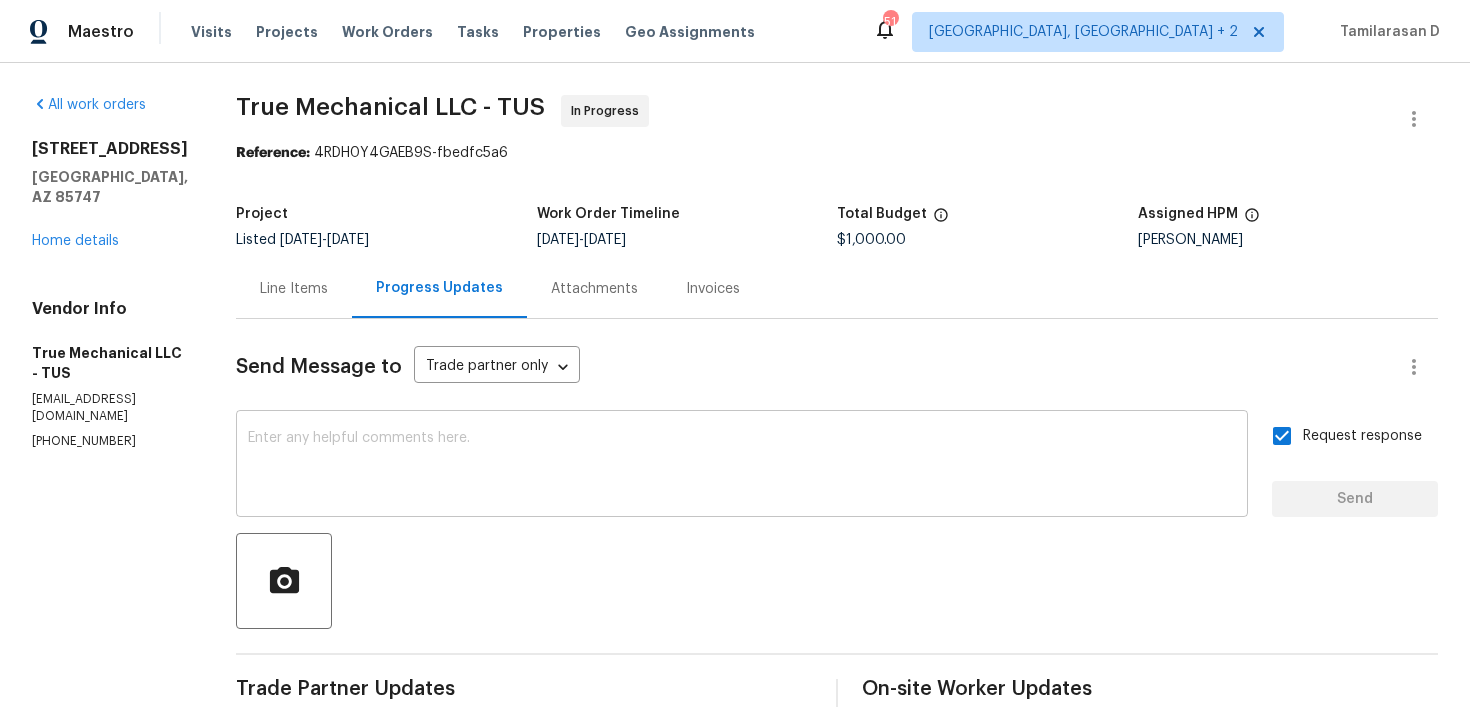 scroll, scrollTop: 289, scrollLeft: 0, axis: vertical 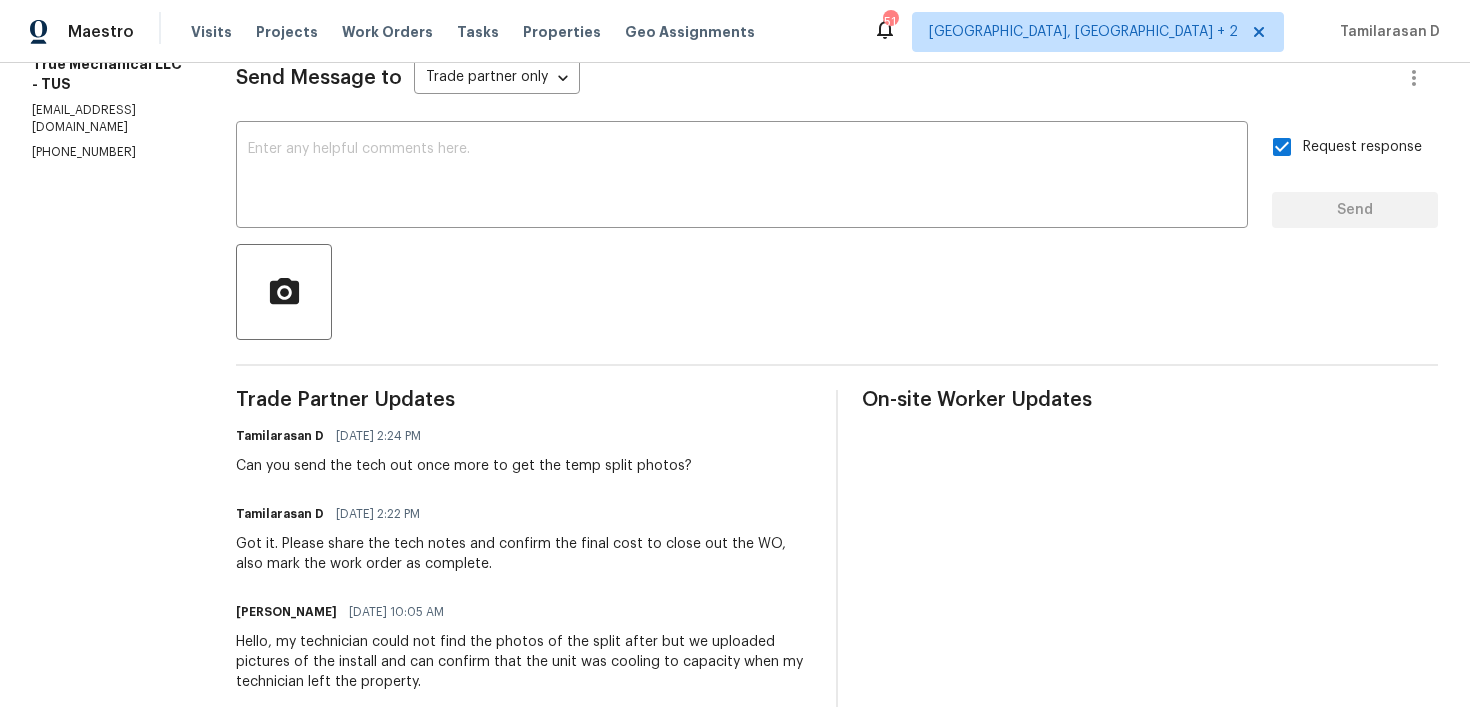 click on "Got it. Please share the tech notes and confirm the final cost to close out the WO, also mark the work order as complete." at bounding box center (524, 554) 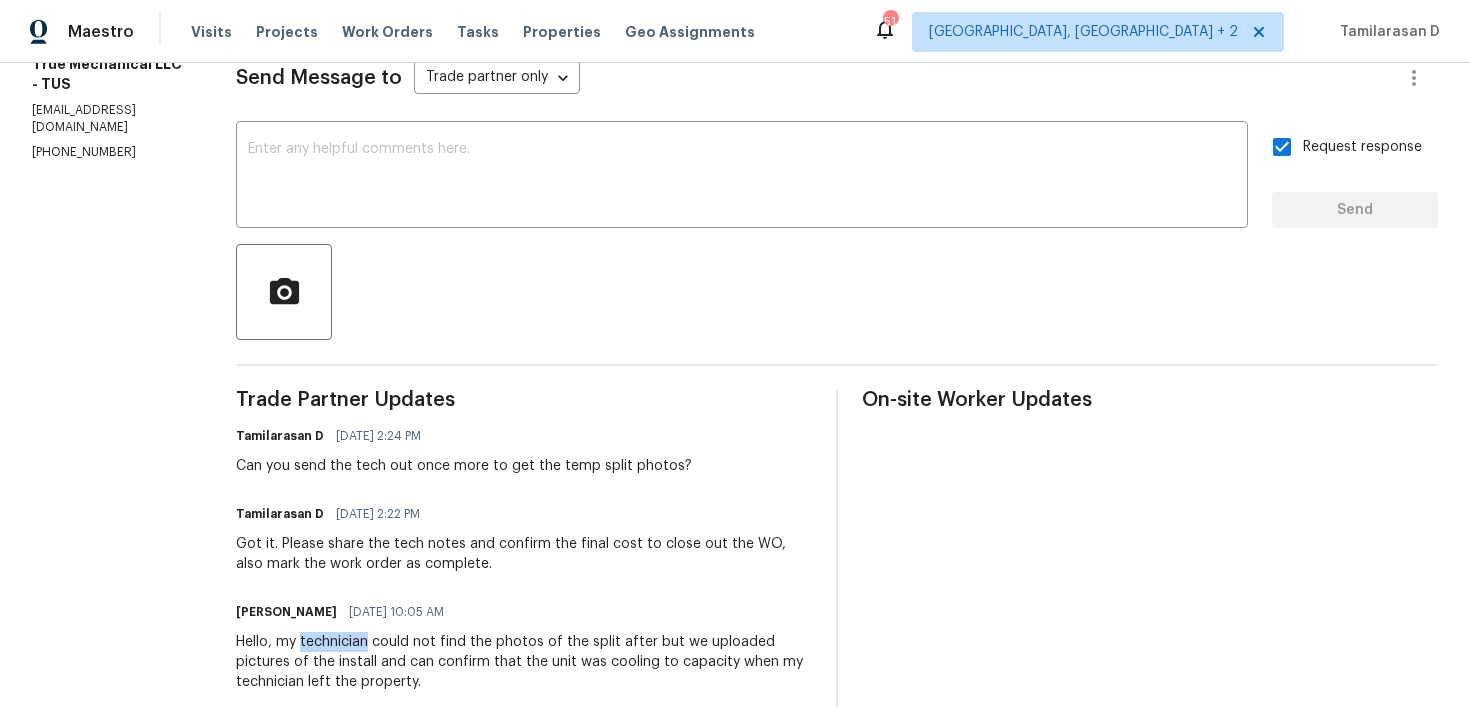 click on "Hello, my technician could not find the photos of the split after but we uploaded pictures of the install and can confirm that the unit was cooling to capacity when my technician left the property." at bounding box center [524, 662] 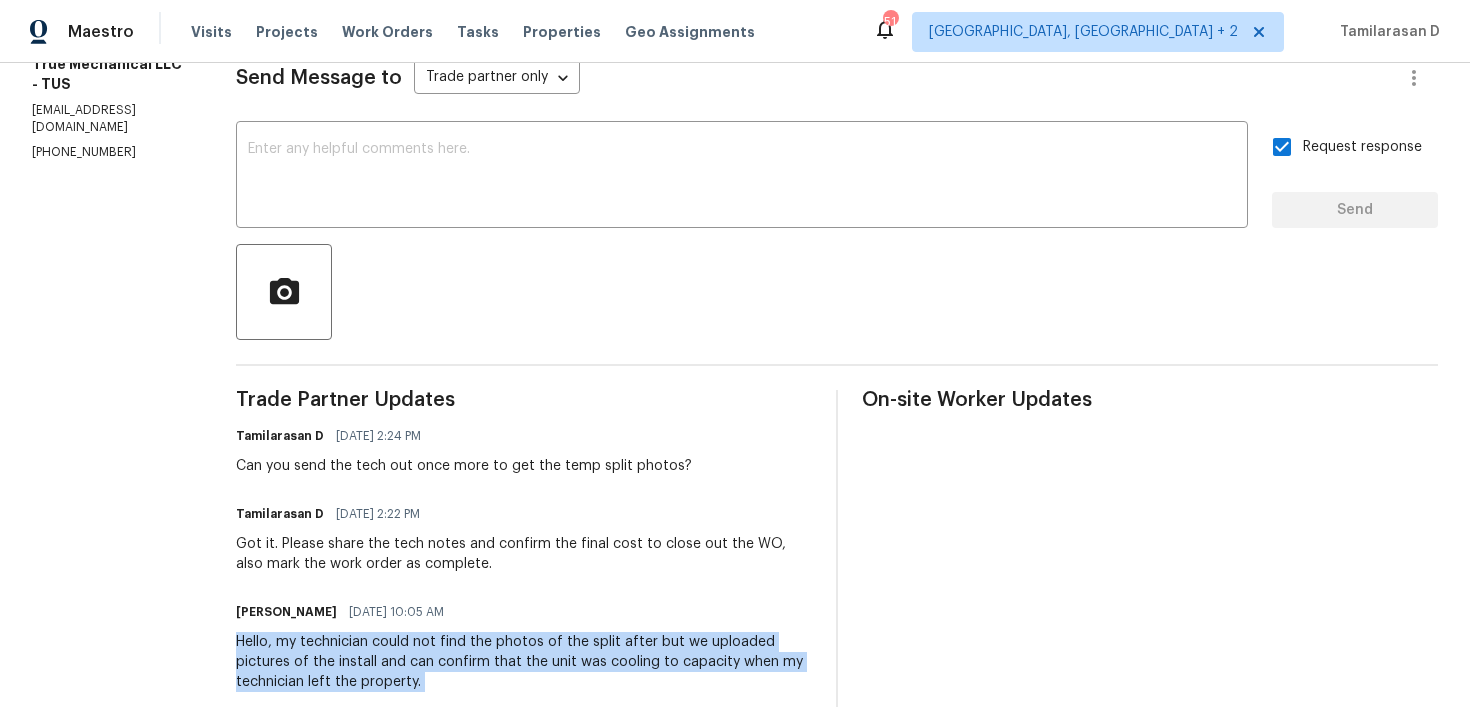 copy on "Hello, my technician could not find the photos of the split after but we uploaded pictures of the install and can confirm that the unit was cooling to capacity when my technician left the property." 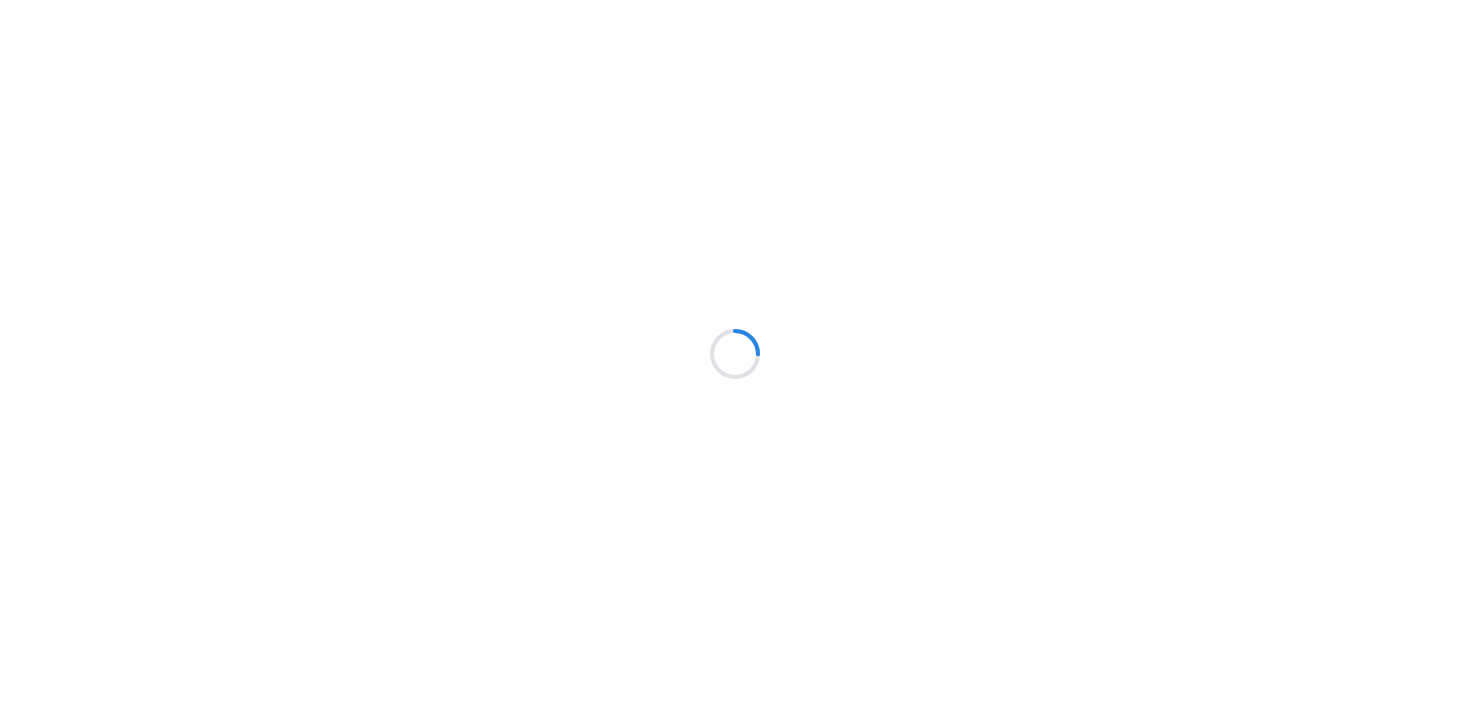 scroll, scrollTop: 0, scrollLeft: 0, axis: both 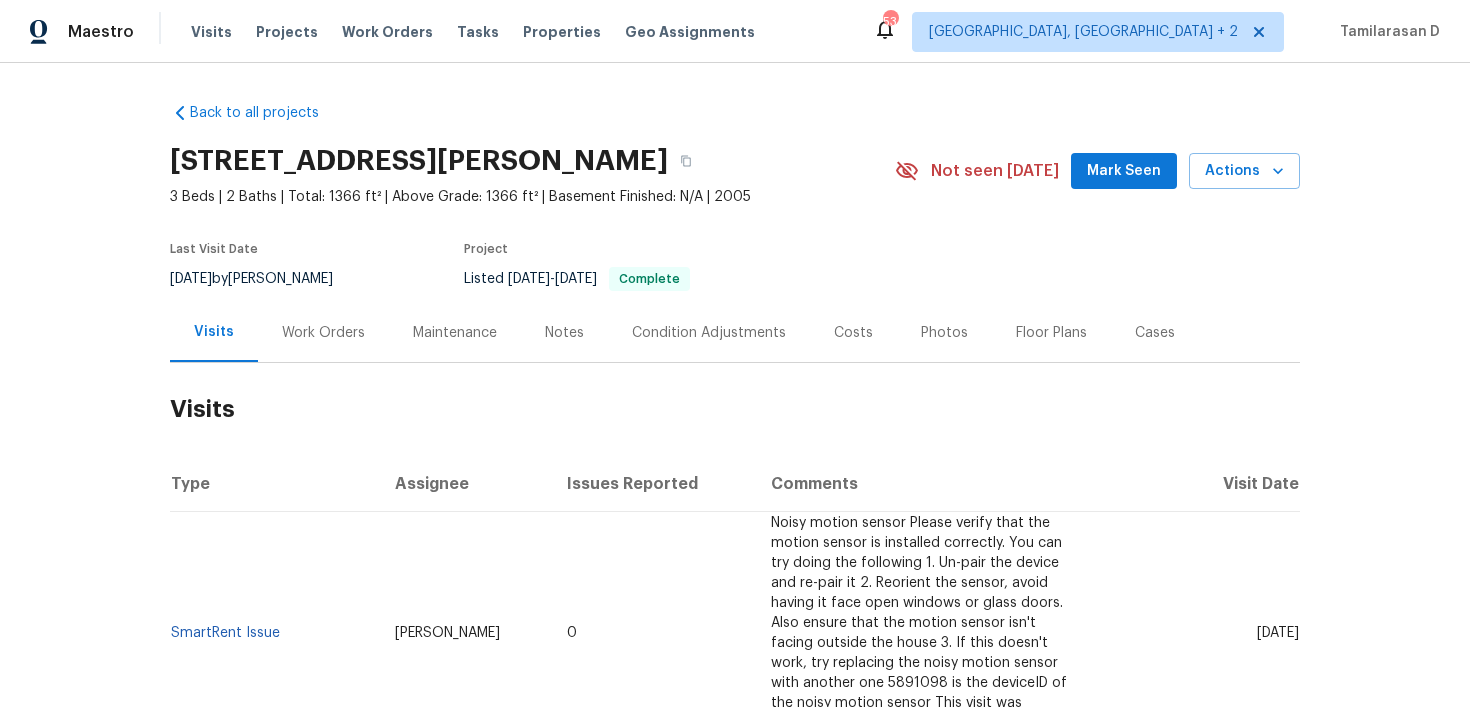click on "Work Orders" at bounding box center [323, 332] 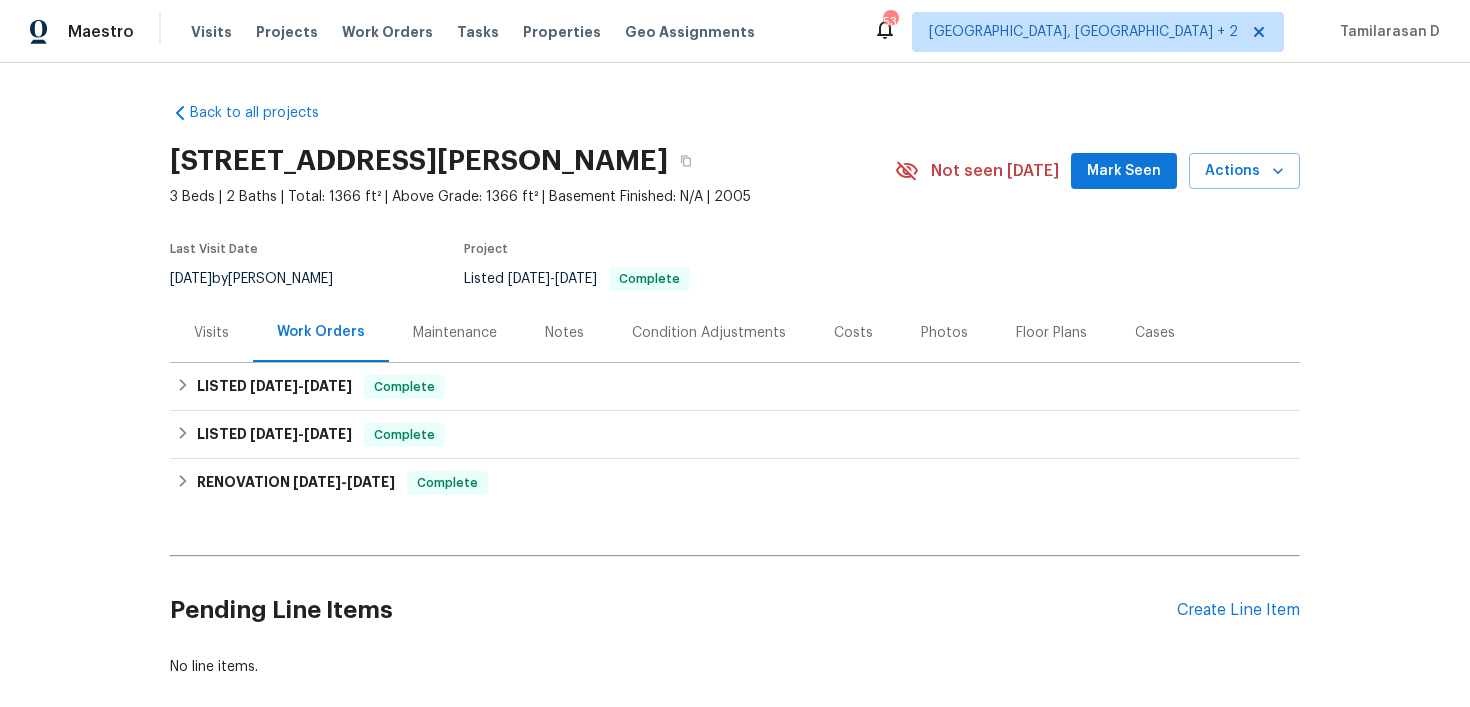 scroll, scrollTop: 106, scrollLeft: 0, axis: vertical 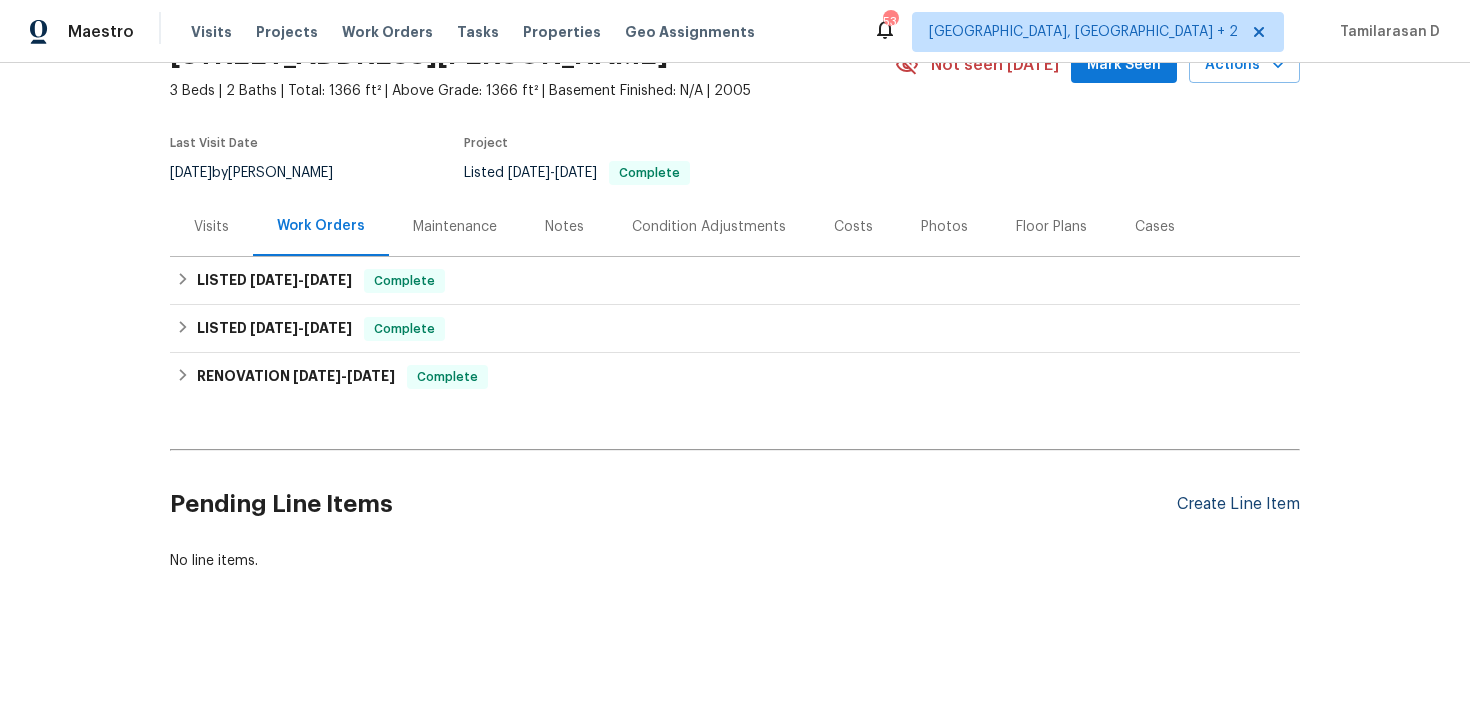 click on "Create Line Item" at bounding box center [1238, 504] 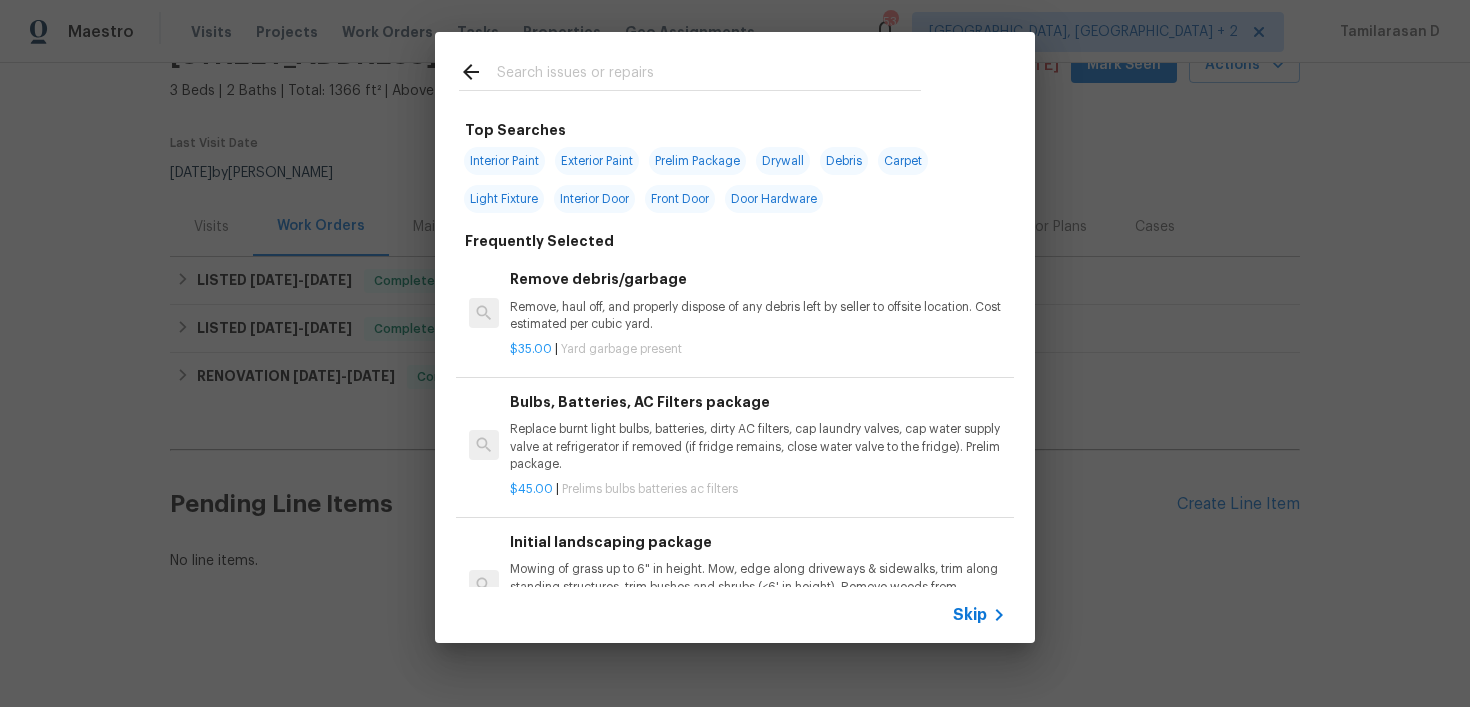 click on "Skip" at bounding box center (735, 615) 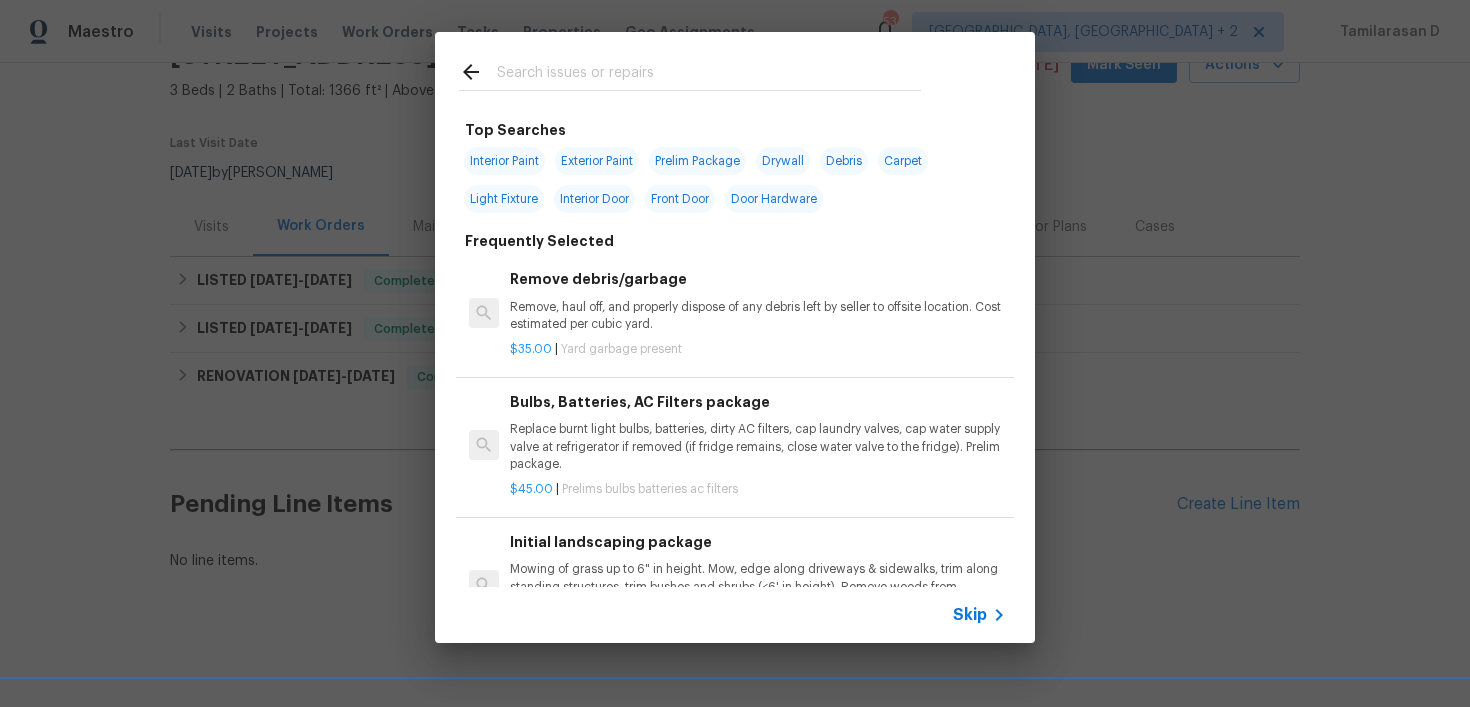 click on "Skip" at bounding box center [970, 615] 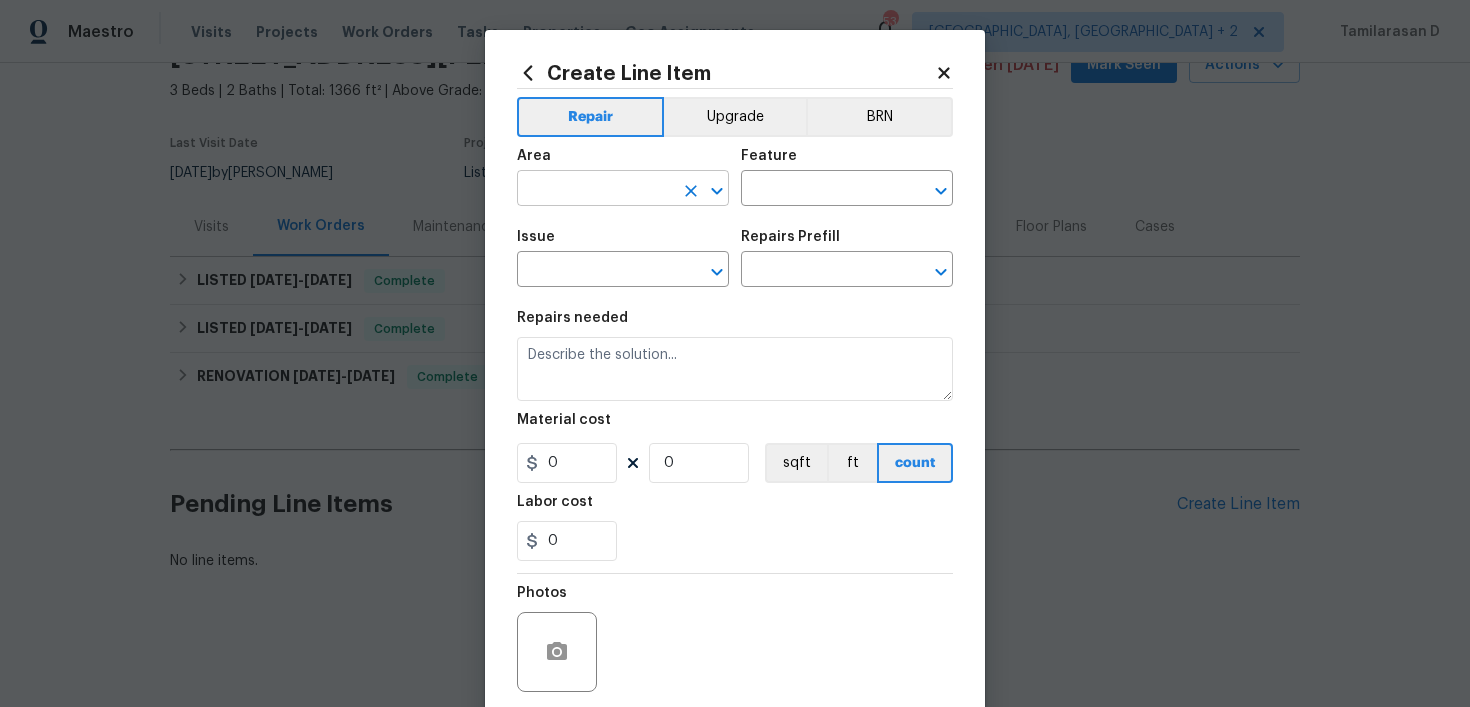 click at bounding box center (595, 190) 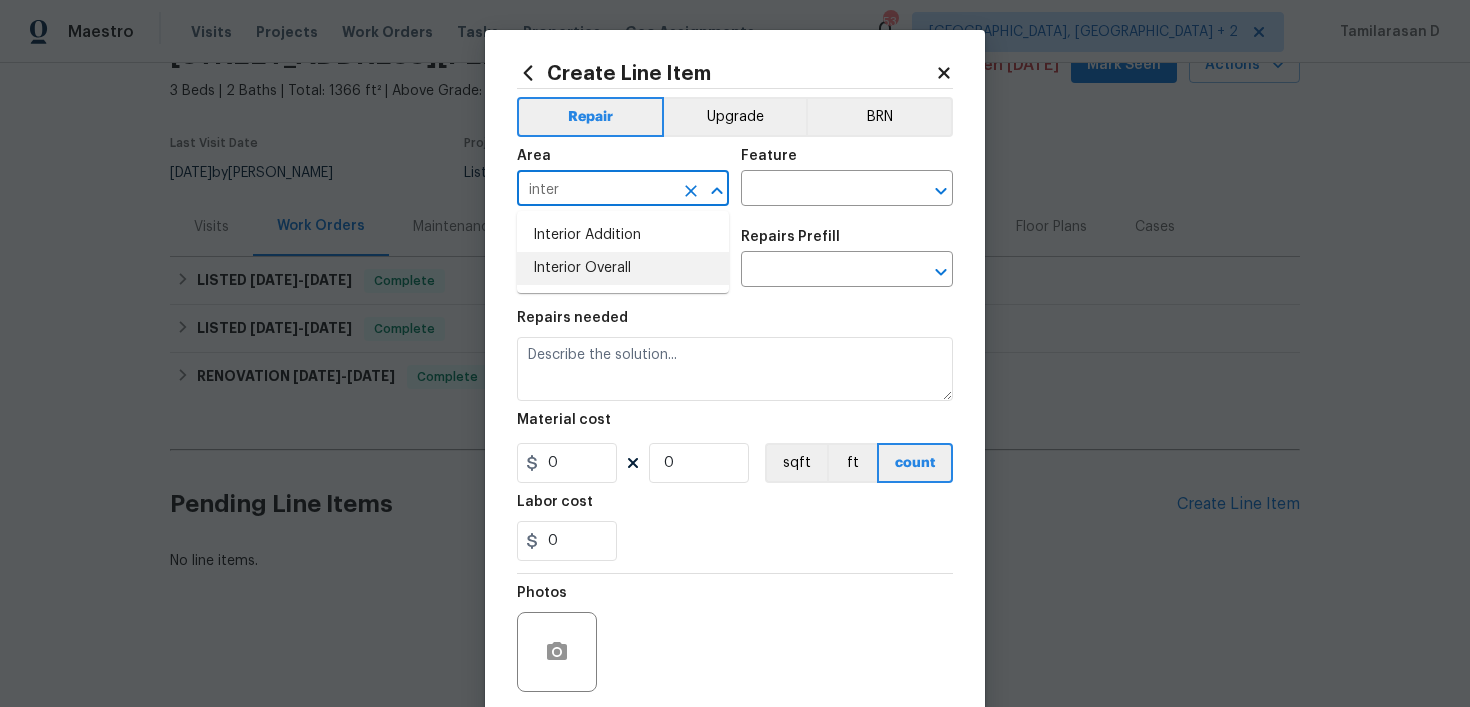 click on "Interior Overall" at bounding box center [623, 268] 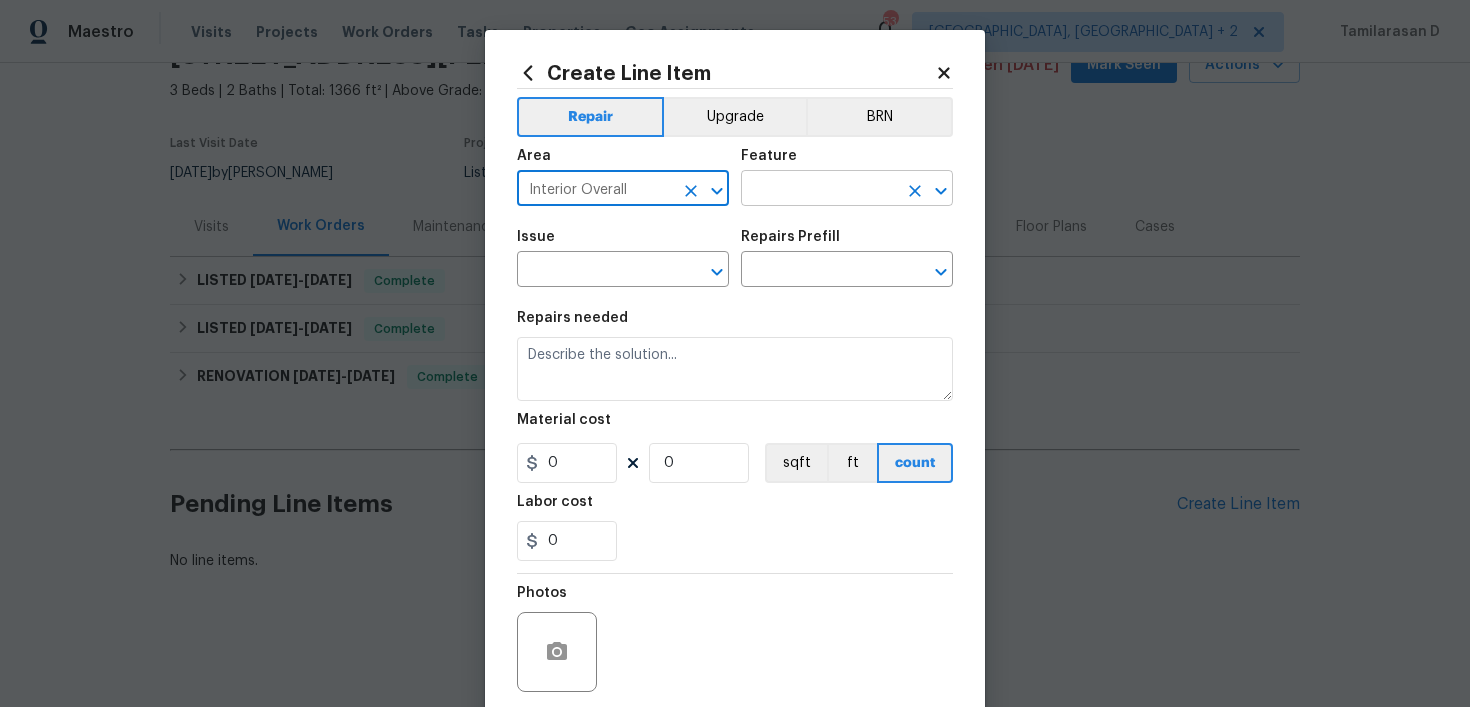 type on "Interior Overall" 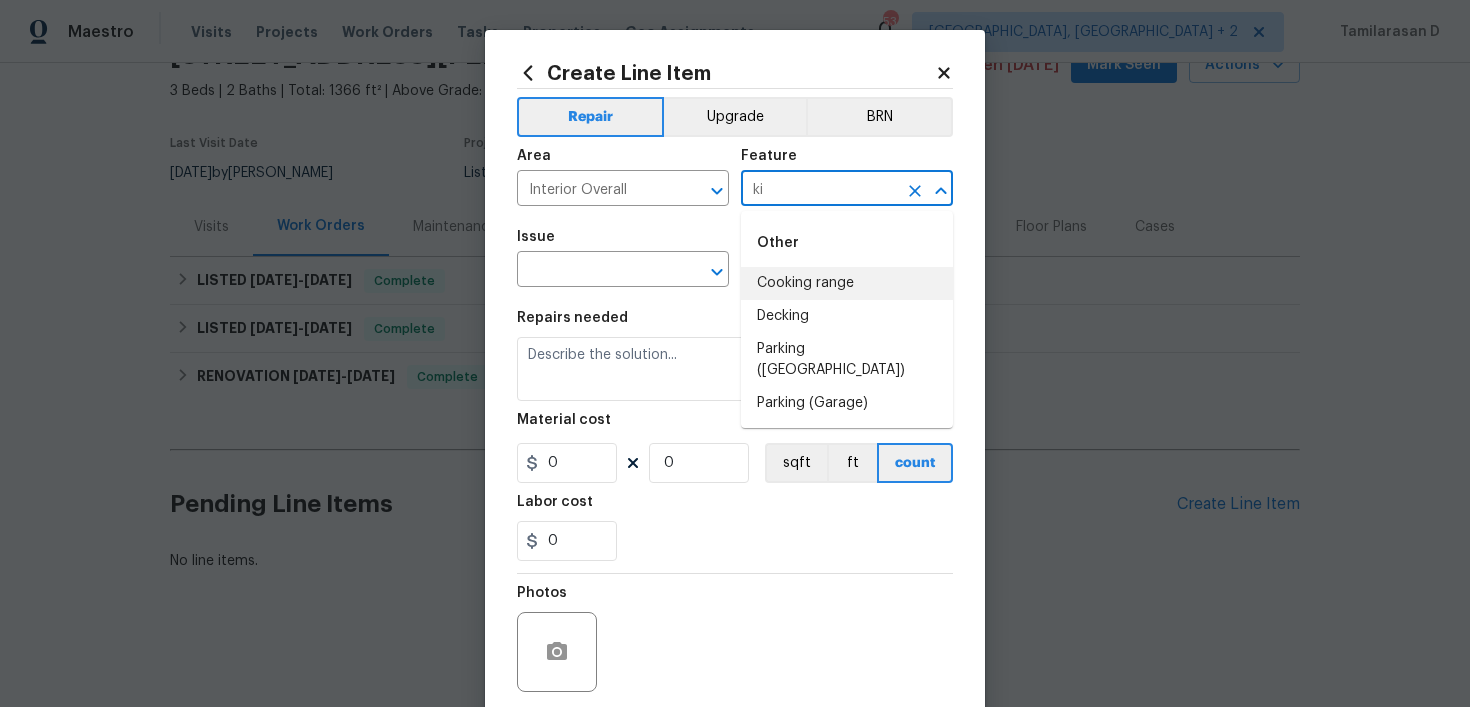 type on "k" 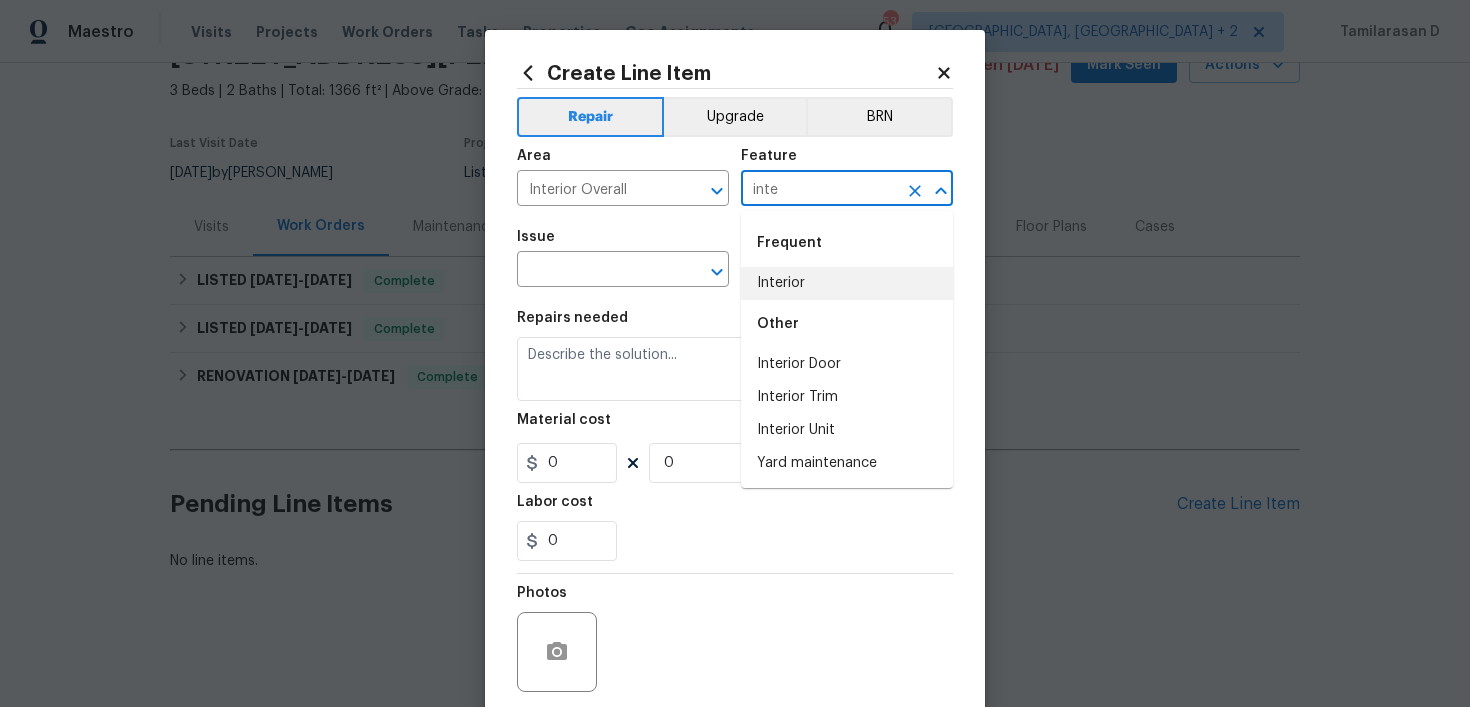 click on "Interior" at bounding box center (847, 283) 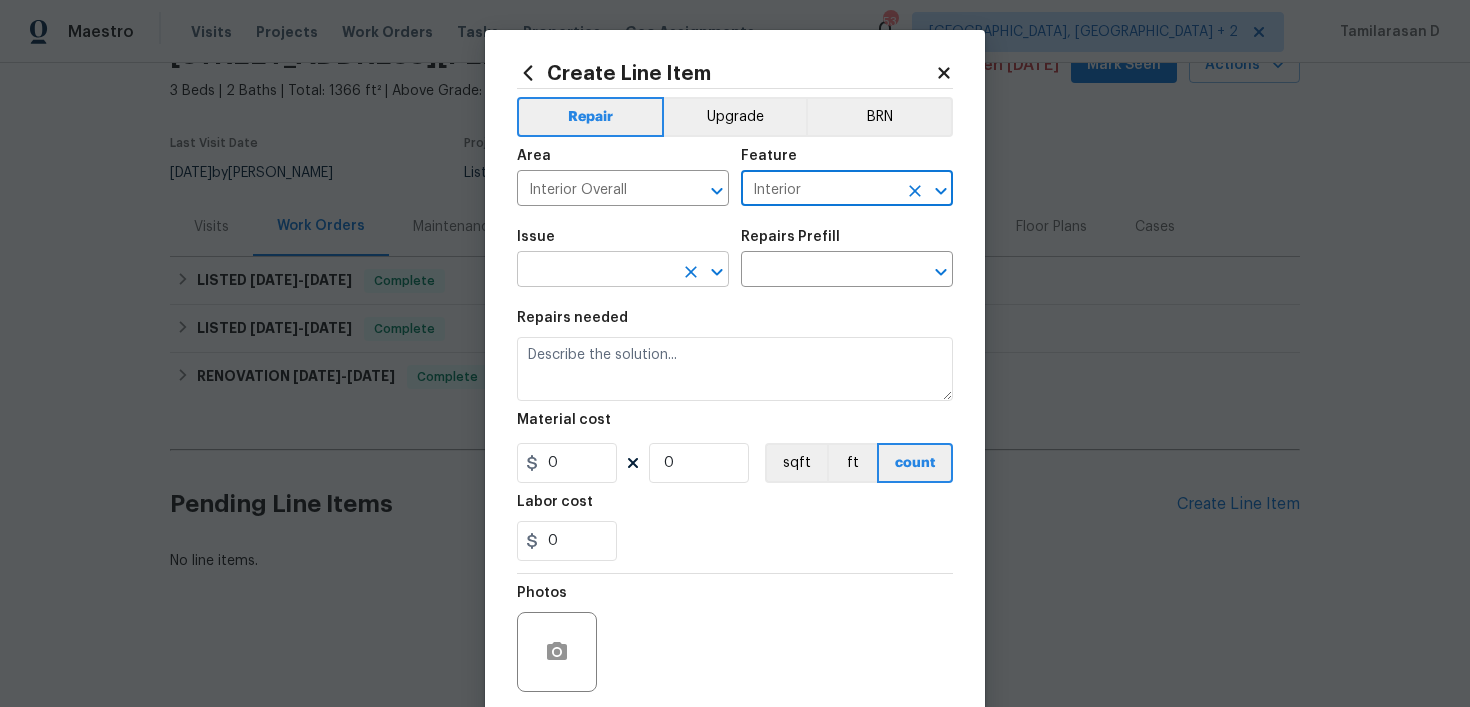 type on "Interior" 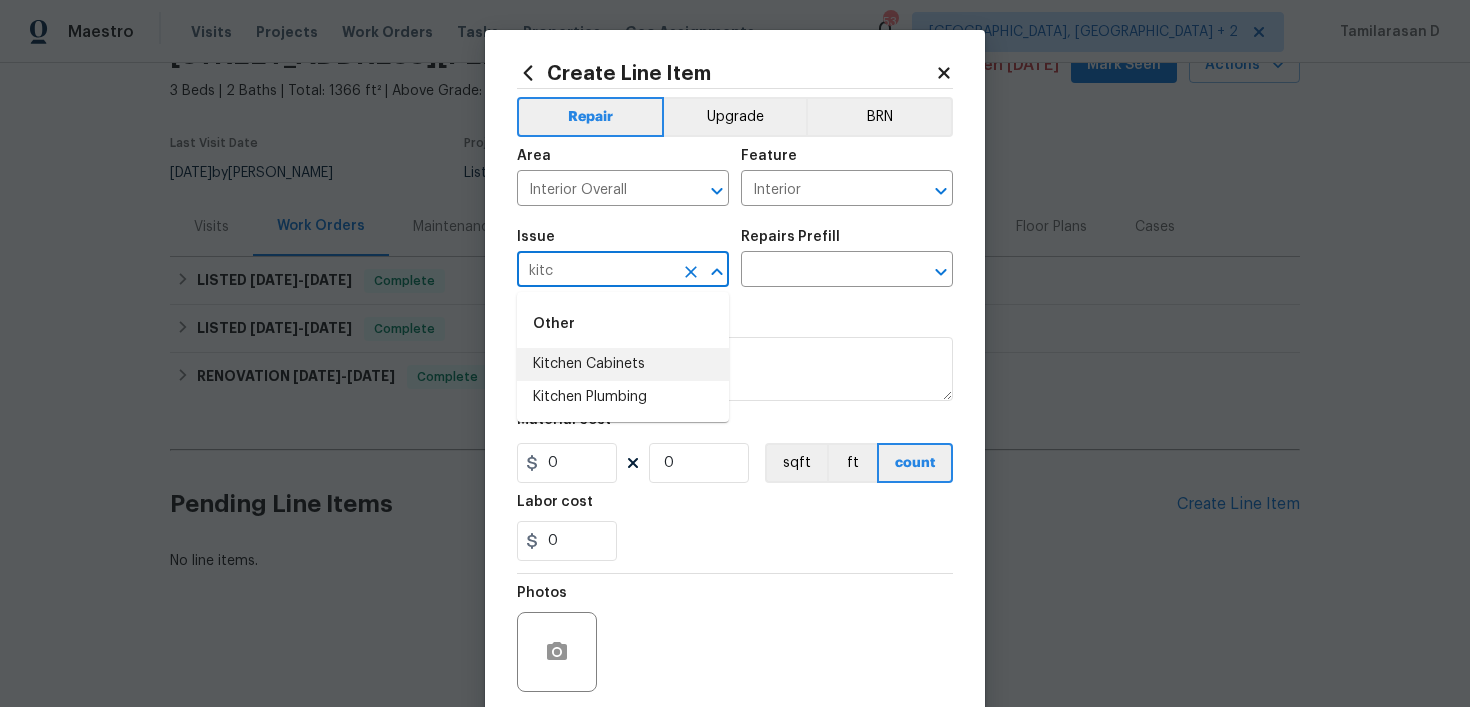 click on "Kitchen Cabinets" at bounding box center [623, 364] 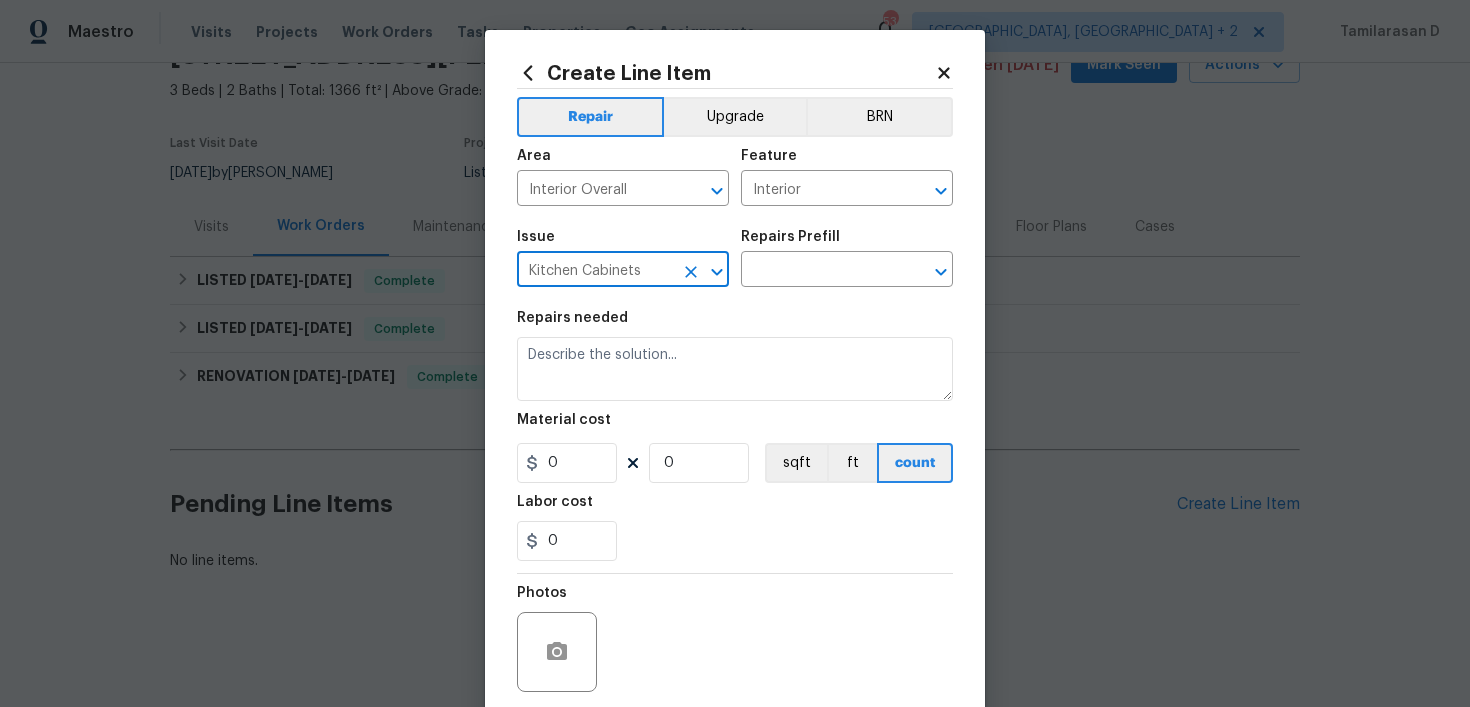 click 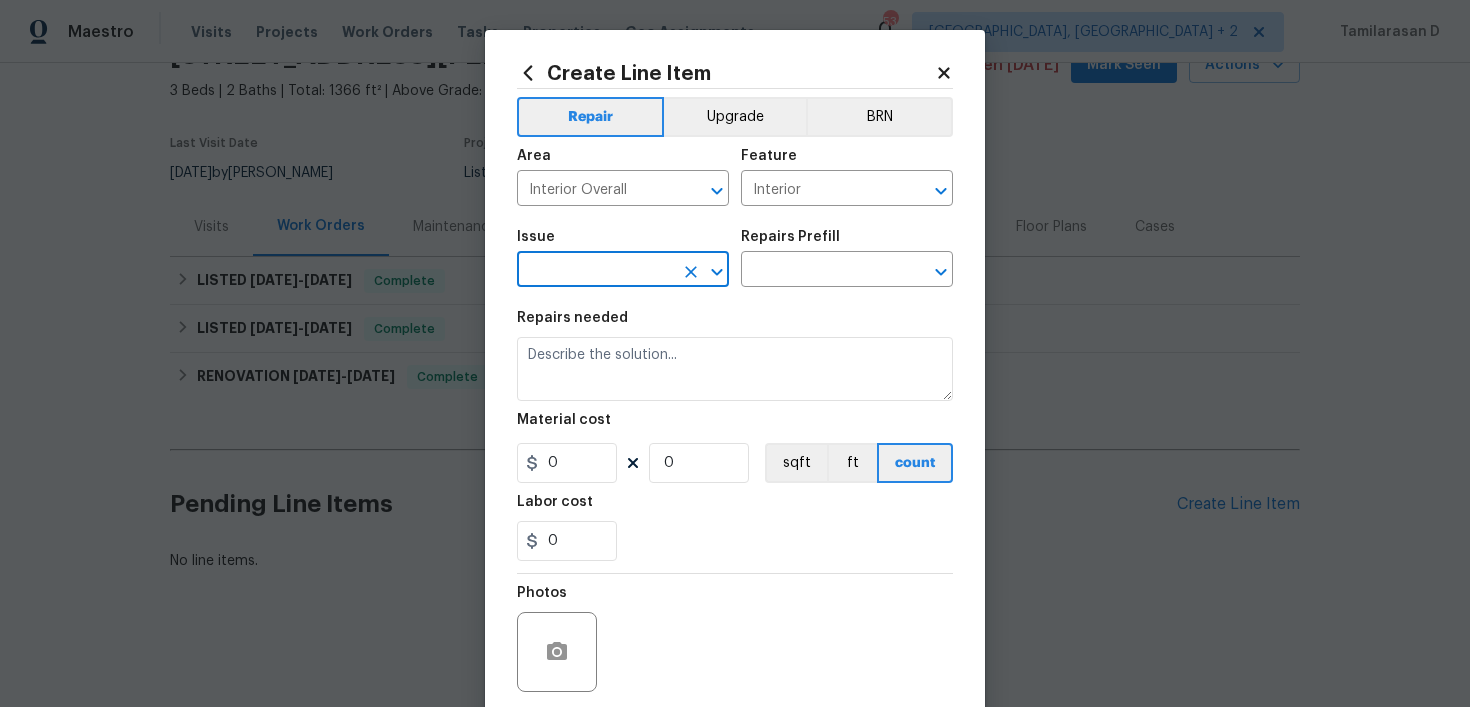 click at bounding box center [595, 271] 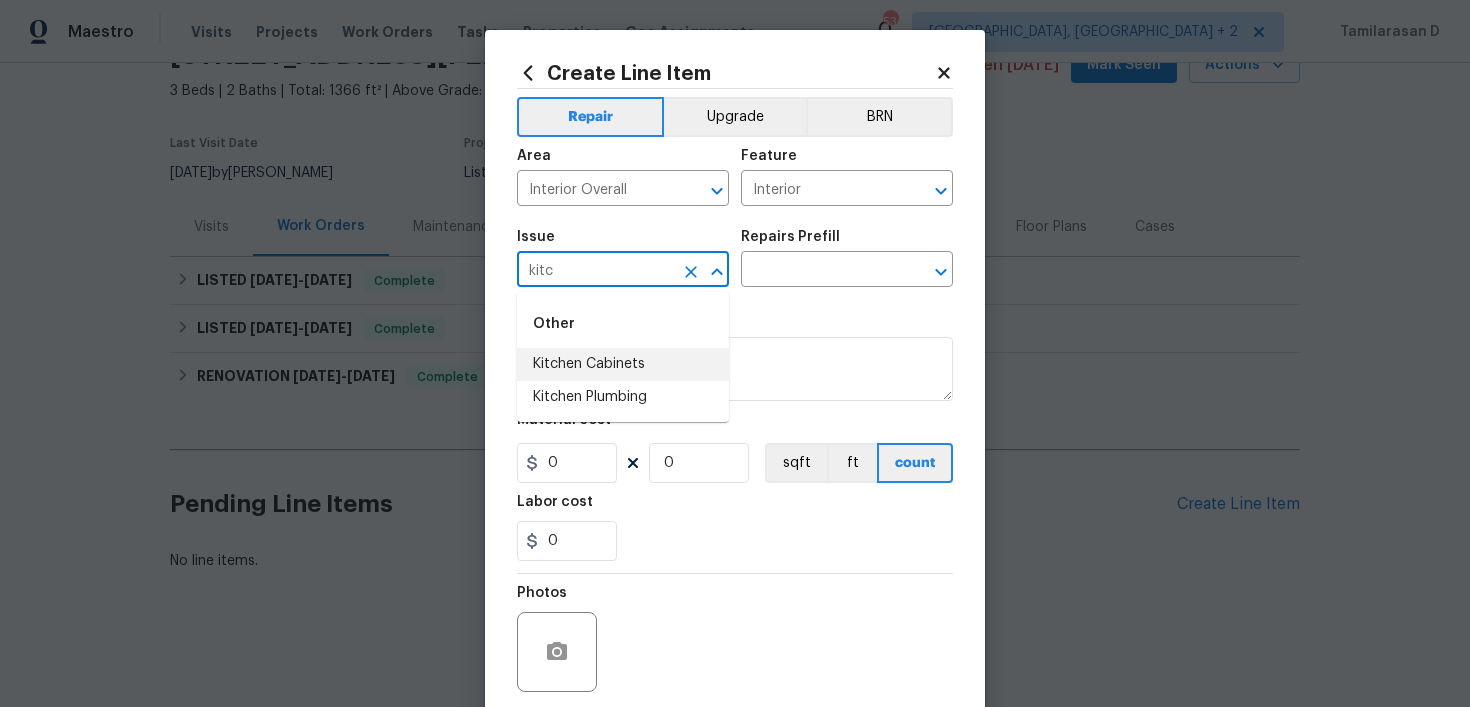 click on "Kitchen Plumbing" at bounding box center [623, 397] 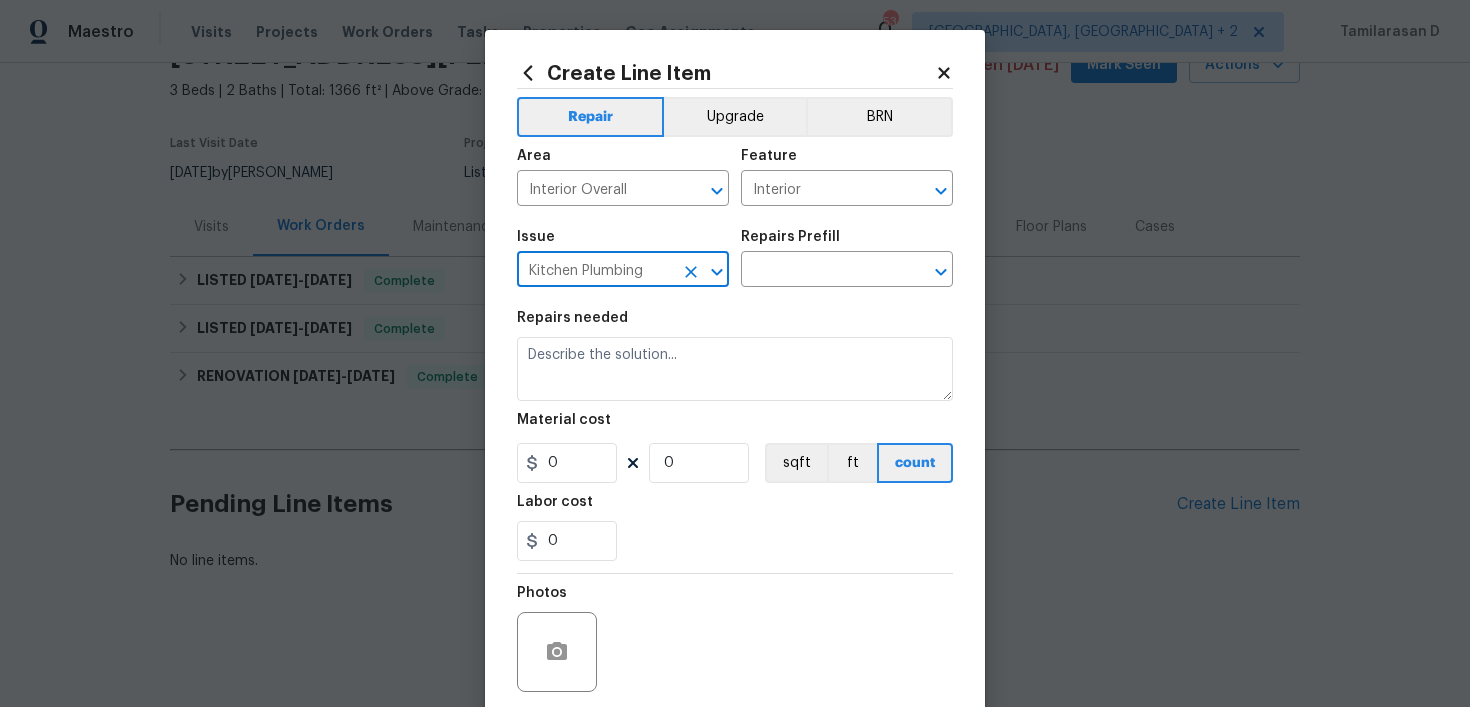 type on "Kitchen Plumbing" 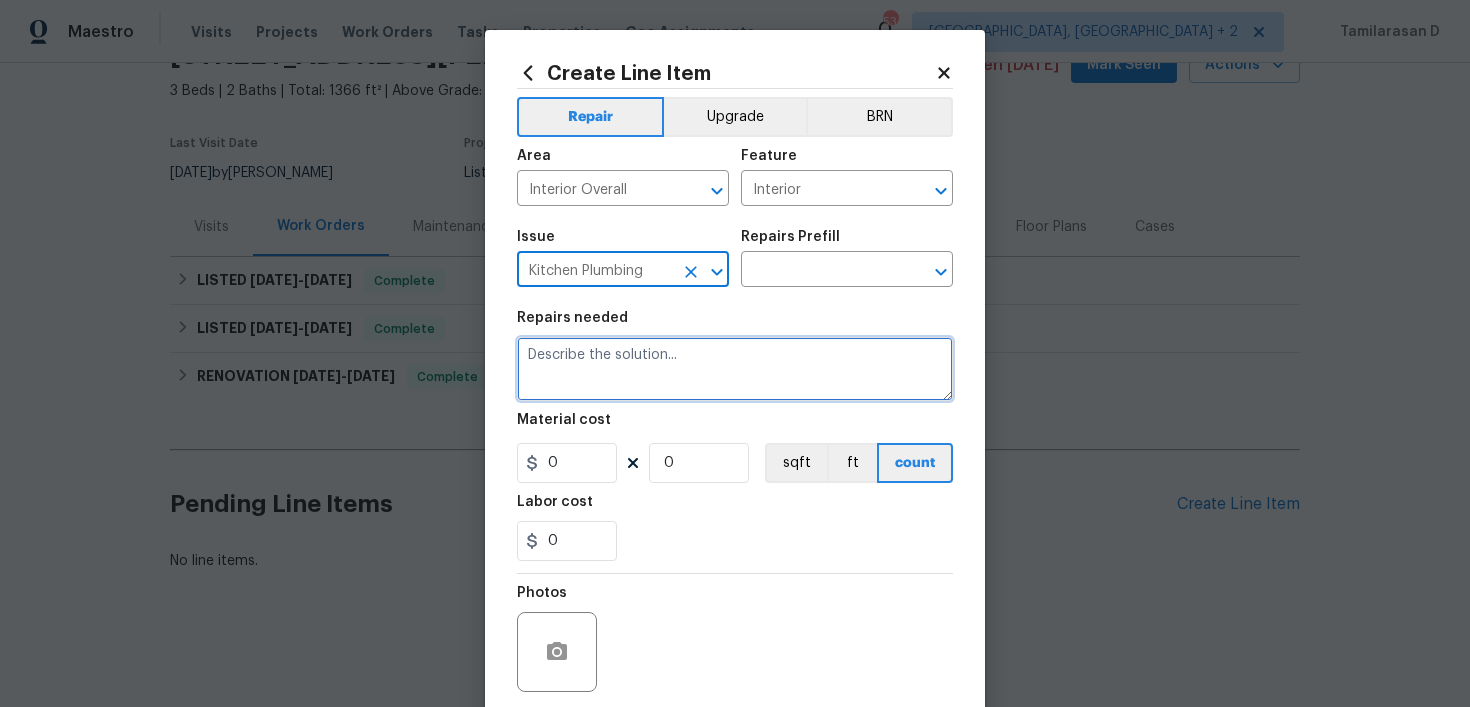click at bounding box center (735, 369) 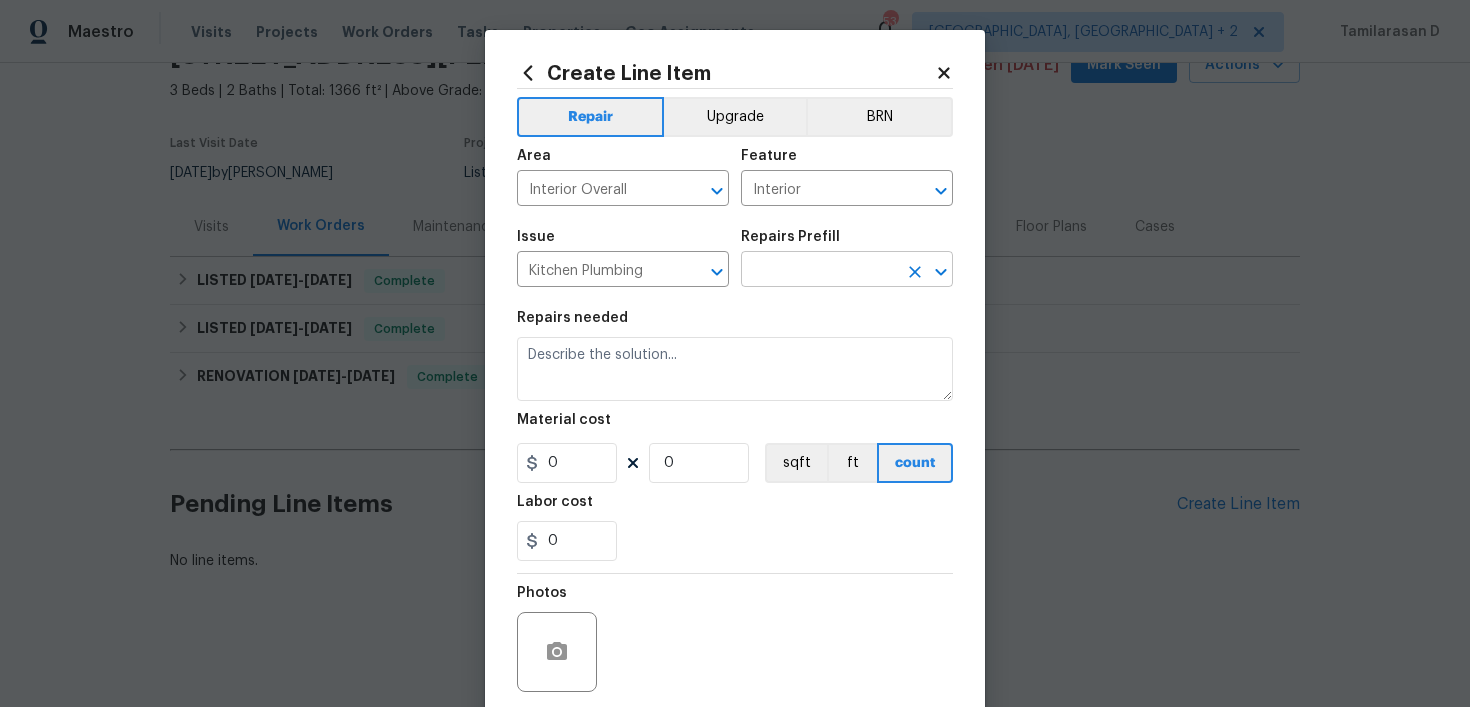 click at bounding box center [819, 271] 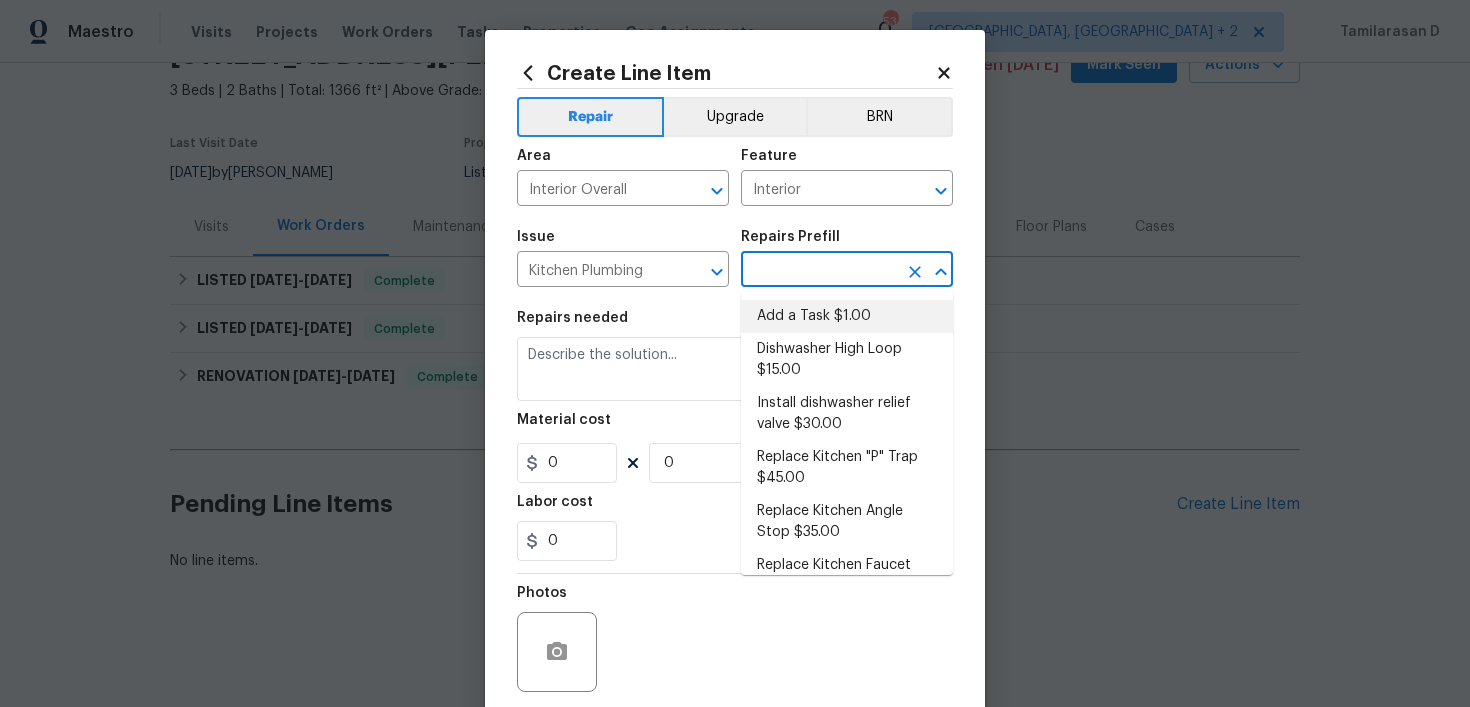 click on "Add a Task $1.00" at bounding box center [847, 316] 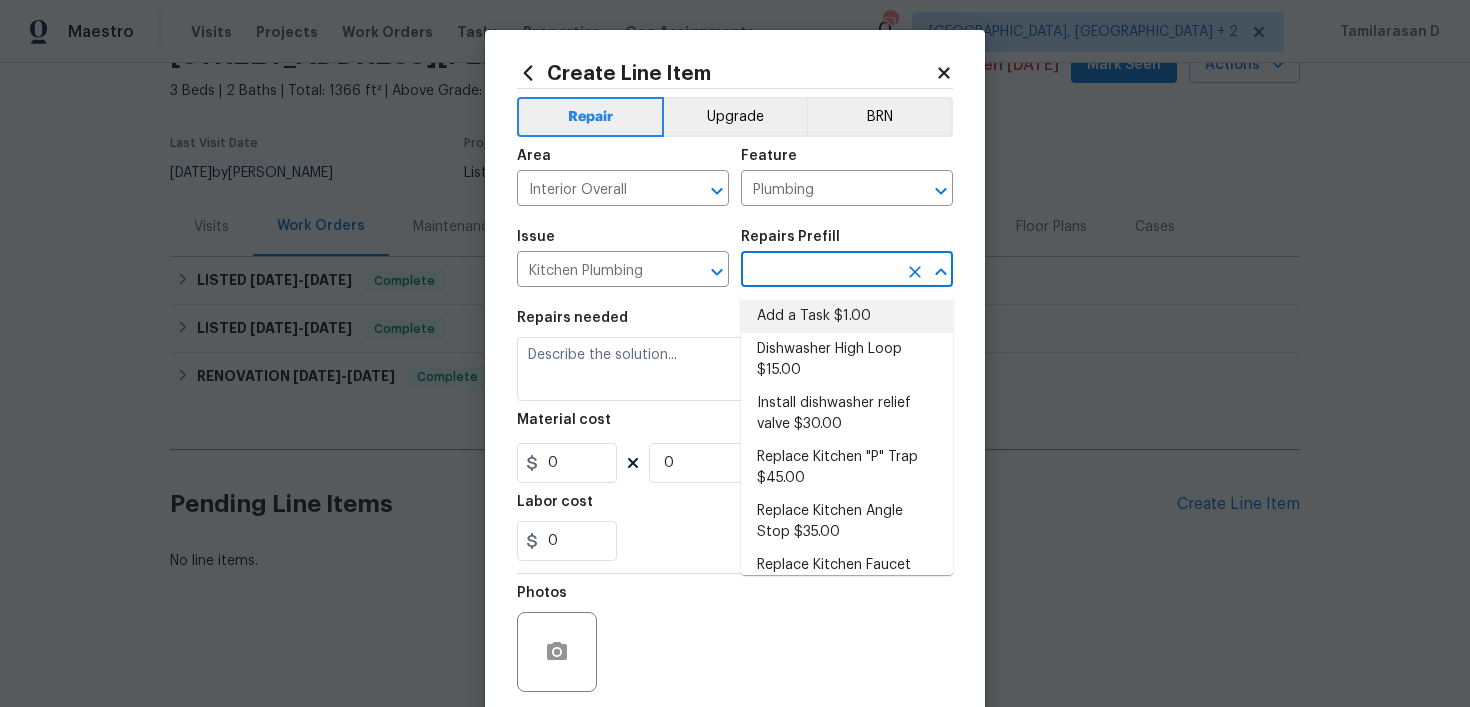 type on "Add a Task $1.00" 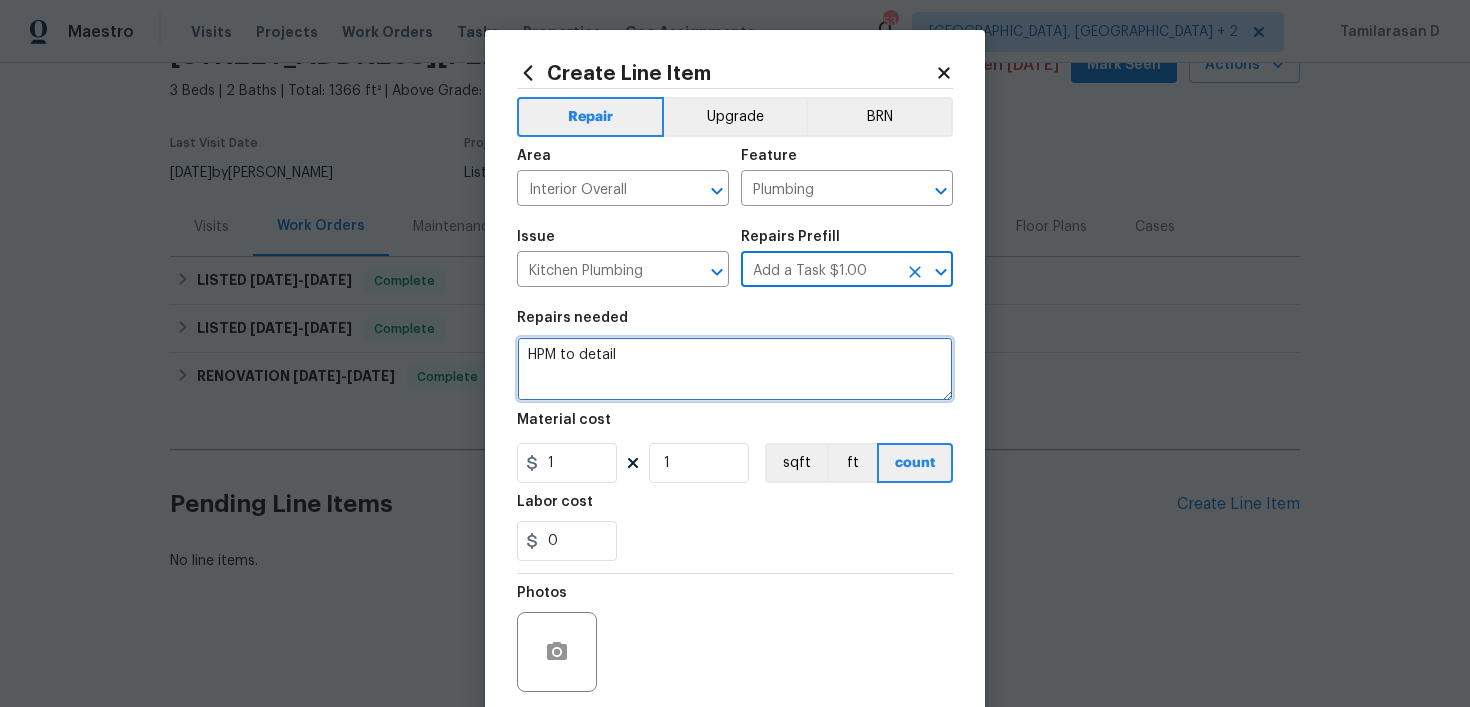 click on "HPM to detail" at bounding box center [735, 369] 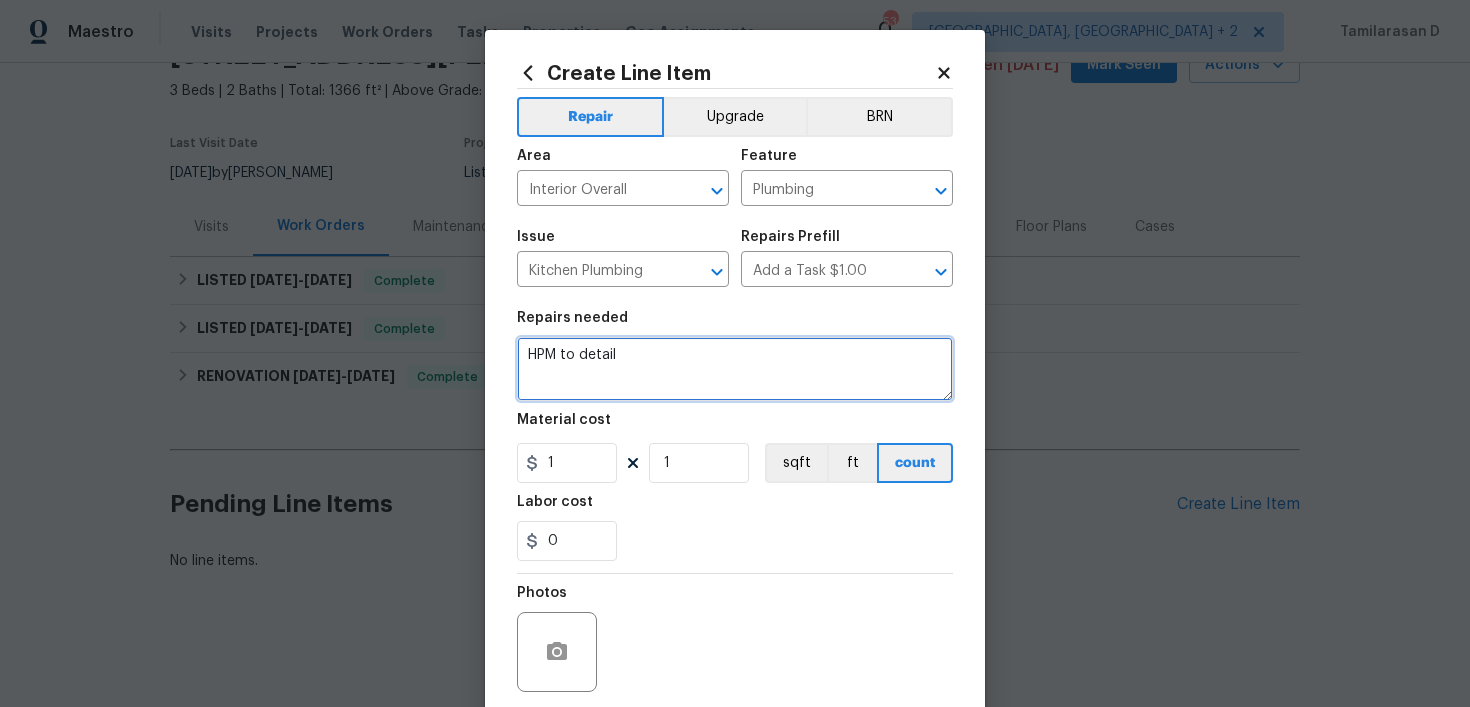click on "HPM to detail" at bounding box center [735, 369] 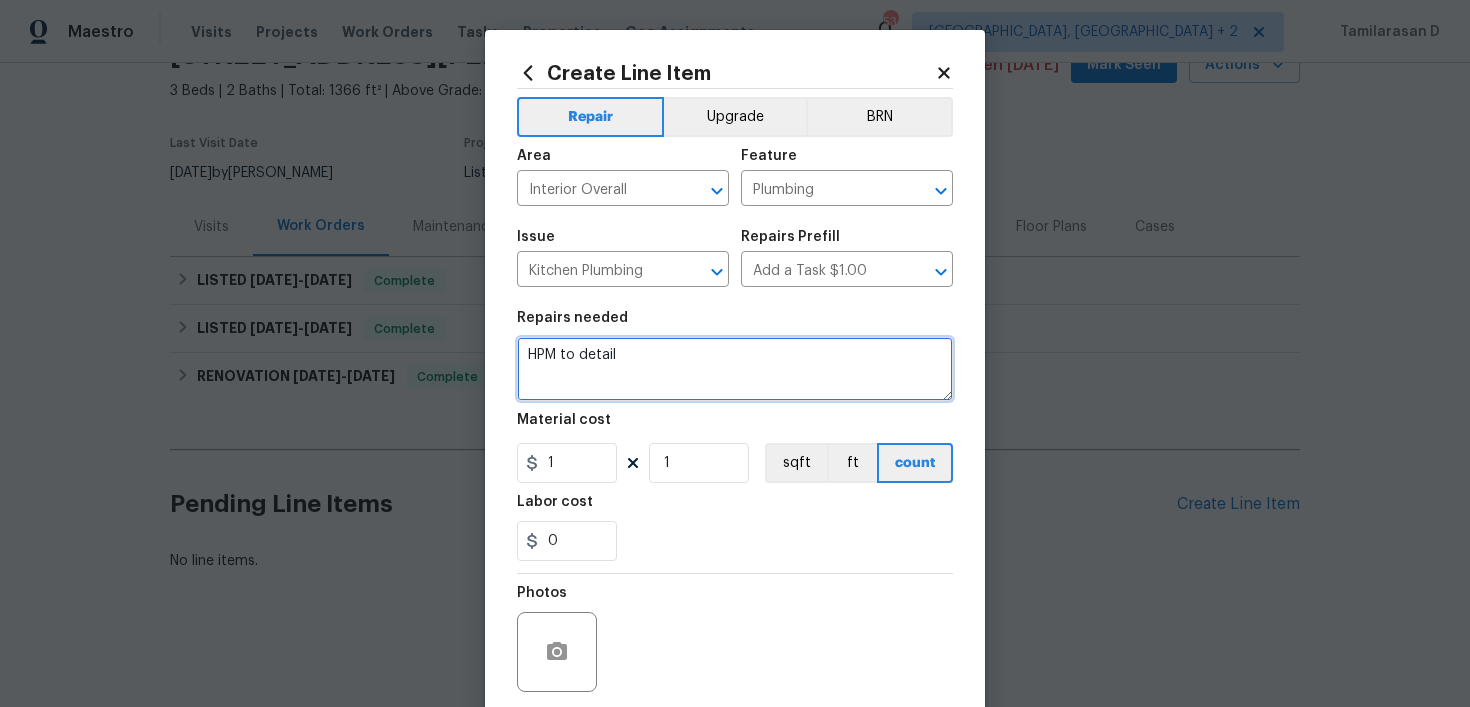 paste on "1. Secure the loose drawer on right side under the kitchen sink to prevent it from falling. 2. Repair the visible crack under the kitchen island by caulking and texturing." 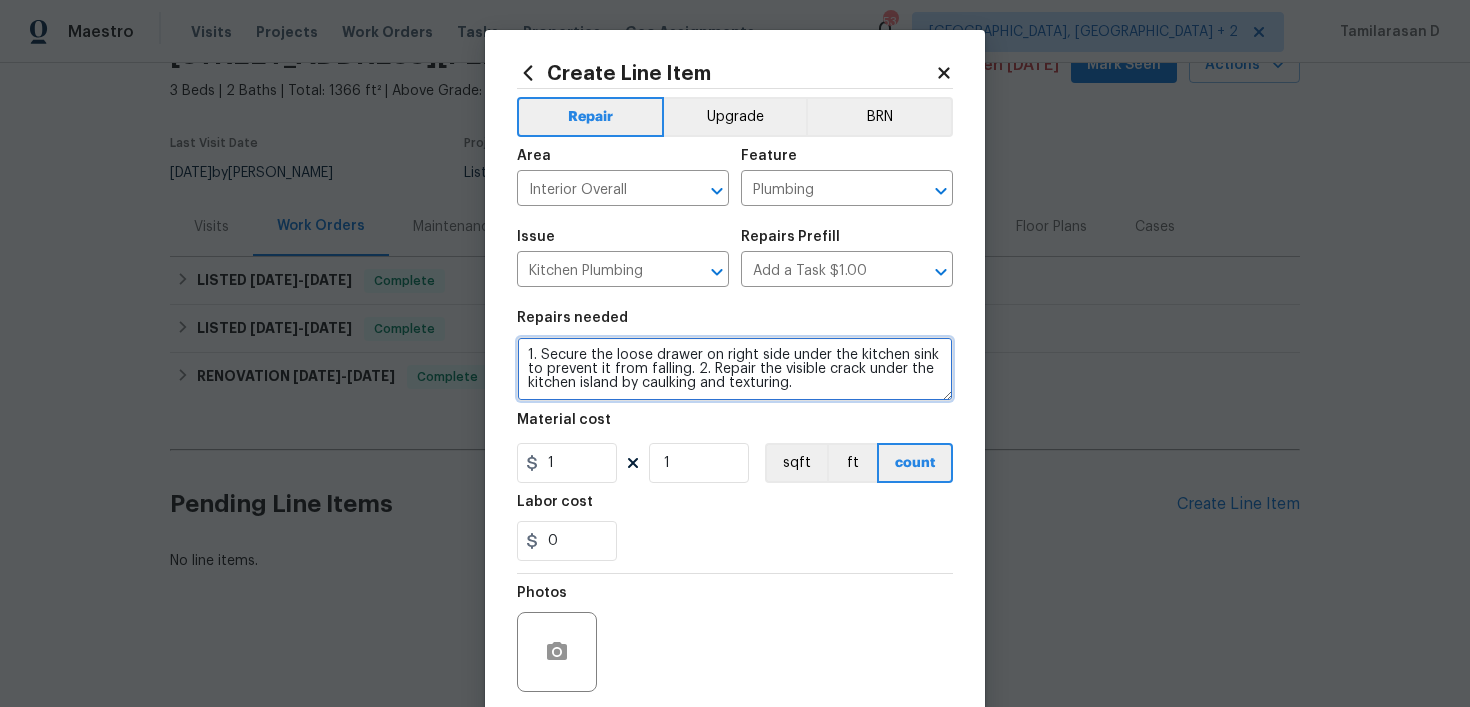 type on "1. Secure the loose drawer on right side under the kitchen sink to prevent it from falling. 2. Repair the visible crack under the kitchen island by caulking and texturing." 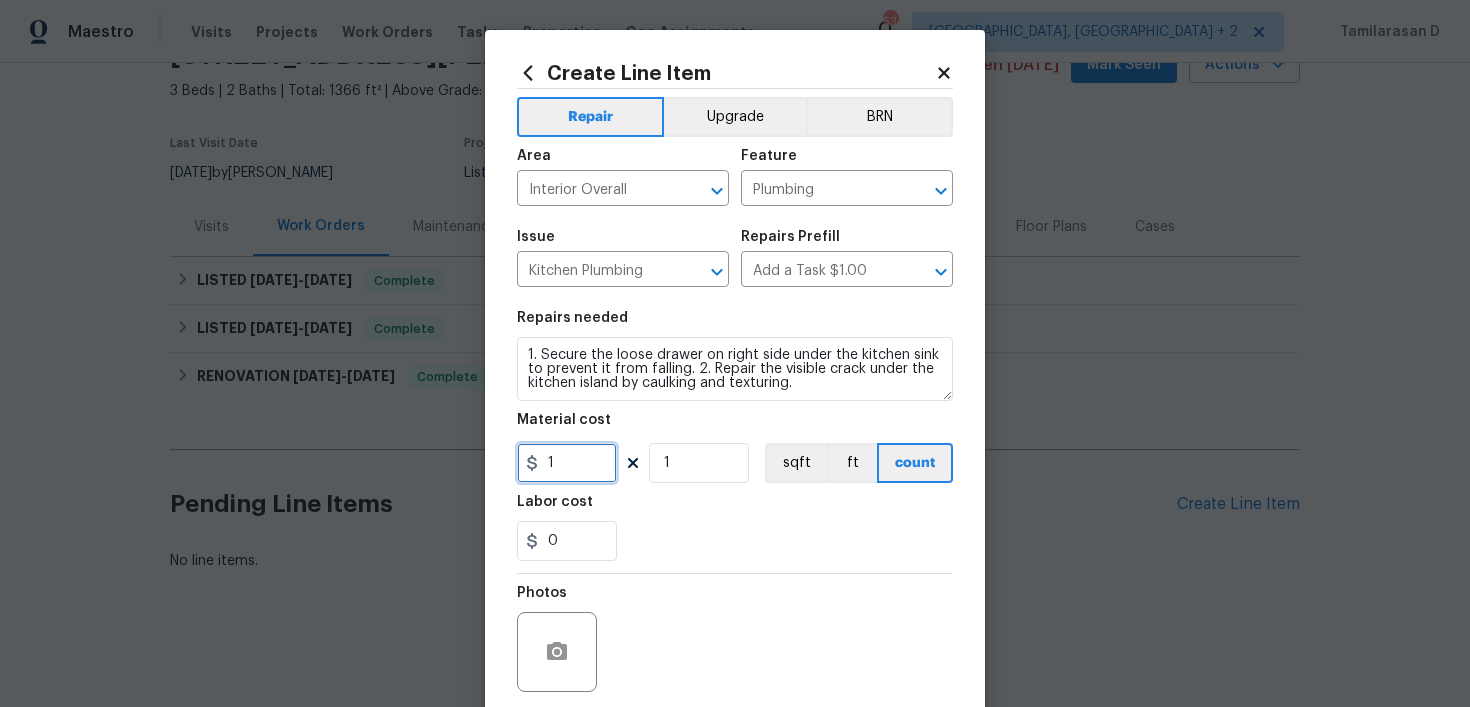 click on "1" at bounding box center (567, 463) 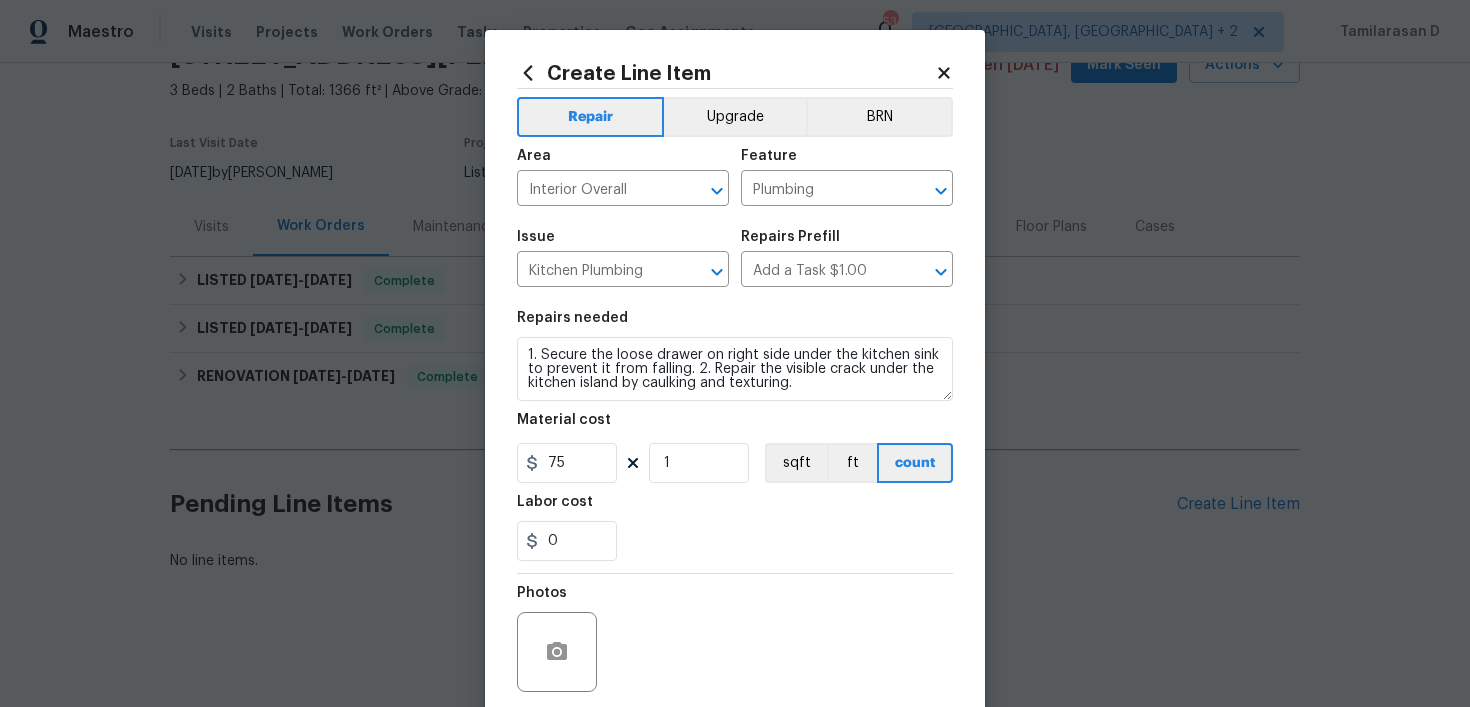 click on "Labor cost" at bounding box center (735, 508) 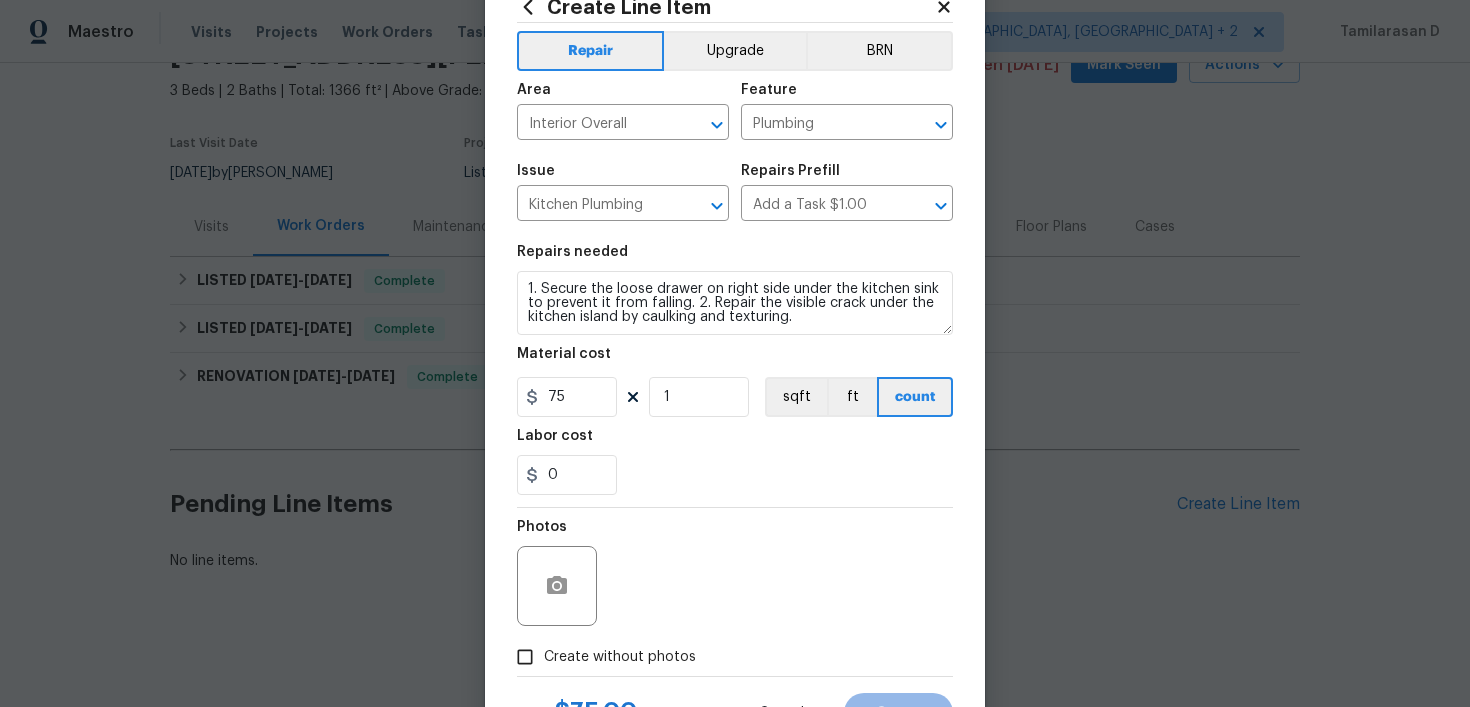 scroll, scrollTop: 132, scrollLeft: 0, axis: vertical 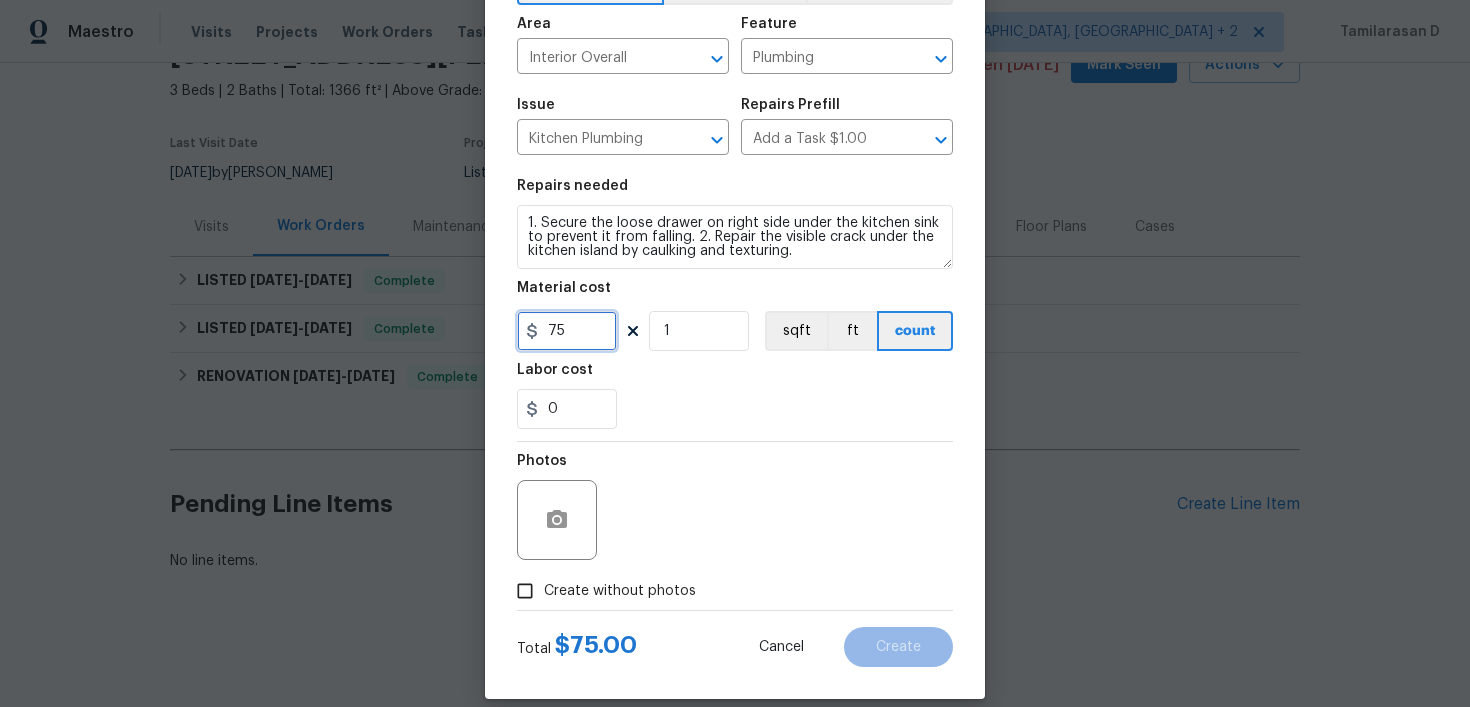 click on "75" at bounding box center (567, 331) 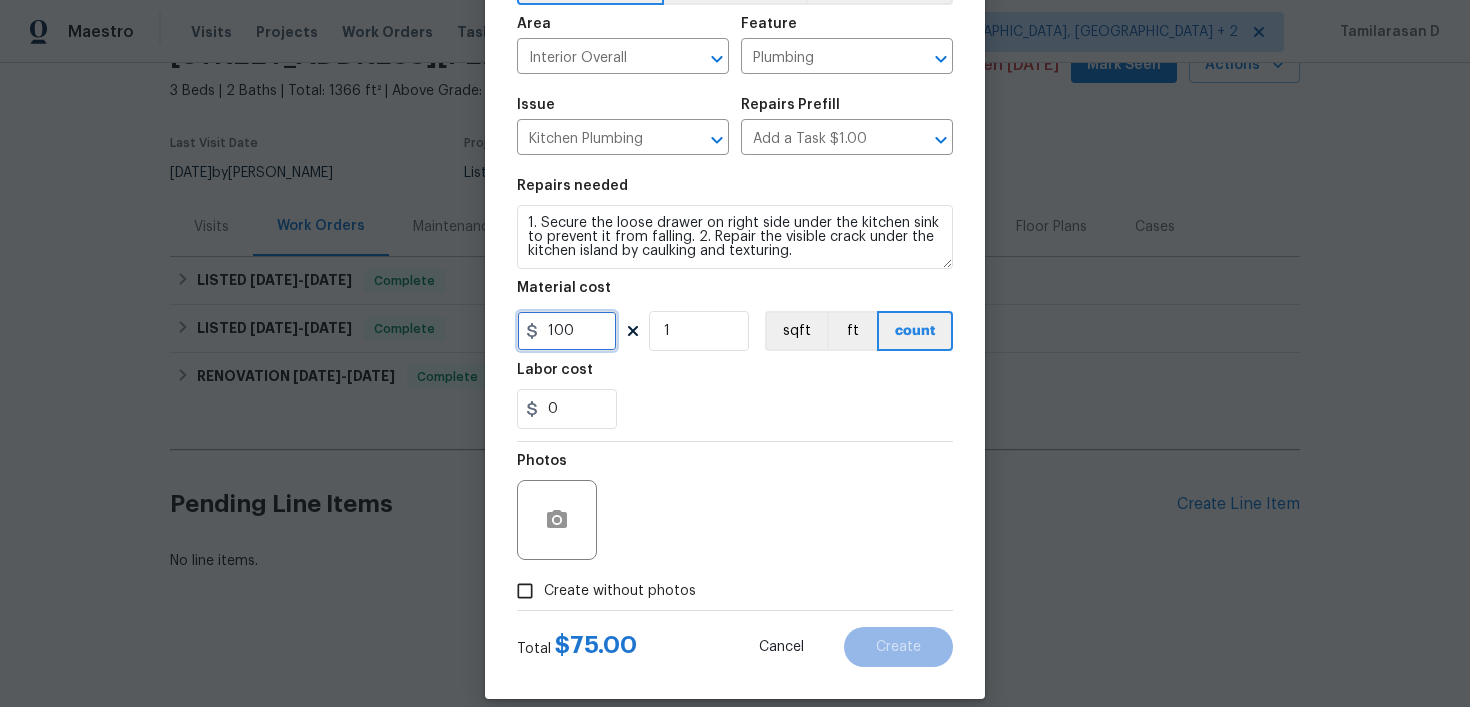 type on "100" 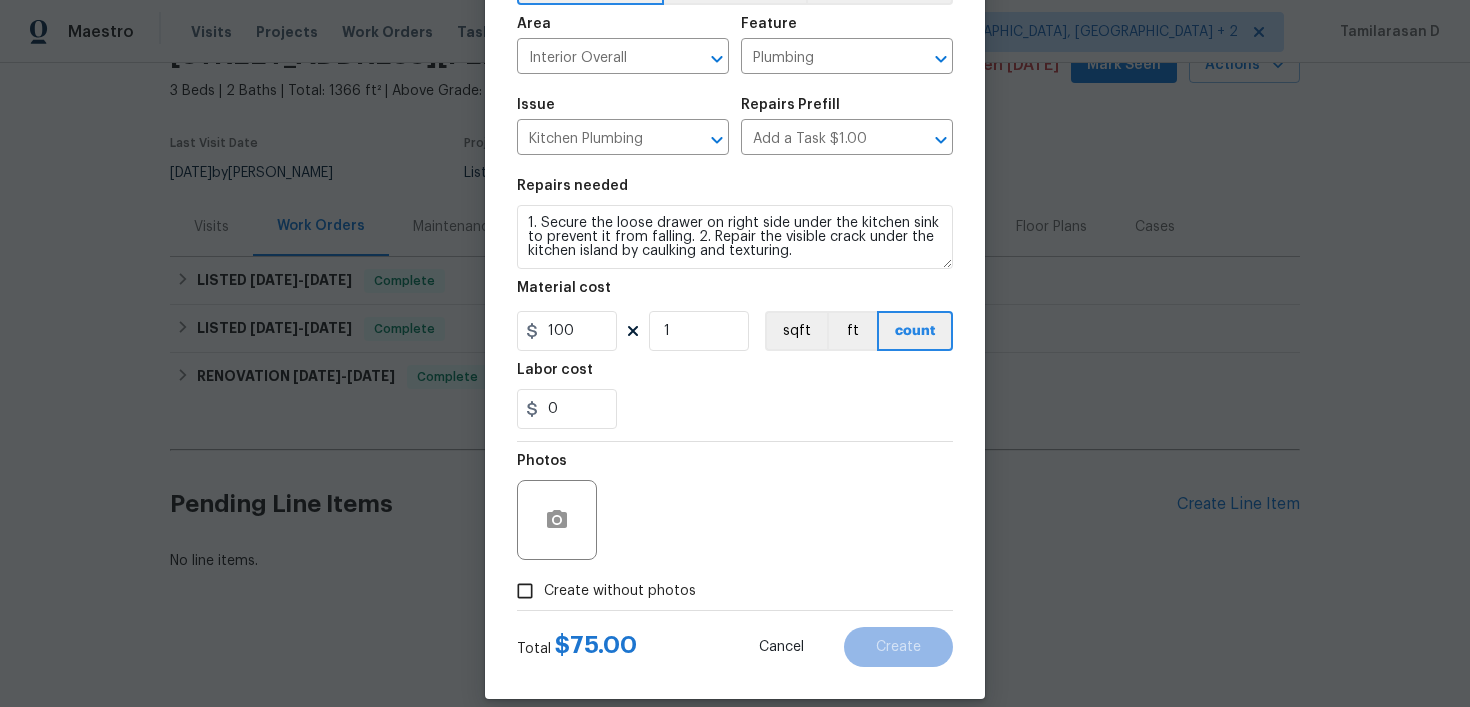 click on "Create without photos" at bounding box center (620, 591) 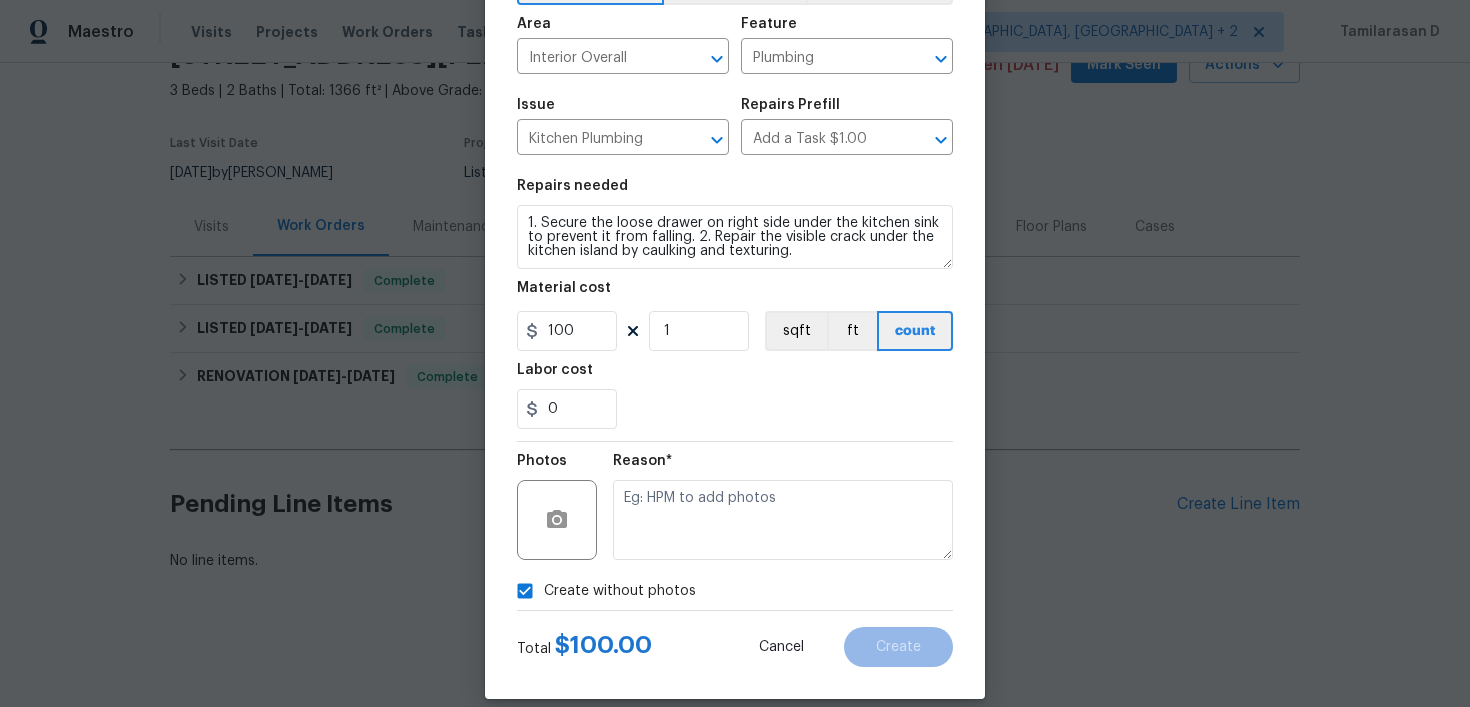 scroll, scrollTop: 155, scrollLeft: 0, axis: vertical 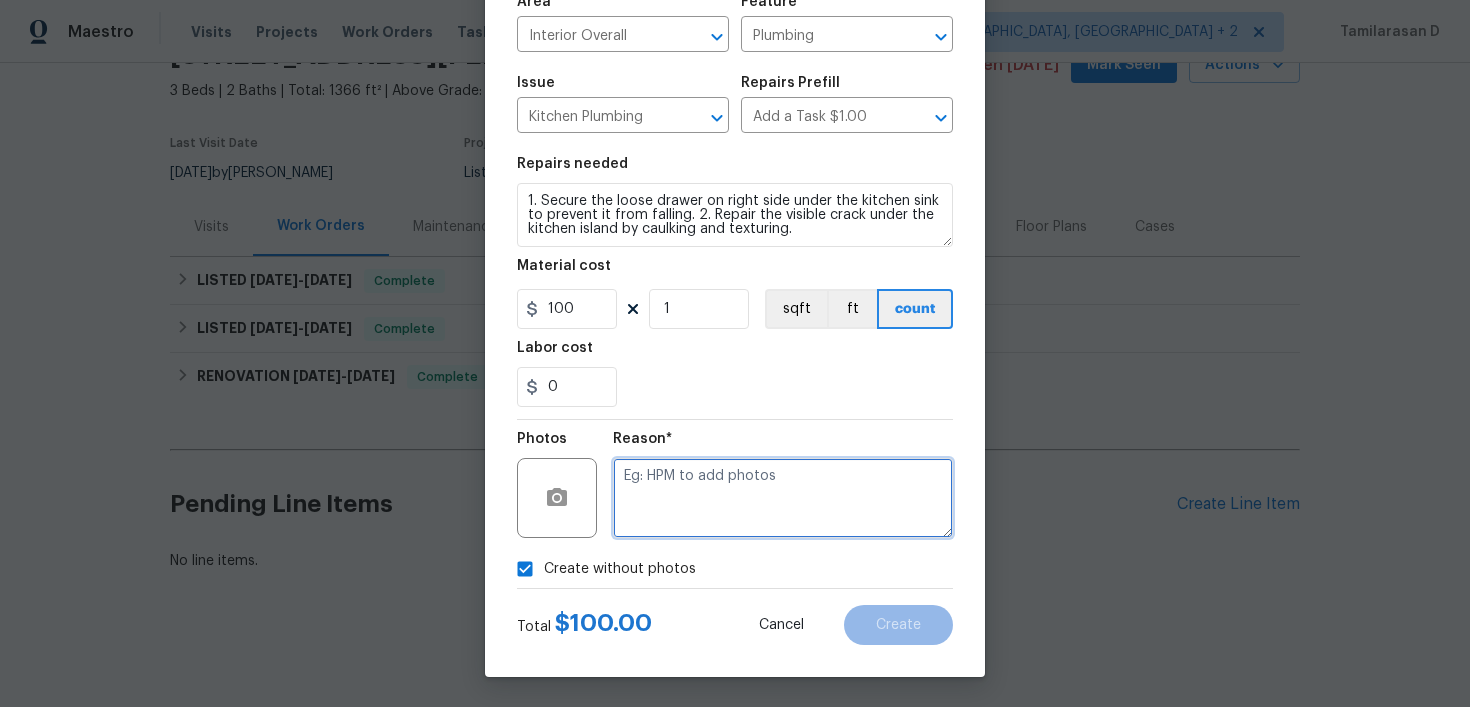 click at bounding box center (783, 498) 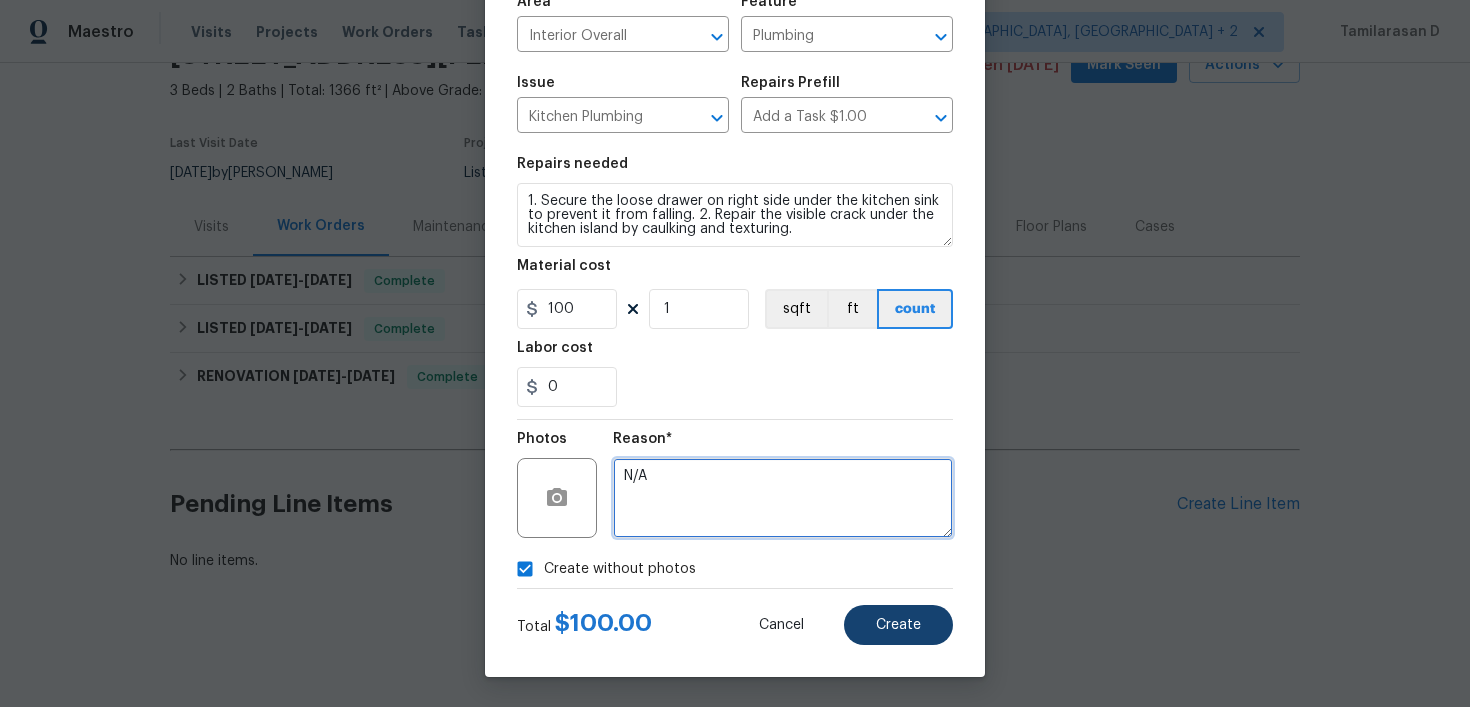 type on "N/A" 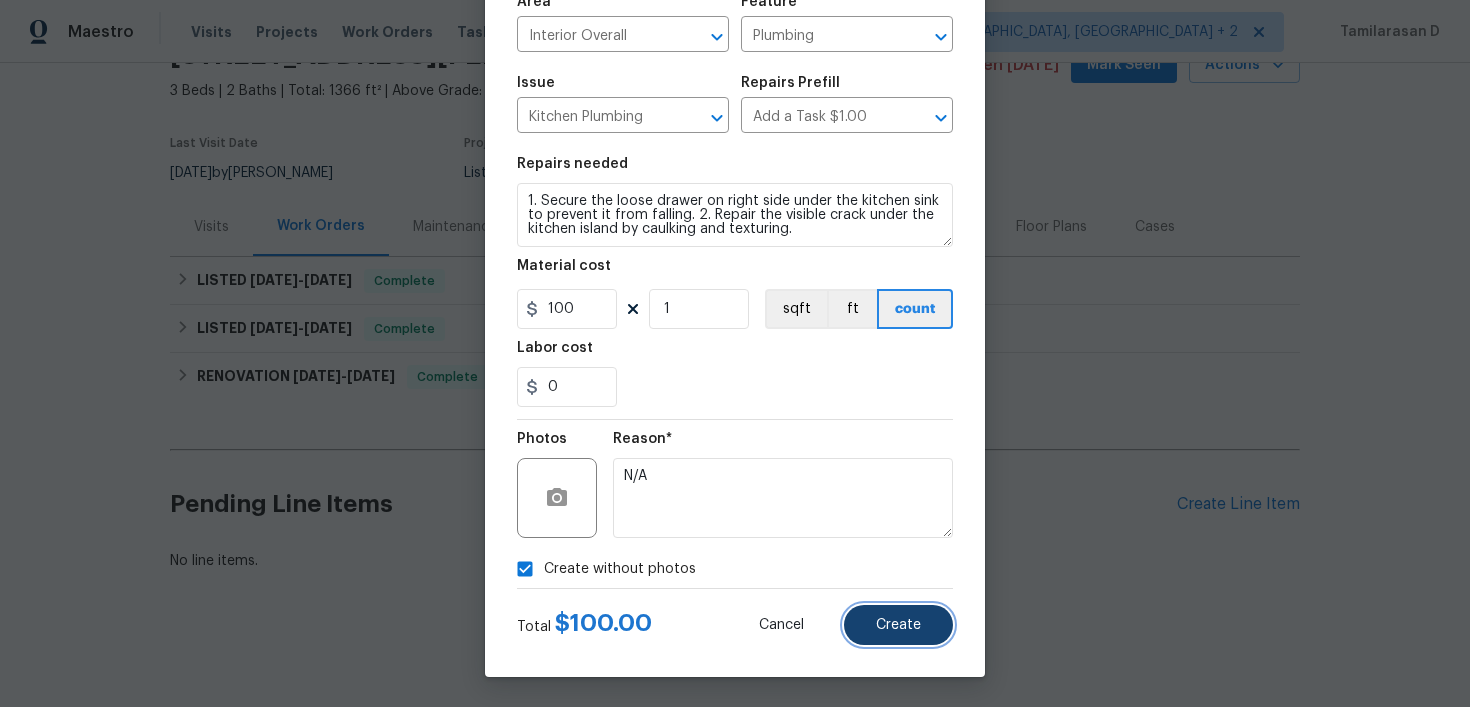 click on "Create" at bounding box center (898, 625) 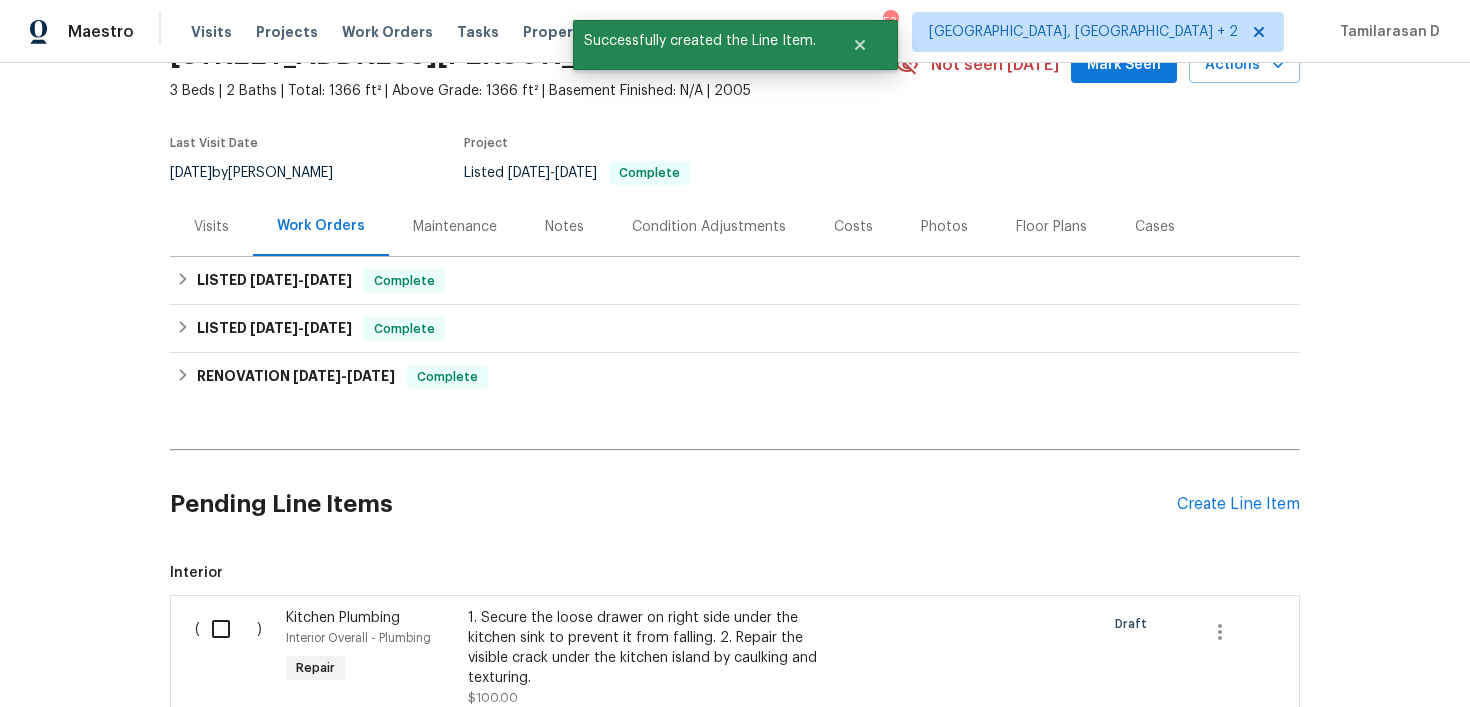 click at bounding box center (228, 629) 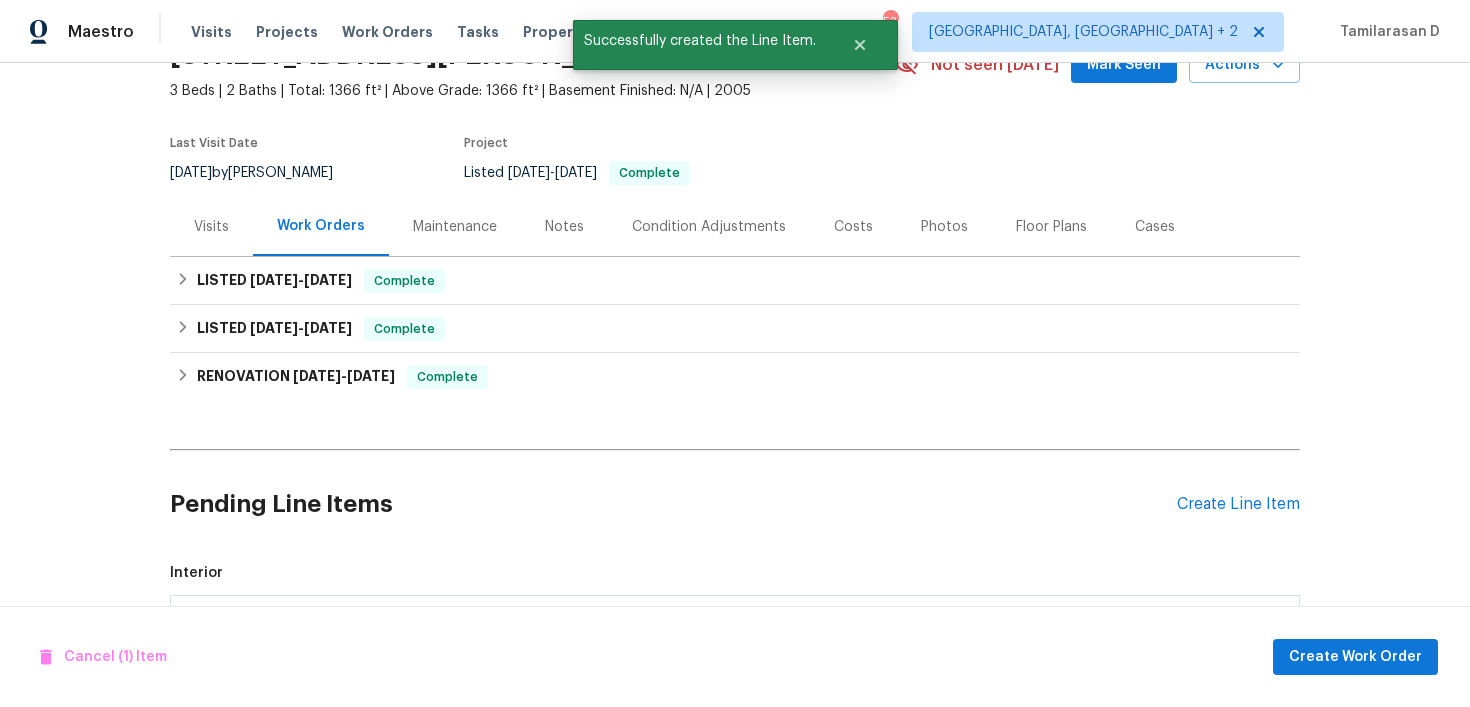 scroll, scrollTop: 374, scrollLeft: 0, axis: vertical 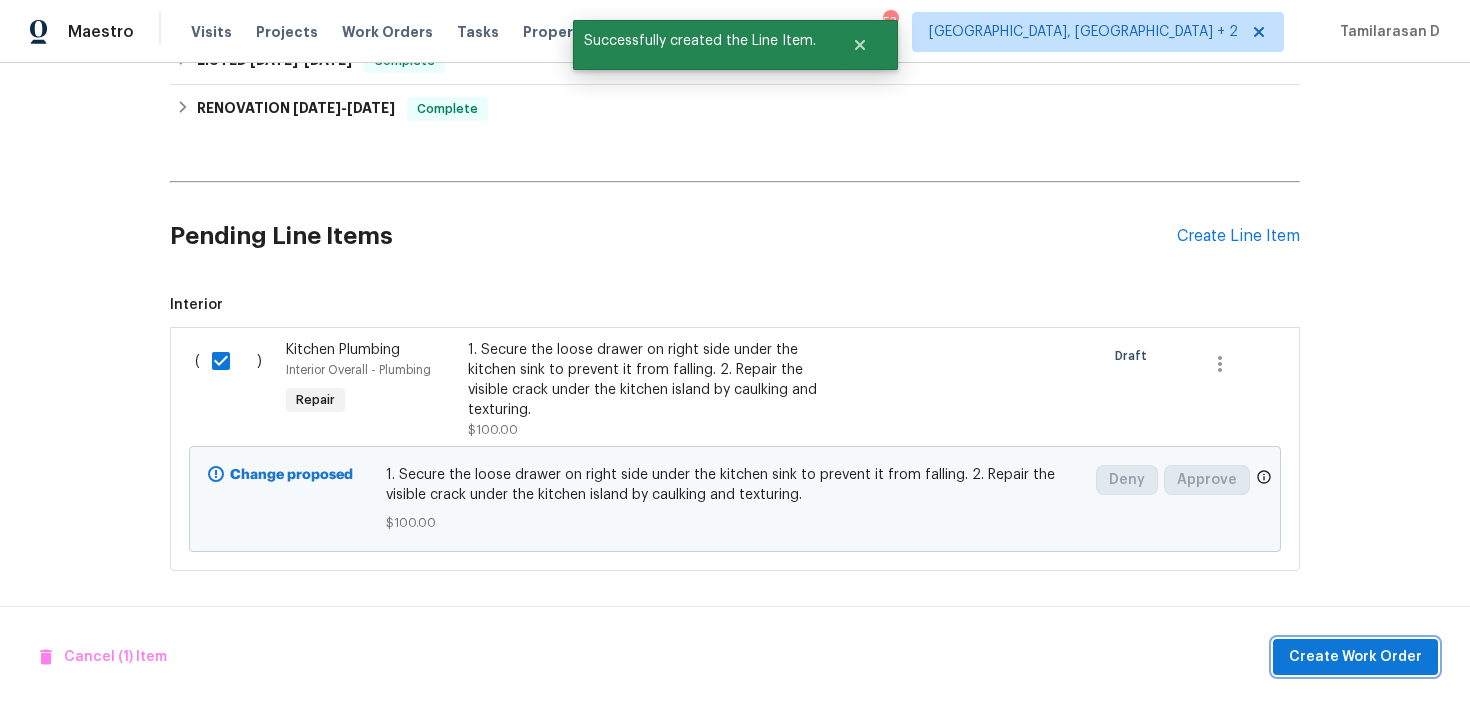 click on "Create Work Order" at bounding box center [1355, 657] 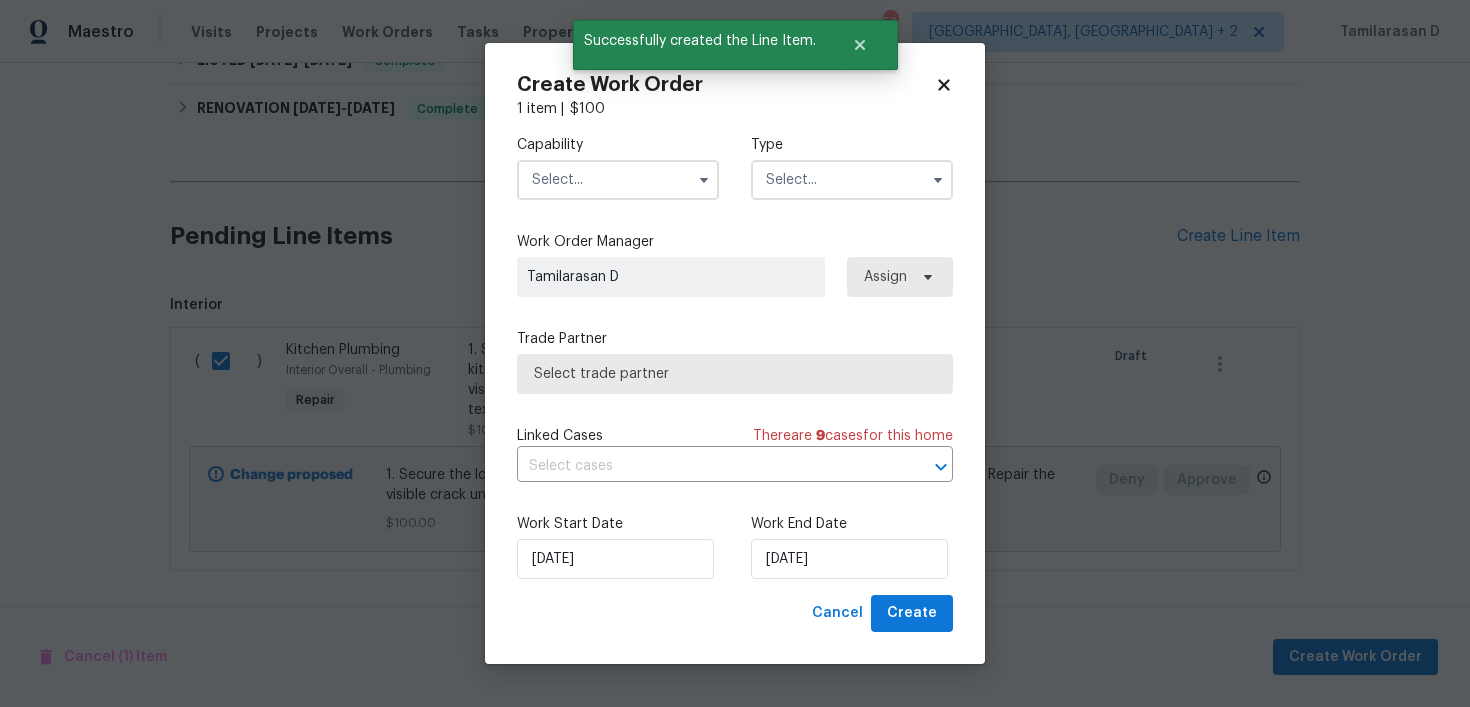 click at bounding box center (852, 180) 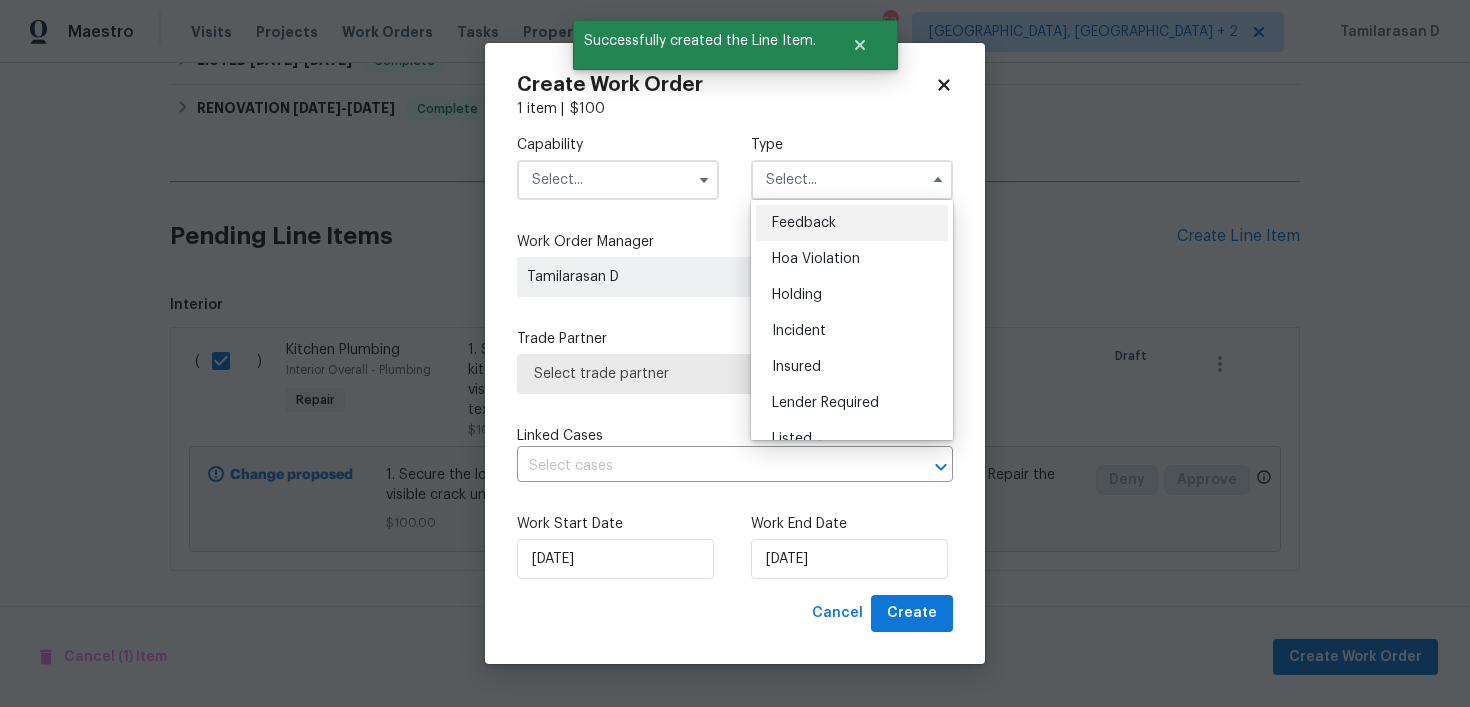 click on "Feedback" at bounding box center [804, 223] 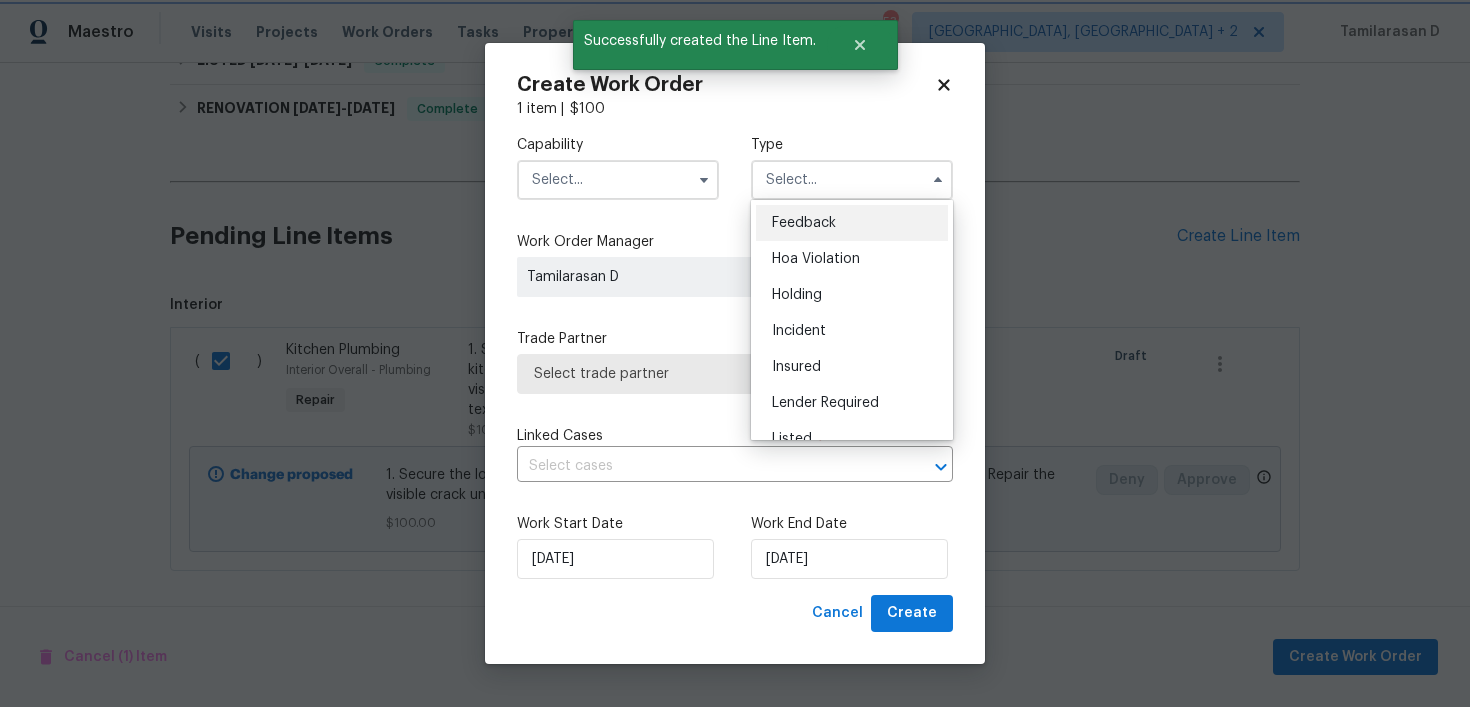 type on "Feedback" 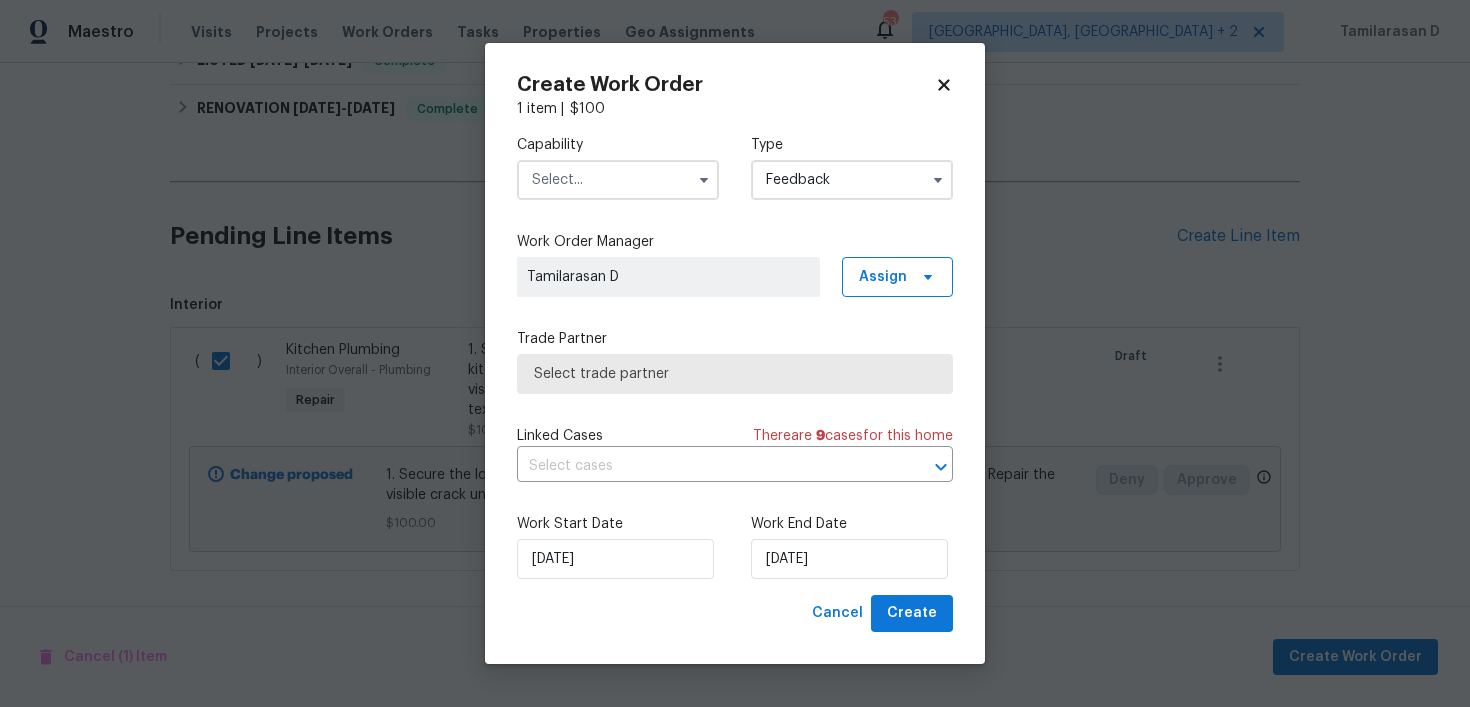 click at bounding box center (618, 180) 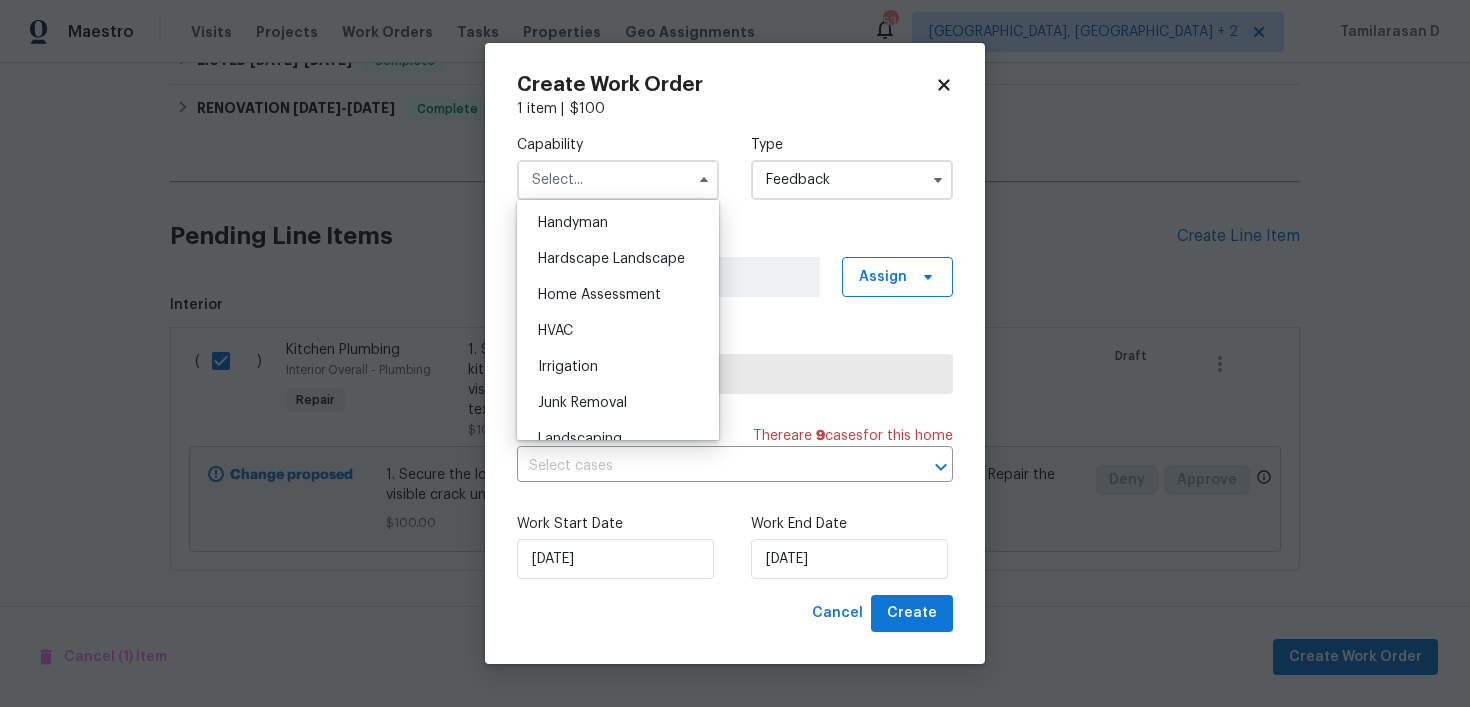 scroll, scrollTop: 988, scrollLeft: 0, axis: vertical 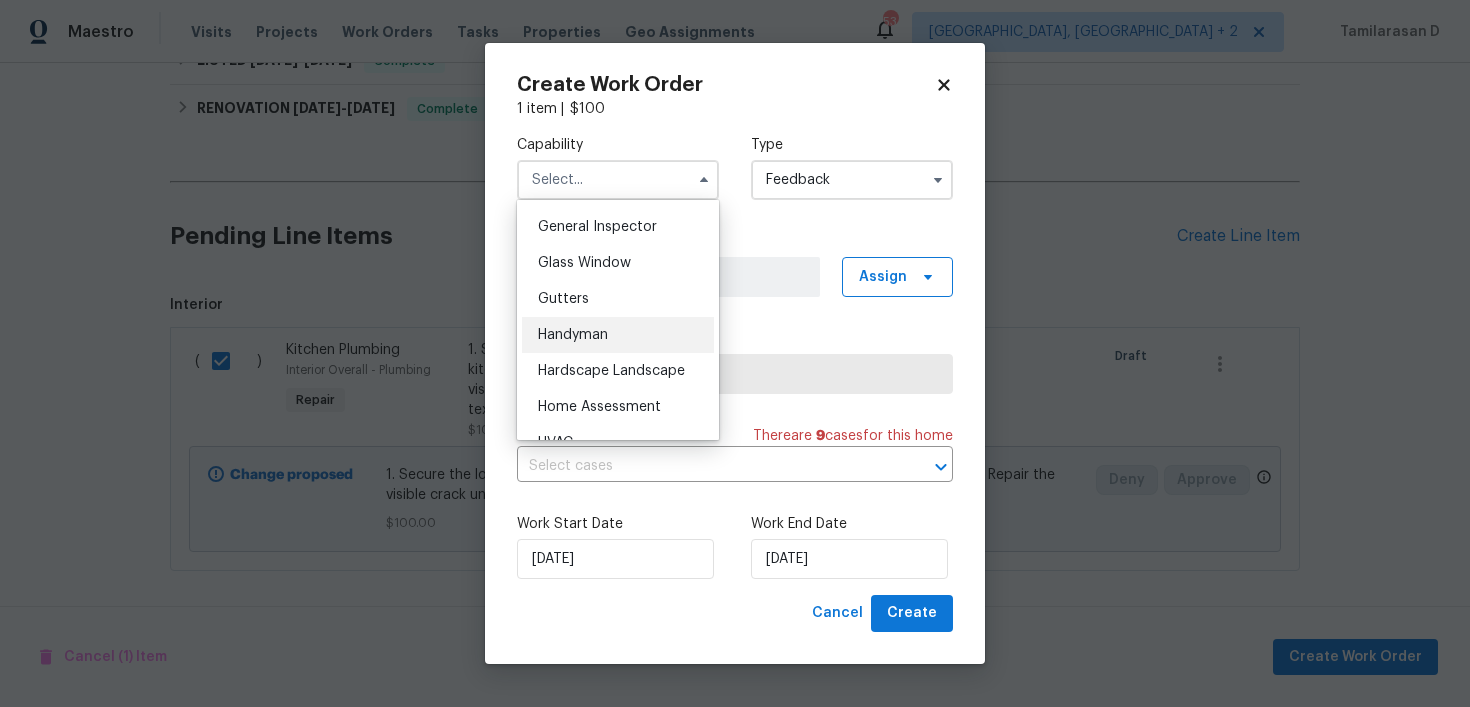 click on "Handyman" at bounding box center (573, 335) 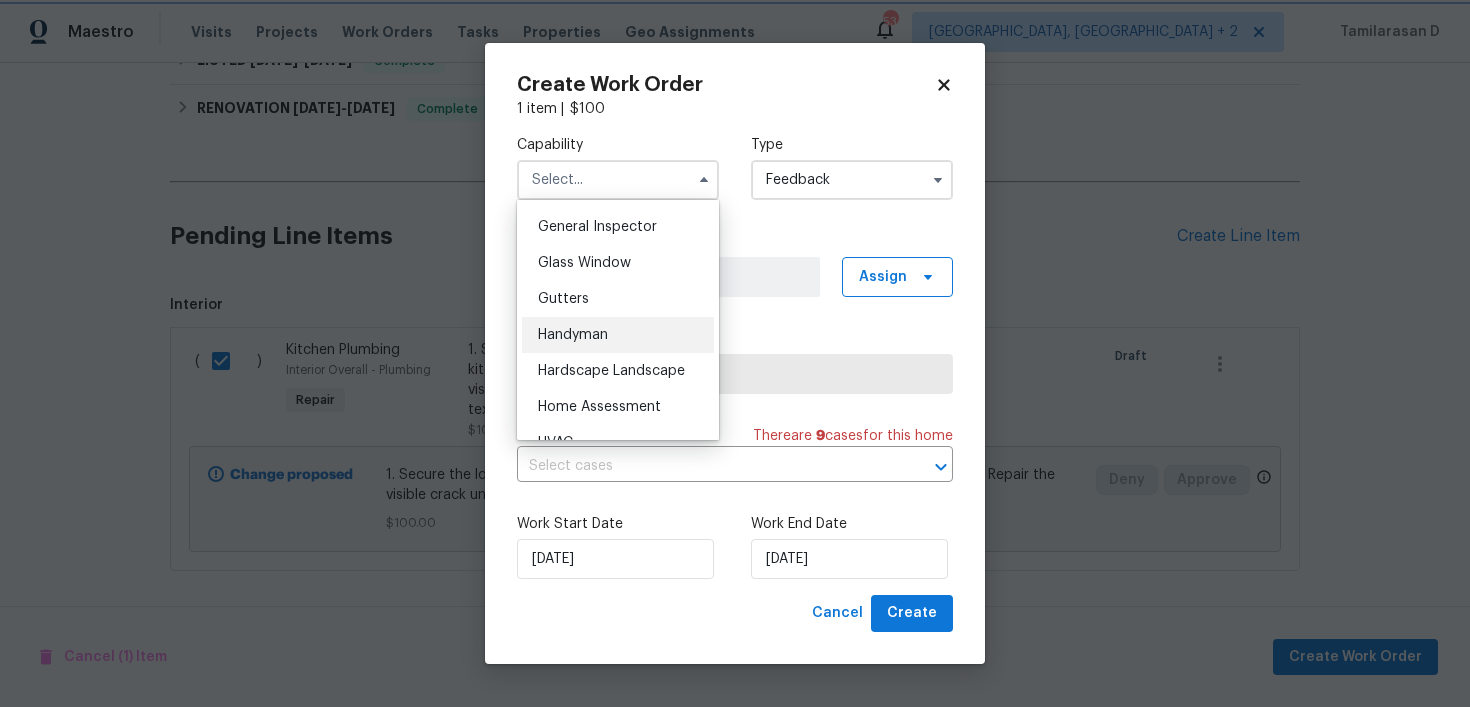 type on "Handyman" 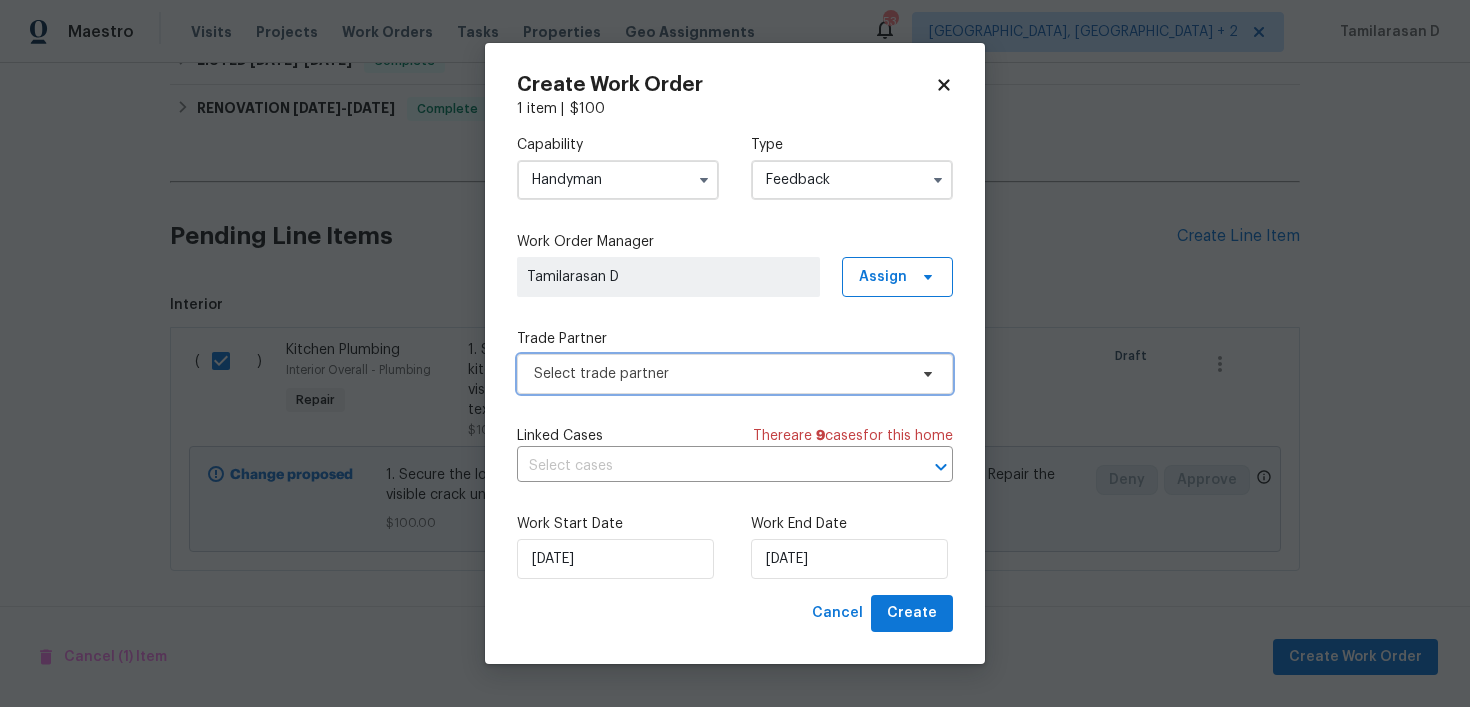 click on "Select trade partner" at bounding box center [720, 374] 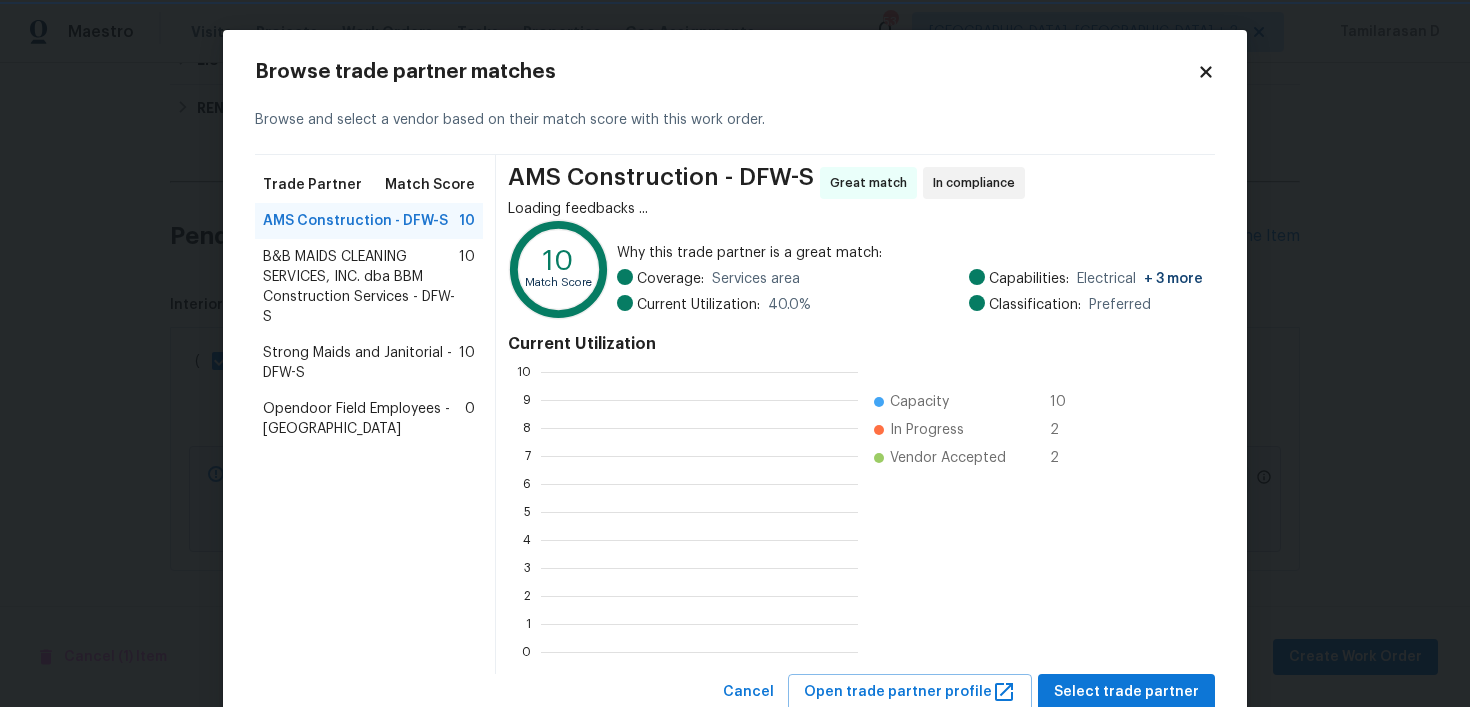 scroll, scrollTop: 2, scrollLeft: 2, axis: both 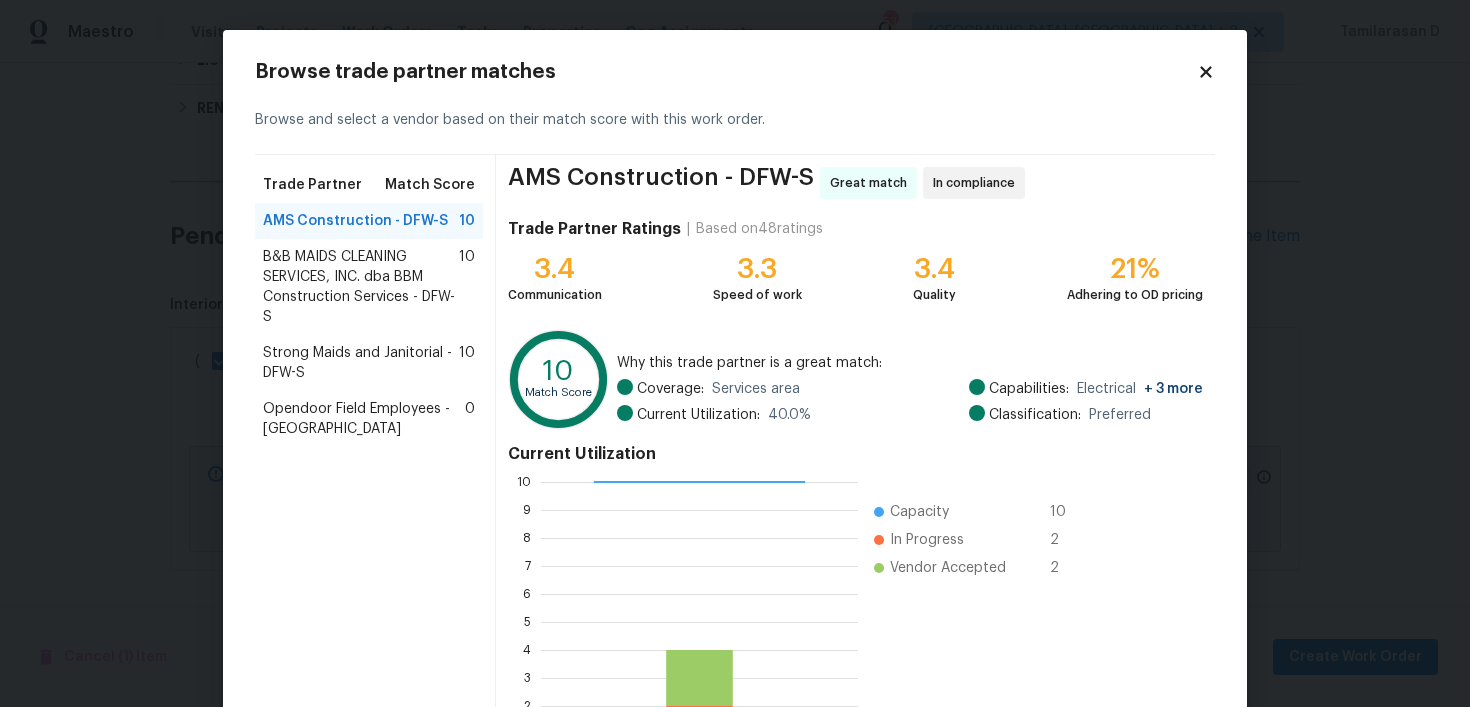 click on "B&B MAIDS CLEANING SERVICES, INC. dba BBM Construction Services - DFW-S" at bounding box center [361, 287] 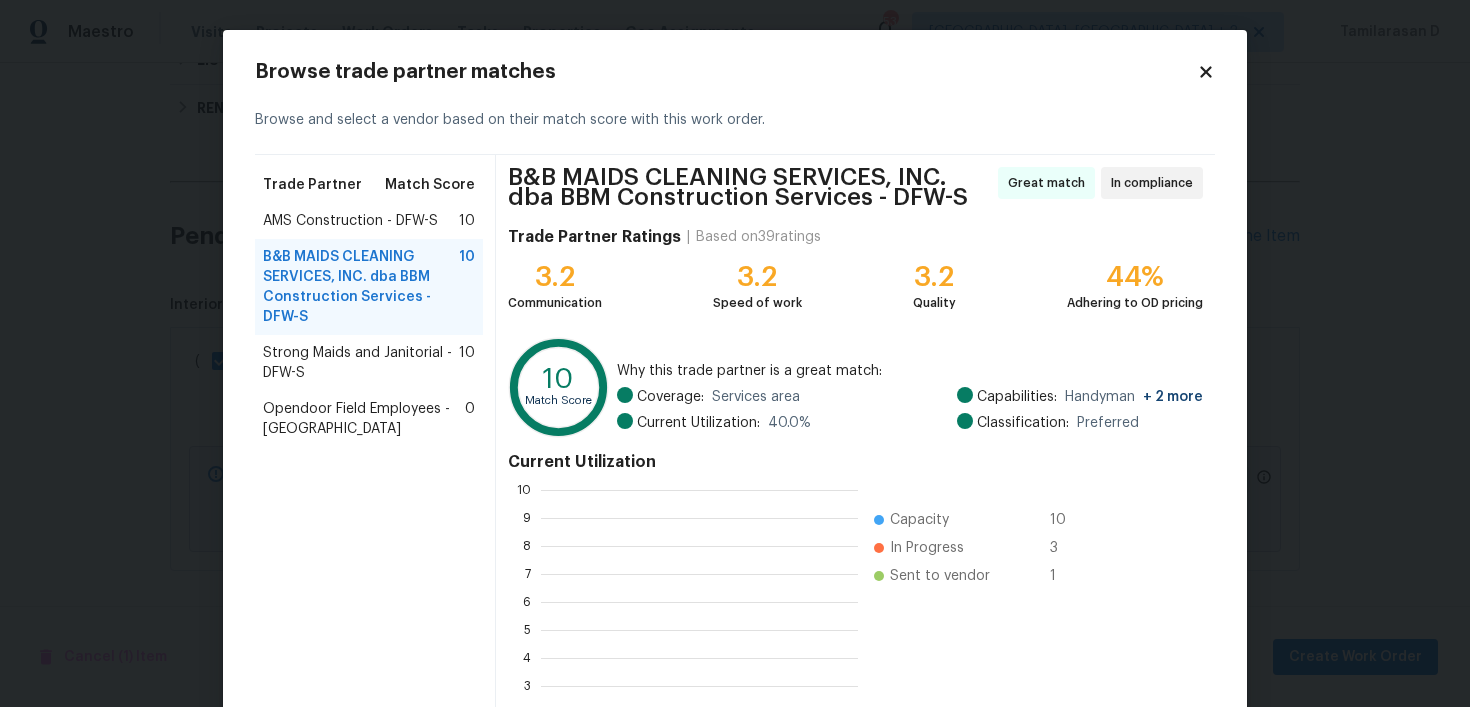 scroll, scrollTop: 49, scrollLeft: 0, axis: vertical 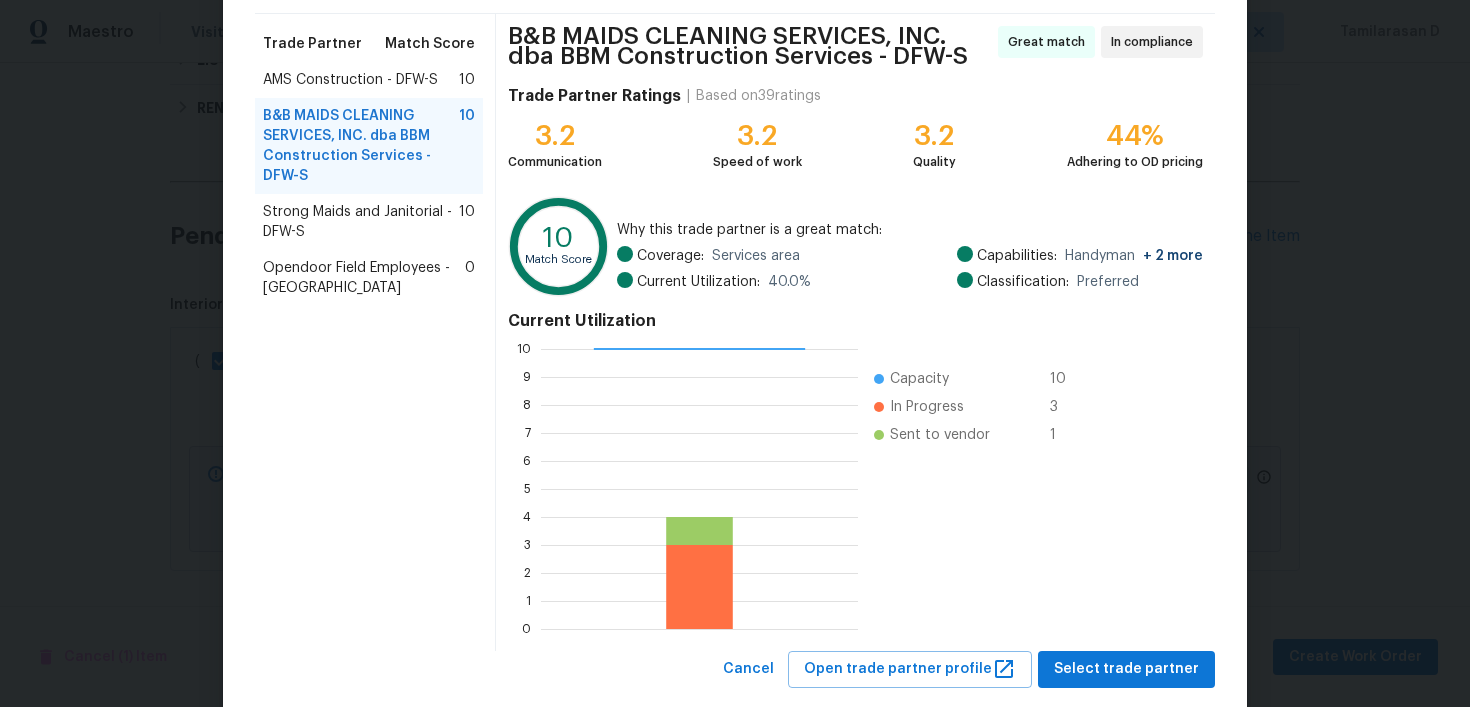 click on "Strong Maids and Janitorial - DFW-S" at bounding box center (361, 222) 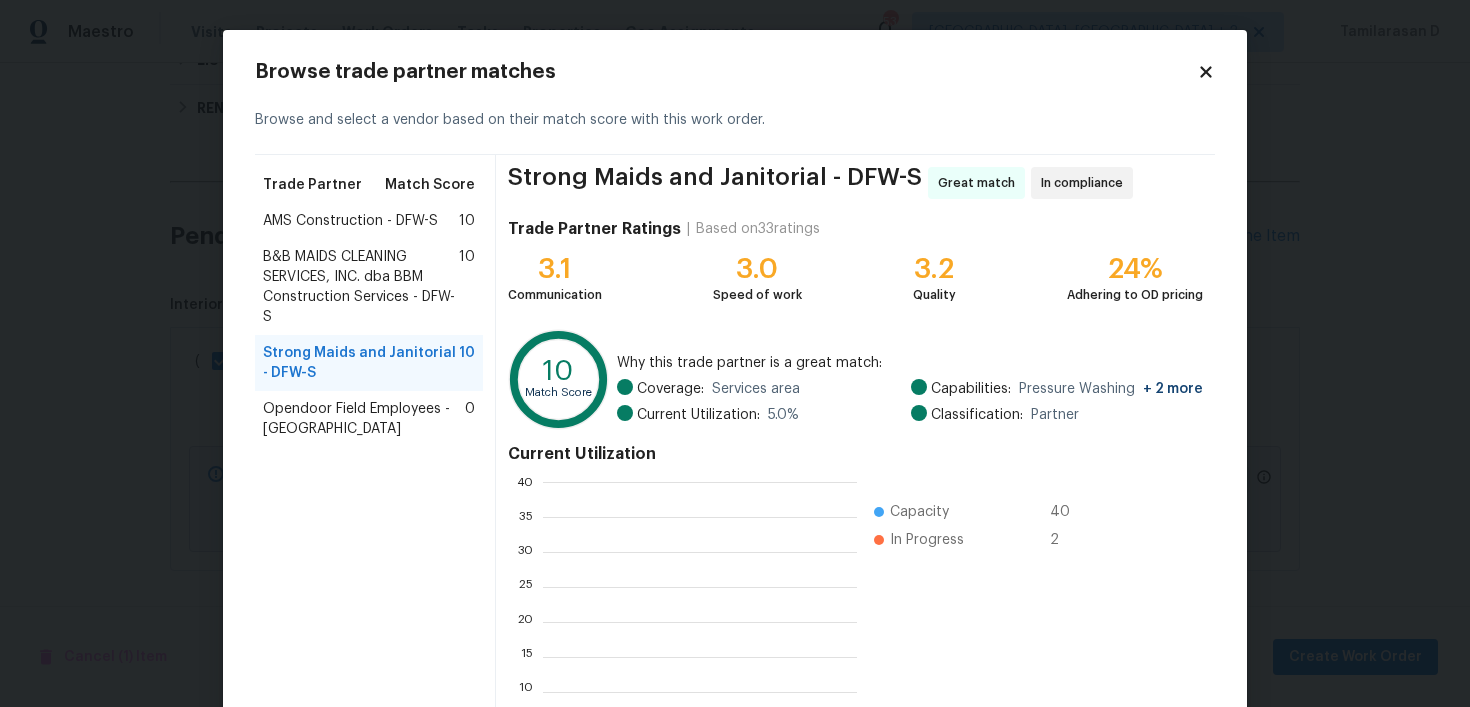 scroll, scrollTop: 2, scrollLeft: 1, axis: both 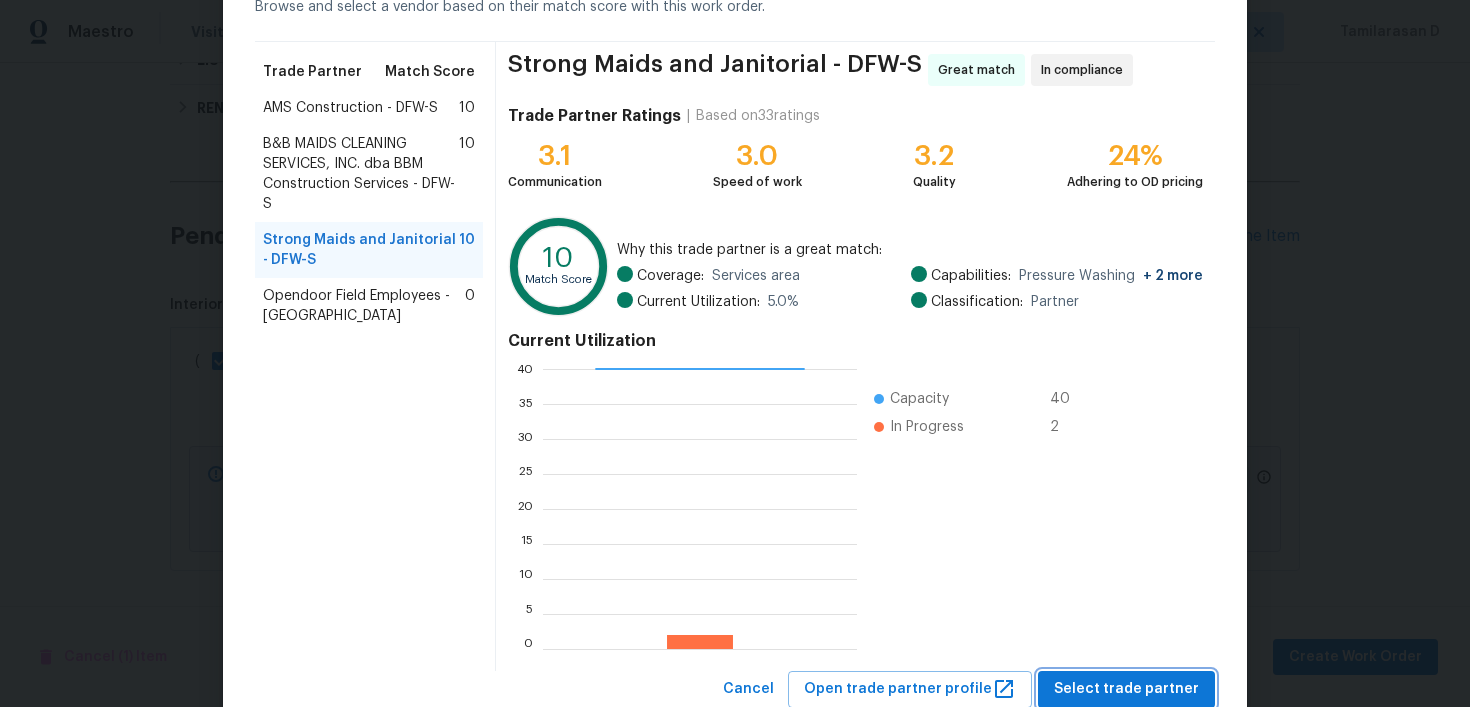 click on "Select trade partner" at bounding box center (1126, 689) 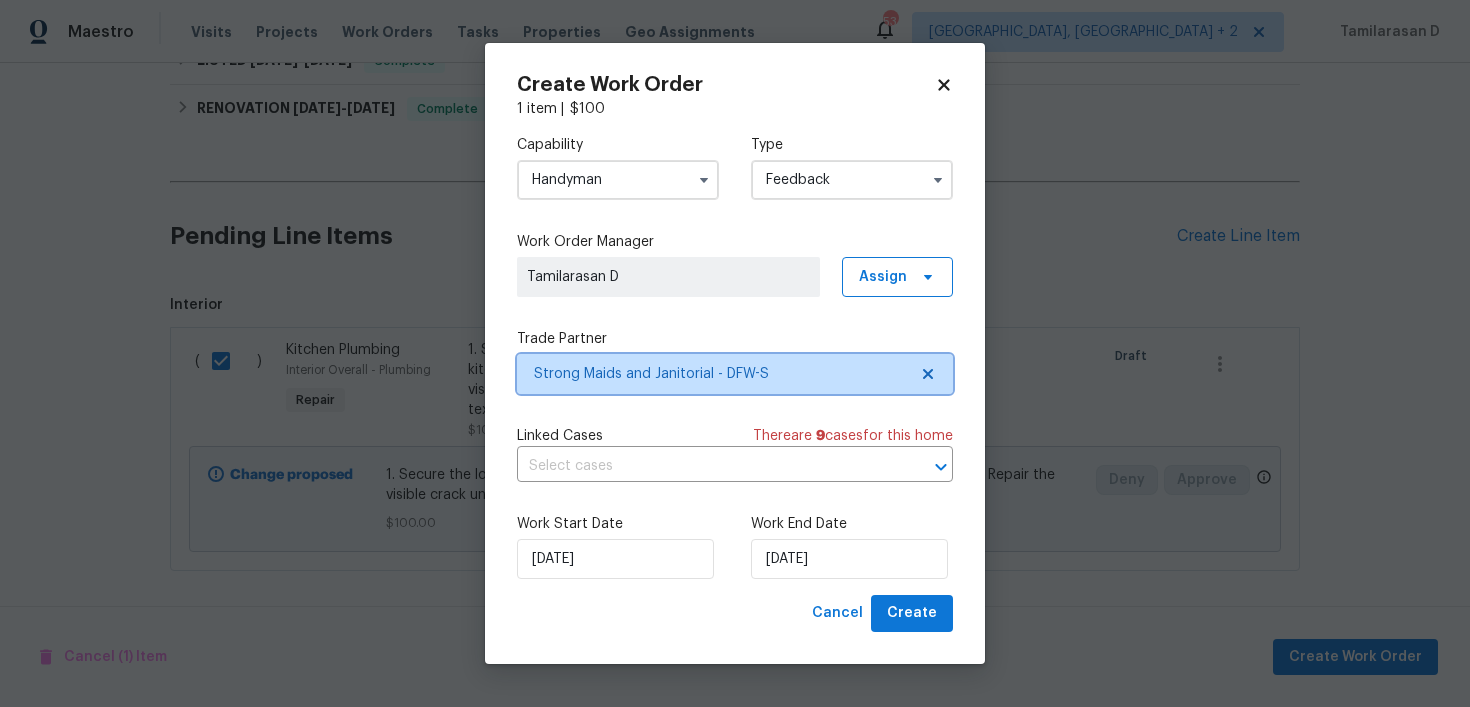 scroll, scrollTop: 0, scrollLeft: 0, axis: both 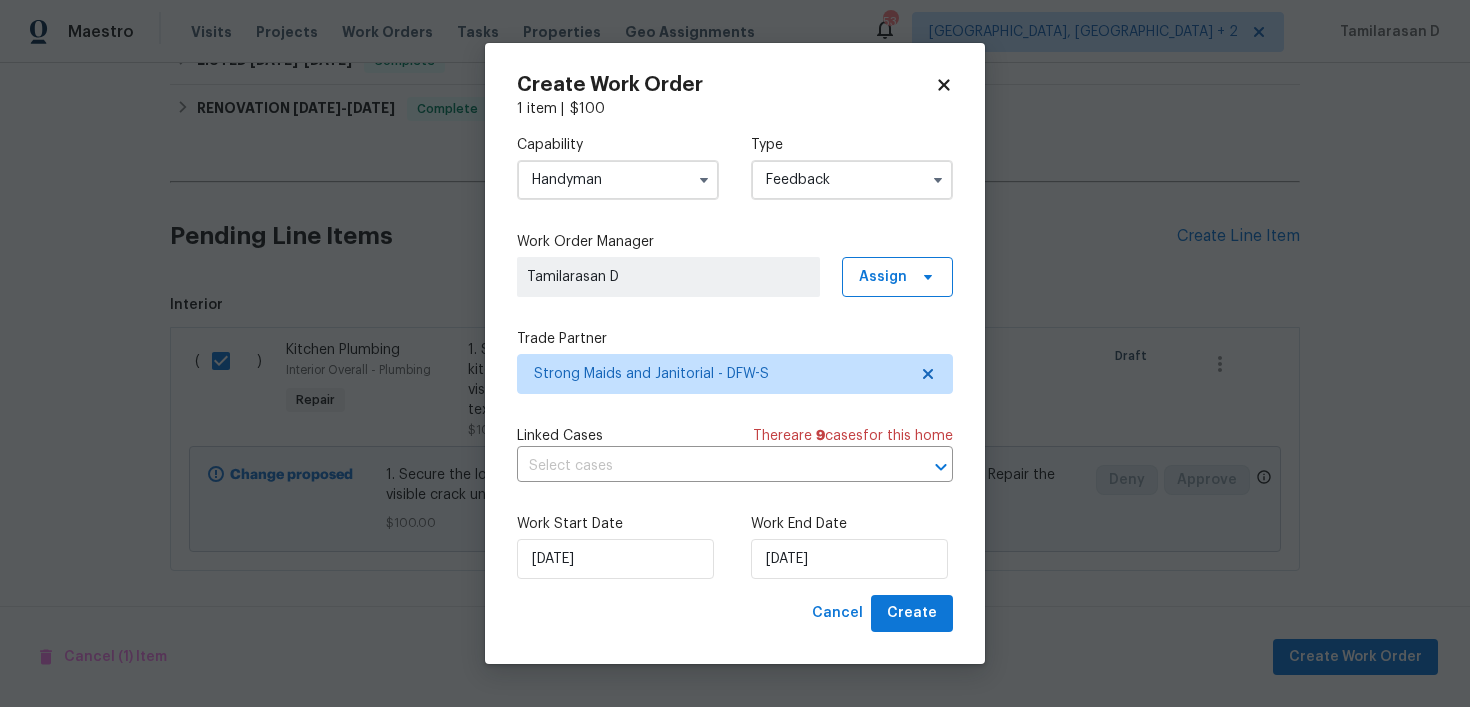 click on "Work Start Date   21/07/2025 Work End Date   21/07/2025" at bounding box center [735, 546] 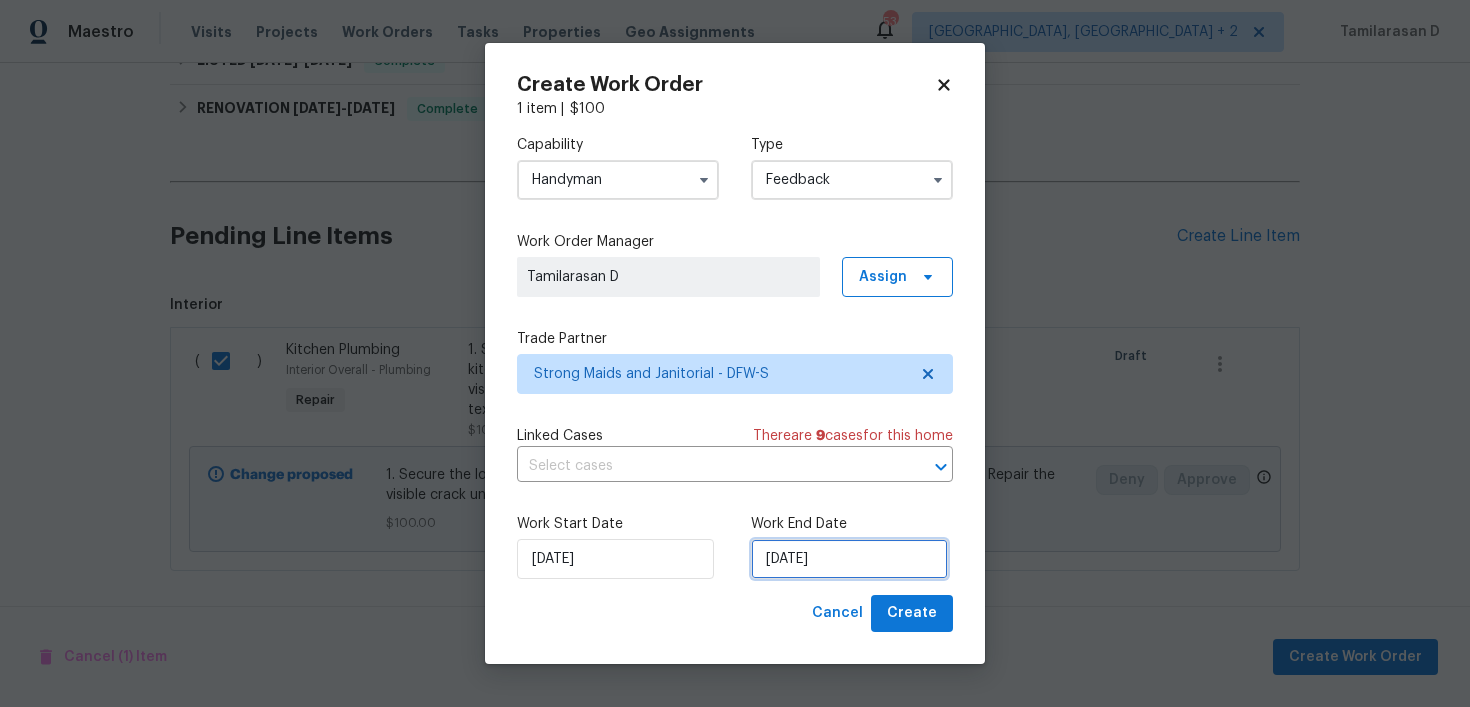 click on "21/07/2025" at bounding box center (849, 559) 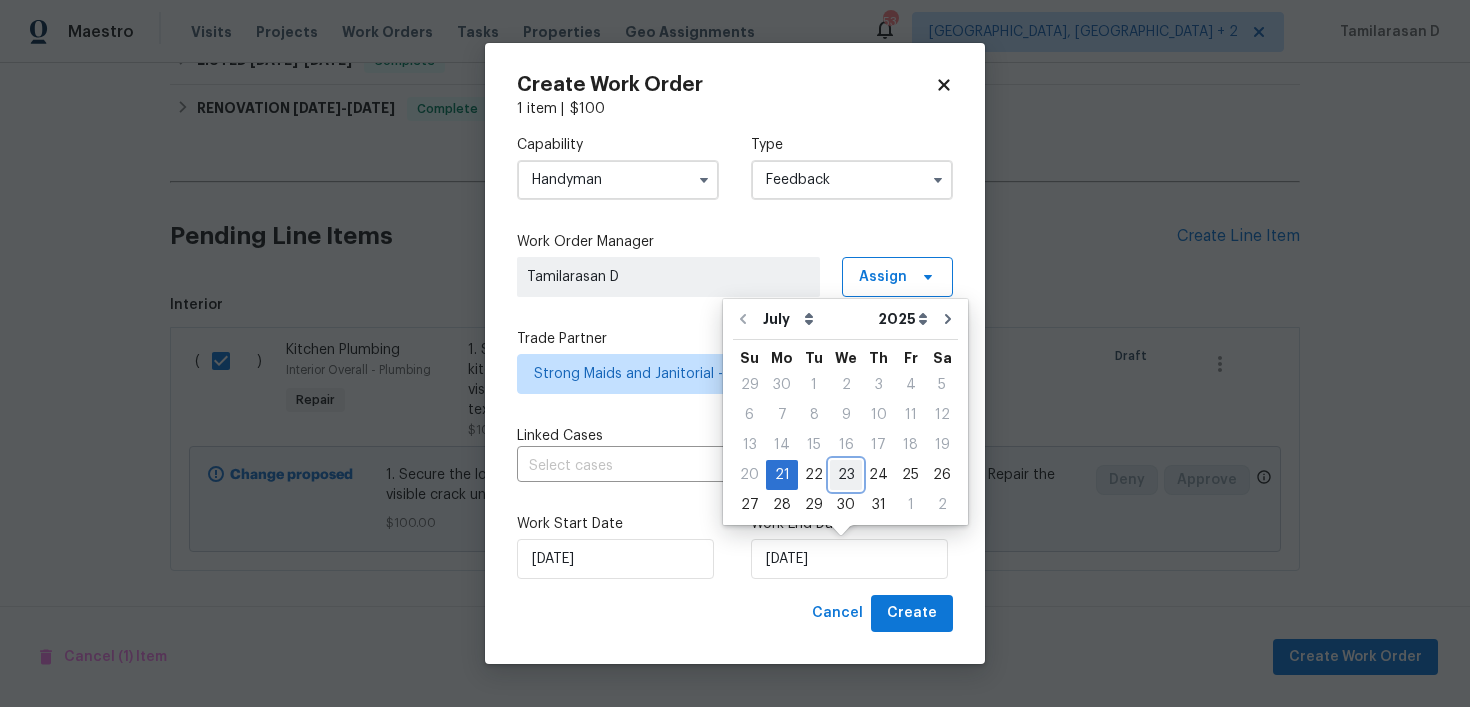 click on "23" at bounding box center [846, 475] 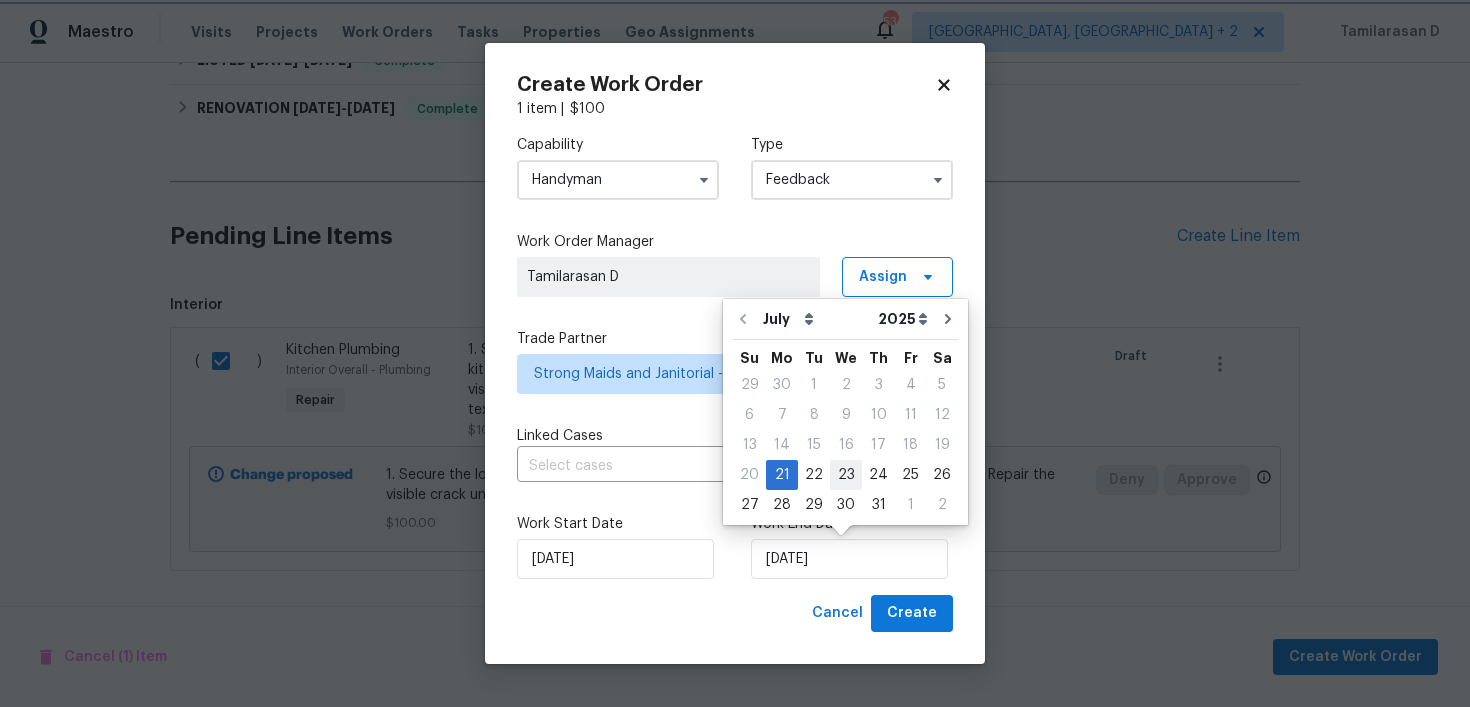 type on "23/07/2025" 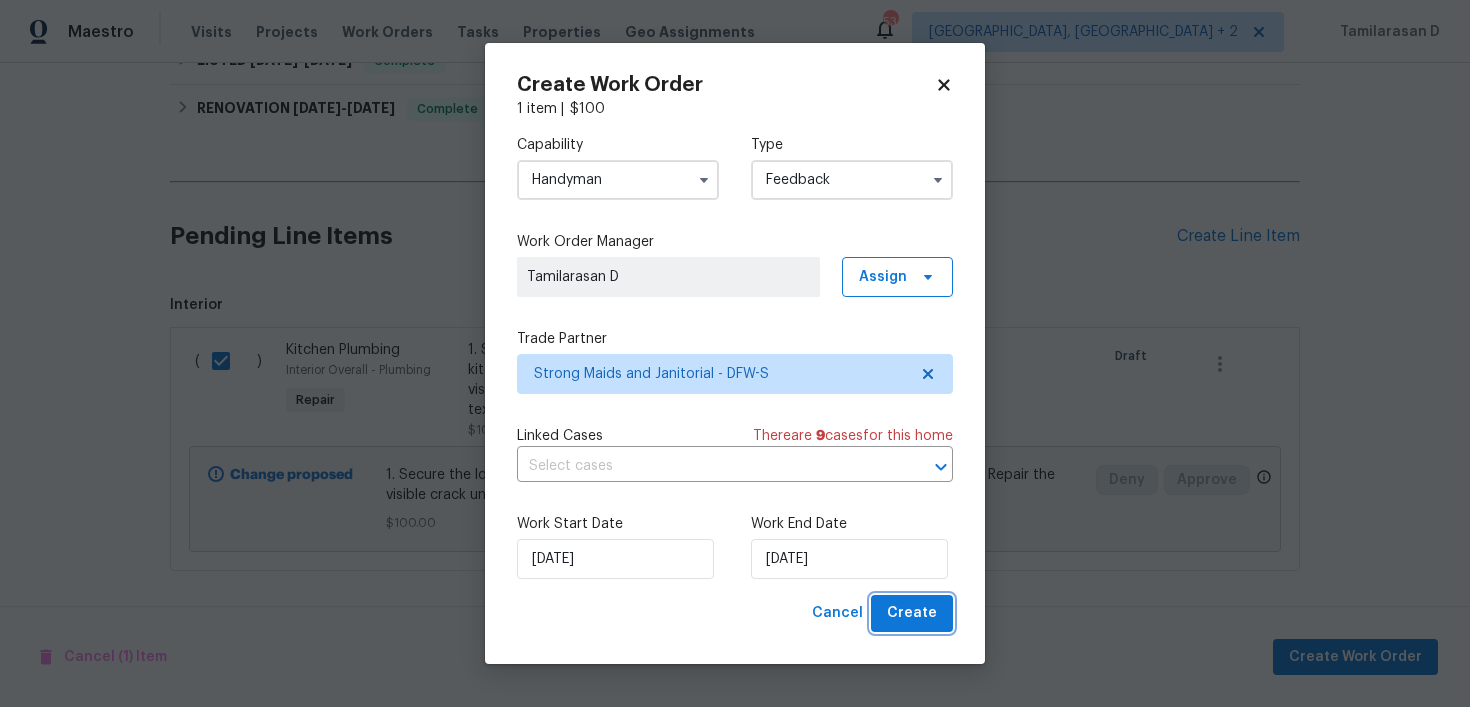 click on "Create" at bounding box center [912, 613] 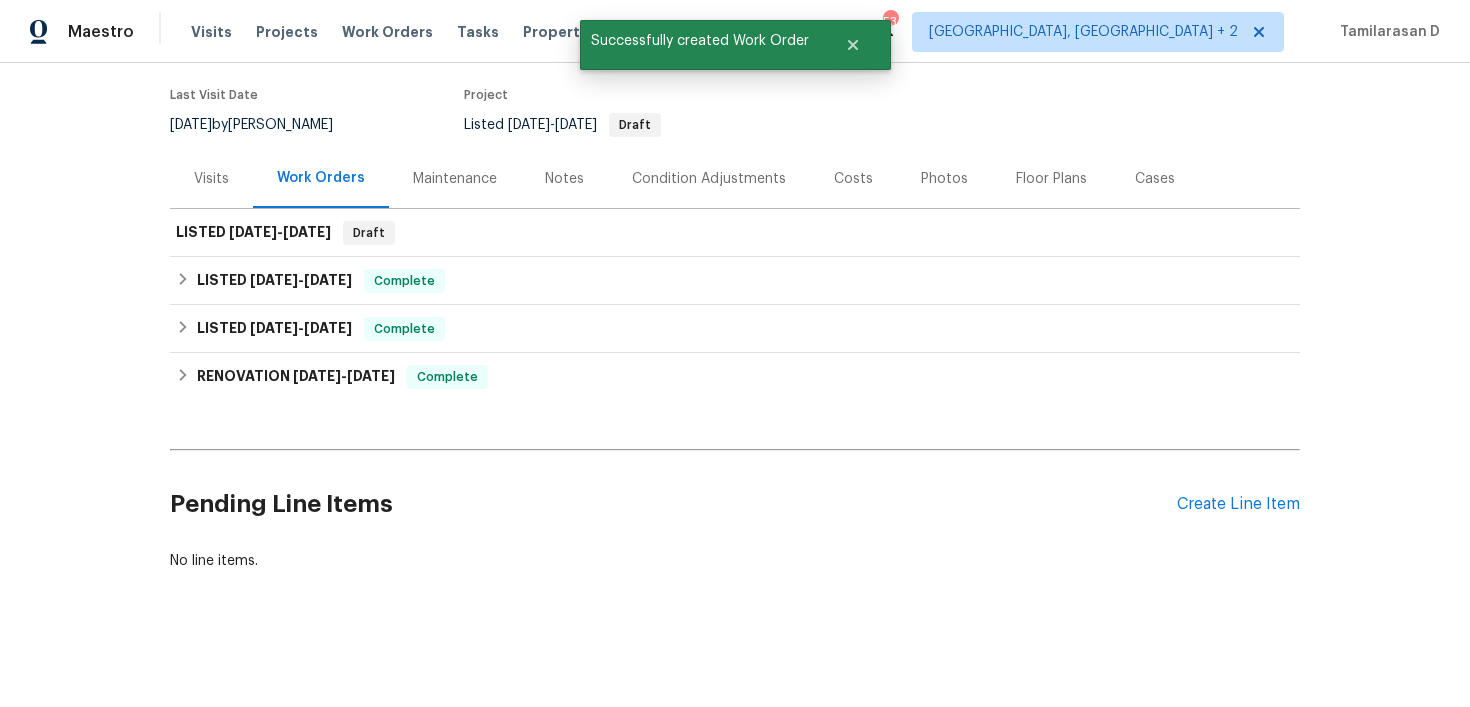 scroll, scrollTop: 0, scrollLeft: 0, axis: both 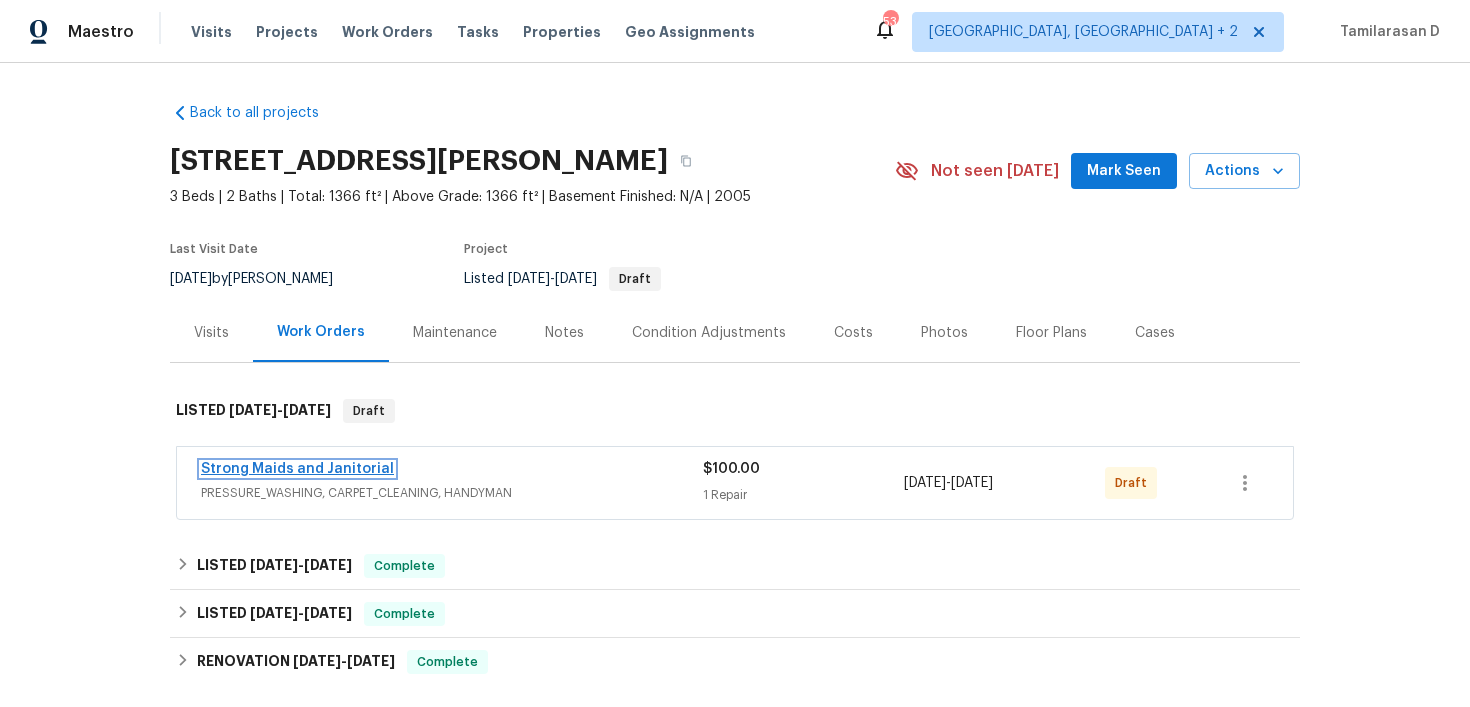 click on "Strong Maids and Janitorial" at bounding box center [297, 469] 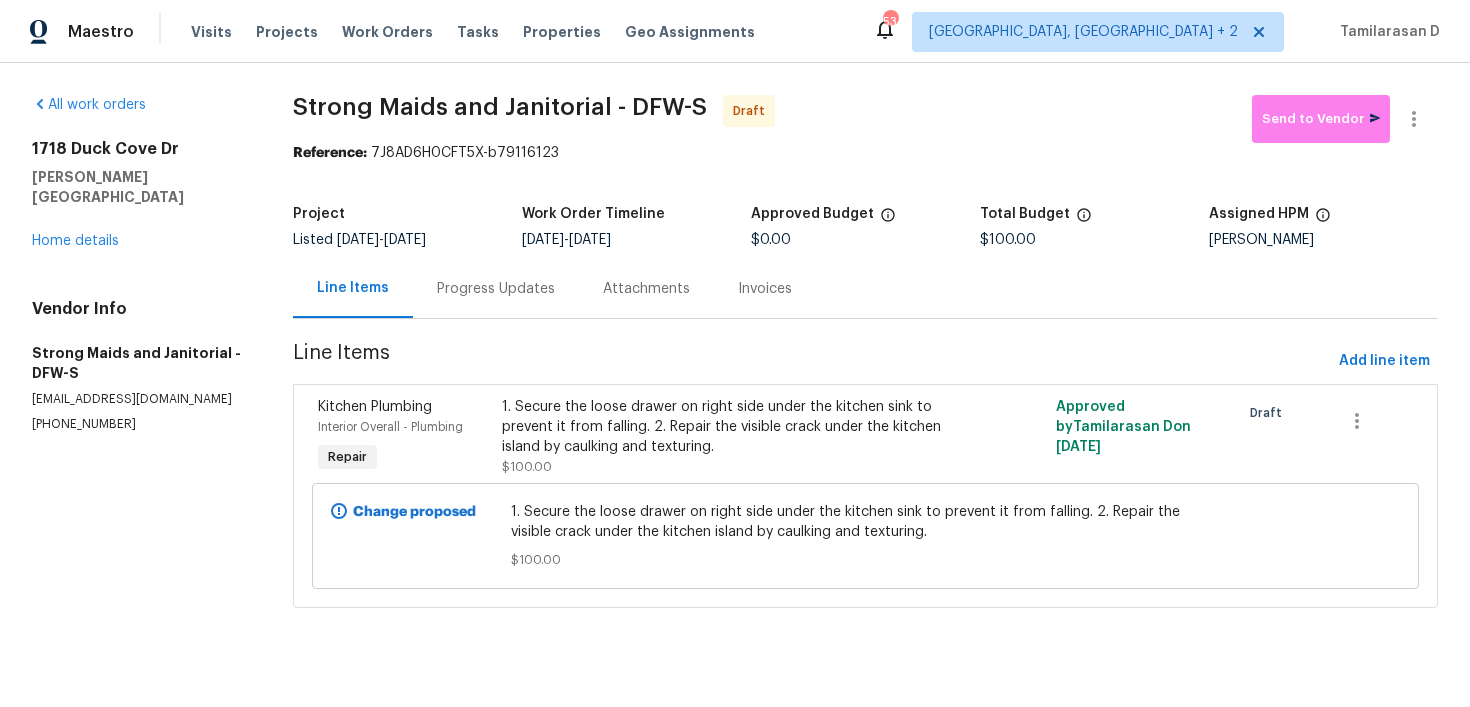 click on "Progress Updates" at bounding box center [496, 288] 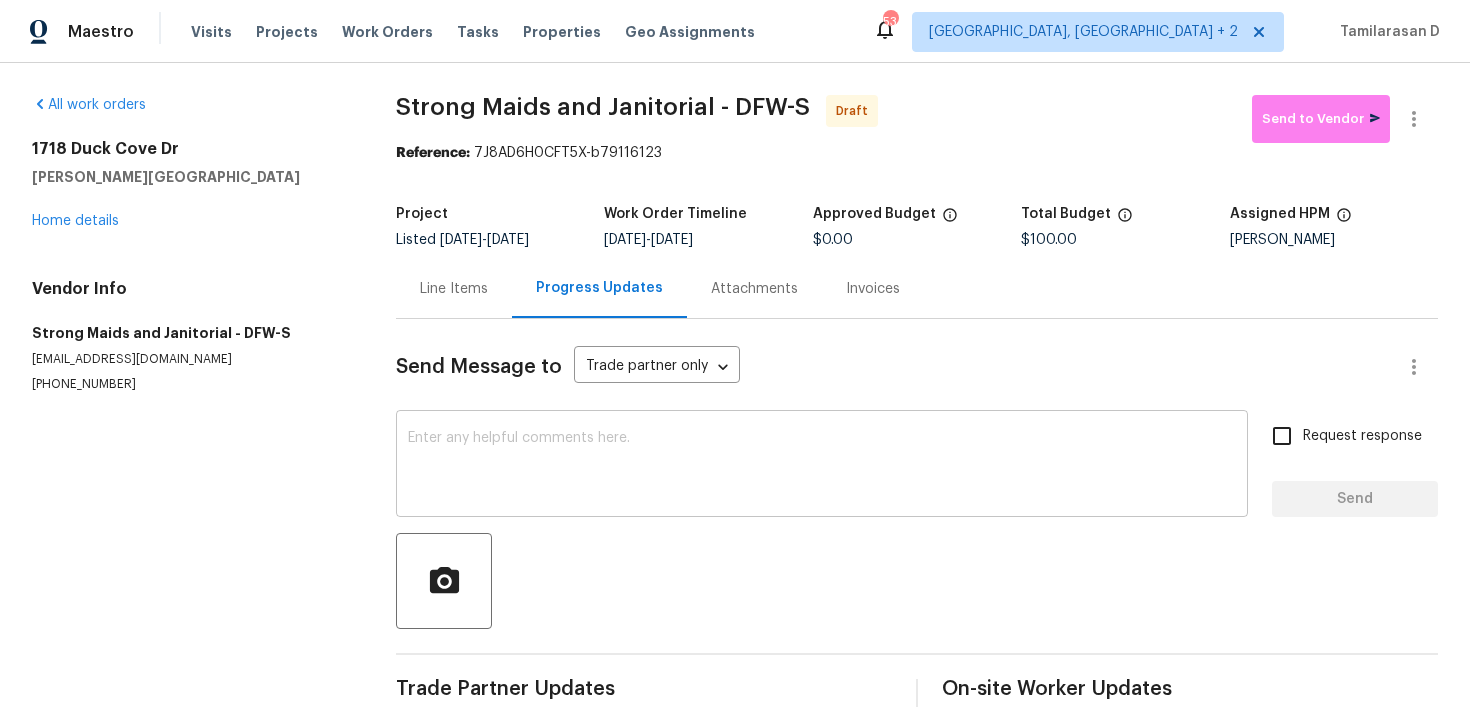 click at bounding box center [822, 466] 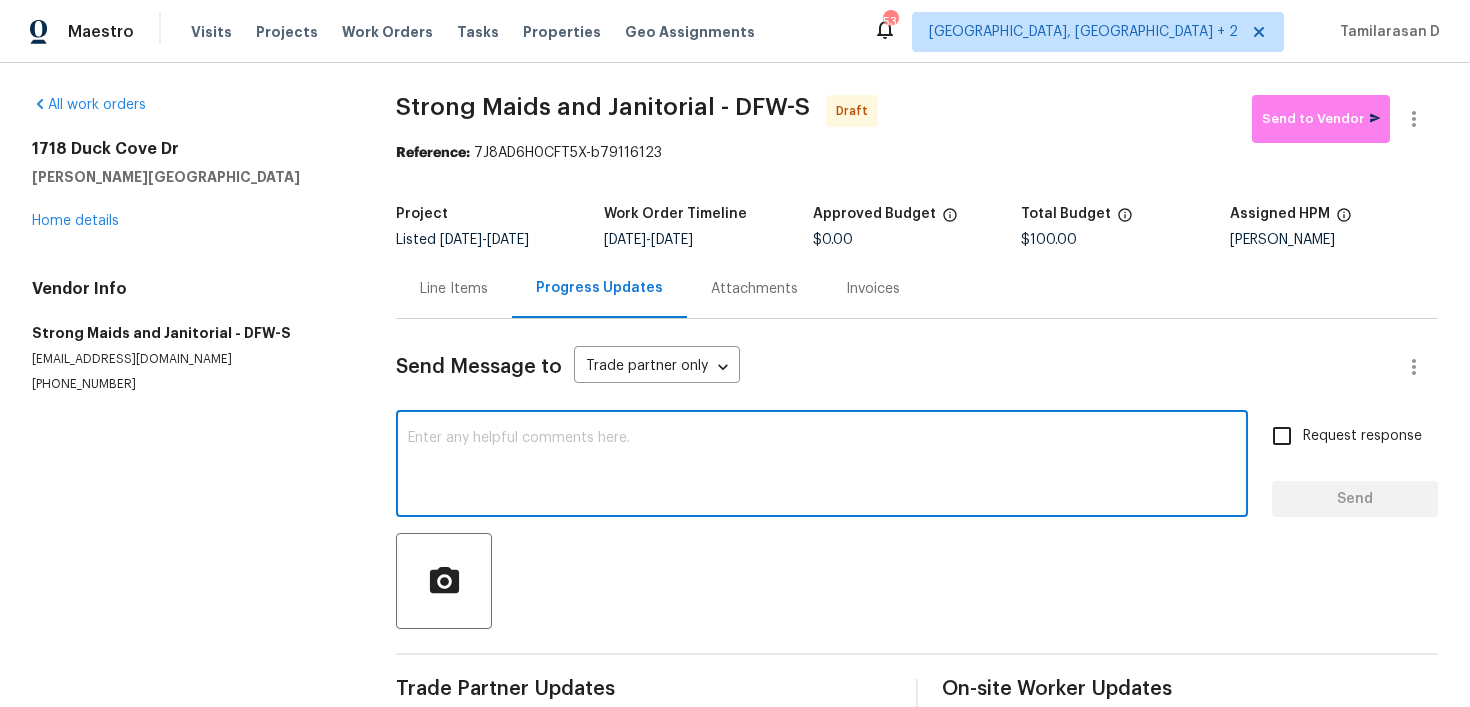 paste on "Hey, this is Tamil from Opendoor. I’m confirming you received the WO for the property at (Address). Please review and accept the WO within 24 hours and provide a scheduled date. Please disregard the contact information for the HPM included in the WO. Our Centralised LWO Team is responsible for Listed WOs." 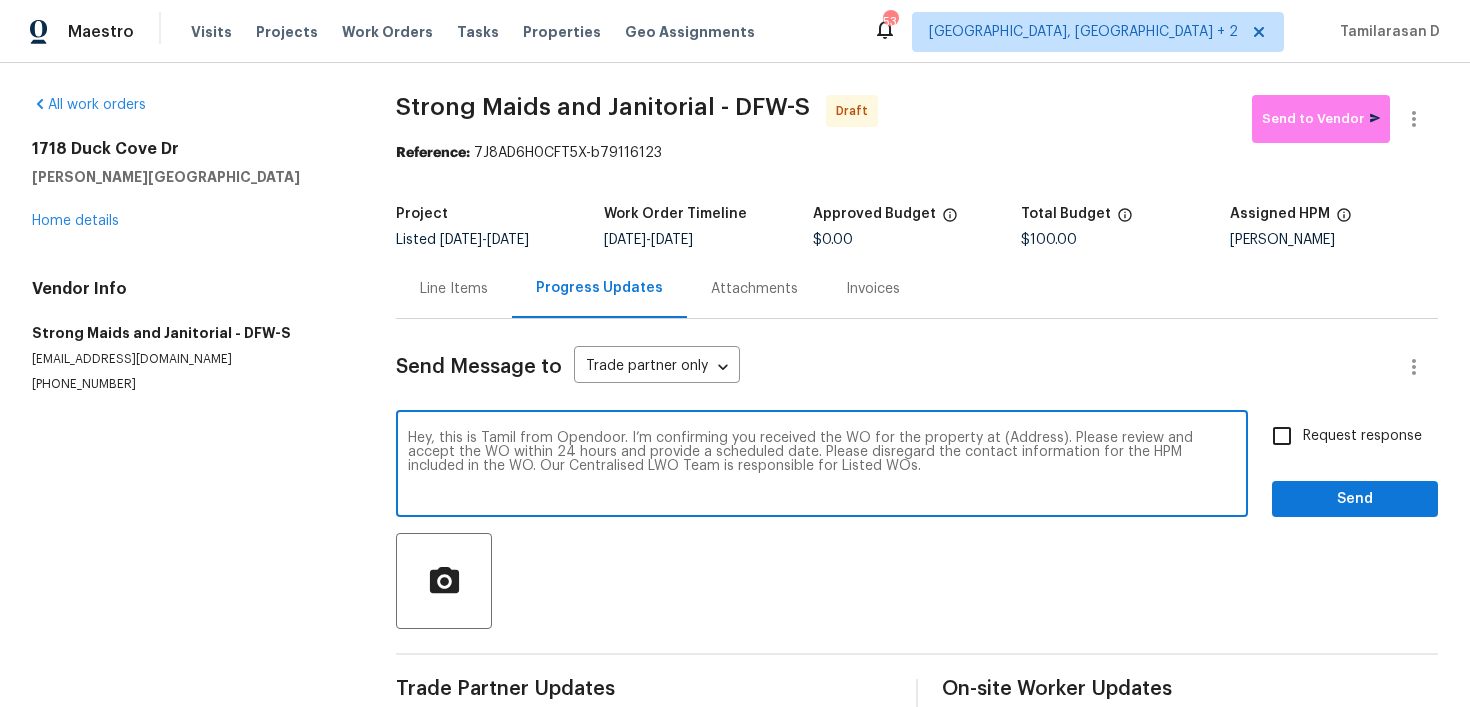 click on "Hey, this is Tamil from Opendoor. I’m confirming you received the WO for the property at (Address). Please review and accept the WO within 24 hours and provide a scheduled date. Please disregard the contact information for the HPM included in the WO. Our Centralised LWO Team is responsible for Listed WOs." at bounding box center [822, 466] 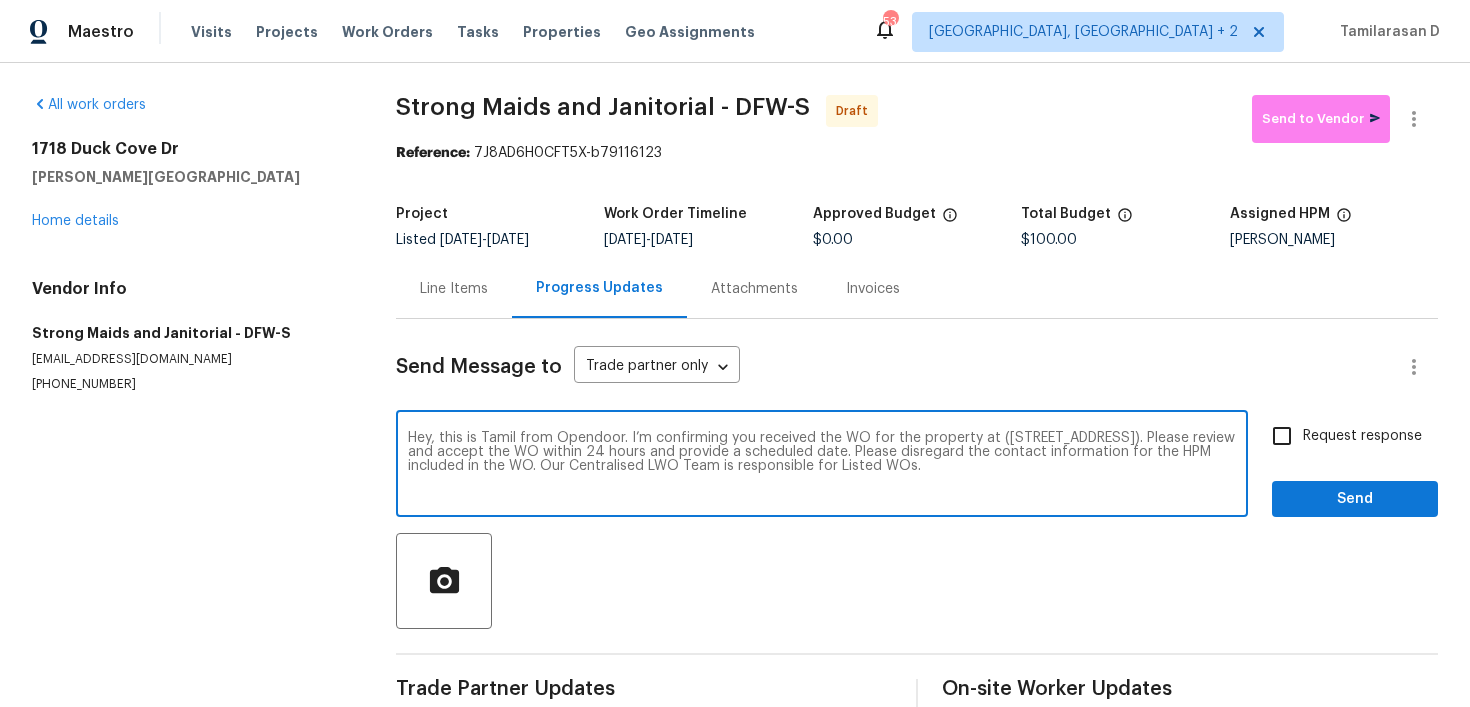 type on "Hey, this is Tamil from Opendoor. I’m confirming you received the WO for the property at ([STREET_ADDRESS]). Please review and accept the WO within 24 hours and provide a scheduled date. Please disregard the contact information for the HPM included in the WO. Our Centralised LWO Team is responsible for Listed WOs." 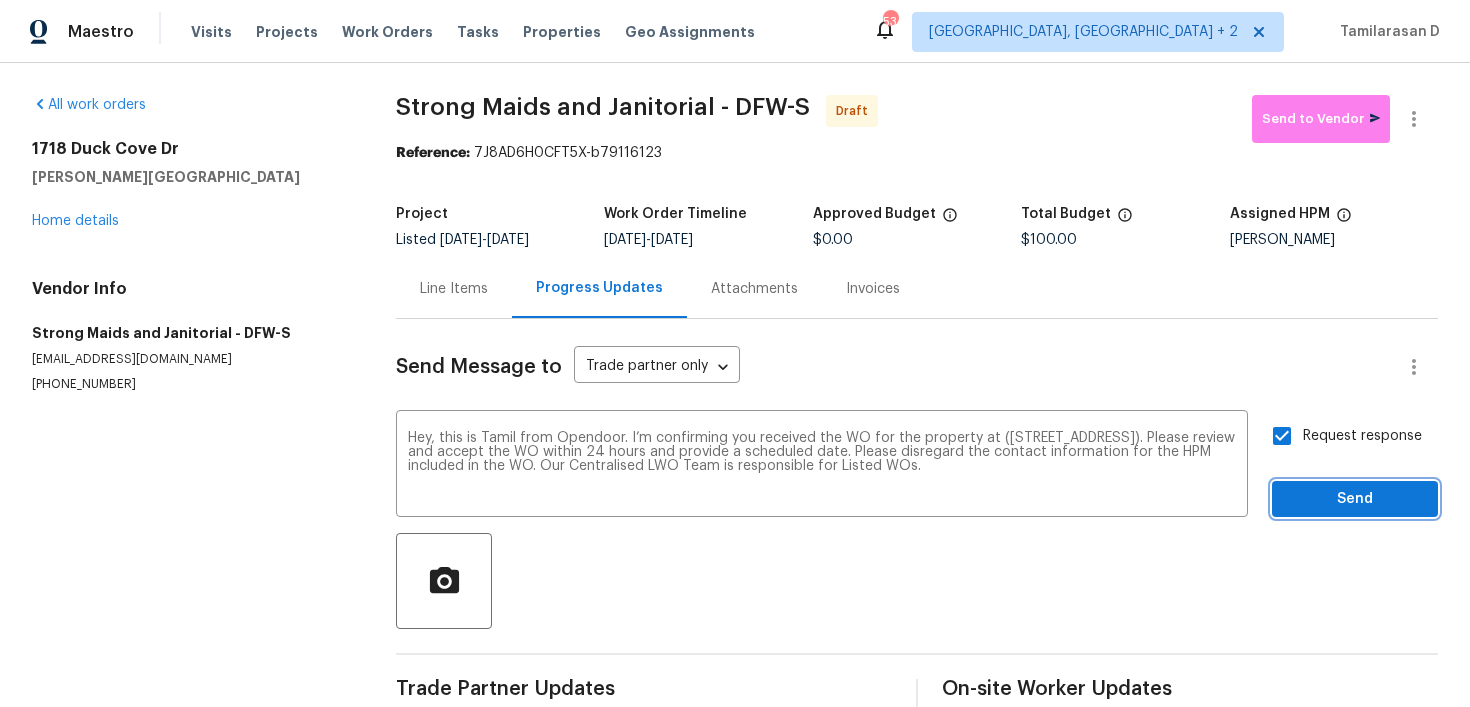 click on "Send" at bounding box center (1355, 499) 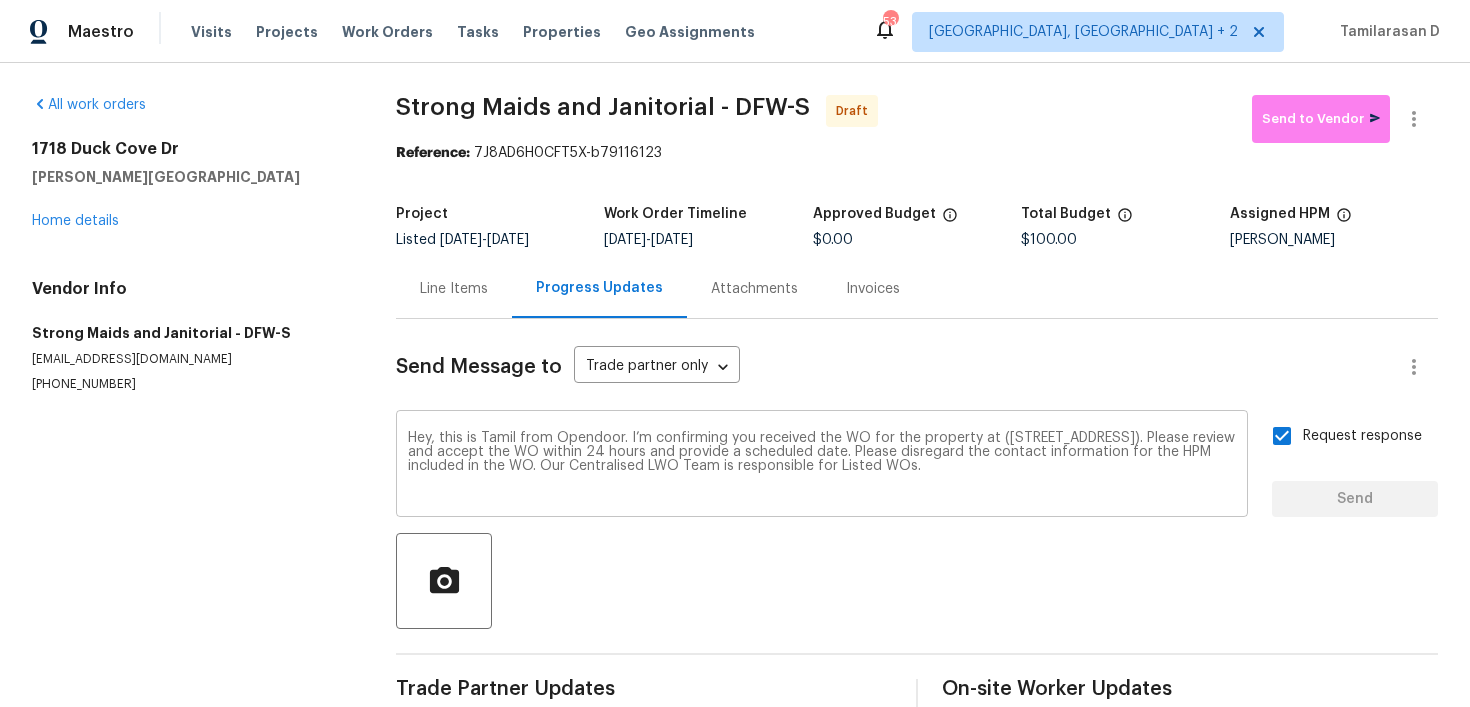 type 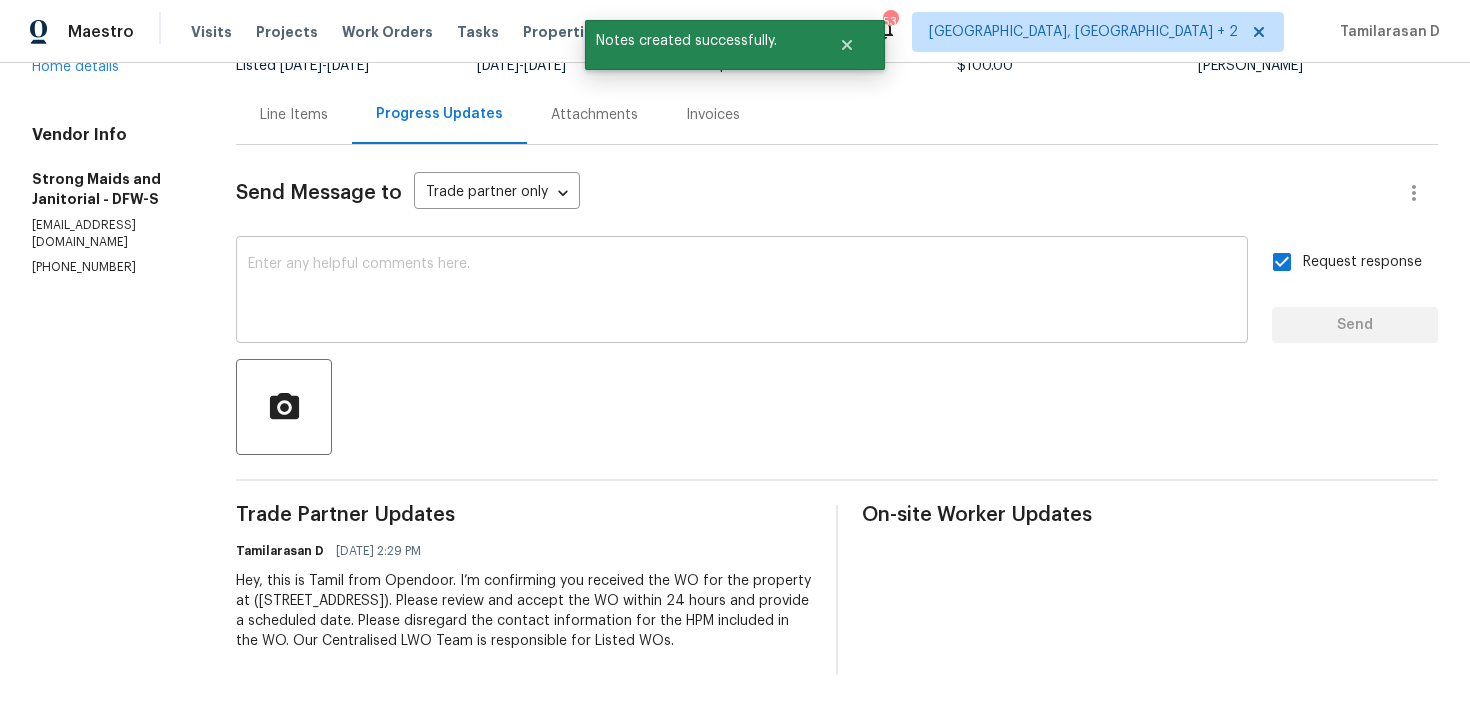 scroll, scrollTop: 0, scrollLeft: 0, axis: both 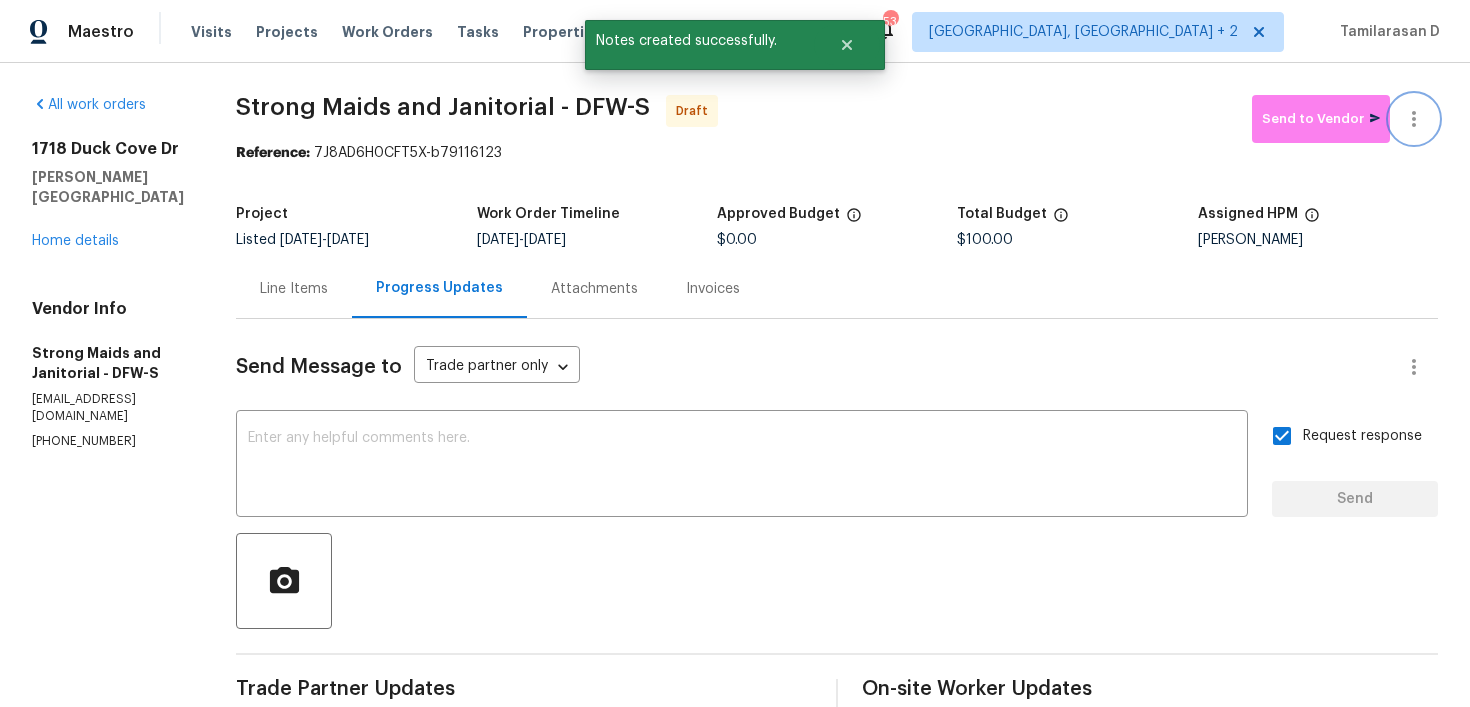 click at bounding box center (1414, 119) 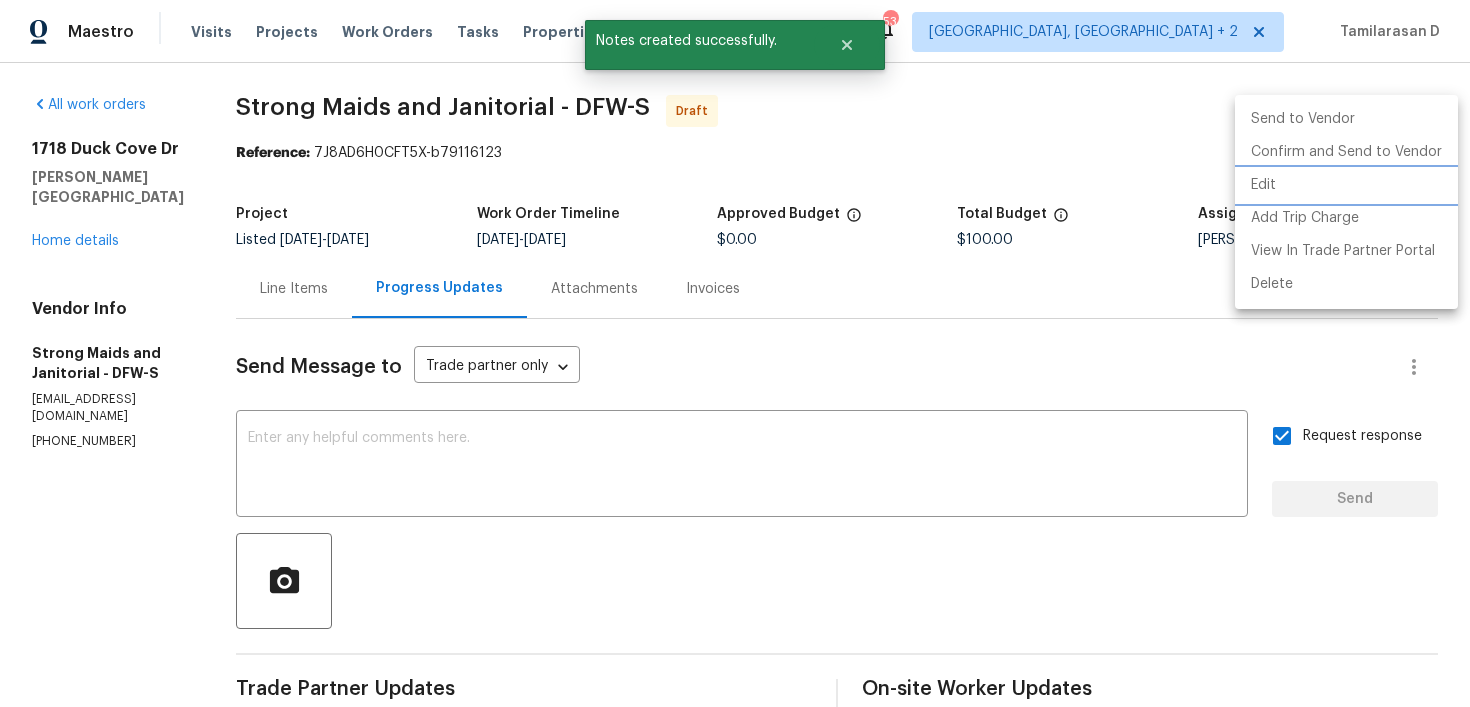 click on "Edit" at bounding box center (1346, 185) 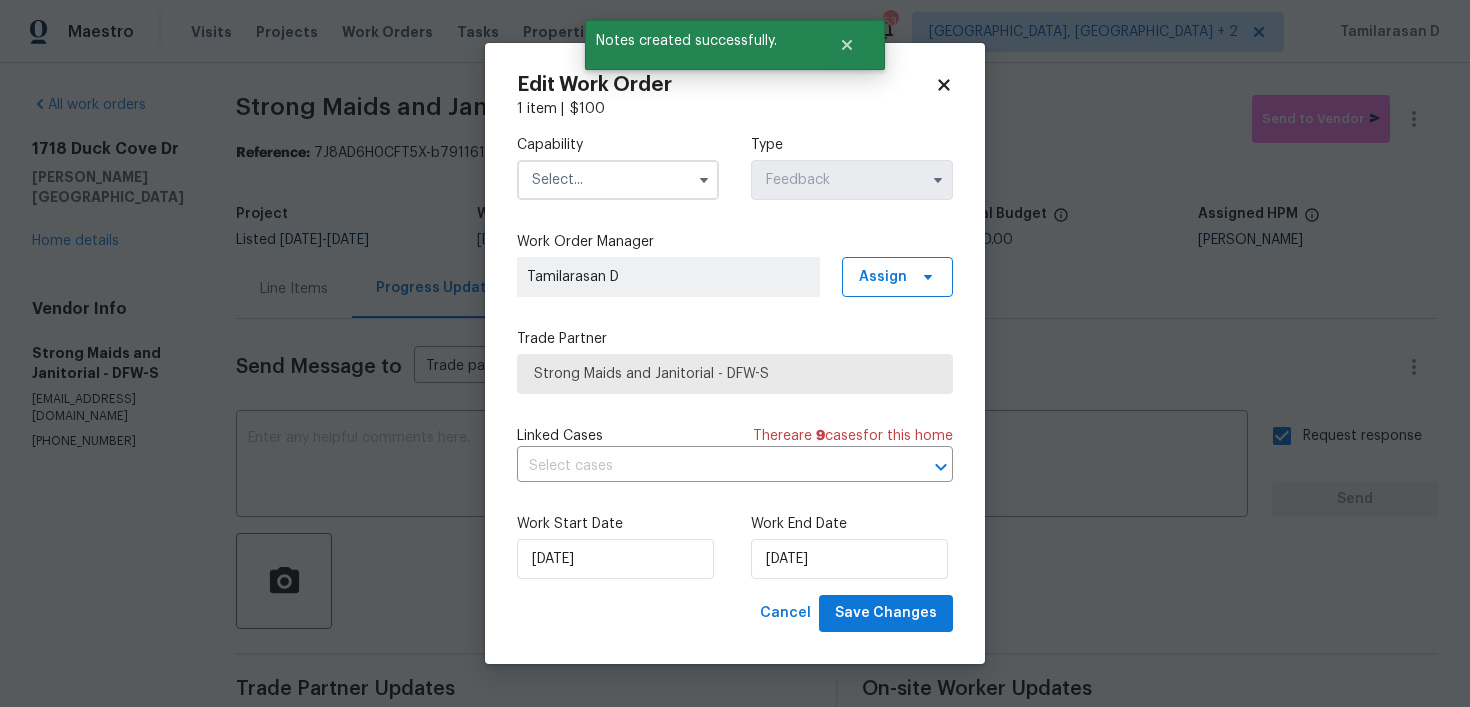 click at bounding box center [618, 180] 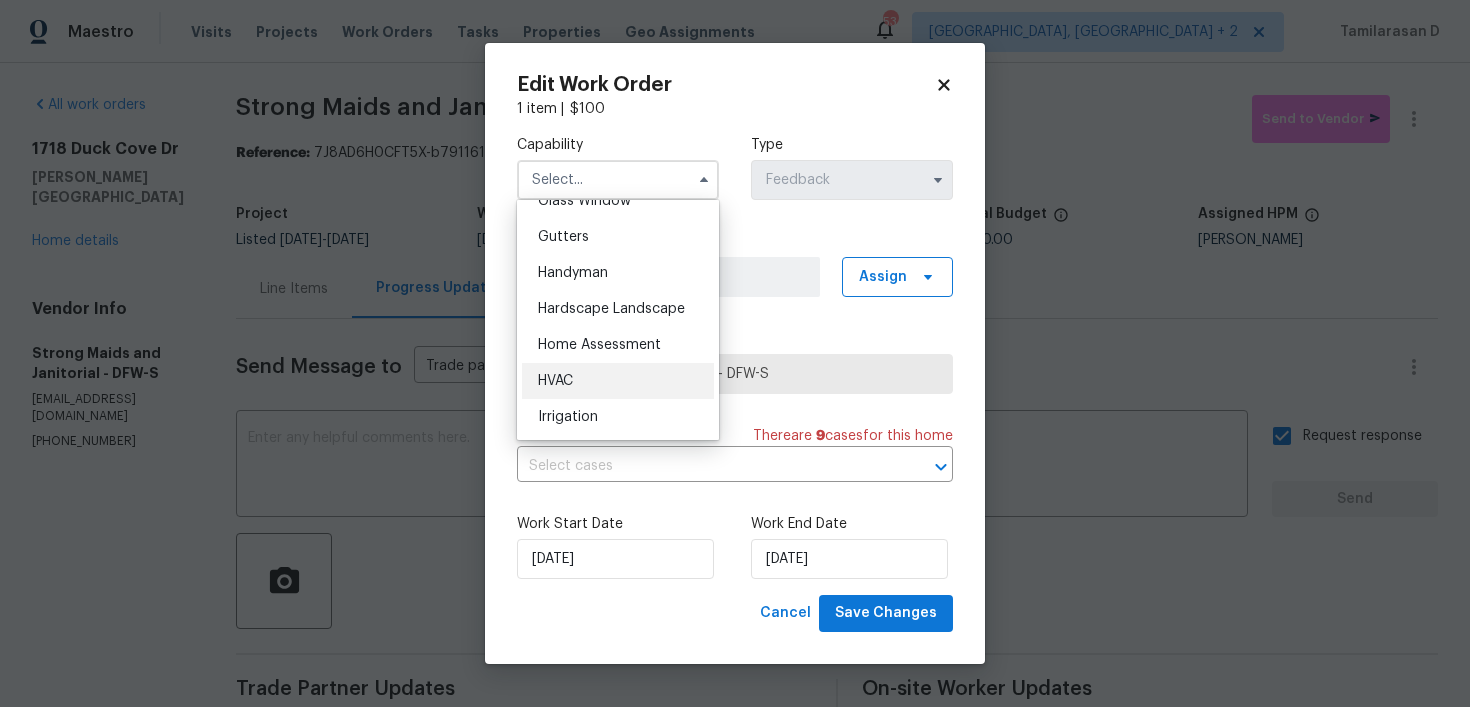 scroll, scrollTop: 1033, scrollLeft: 0, axis: vertical 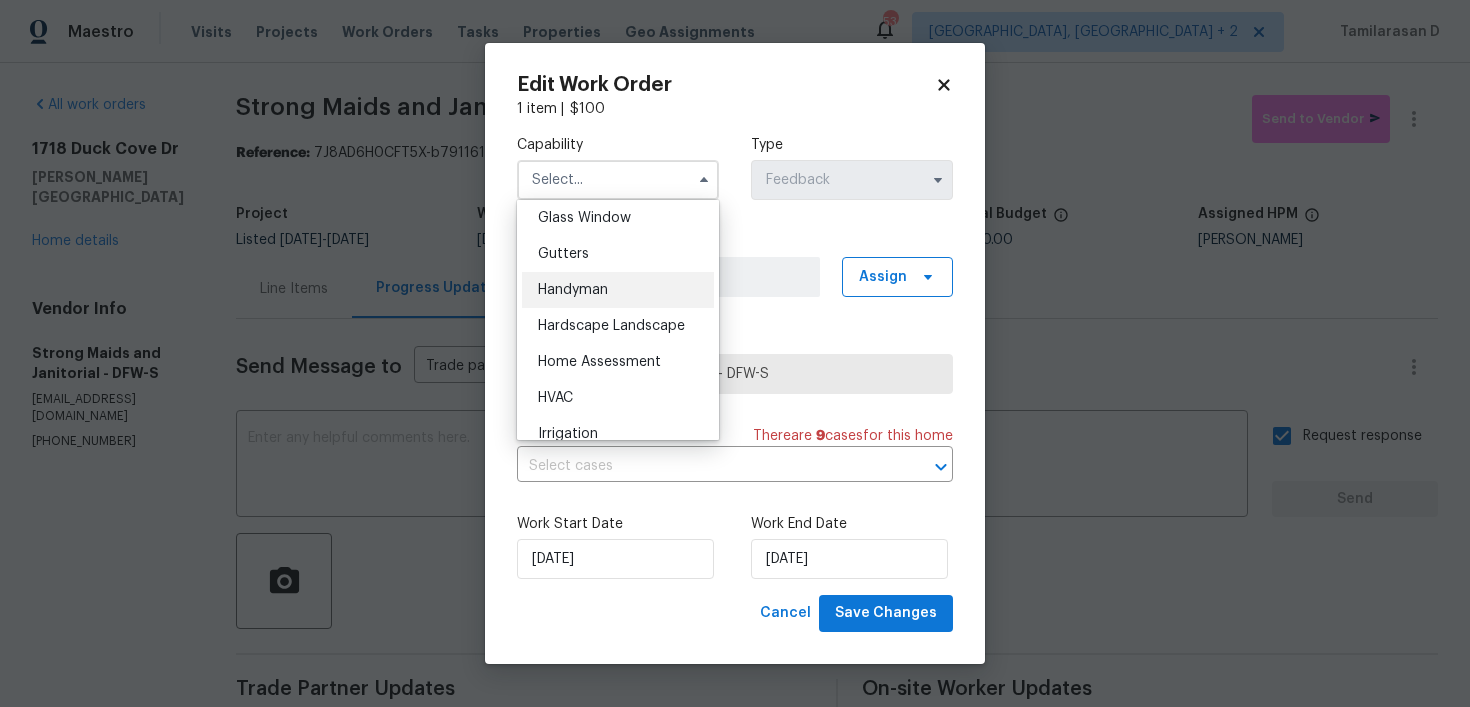 click on "Handyman" at bounding box center (573, 290) 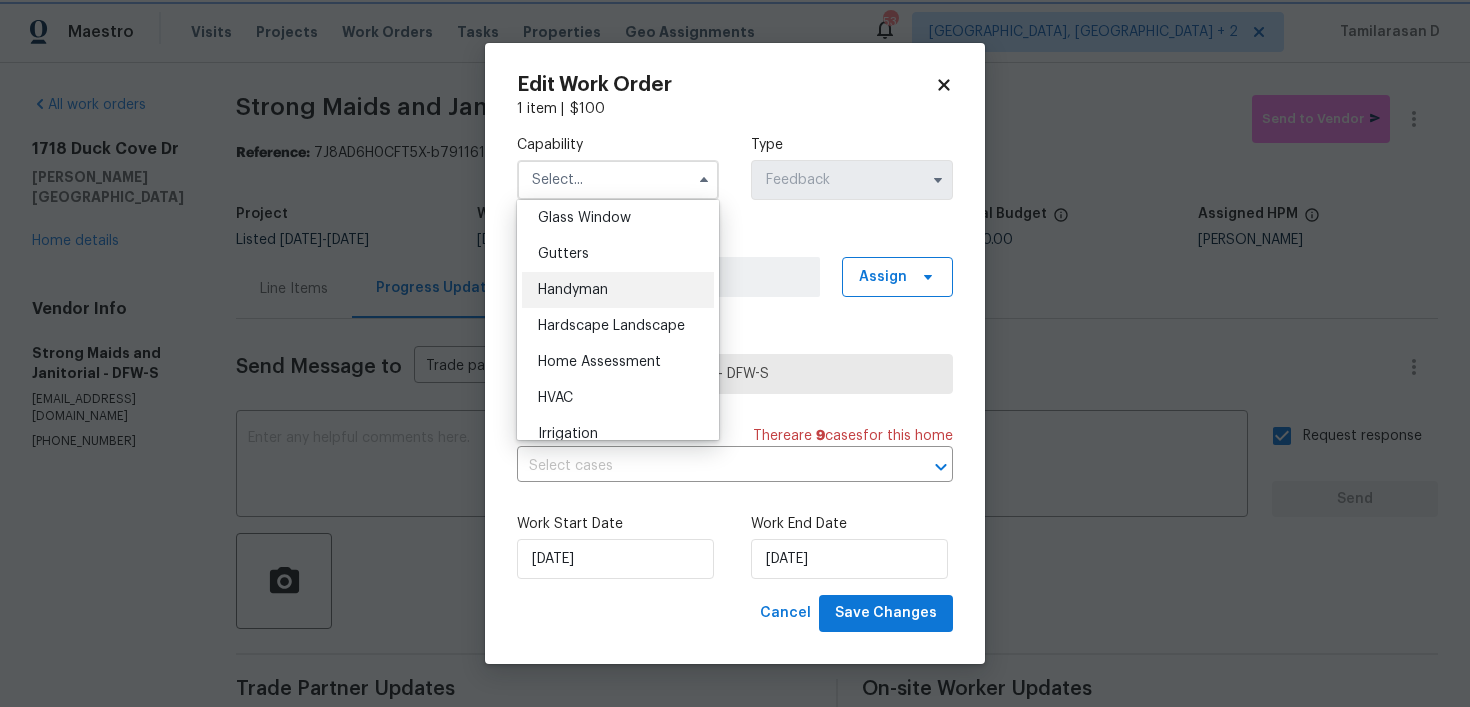 type on "Handyman" 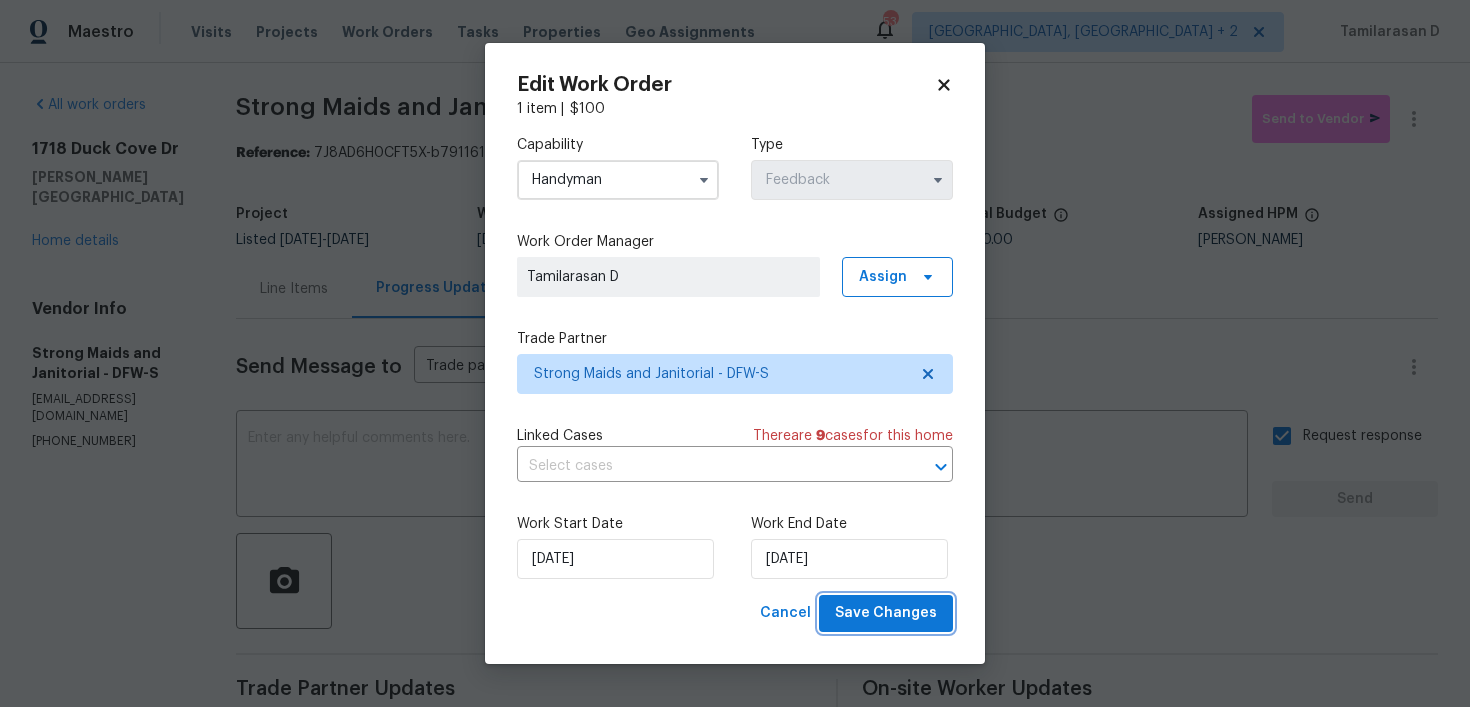 click on "Save Changes" at bounding box center [886, 613] 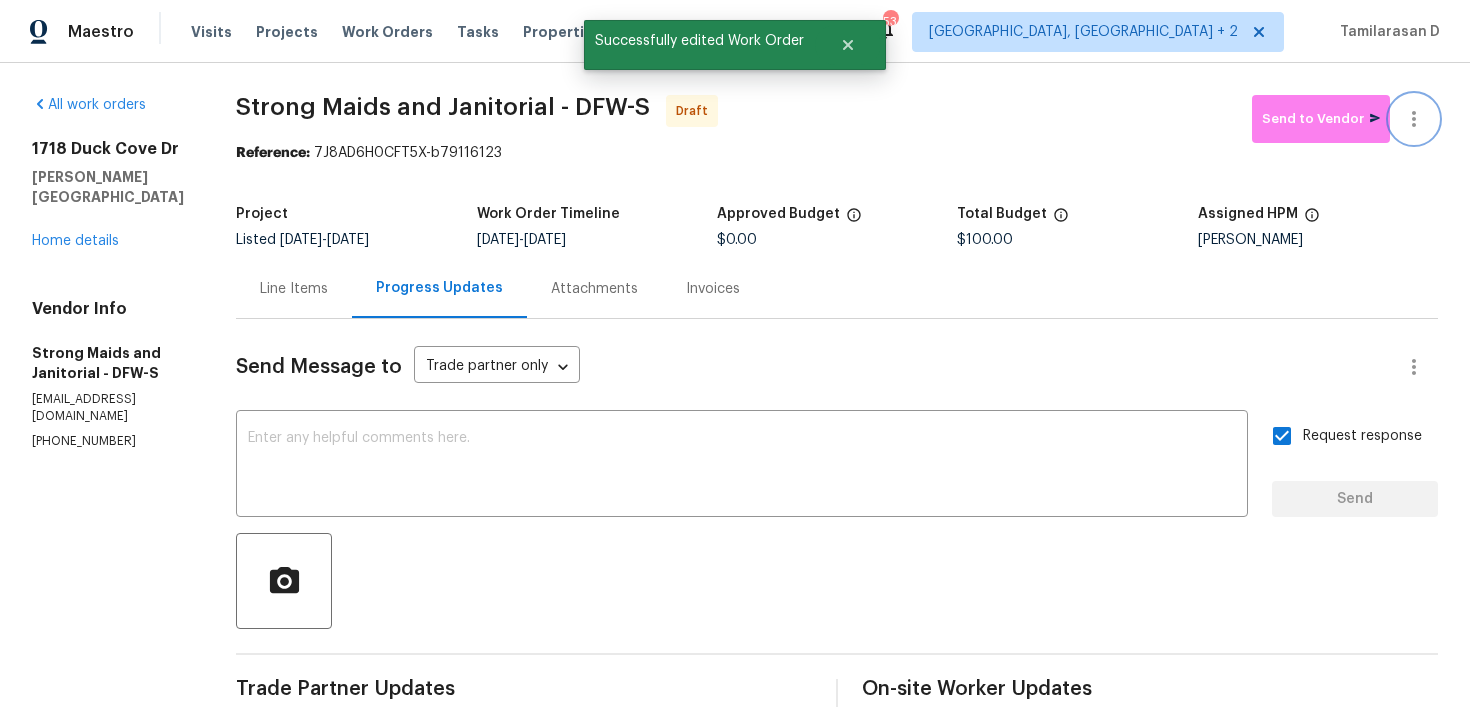 click 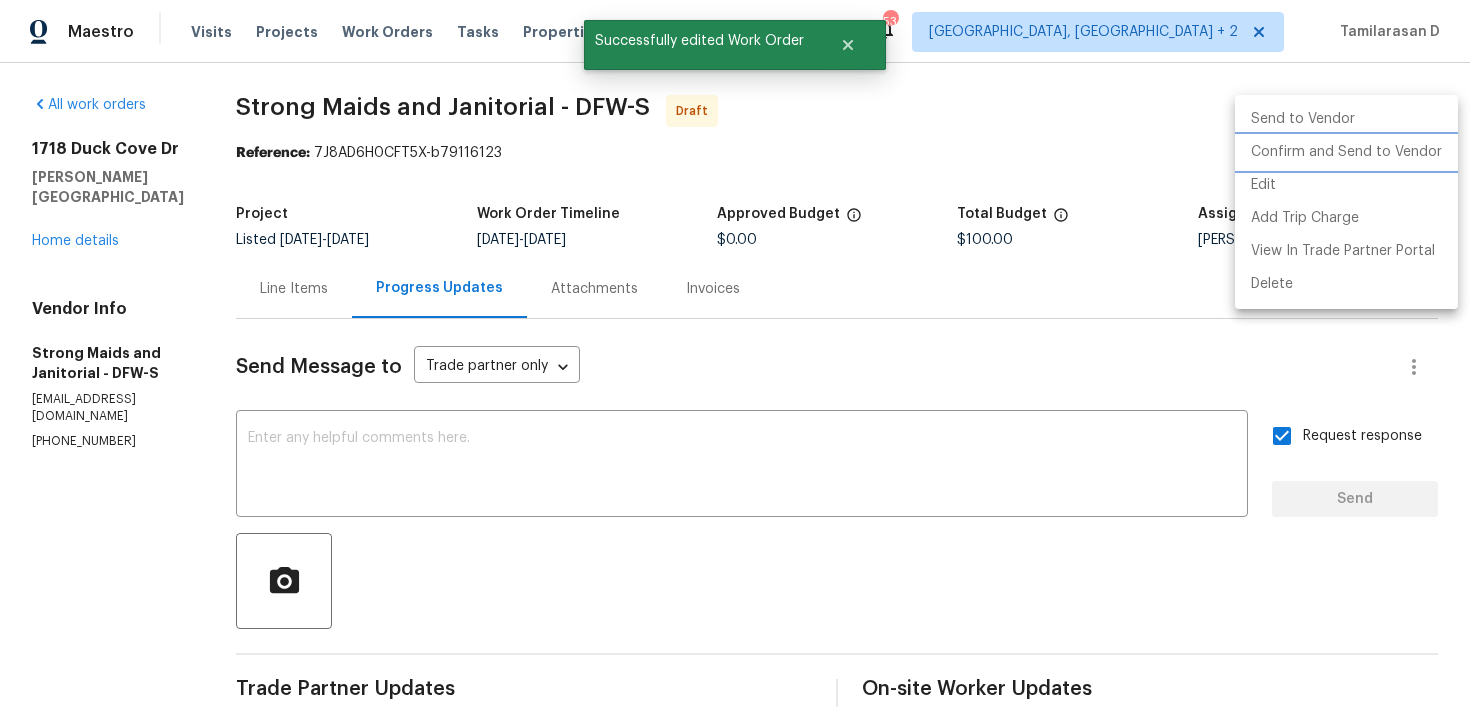 click on "Confirm and Send to Vendor" at bounding box center [1346, 152] 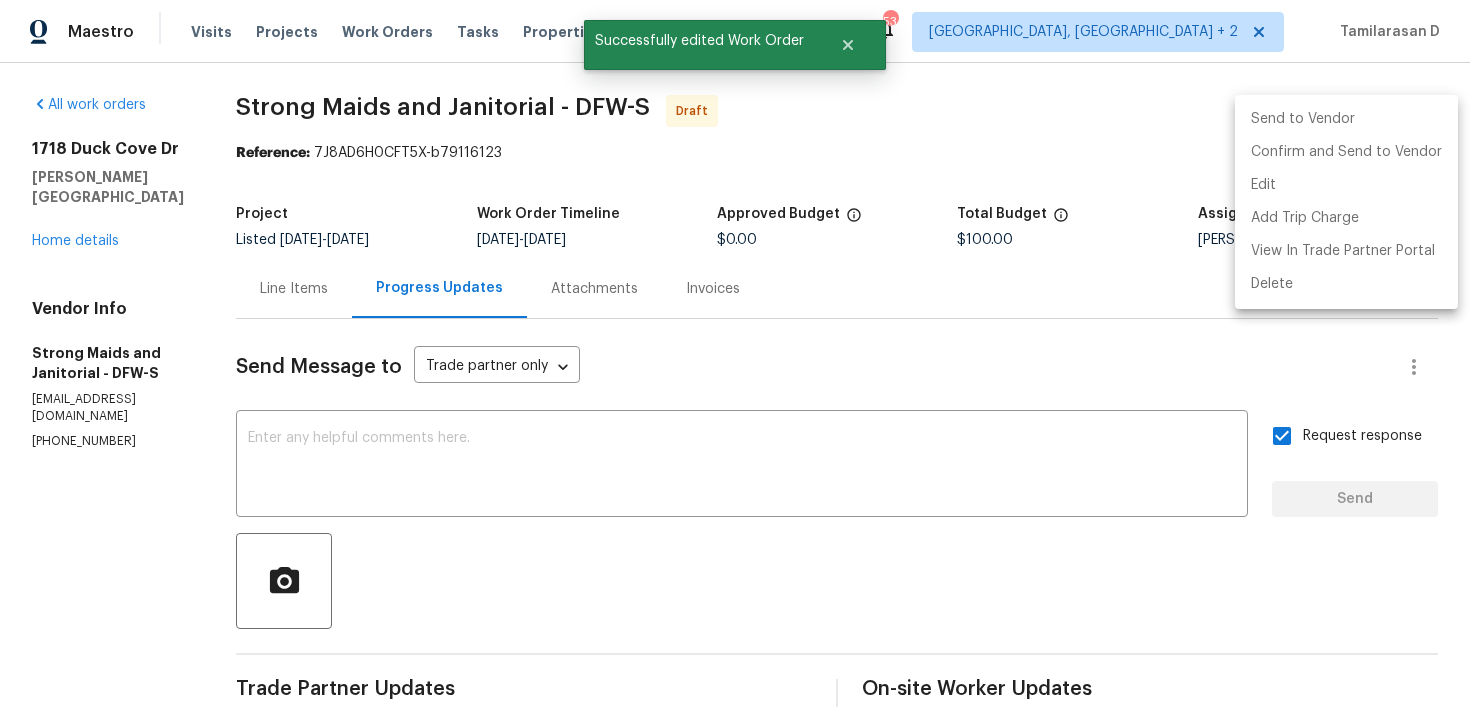 click at bounding box center [735, 353] 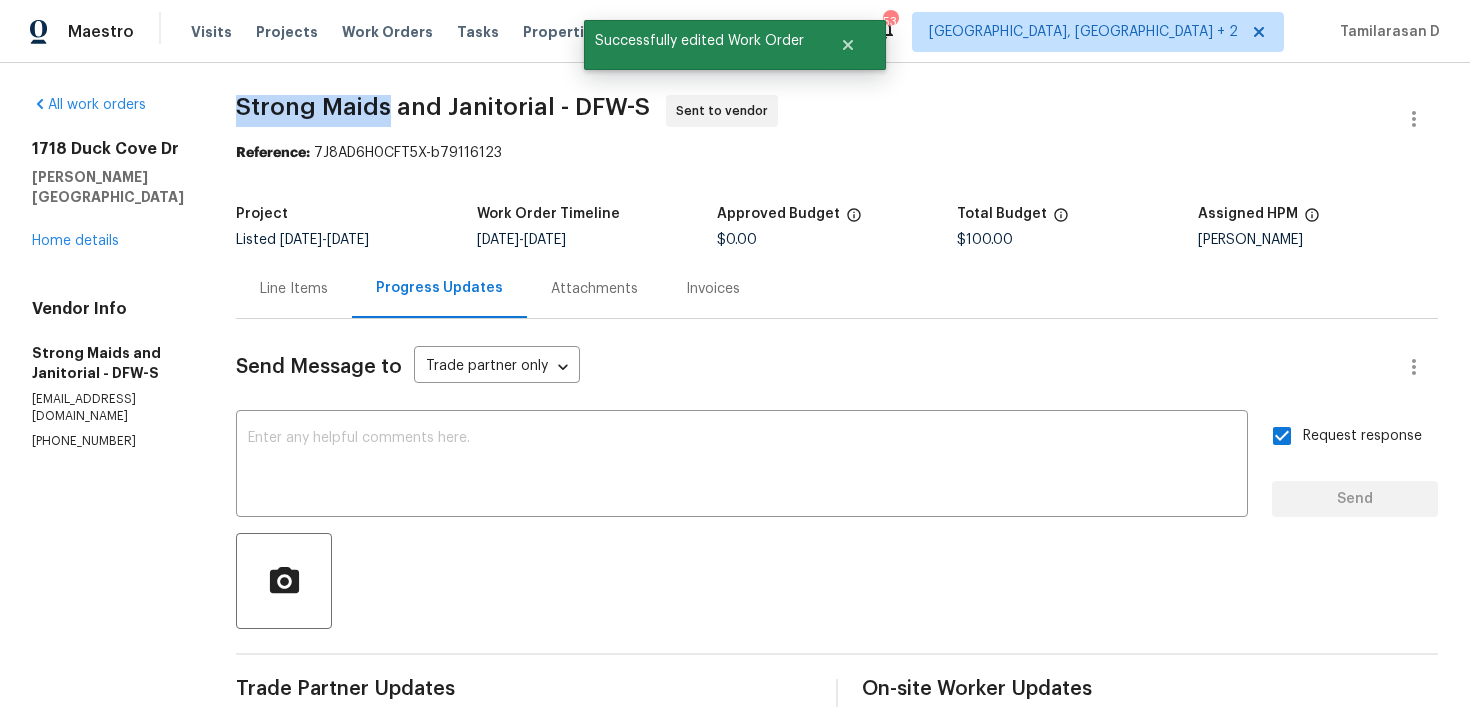 drag, startPoint x: 228, startPoint y: 107, endPoint x: 381, endPoint y: 103, distance: 153.05228 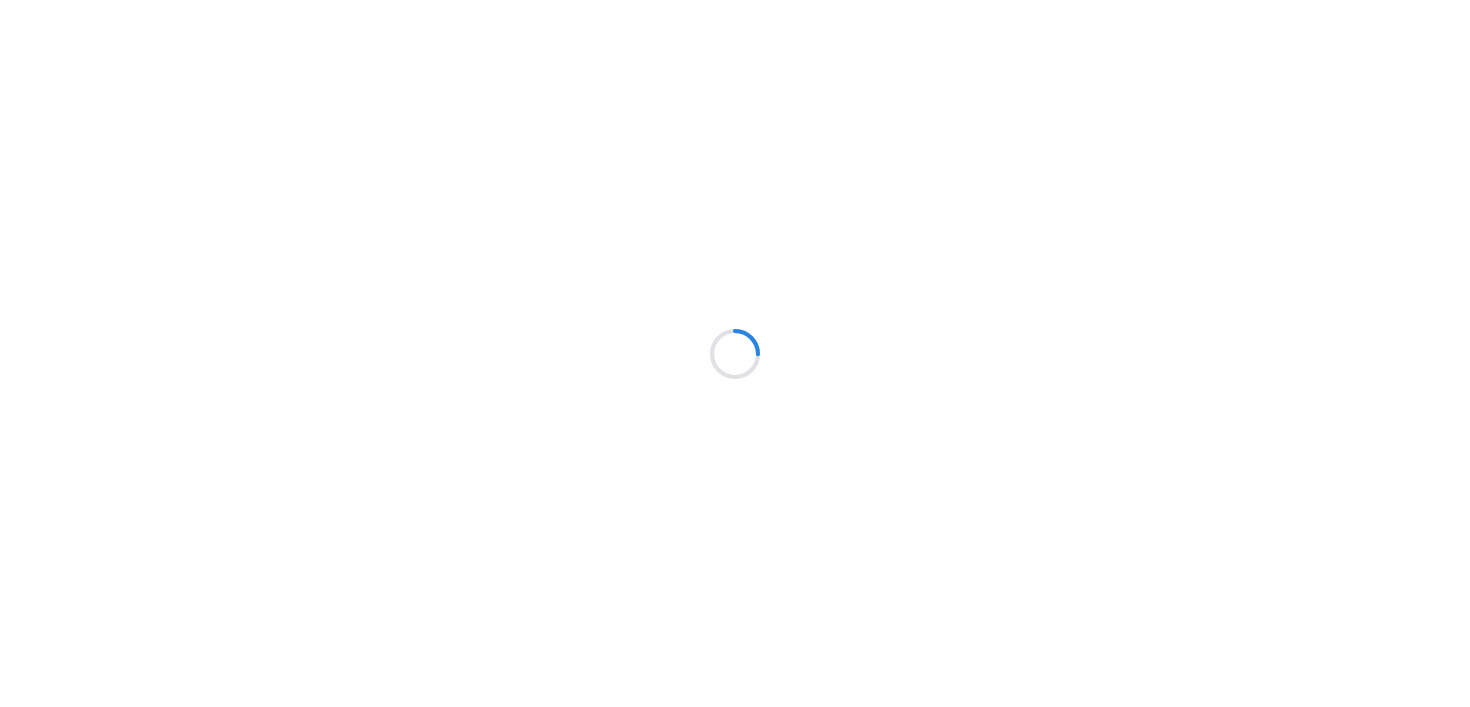 scroll, scrollTop: 0, scrollLeft: 0, axis: both 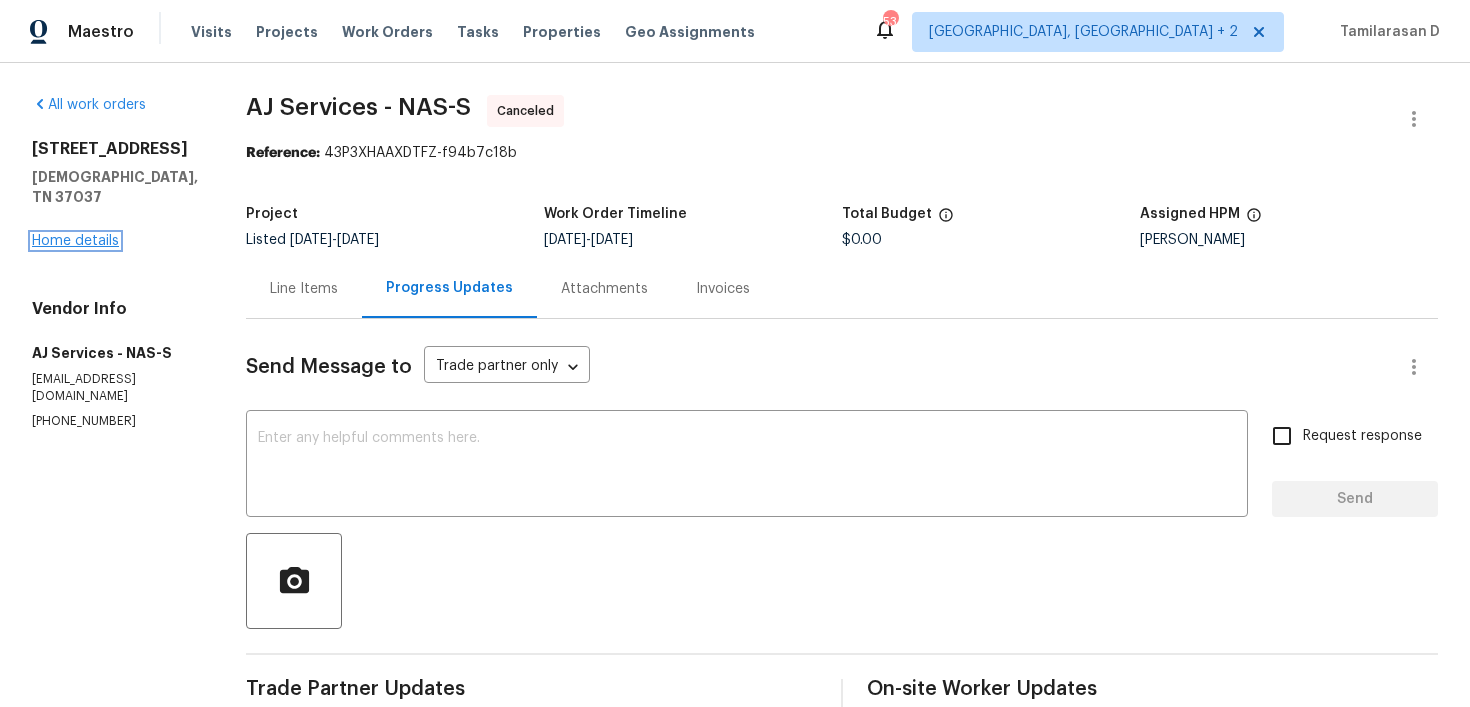 click on "Home details" at bounding box center [75, 241] 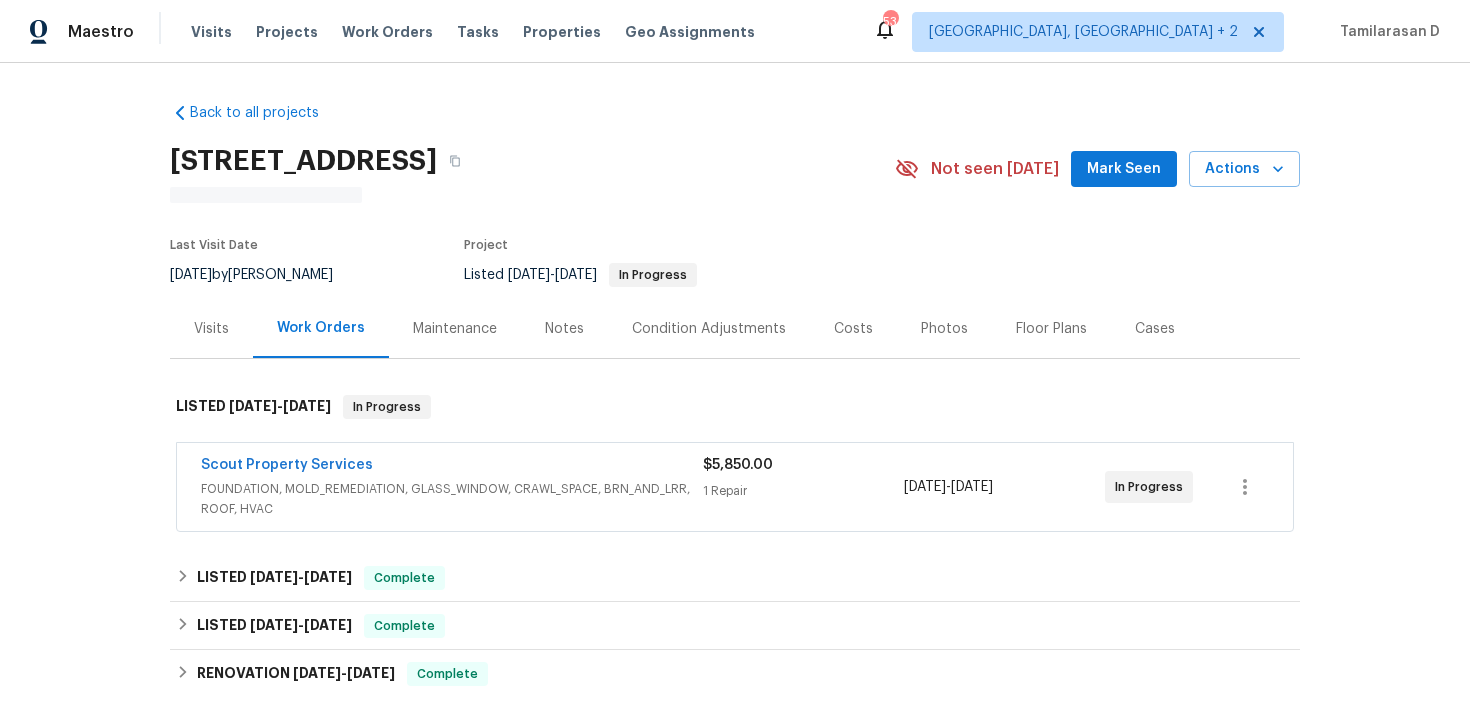 click on "Scout Property Services" at bounding box center [287, 465] 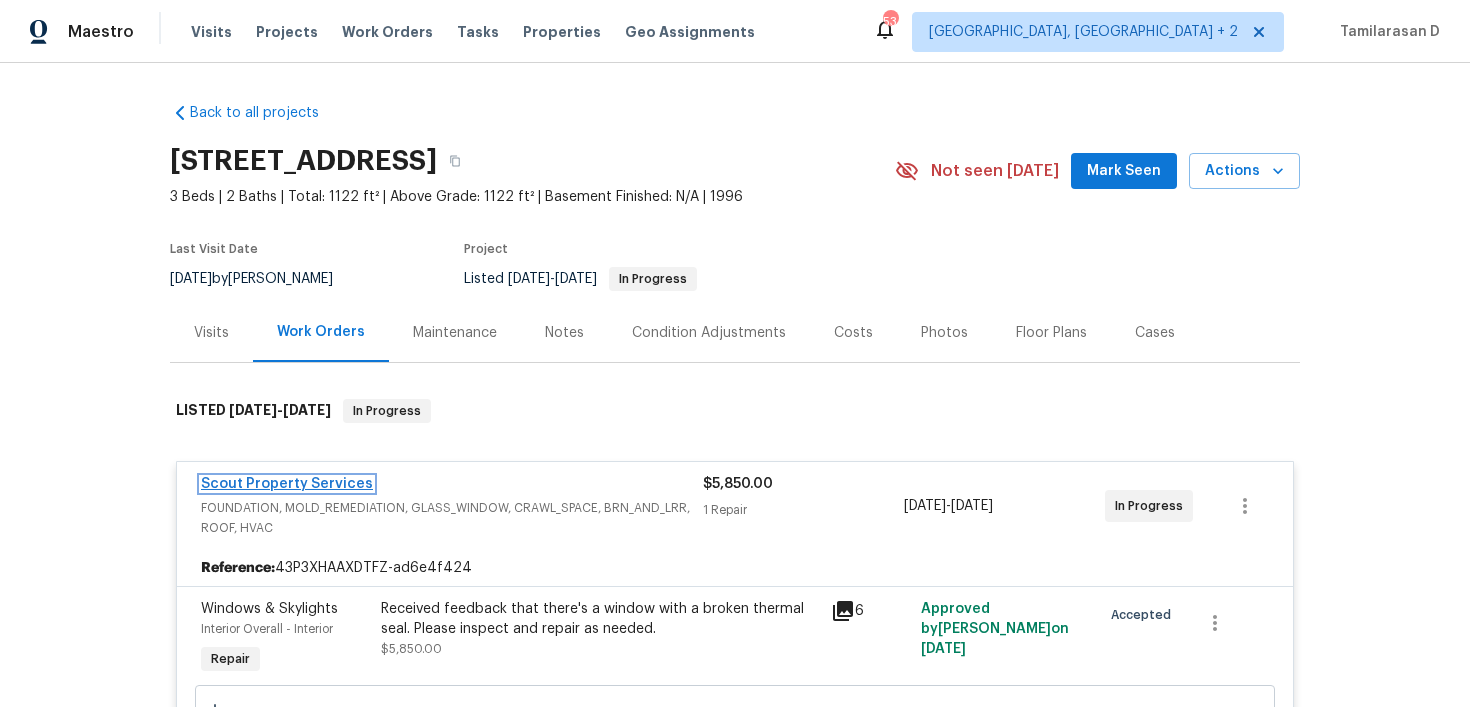 click on "Scout Property Services" at bounding box center (287, 484) 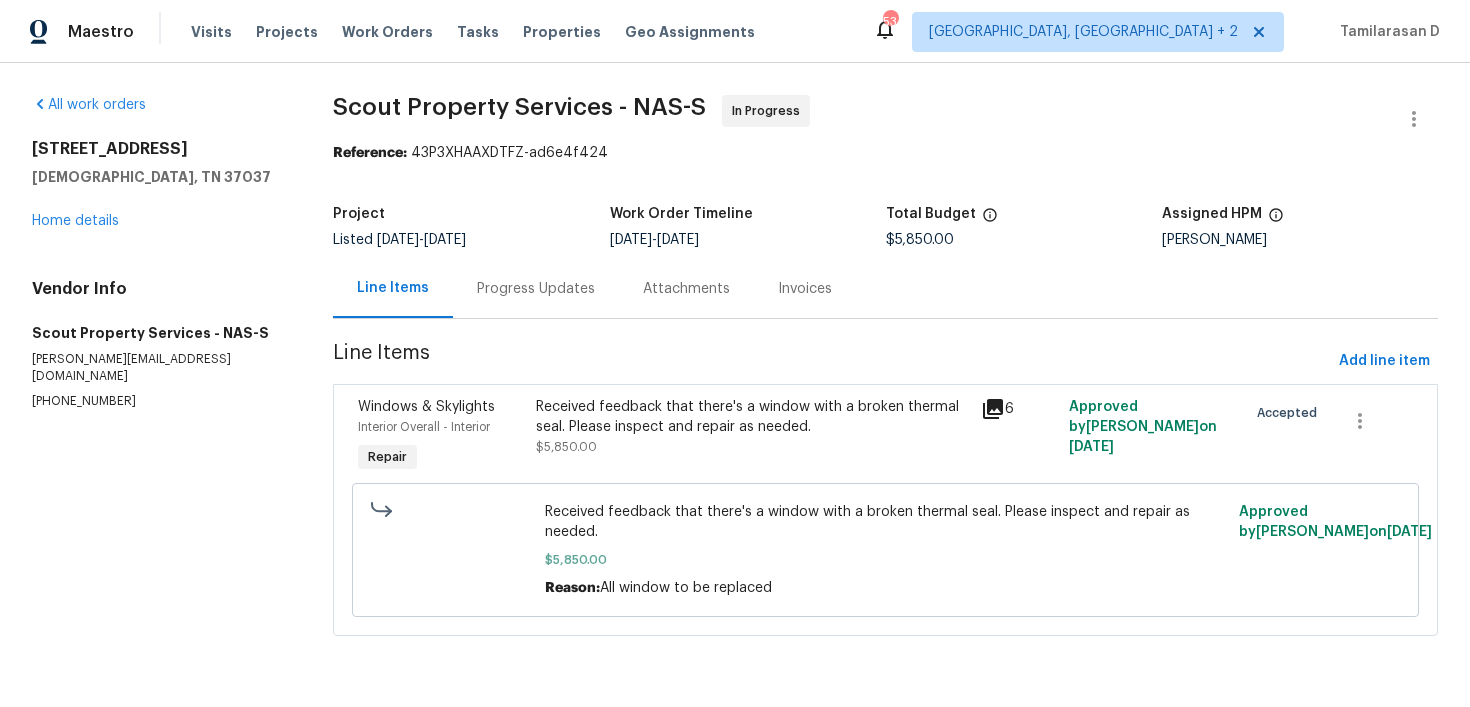 click on "Progress Updates" at bounding box center (536, 288) 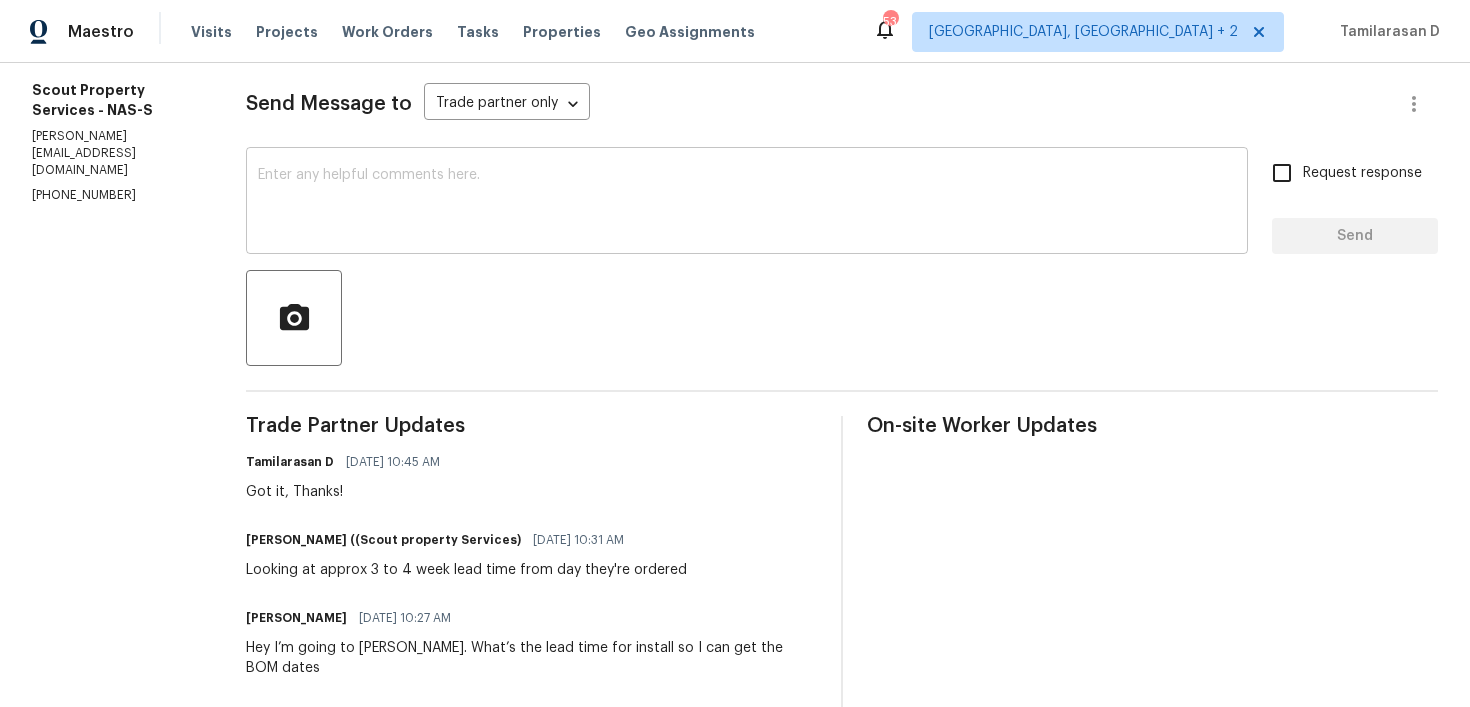 scroll, scrollTop: 293, scrollLeft: 0, axis: vertical 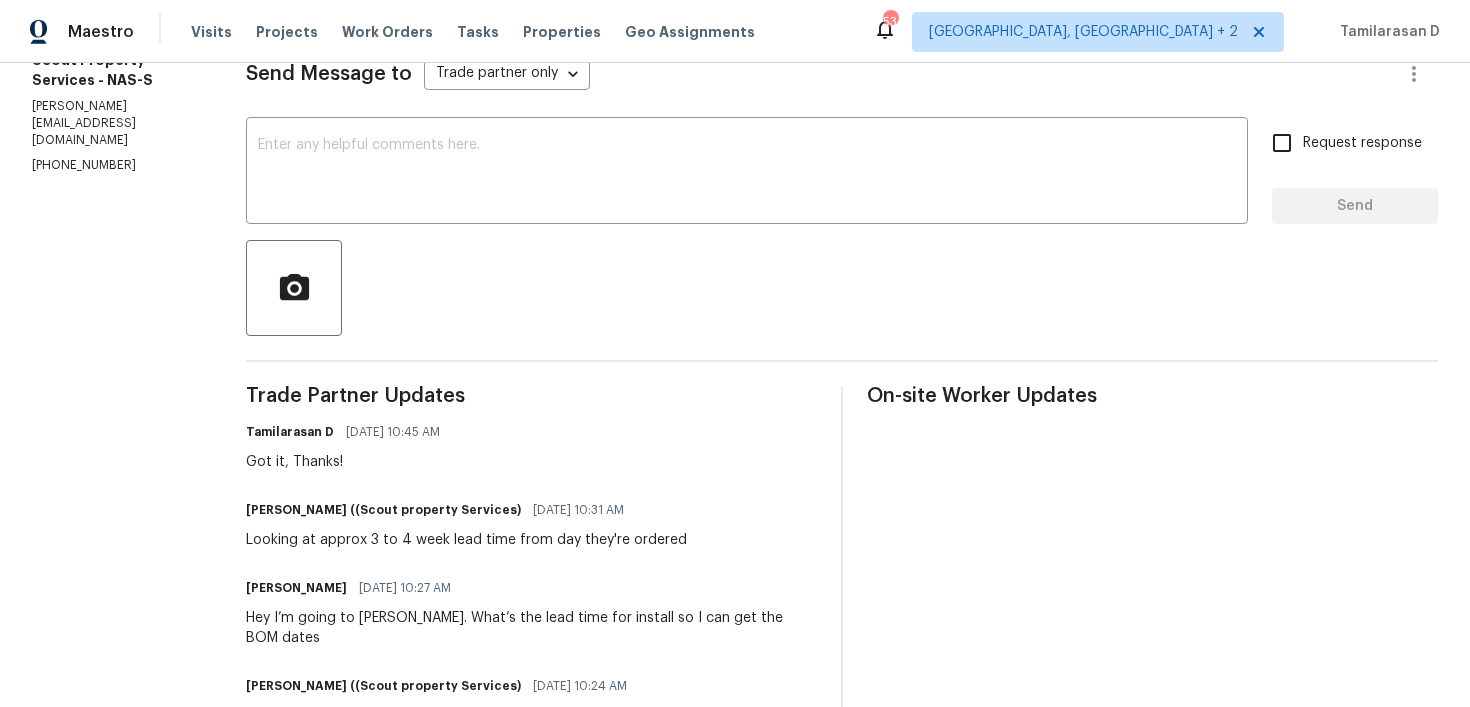 click on "Looking at approx 3 to 4 week lead time from day they're ordered" at bounding box center (466, 540) 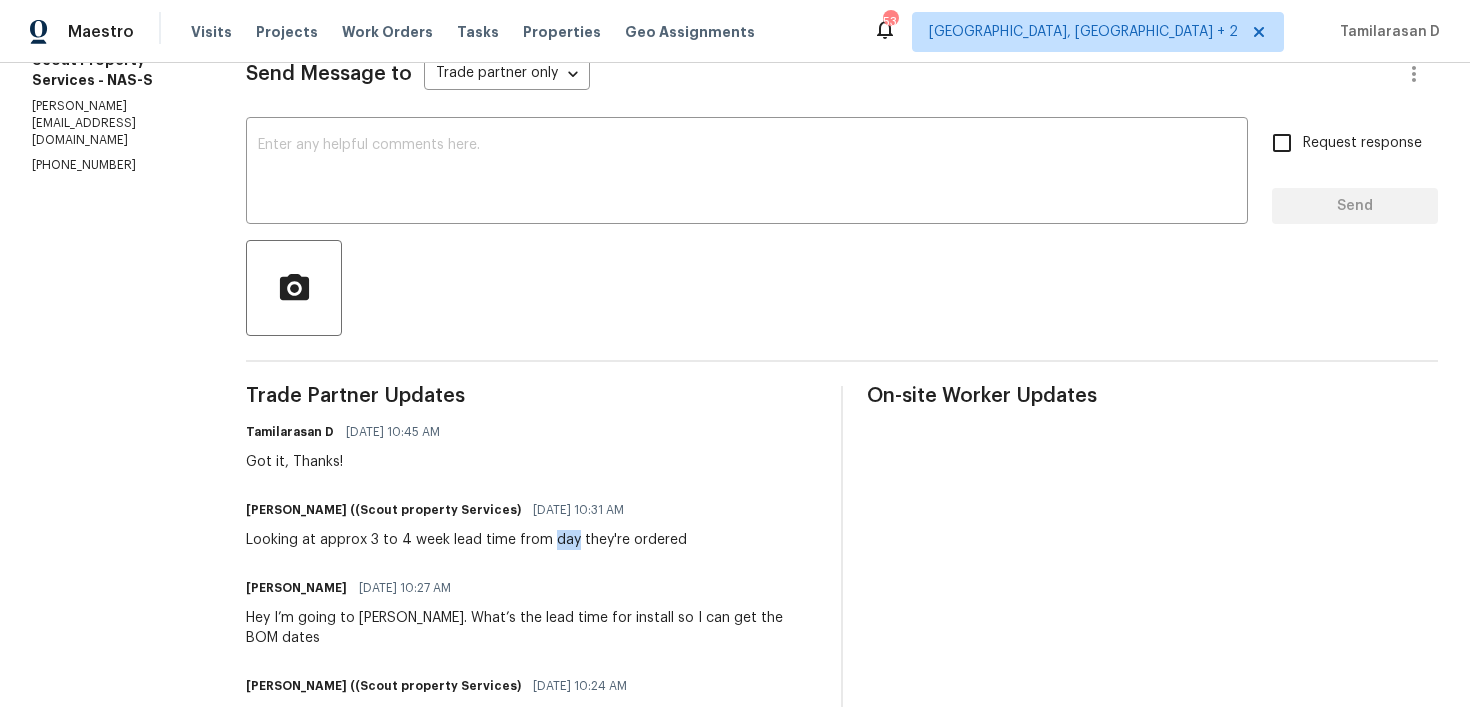 click on "Looking at approx 3 to 4 week lead time from day they're ordered" at bounding box center (466, 540) 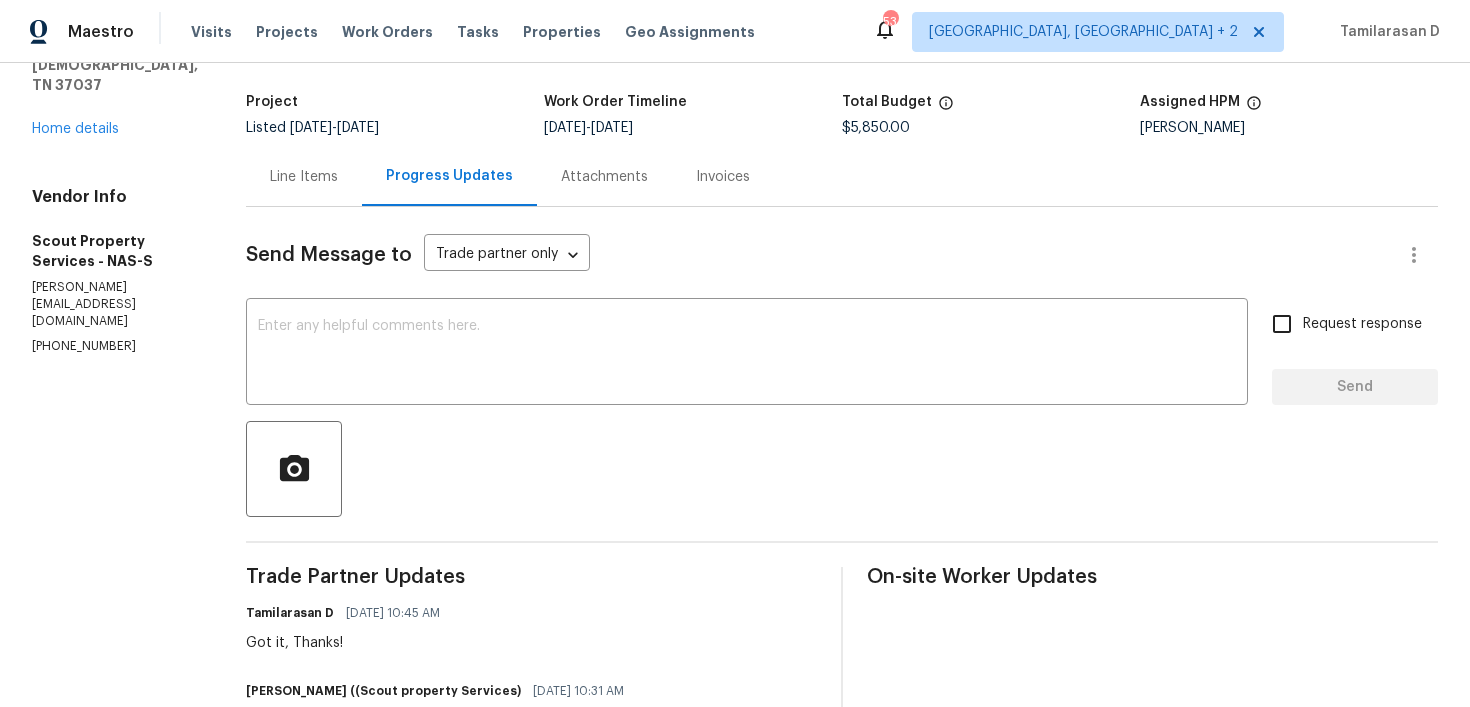 scroll, scrollTop: 0, scrollLeft: 0, axis: both 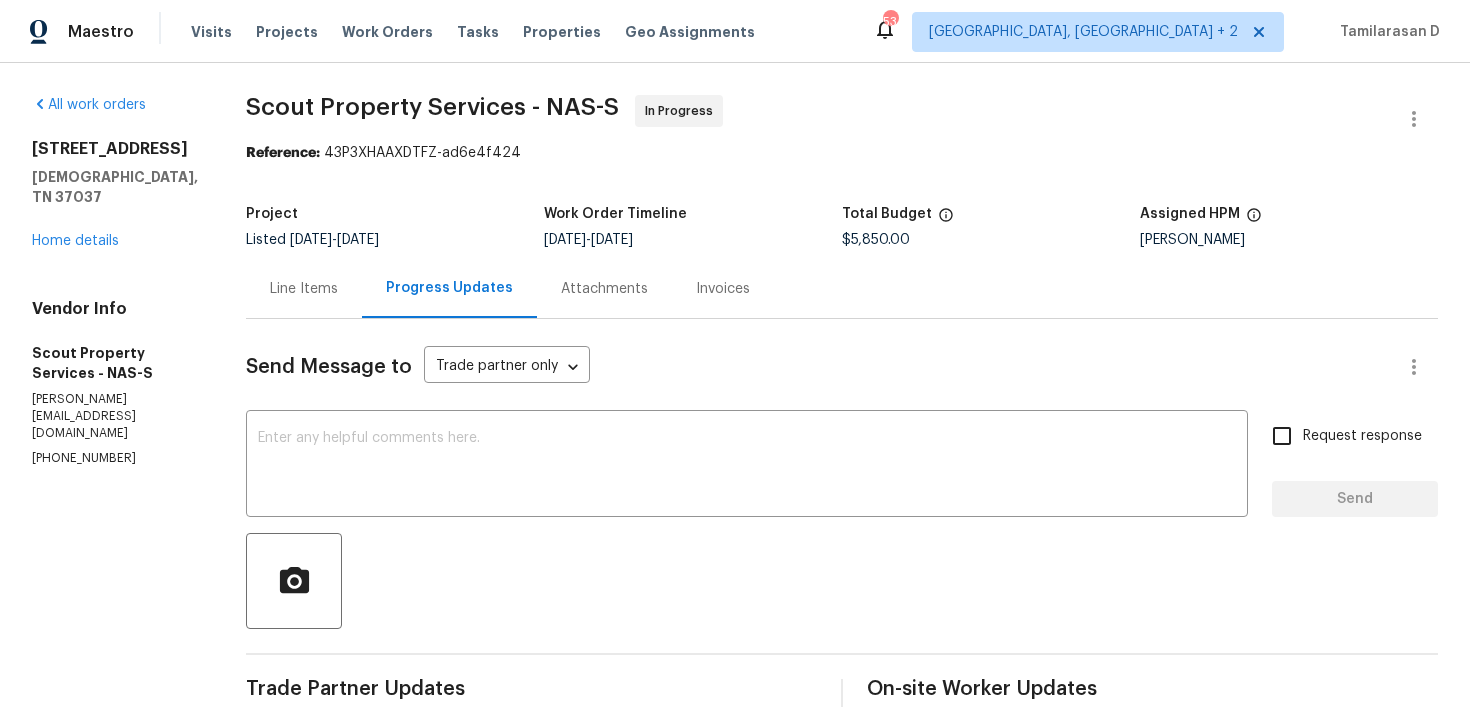 click on "Line Items" at bounding box center (304, 289) 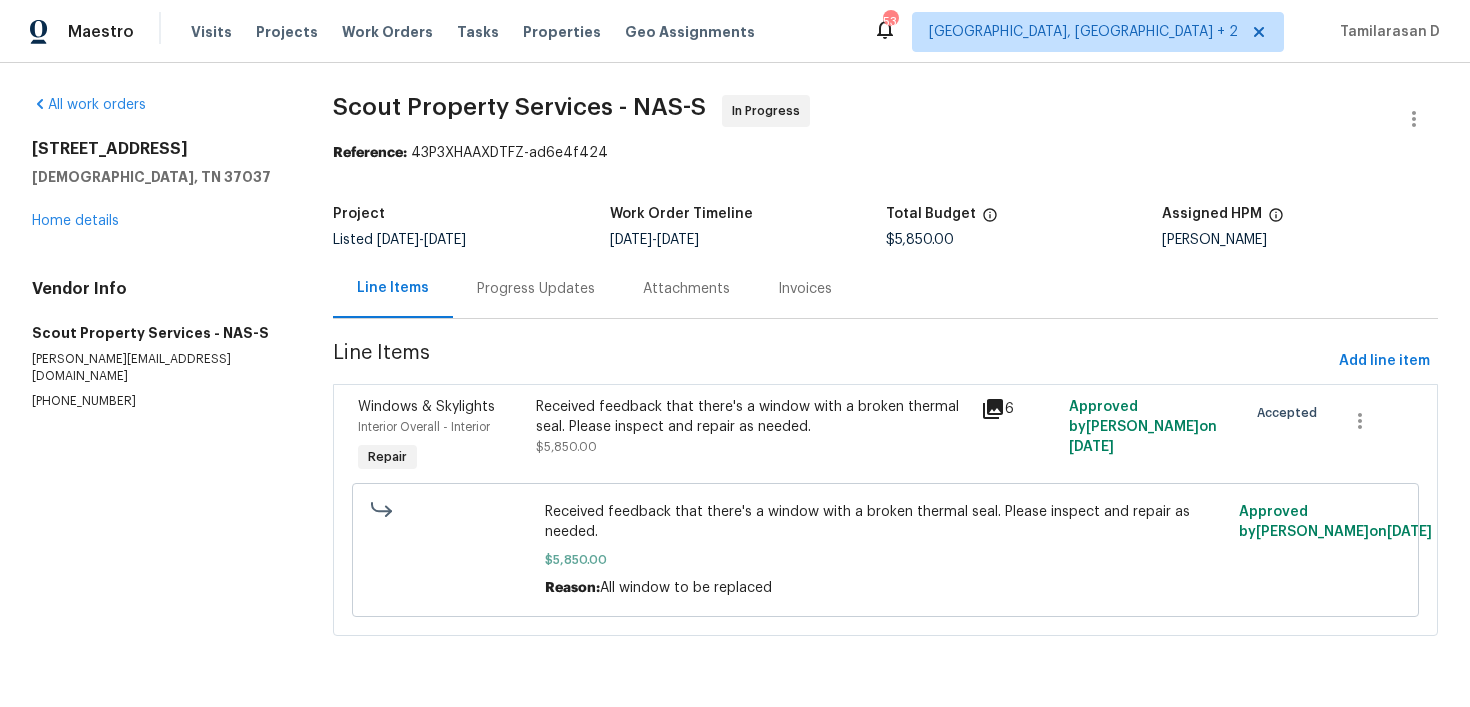 click on "Scout Property Services - NAS-S In Progress Reference:   43P3XHAAXDTFZ-ad6e4f424 Project Listed   7/8/2025  -  7/16/2025 Work Order Timeline 7/14/2025  -  7/16/2025 Total Budget $5,850.00 Assigned HPM Lauren Bittler Line Items Progress Updates Attachments Invoices Line Items Add line item Windows & Skylights Interior Overall - Interior Repair Received feedback that there's a window with a broken thermal seal. Please inspect and repair as needed. $5,850.00   6 Approved by  Brianna Bidco  on   7/15/2025 Accepted Received feedback that there's a window with a broken thermal seal. Please inspect and repair as needed. $5,850.00 Reason:  All window to be replaced Approved by  Brianna Bidco  on  7/15/2025" at bounding box center [885, 377] 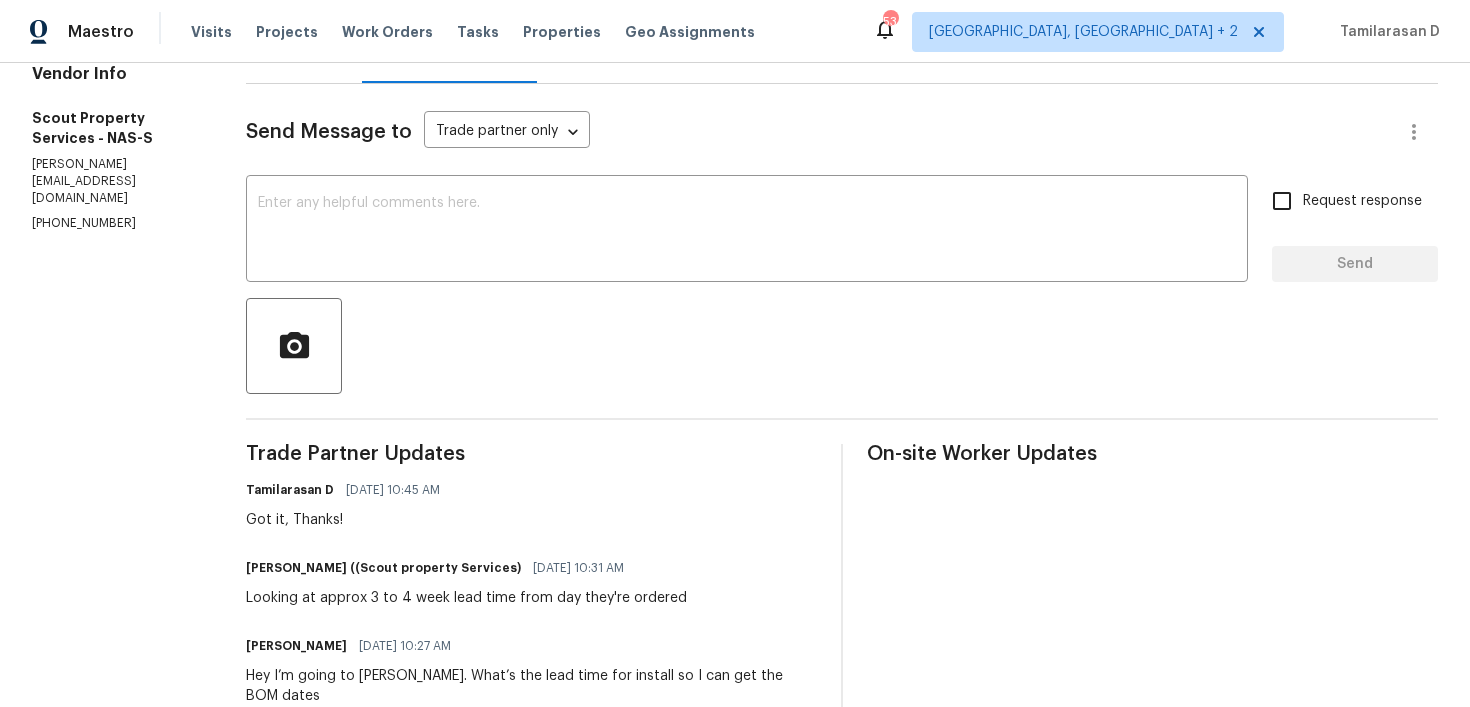 scroll, scrollTop: 193, scrollLeft: 0, axis: vertical 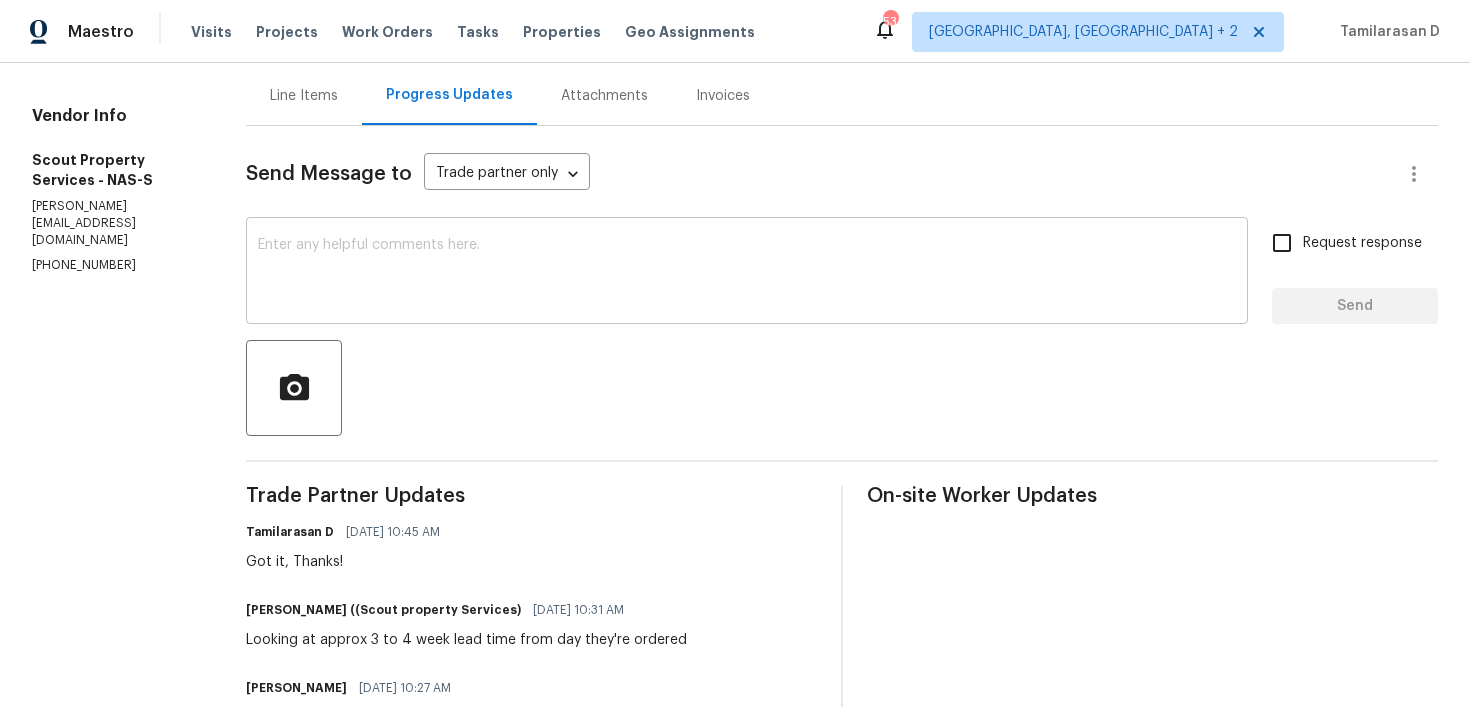 click at bounding box center (747, 273) 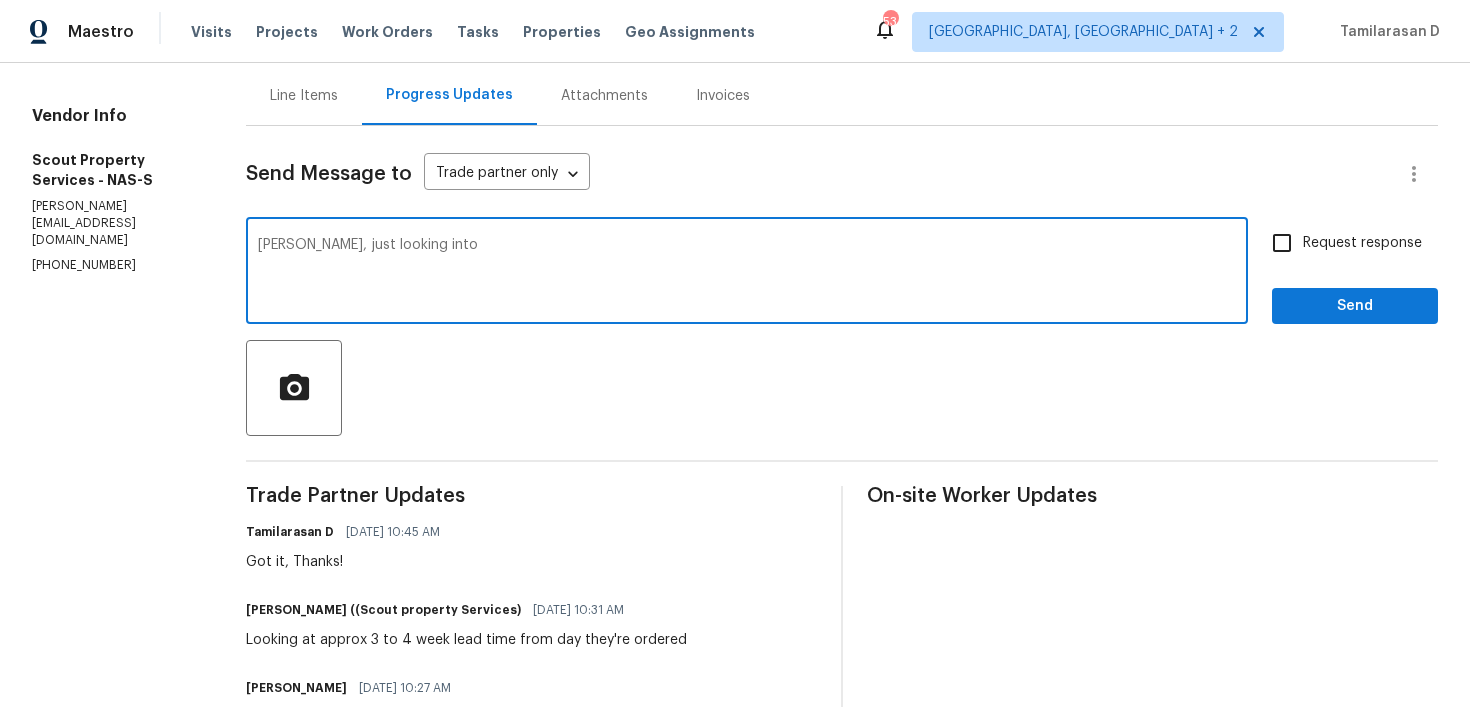 type on "Trevor, just looking into" 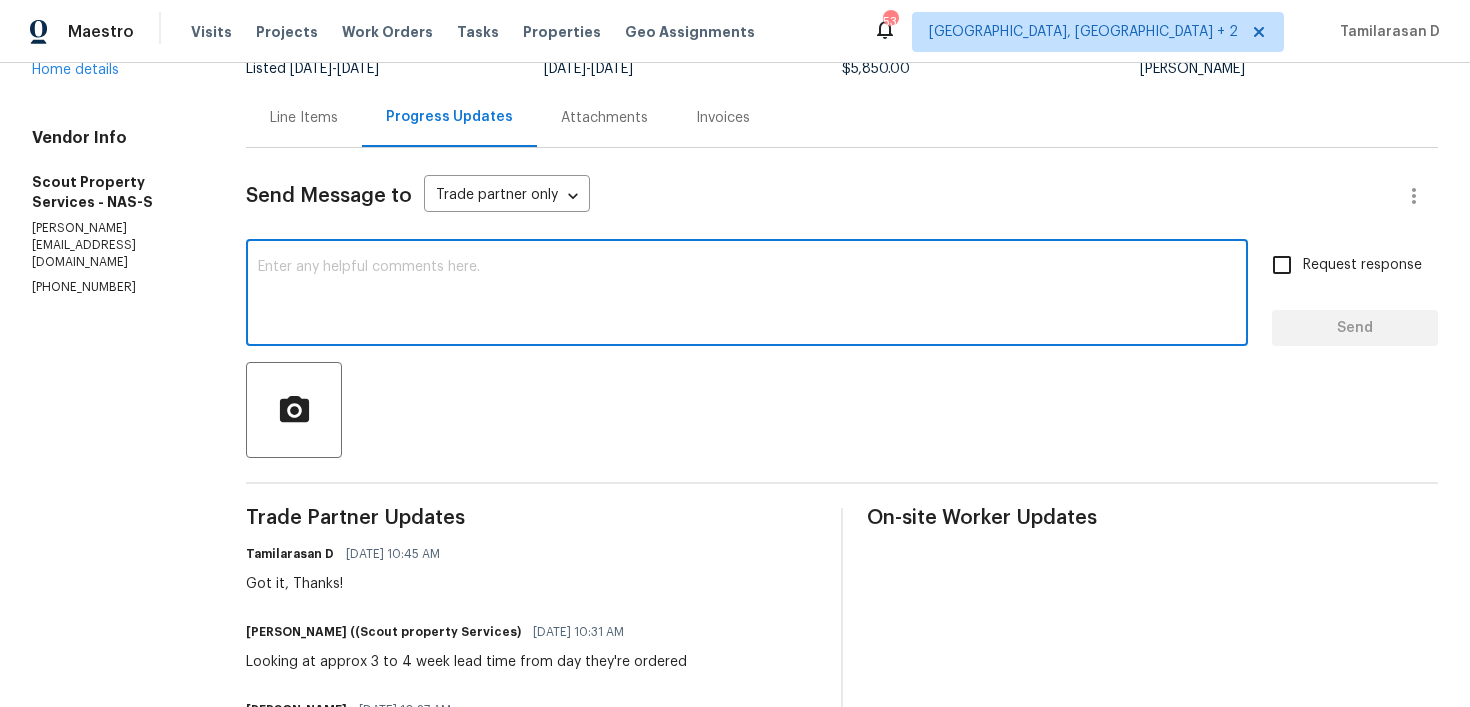 scroll, scrollTop: 0, scrollLeft: 0, axis: both 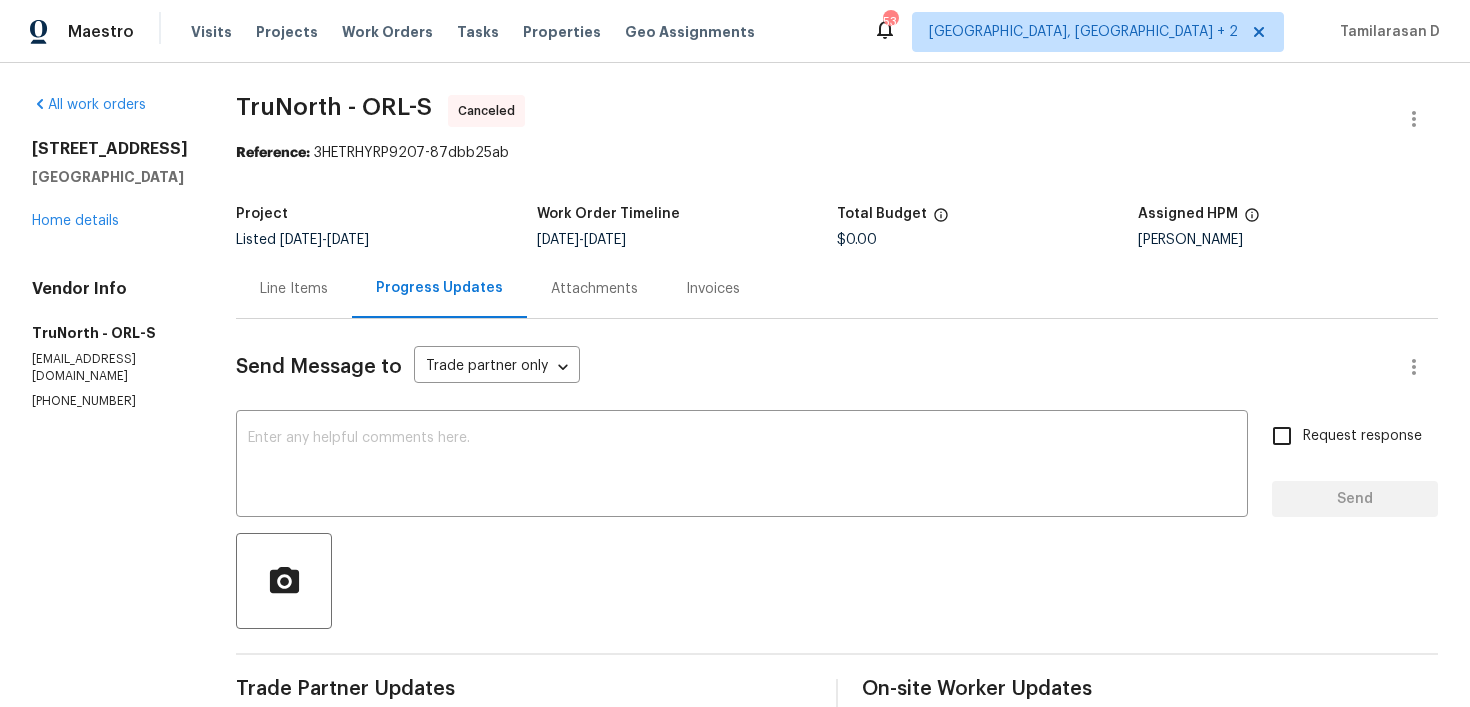 click on "Line Items" at bounding box center [294, 288] 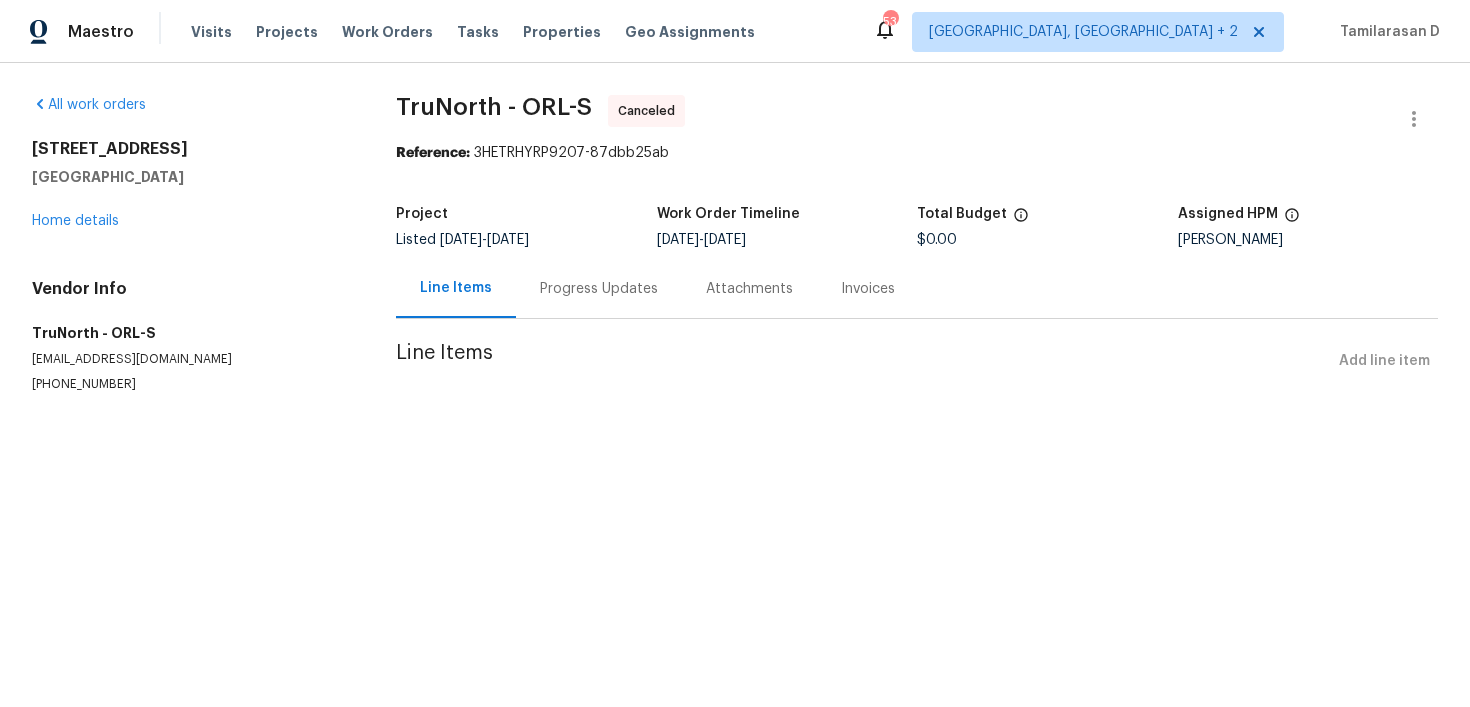 click on "[STREET_ADDRESS] Home details" at bounding box center [190, 185] 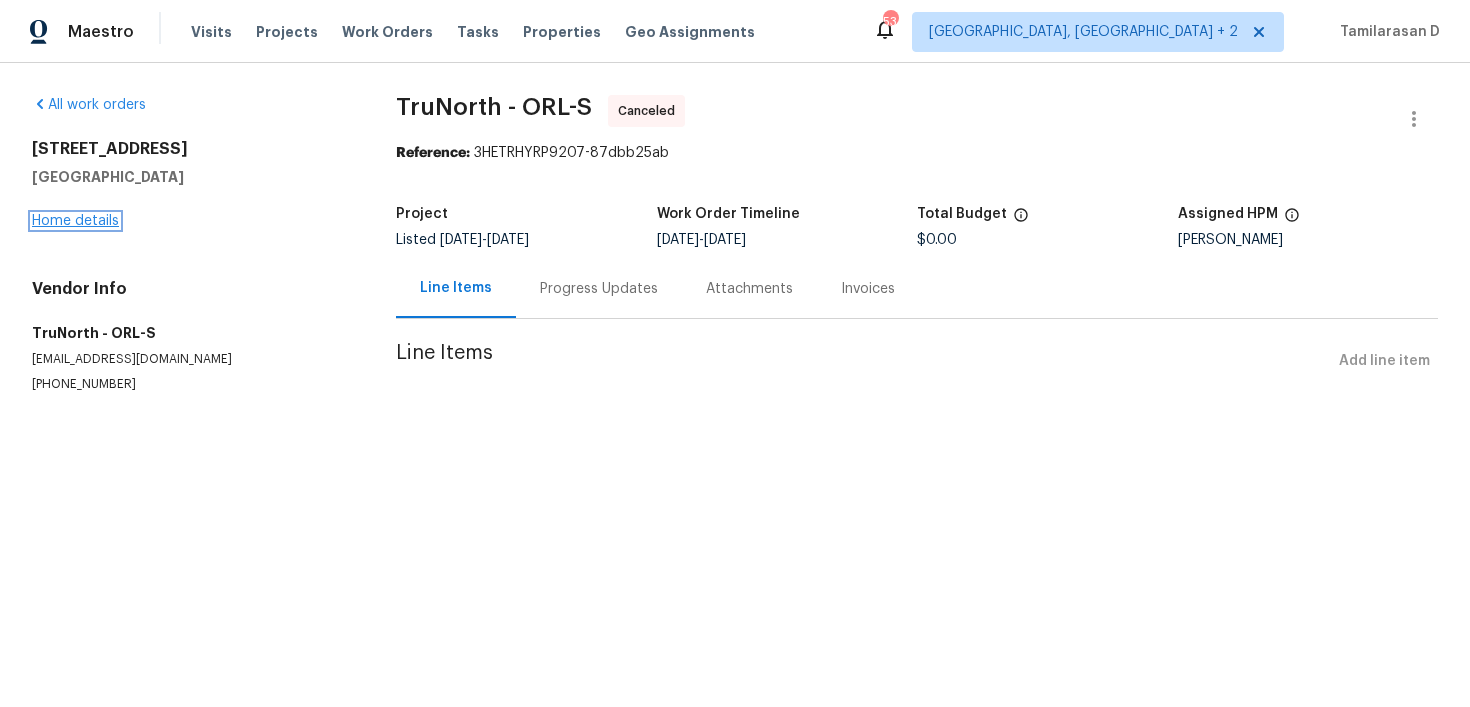 click on "Home details" at bounding box center (75, 221) 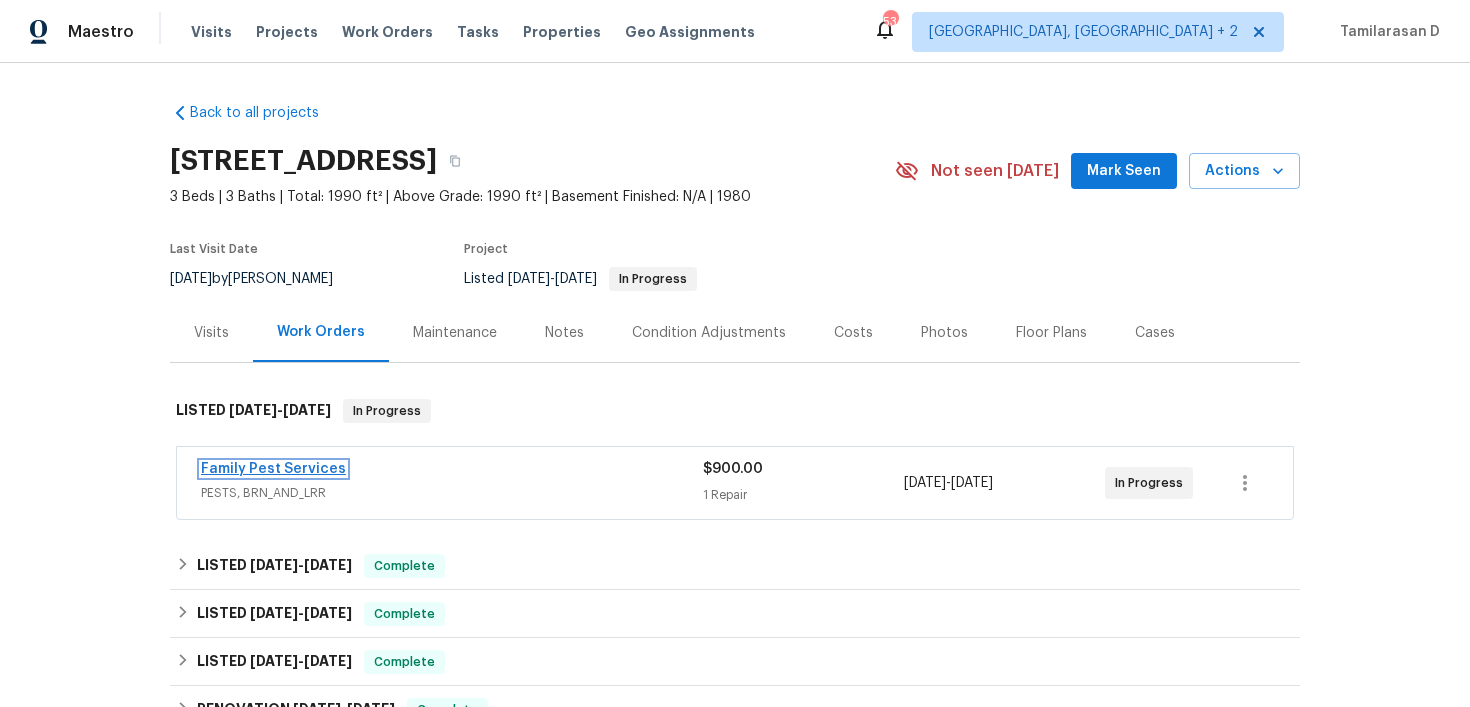 click on "Family Pest Services" at bounding box center (273, 469) 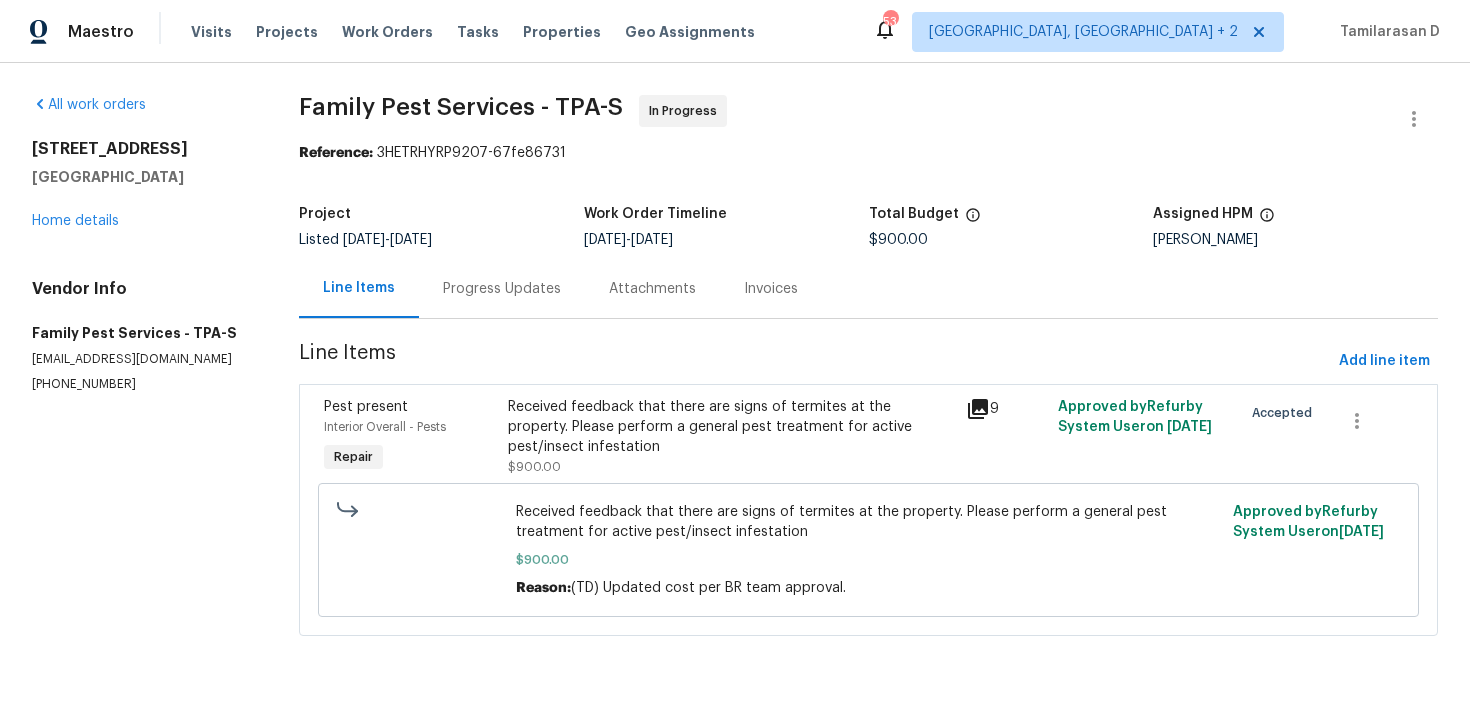 click on "Progress Updates" at bounding box center [502, 288] 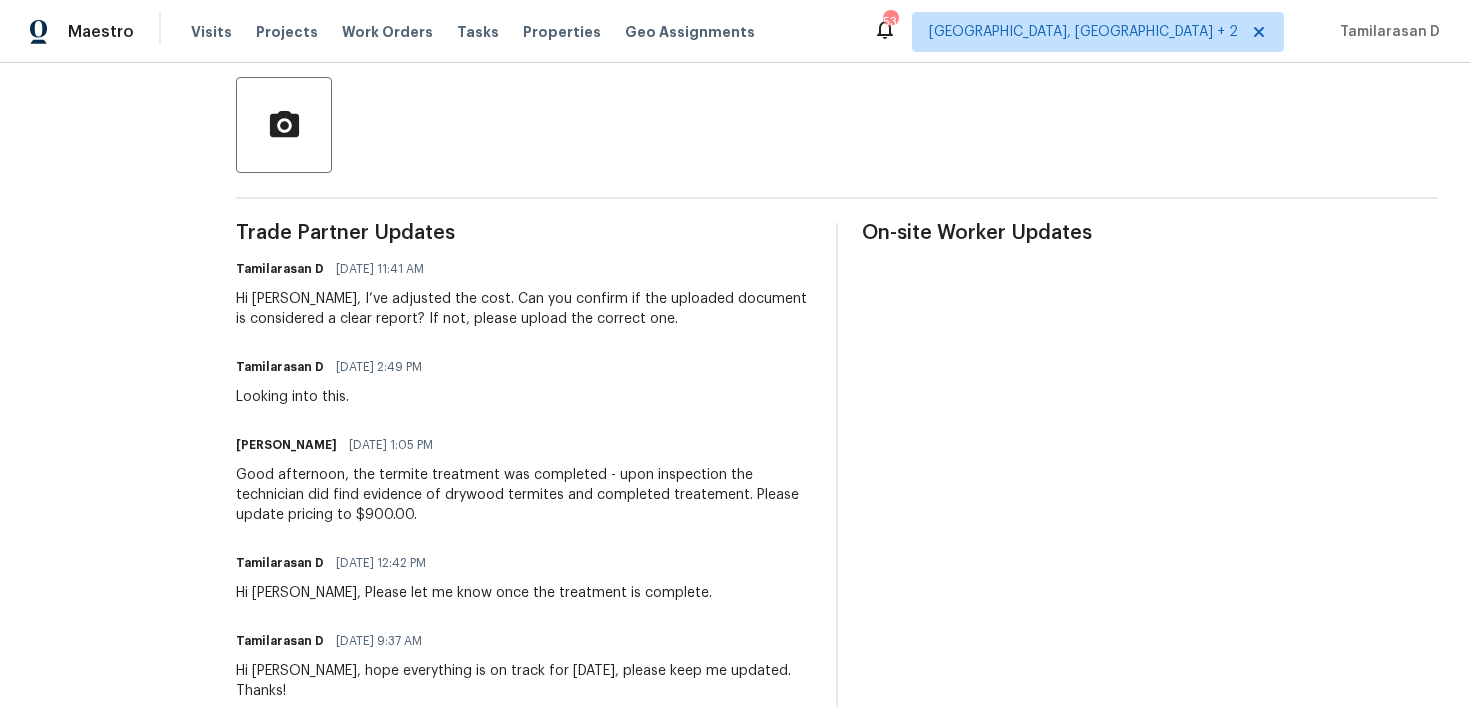 scroll, scrollTop: 454, scrollLeft: 0, axis: vertical 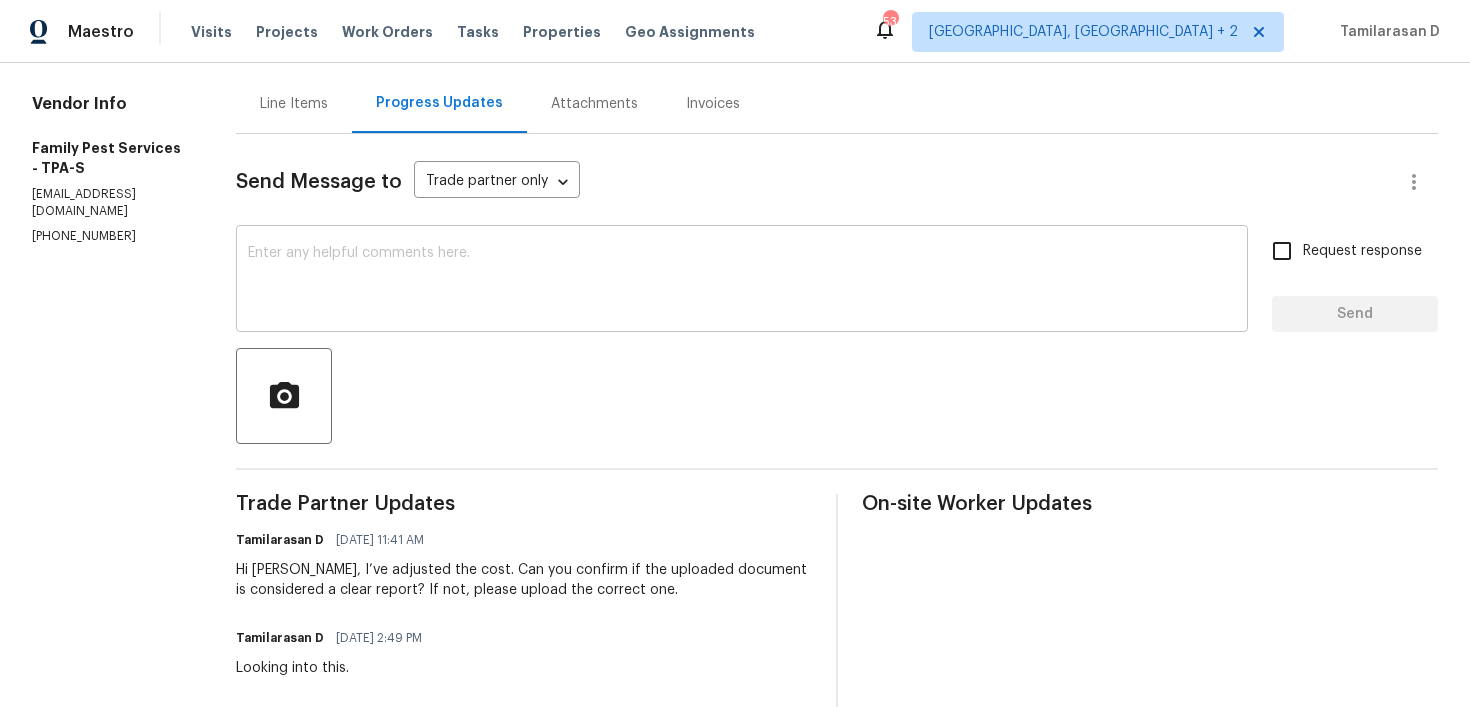 click at bounding box center (742, 281) 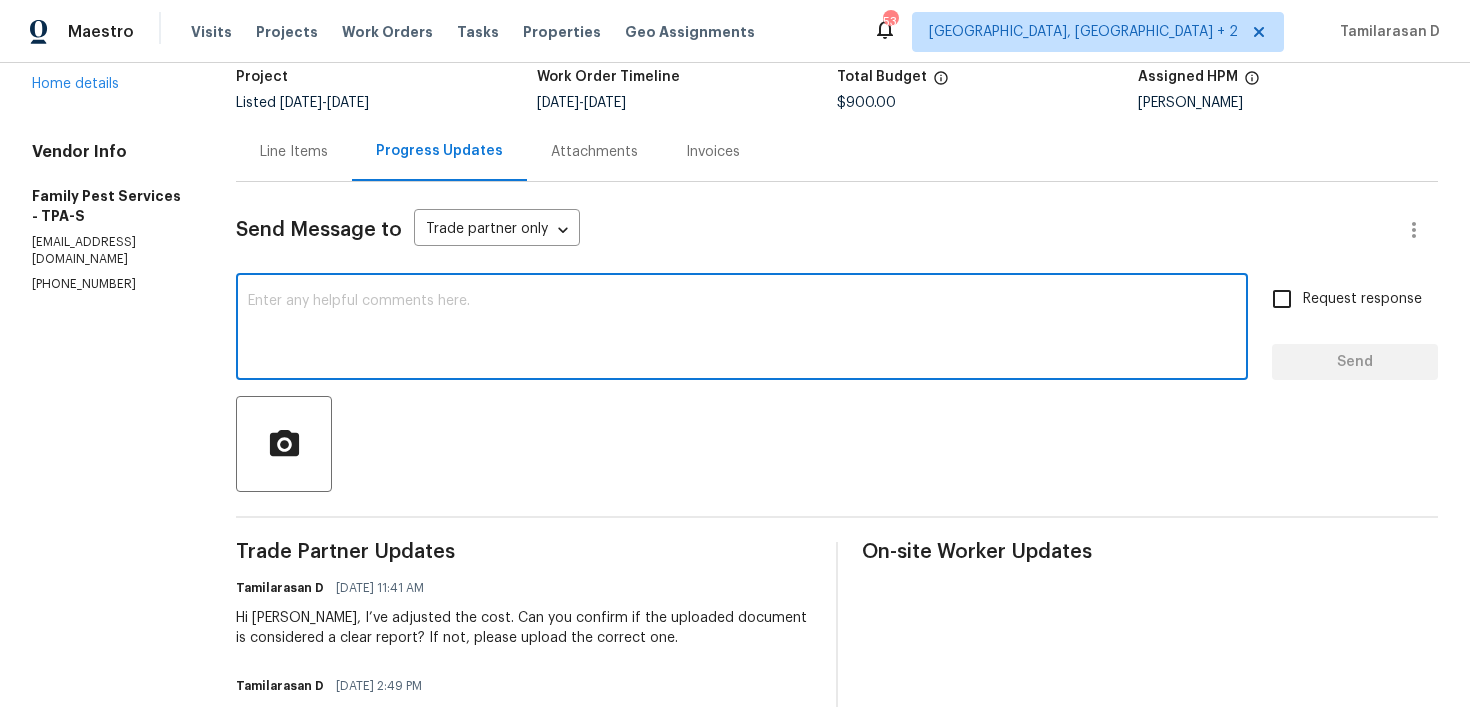 scroll, scrollTop: 102, scrollLeft: 0, axis: vertical 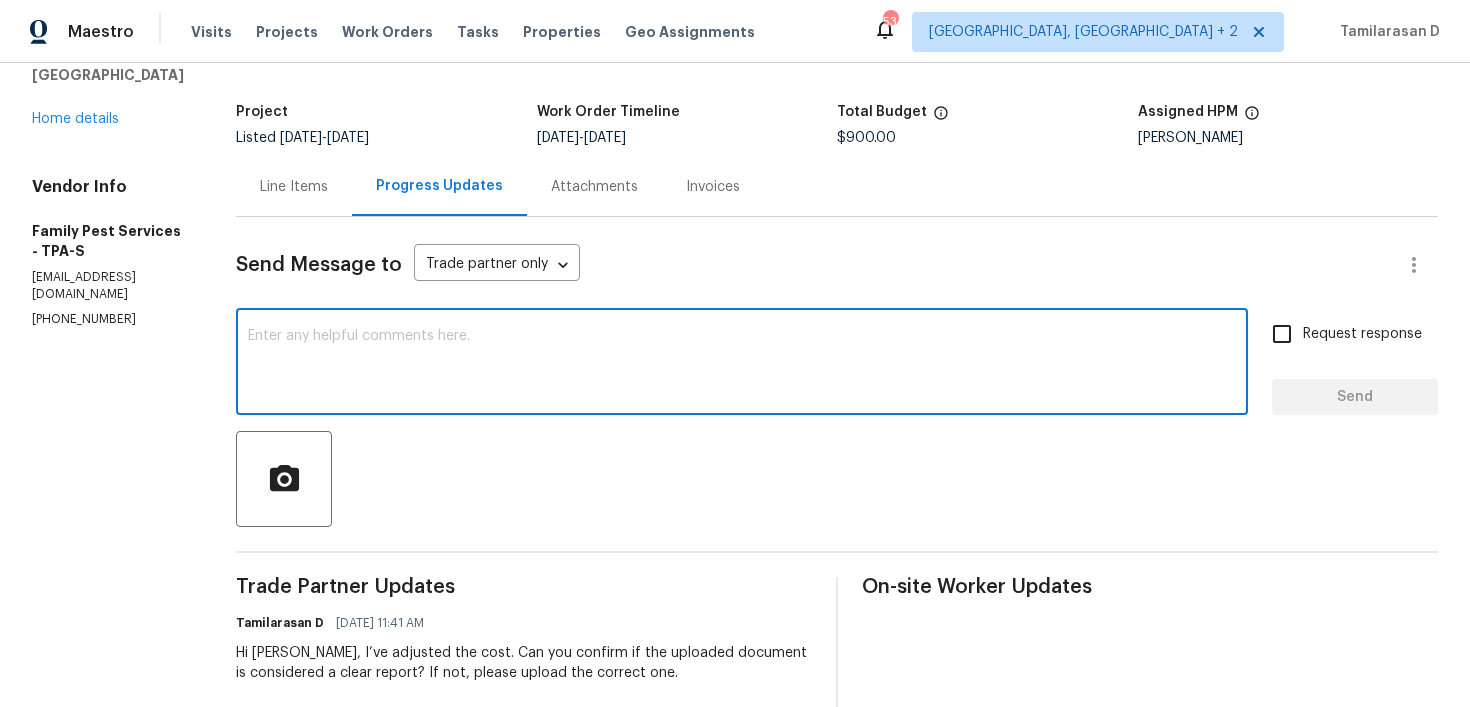 click on "x ​" at bounding box center (742, 364) 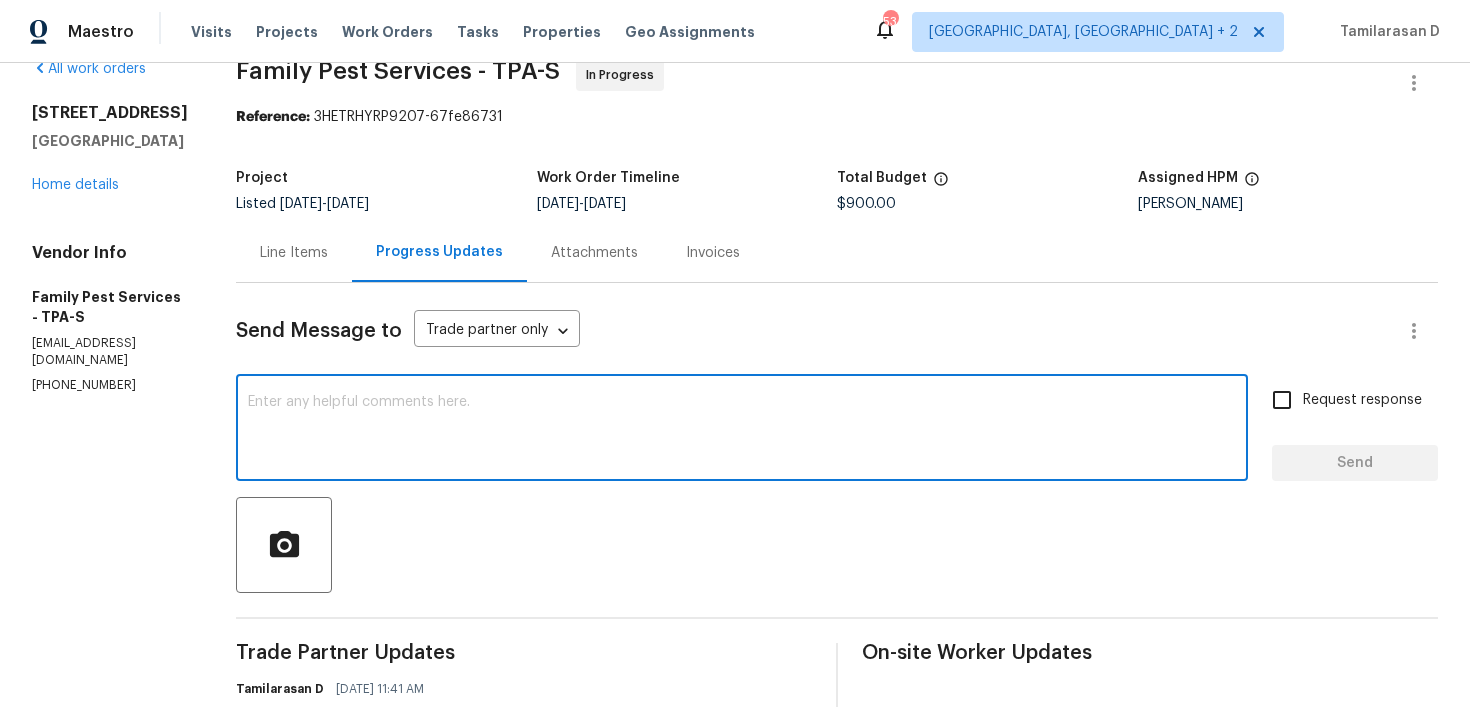 scroll, scrollTop: 0, scrollLeft: 0, axis: both 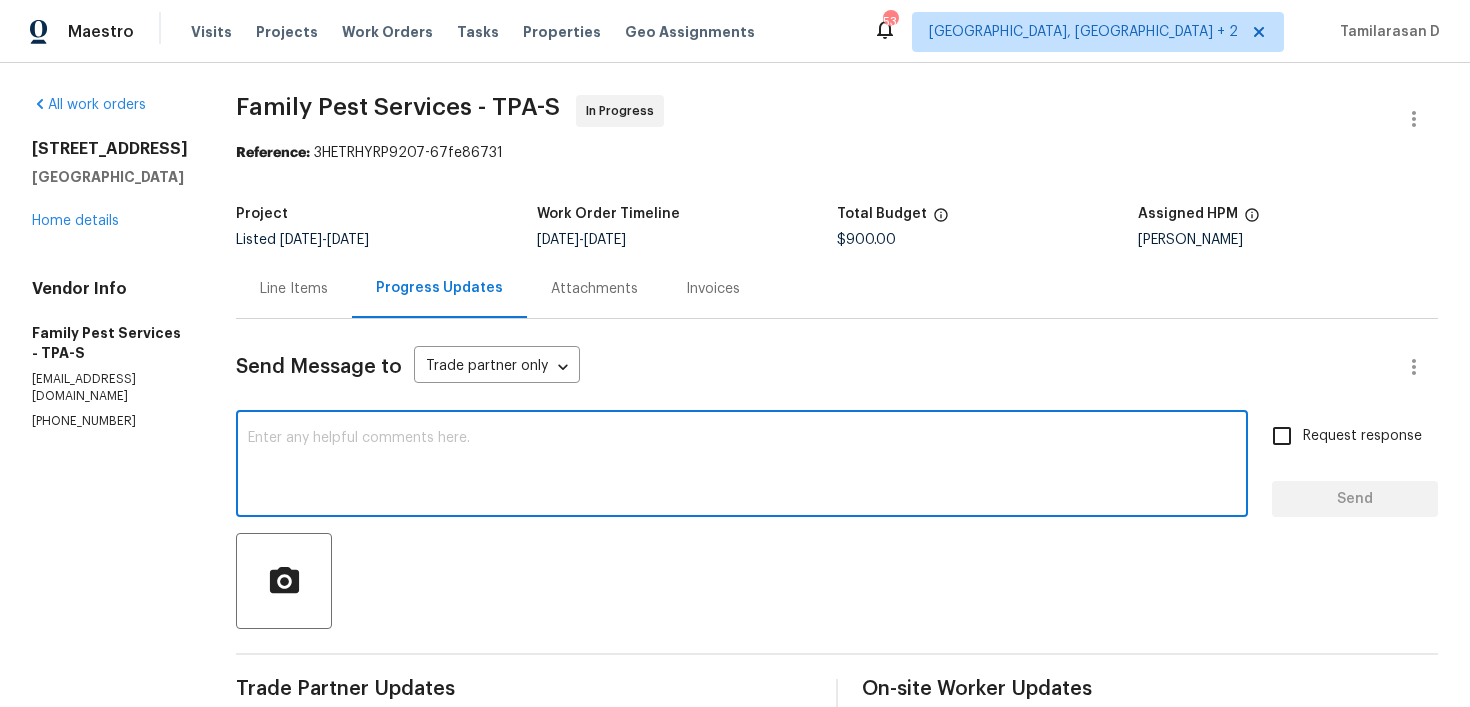 click at bounding box center (742, 466) 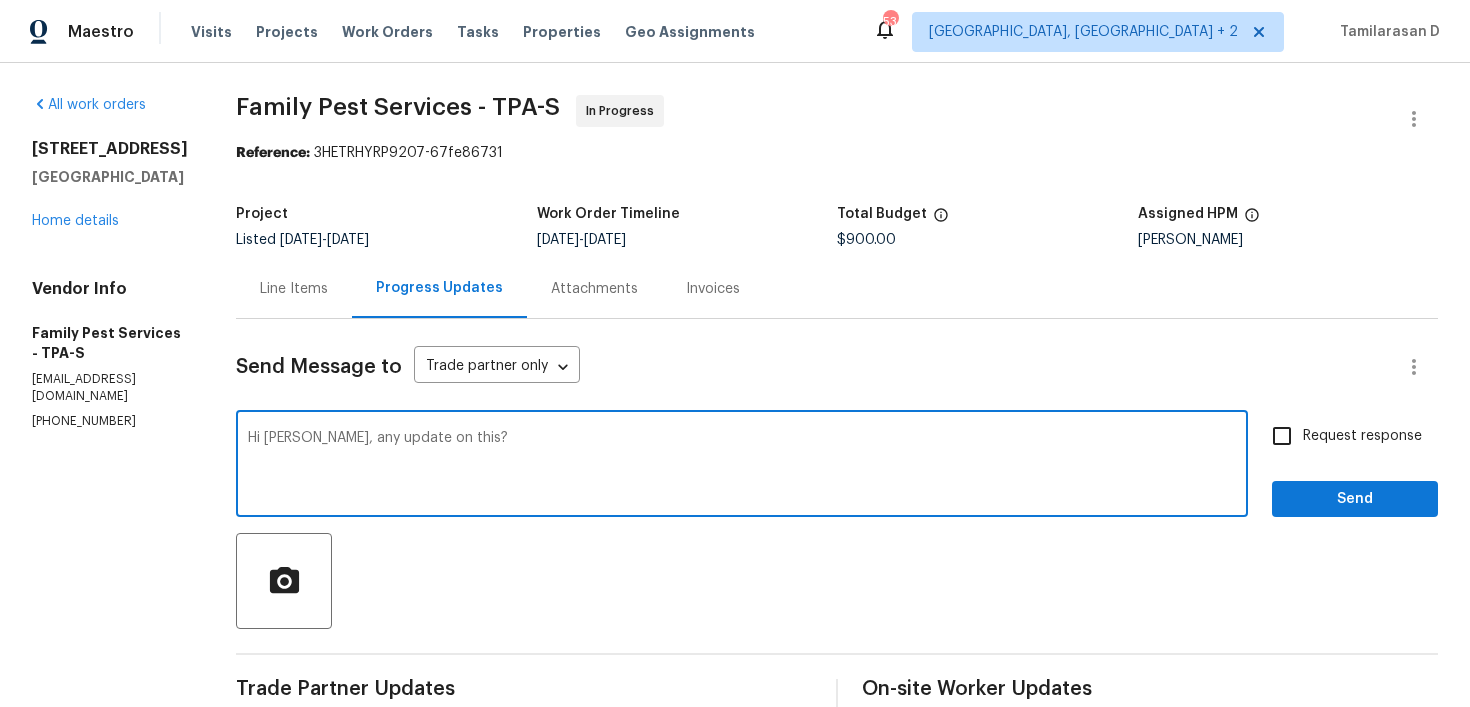 type on "Hi Lina, any update on this?" 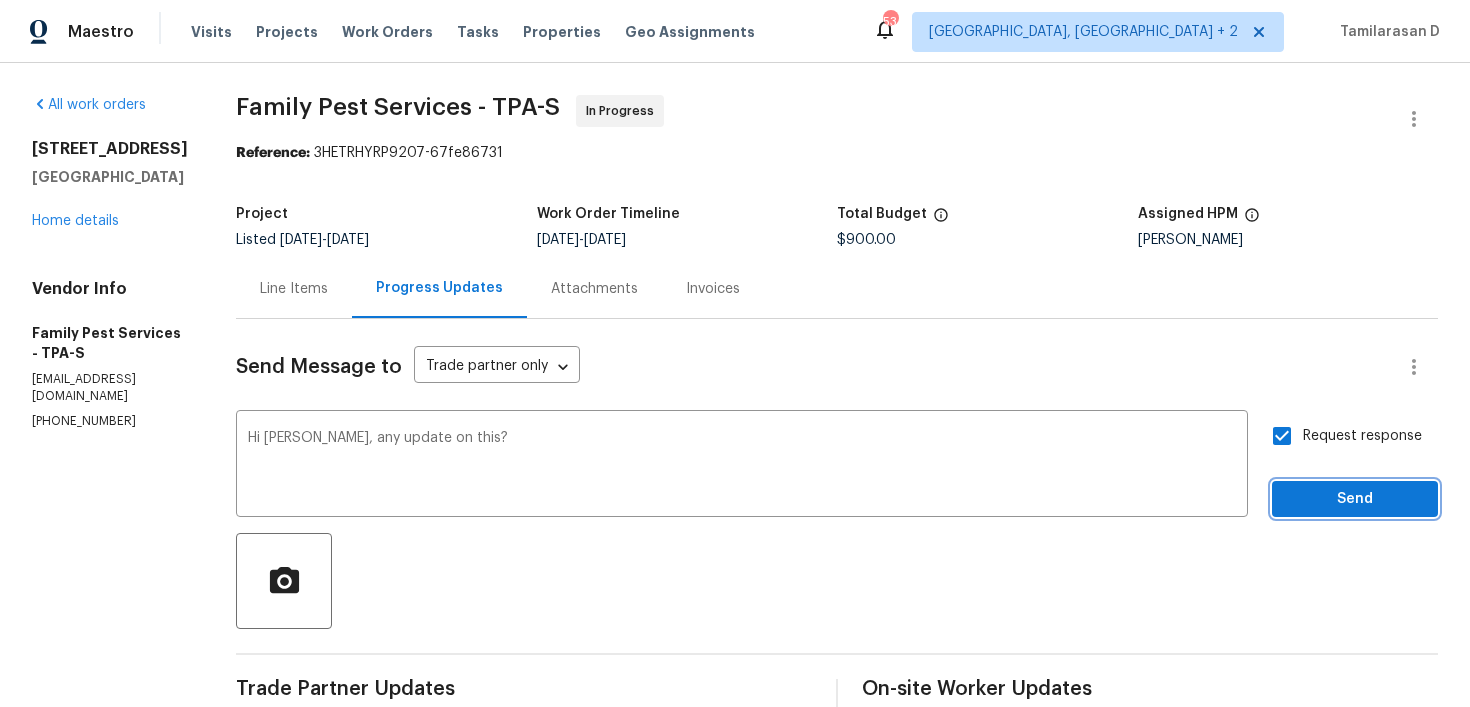 click on "Send" at bounding box center (1355, 499) 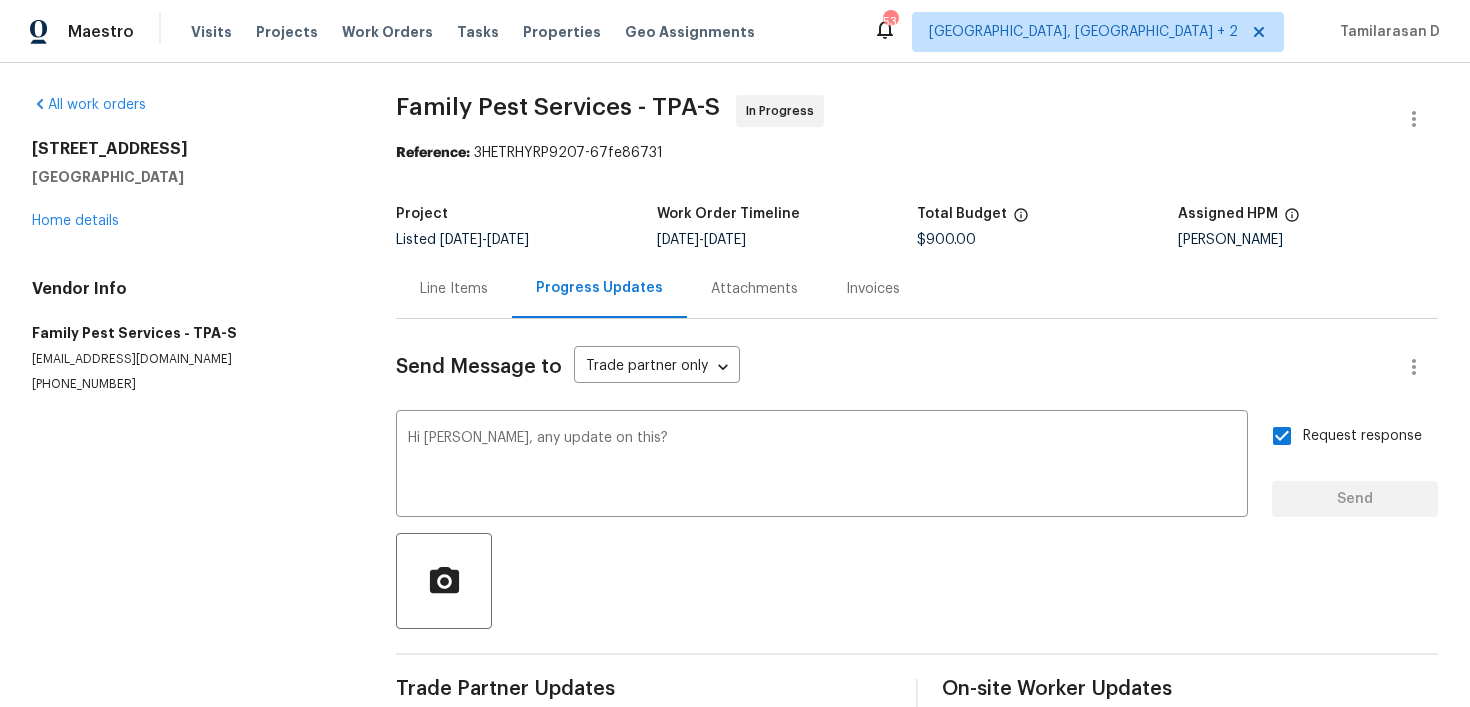 type 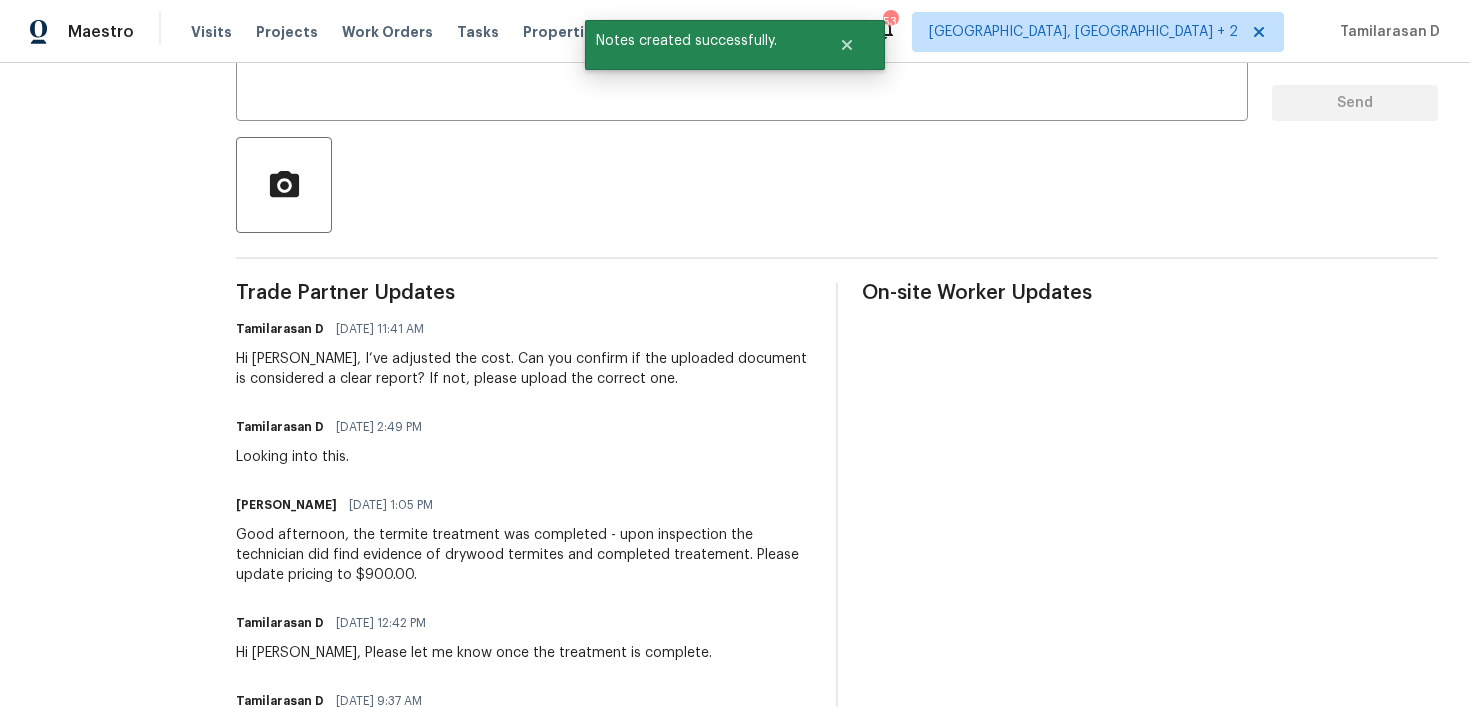 scroll, scrollTop: 0, scrollLeft: 0, axis: both 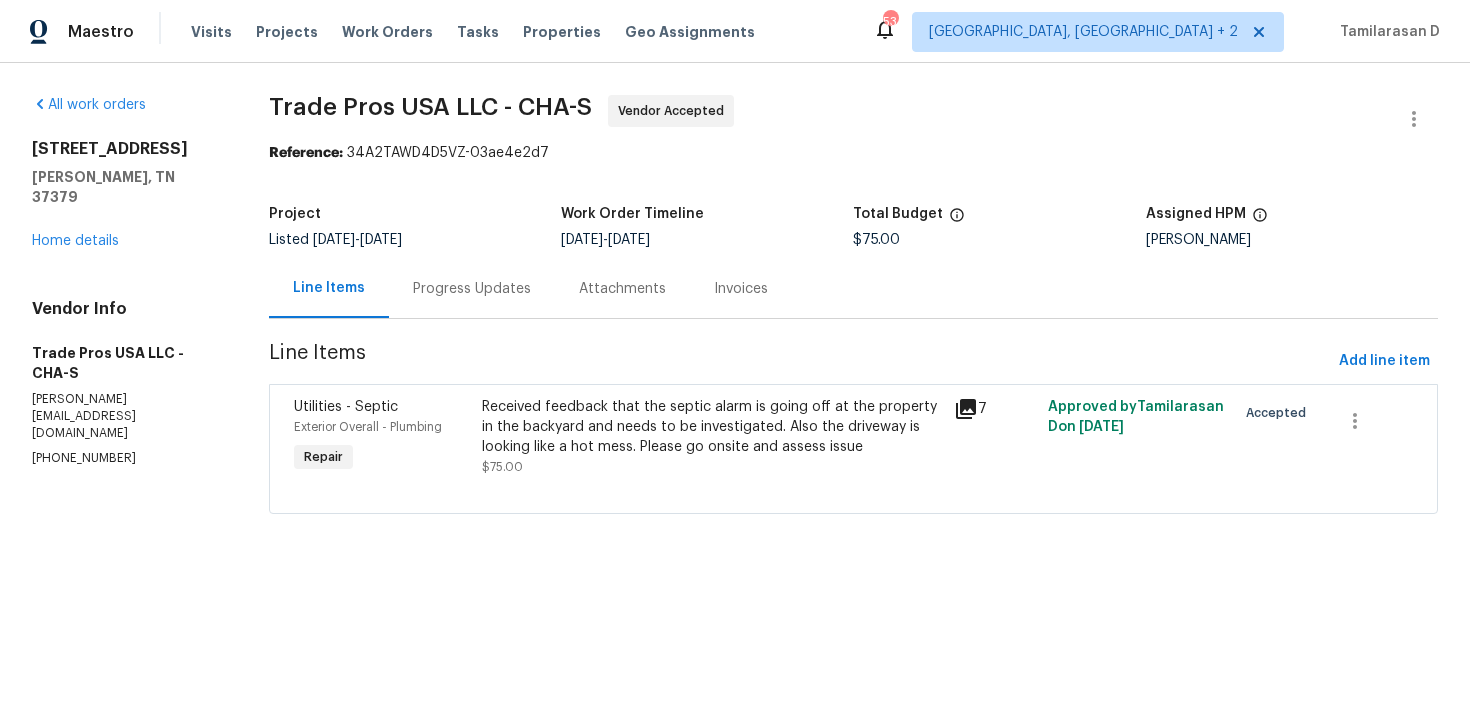 click on "Progress Updates" at bounding box center (472, 289) 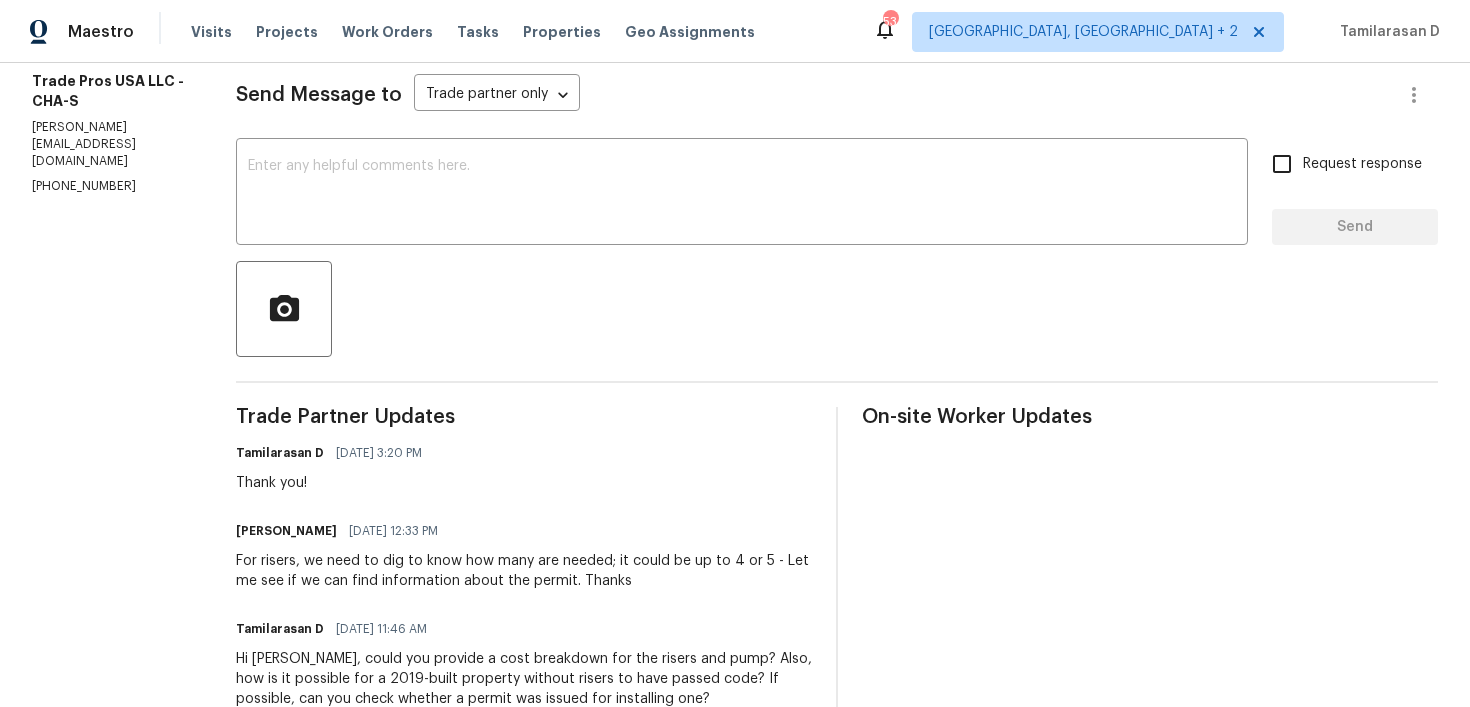 scroll, scrollTop: 237, scrollLeft: 0, axis: vertical 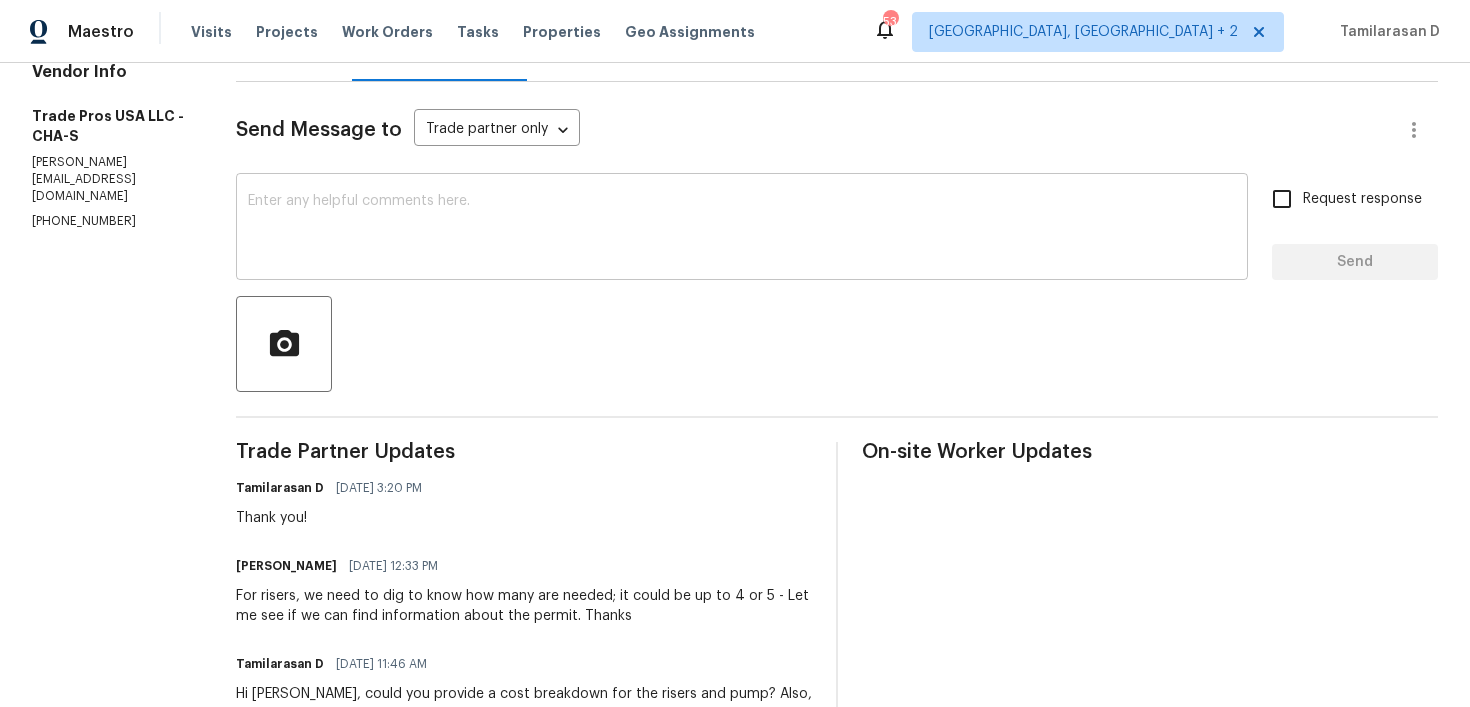 click at bounding box center [742, 229] 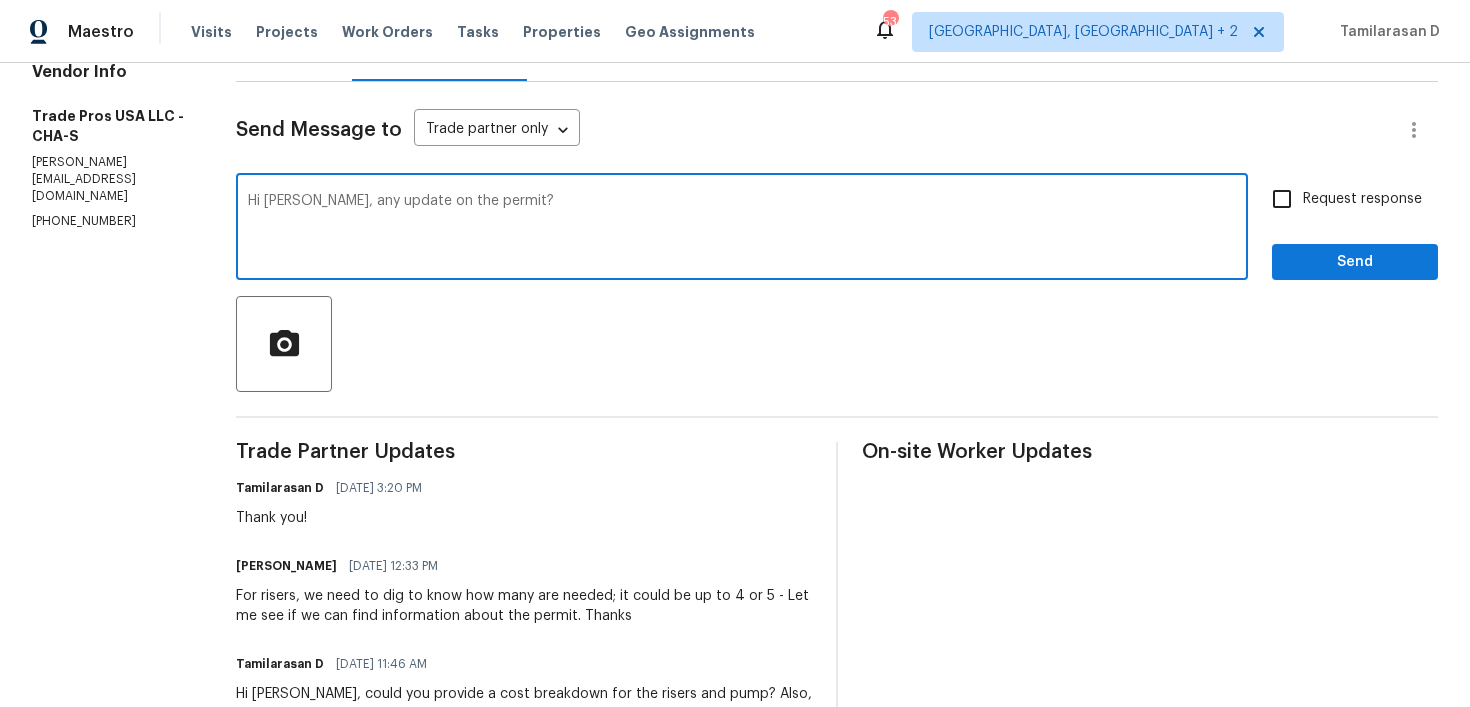 drag, startPoint x: 324, startPoint y: 226, endPoint x: 702, endPoint y: 226, distance: 378 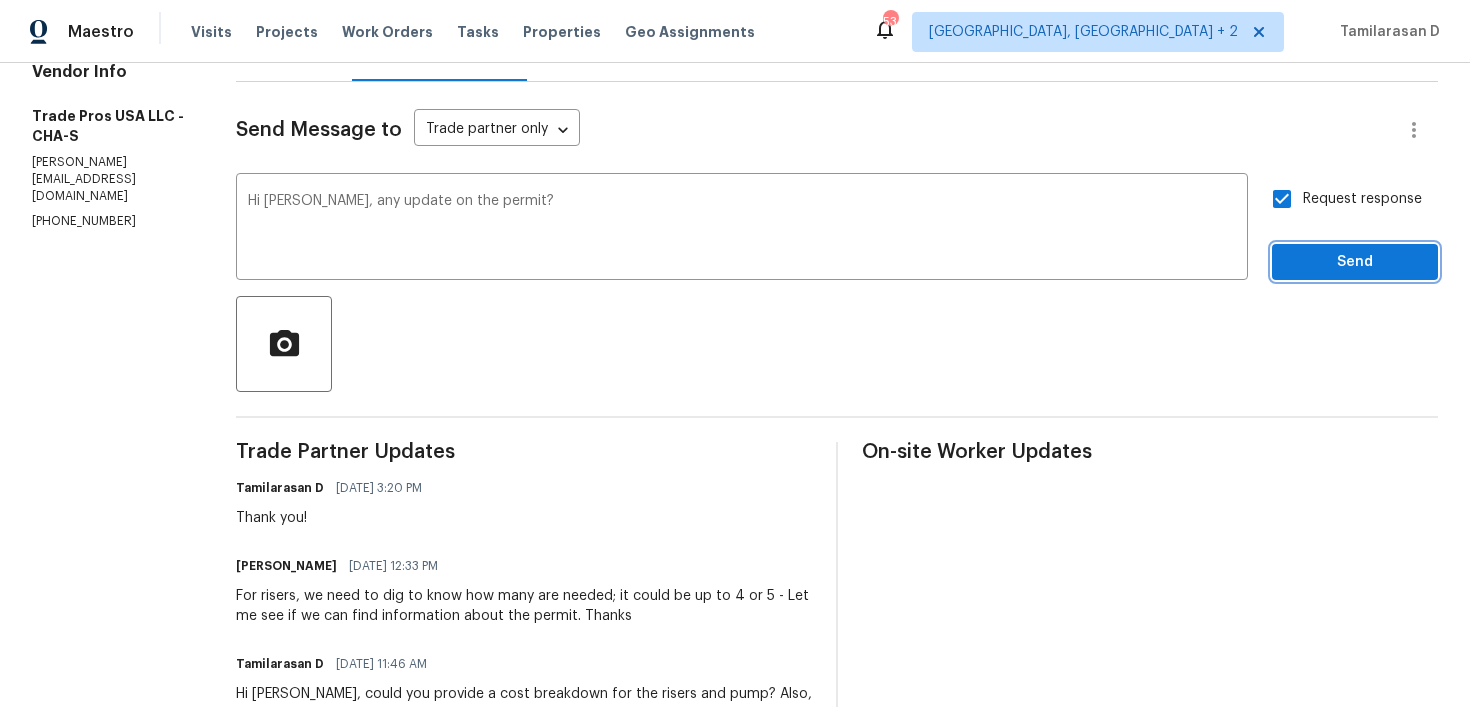 click on "Send" at bounding box center [1355, 262] 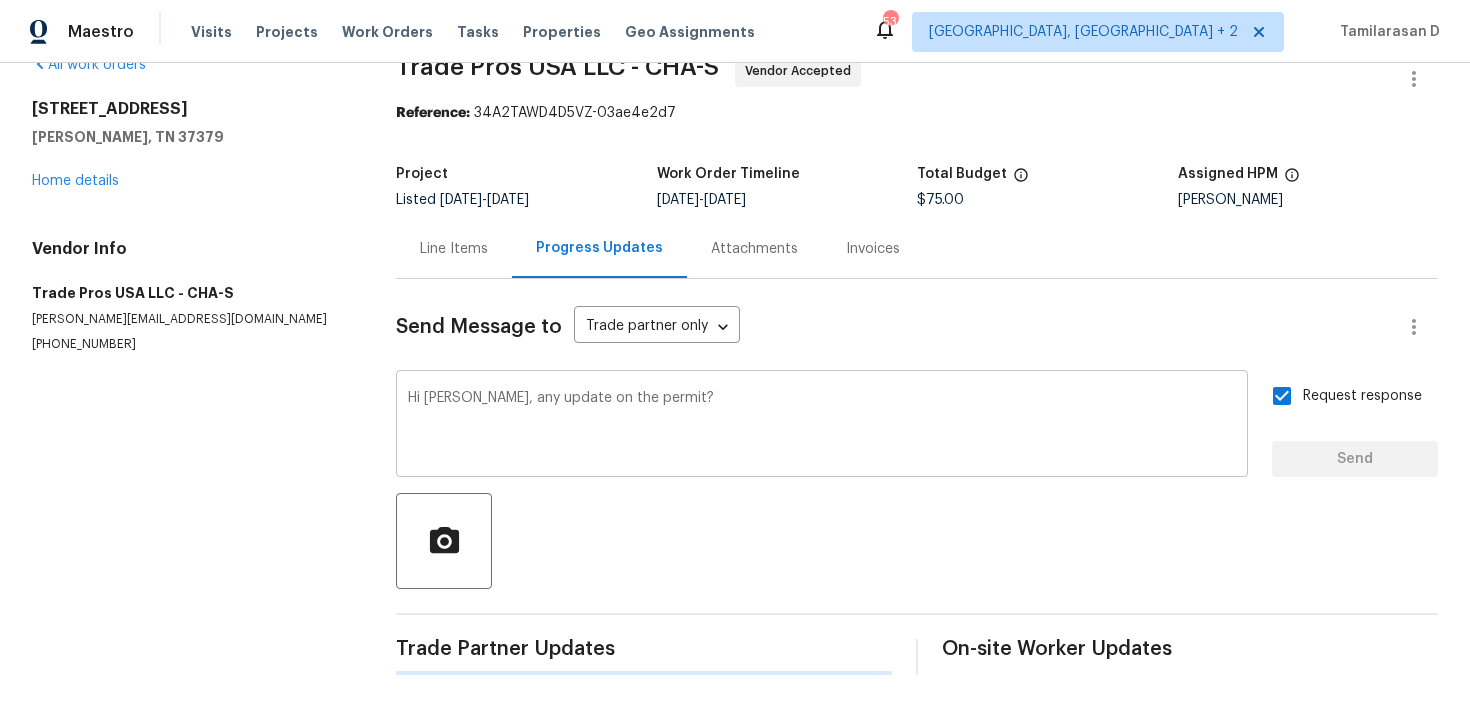 type 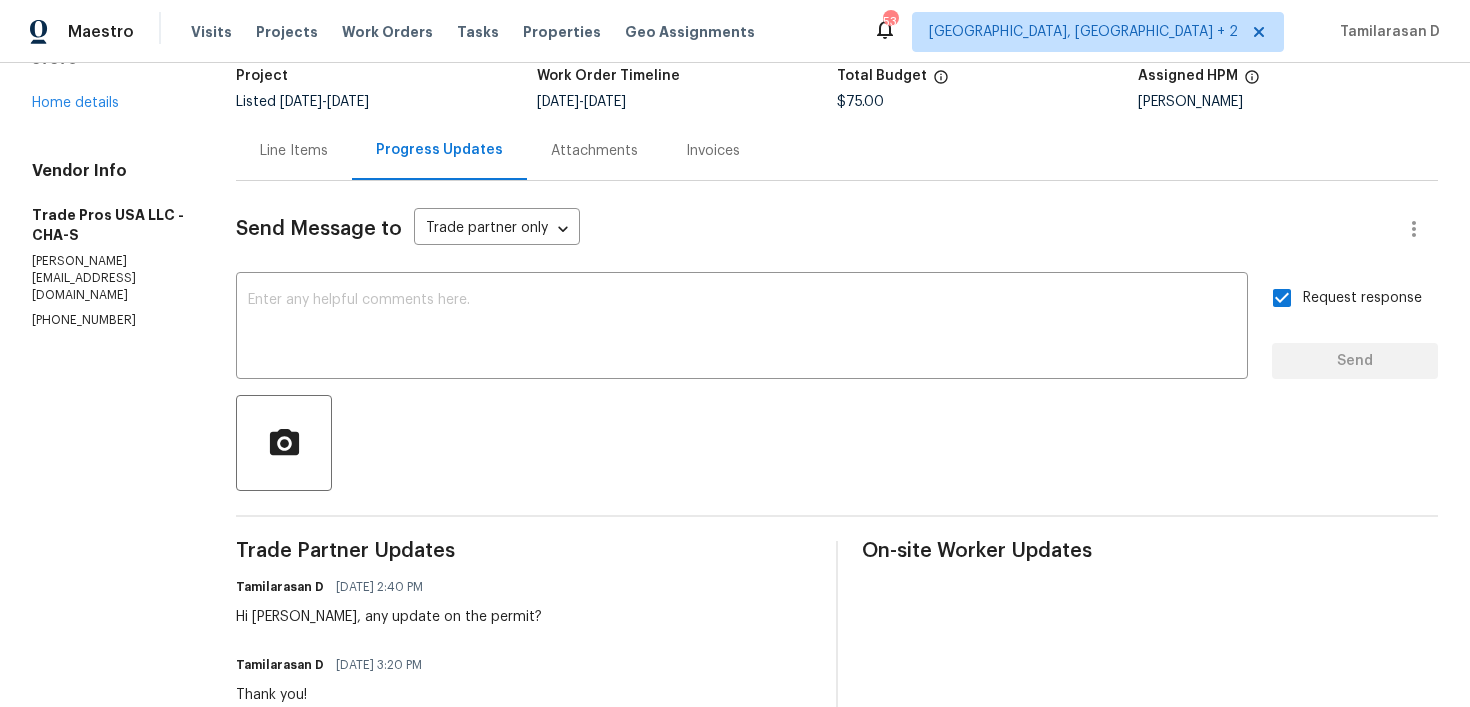 scroll, scrollTop: 0, scrollLeft: 0, axis: both 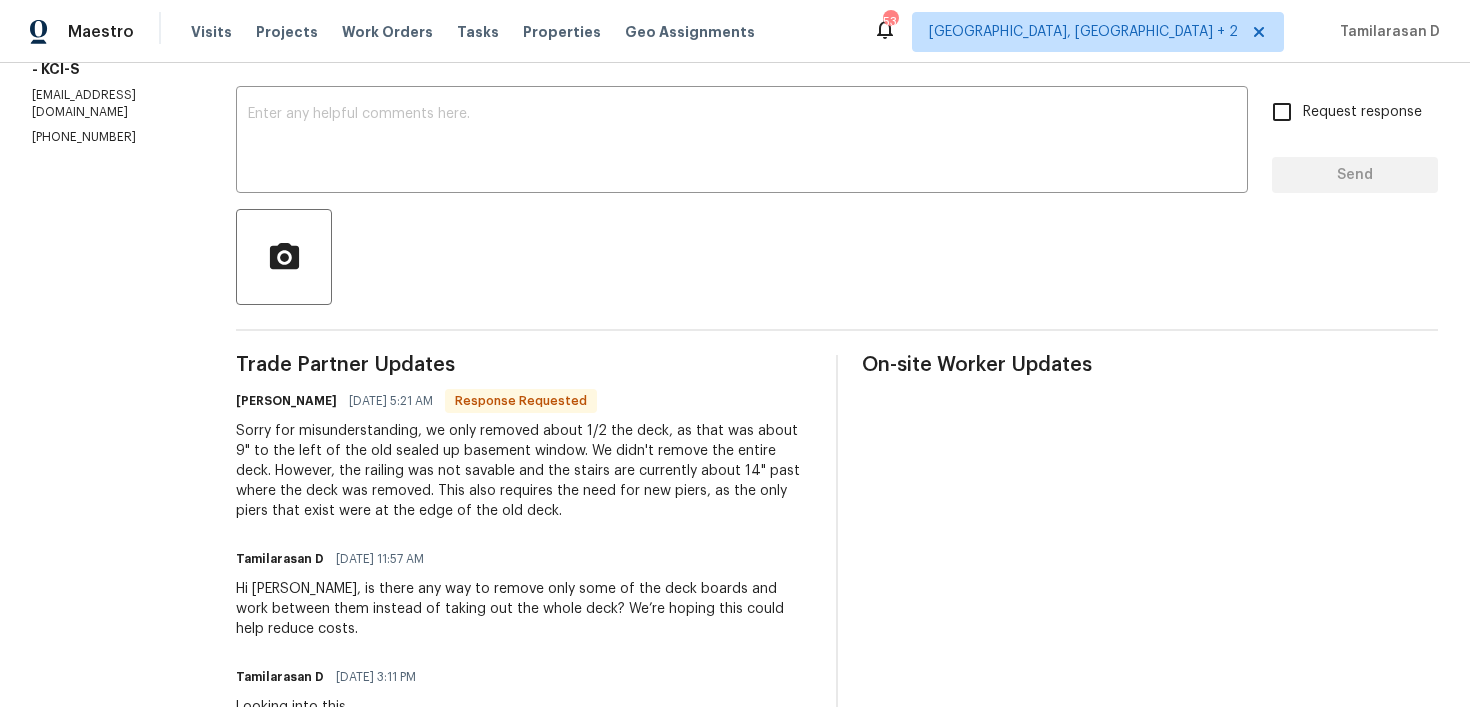 click on "Sorry for misunderstanding, we only removed about 1/2 the deck, as that was about 9" to the left of the old sealed up basement window.  We didn't remove the entire deck.  However, the railing was not savable and the stairs are currently about 14" past where the deck was removed.  This also requires the need for new piers, as the only piers that exist were at the edge of the old deck." at bounding box center [524, 471] 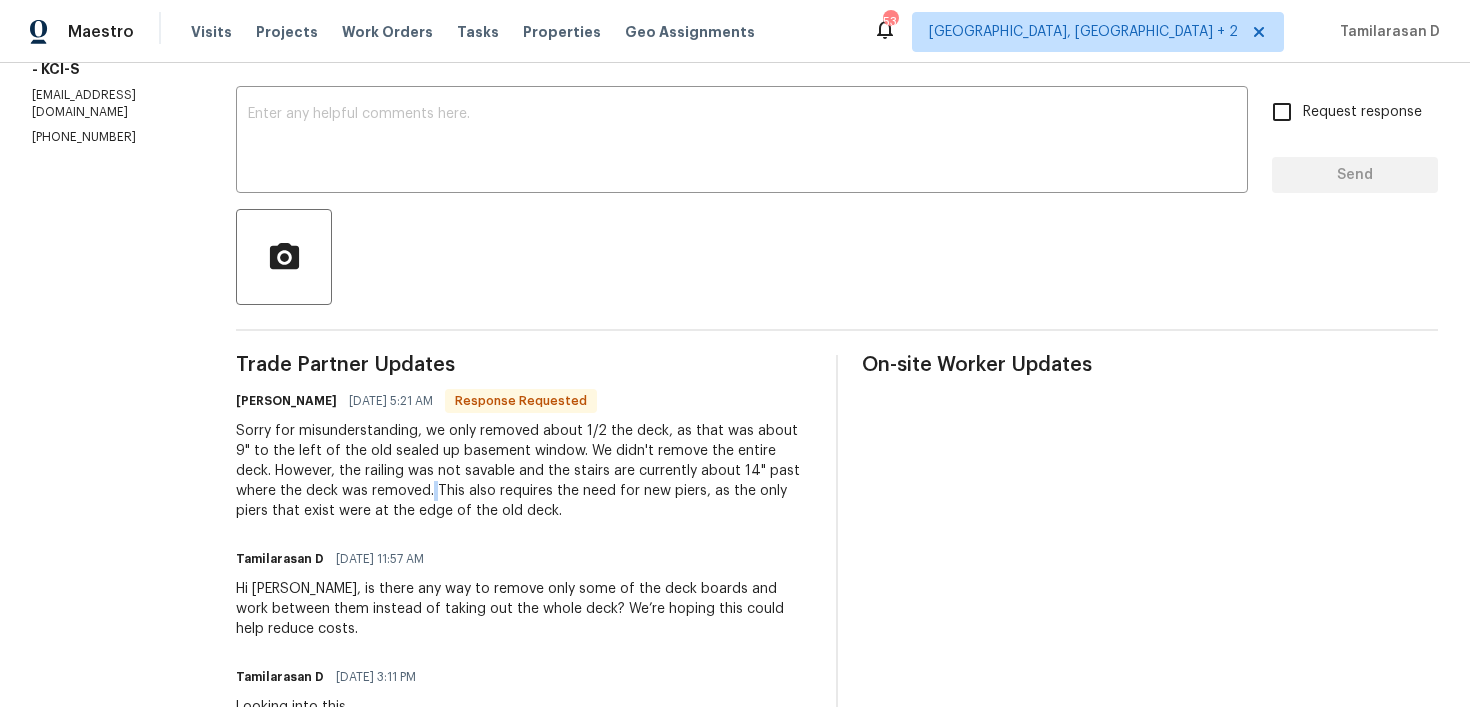 click on "Sorry for misunderstanding, we only removed about 1/2 the deck, as that was about 9" to the left of the old sealed up basement window.  We didn't remove the entire deck.  However, the railing was not savable and the stairs are currently about 14" past where the deck was removed.  This also requires the need for new piers, as the only piers that exist were at the edge of the old deck." at bounding box center [524, 471] 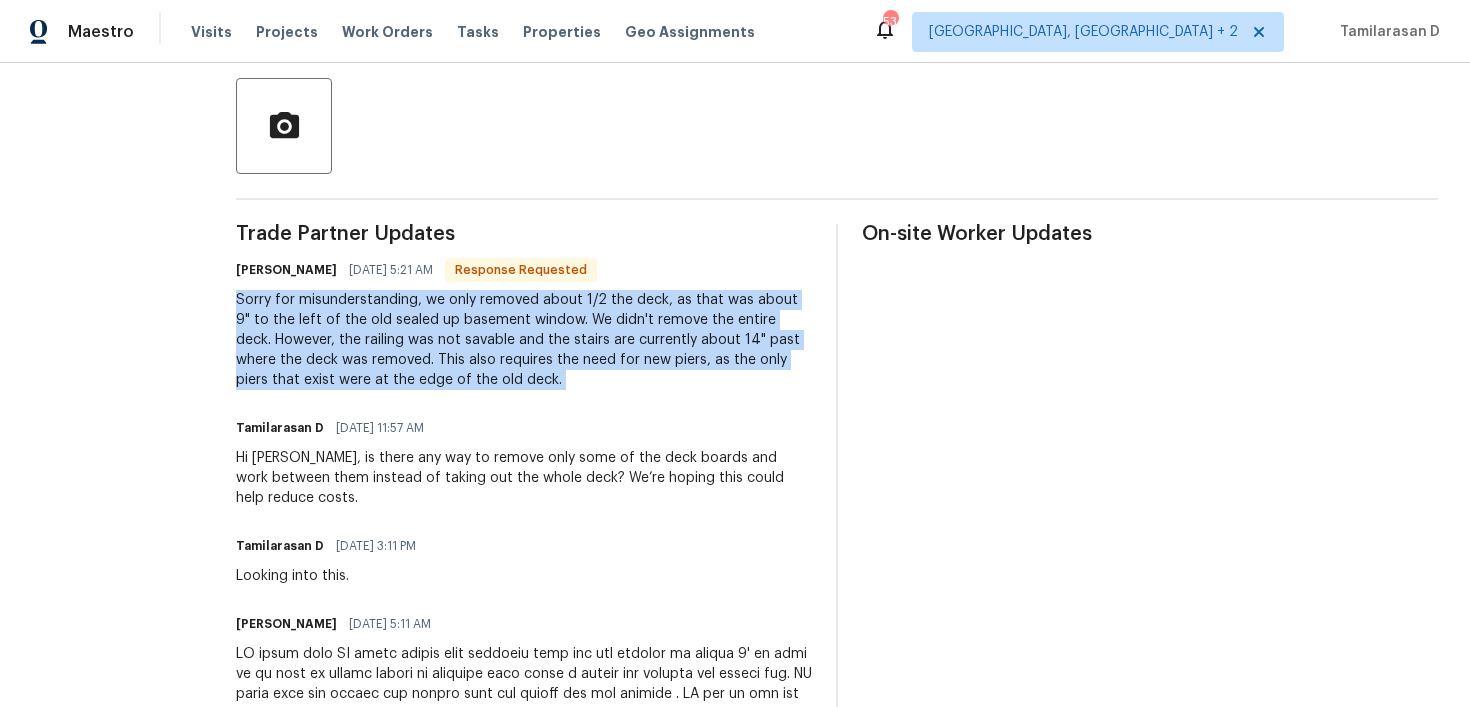 scroll, scrollTop: 457, scrollLeft: 0, axis: vertical 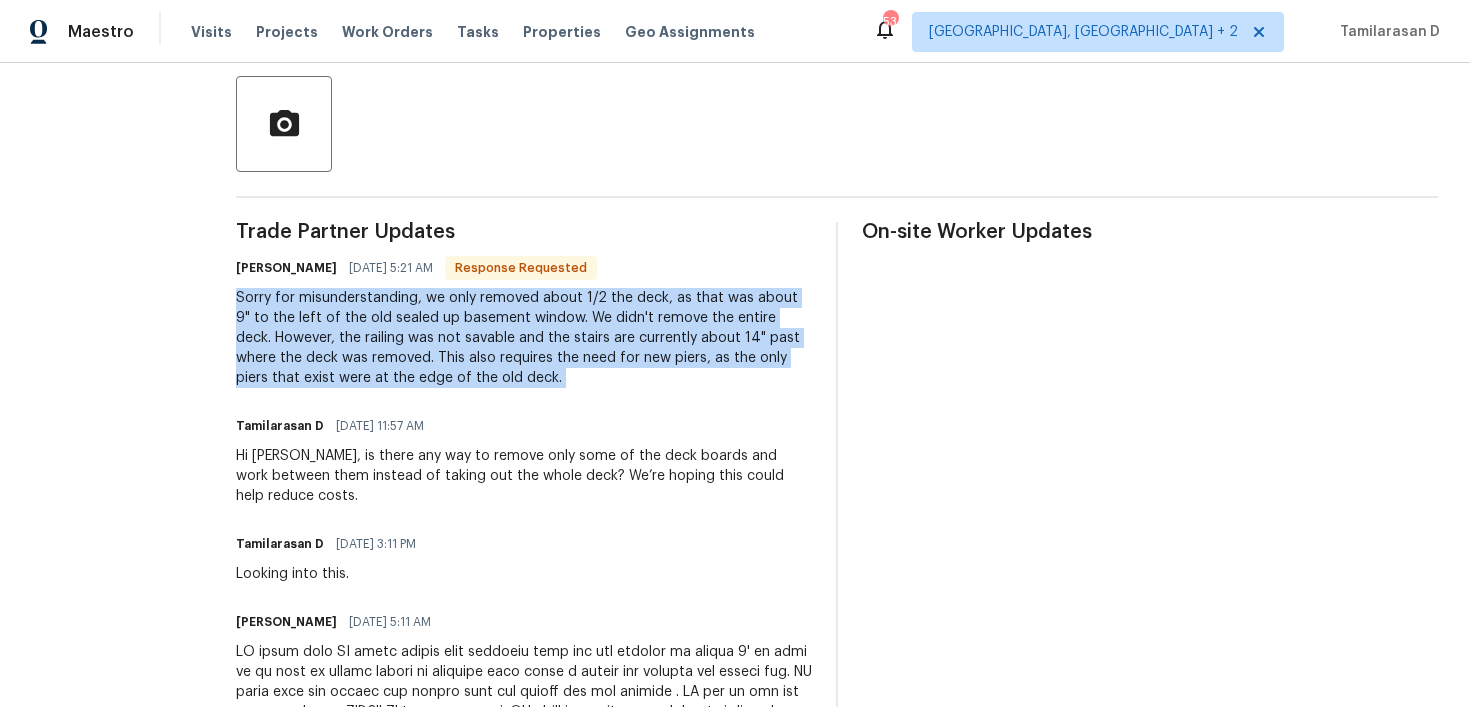 click on "Sorry for misunderstanding, we only removed about 1/2 the deck, as that was about 9" to the left of the old sealed up basement window.  We didn't remove the entire deck.  However, the railing was not savable and the stairs are currently about 14" past where the deck was removed.  This also requires the need for new piers, as the only piers that exist were at the edge of the old deck." at bounding box center [524, 338] 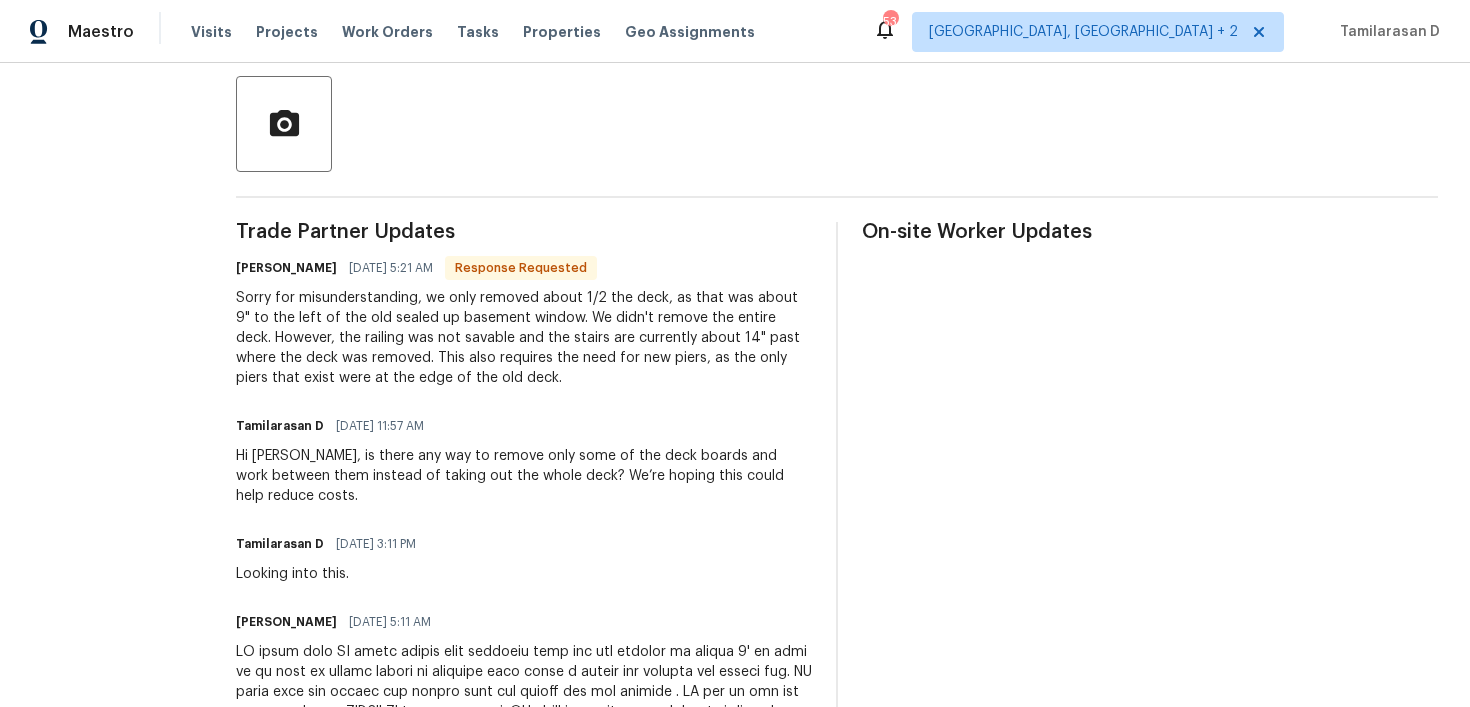 click on "Sorry for misunderstanding, we only removed about 1/2 the deck, as that was about 9" to the left of the old sealed up basement window.  We didn't remove the entire deck.  However, the railing was not savable and the stairs are currently about 14" past where the deck was removed.  This also requires the need for new piers, as the only piers that exist were at the edge of the old deck." at bounding box center [524, 338] 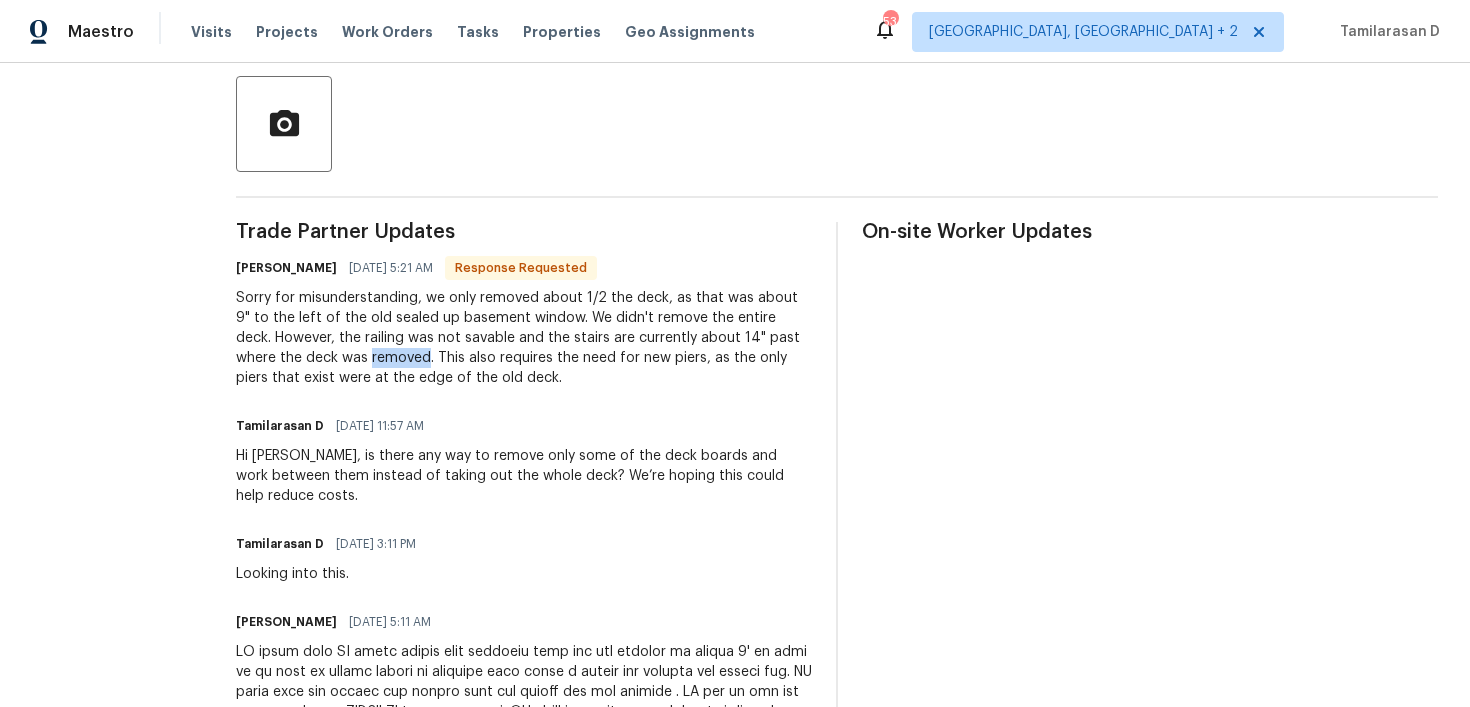 click on "Sorry for misunderstanding, we only removed about 1/2 the deck, as that was about 9" to the left of the old sealed up basement window.  We didn't remove the entire deck.  However, the railing was not savable and the stairs are currently about 14" past where the deck was removed.  This also requires the need for new piers, as the only piers that exist were at the edge of the old deck." at bounding box center (524, 338) 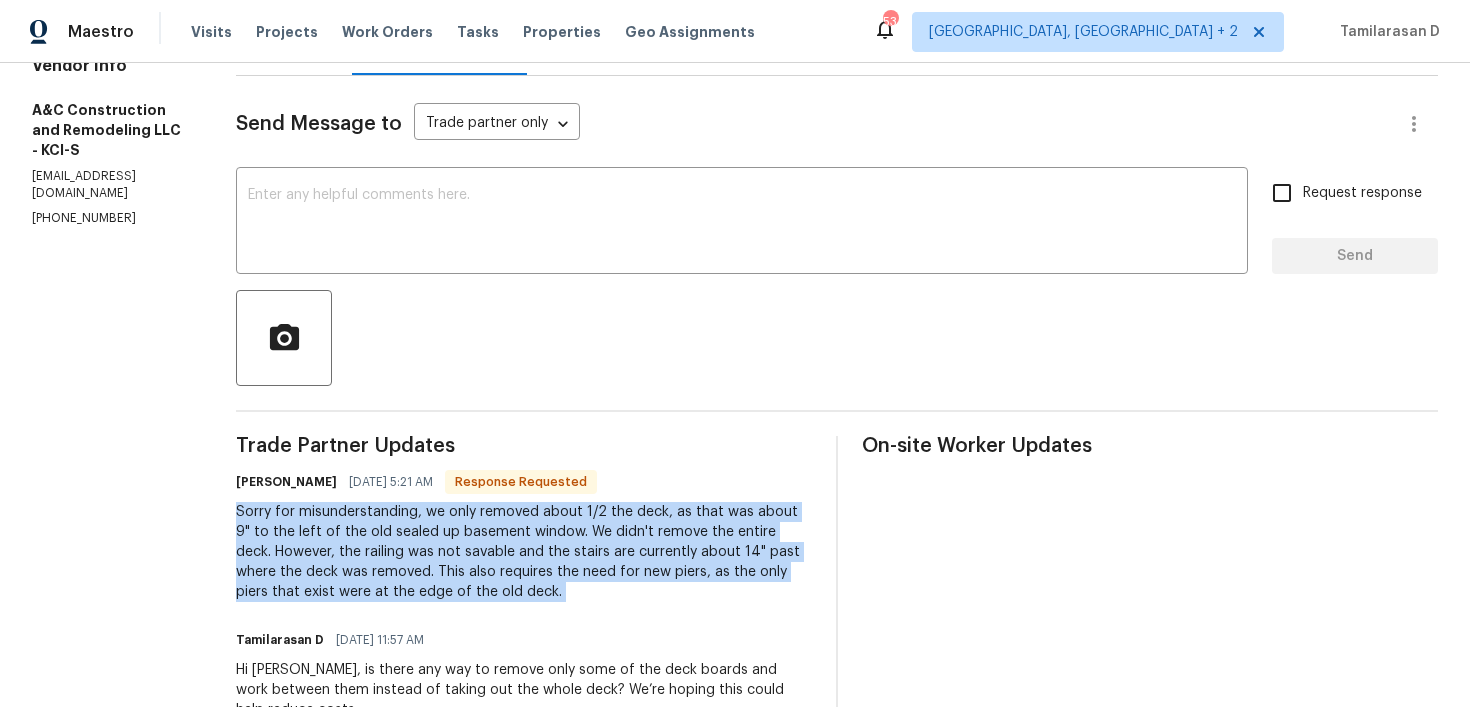 scroll, scrollTop: 246, scrollLeft: 0, axis: vertical 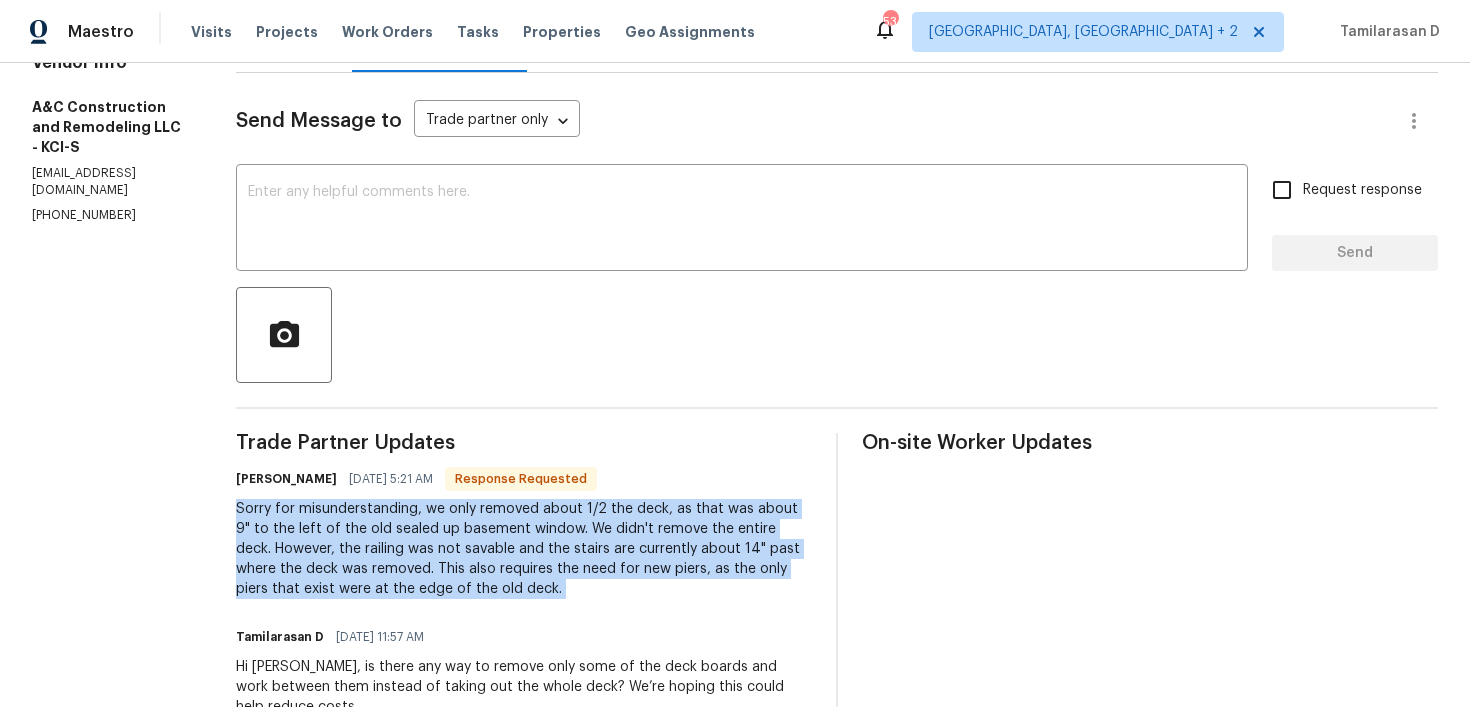 click on "Sorry for misunderstanding, we only removed about 1/2 the deck, as that was about 9" to the left of the old sealed up basement window.  We didn't remove the entire deck.  However, the railing was not savable and the stairs are currently about 14" past where the deck was removed.  This also requires the need for new piers, as the only piers that exist were at the edge of the old deck." at bounding box center [524, 549] 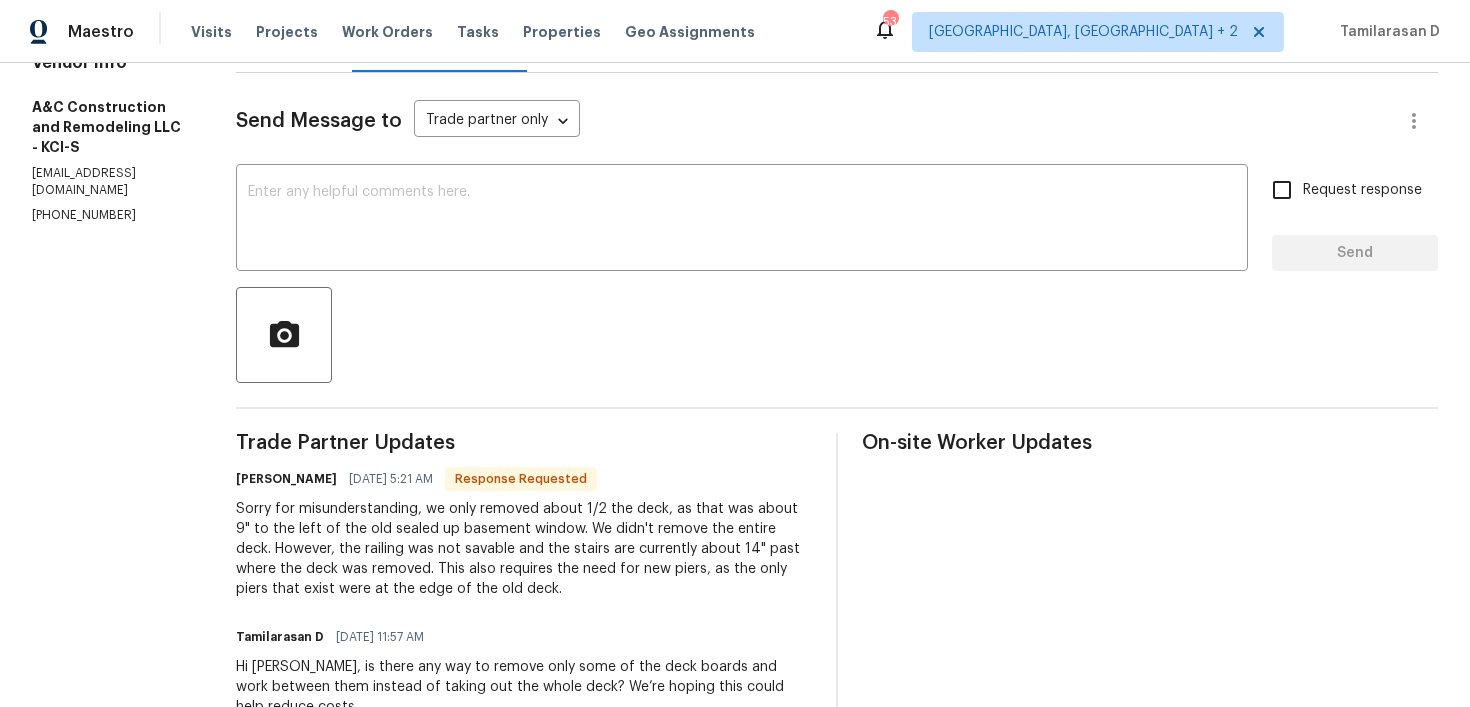 click on "Sorry for misunderstanding, we only removed about 1/2 the deck, as that was about 9" to the left of the old sealed up basement window.  We didn't remove the entire deck.  However, the railing was not savable and the stairs are currently about 14" past where the deck was removed.  This also requires the need for new piers, as the only piers that exist were at the edge of the old deck." at bounding box center [524, 549] 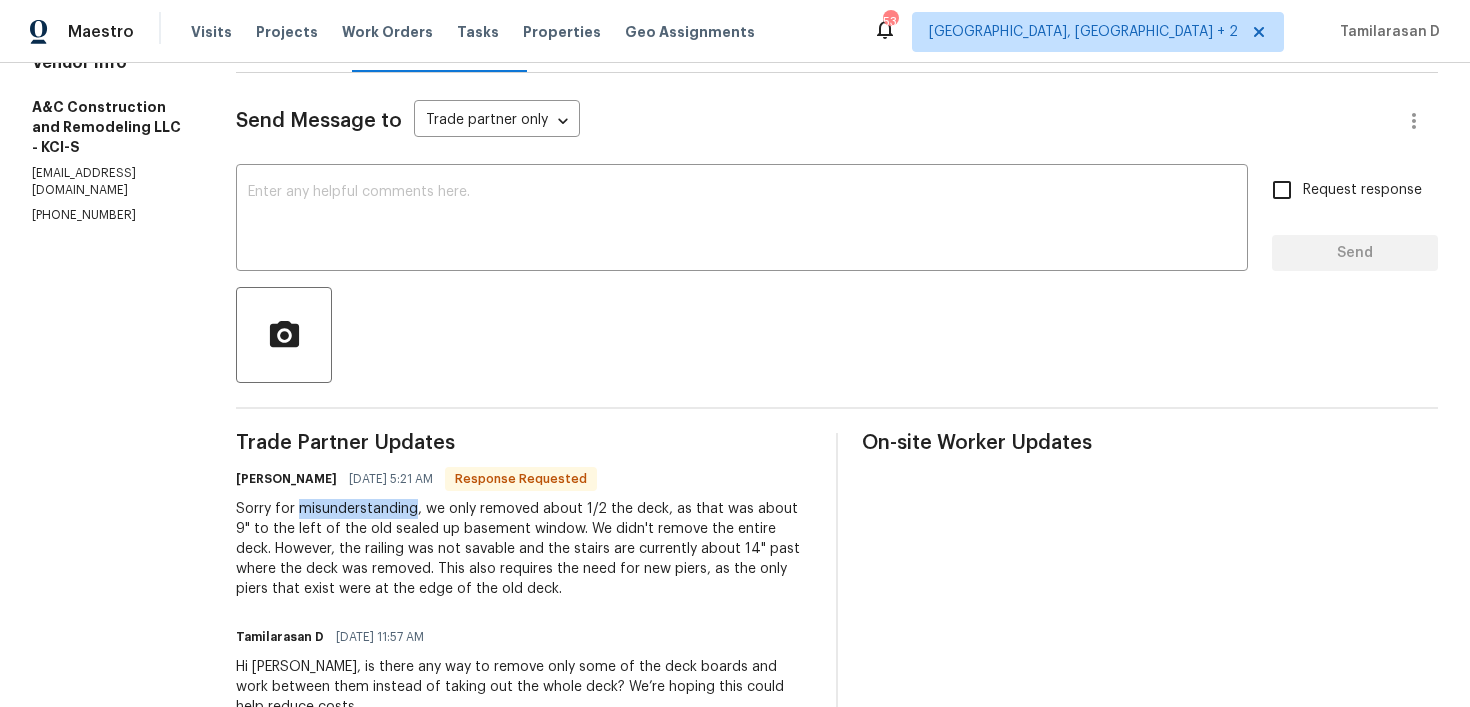 click on "Sorry for misunderstanding, we only removed about 1/2 the deck, as that was about 9" to the left of the old sealed up basement window.  We didn't remove the entire deck.  However, the railing was not savable and the stairs are currently about 14" past where the deck was removed.  This also requires the need for new piers, as the only piers that exist were at the edge of the old deck." at bounding box center (524, 549) 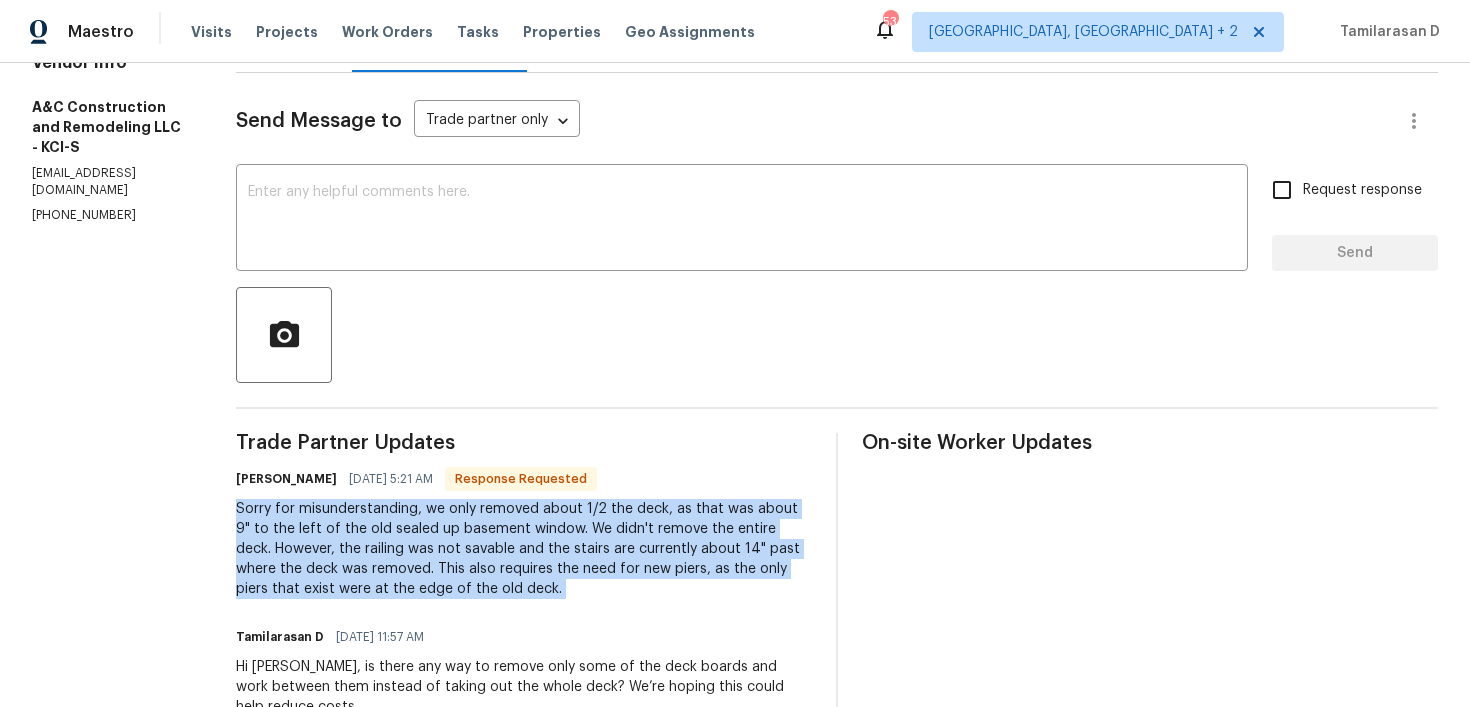 click on "Send Message to Trade partner only Trade partner only ​ x ​ Request response Send Trade Partner Updates Charles Alsup 07/19/2025 5:21 AM Response Requested Sorry for misunderstanding, we only removed about 1/2 the deck, as that was about 9" to the left of the old sealed up basement window.  We didn't remove the entire deck.  However, the railing was not savable and the stairs are currently about 14" past where the deck was removed.  This also requires the need for new piers, as the only piers that exist were at the edge of the old deck. Tamilarasan D 07/18/2025 11:57 AM Hi Charles, is there any way to remove only some of the deck boards and work between them instead of taking out the whole deck? We’re hoping this could help reduce costs. Tamilarasan D 07/17/2025 3:11 PM Looking into this. Charles Alsup 07/17/2025 5:11 AM Tamilarasan D 07/16/2025 12:49 PM Hi Charles, any update from GC? Tamilarasan D 07/15/2025 8:36 AM Hi Charles, any update on this yet? Tamilarasan D 07/14/2025 11:08 AM Charles Alsup" at bounding box center [837, 1530] 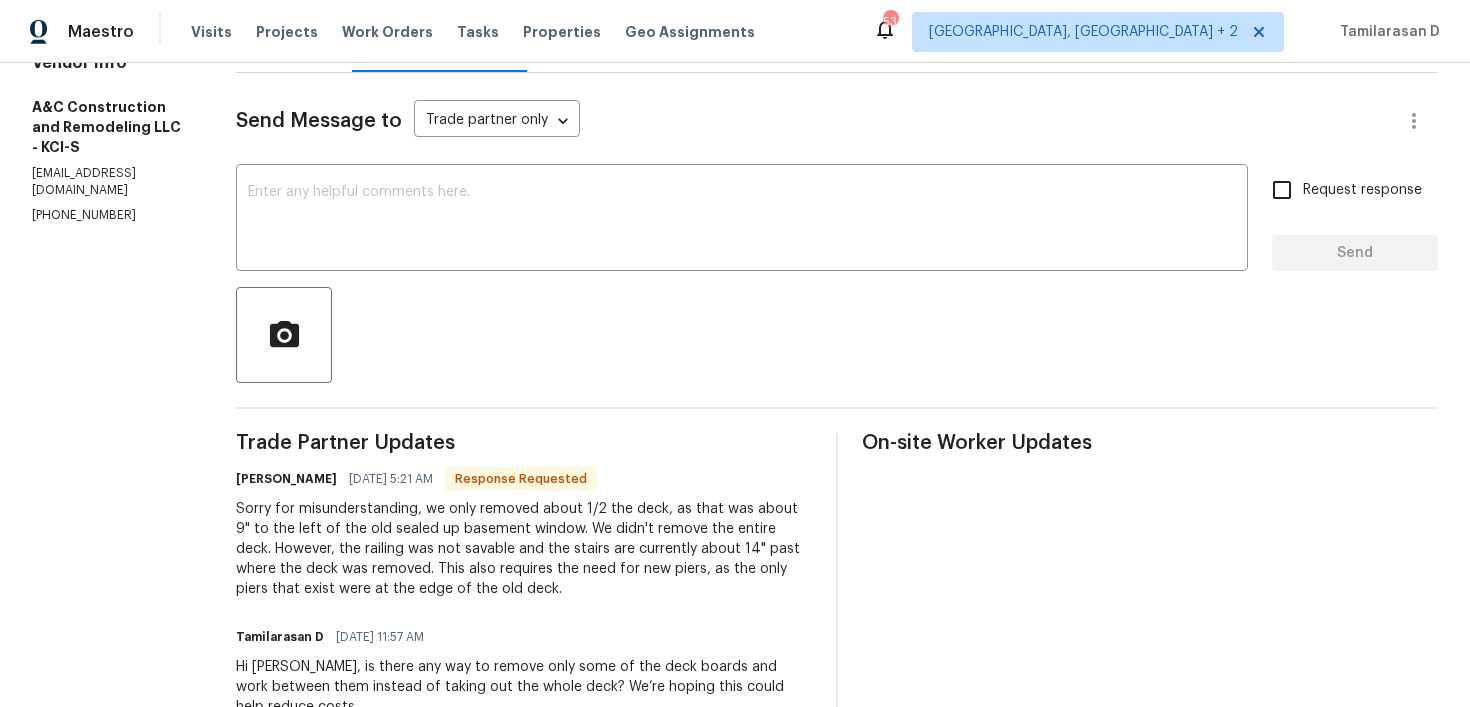 click on "Send Message to Trade partner only Trade partner only ​ x ​ Request response Send Trade Partner Updates Charles Alsup 07/19/2025 5:21 AM Response Requested Sorry for misunderstanding, we only removed about 1/2 the deck, as that was about 9" to the left of the old sealed up basement window.  We didn't remove the entire deck.  However, the railing was not savable and the stairs are currently about 14" past where the deck was removed.  This also requires the need for new piers, as the only piers that exist were at the edge of the old deck. Tamilarasan D 07/18/2025 11:57 AM Hi Charles, is there any way to remove only some of the deck boards and work between them instead of taking out the whole deck? We’re hoping this could help reduce costs. Tamilarasan D 07/17/2025 3:11 PM Looking into this. Charles Alsup 07/17/2025 5:11 AM Tamilarasan D 07/16/2025 12:49 PM Hi Charles, any update from GC? Tamilarasan D 07/15/2025 8:36 AM Hi Charles, any update on this yet? Tamilarasan D 07/14/2025 11:08 AM Charles Alsup" at bounding box center [837, 1530] 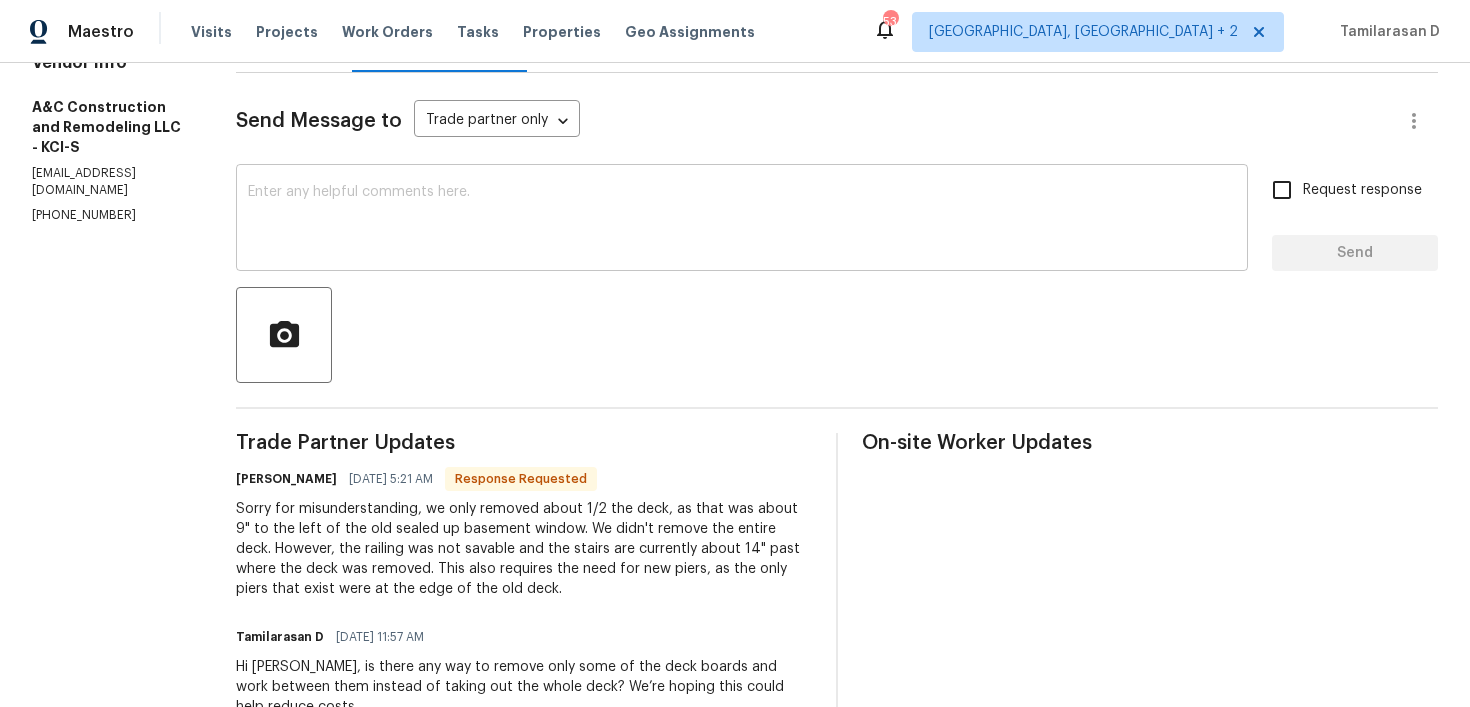 click at bounding box center [742, 220] 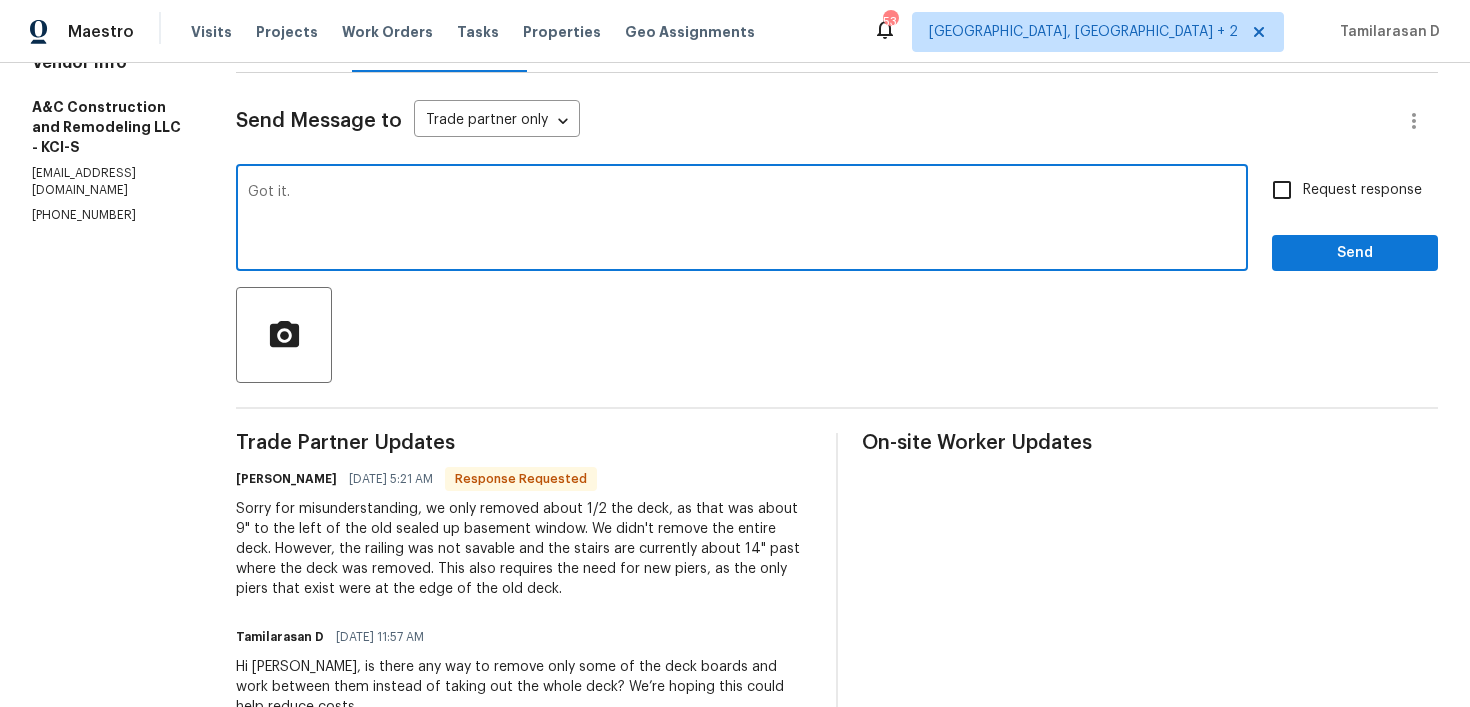 type on "Got it." 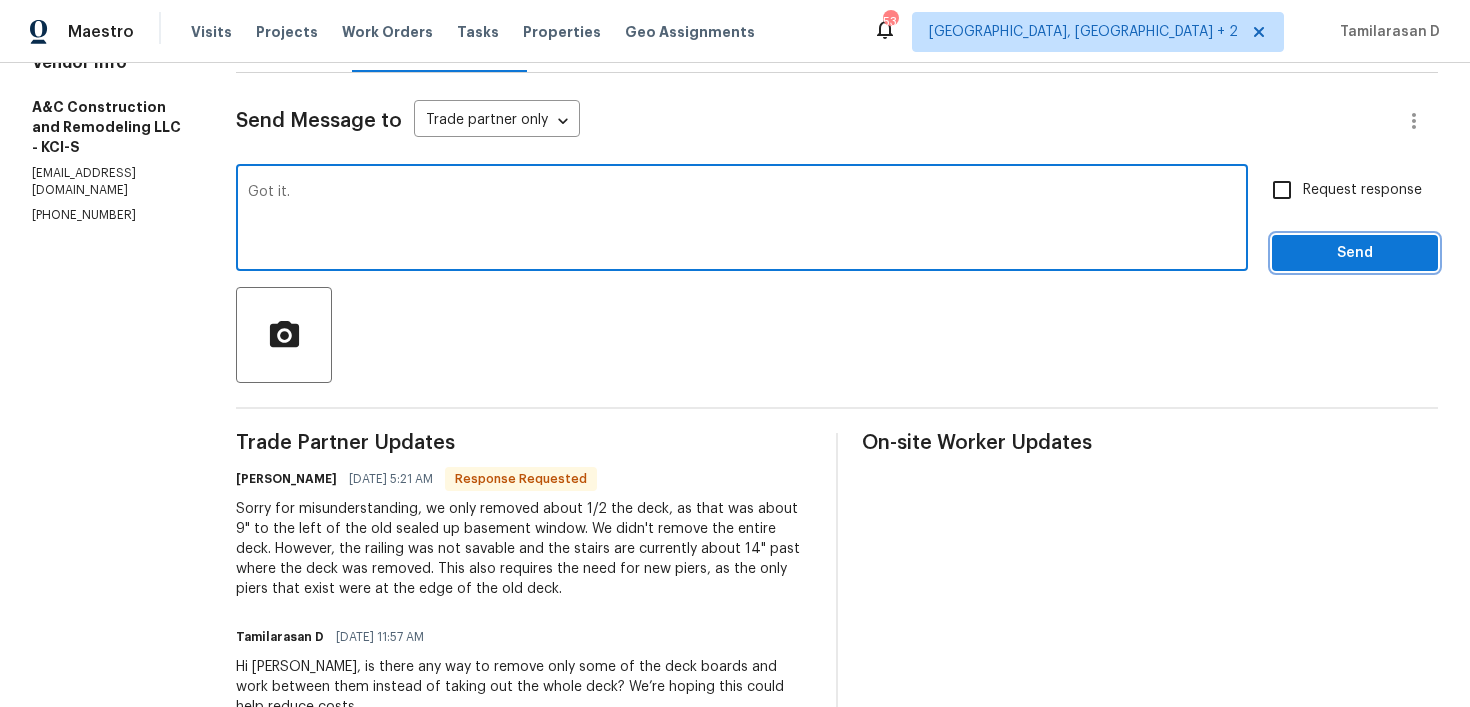 click on "Send" at bounding box center (1355, 253) 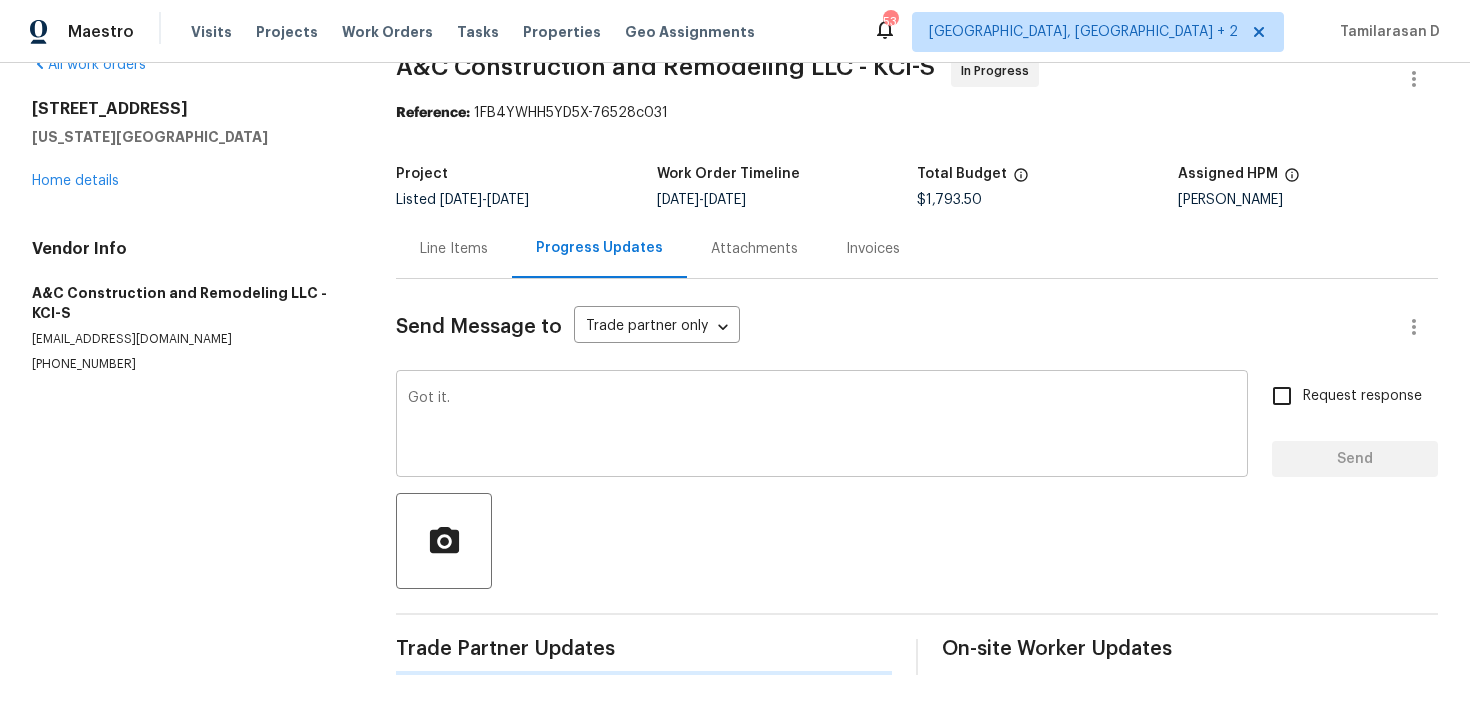 type 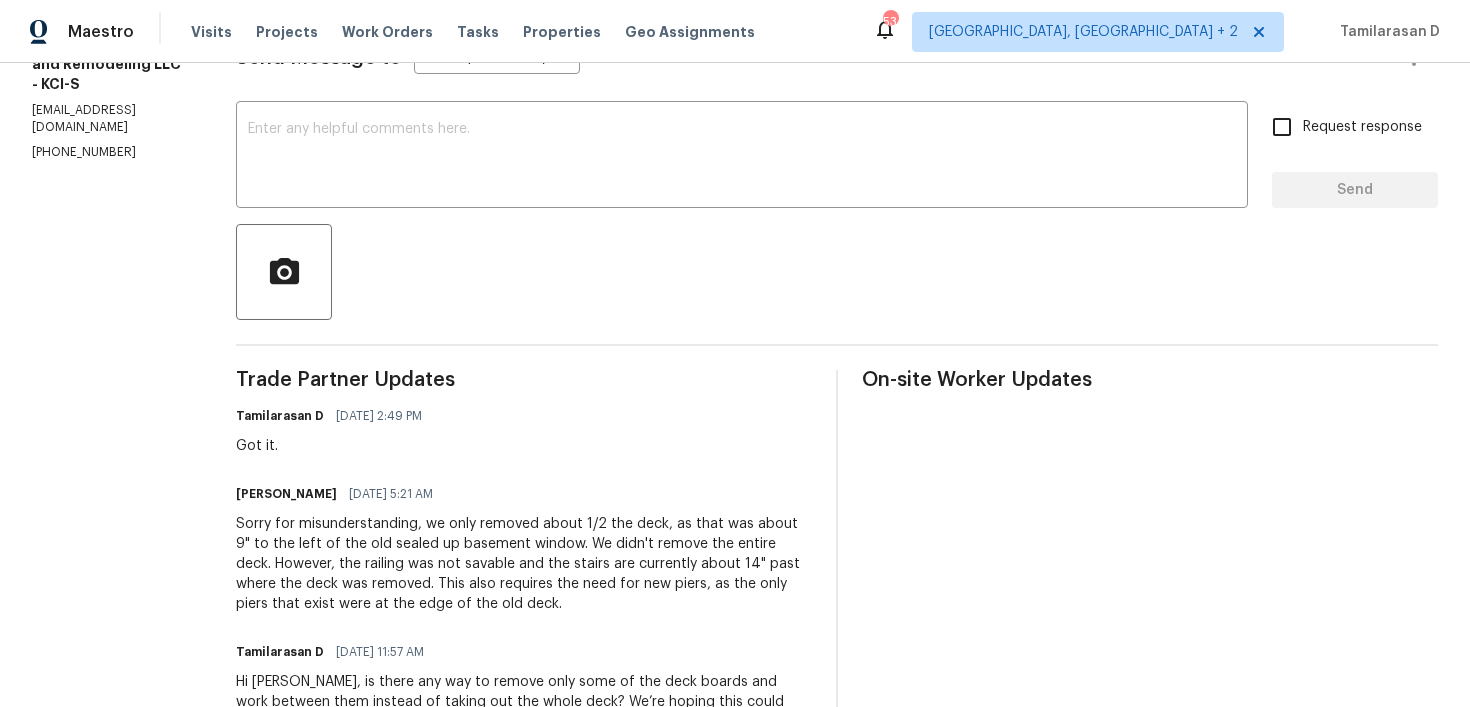 scroll, scrollTop: 381, scrollLeft: 0, axis: vertical 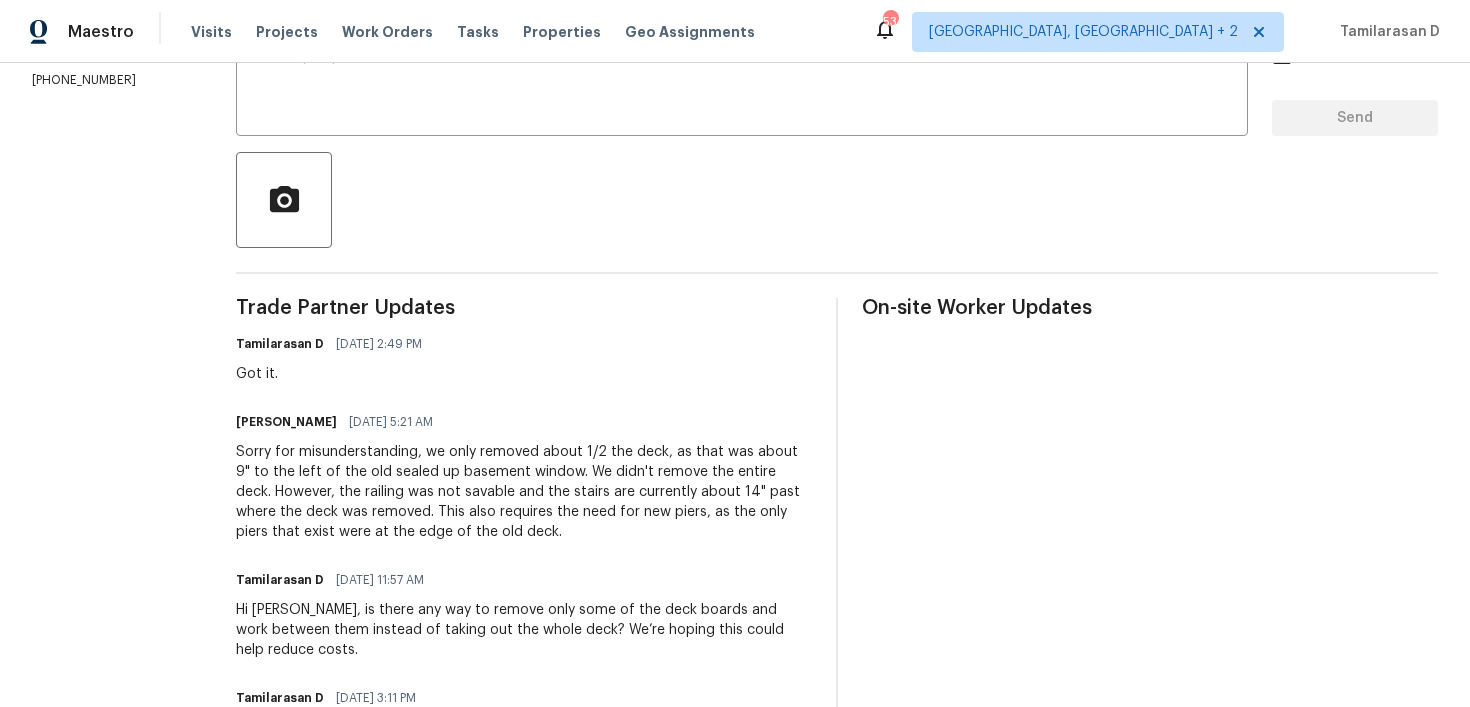 click on "Sorry for misunderstanding, we only removed about 1/2 the deck, as that was about 9" to the left of the old sealed up basement window.  We didn't remove the entire deck.  However, the railing was not savable and the stairs are currently about 14" past where the deck was removed.  This also requires the need for new piers, as the only piers that exist were at the edge of the old deck." at bounding box center (524, 492) 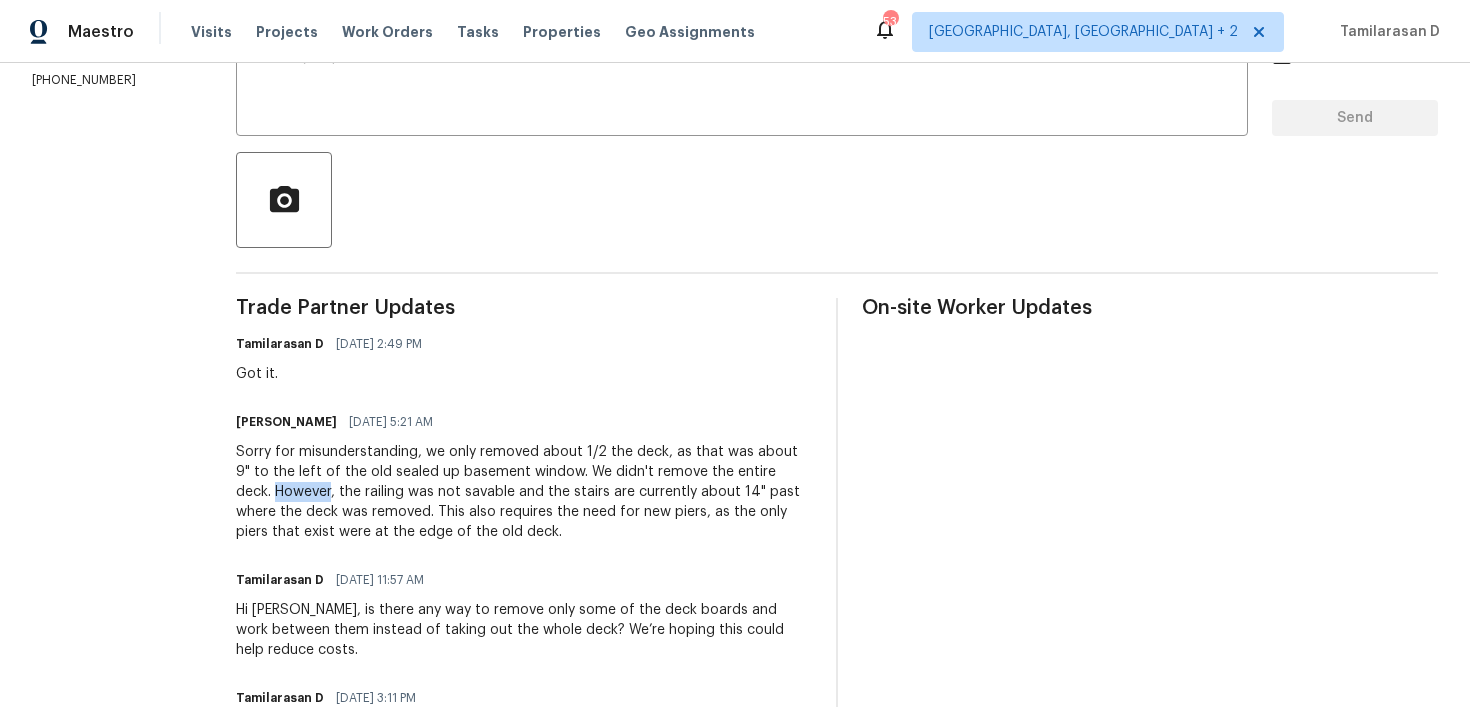 click on "Sorry for misunderstanding, we only removed about 1/2 the deck, as that was about 9" to the left of the old sealed up basement window.  We didn't remove the entire deck.  However, the railing was not savable and the stairs are currently about 14" past where the deck was removed.  This also requires the need for new piers, as the only piers that exist were at the edge of the old deck." at bounding box center (524, 492) 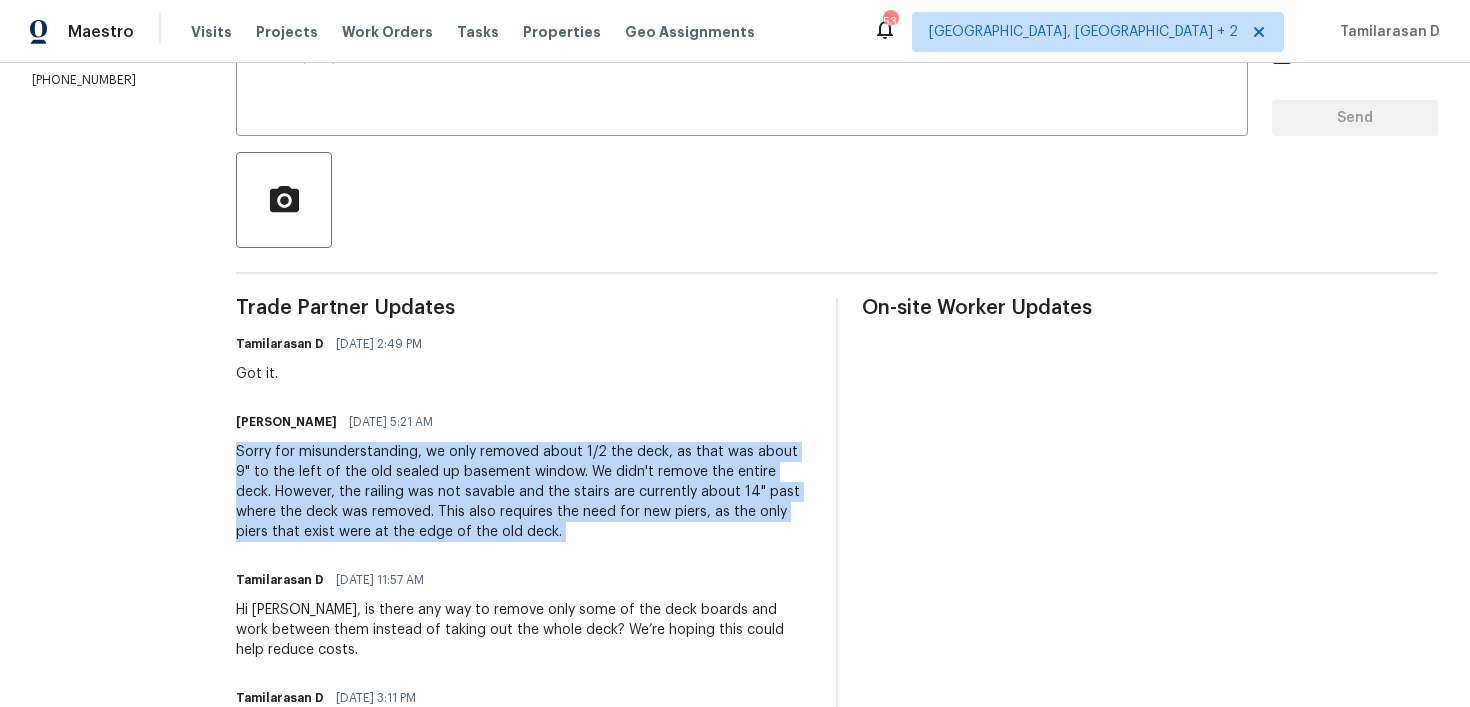 copy on "Sorry for misunderstanding, we only removed about 1/2 the deck, as that was about 9" to the left of the old sealed up basement window.  We didn't remove the entire deck.  However, the railing was not savable and the stairs are currently about 14" past where the deck was removed.  This also requires the need for new piers, as the only piers that exist were at the edge of the old deck." 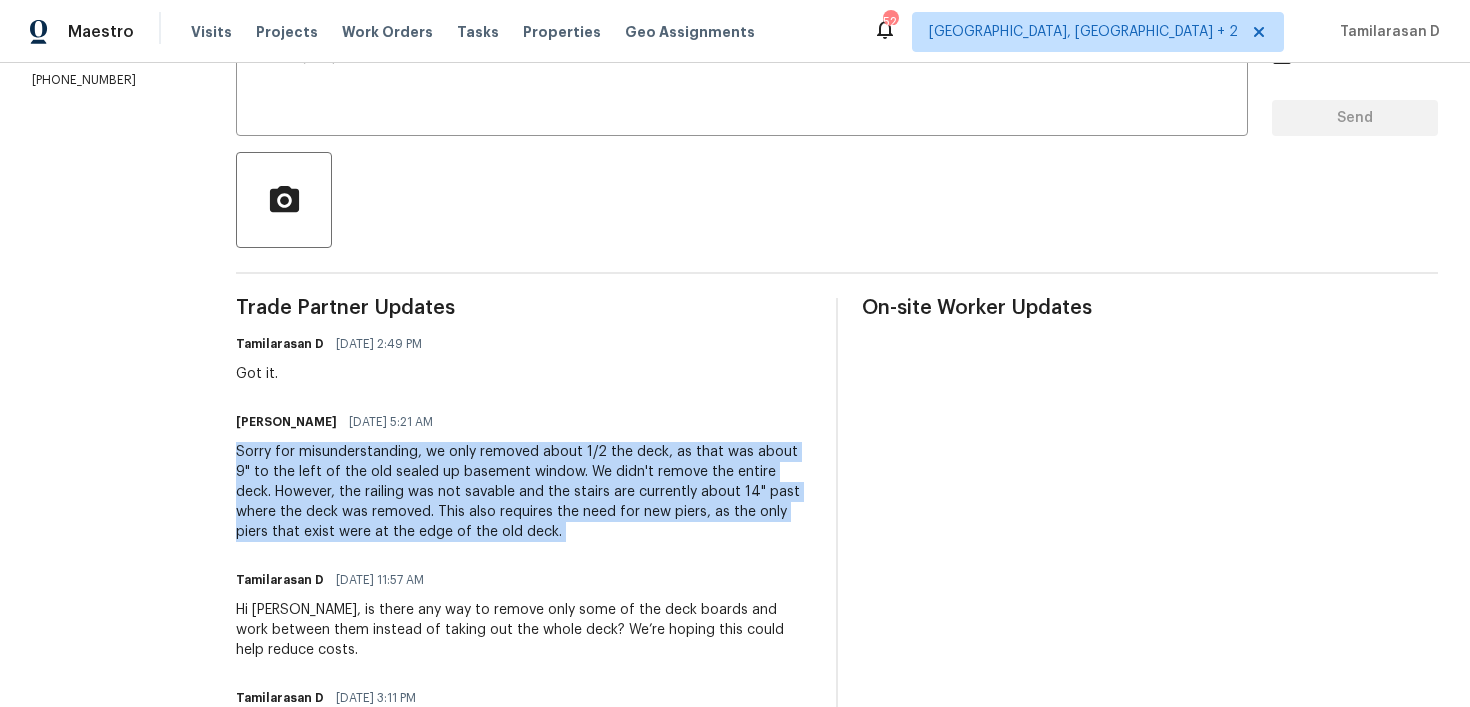 scroll, scrollTop: 0, scrollLeft: 0, axis: both 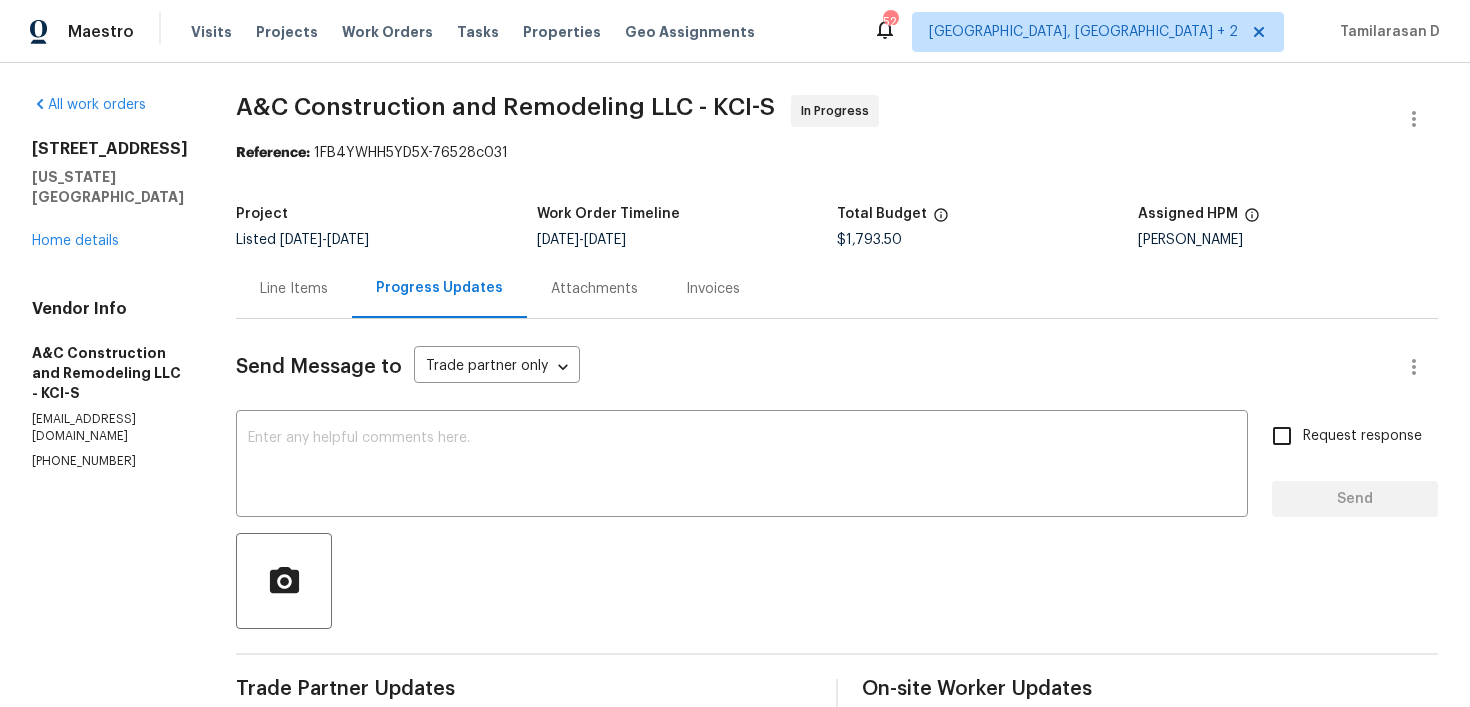 click on "A&C Construction and Remodeling LLC - KCI-S In Progress Reference:   1FB4YWHH5YD5X-76528c031 Project Listed   7/1/2025  -  7/3/2025 Work Order Timeline 7/1/2025  -  7/3/2025 Total Budget $1,793.50 Assigned HPM Joshua Beatty Line Items Progress Updates Attachments Invoices Send Message to Trade partner only Trade partner only ​ x ​ Request response Send Trade Partner Updates Tamilarasan D 07/21/2025 2:49 PM Got it. Charles Alsup 07/19/2025 5:21 AM Sorry for misunderstanding, we only removed about 1/2 the deck, as that was about 9" to the left of the old sealed up basement window.  We didn't remove the entire deck.  However, the railing was not savable and the stairs are currently about 14" past where the deck was removed.  This also requires the need for new piers, as the only piers that exist were at the edge of the old deck. Tamilarasan D 07/18/2025 11:57 AM Tamilarasan D 07/17/2025 3:11 PM Looking into this. Charles Alsup 07/17/2025 5:11 AM Tamilarasan D 07/16/2025 12:49 PM Tamilarasan D Tamilarasan D" at bounding box center (837, 1703) 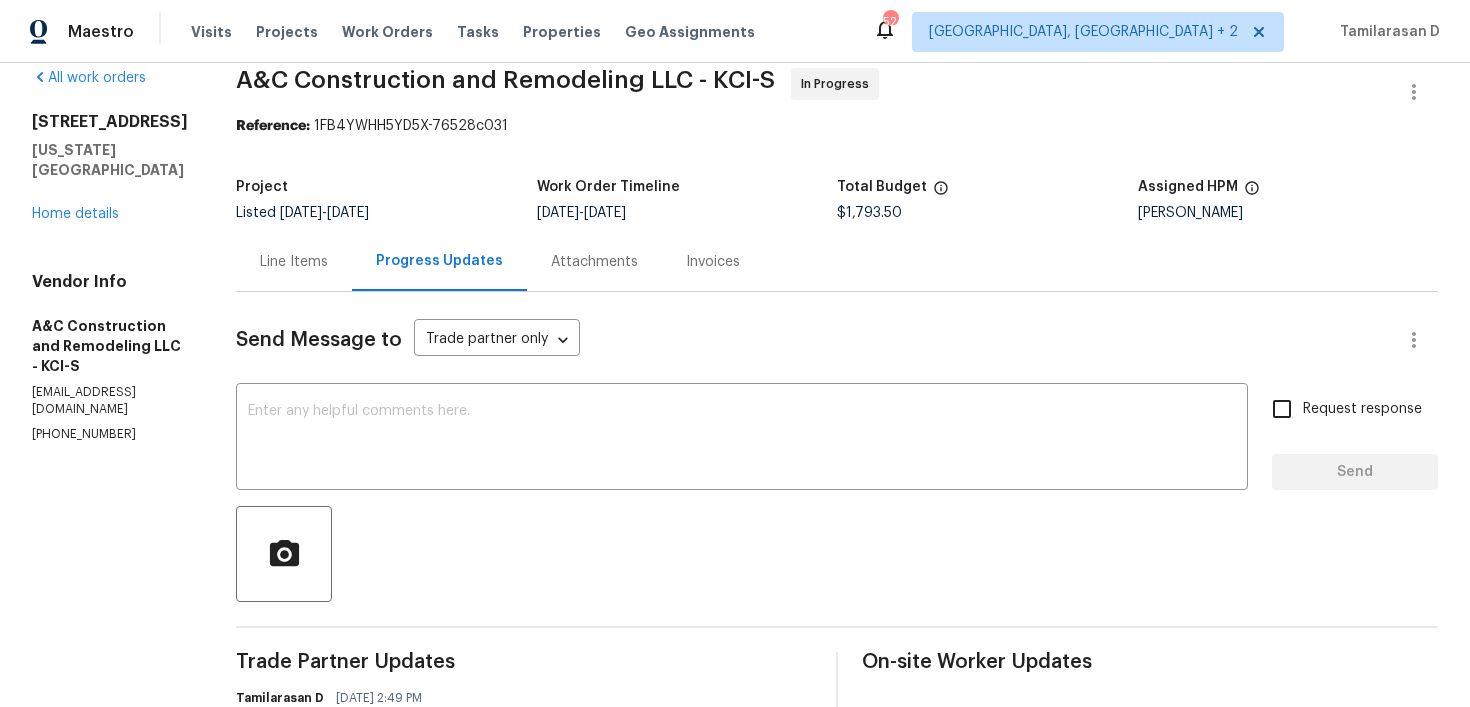 scroll, scrollTop: 0, scrollLeft: 0, axis: both 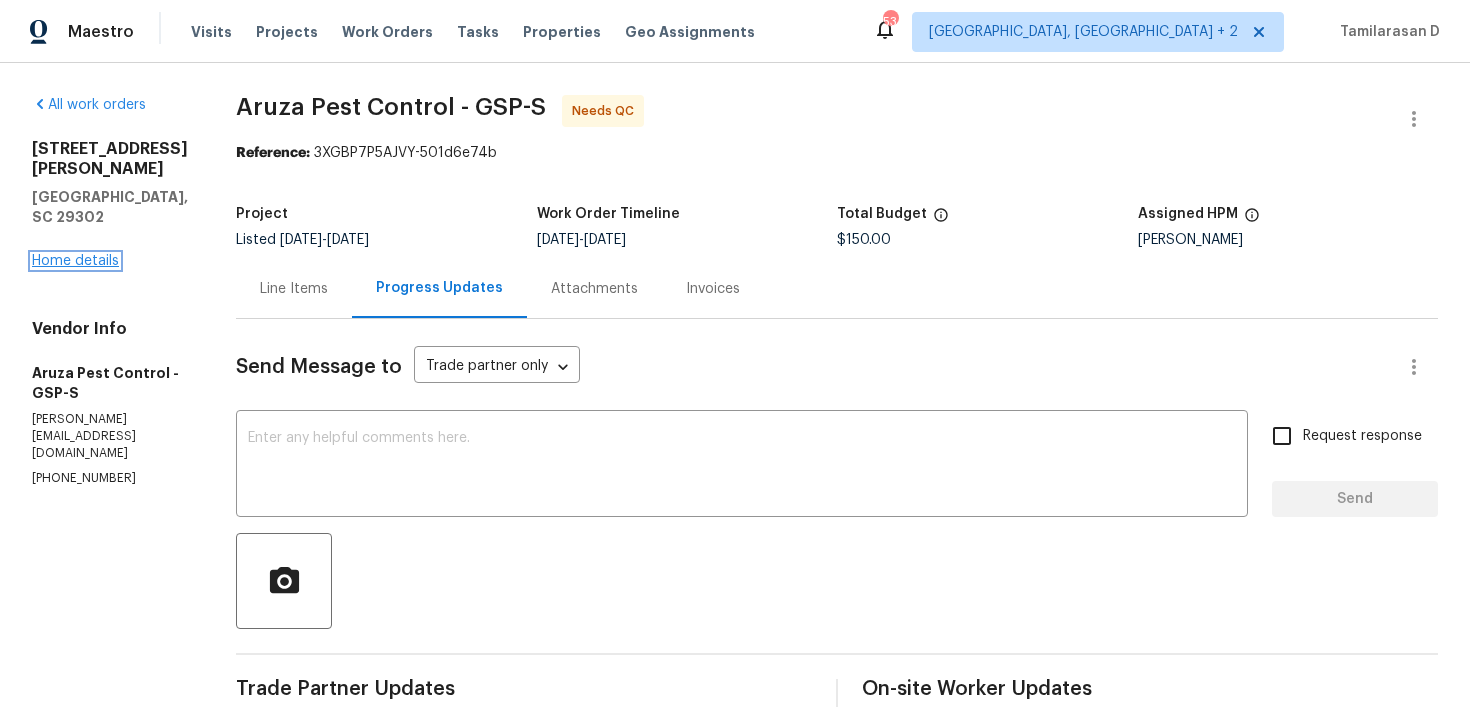 click on "Home details" at bounding box center [75, 261] 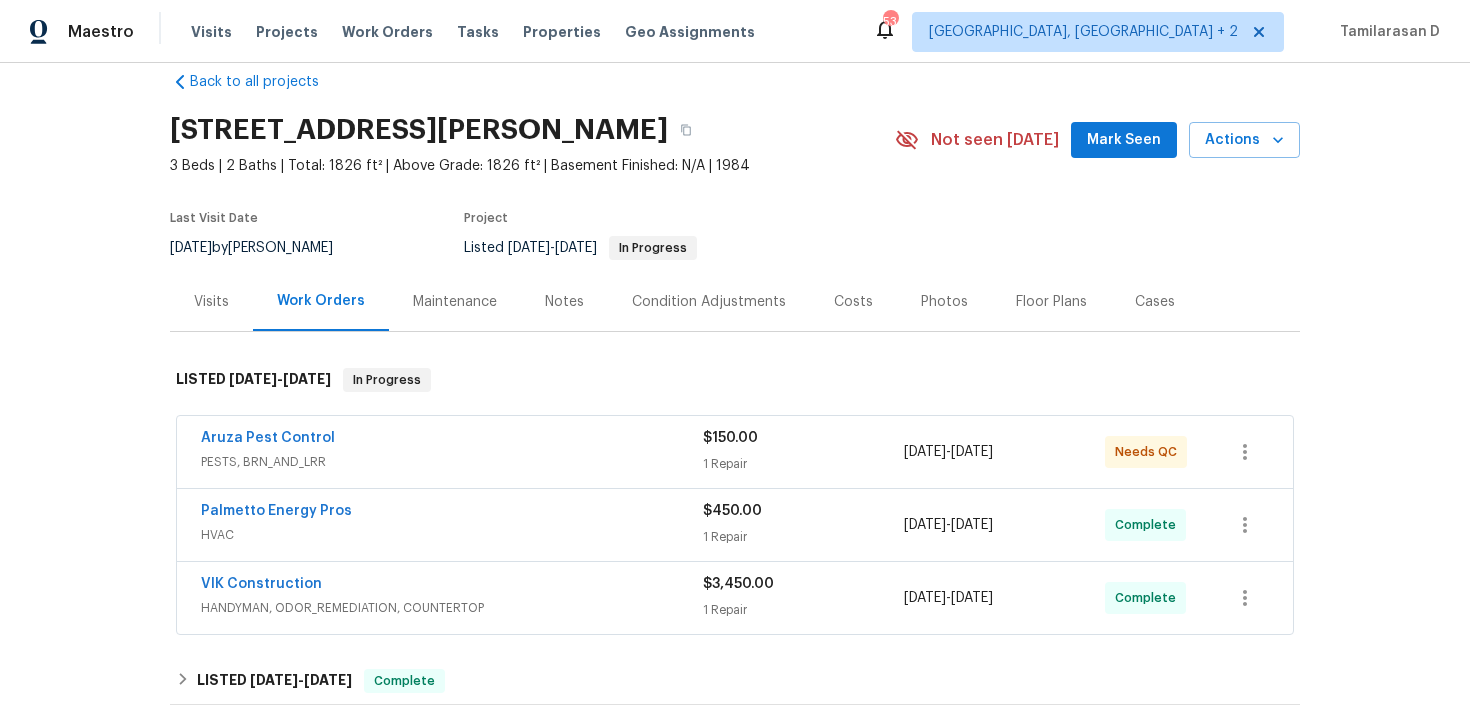 scroll, scrollTop: 61, scrollLeft: 0, axis: vertical 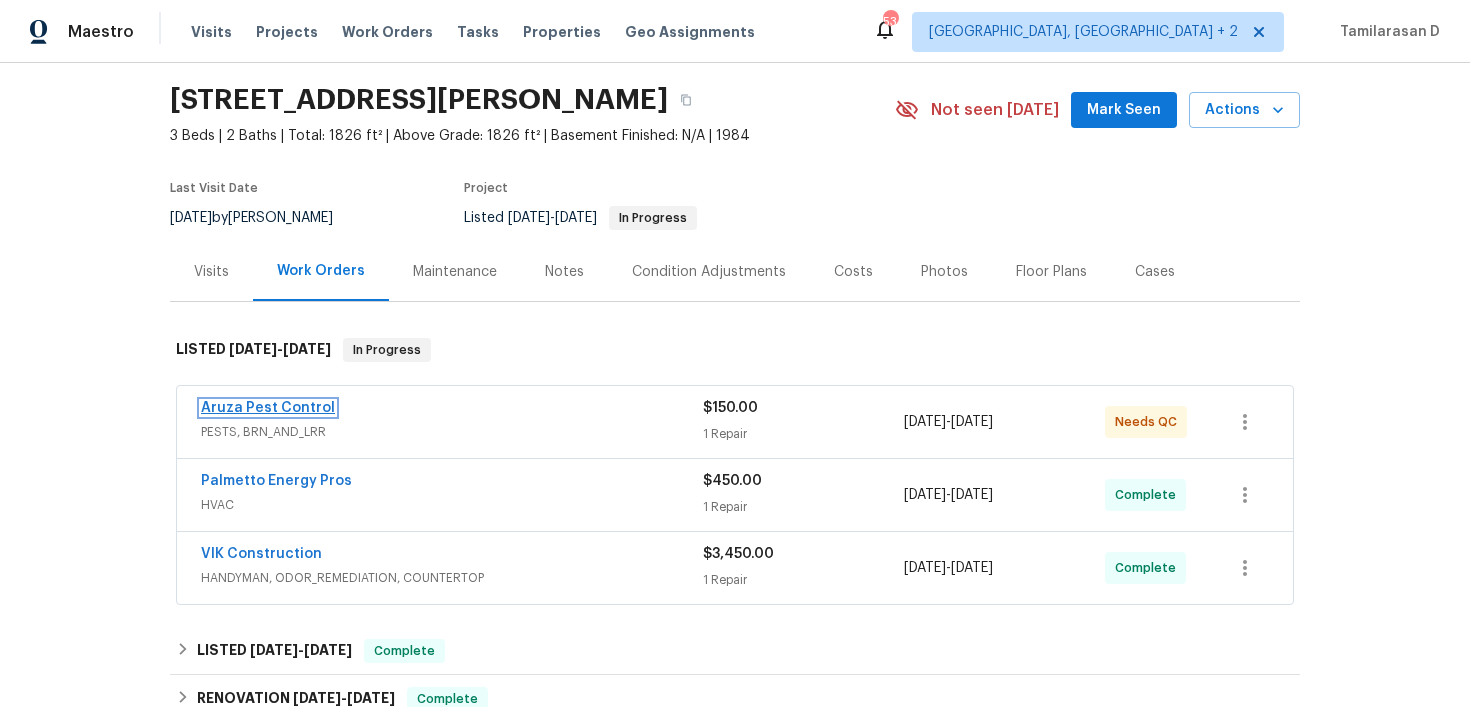 click on "Aruza Pest Control" at bounding box center [268, 408] 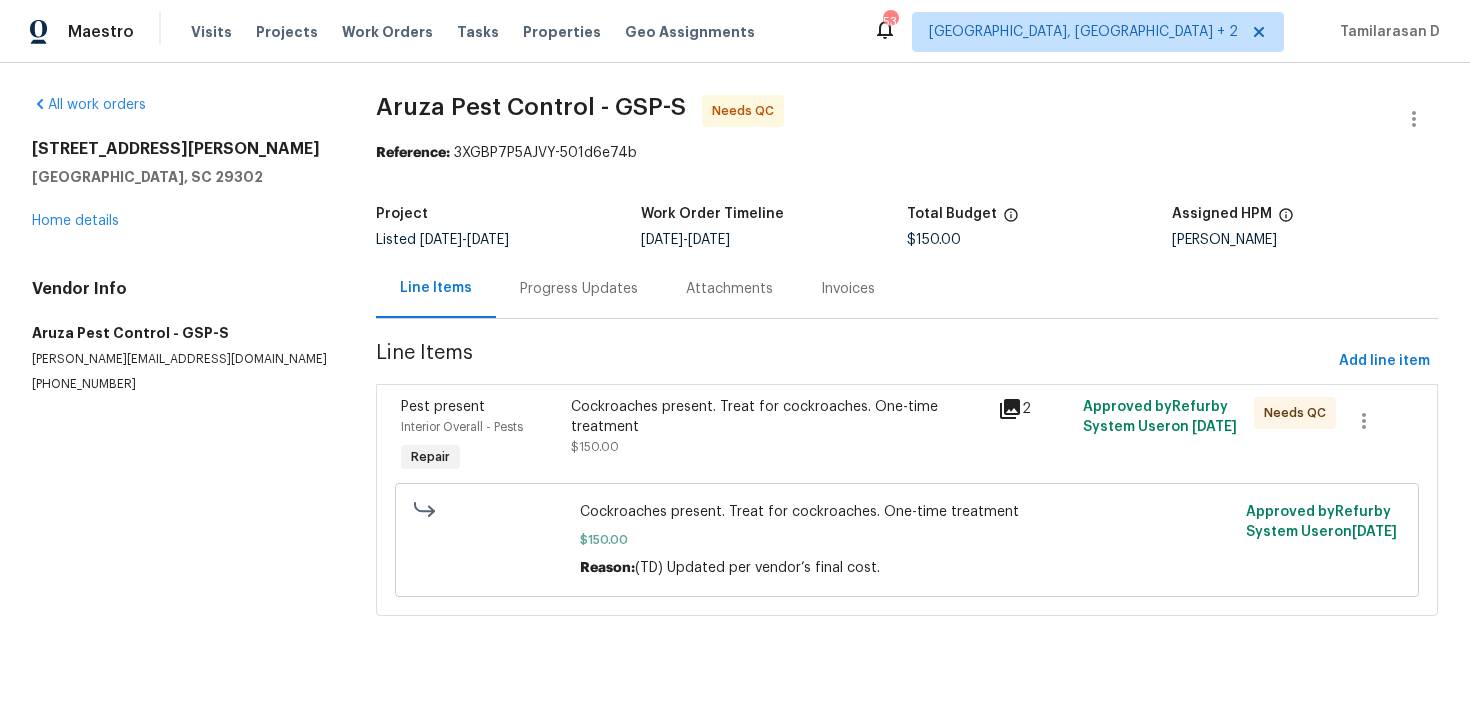 click on "Progress Updates" at bounding box center (579, 289) 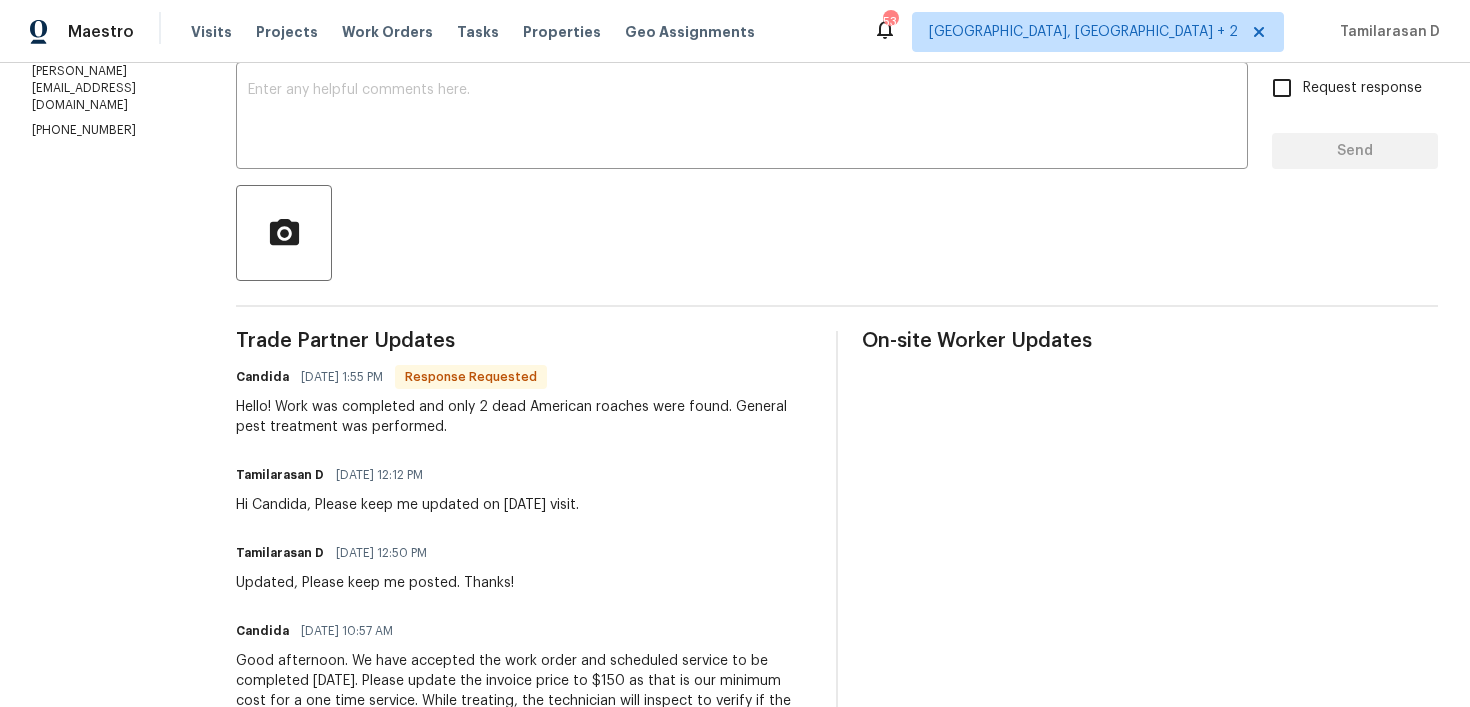 scroll, scrollTop: 398, scrollLeft: 0, axis: vertical 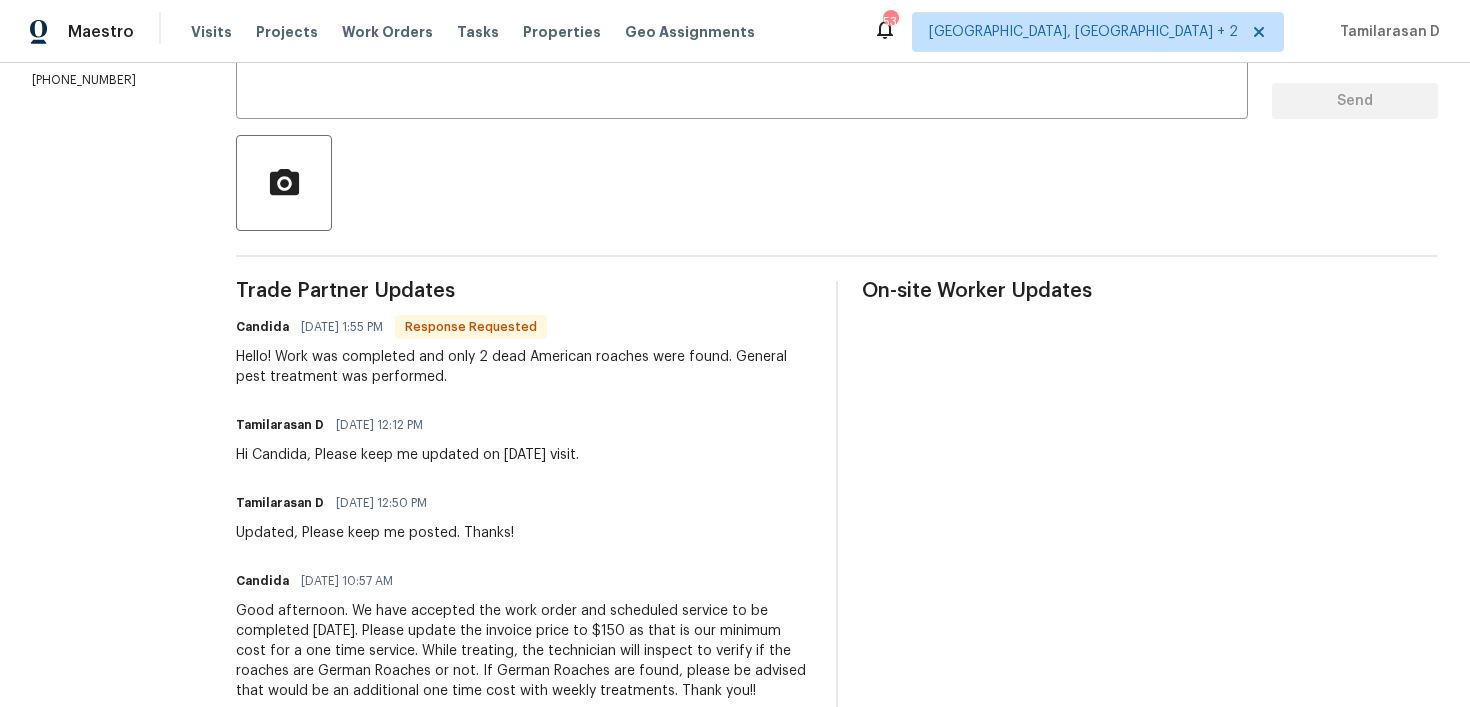 click on "Hello! Work was completed and only 2 dead American roaches were found. General pest treatment was performed." at bounding box center (524, 367) 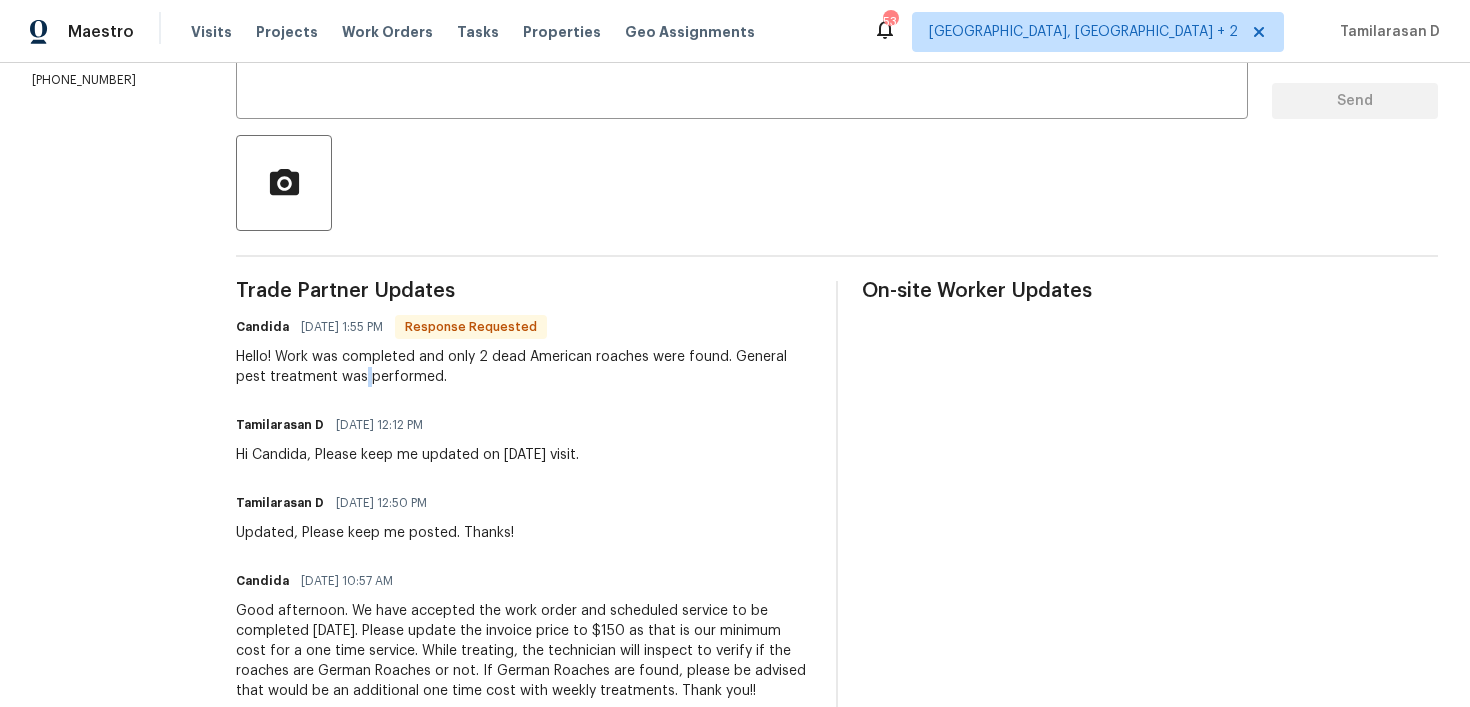 click on "Hello! Work was completed and only 2 dead American roaches were found. General pest treatment was performed." at bounding box center [524, 367] 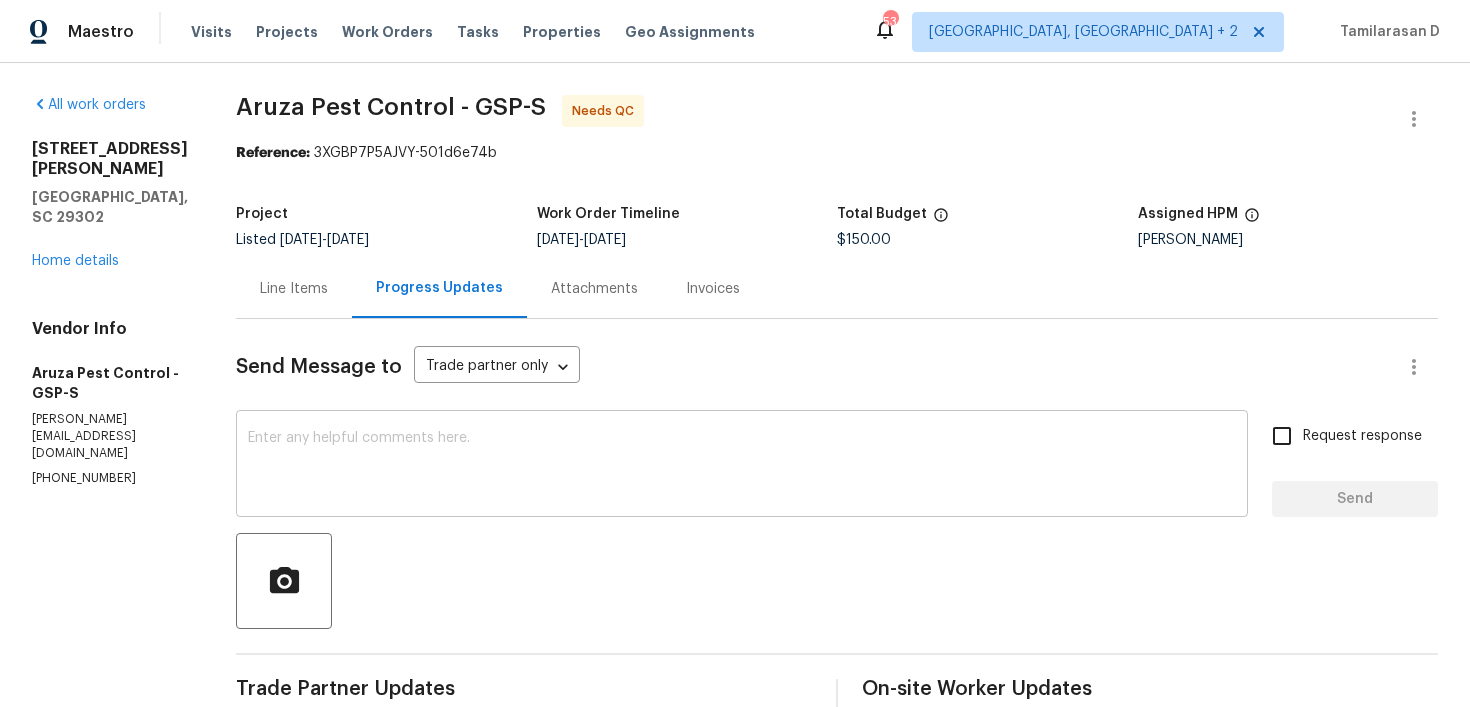 scroll, scrollTop: 142, scrollLeft: 0, axis: vertical 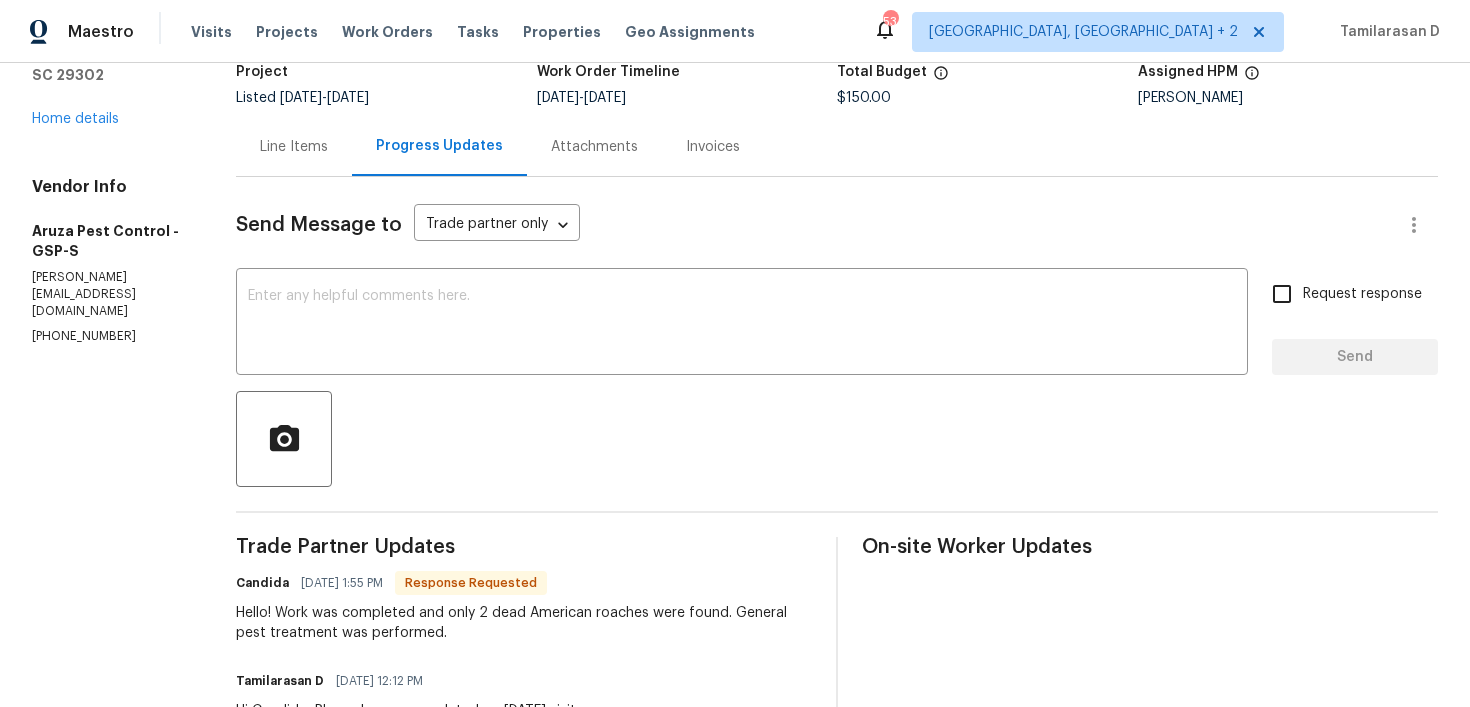 click on "Hello! Work was completed and only 2 dead American roaches were found. General pest treatment was performed." at bounding box center (524, 623) 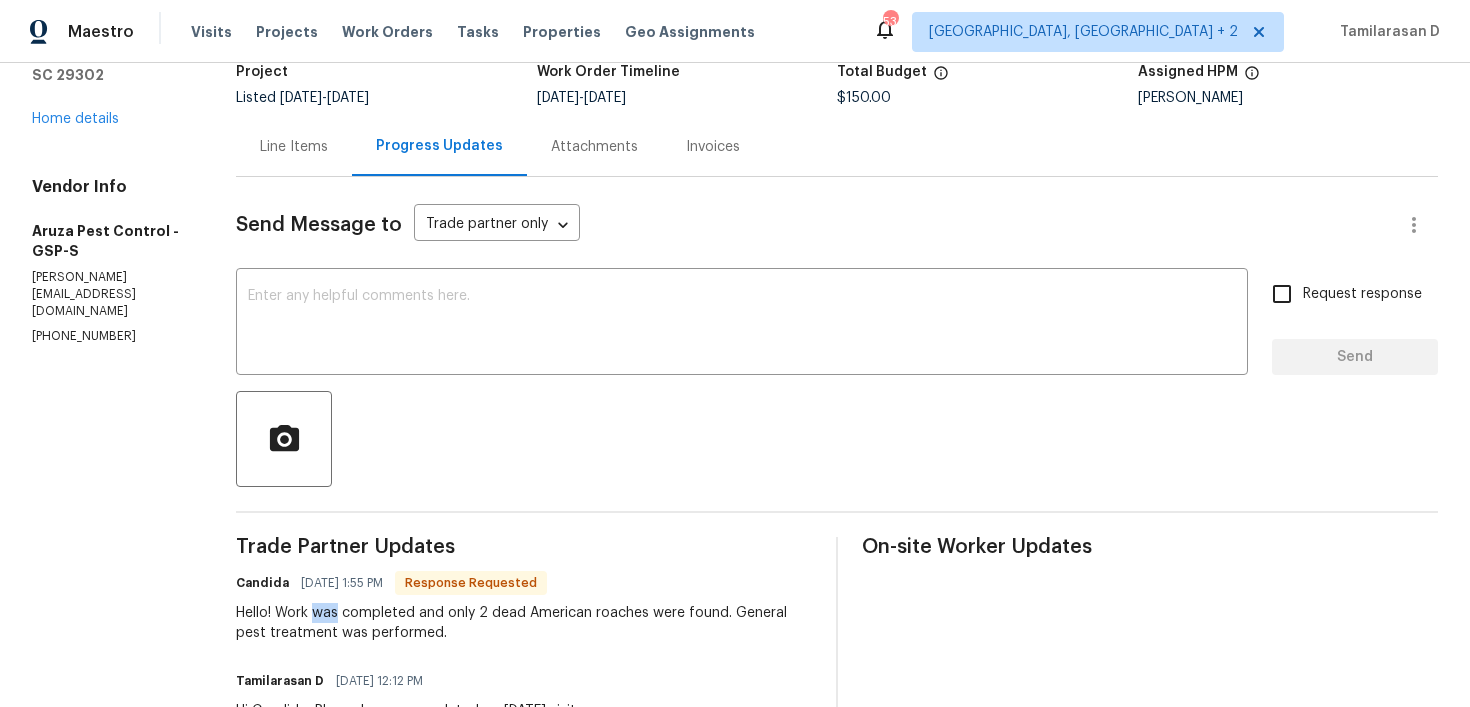 click on "Hello! Work was completed and only 2 dead American roaches were found. General pest treatment was performed." at bounding box center [524, 623] 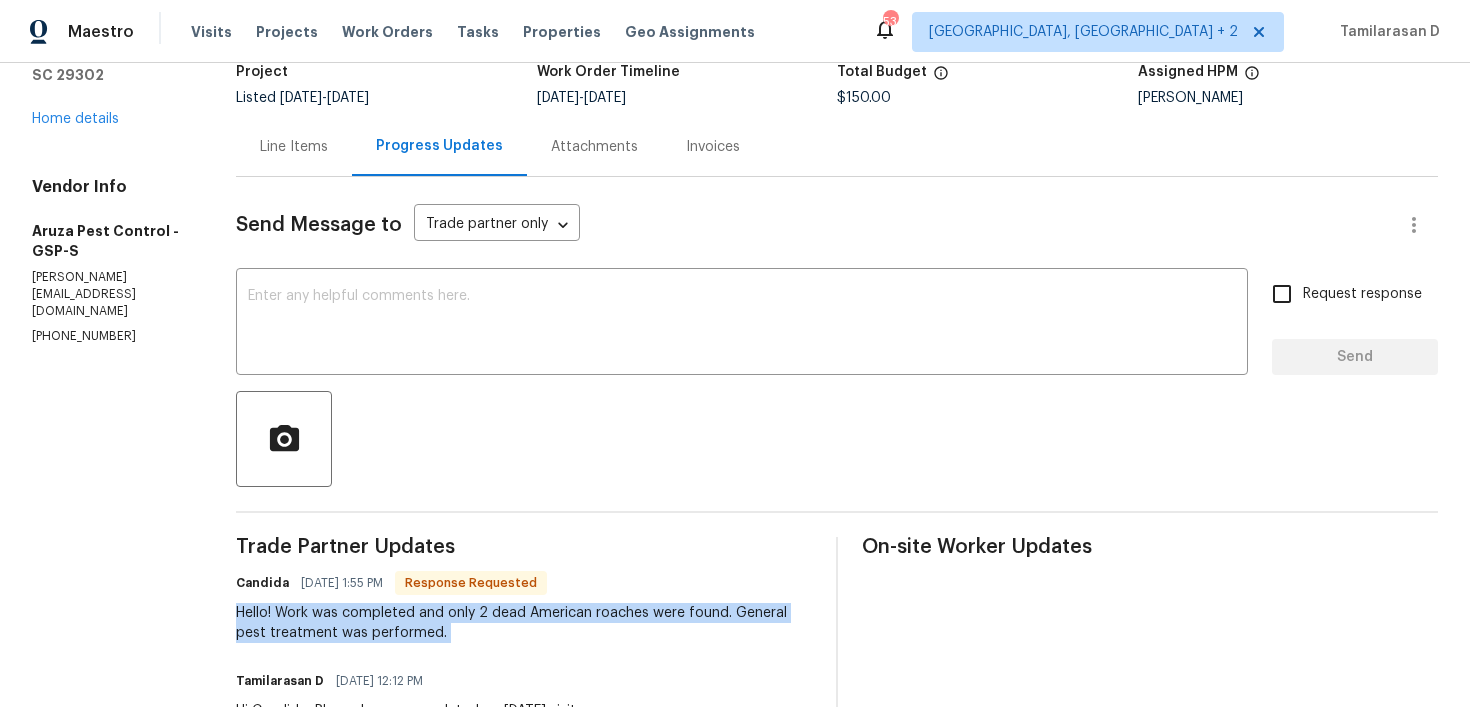 copy on "Hello! Work was completed and only 2 dead American roaches were found. General pest treatment was performed." 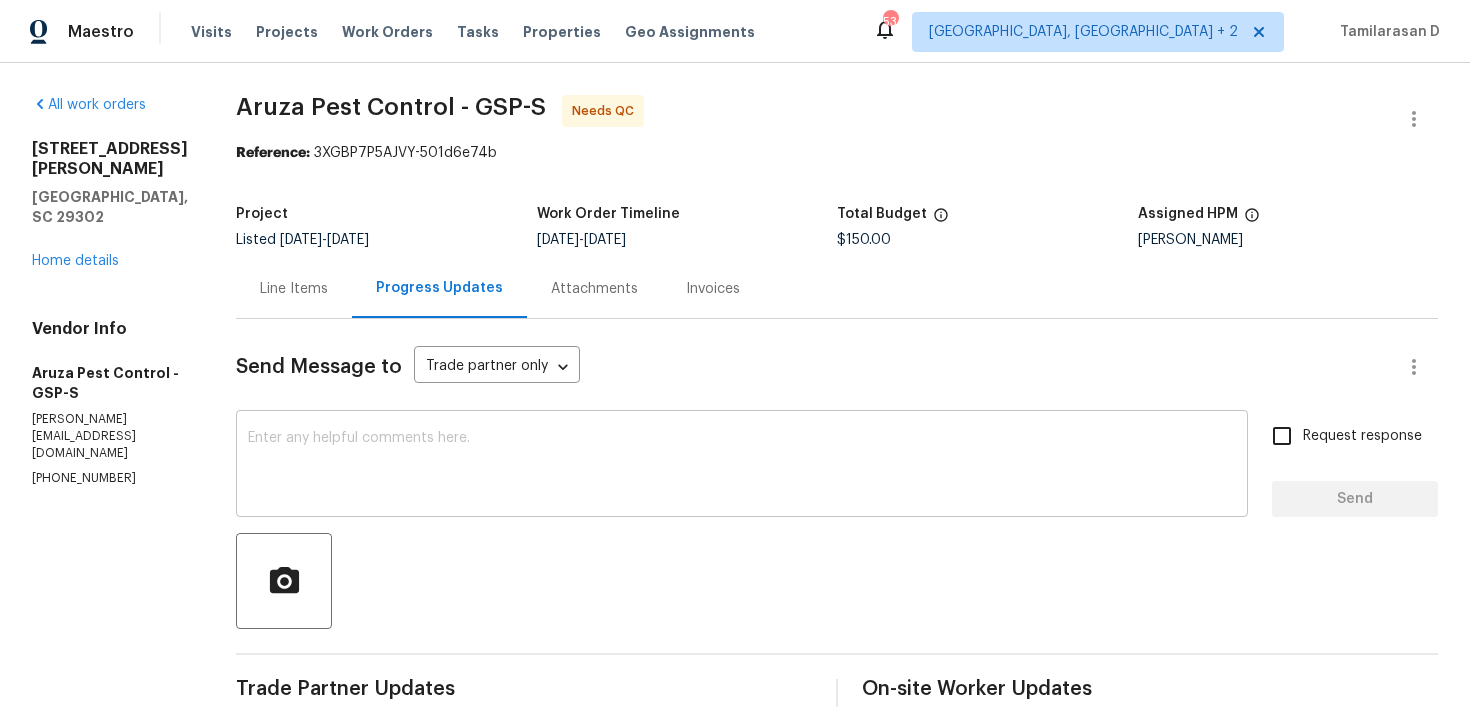 click at bounding box center [742, 466] 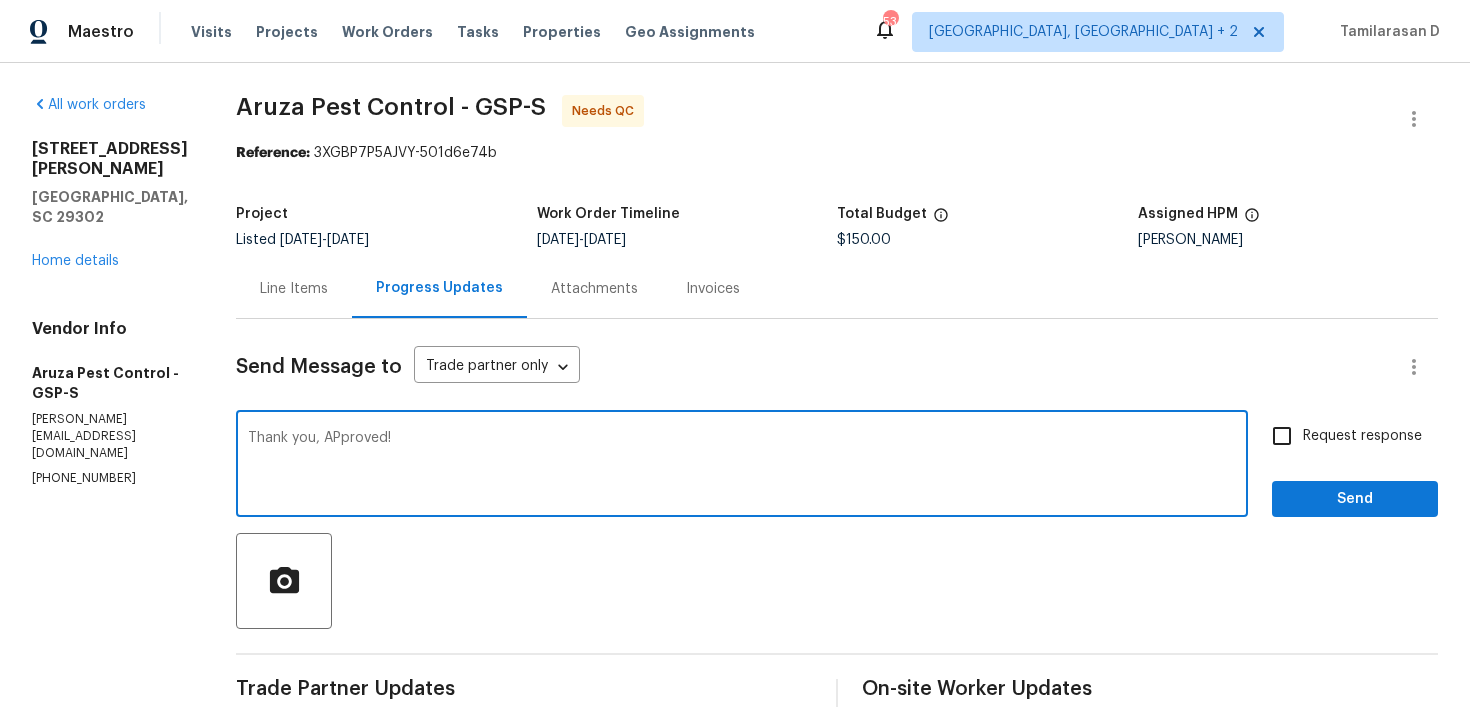 click on "Thank you, APproved!" at bounding box center [742, 466] 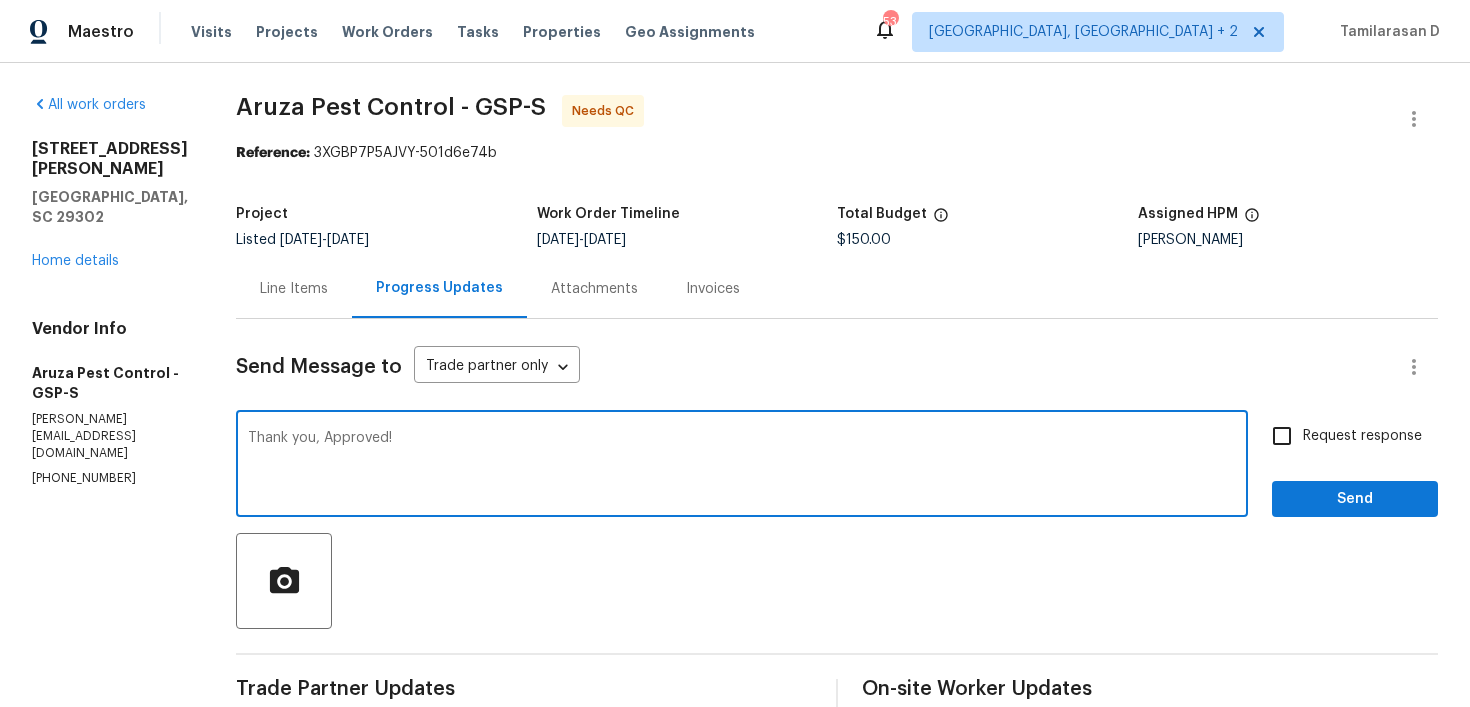 click on "Thank you, Approved!" at bounding box center (742, 466) 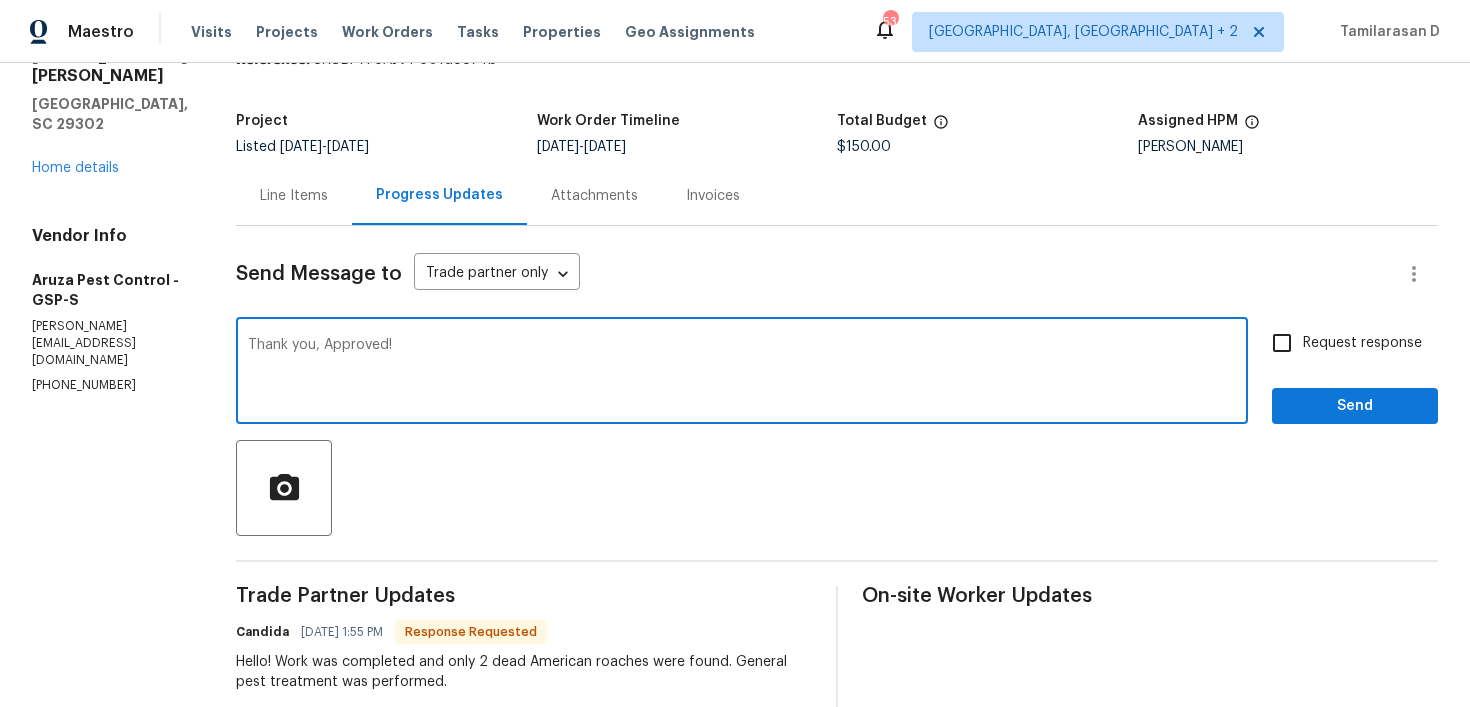 type on "Thank you, Approved!" 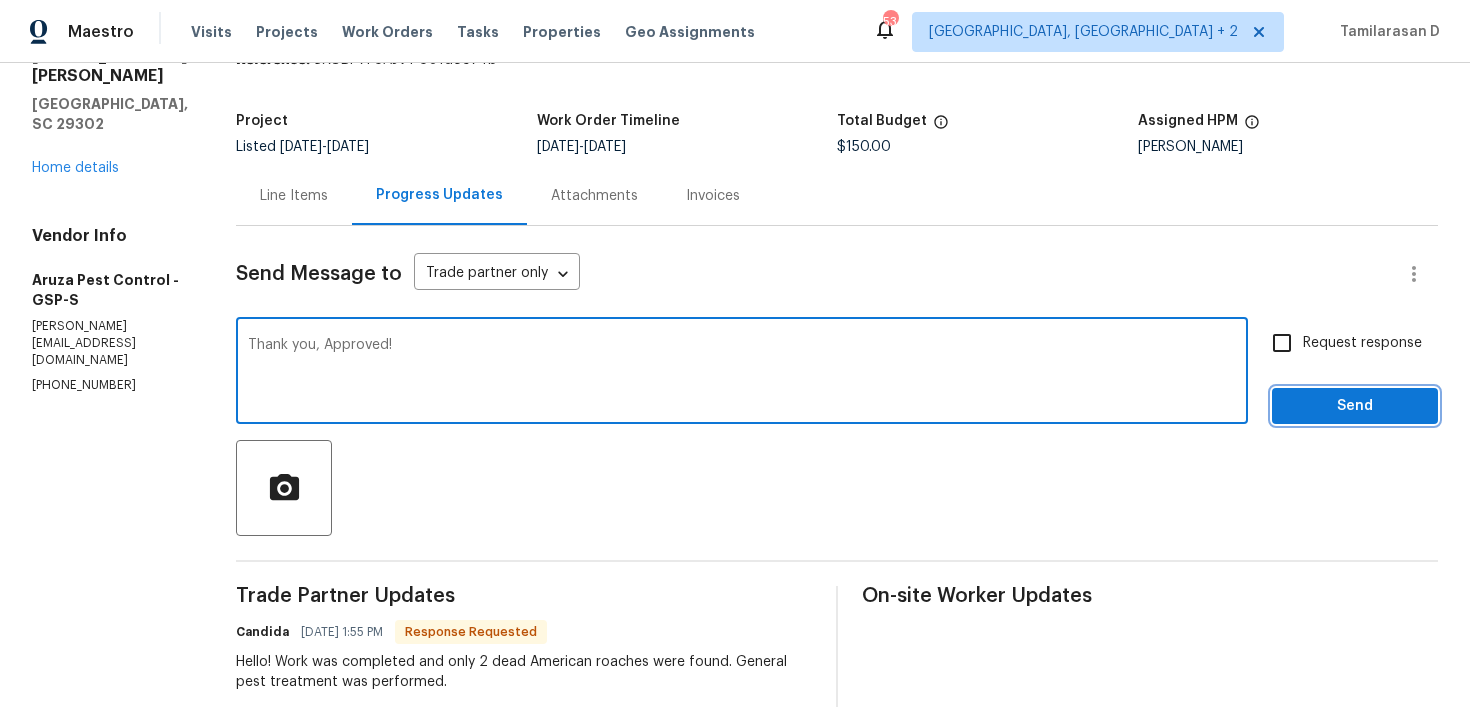 click on "Send" at bounding box center (1355, 406) 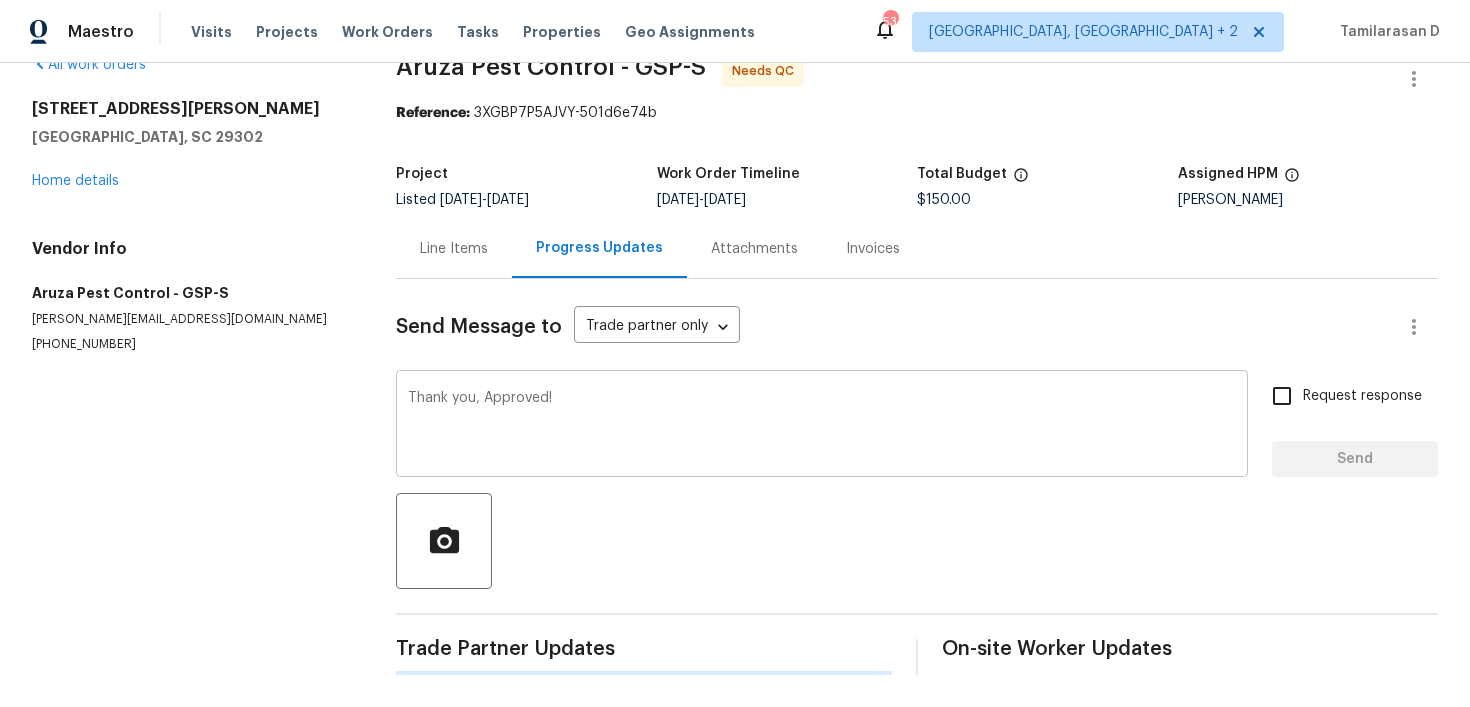 type 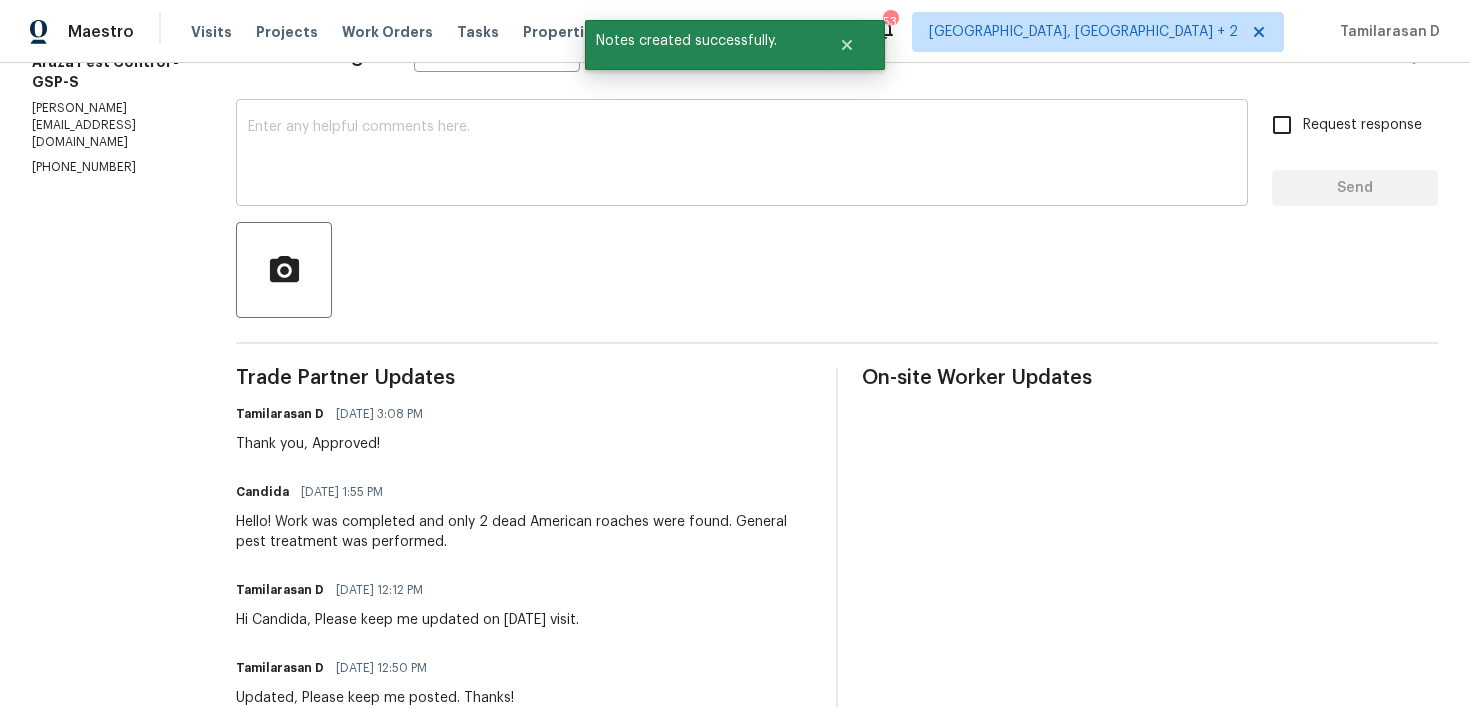 scroll, scrollTop: 0, scrollLeft: 0, axis: both 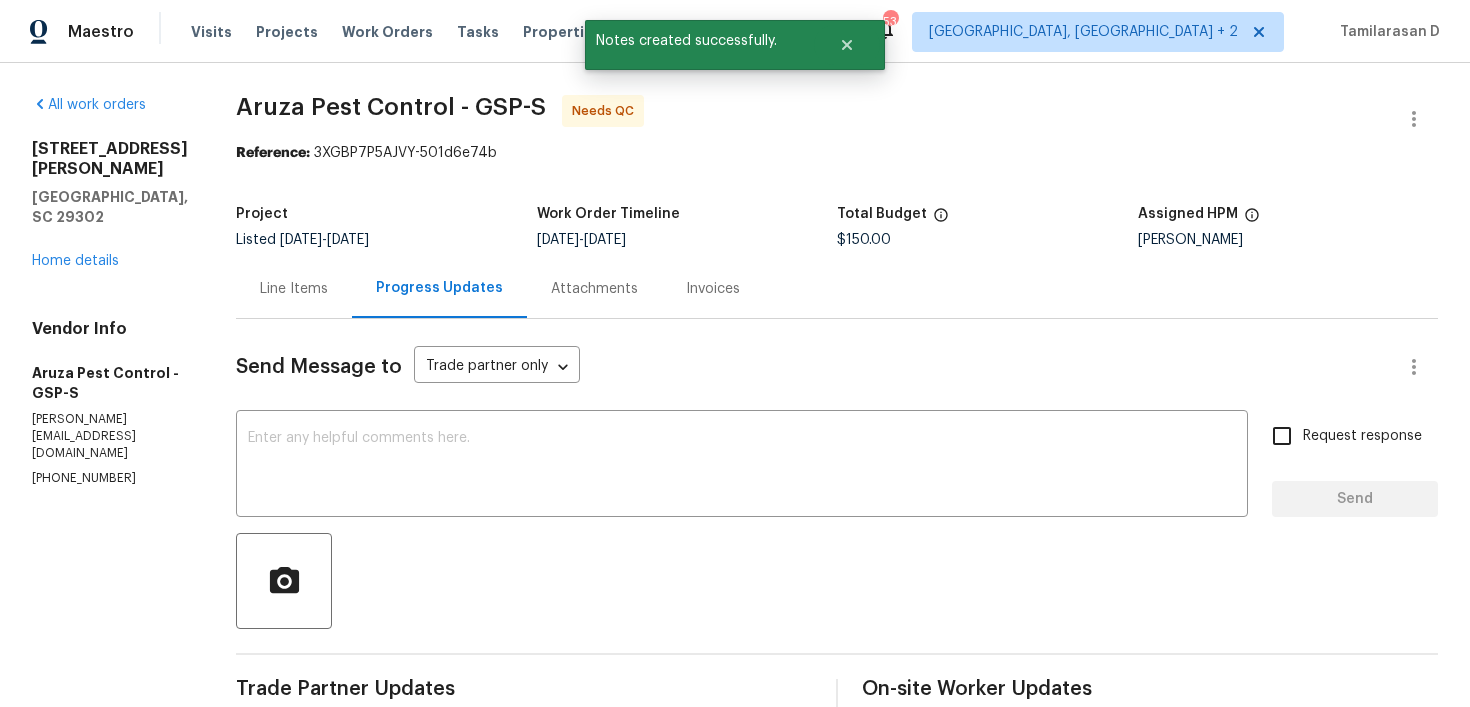 click on "Line Items" at bounding box center (294, 288) 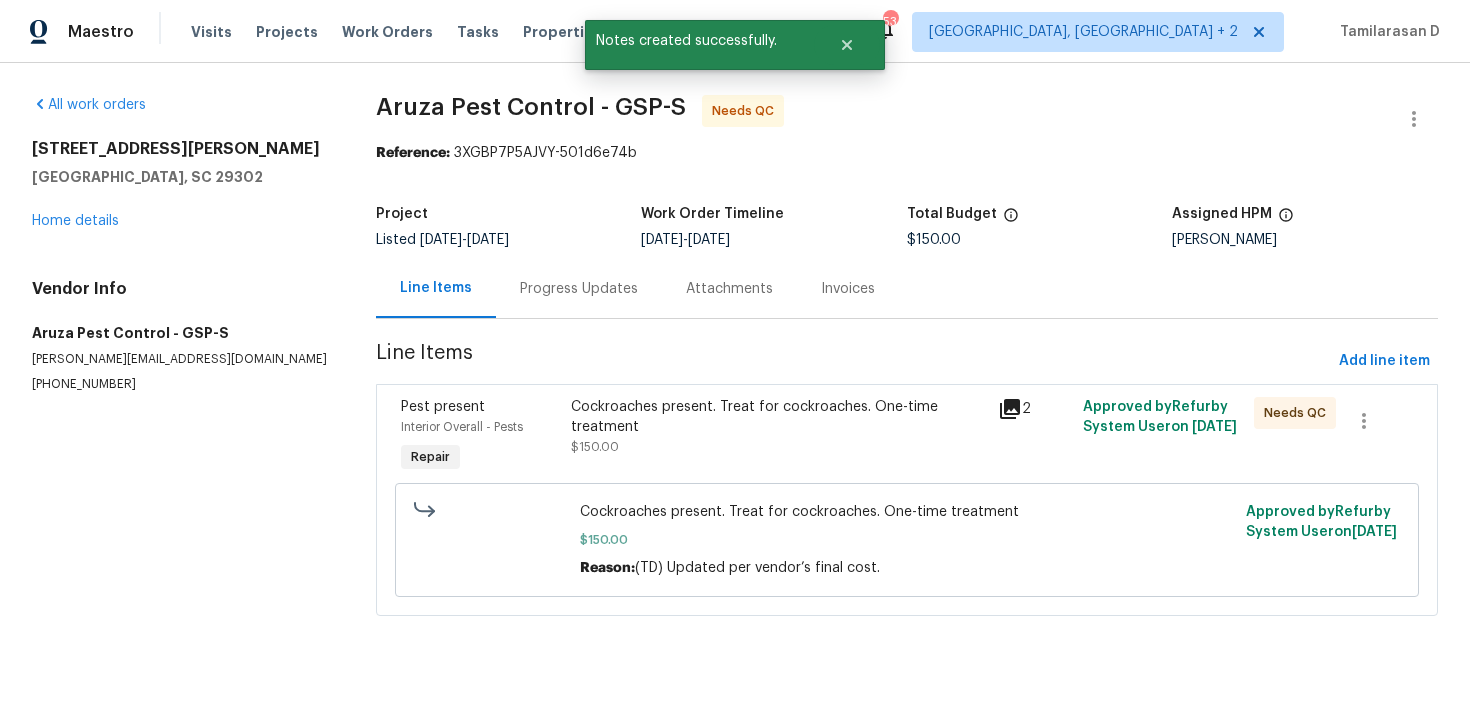 click on "Aruza Pest Control - GSP-S Needs QC Reference:   3XGBP7P5AJVY-501d6e74b Project Listed   7/1/2025  -  7/18/2025 Work Order Timeline 7/16/2025  -  7/18/2025 Total Budget $150.00 Assigned HPM William Bynum Line Items Progress Updates Attachments Invoices Line Items Add line item Pest present Interior Overall - Pests Repair Cockroaches present. Treat for cockroaches. One-time treatment $150.00   2 Approved by  Refurby System User  on   7/17/2025 Needs QC Cockroaches present. Treat for cockroaches. One-time treatment $150.00 Reason:  (TD) Updated per vendor’s final cost. Approved by  Refurby System User  on  7/17/2025" at bounding box center [907, 367] 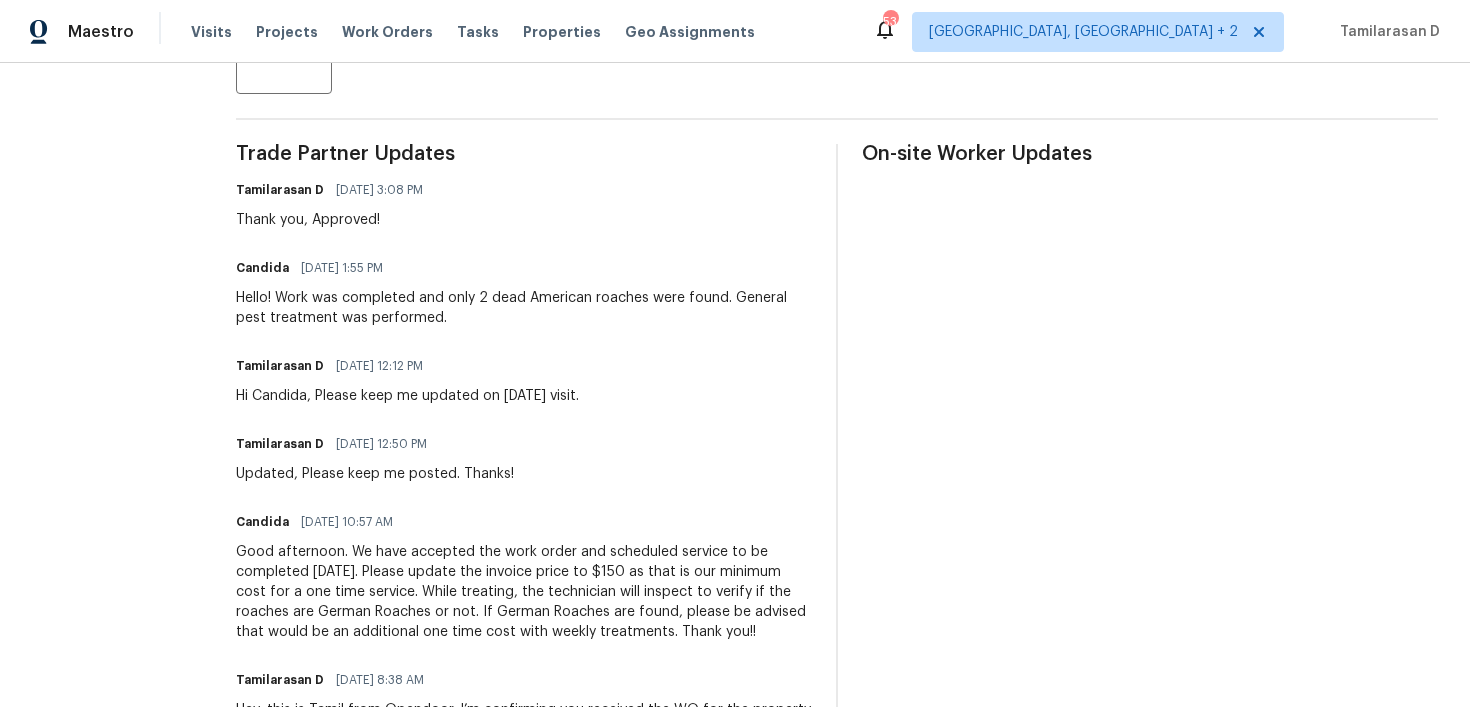 scroll, scrollTop: 0, scrollLeft: 0, axis: both 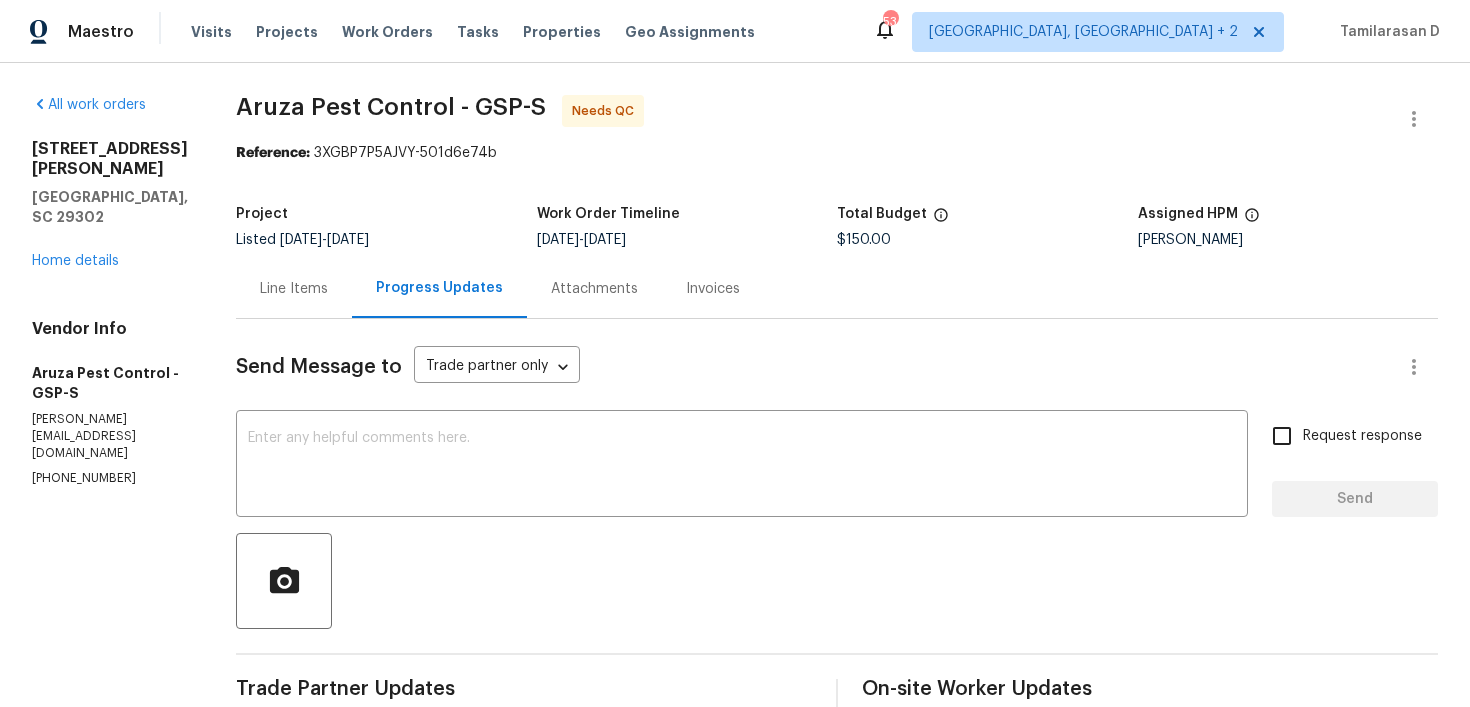 click on "Line Items" at bounding box center [294, 289] 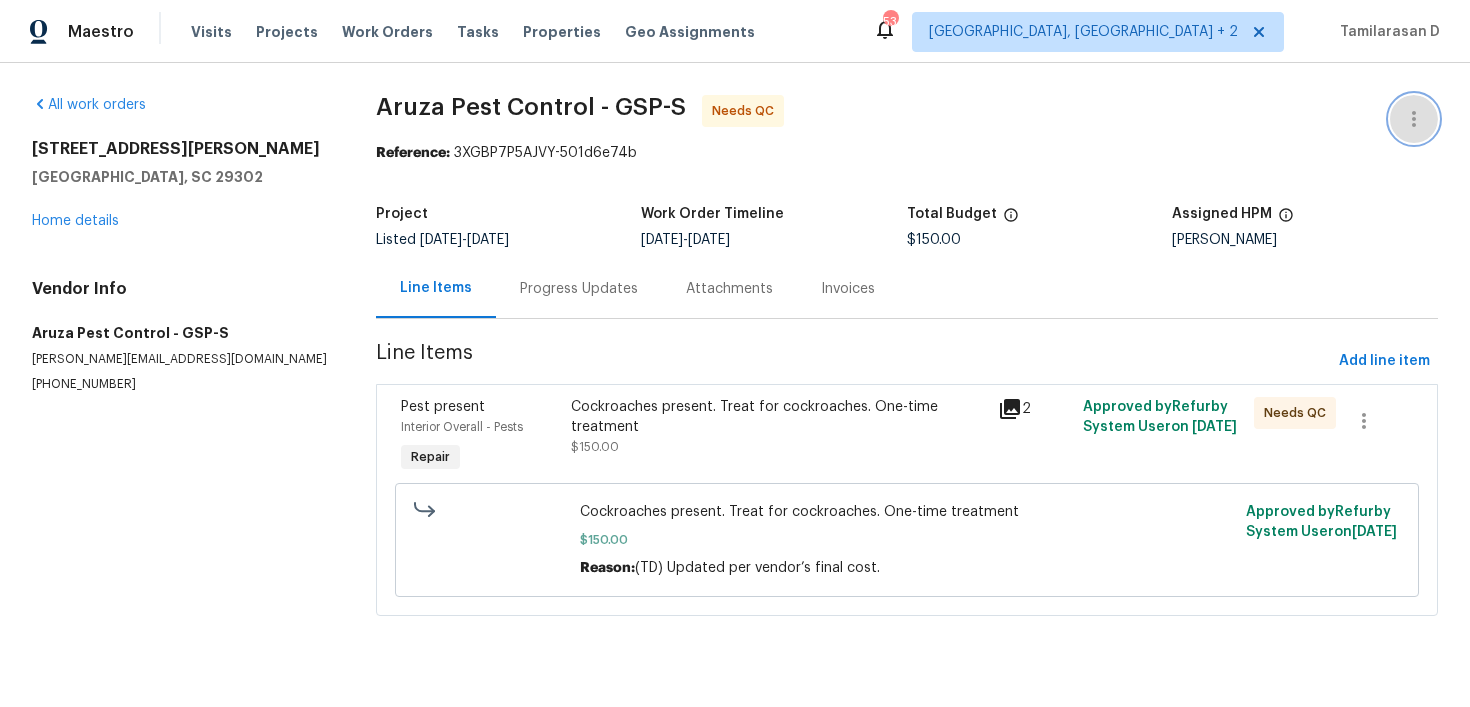 click 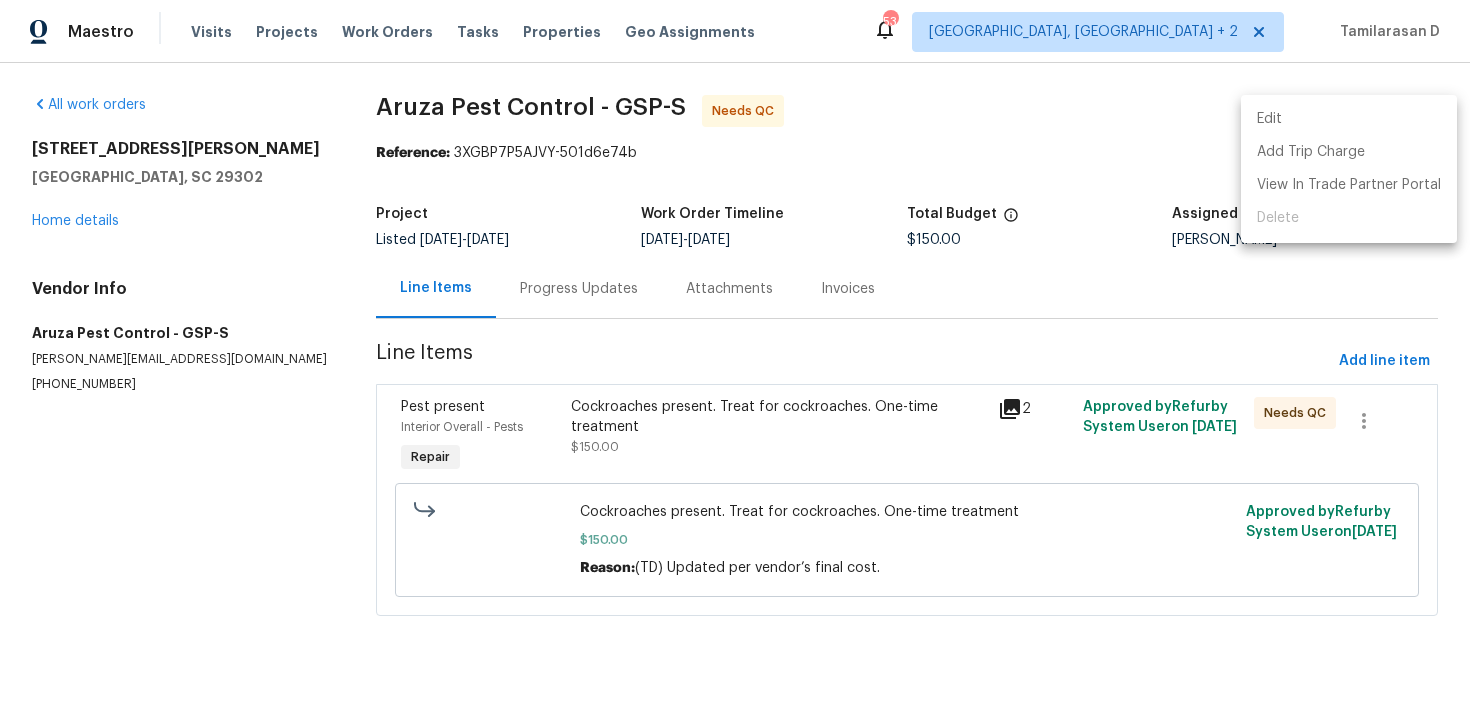click on "Edit" at bounding box center [1349, 119] 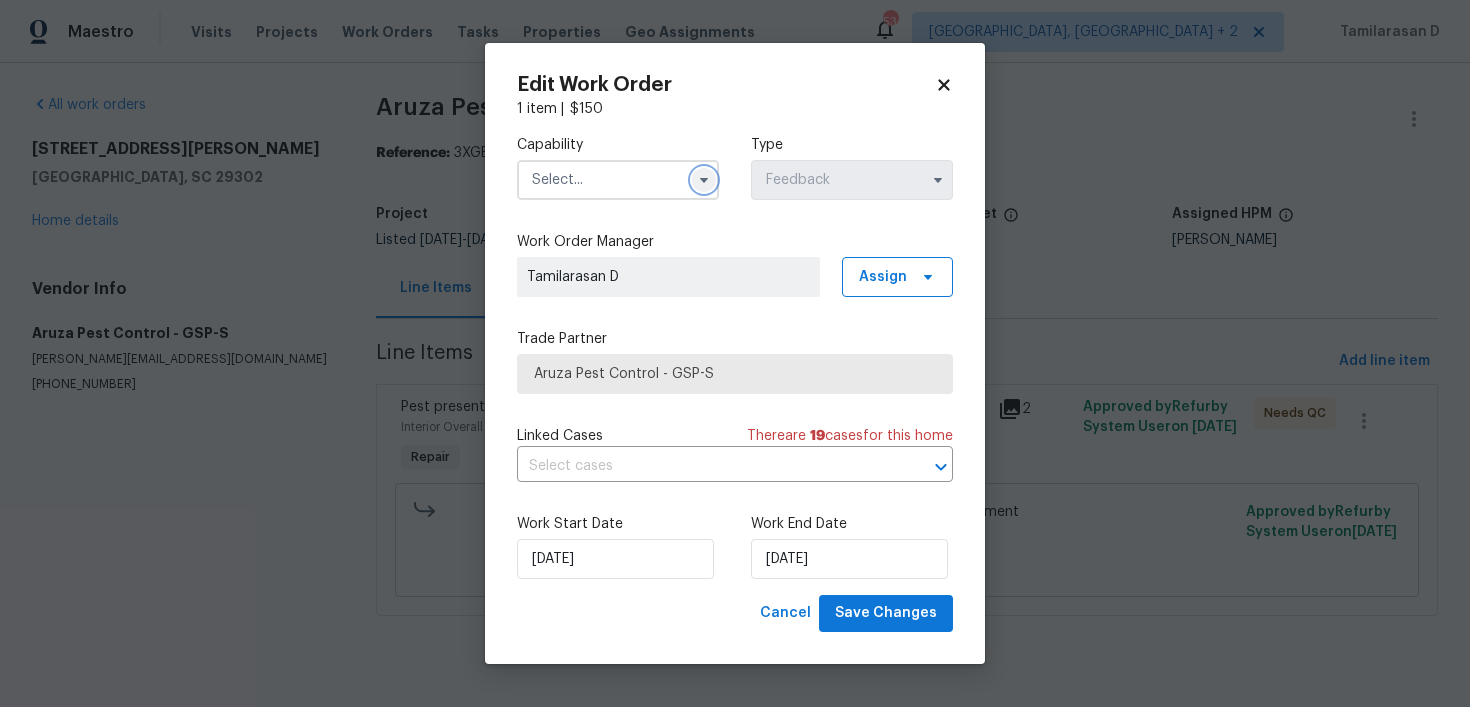 click 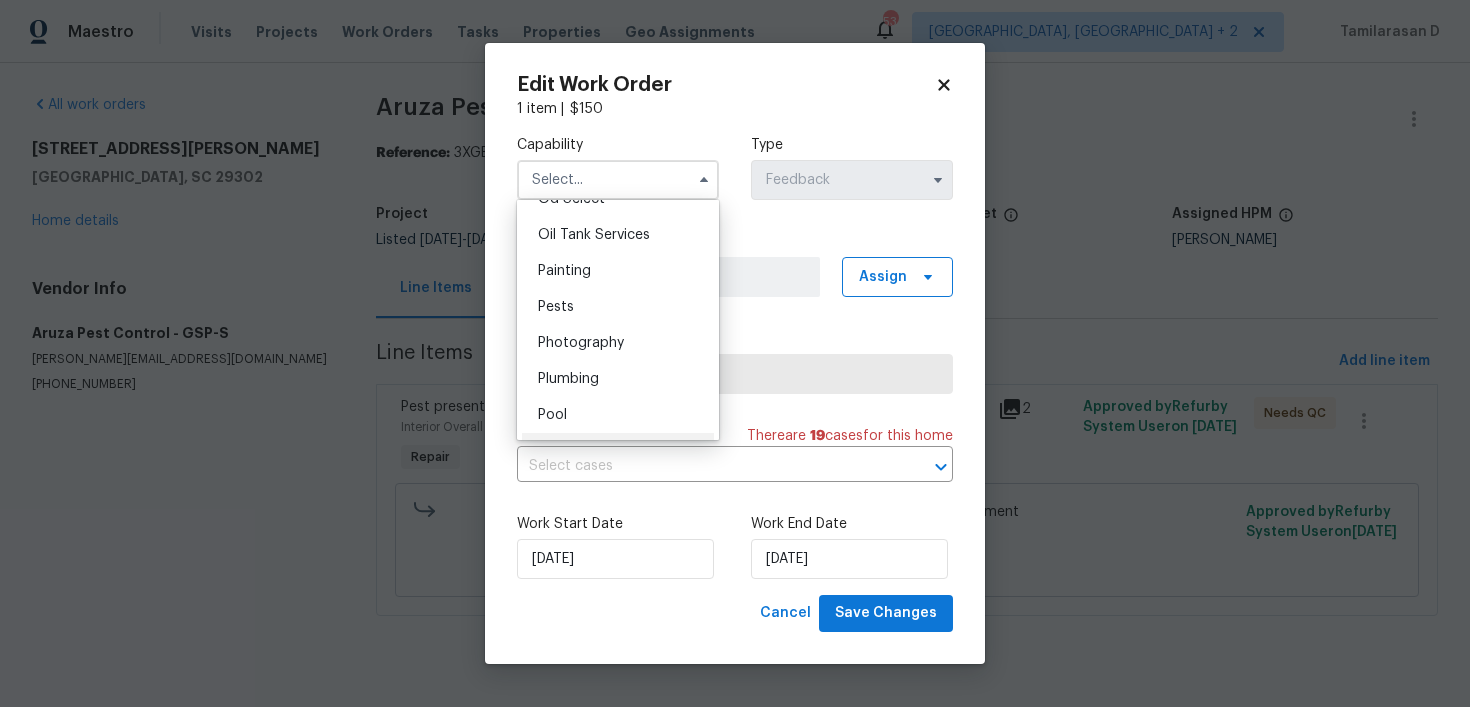 scroll, scrollTop: 1608, scrollLeft: 0, axis: vertical 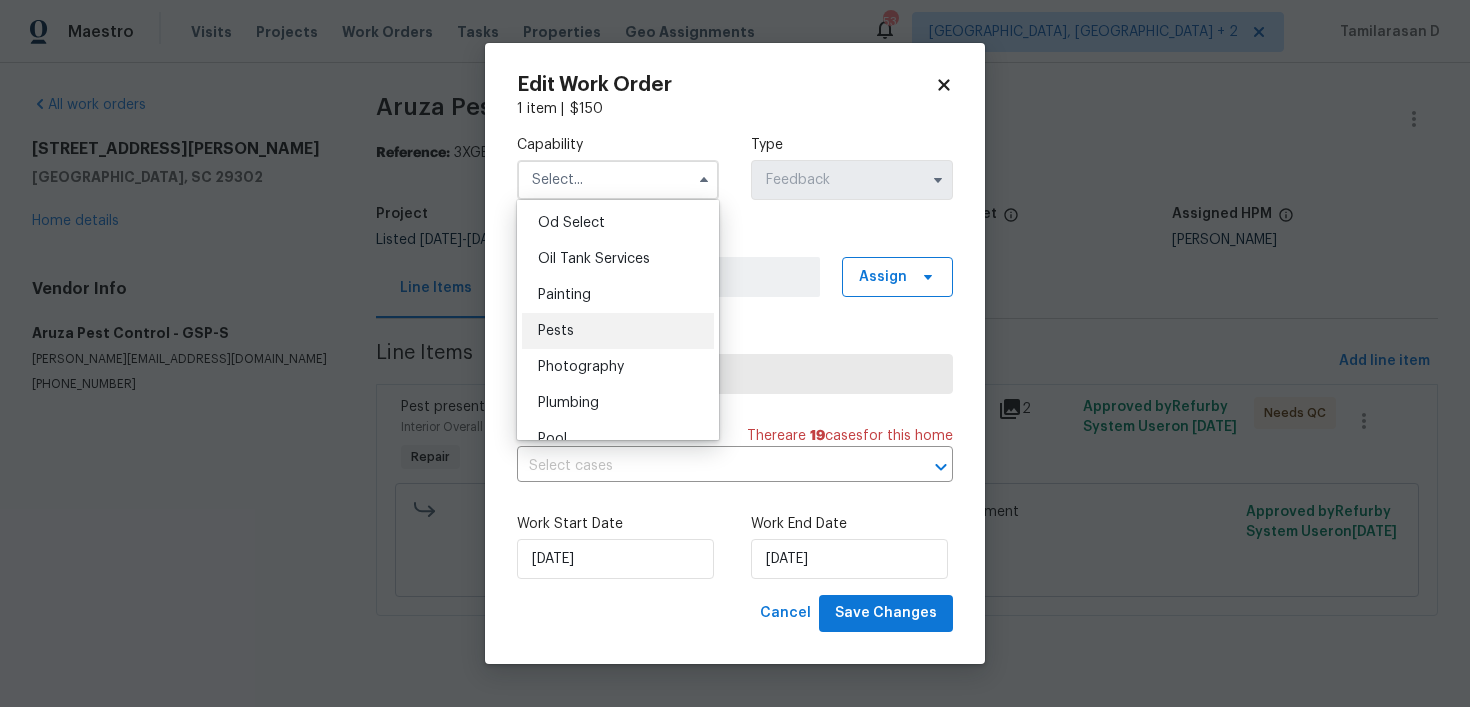 click on "Pests" at bounding box center (618, 331) 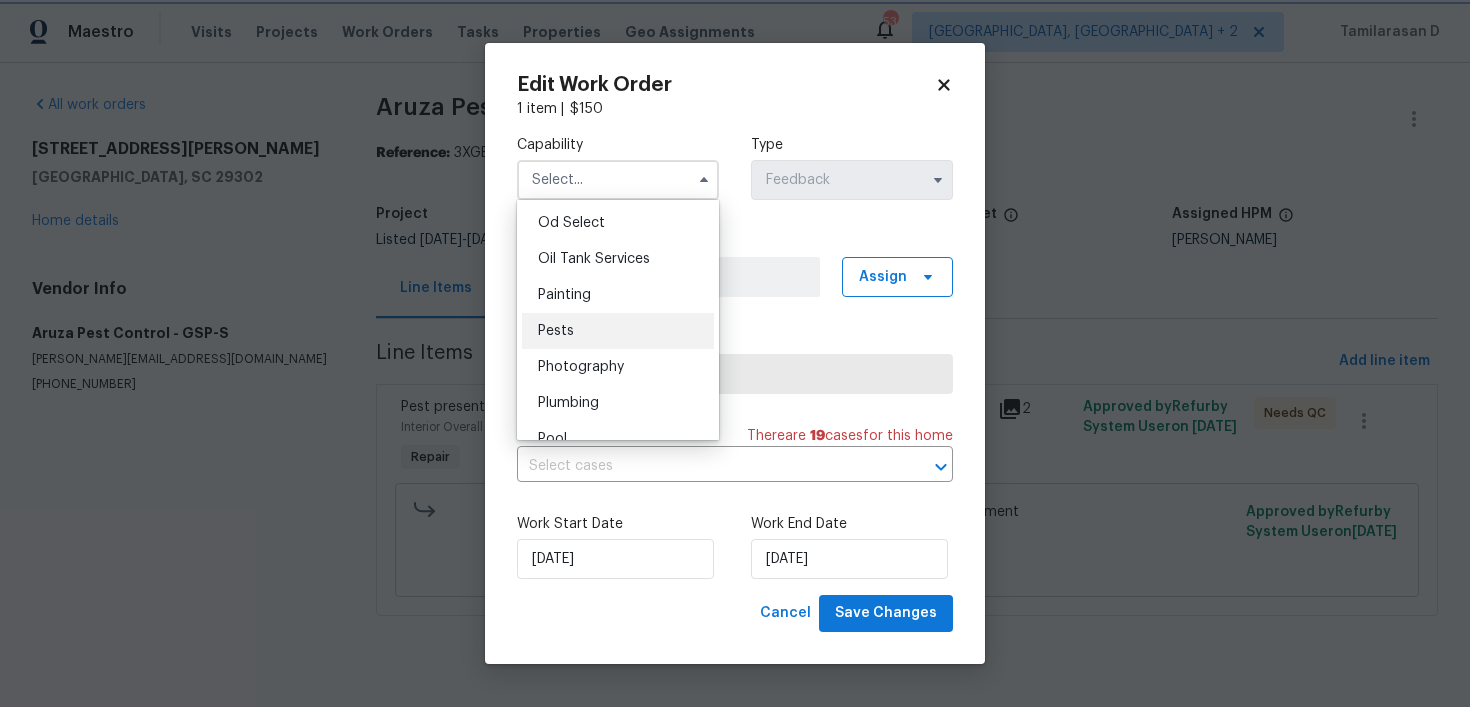 type on "Pests" 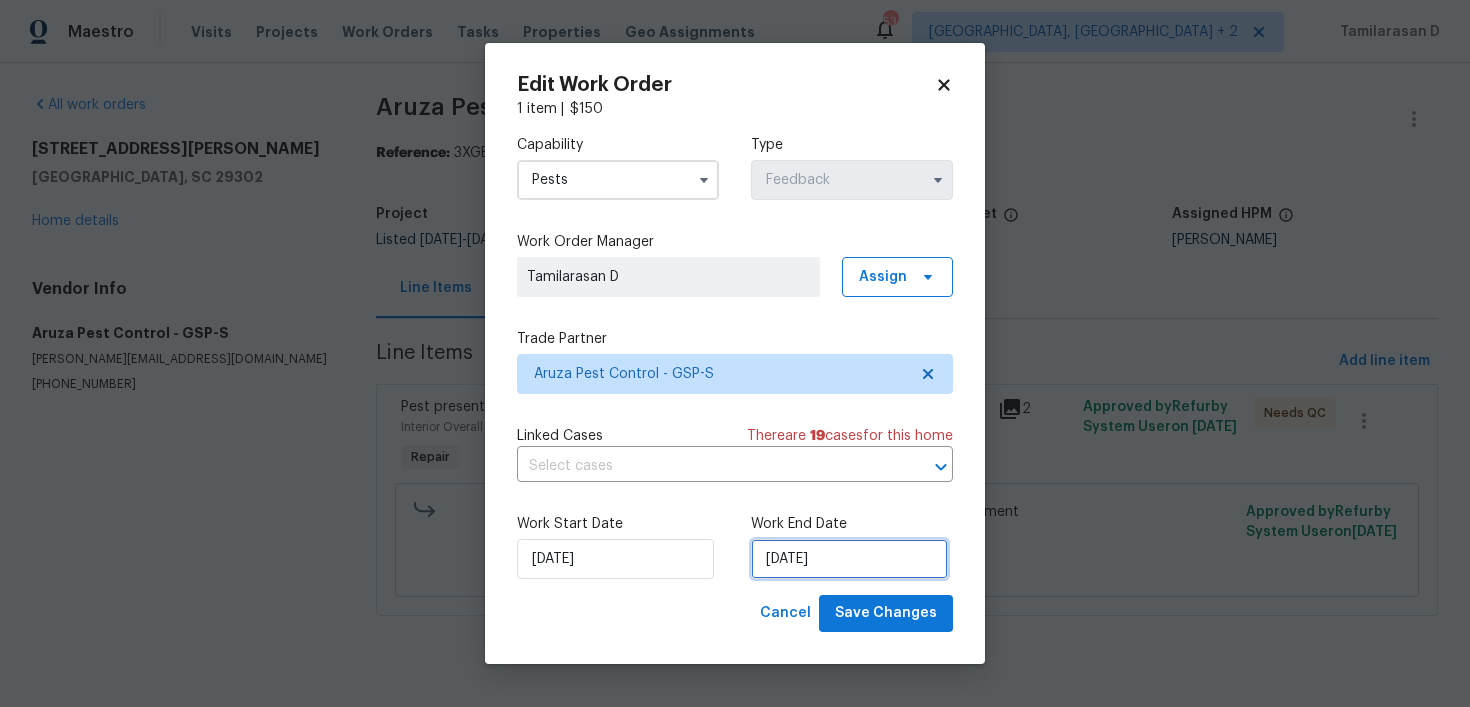 click on "18/07/2025" at bounding box center (849, 559) 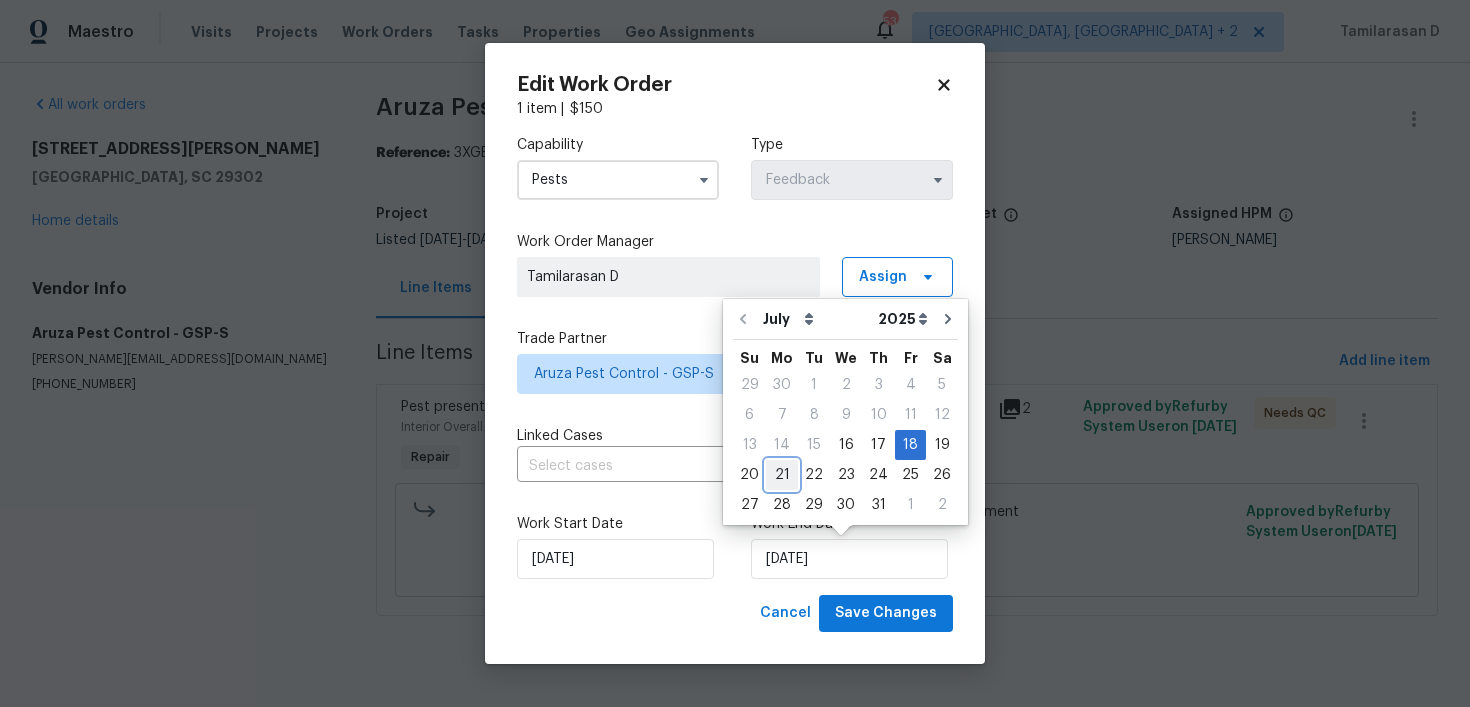 click on "21" at bounding box center (782, 475) 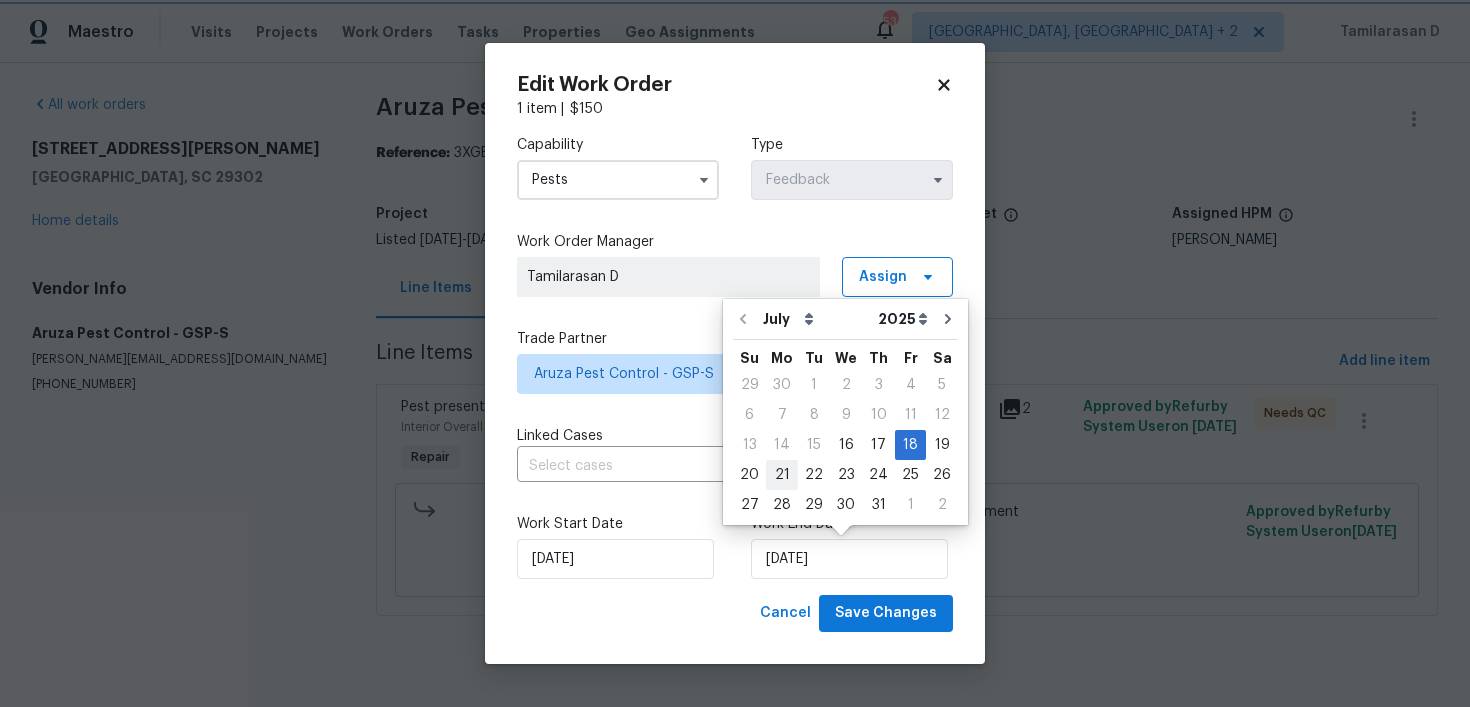 type on "21/07/2025" 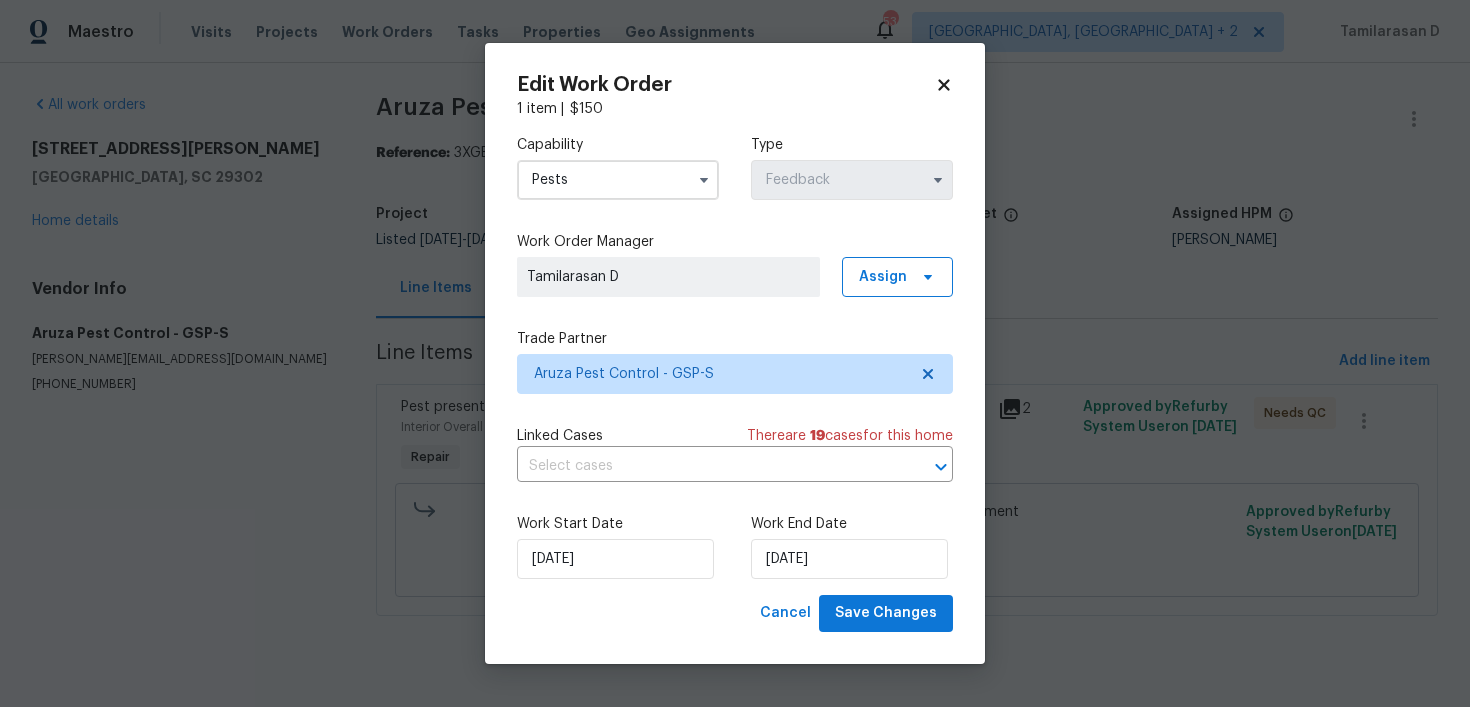 click on "Work Start Date   16/07/2025 Work End Date   21/07/2025" at bounding box center [735, 546] 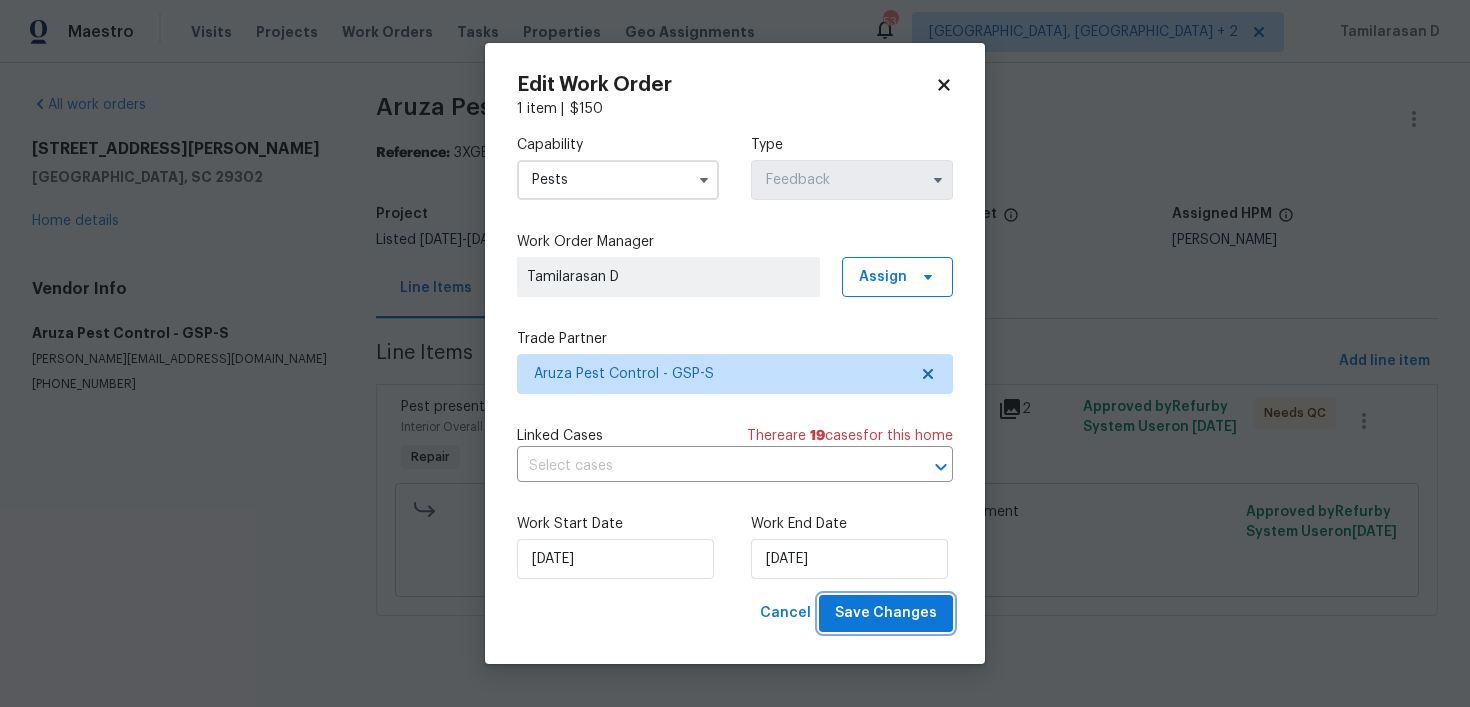 click on "Save Changes" at bounding box center (886, 613) 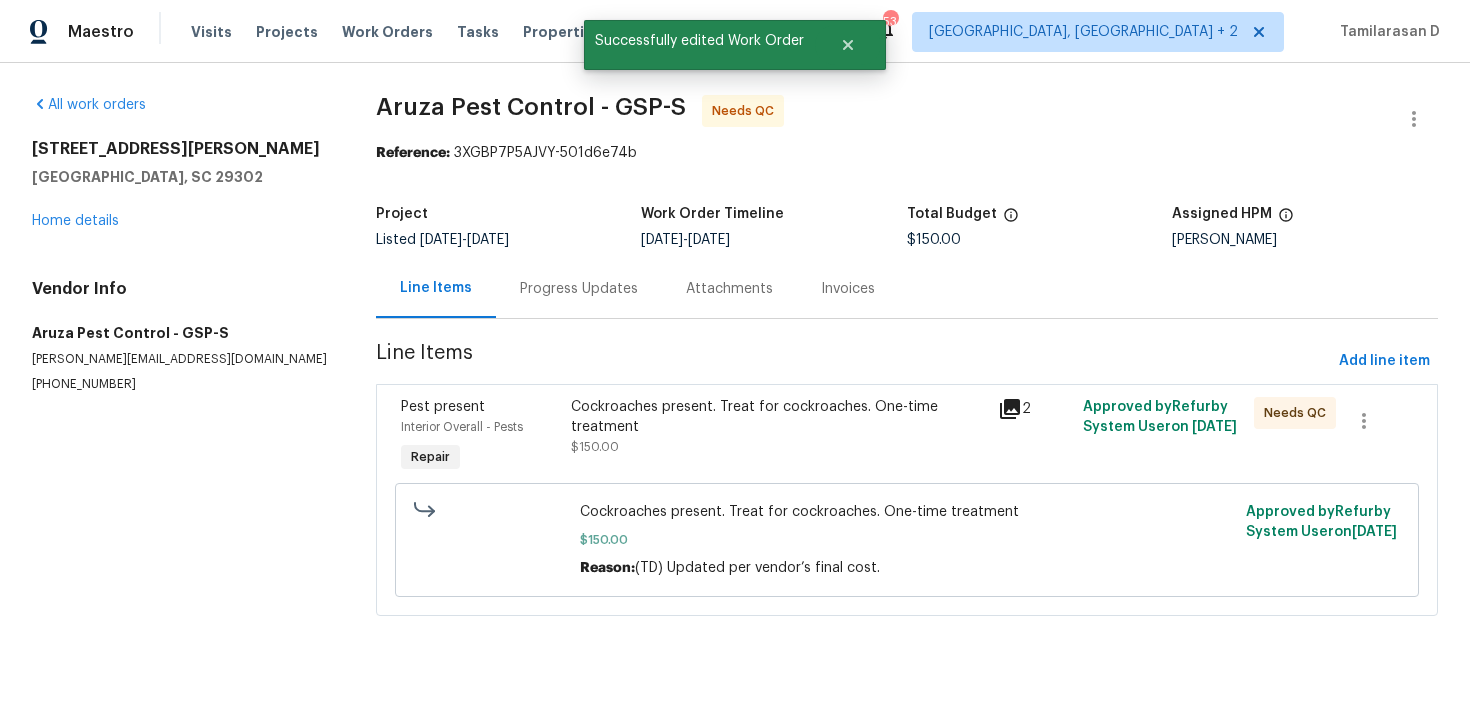 click on "$150.00" at bounding box center (595, 447) 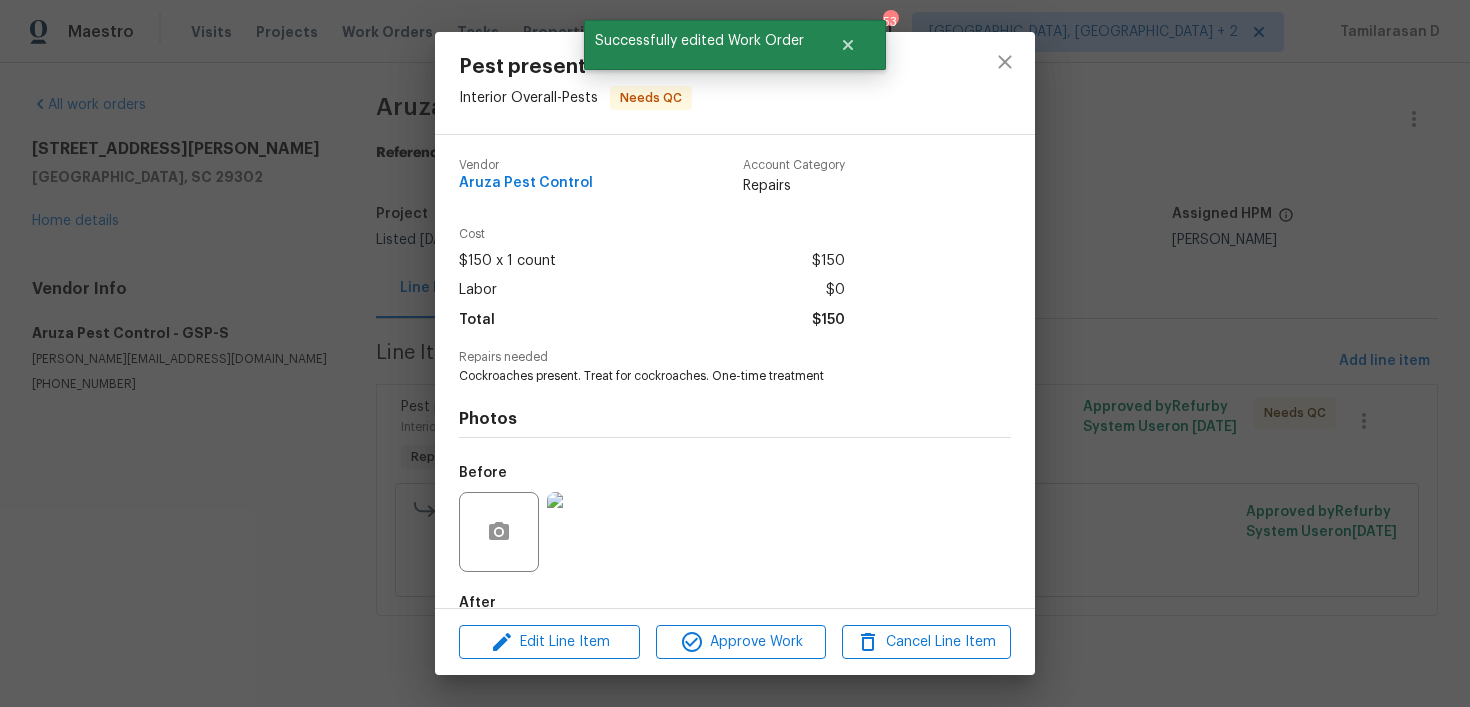 scroll, scrollTop: 114, scrollLeft: 0, axis: vertical 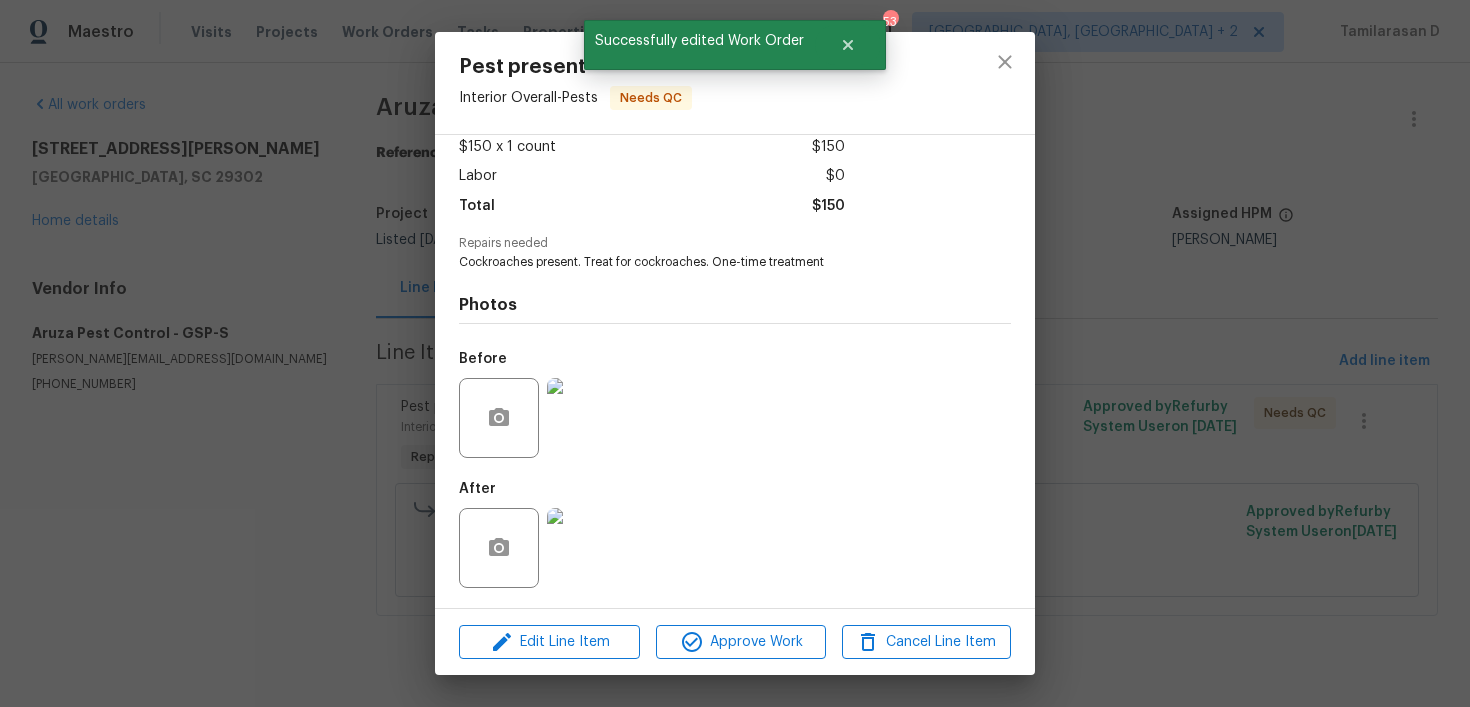 click at bounding box center (587, 418) 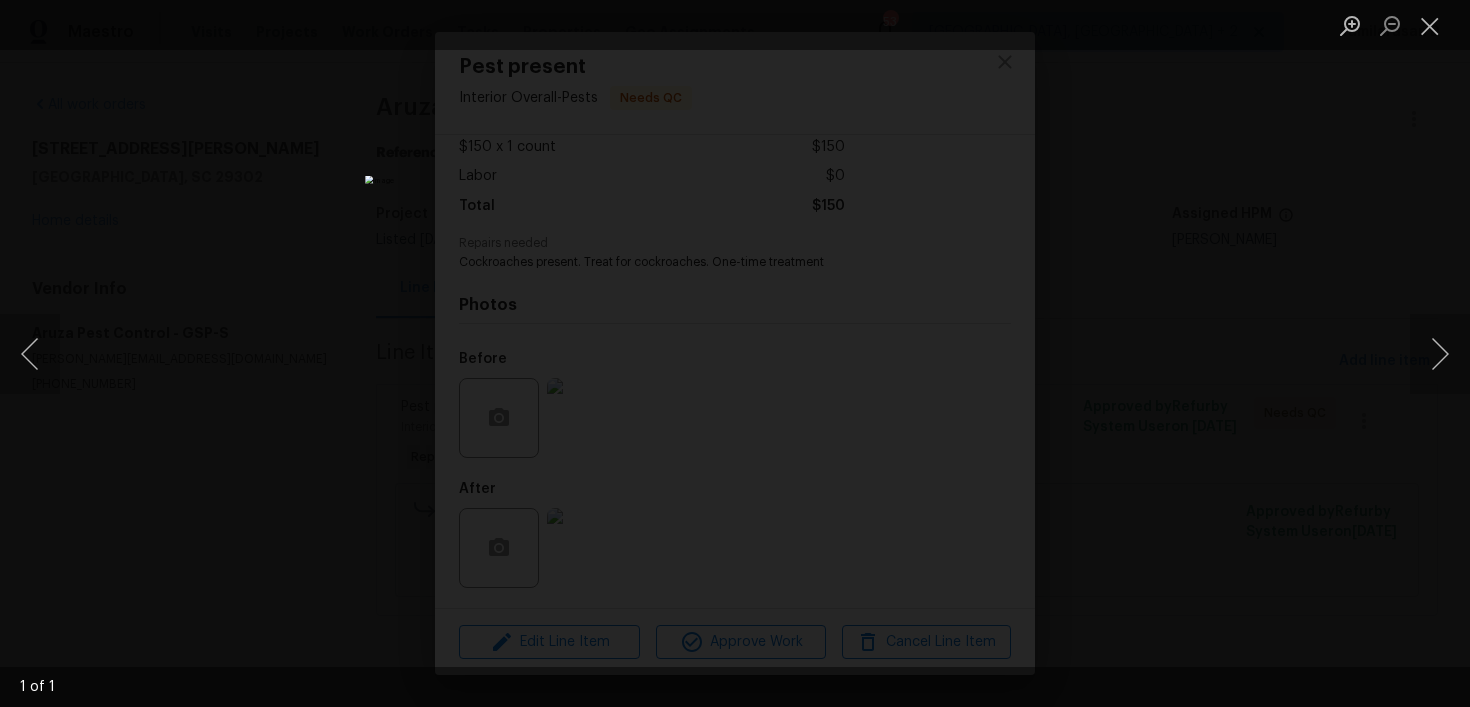 click at bounding box center (735, 353) 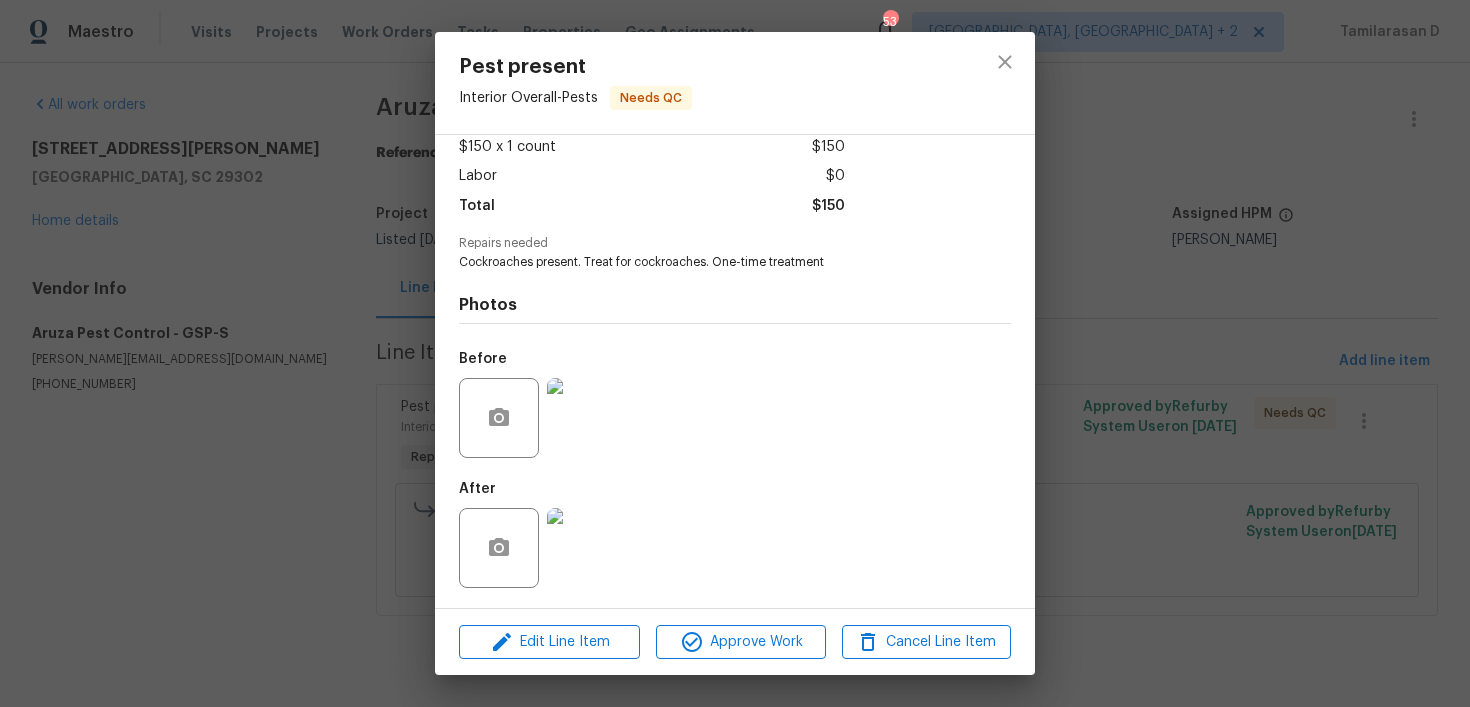 click at bounding box center [587, 548] 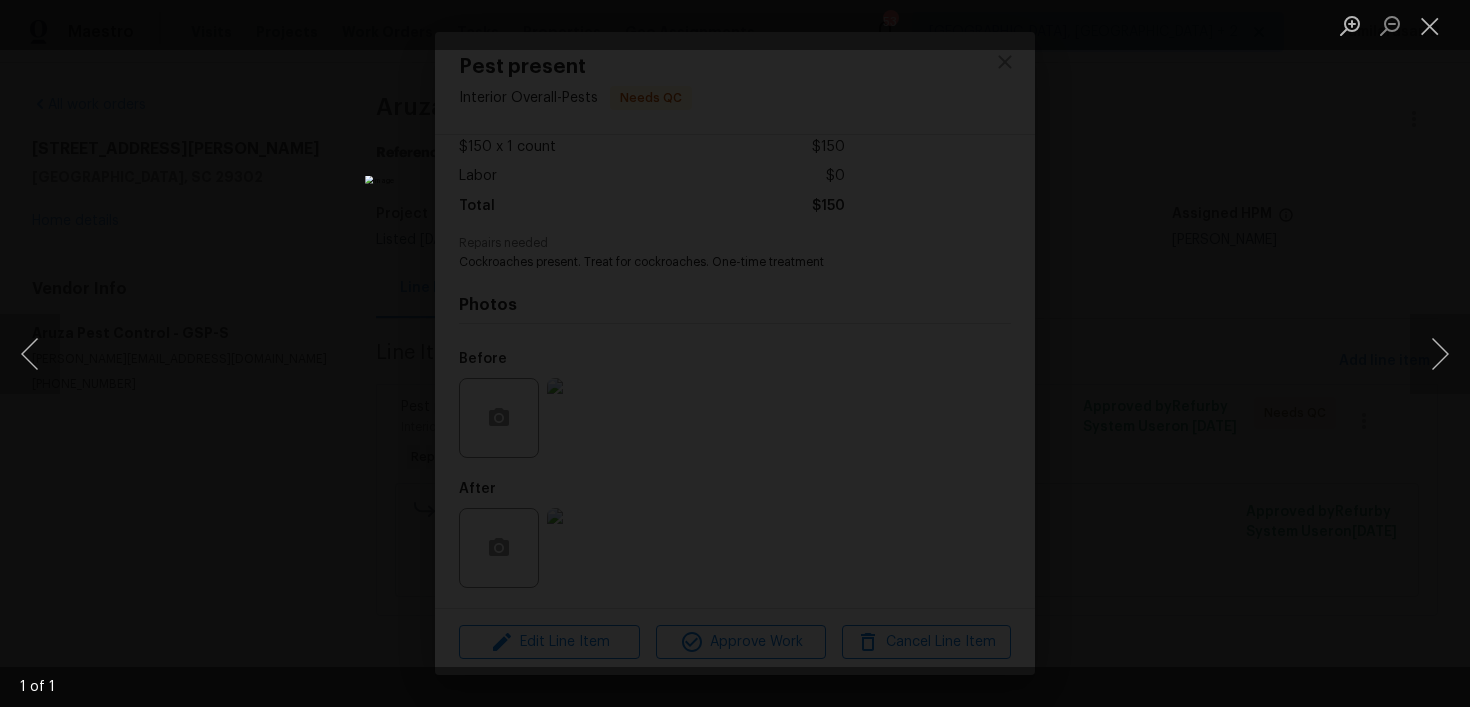 click at bounding box center [735, 353] 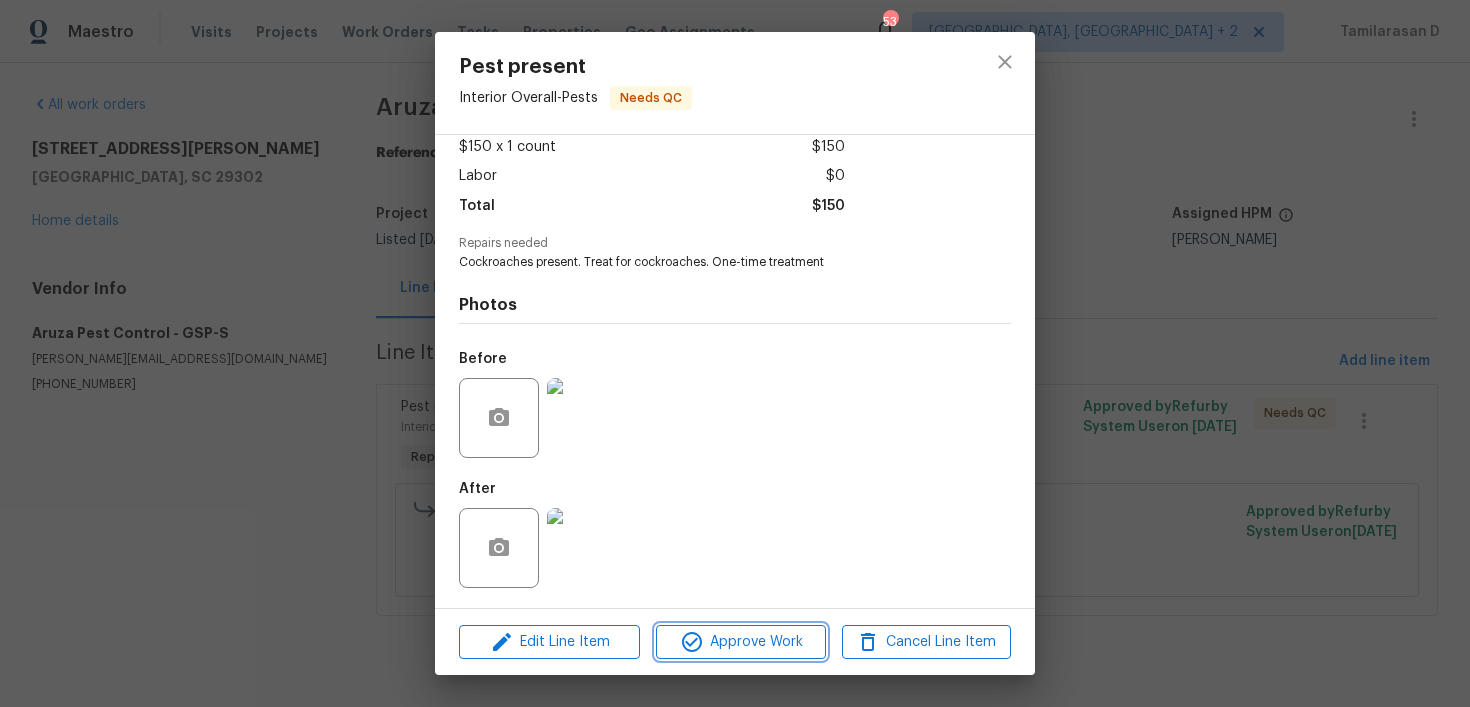 click on "Approve Work" at bounding box center (740, 642) 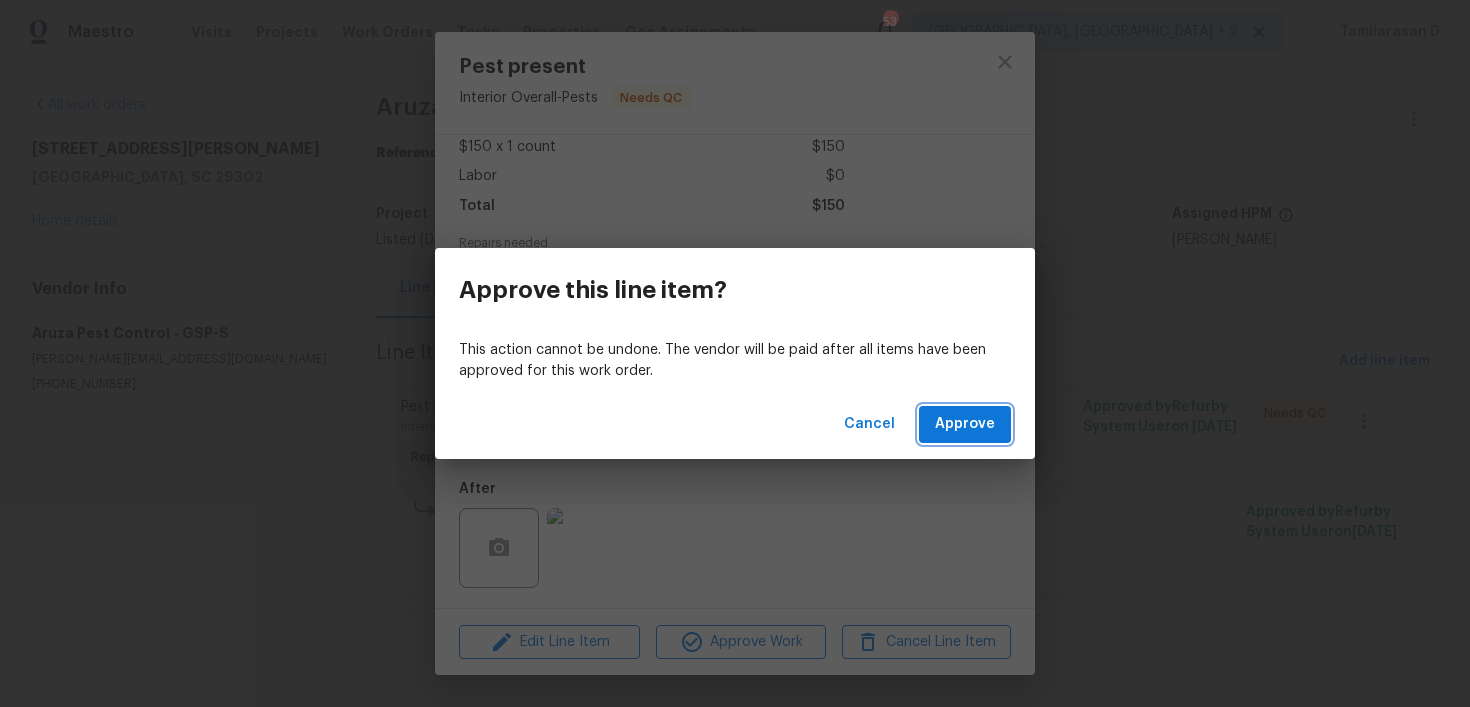 click on "Approve" at bounding box center (965, 424) 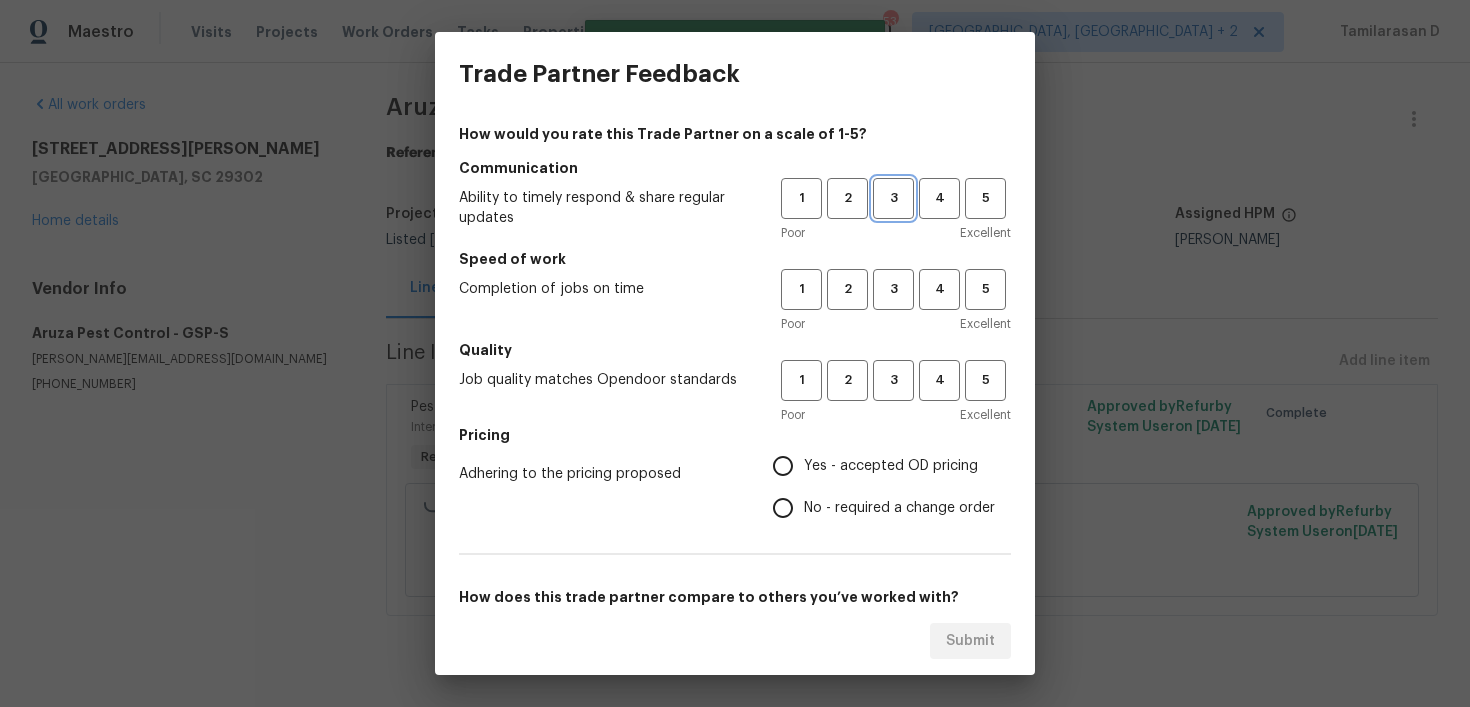 click on "3" at bounding box center (893, 198) 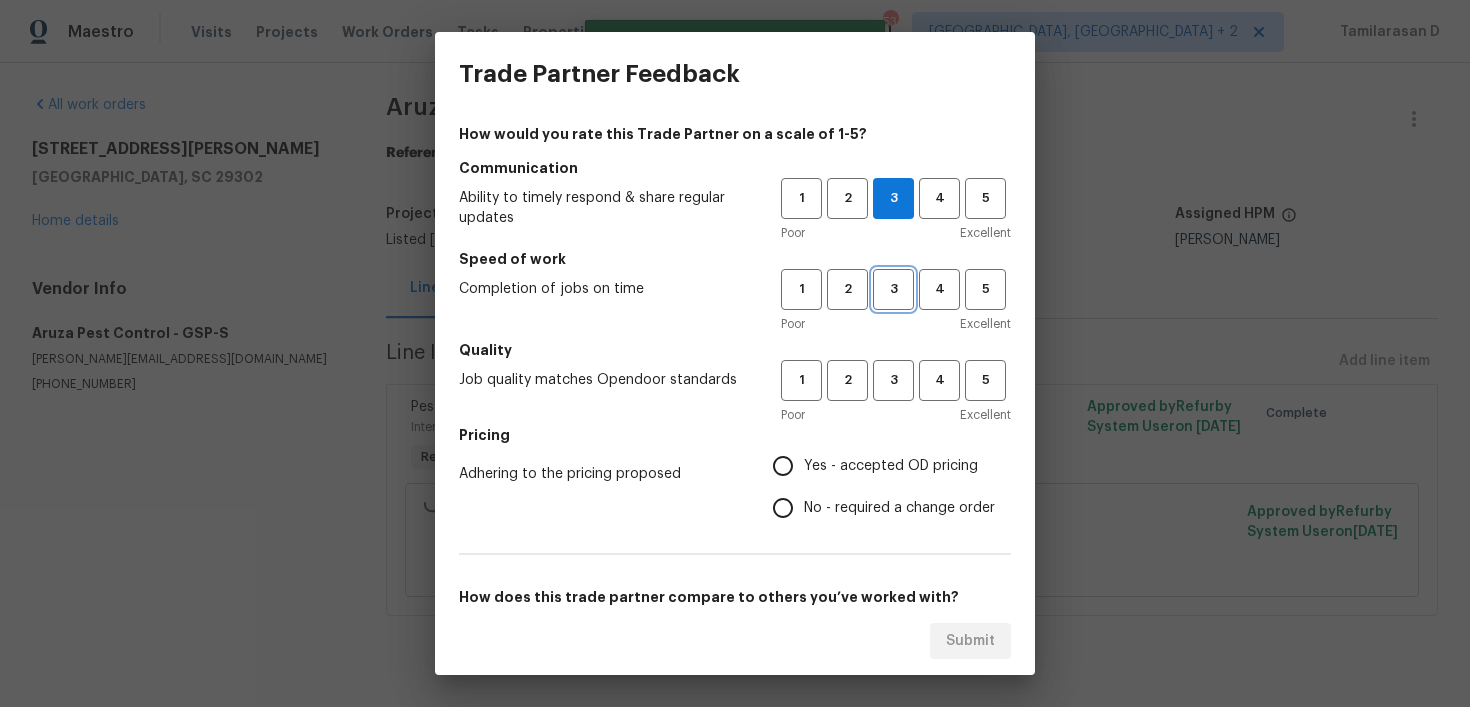 click on "3" at bounding box center (893, 289) 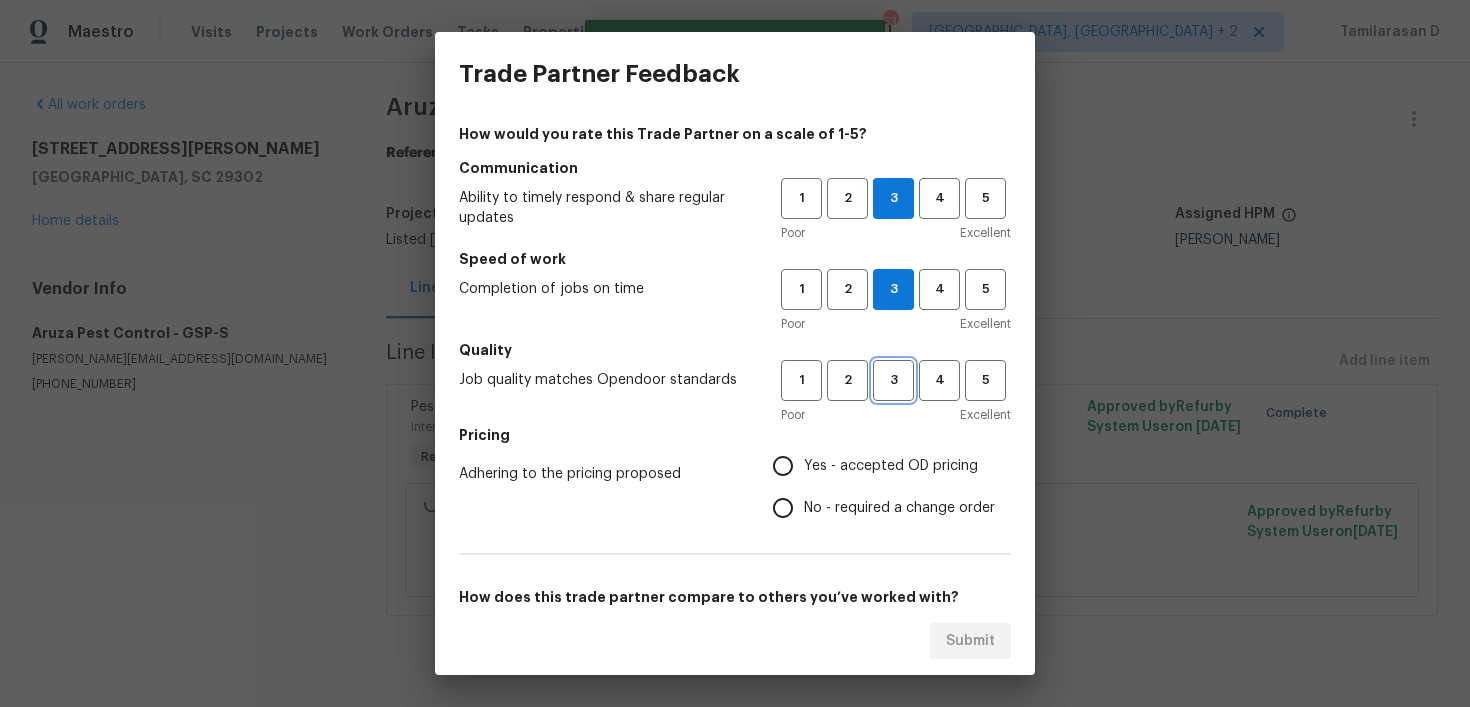 click on "3" at bounding box center (893, 380) 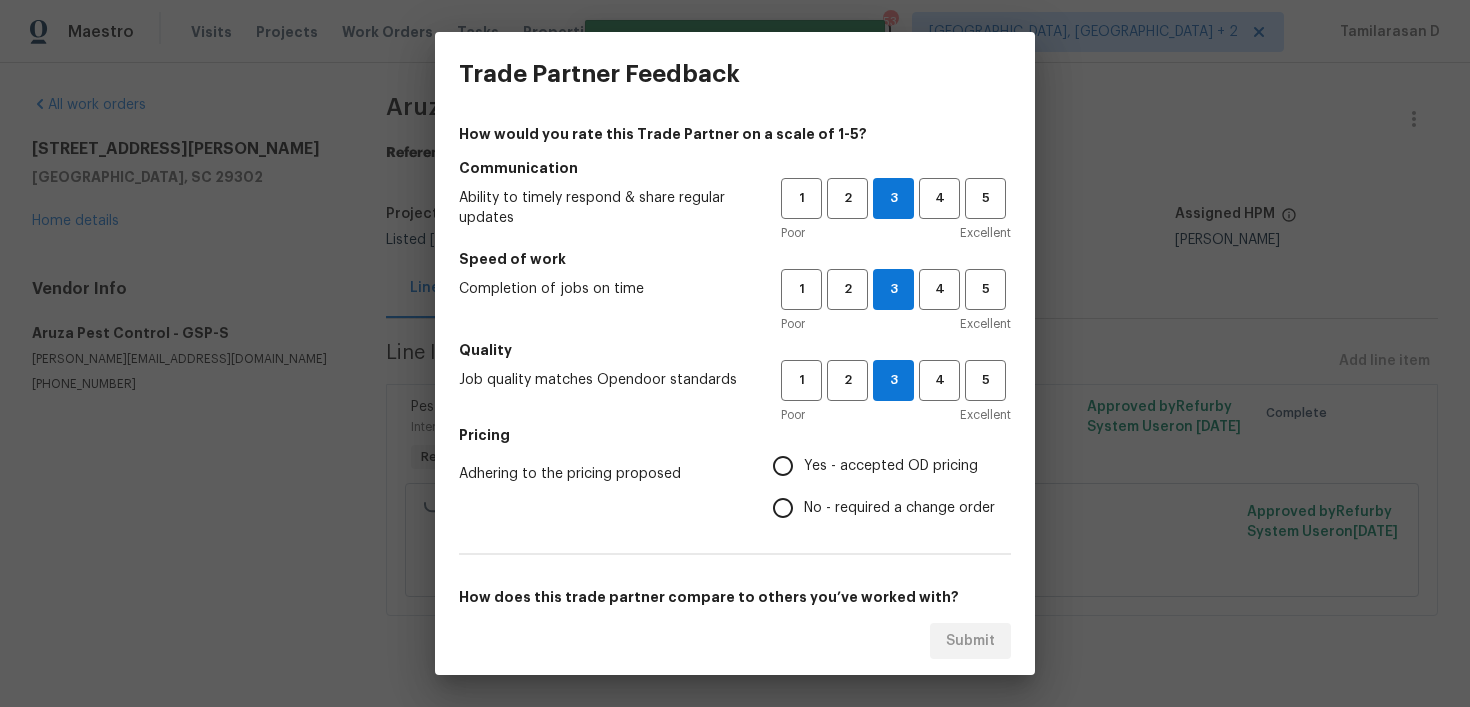 click on "Adhering to the pricing proposed Yes - accepted OD pricing No - required a change order" at bounding box center [735, 487] 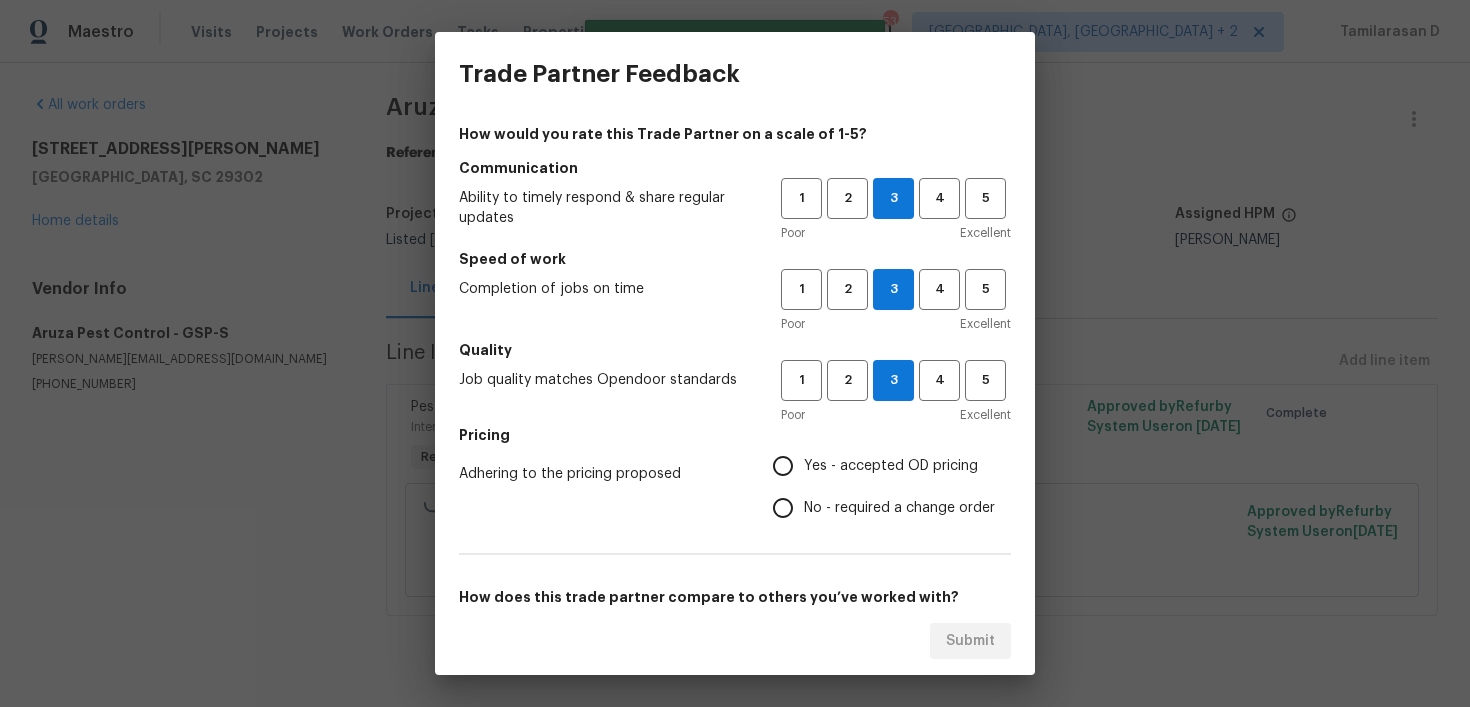 click on "Yes - accepted OD pricing" at bounding box center (783, 466) 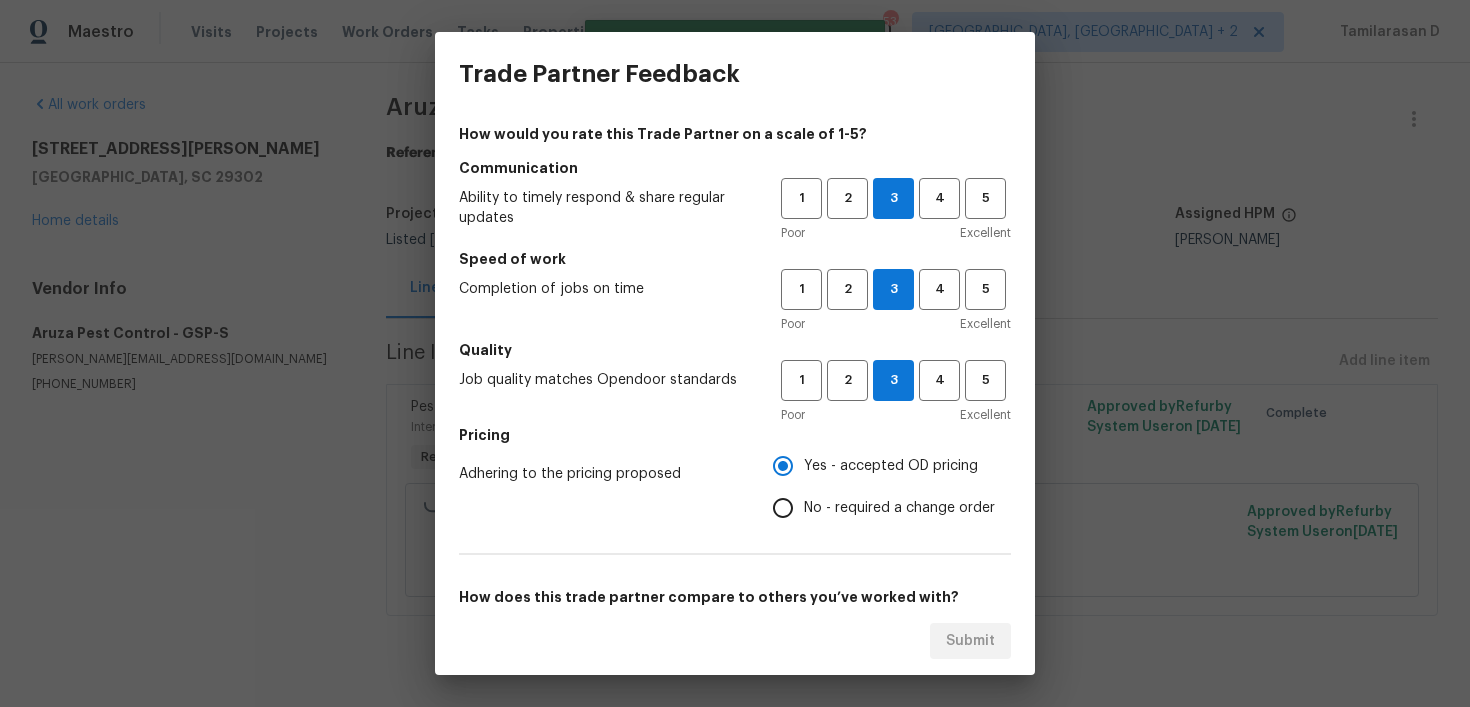 scroll, scrollTop: 308, scrollLeft: 0, axis: vertical 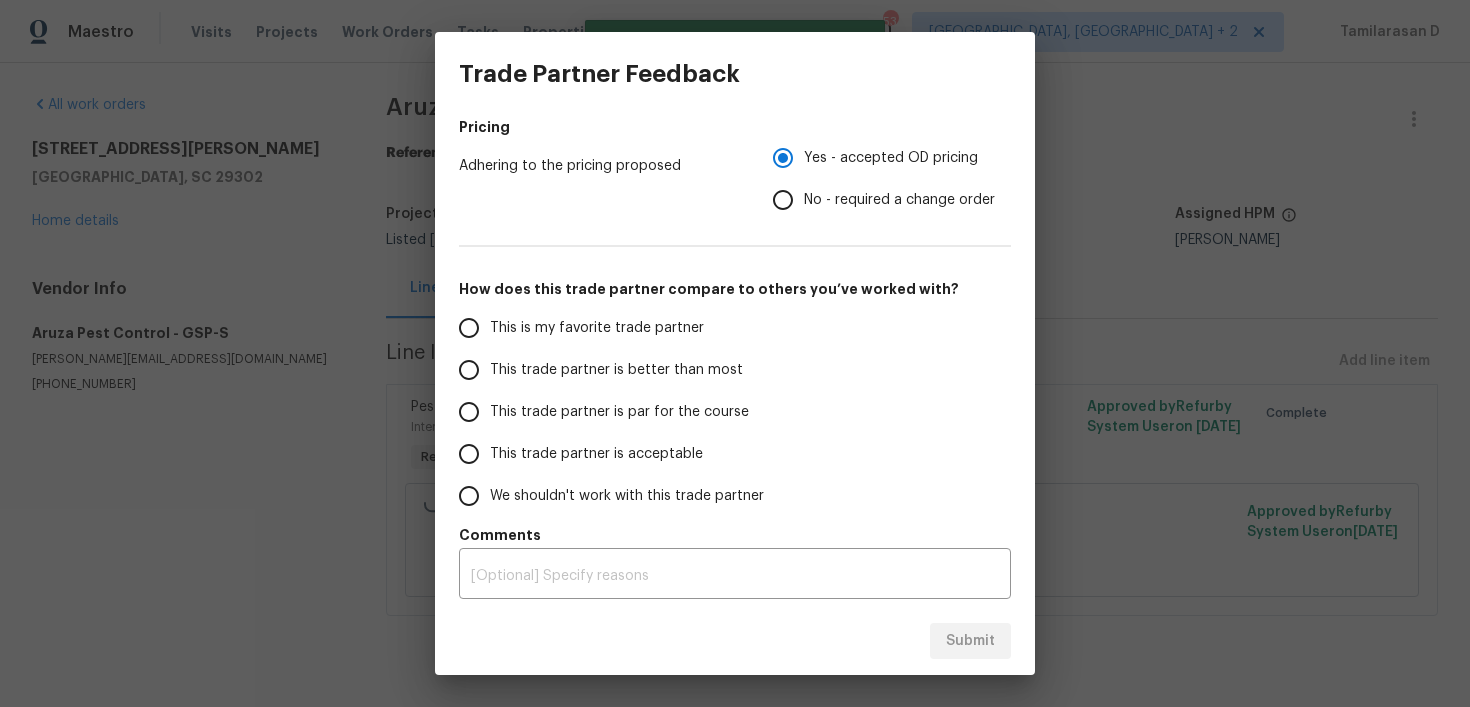 click on "No - required a change order" at bounding box center (783, 200) 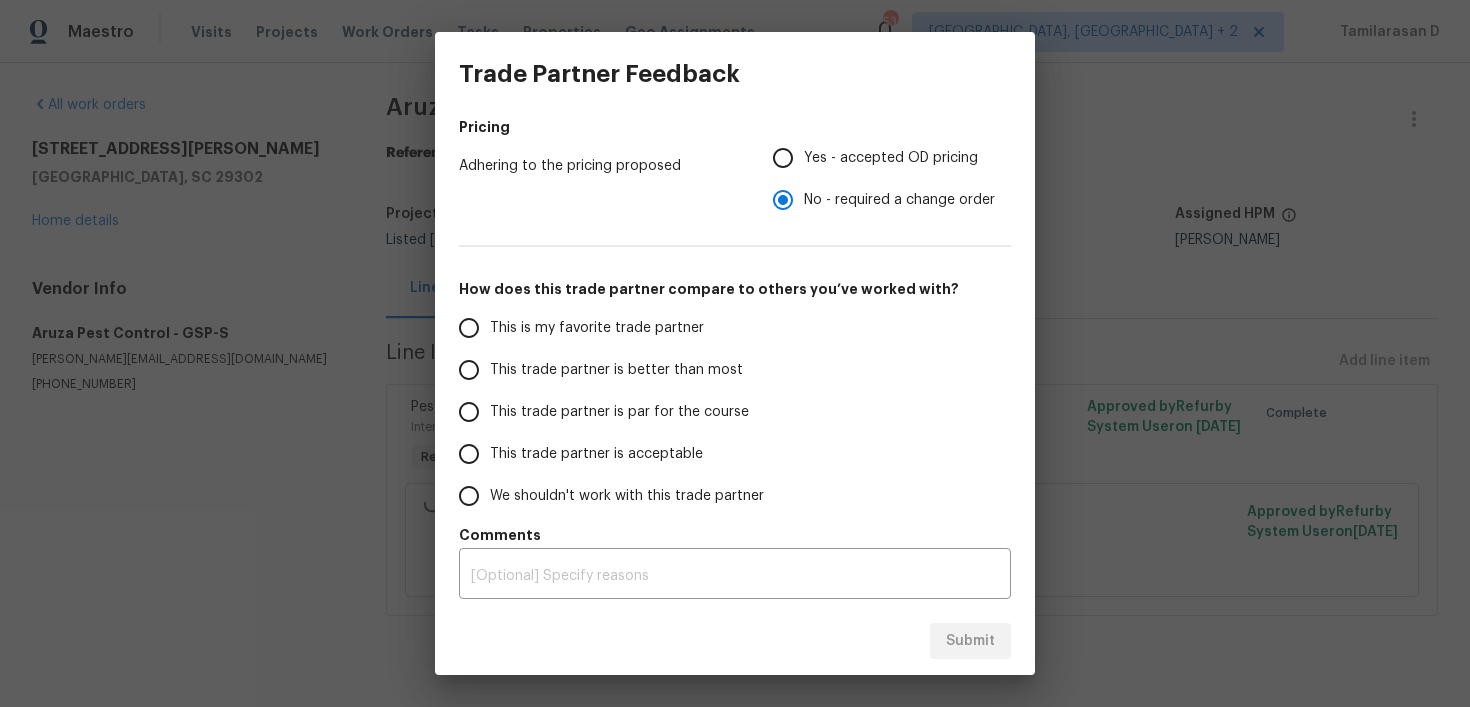 click on "This trade partner is par for the course" at bounding box center [469, 412] 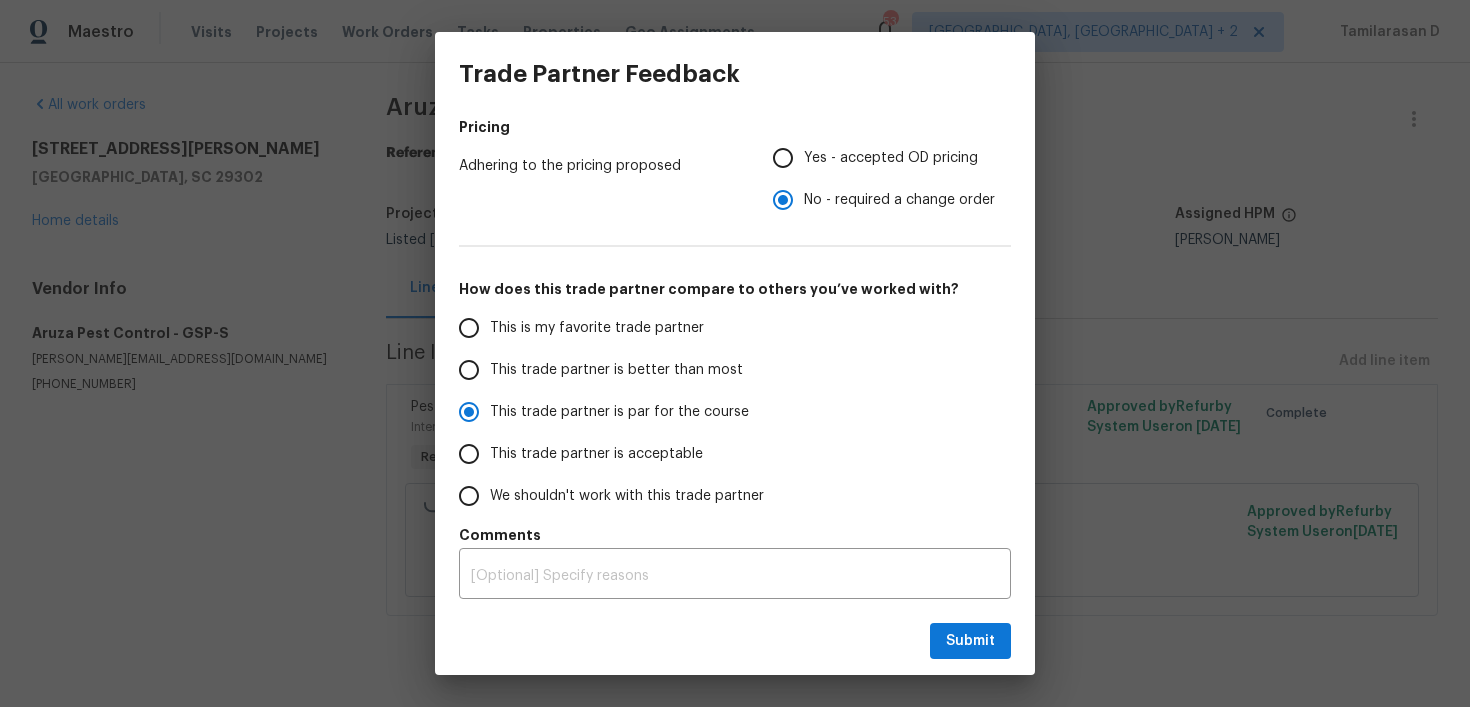 click on "Submit" at bounding box center [735, 641] 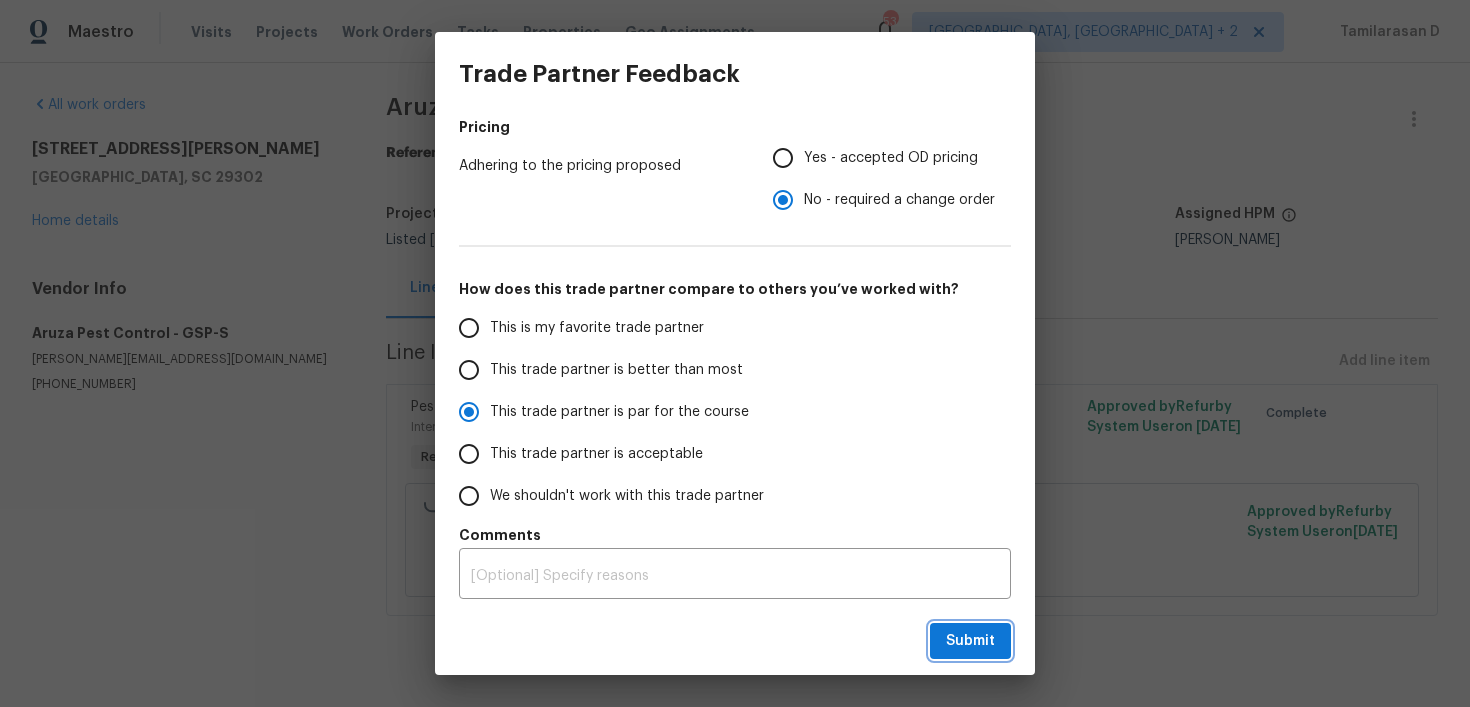 click on "Submit" at bounding box center [970, 641] 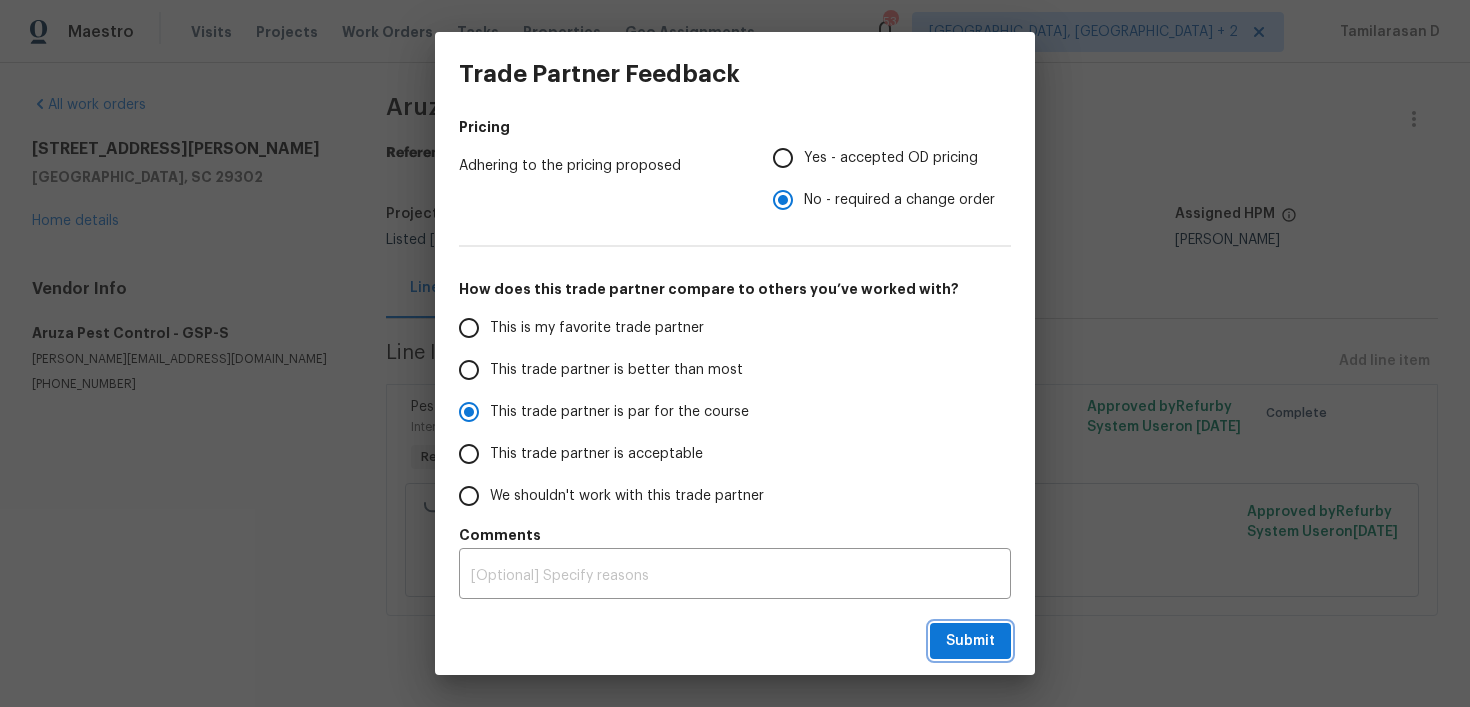 radio on "true" 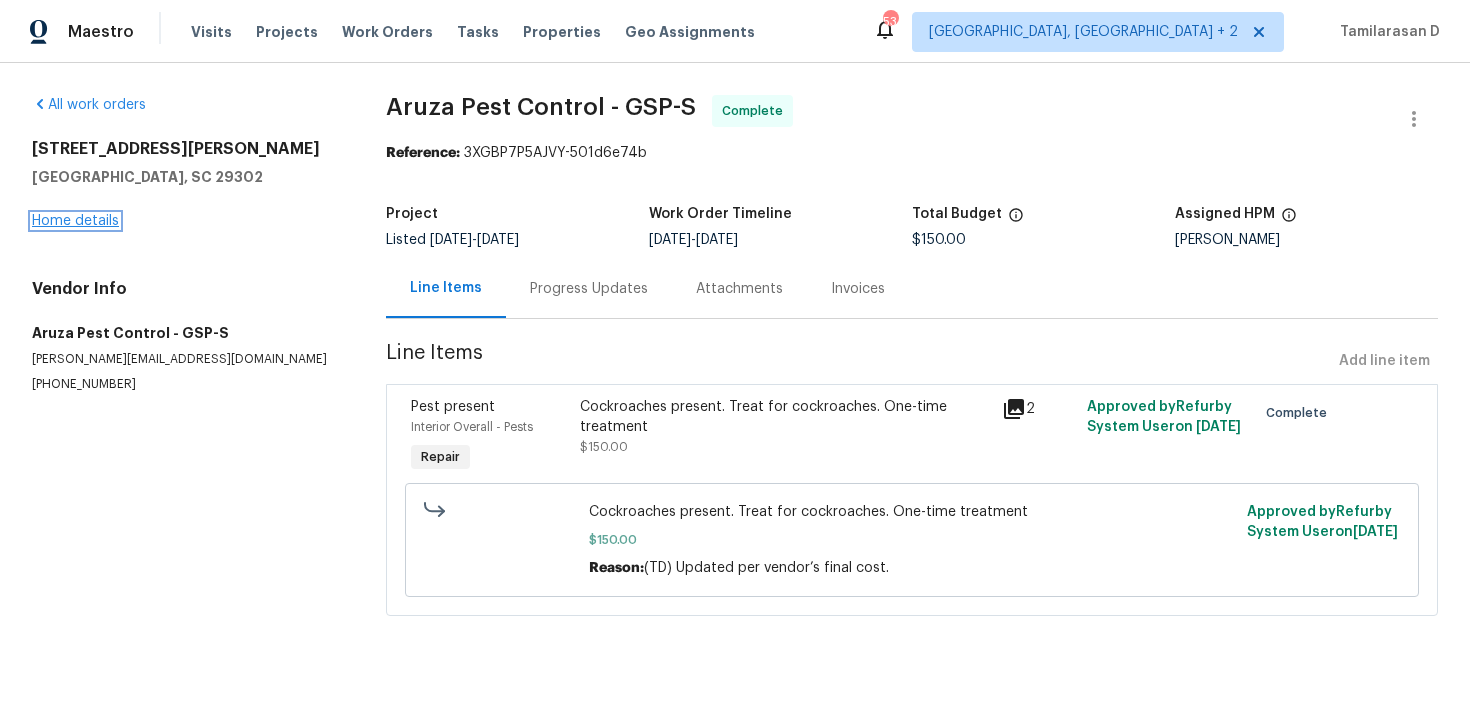 click on "Home details" at bounding box center [75, 221] 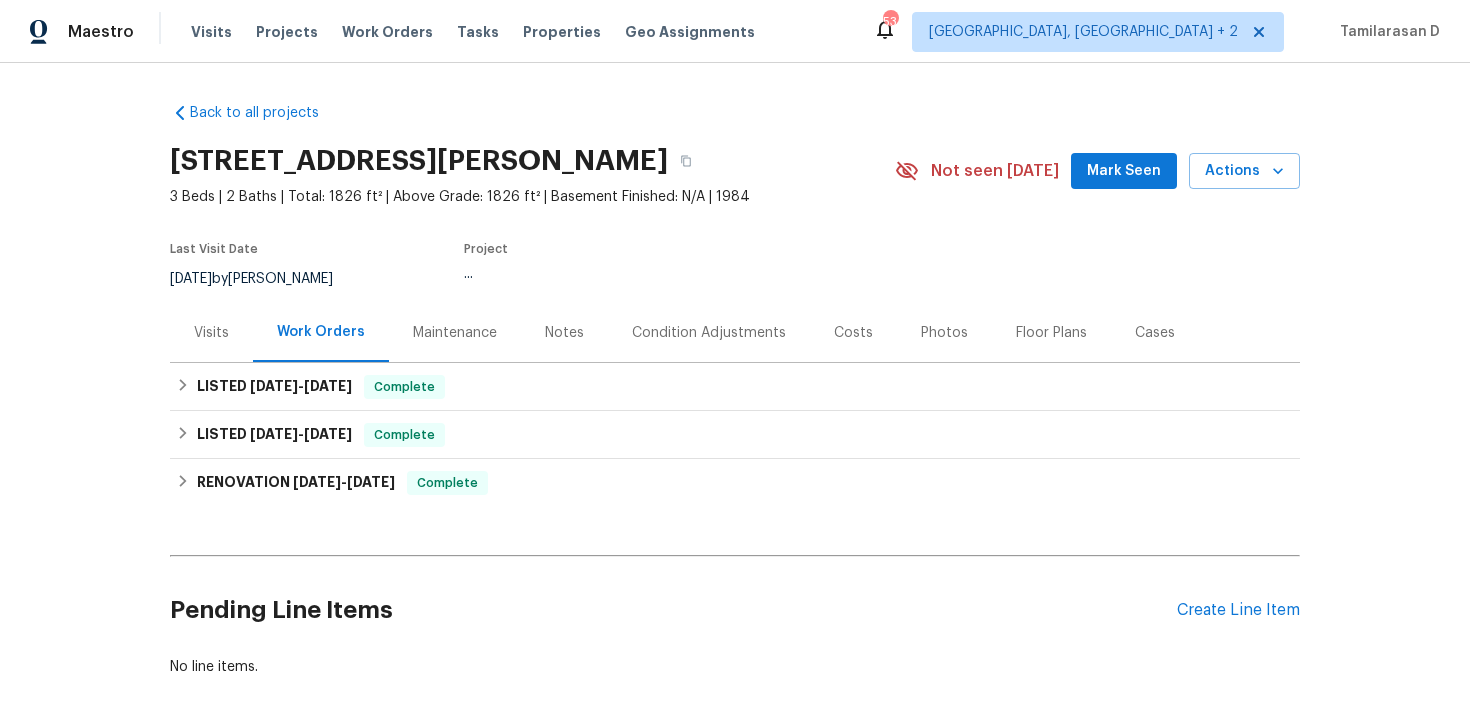 scroll, scrollTop: 106, scrollLeft: 0, axis: vertical 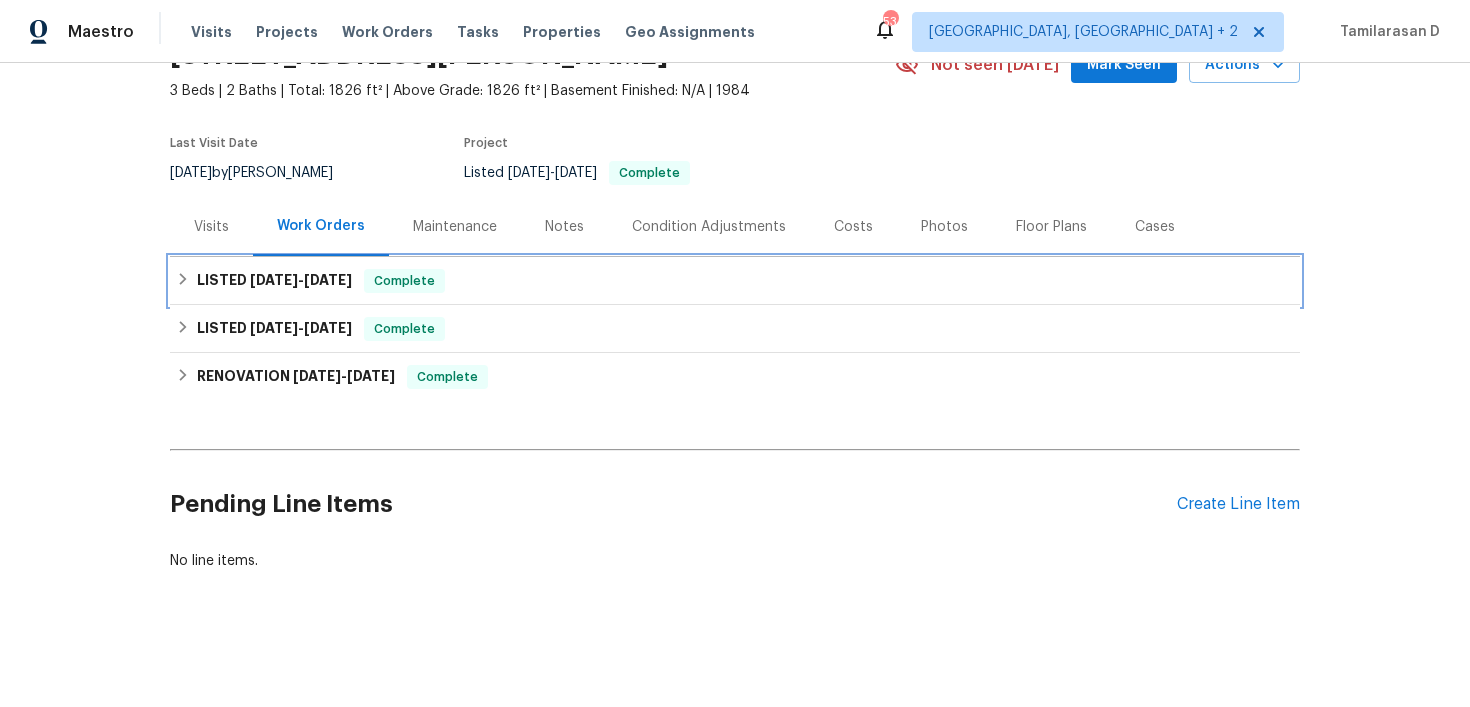 click 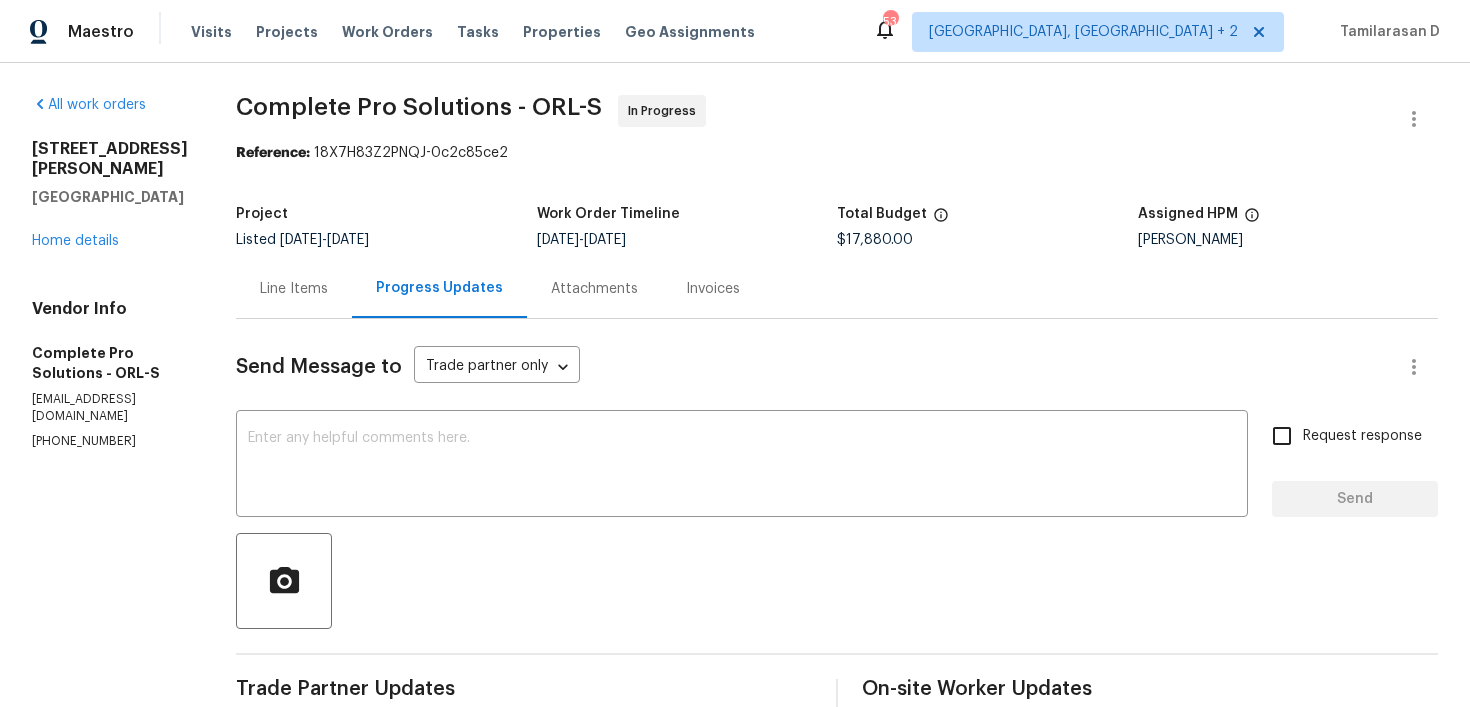 scroll, scrollTop: 0, scrollLeft: 0, axis: both 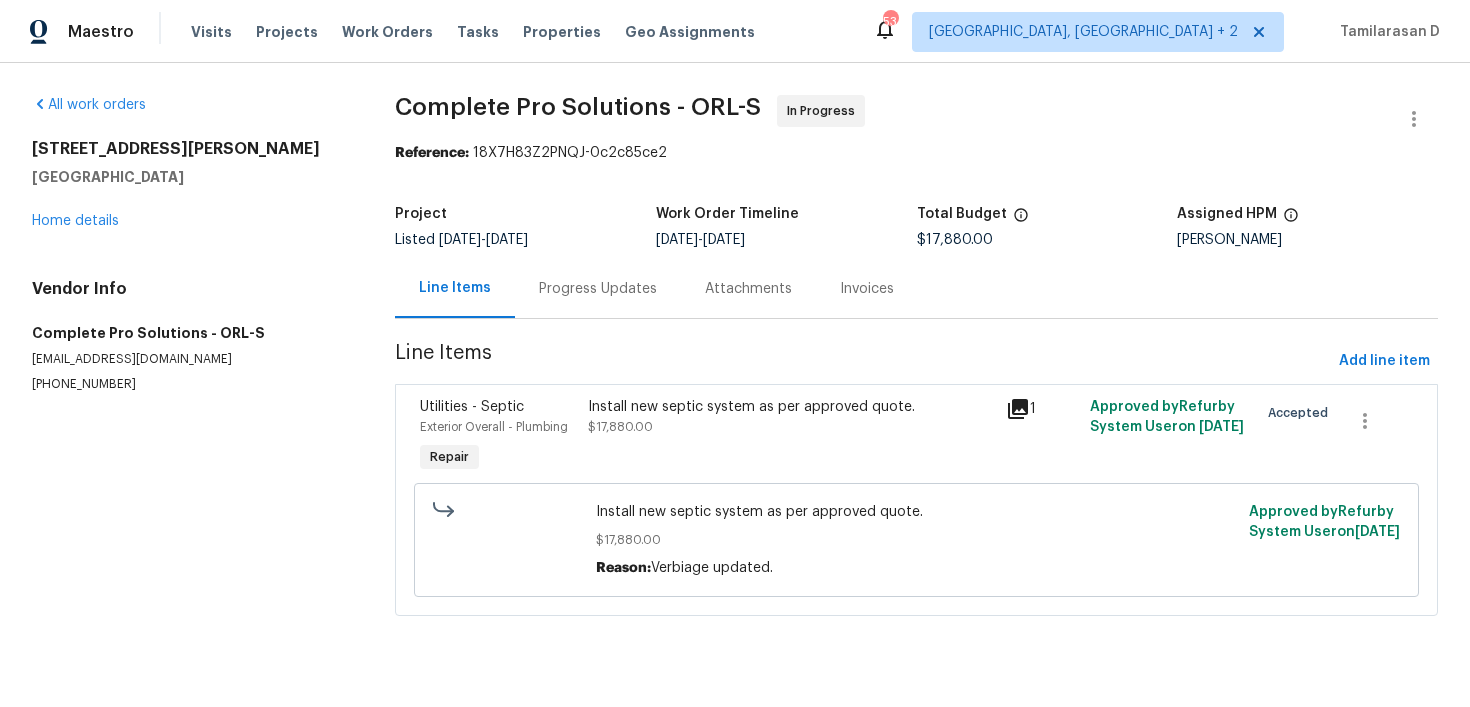 click on "Progress Updates" at bounding box center [598, 288] 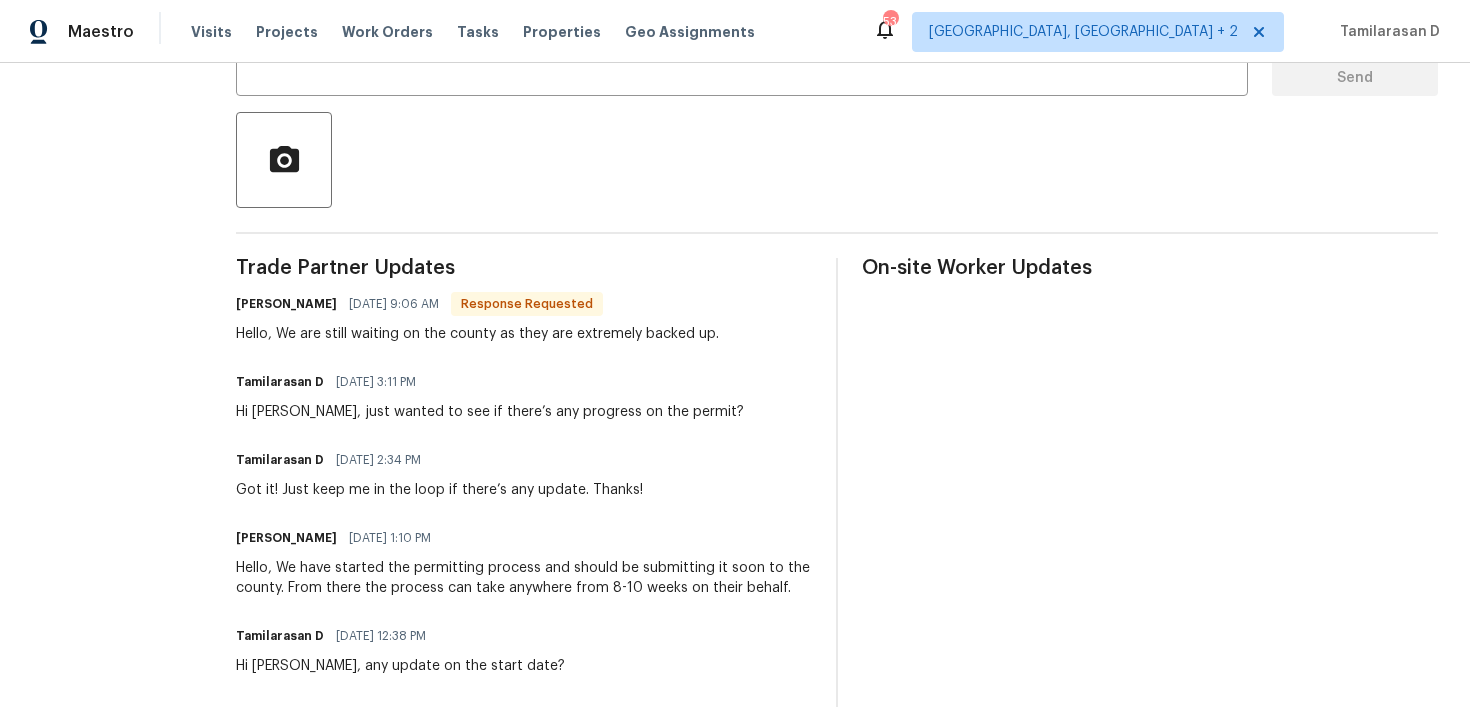 scroll, scrollTop: 338, scrollLeft: 0, axis: vertical 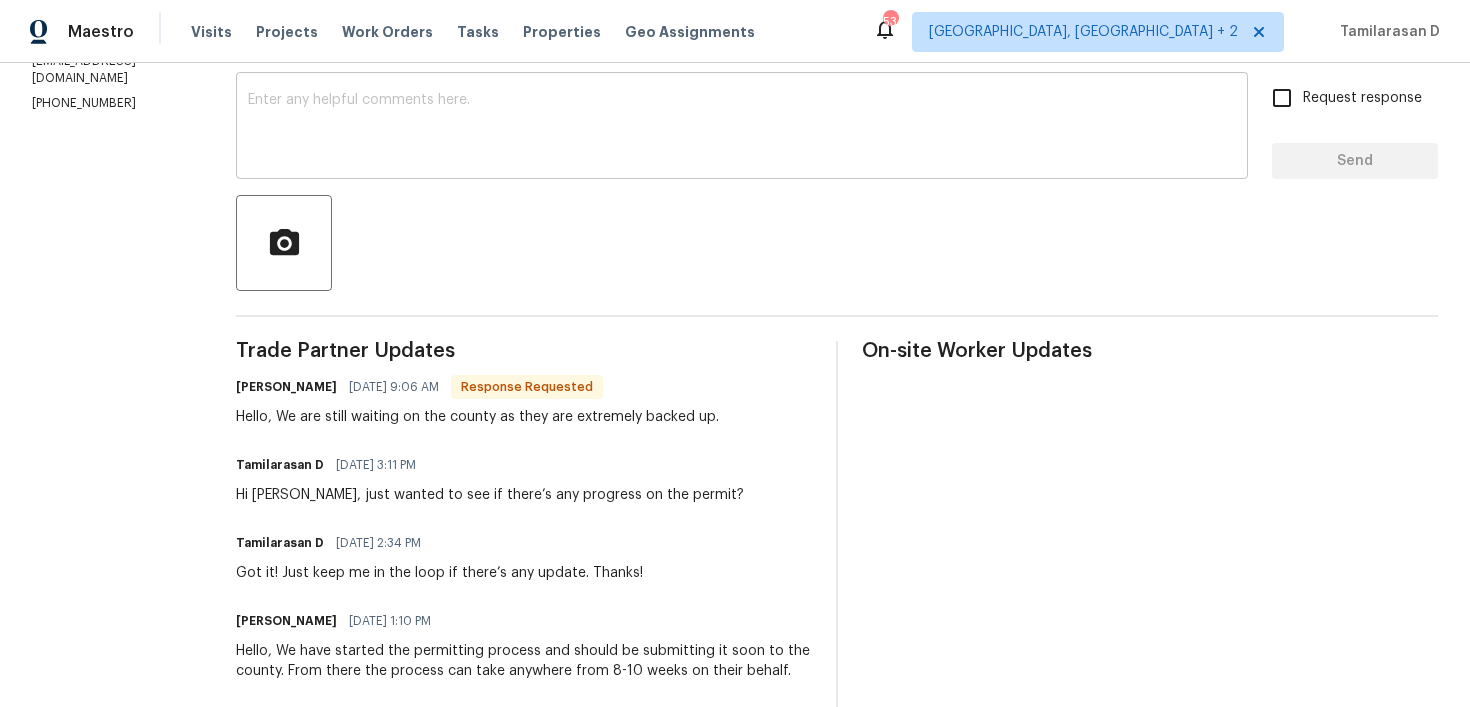 click at bounding box center (742, 128) 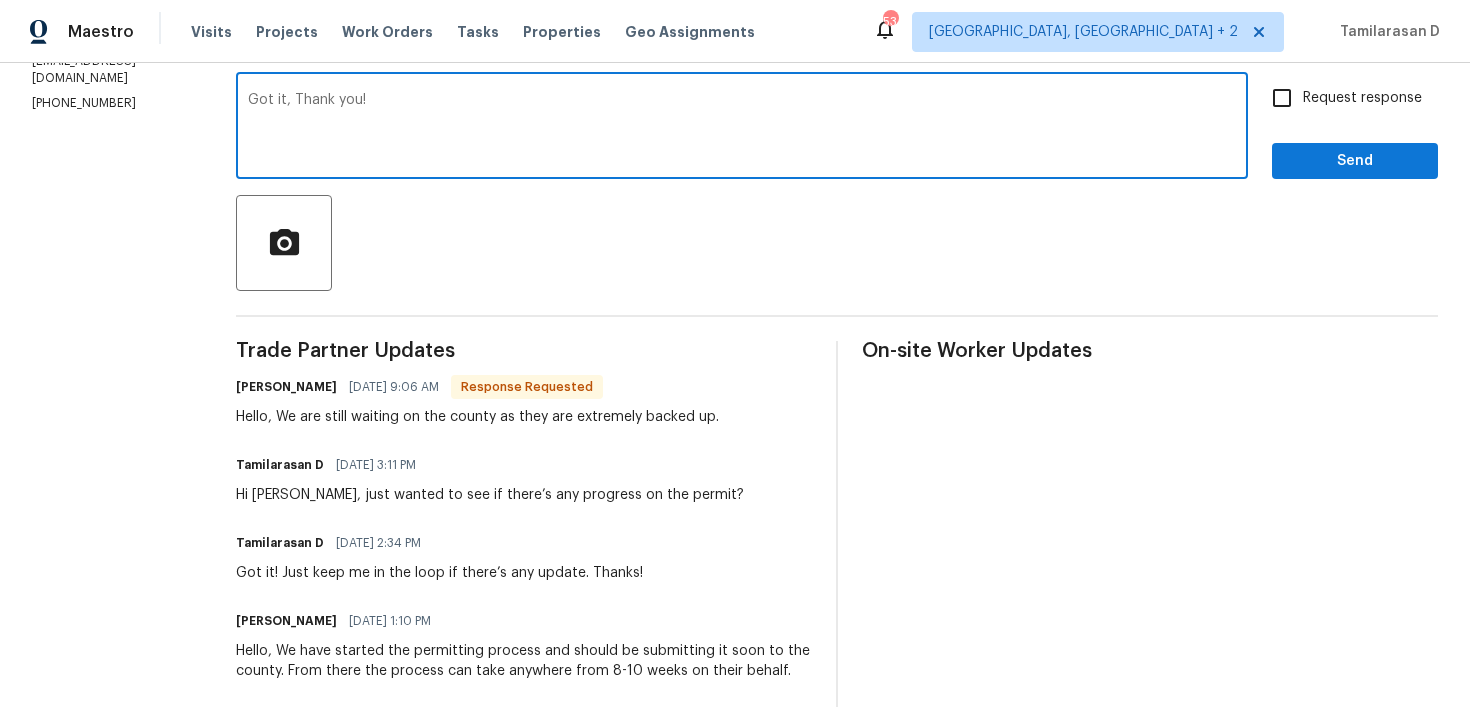 type on "Got it, Thank you!" 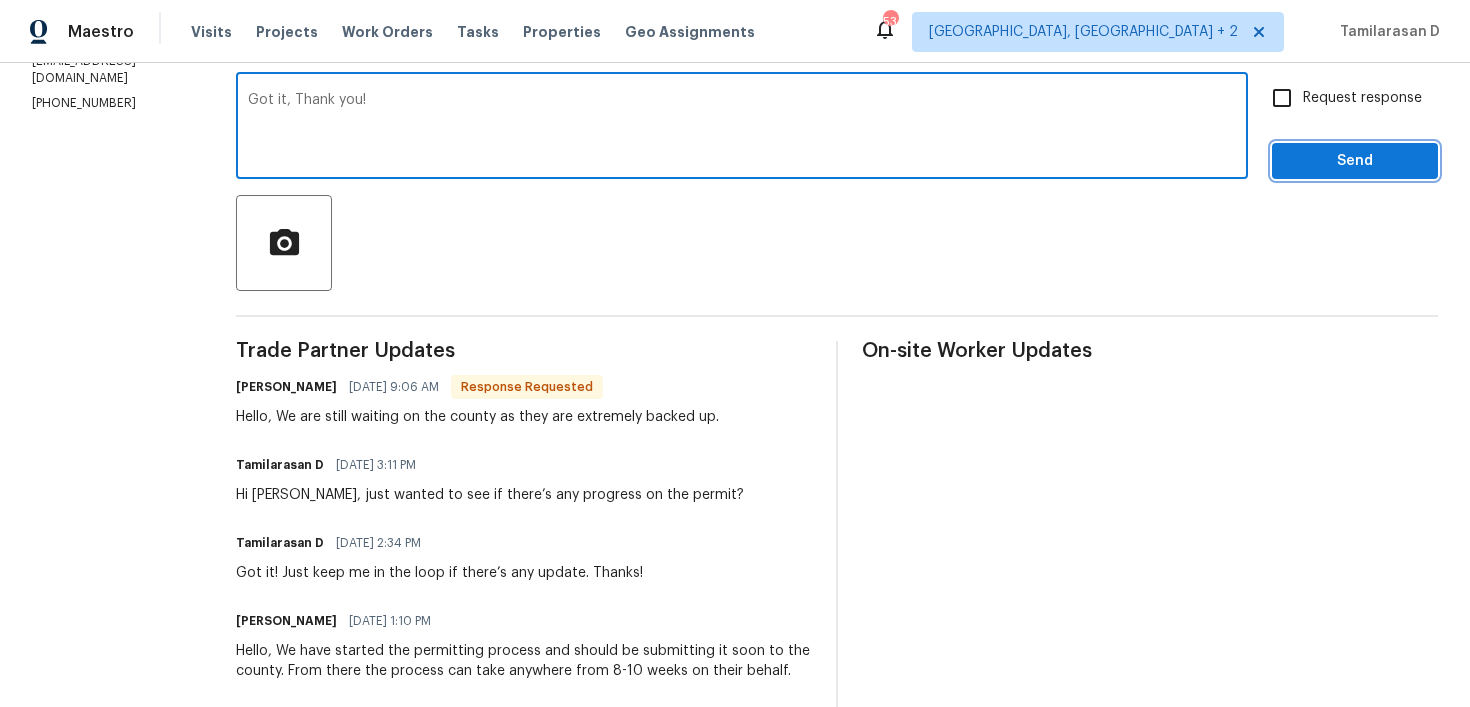 click on "Send" at bounding box center [1355, 161] 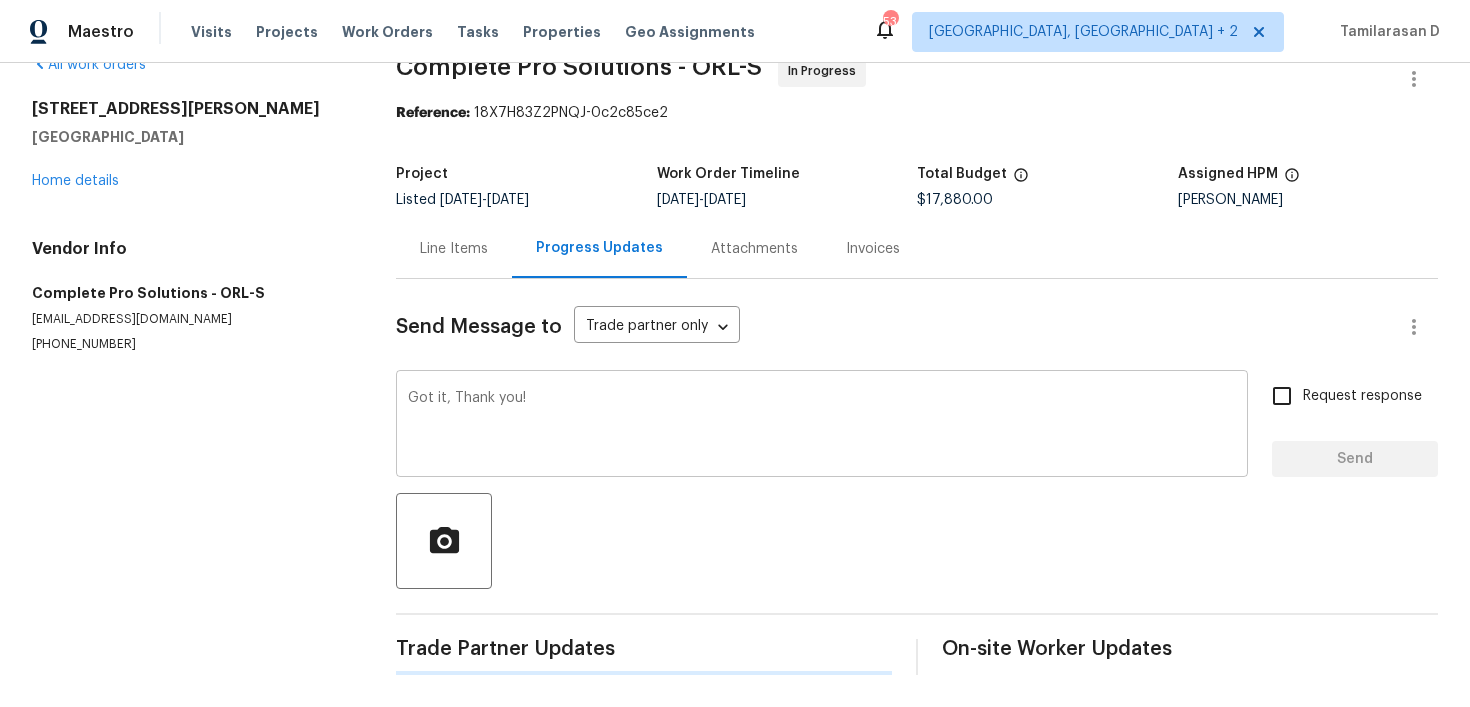 type 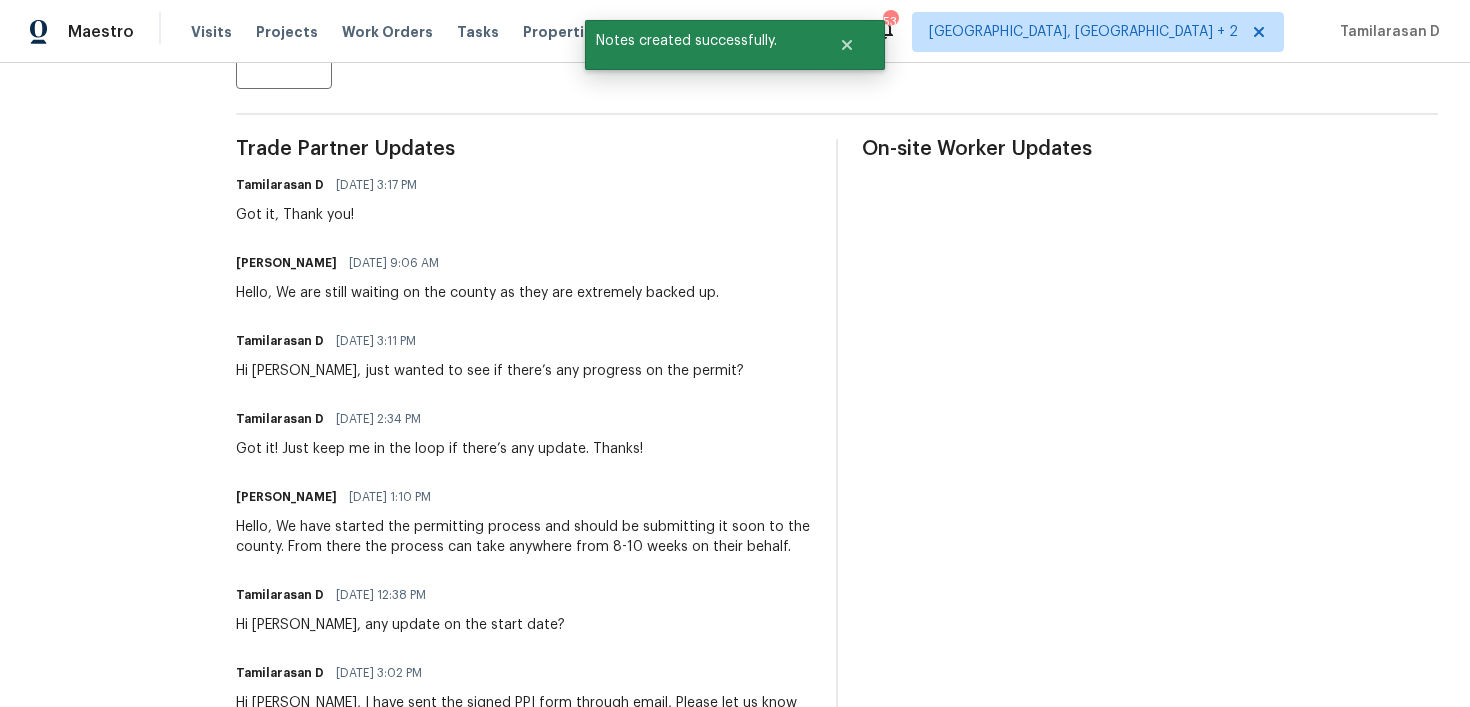 scroll, scrollTop: 541, scrollLeft: 0, axis: vertical 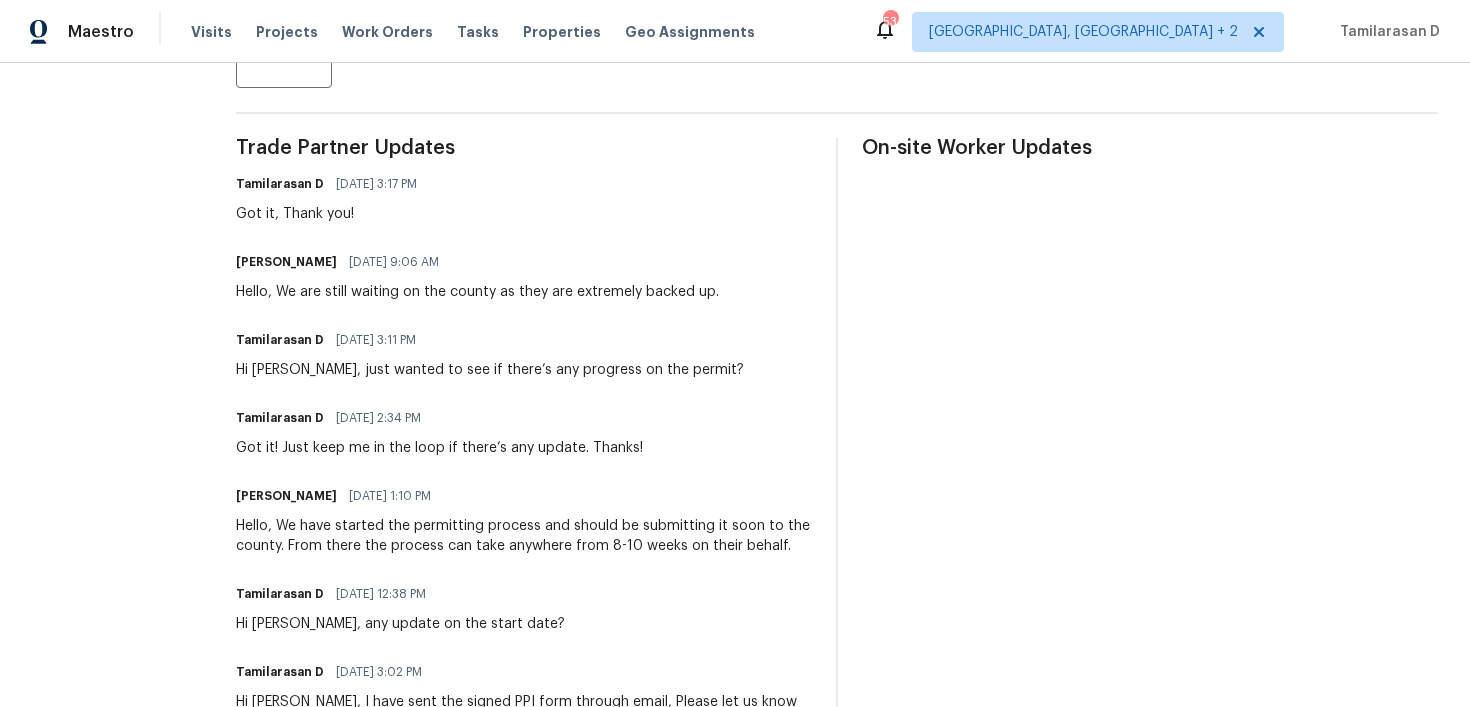 click on "Hello, We are still waiting on the county as they are extremely backed up." at bounding box center [477, 292] 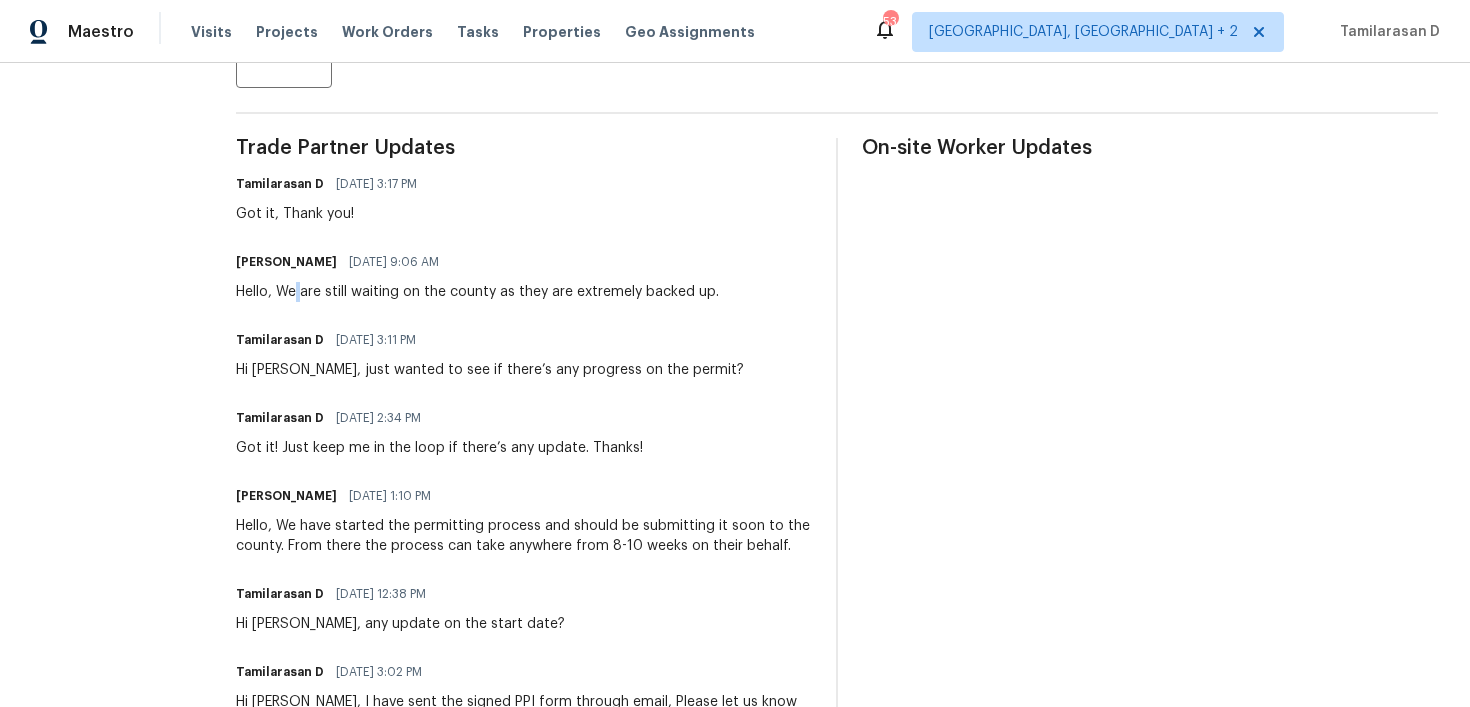 click on "Hello, We are still waiting on the county as they are extremely backed up." at bounding box center [477, 292] 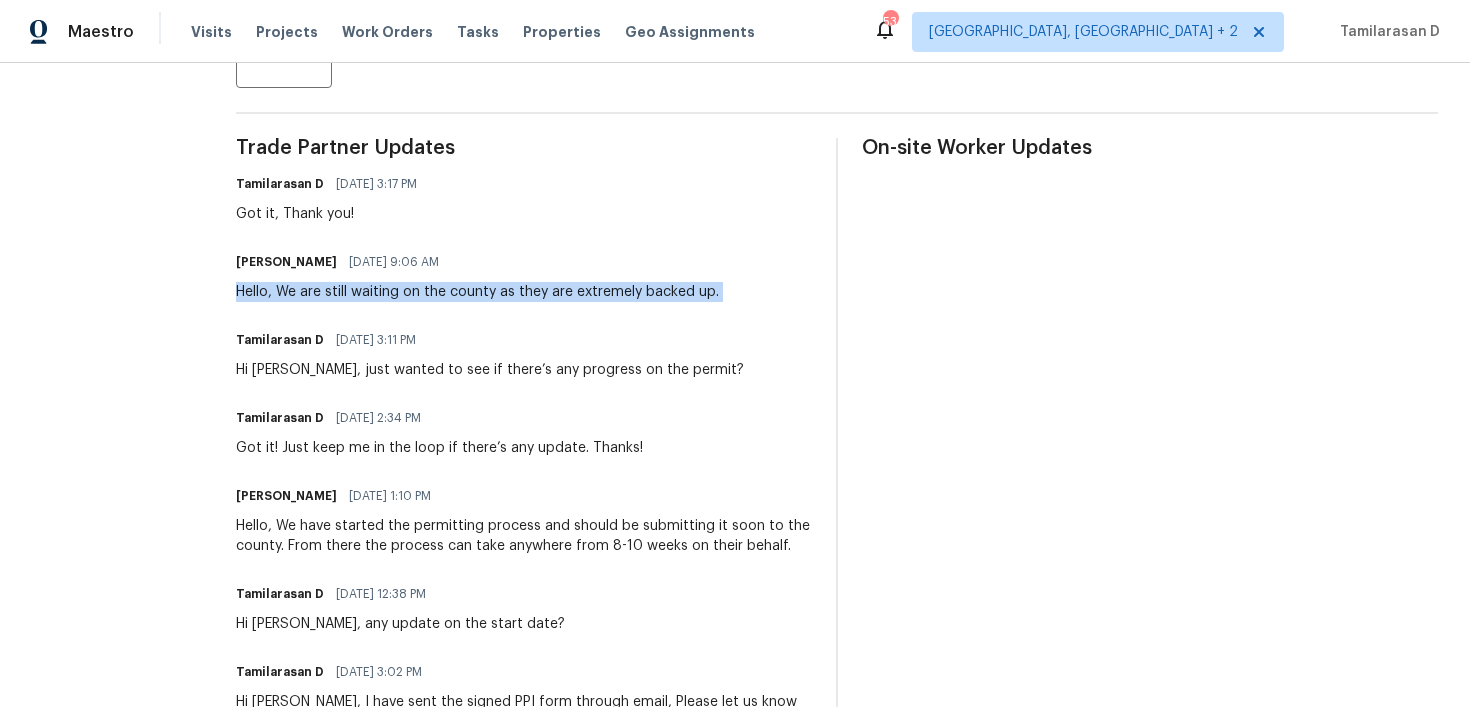 copy on "Hello, We are still waiting on the county as they are extremely backed up." 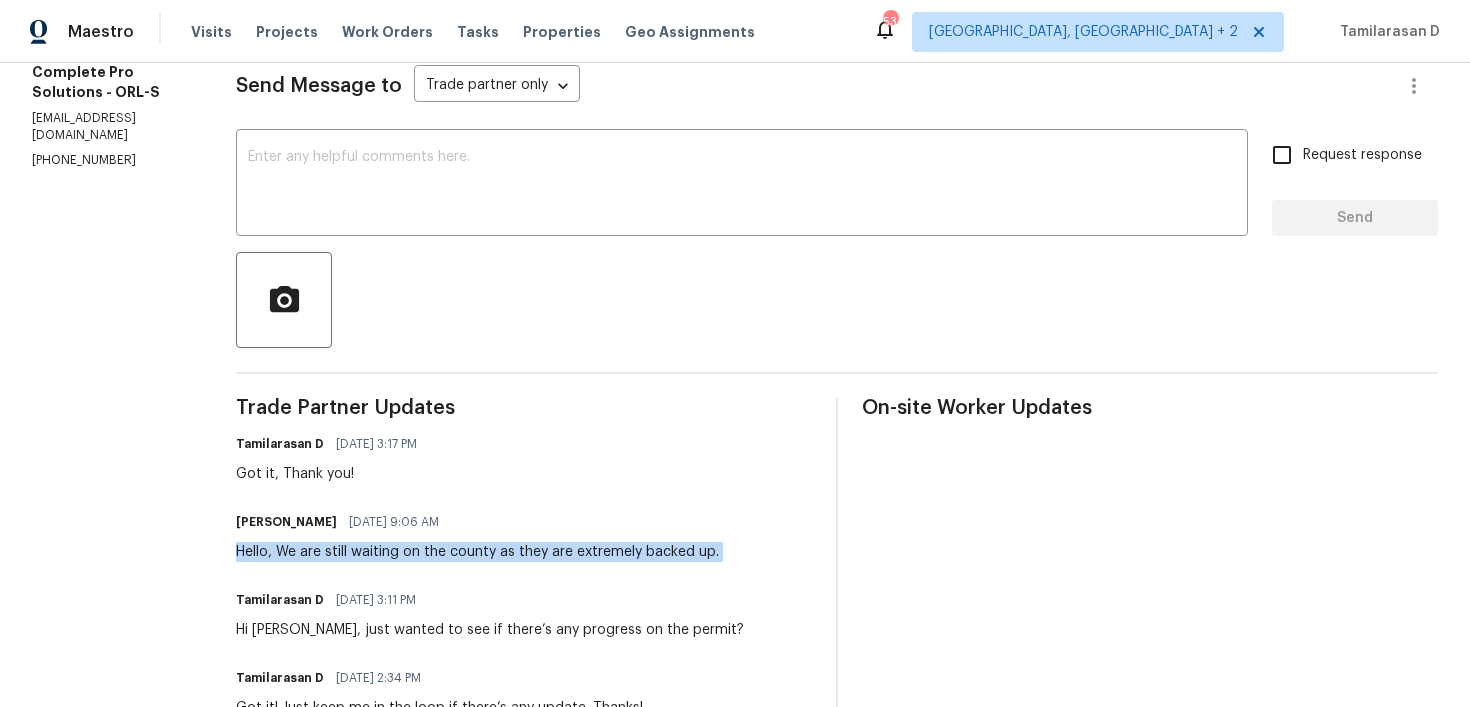 scroll, scrollTop: 342, scrollLeft: 0, axis: vertical 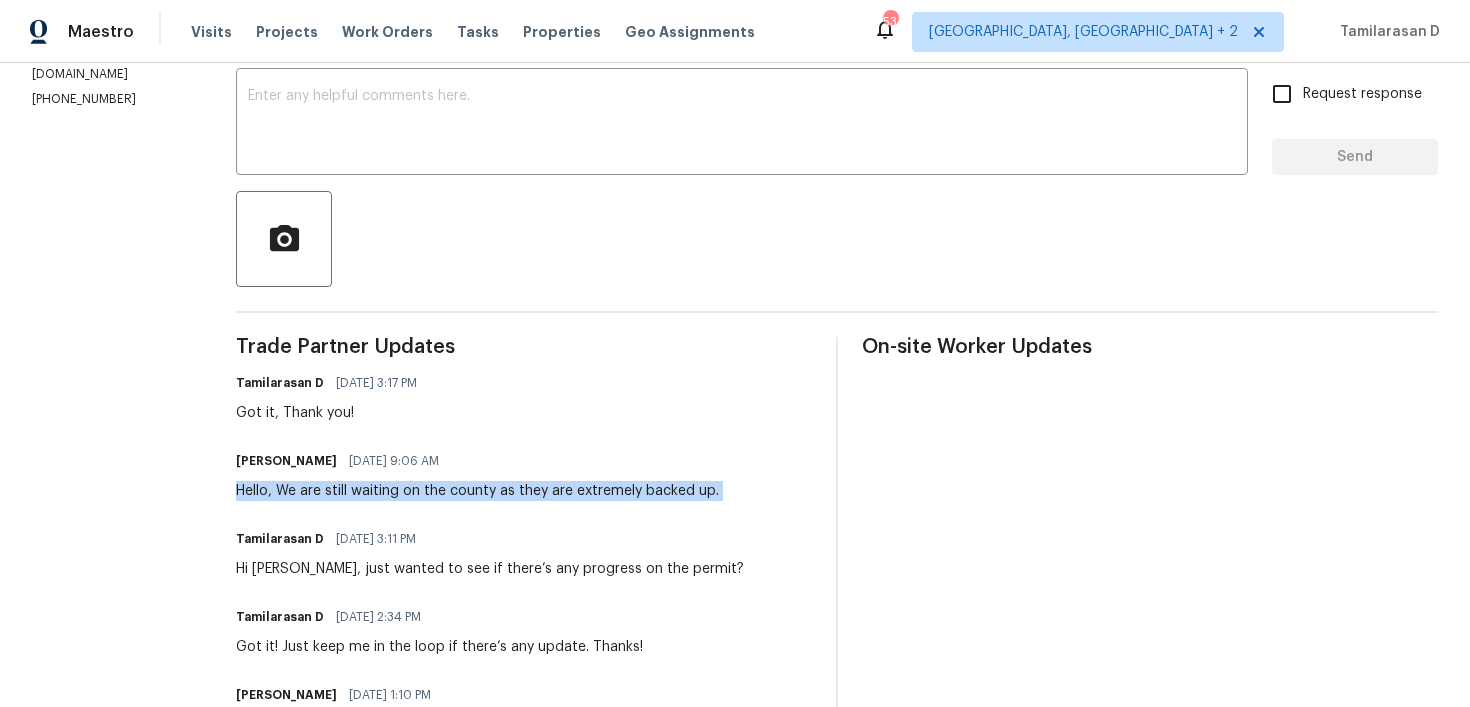 click on "Hello, We are still waiting on the county as they are extremely backed up." 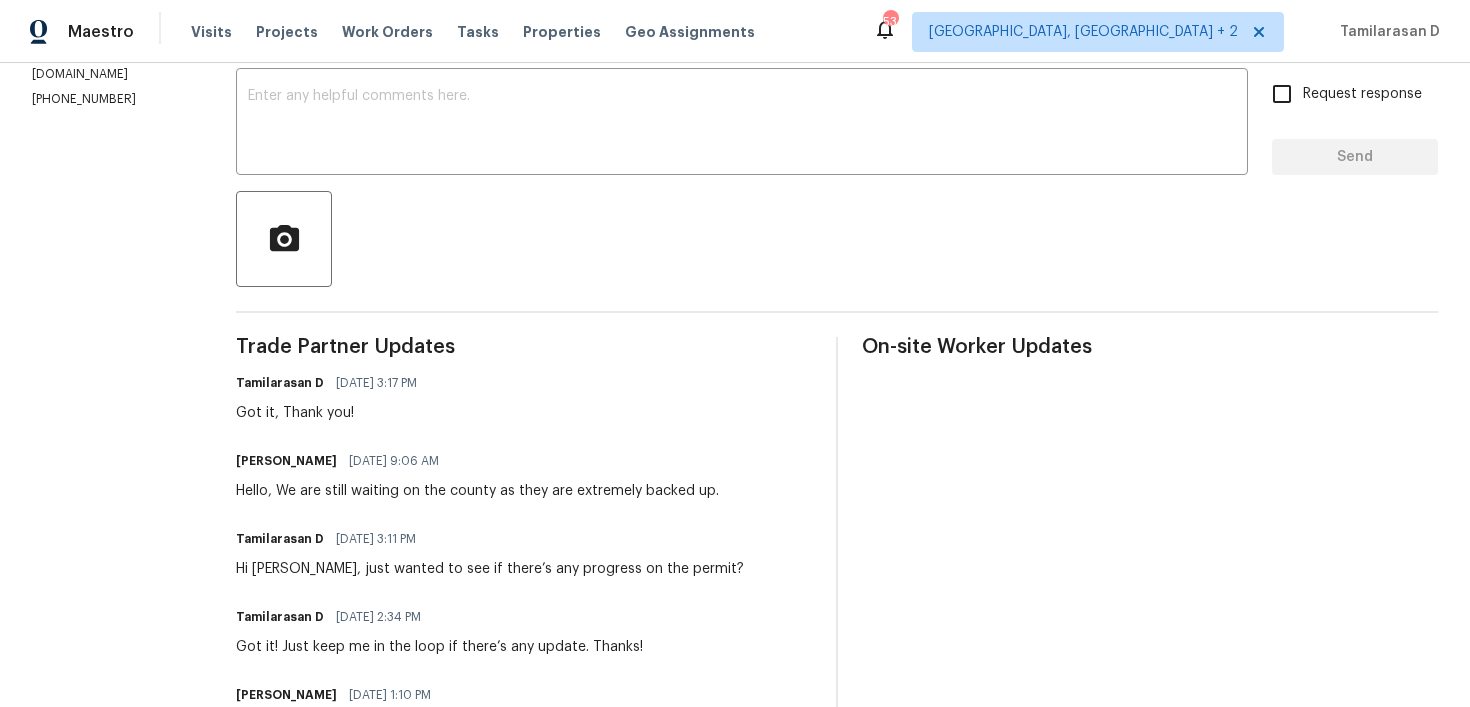 click on "Hello, We are still waiting on the county as they are extremely backed up." 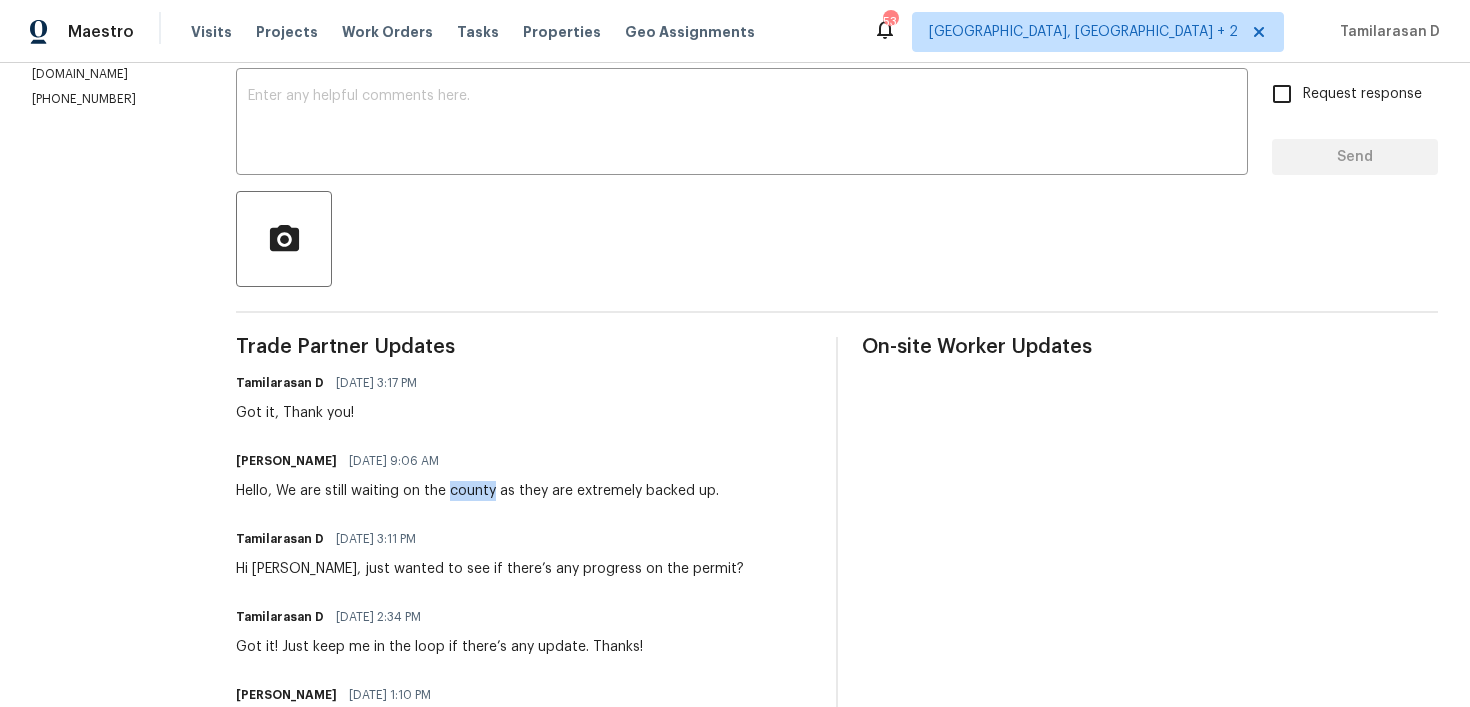 click on "Hello, We are still waiting on the county as they are extremely backed up." 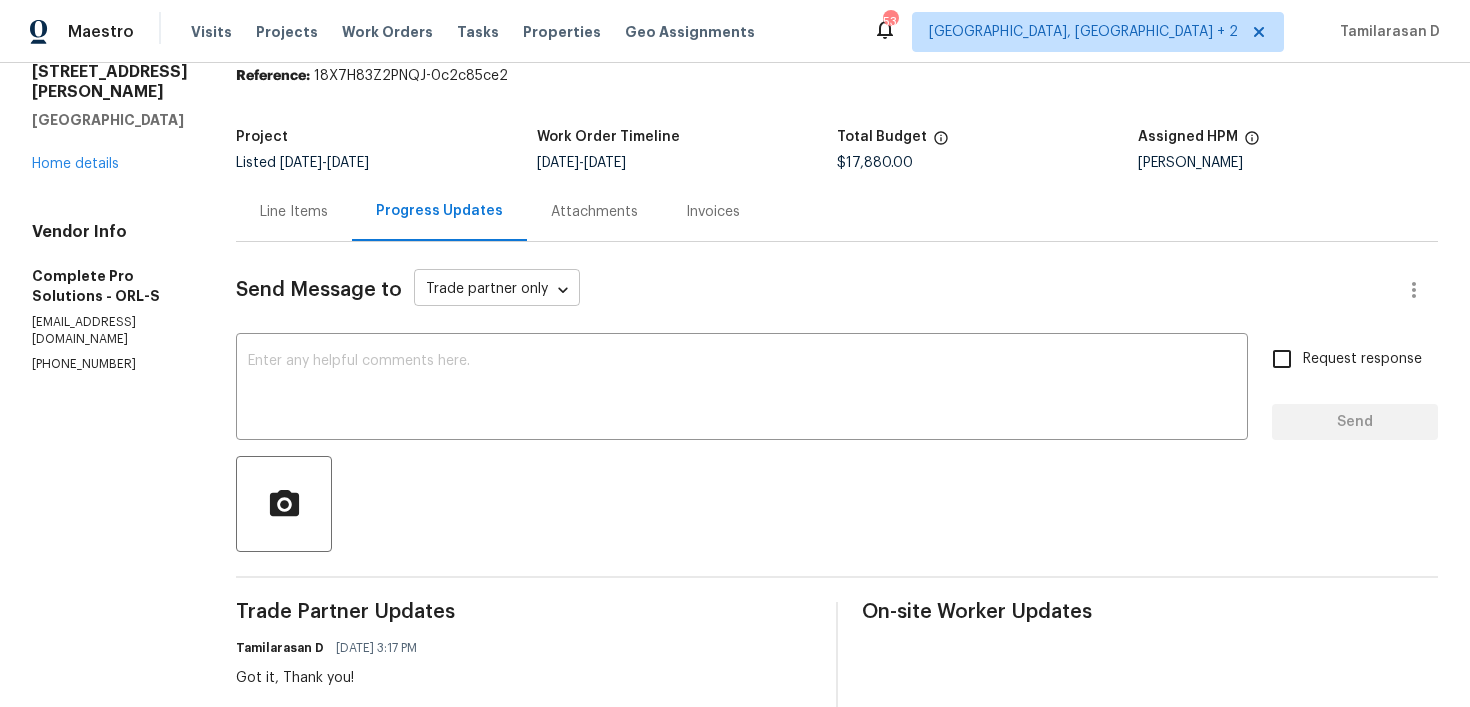scroll, scrollTop: 0, scrollLeft: 0, axis: both 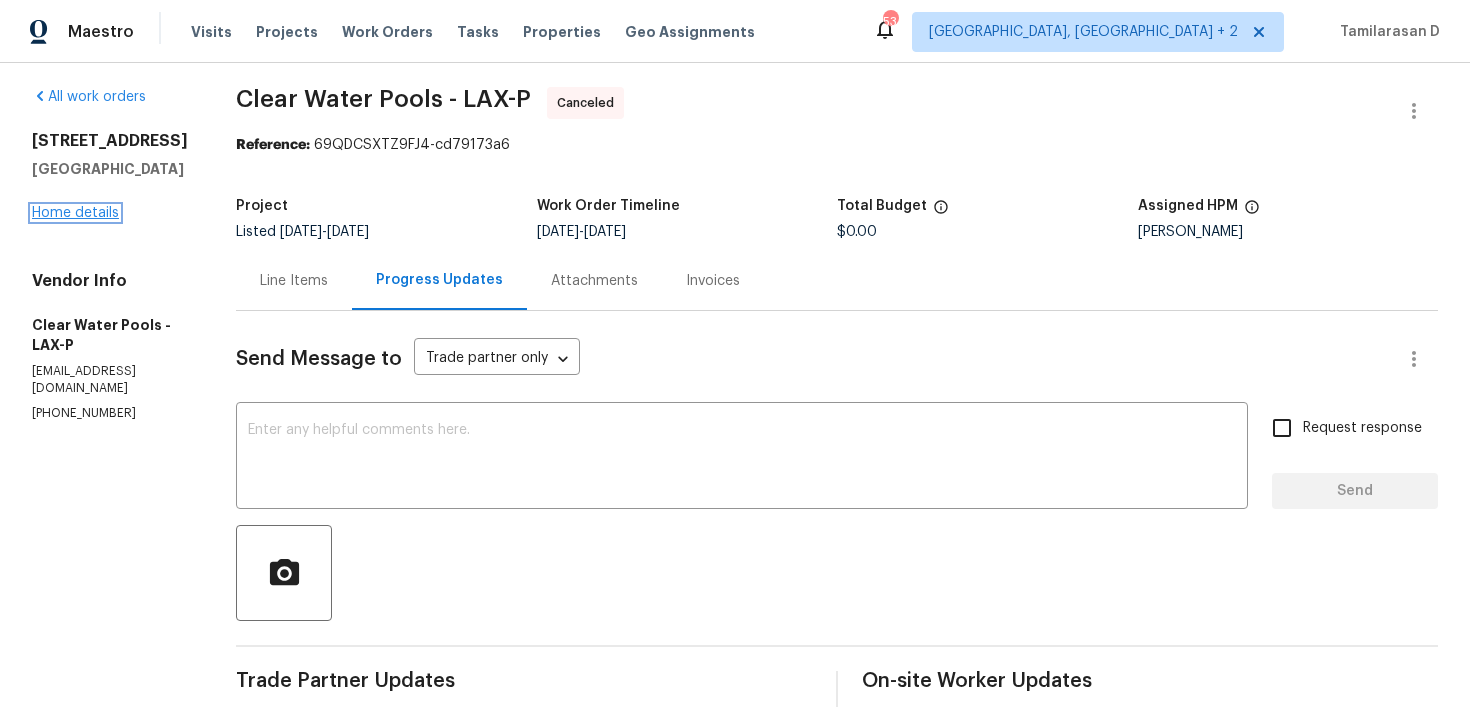 click on "Home details" at bounding box center [75, 213] 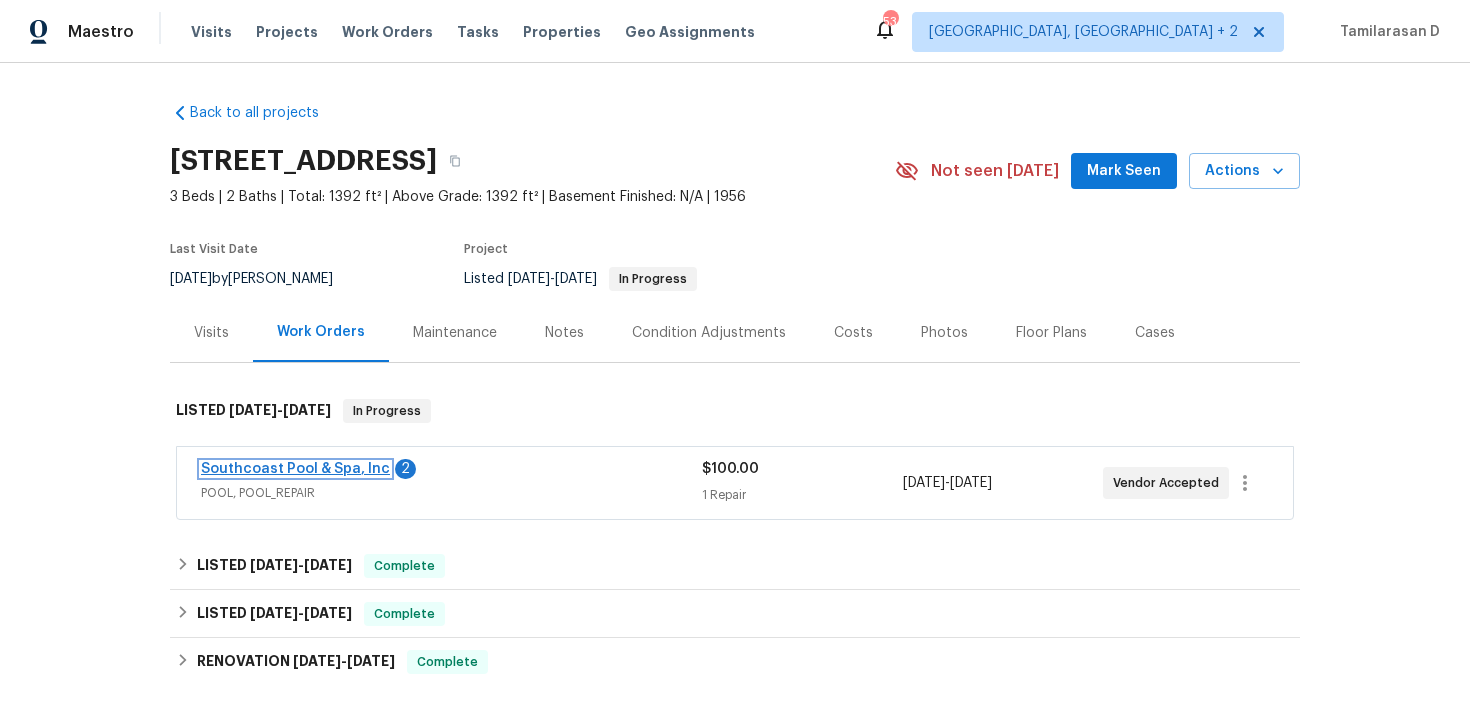 click on "Southcoast Pool & Spa, Inc" at bounding box center [295, 469] 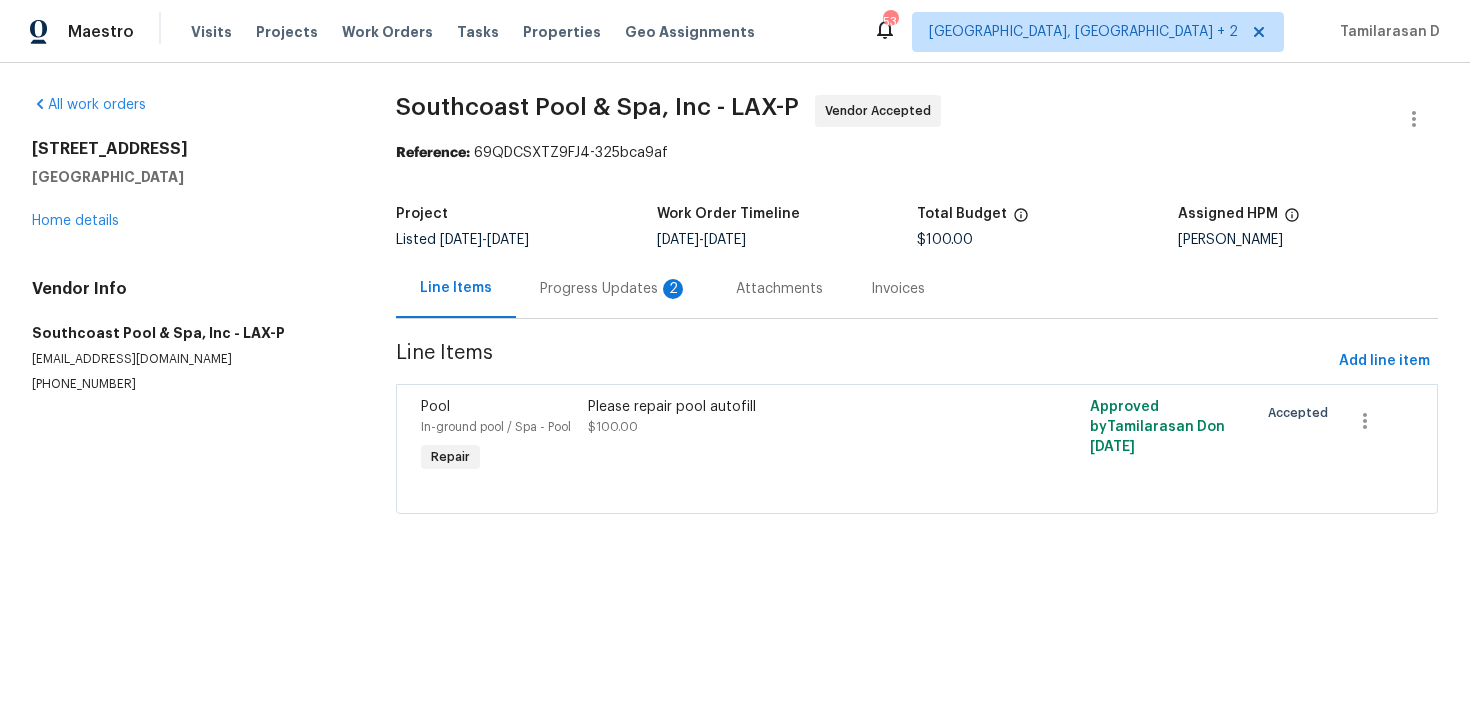 click on "Progress Updates 2" at bounding box center (614, 288) 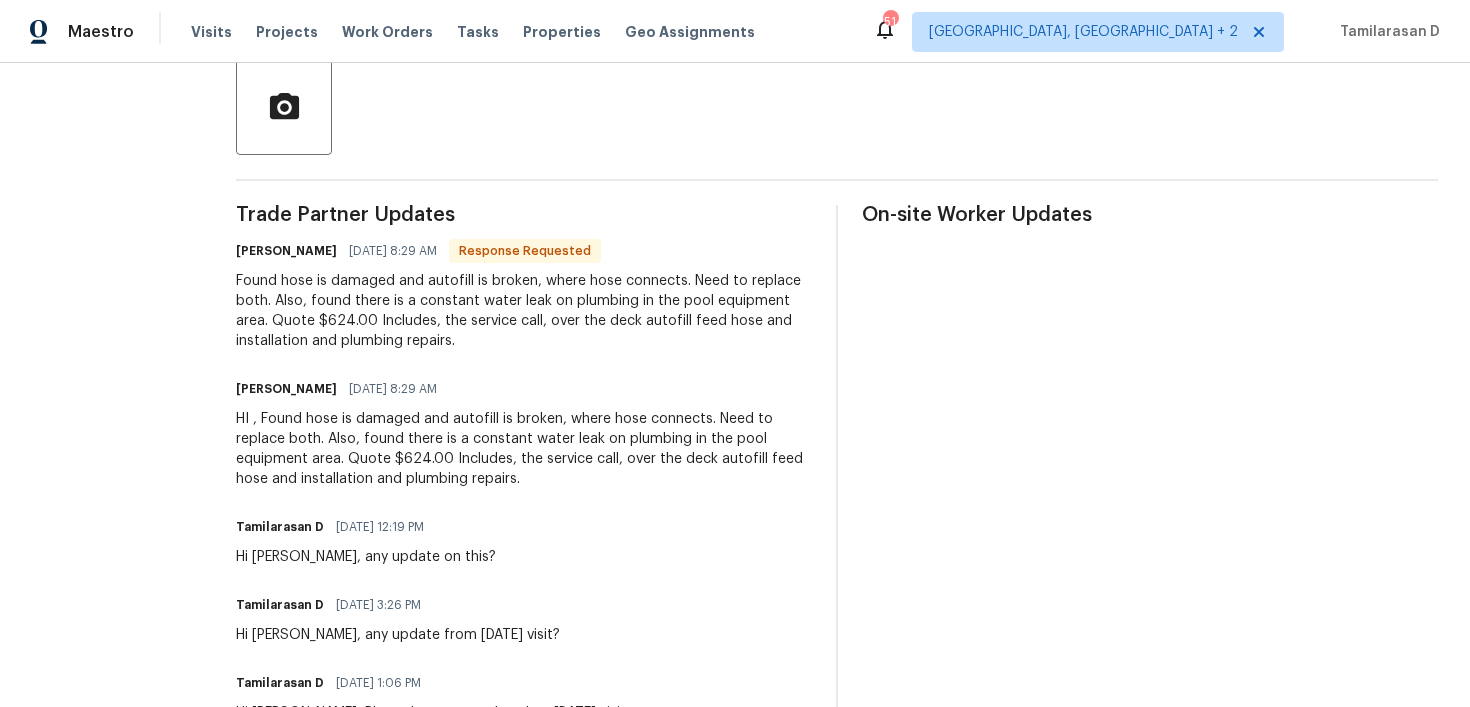 scroll, scrollTop: 475, scrollLeft: 0, axis: vertical 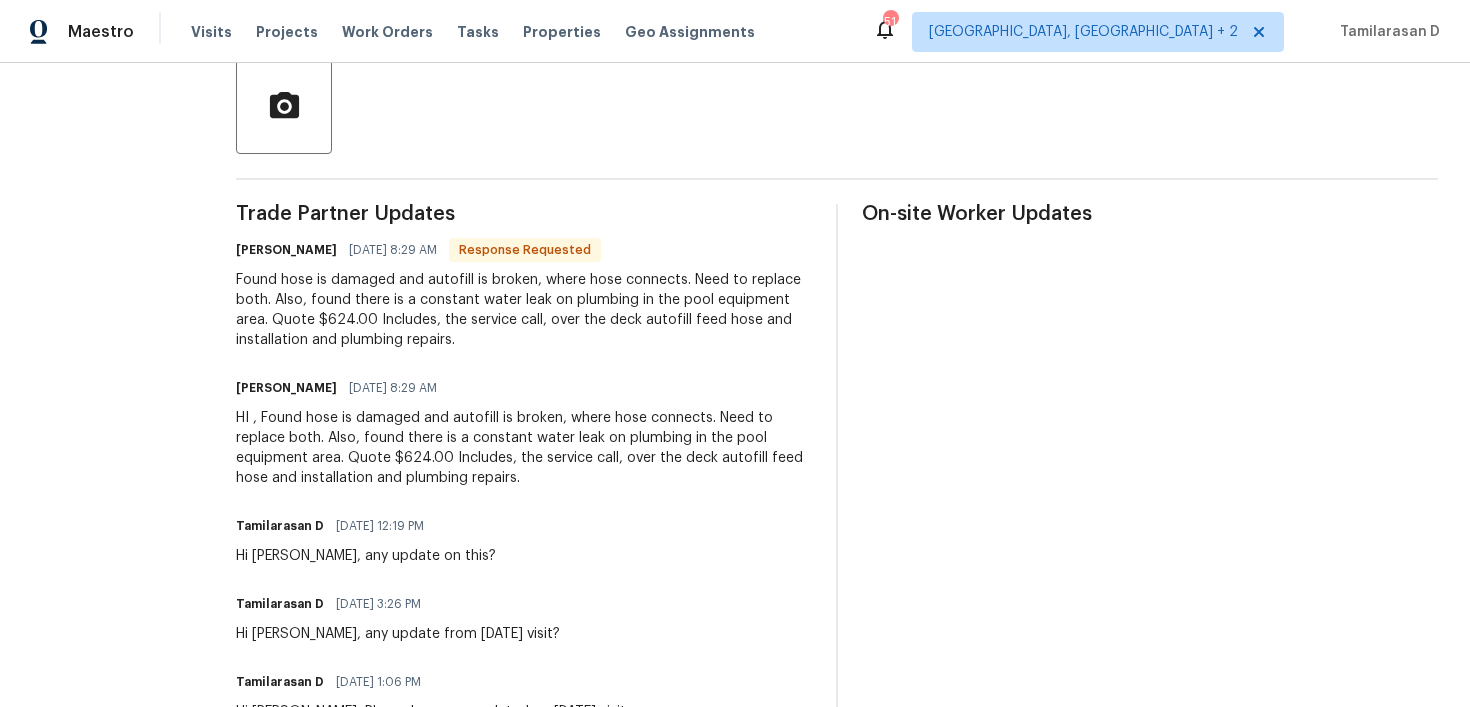click on "Found hose is damaged and autofill is broken, where hose connects. Need to replace both. Also, found there is a constant water leak on plumbing in the pool equipment area.
Quote $624.00
Includes, the service call, over the deck autofill feed hose and installation and plumbing repairs." at bounding box center [524, 310] 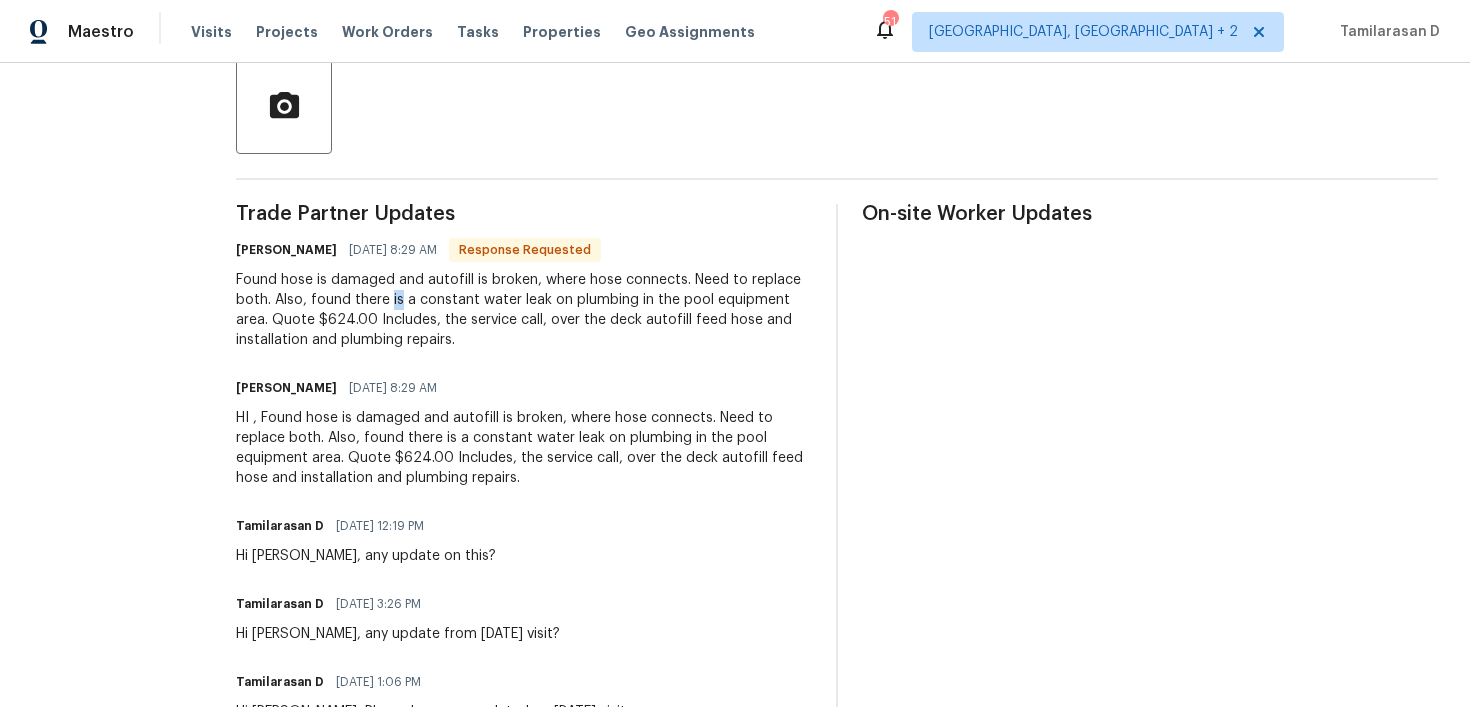 click on "Found hose is damaged and autofill is broken, where hose connects. Need to replace both. Also, found there is a constant water leak on plumbing in the pool equipment area.
Quote $624.00
Includes, the service call, over the deck autofill feed hose and installation and plumbing repairs." at bounding box center (524, 310) 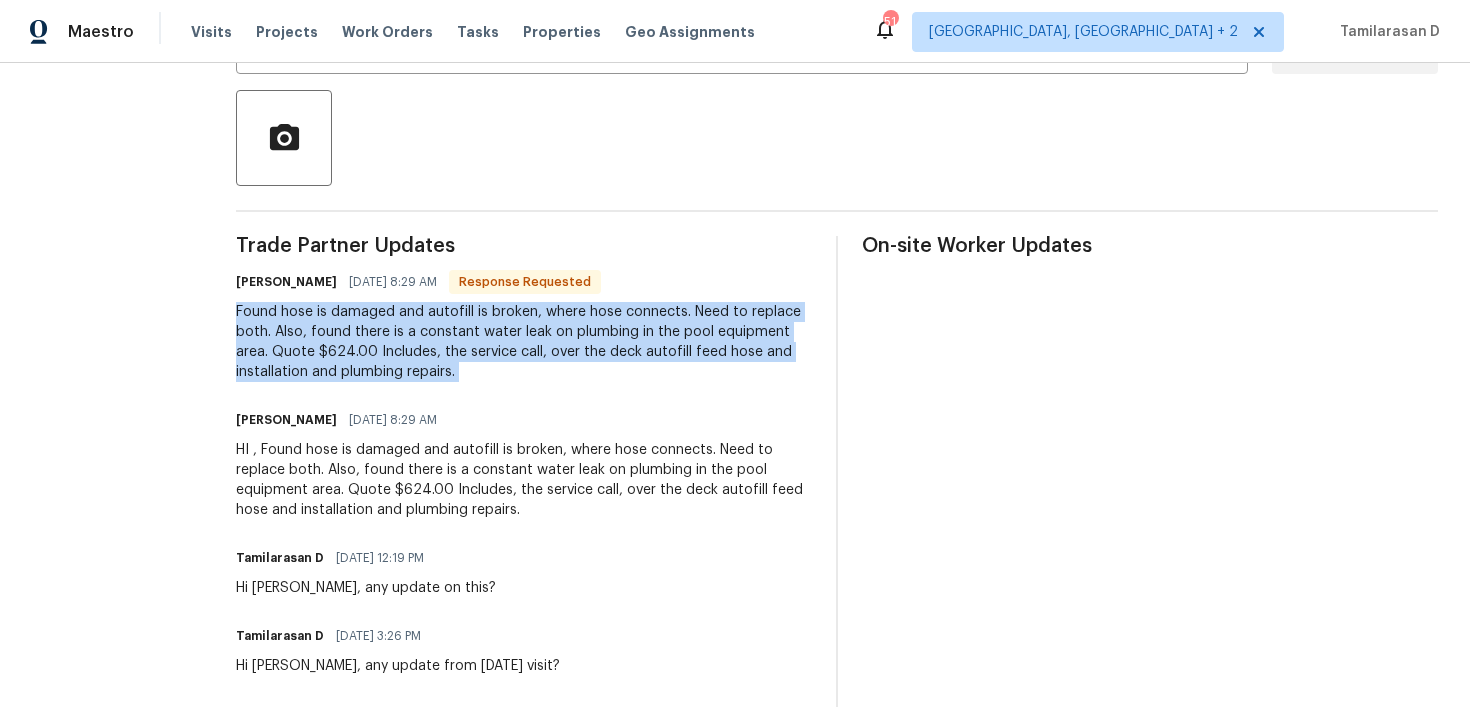 scroll, scrollTop: 436, scrollLeft: 0, axis: vertical 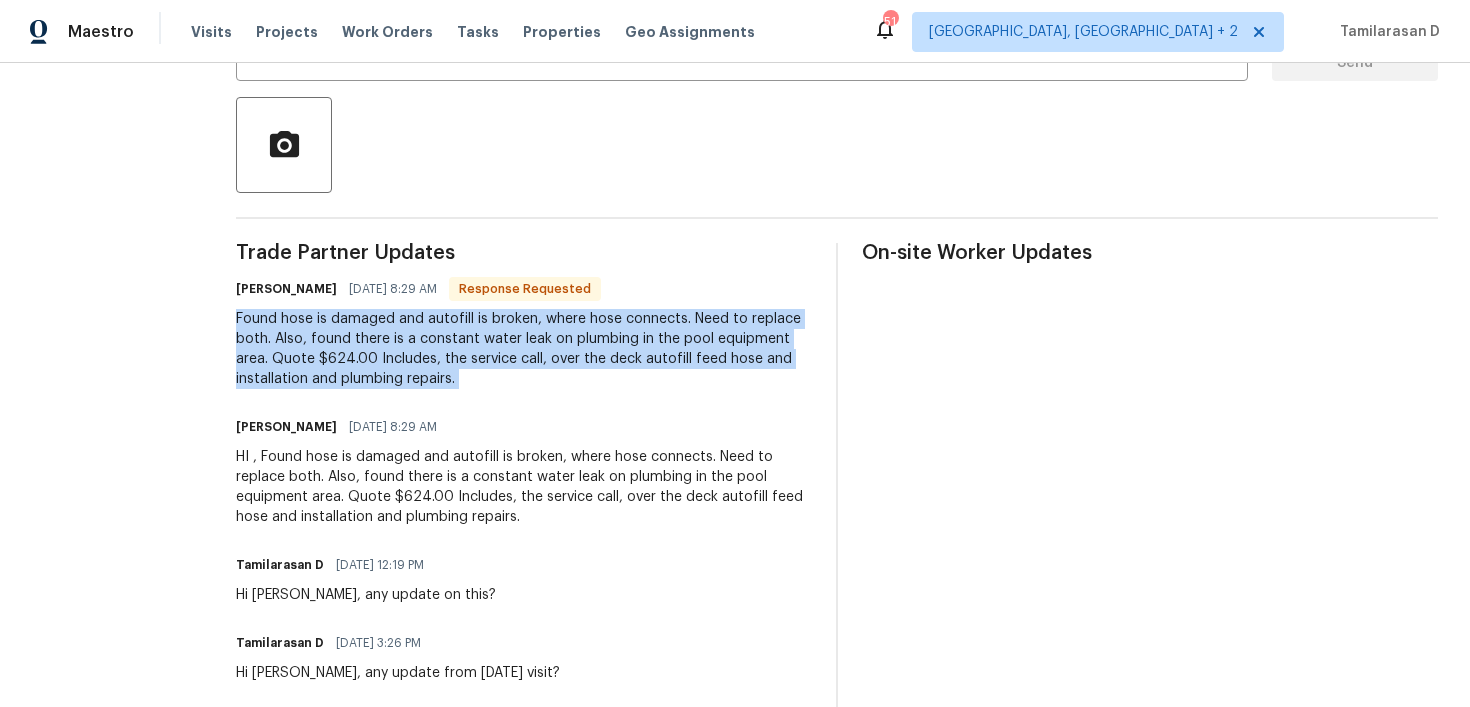 click on "HI ,
Found hose is damaged and autofill is broken, where hose connects. Need to replace both. Also, found there is a constant water leak on plumbing in the pool equipment area.
Quote $624.00
Includes, the service call, over the deck autofill feed hose and installation and plumbing repairs." at bounding box center [524, 487] 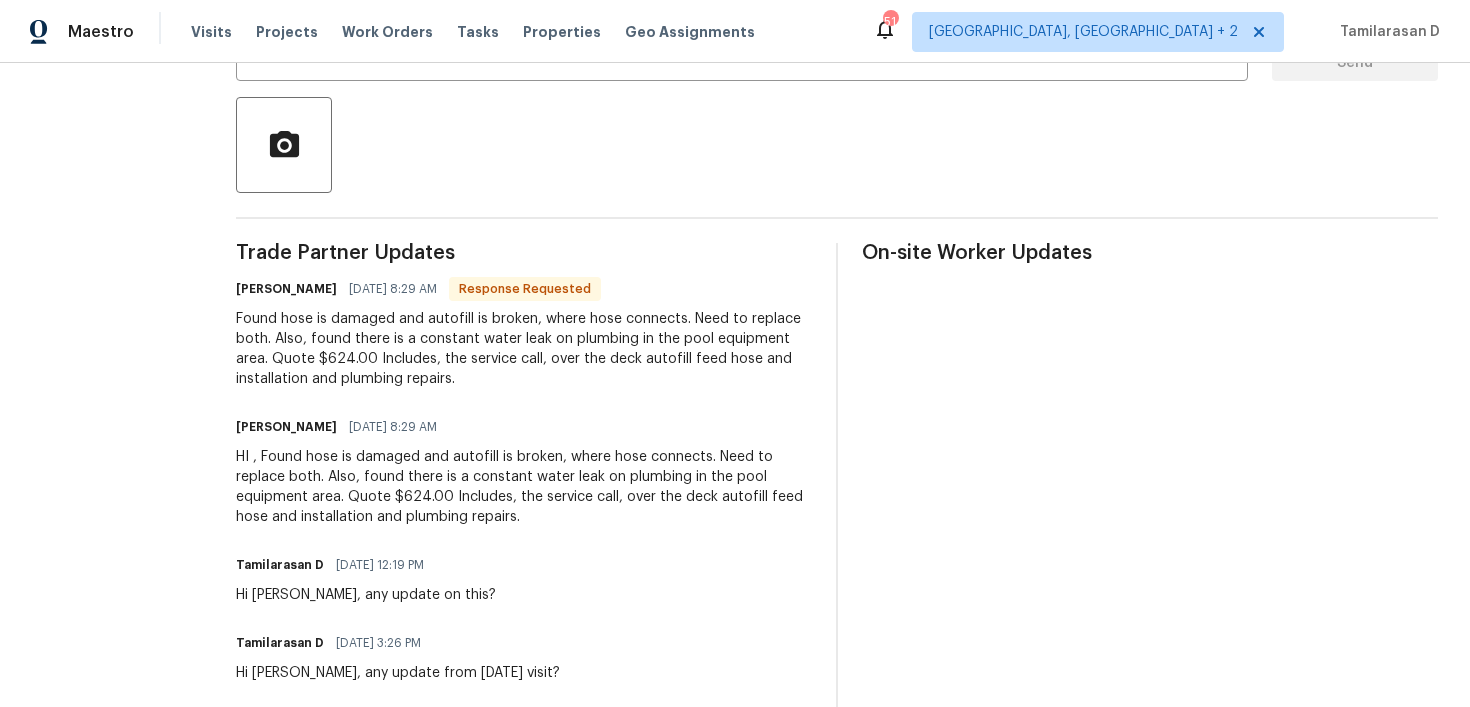 click on "HI ,
Found hose is damaged and autofill is broken, where hose connects. Need to replace both. Also, found there is a constant water leak on plumbing in the pool equipment area.
Quote $624.00
Includes, the service call, over the deck autofill feed hose and installation and plumbing repairs." at bounding box center (524, 487) 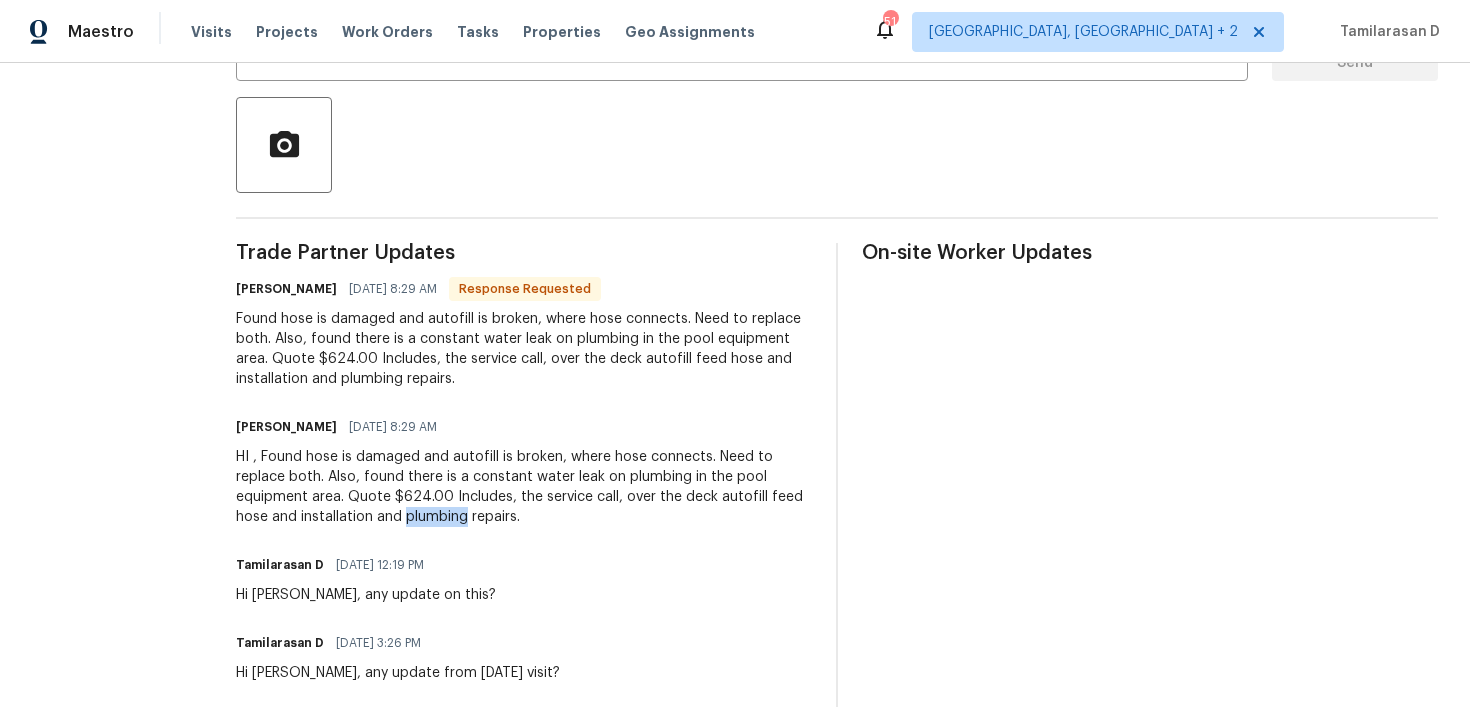 click on "HI ,
Found hose is damaged and autofill is broken, where hose connects. Need to replace both. Also, found there is a constant water leak on plumbing in the pool equipment area.
Quote $624.00
Includes, the service call, over the deck autofill feed hose and installation and plumbing repairs." at bounding box center [524, 487] 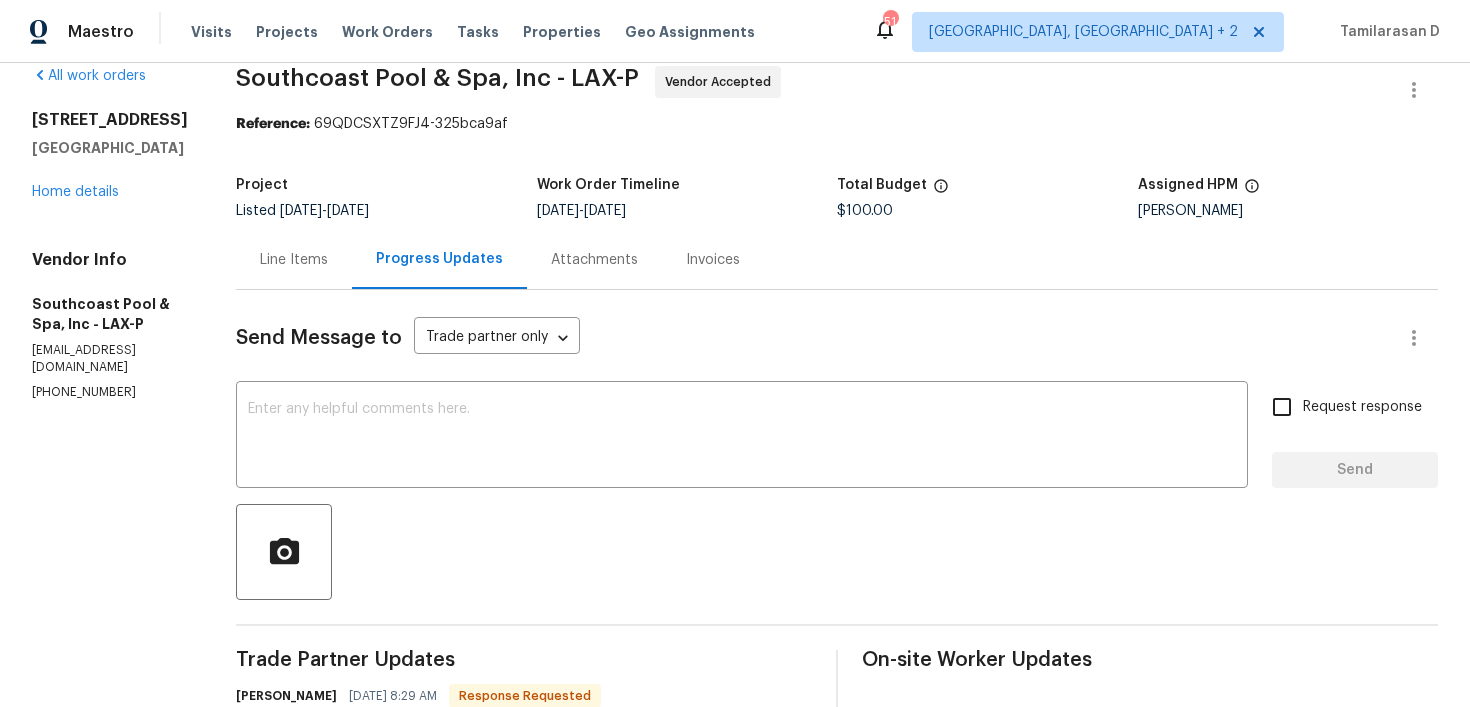 scroll, scrollTop: 0, scrollLeft: 0, axis: both 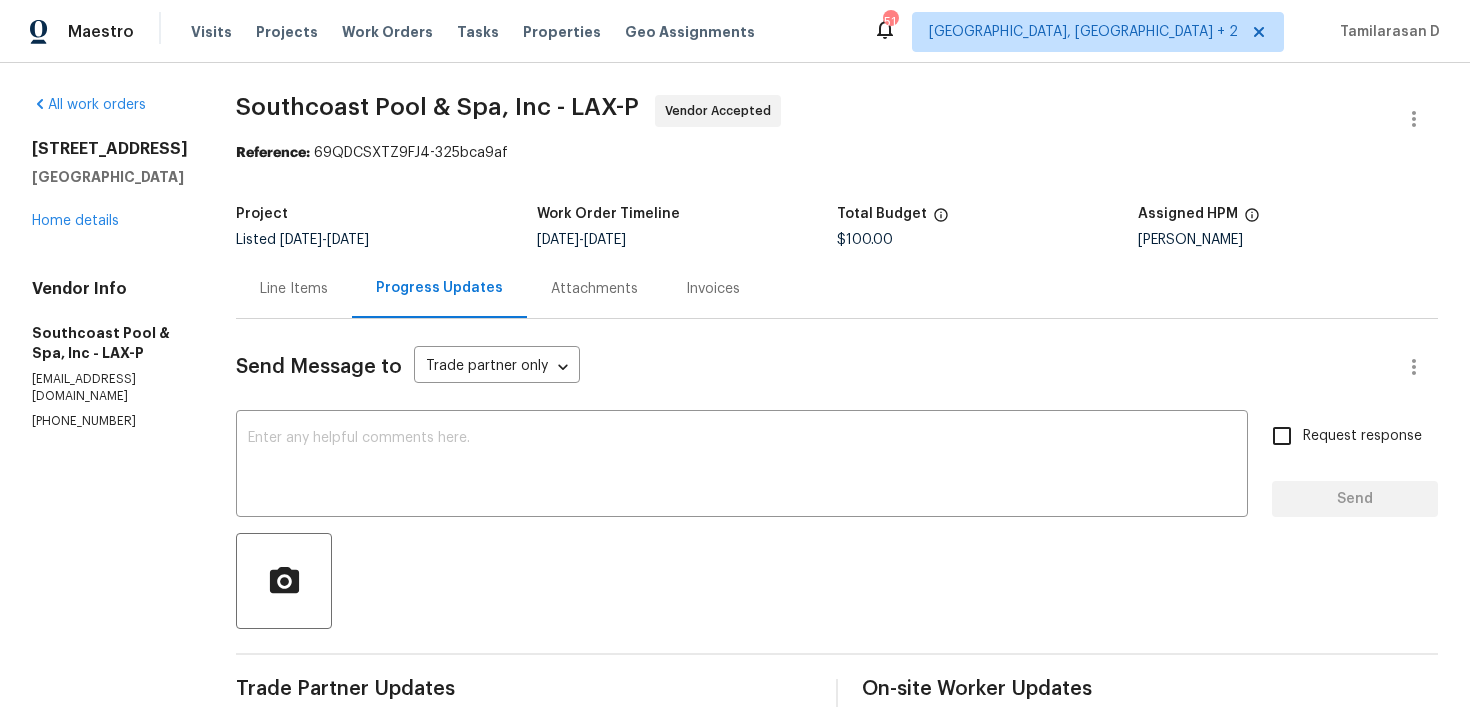 click on "Send Message to Trade partner only Trade partner only ​ x ​ Request response Send Trade Partner Updates Jackie Guerrero 07/21/2025 8:29 AM Response Requested Found hose is damaged and autofill is broken, where hose connects. Need to replace both. Also, found there is a constant water leak on plumbing in the pool equipment area.
Quote $624.00
Includes, the service call, over the deck autofill feed hose and installation and plumbing repairs. Jackie Guerrero 07/21/2025 8:29 AM HI ,
Found hose is damaged and autofill is broken, where hose connects. Need to replace both. Also, found there is a constant water leak on plumbing in the pool equipment area.
Quote $624.00
Includes, the service call, over the deck autofill feed hose and installation and plumbing repairs. Tamilarasan D 07/18/2025 12:19 PM Hi Jackie, any update on this? Tamilarasan D 07/17/2025 3:26 PM Hi Jackie, any update from yesterday's visit? Tamilarasan D 07/16/2025 1:06 PM Hi Jackie, Please keep me updated on today's visit." at bounding box center [837, 1005] 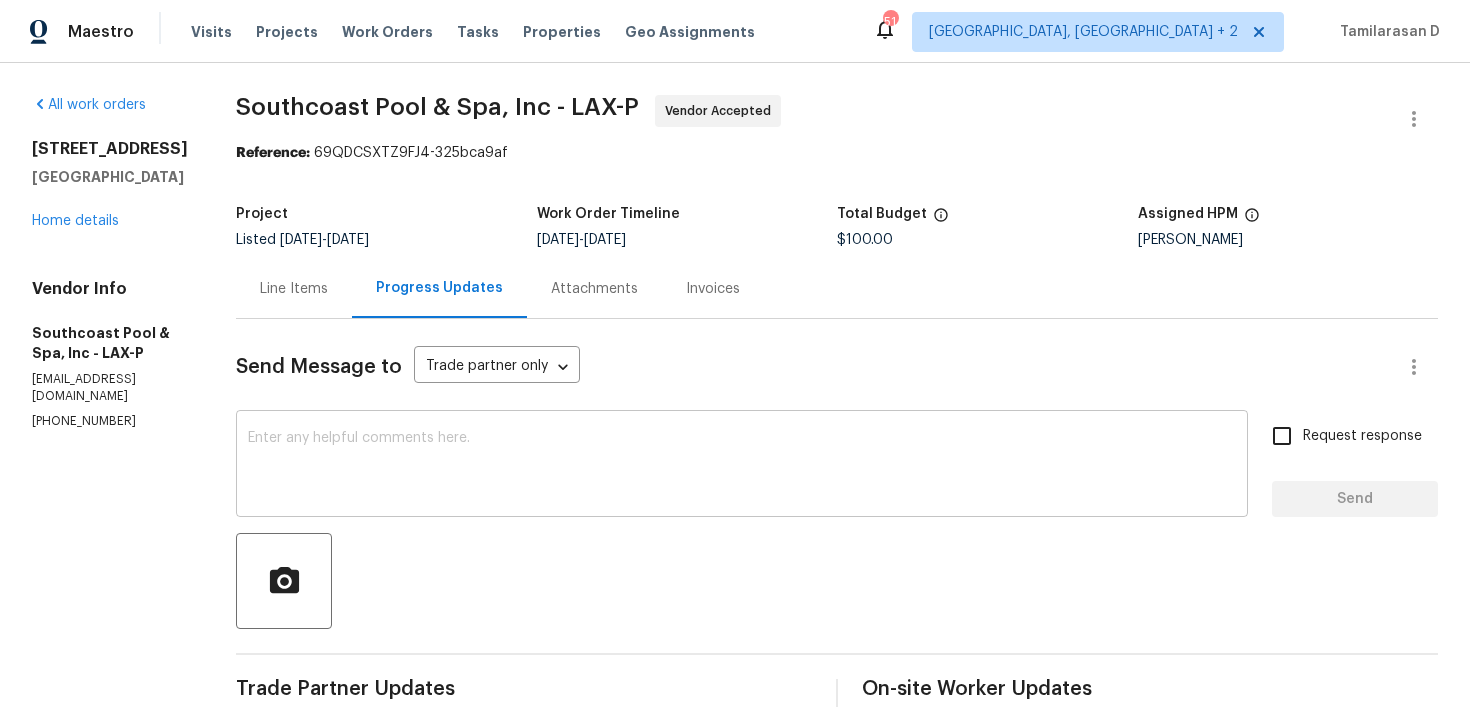 click at bounding box center [742, 466] 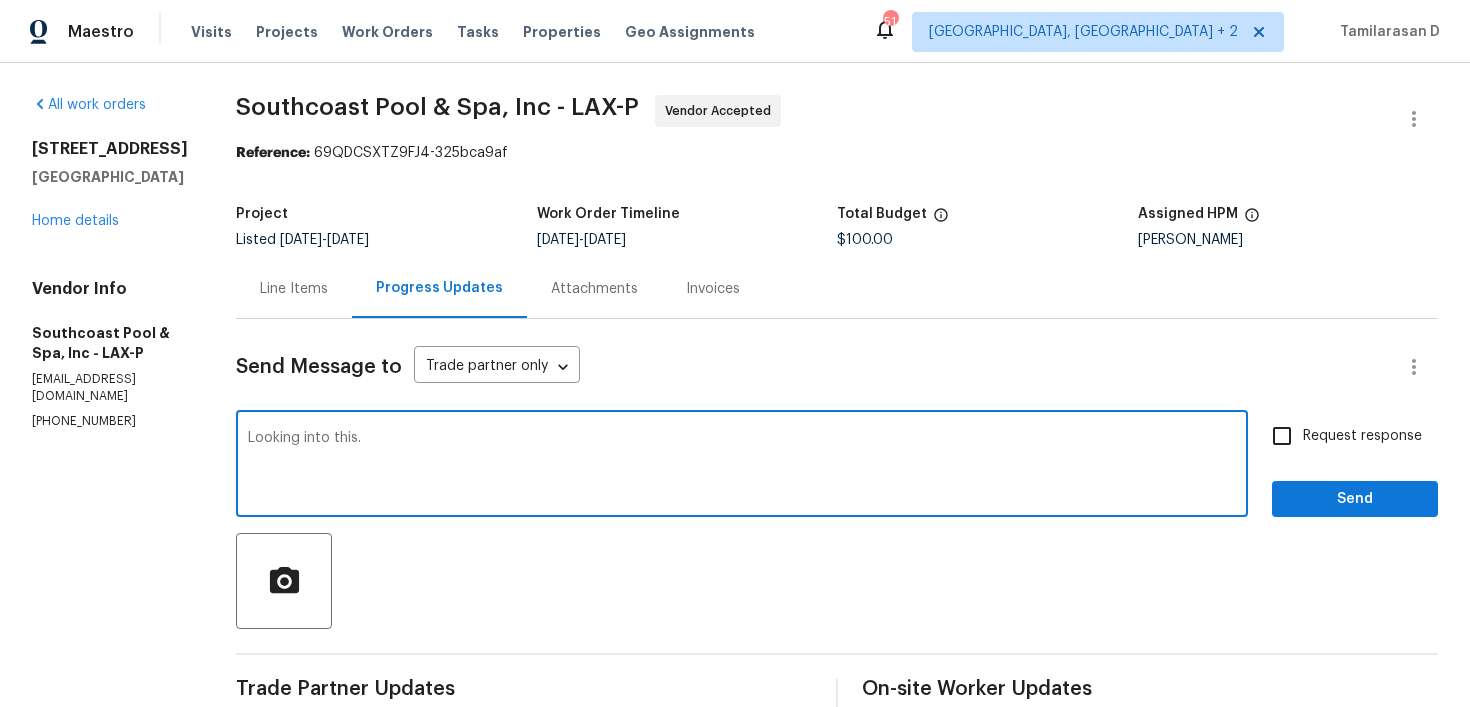 type on "Looking into this." 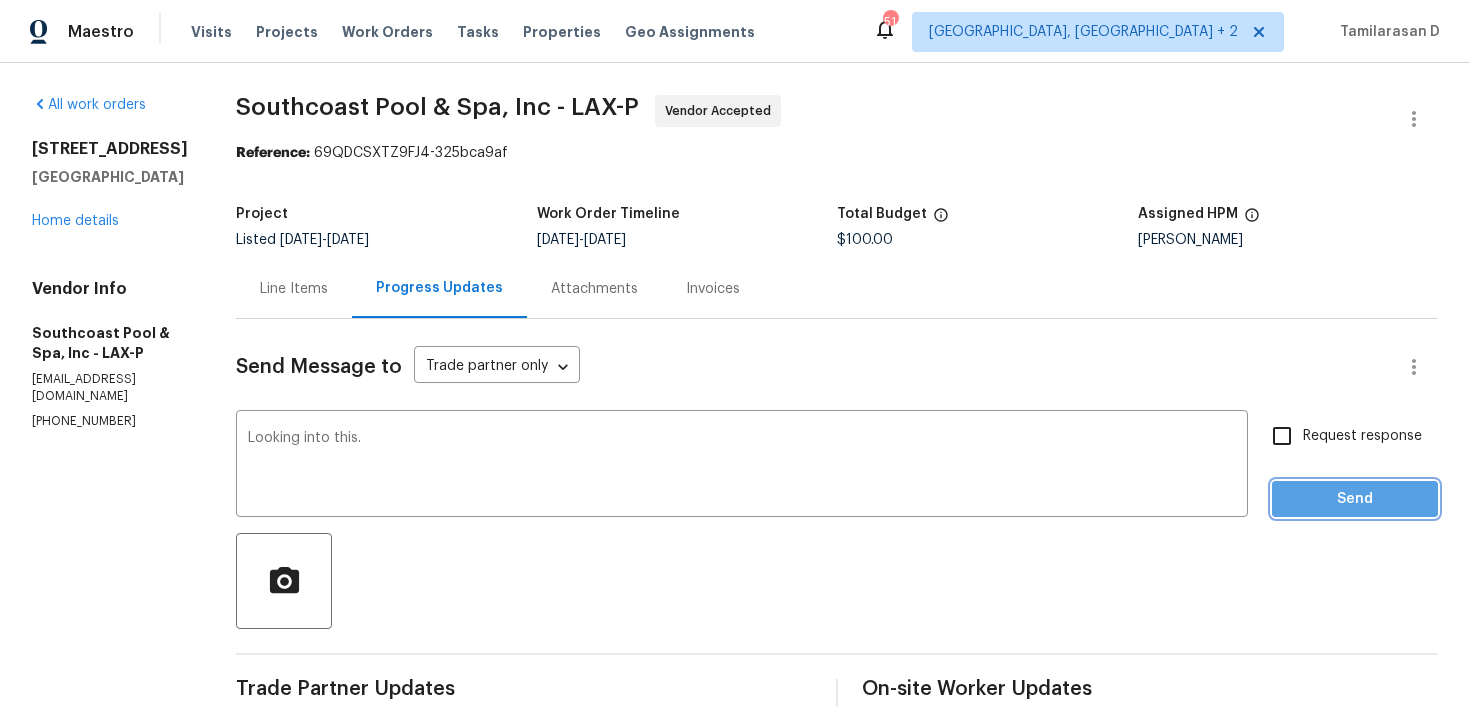 click on "Send" at bounding box center [1355, 499] 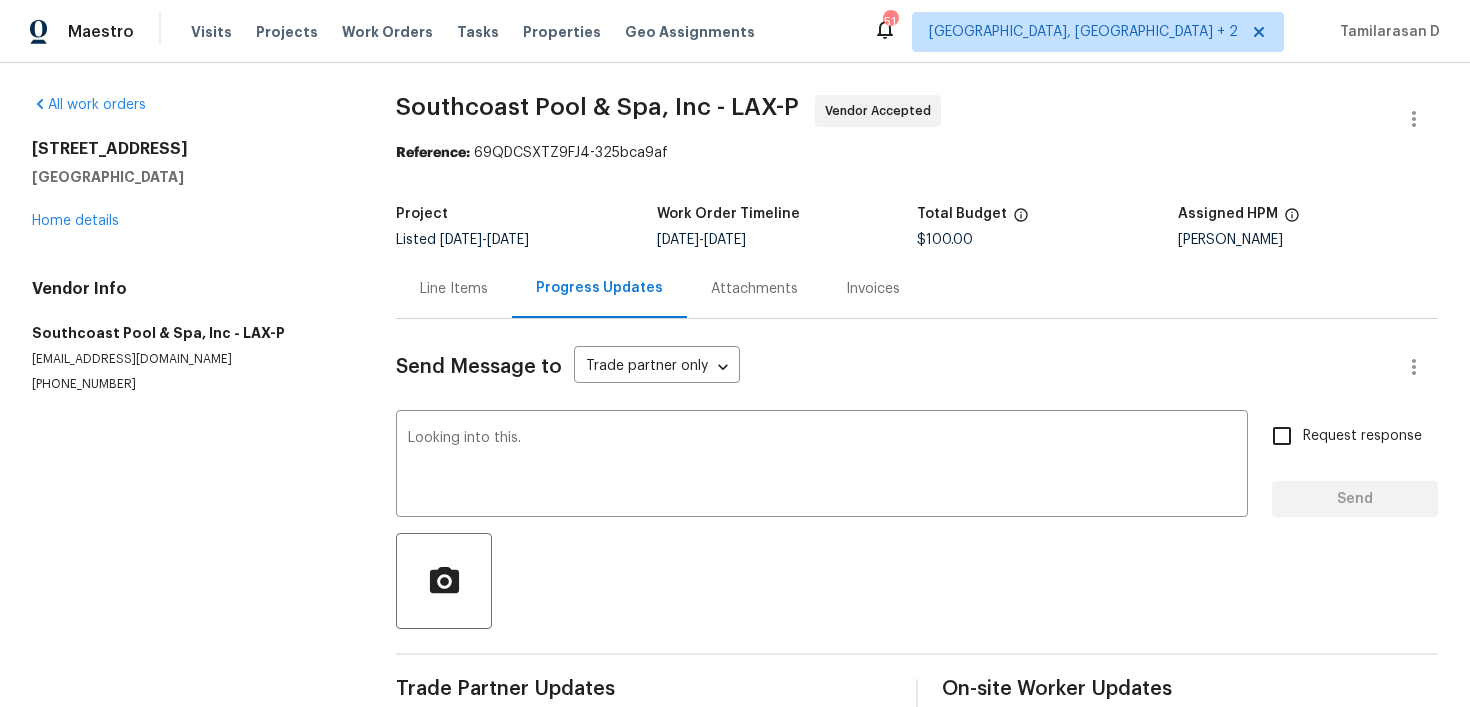 type 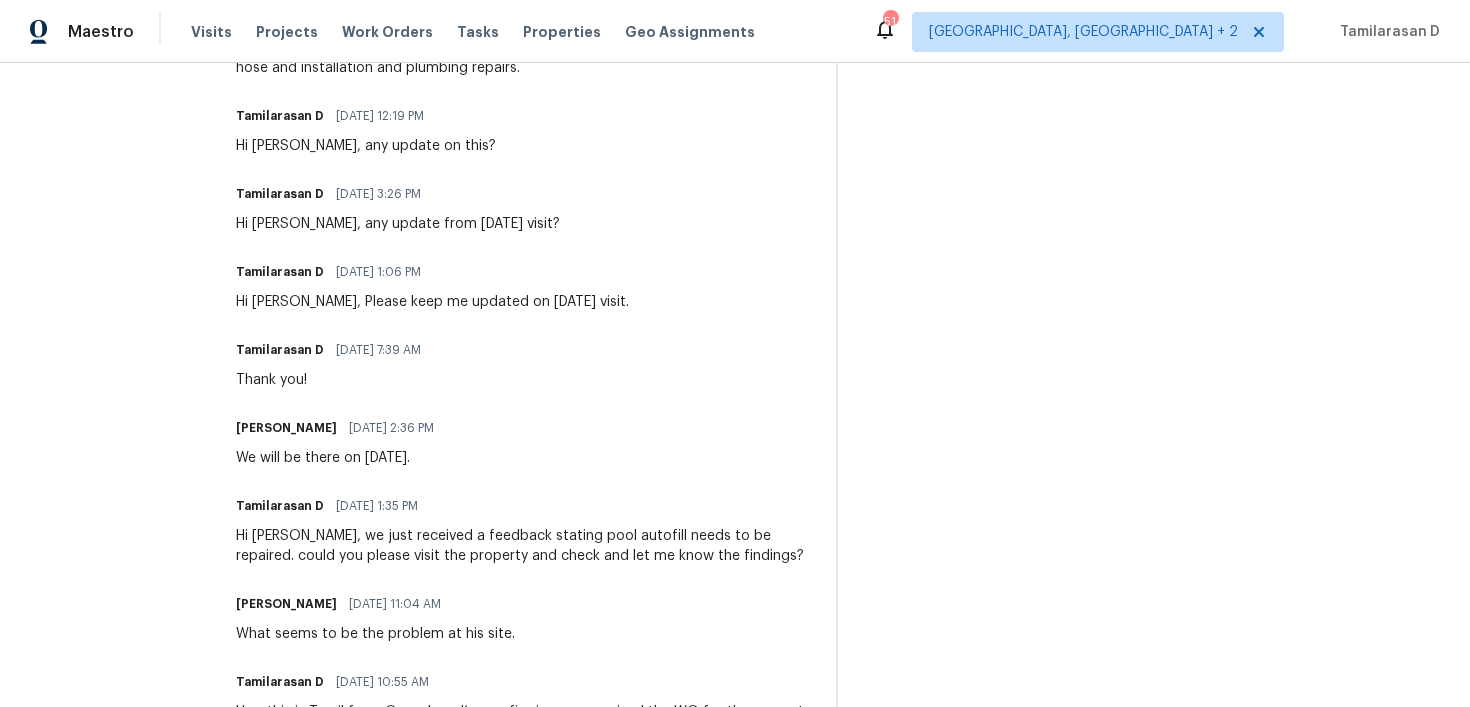 scroll, scrollTop: 0, scrollLeft: 0, axis: both 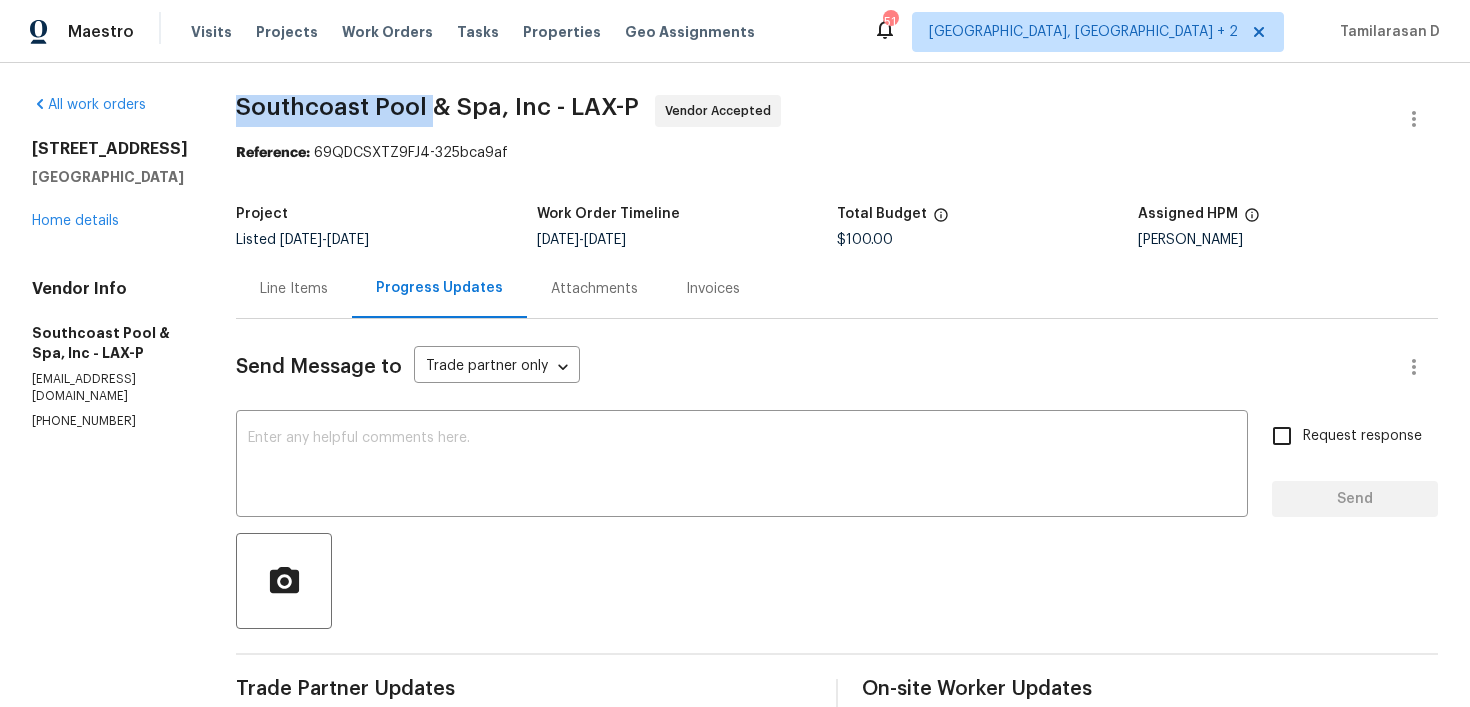 drag, startPoint x: 236, startPoint y: 106, endPoint x: 428, endPoint y: 108, distance: 192.01042 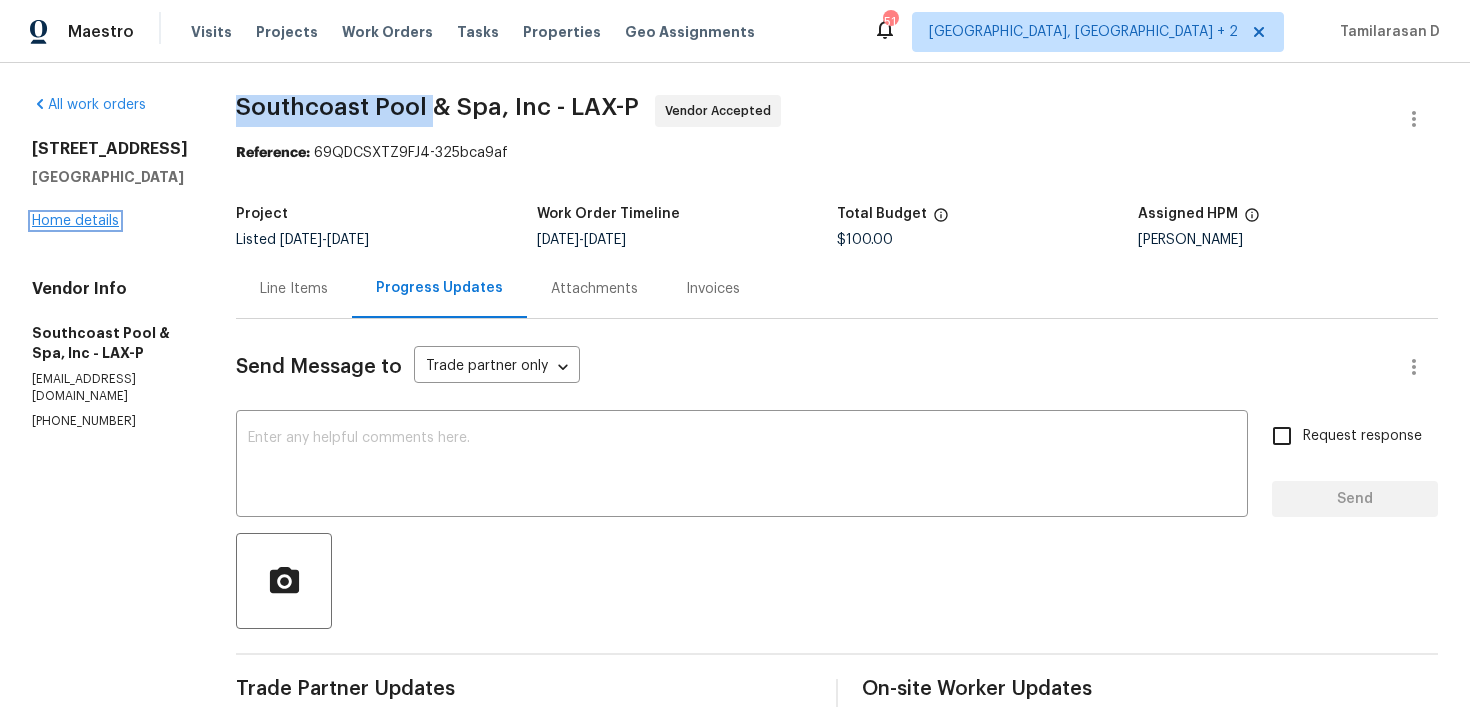 click on "Home details" at bounding box center [75, 221] 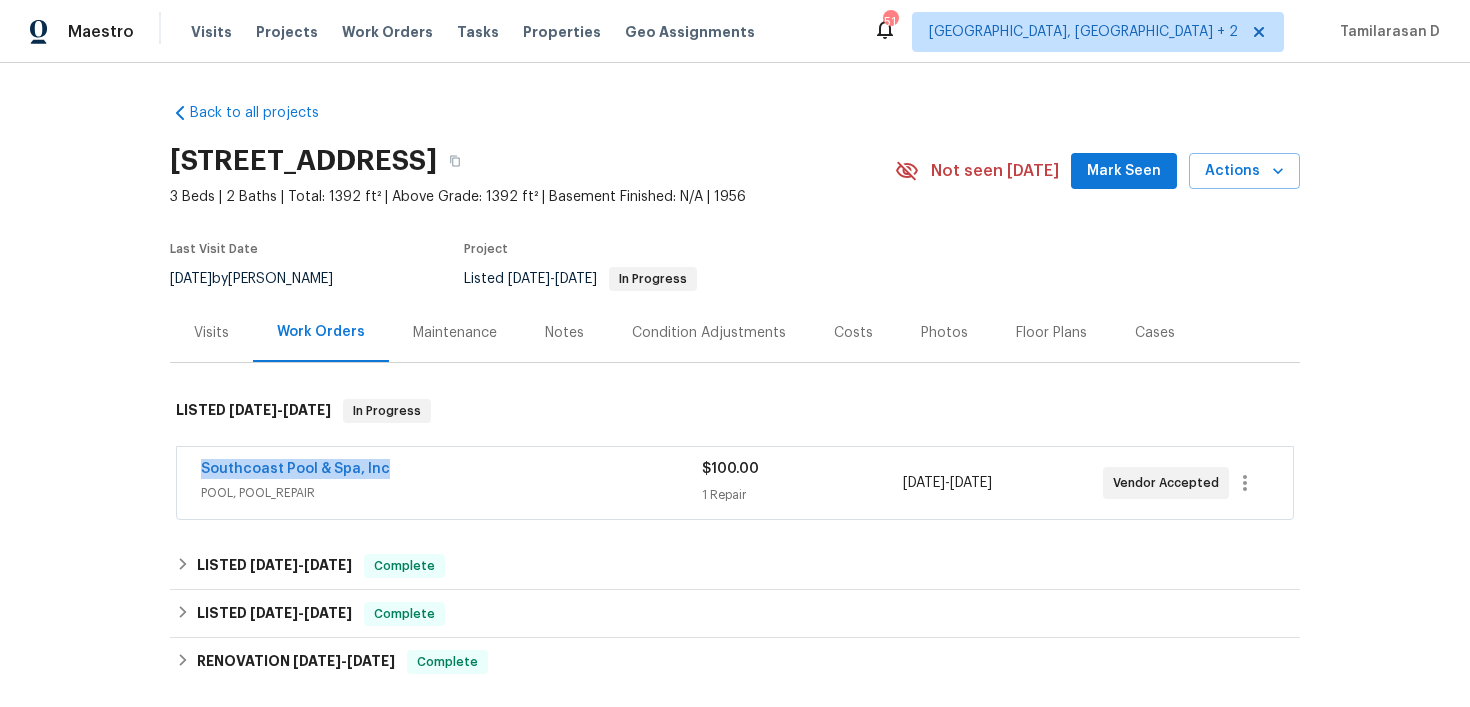 drag, startPoint x: 404, startPoint y: 477, endPoint x: 161, endPoint y: 477, distance: 243 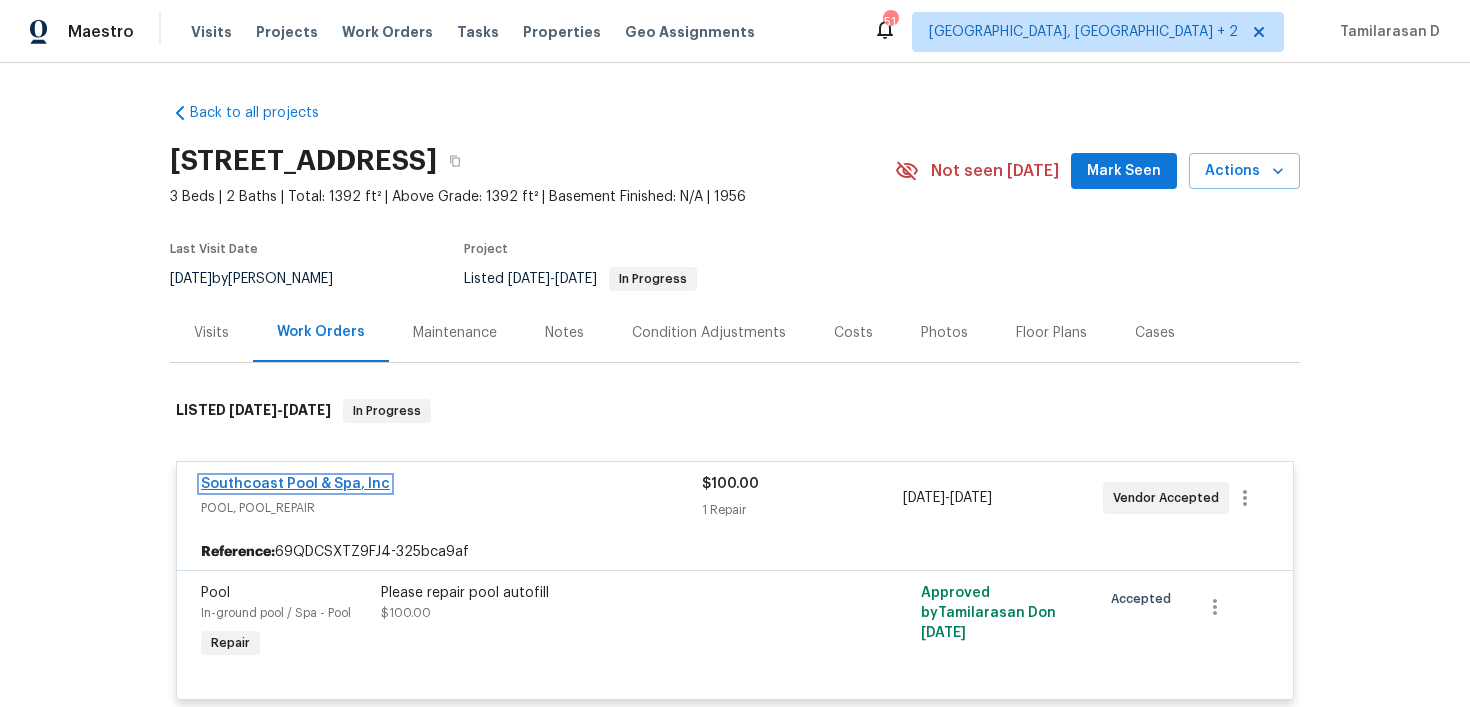 click on "Southcoast Pool & Spa, Inc" at bounding box center [295, 484] 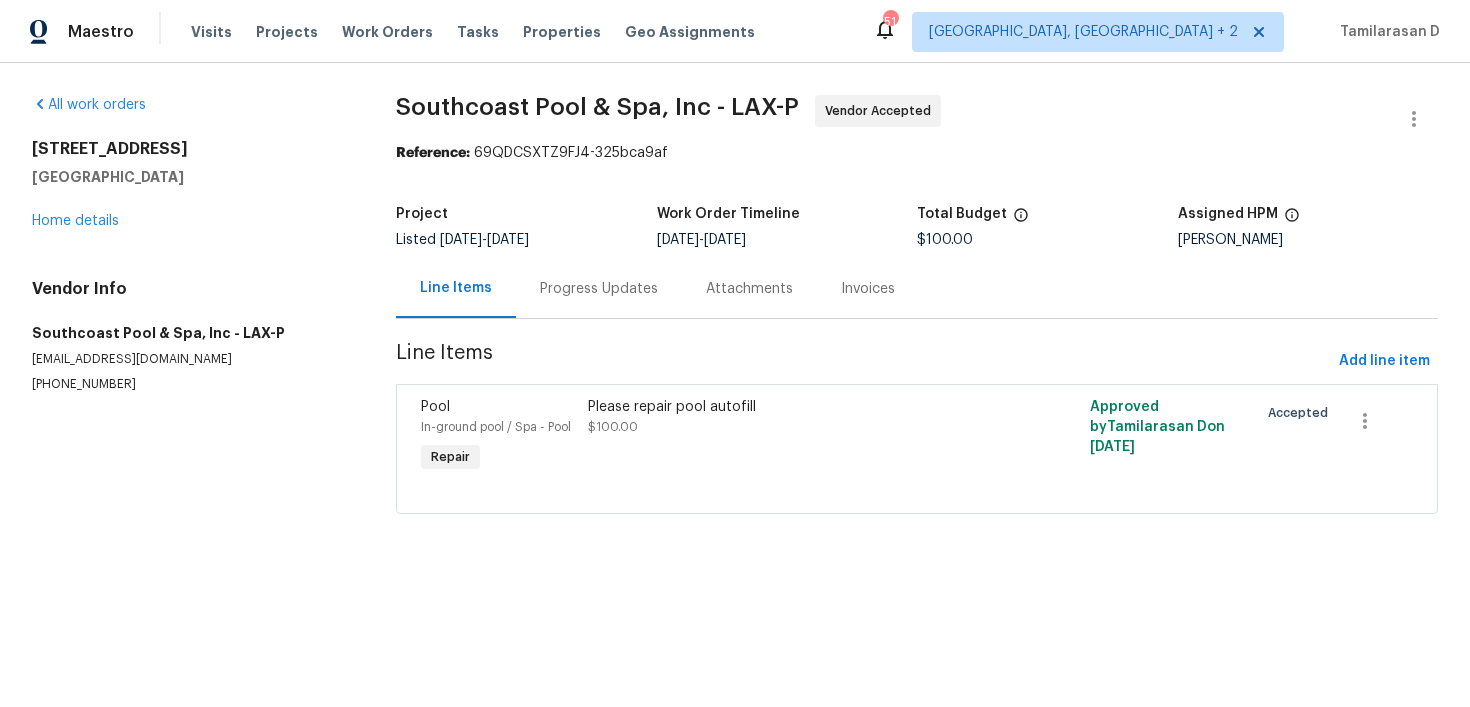 click on "Please repair pool autofill $100.00" at bounding box center (791, 417) 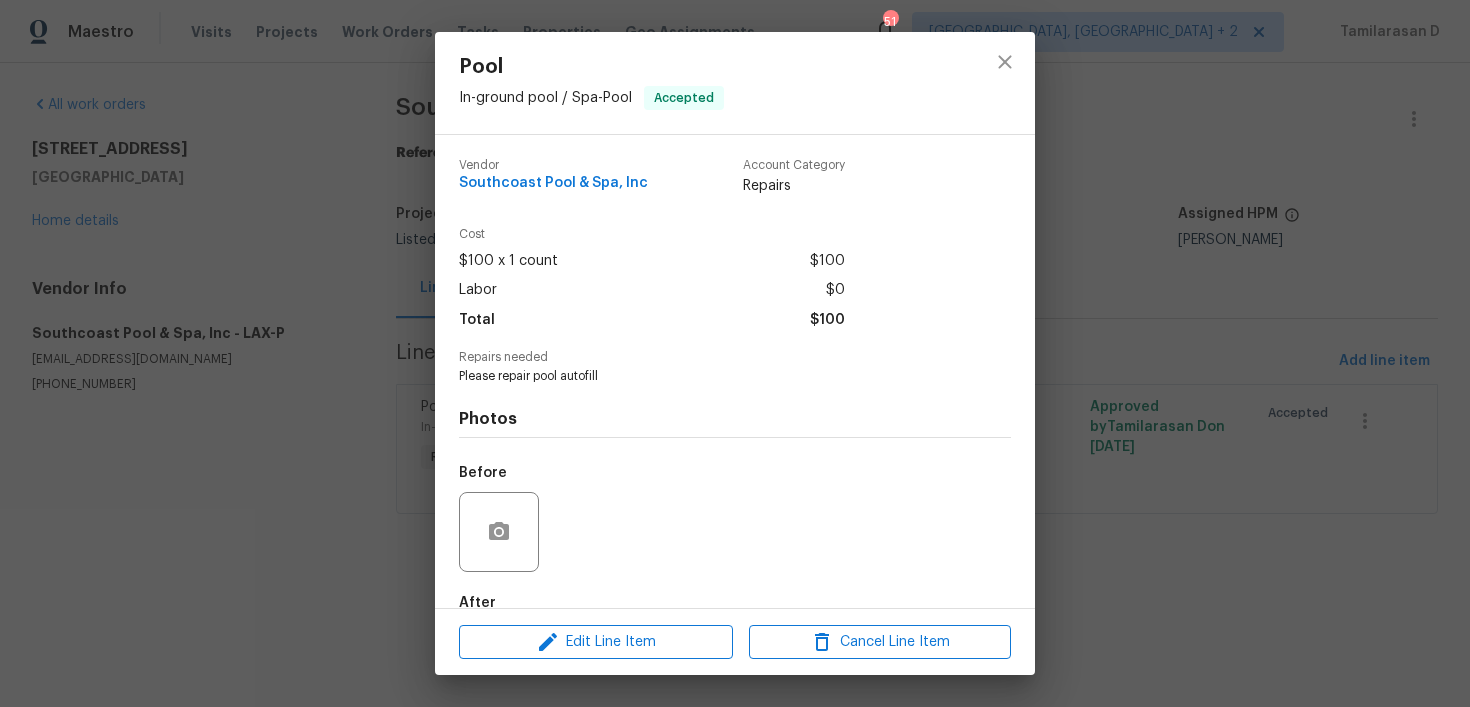click on "Please repair pool autofill" at bounding box center [707, 376] 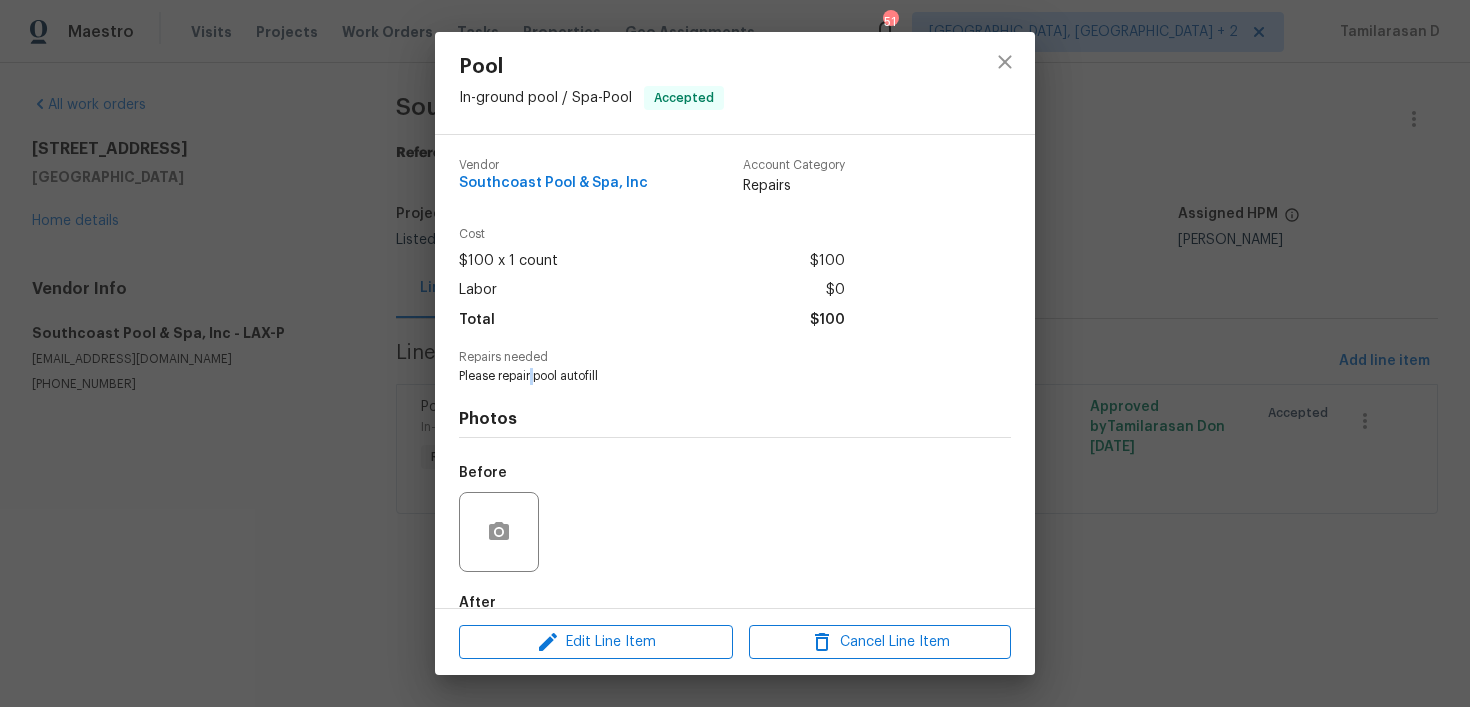click on "Please repair pool autofill" at bounding box center [707, 376] 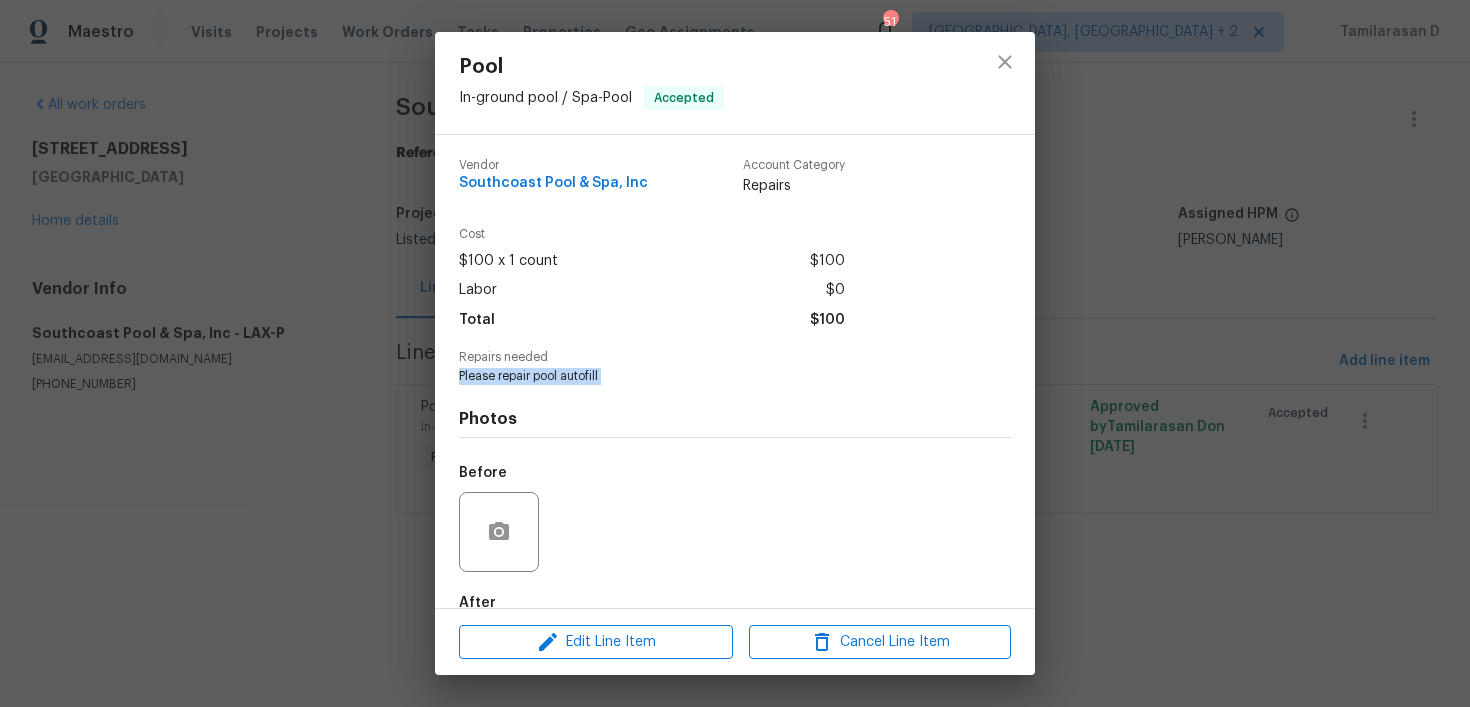 copy on "Please repair pool autofill" 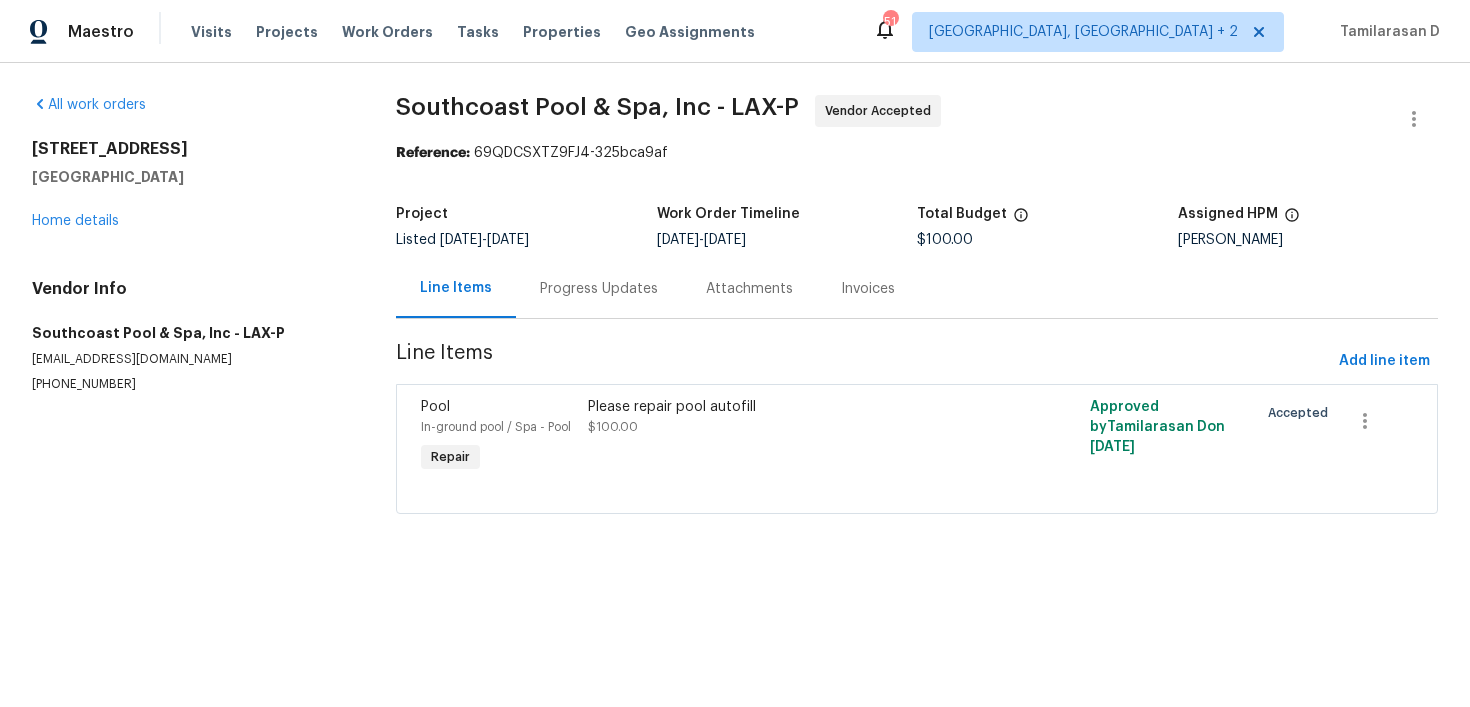 click on "Please repair pool autofill" at bounding box center (791, 407) 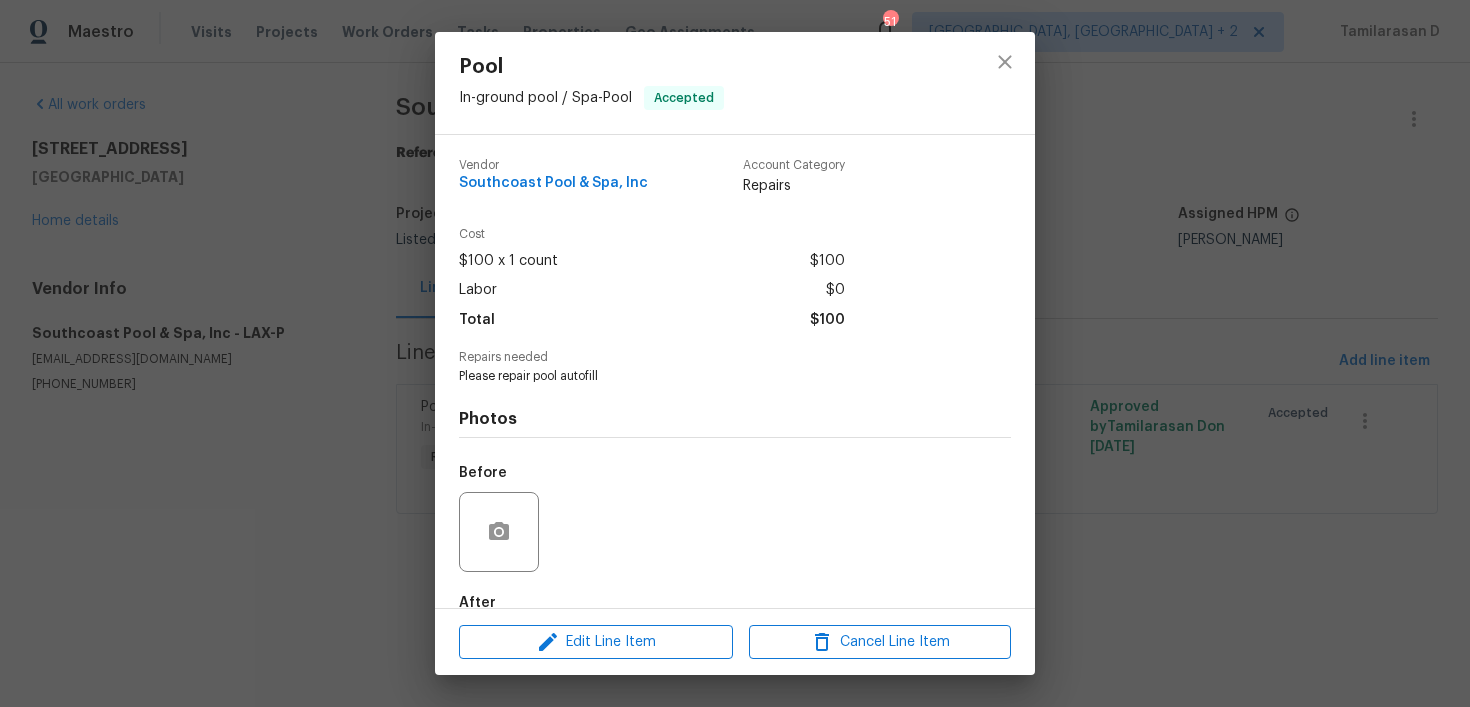 scroll, scrollTop: 114, scrollLeft: 0, axis: vertical 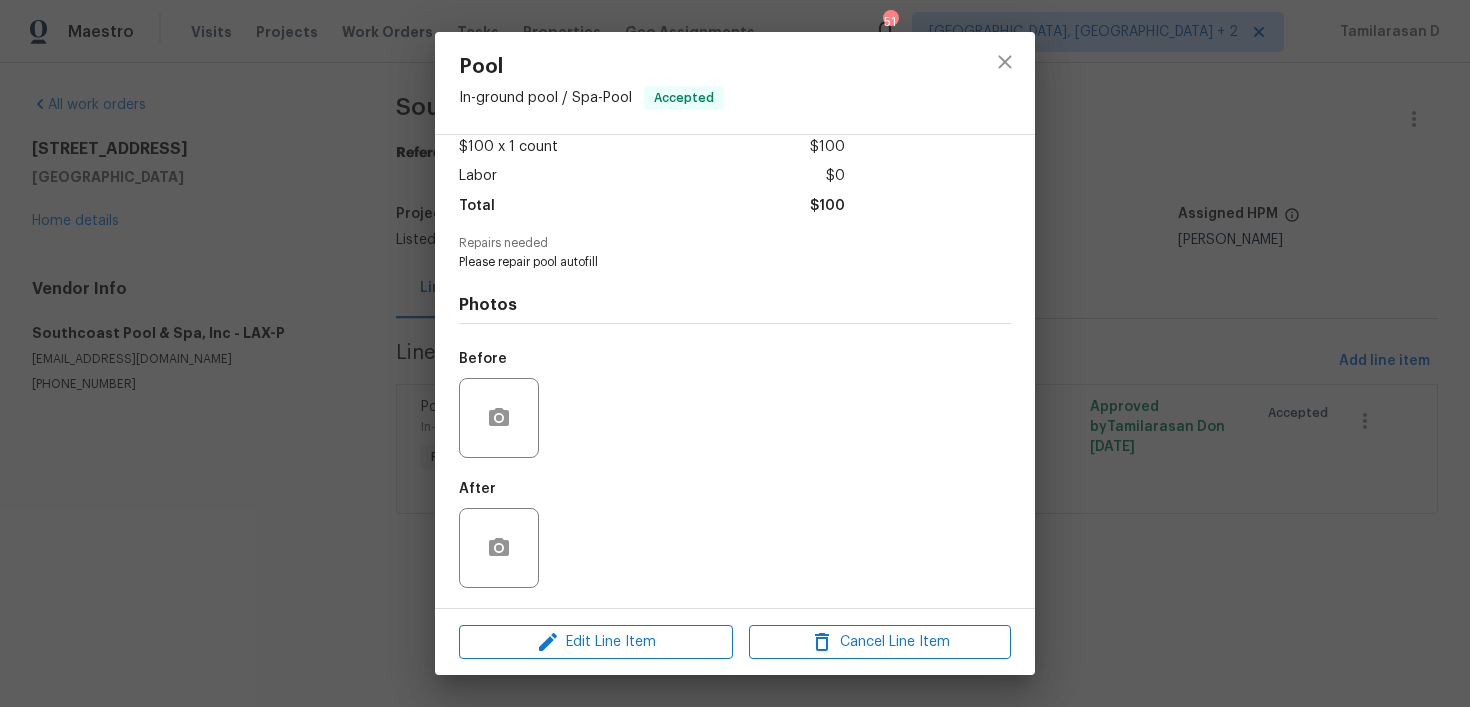 click on "Pool In-ground pool / Spa  -  Pool Accepted Vendor Southcoast Pool & Spa, Inc Account Category Repairs Cost $100 x 1 count $100 Labor $0 Total $100 Repairs needed Please repair pool autofill Photos Before After  Edit Line Item  Cancel Line Item" at bounding box center (735, 353) 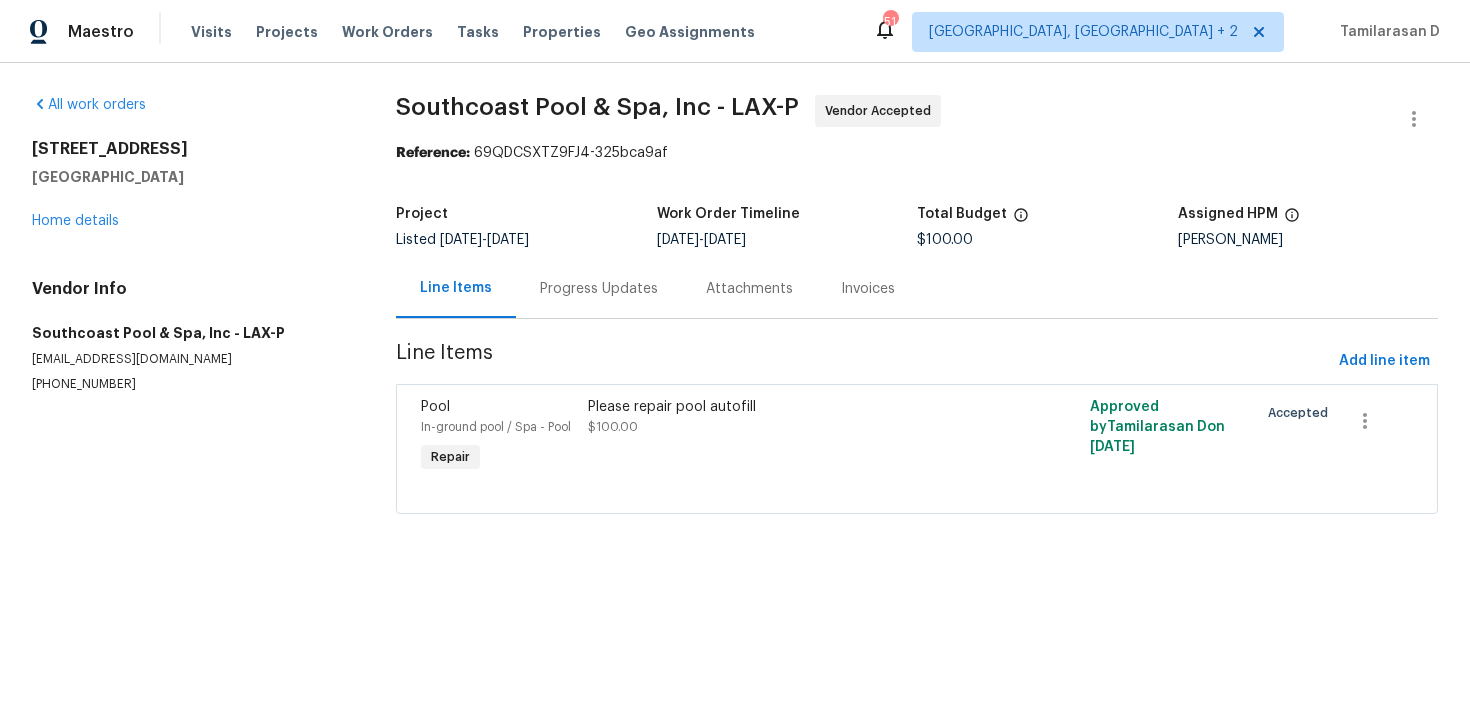 click on "Progress Updates" at bounding box center [599, 289] 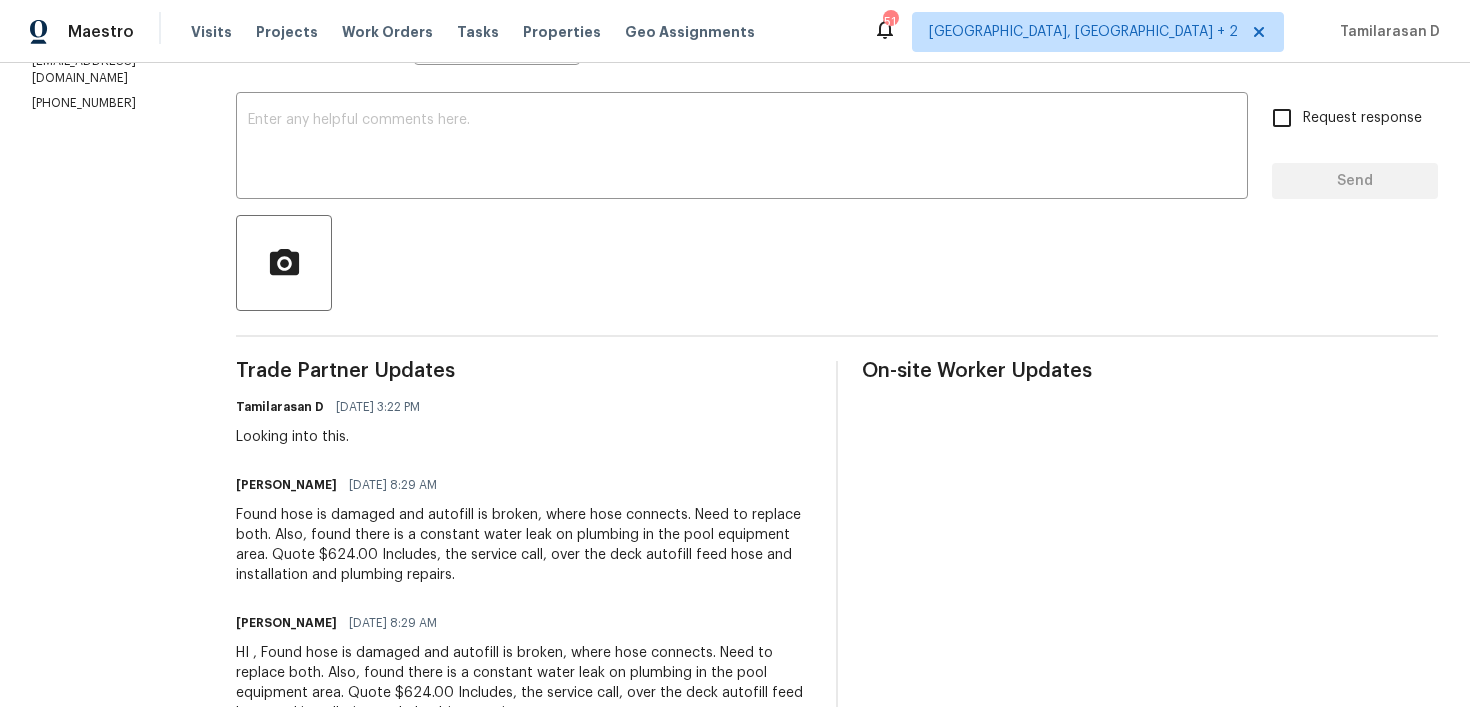scroll, scrollTop: 282, scrollLeft: 0, axis: vertical 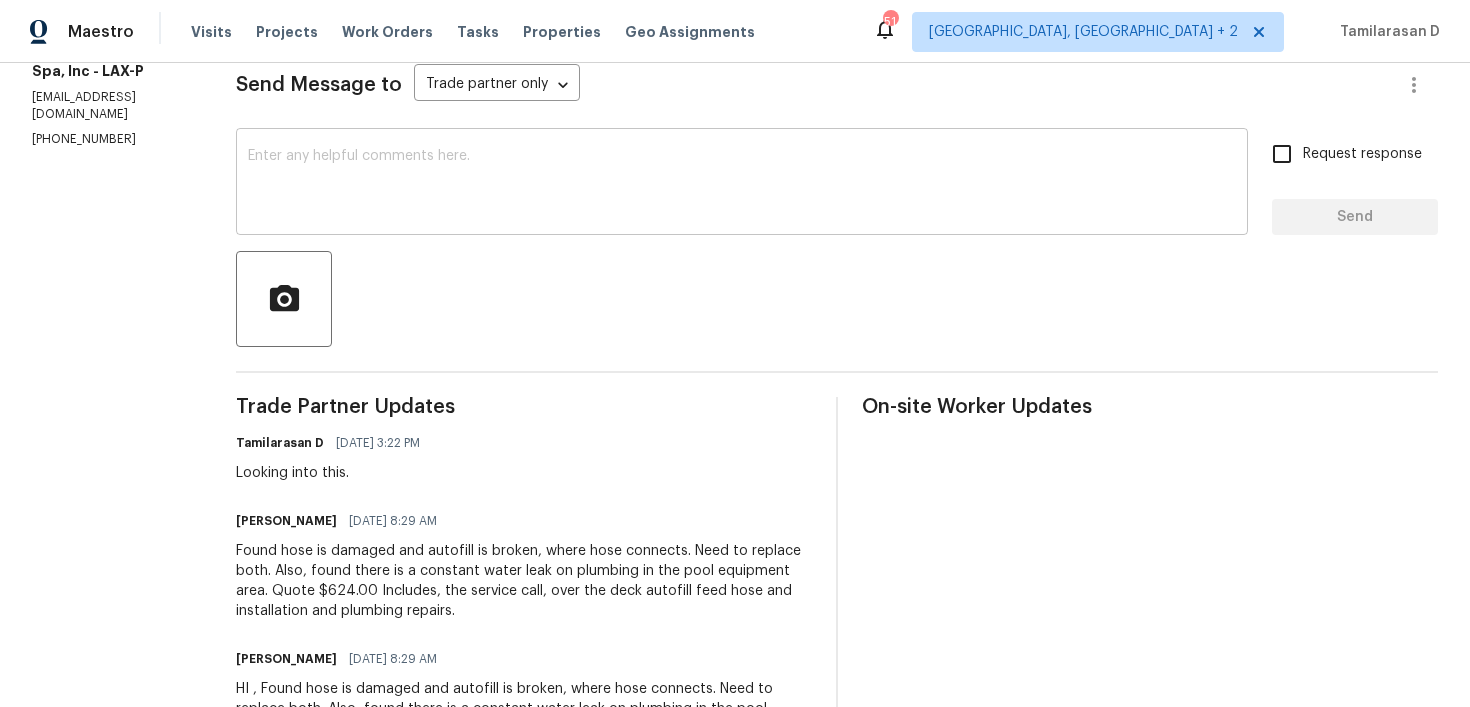 click at bounding box center (742, 184) 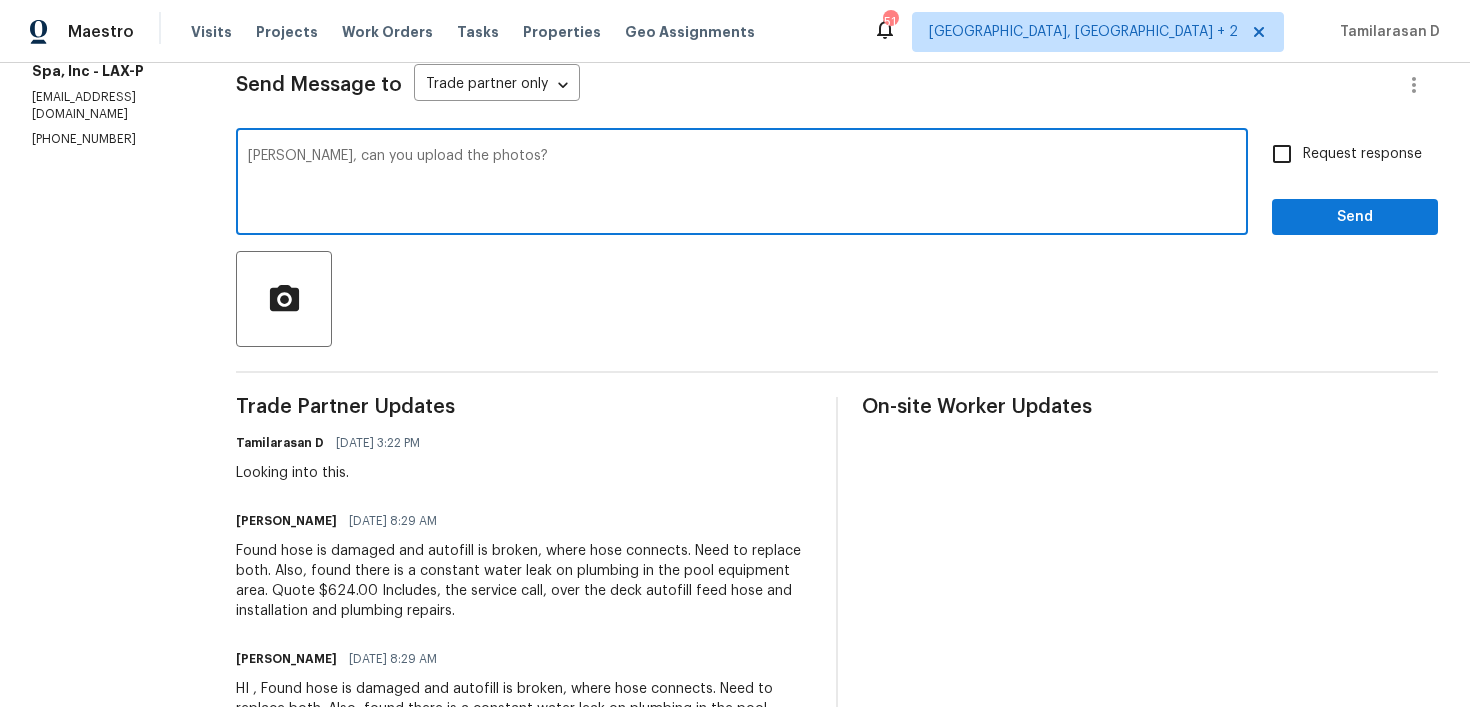 type on "Jackie, can you upload the photos?" 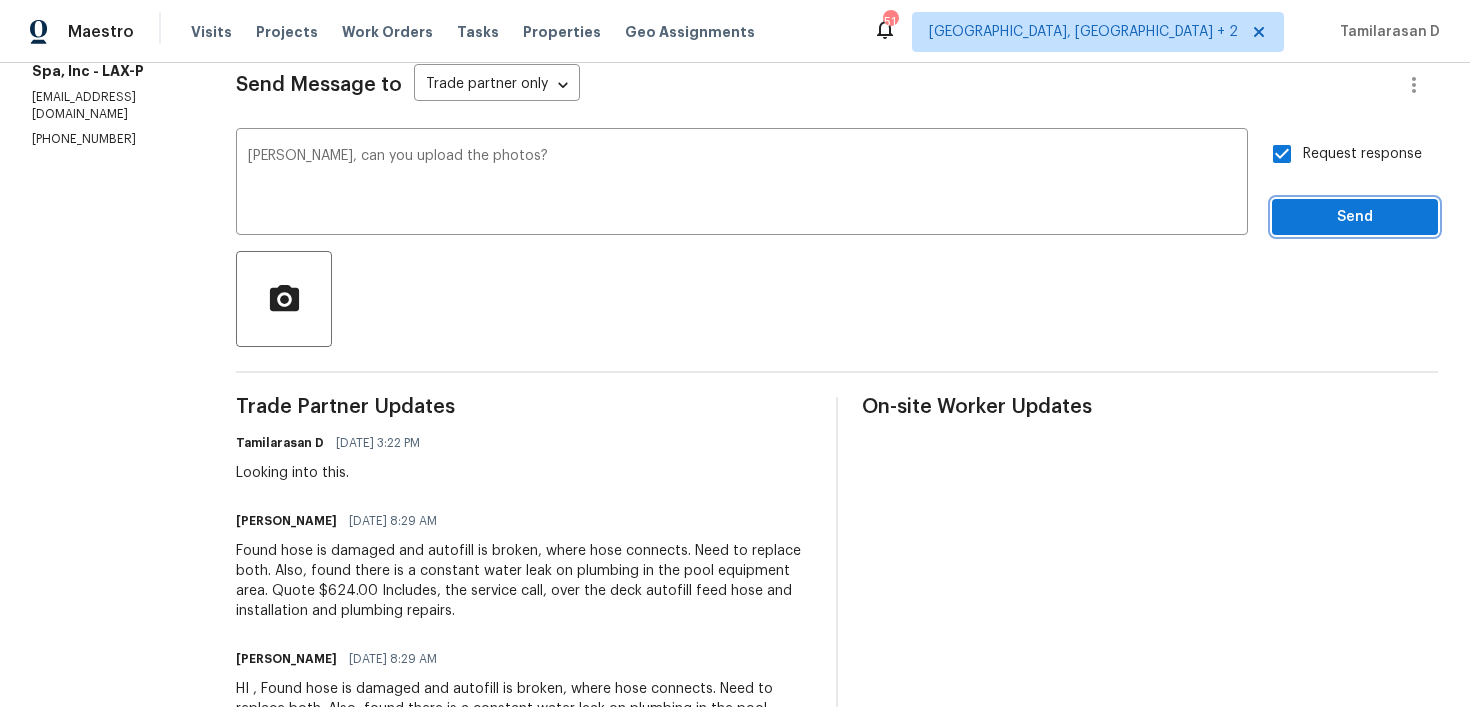 click on "Send" at bounding box center [1355, 217] 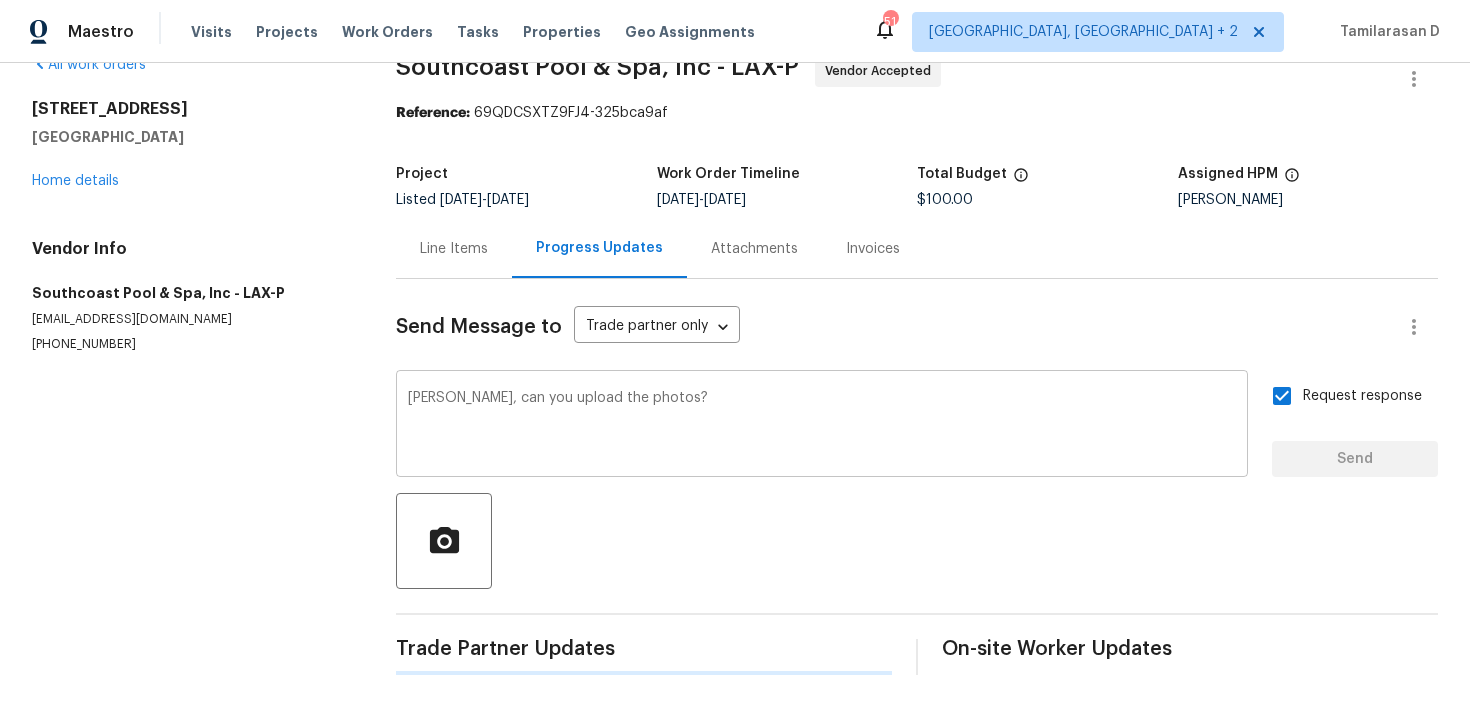 type 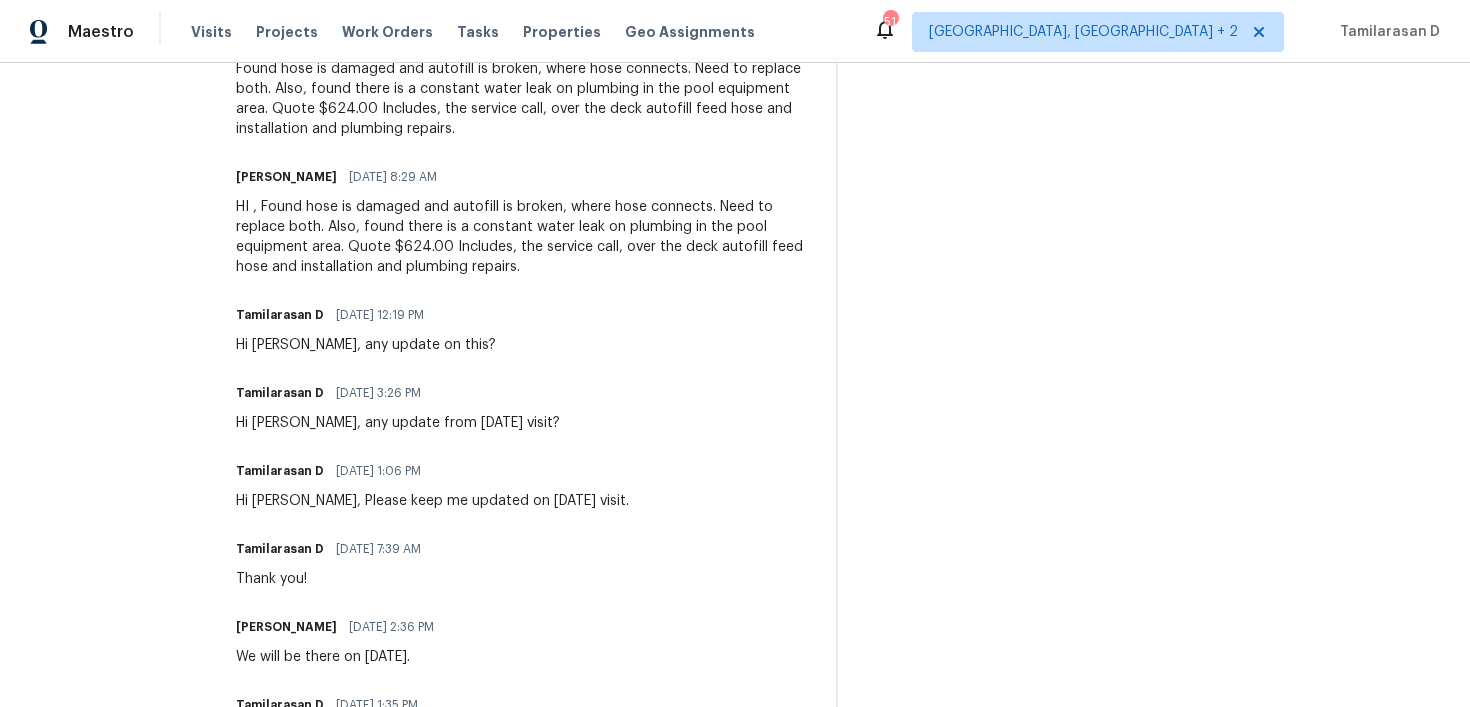 scroll, scrollTop: 774, scrollLeft: 0, axis: vertical 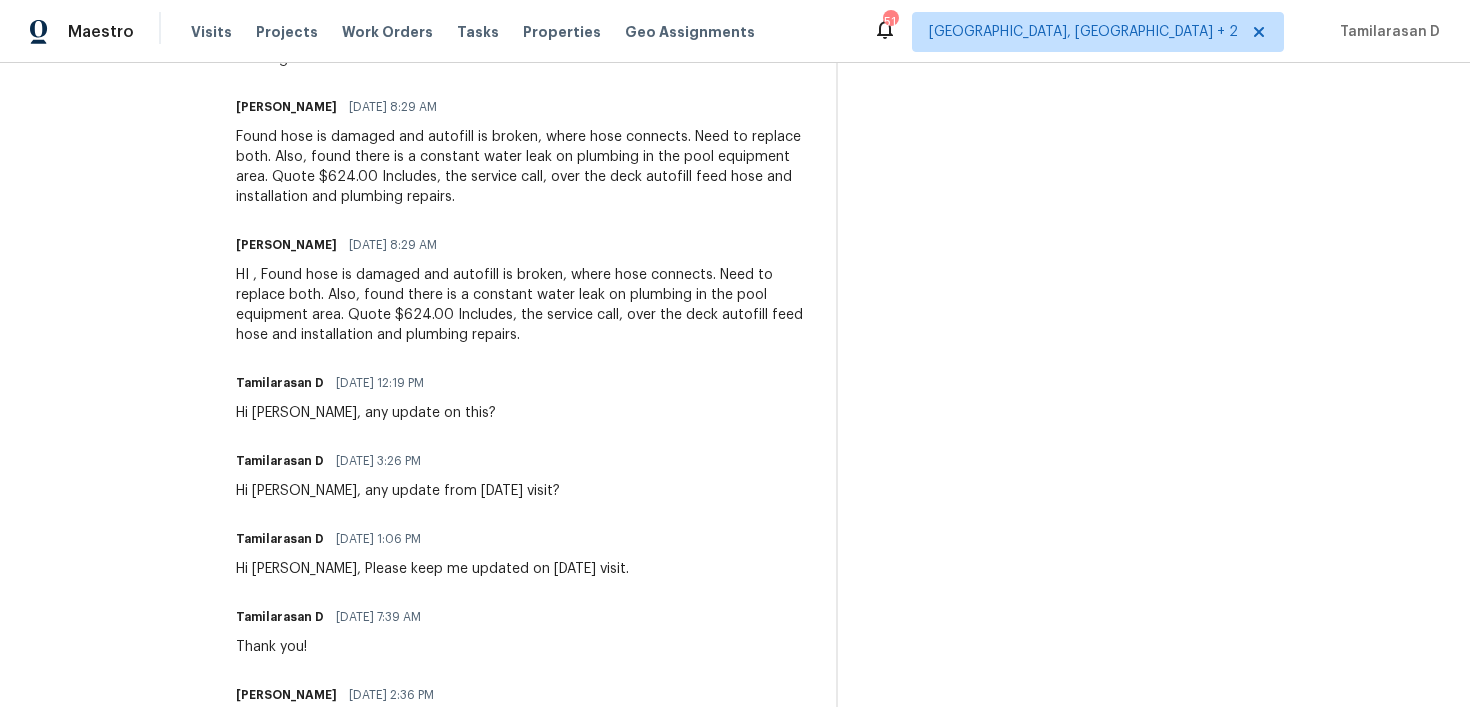 click on "HI ,
Found hose is damaged and autofill is broken, where hose connects. Need to replace both. Also, found there is a constant water leak on plumbing in the pool equipment area.
Quote $624.00
Includes, the service call, over the deck autofill feed hose and installation and plumbing repairs." at bounding box center (524, 305) 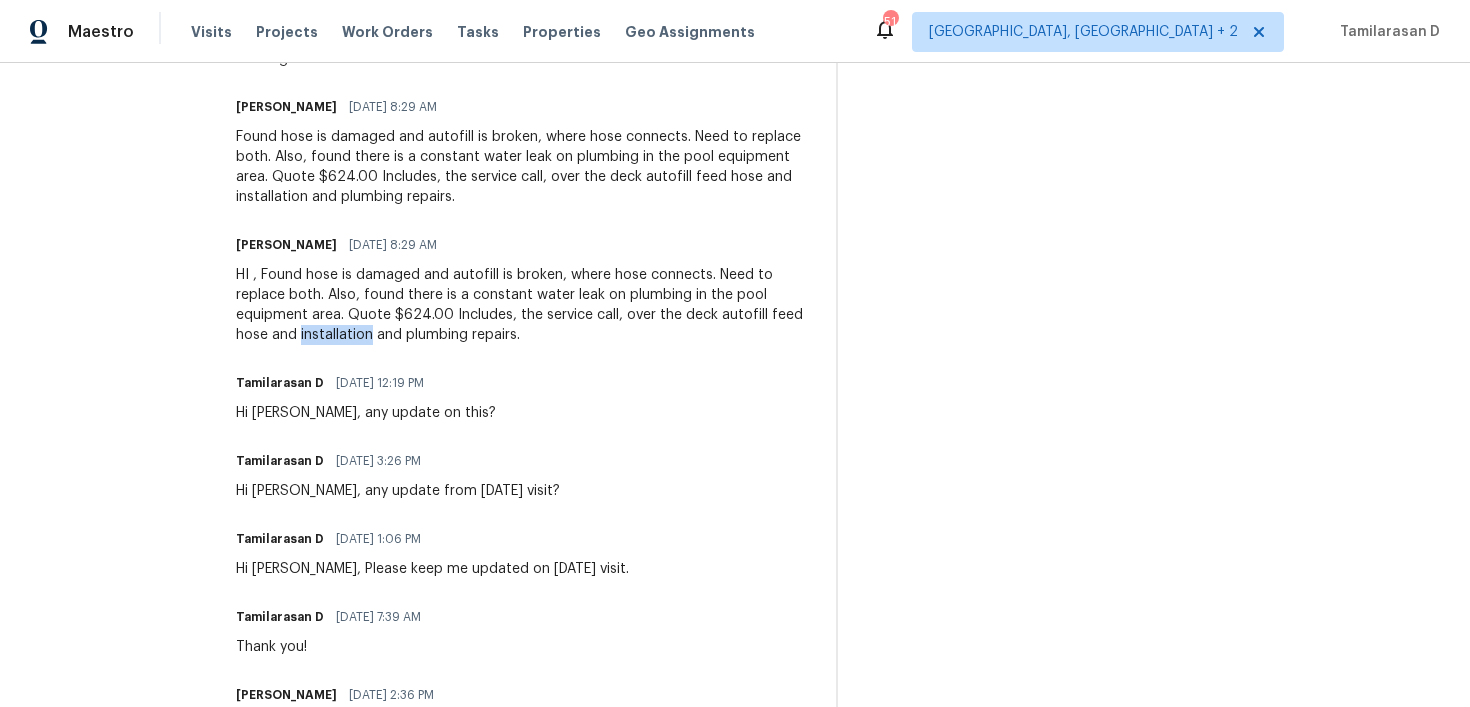 click on "HI ,
Found hose is damaged and autofill is broken, where hose connects. Need to replace both. Also, found there is a constant water leak on plumbing in the pool equipment area.
Quote $624.00
Includes, the service call, over the deck autofill feed hose and installation and plumbing repairs." at bounding box center [524, 305] 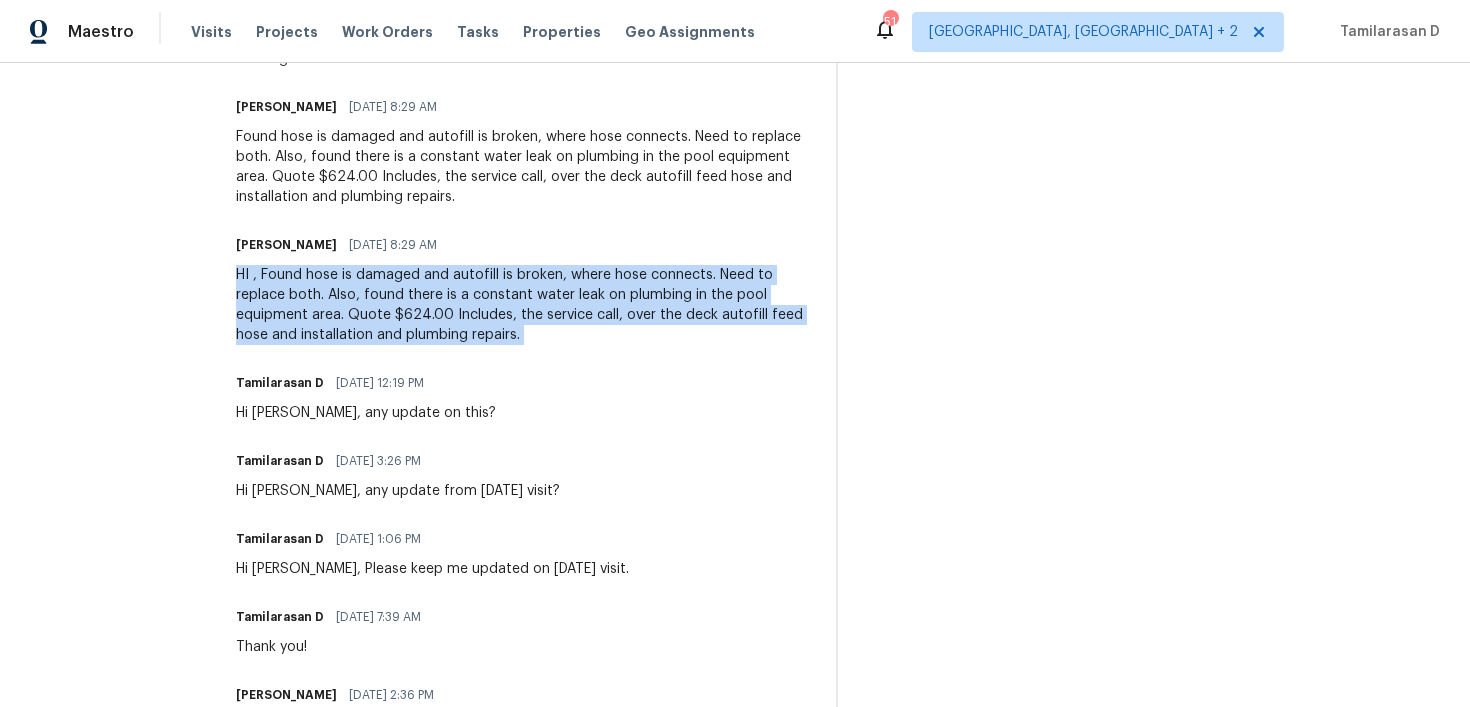 copy on "HI ,
Found hose is damaged and autofill is broken, where hose connects. Need to replace both. Also, found there is a constant water leak on plumbing in the pool equipment area.
Quote $624.00
Includes, the service call, over the deck autofill feed hose and installation and plumbing repairs." 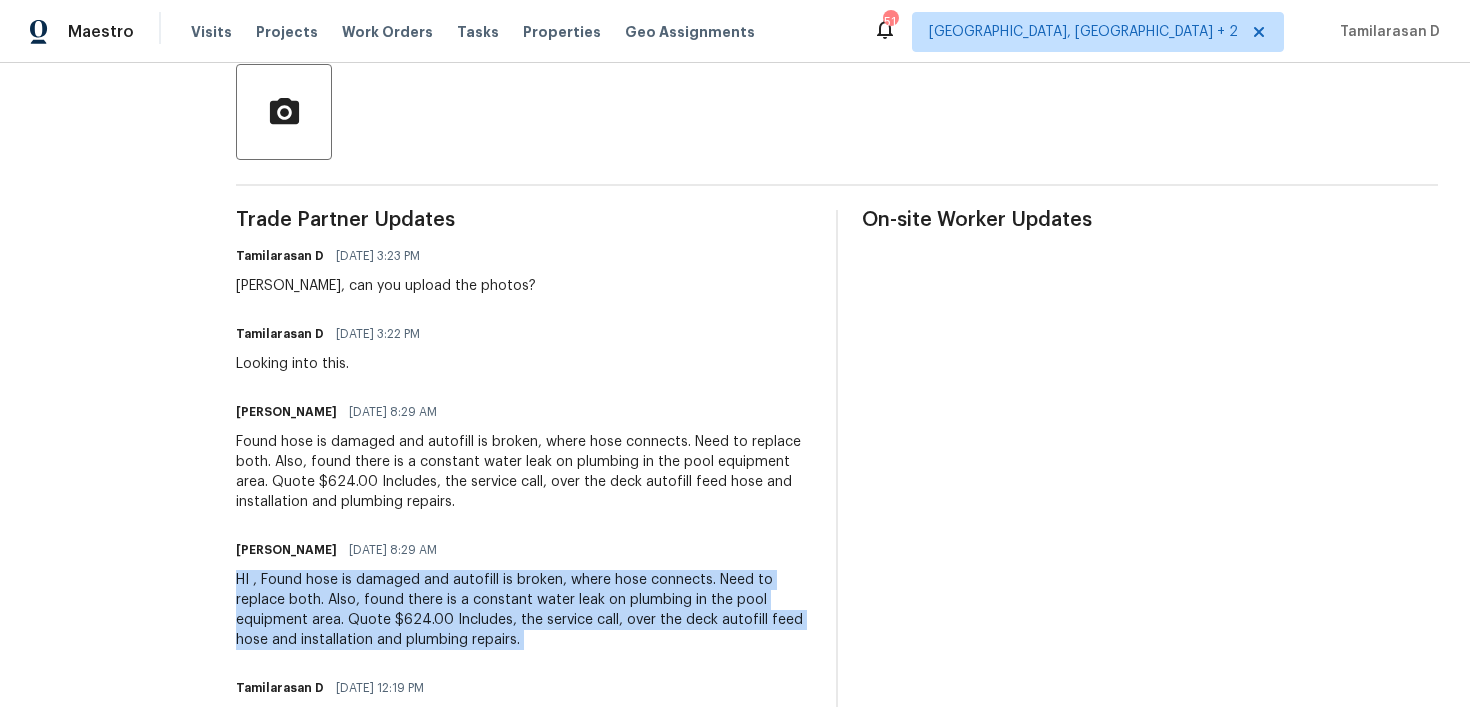 scroll, scrollTop: 0, scrollLeft: 0, axis: both 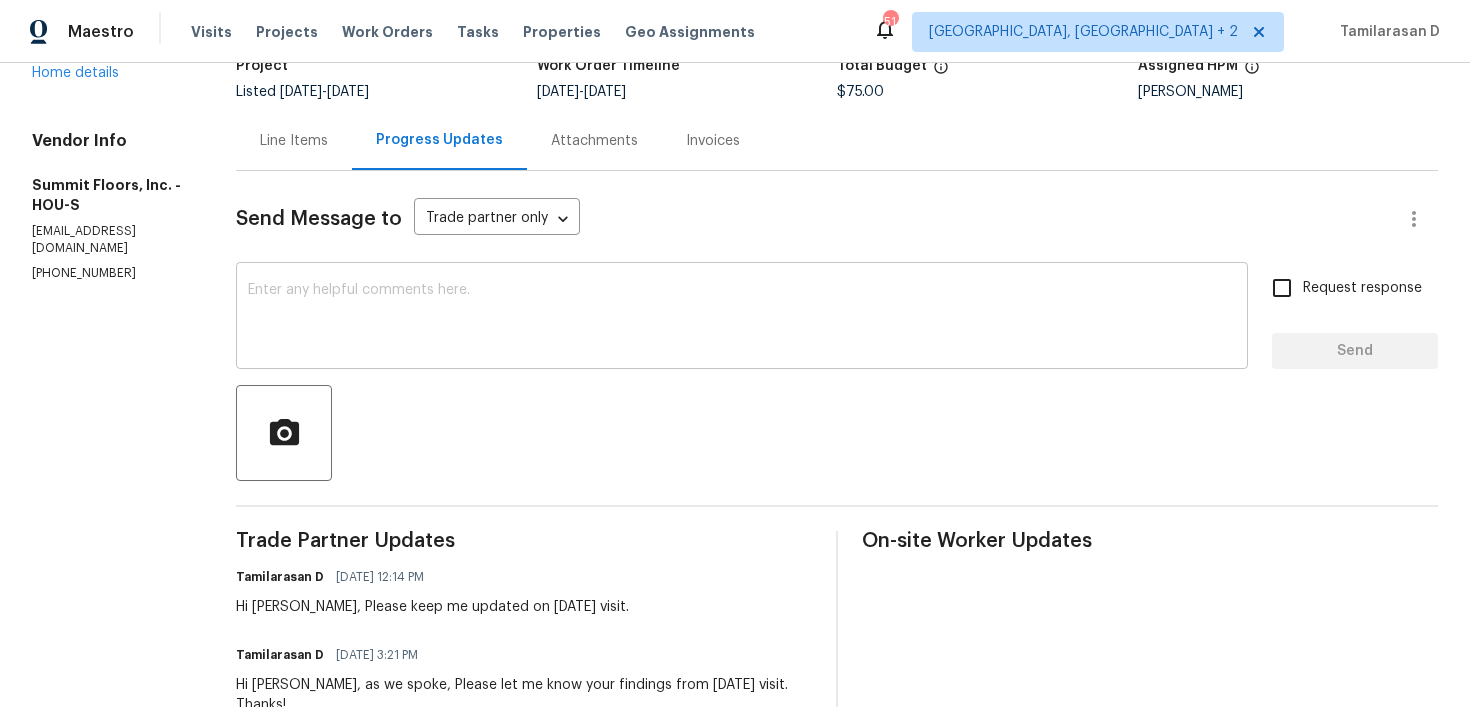 click at bounding box center (742, 318) 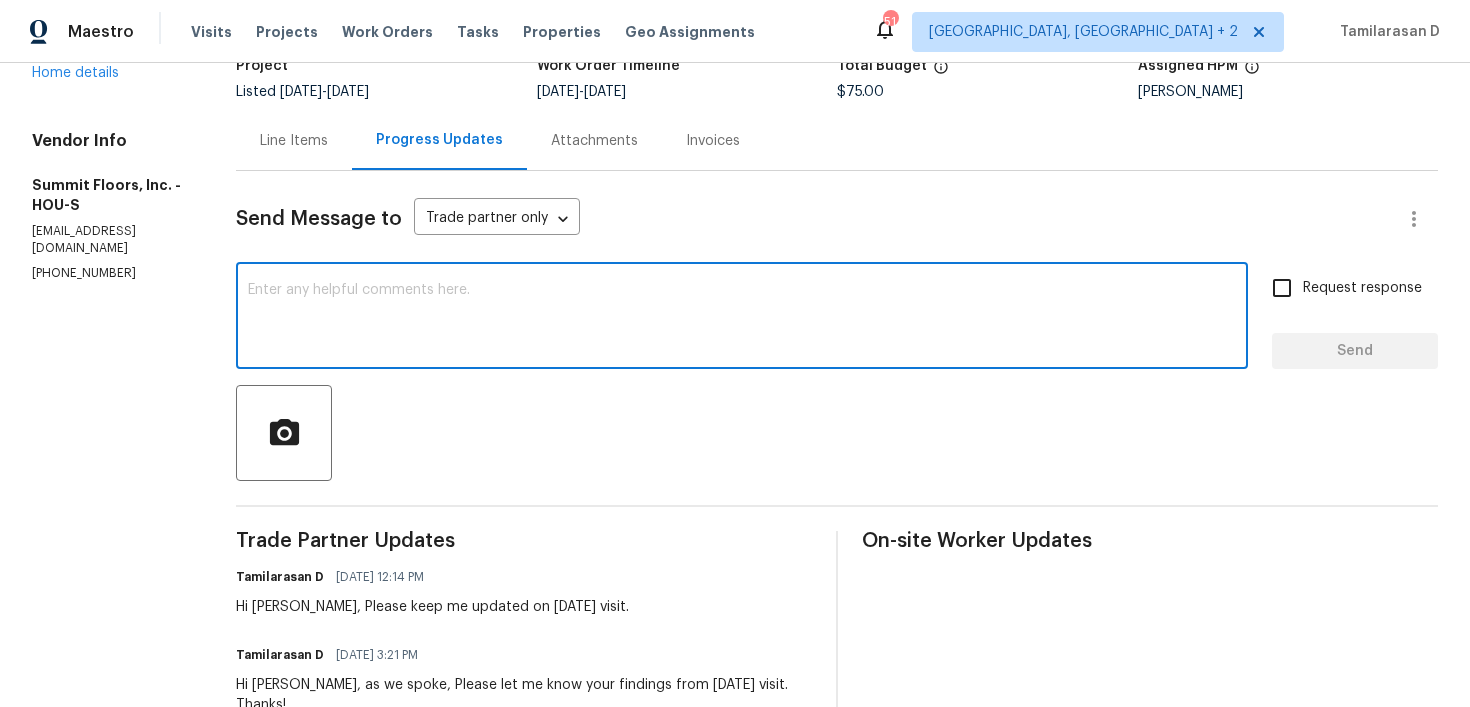 type on "J" 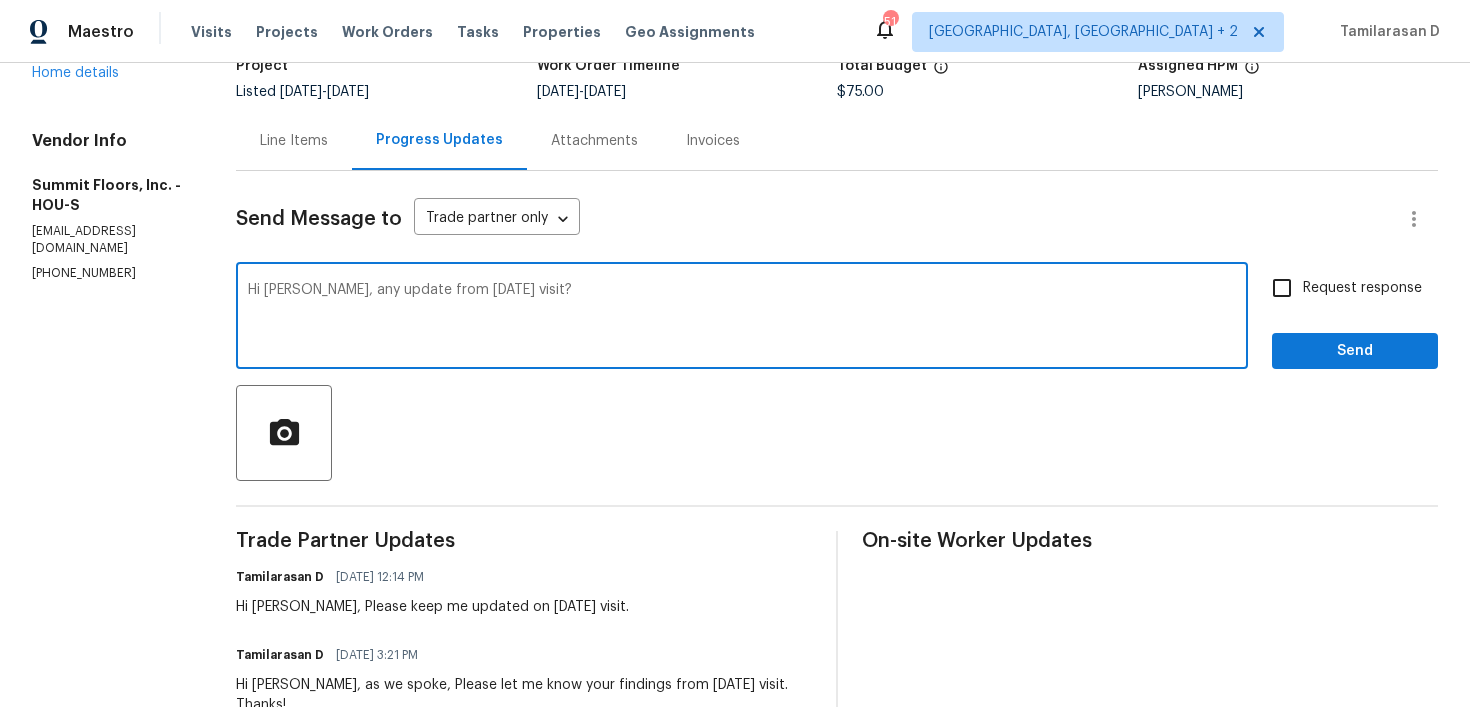 click on "Hi [PERSON_NAME], any update from [DATE] visit?" at bounding box center (742, 318) 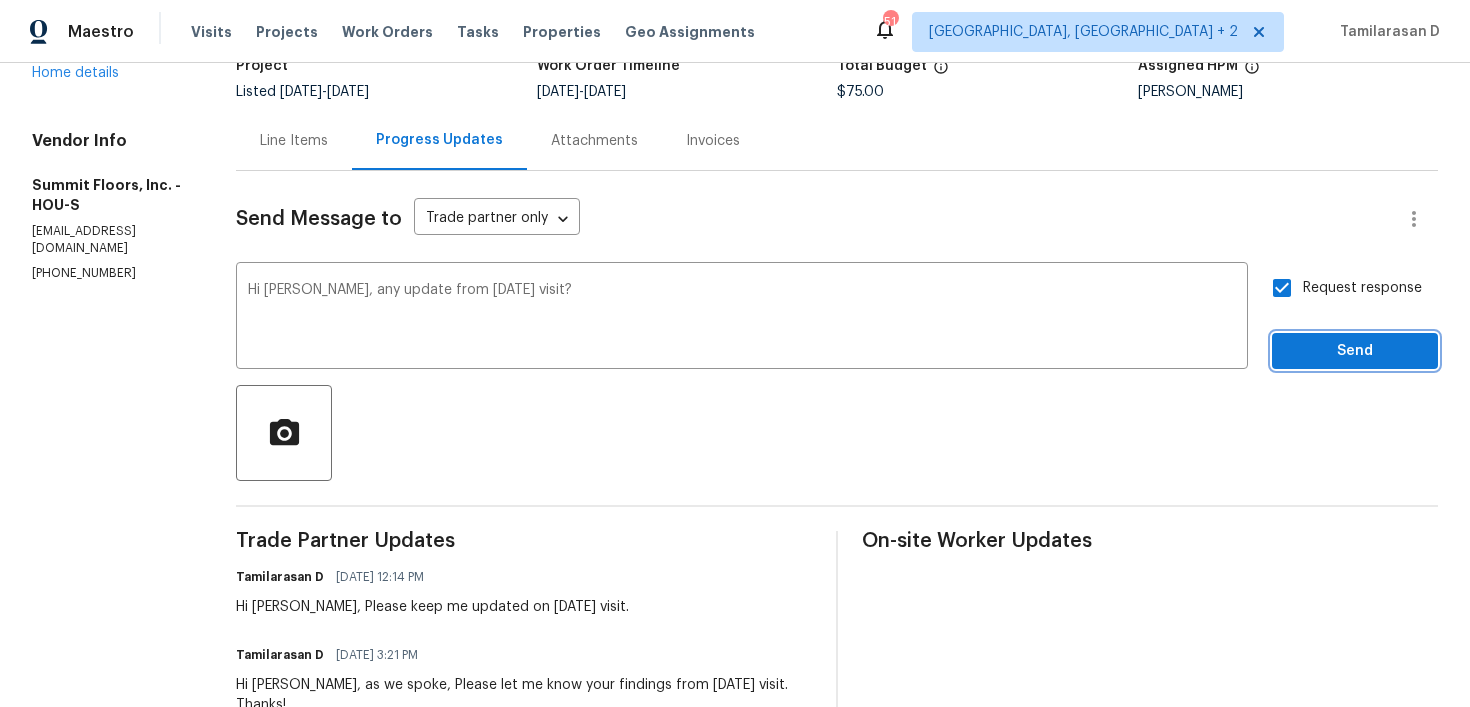click on "Send" at bounding box center (1355, 351) 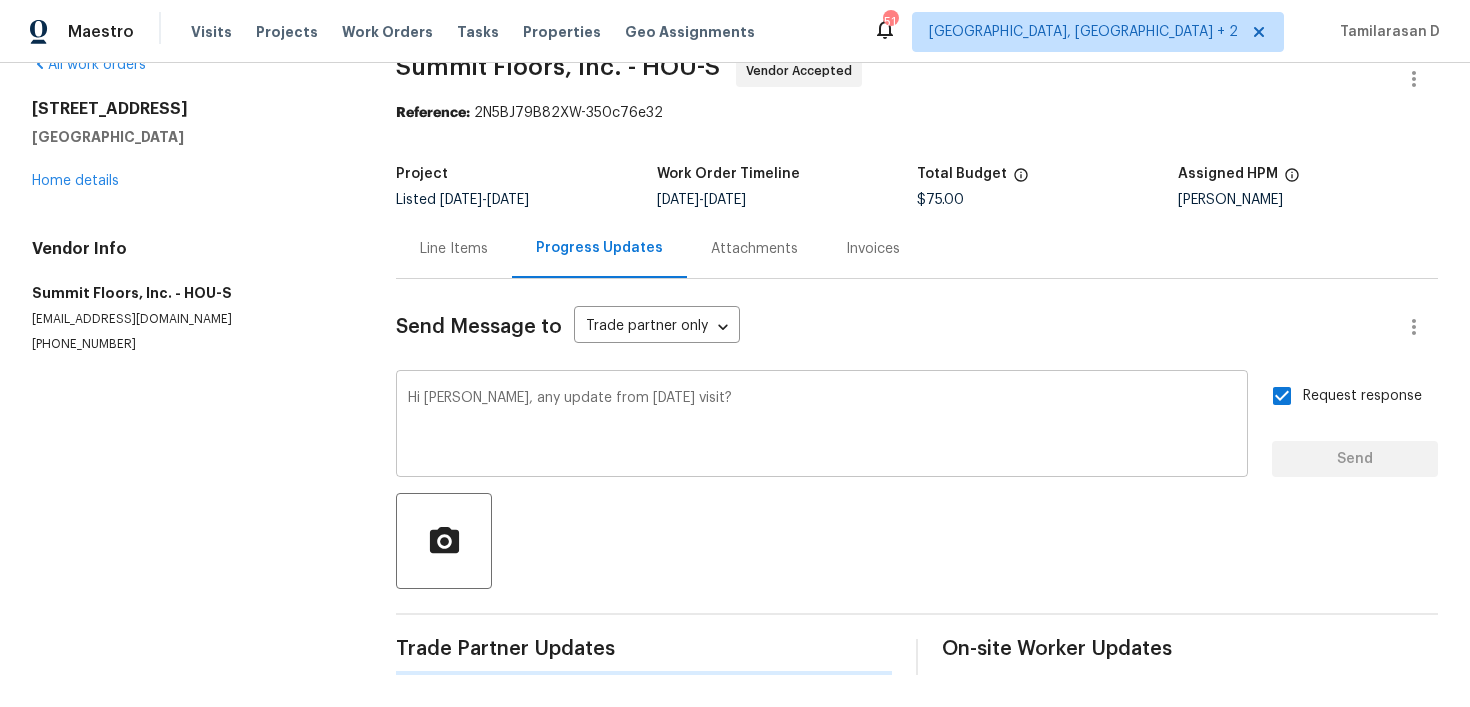 type 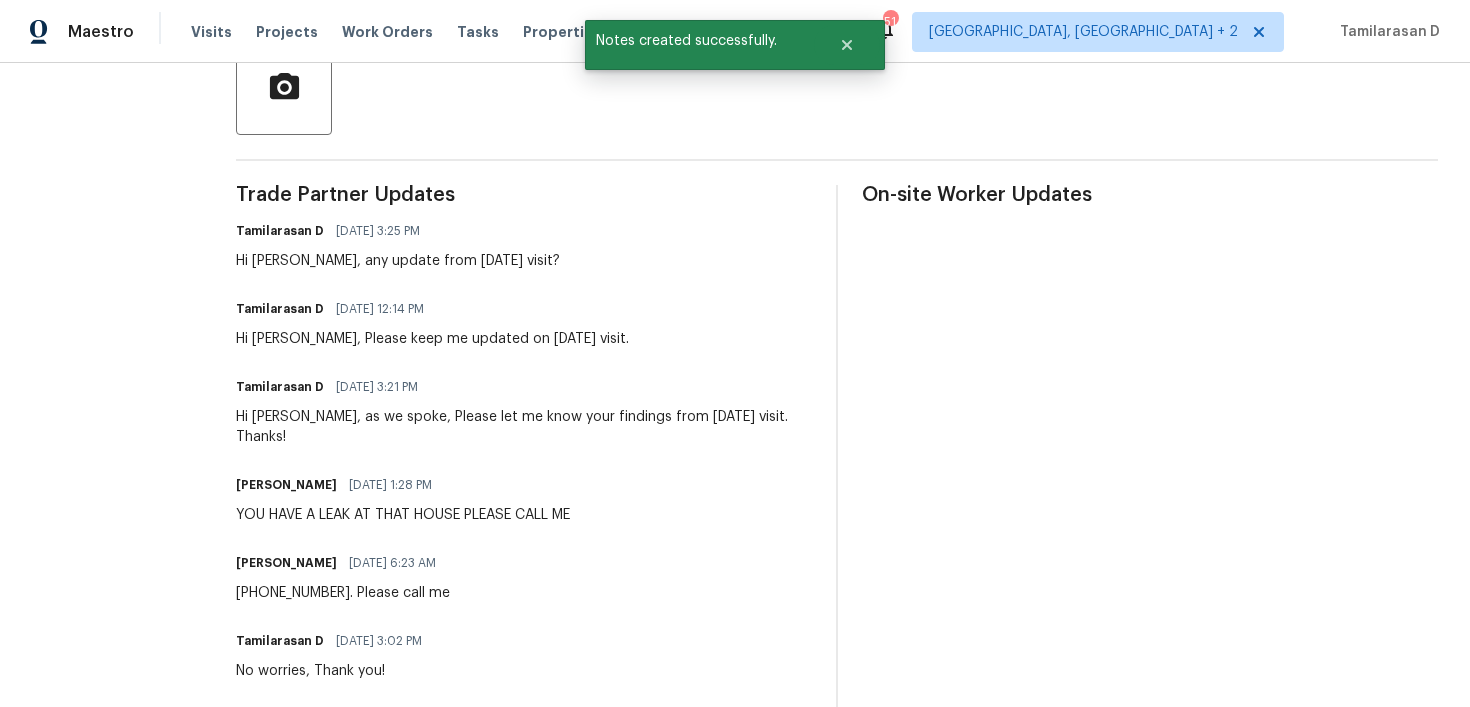scroll, scrollTop: 0, scrollLeft: 0, axis: both 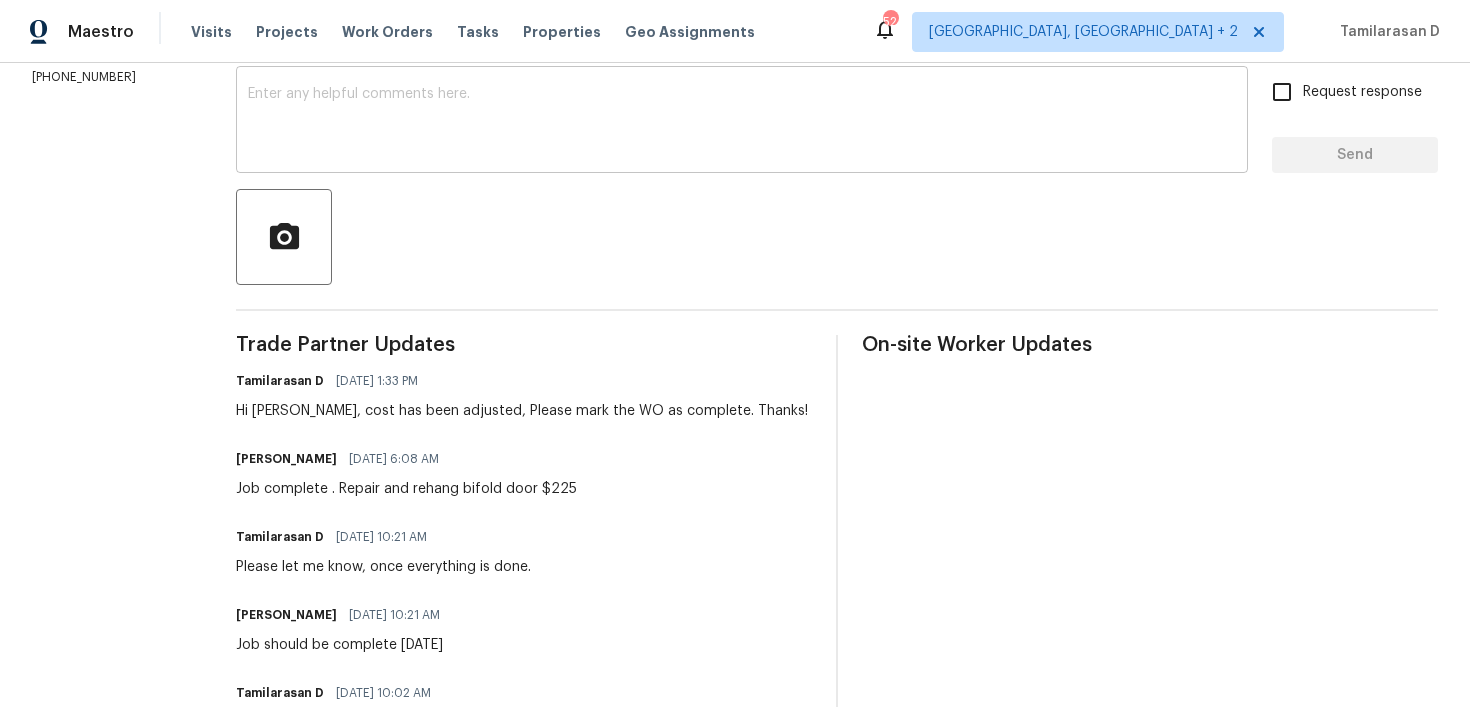 click on "Job complete .
Repair and rehang bifold door $225" at bounding box center [406, 489] 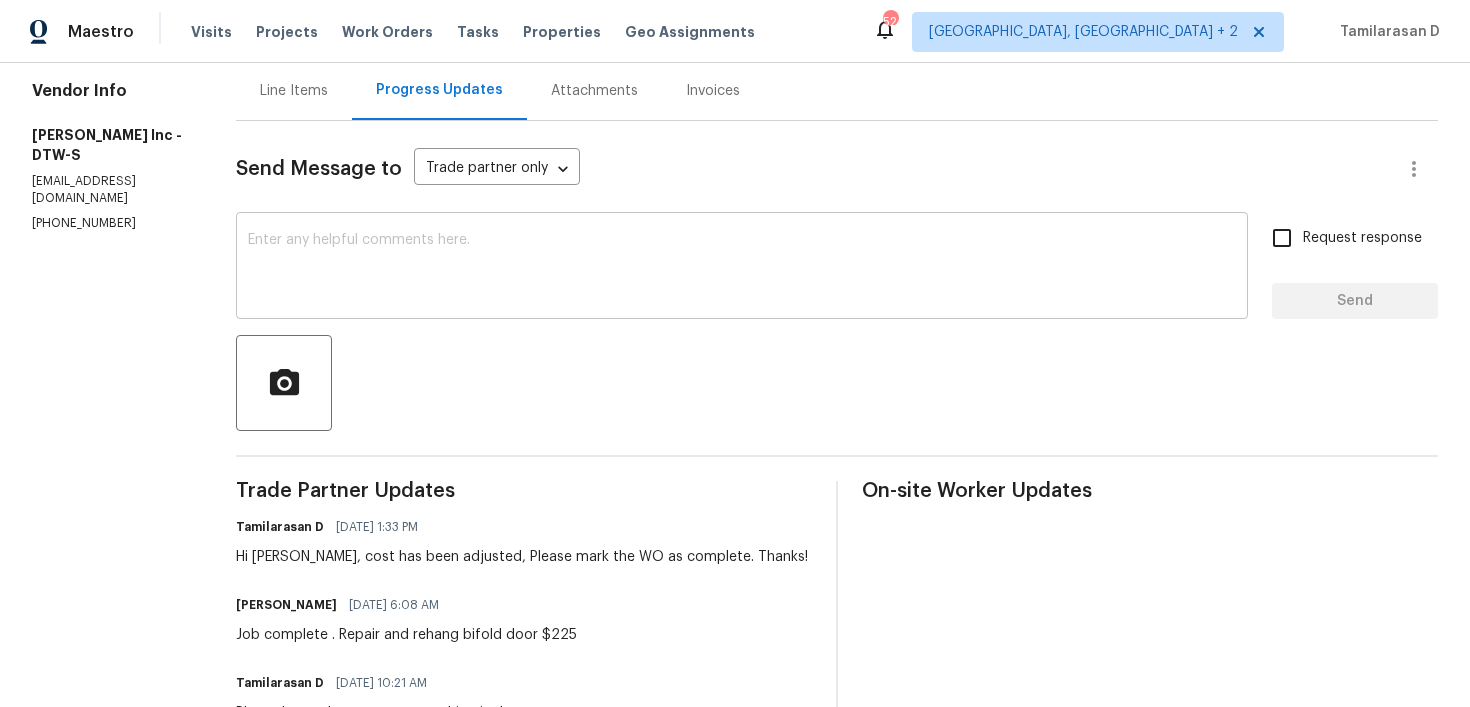 scroll, scrollTop: 0, scrollLeft: 0, axis: both 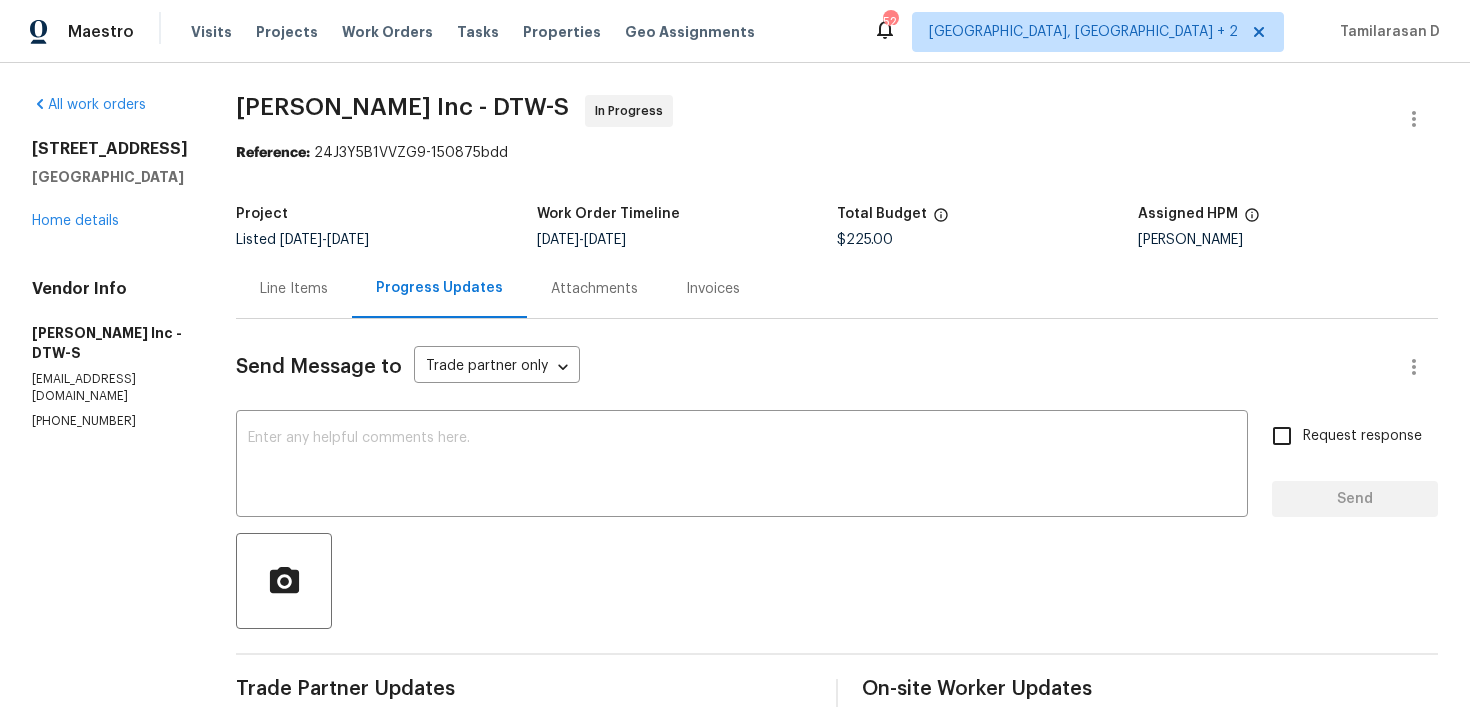click on "All work orders [STREET_ADDRESS] Home details Vendor Info [PERSON_NAME] Inc - DTW-S [EMAIL_ADDRESS][DOMAIN_NAME] [PHONE_NUMBER]" at bounding box center (110, 716) 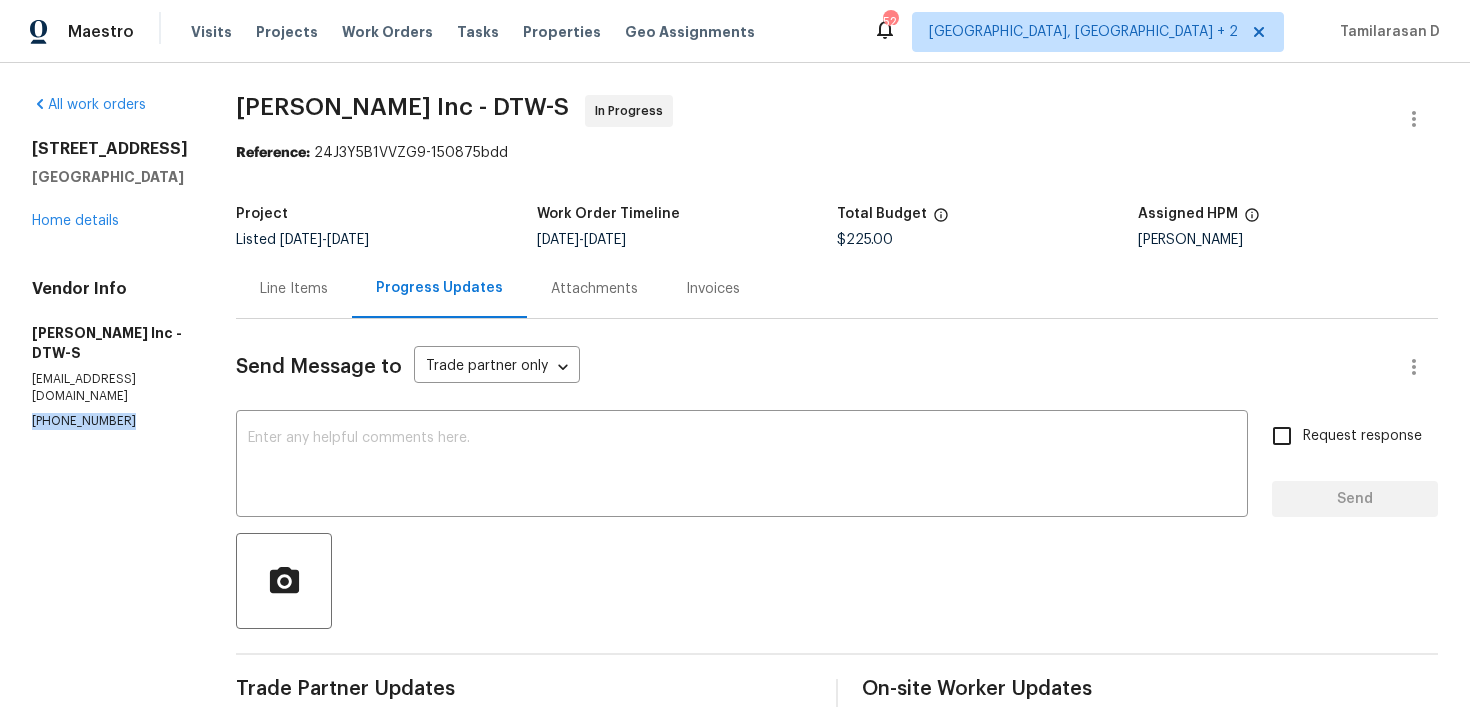 copy on "[PHONE_NUMBER]" 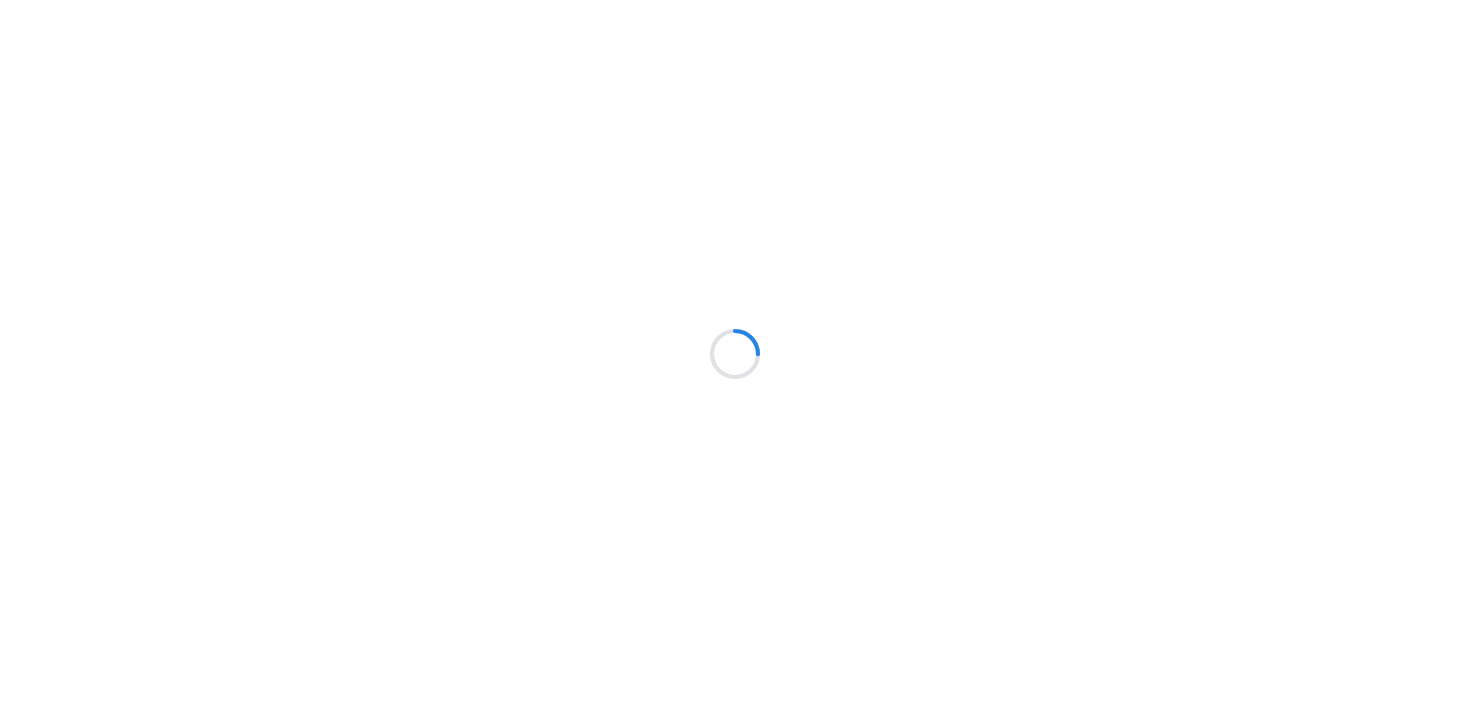 scroll, scrollTop: 0, scrollLeft: 0, axis: both 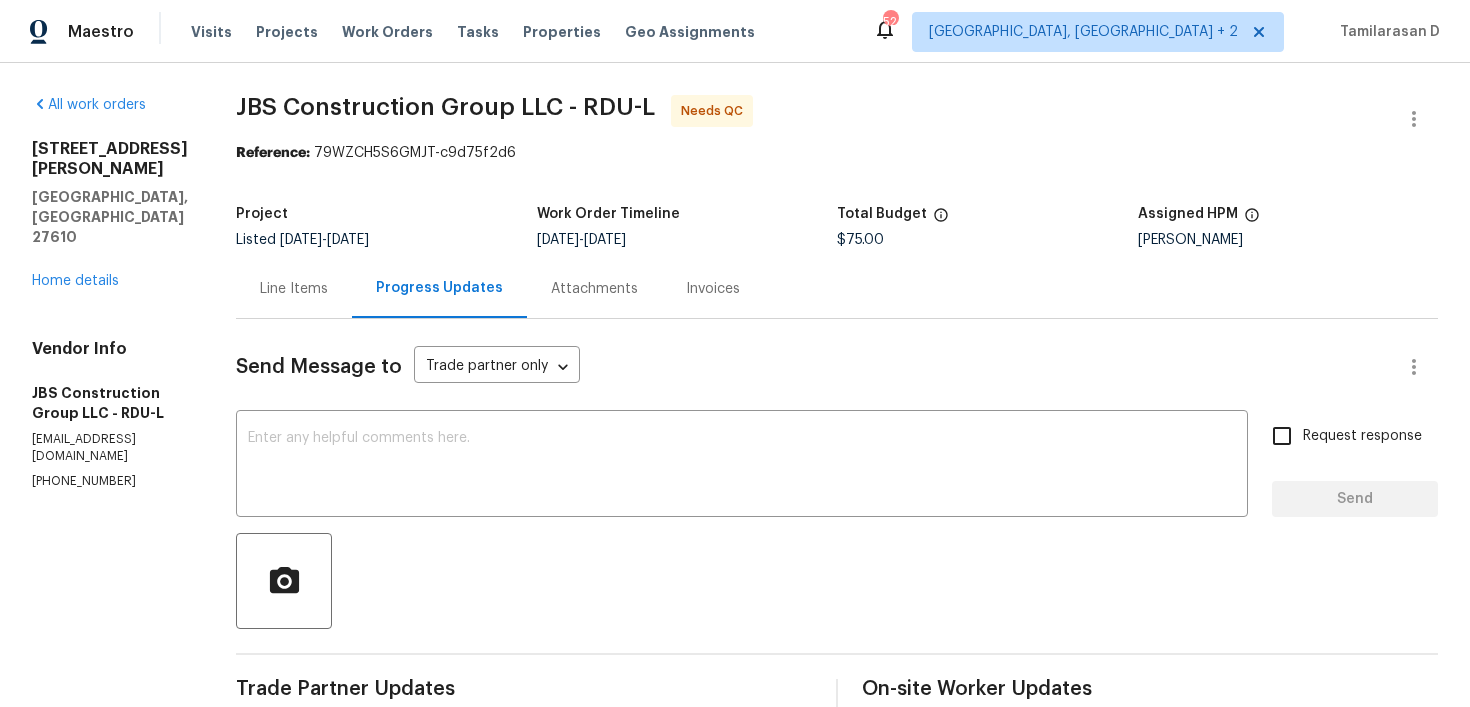 click on "Line Items" at bounding box center (294, 289) 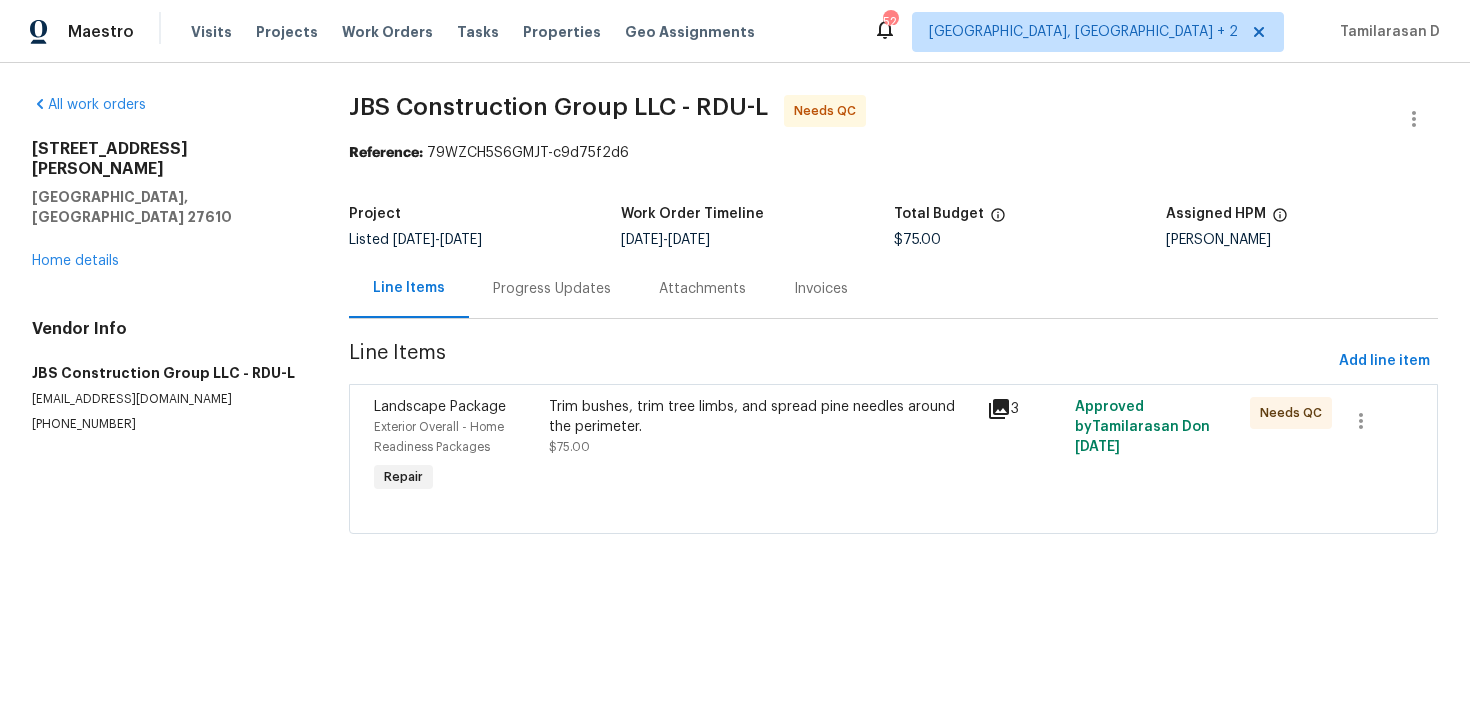 click on "Trim bushes, trim tree limbs, and spread pine needles around the perimeter. $75.00" at bounding box center [762, 427] 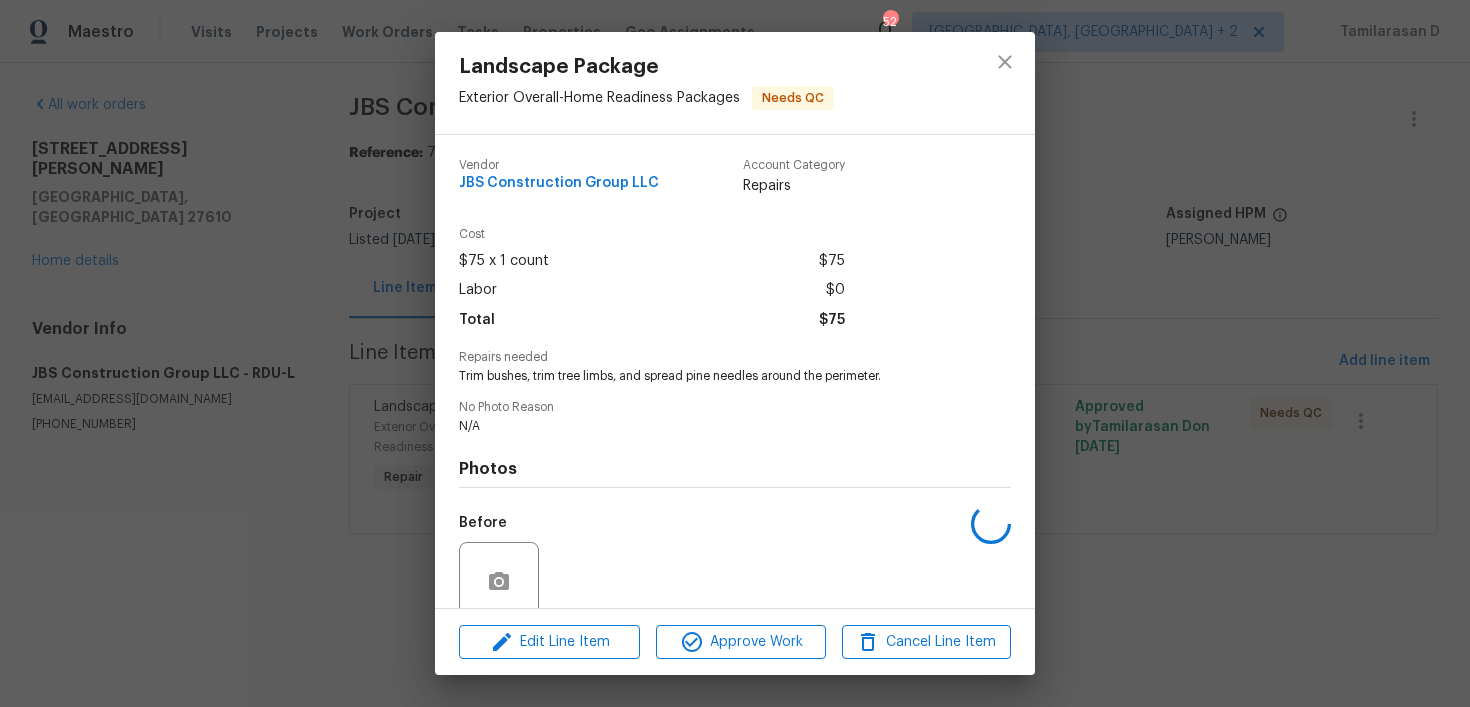 scroll, scrollTop: 163, scrollLeft: 0, axis: vertical 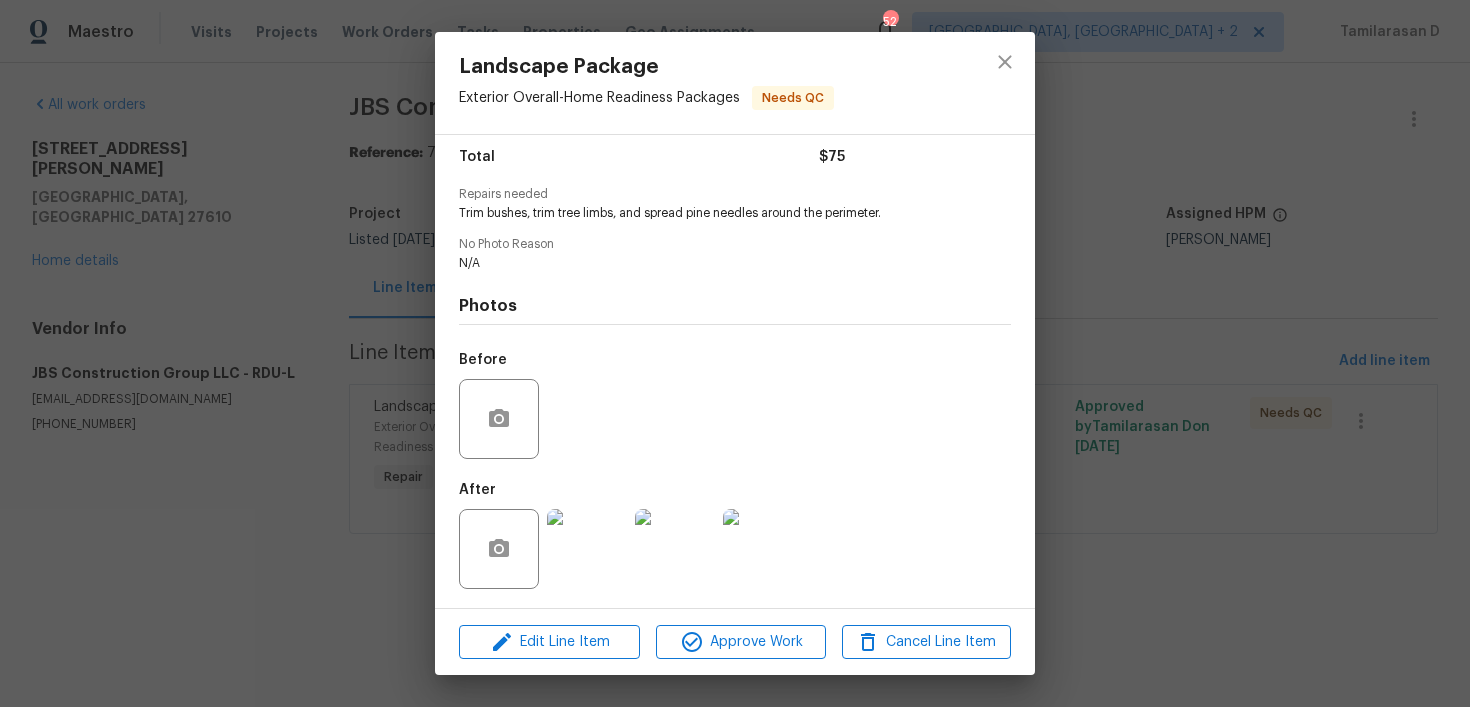 click at bounding box center (587, 549) 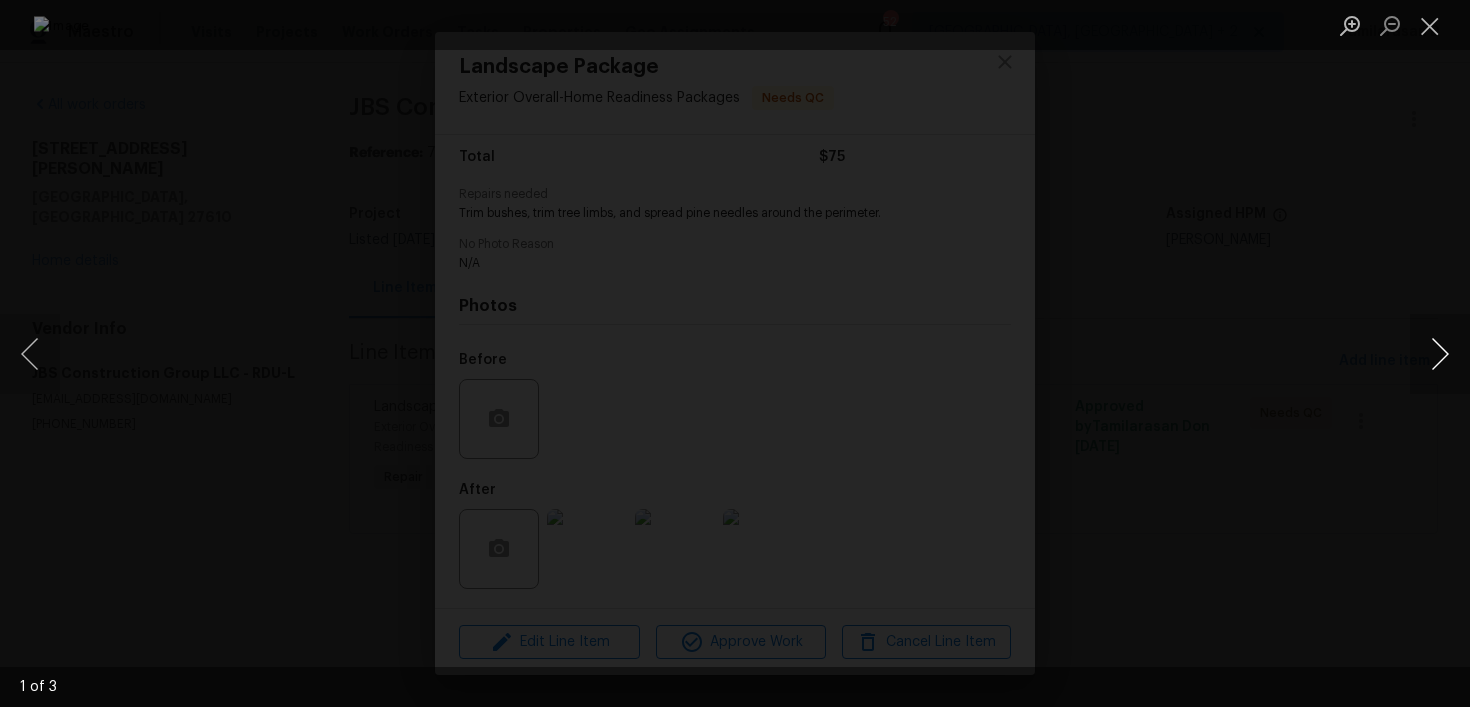 click at bounding box center (1440, 354) 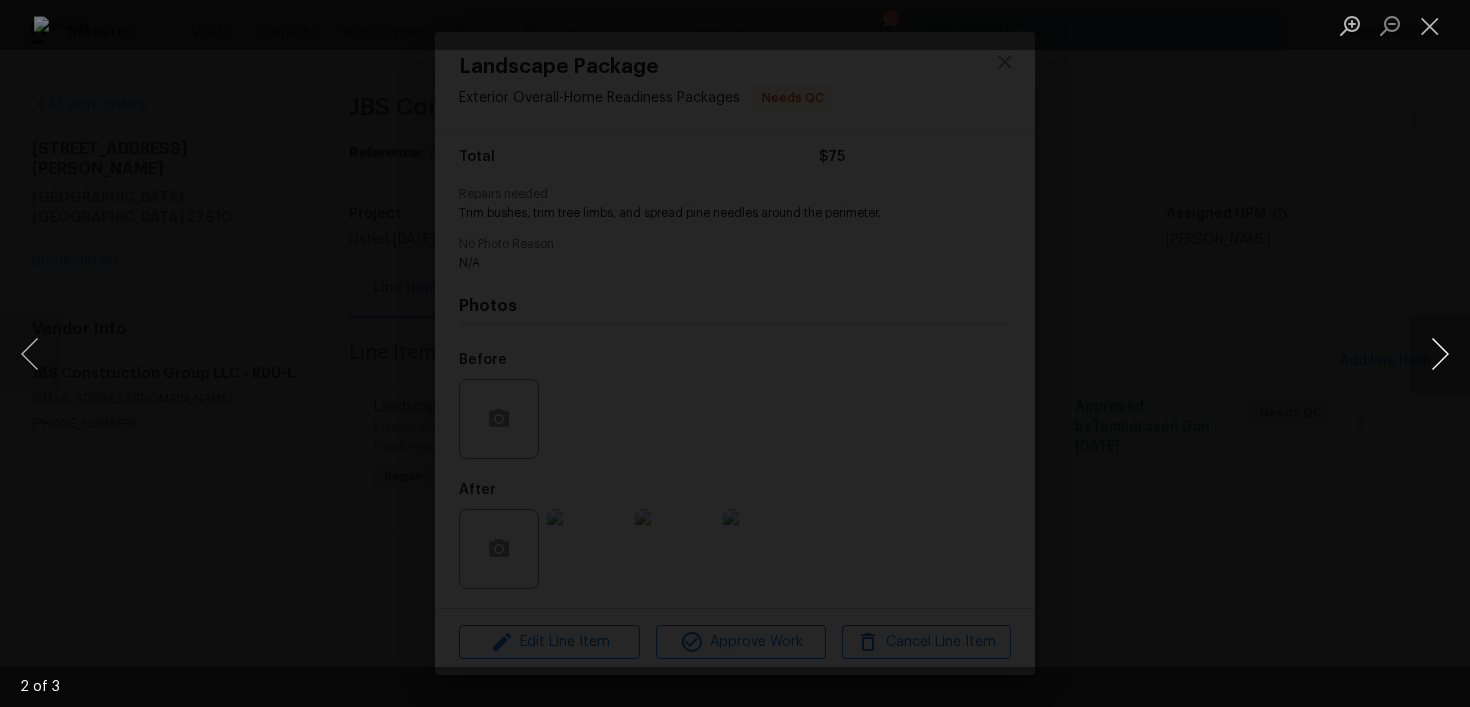 click at bounding box center [1440, 354] 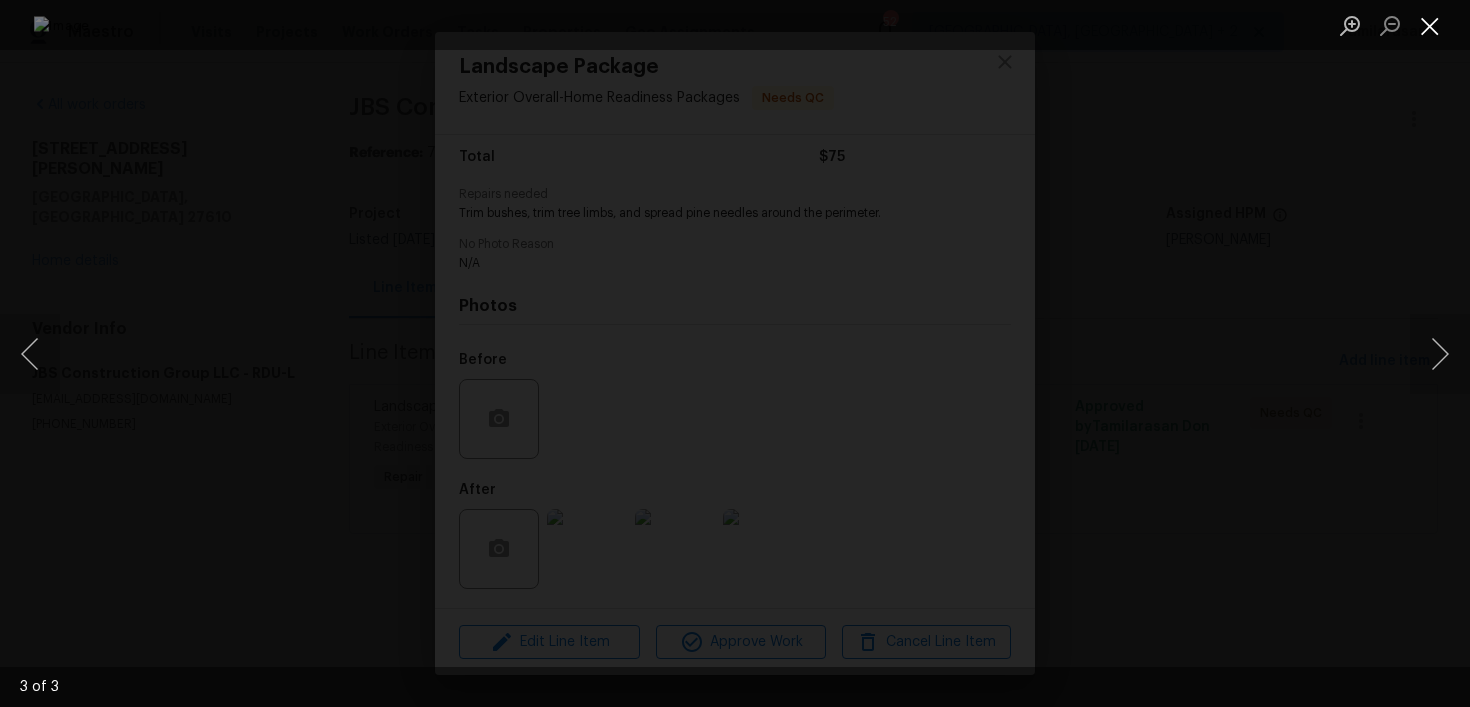 click at bounding box center (1430, 25) 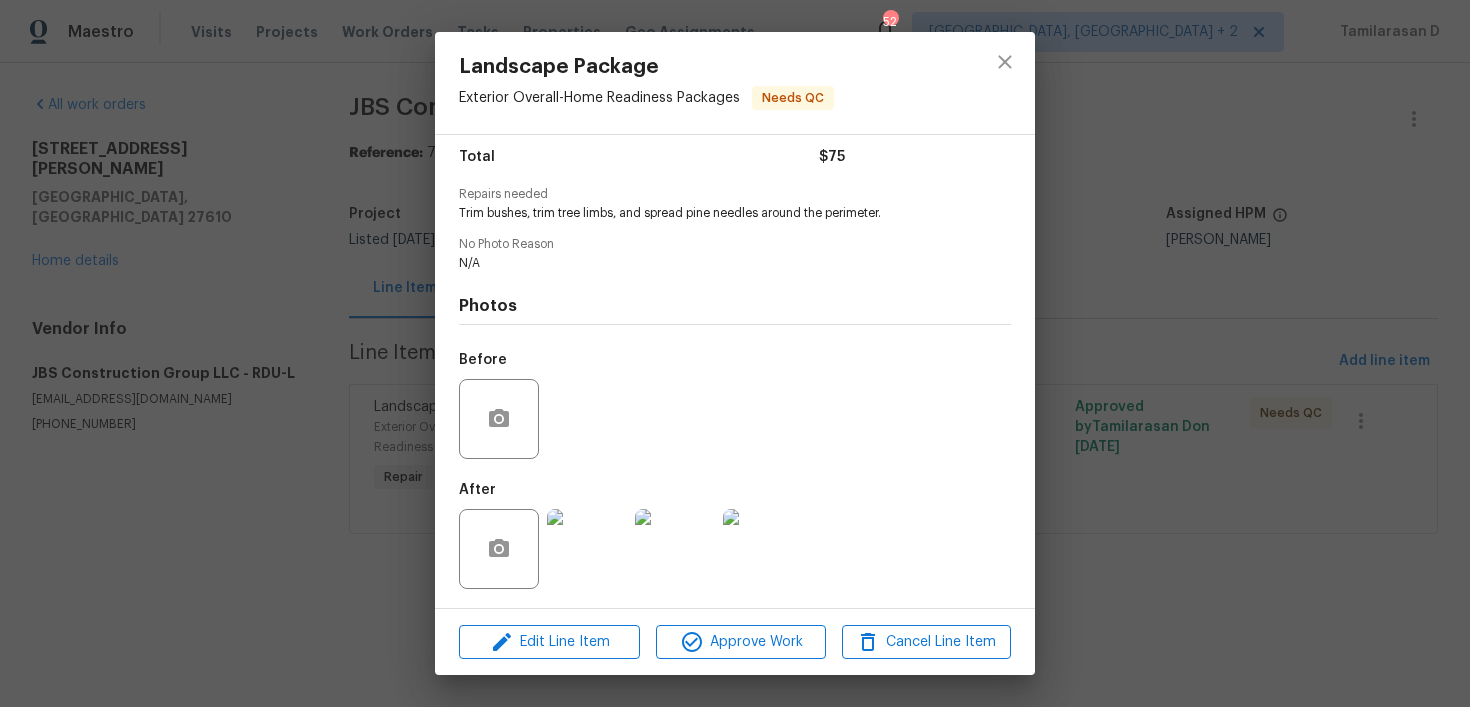 click on "Landscape Package Exterior Overall  -  Home Readiness Packages Needs QC Vendor JBS Construction Group LLC Account Category Repairs Cost $75 x 1 count $75 Labor $0 Total $75 Repairs needed Trim bushes, trim tree limbs, and spread pine needles around the perimeter. No Photo Reason N/A Photos Before After  Edit Line Item  Approve Work  Cancel Line Item" at bounding box center [735, 353] 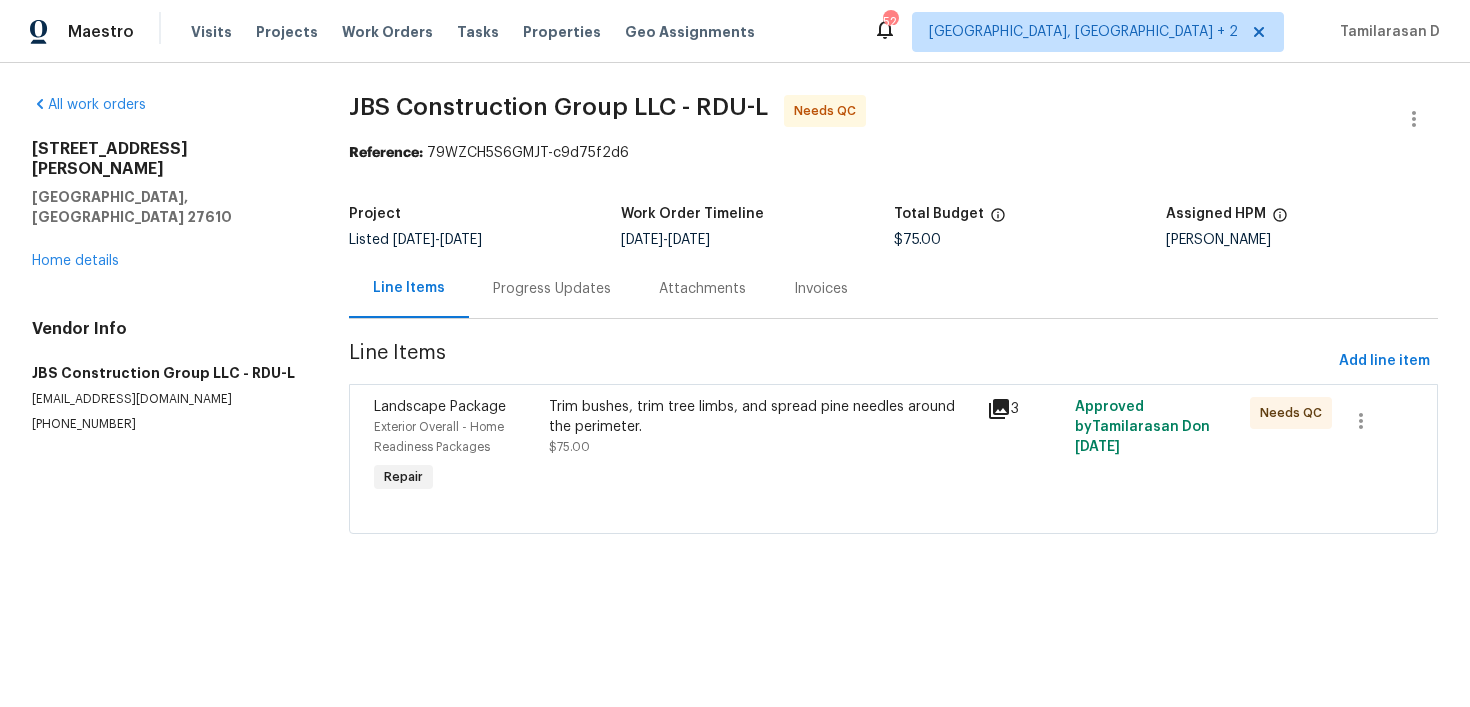click on "Progress Updates" at bounding box center (552, 288) 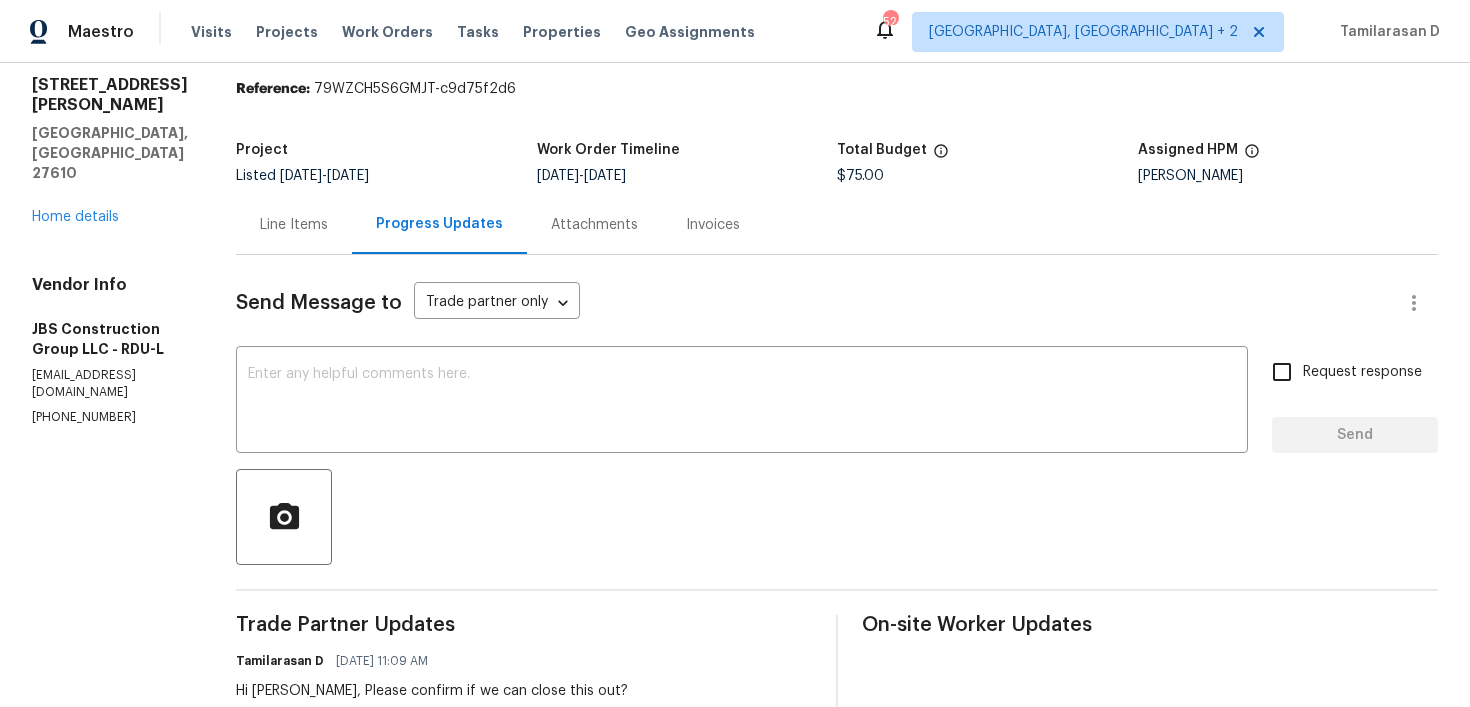 scroll, scrollTop: 181, scrollLeft: 0, axis: vertical 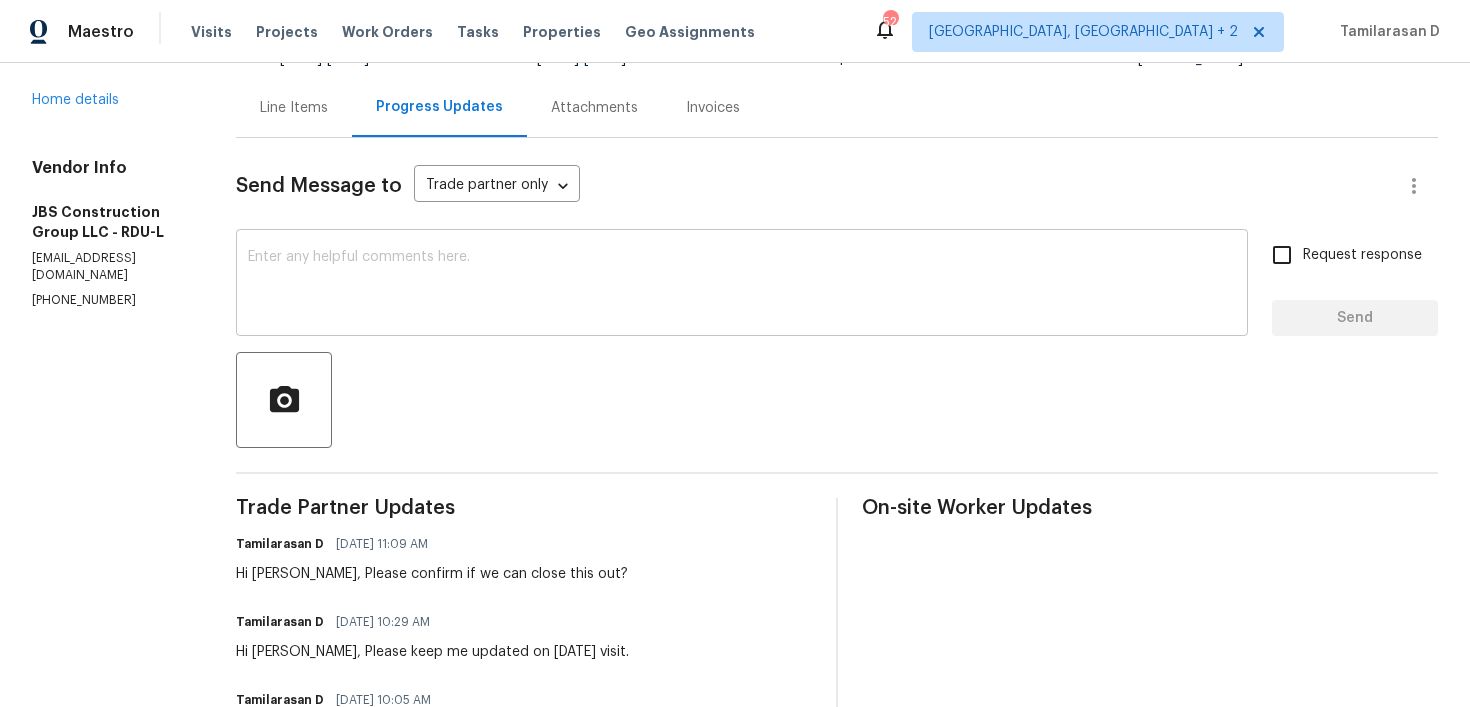click on "x ​" at bounding box center (742, 285) 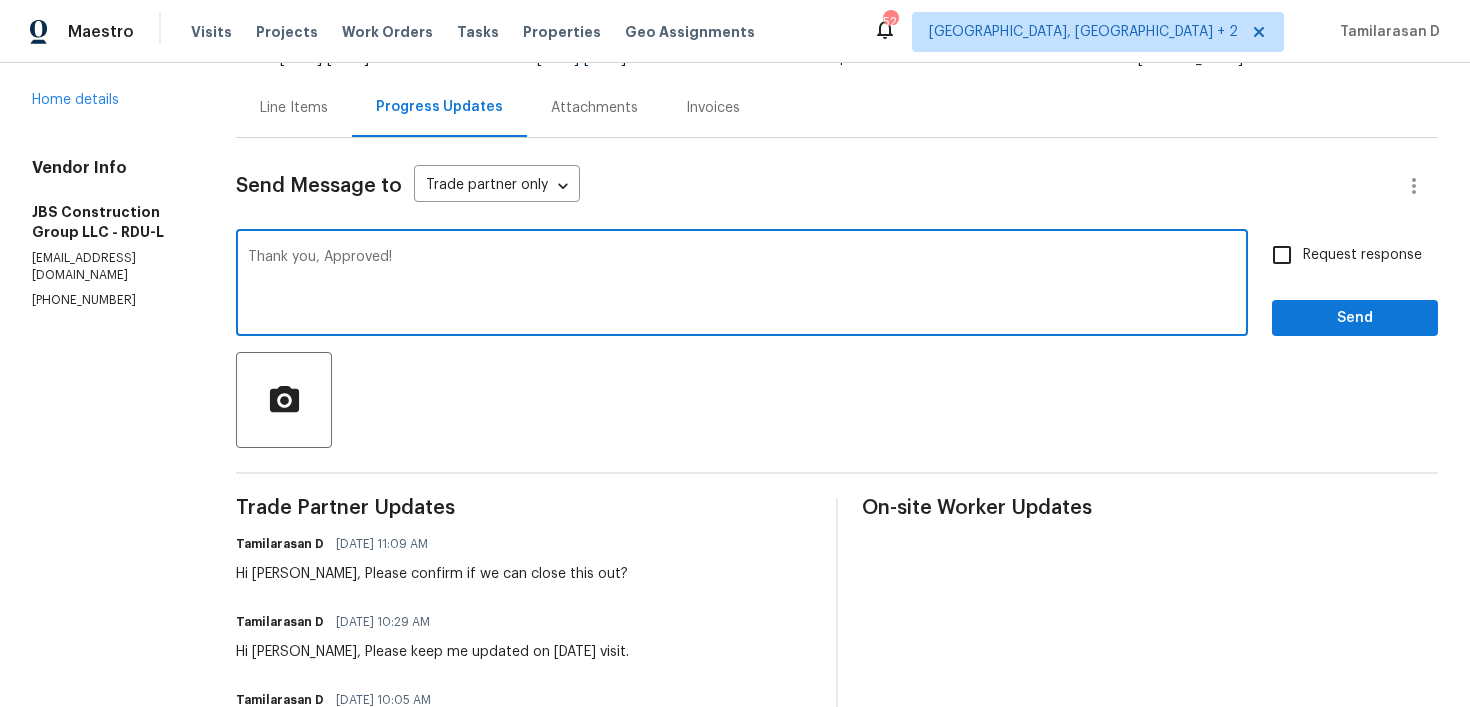 scroll, scrollTop: 0, scrollLeft: 0, axis: both 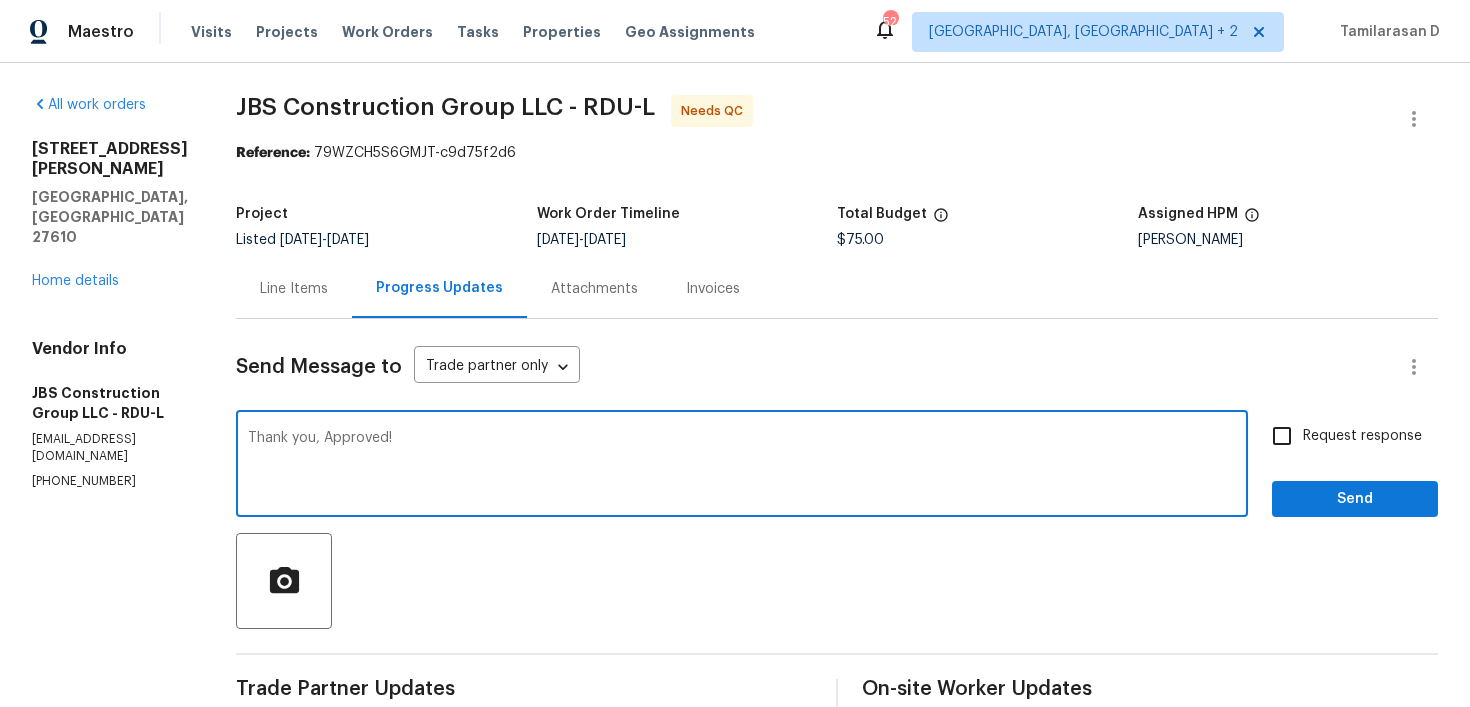 type on "Thank you, Approved!" 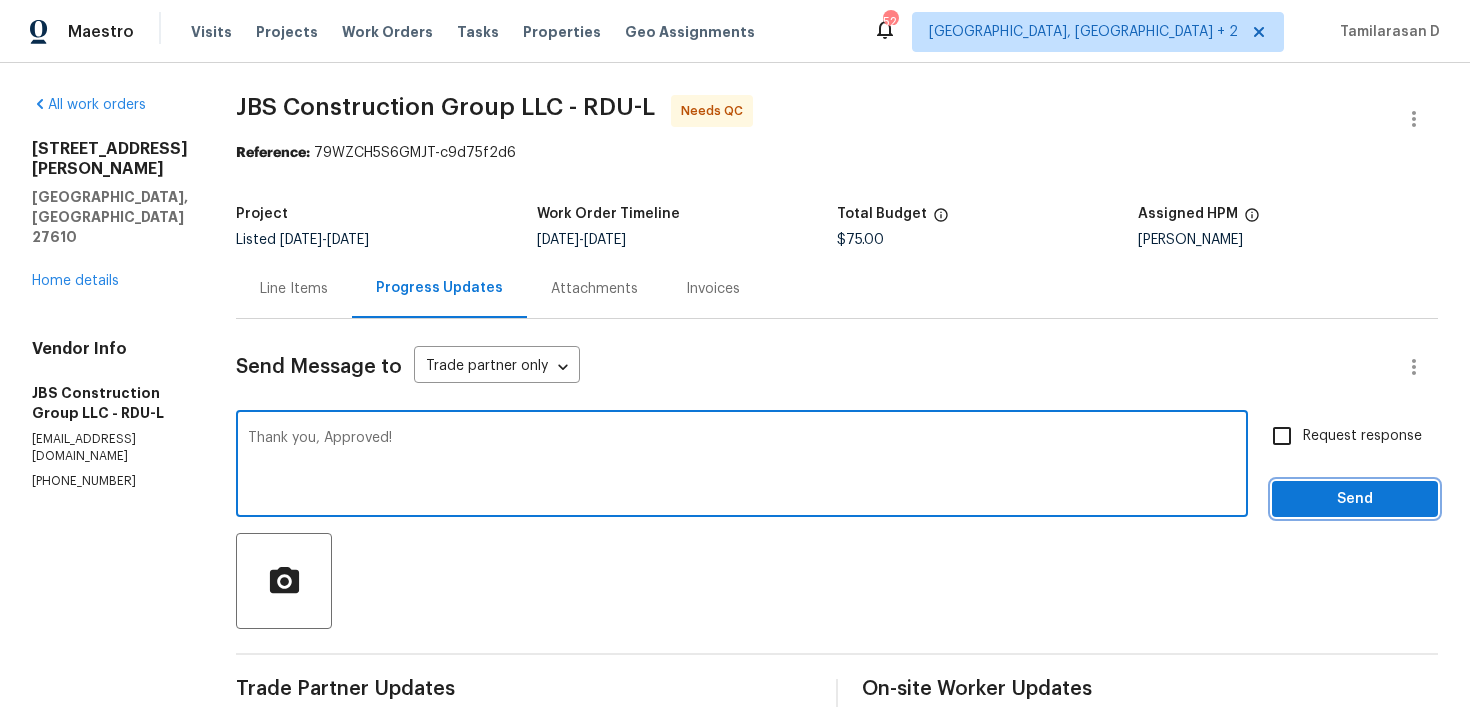 click on "Send" at bounding box center (1355, 499) 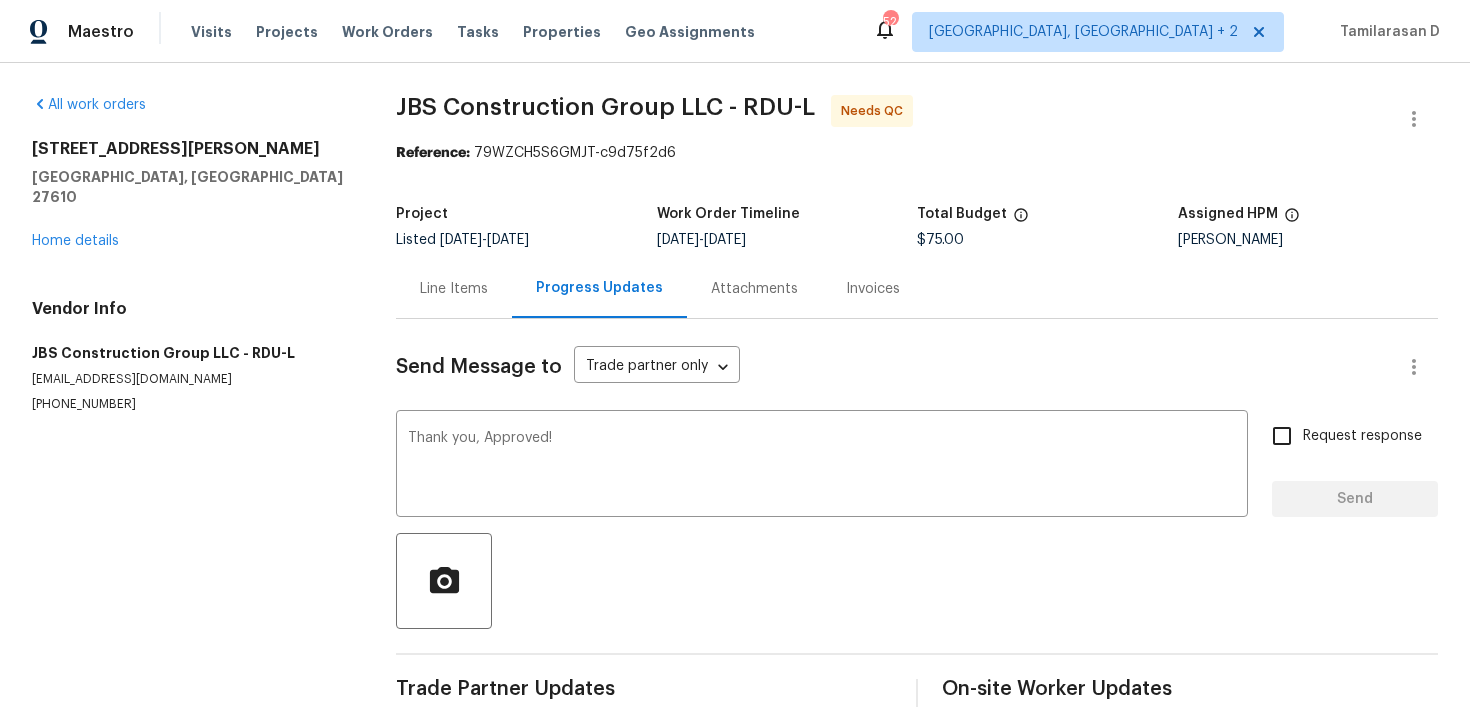 type 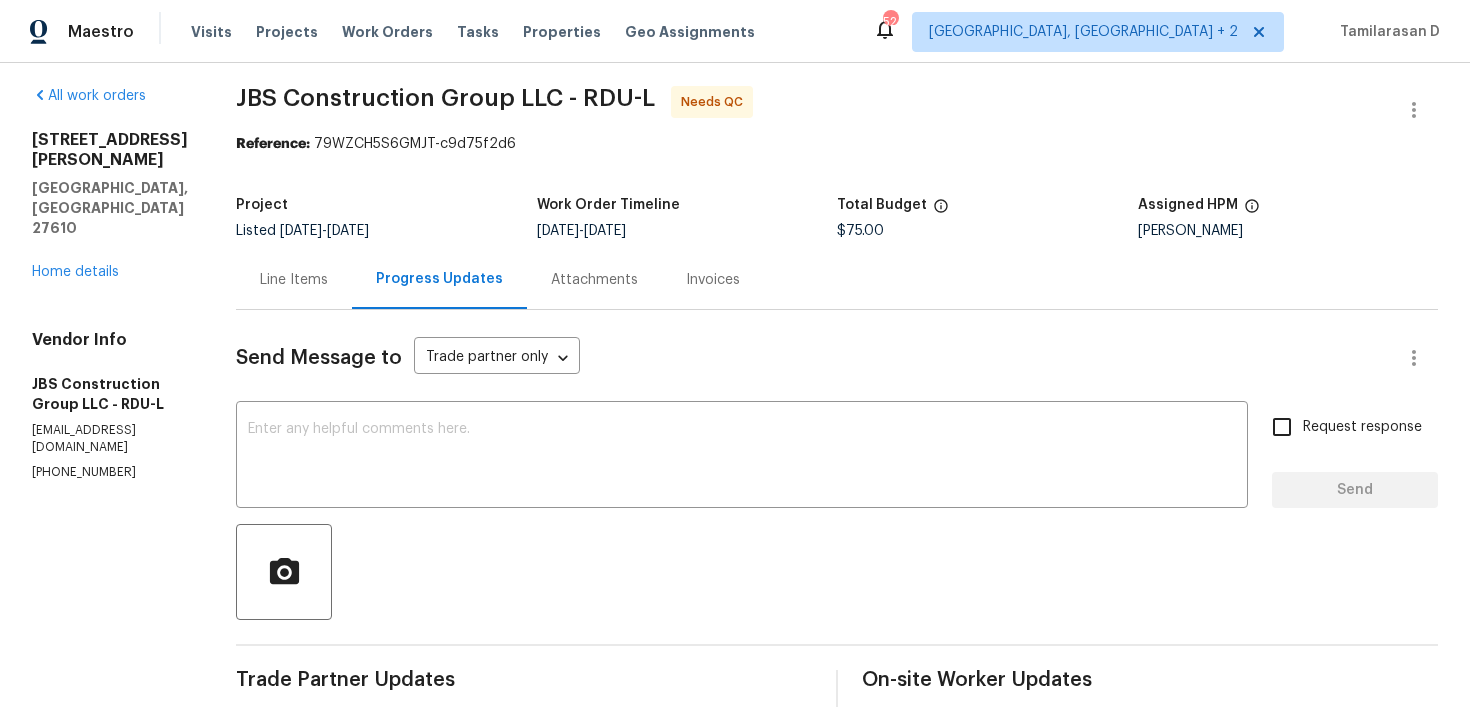 scroll, scrollTop: 0, scrollLeft: 0, axis: both 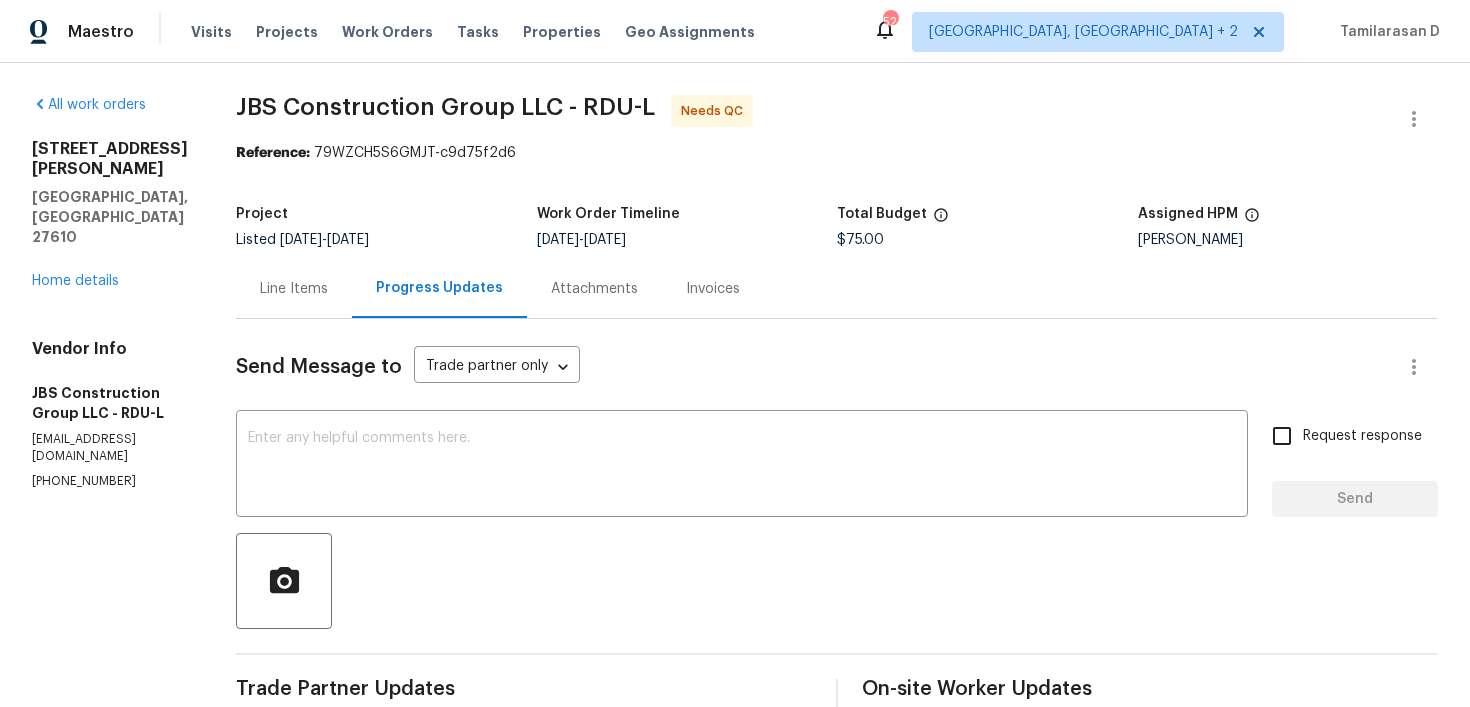 click on "Line Items" at bounding box center (294, 288) 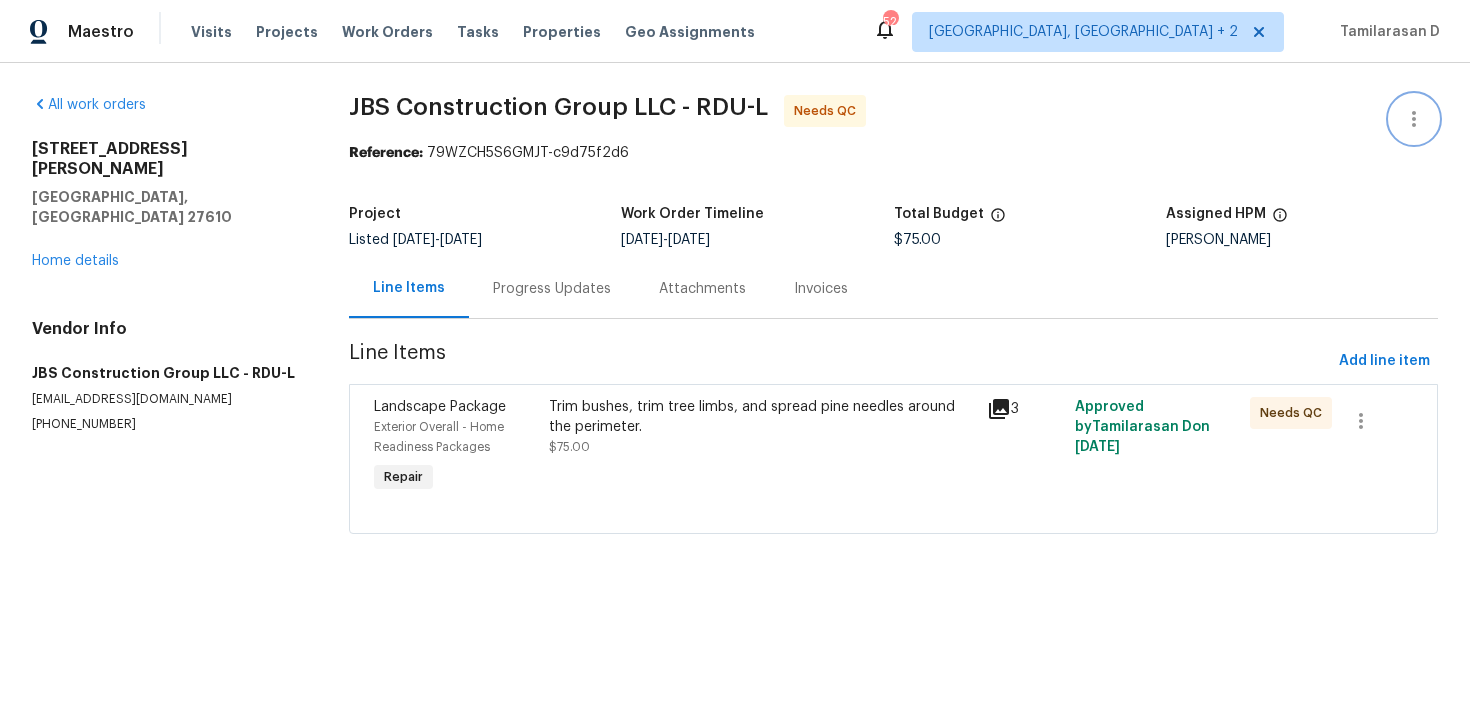 click at bounding box center (1414, 119) 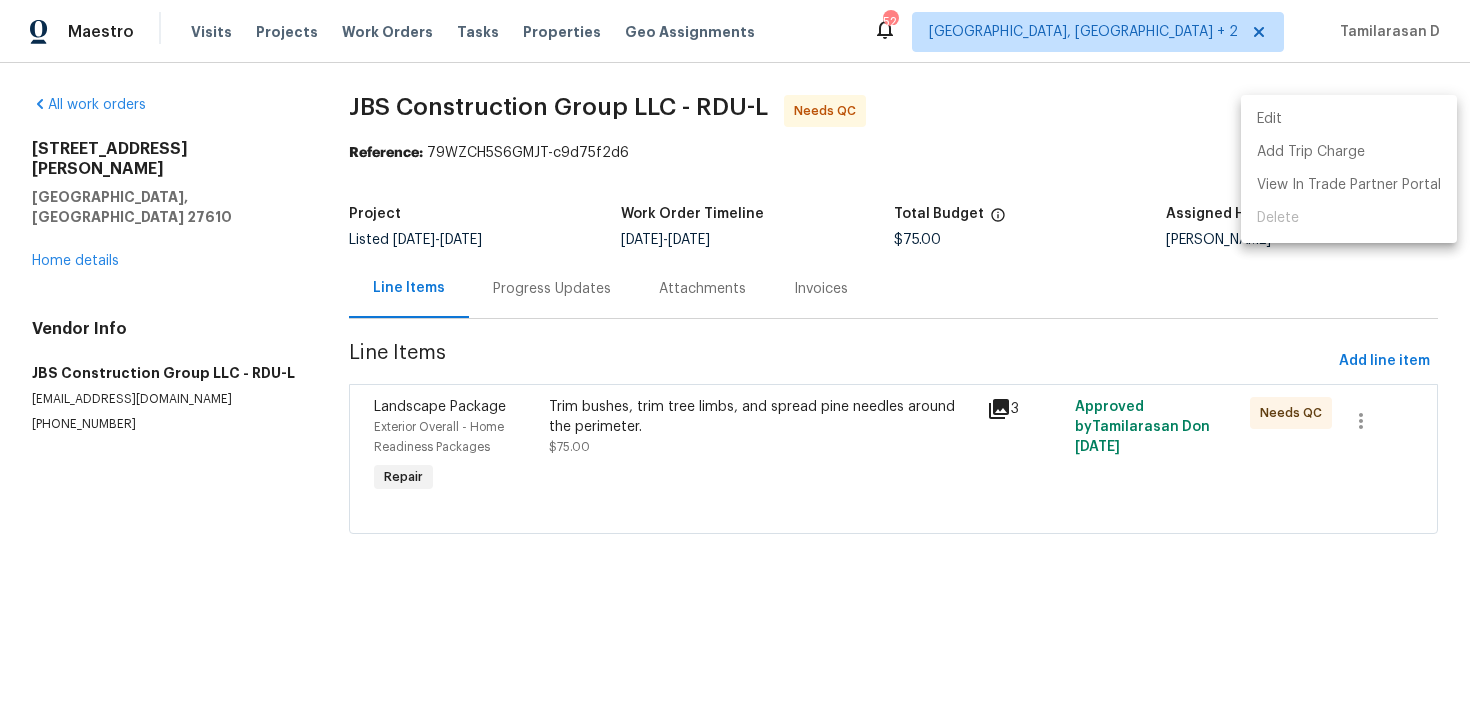 click on "Edit" at bounding box center (1349, 119) 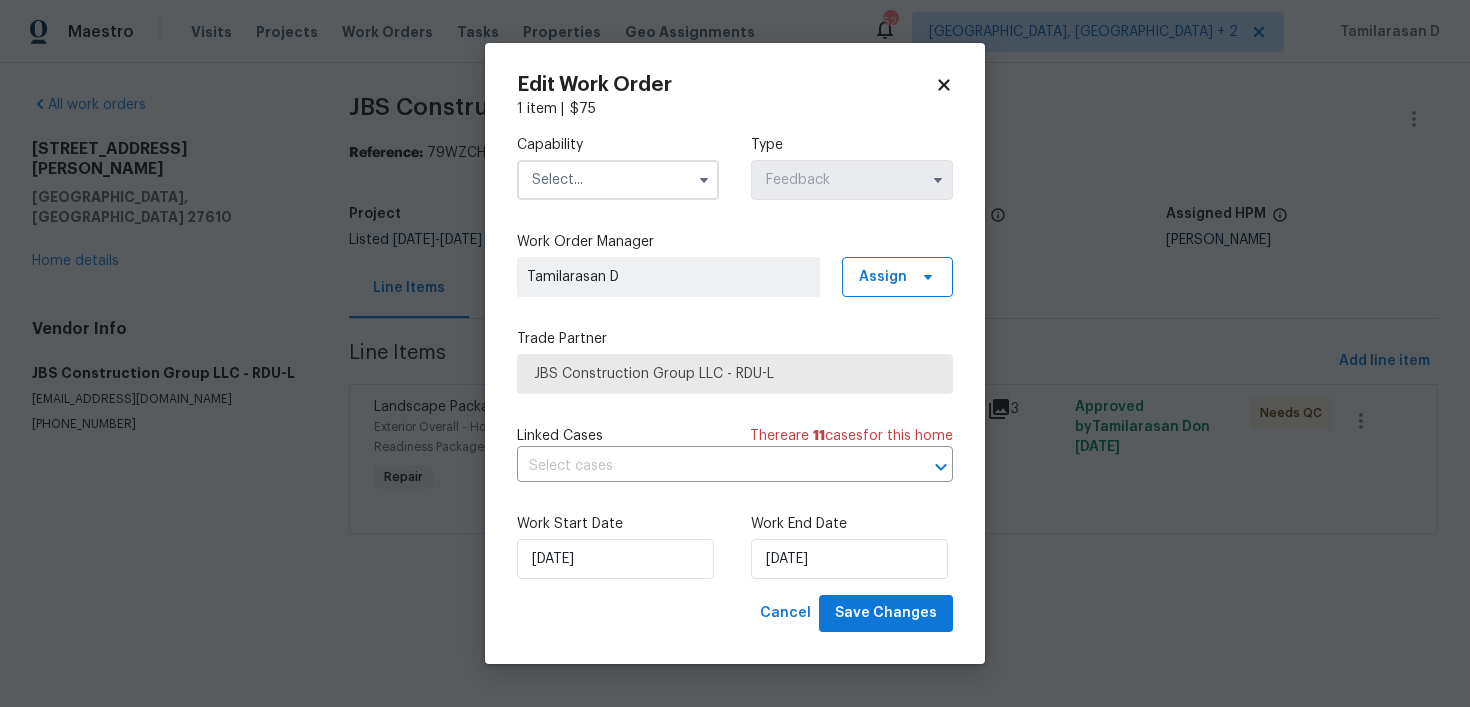 click at bounding box center (618, 180) 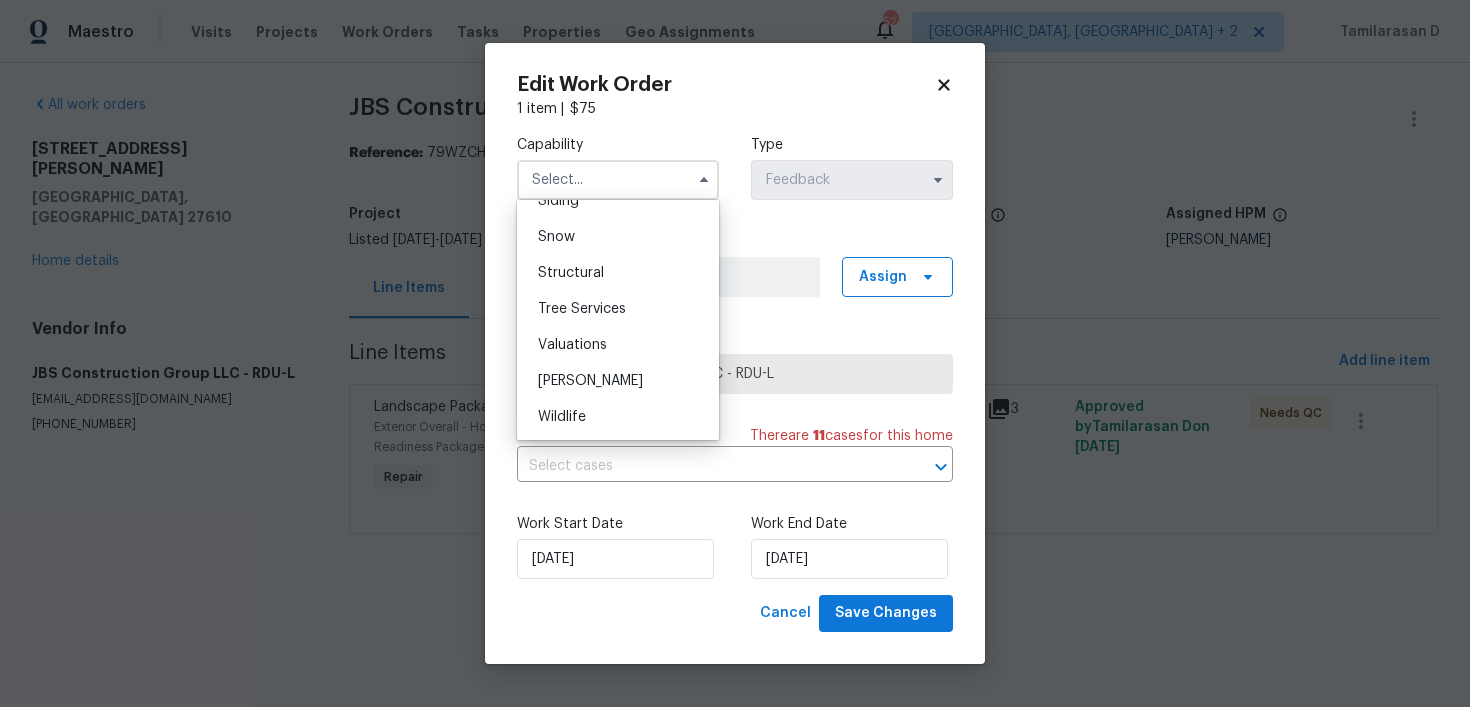 scroll, scrollTop: 0, scrollLeft: 0, axis: both 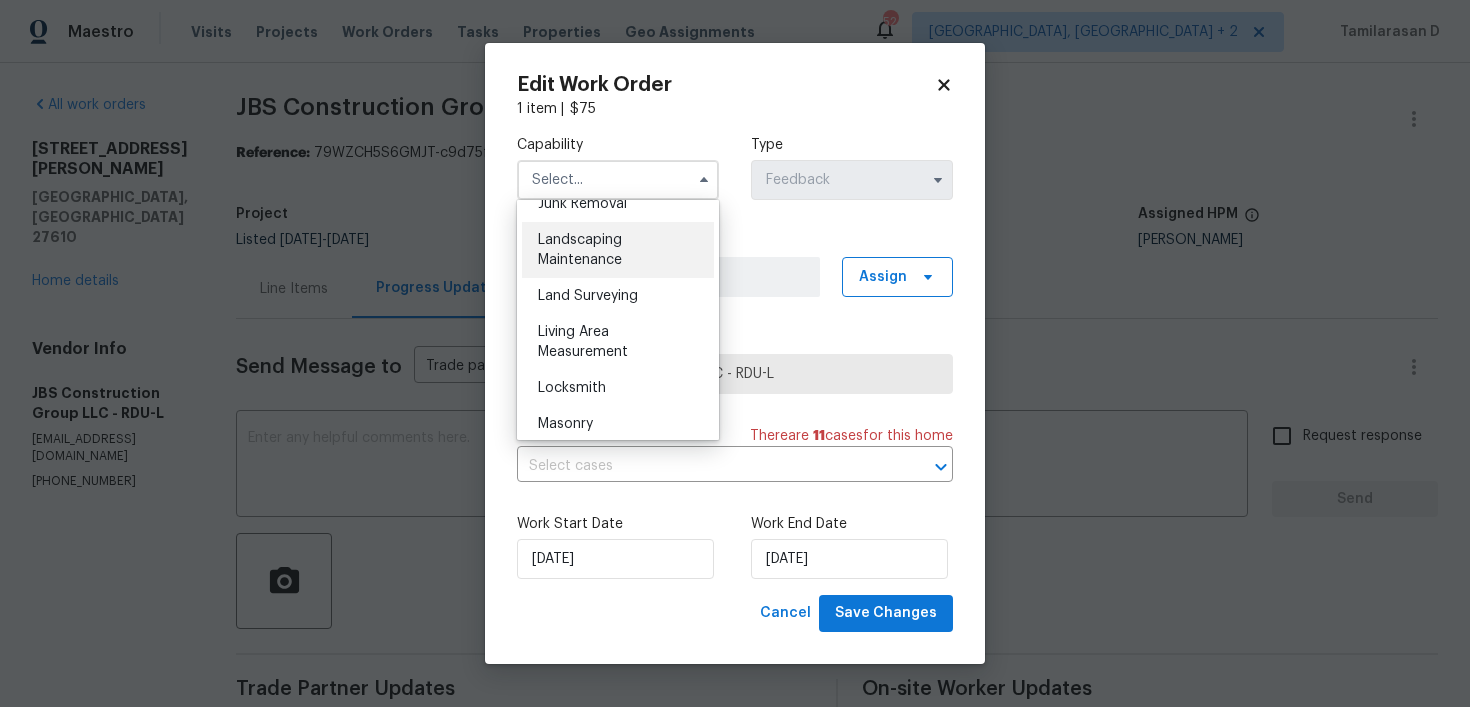 click on "Landscaping Maintenance" at bounding box center [580, 250] 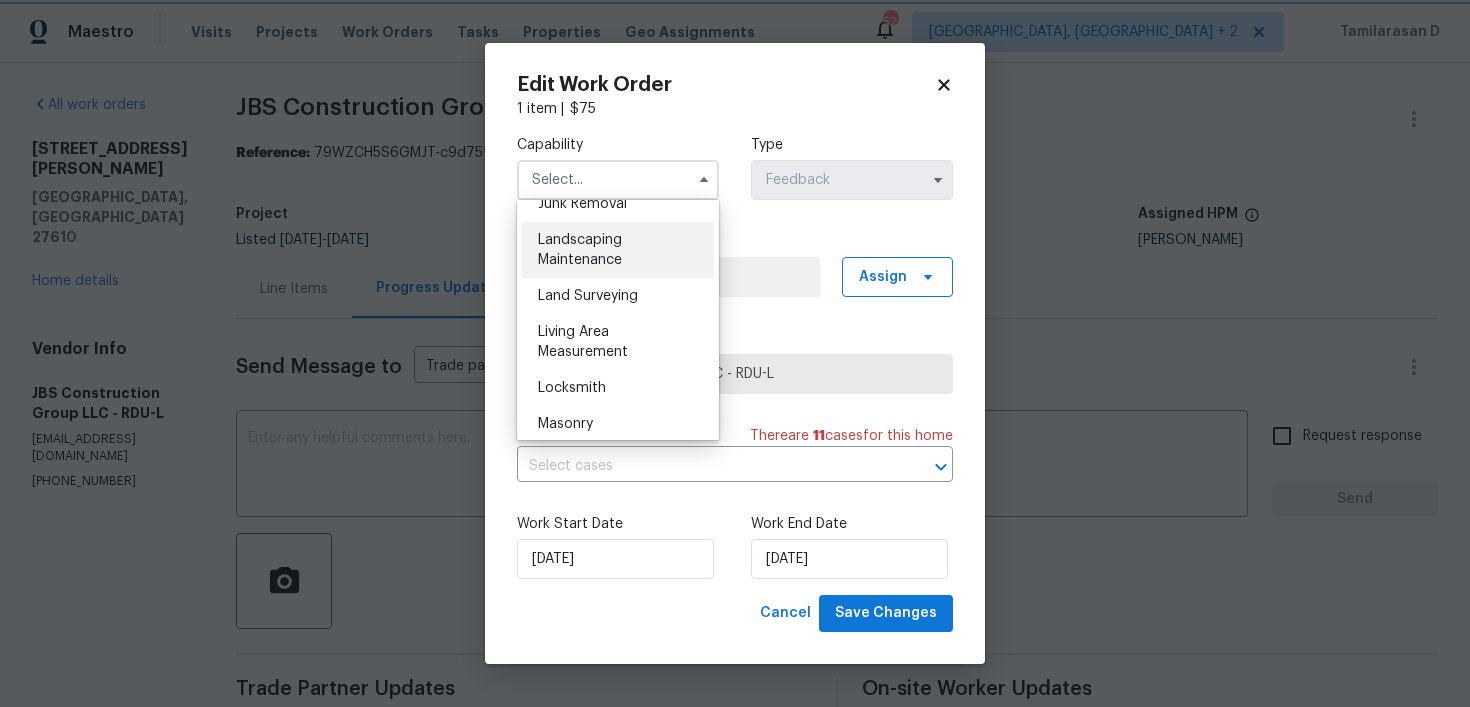 type on "Landscaping Maintenance" 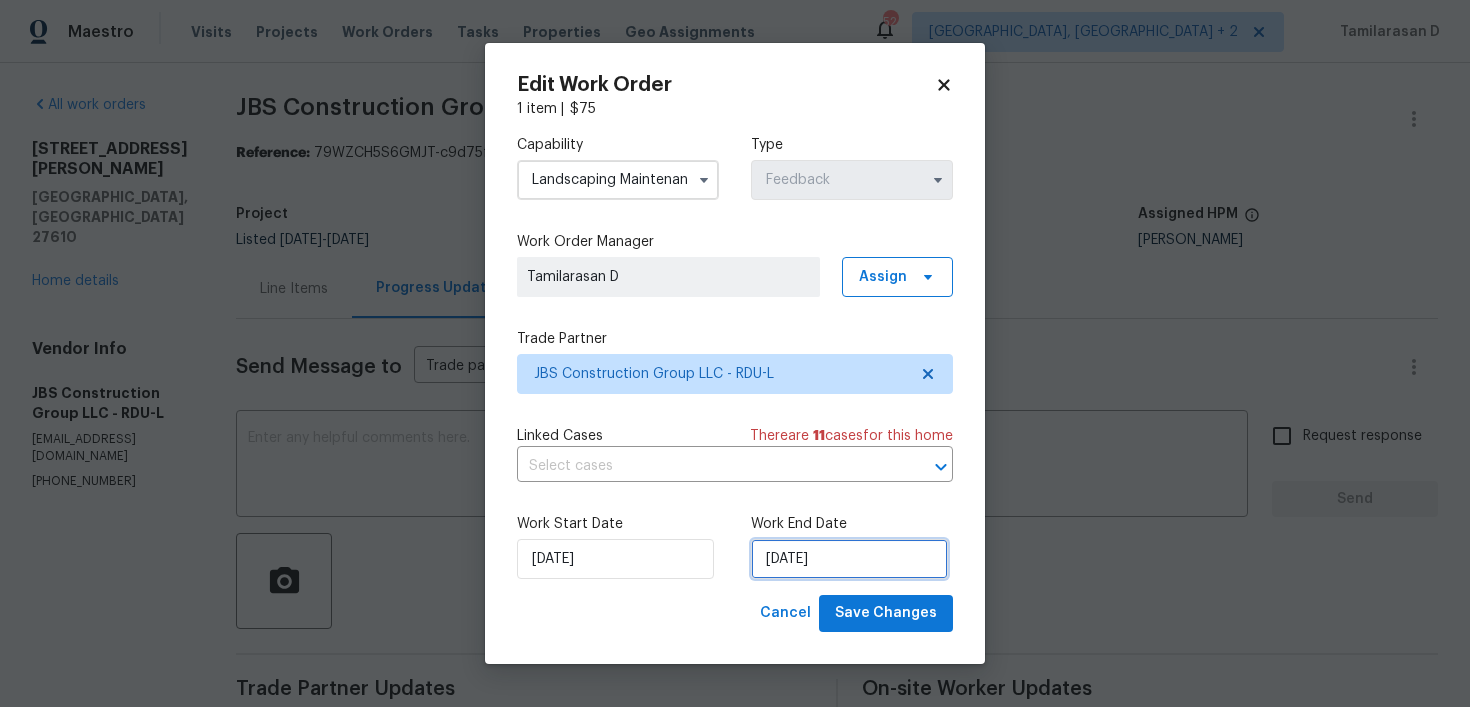 click on "17/07/2025" at bounding box center [849, 559] 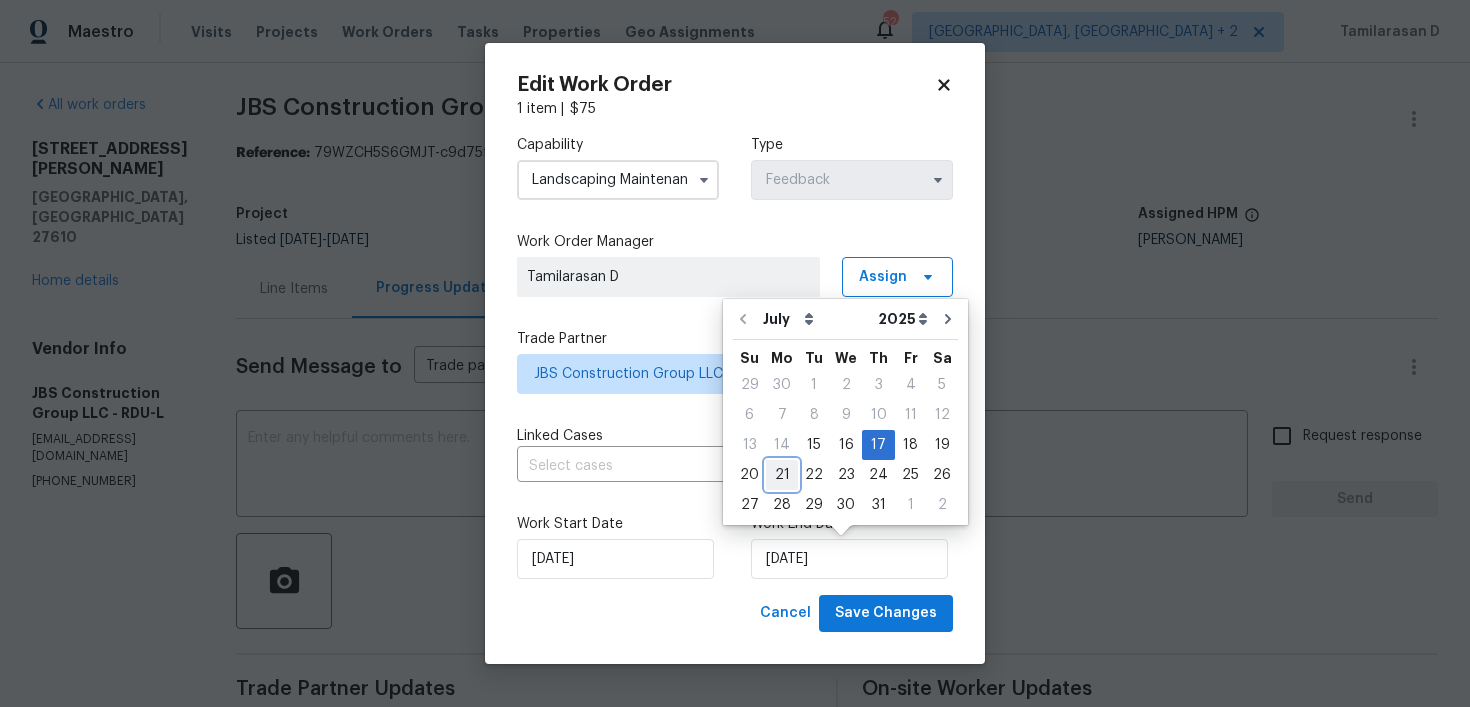 click on "21" at bounding box center (782, 475) 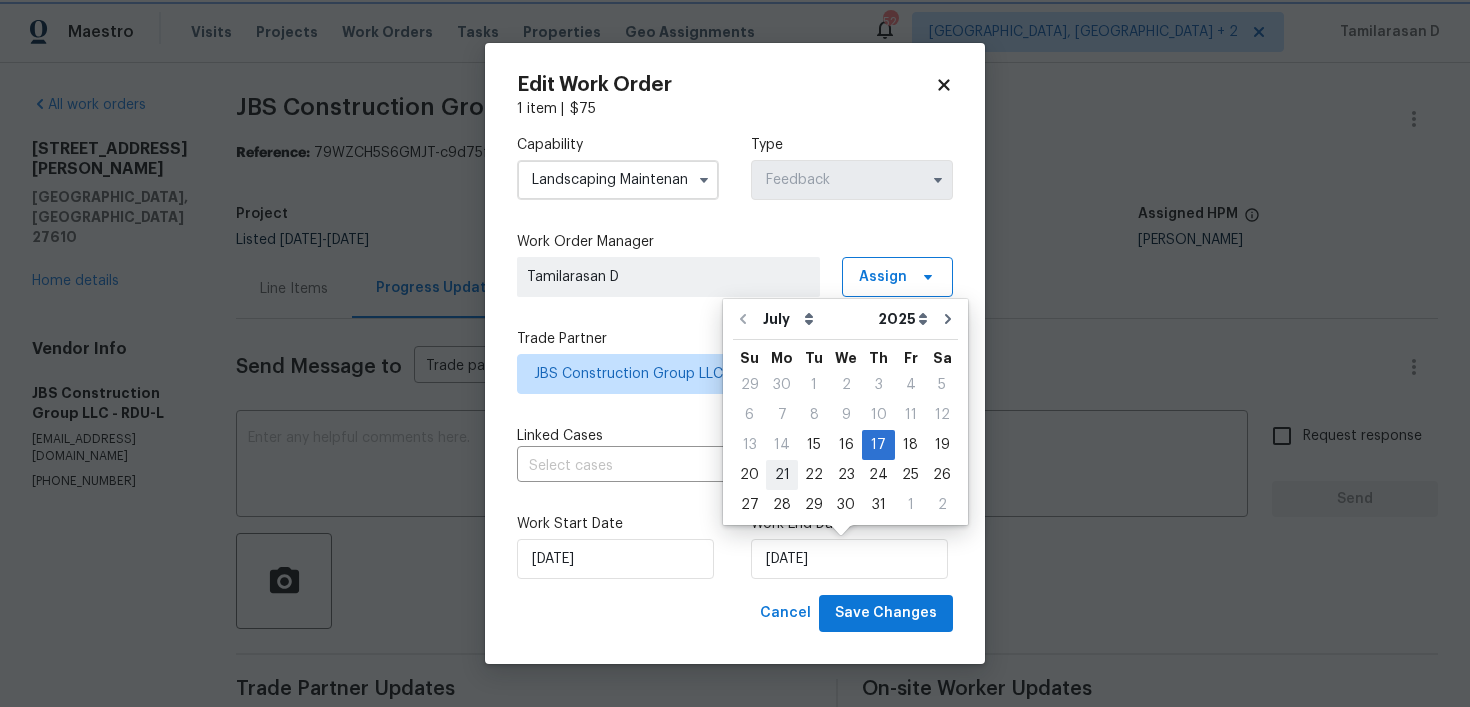 type on "21/07/2025" 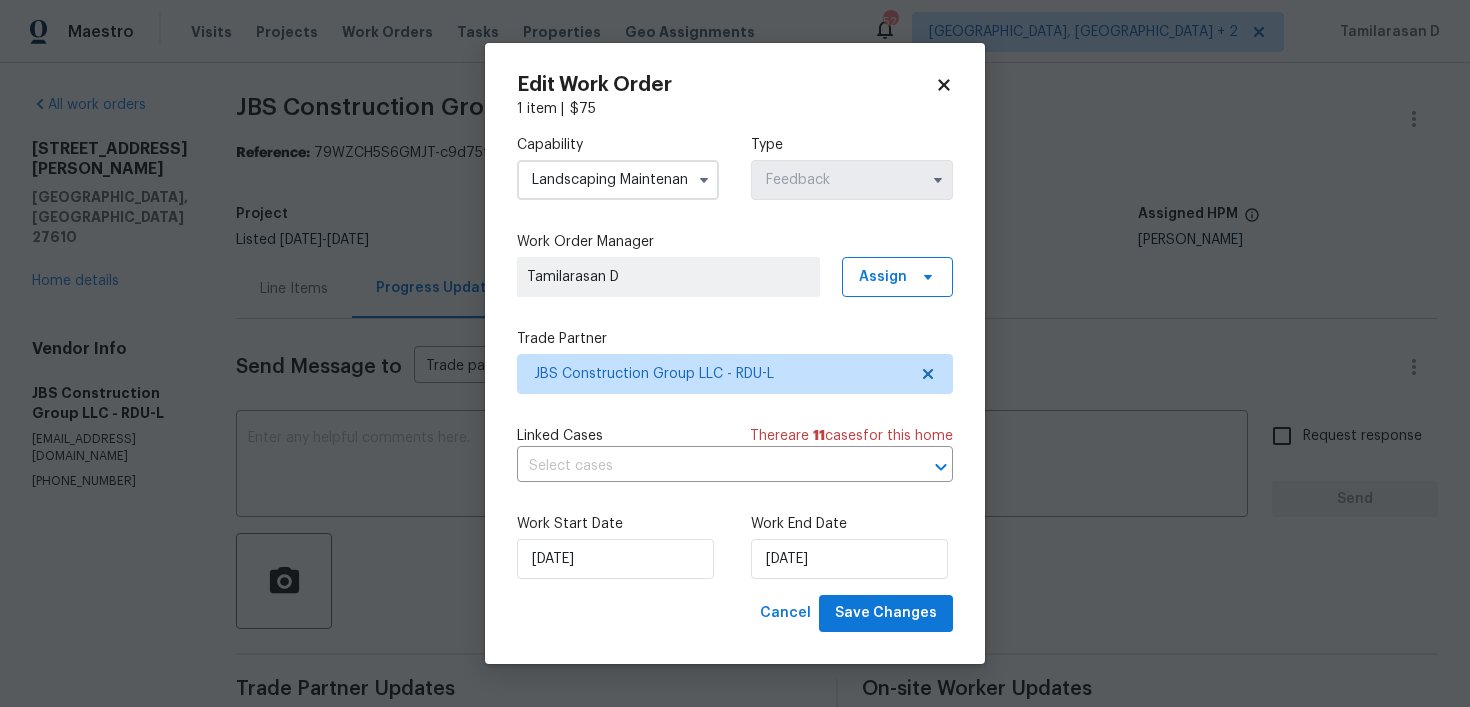 click on "Work Start Date   15/07/2025 Work End Date   21/07/2025" at bounding box center [735, 546] 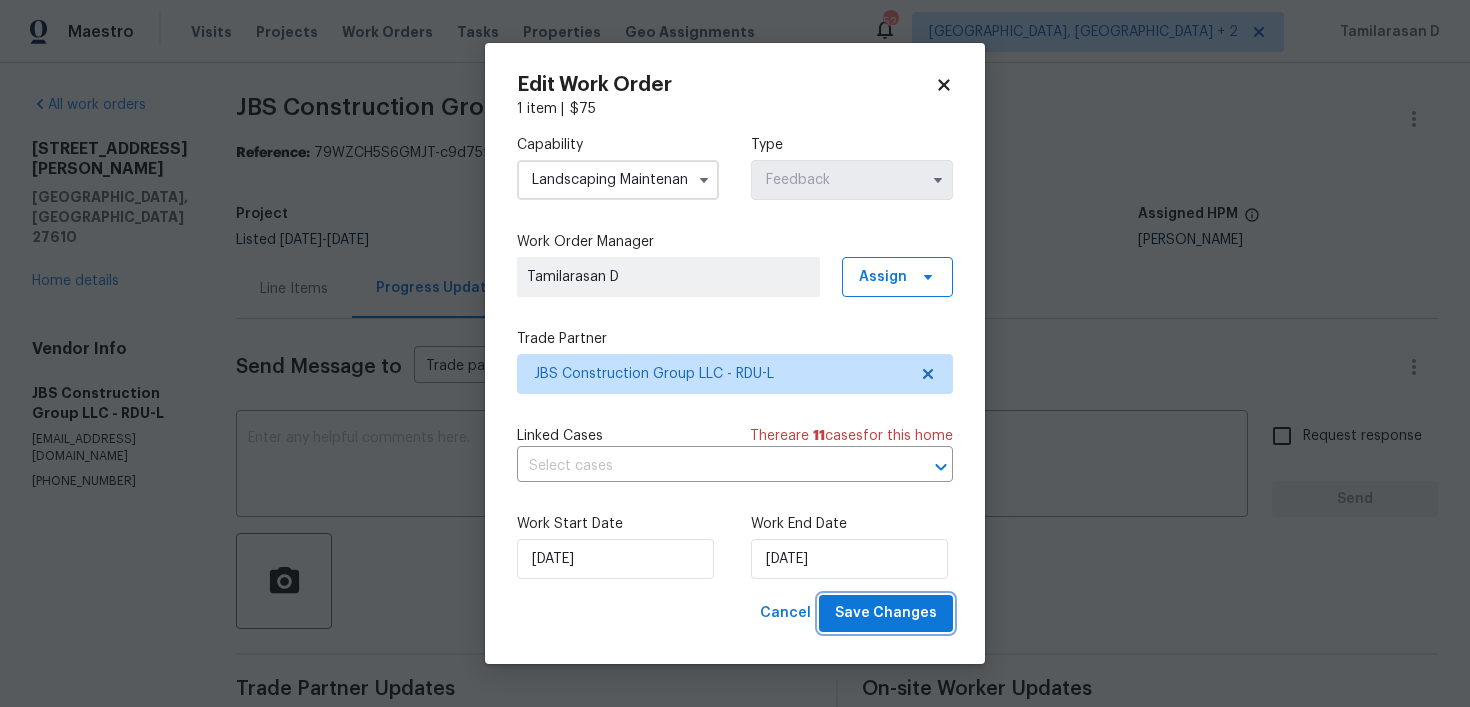 click on "Save Changes" at bounding box center [886, 613] 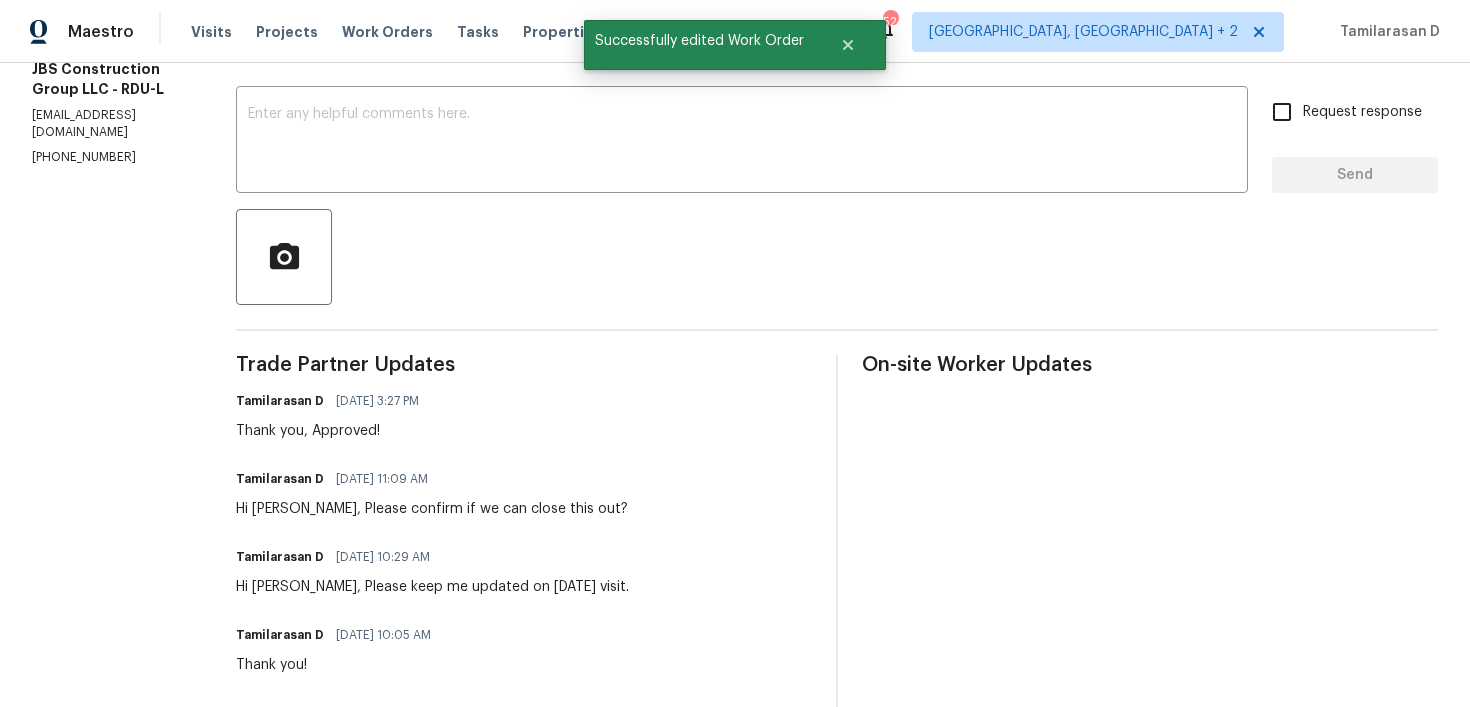 scroll, scrollTop: 0, scrollLeft: 0, axis: both 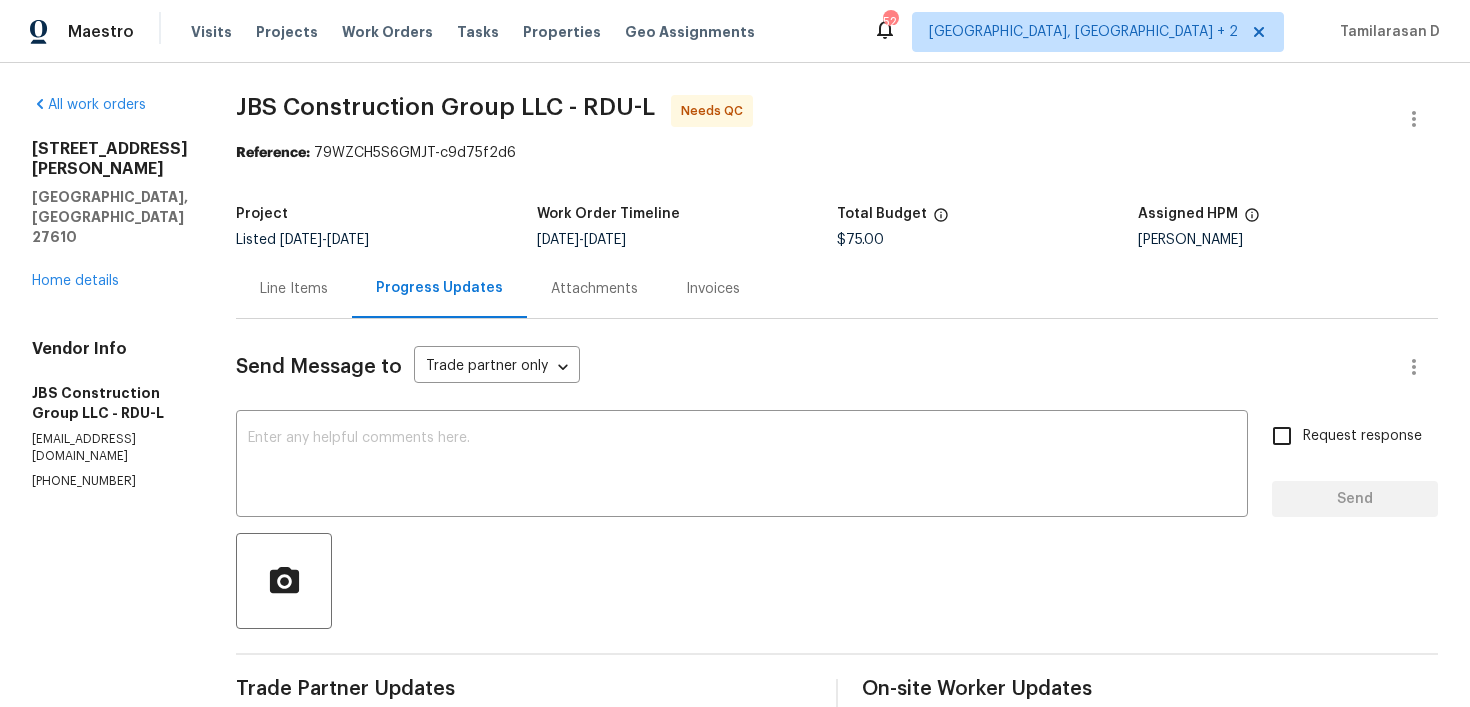 click on "Line Items" at bounding box center (294, 288) 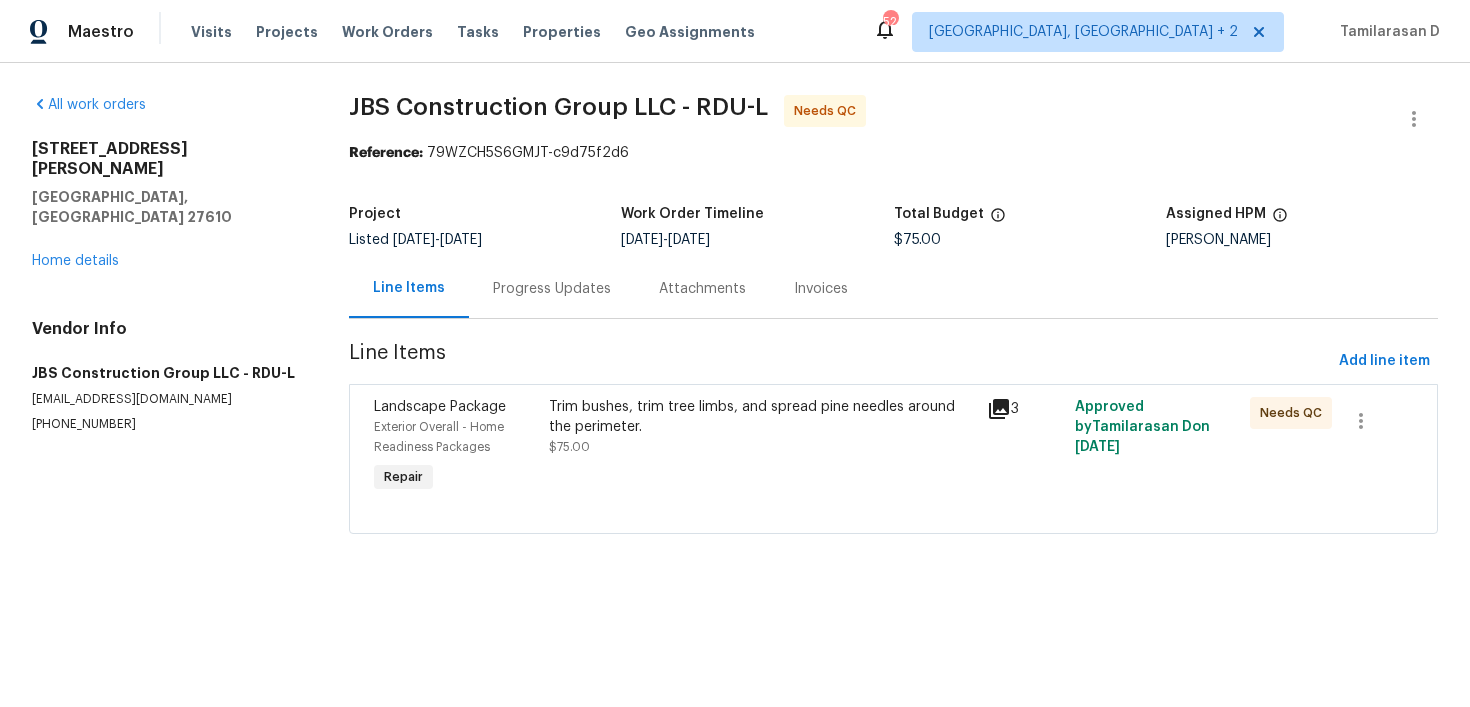 click on "Trim bushes, trim tree limbs, and spread pine needles around the perimeter. $75.00" at bounding box center [762, 427] 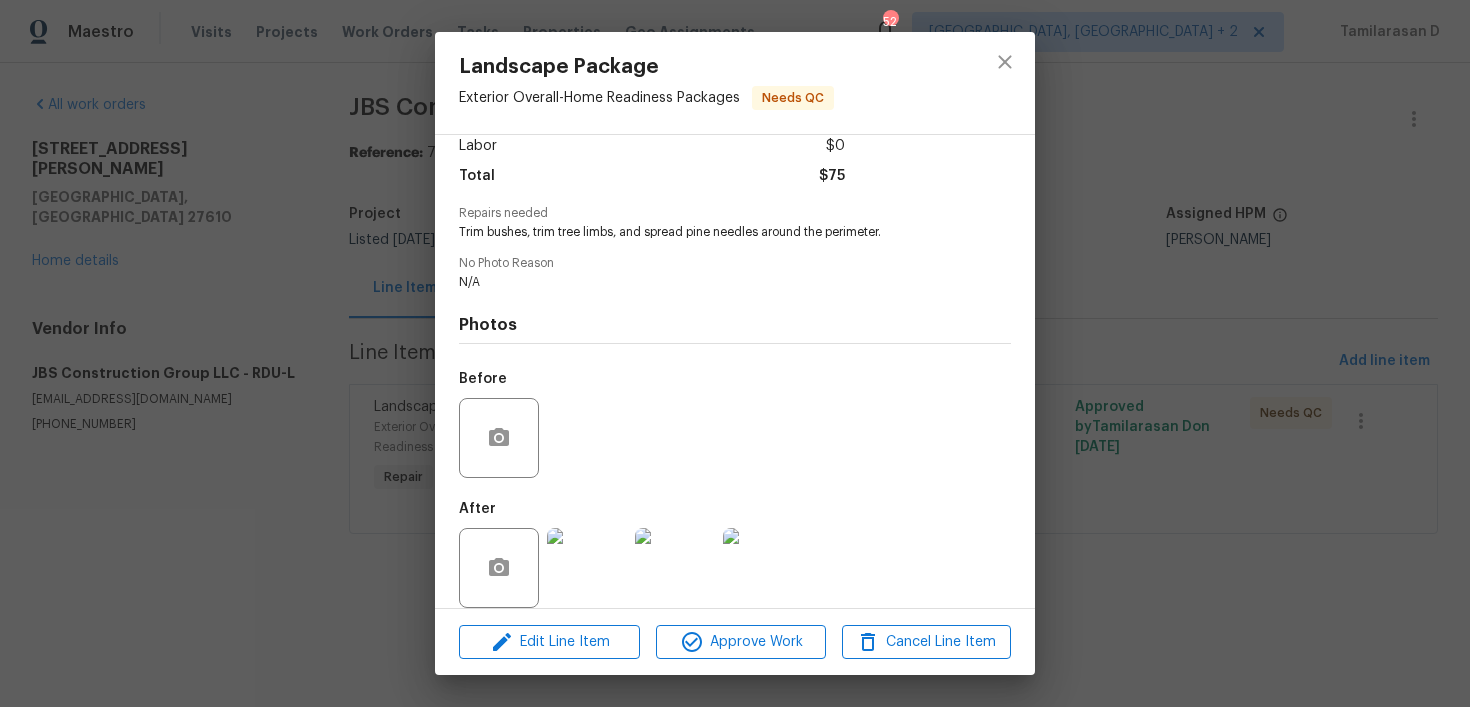 scroll, scrollTop: 163, scrollLeft: 0, axis: vertical 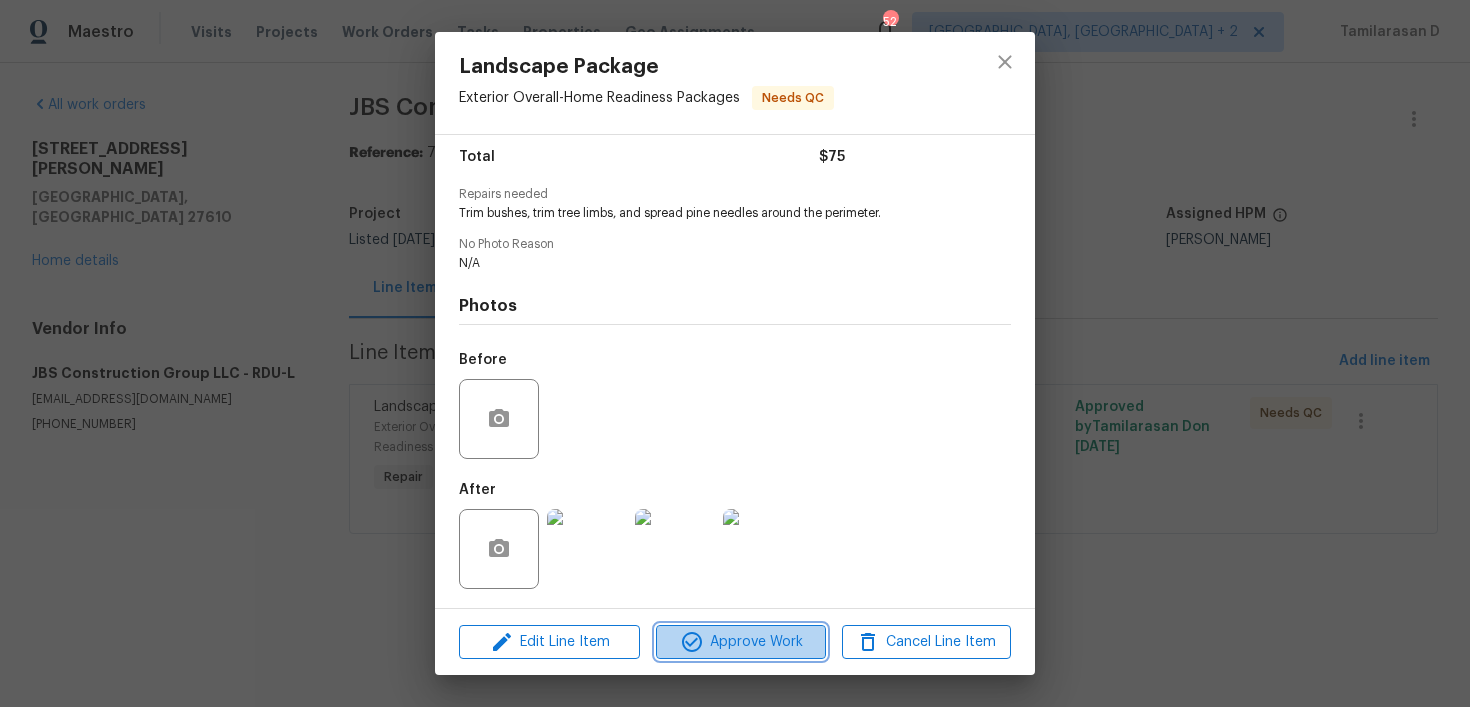click on "Approve Work" at bounding box center (740, 642) 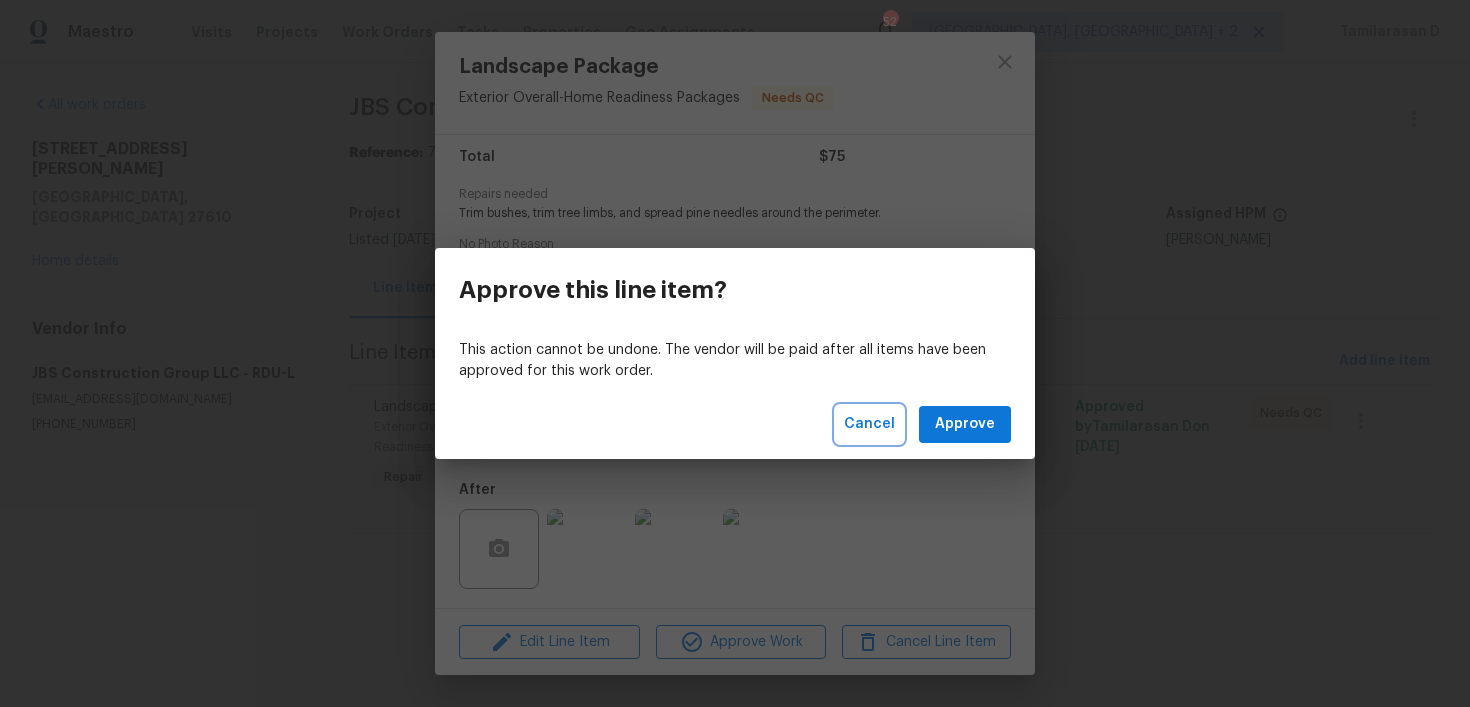 click on "Cancel" at bounding box center [869, 424] 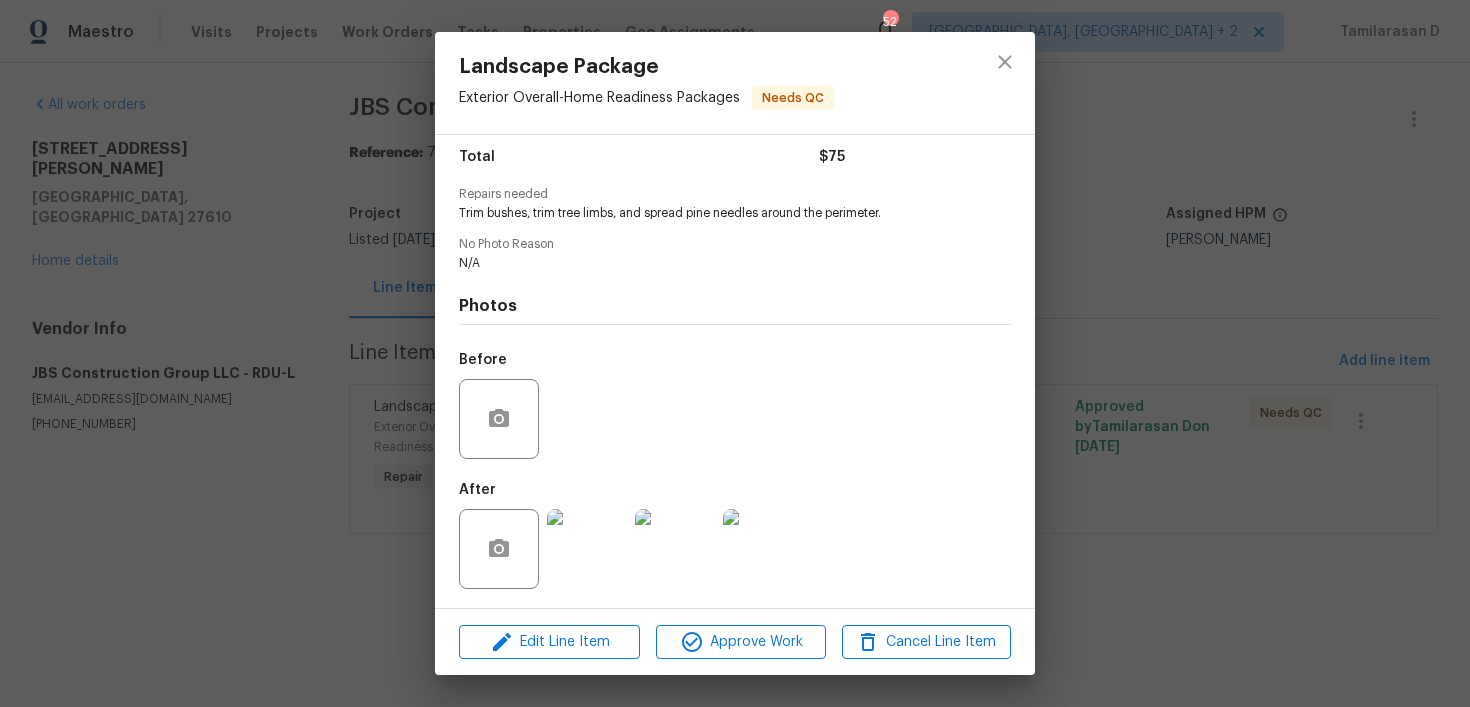click at bounding box center (587, 549) 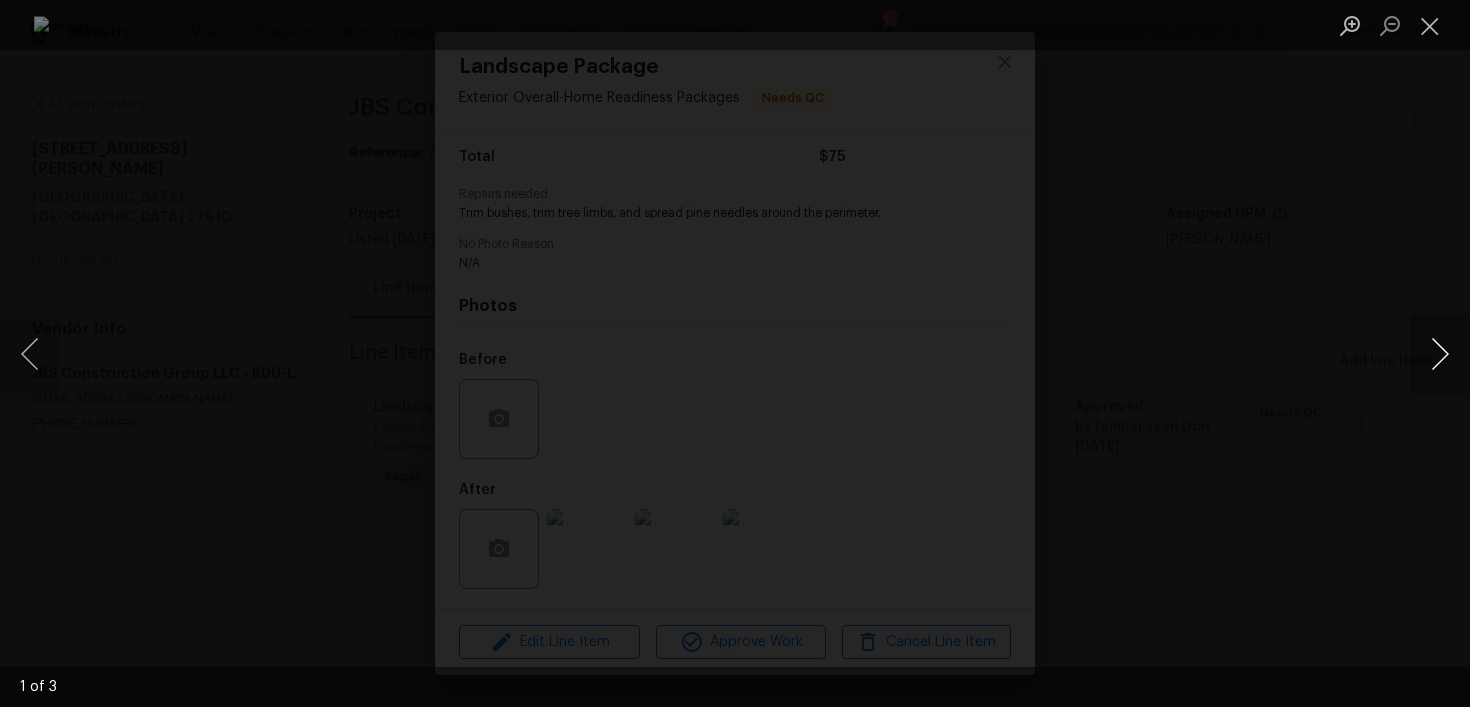 click at bounding box center (1440, 354) 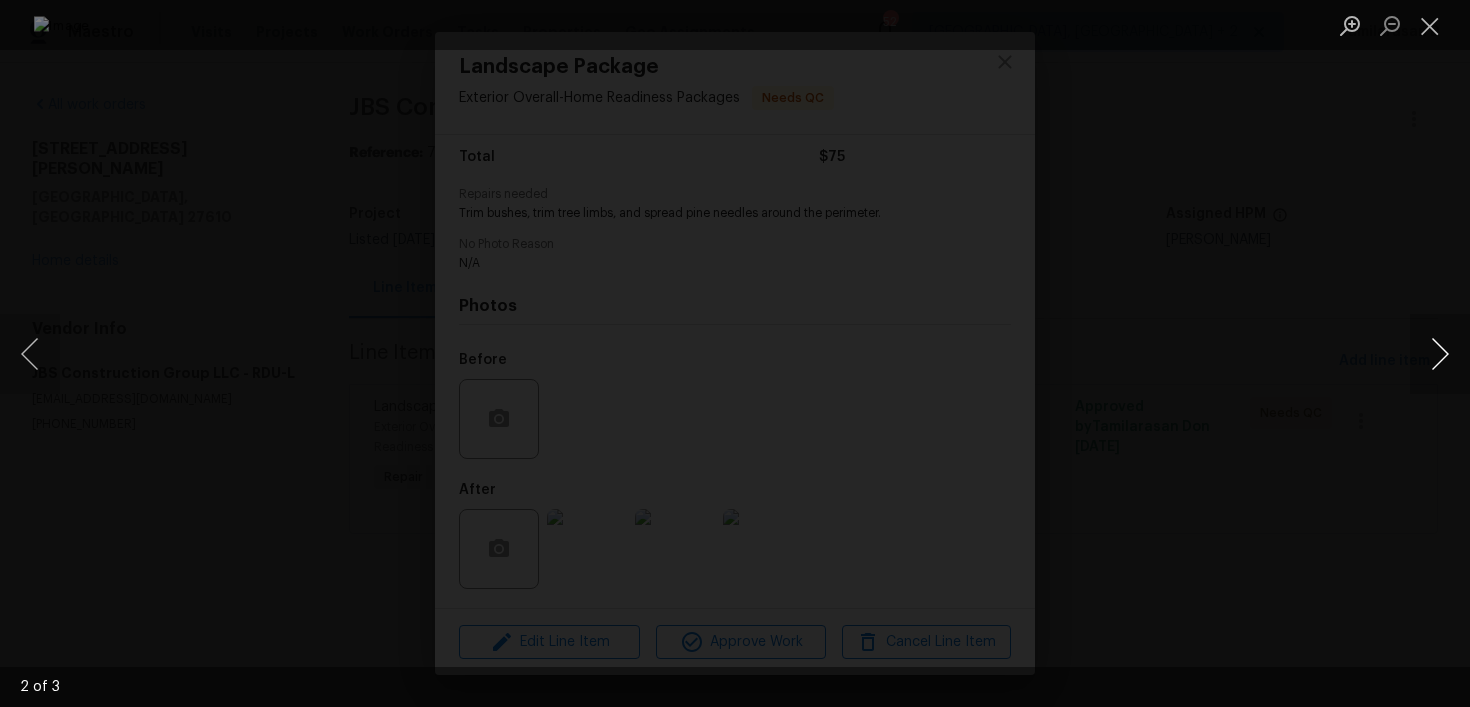 click at bounding box center [1440, 354] 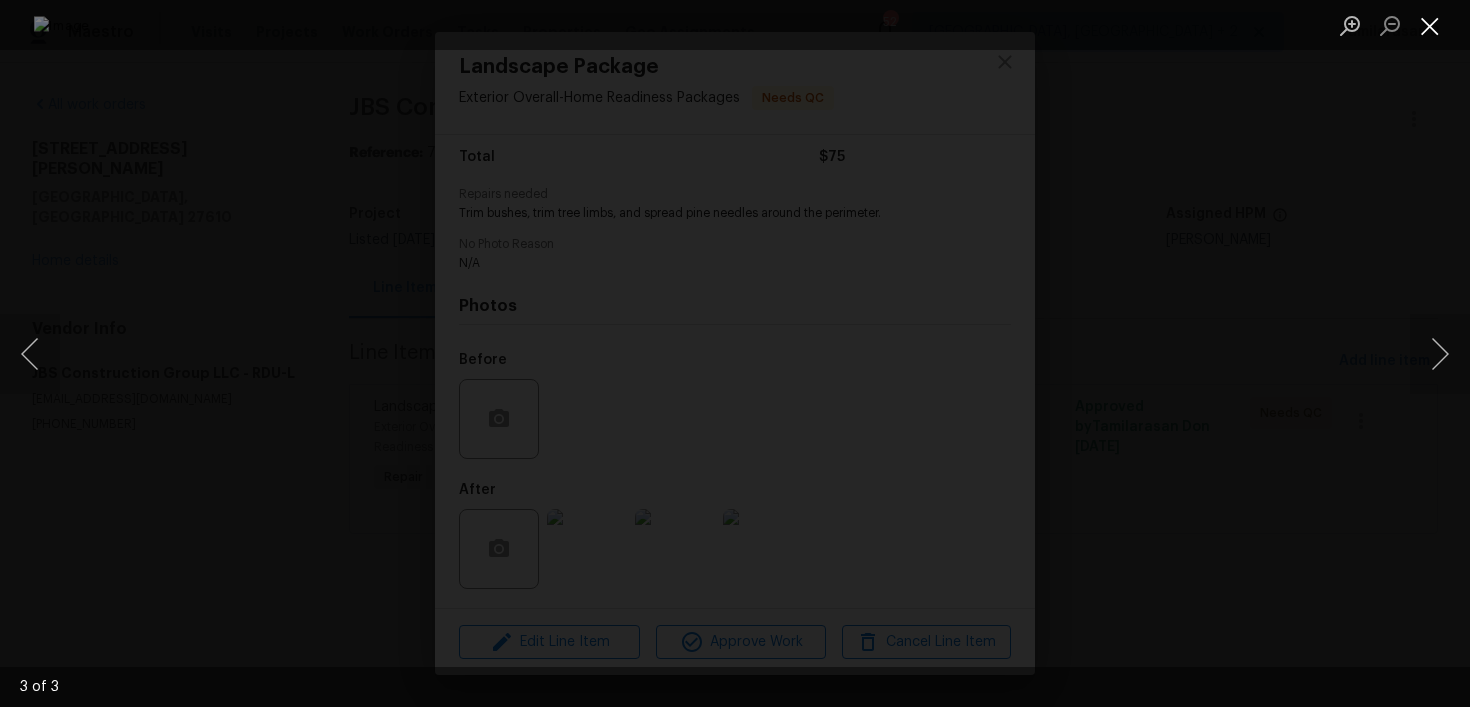 click at bounding box center [1430, 25] 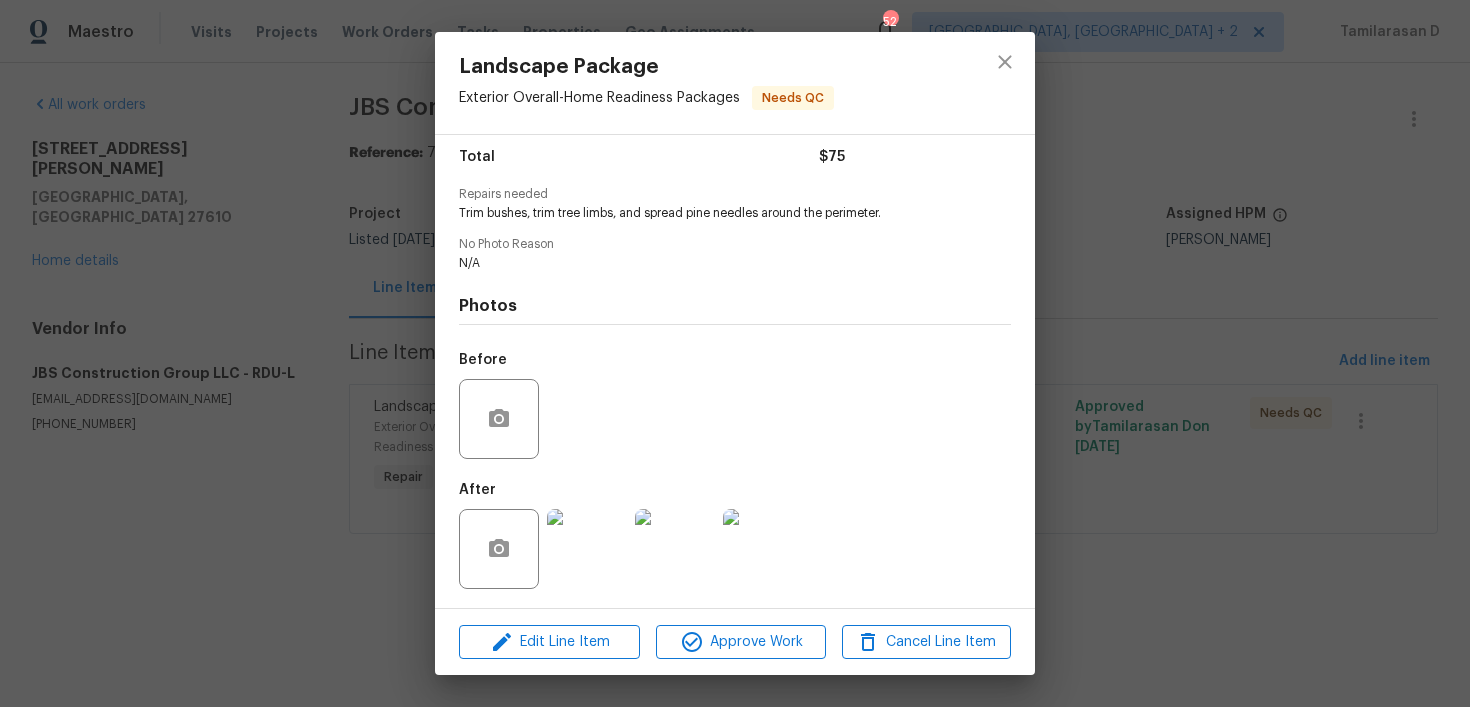 click at bounding box center [587, 549] 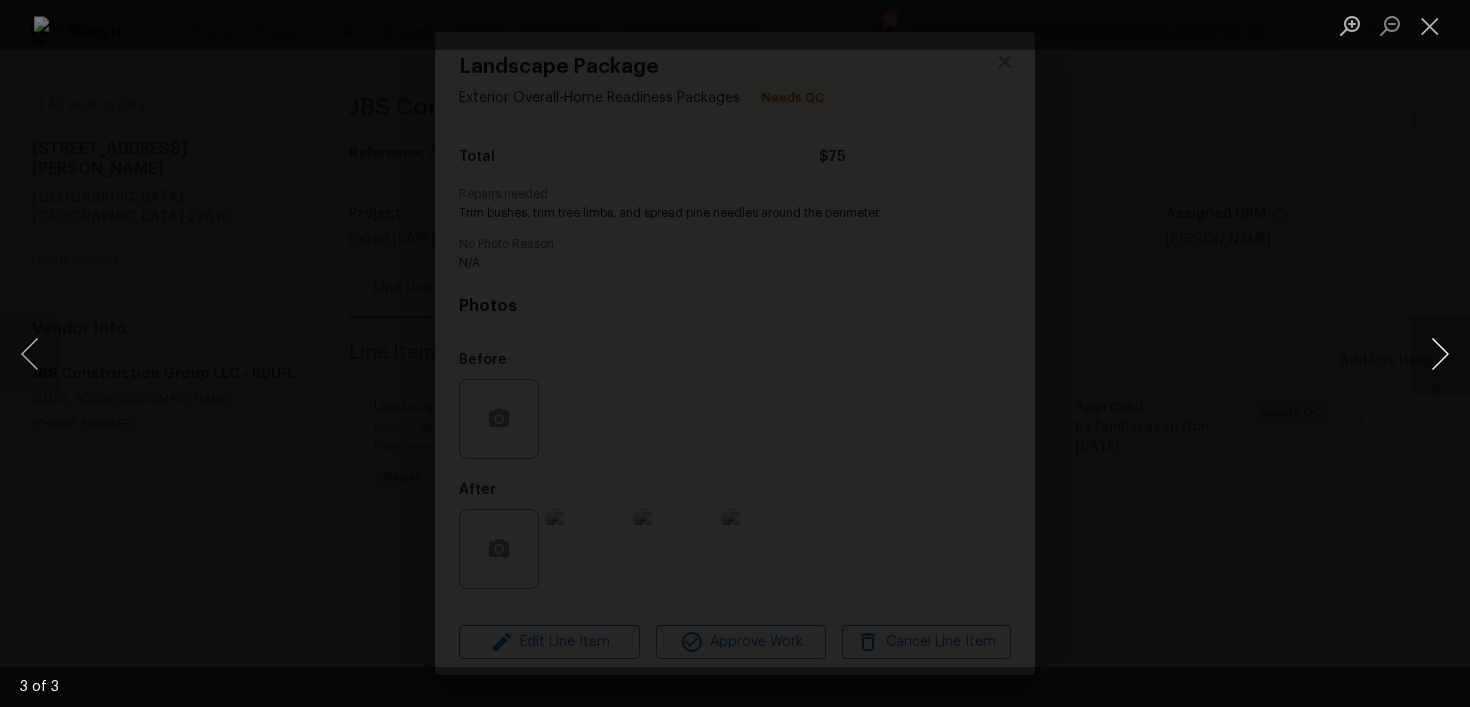 click at bounding box center [1440, 354] 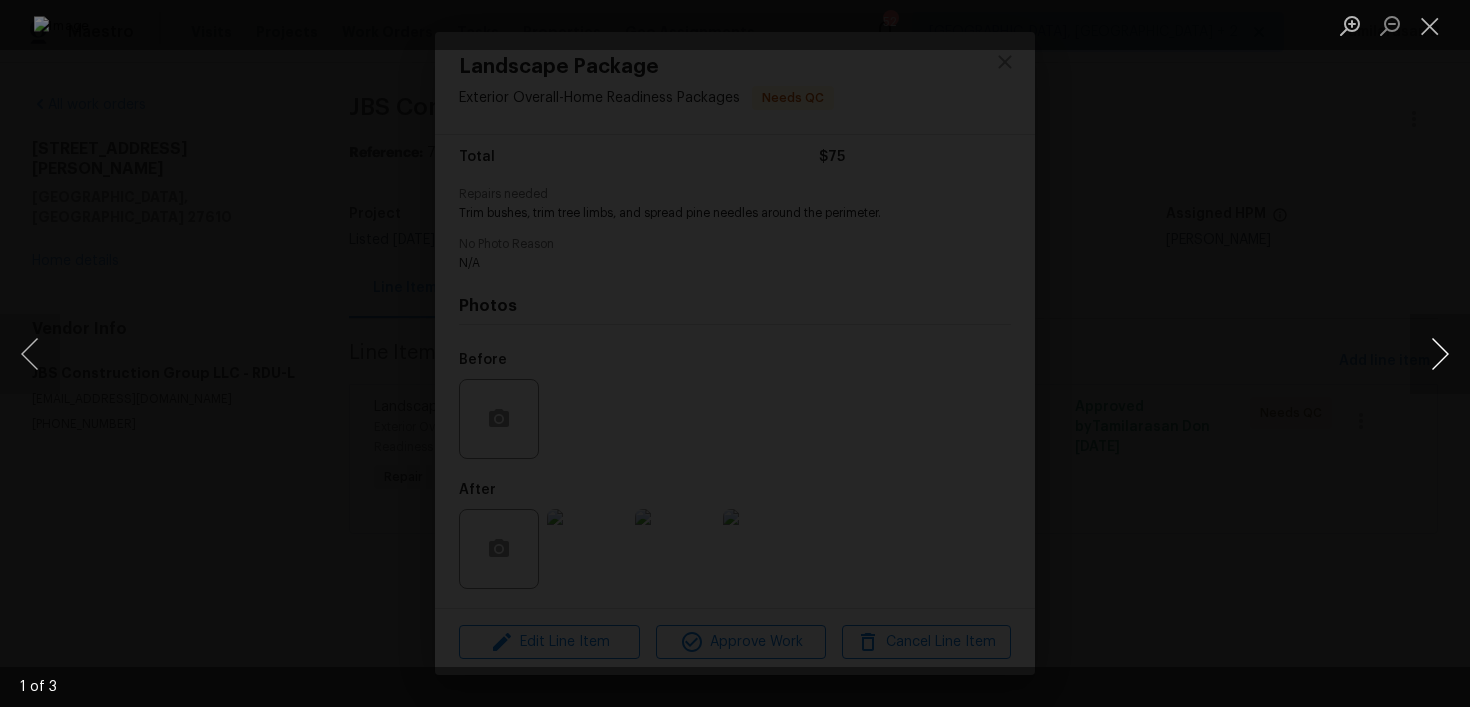 click at bounding box center [1440, 354] 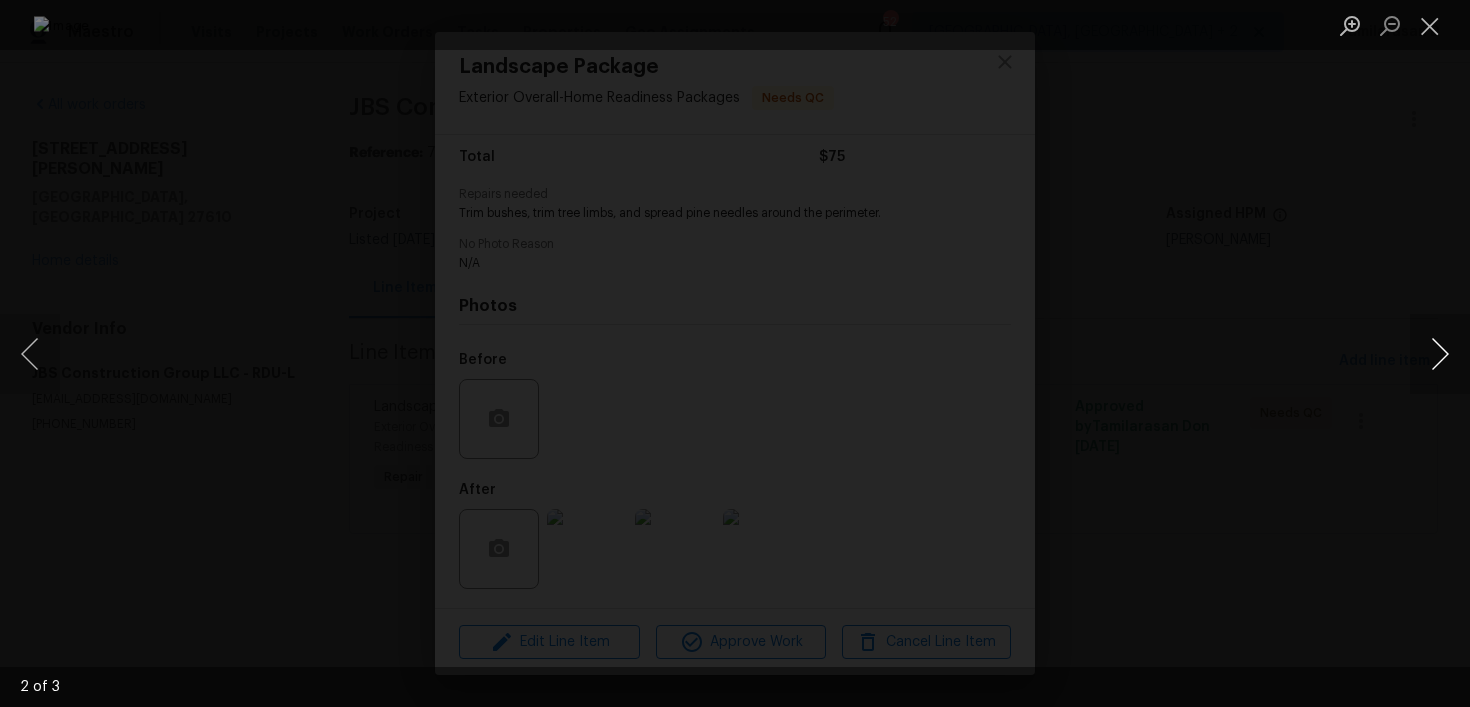 click at bounding box center [1440, 354] 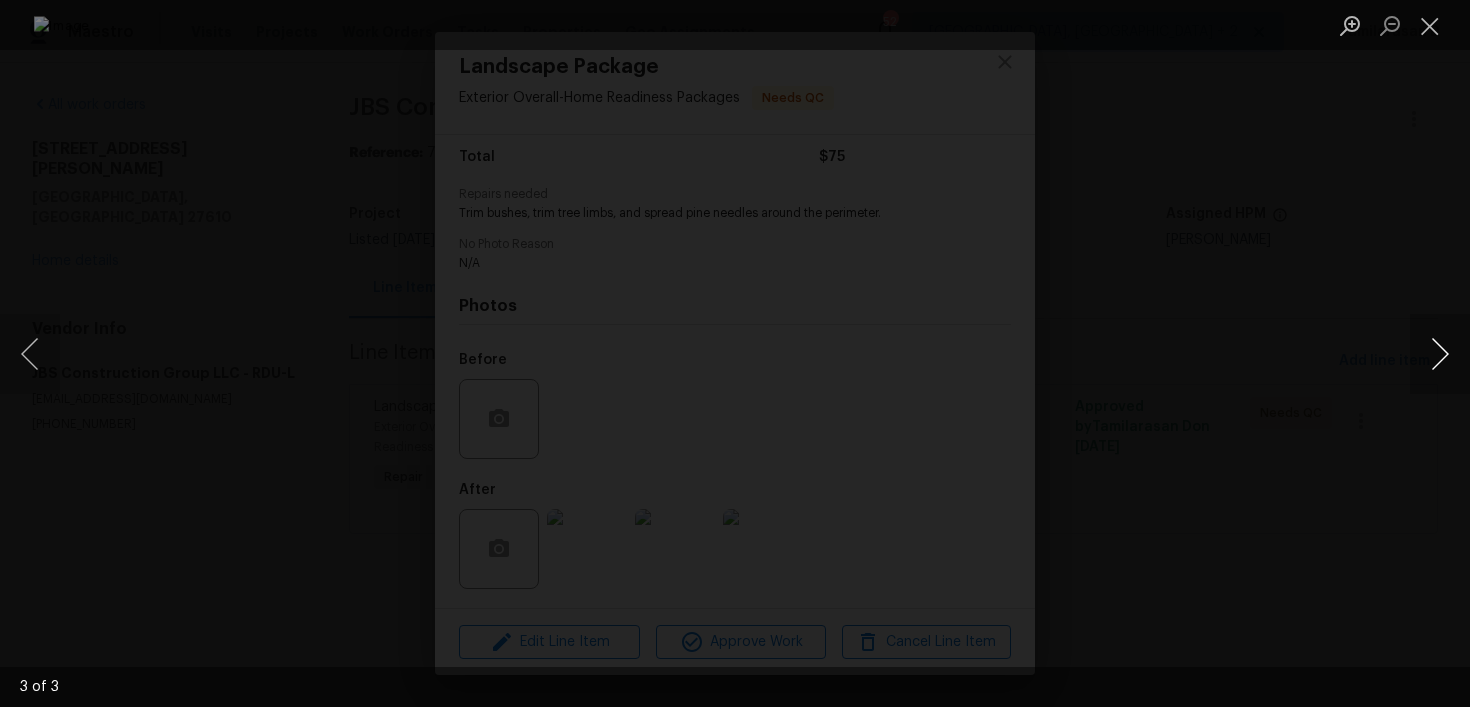 click at bounding box center [1440, 354] 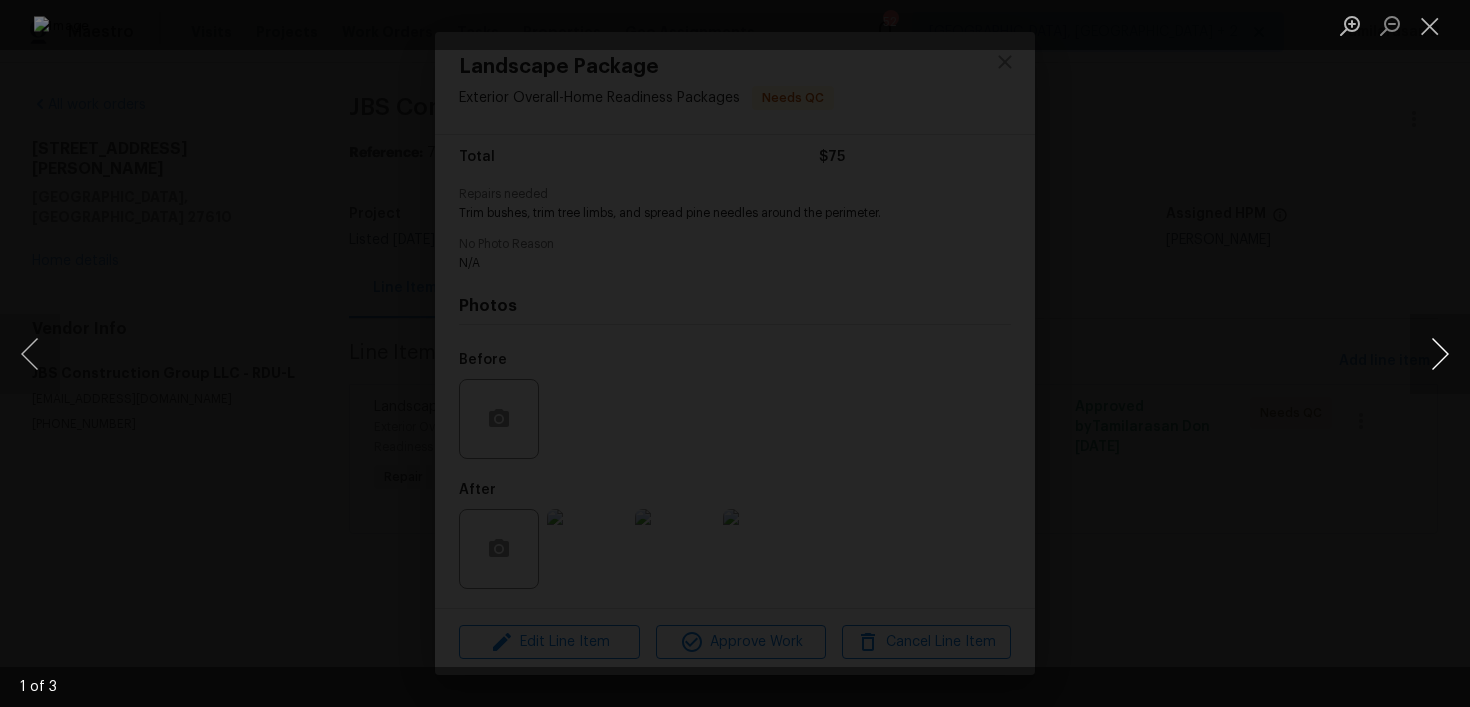 click at bounding box center [1440, 354] 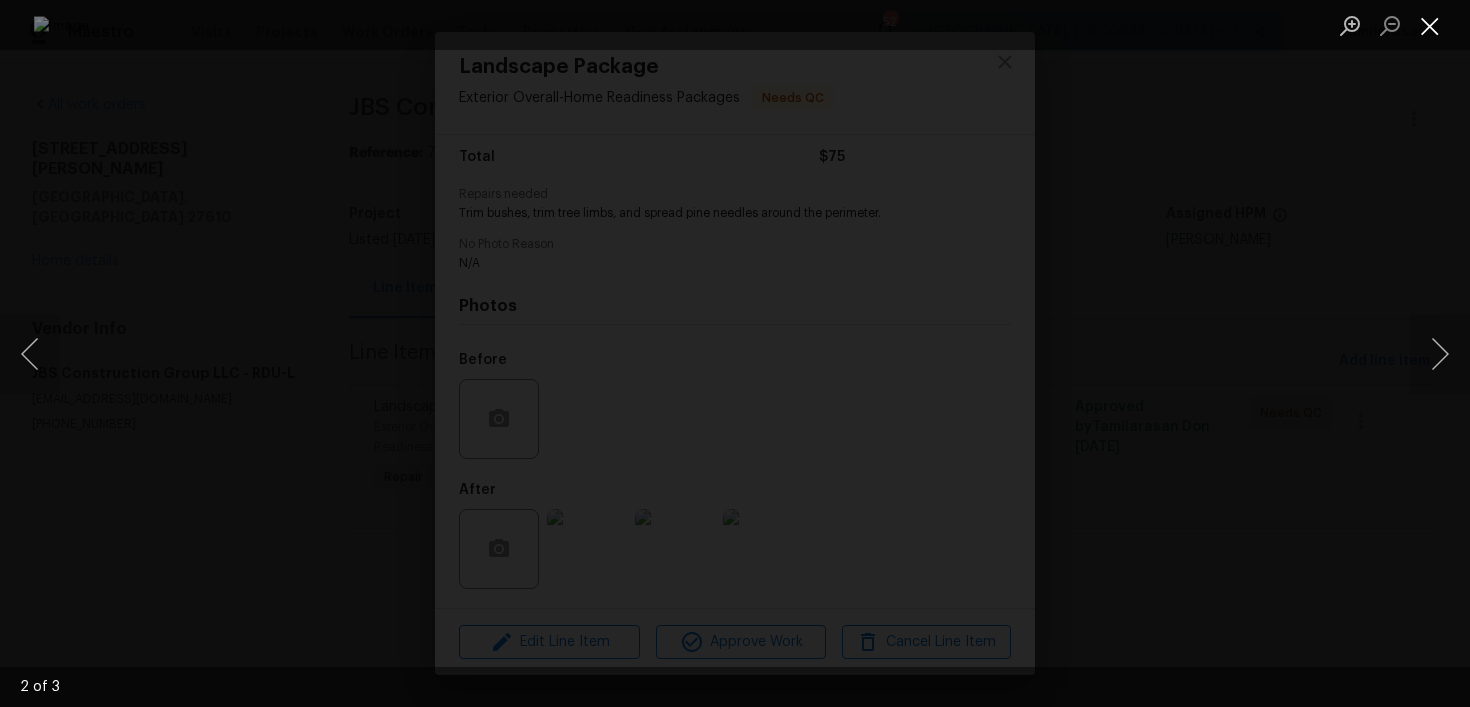 click at bounding box center (1430, 25) 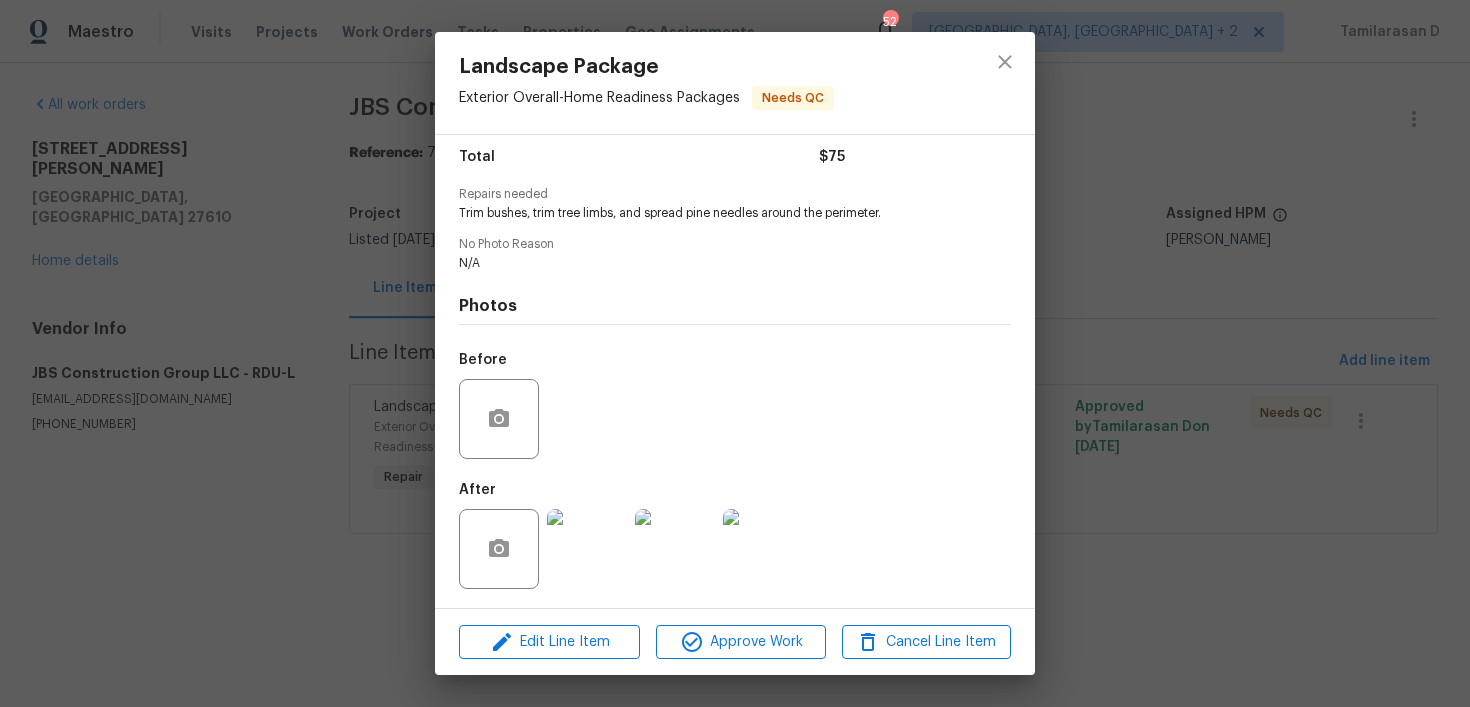 scroll, scrollTop: 0, scrollLeft: 0, axis: both 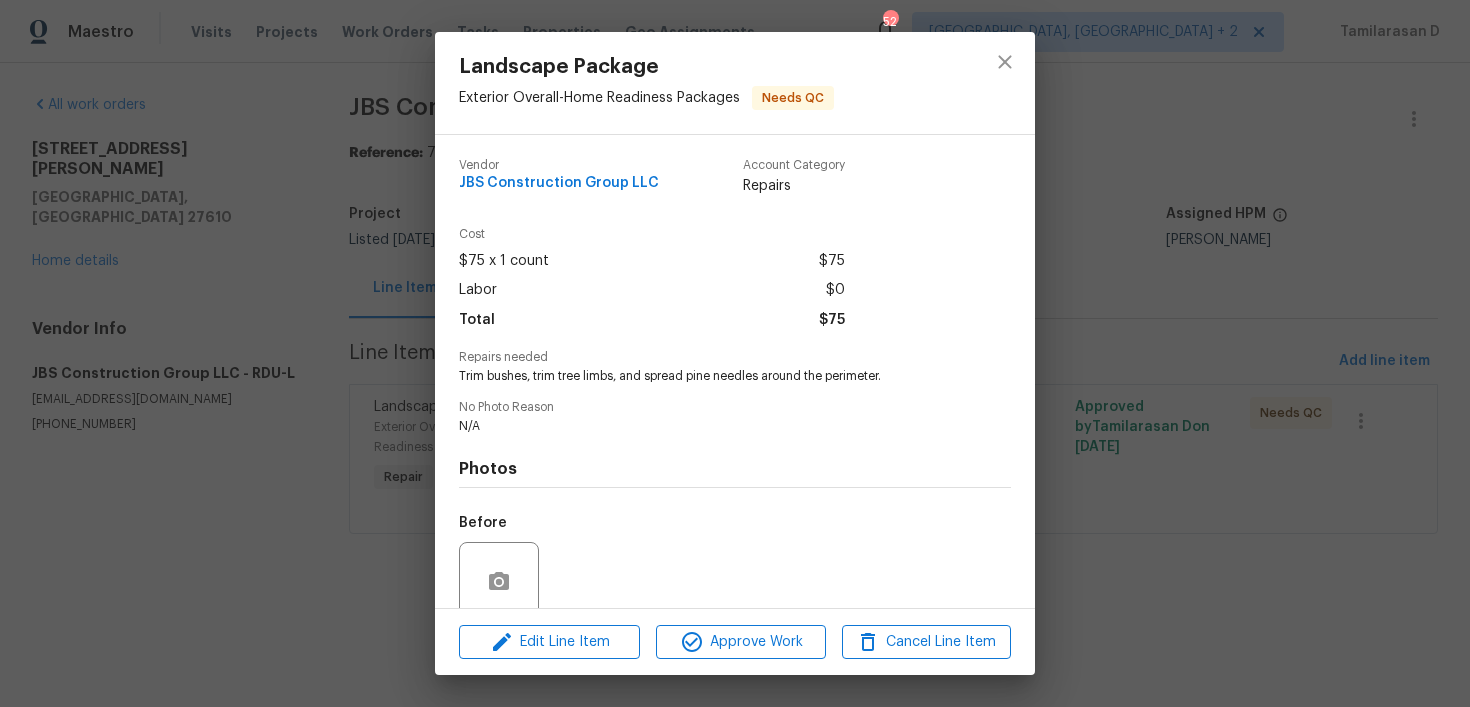 click on "Landscape Package Exterior Overall  -  Home Readiness Packages Needs QC Vendor JBS Construction Group LLC Account Category Repairs Cost $75 x 1 count $75 Labor $0 Total $75 Repairs needed Trim bushes, trim tree limbs, and spread pine needles around the perimeter. No Photo Reason N/A Photos Before After  Edit Line Item  Approve Work  Cancel Line Item" at bounding box center [735, 353] 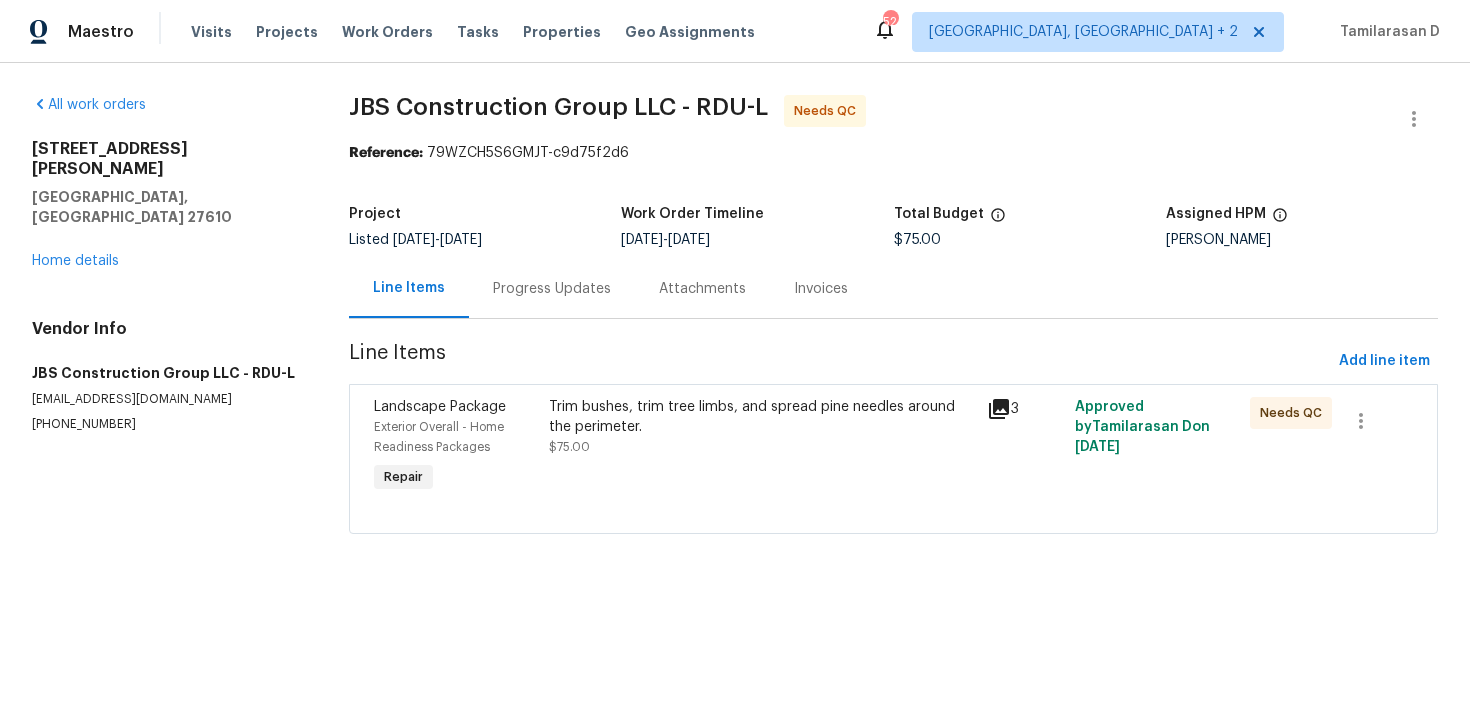 click on "Progress Updates" at bounding box center [552, 289] 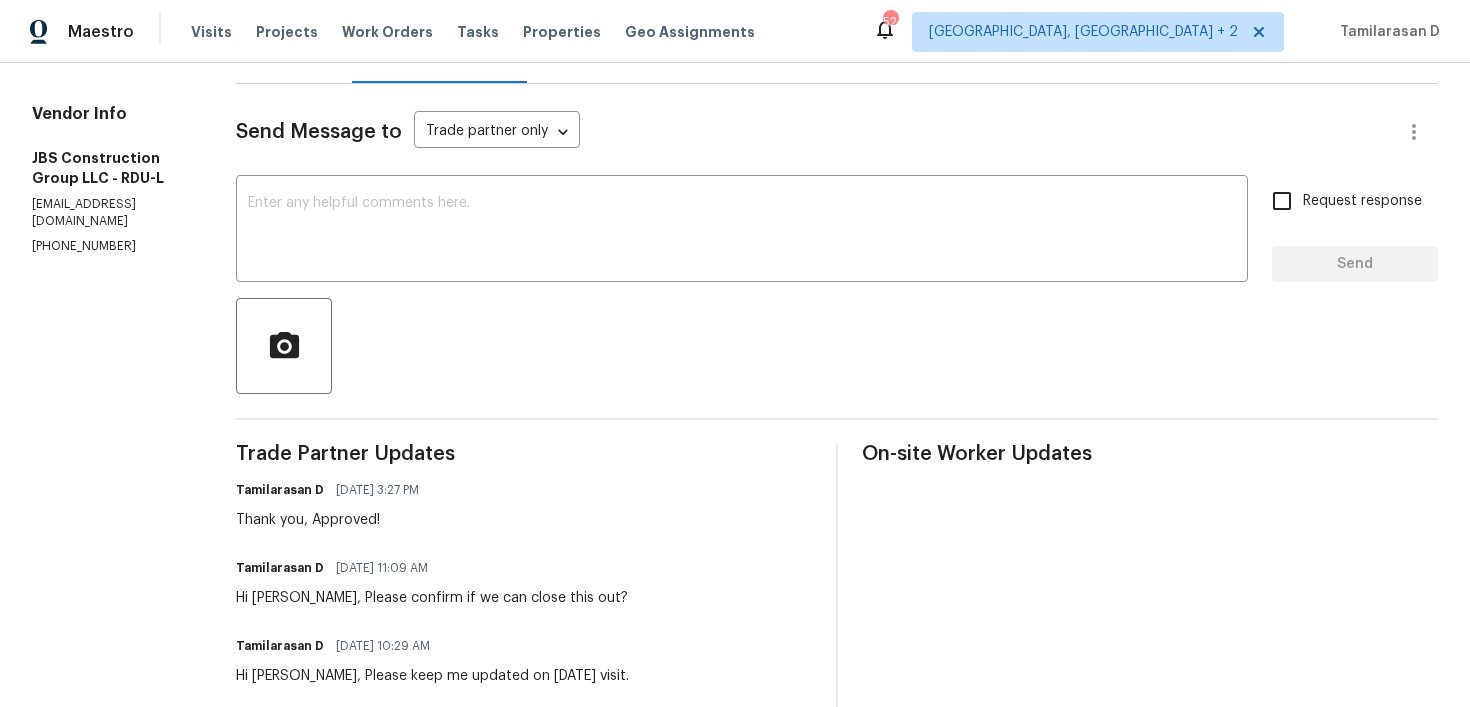 scroll, scrollTop: 0, scrollLeft: 0, axis: both 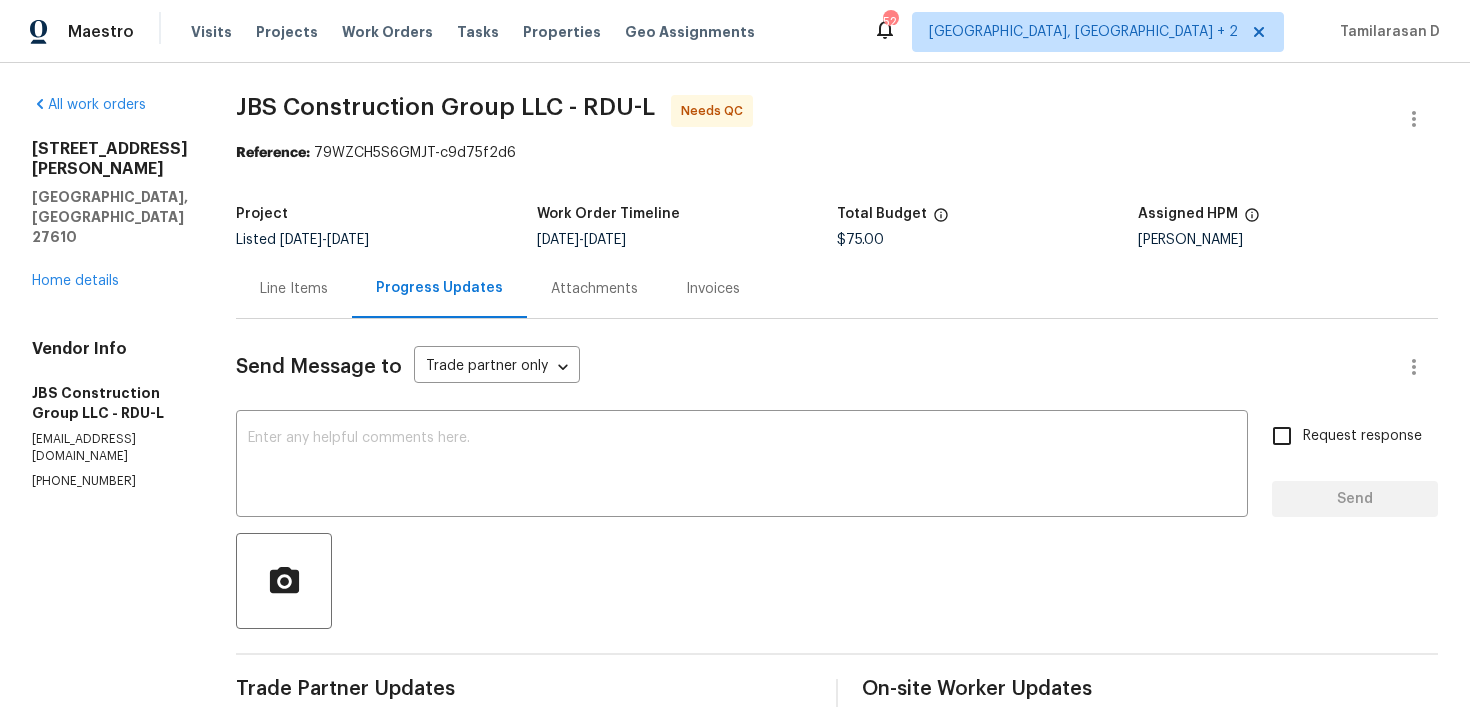 click on "Line Items" at bounding box center (294, 289) 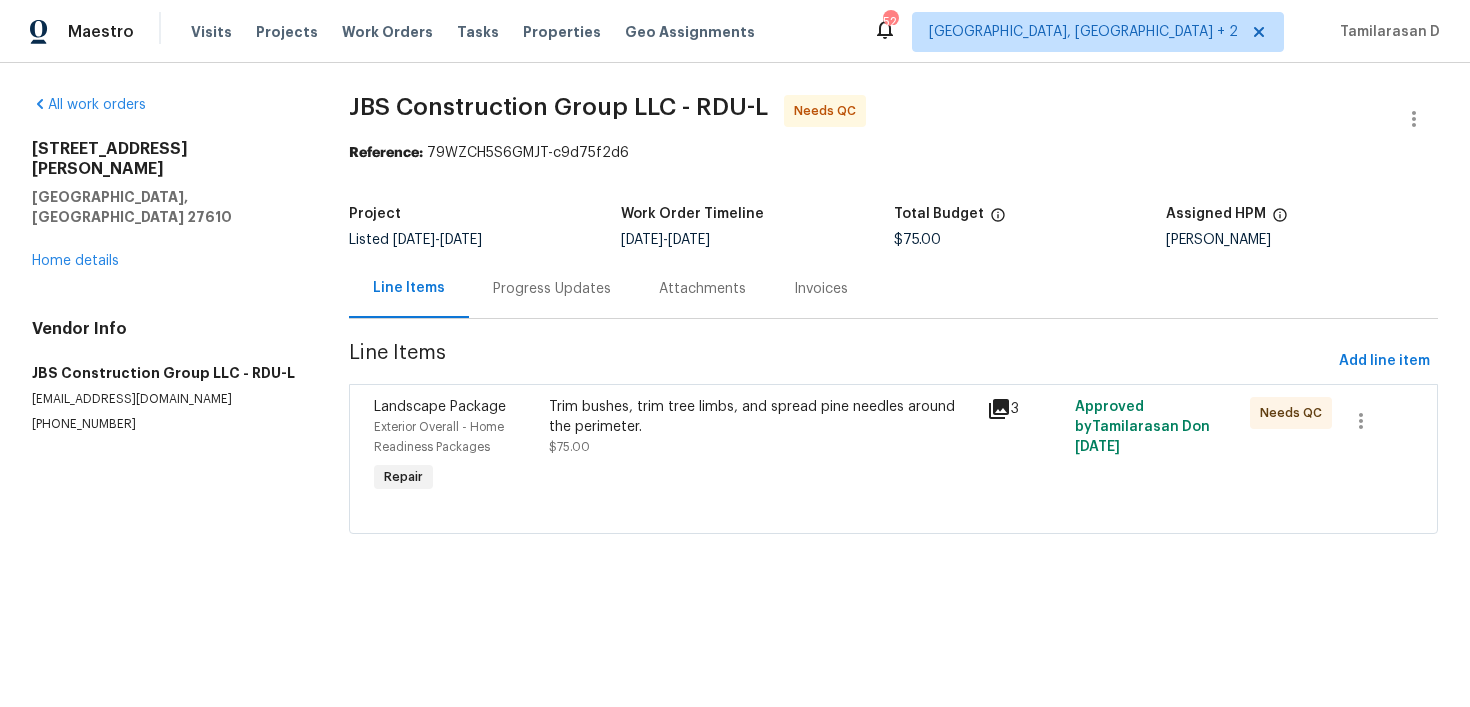 click on "Trim bushes, trim tree limbs, and spread pine needles around the perimeter. $75.00" at bounding box center (762, 427) 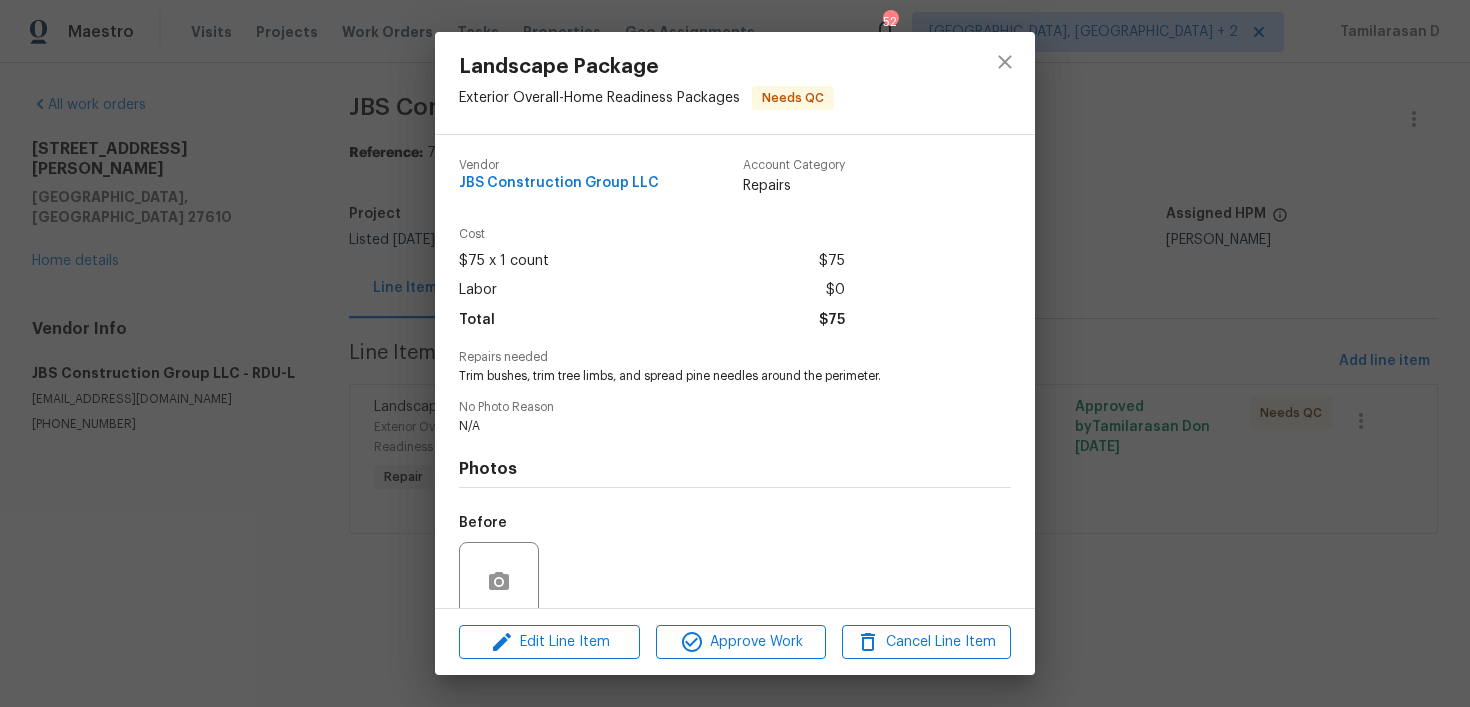 scroll, scrollTop: 163, scrollLeft: 0, axis: vertical 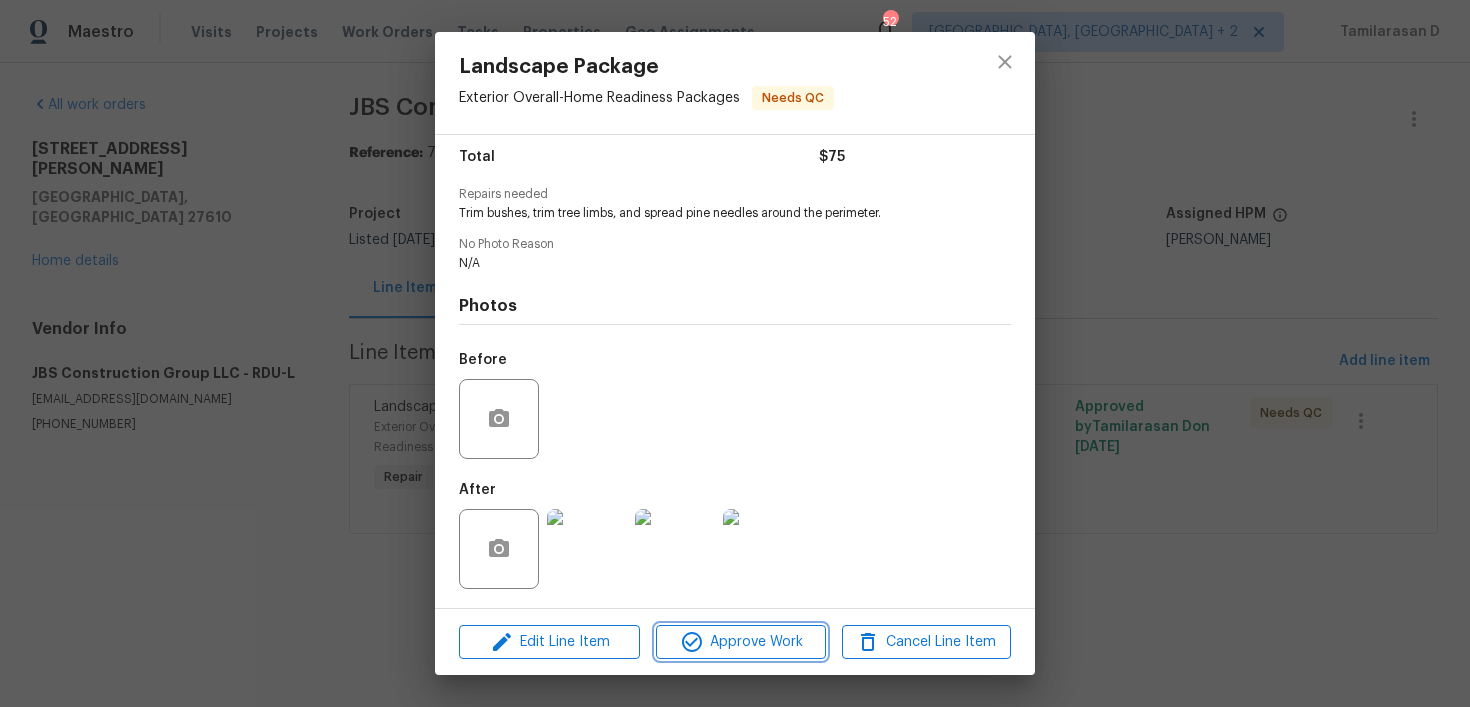 click on "Approve Work" at bounding box center [740, 642] 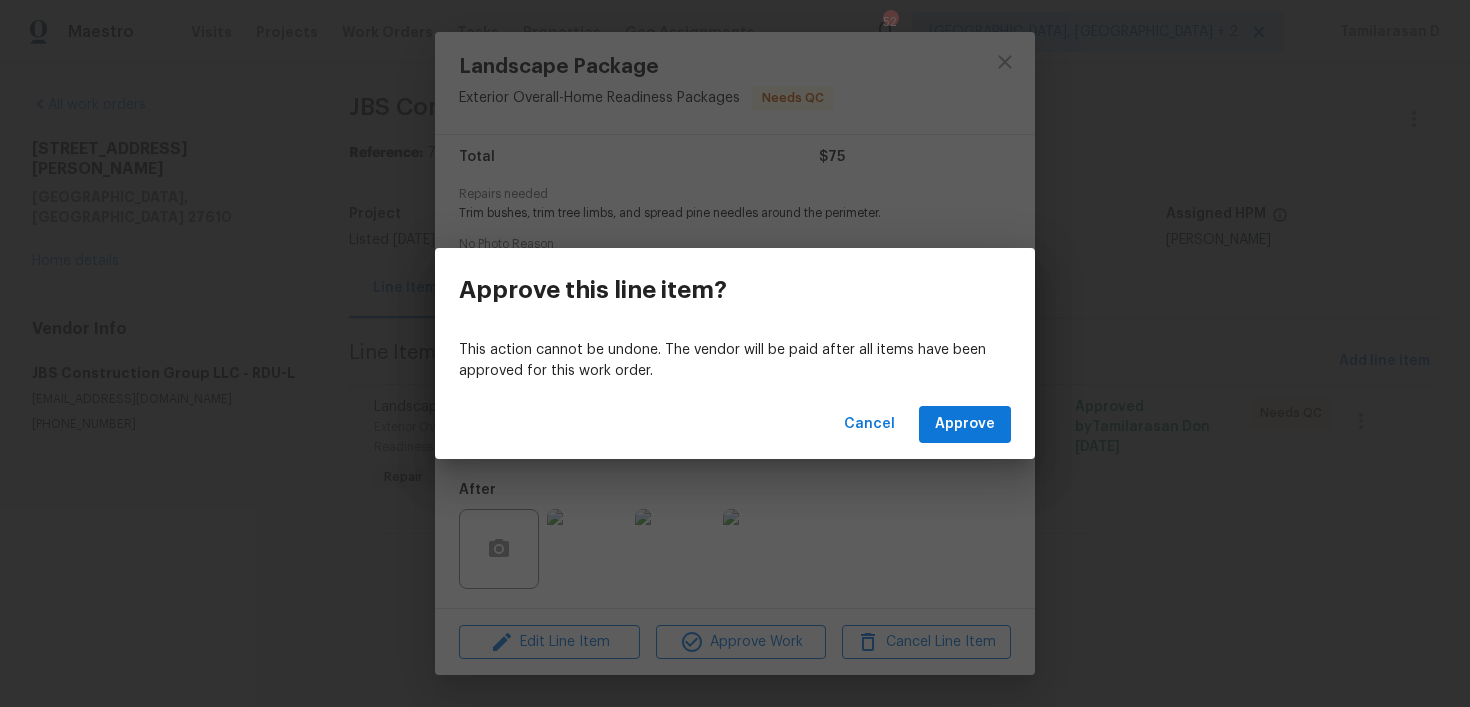 click on "Cancel Approve" at bounding box center (735, 424) 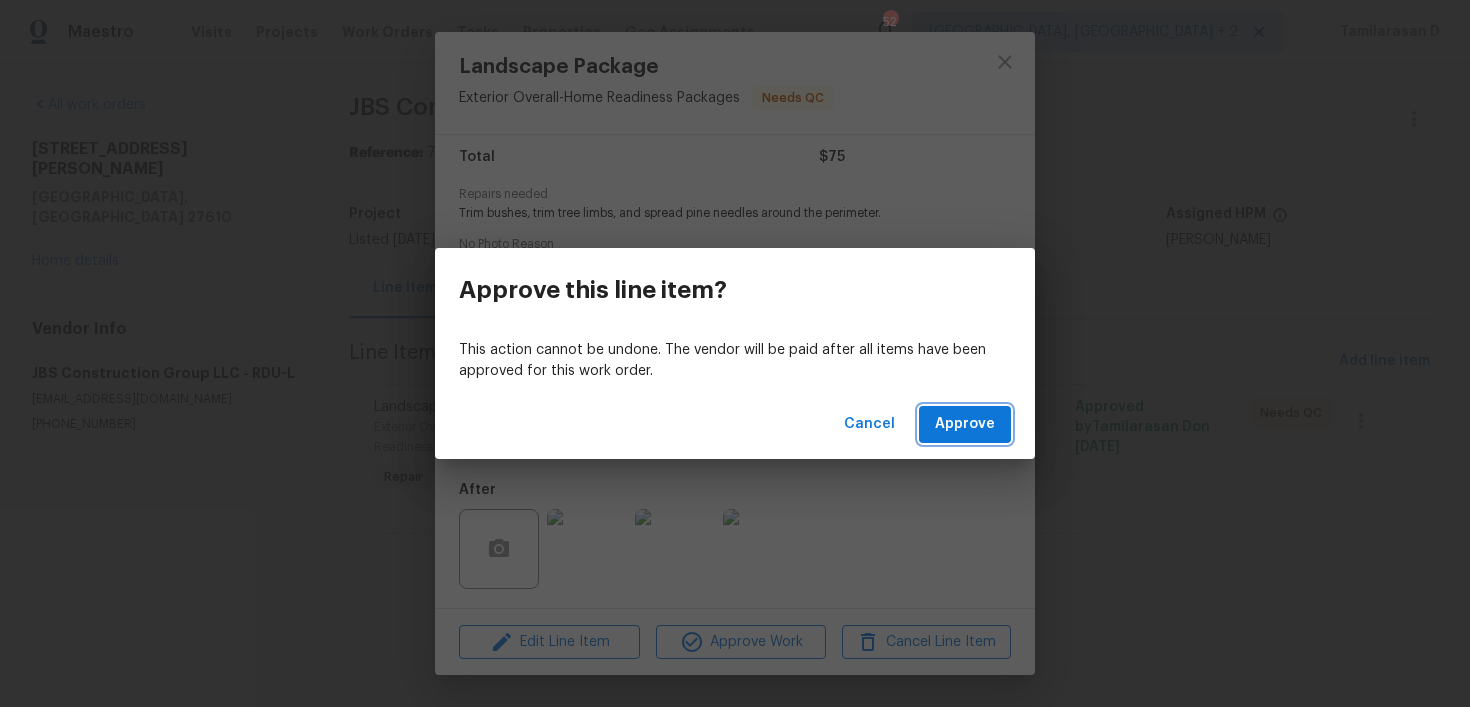 click on "Approve" at bounding box center (965, 424) 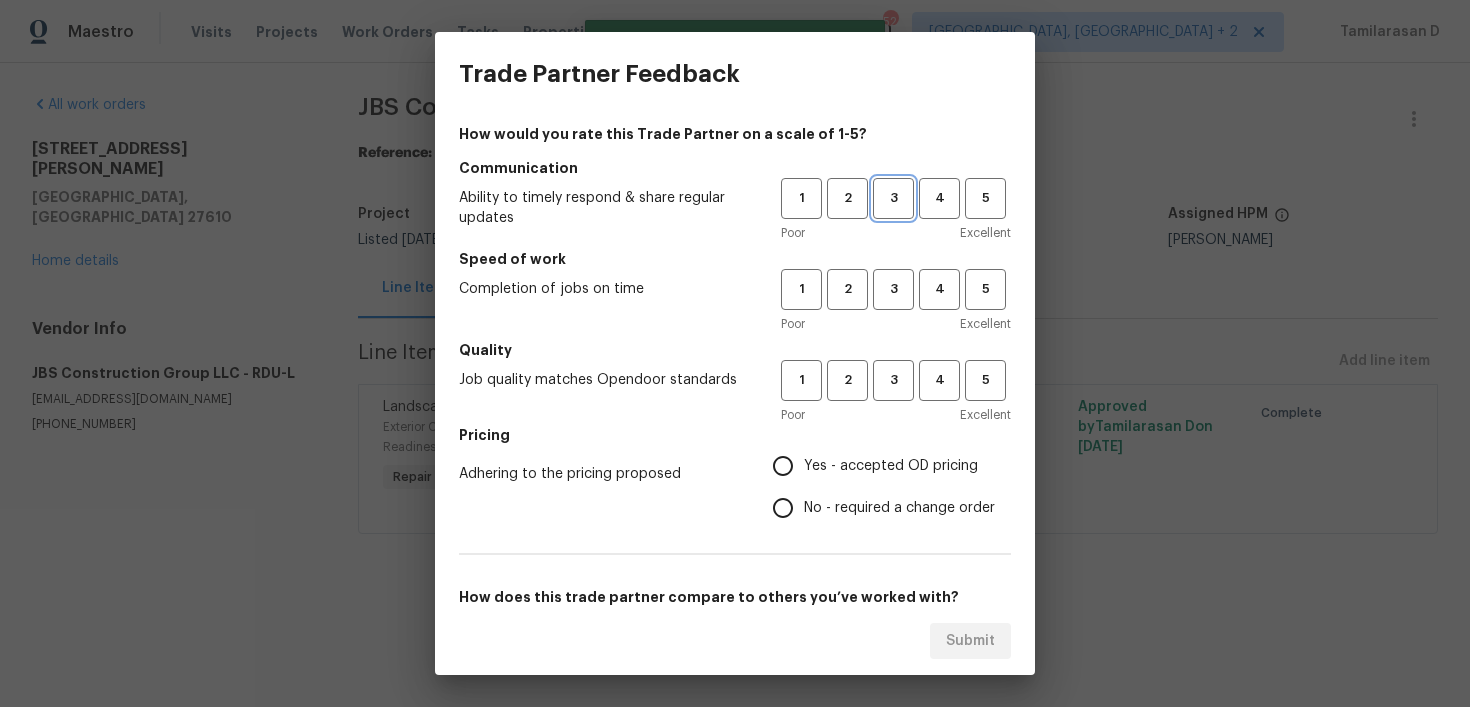 click on "3" at bounding box center [893, 198] 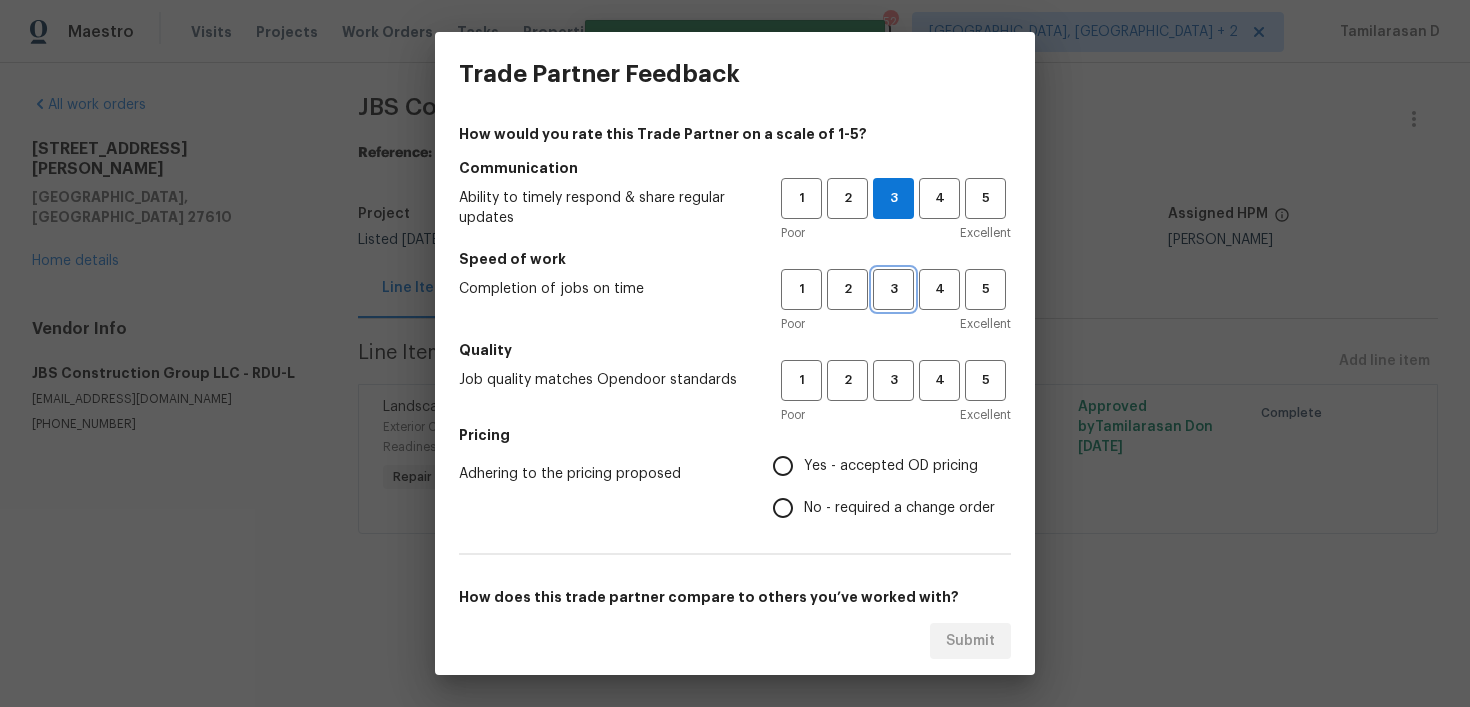 click on "3" at bounding box center [893, 289] 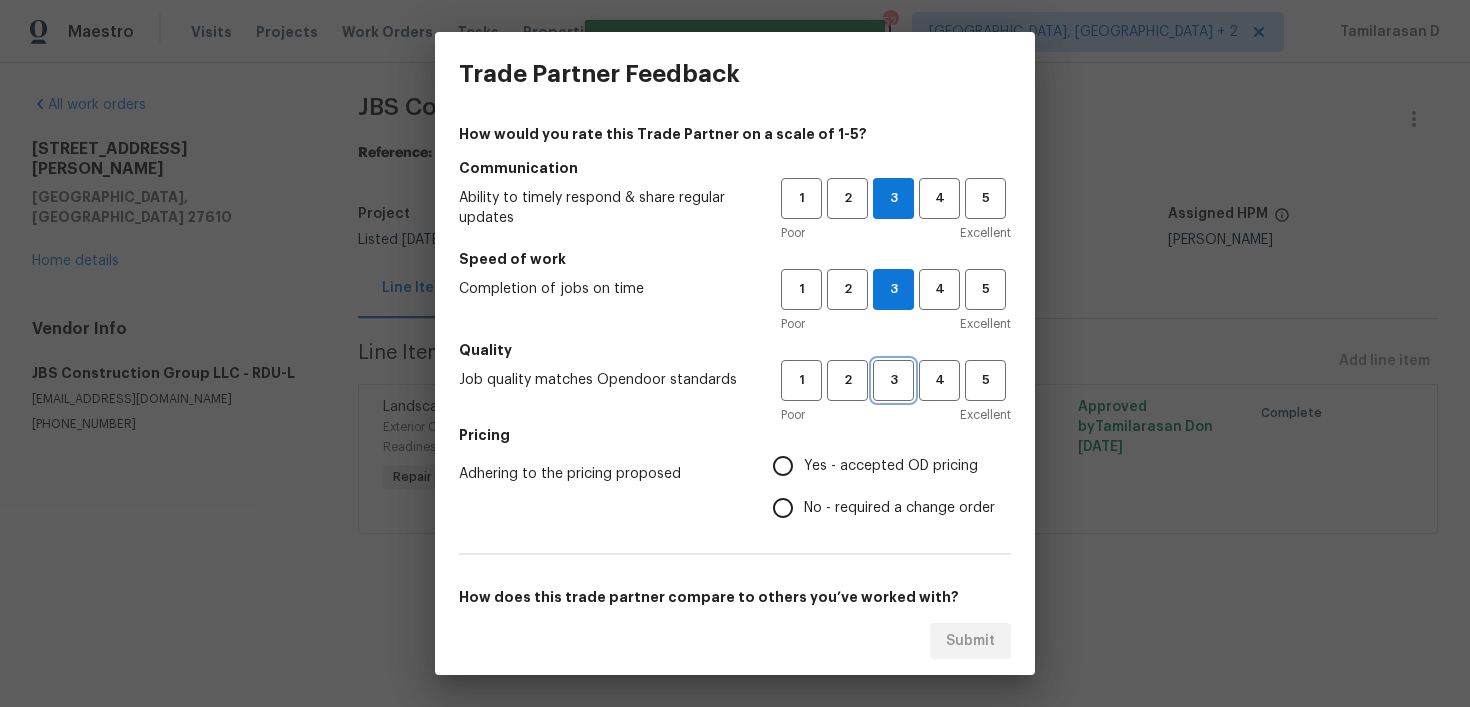 click on "3" at bounding box center (893, 380) 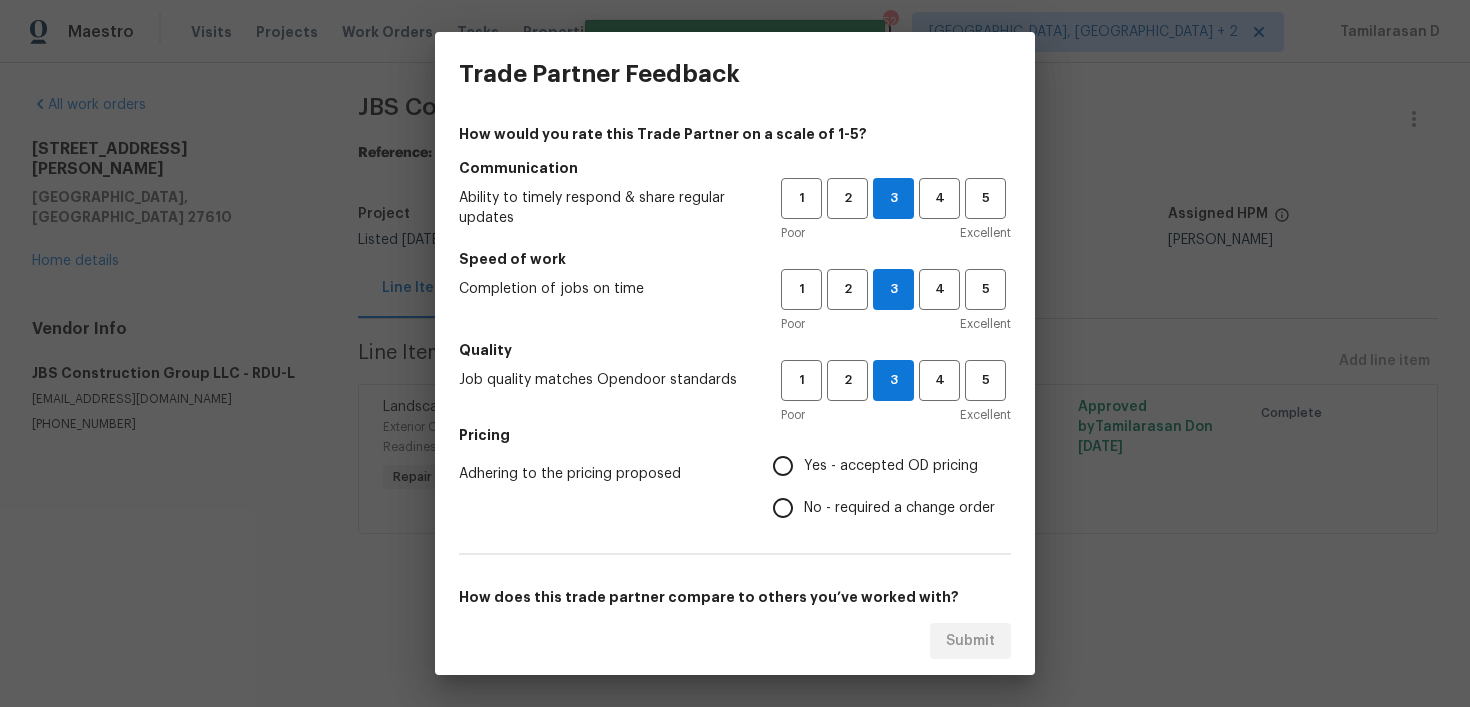 click on "Yes - accepted OD pricing" at bounding box center [783, 466] 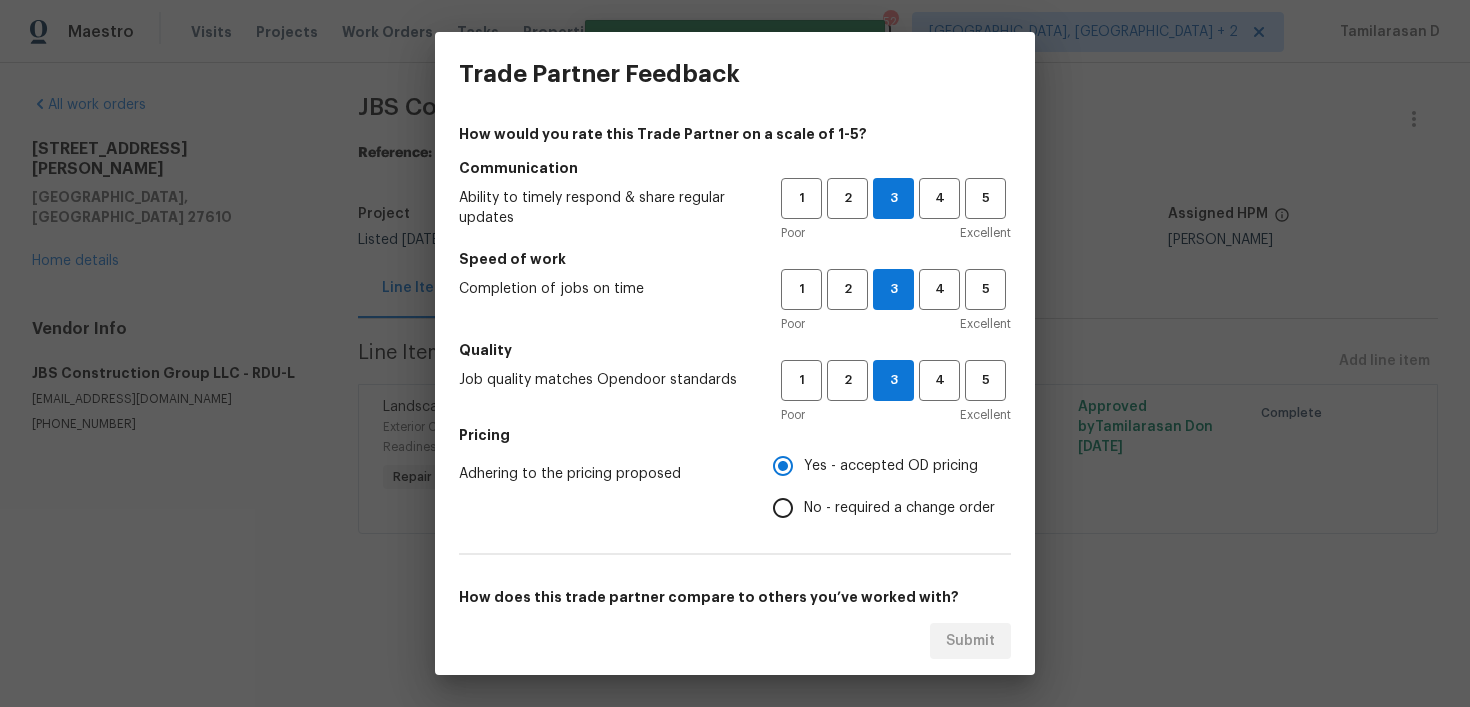 scroll, scrollTop: 308, scrollLeft: 0, axis: vertical 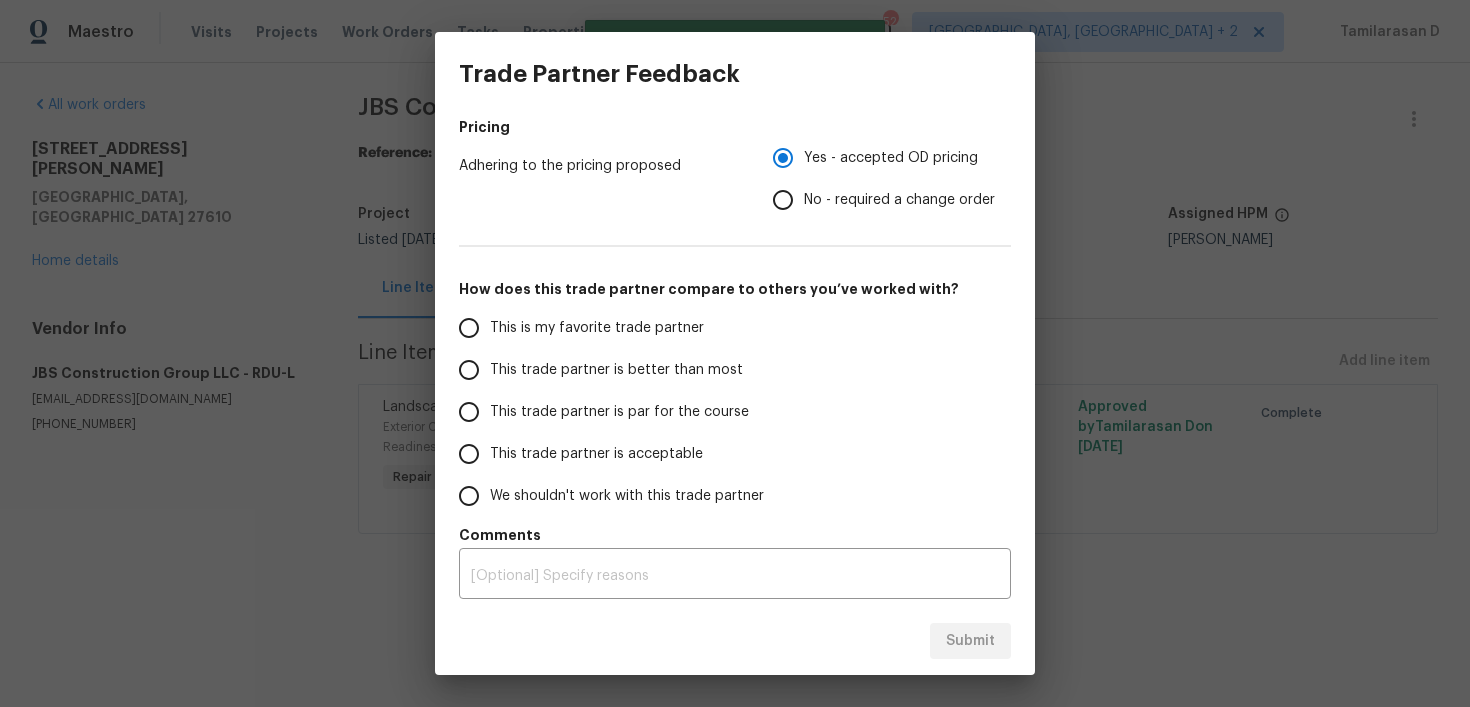 click on "This trade partner is par for the course" at bounding box center [469, 412] 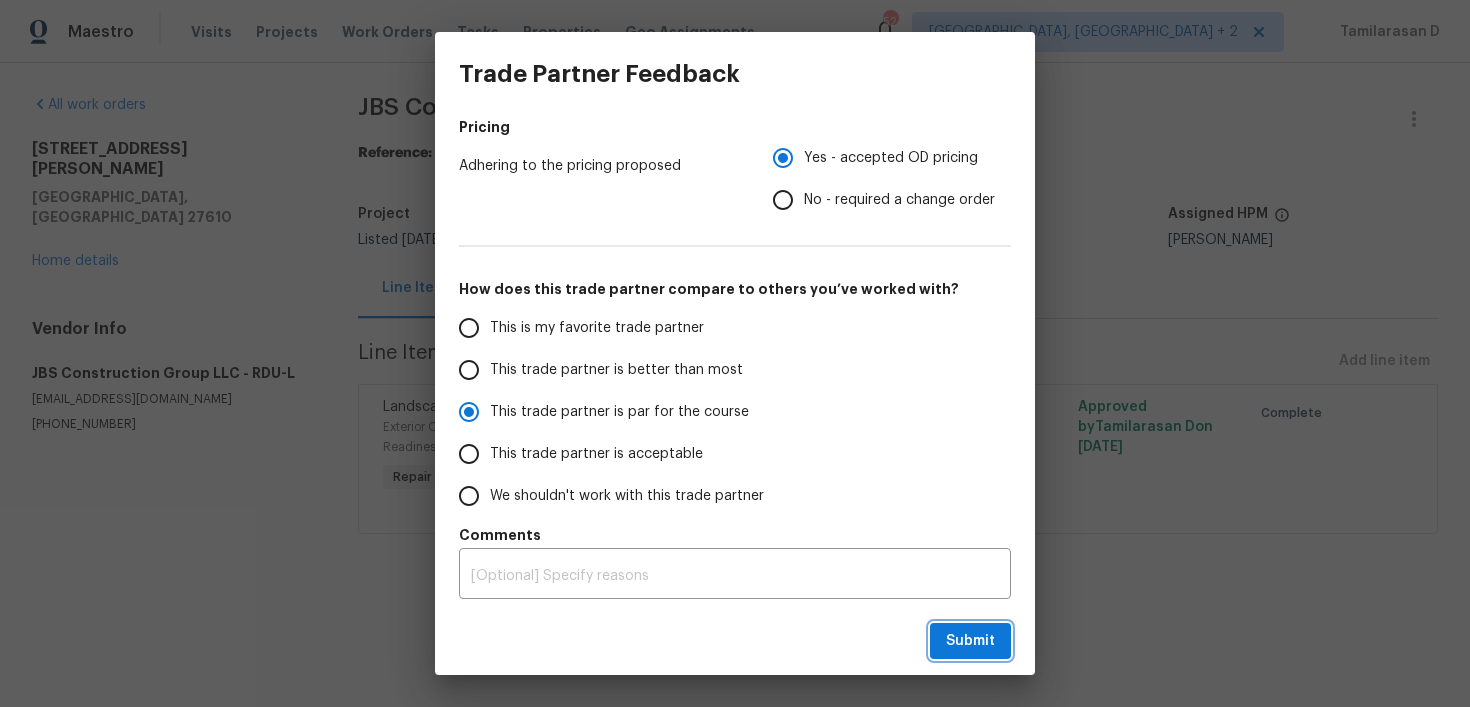 click on "Submit" at bounding box center [970, 641] 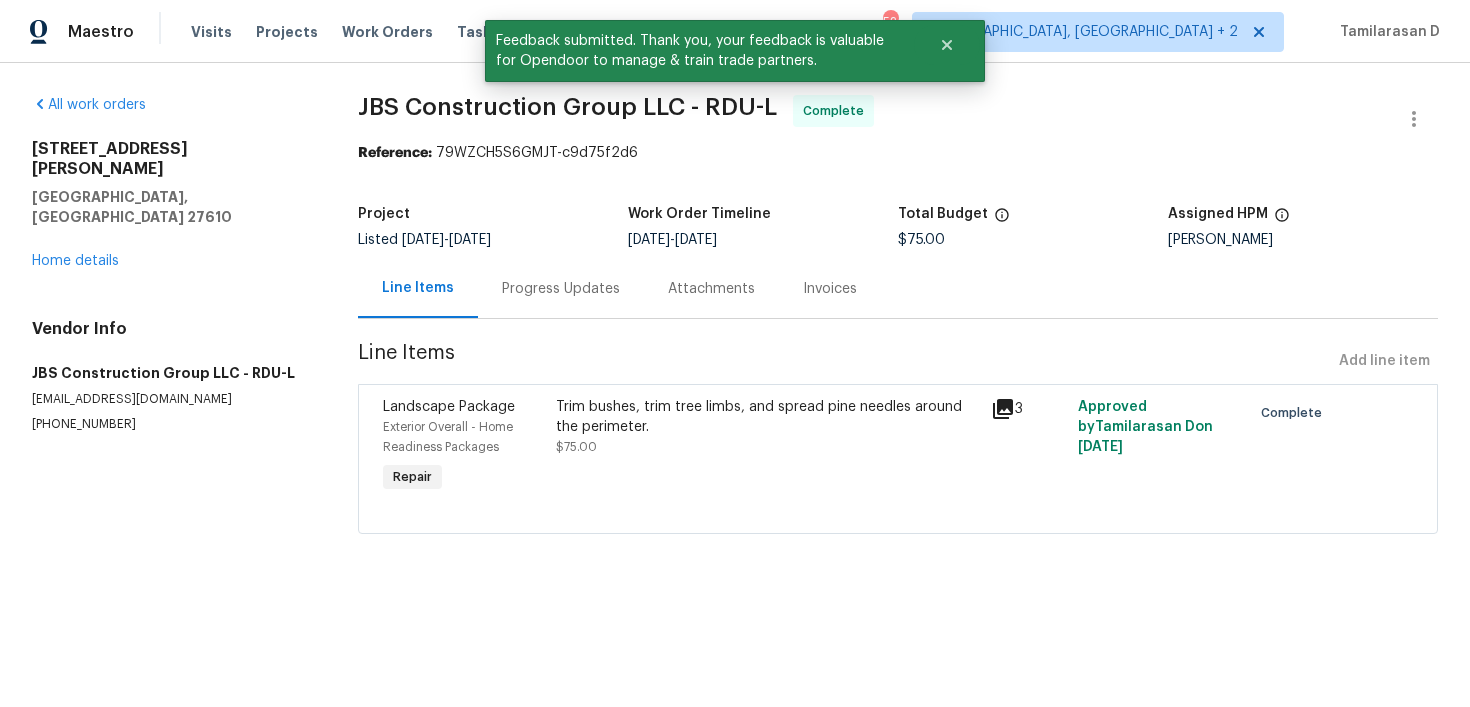click on "2412 Little John Rd Raleigh, NC 27610 Home details" at bounding box center (171, 205) 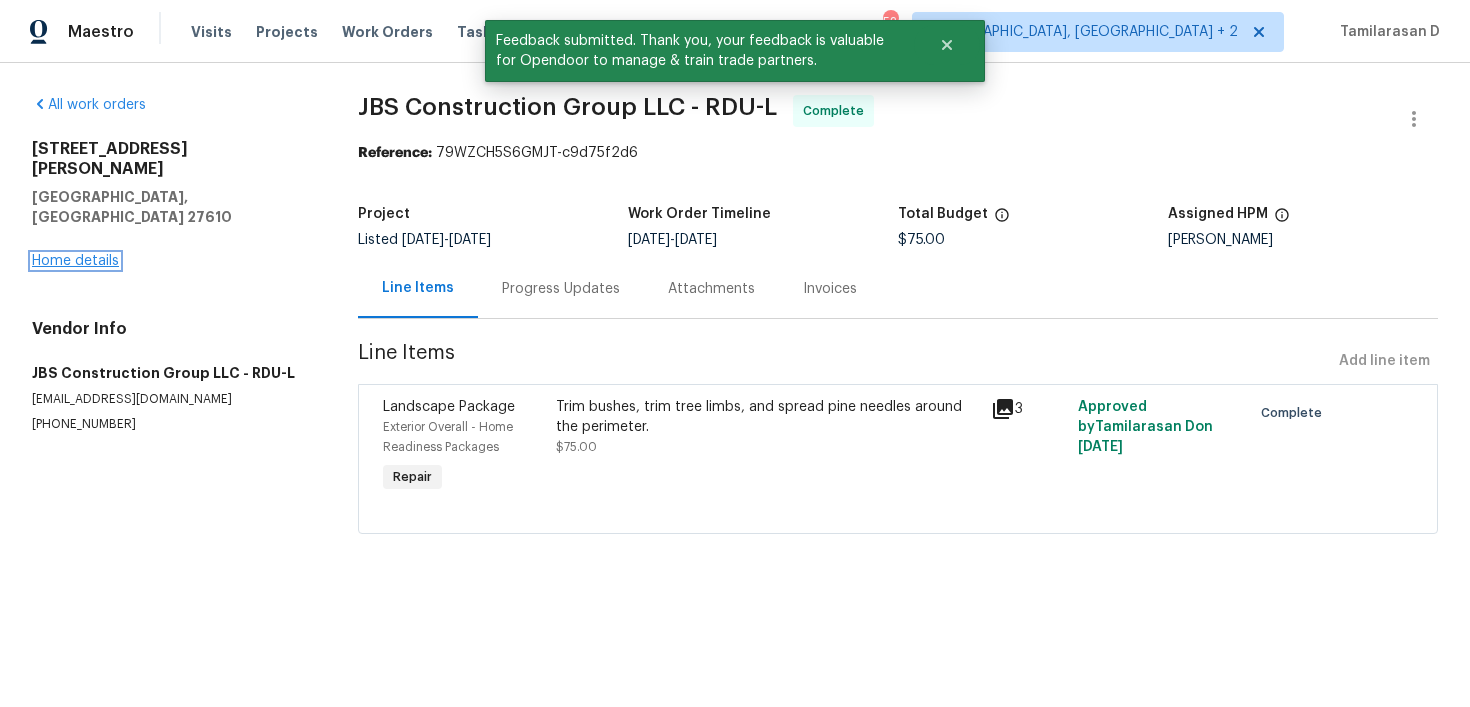 click on "Home details" at bounding box center (75, 261) 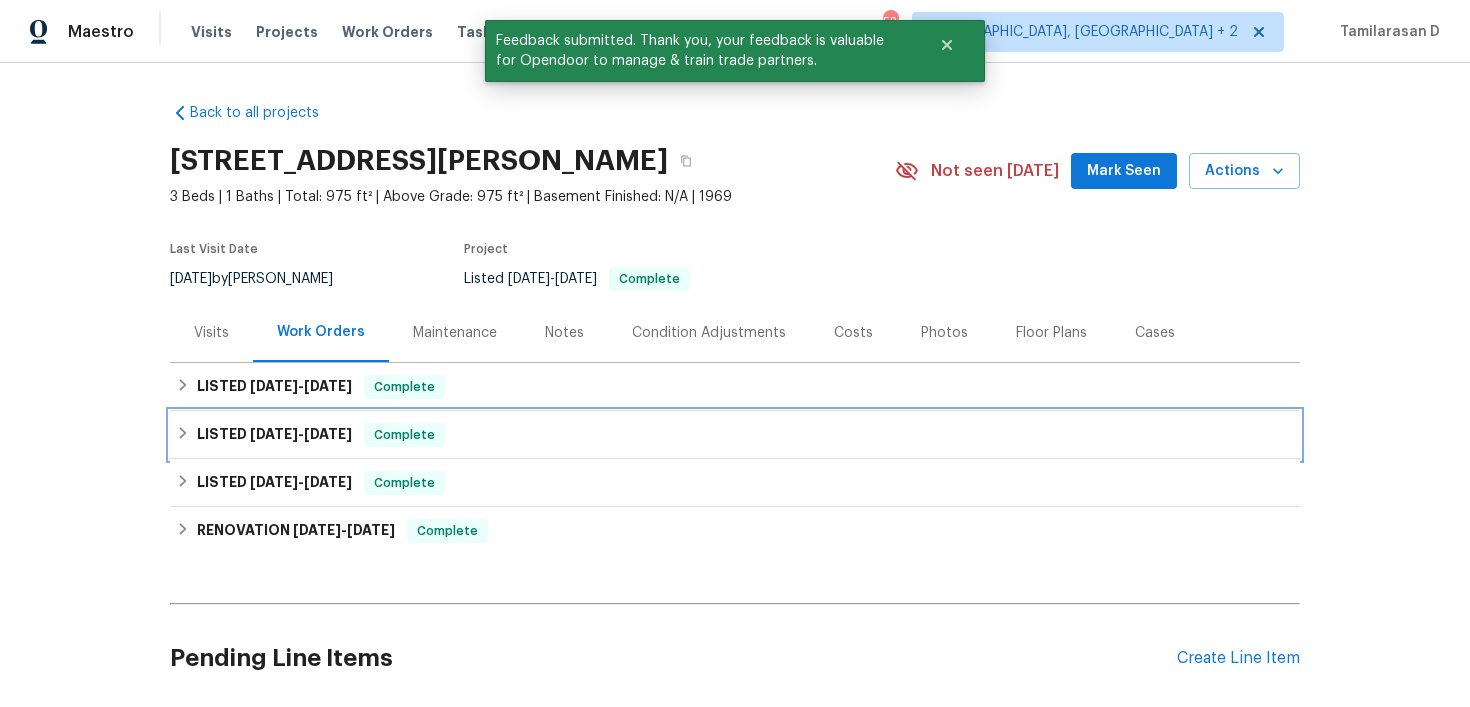 click on "LISTED   6/30/25  -  7/15/25" at bounding box center (274, 435) 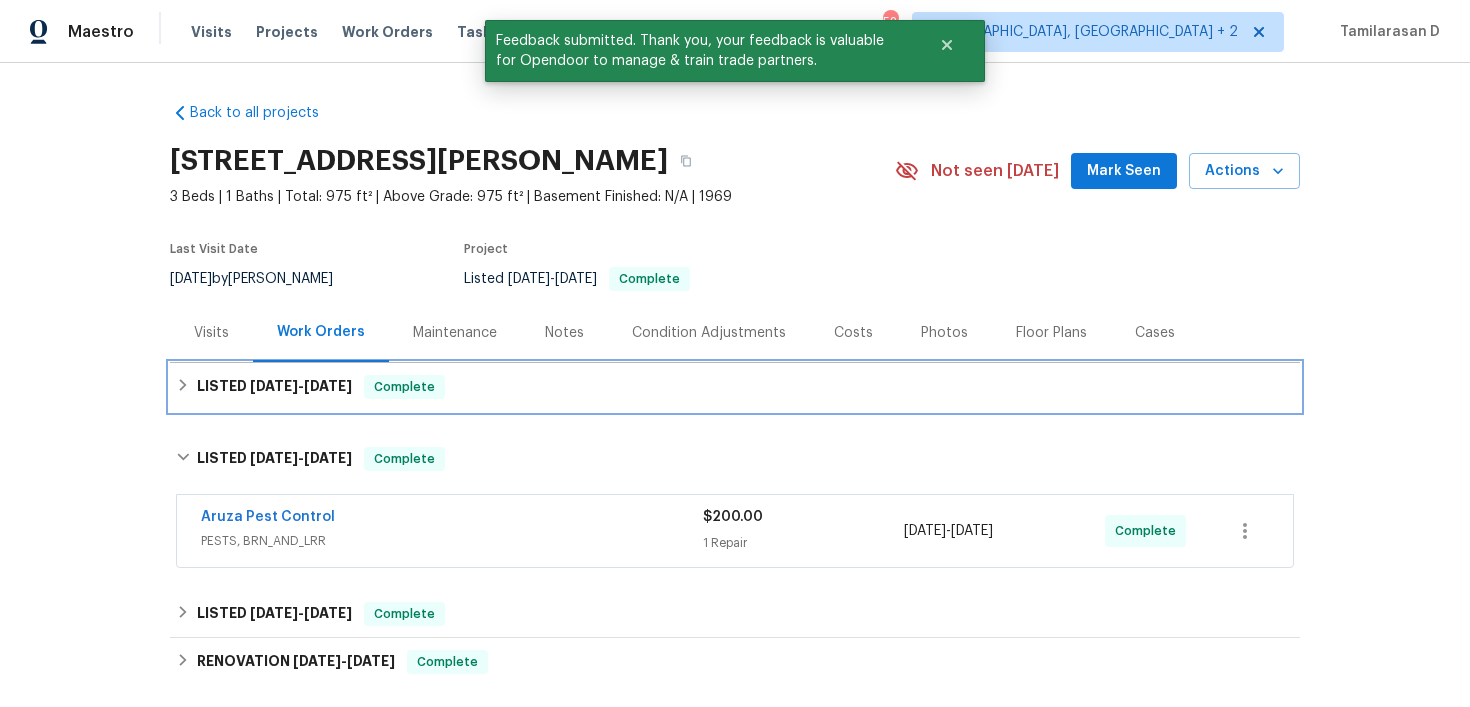 click 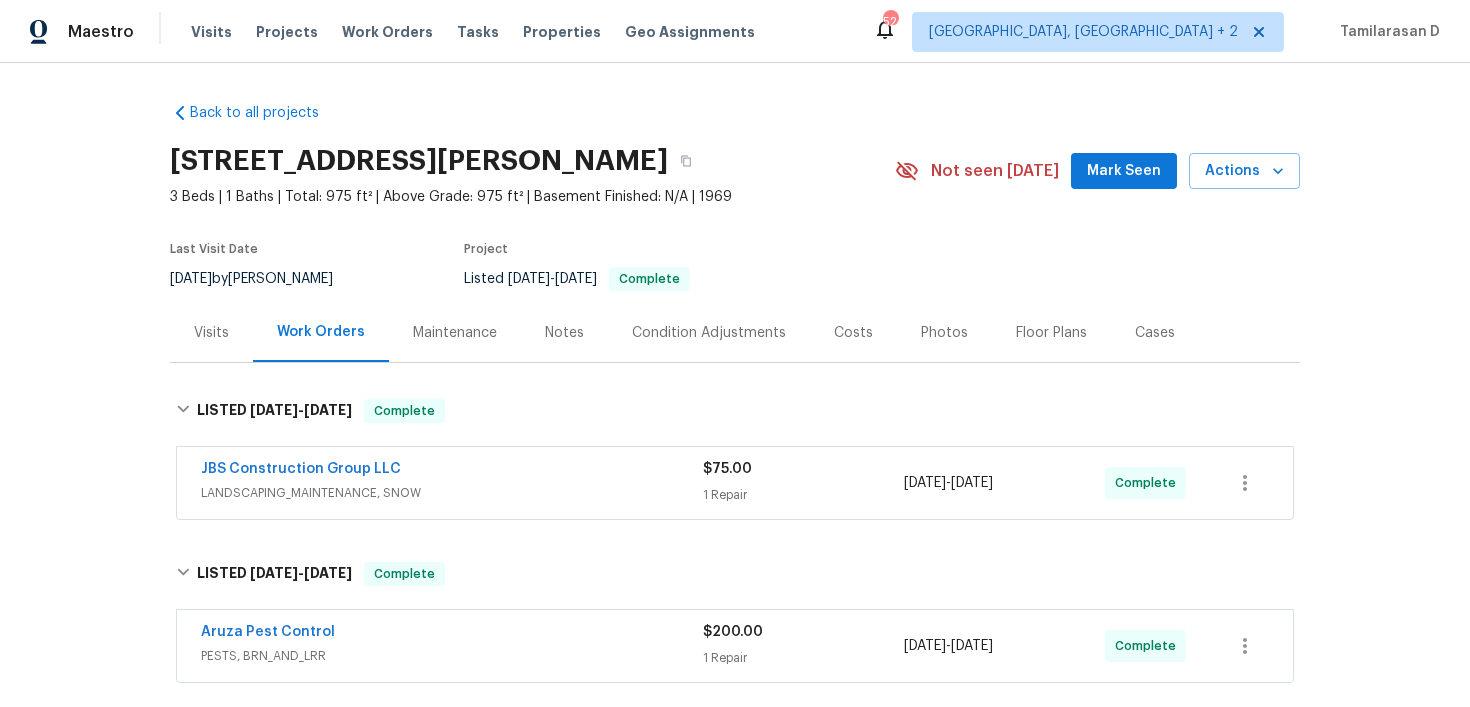 click on "Aruza Pest Control" at bounding box center (452, 634) 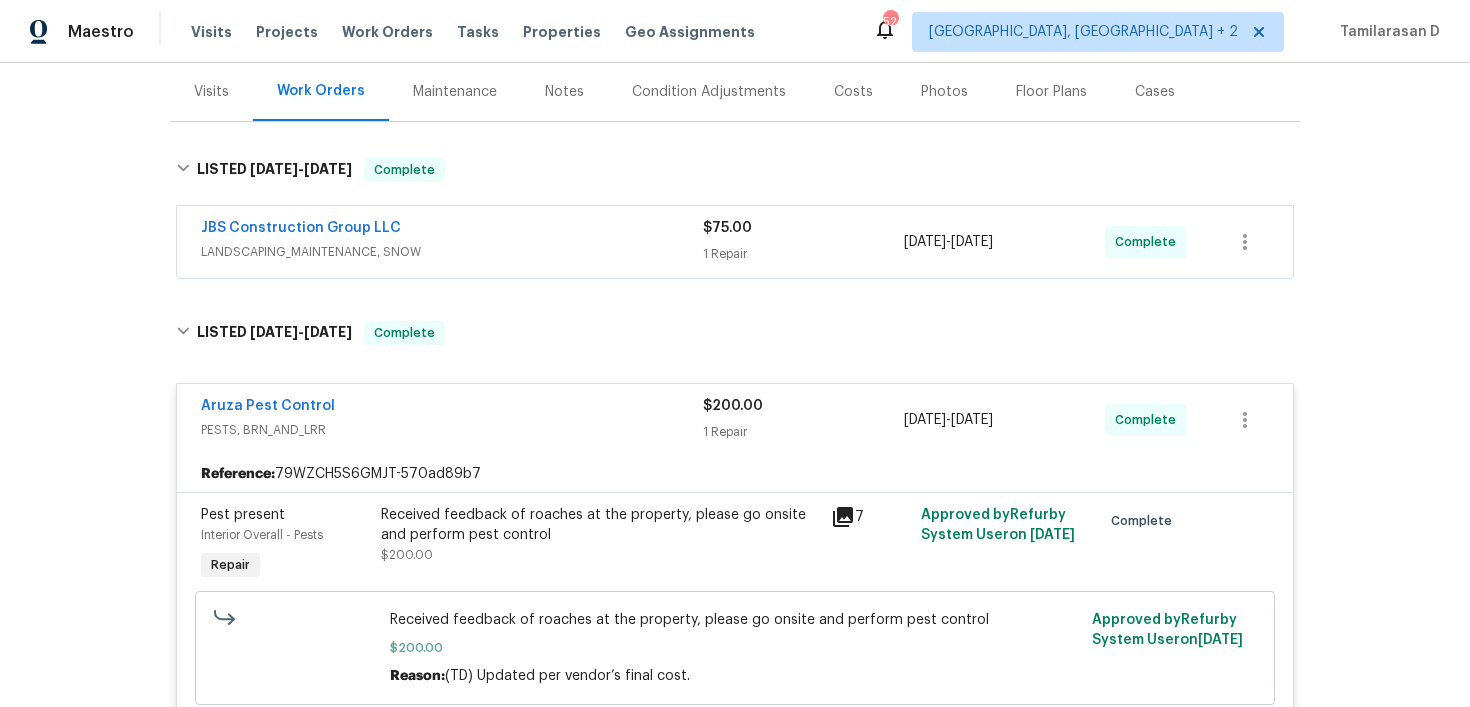 scroll, scrollTop: 0, scrollLeft: 0, axis: both 